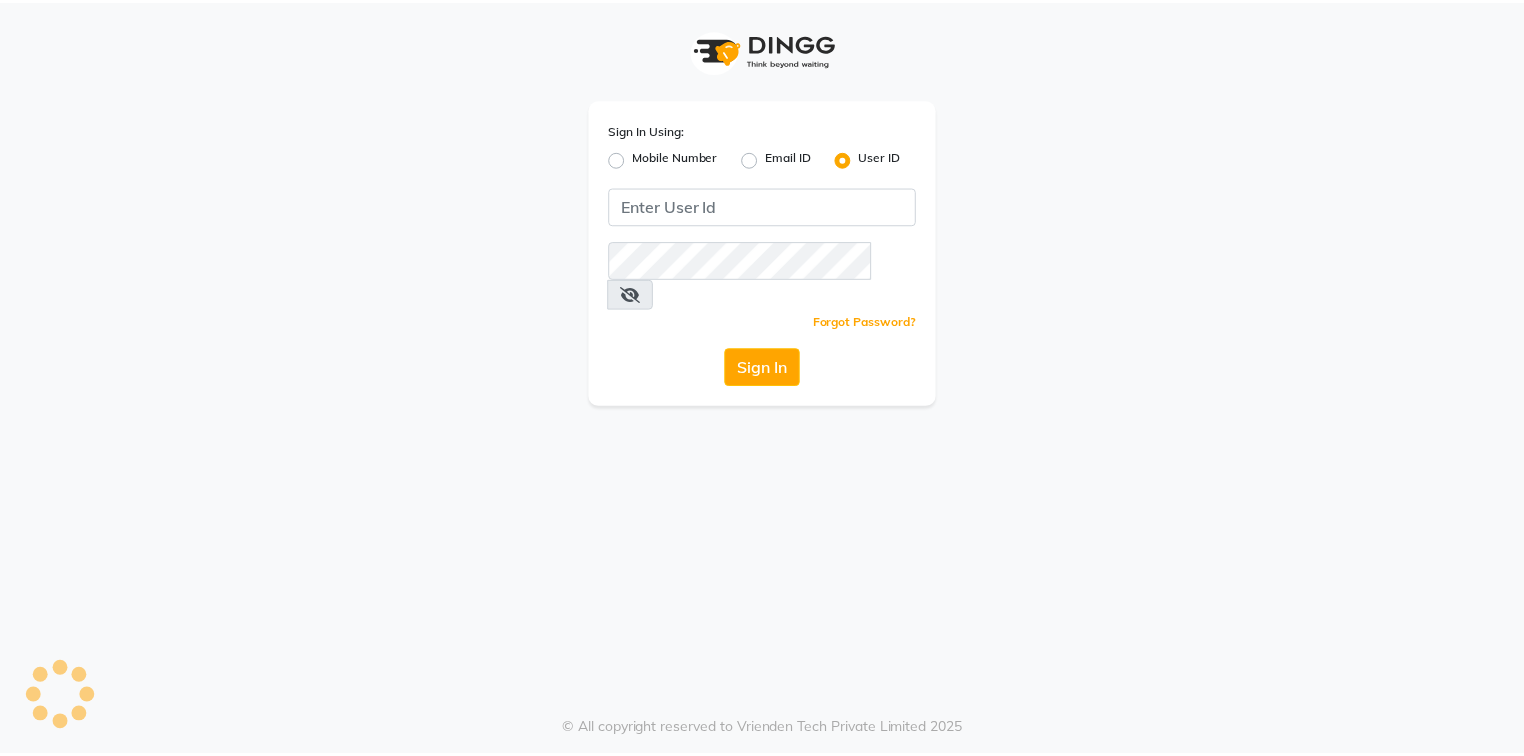 scroll, scrollTop: 0, scrollLeft: 0, axis: both 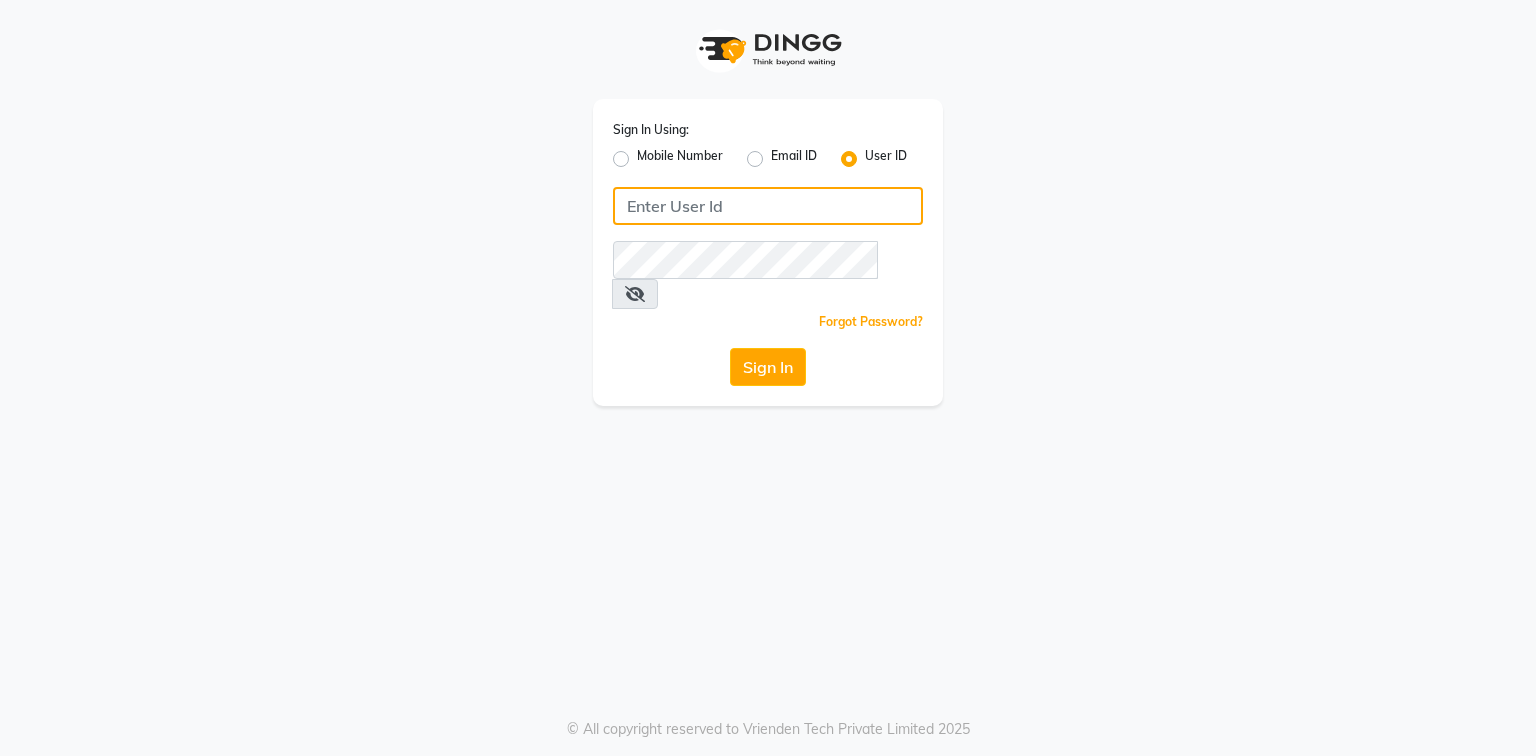 click 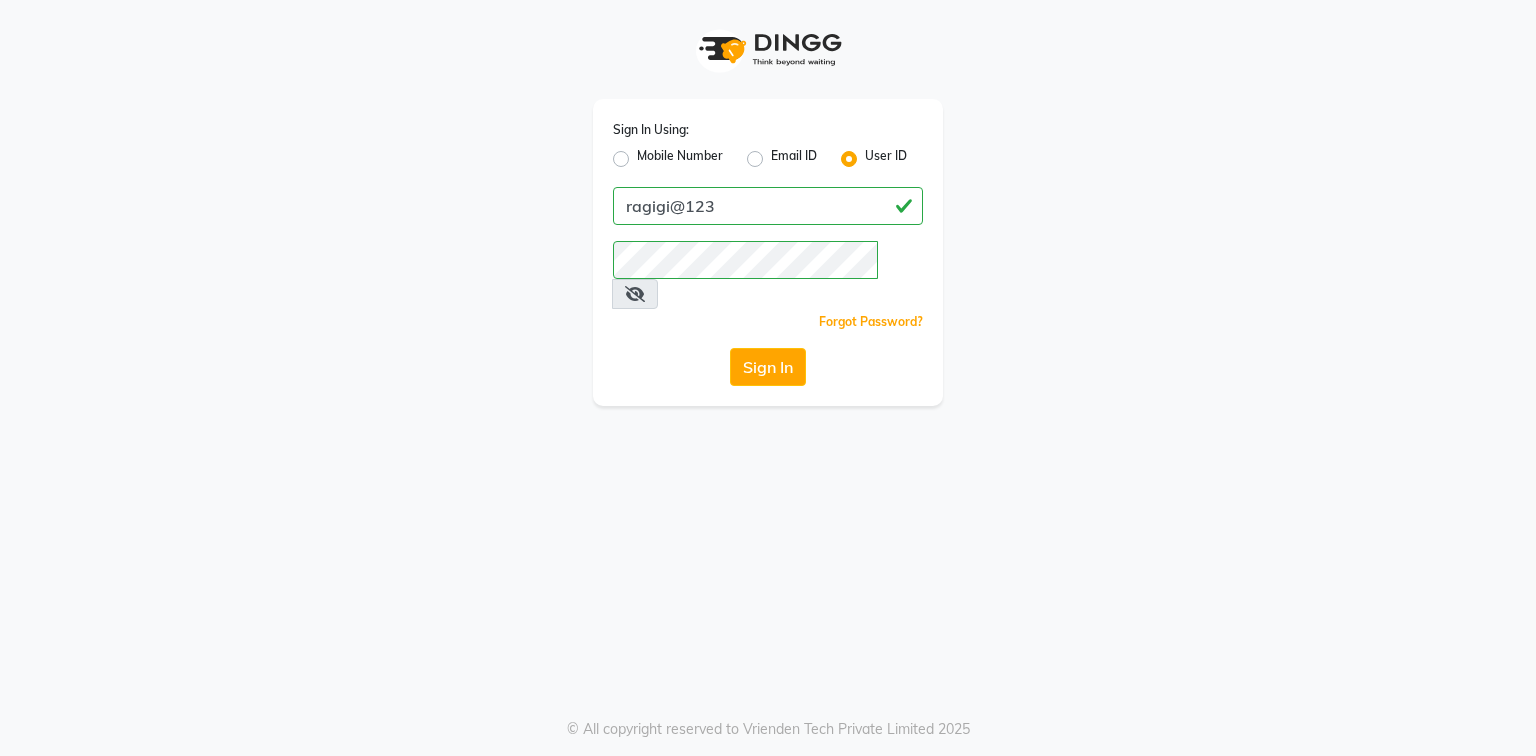 click at bounding box center (635, 294) 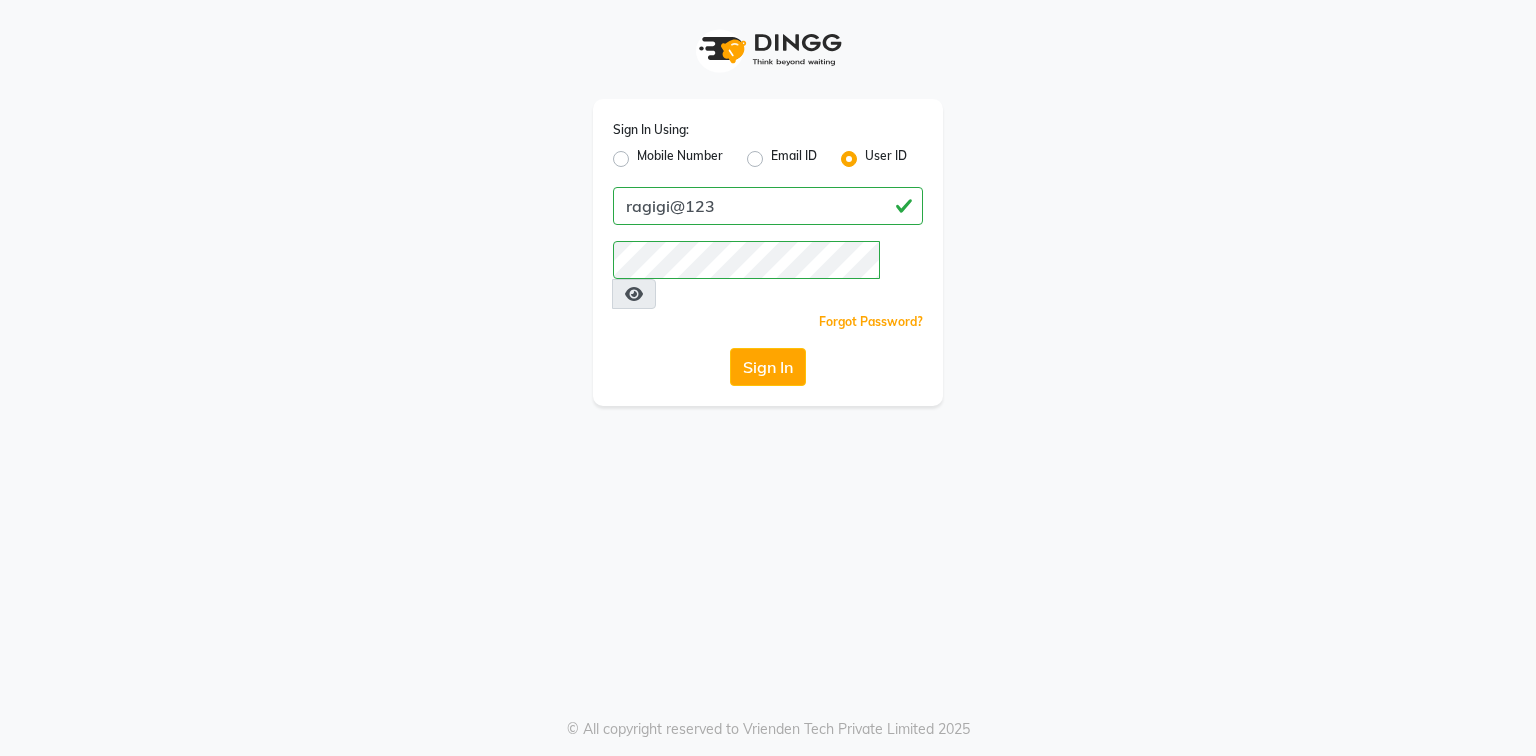 click at bounding box center (634, 294) 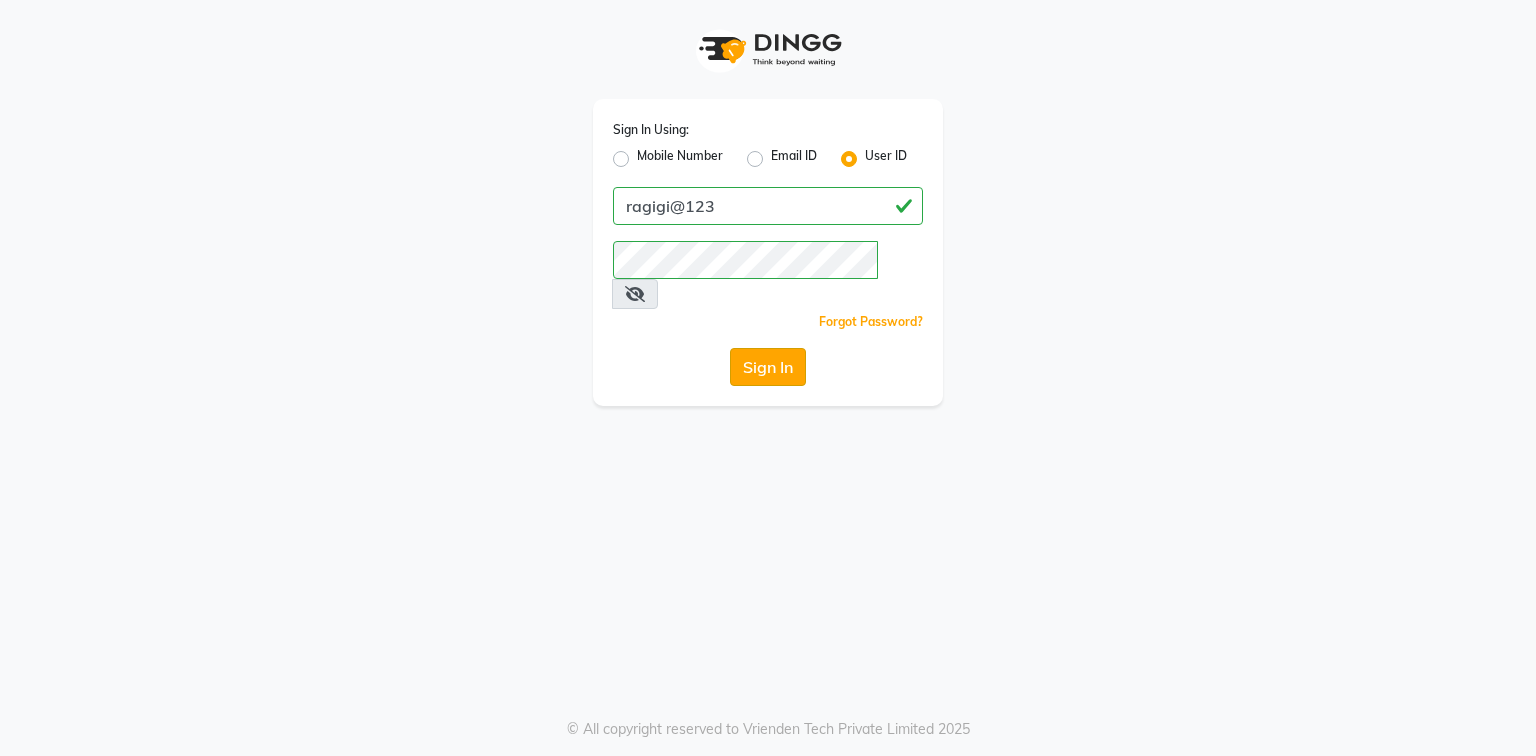 click on "Sign In" 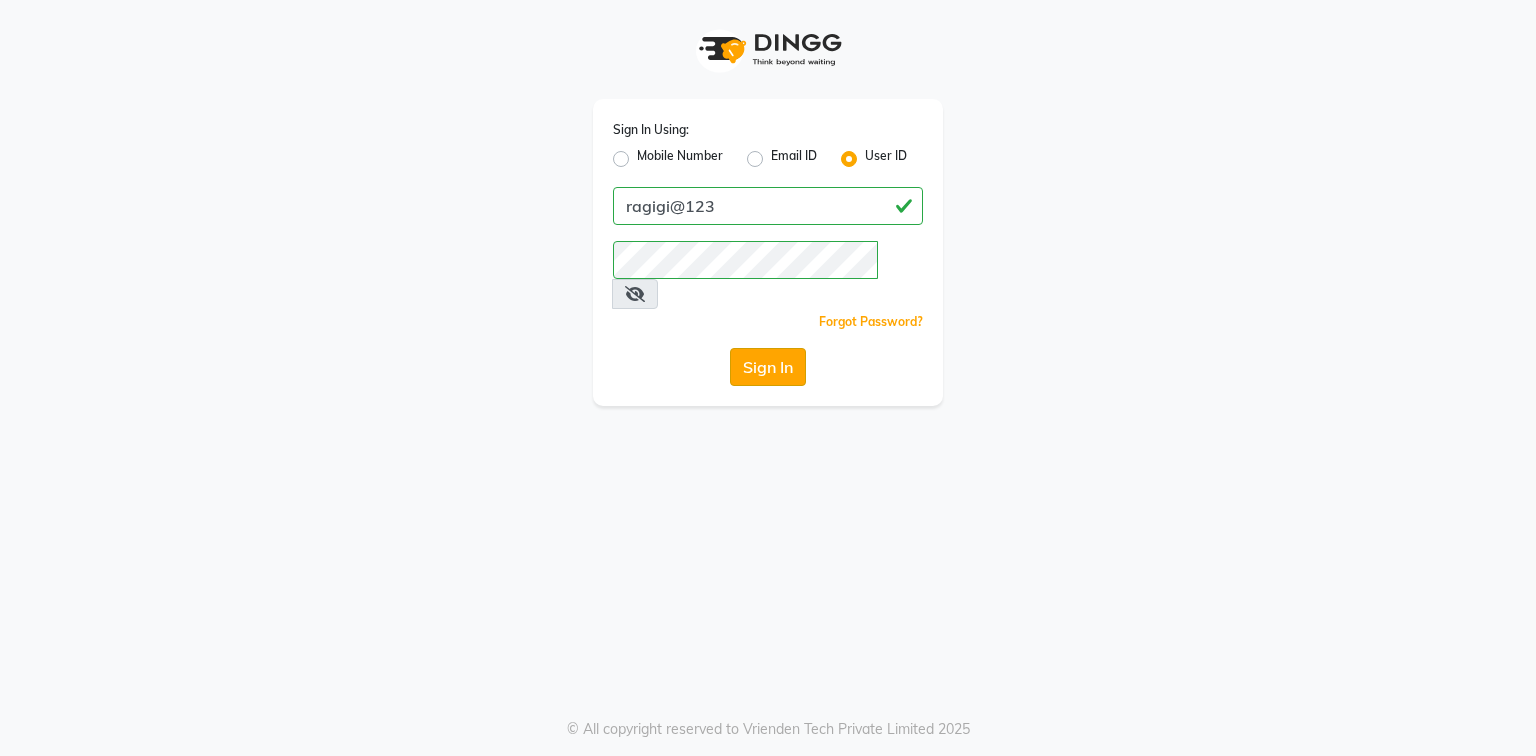 click on "Sign In" 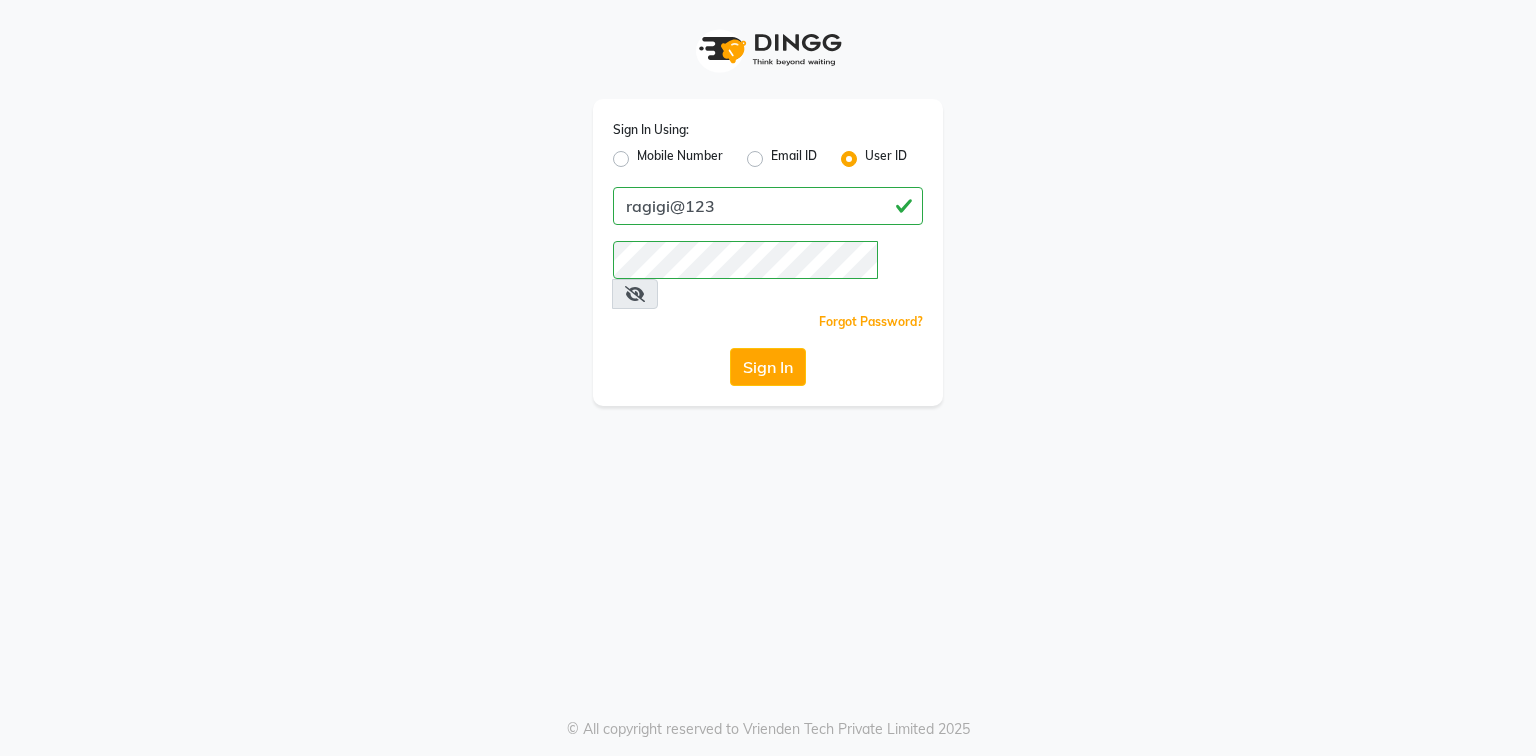 click at bounding box center [635, 294] 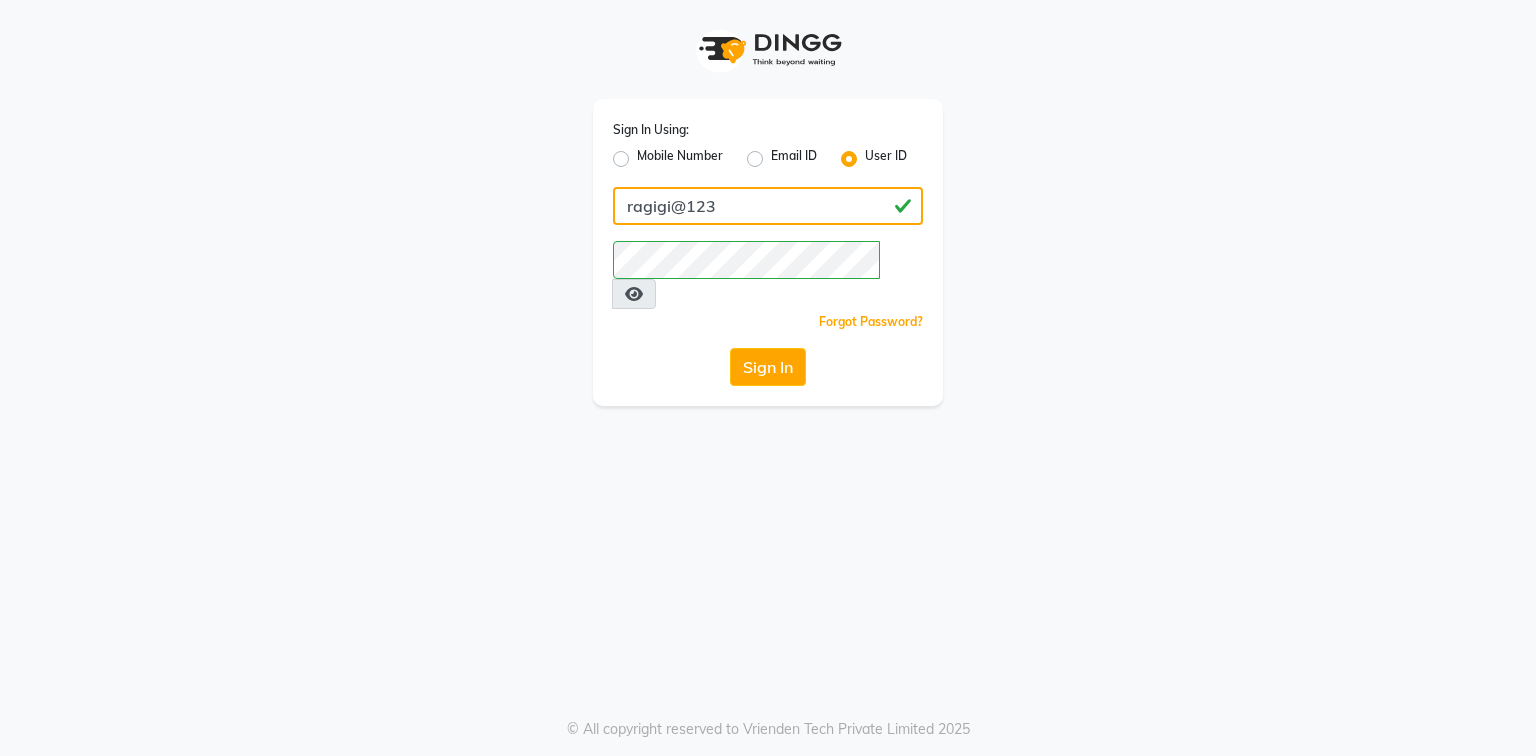 click on "ragigi@123" 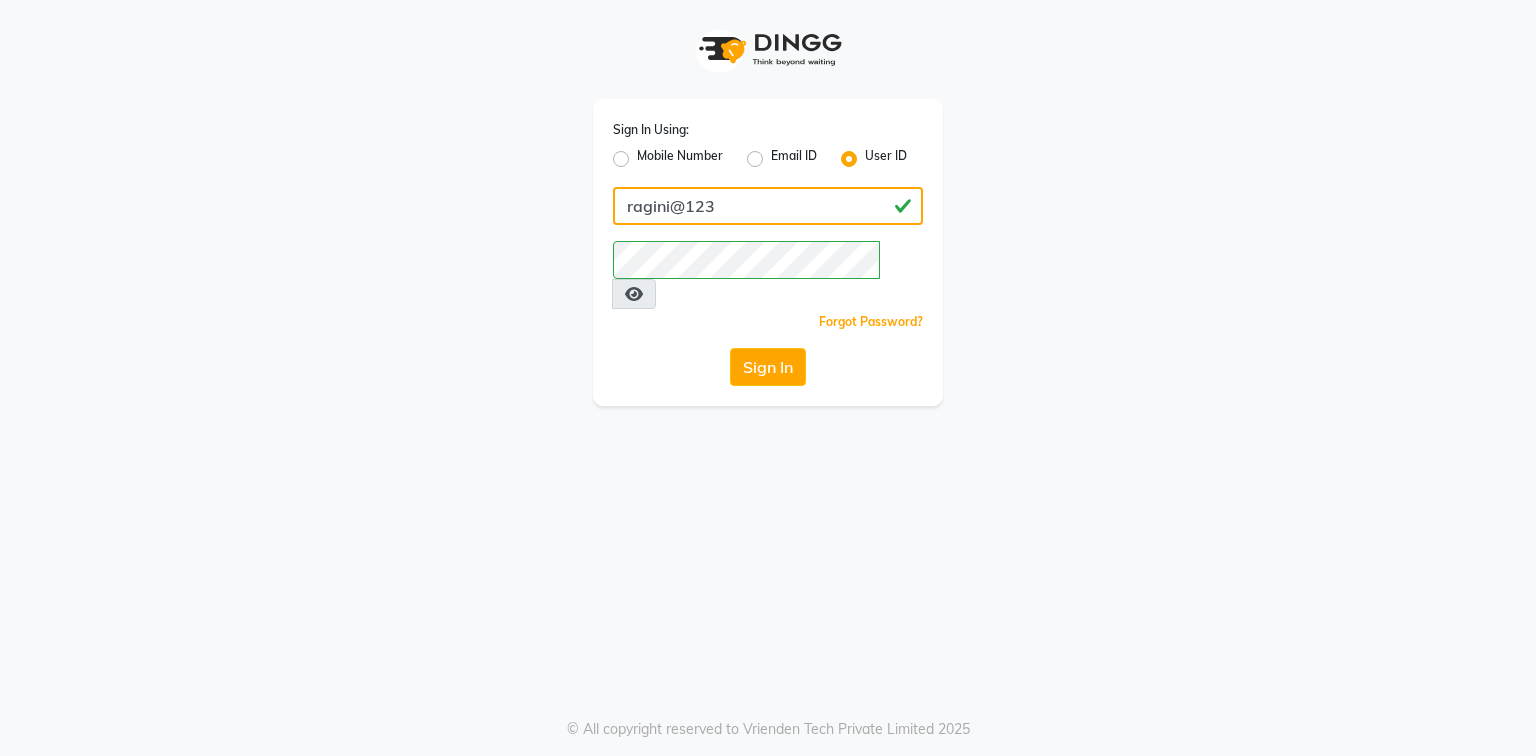 type on "ragini@123" 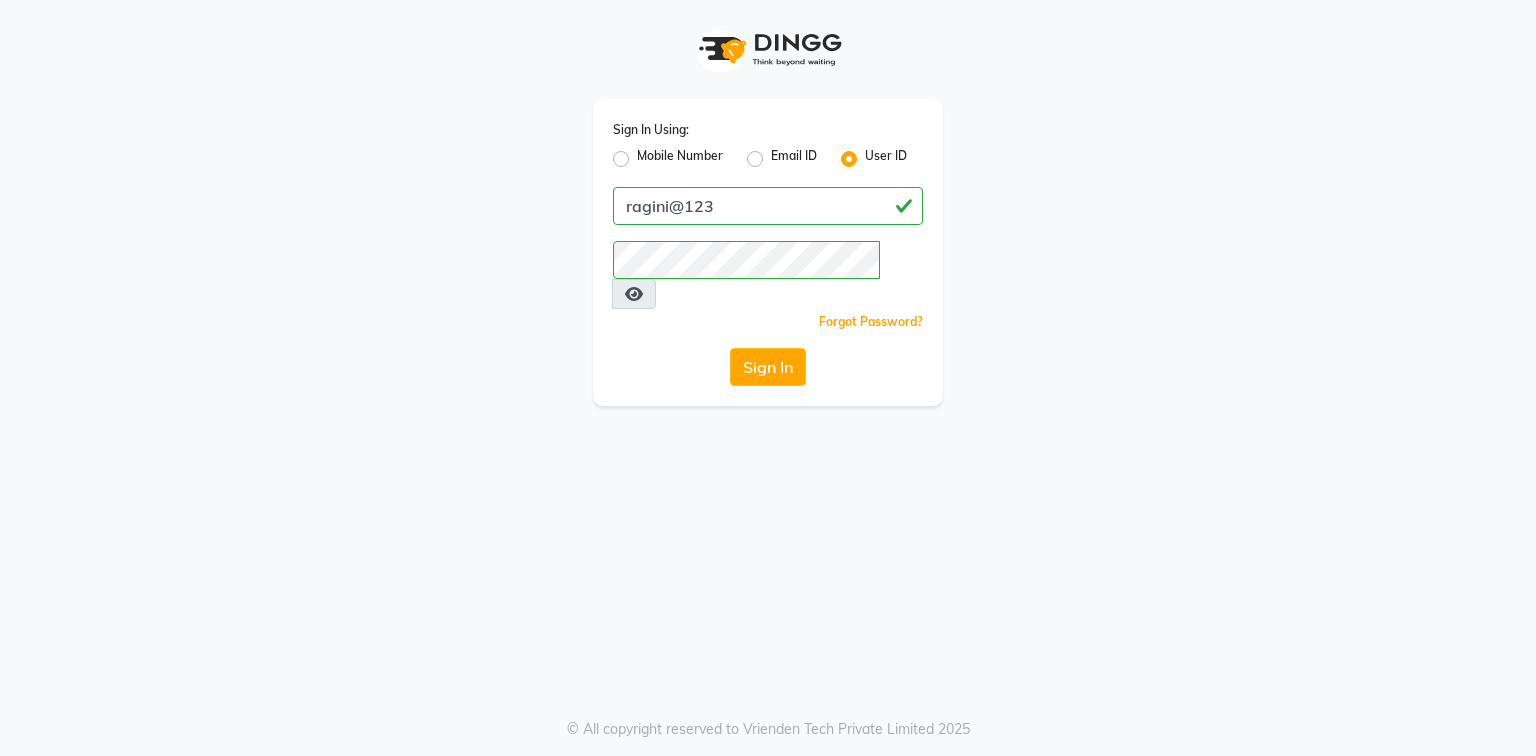 click at bounding box center [634, 294] 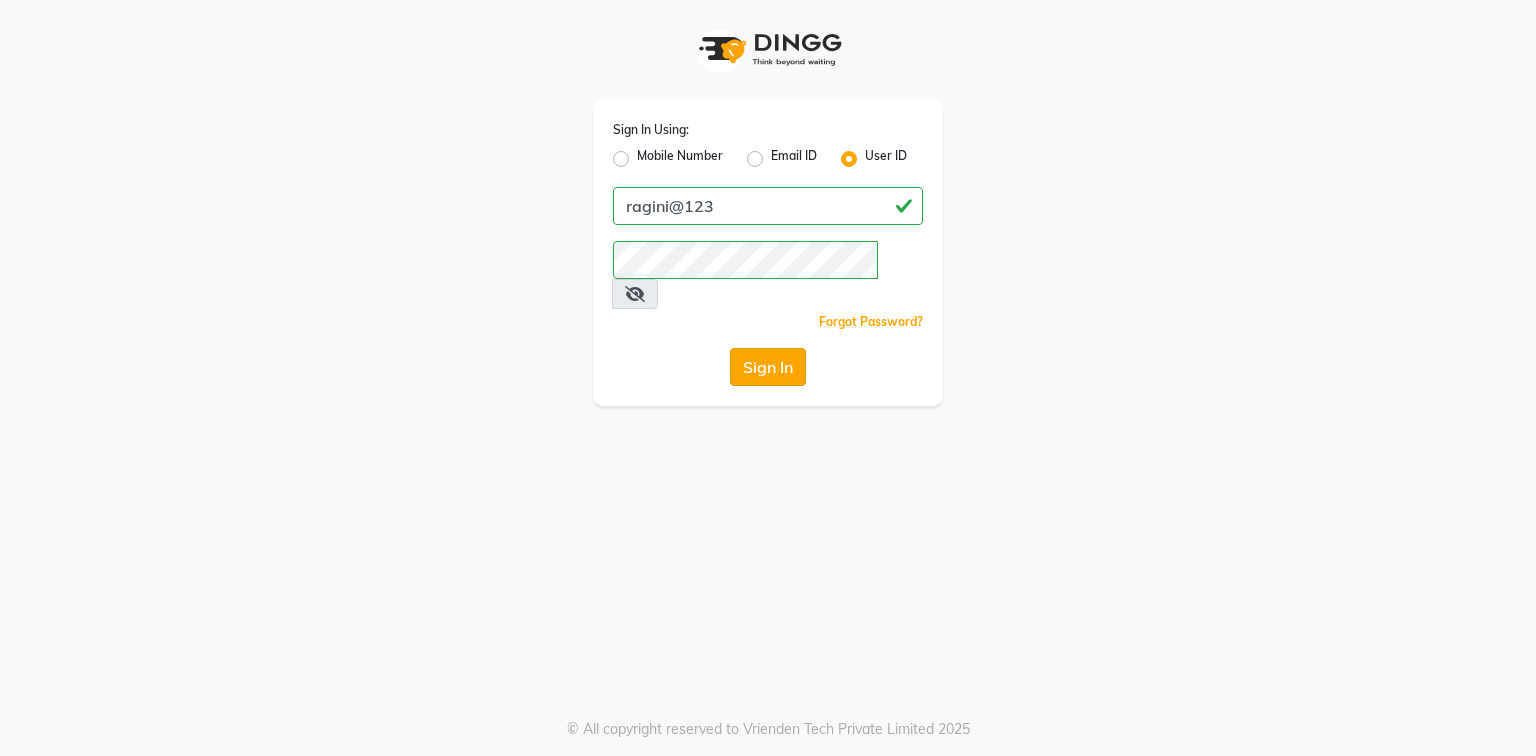 click on "Sign In" 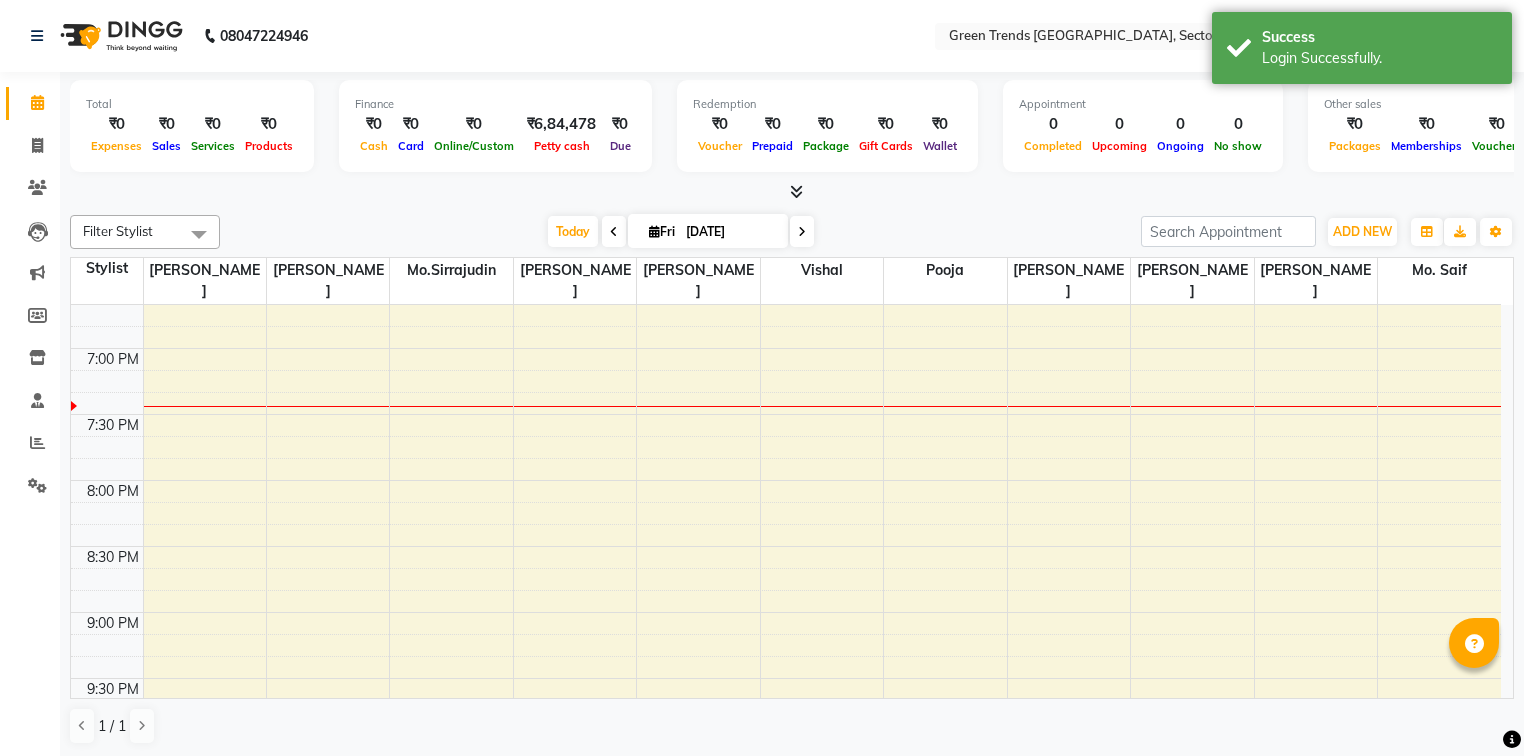 scroll, scrollTop: 0, scrollLeft: 0, axis: both 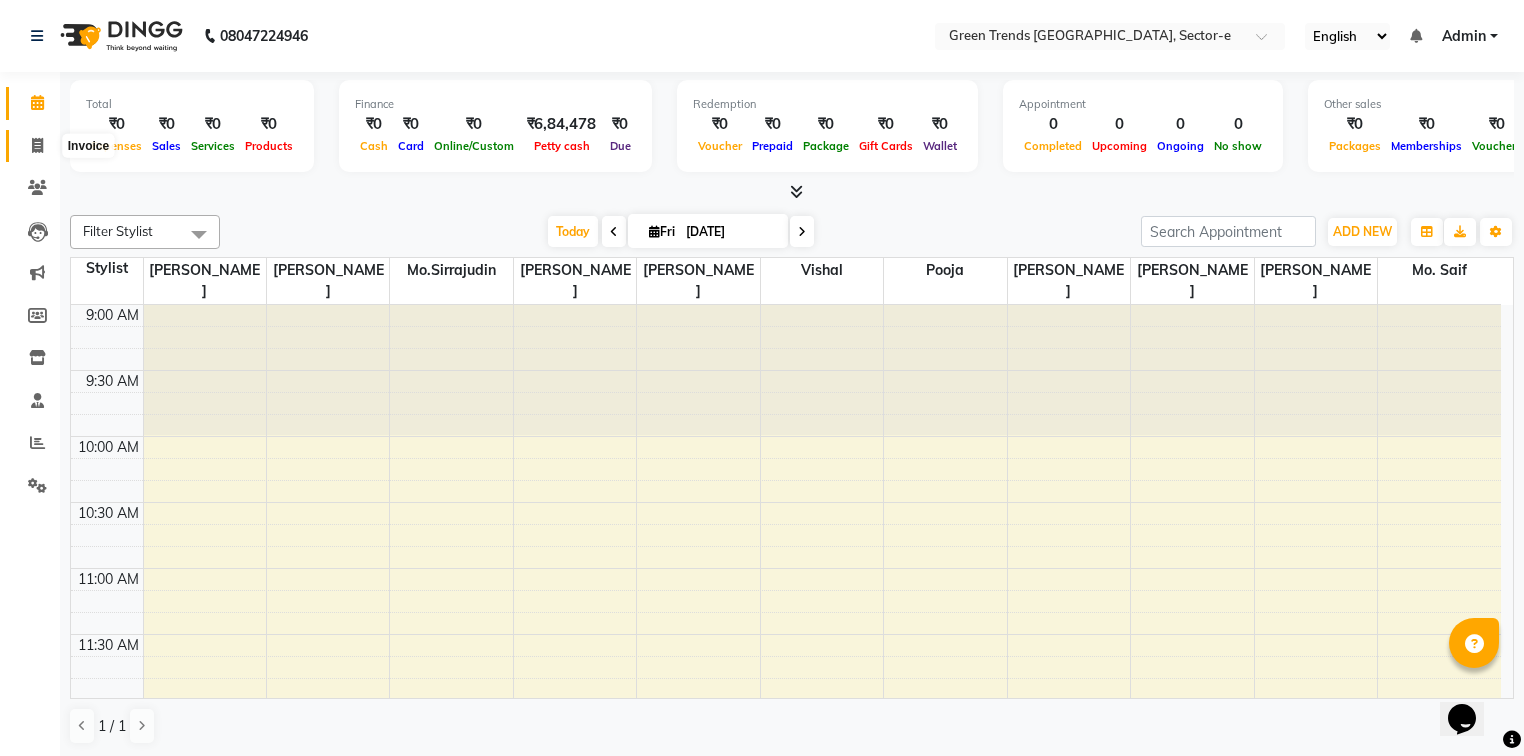 click 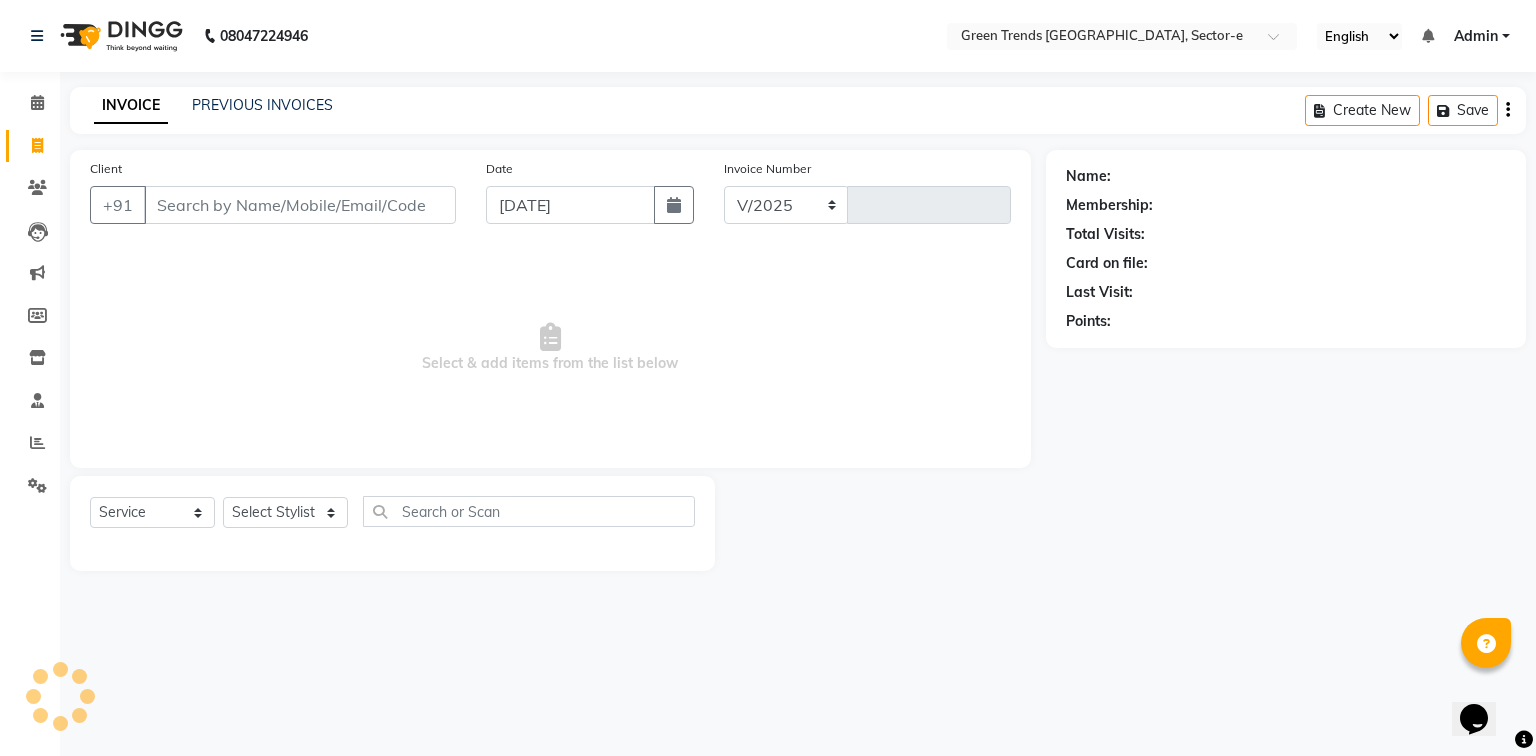 select on "7023" 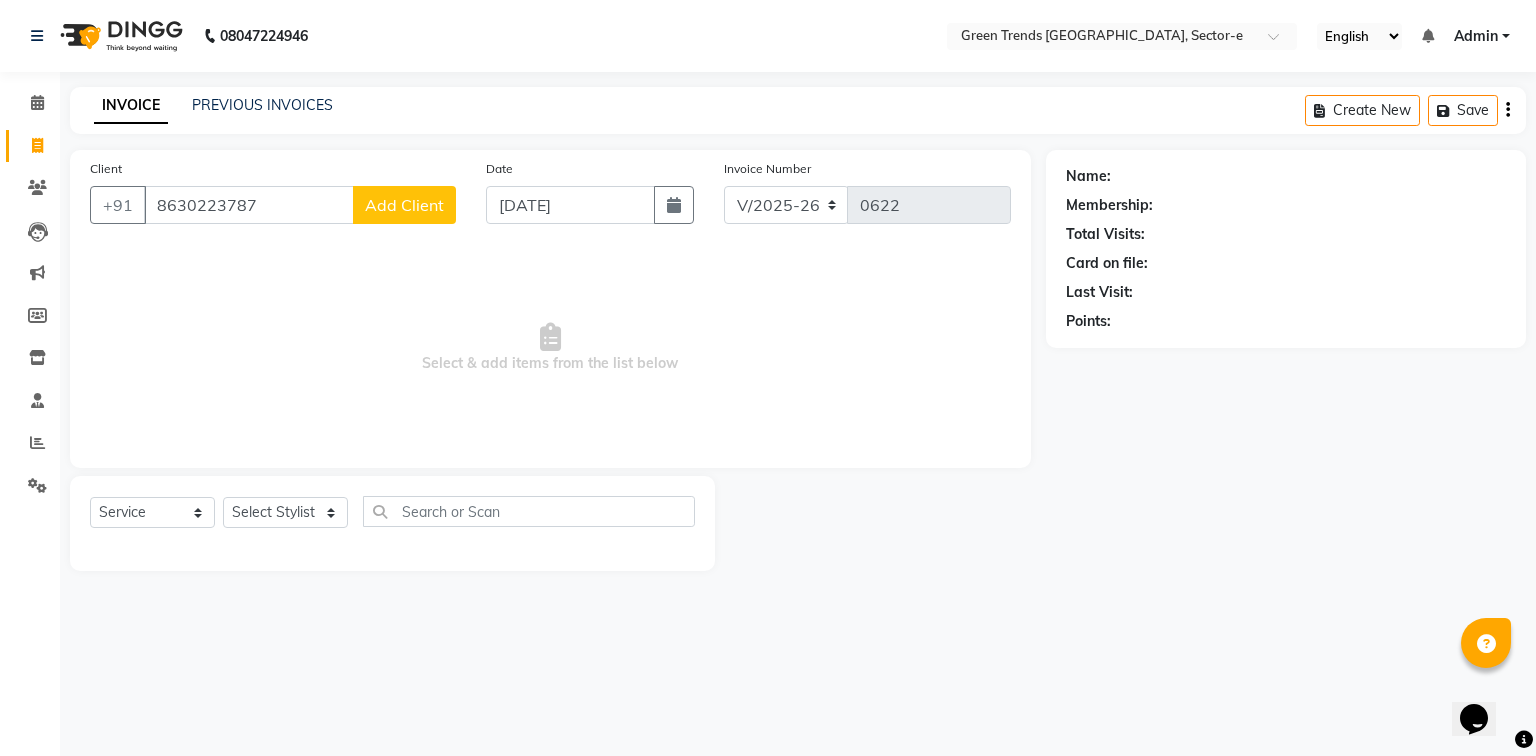 type on "8630223787" 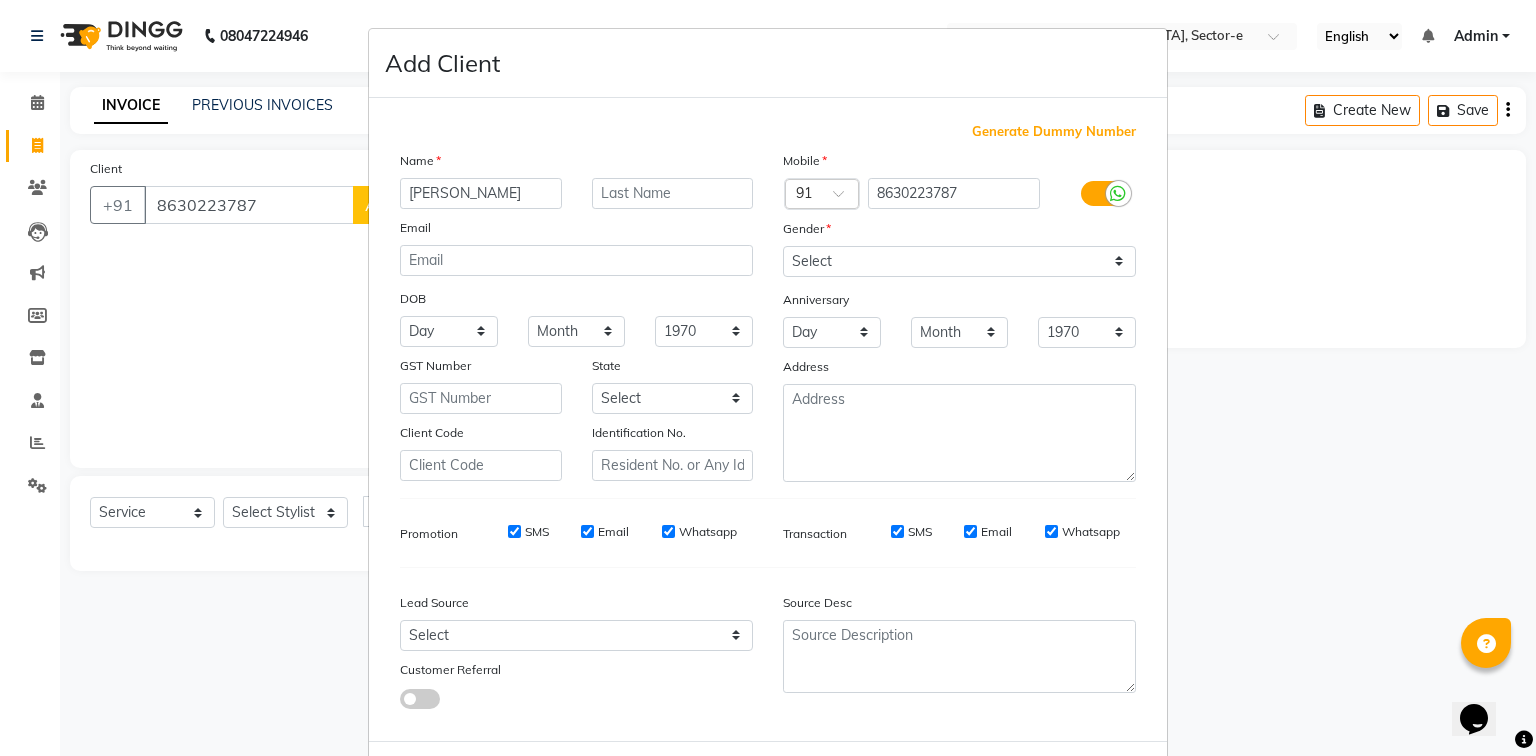 type on "[PERSON_NAME]" 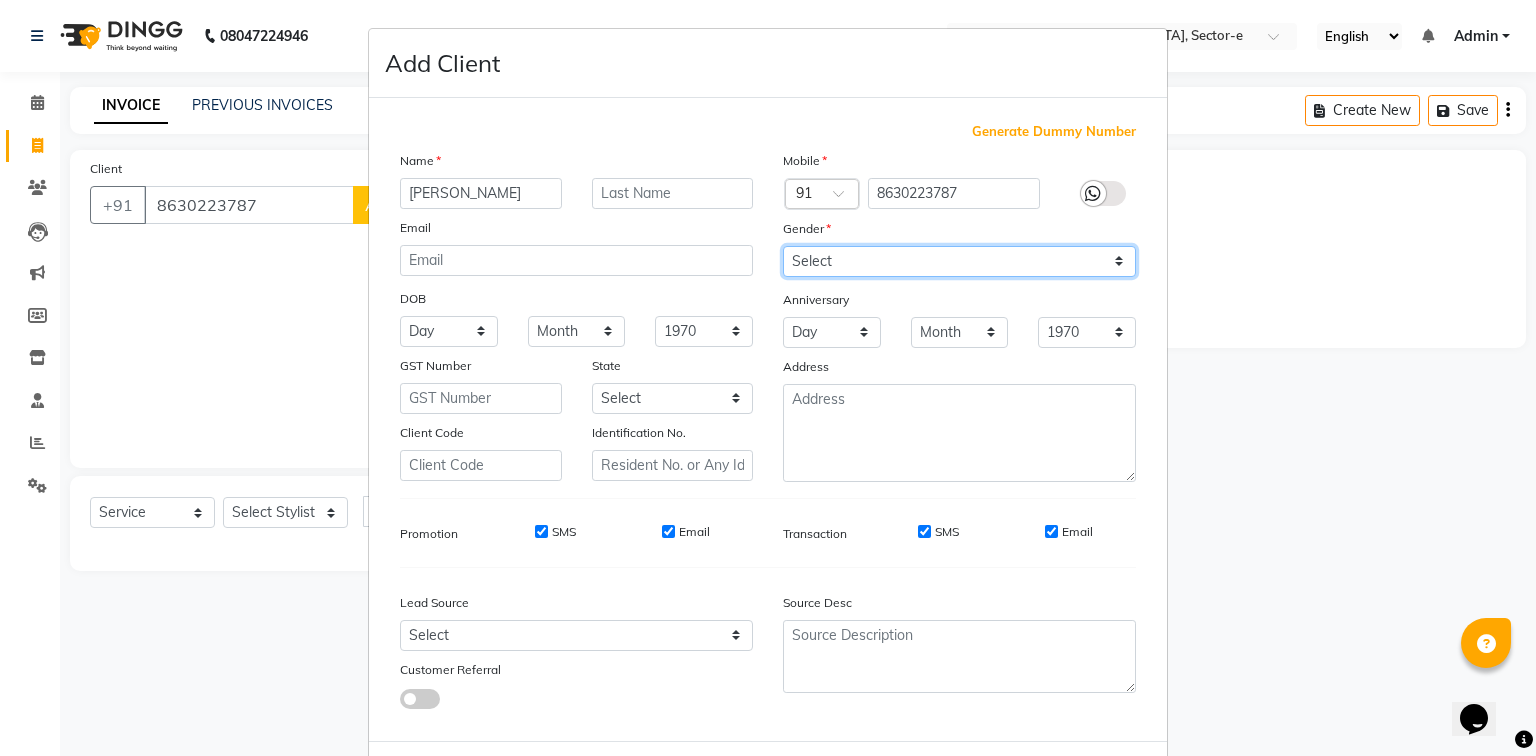click on "Select [DEMOGRAPHIC_DATA] [DEMOGRAPHIC_DATA] Other Prefer Not To Say" at bounding box center [959, 261] 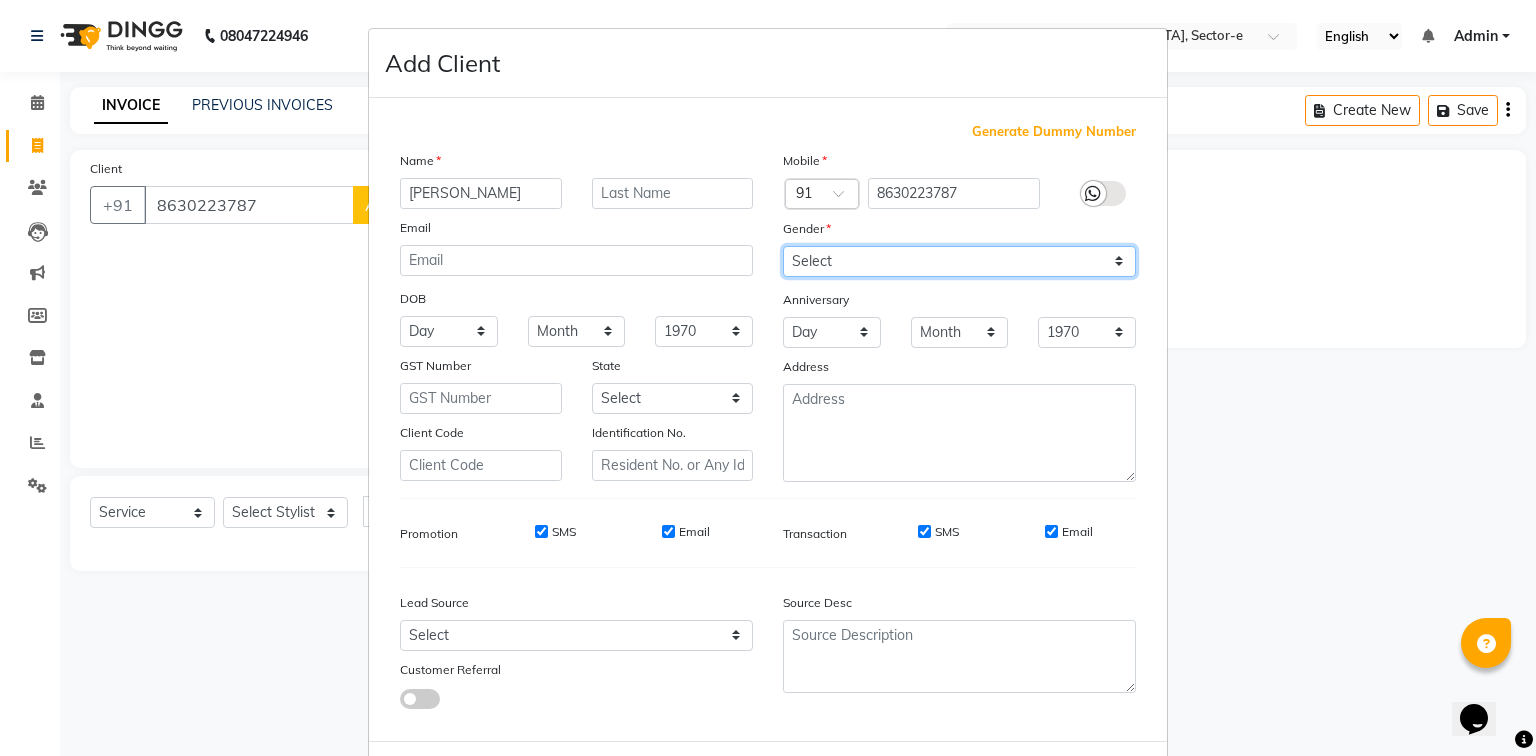 click on "Select [DEMOGRAPHIC_DATA] [DEMOGRAPHIC_DATA] Other Prefer Not To Say" at bounding box center (959, 261) 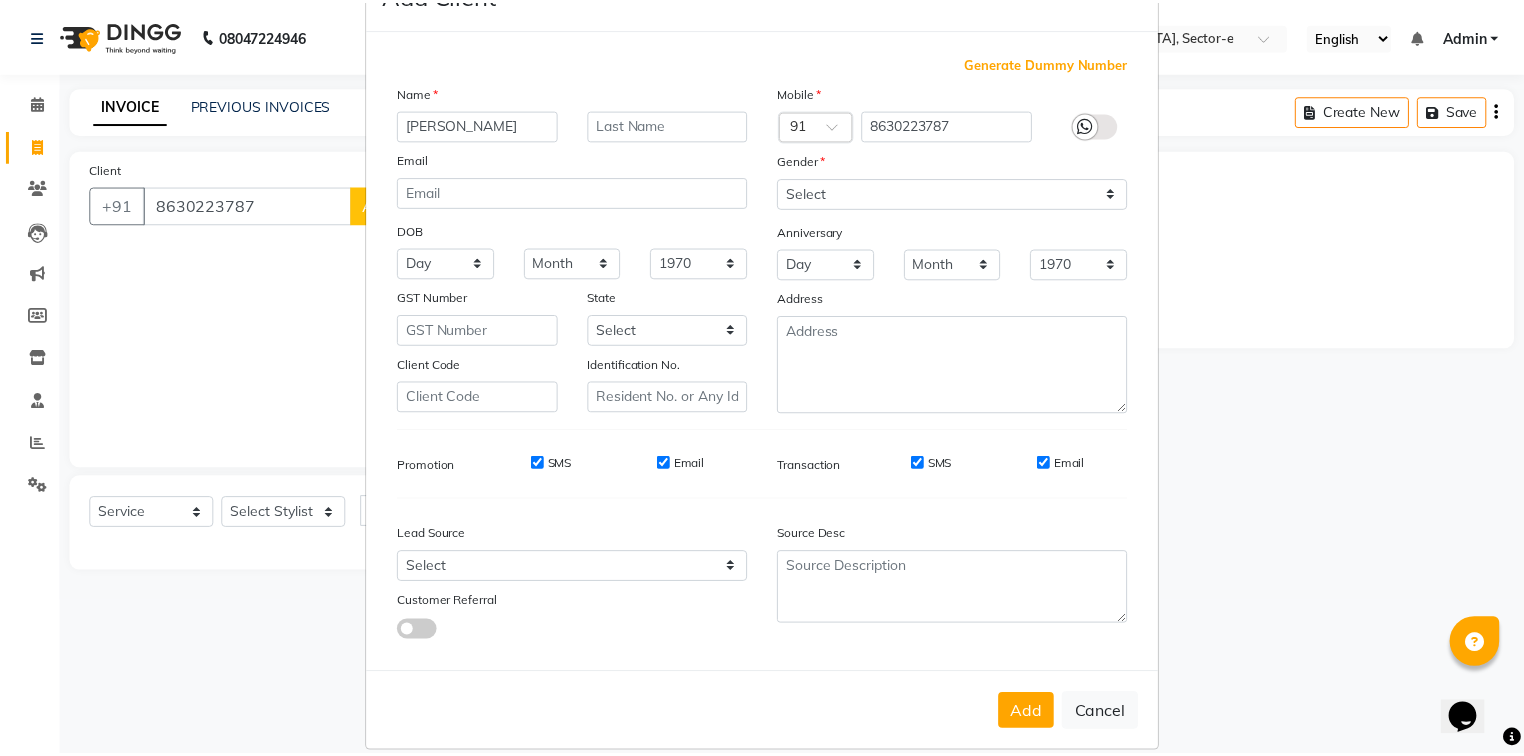 scroll, scrollTop: 100, scrollLeft: 0, axis: vertical 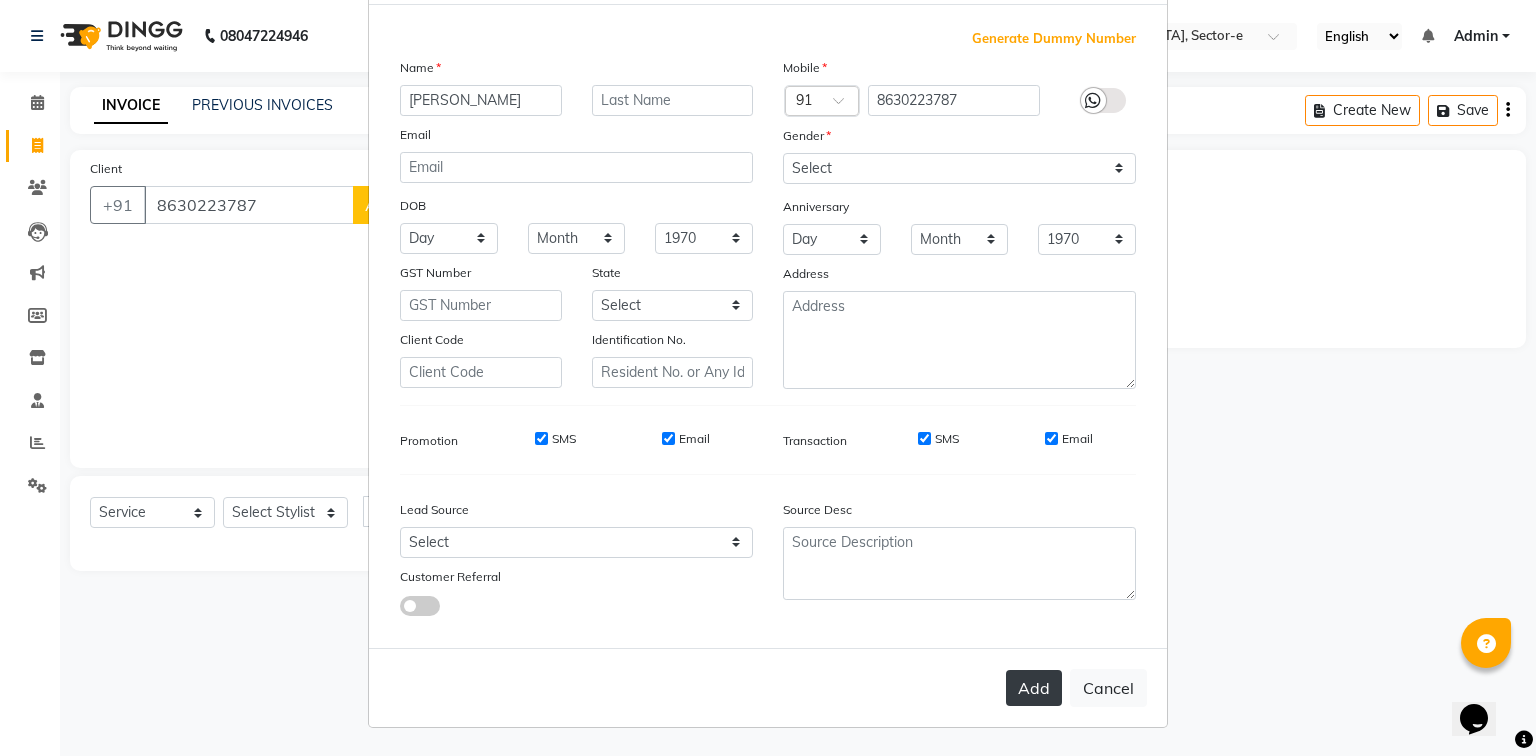 click on "Add" at bounding box center [1034, 688] 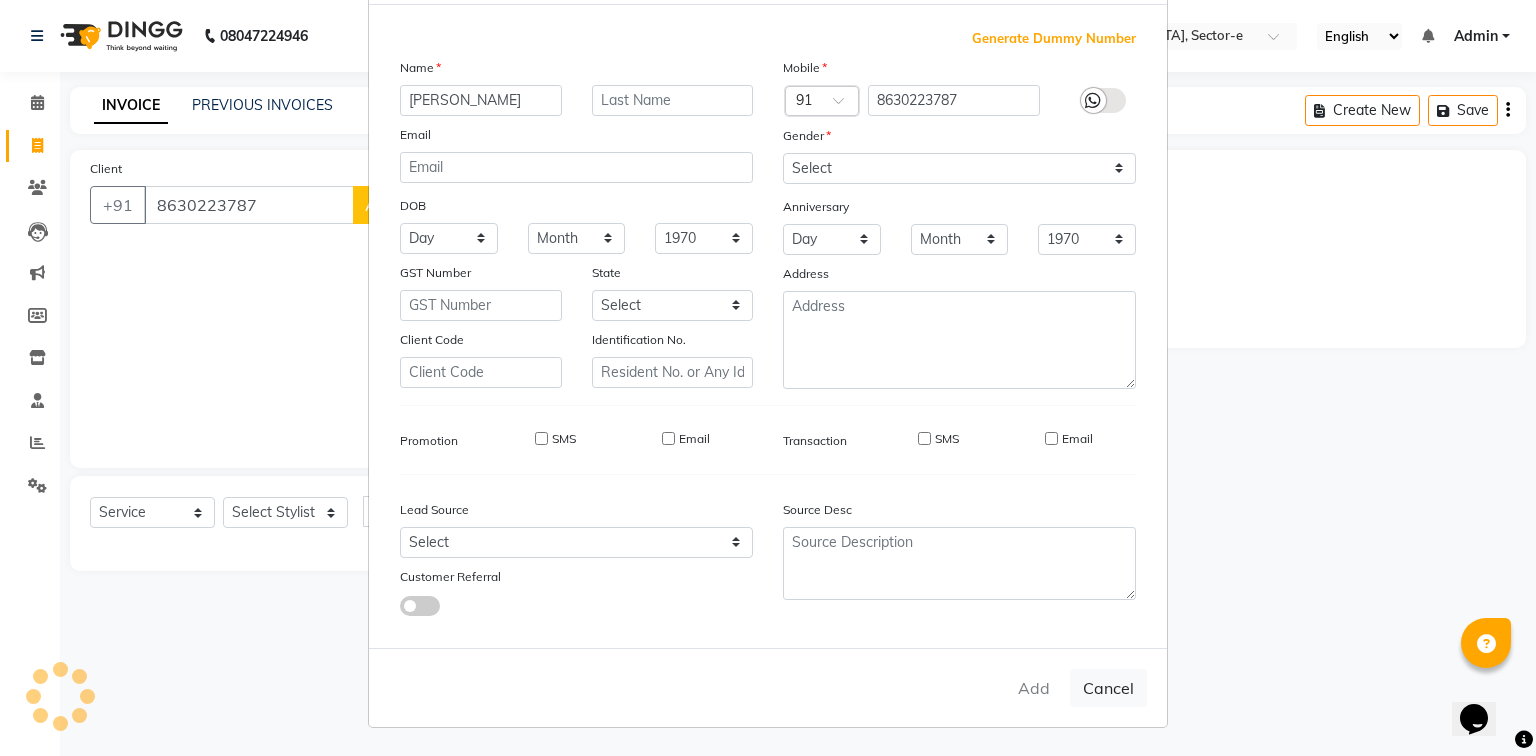 type 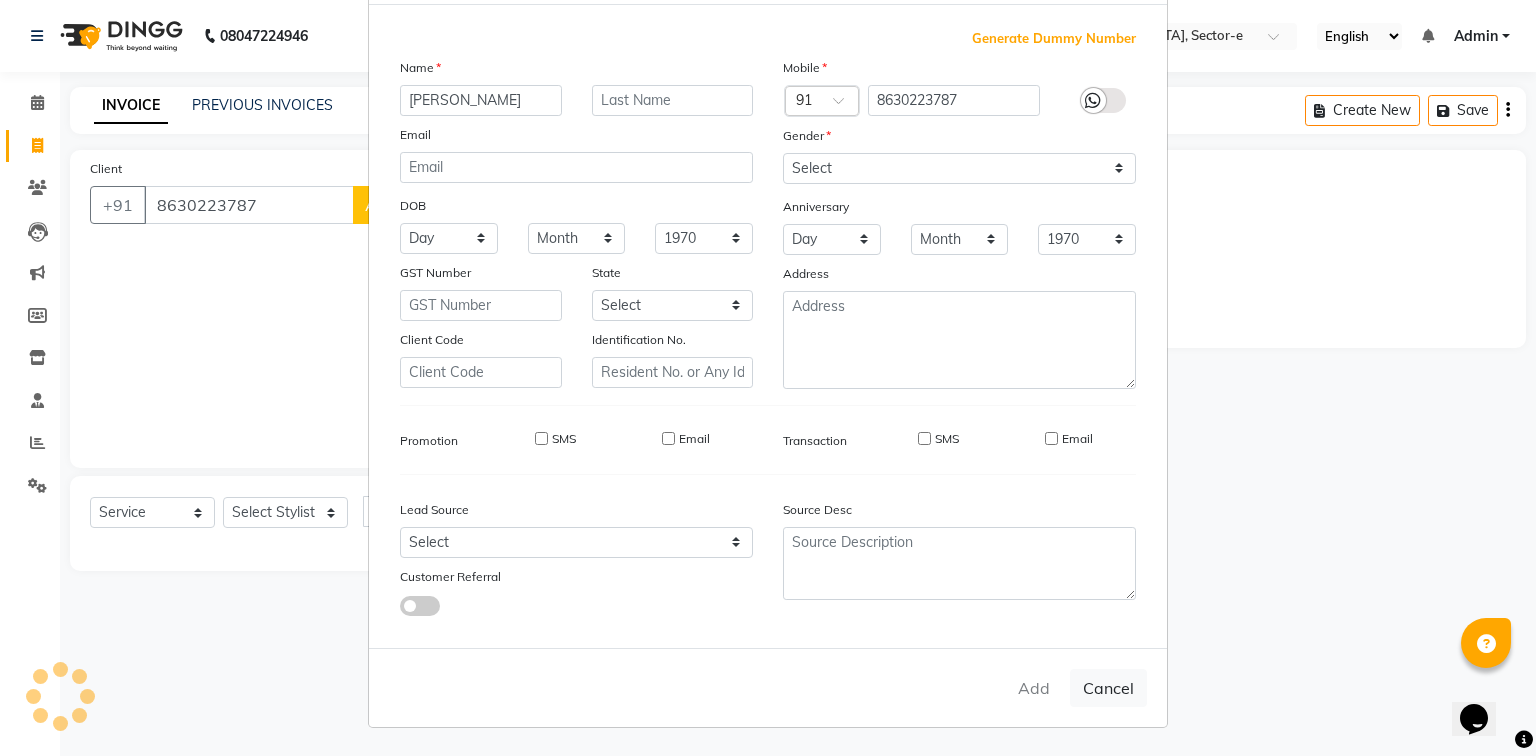 select 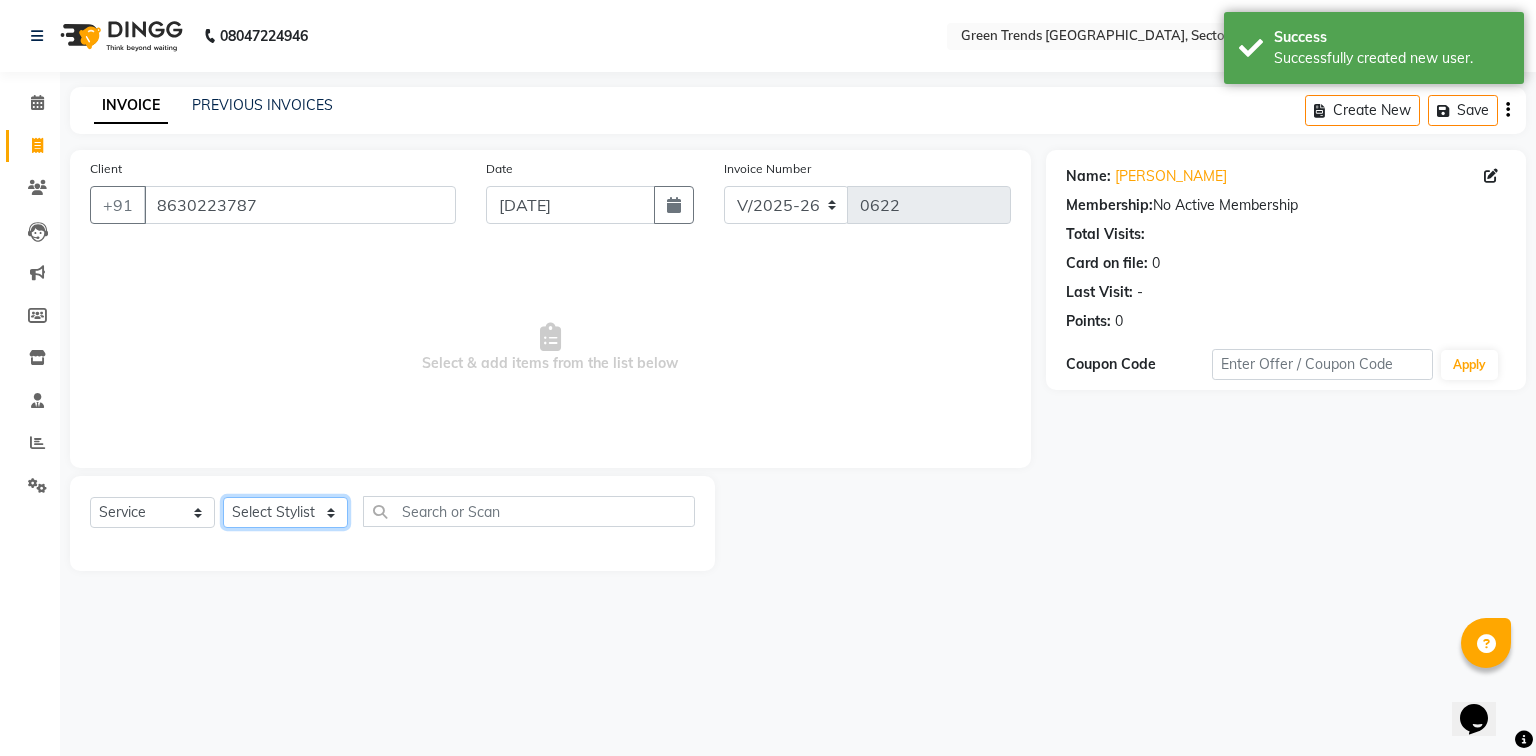 click on "Select Stylist [PERSON_NAME] [PERSON_NAME] Mo. [PERSON_NAME].[PERSON_NAME] [PERSON_NAME] Pooja [PERSON_NAME] [PERSON_NAME] [PERSON_NAME] Vishal" 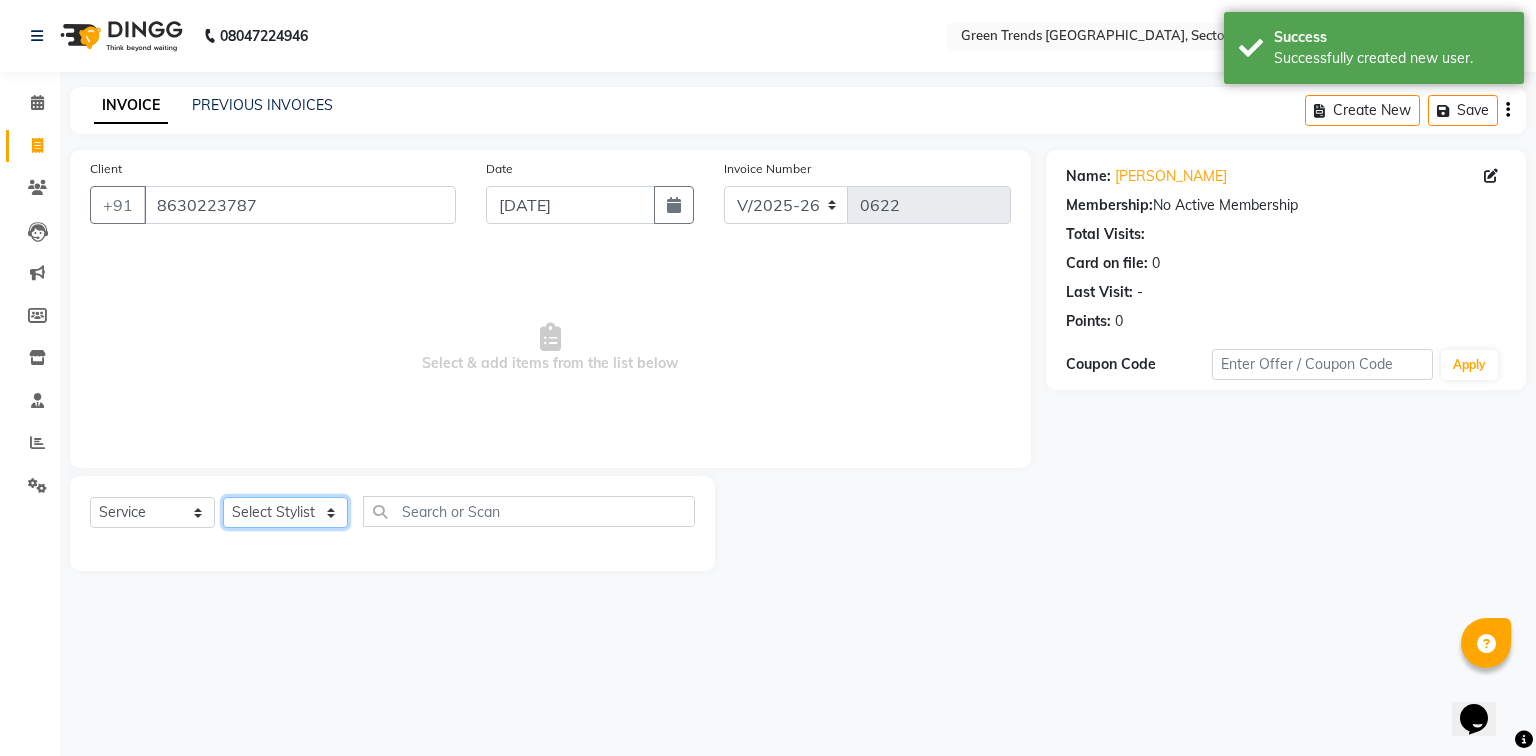 select on "58752" 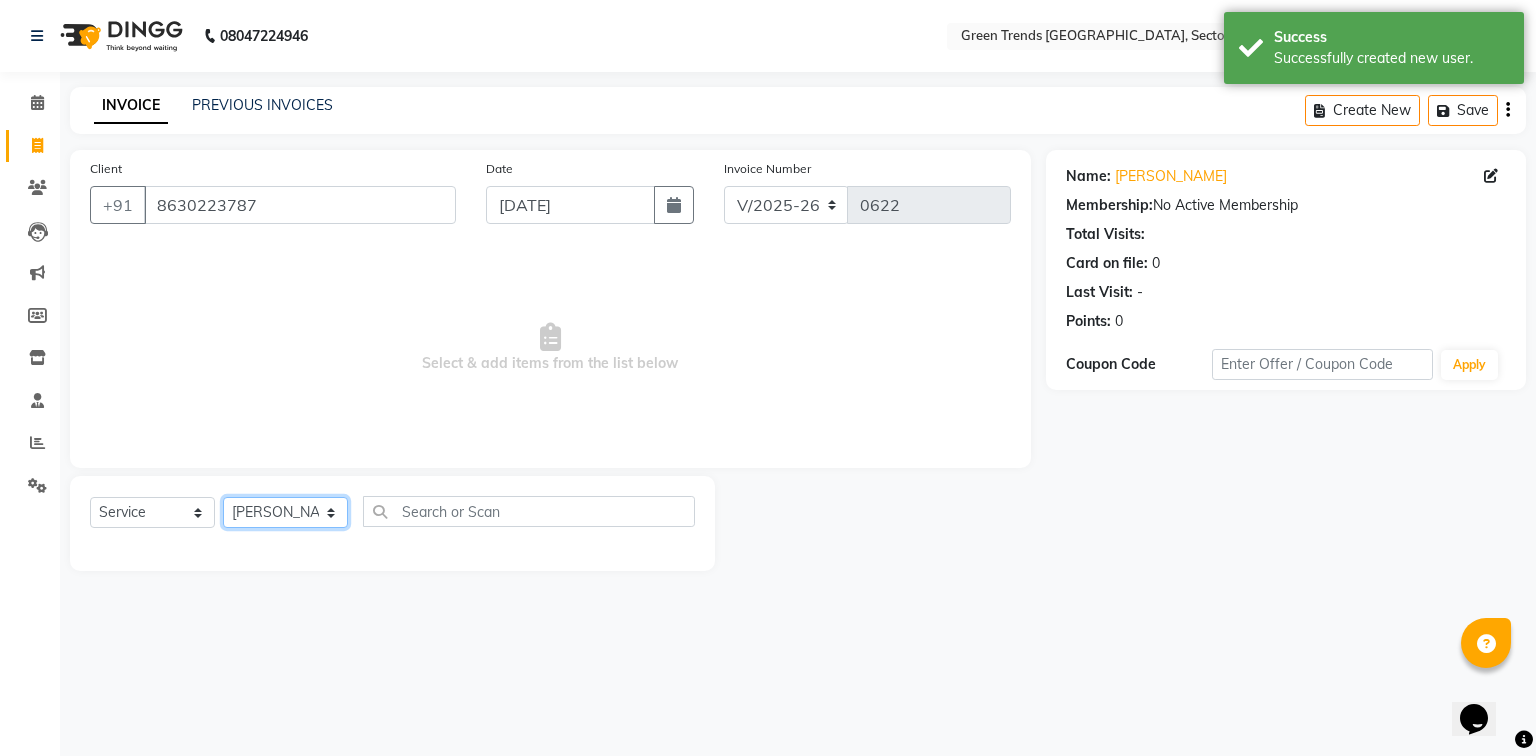 click on "Select Stylist [PERSON_NAME] [PERSON_NAME] Mo. [PERSON_NAME].[PERSON_NAME] [PERSON_NAME] Pooja [PERSON_NAME] [PERSON_NAME] [PERSON_NAME] Vishal" 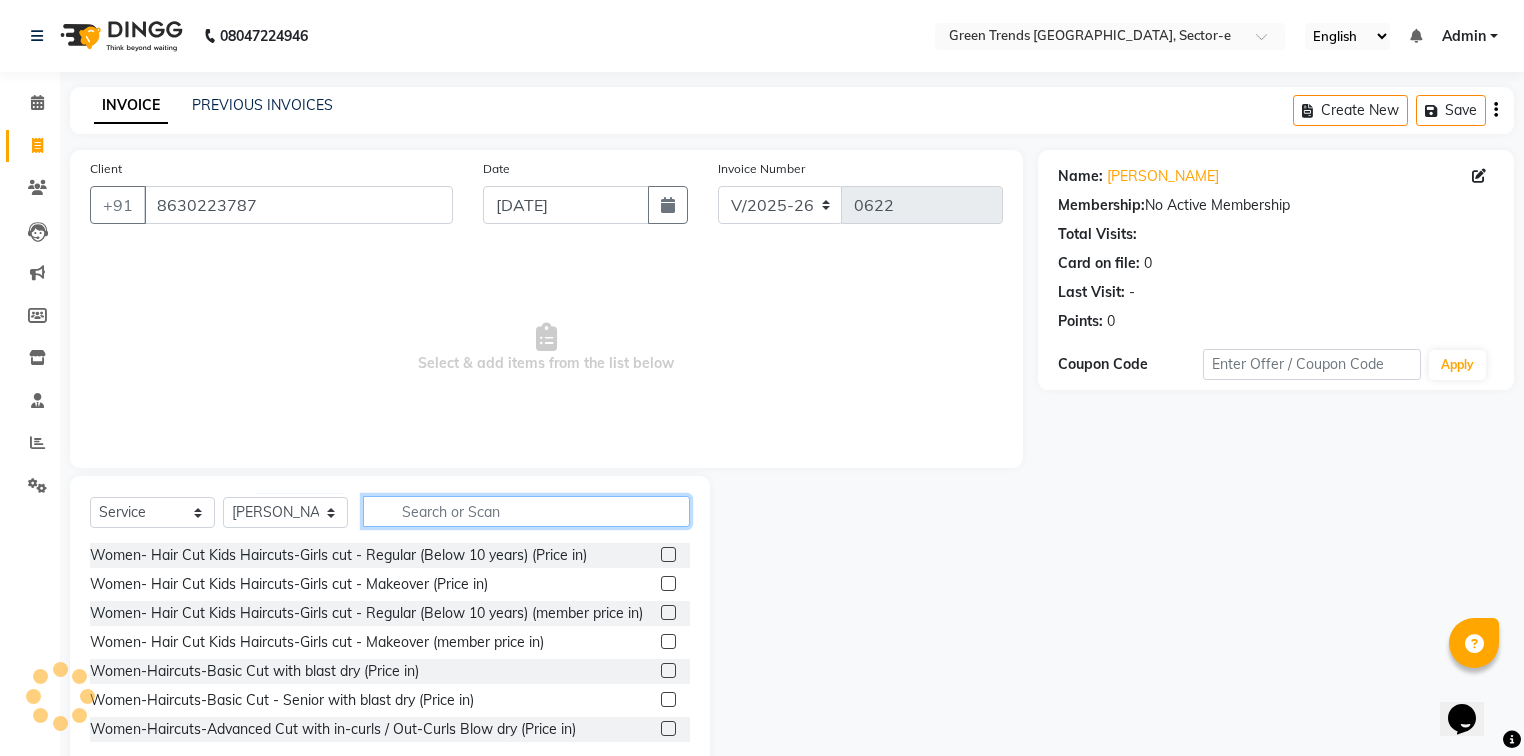 click 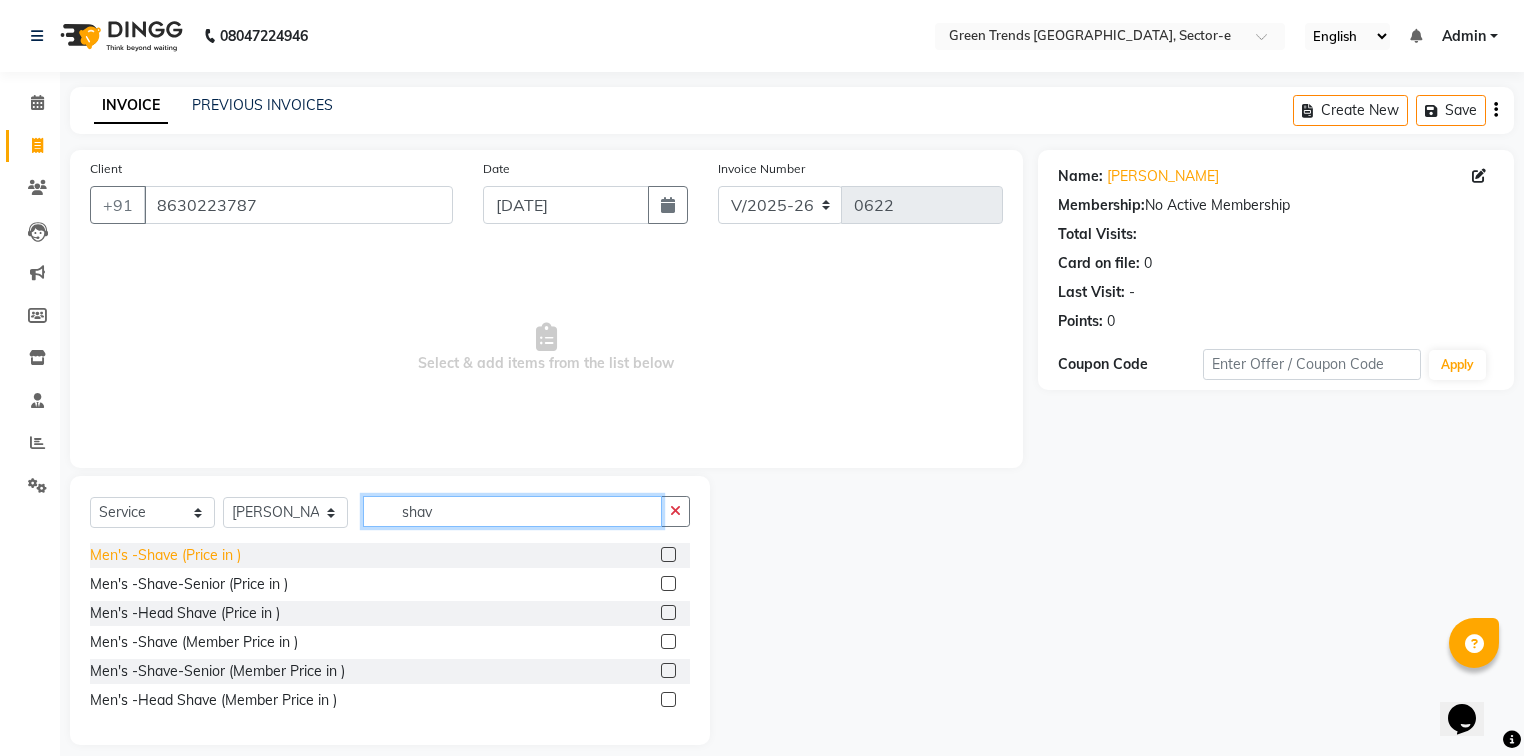 type on "shav" 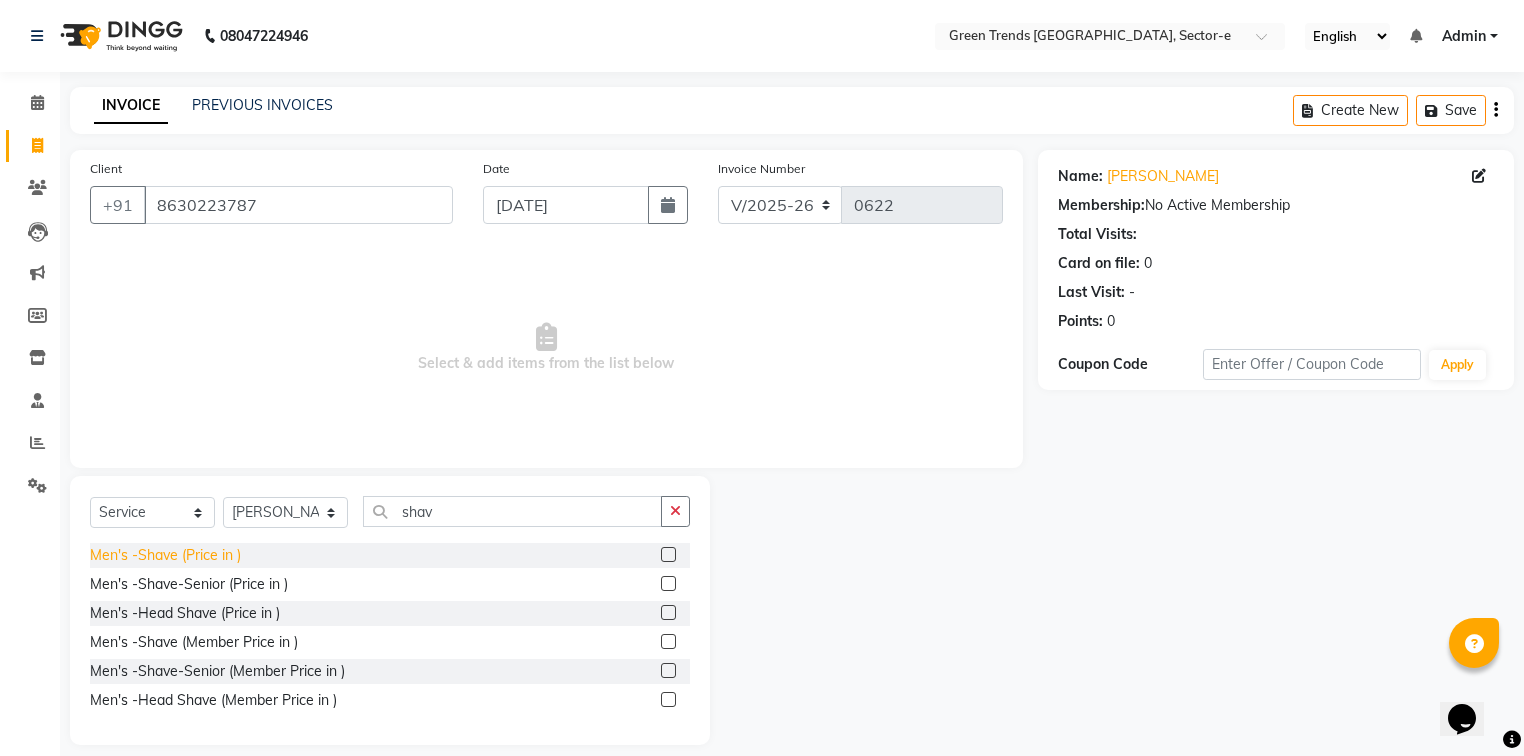 click on "Men's -Shave (Price in )" 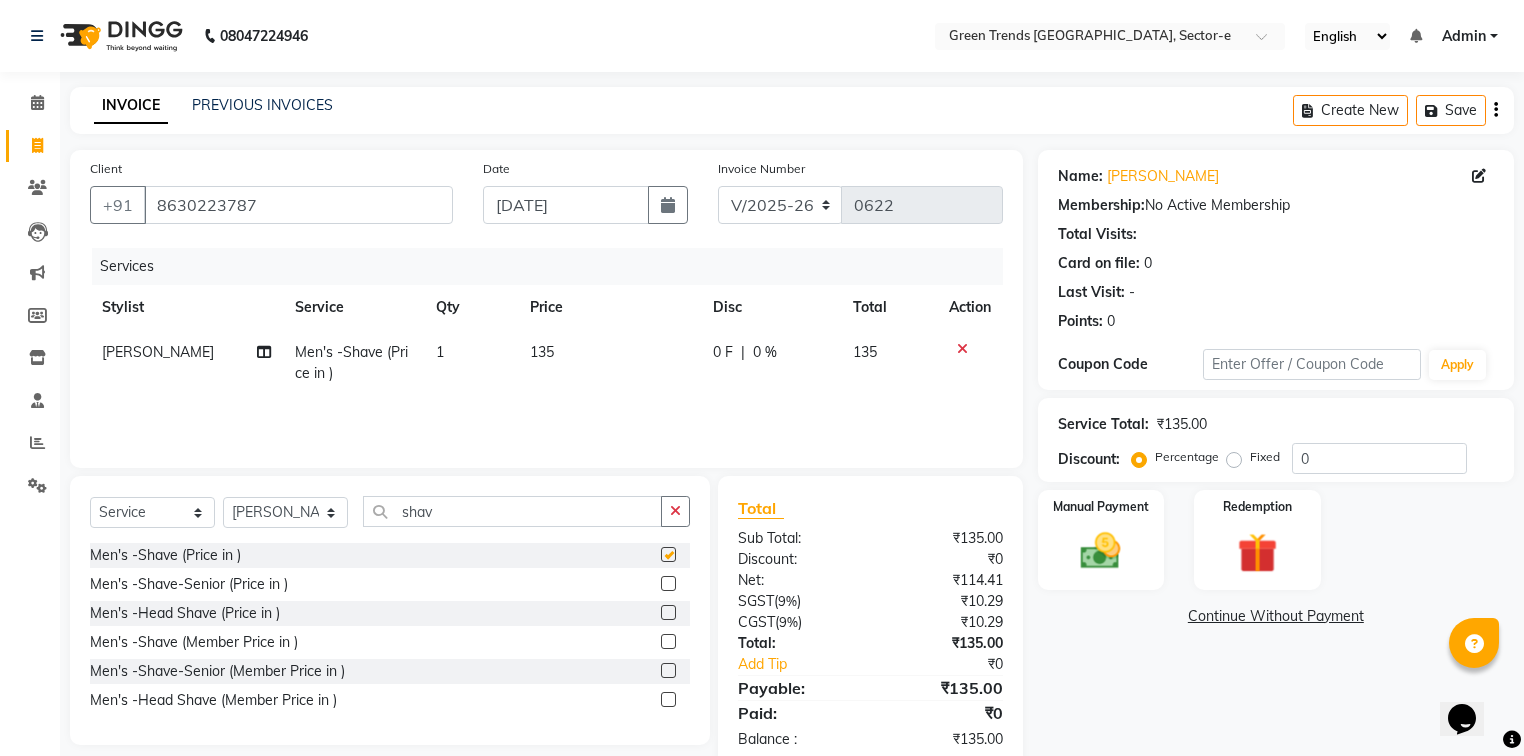 checkbox on "false" 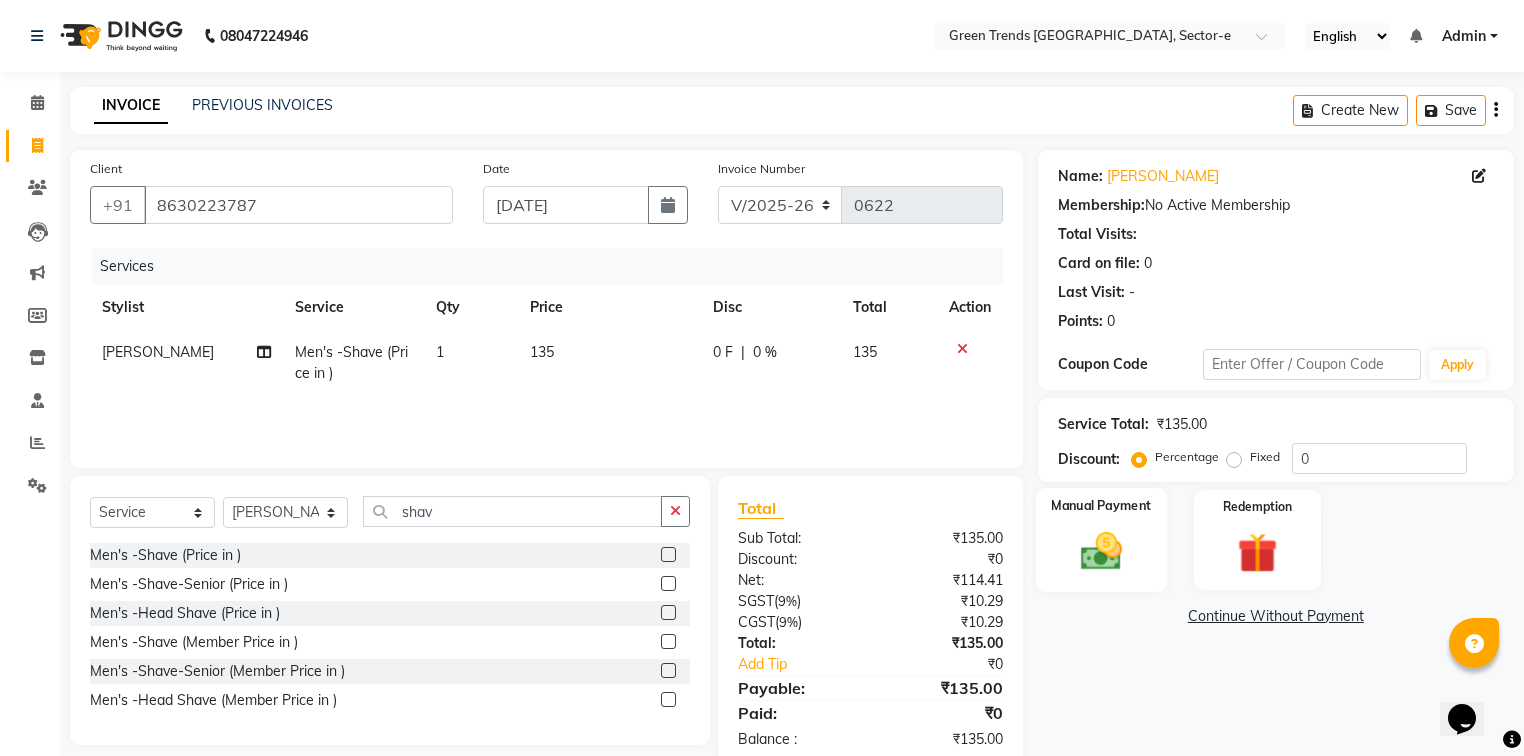 click 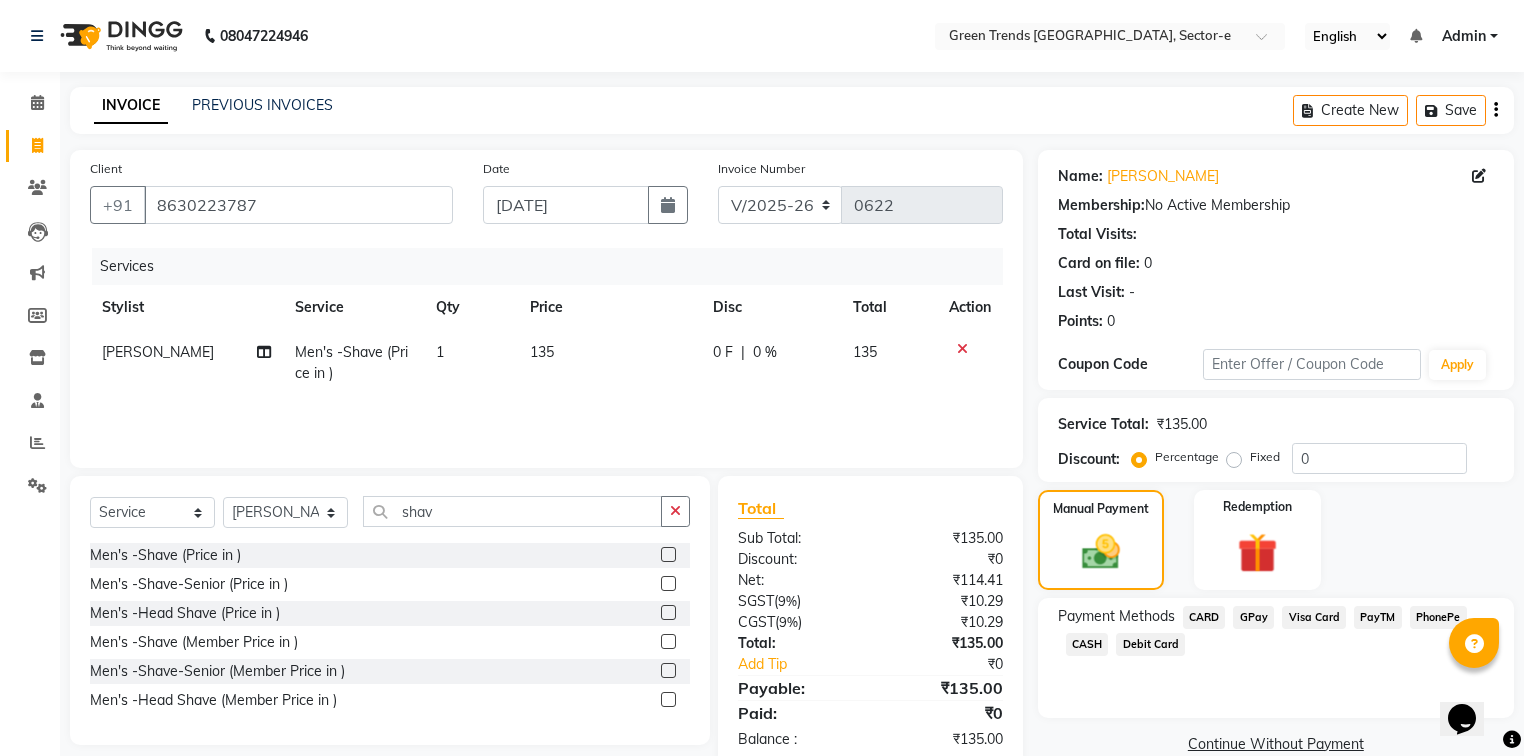 click on "CASH" 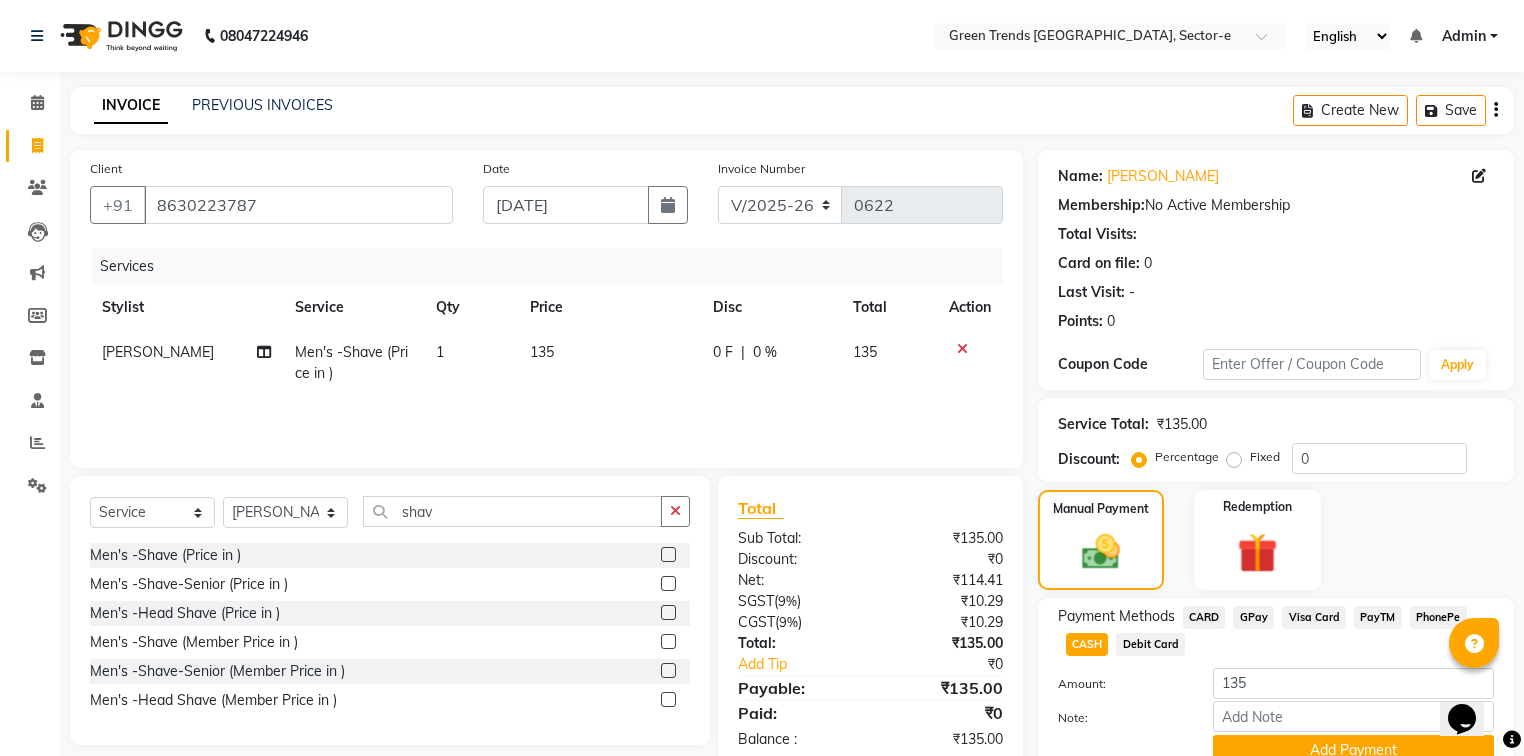 scroll, scrollTop: 91, scrollLeft: 0, axis: vertical 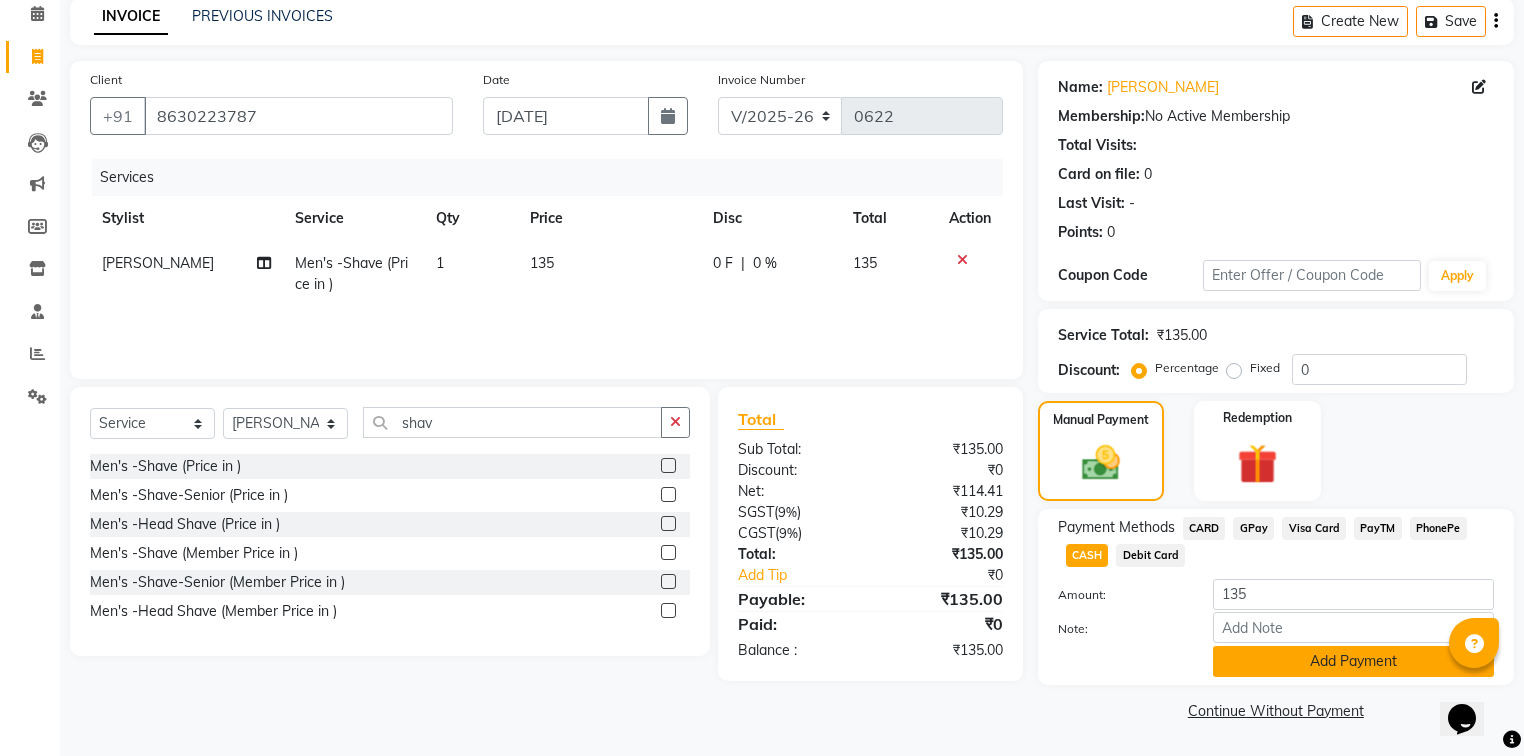 click on "Add Payment" 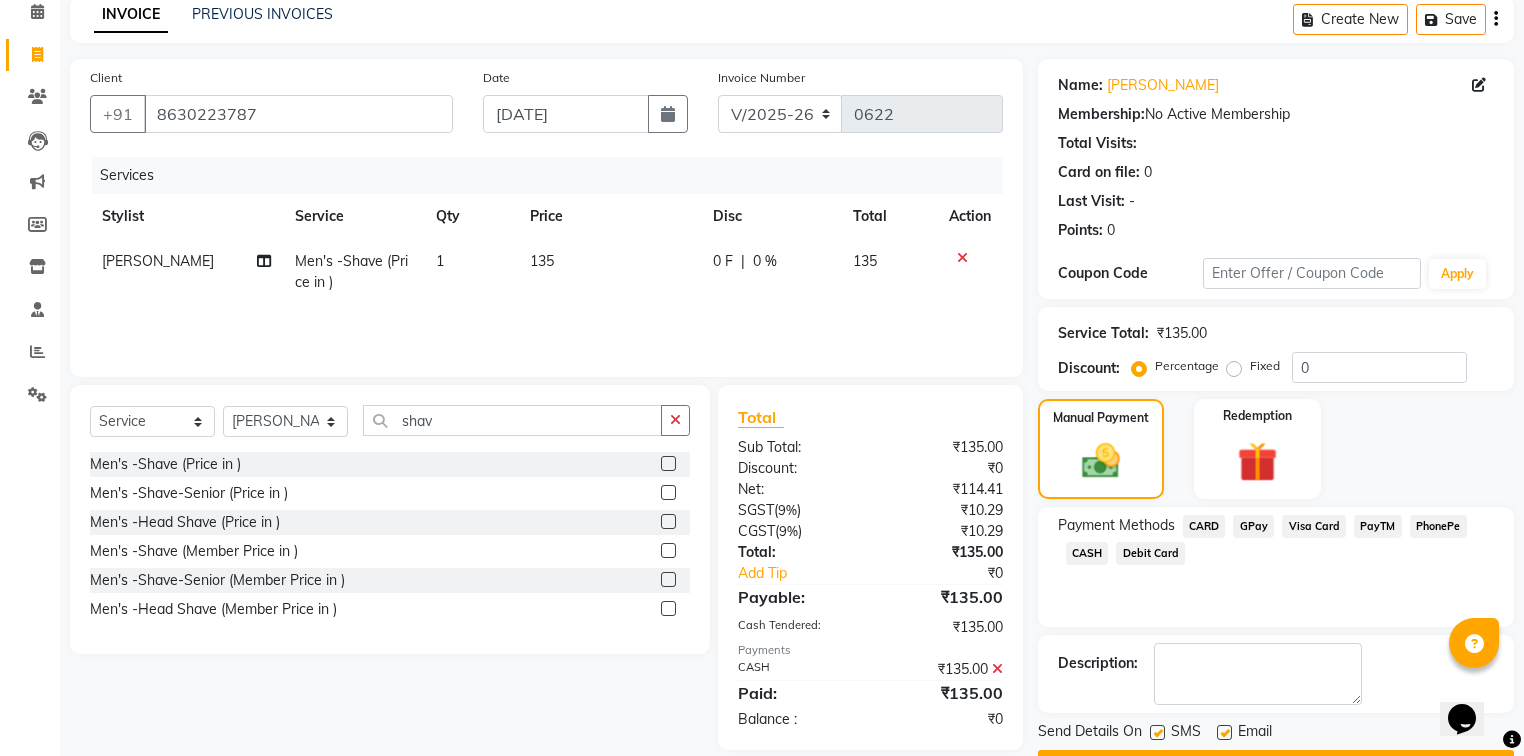 click 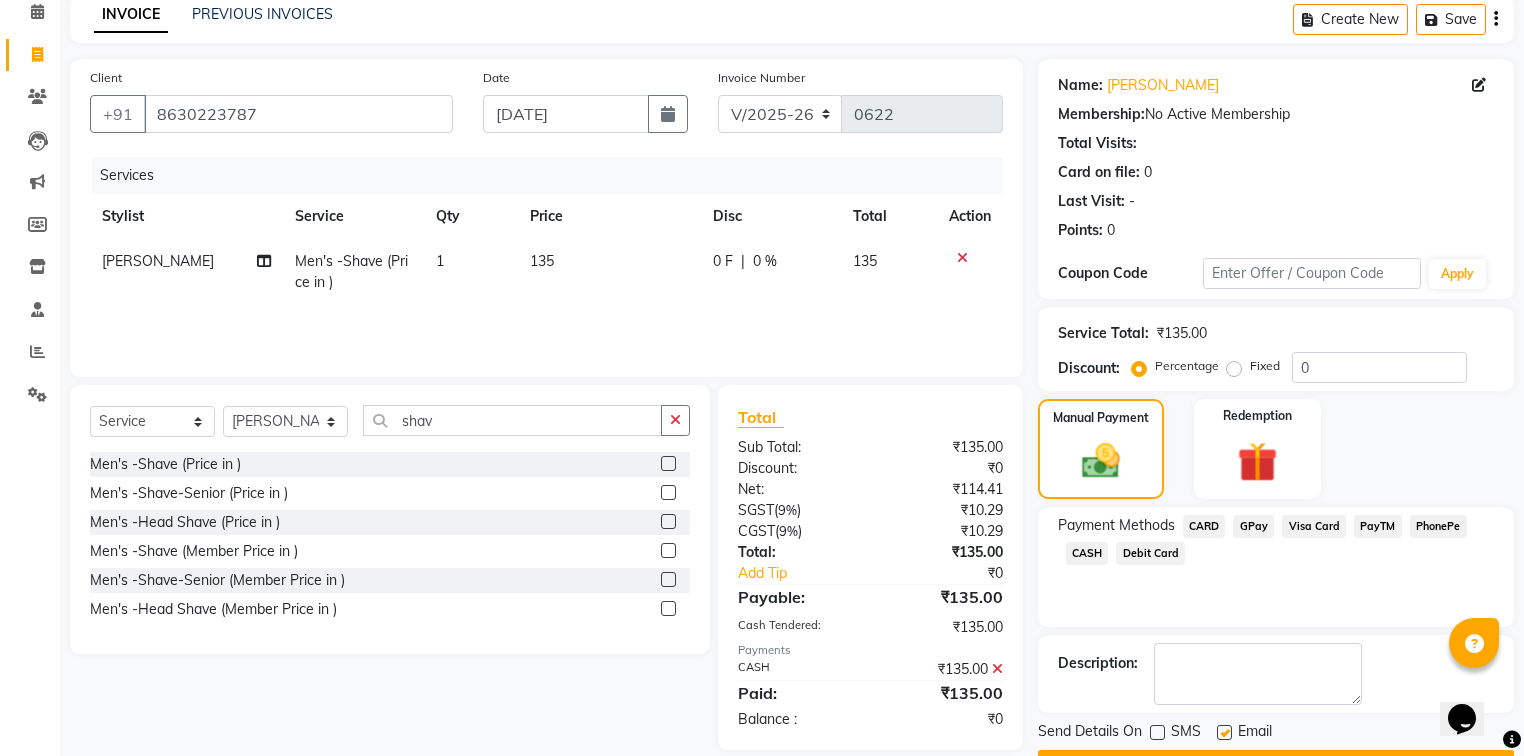 click 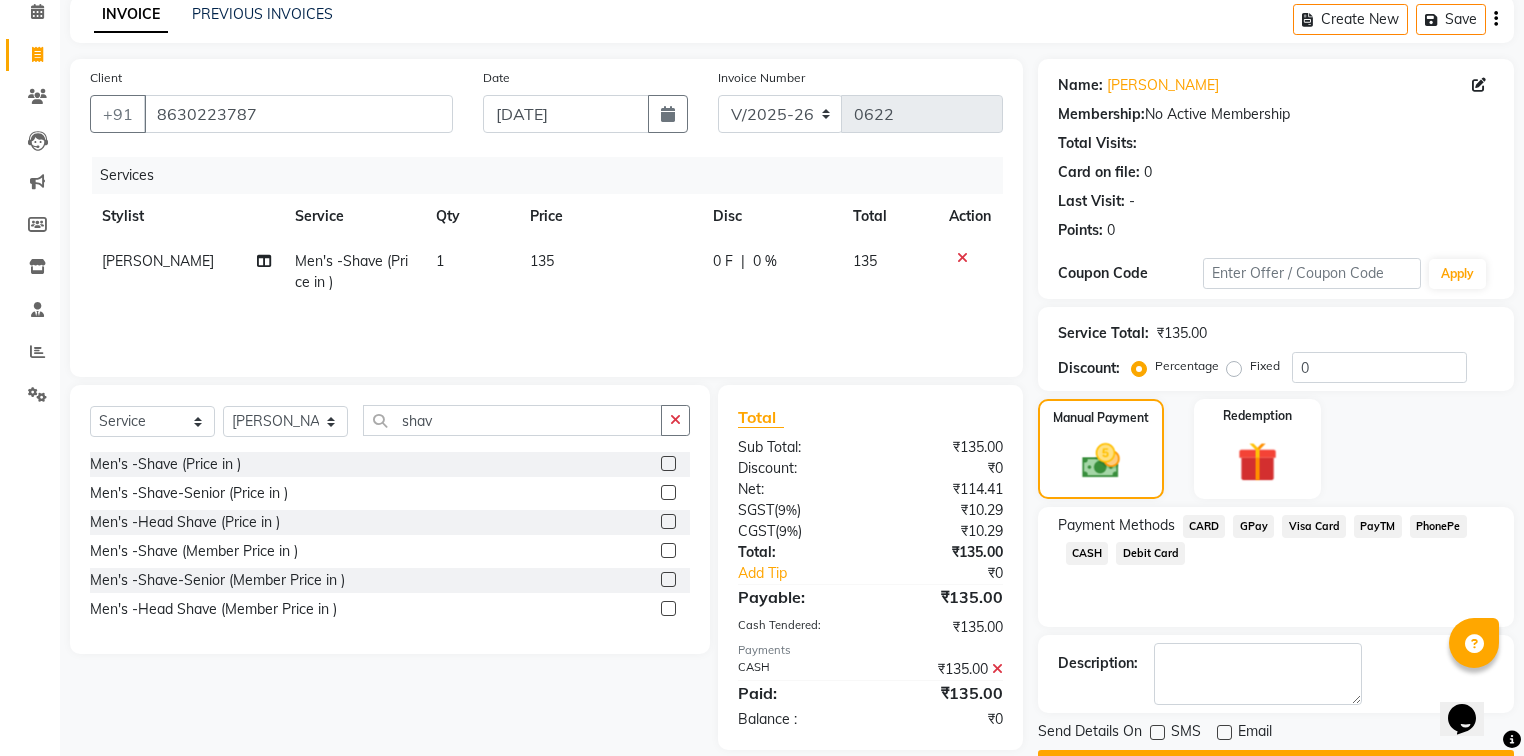click on "Checkout" 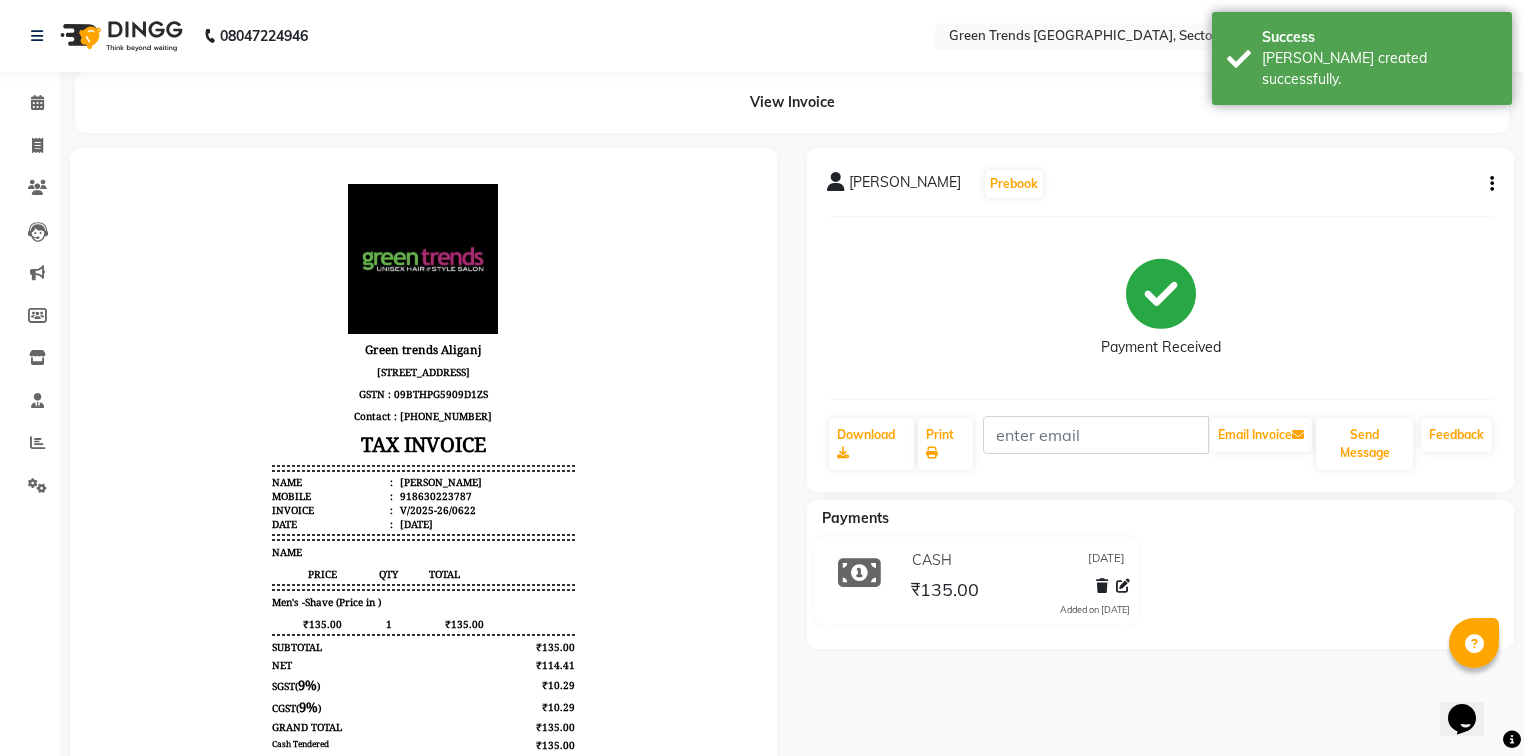 scroll, scrollTop: 0, scrollLeft: 0, axis: both 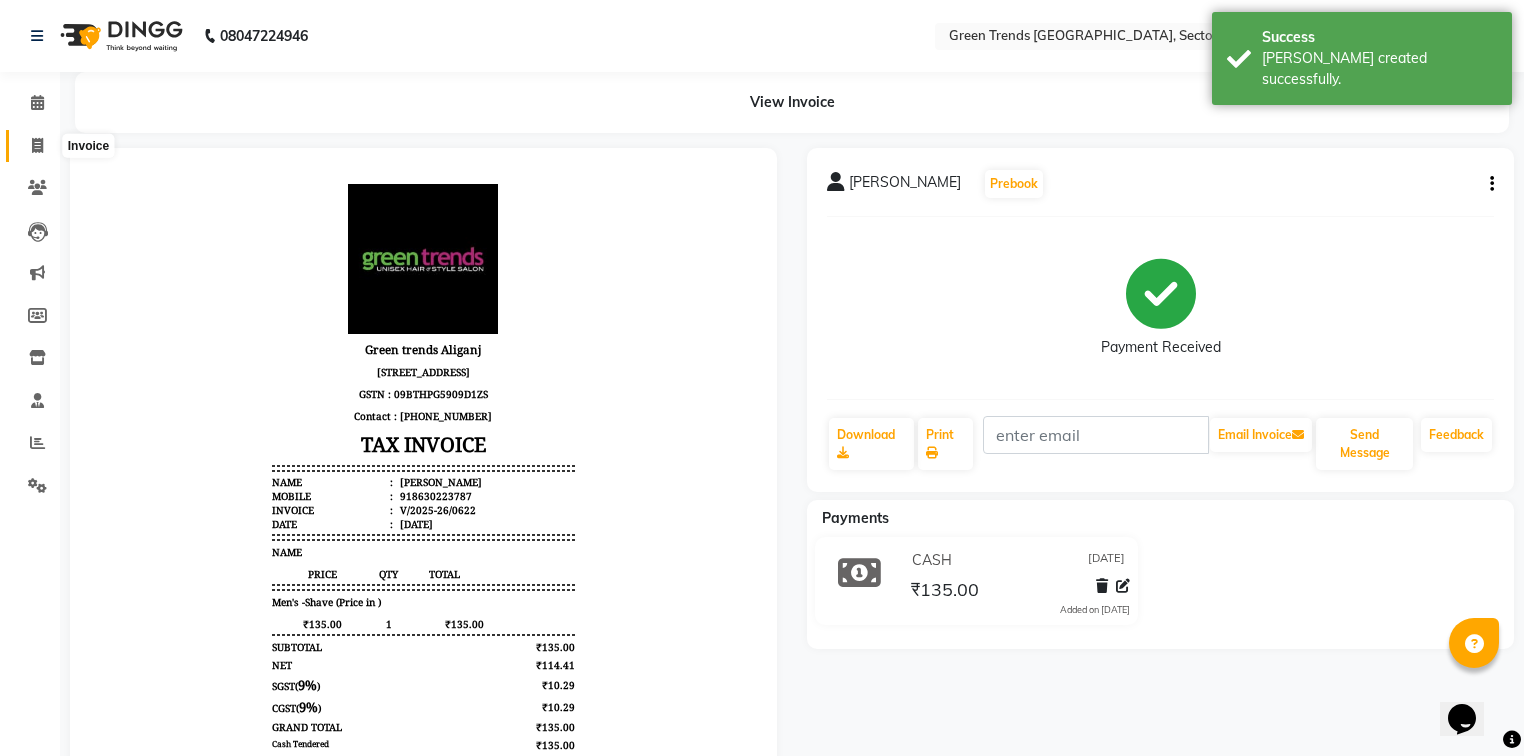 click 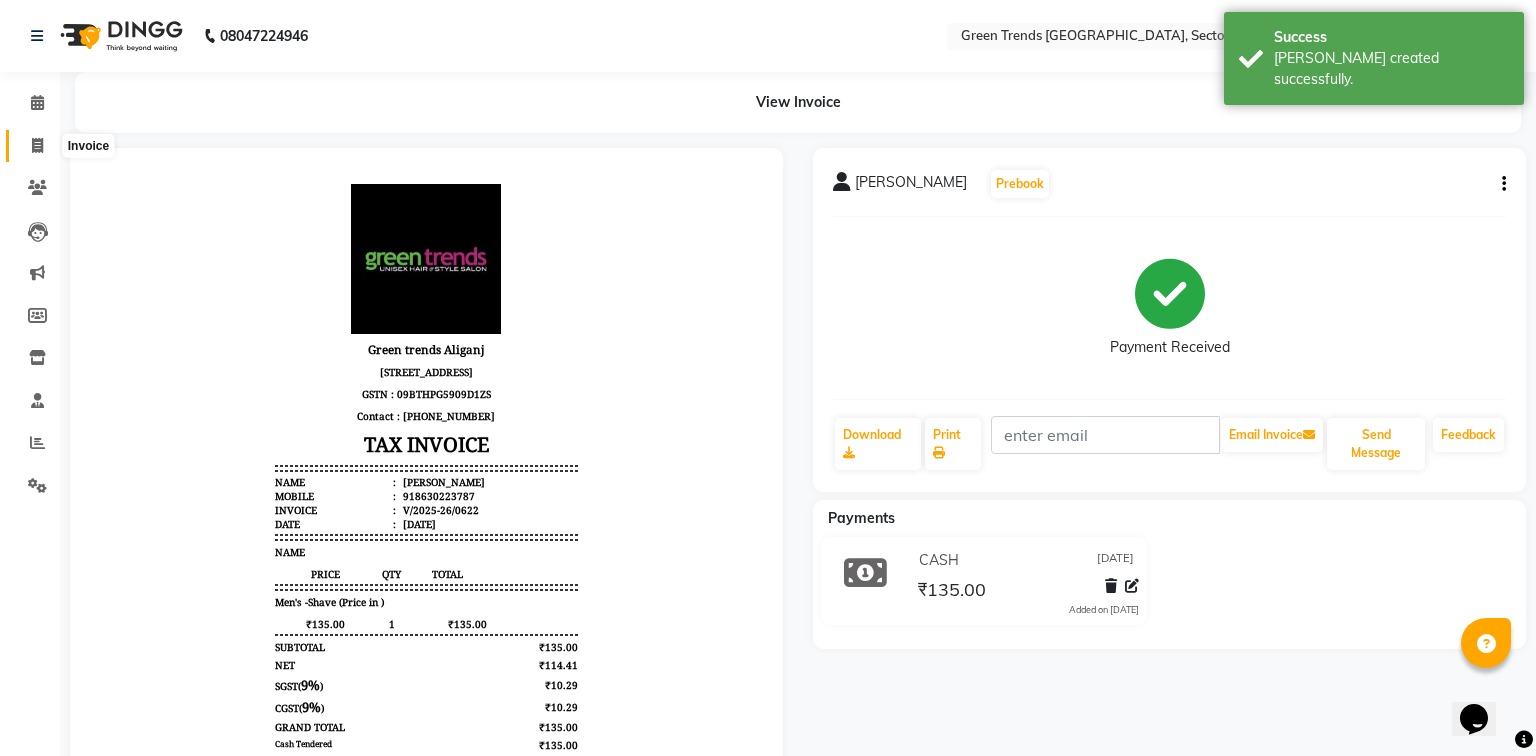 select on "7023" 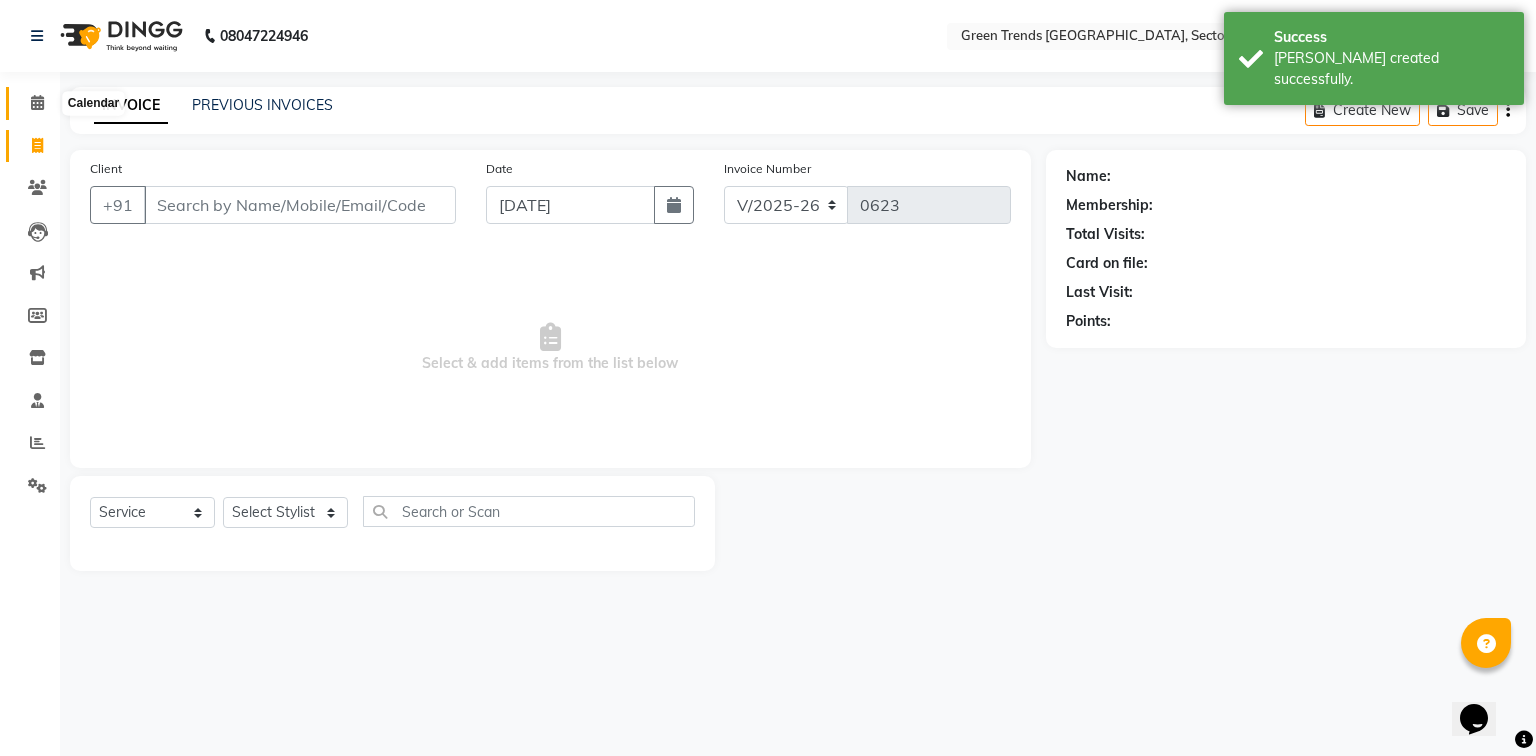 click 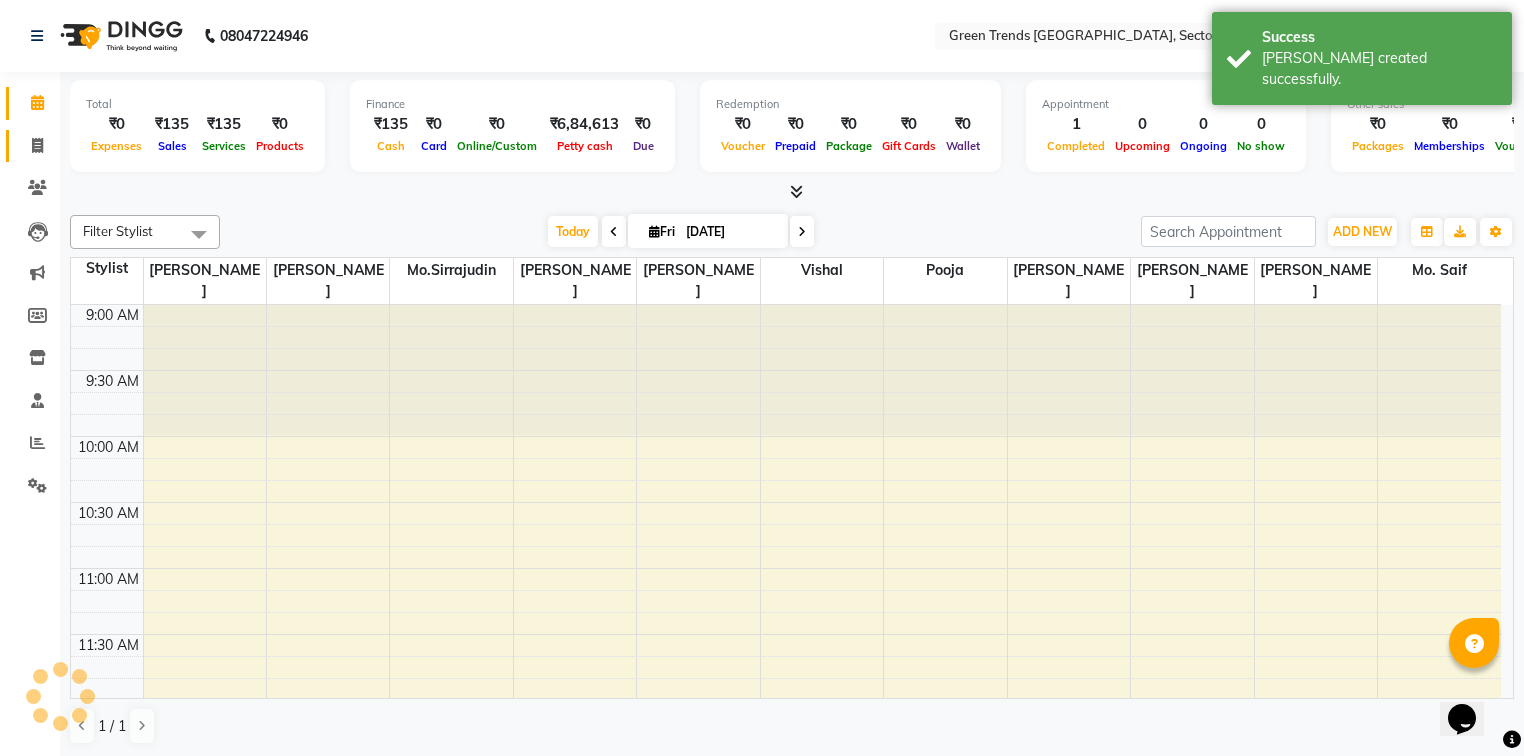 scroll, scrollTop: 0, scrollLeft: 0, axis: both 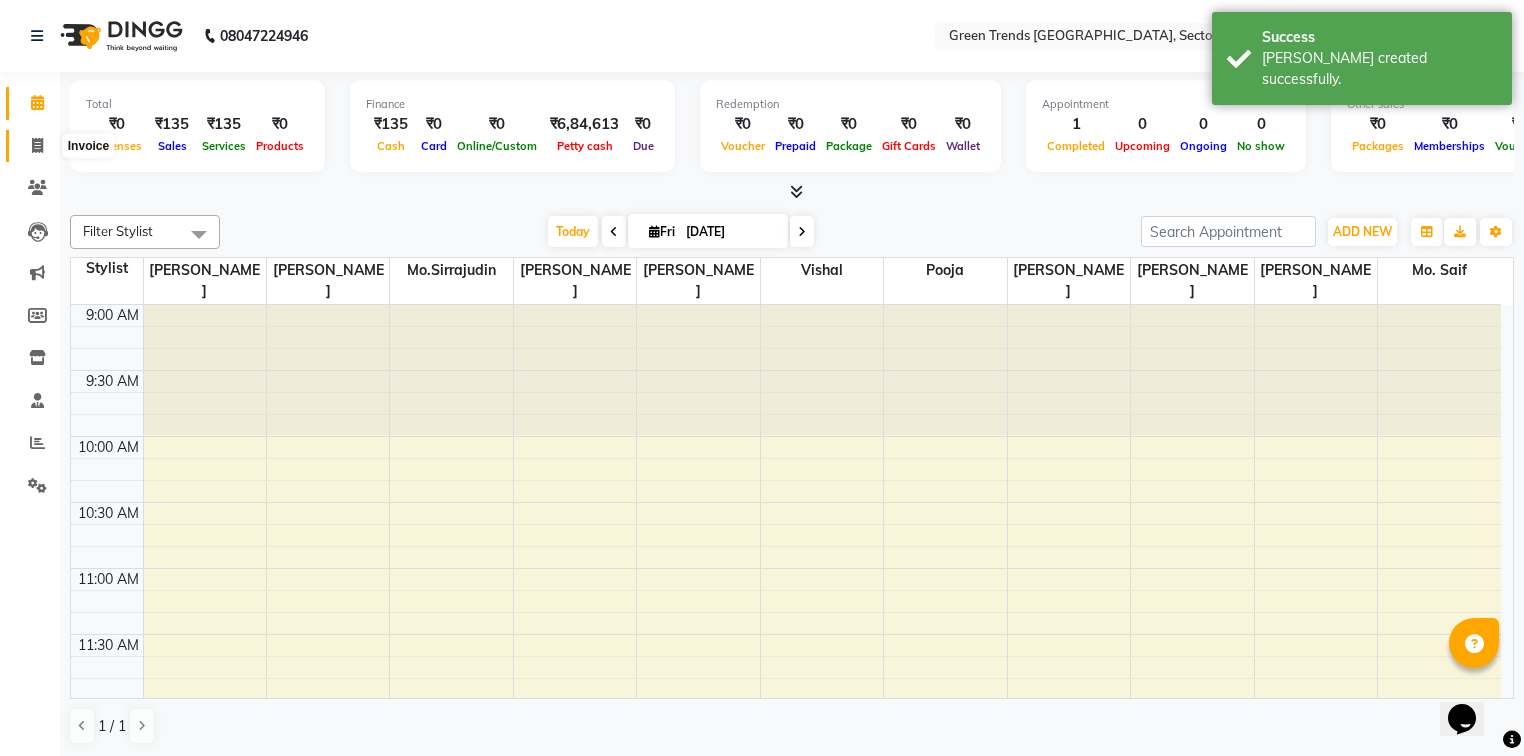 click 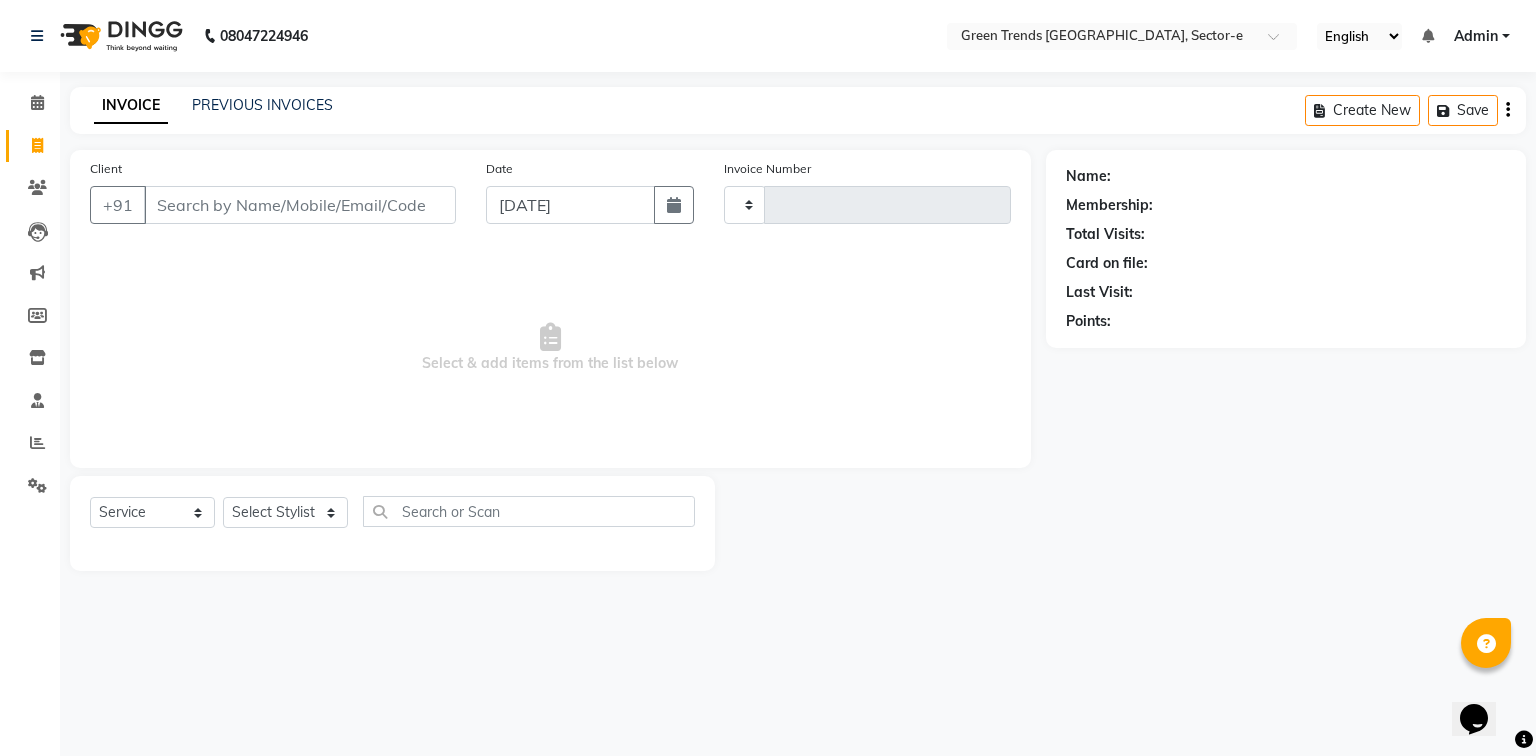 type on "0623" 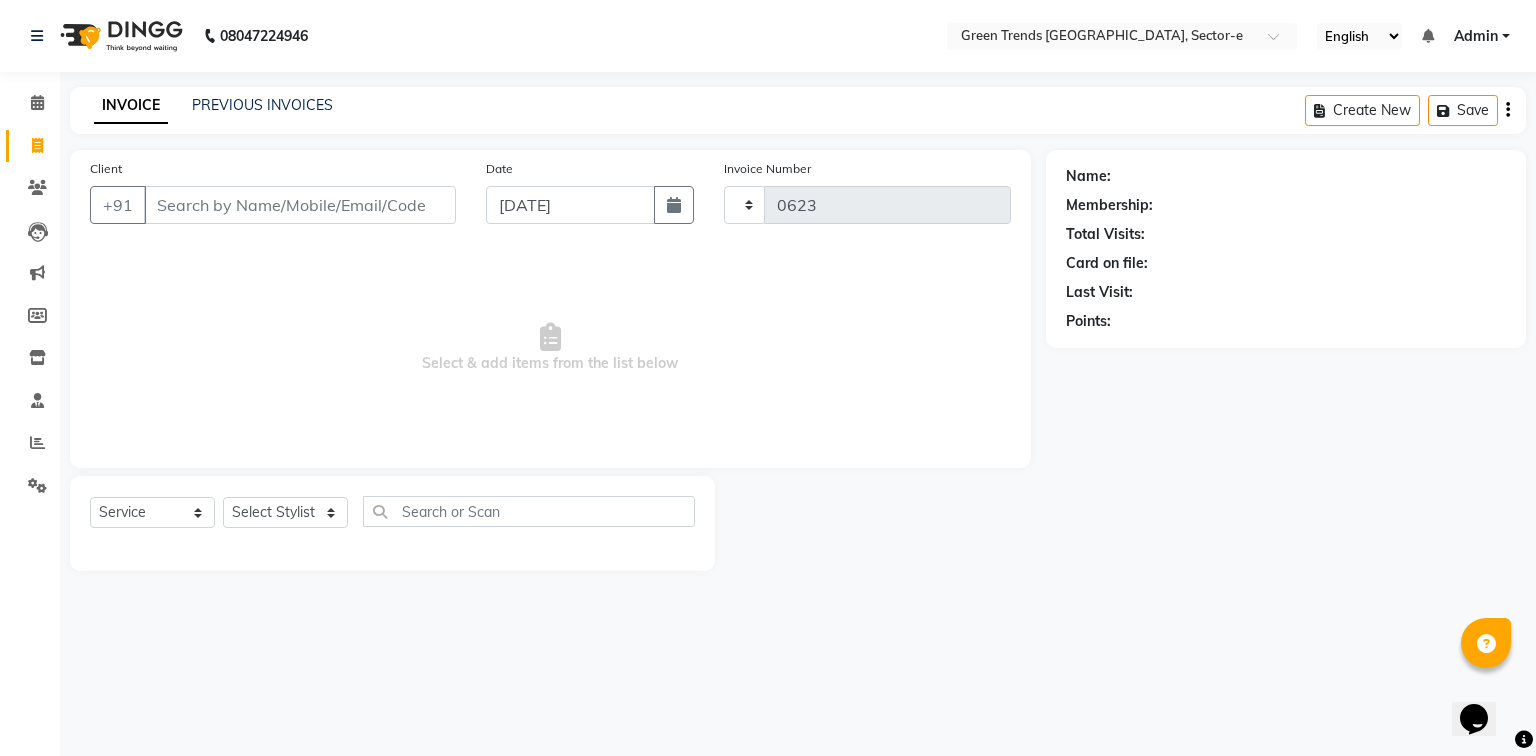 select on "7023" 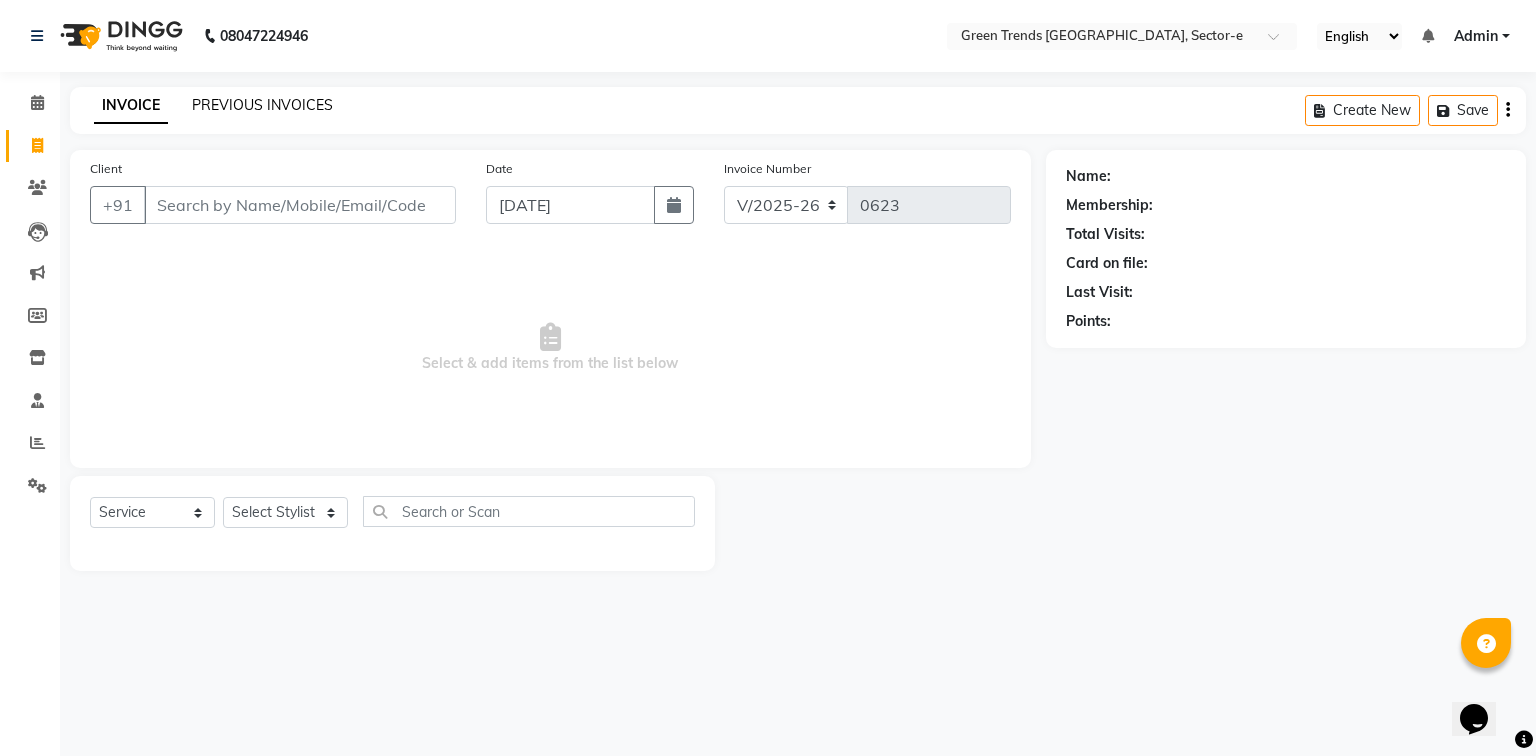 click on "PREVIOUS INVOICES" 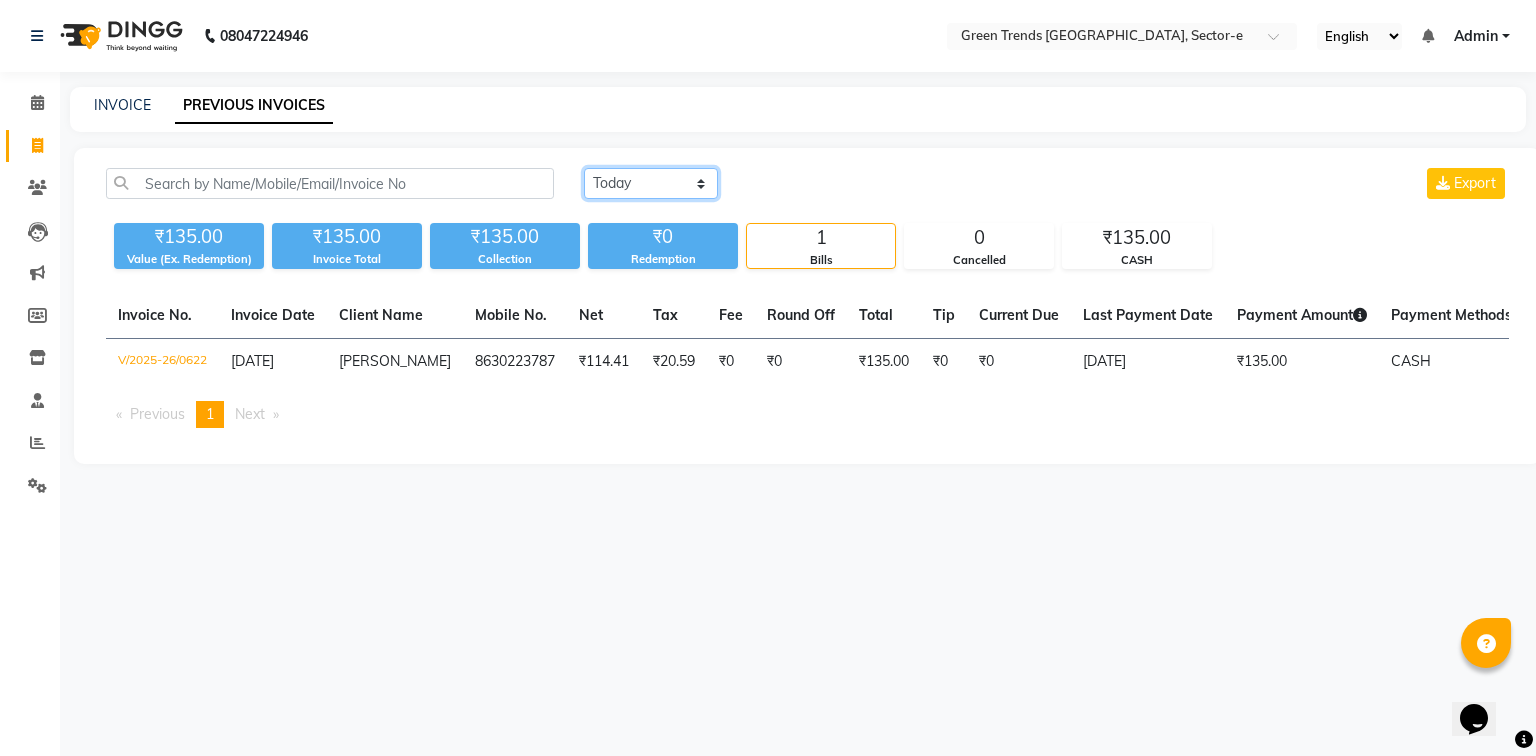 click on "[DATE] [DATE] Custom Range" 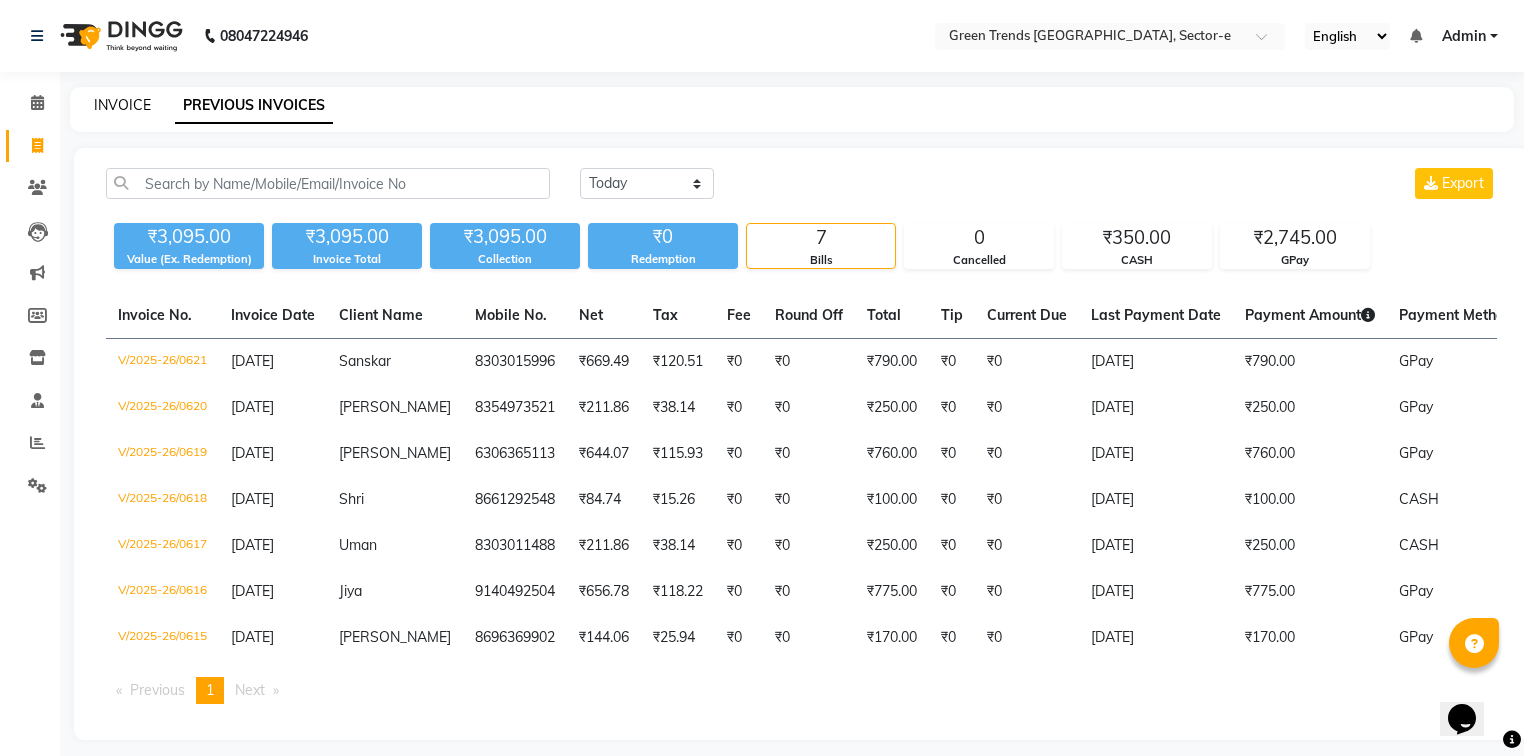 click on "INVOICE" 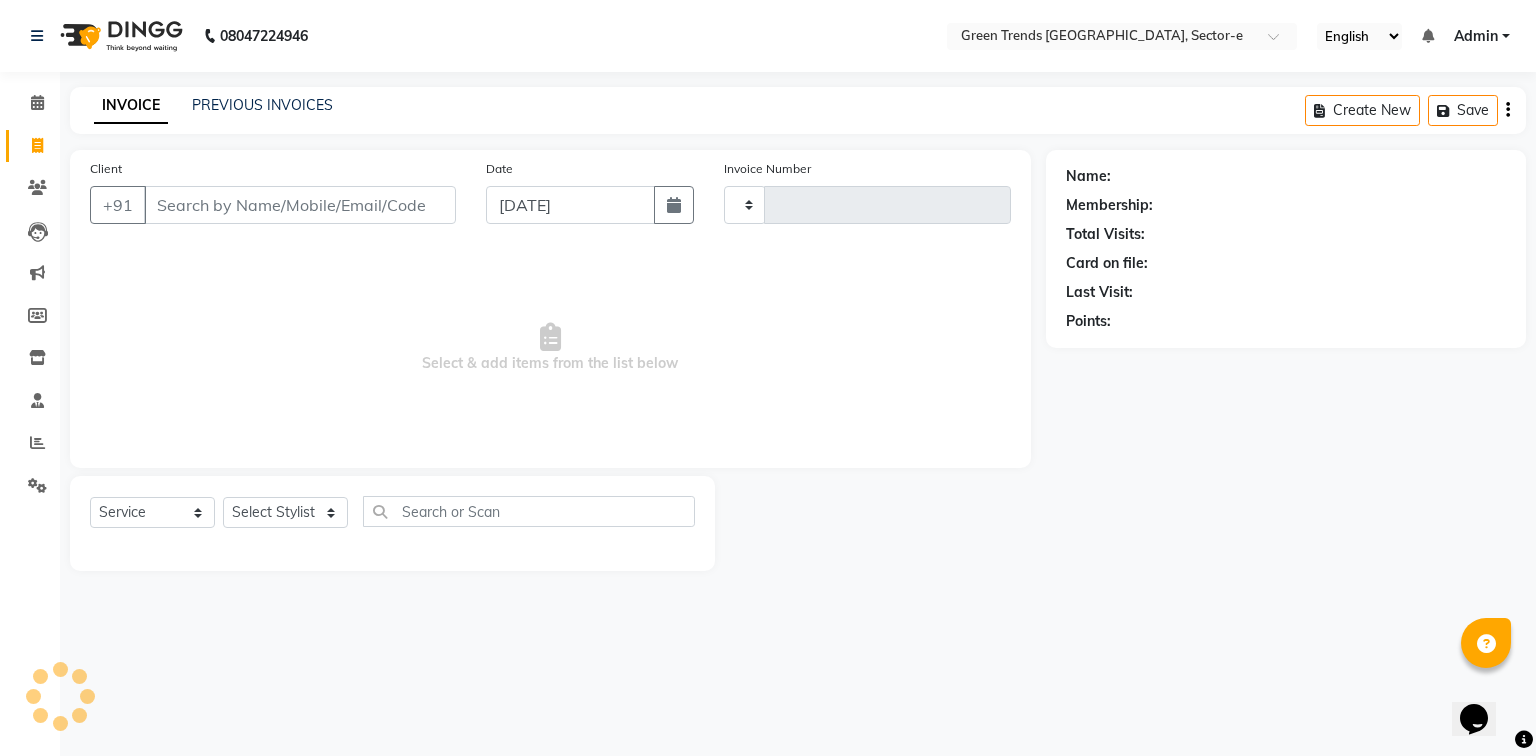 type on "0623" 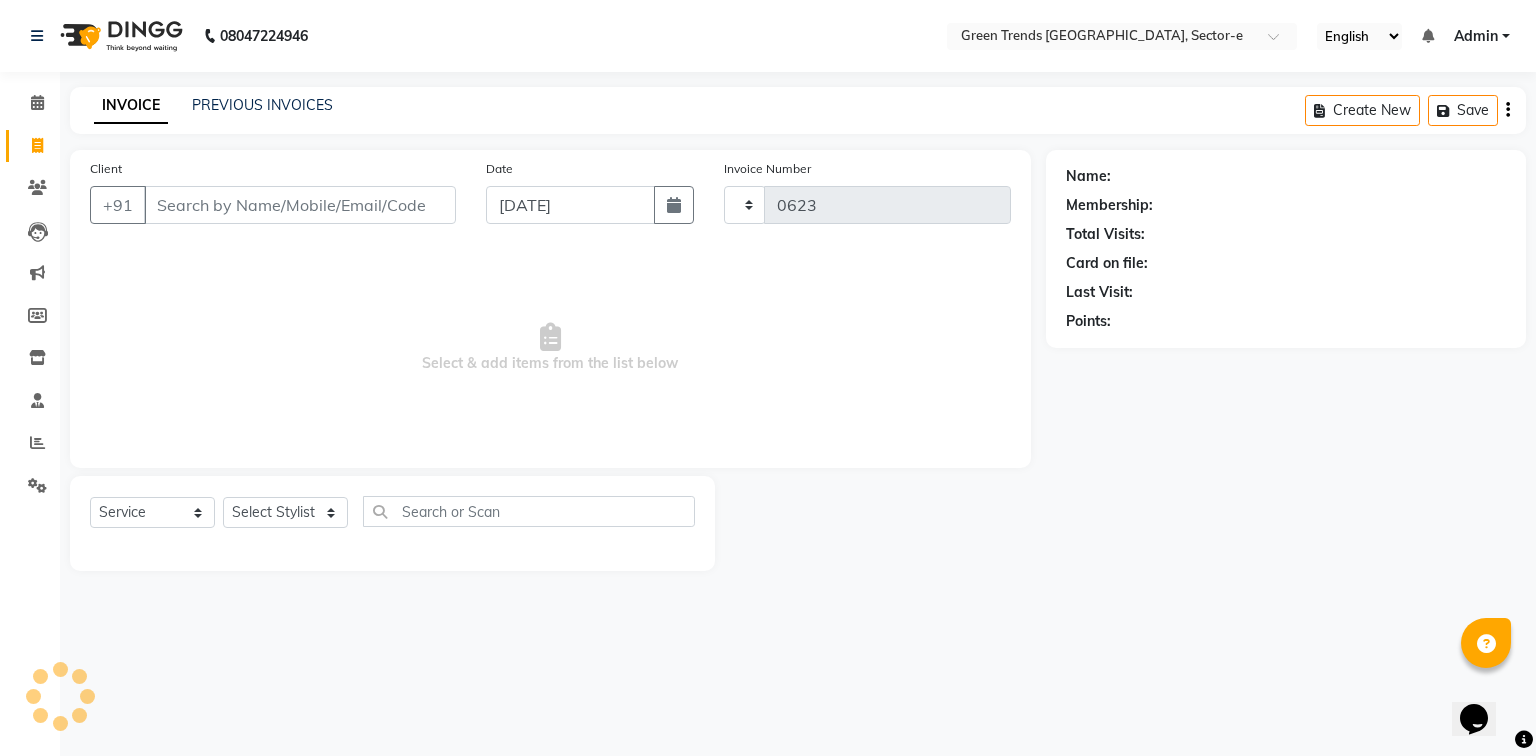 select on "7023" 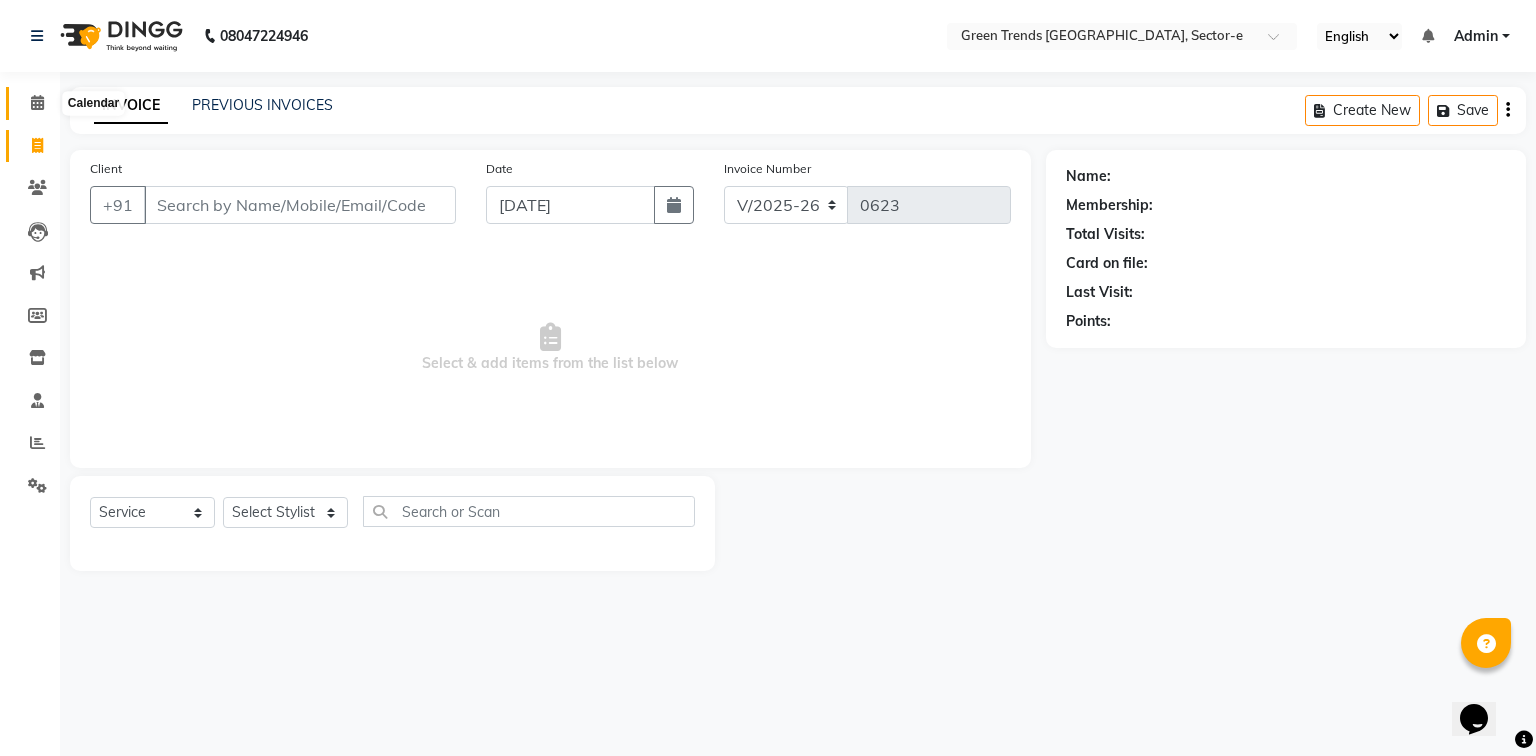 click 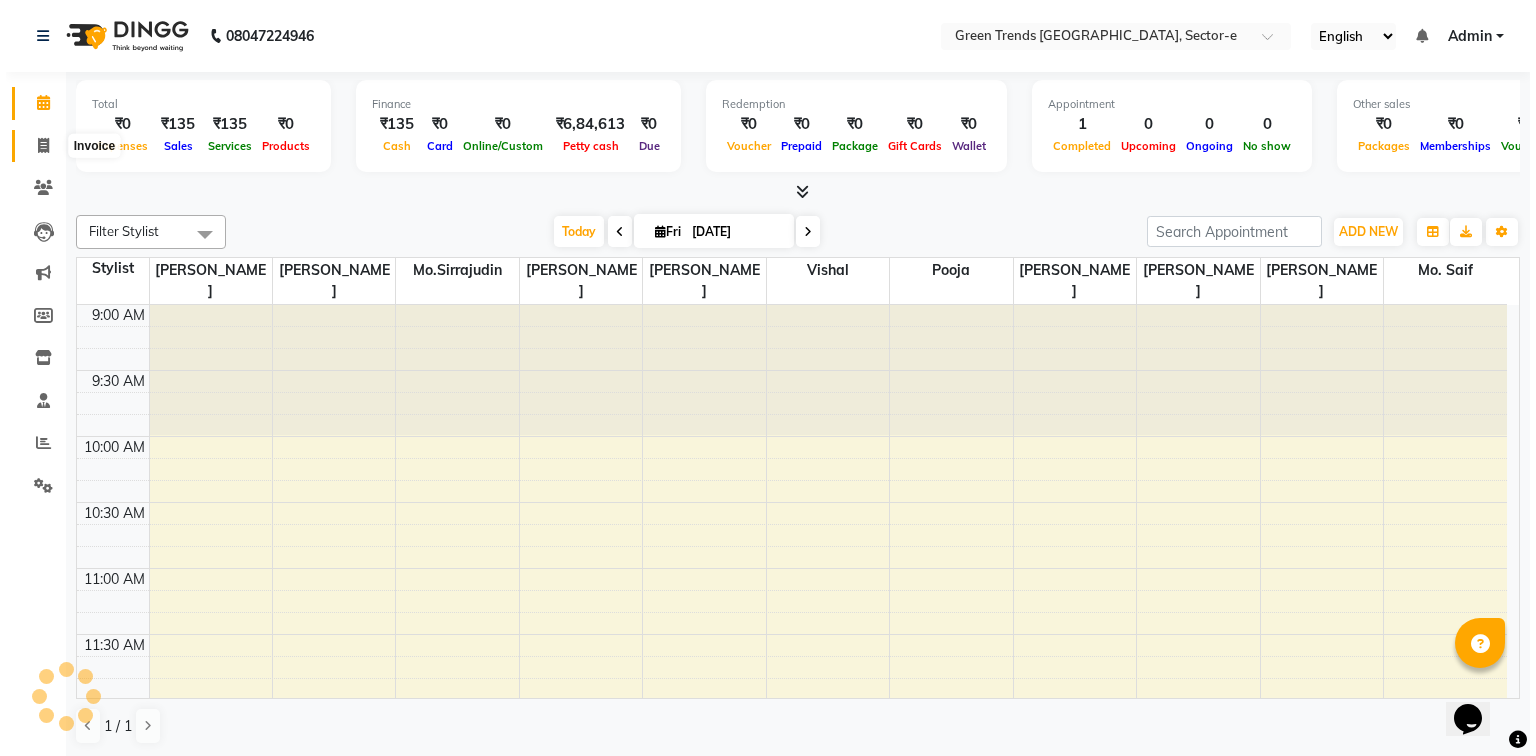 scroll, scrollTop: 0, scrollLeft: 0, axis: both 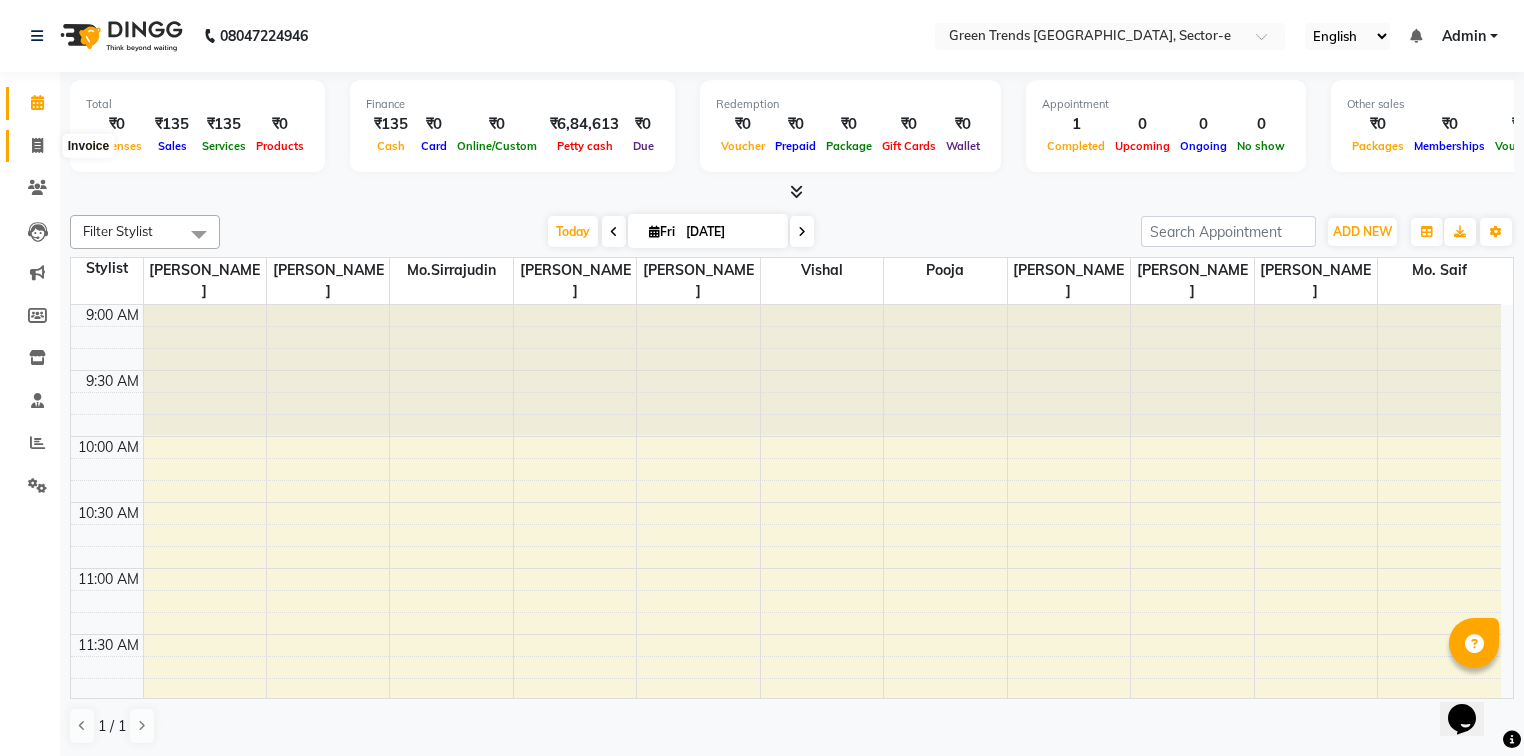click 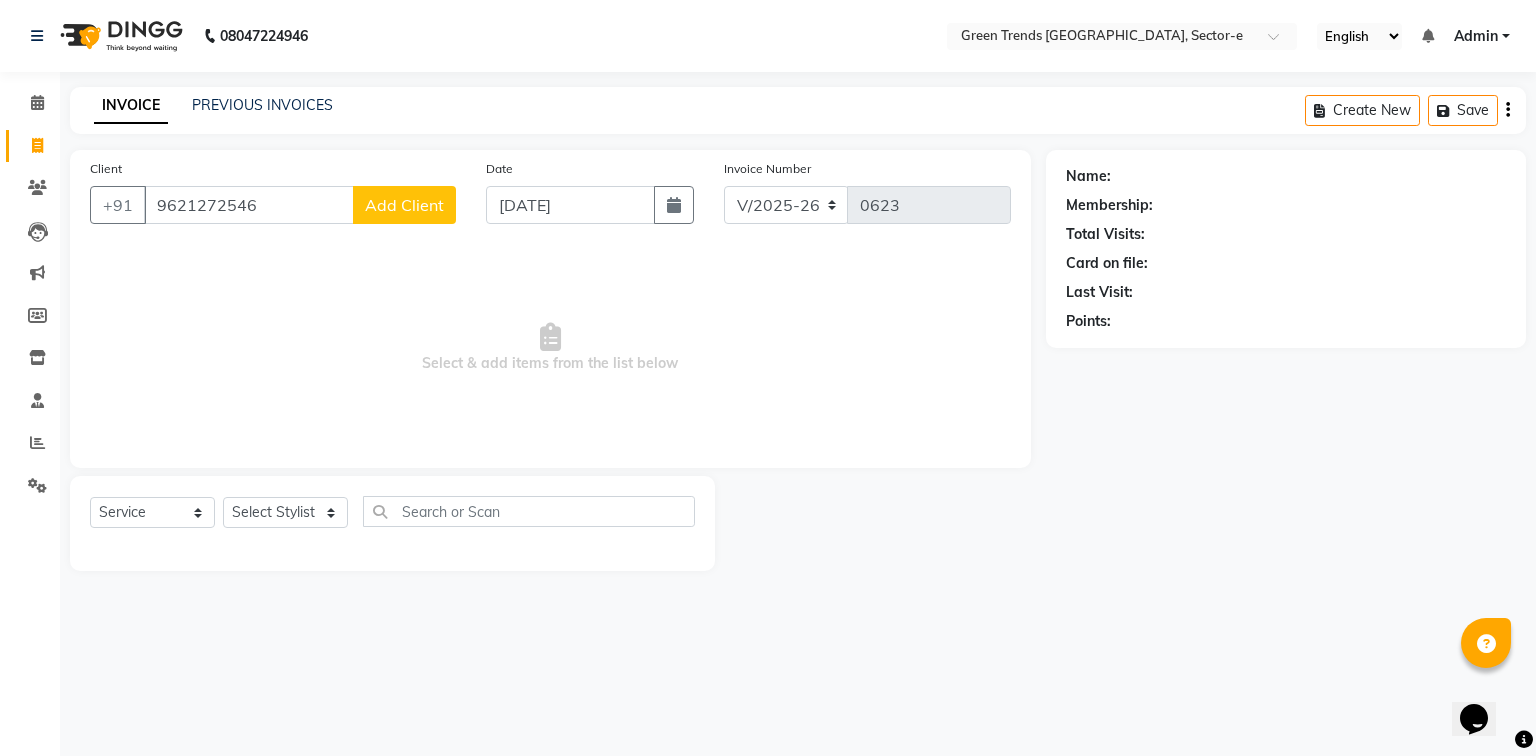 type on "9621272546" 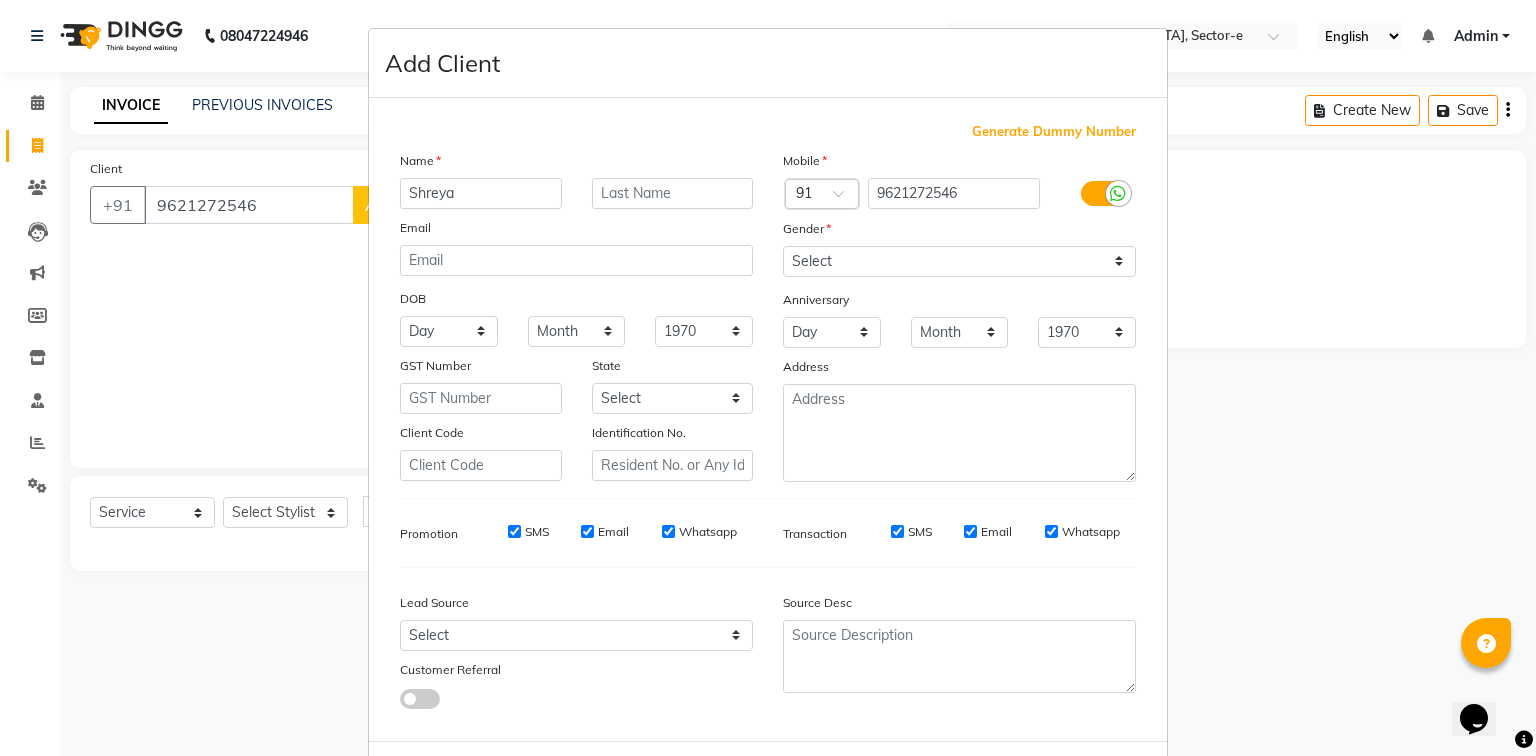 type on "Shreya" 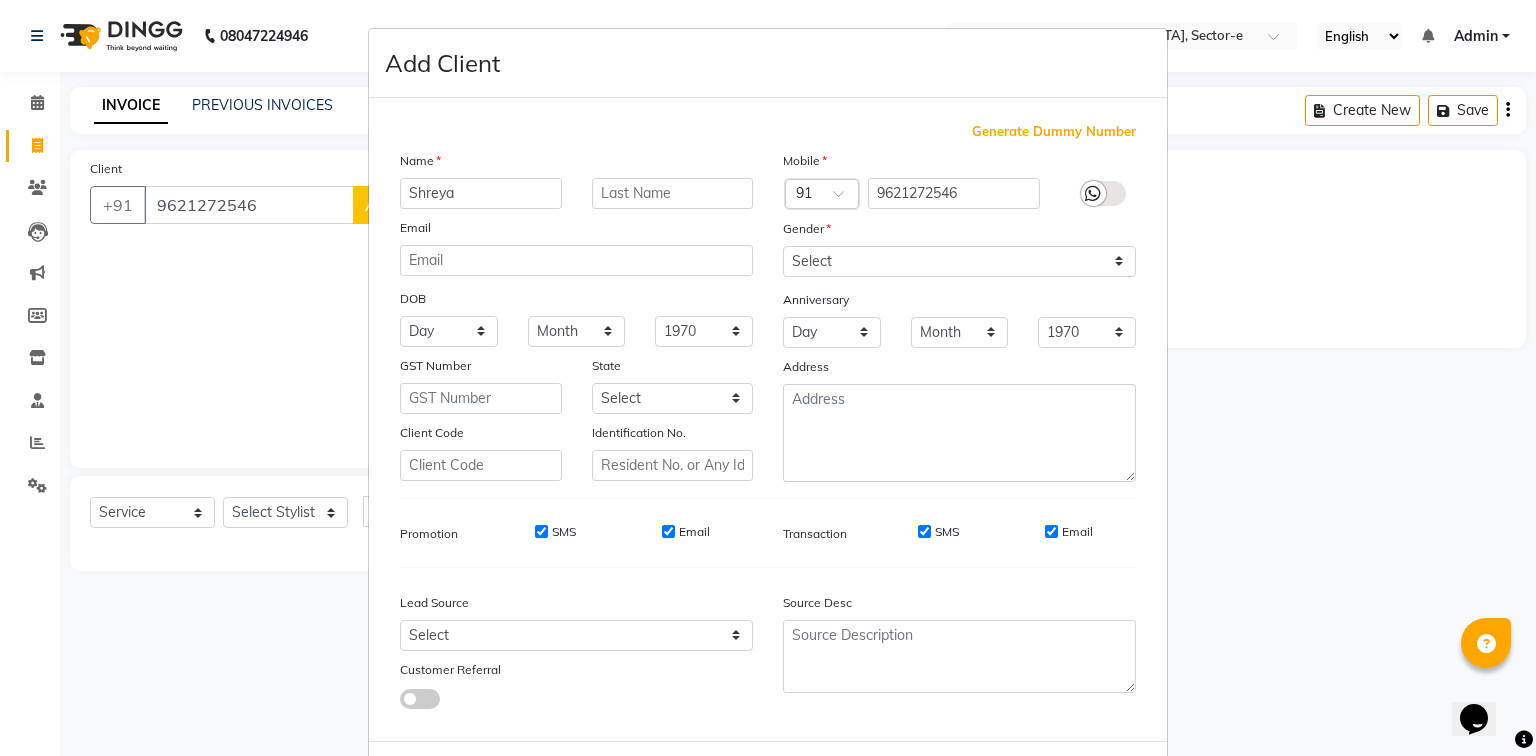 click at bounding box center [1103, 193] 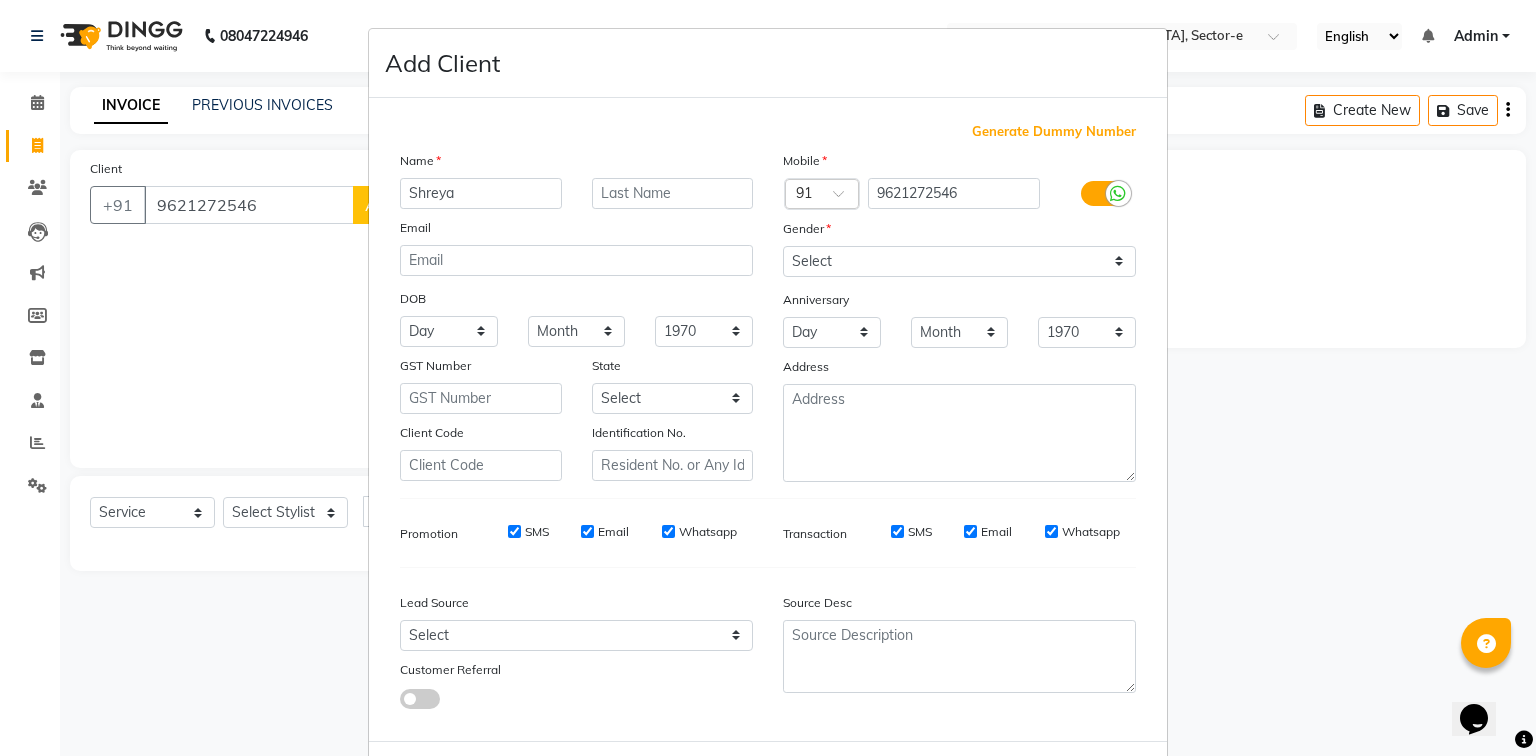 click at bounding box center [1103, 193] 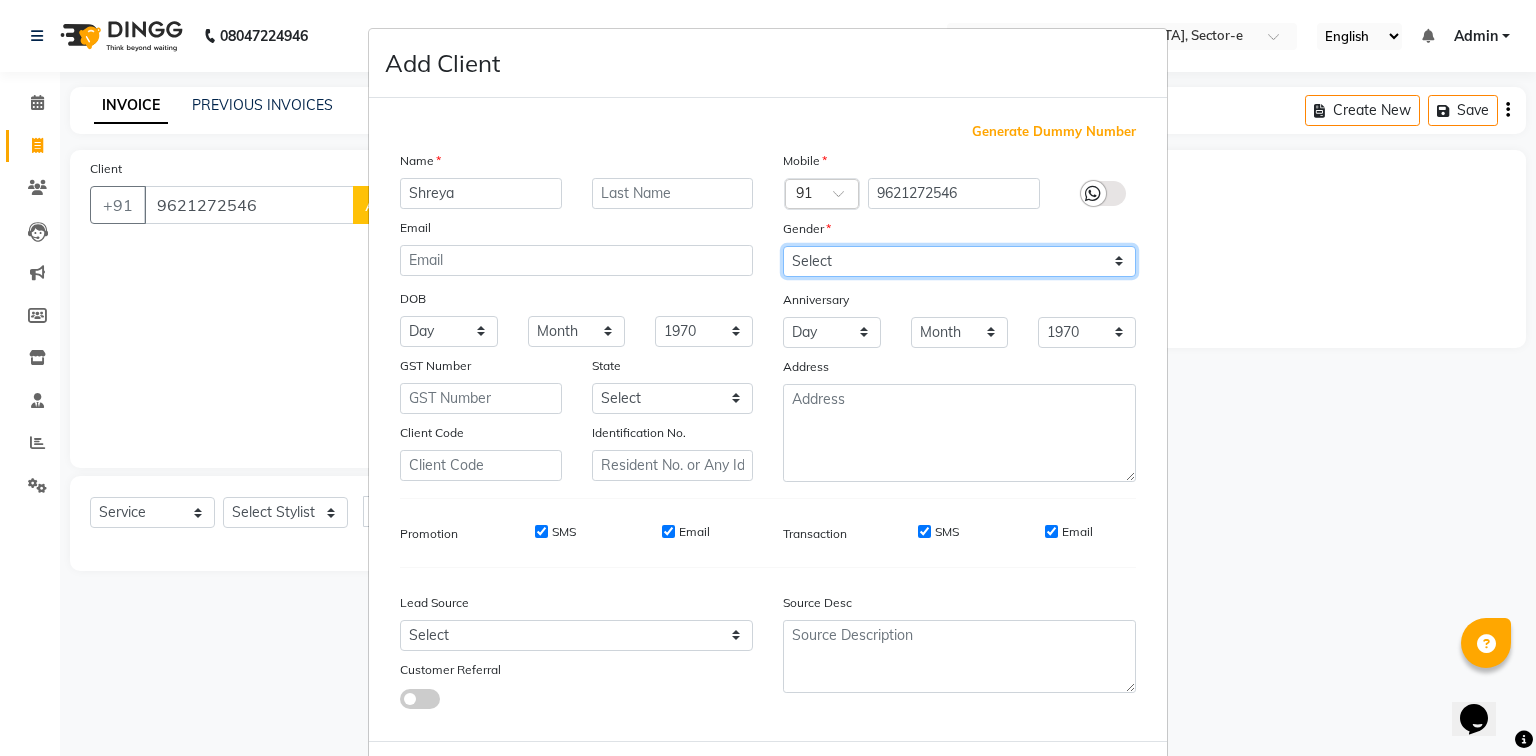 click on "Select [DEMOGRAPHIC_DATA] [DEMOGRAPHIC_DATA] Other Prefer Not To Say" at bounding box center [959, 261] 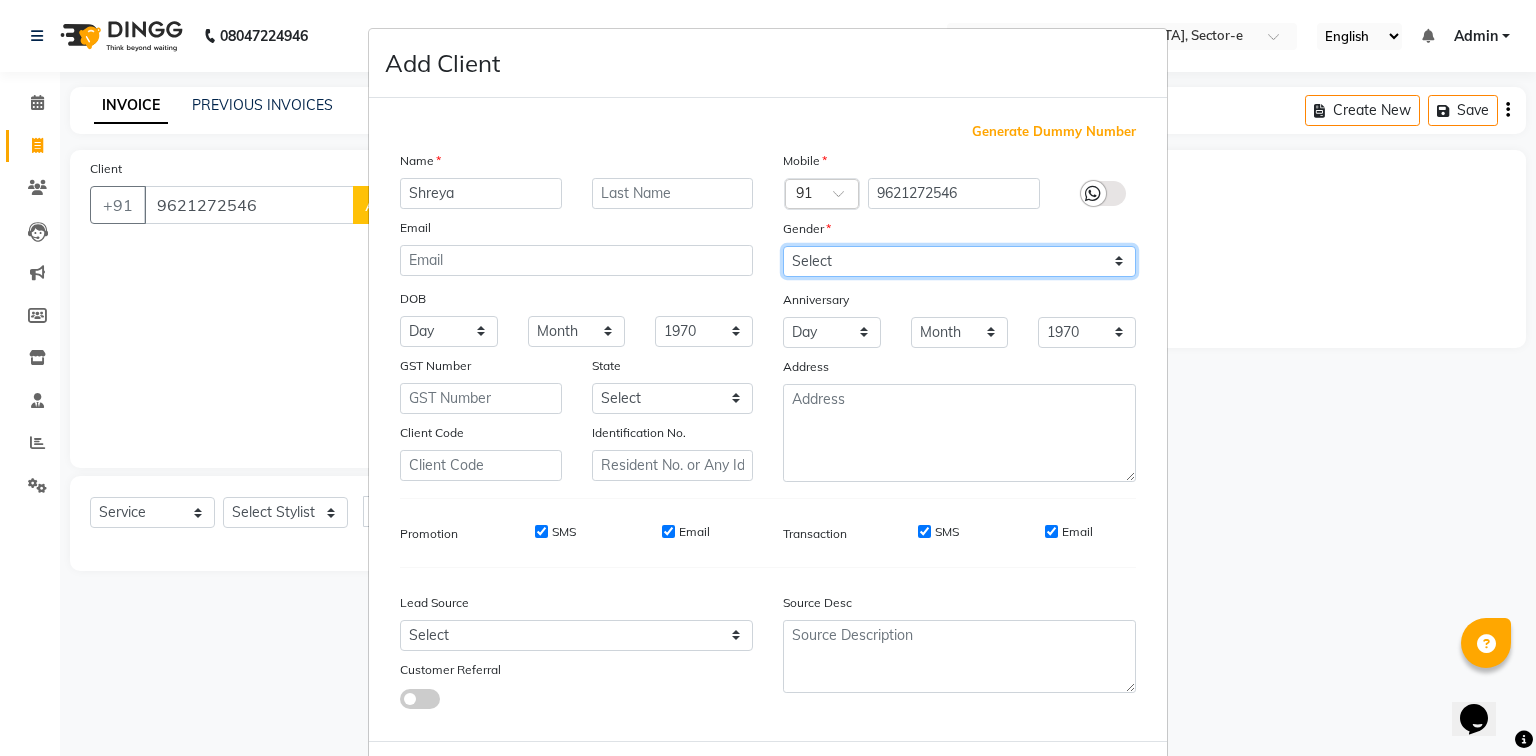select on "[DEMOGRAPHIC_DATA]" 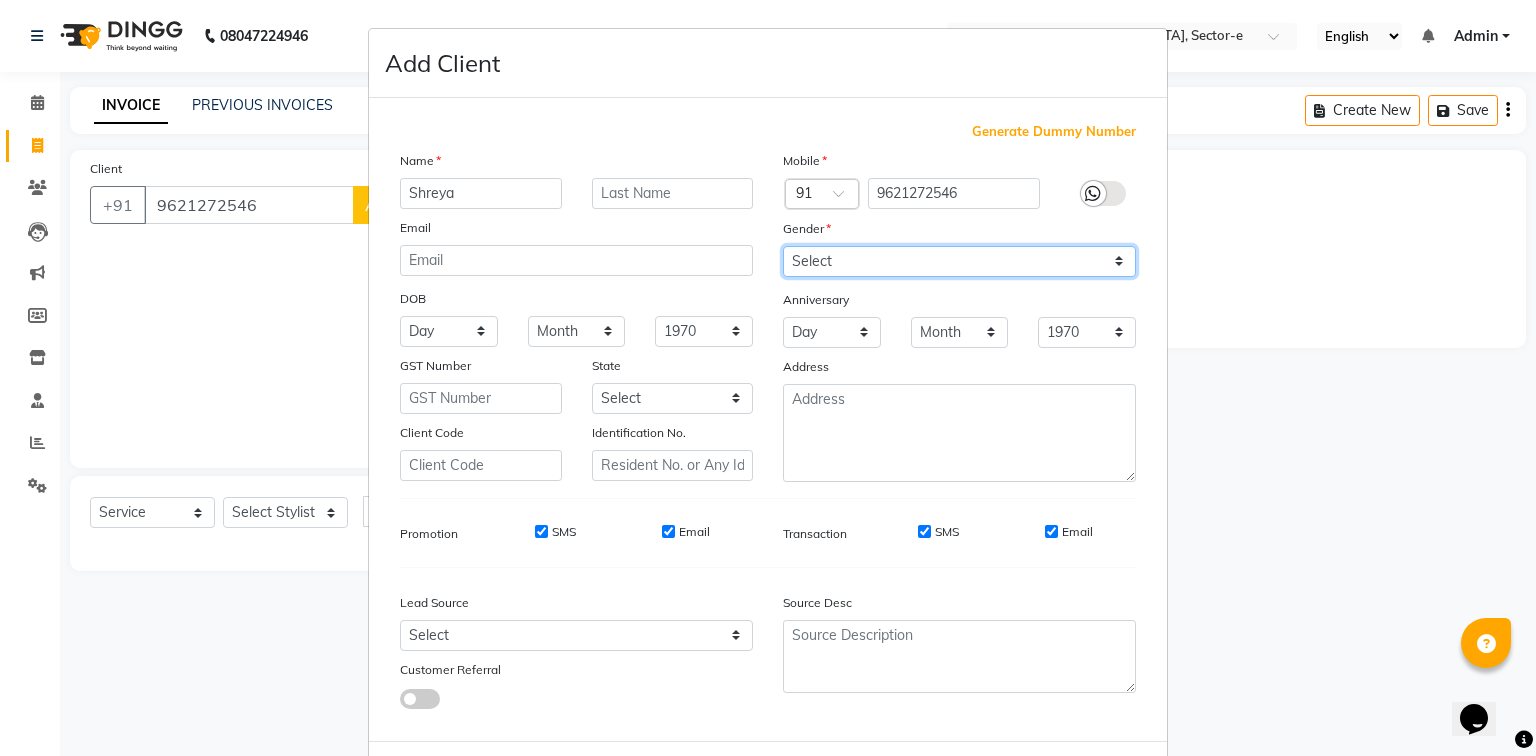 click on "Select [DEMOGRAPHIC_DATA] [DEMOGRAPHIC_DATA] Other Prefer Not To Say" at bounding box center (959, 261) 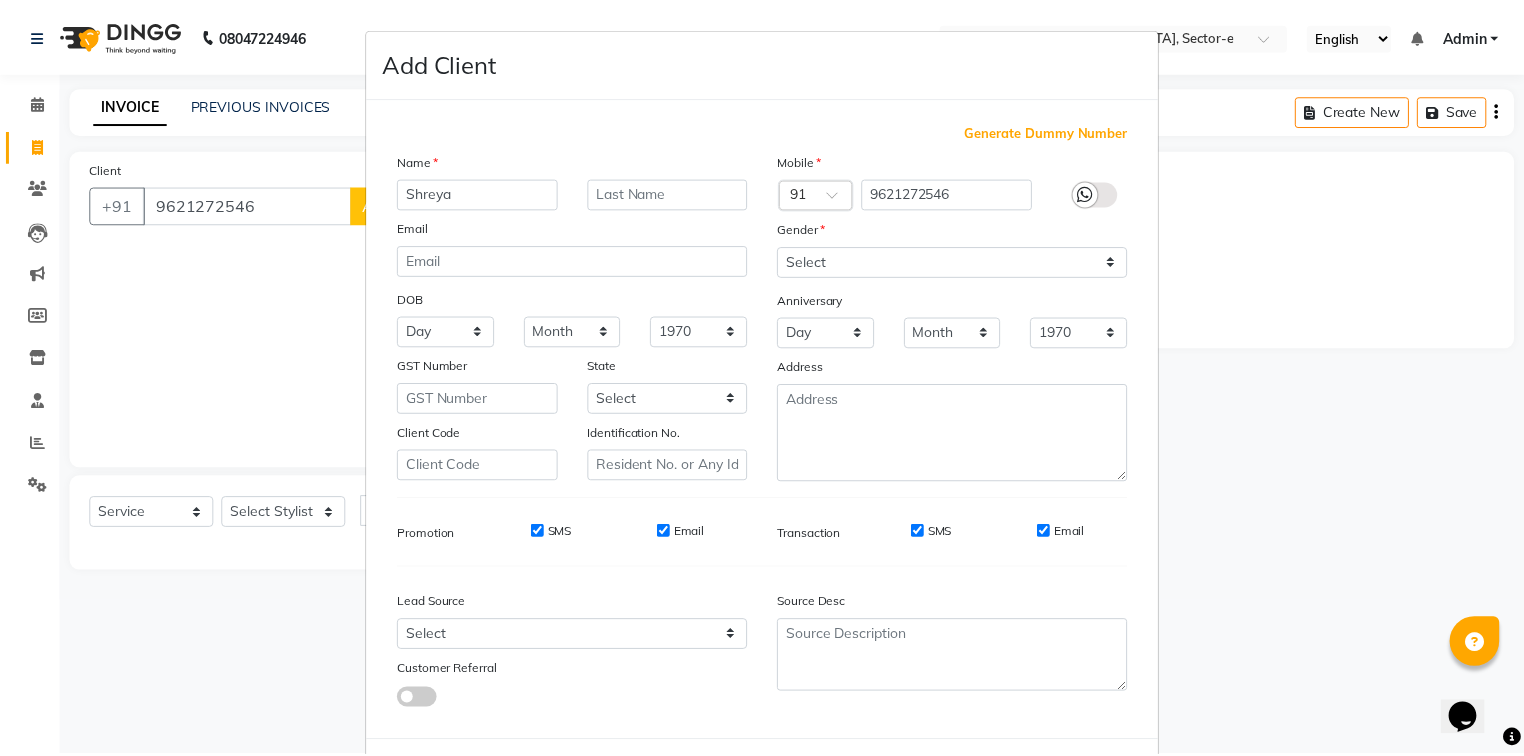 scroll, scrollTop: 100, scrollLeft: 0, axis: vertical 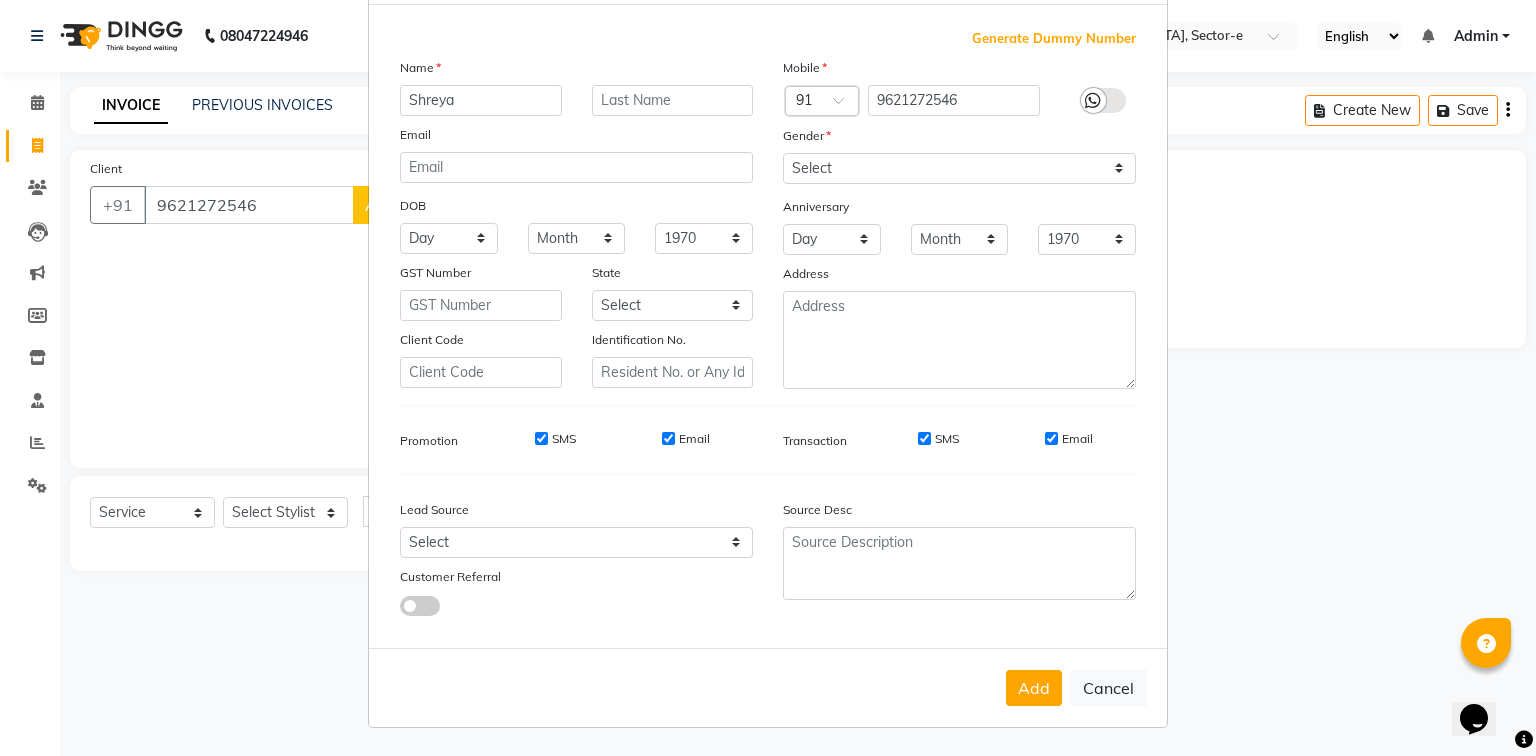 click on "Add" at bounding box center [1034, 688] 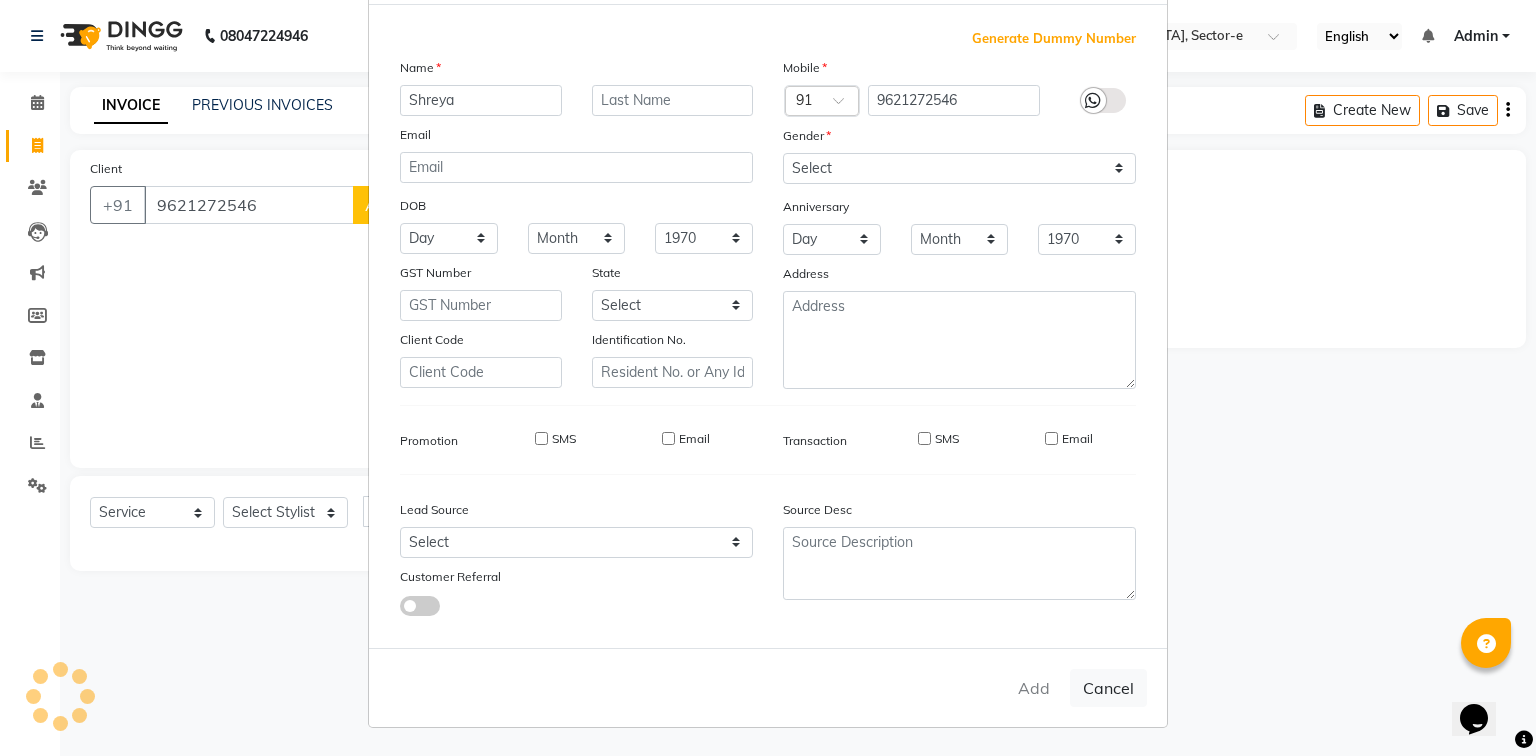 type 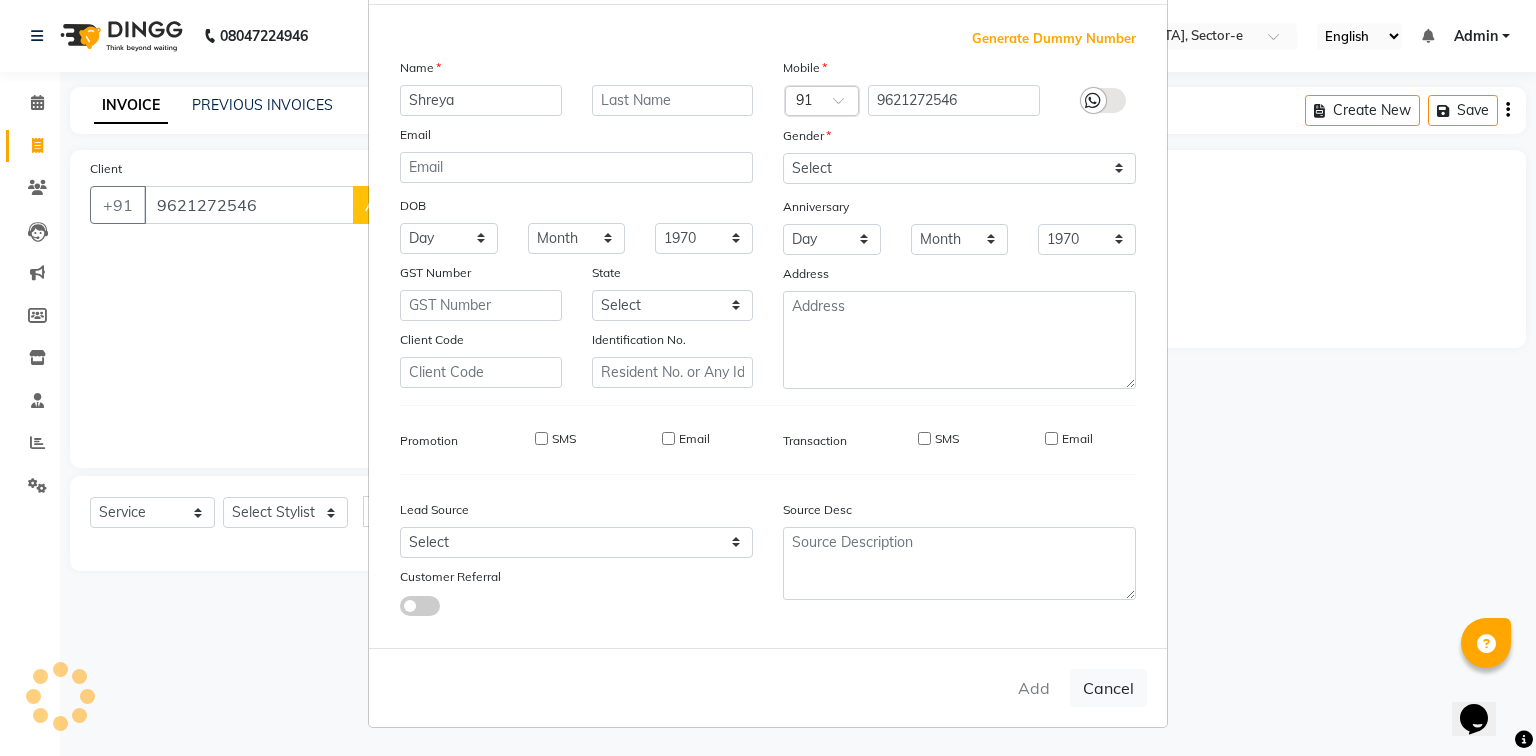 select 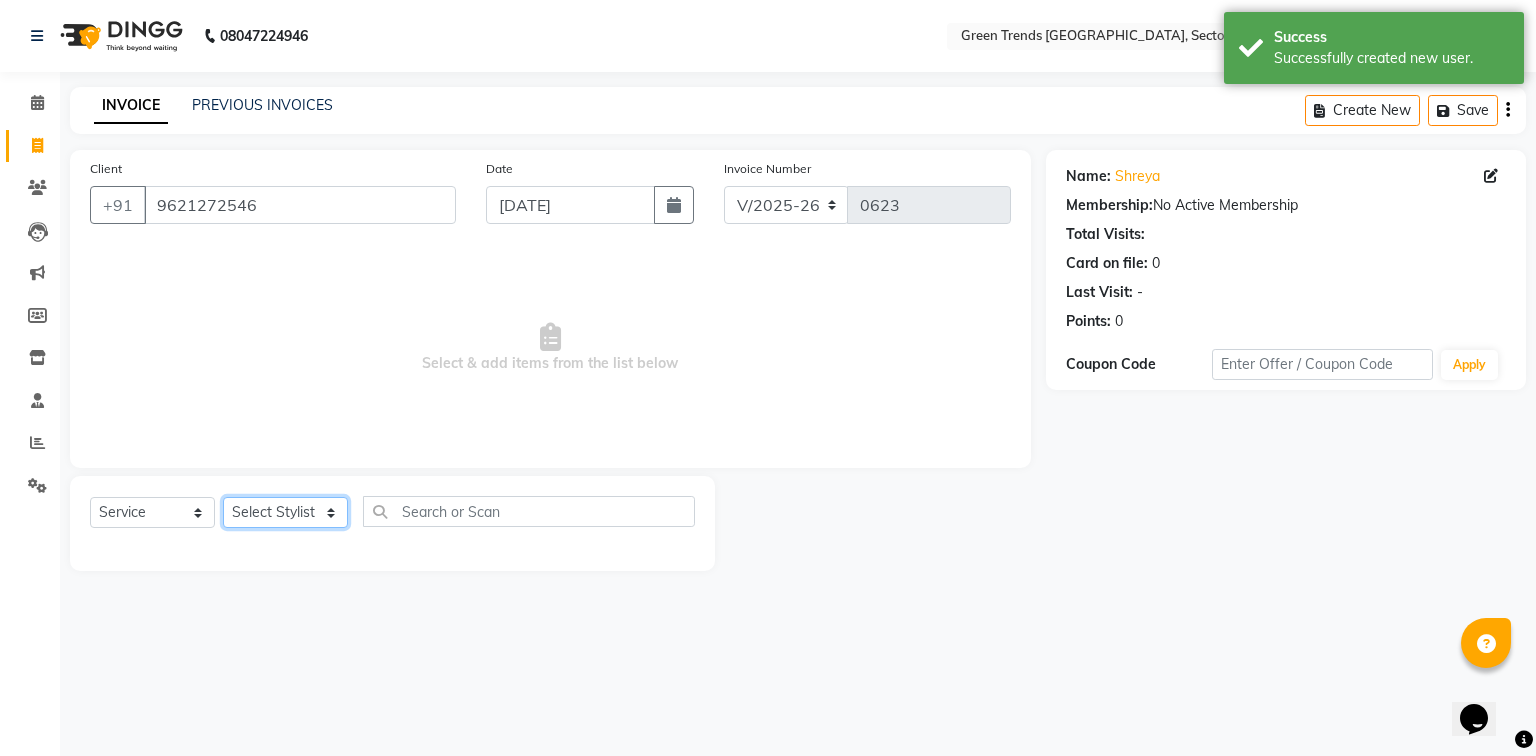 click on "Select Stylist [PERSON_NAME] [PERSON_NAME] Mo. [PERSON_NAME].[PERSON_NAME] [PERSON_NAME] Pooja [PERSON_NAME] [PERSON_NAME] [PERSON_NAME] Vishal" 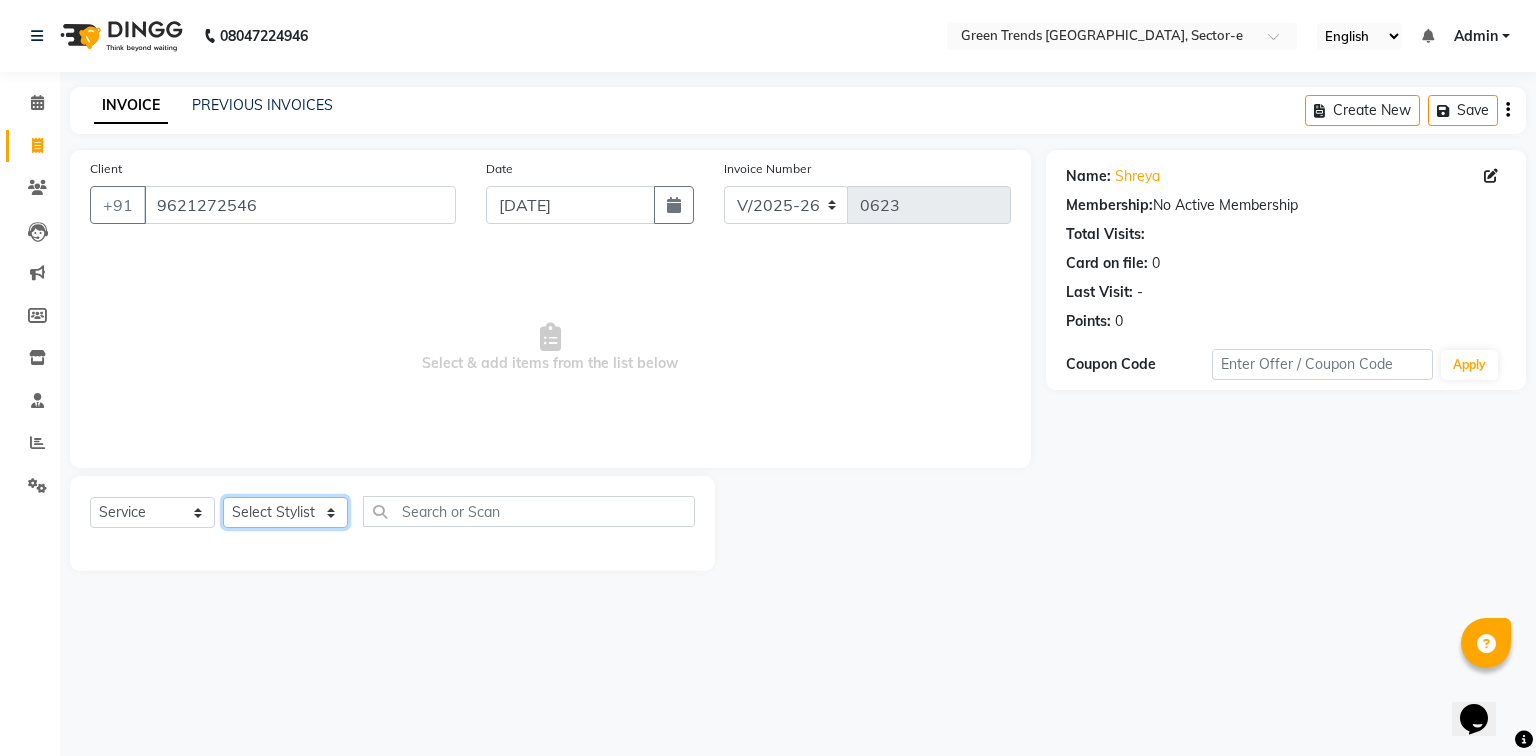 select on "58756" 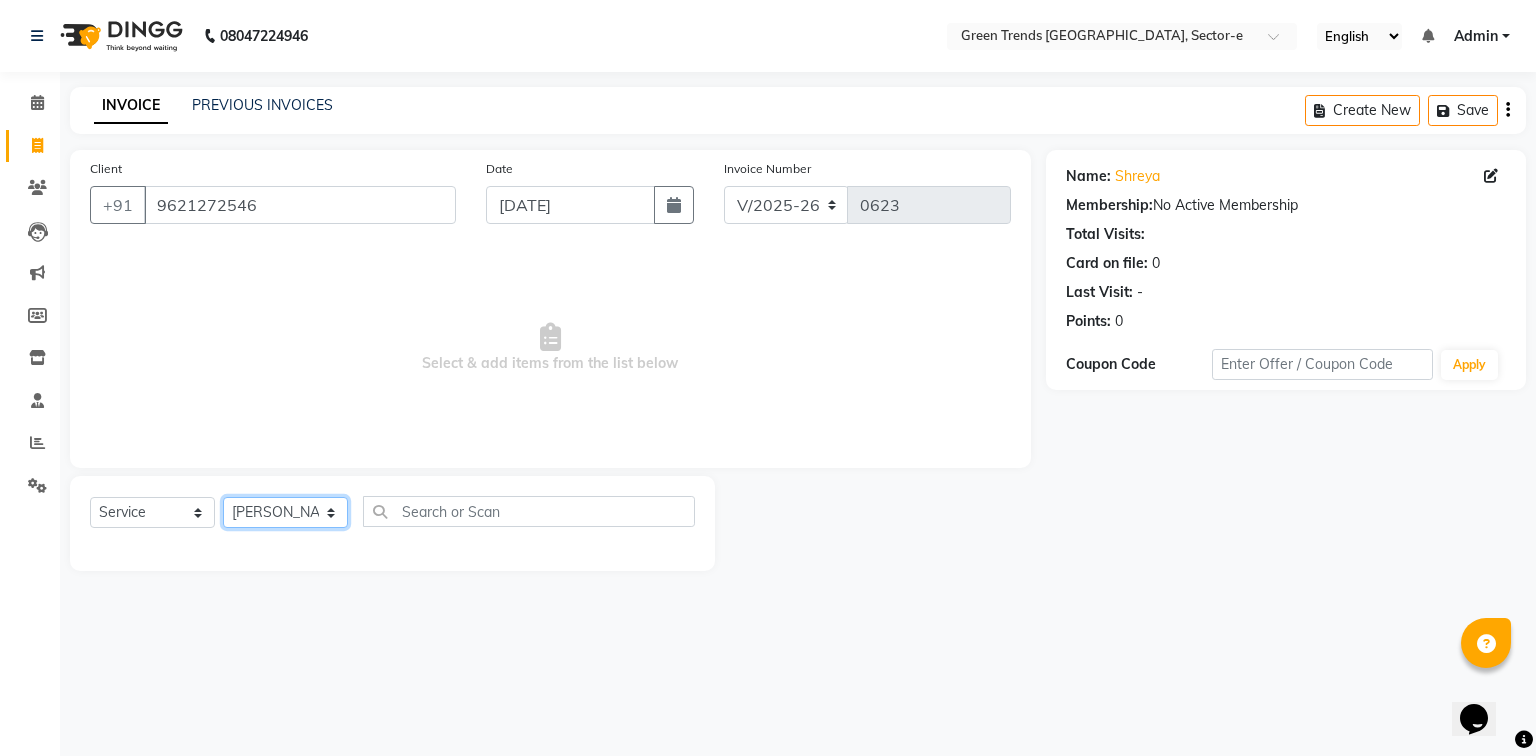 click on "Select Stylist [PERSON_NAME] [PERSON_NAME] Mo. [PERSON_NAME].[PERSON_NAME] [PERSON_NAME] Pooja [PERSON_NAME] [PERSON_NAME] [PERSON_NAME] Vishal" 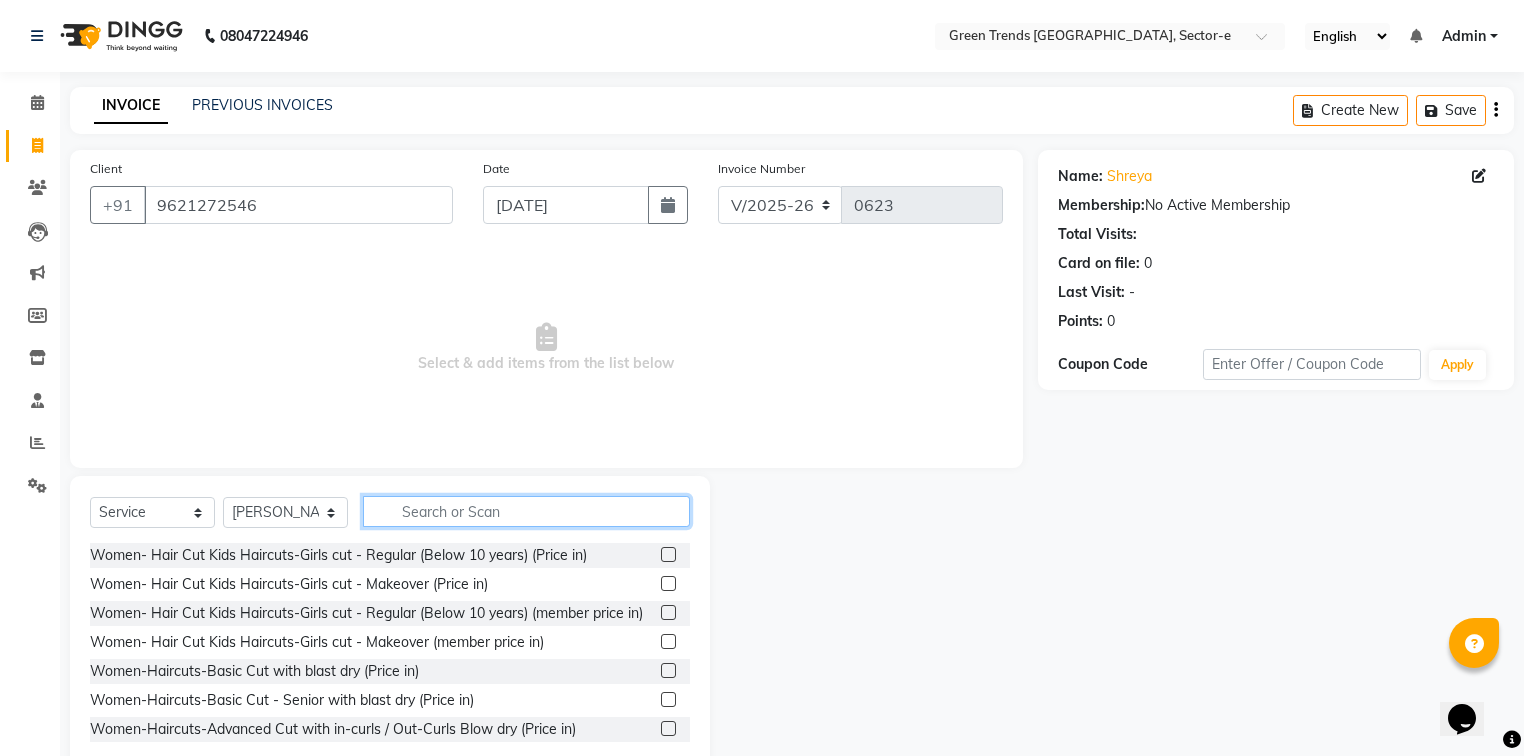 click 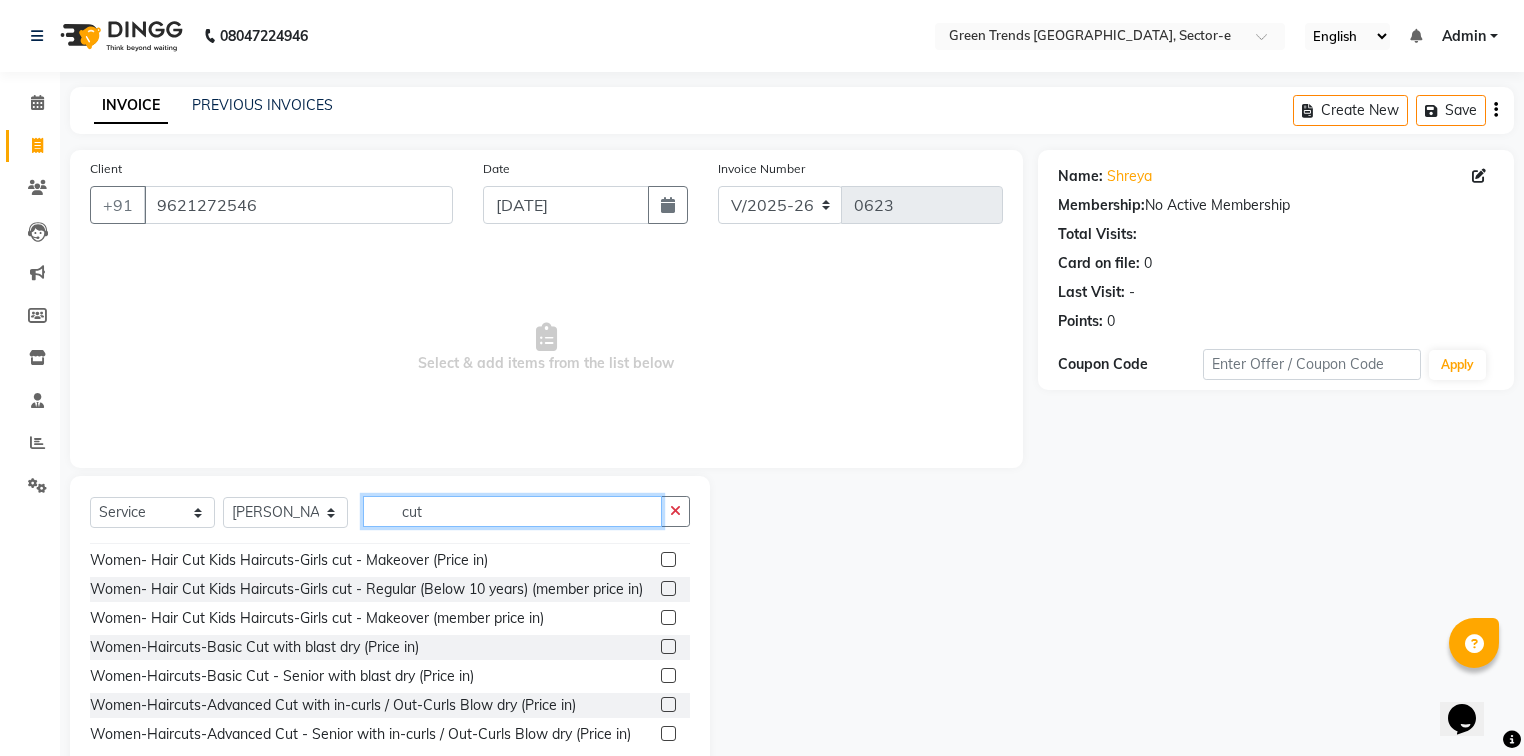 scroll, scrollTop: 108, scrollLeft: 0, axis: vertical 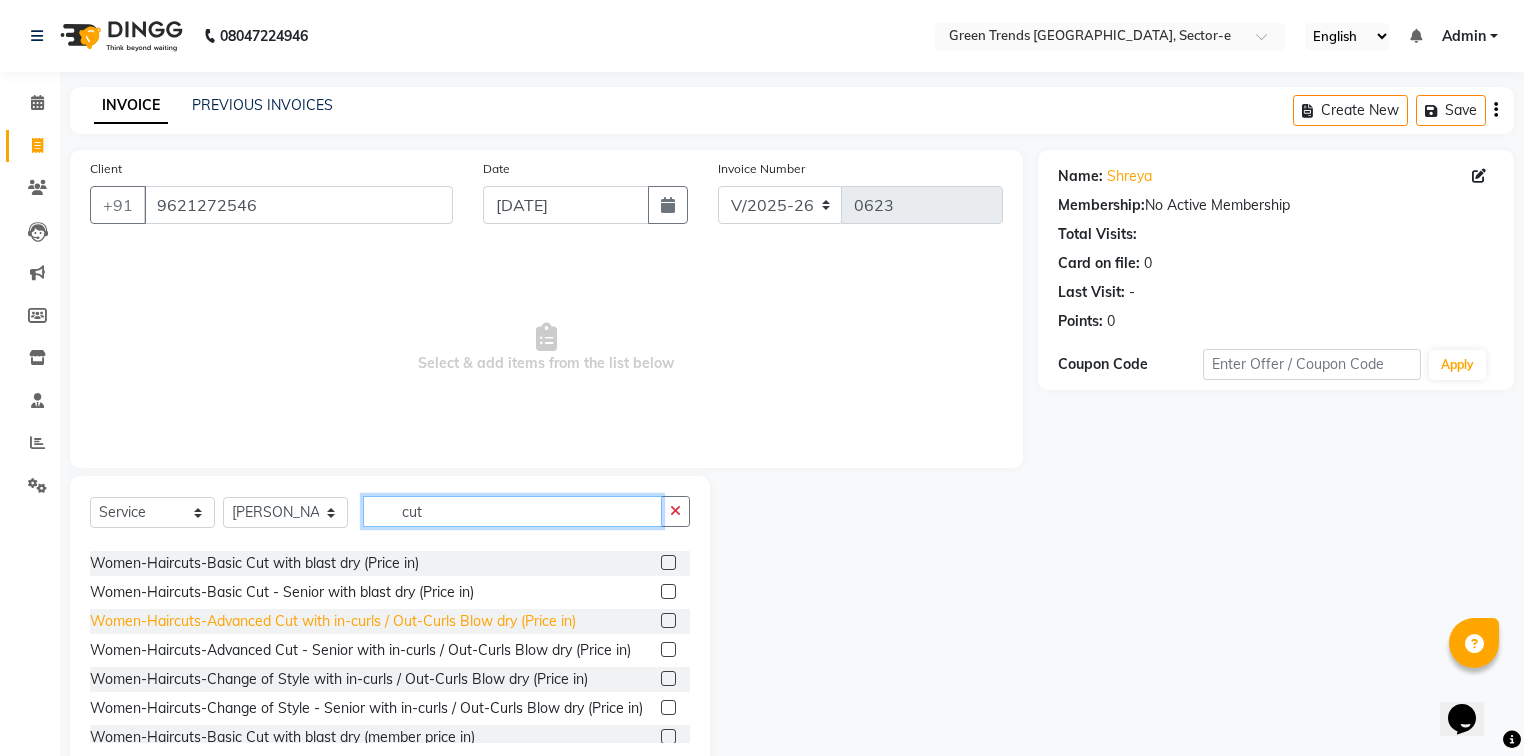 type on "cut" 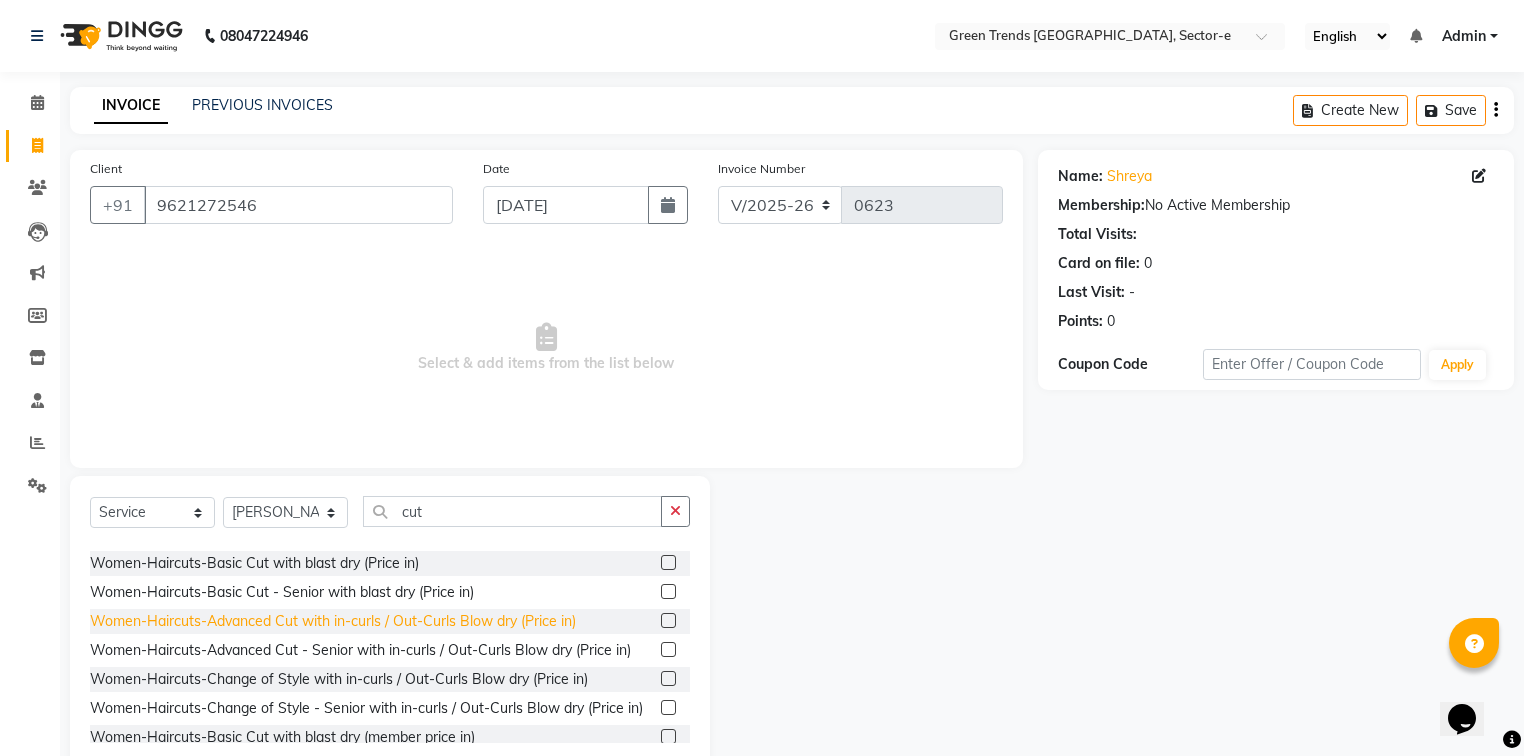 click on "Women-Haircuts-Advanced Cut with in-curls / Out-Curls Blow dry (Price in)" 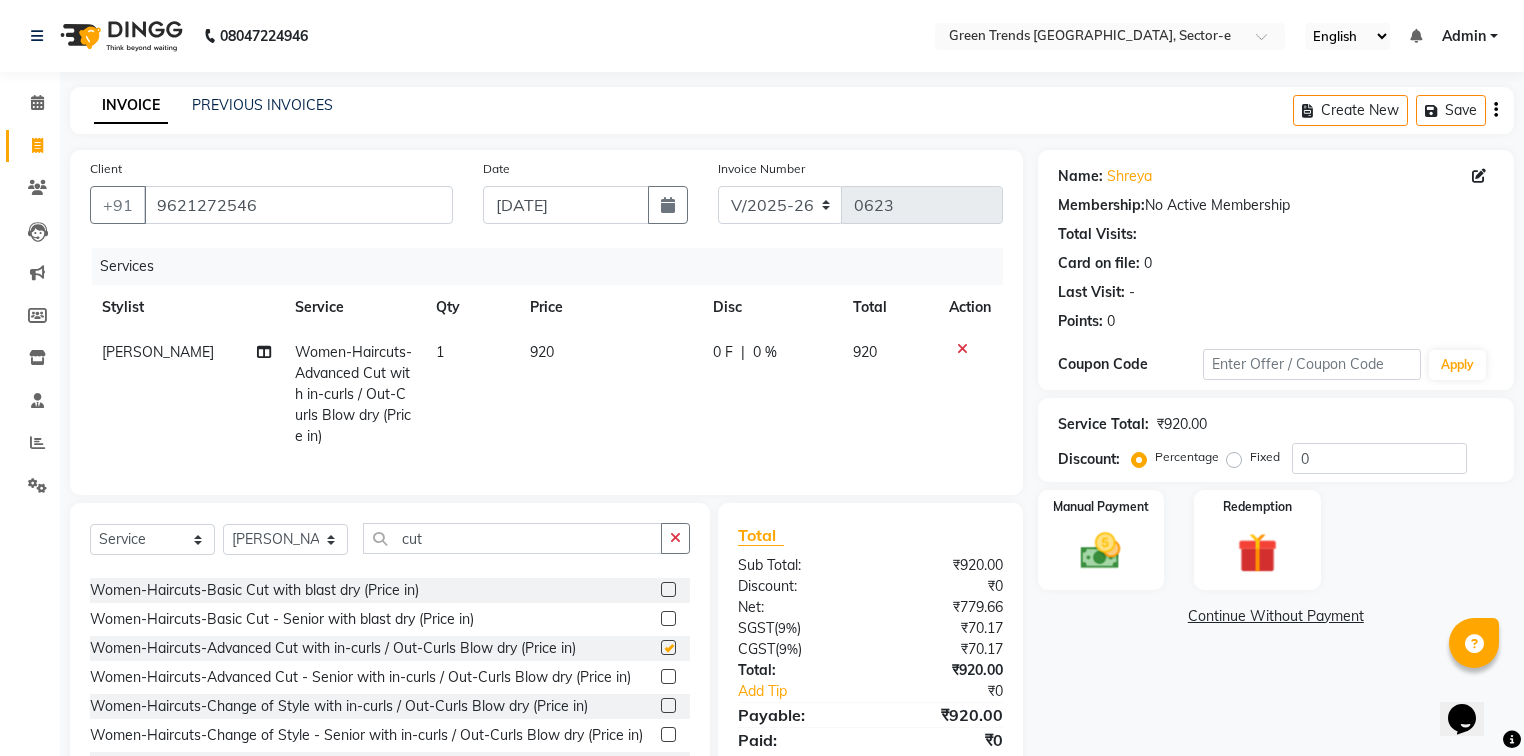 checkbox on "false" 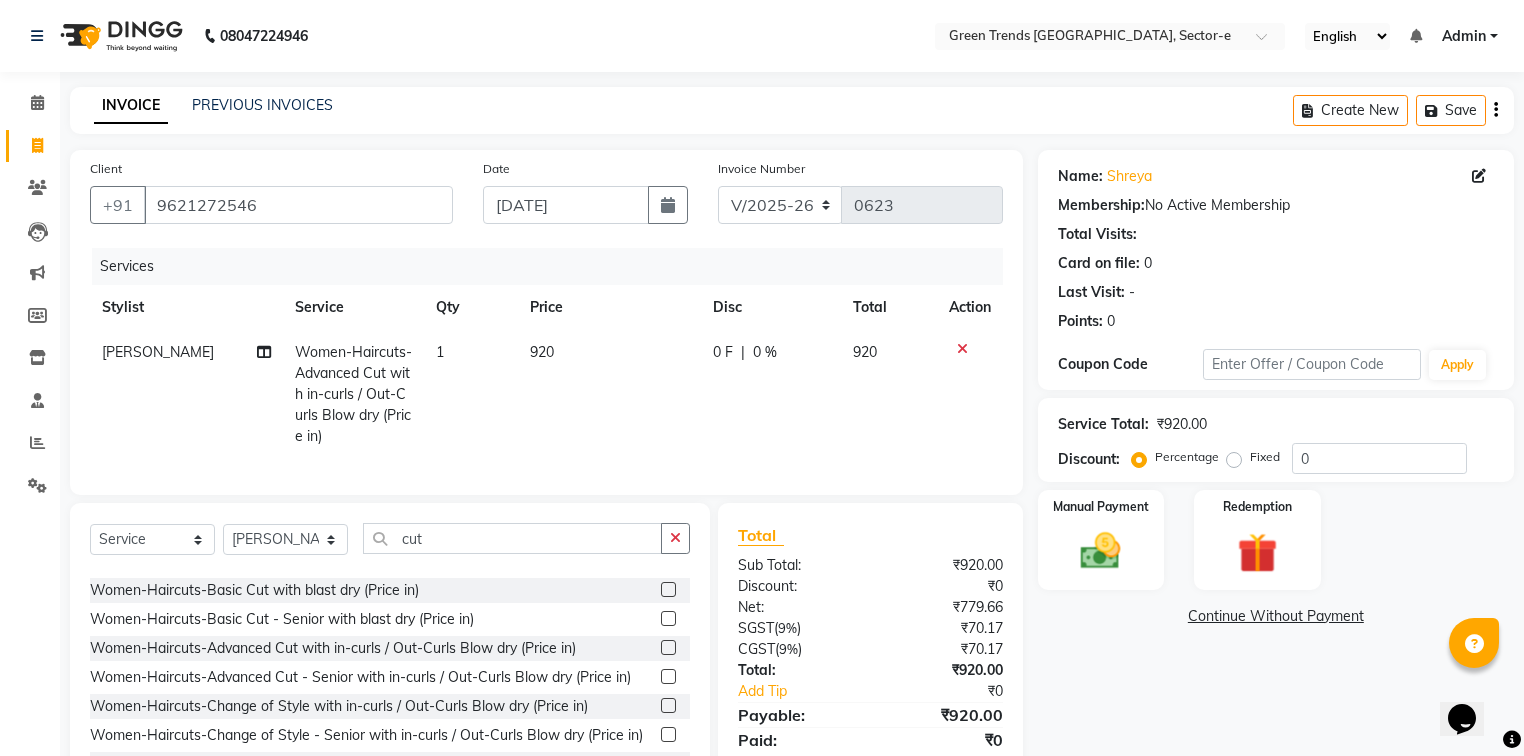 click on "Fixed" 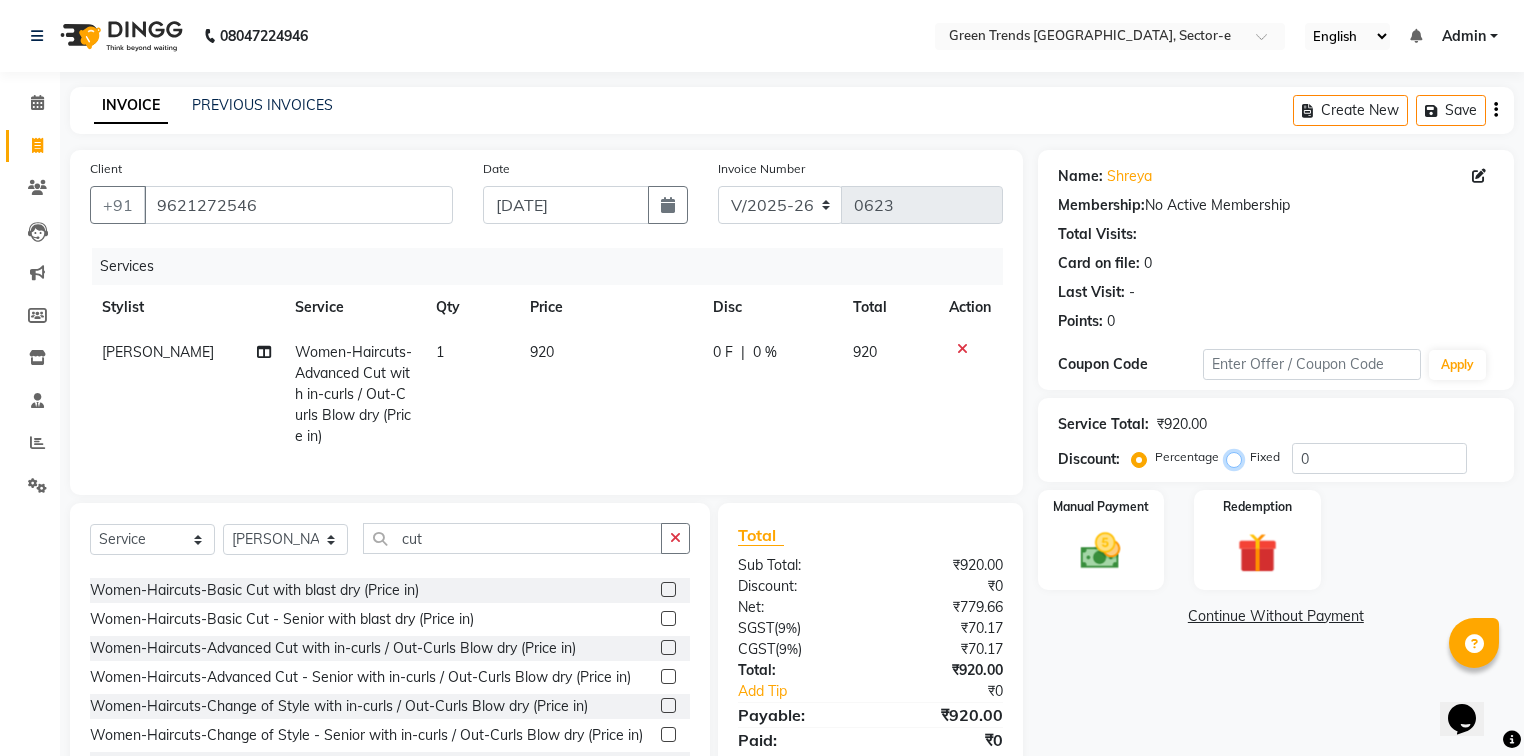 click on "Fixed" at bounding box center [1238, 457] 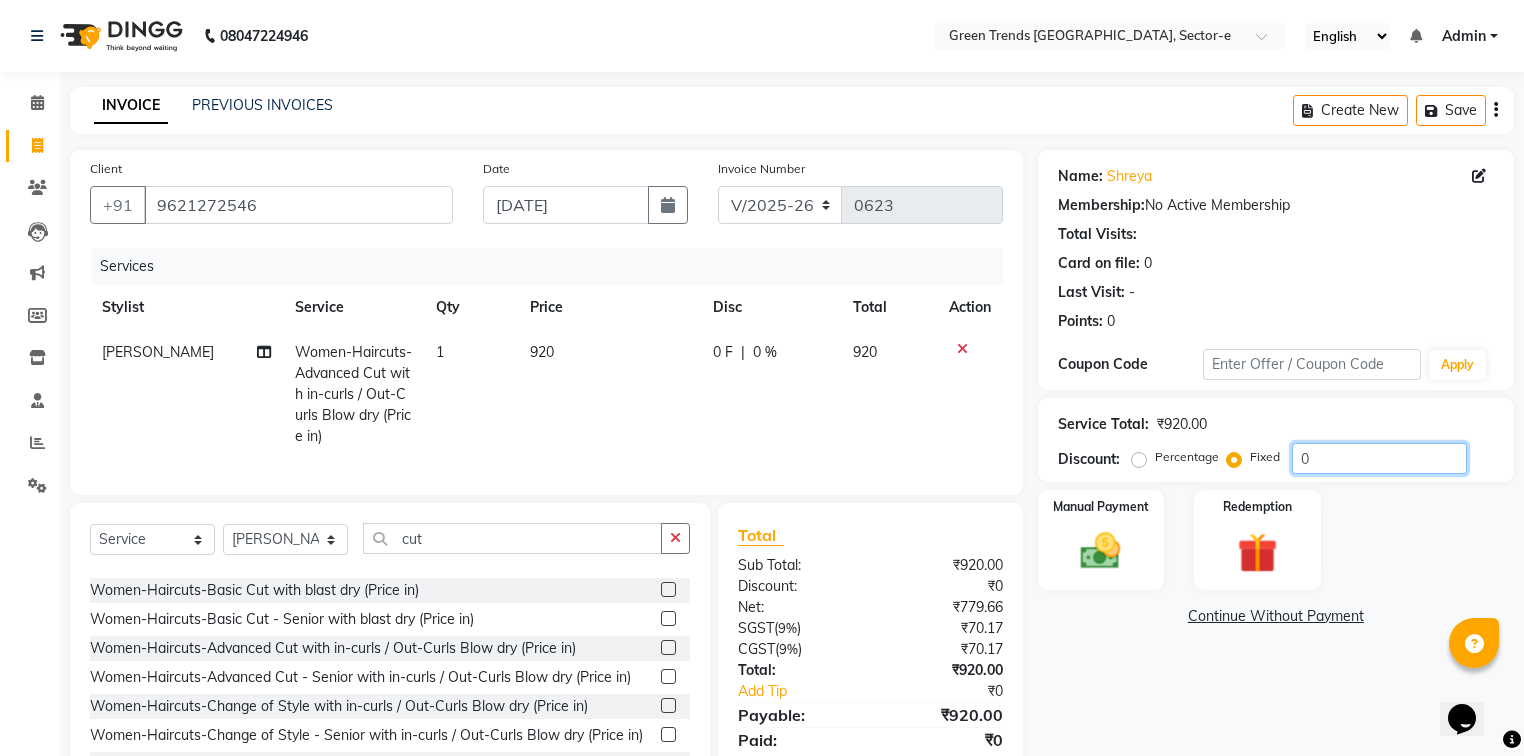 drag, startPoint x: 1329, startPoint y: 455, endPoint x: 1286, endPoint y: 472, distance: 46.238514 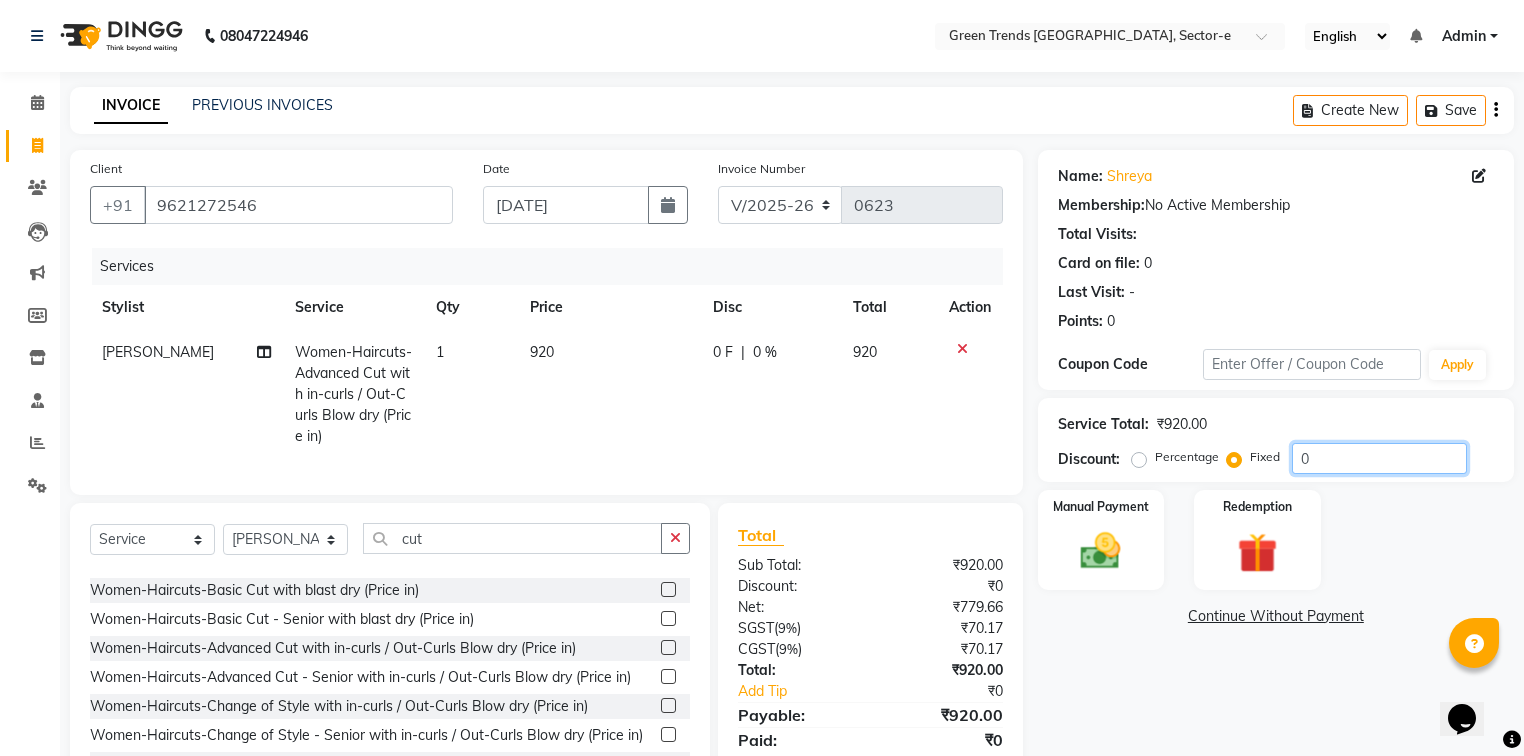 click on "Percentage   Fixed  0" 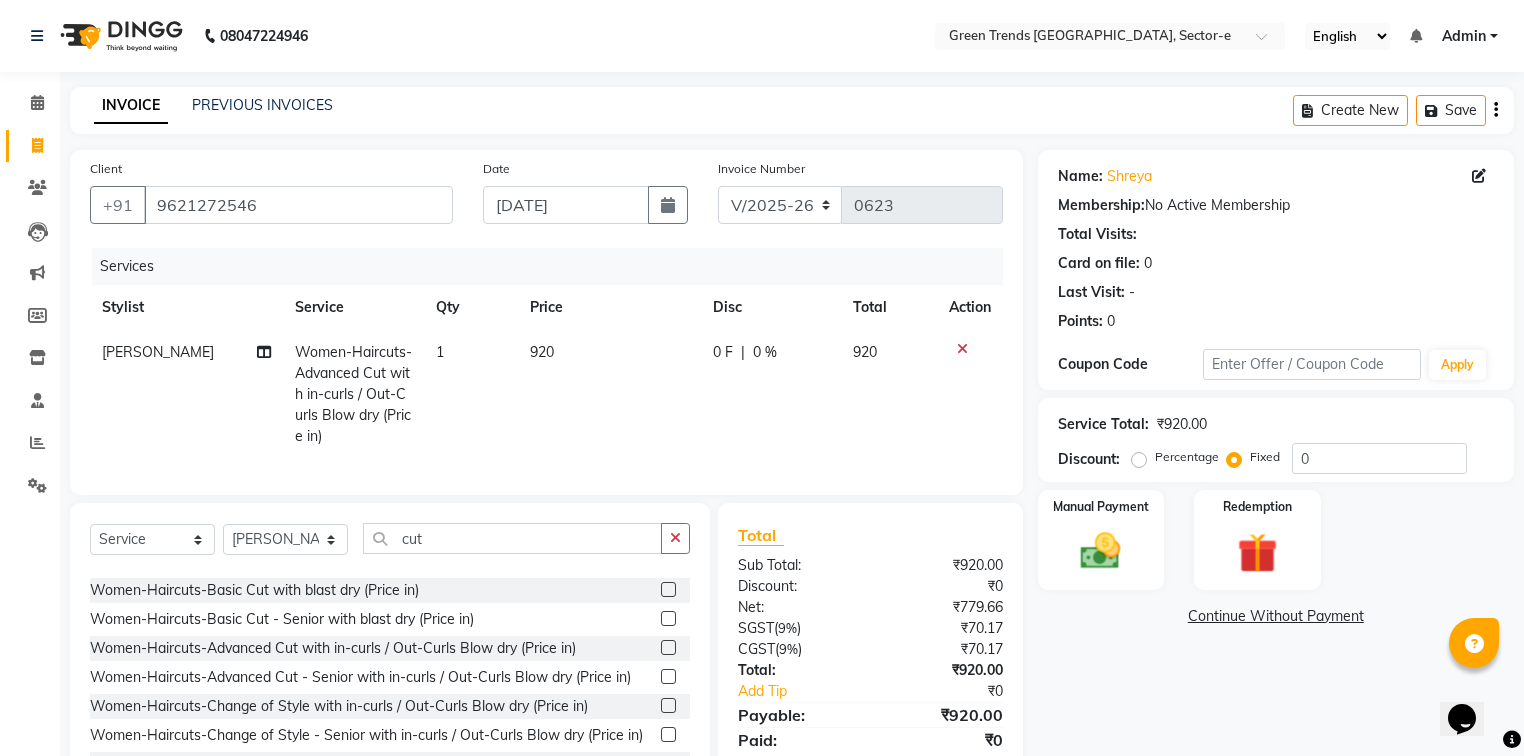 click on "Percentage   Fixed  0" 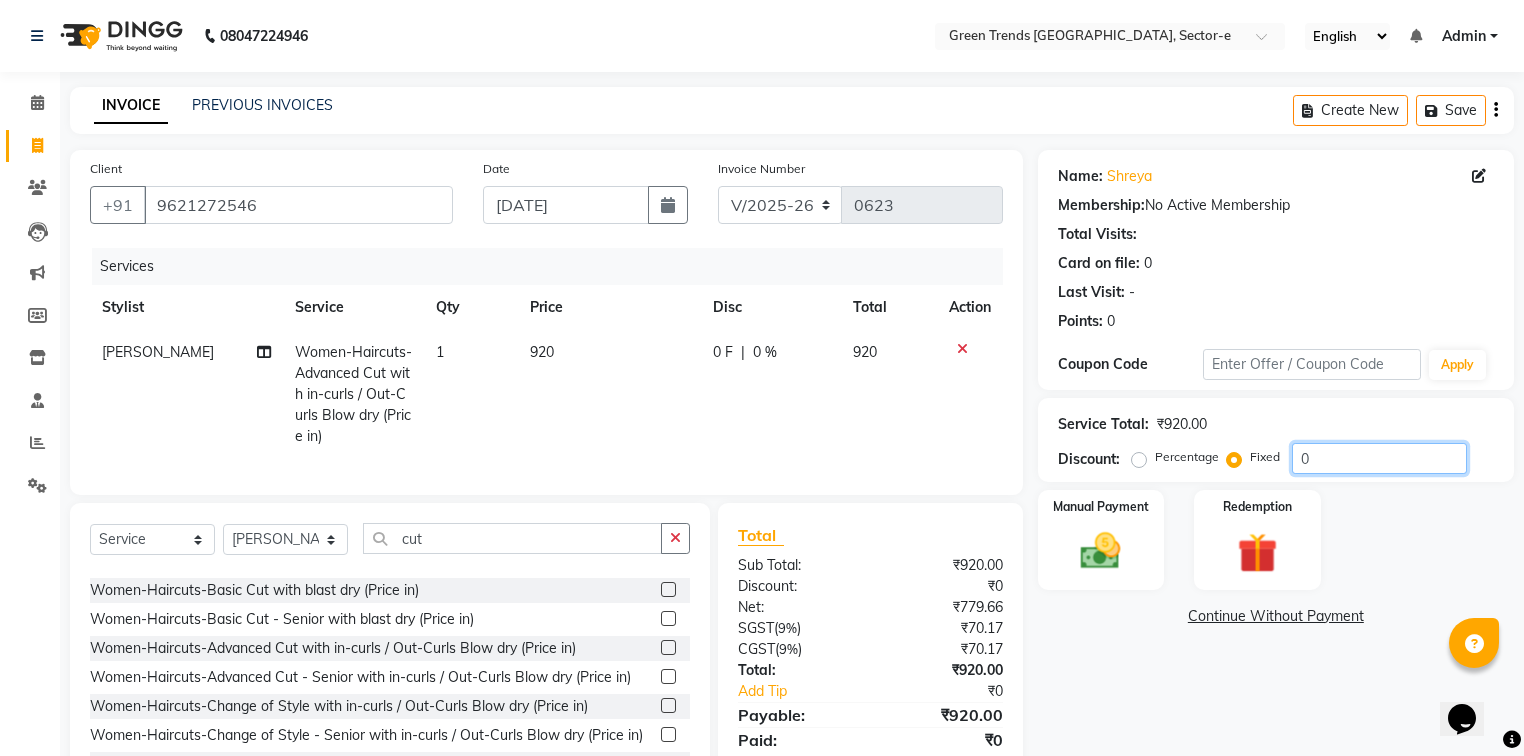 drag, startPoint x: 1344, startPoint y: 466, endPoint x: 1223, endPoint y: 485, distance: 122.48265 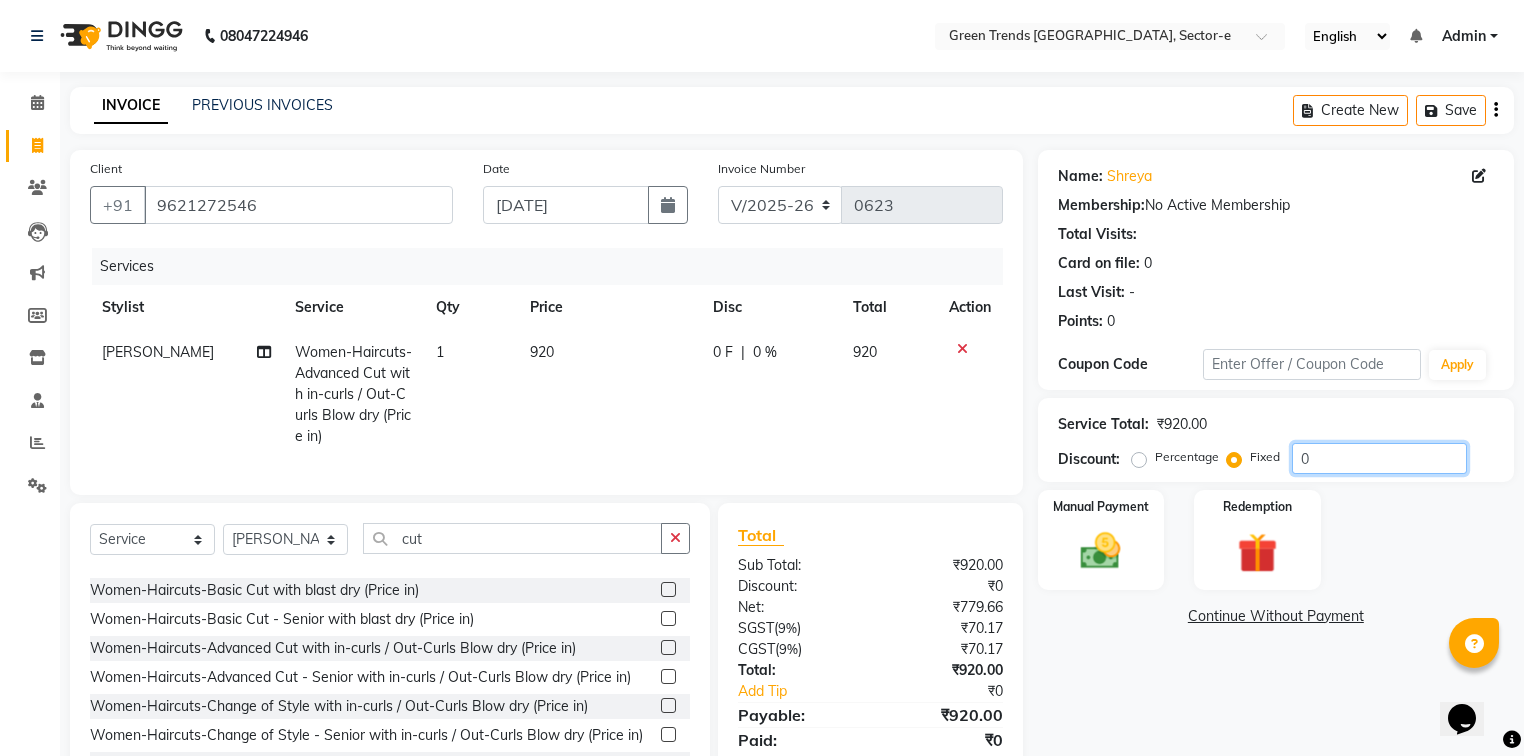 click on "Name: Shreya  Membership:  No Active Membership  Total Visits:   Card on file:  0 Last Visit:   - Points:   0  Coupon Code Apply Service Total:  ₹920.00  Discount:  Percentage   Fixed  0 Manual Payment Redemption  Continue Without Payment" 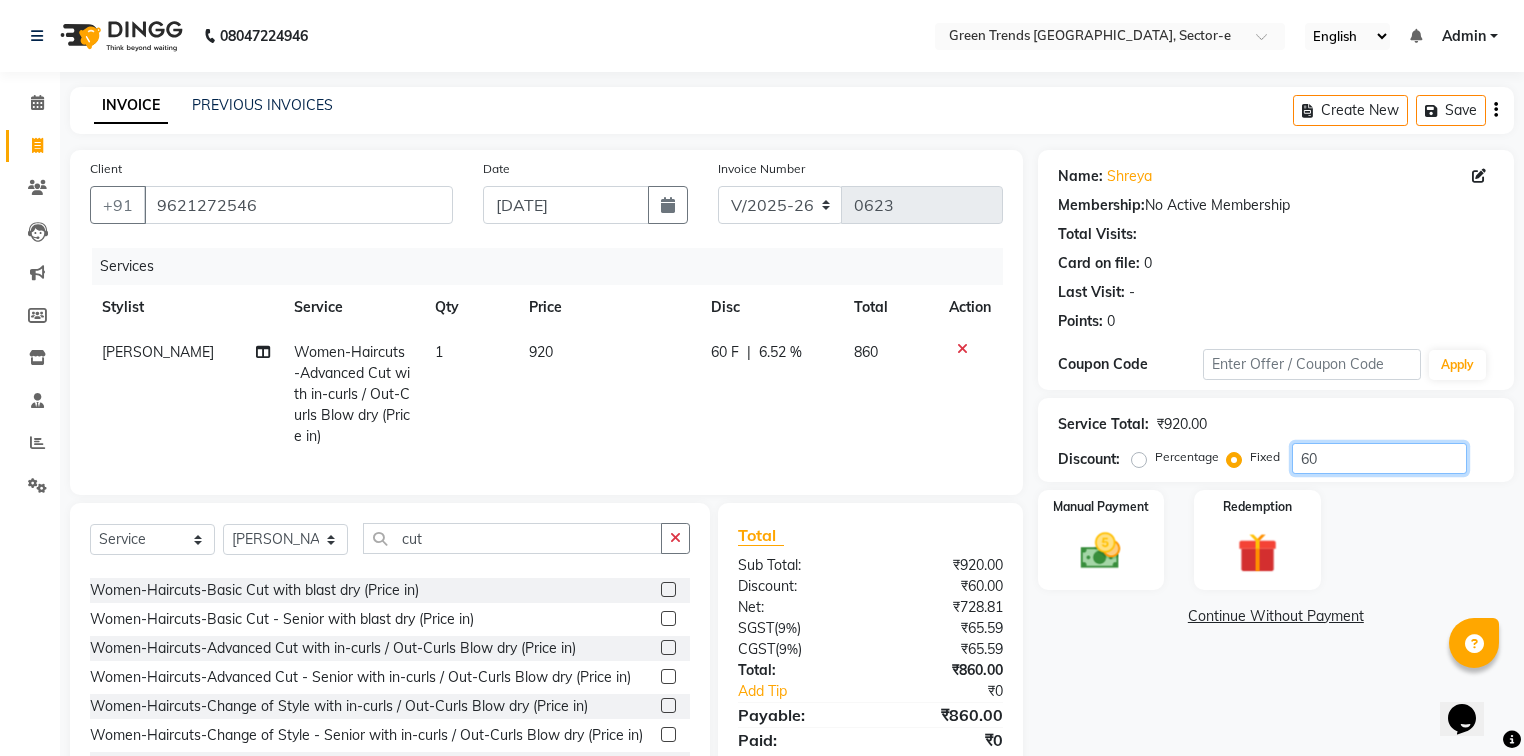 type on "60" 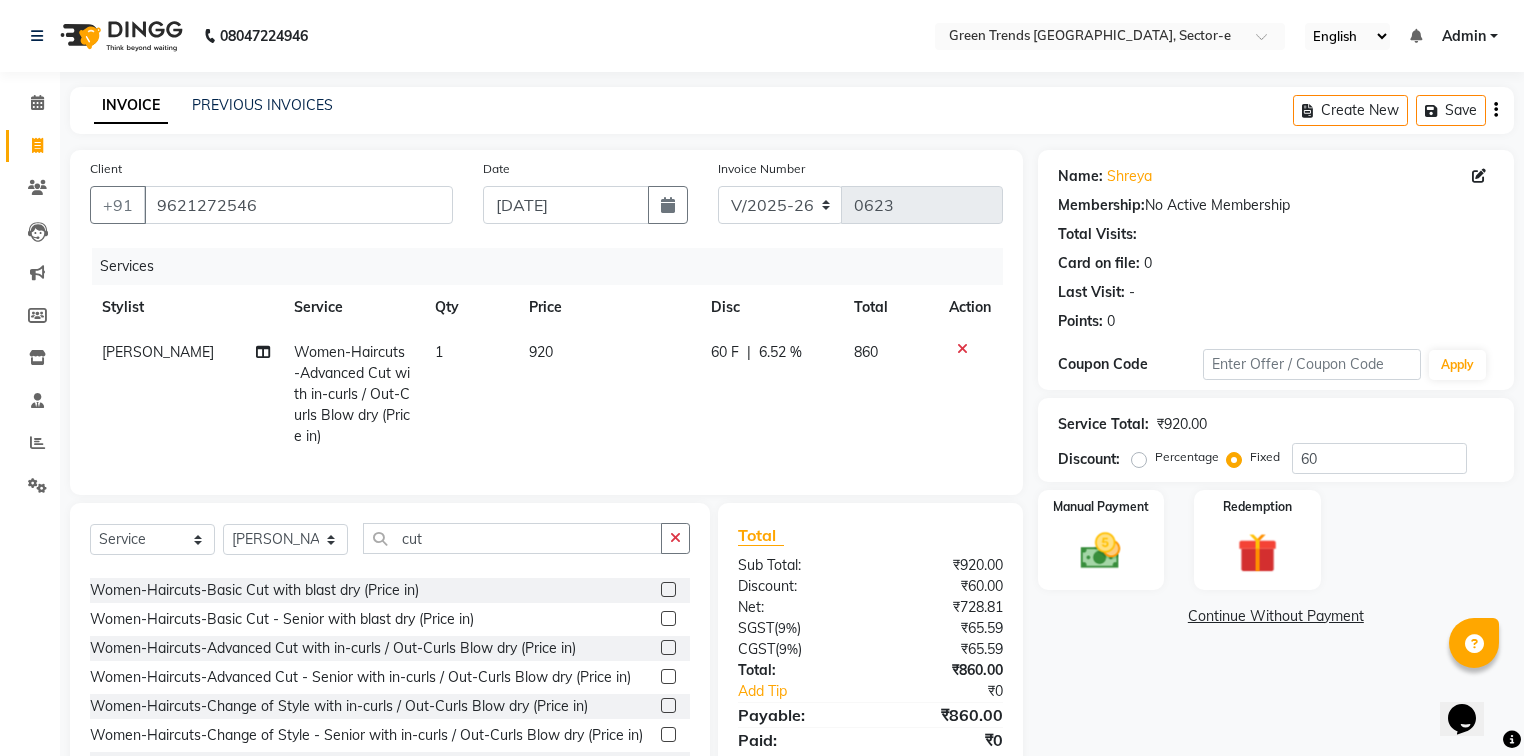 click on "Name: Shreya  Membership:  No Active Membership  Total Visits:   Card on file:  0 Last Visit:   - Points:   0  Coupon Code Apply Service Total:  ₹920.00  Discount:  Percentage   Fixed  60 Manual Payment Redemption  Continue Without Payment" 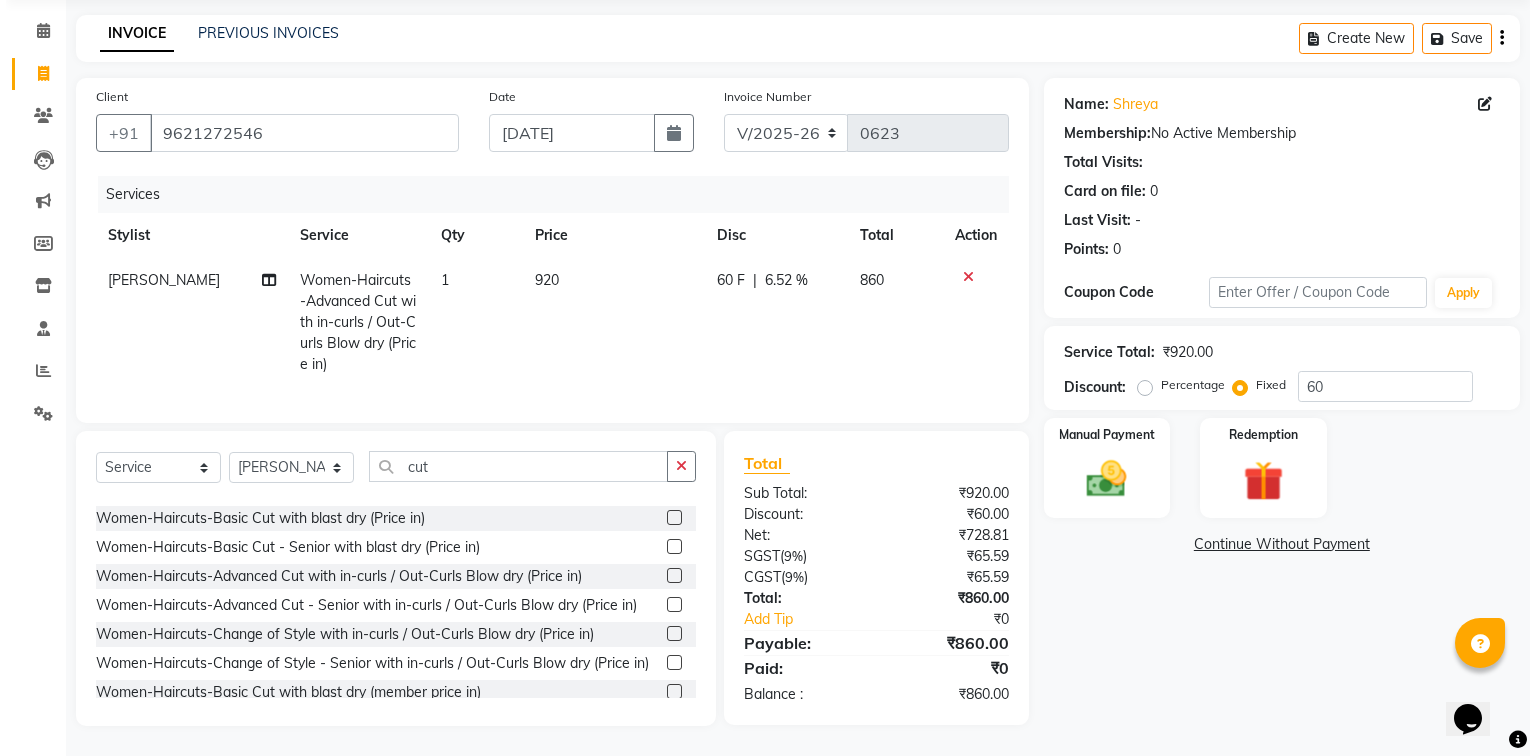 scroll, scrollTop: 84, scrollLeft: 0, axis: vertical 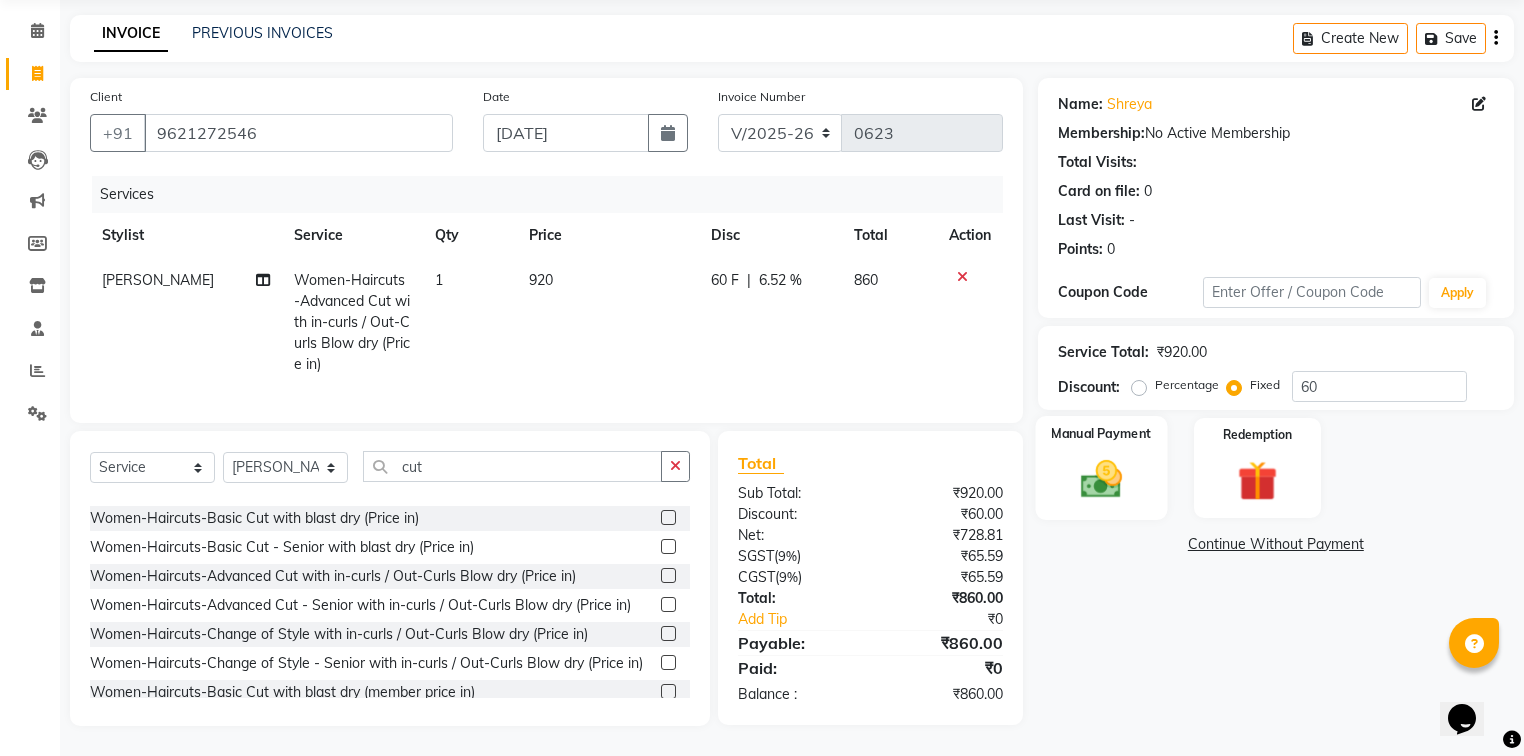 click 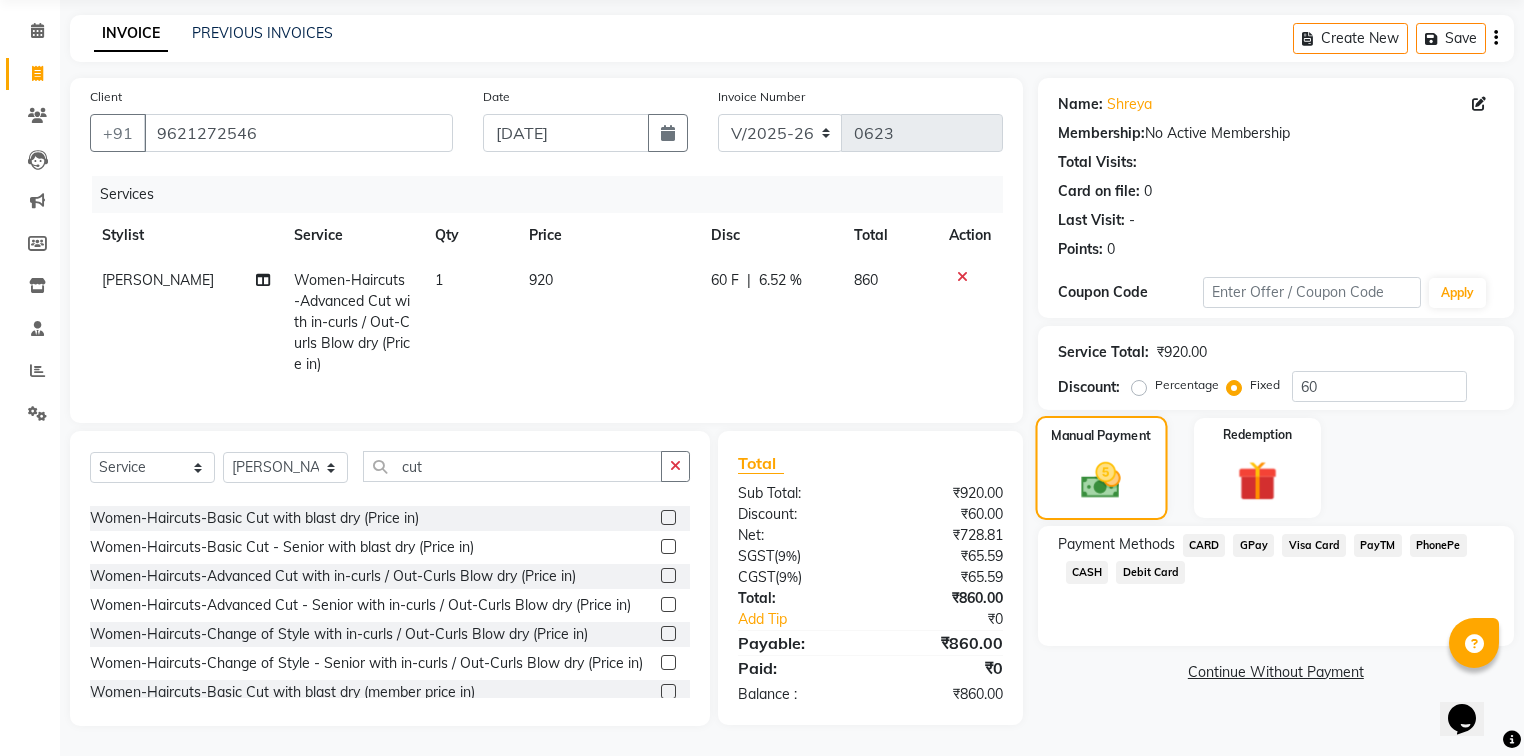 click 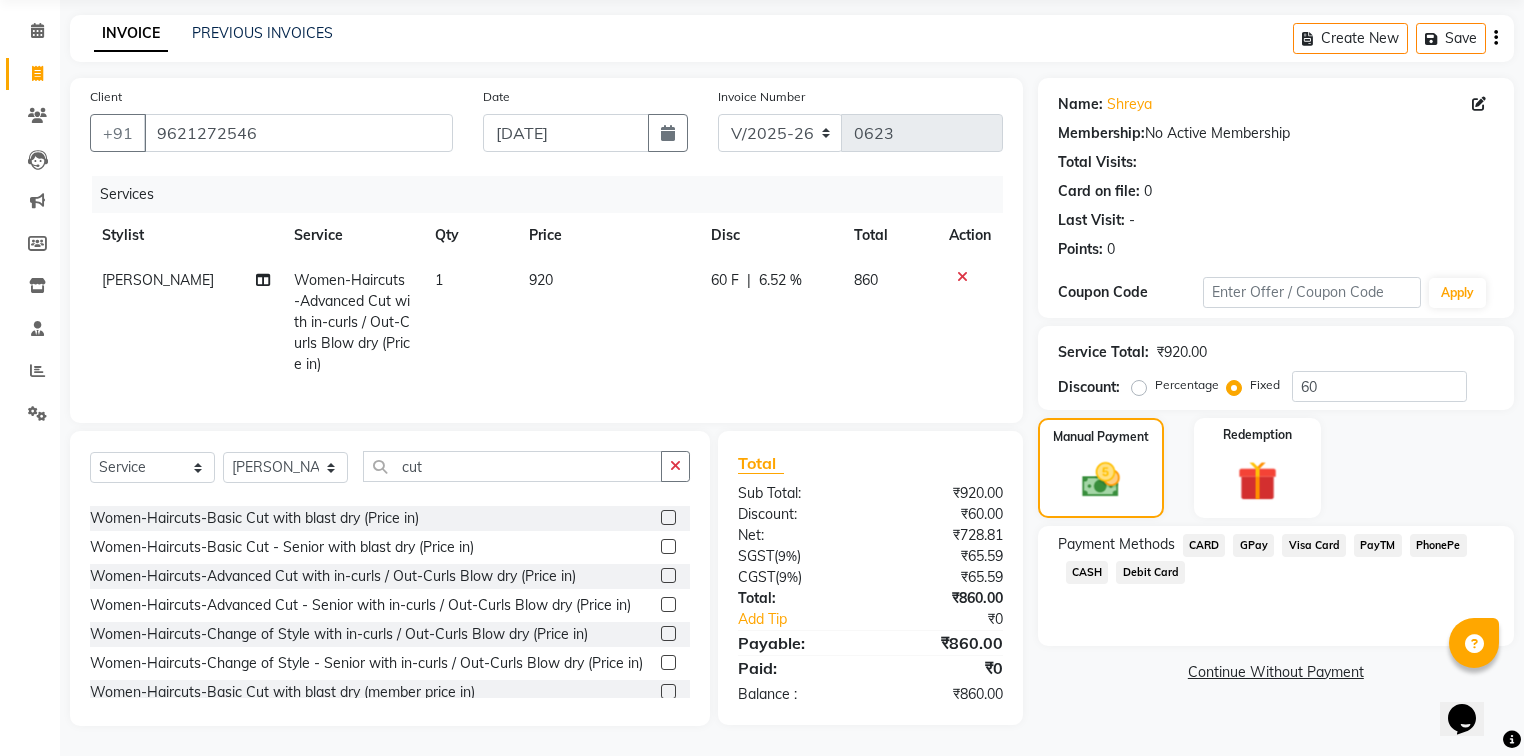 click on "Membership:" 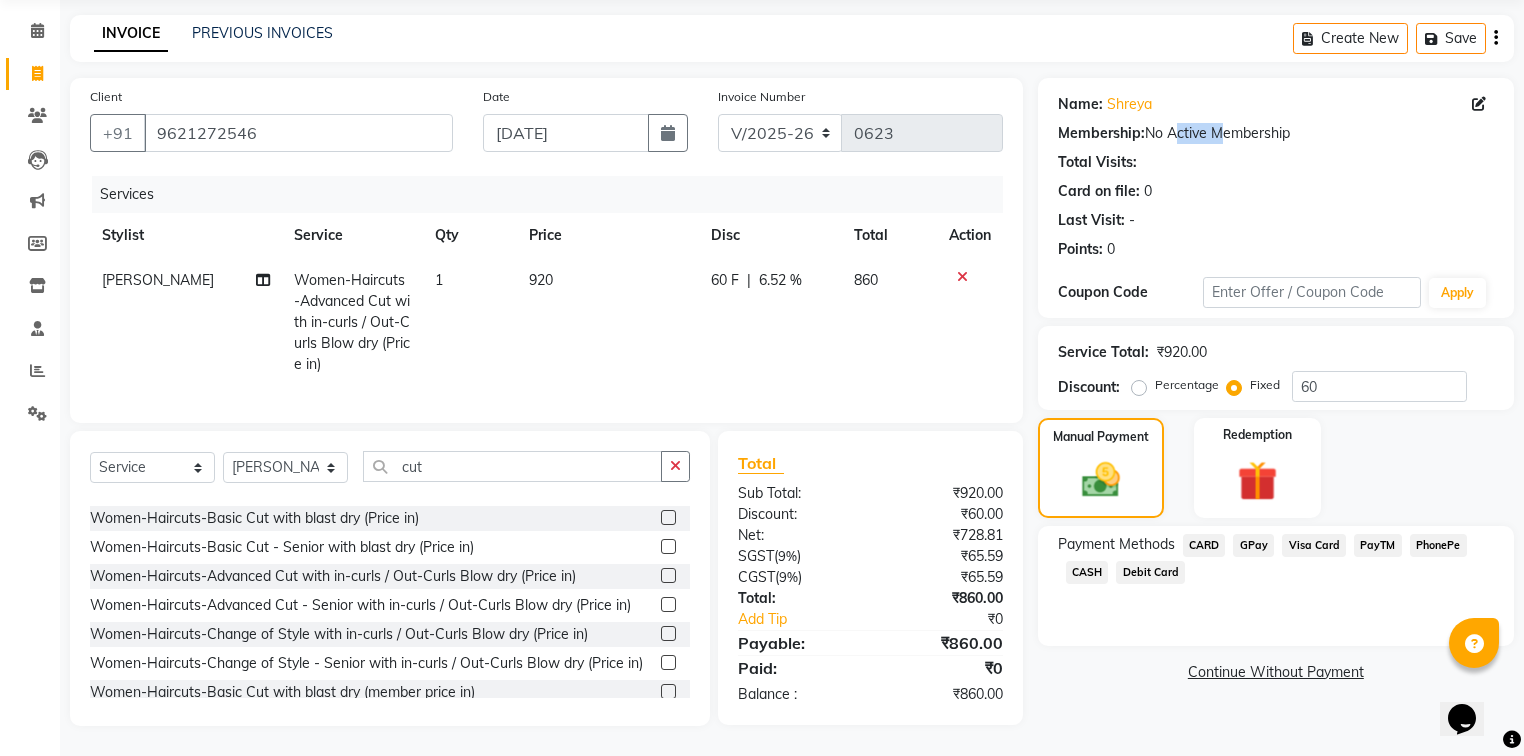 click on "Membership:  No Active Membership" 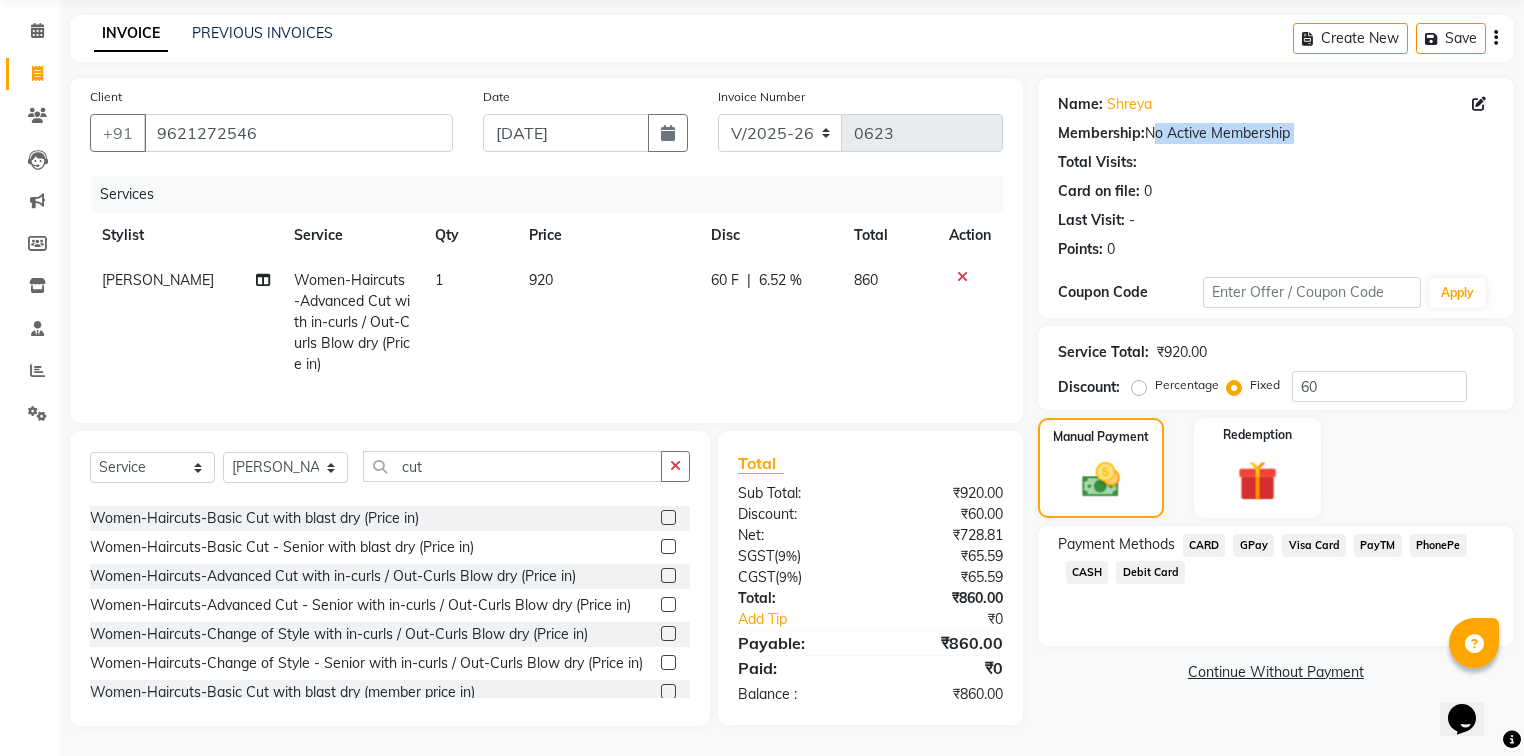 click on "Membership:  No Active Membership" 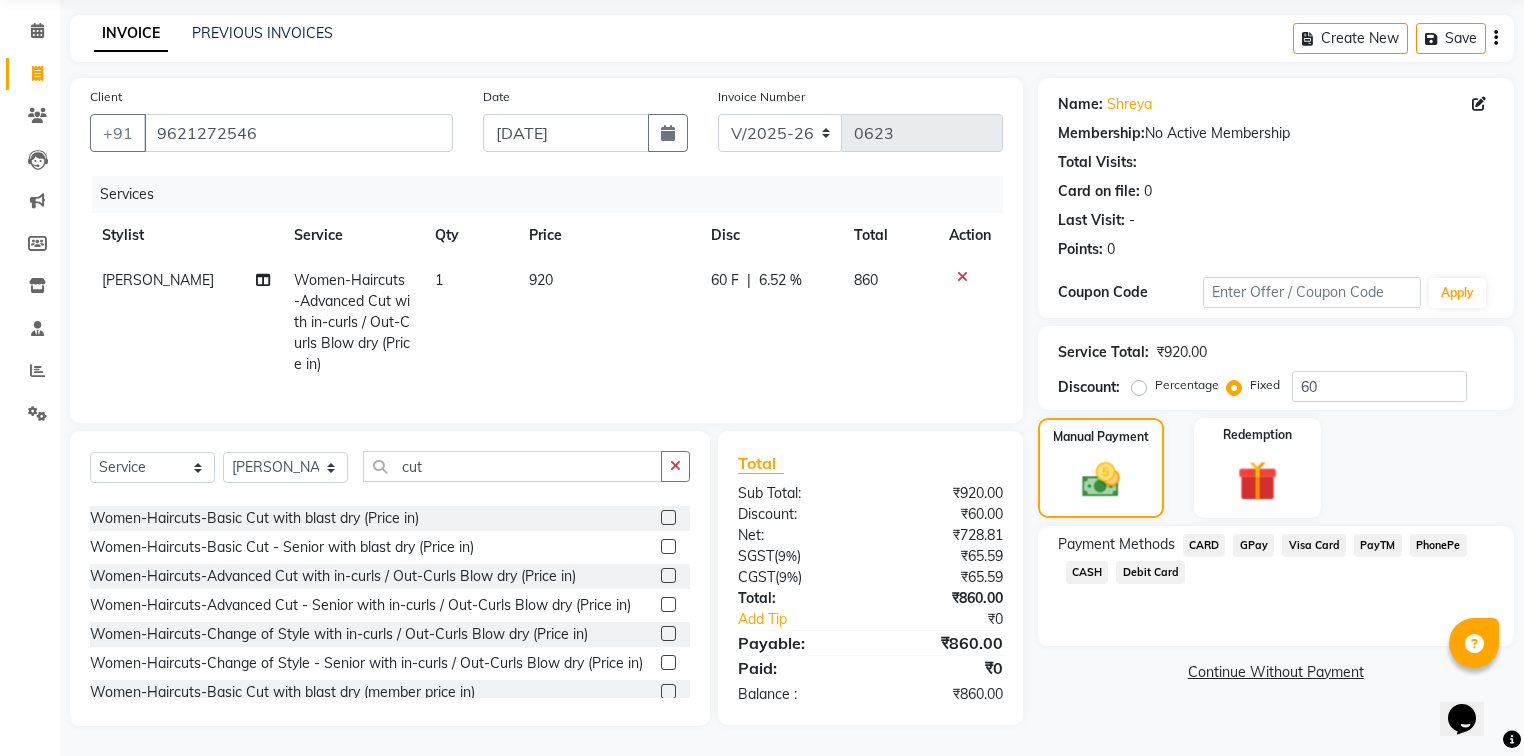 click on "Name: Shreya  Membership:  No Active Membership  Total Visits:   Card on file:  0 Last Visit:   - Points:   0" 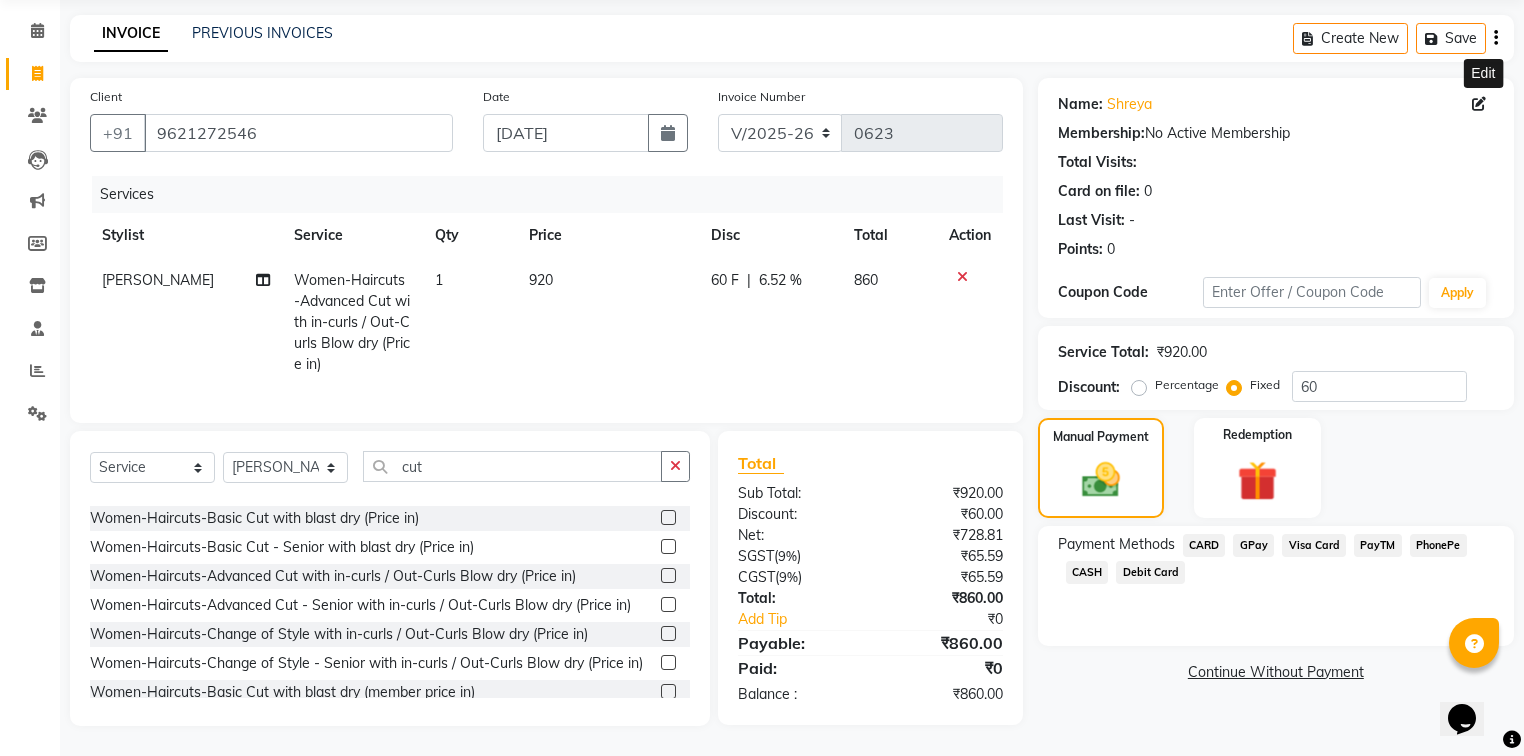 click 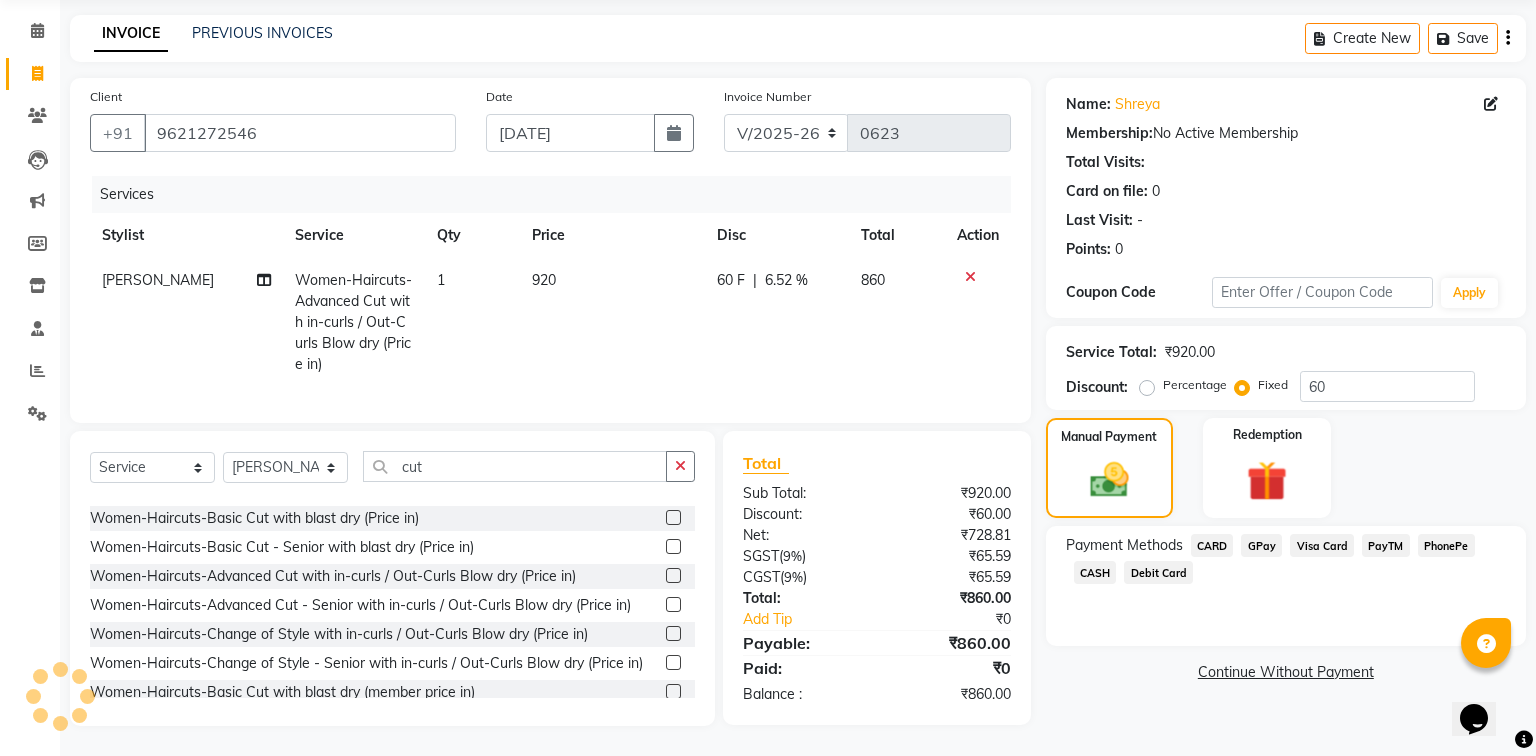 select on "[DEMOGRAPHIC_DATA]" 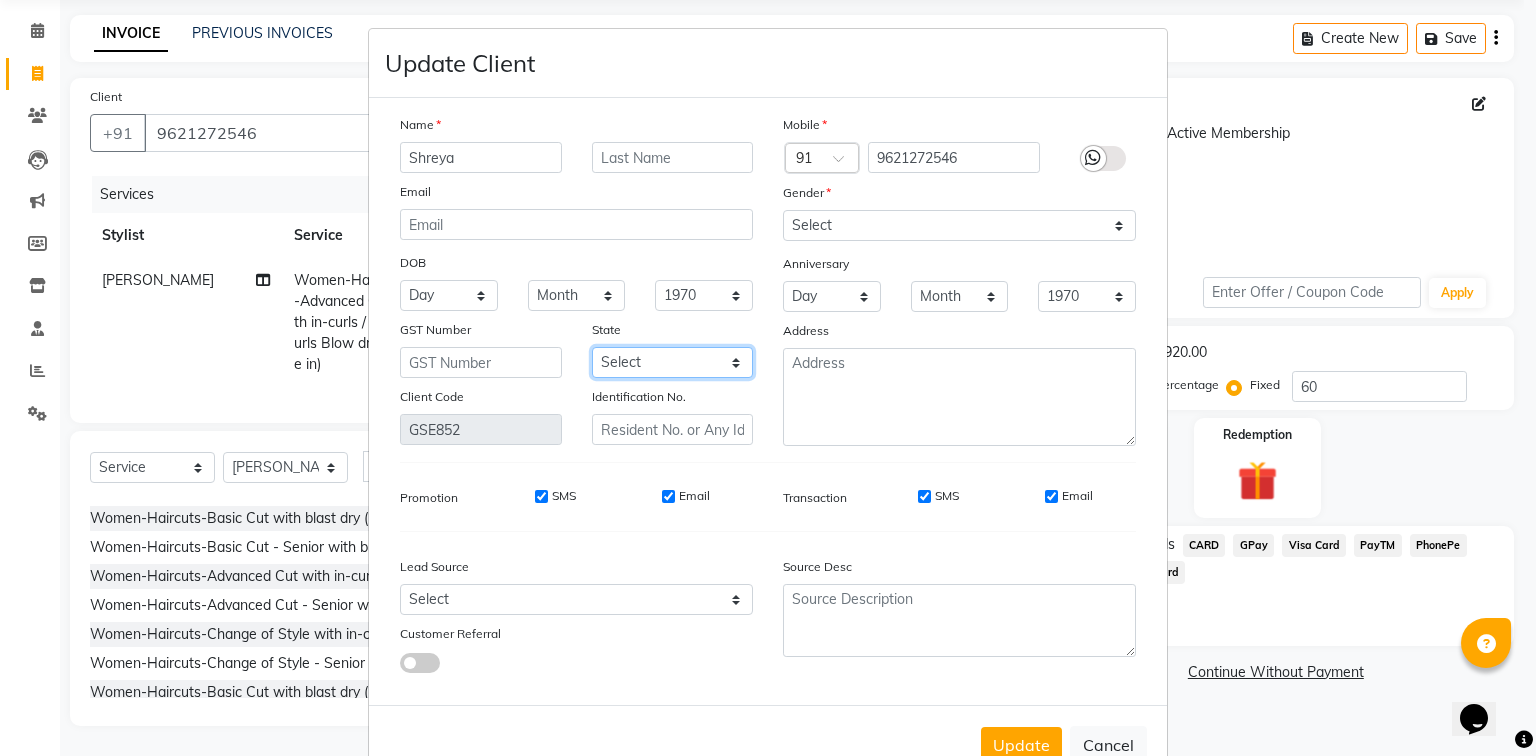 click on "Select [GEOGRAPHIC_DATA] [GEOGRAPHIC_DATA] [GEOGRAPHIC_DATA] [GEOGRAPHIC_DATA] [GEOGRAPHIC_DATA] [GEOGRAPHIC_DATA] [GEOGRAPHIC_DATA] [GEOGRAPHIC_DATA] and [GEOGRAPHIC_DATA] [GEOGRAPHIC_DATA] [GEOGRAPHIC_DATA] [GEOGRAPHIC_DATA] [GEOGRAPHIC_DATA] [GEOGRAPHIC_DATA] [GEOGRAPHIC_DATA] [GEOGRAPHIC_DATA] [GEOGRAPHIC_DATA] [GEOGRAPHIC_DATA] [GEOGRAPHIC_DATA] [GEOGRAPHIC_DATA] [GEOGRAPHIC_DATA] [GEOGRAPHIC_DATA] [GEOGRAPHIC_DATA] [GEOGRAPHIC_DATA] [GEOGRAPHIC_DATA] [GEOGRAPHIC_DATA] [GEOGRAPHIC_DATA] [GEOGRAPHIC_DATA] [GEOGRAPHIC_DATA] [GEOGRAPHIC_DATA] [GEOGRAPHIC_DATA] [GEOGRAPHIC_DATA] [GEOGRAPHIC_DATA] [GEOGRAPHIC_DATA] [GEOGRAPHIC_DATA] [GEOGRAPHIC_DATA] [GEOGRAPHIC_DATA] [GEOGRAPHIC_DATA] Other Territory Centre Jurisdiction" at bounding box center (673, 362) 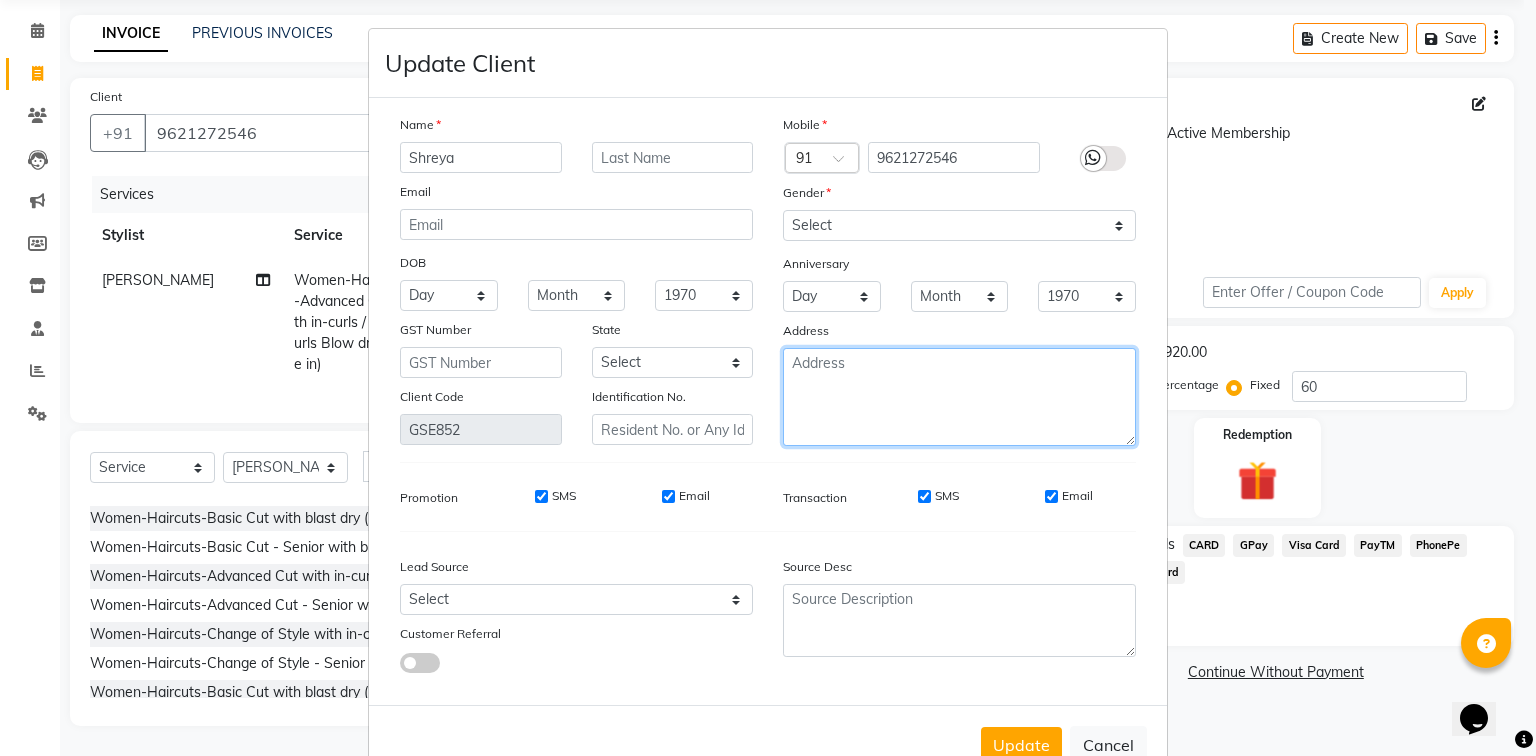 click at bounding box center [959, 397] 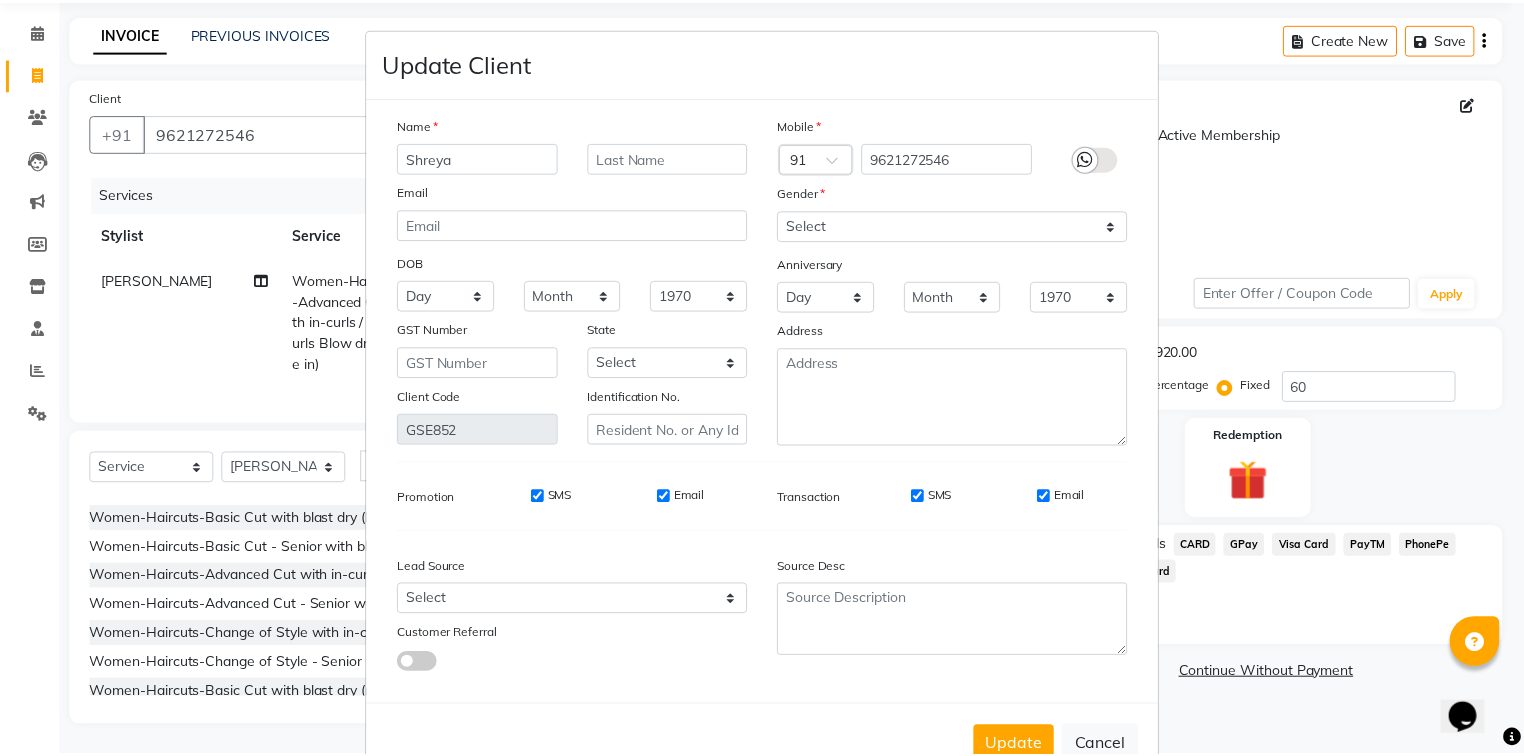 scroll, scrollTop: 65, scrollLeft: 0, axis: vertical 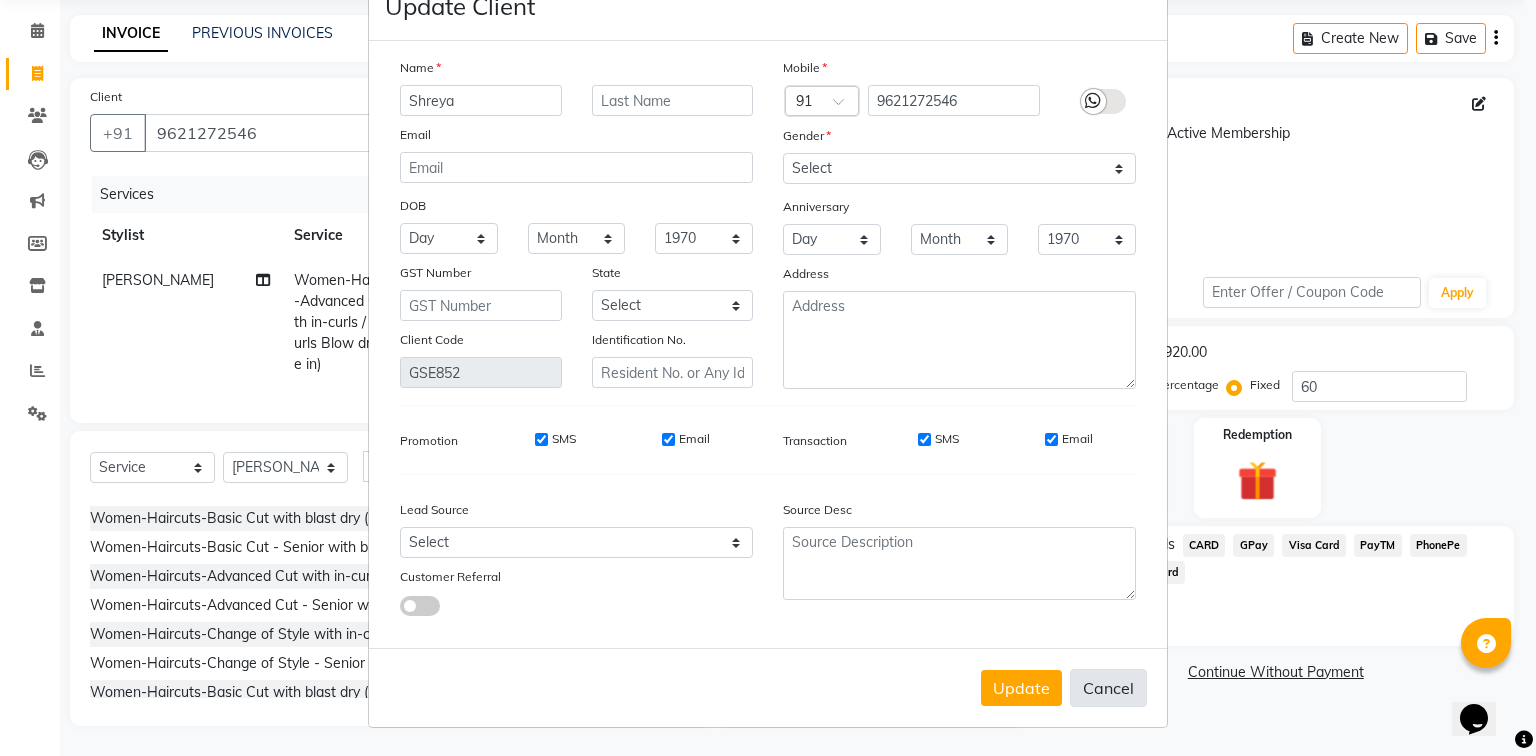 click on "Cancel" at bounding box center (1108, 688) 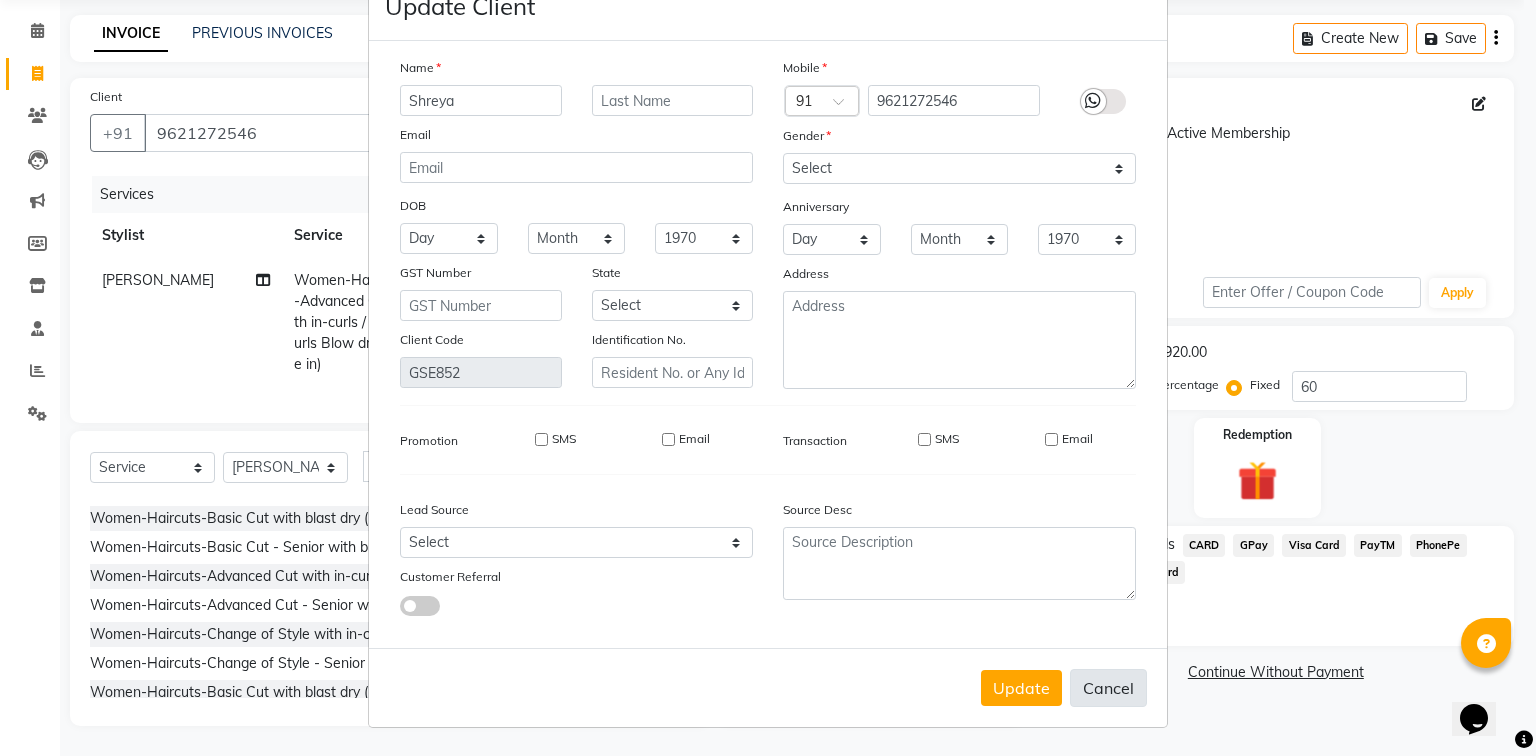 type 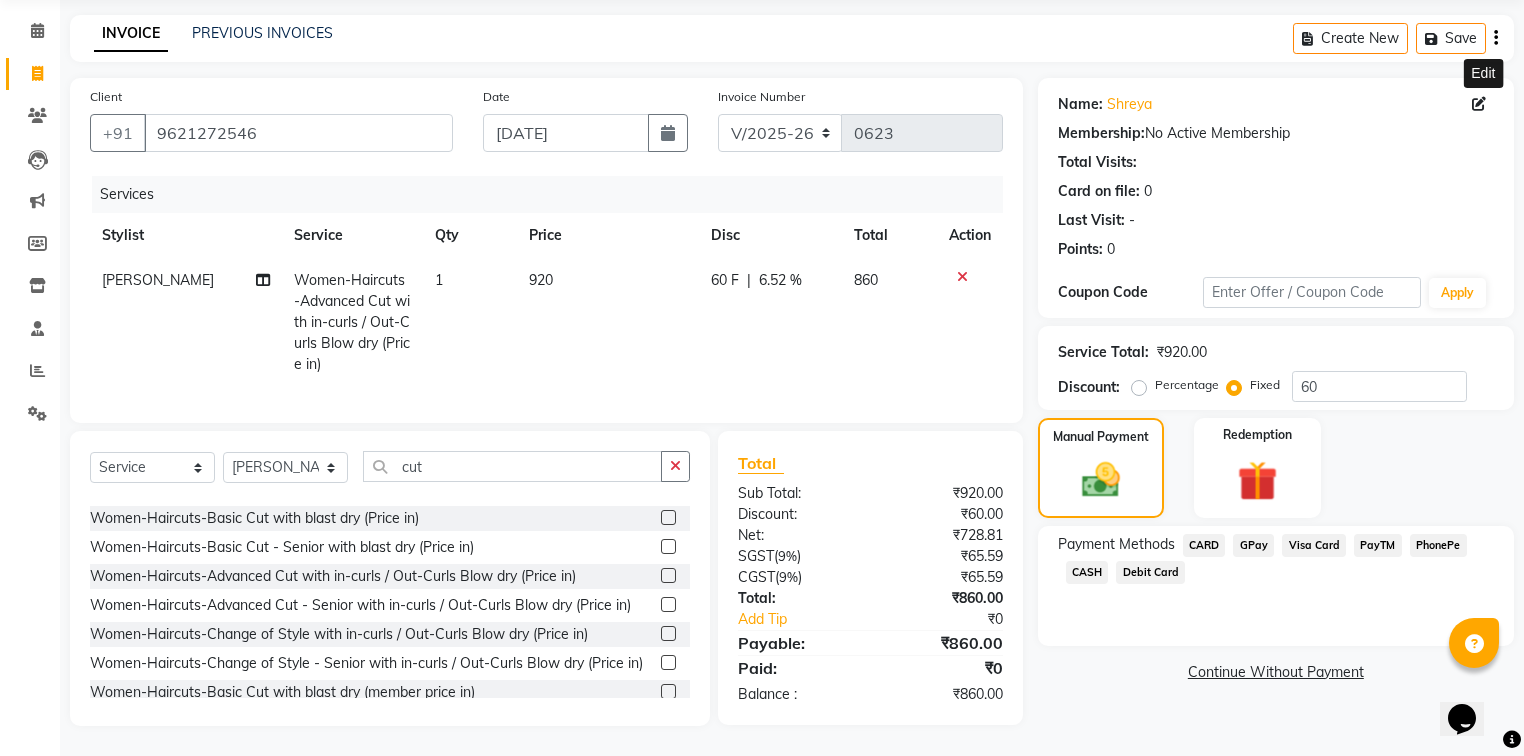 click on "GPay" 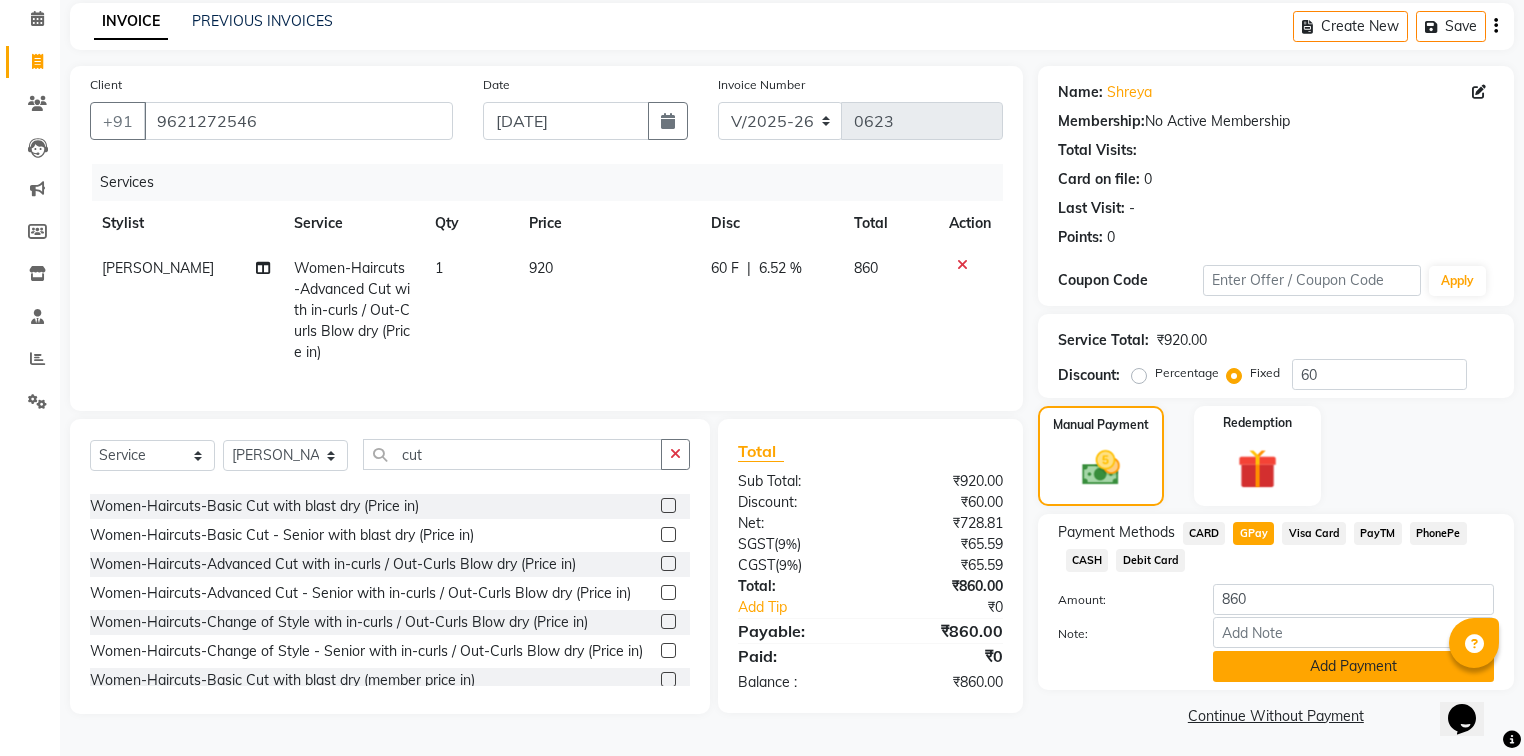 click on "Add Payment" 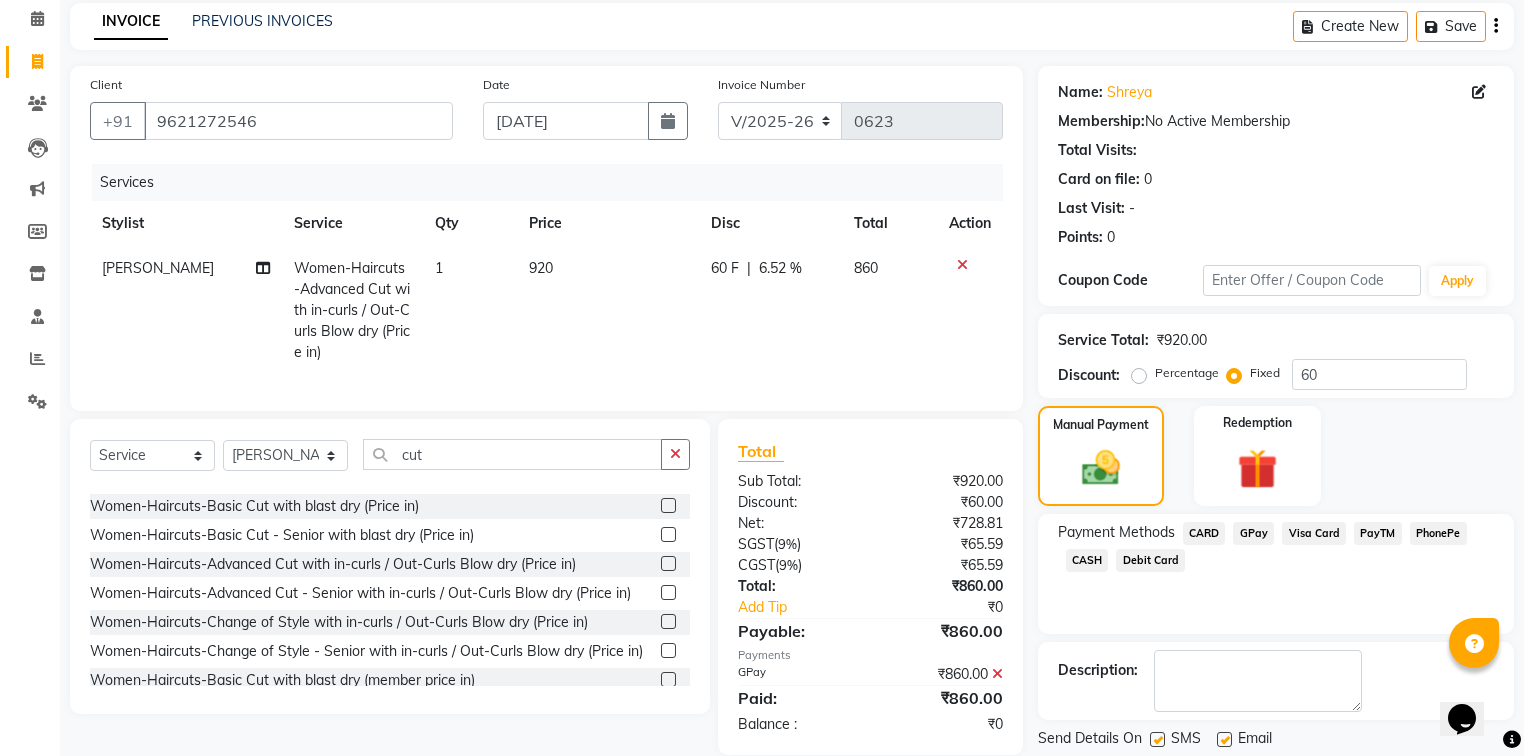 click 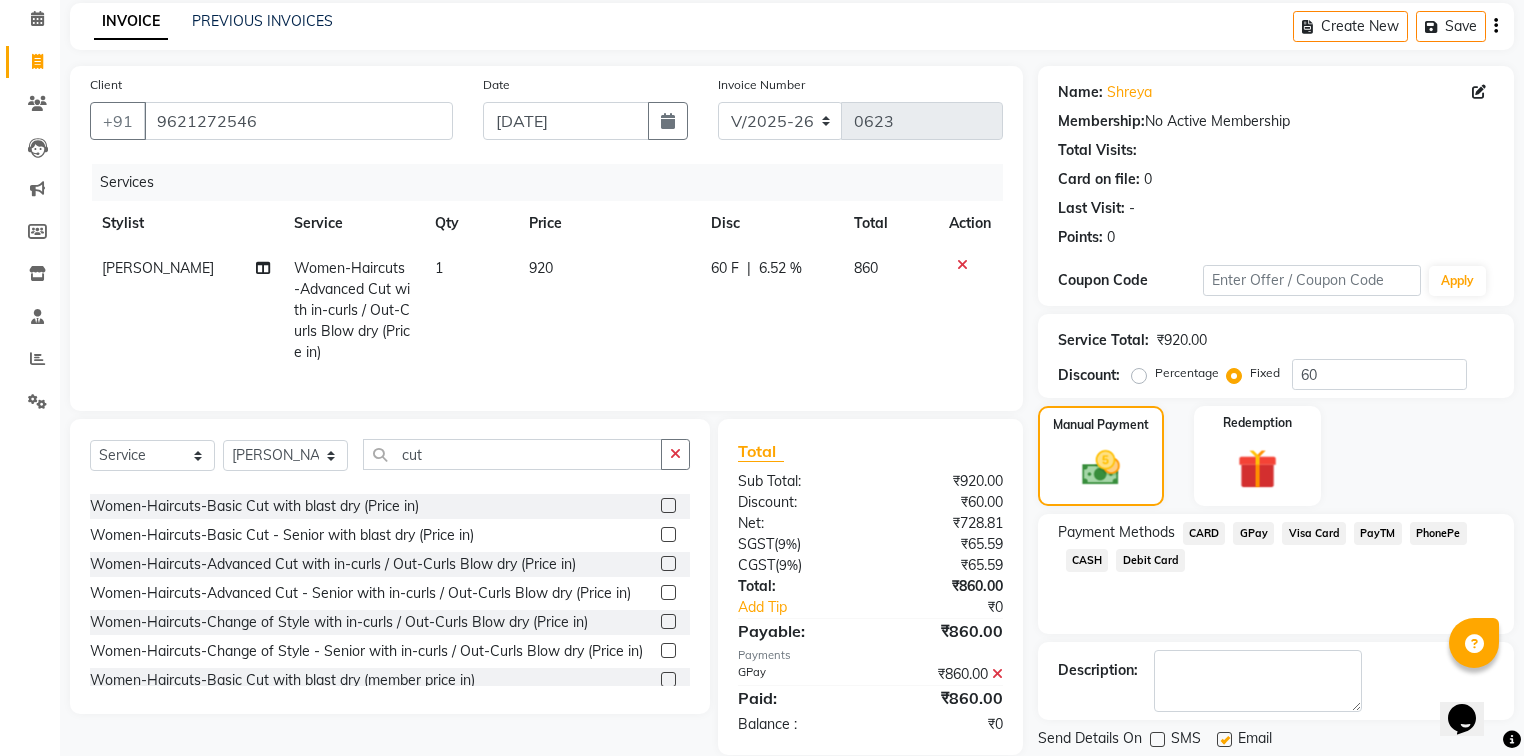 click 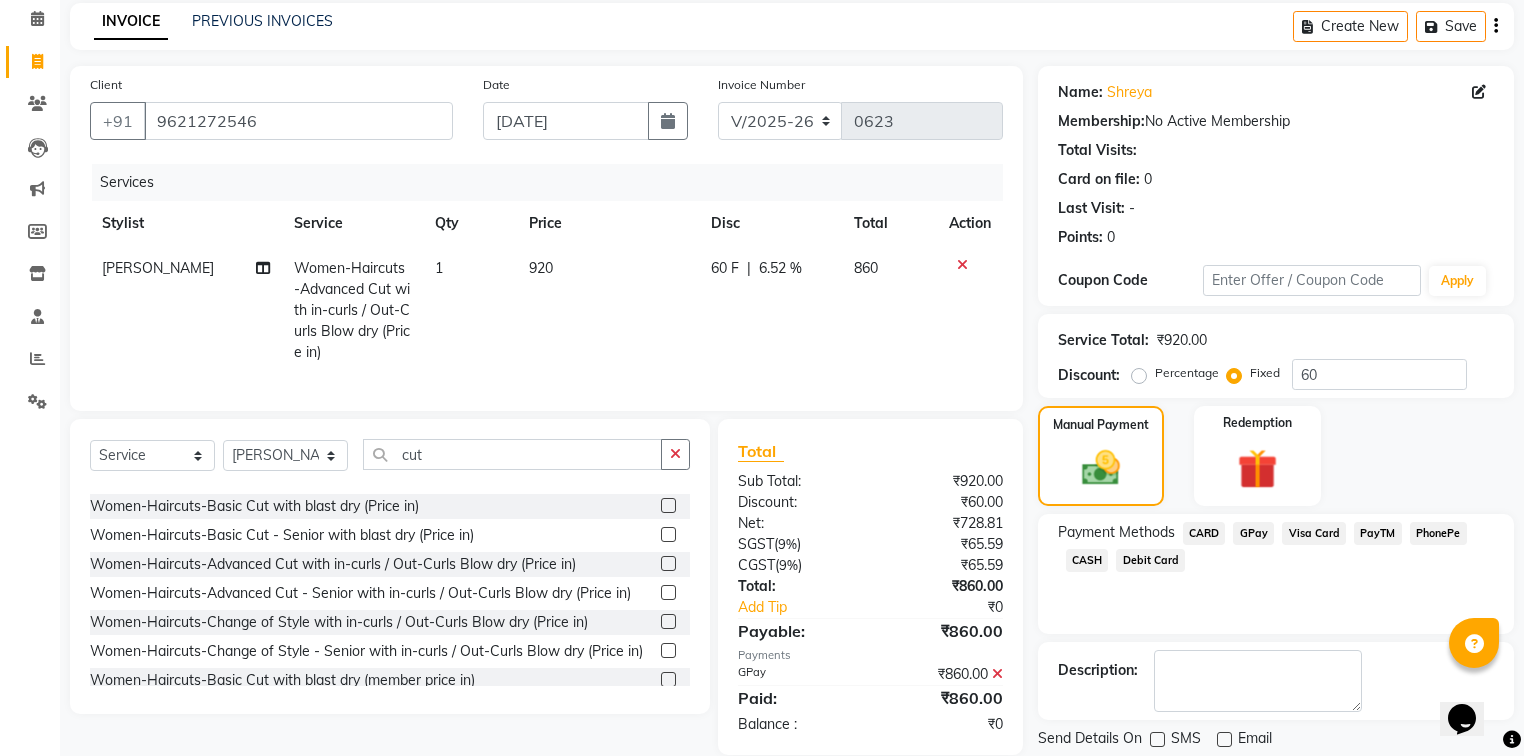 scroll, scrollTop: 144, scrollLeft: 0, axis: vertical 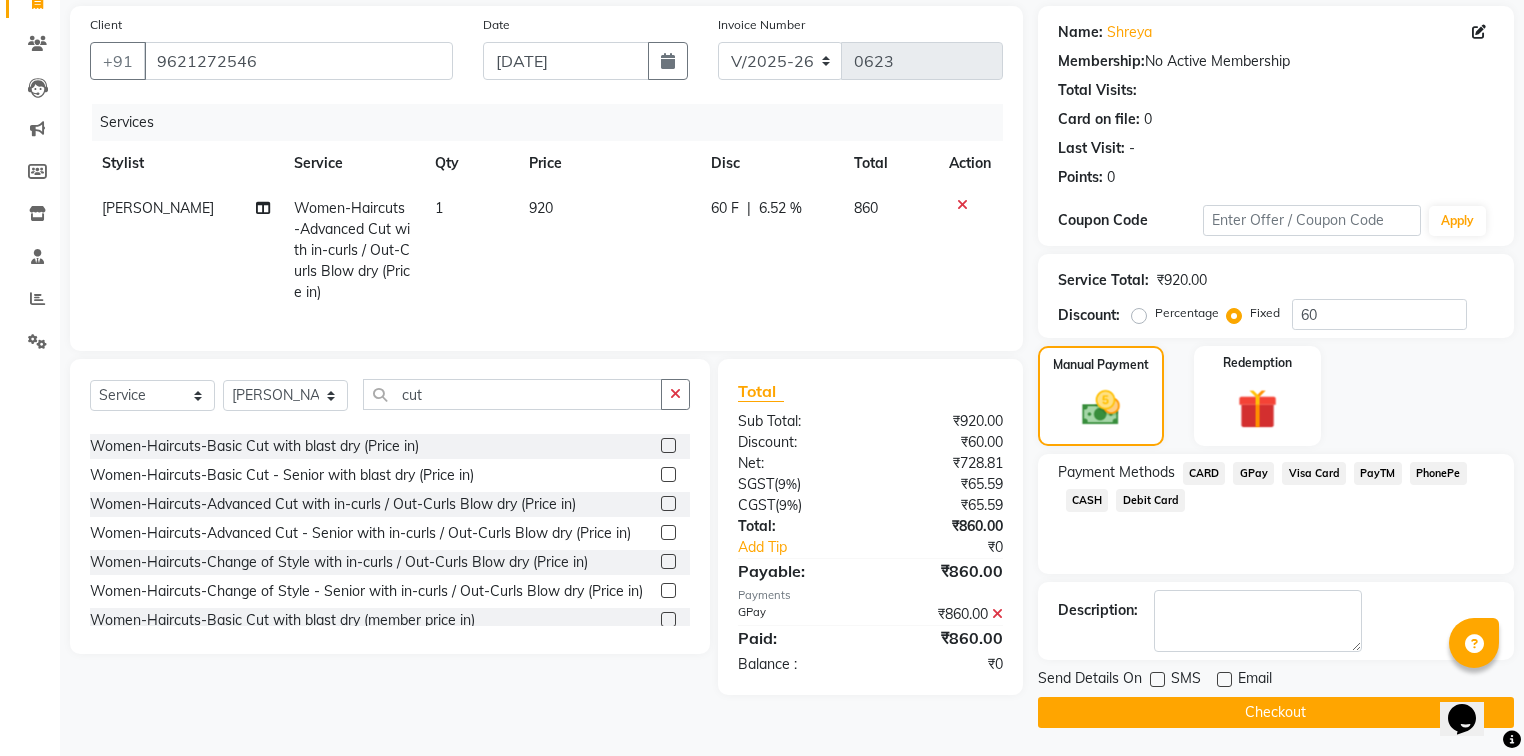 click on "Checkout" 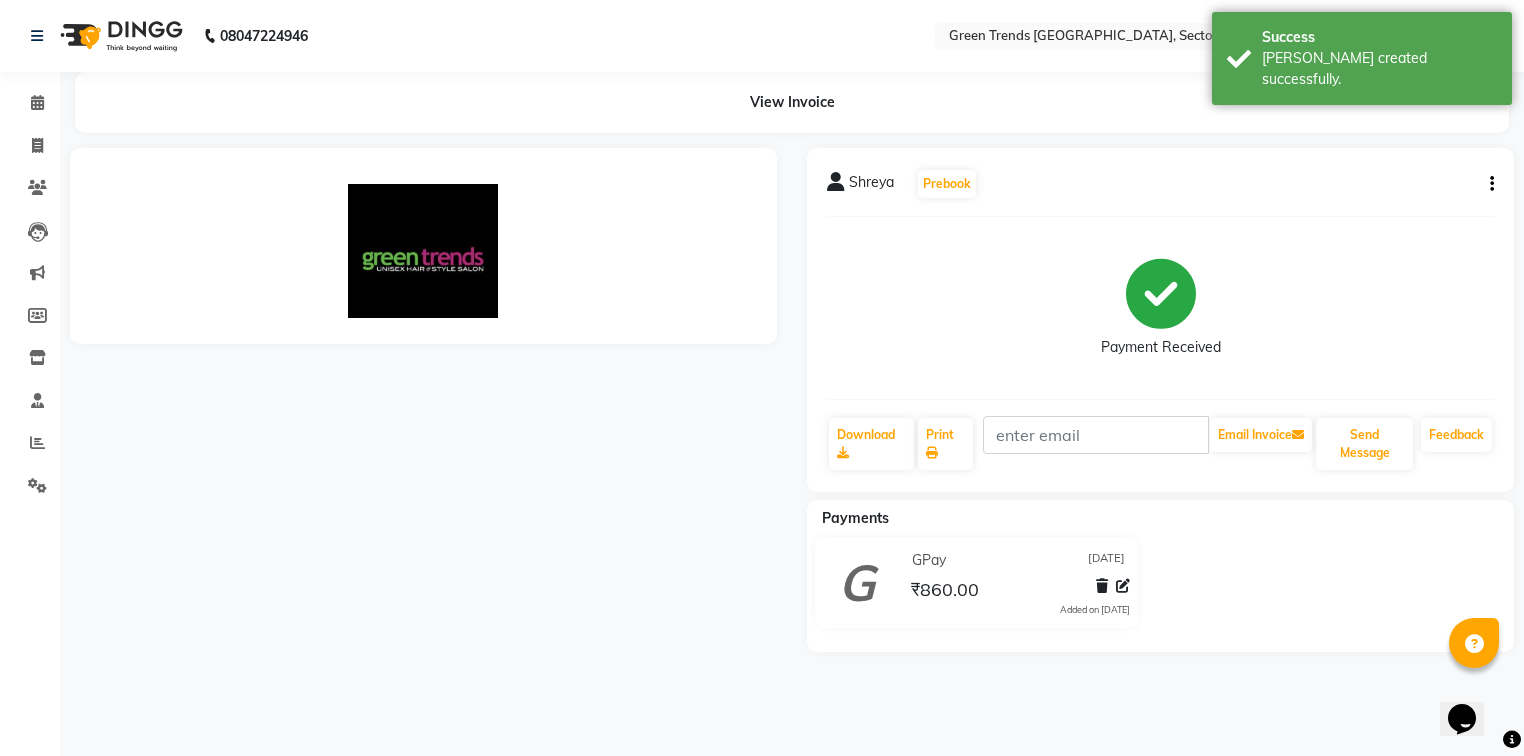 scroll, scrollTop: 0, scrollLeft: 0, axis: both 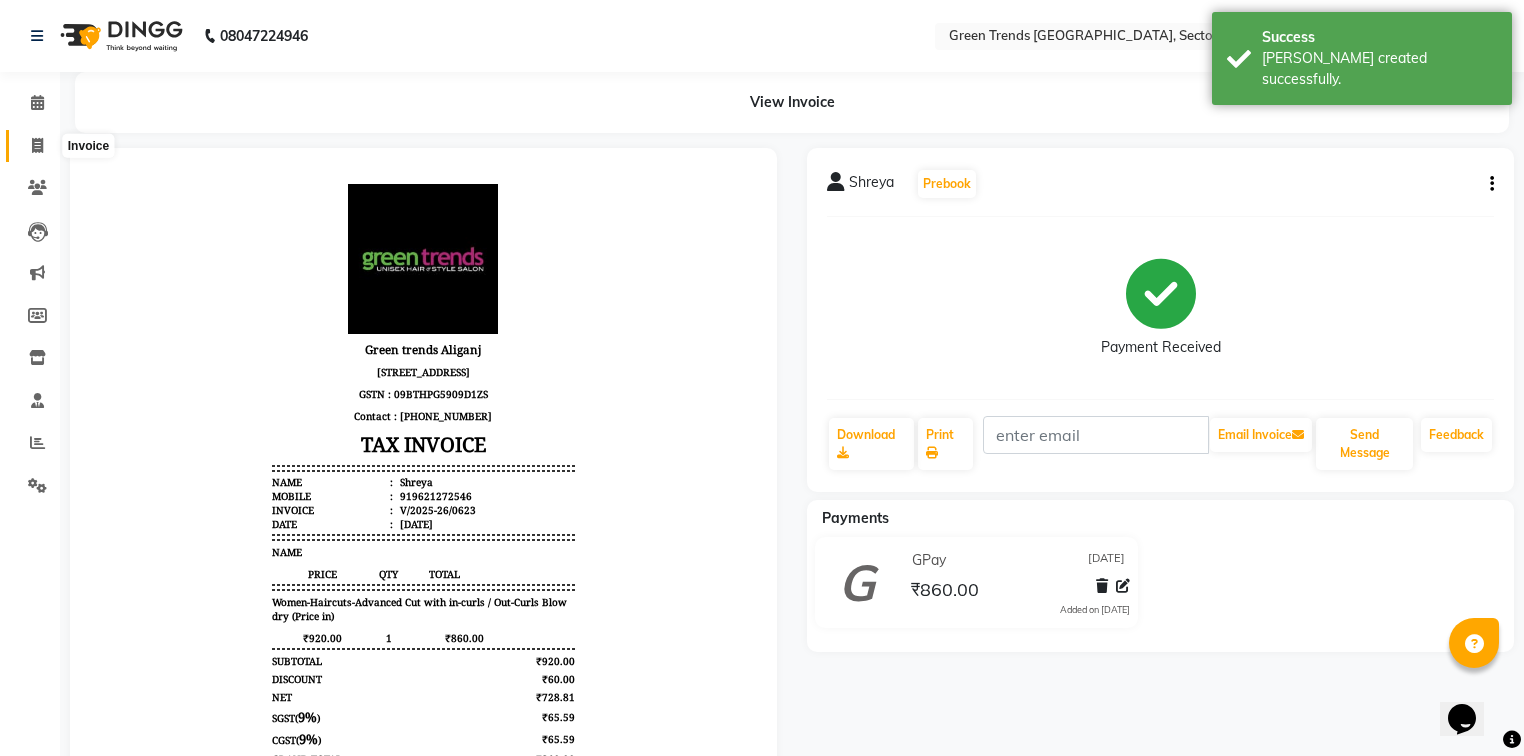 click 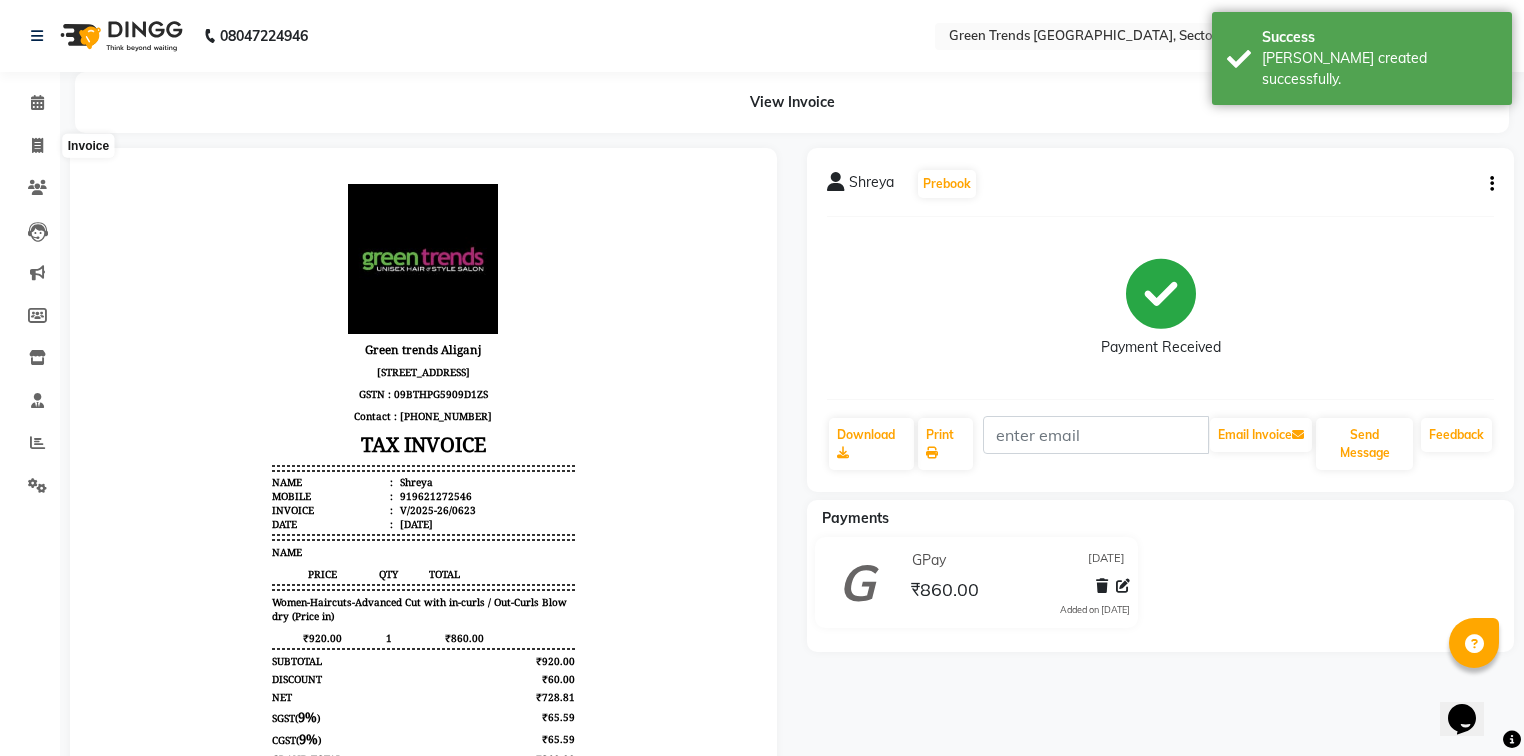 select on "service" 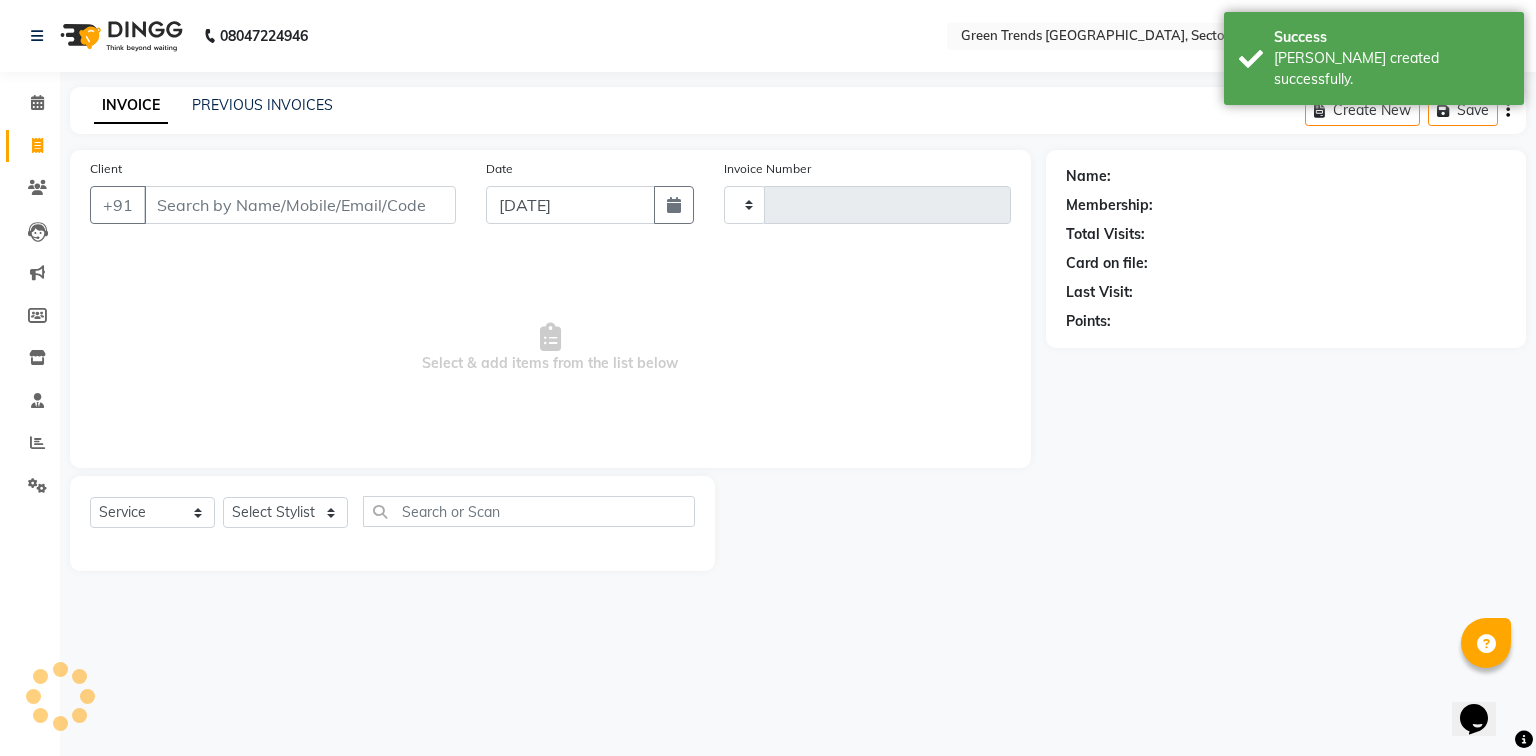 type on "0624" 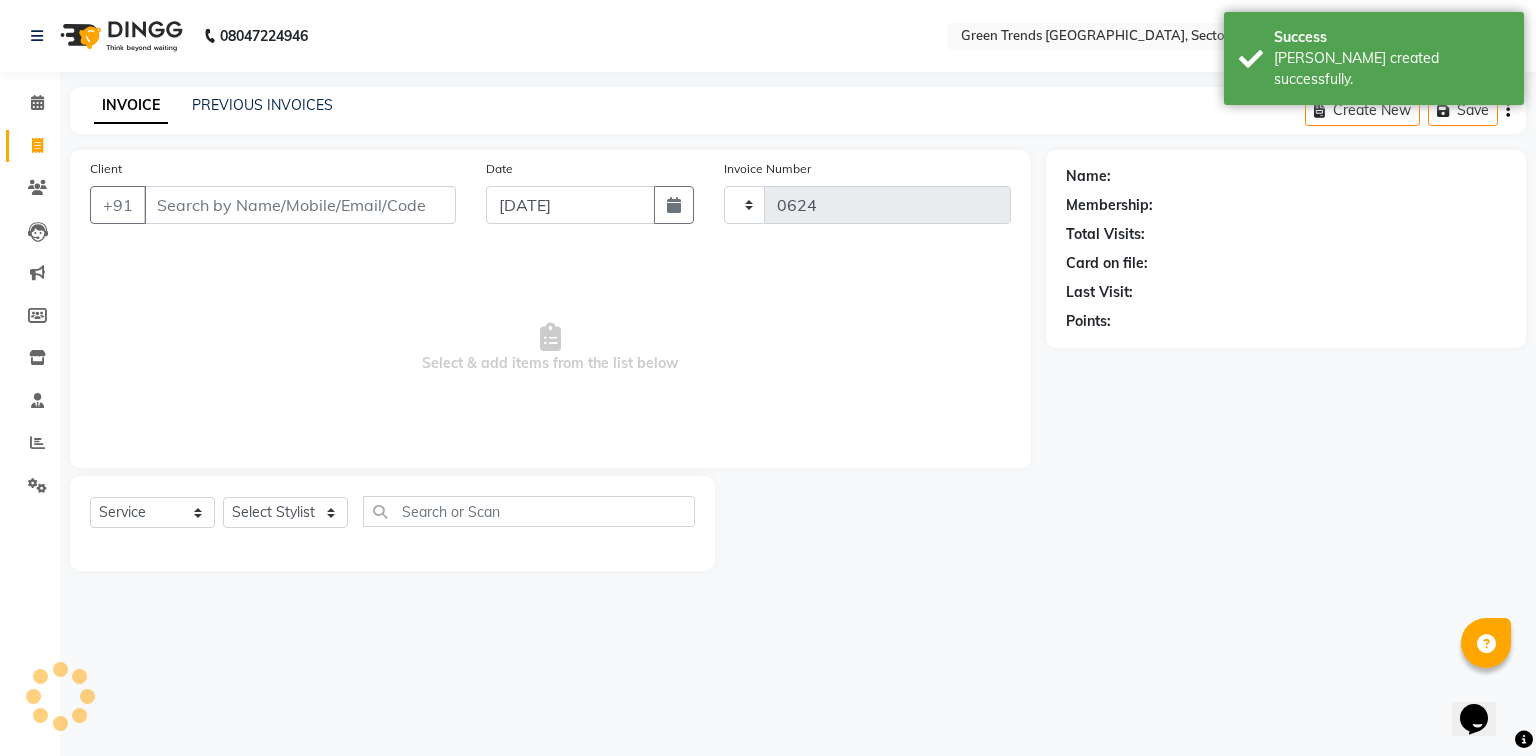 select on "7023" 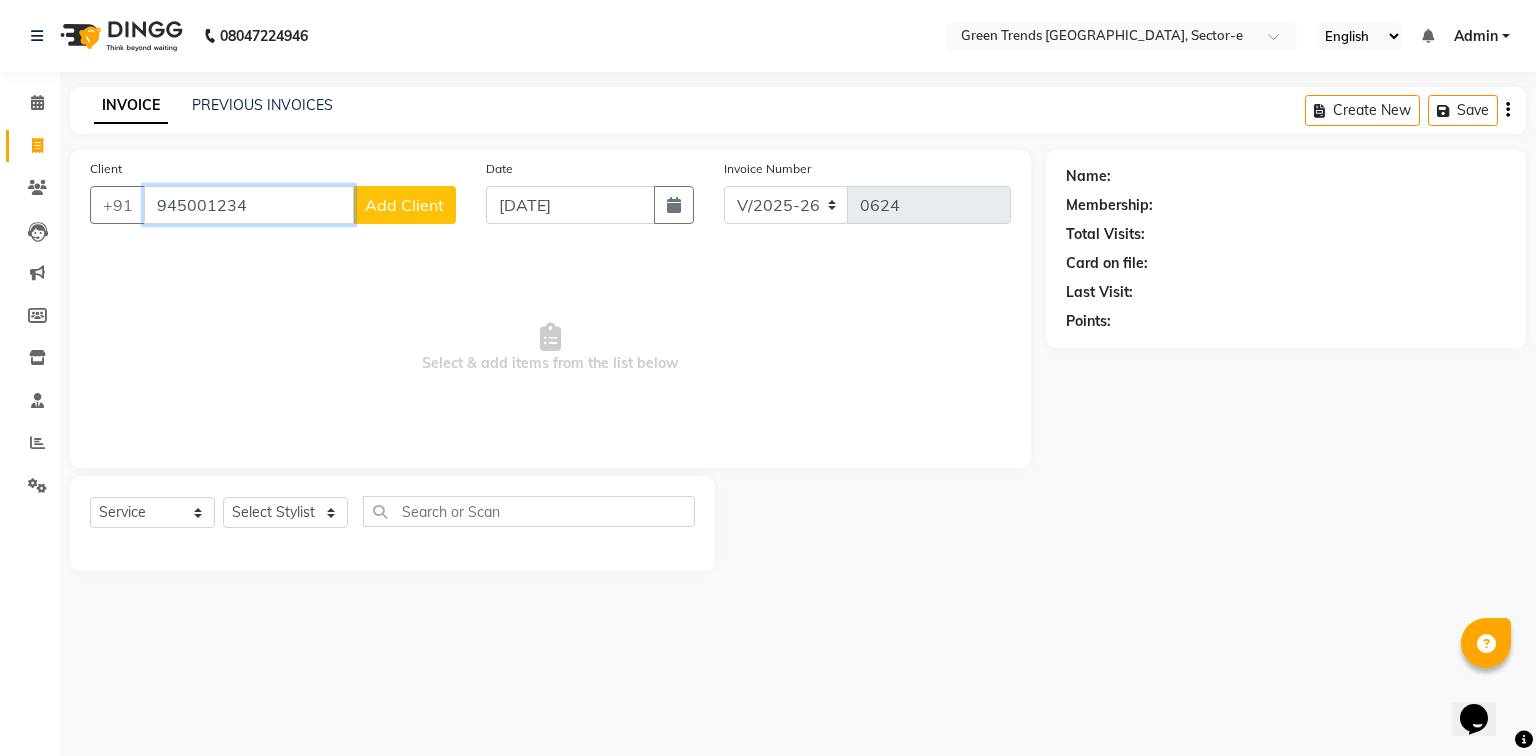click on "945001234" at bounding box center [249, 205] 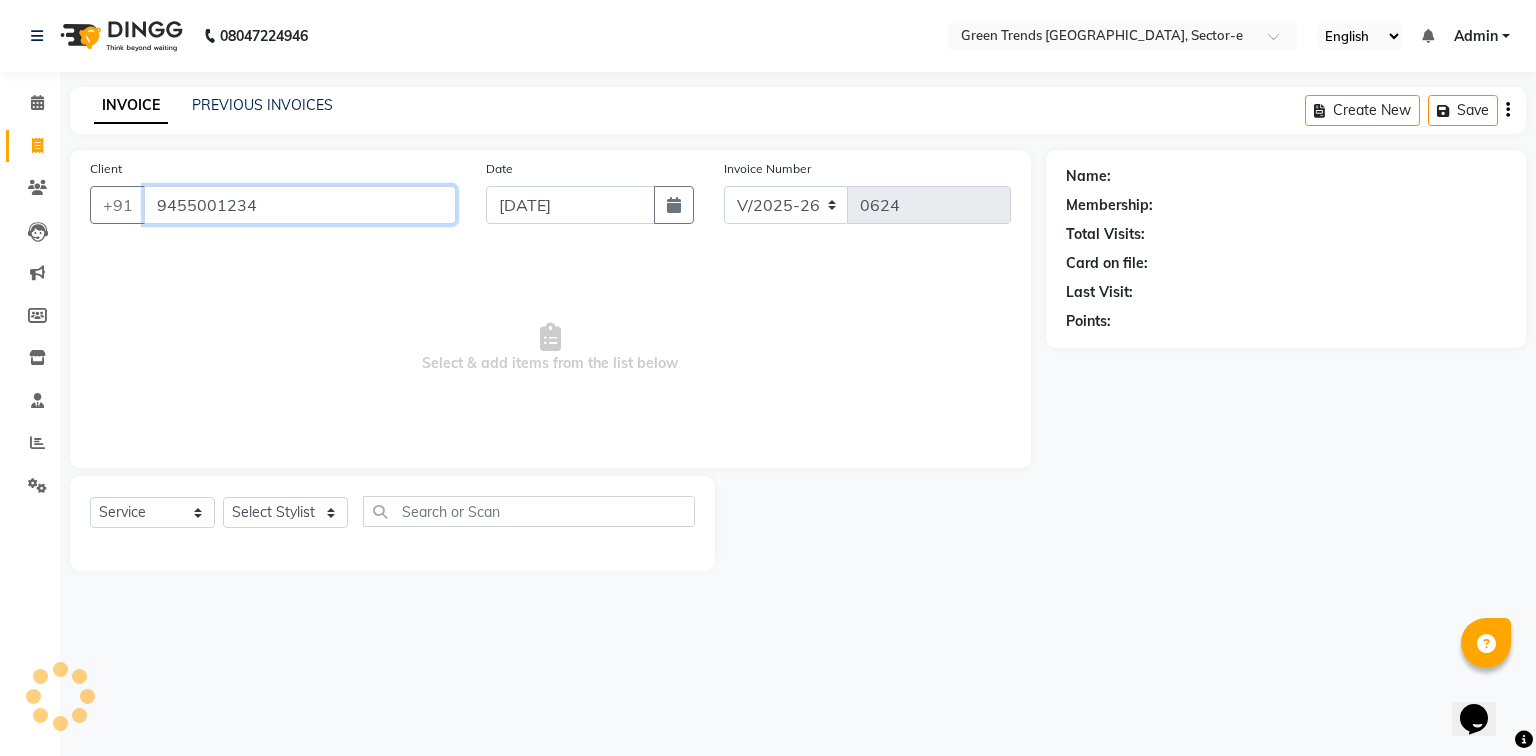 type on "9455001234" 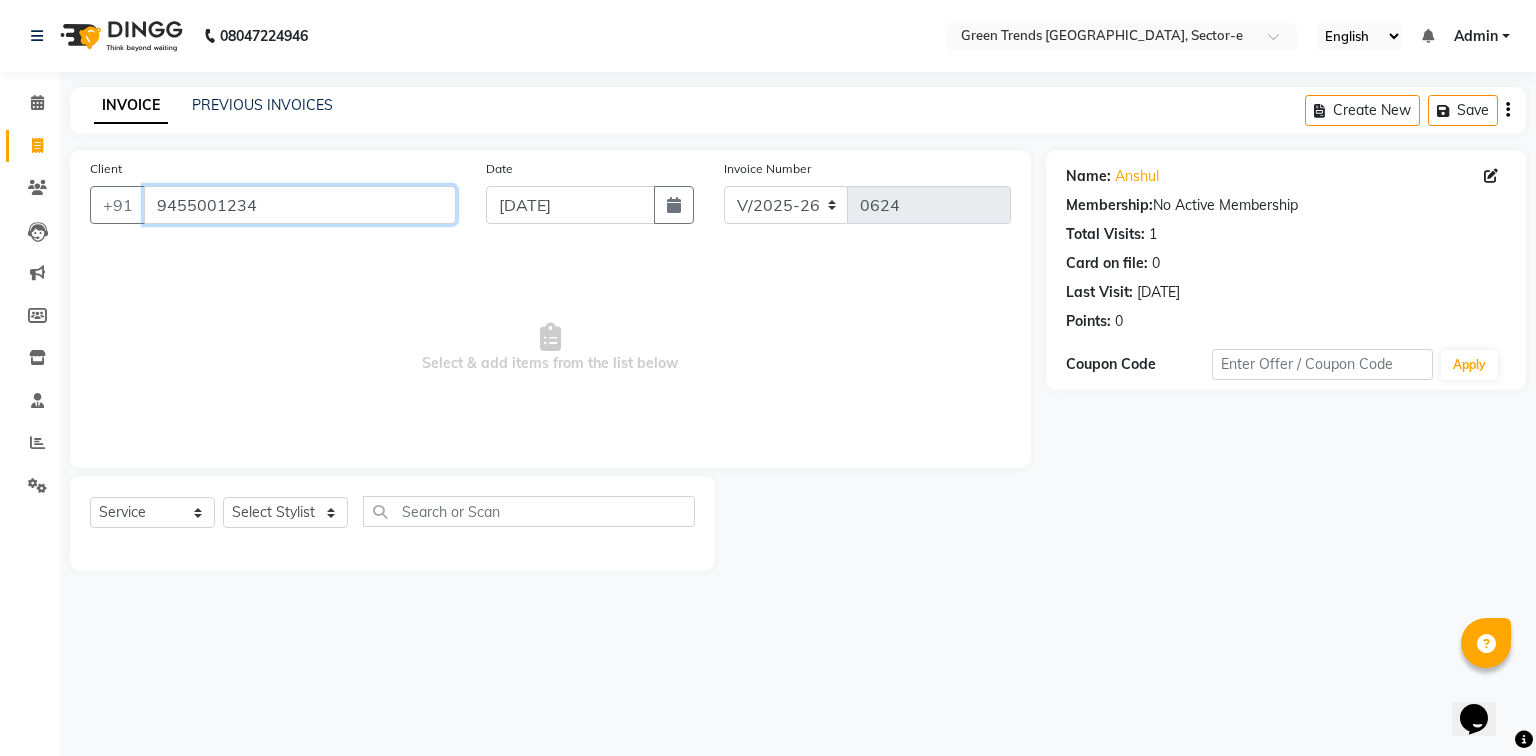 click on "9455001234" at bounding box center [300, 205] 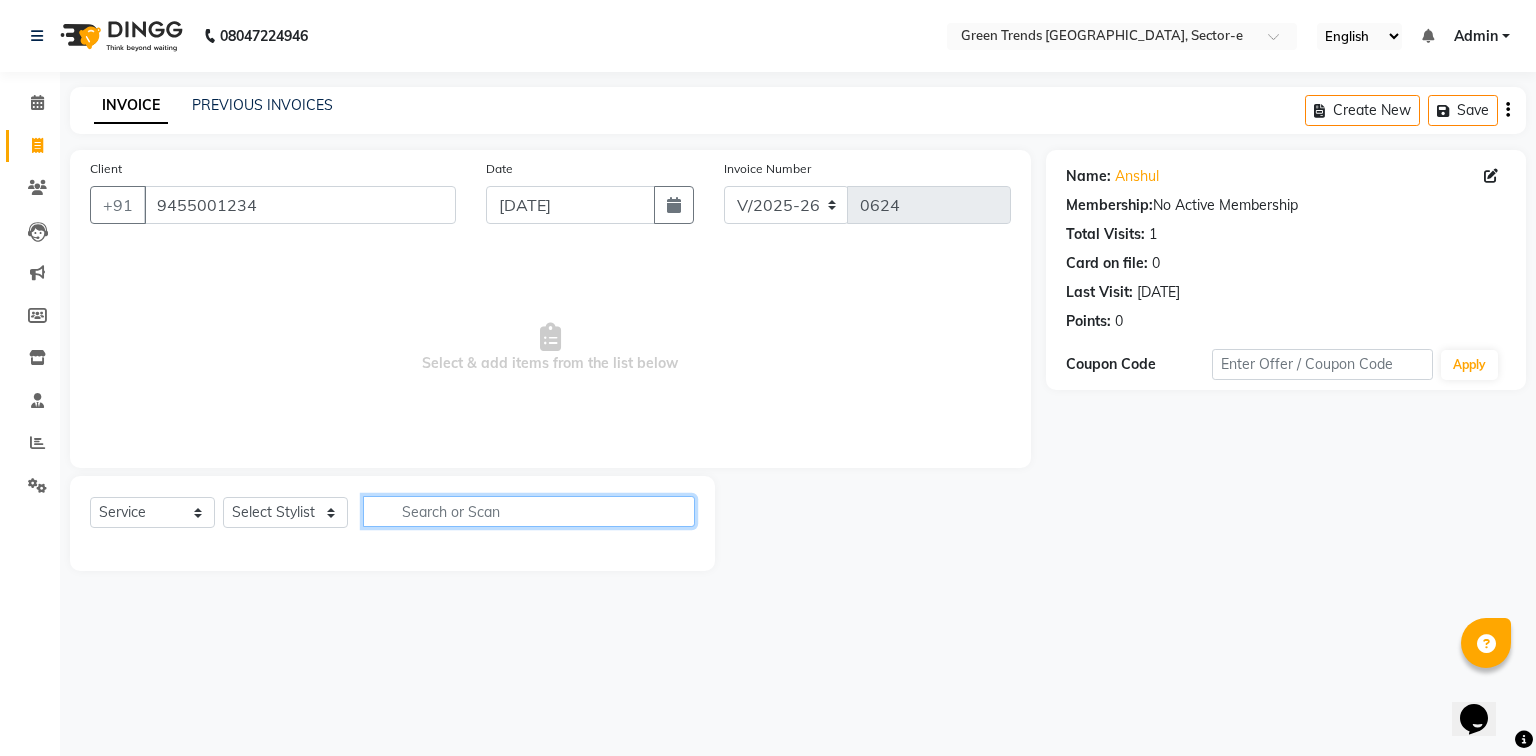 click 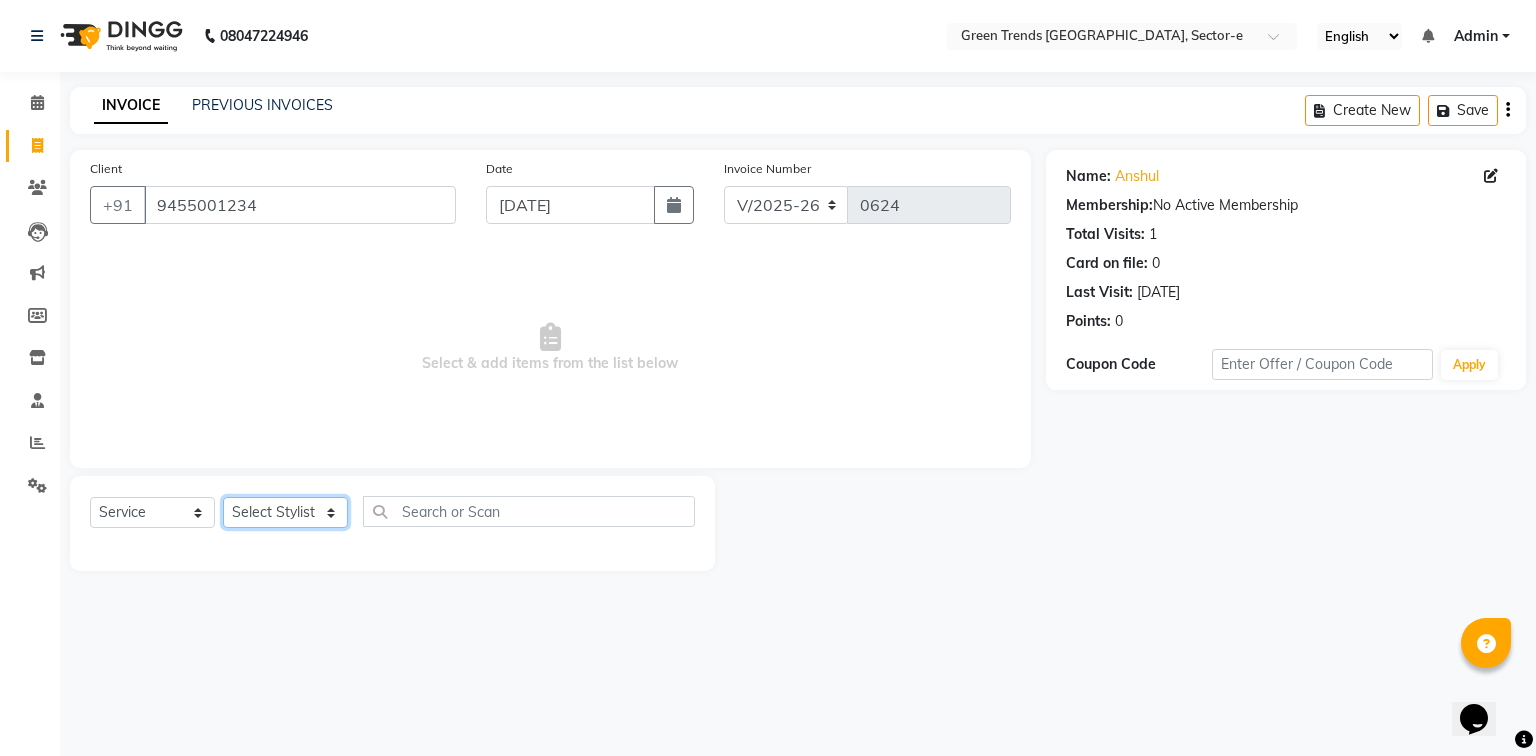 click on "Select Stylist [PERSON_NAME] [PERSON_NAME] Mo. [PERSON_NAME].[PERSON_NAME] [PERSON_NAME] Pooja [PERSON_NAME] [PERSON_NAME] [PERSON_NAME] Vishal" 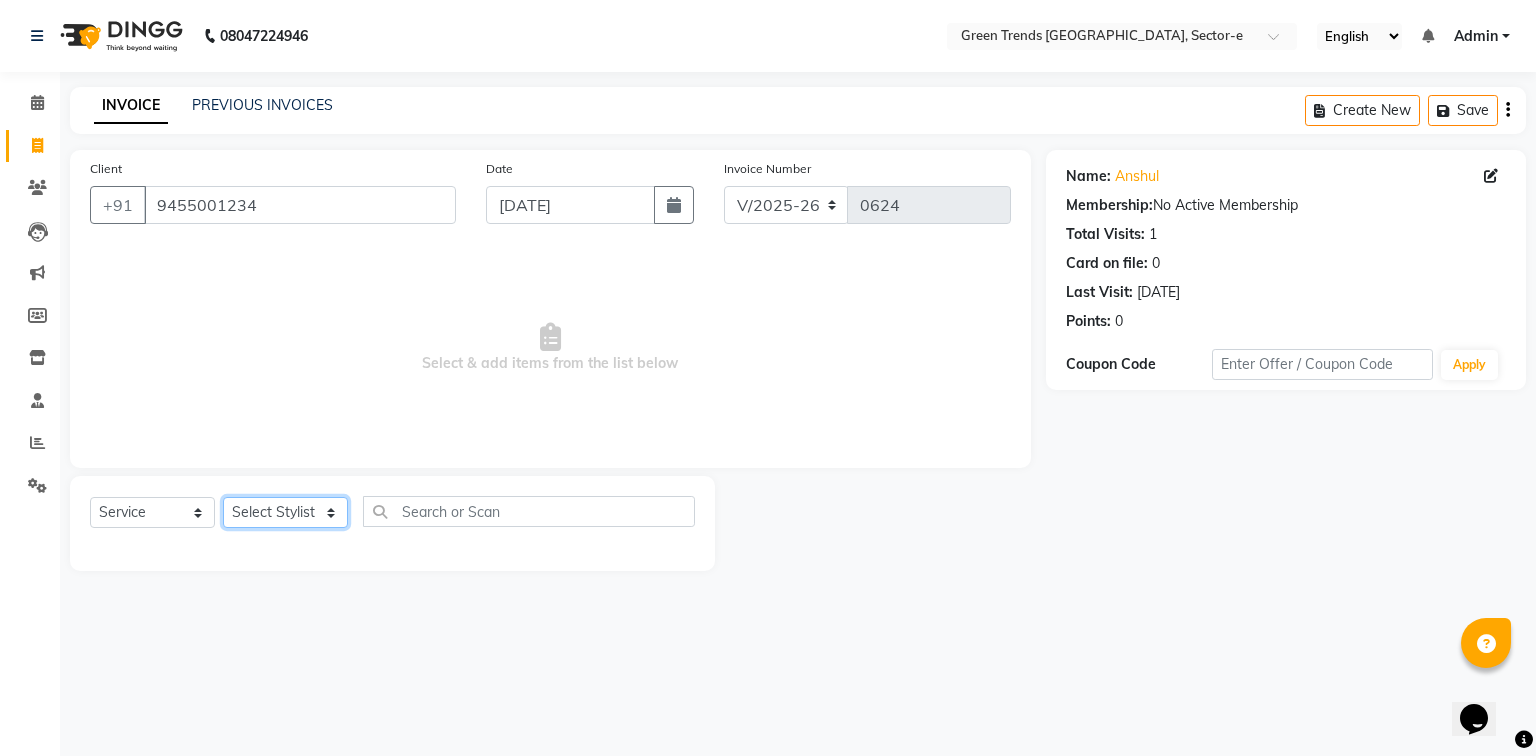 select on "58751" 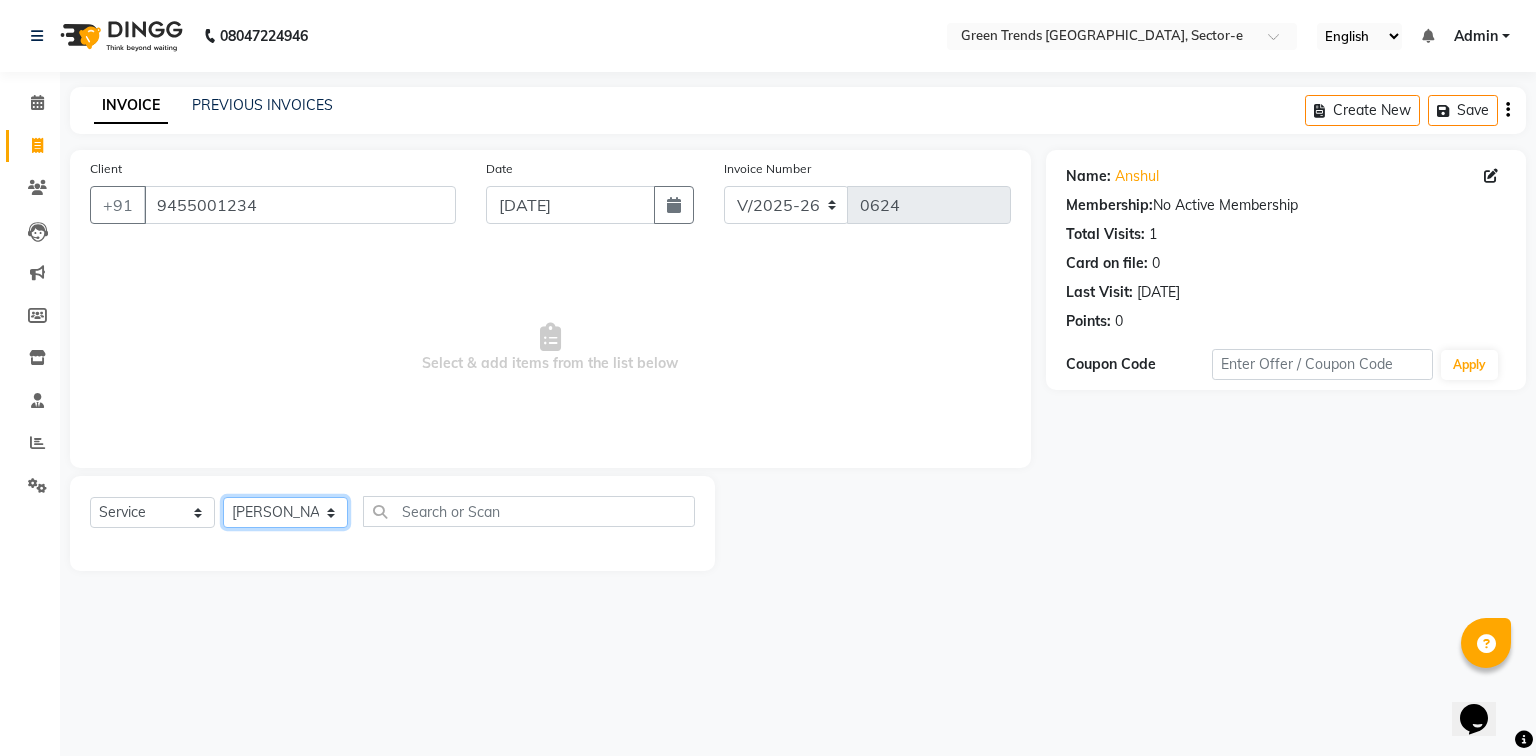 click on "Select Stylist [PERSON_NAME] [PERSON_NAME] Mo. [PERSON_NAME].[PERSON_NAME] [PERSON_NAME] Pooja [PERSON_NAME] [PERSON_NAME] [PERSON_NAME] Vishal" 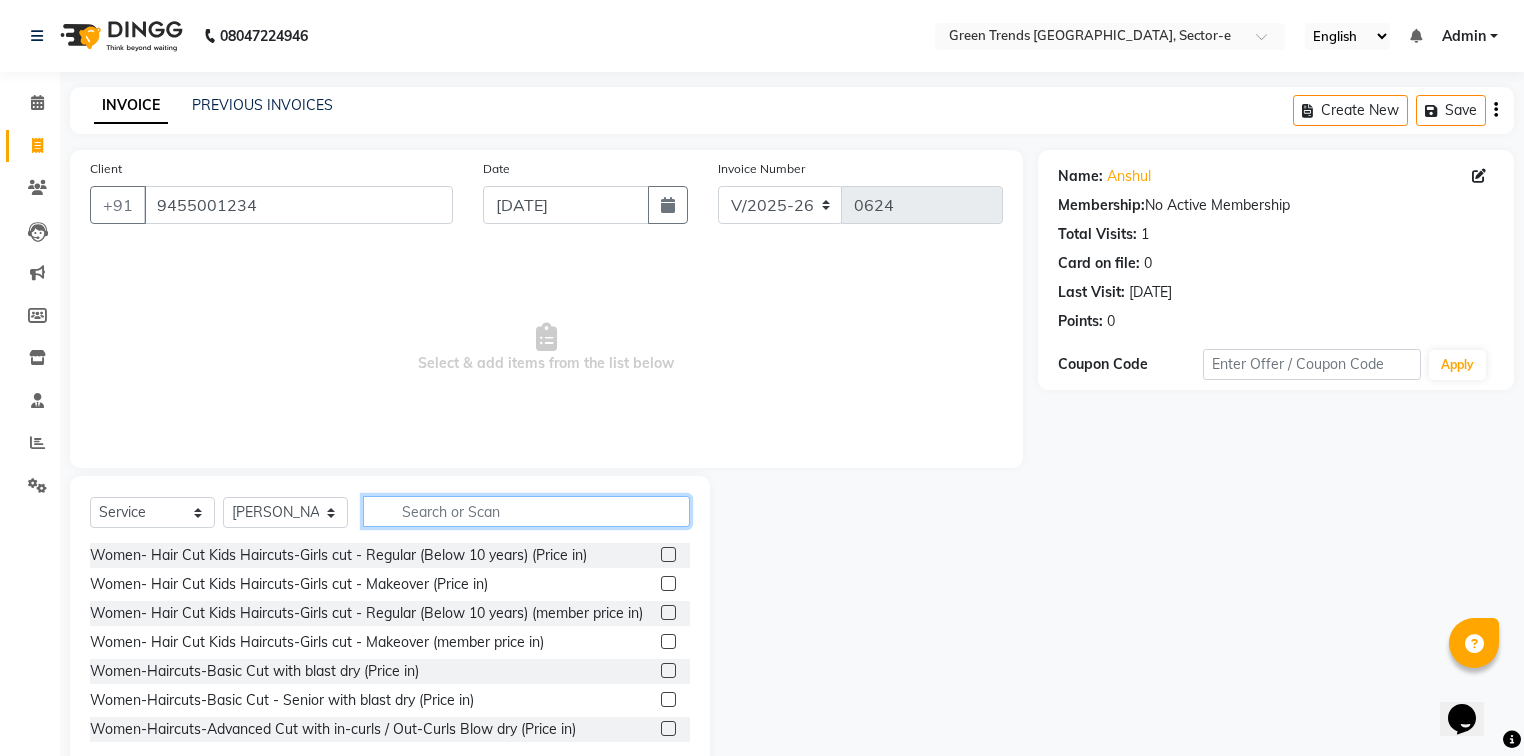 click 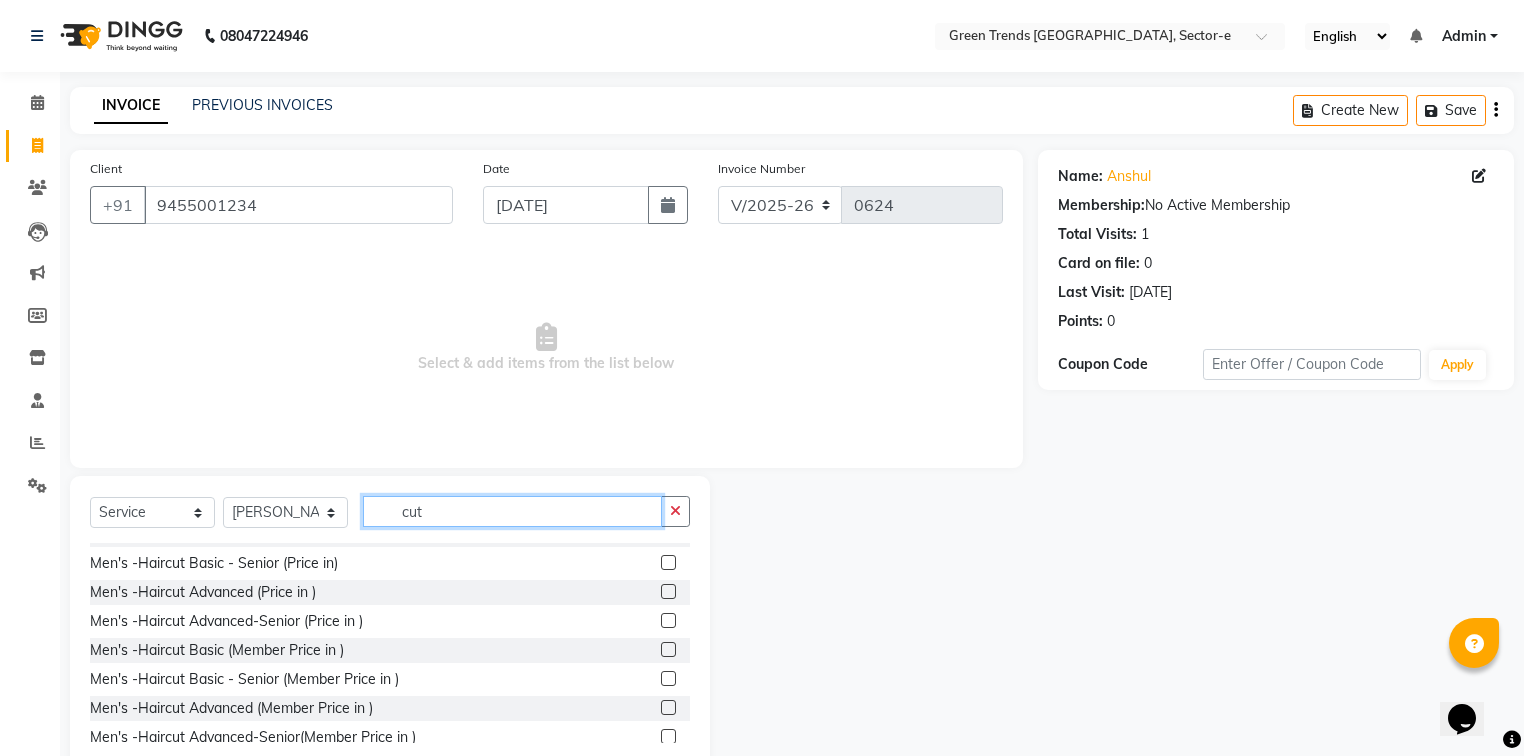 scroll, scrollTop: 1249, scrollLeft: 0, axis: vertical 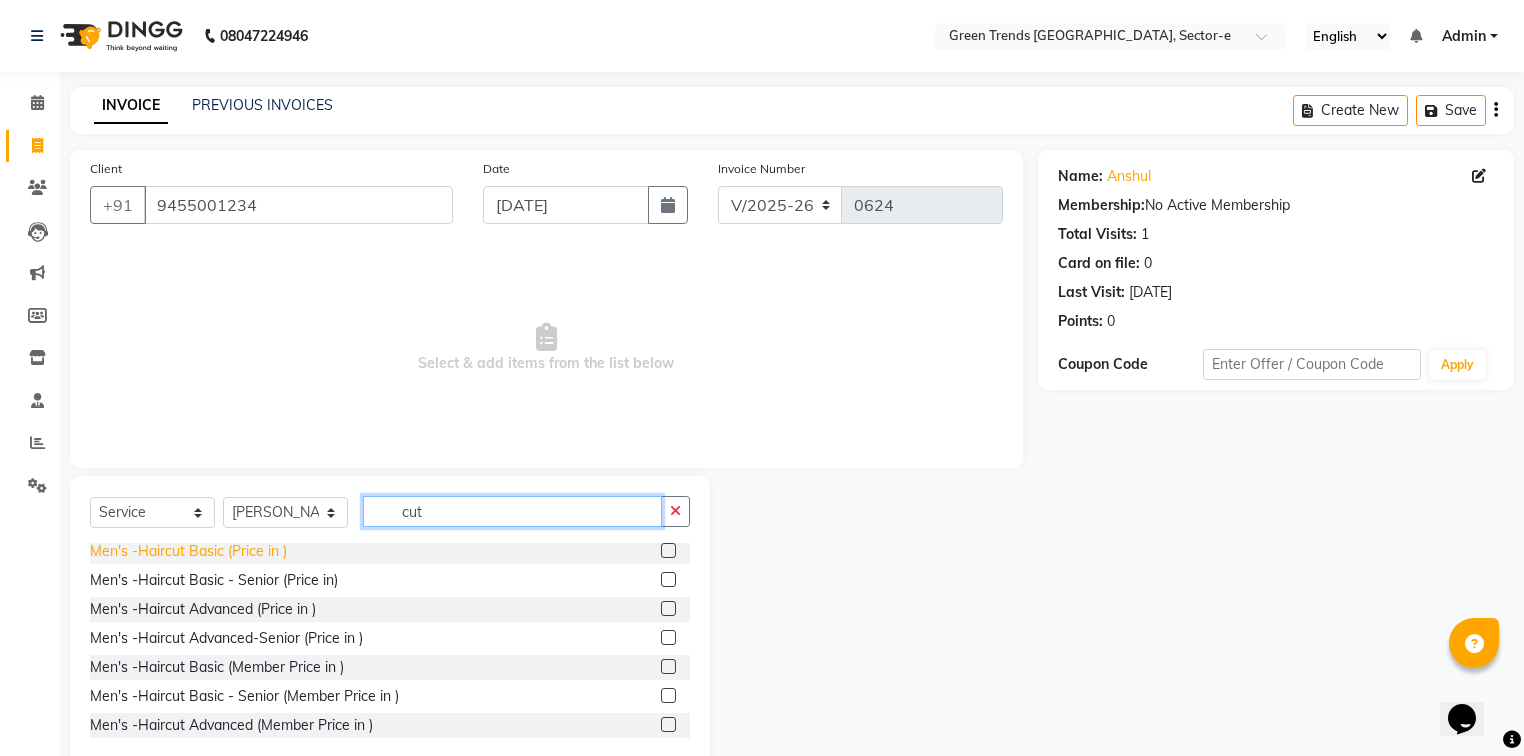 type on "cut" 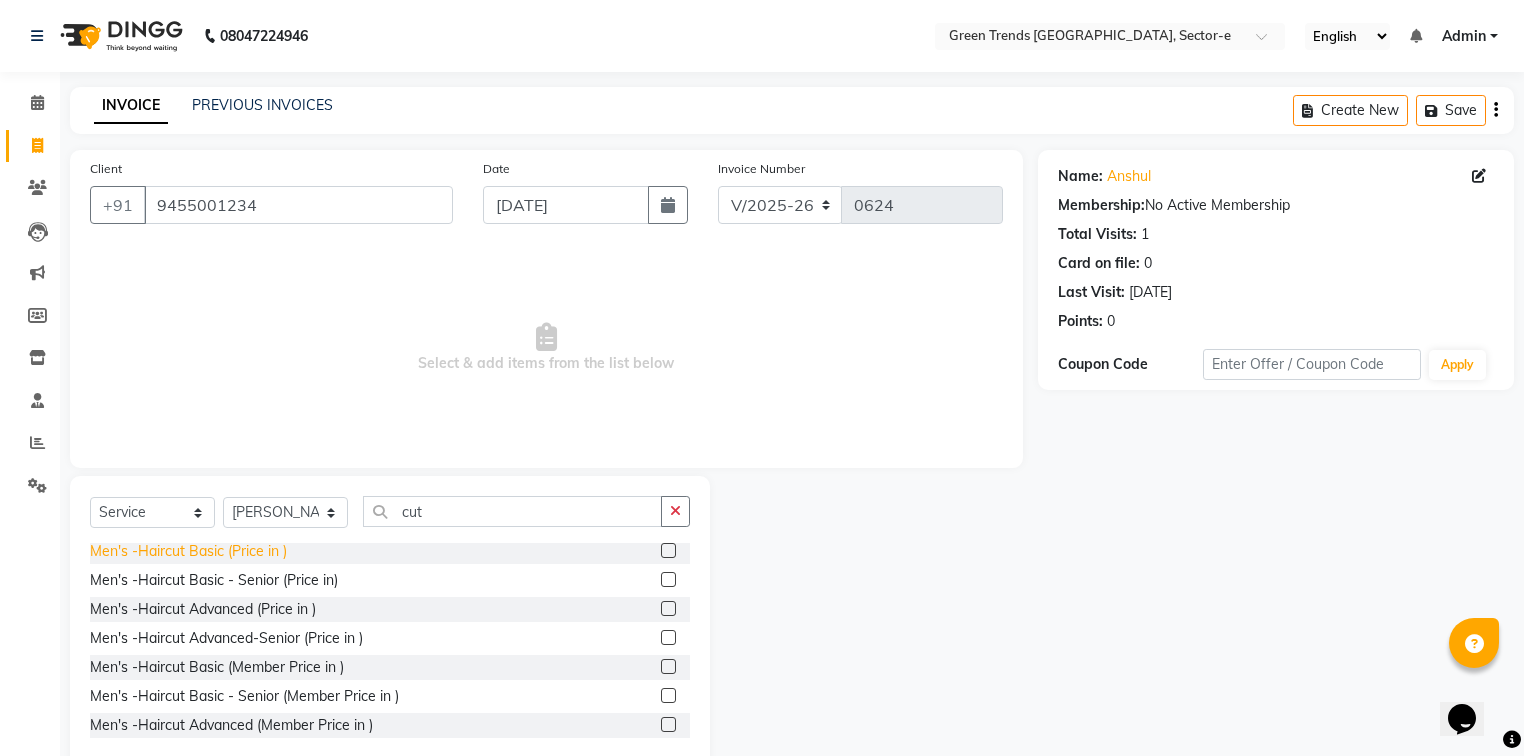 click on "Men's -Haircut Basic (Price in )" 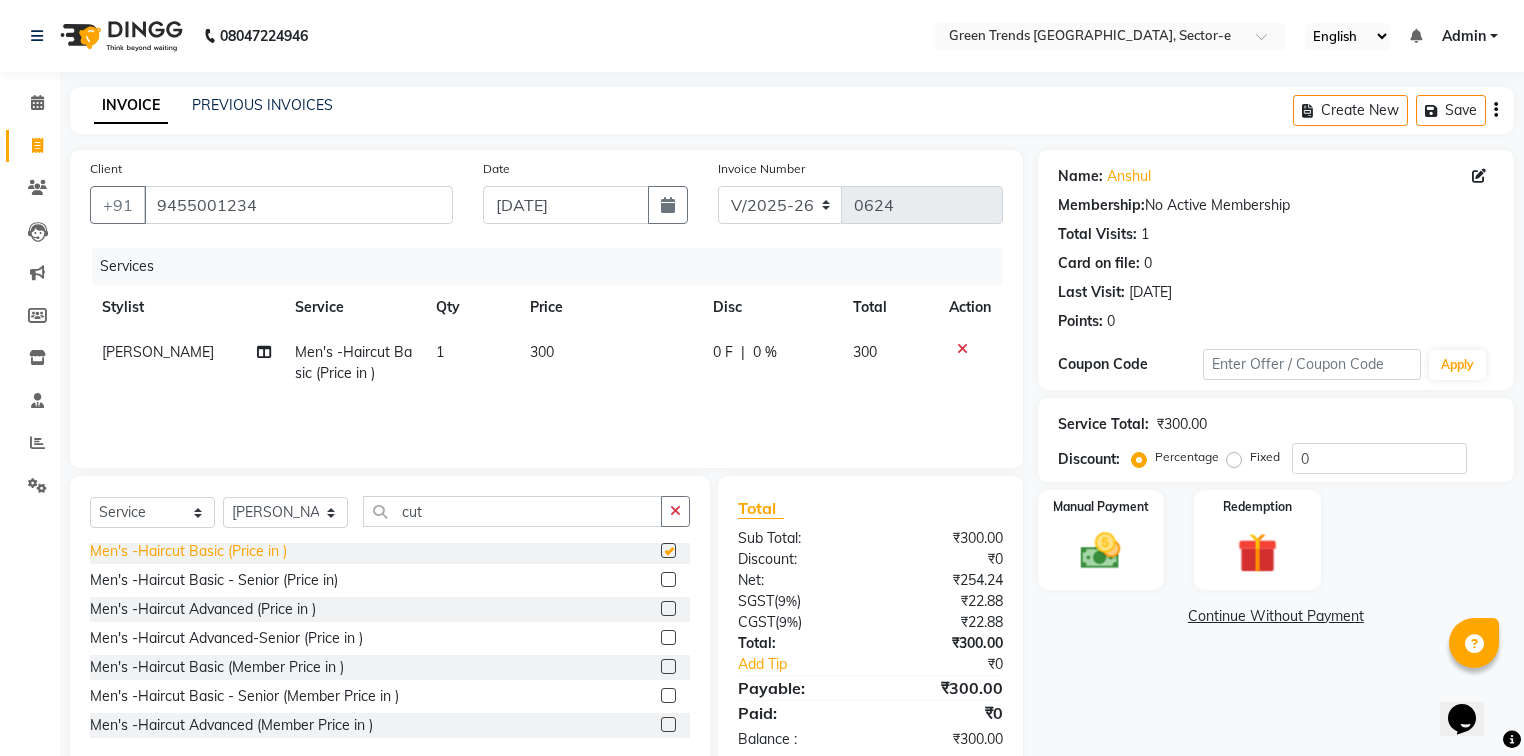 checkbox on "false" 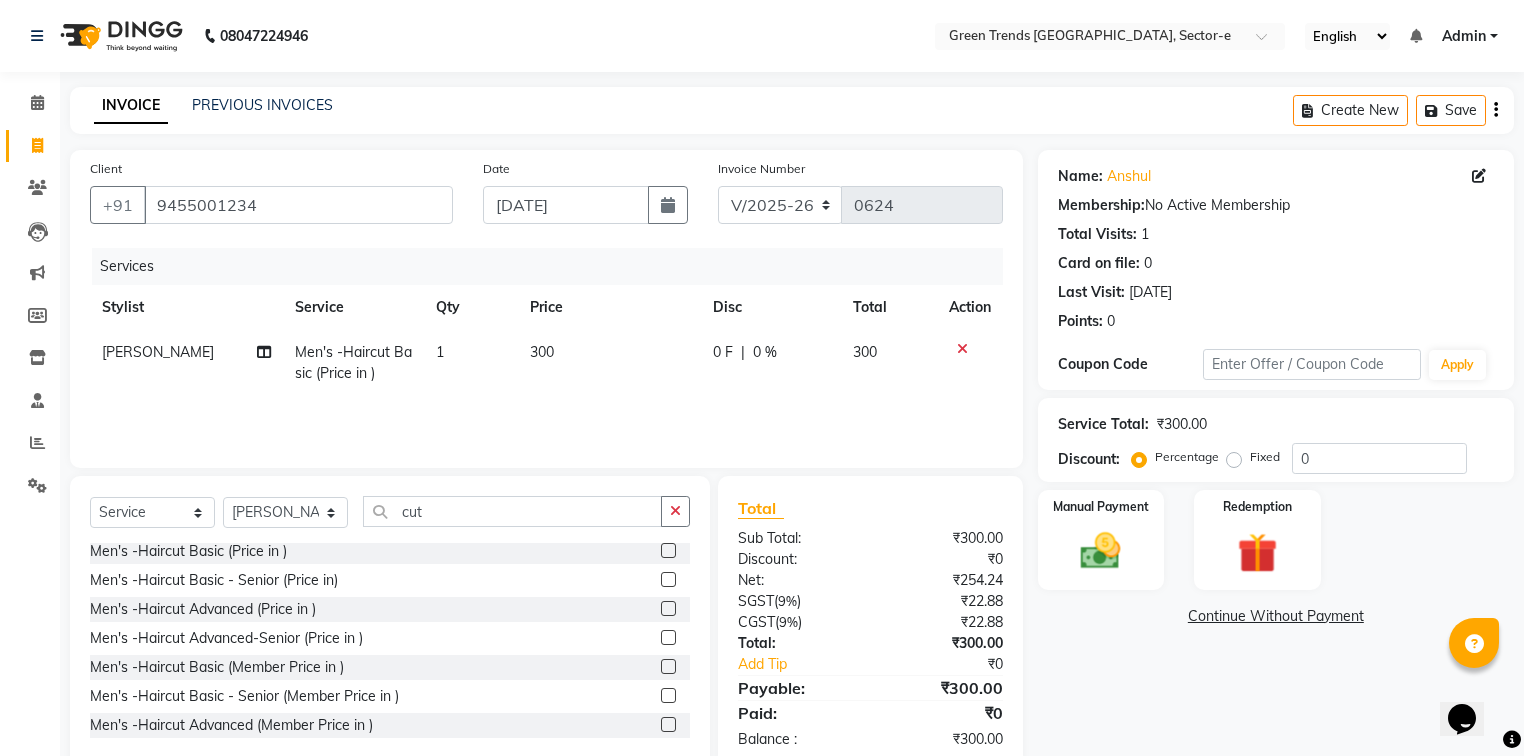 click on "0 F" 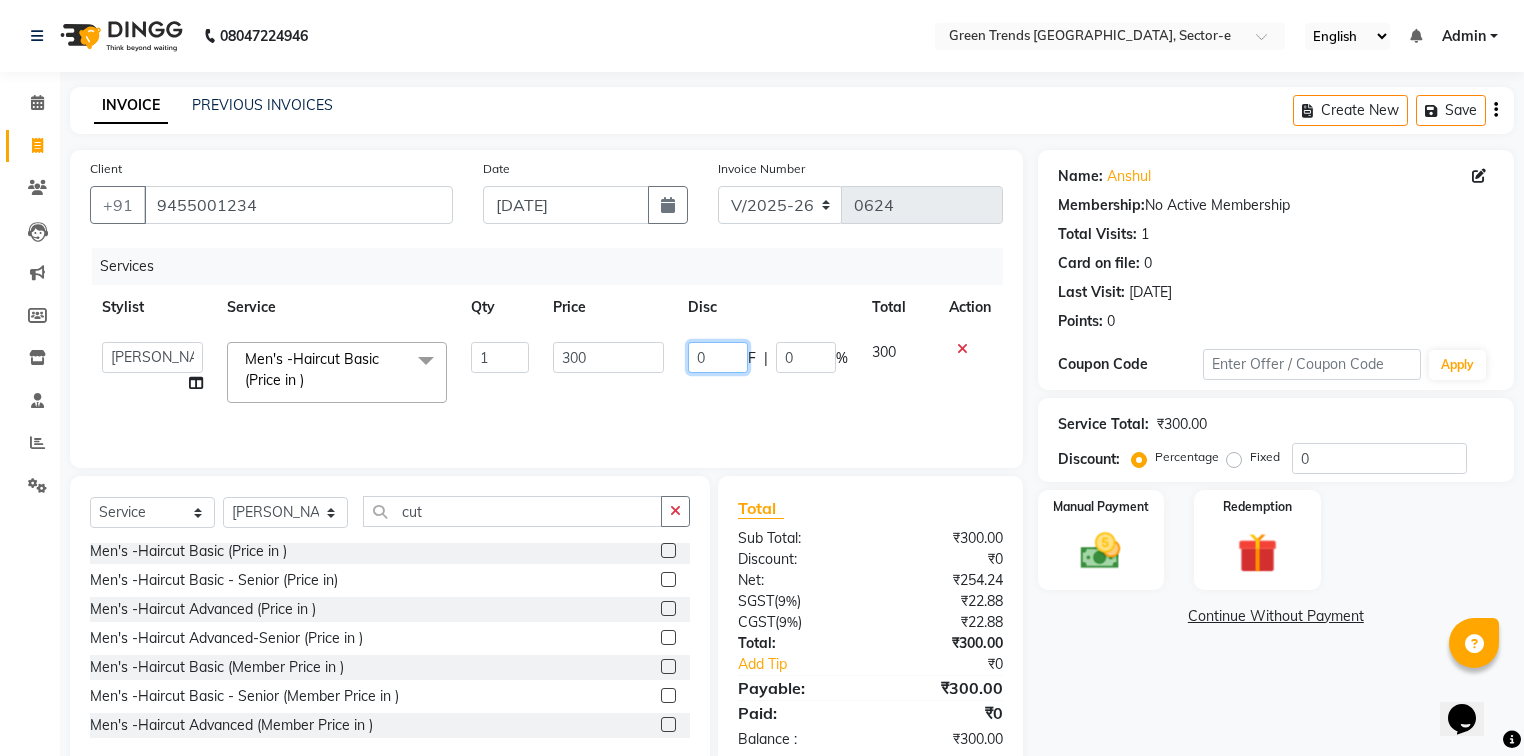 drag, startPoint x: 723, startPoint y: 356, endPoint x: 695, endPoint y: 364, distance: 29.12044 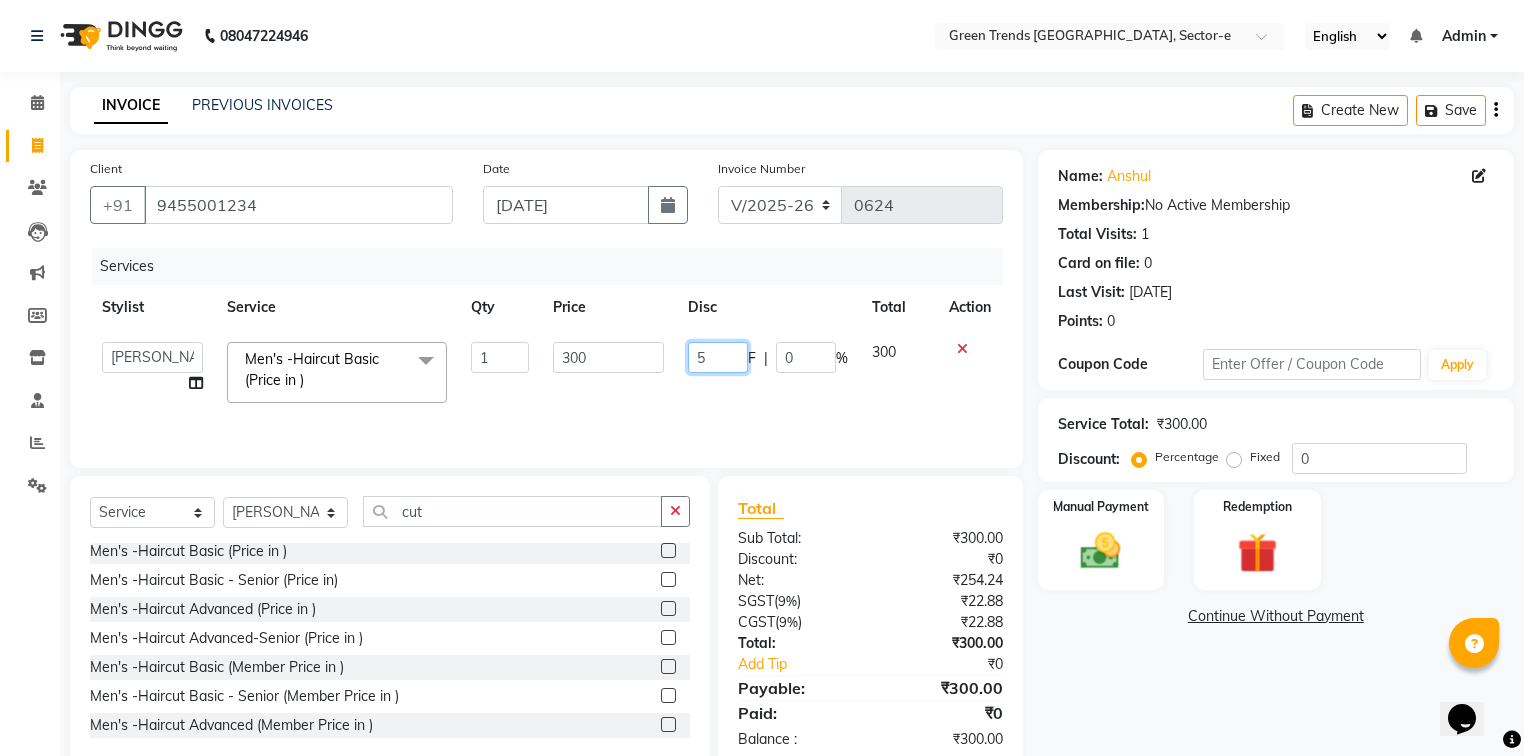 type on "50" 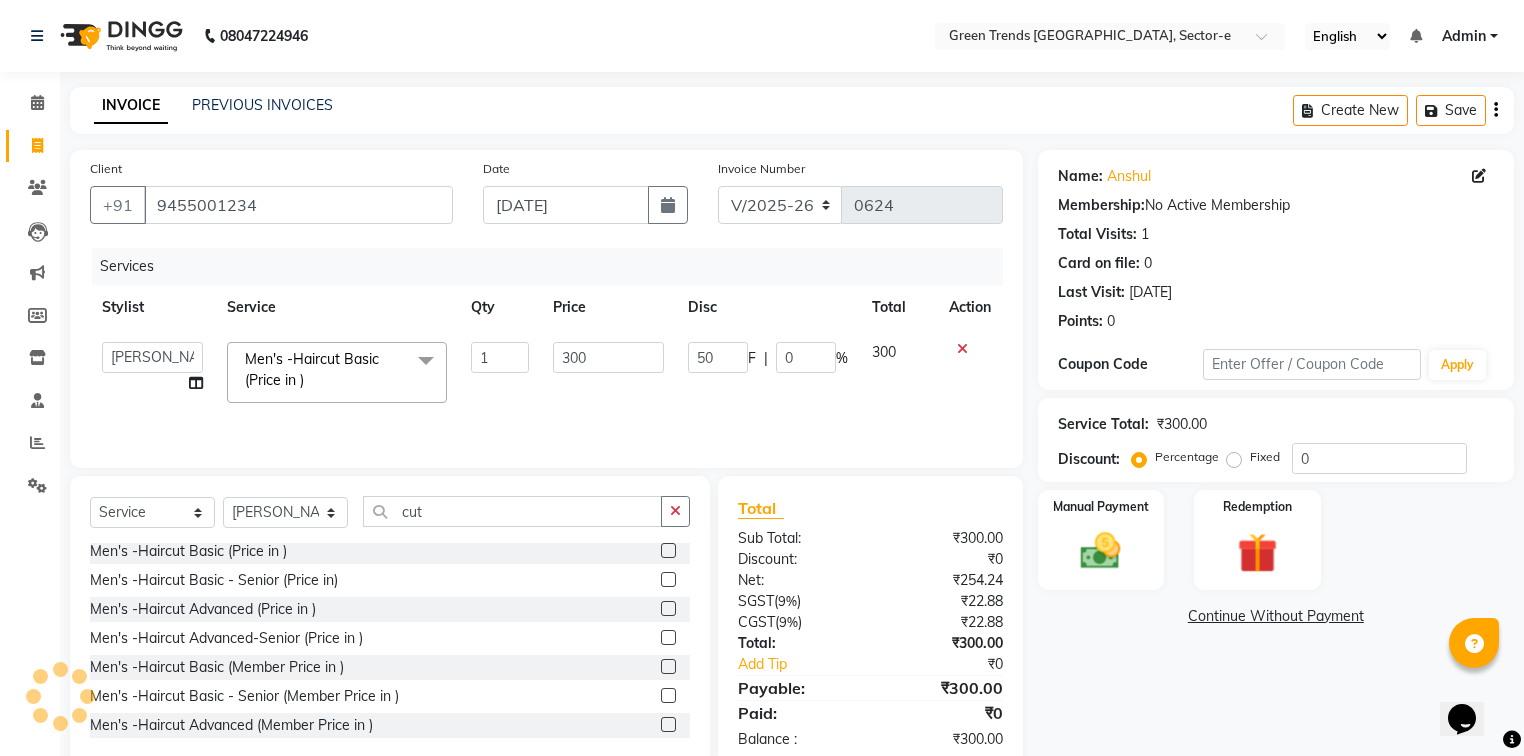 click on "50 F | 0 %" 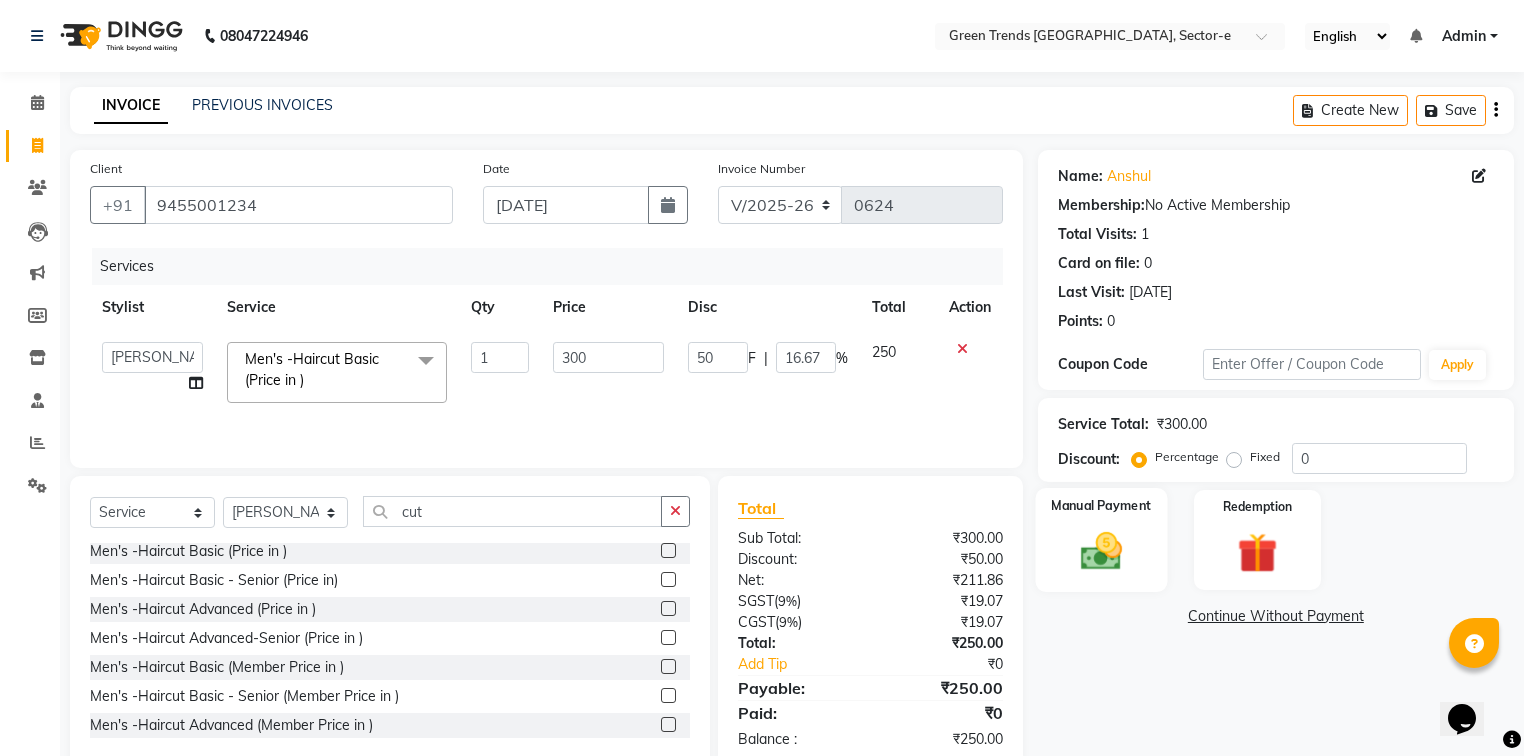 click 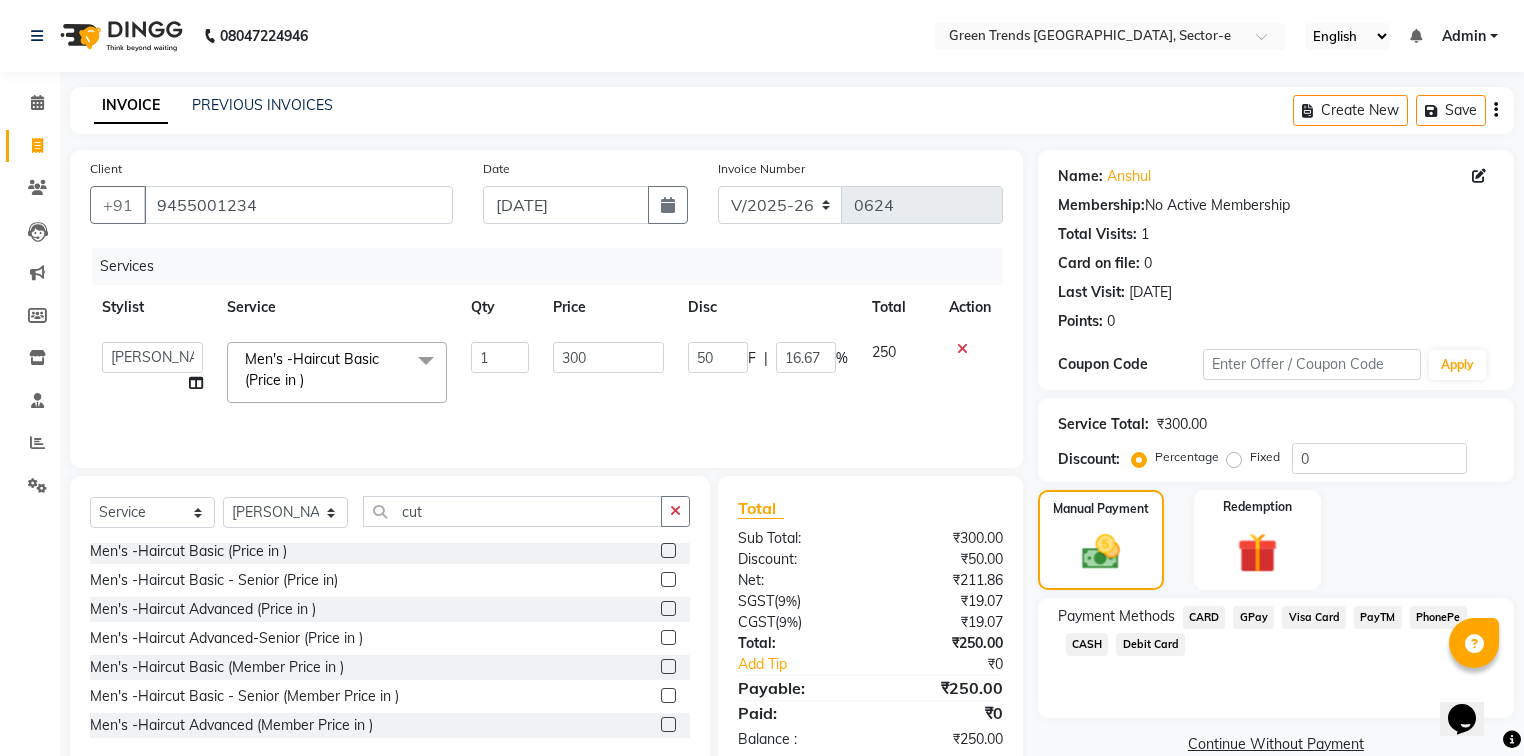click on "CARD" 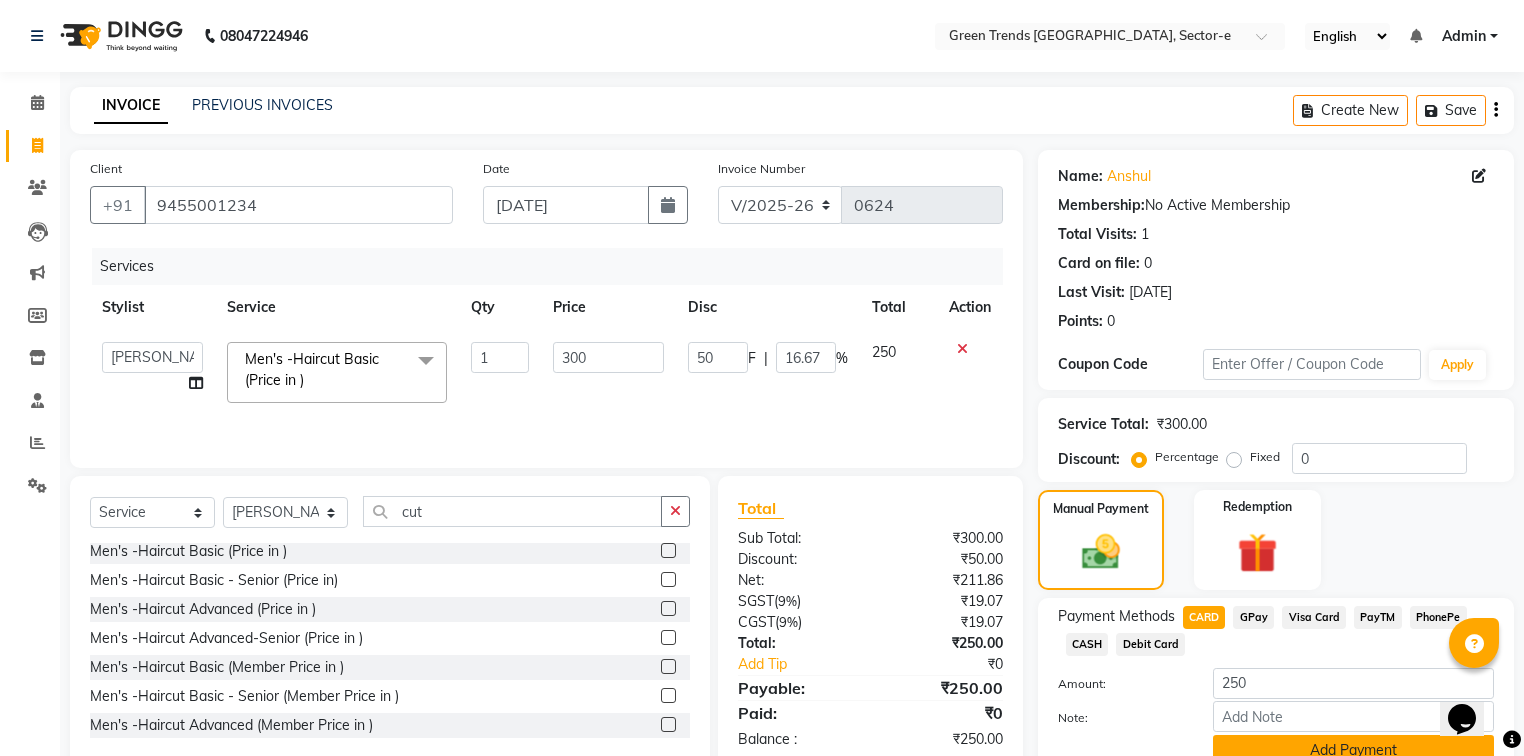 click on "Add Payment" 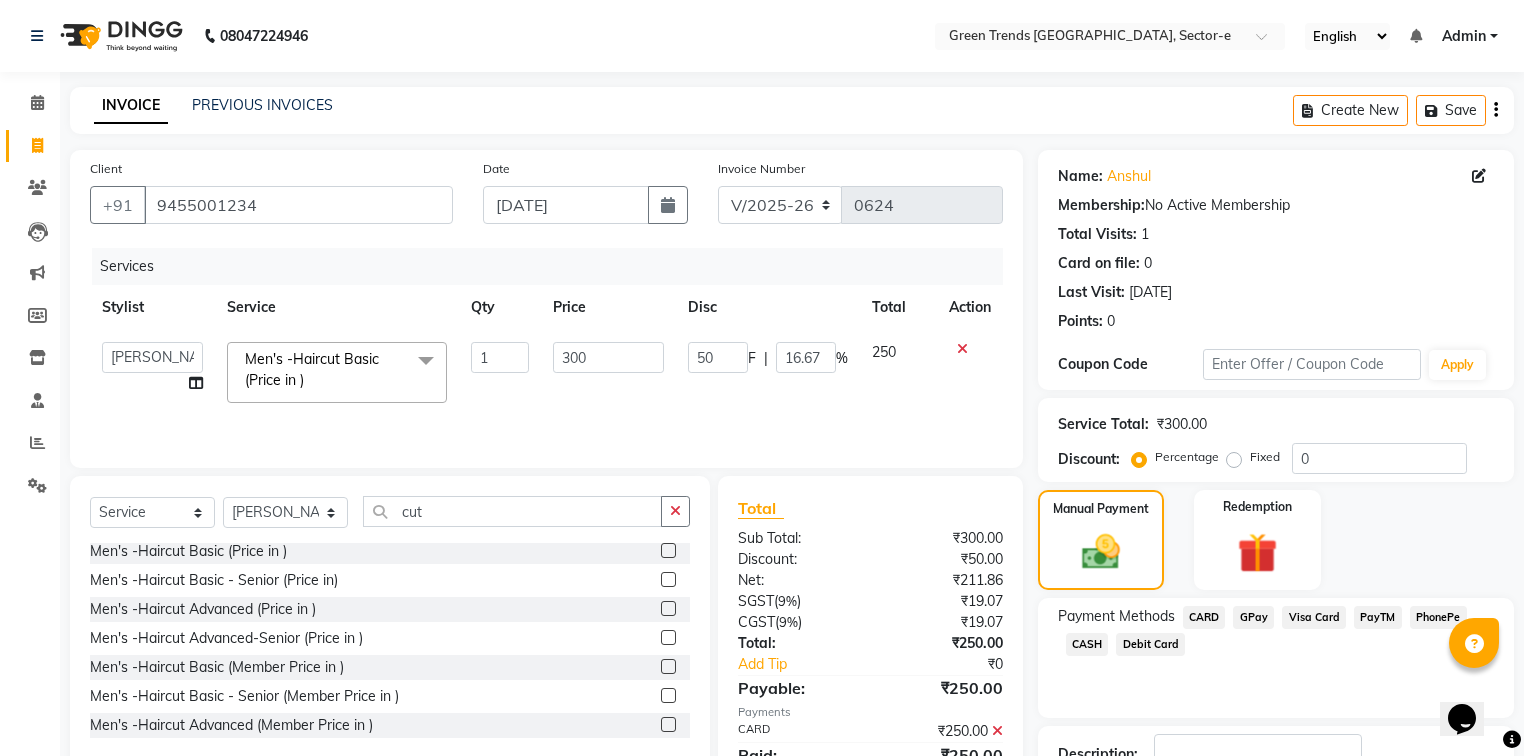 scroll, scrollTop: 144, scrollLeft: 0, axis: vertical 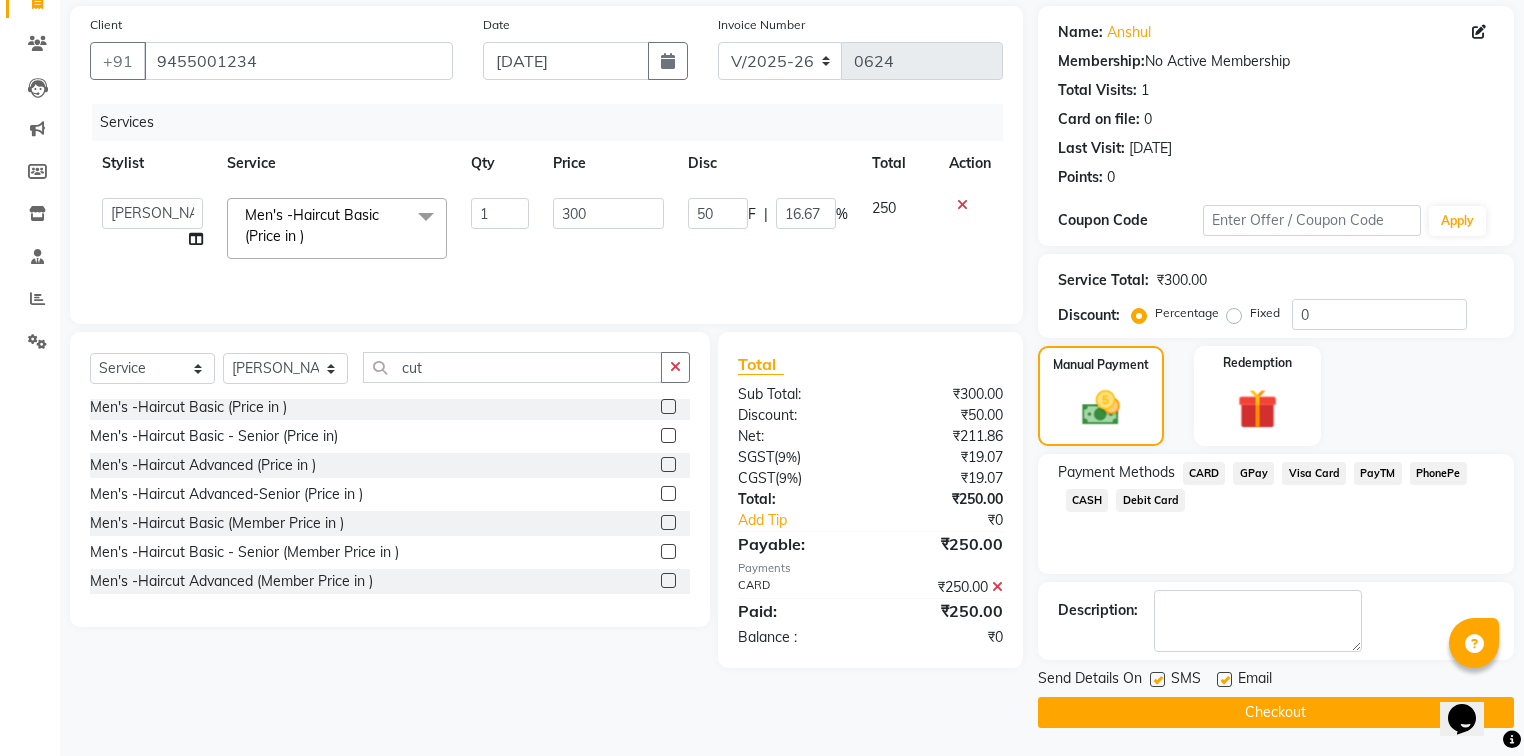 click 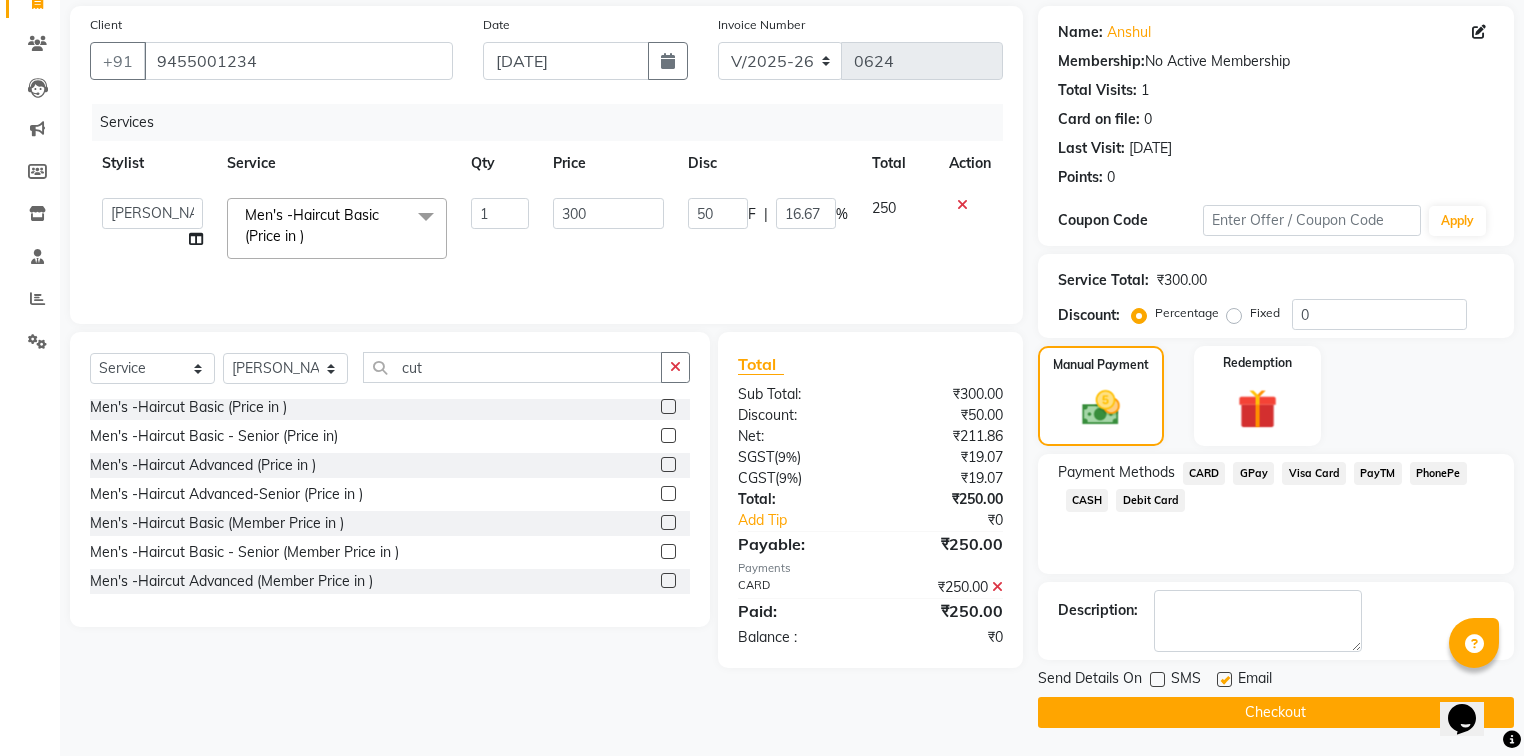 click 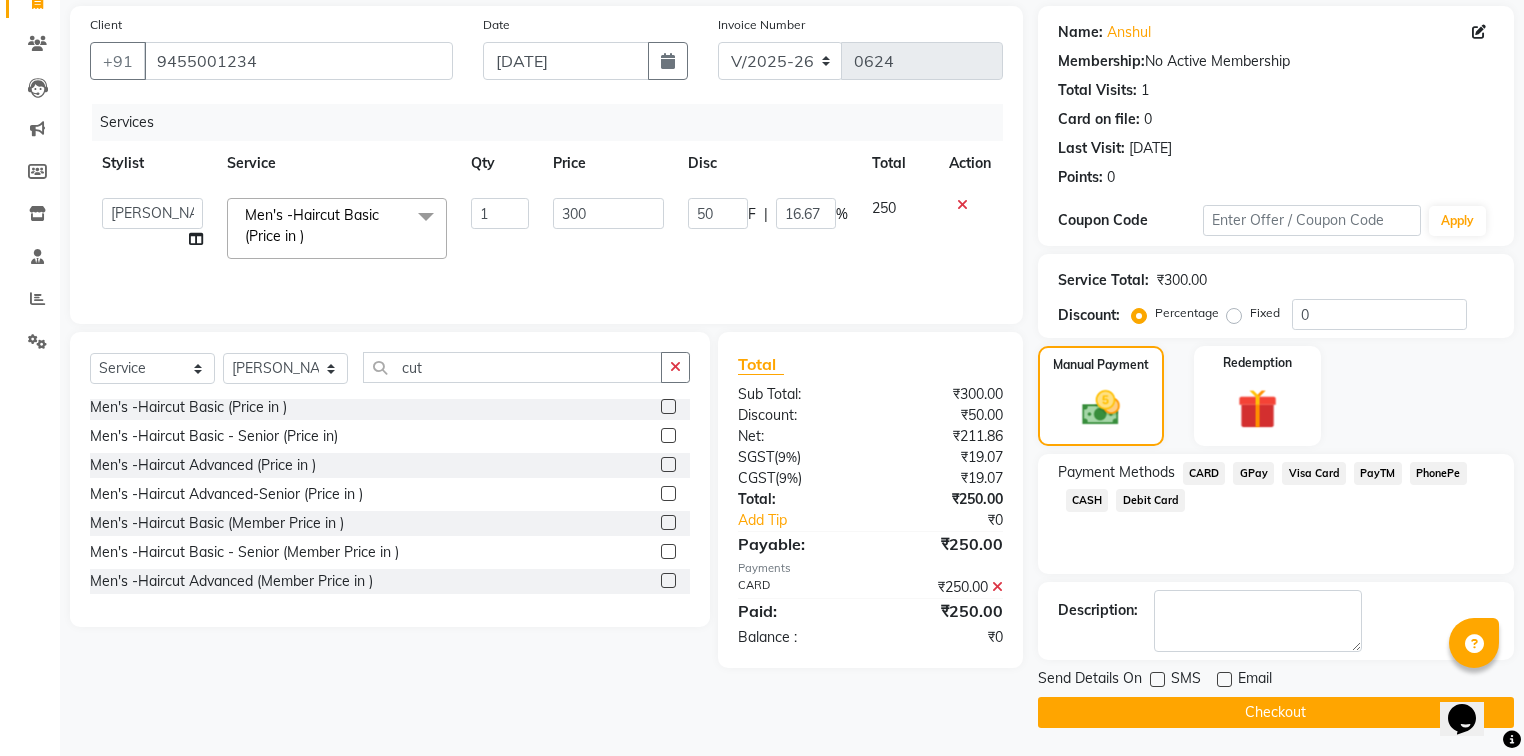 click on "Checkout" 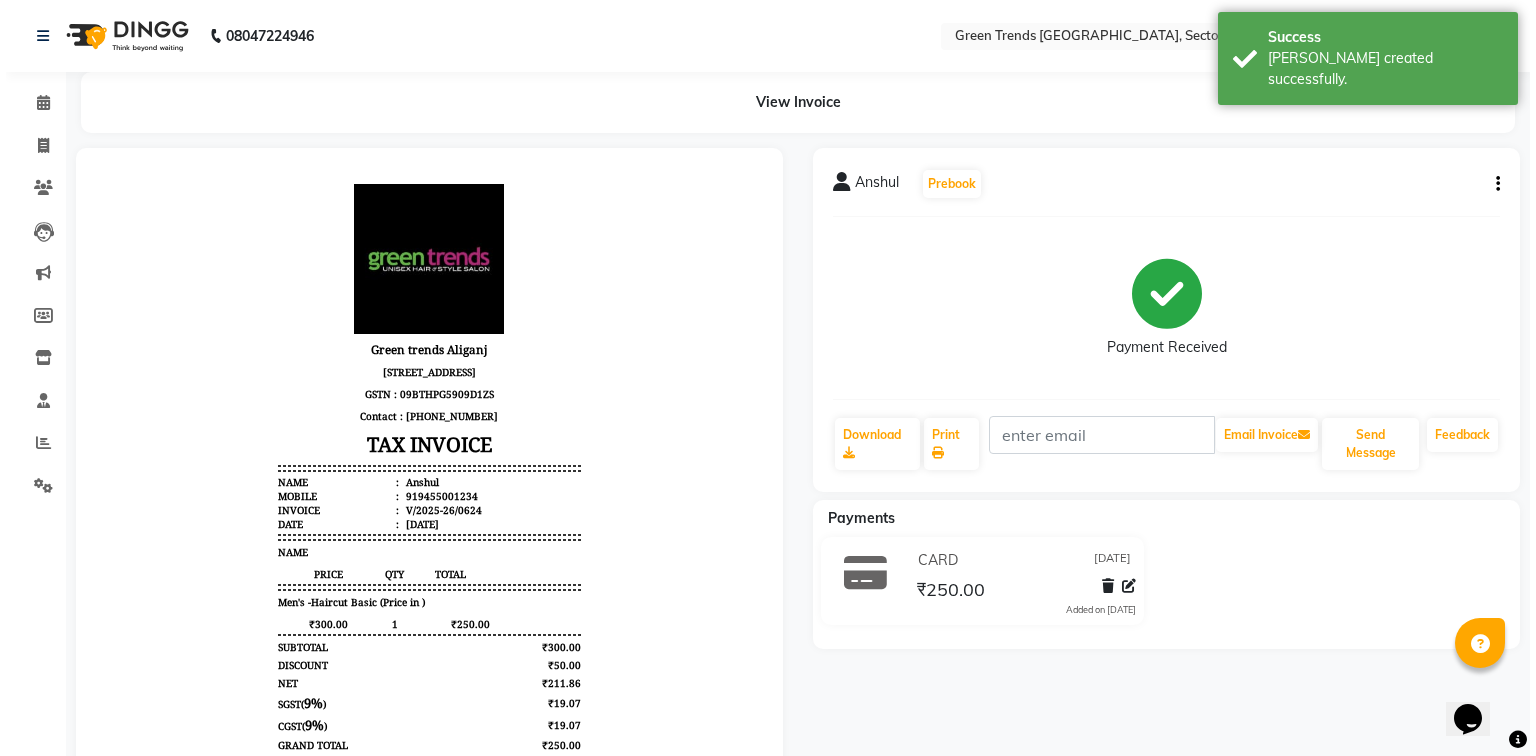 scroll, scrollTop: 0, scrollLeft: 0, axis: both 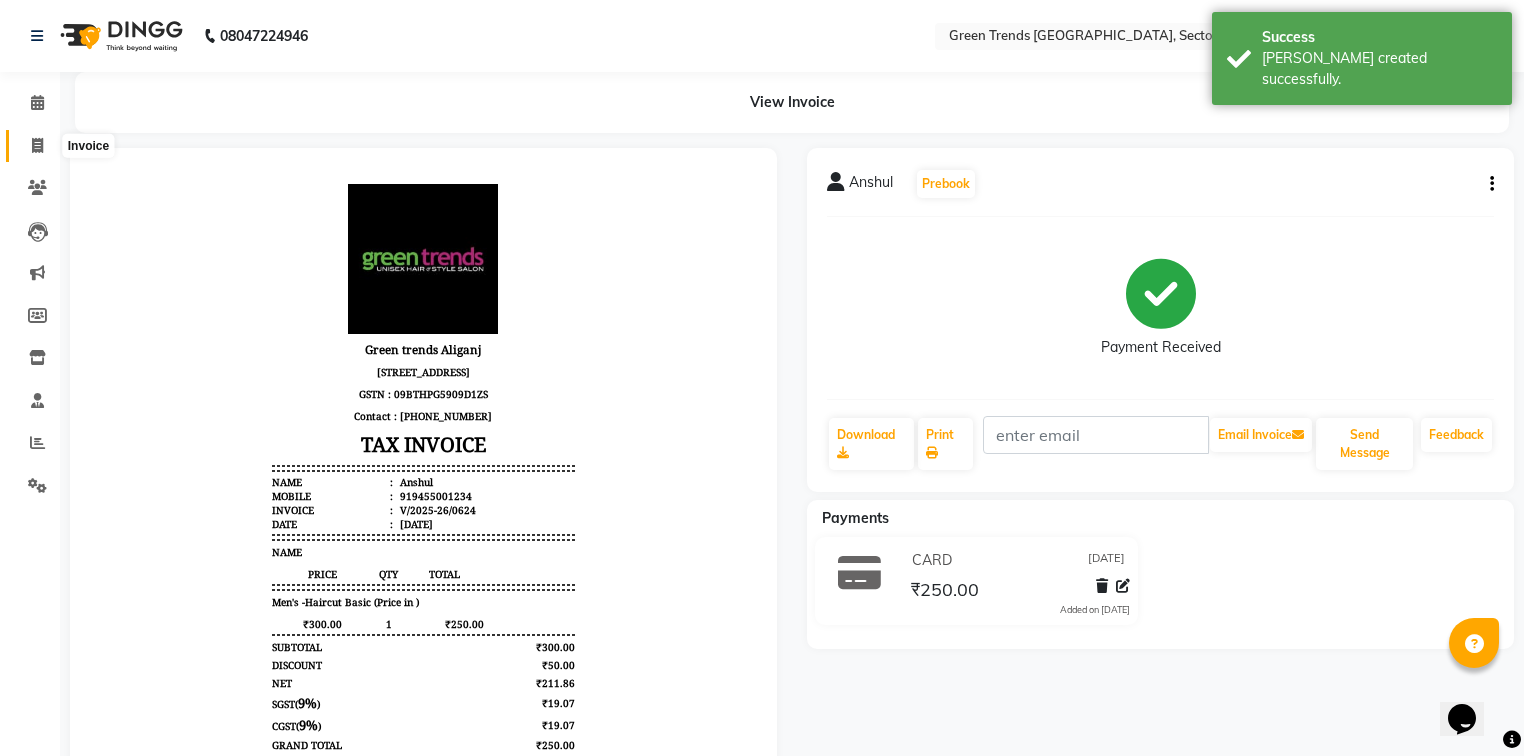 click 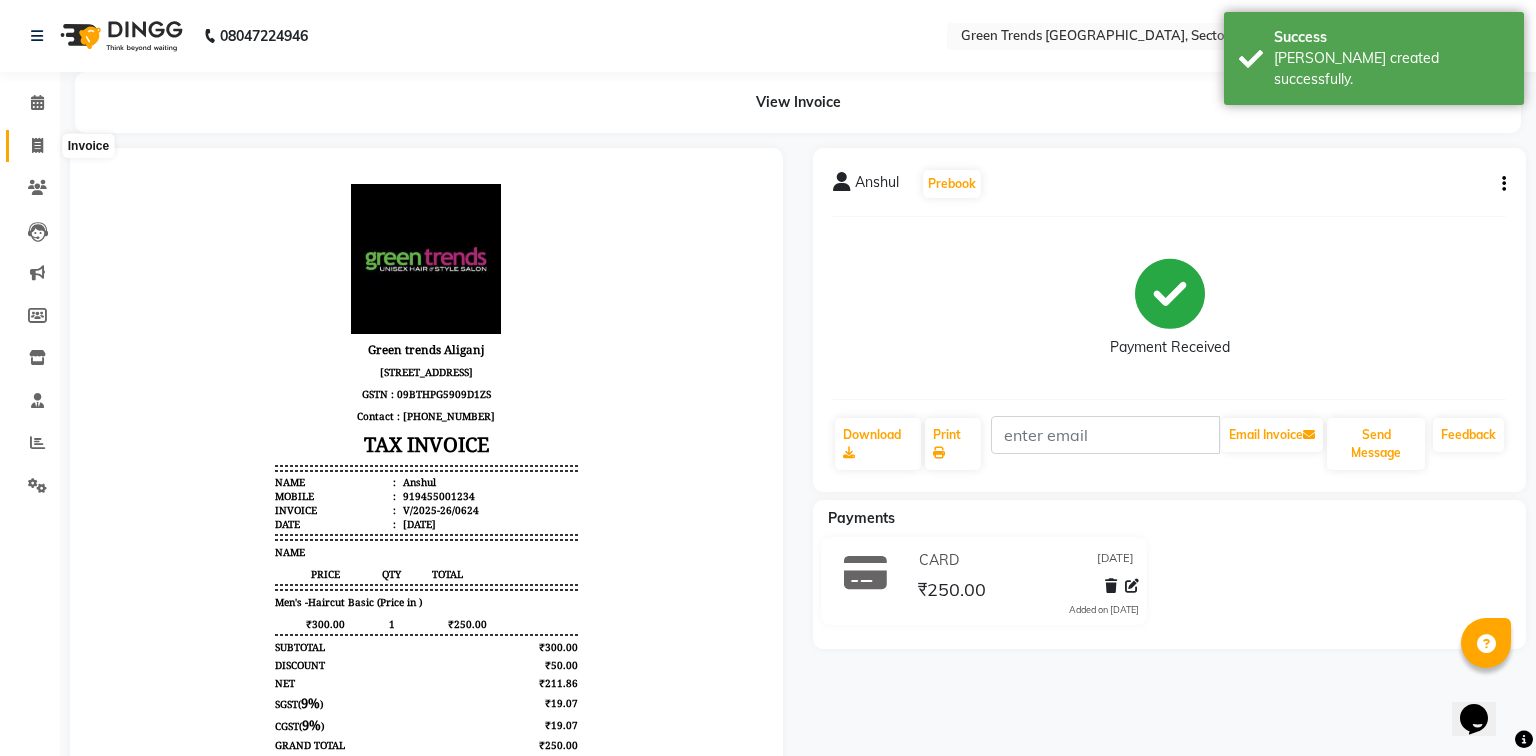 select on "7023" 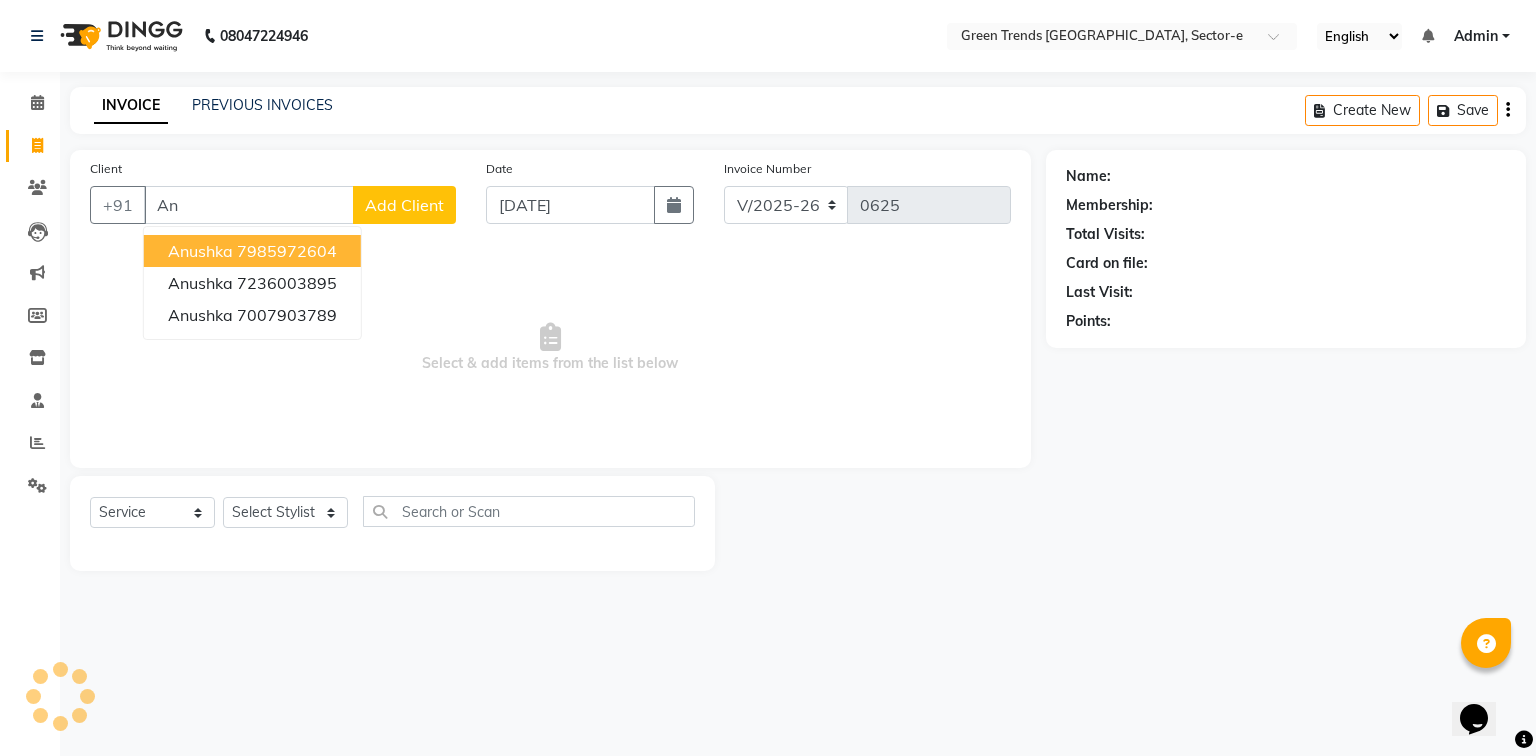 type on "A" 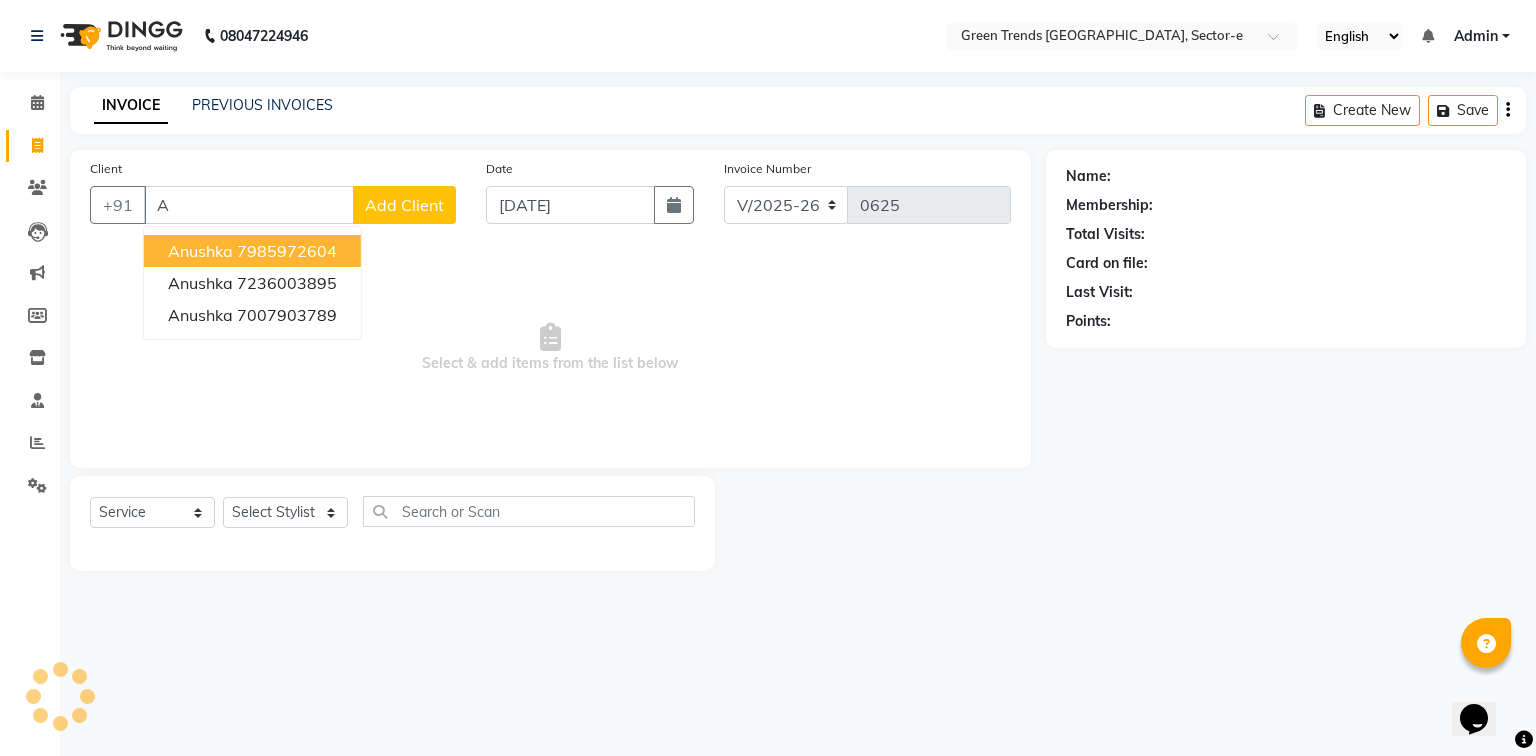 type 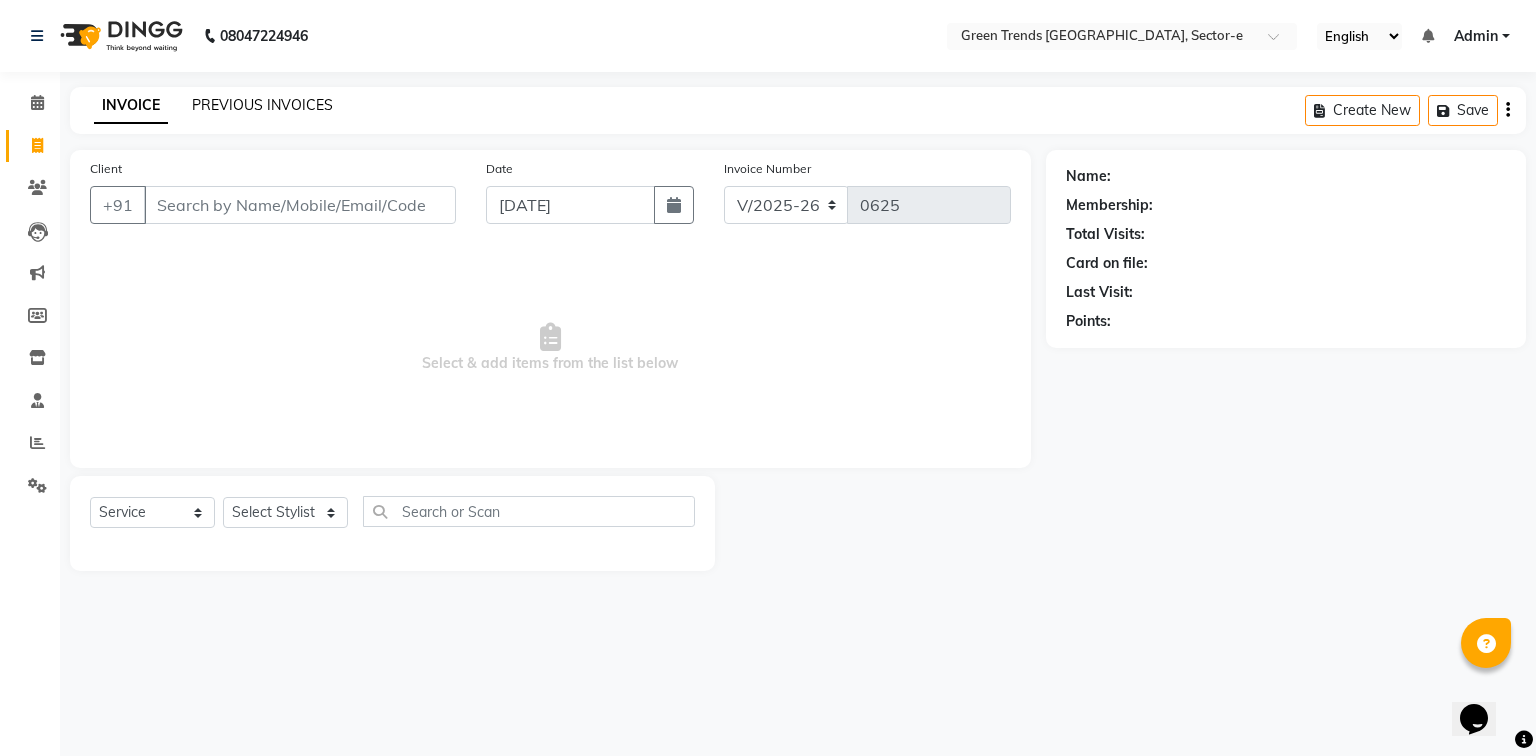 click on "PREVIOUS INVOICES" 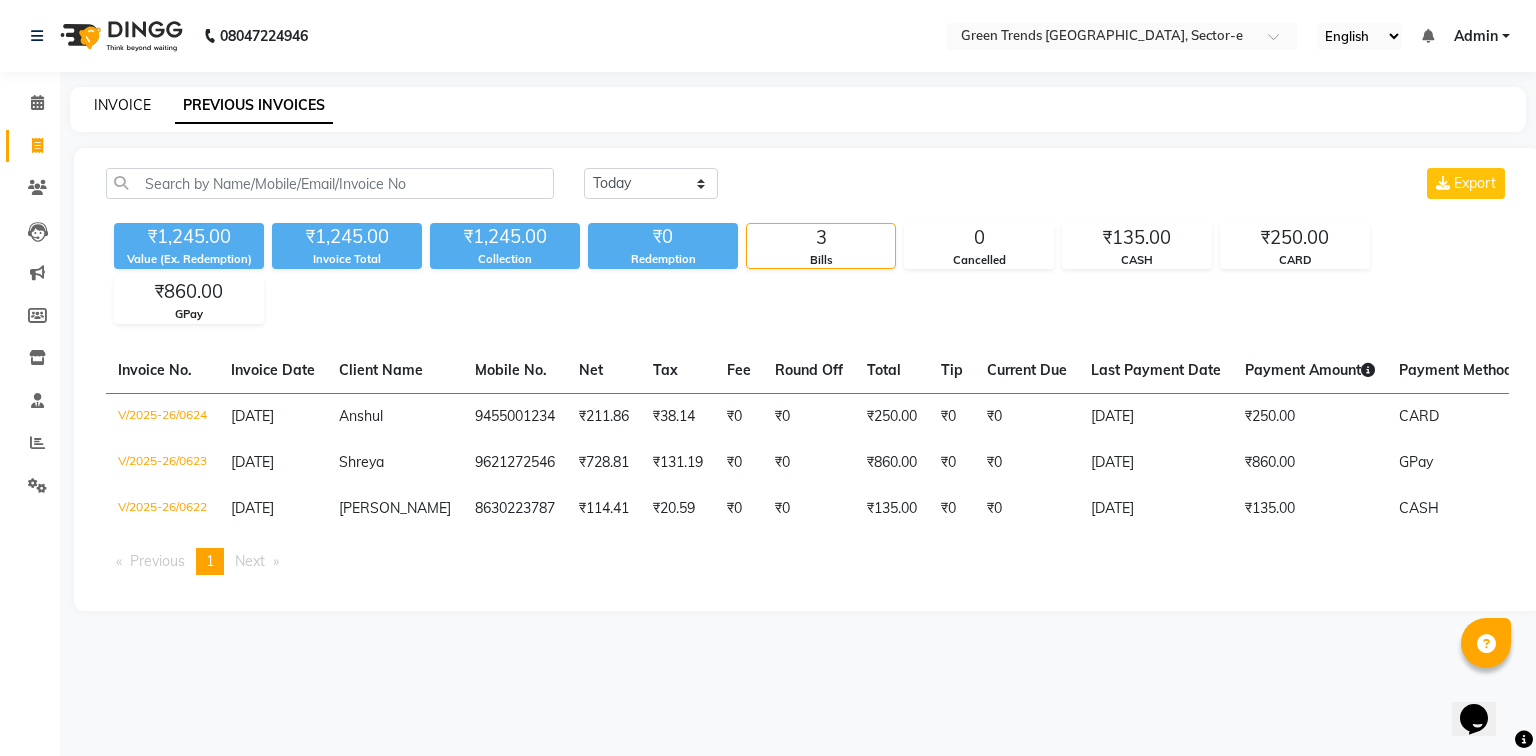 click on "INVOICE" 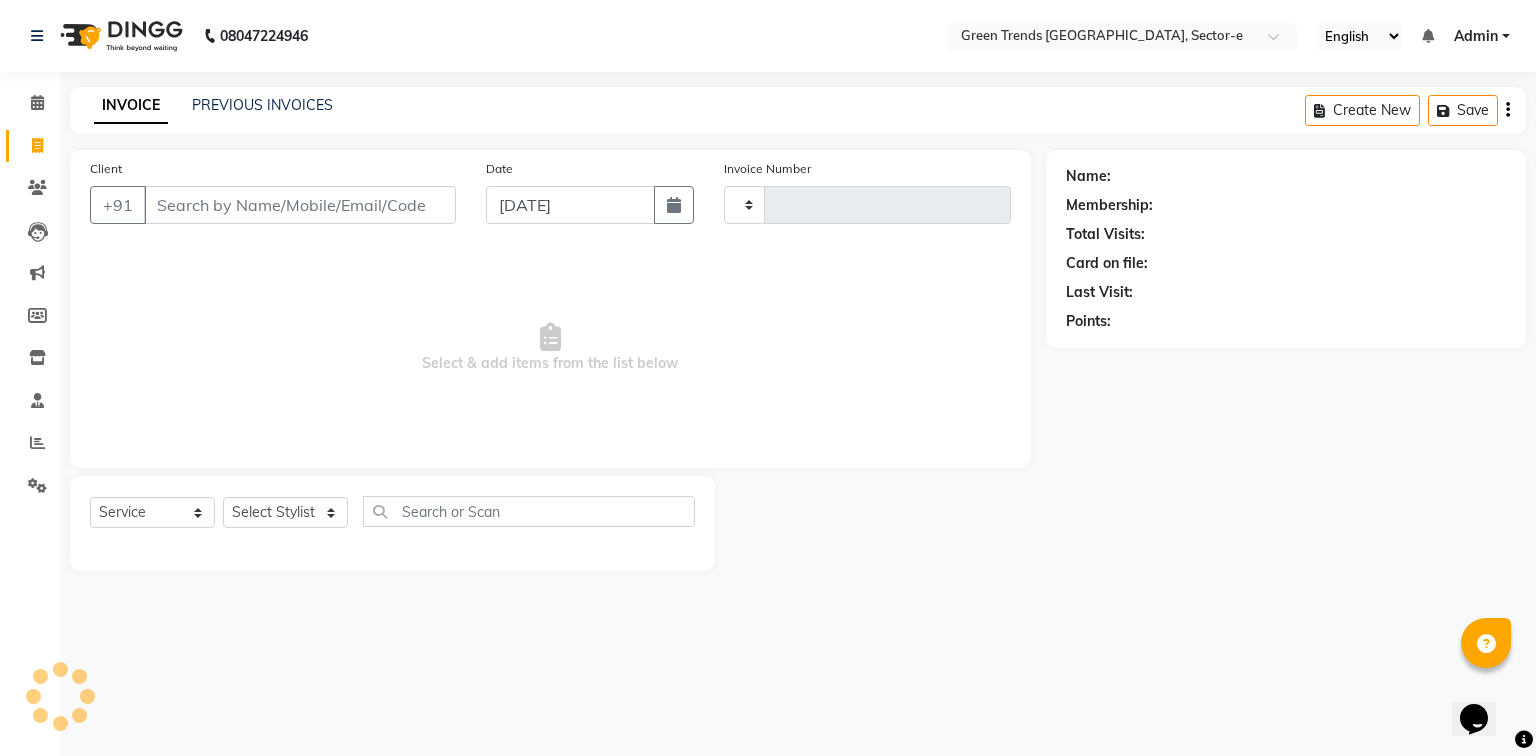 type on "0625" 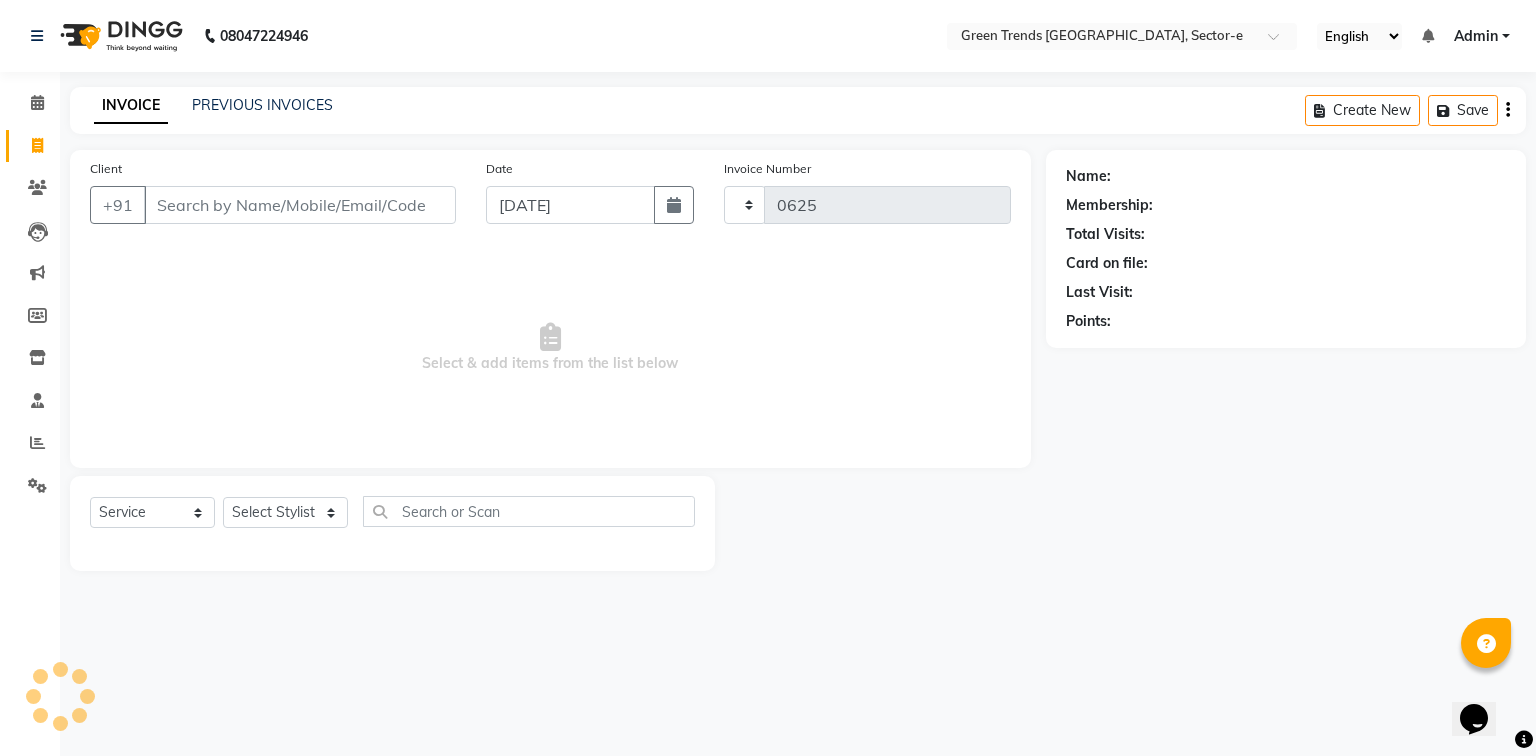select on "7023" 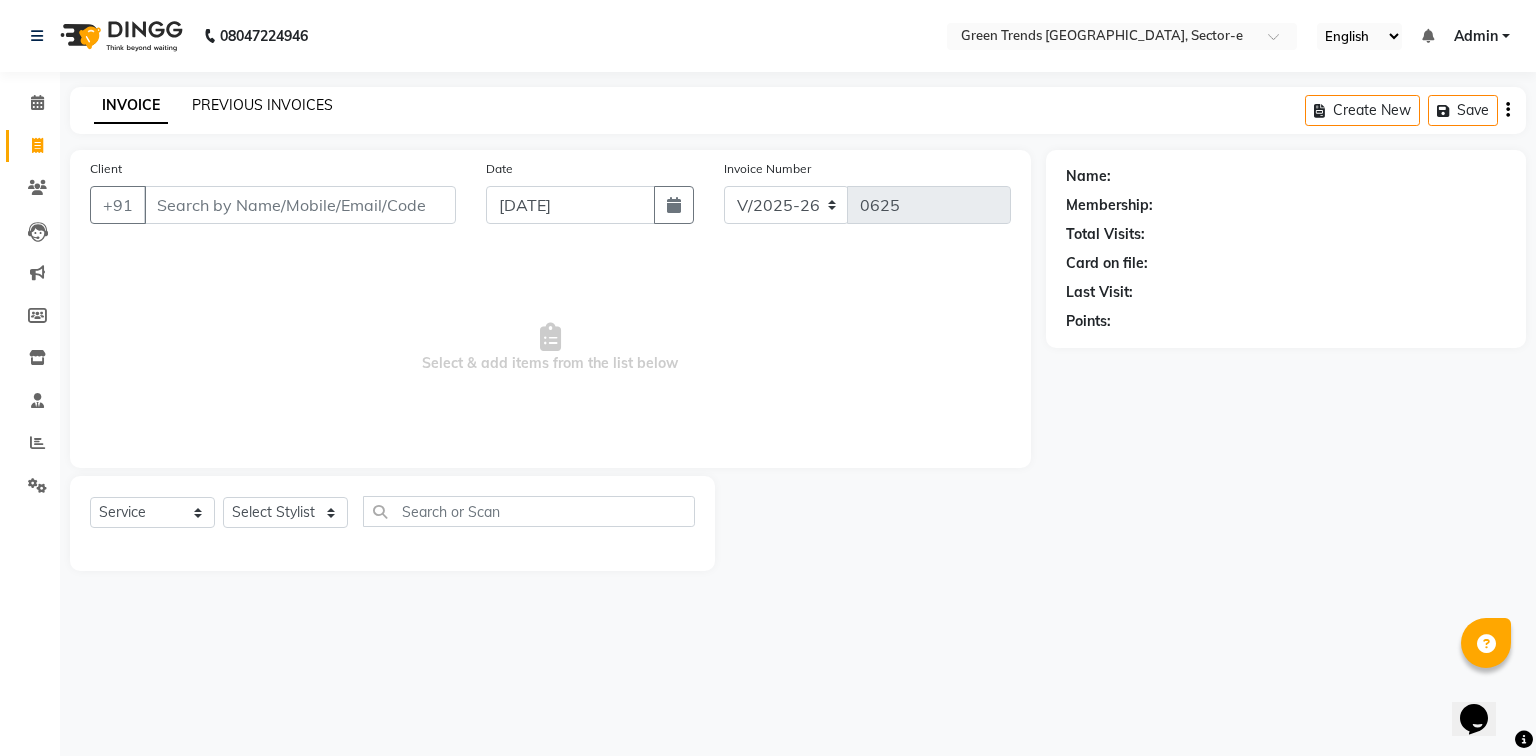click on "PREVIOUS INVOICES" 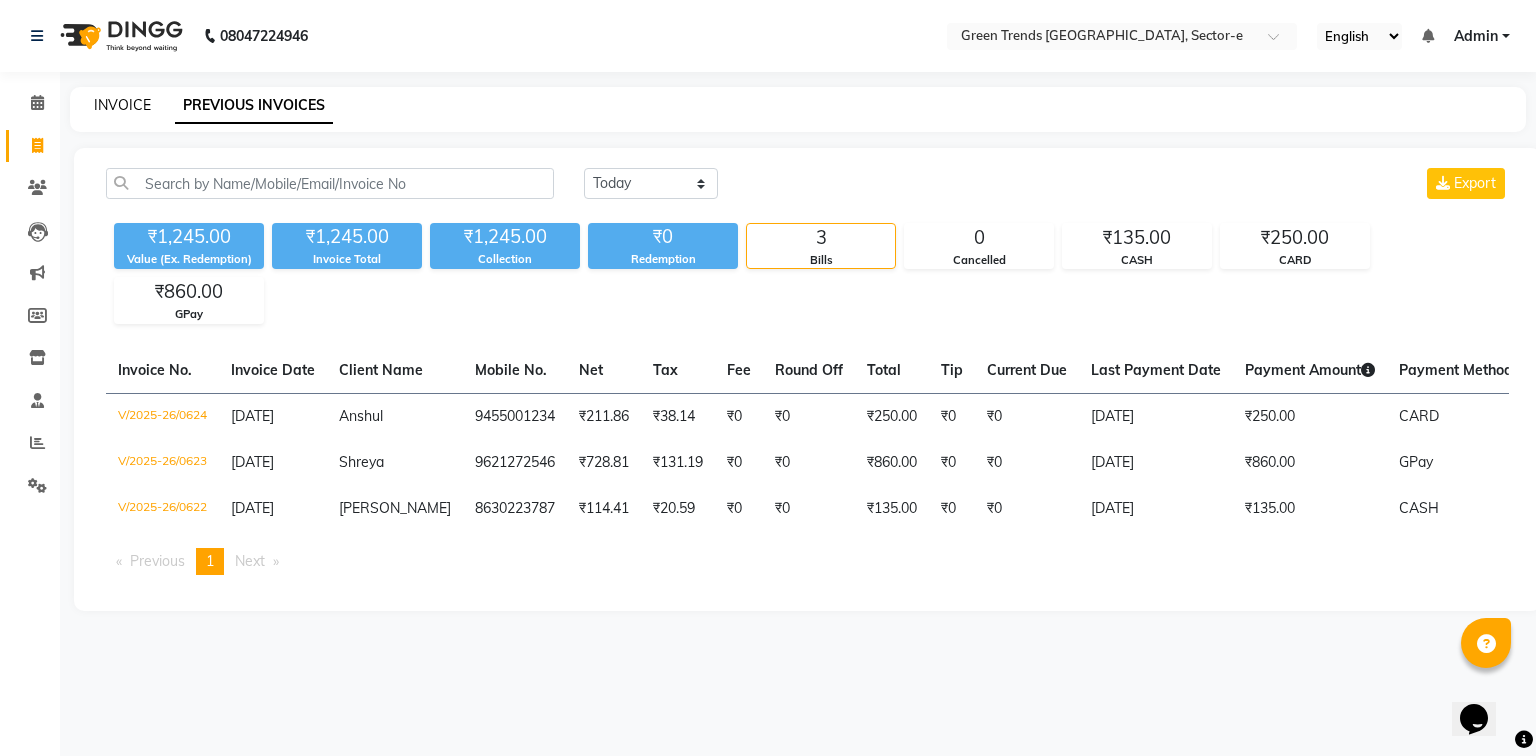 click on "INVOICE" 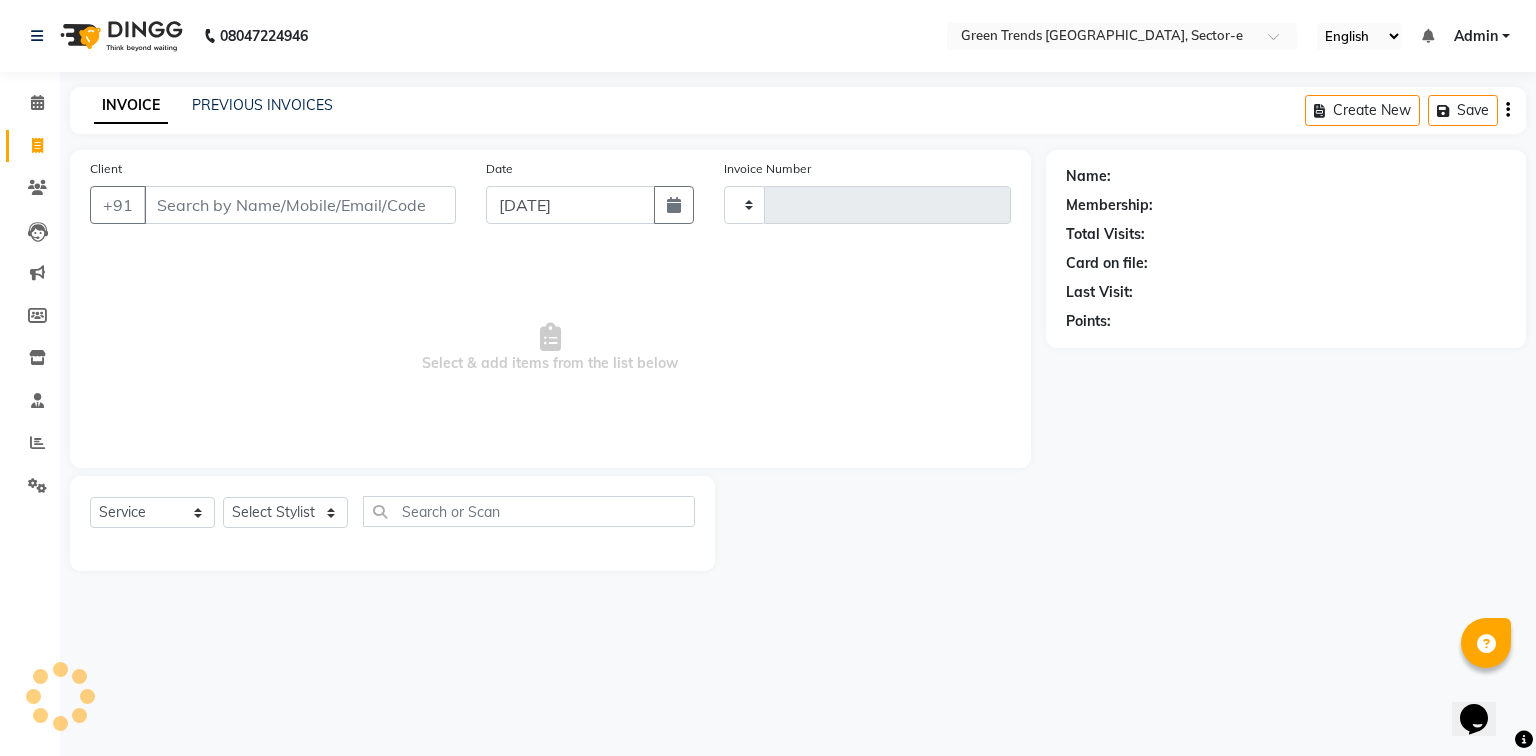 type on "0625" 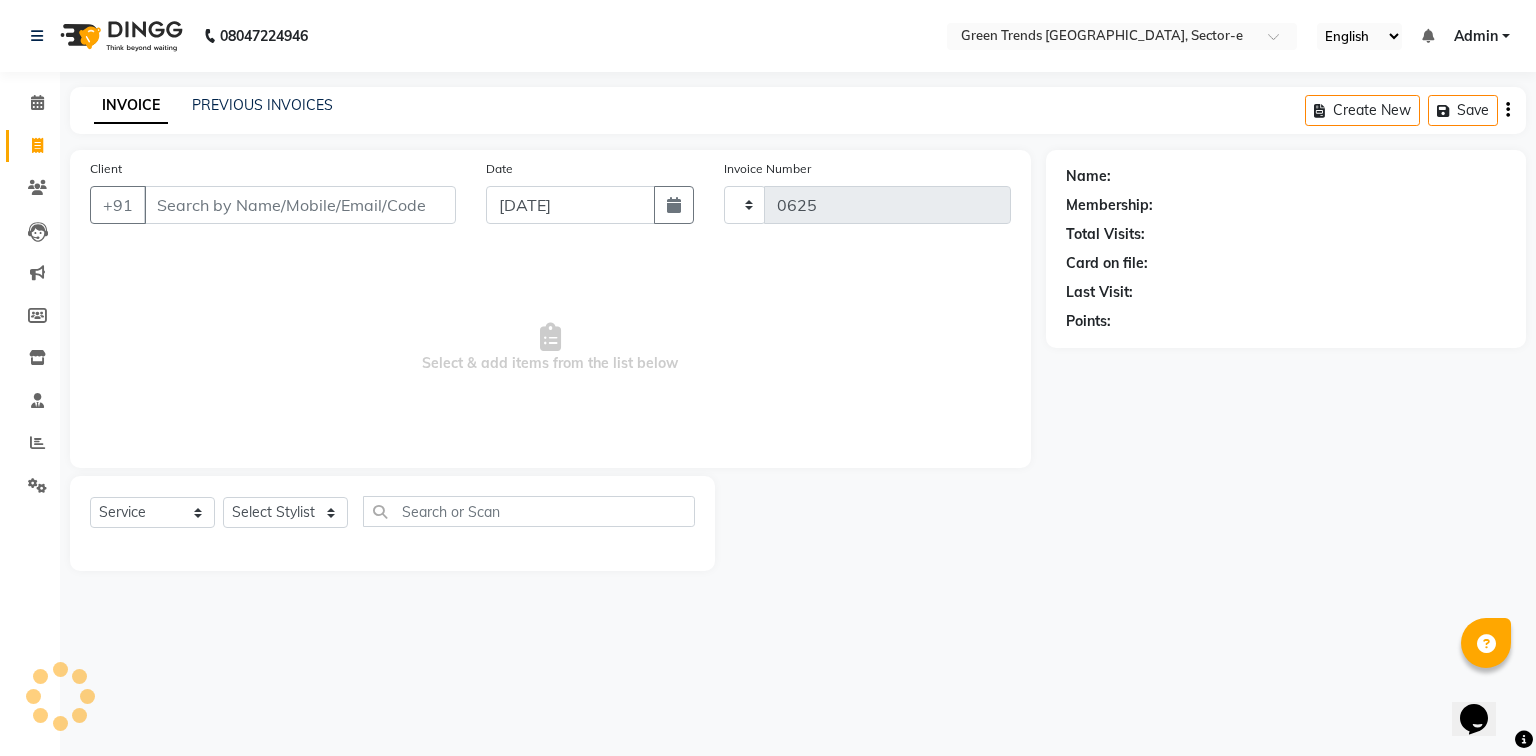select on "7023" 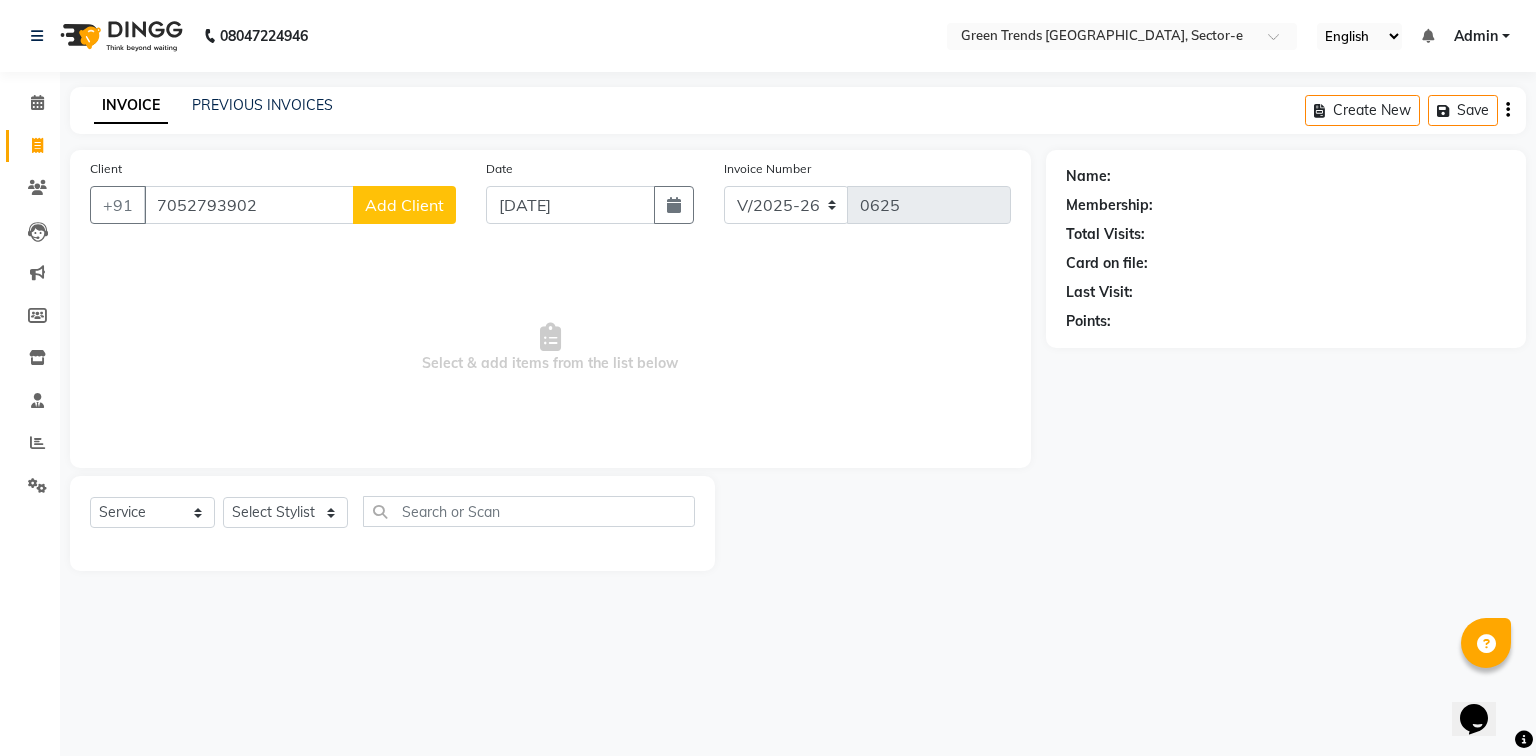 type on "7052793902" 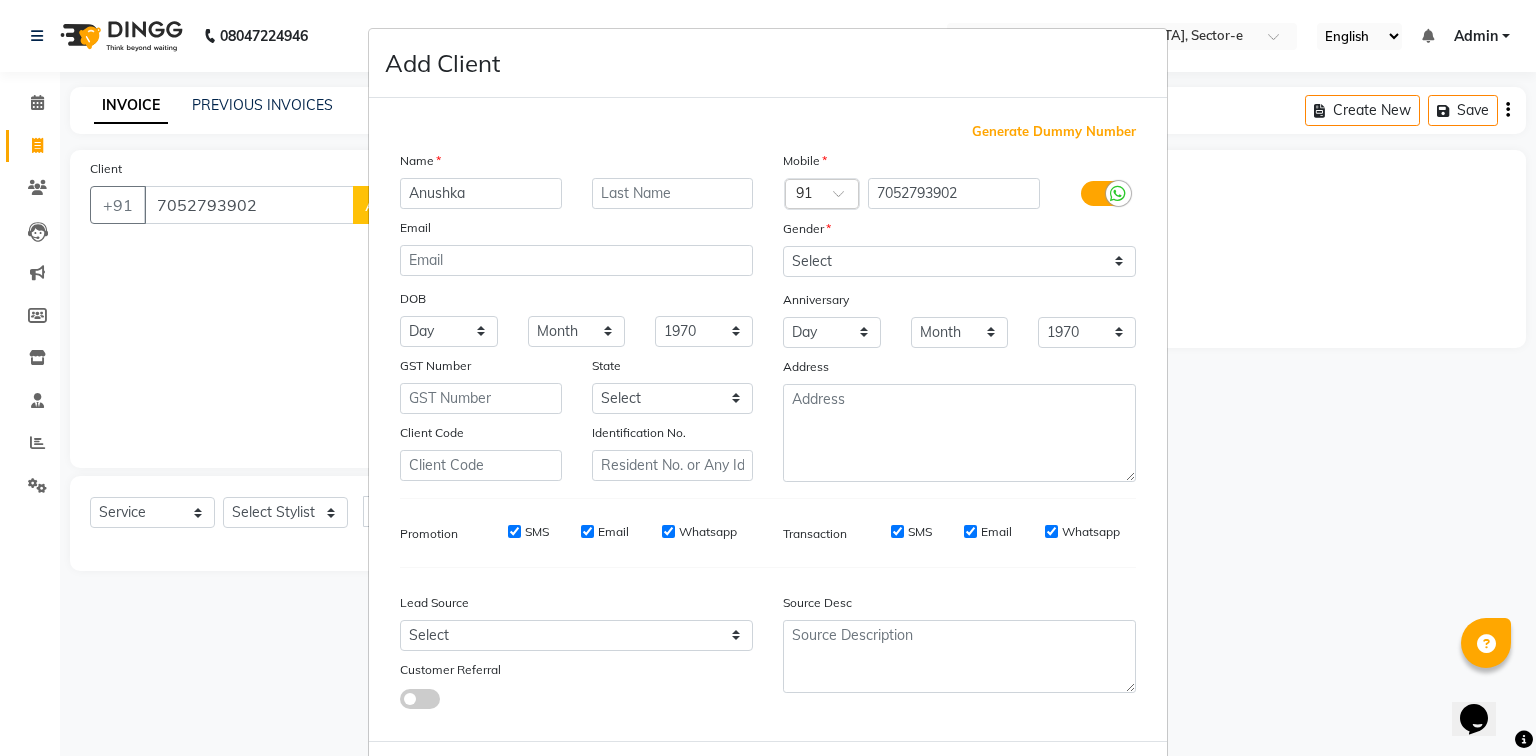 type on "Anushka" 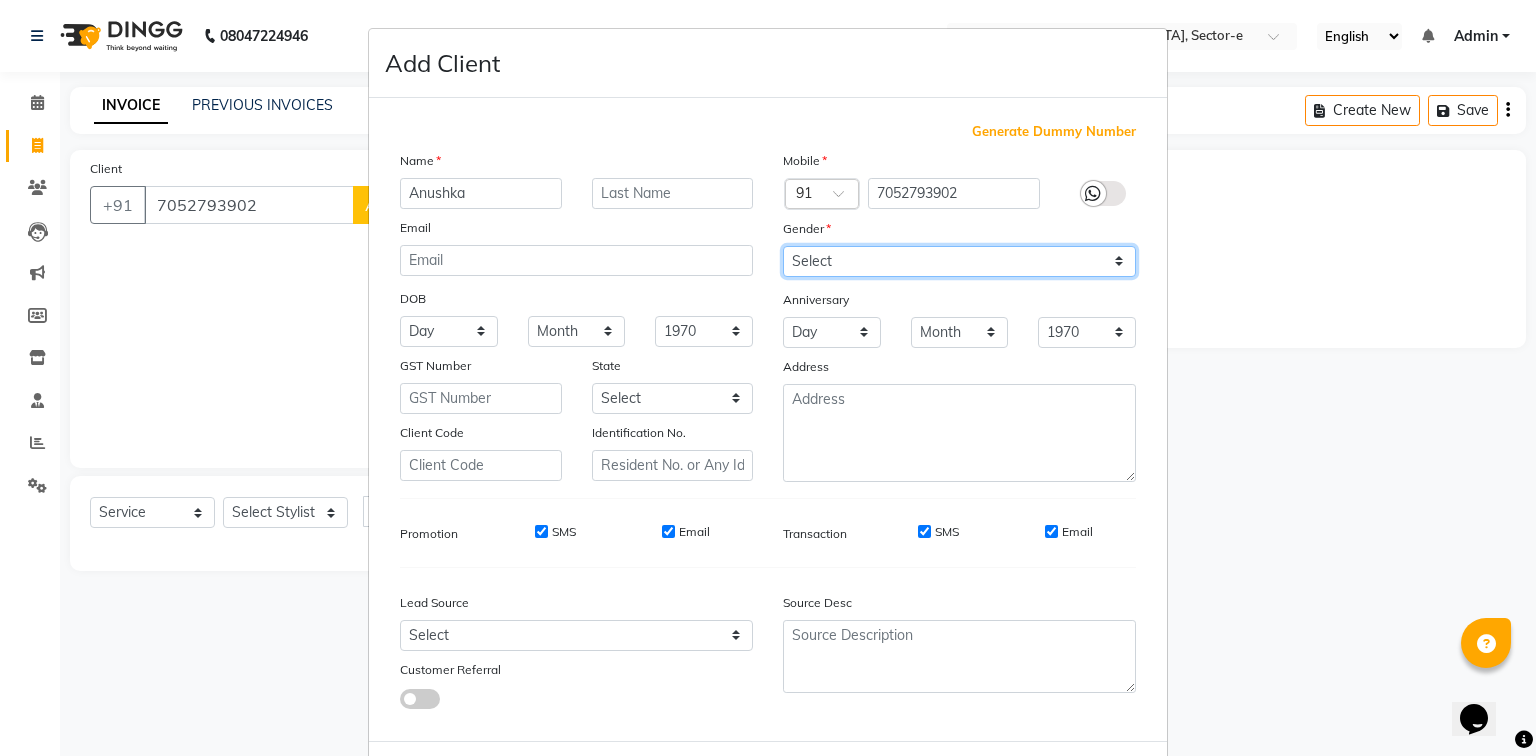 click on "Select [DEMOGRAPHIC_DATA] [DEMOGRAPHIC_DATA] Other Prefer Not To Say" at bounding box center [959, 261] 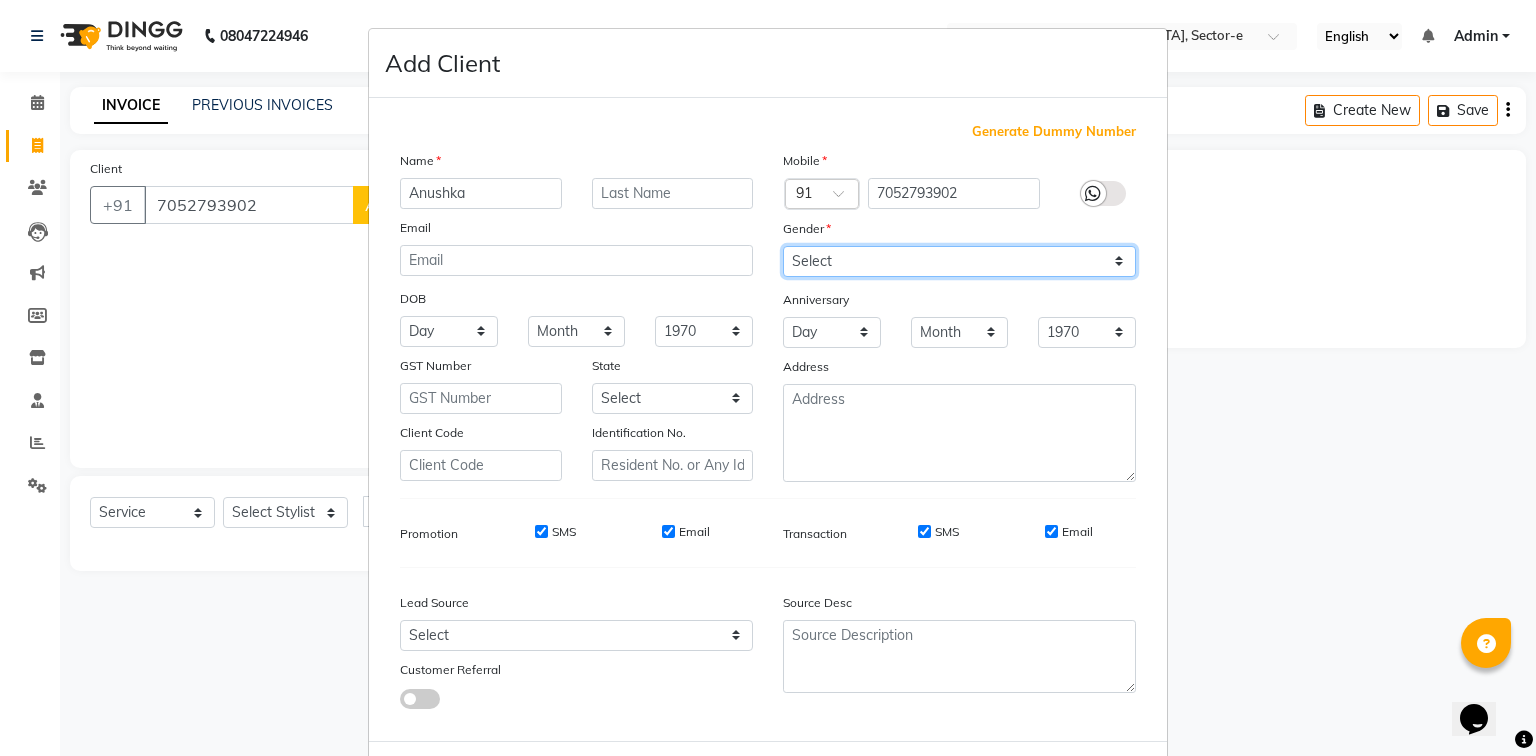 select on "[DEMOGRAPHIC_DATA]" 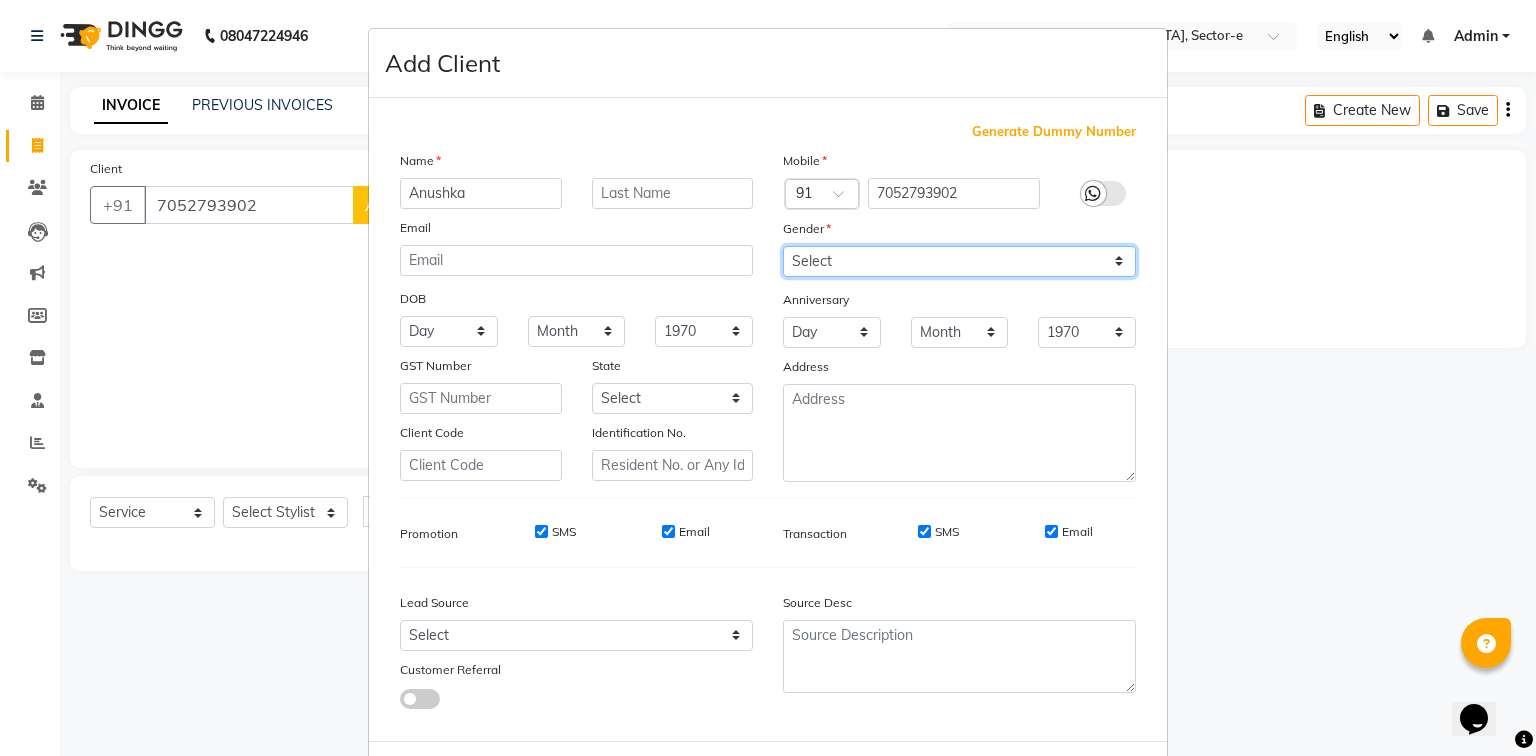 click on "Select [DEMOGRAPHIC_DATA] [DEMOGRAPHIC_DATA] Other Prefer Not To Say" at bounding box center [959, 261] 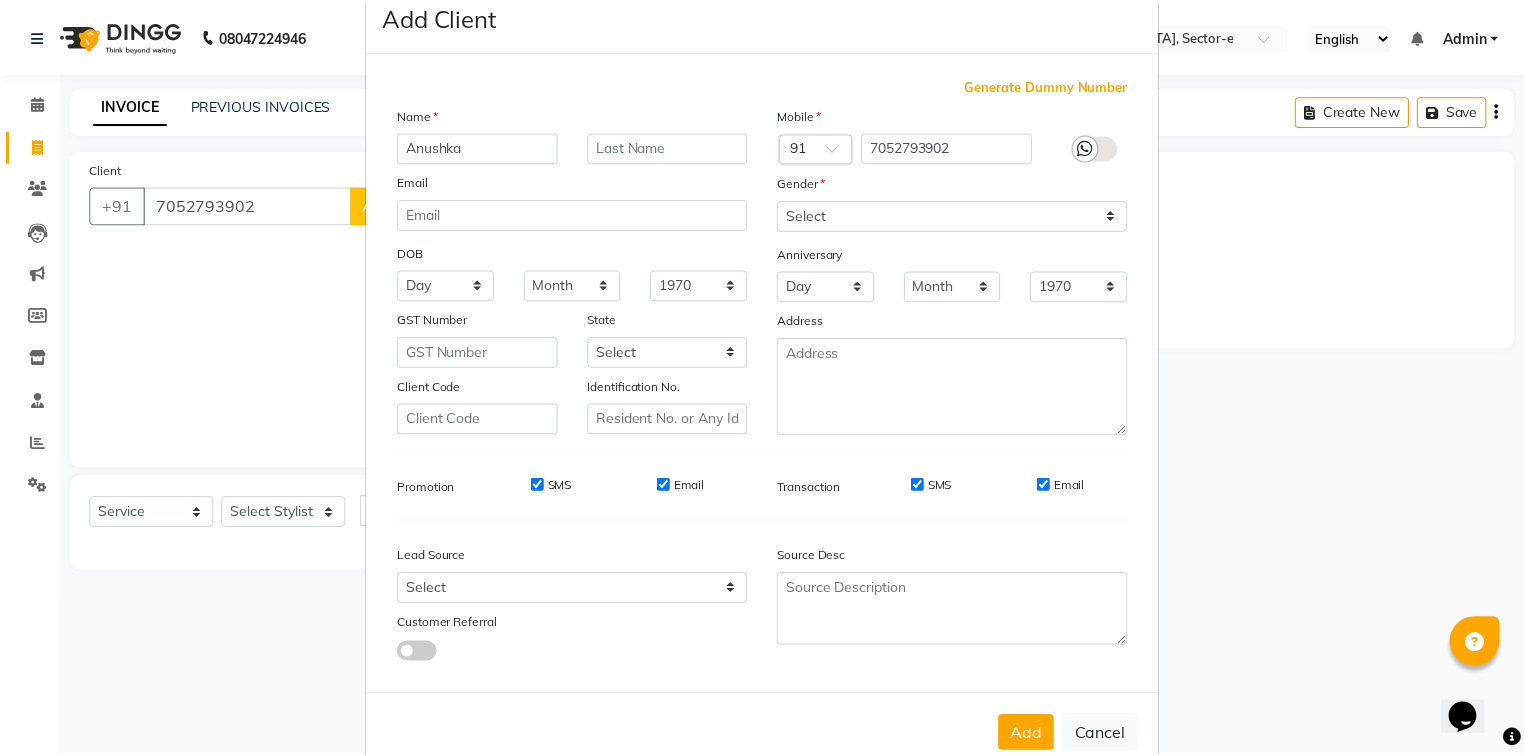 scroll, scrollTop: 100, scrollLeft: 0, axis: vertical 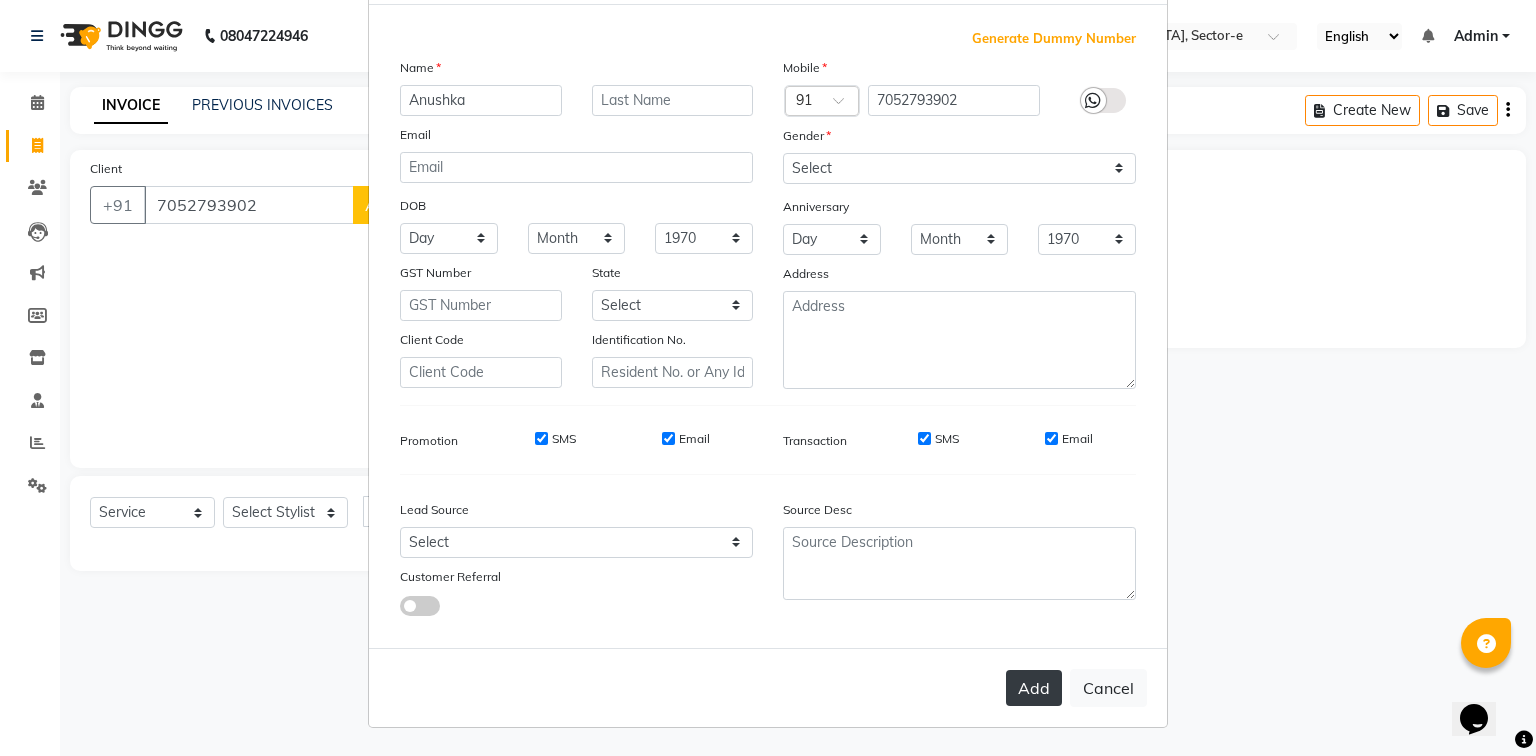 click on "Add" at bounding box center [1034, 688] 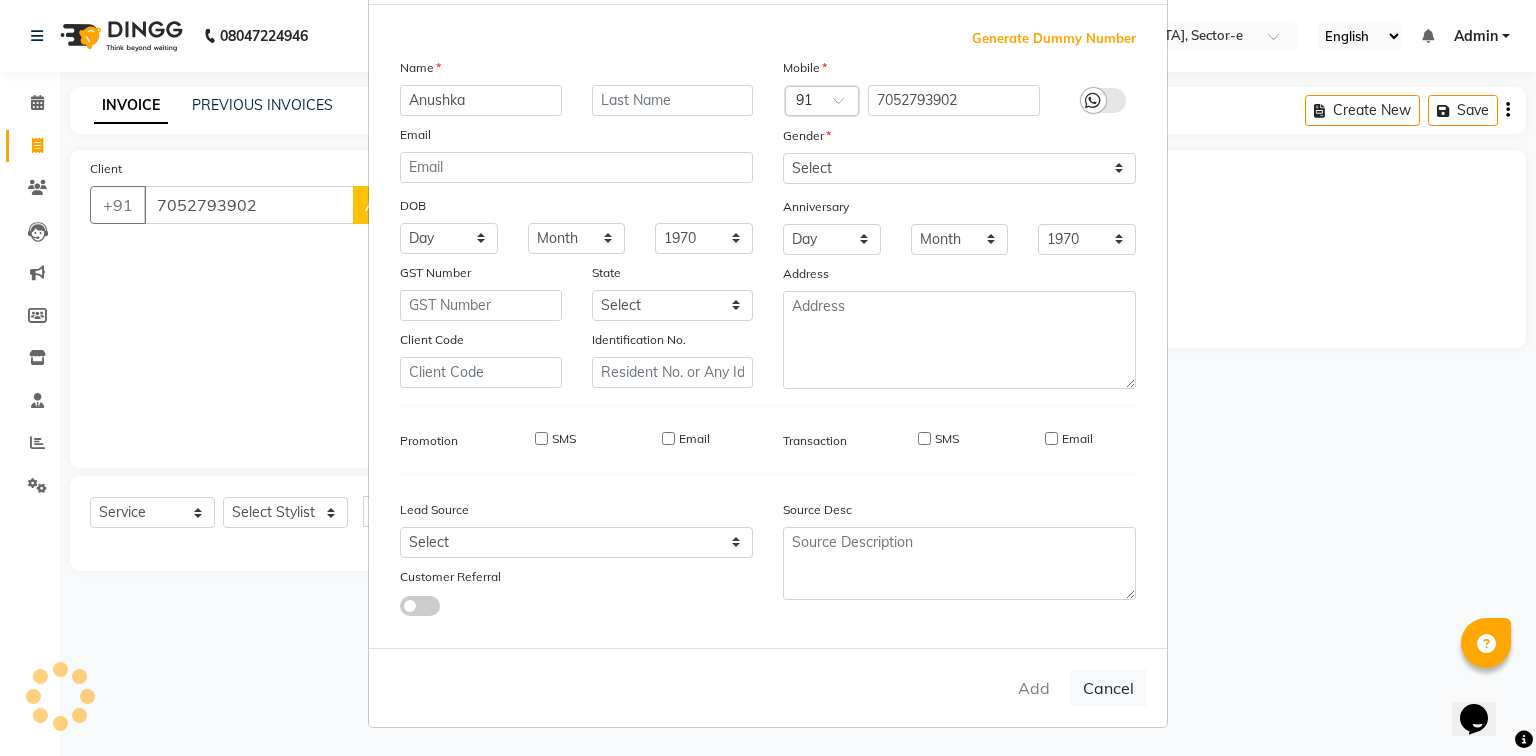 type 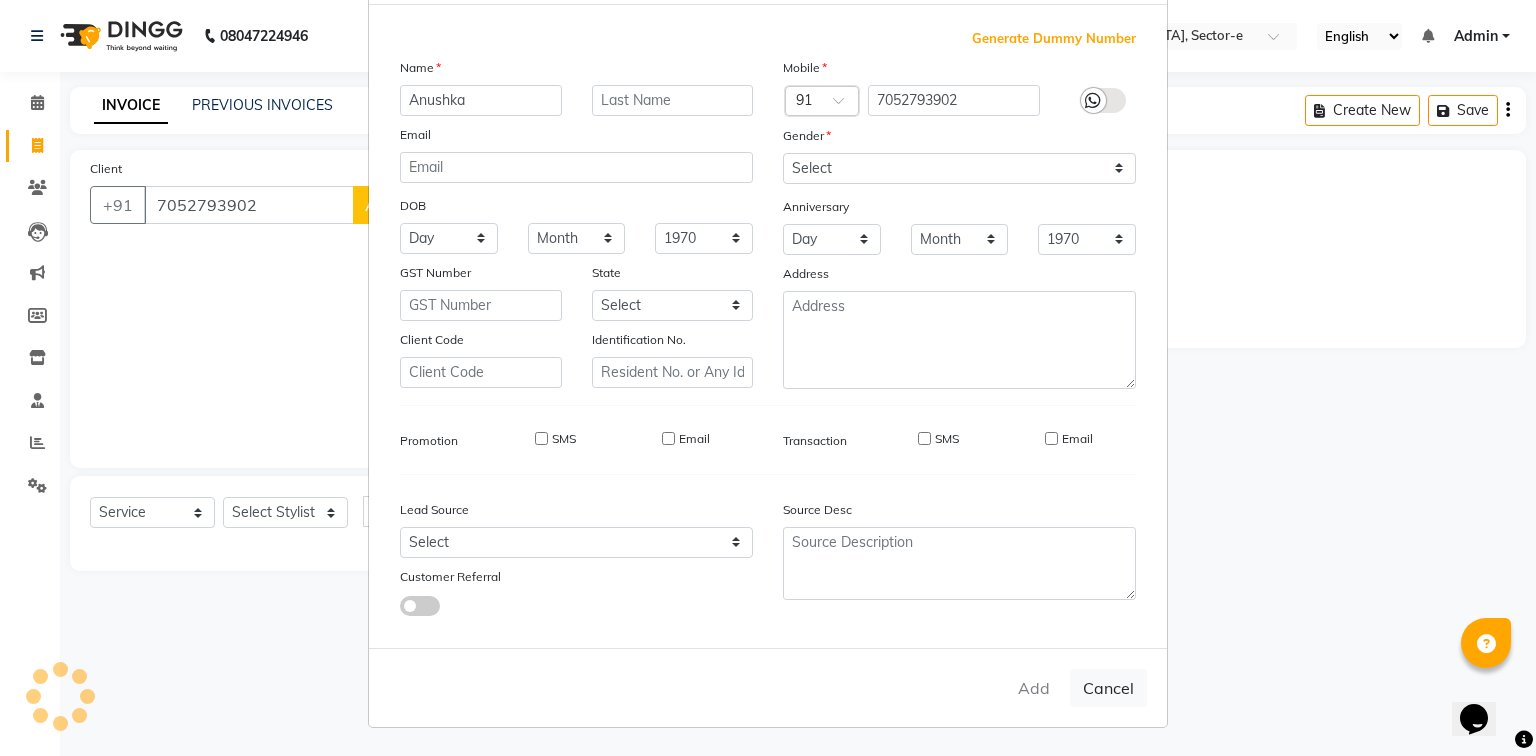 select 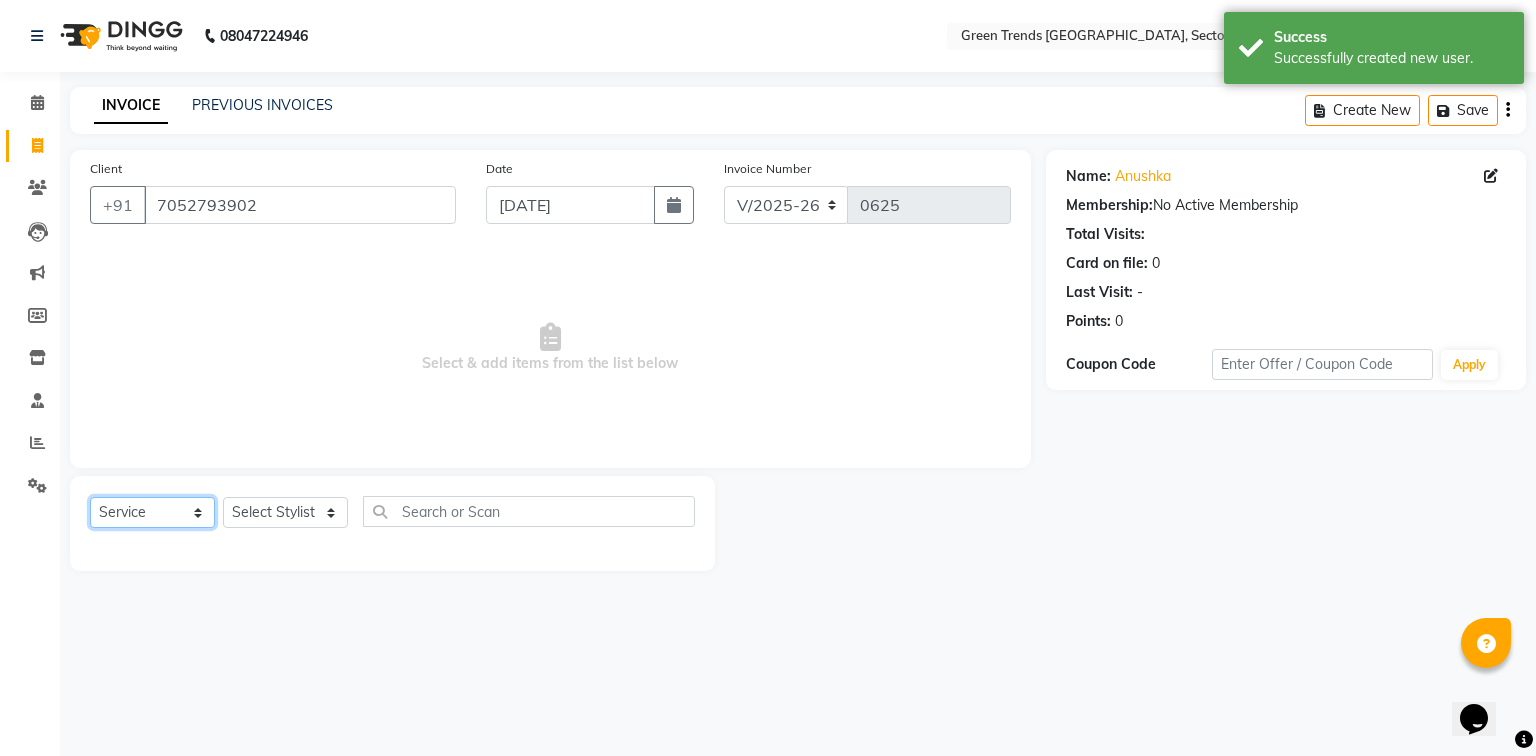 click on "Select  Service  Product  Membership  Package Voucher Prepaid Gift Card" 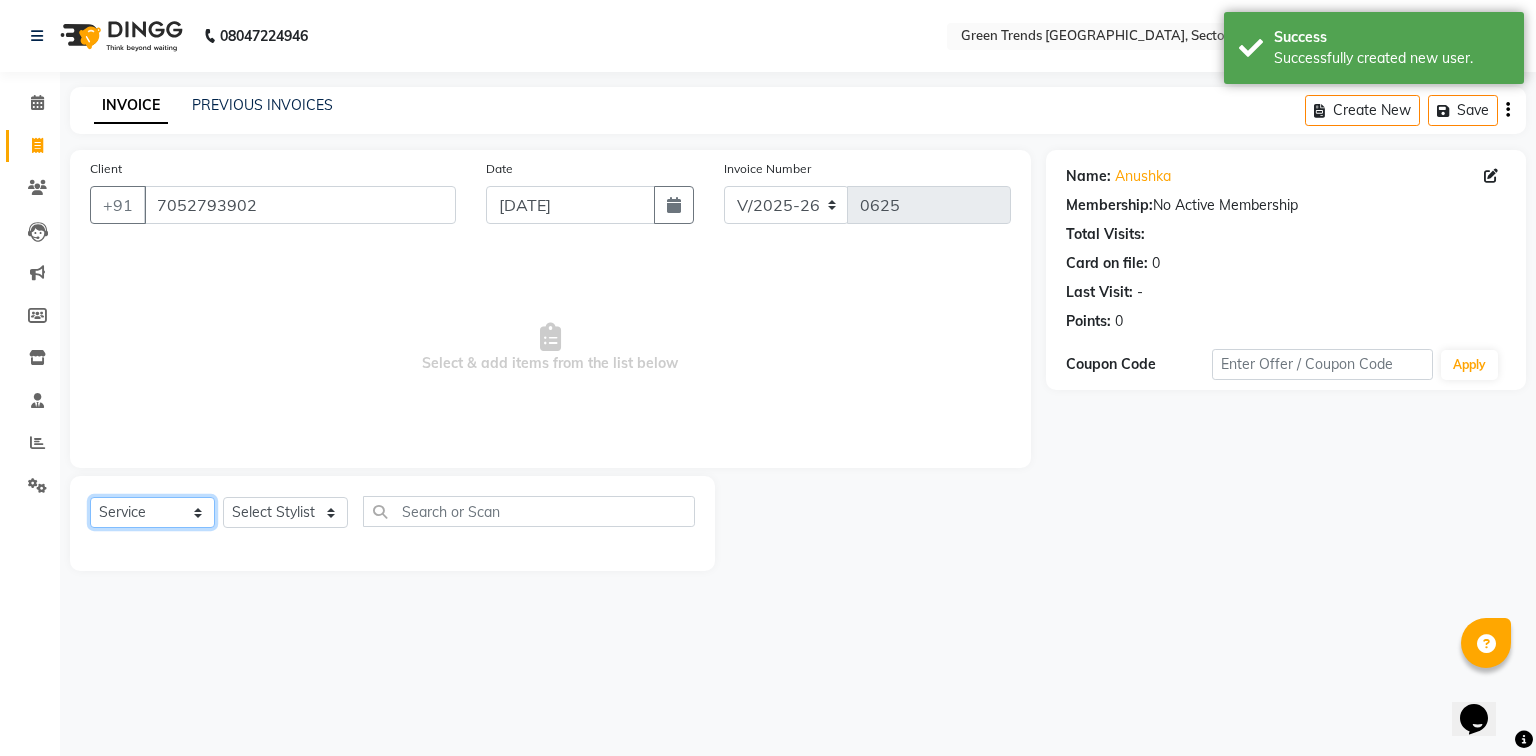 select on "membership" 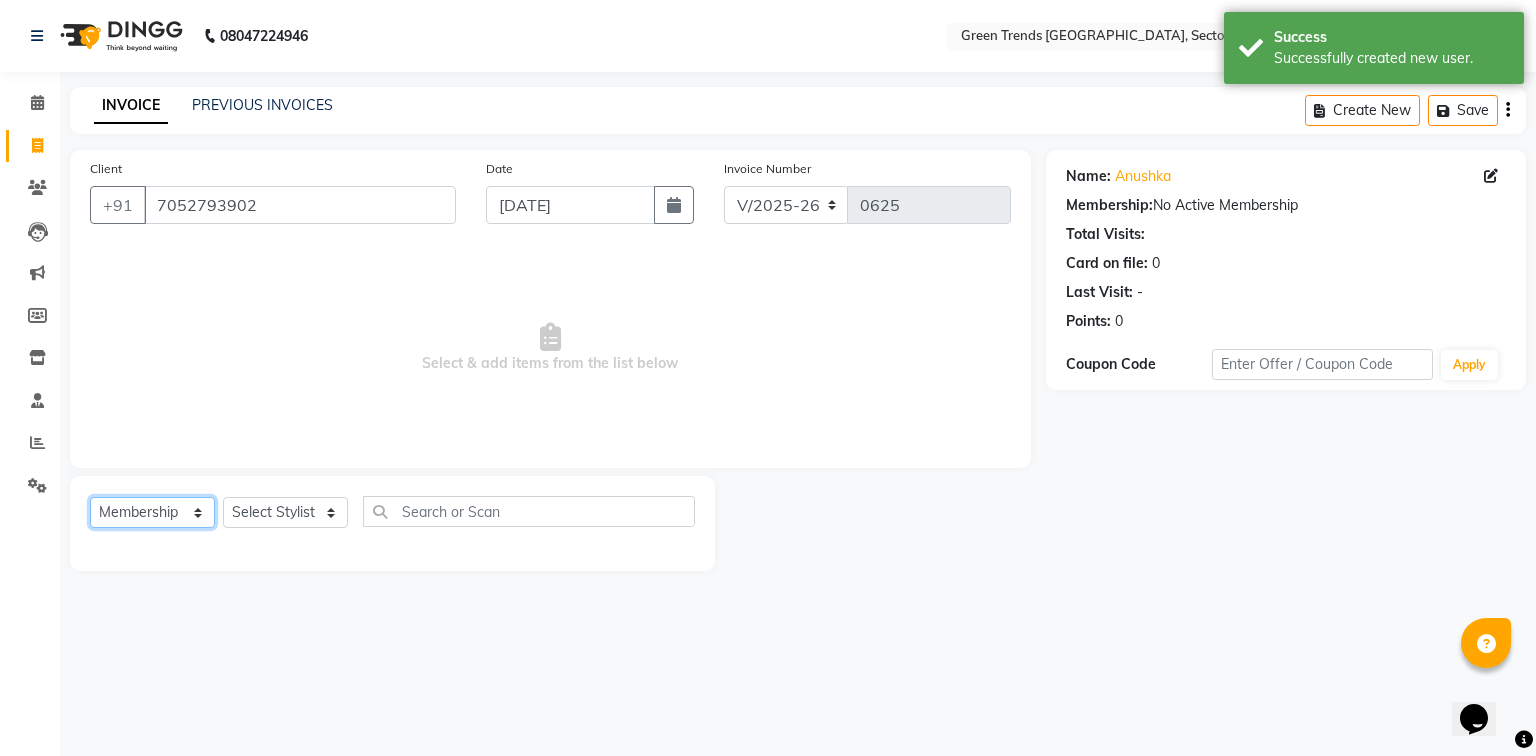 click on "Select  Service  Product  Membership  Package Voucher Prepaid Gift Card" 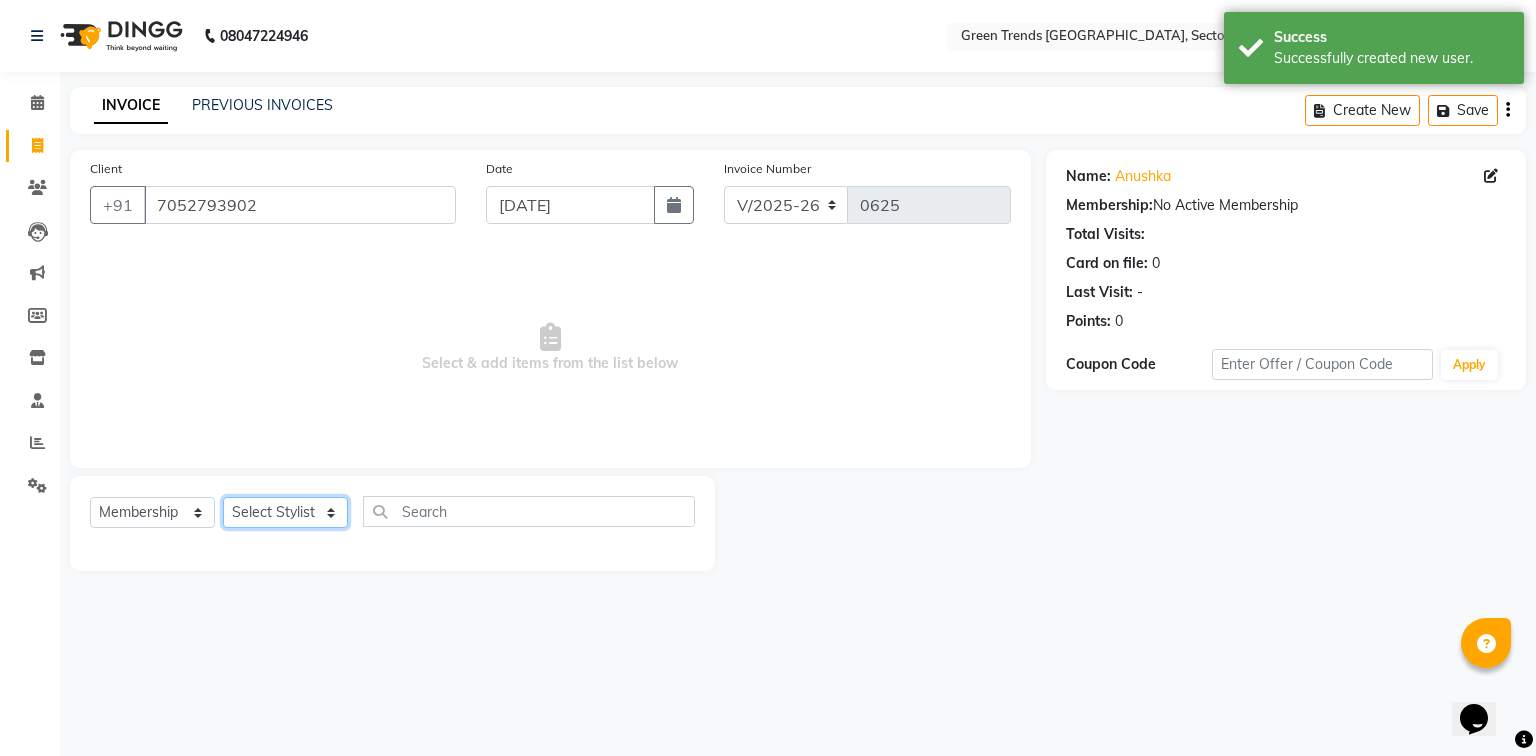 click on "Select Stylist [PERSON_NAME] [PERSON_NAME] Mo. [PERSON_NAME].[PERSON_NAME] [PERSON_NAME] Pooja [PERSON_NAME] [PERSON_NAME] [PERSON_NAME] Vishal" 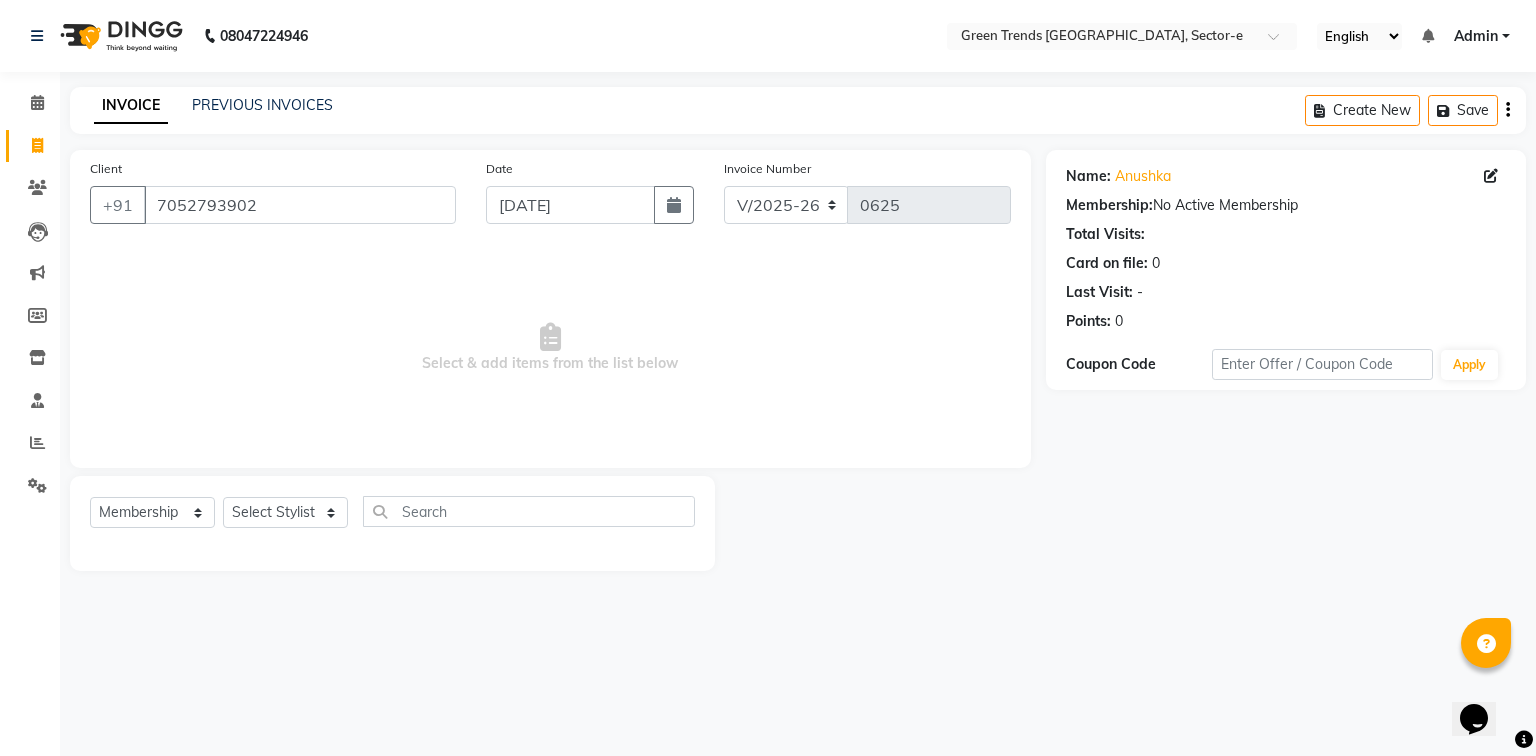 click on "Select & add items from the list below" at bounding box center [550, 348] 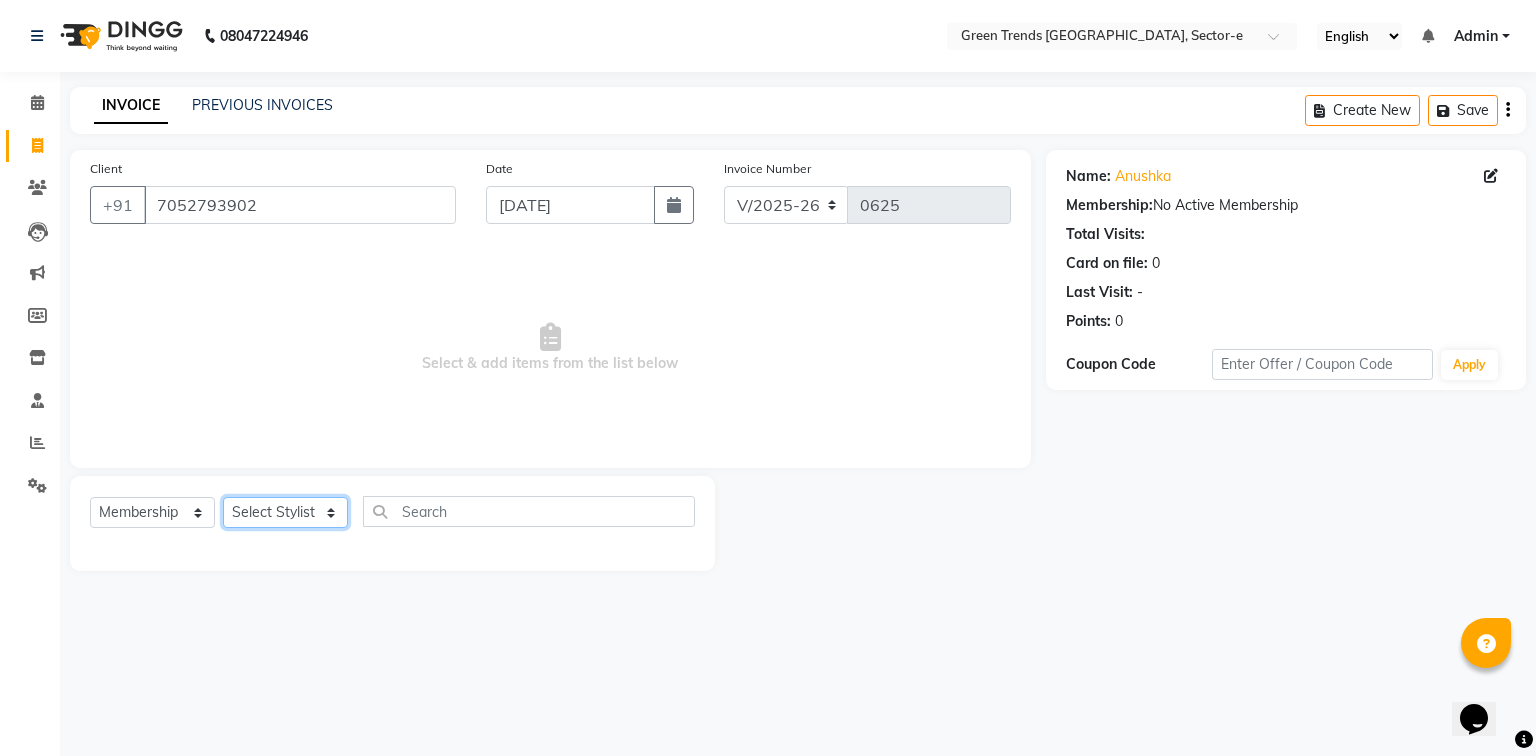 click on "Select Stylist [PERSON_NAME] [PERSON_NAME] Mo. [PERSON_NAME].[PERSON_NAME] [PERSON_NAME] Pooja [PERSON_NAME] [PERSON_NAME] [PERSON_NAME] Vishal" 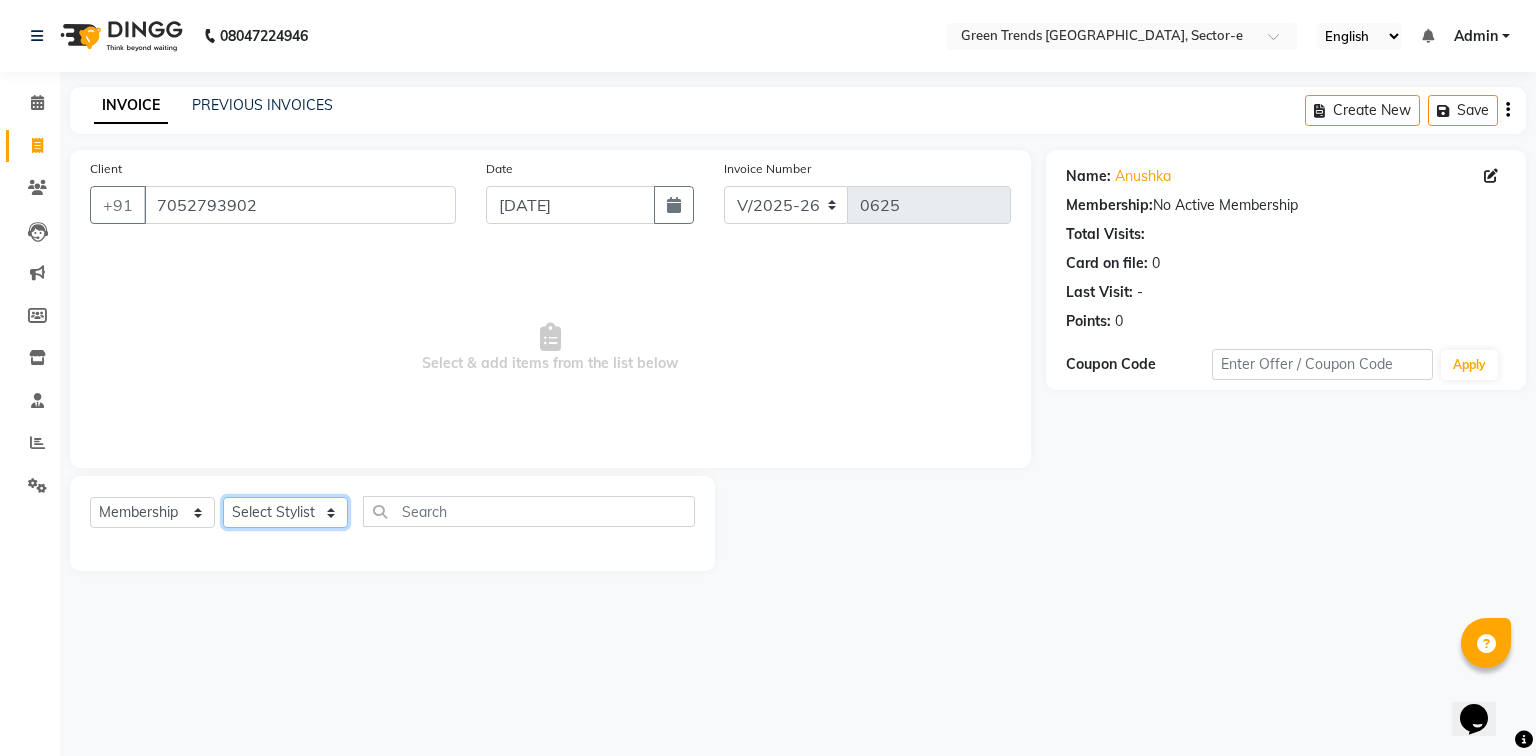 select on "58749" 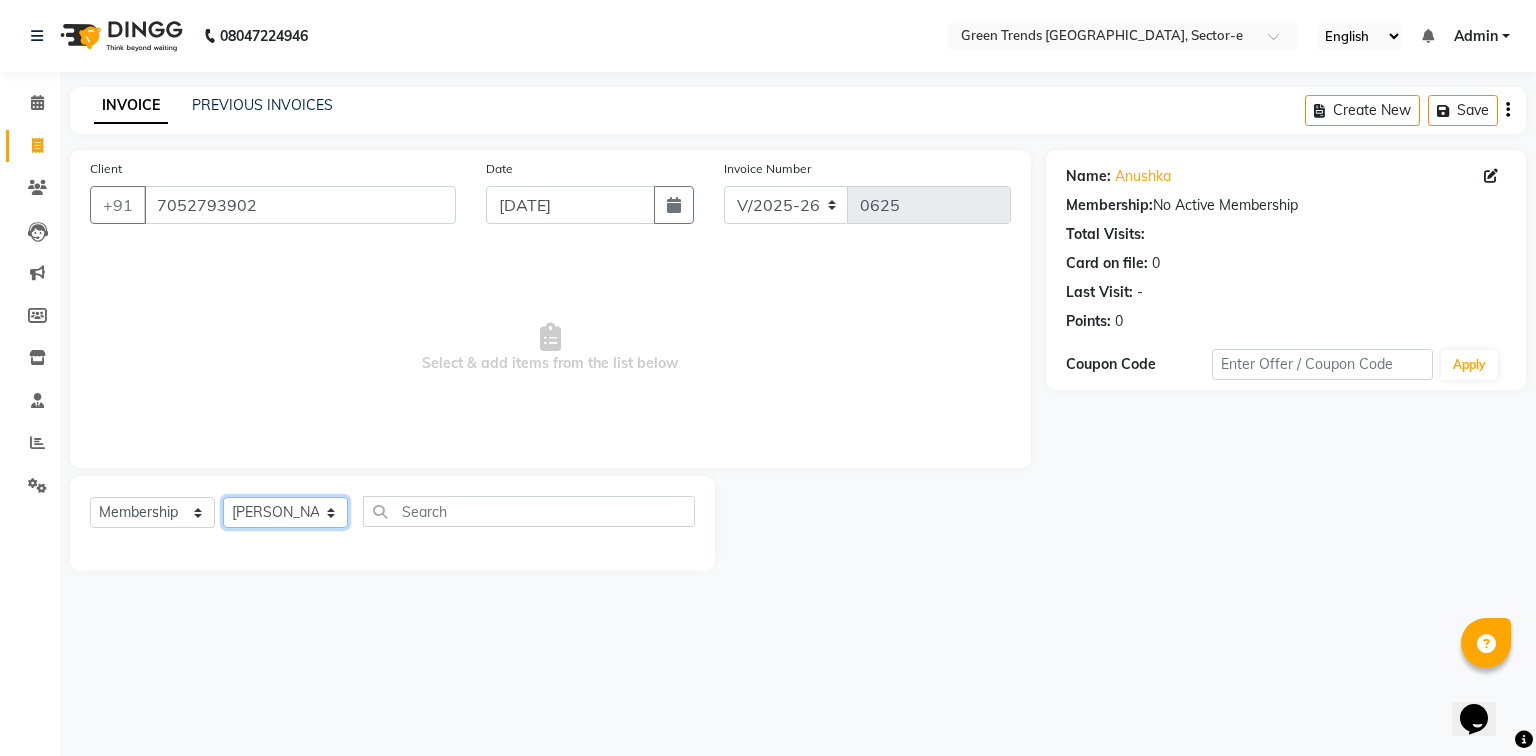 click on "Select Stylist [PERSON_NAME] [PERSON_NAME] Mo. [PERSON_NAME].[PERSON_NAME] [PERSON_NAME] Pooja [PERSON_NAME] [PERSON_NAME] [PERSON_NAME] Vishal" 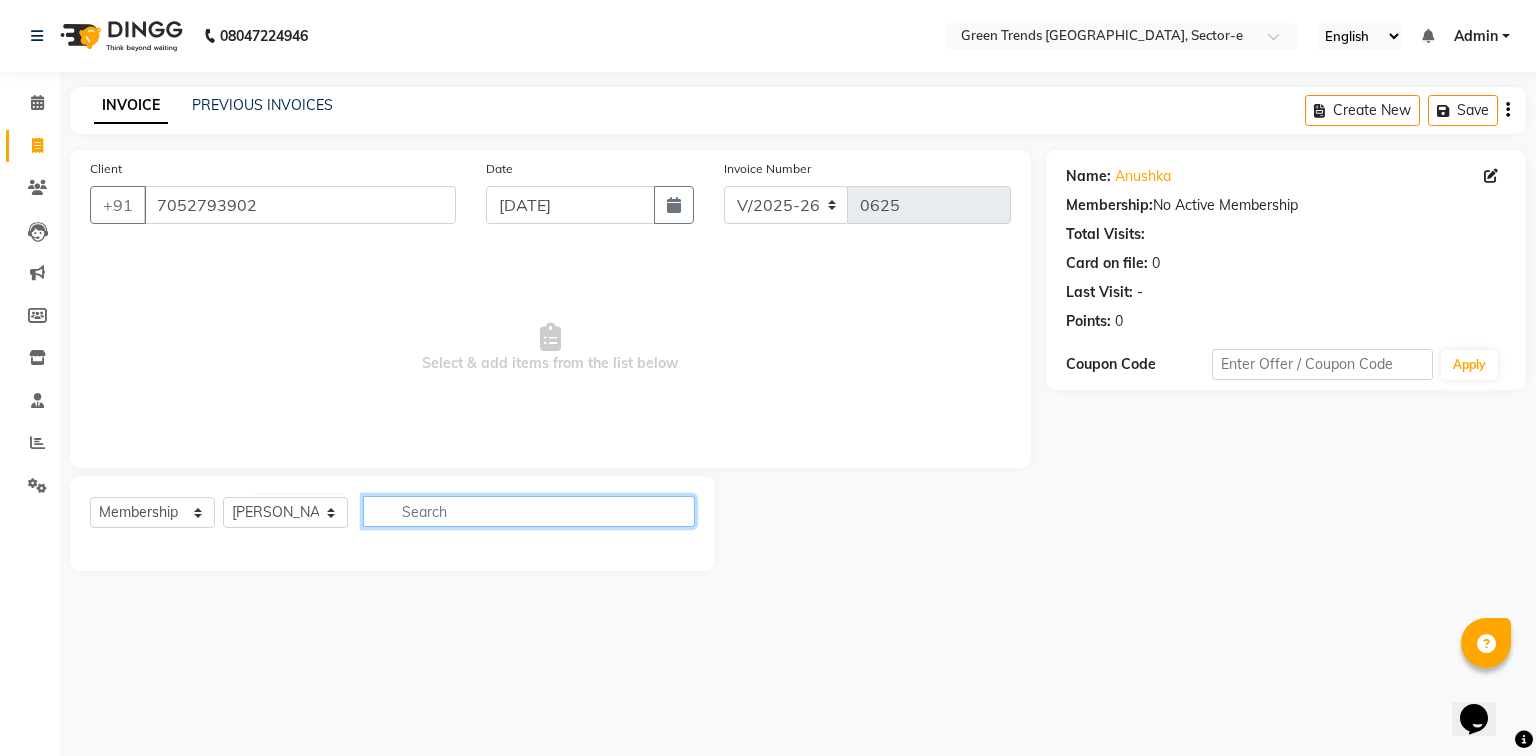 click 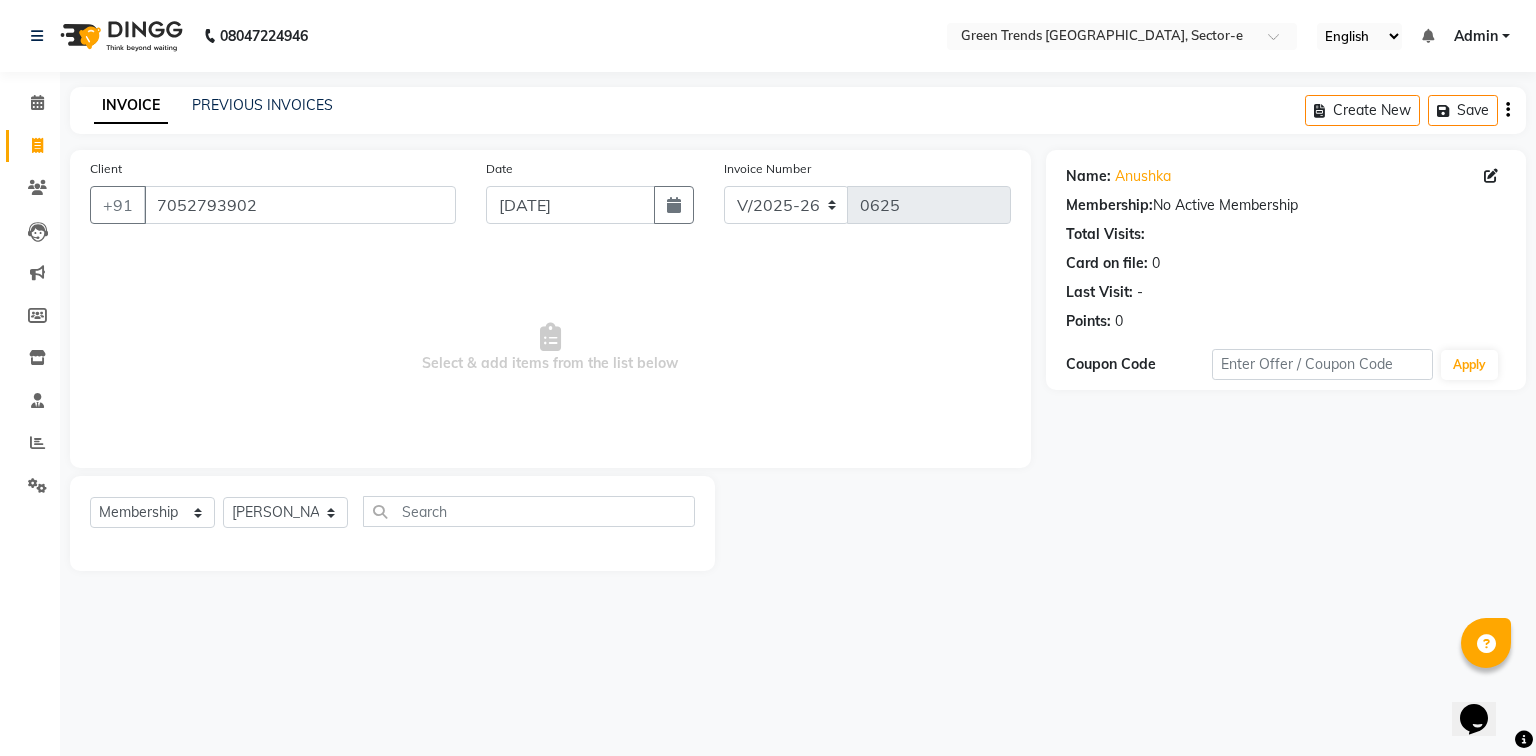 click 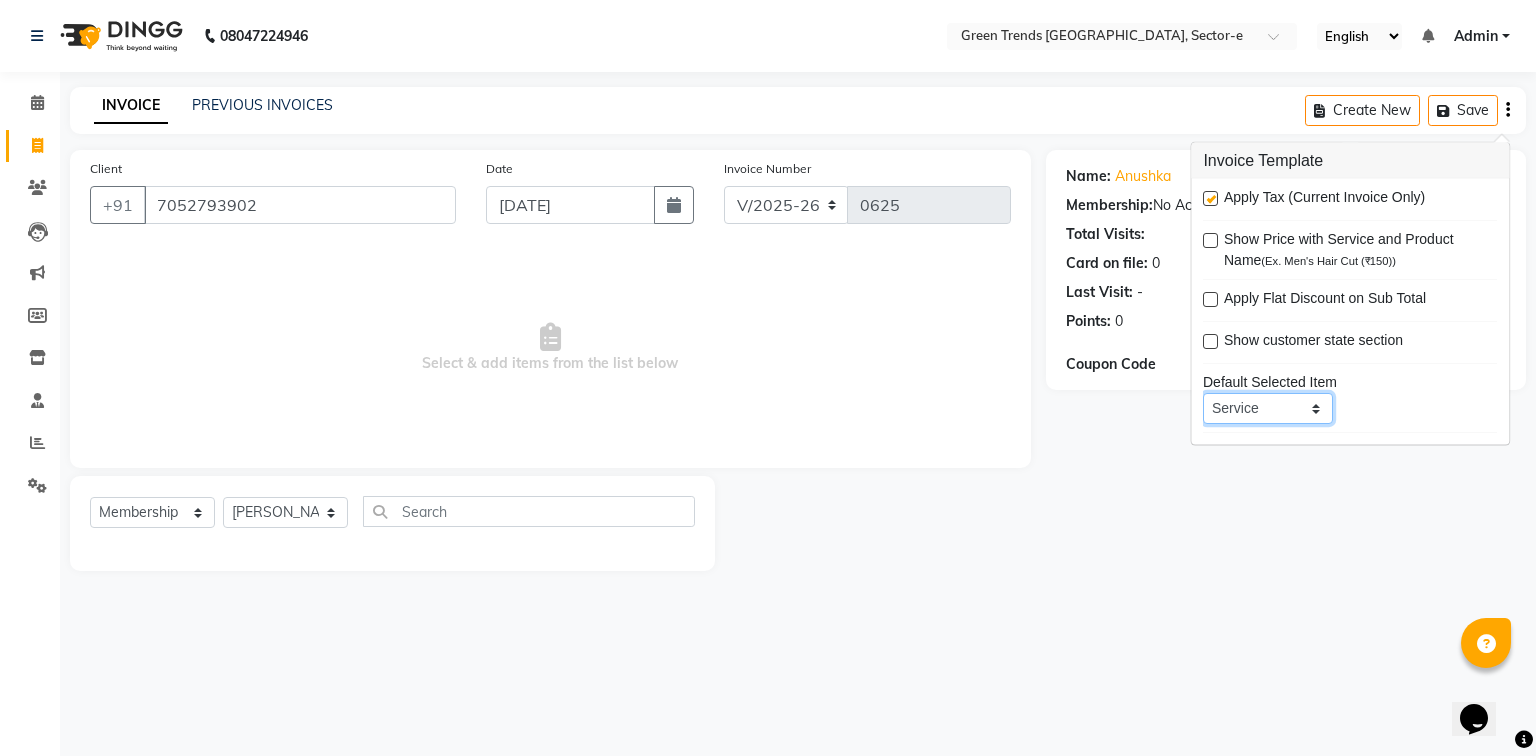 click on "Service Product Membership Package Voucher Prepaid Gift Card" at bounding box center (1268, 408) 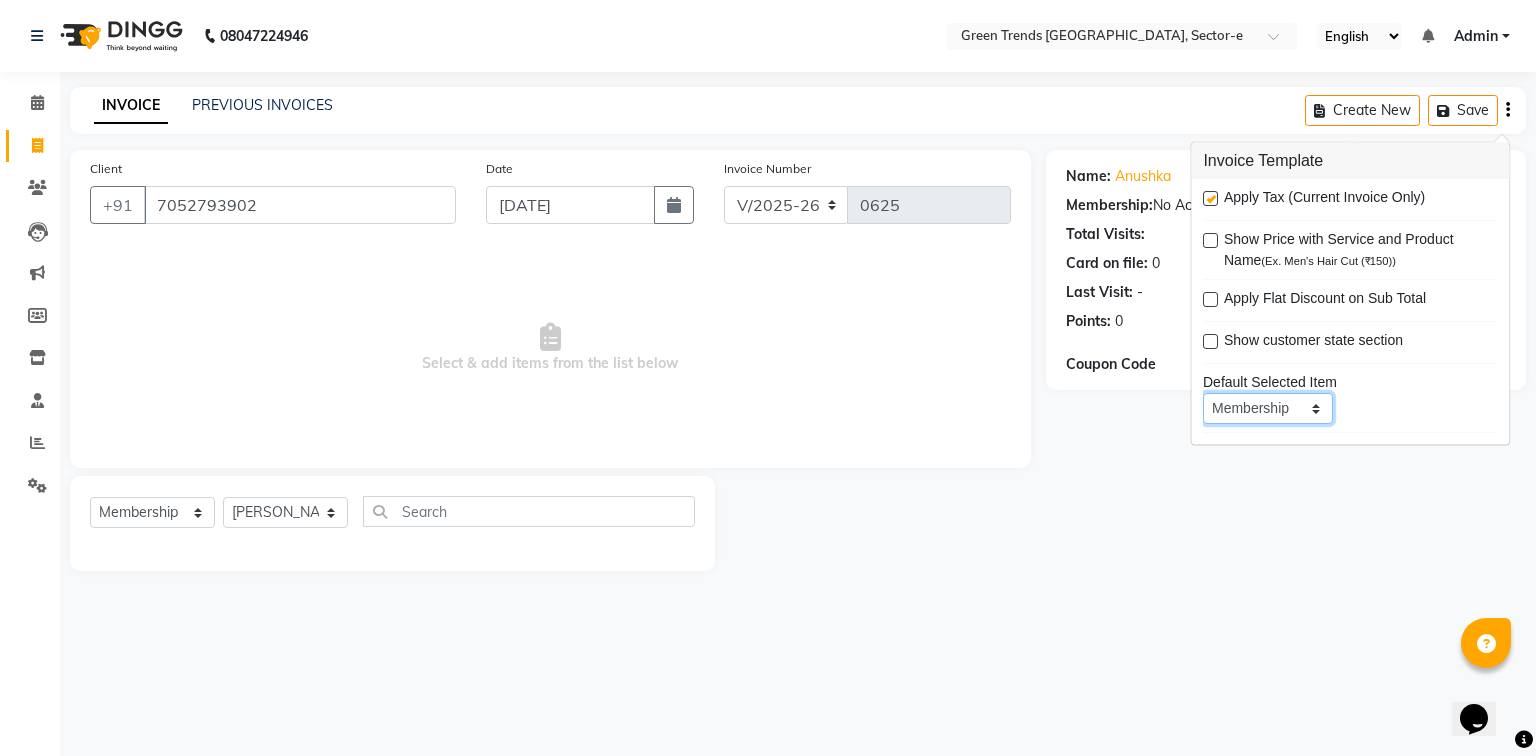 click on "Service Product Membership Package Voucher Prepaid Gift Card" at bounding box center (1268, 408) 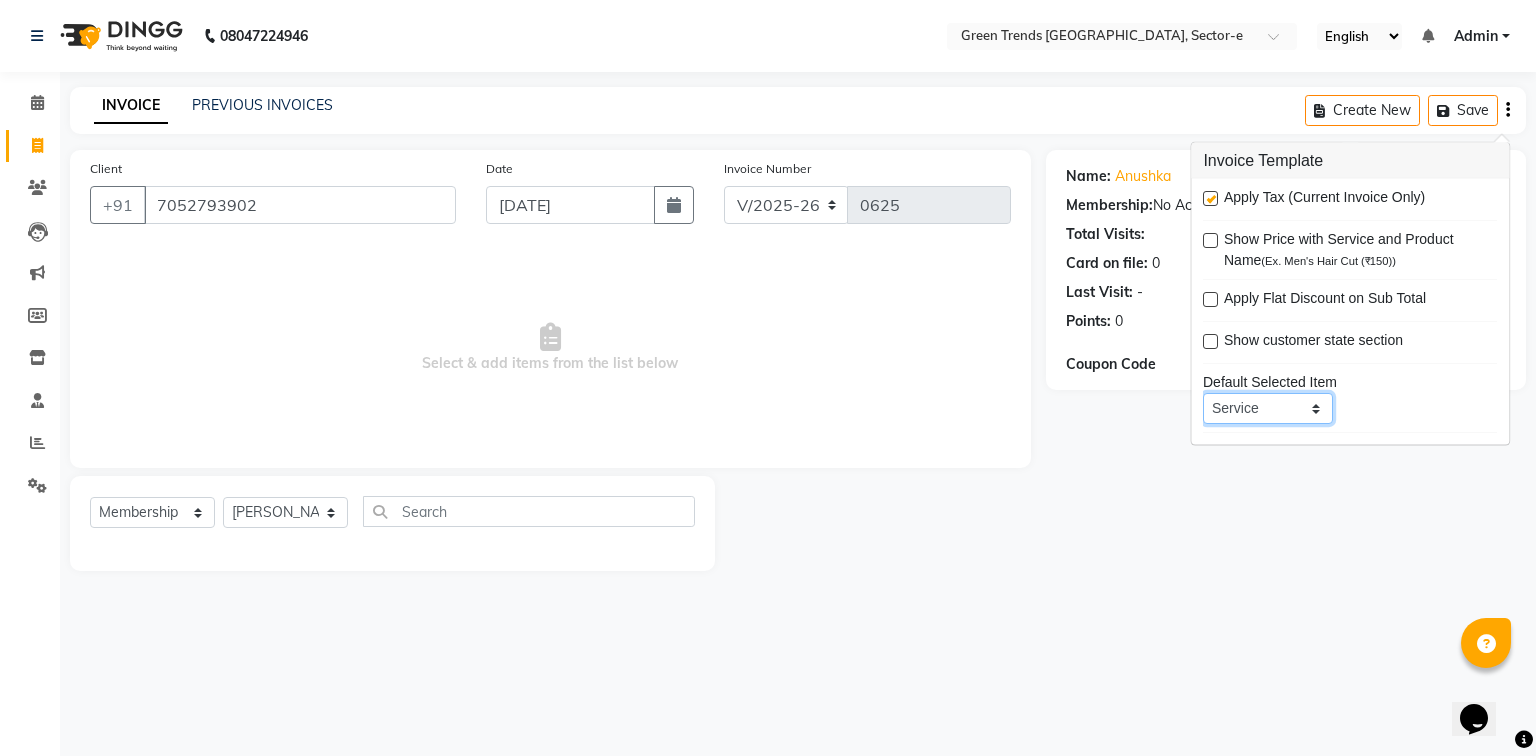 click on "Service Product Membership Package Voucher Prepaid Gift Card" at bounding box center [1268, 408] 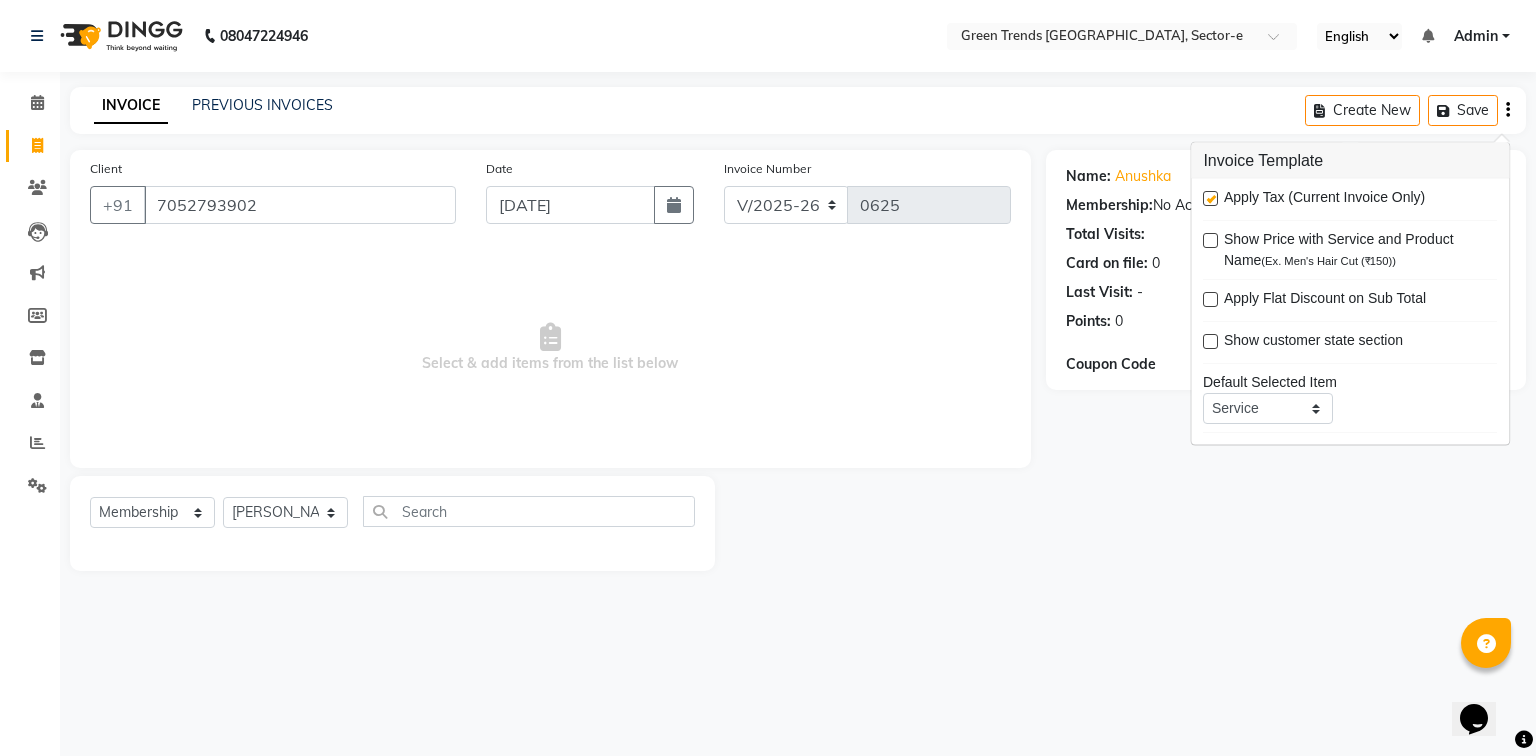 click on "Name: Anushka  Membership:  No Active Membership  Total Visits:   Card on file:  0 Last Visit:   - Points:   0  Coupon Code Apply" 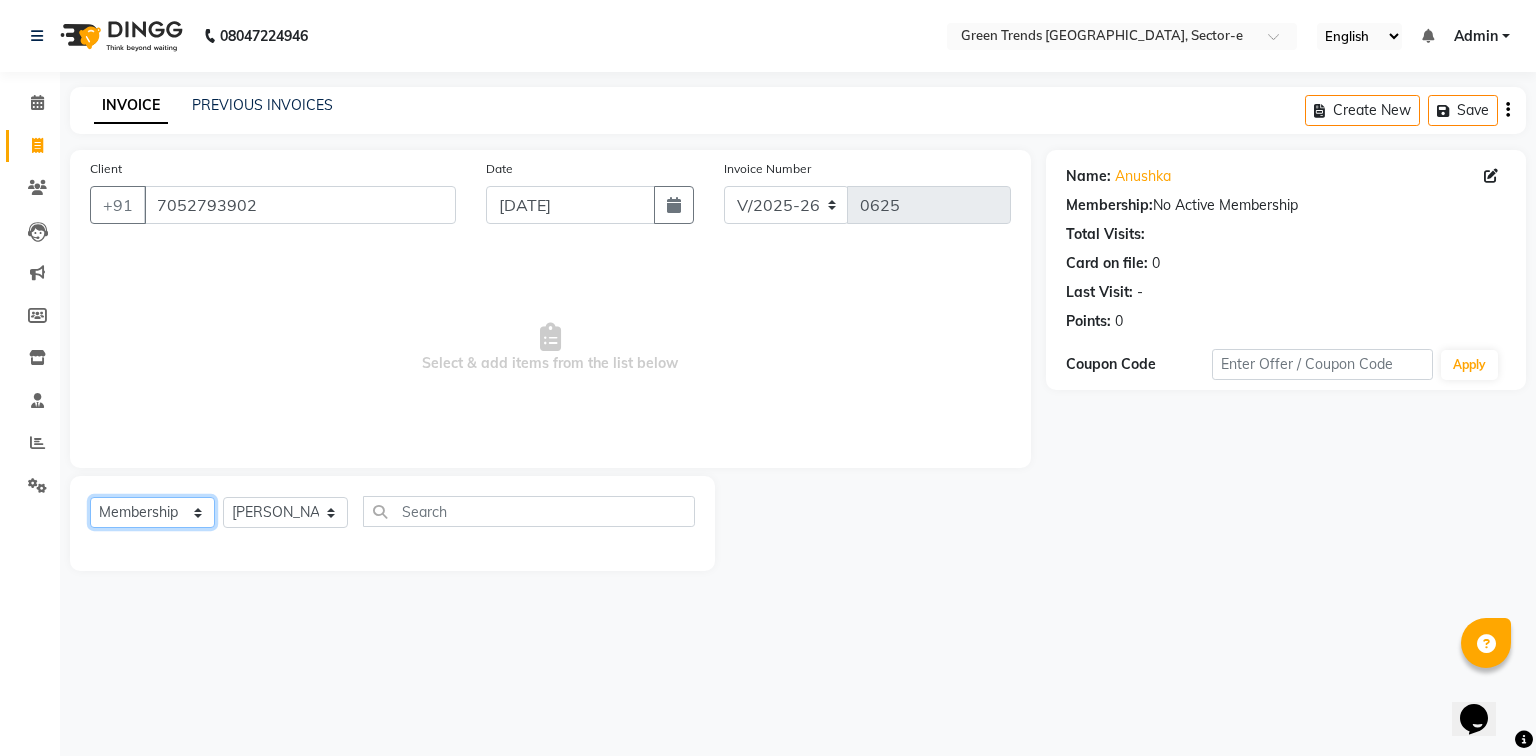 click on "Select  Service  Product  Membership  Package Voucher Prepaid Gift Card" 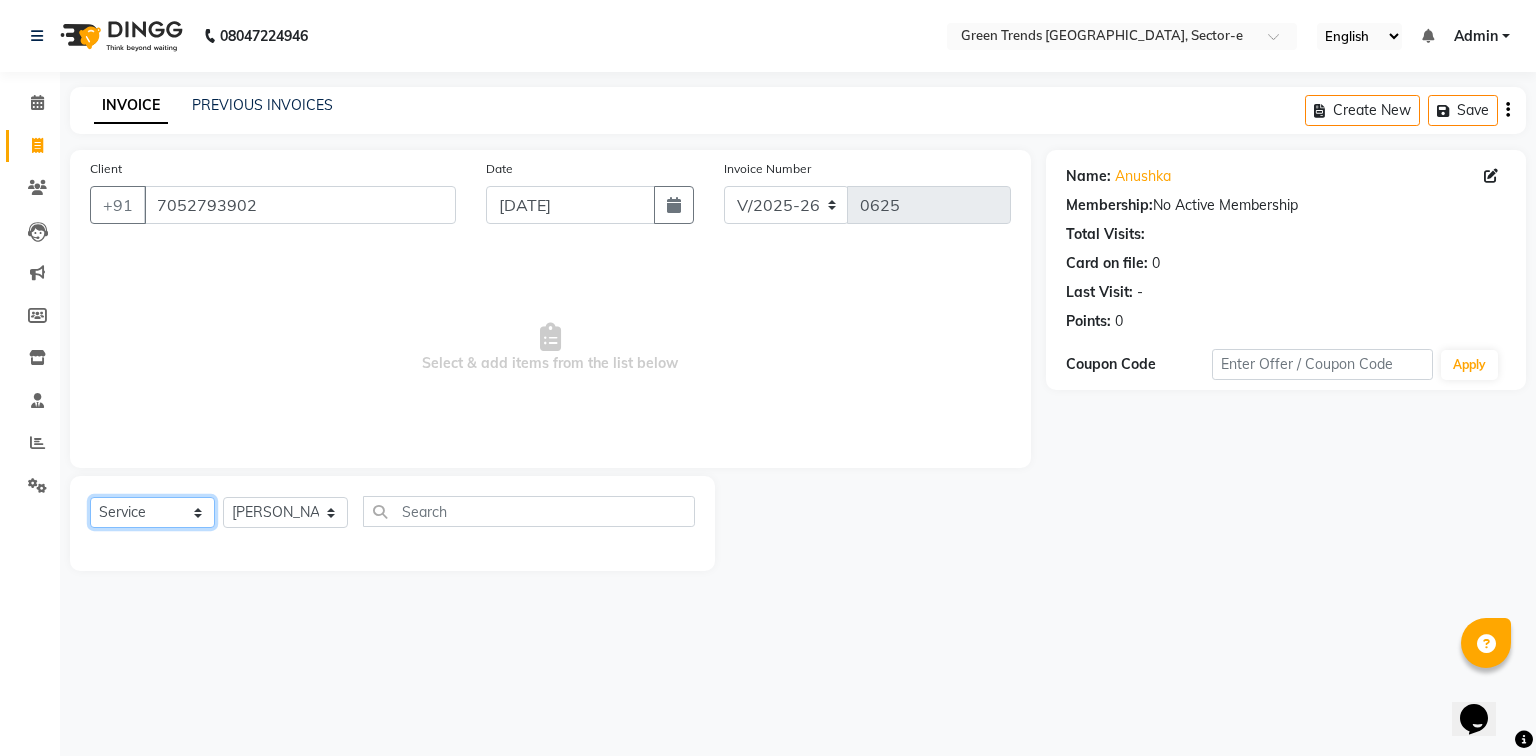 click on "Select  Service  Product  Membership  Package Voucher Prepaid Gift Card" 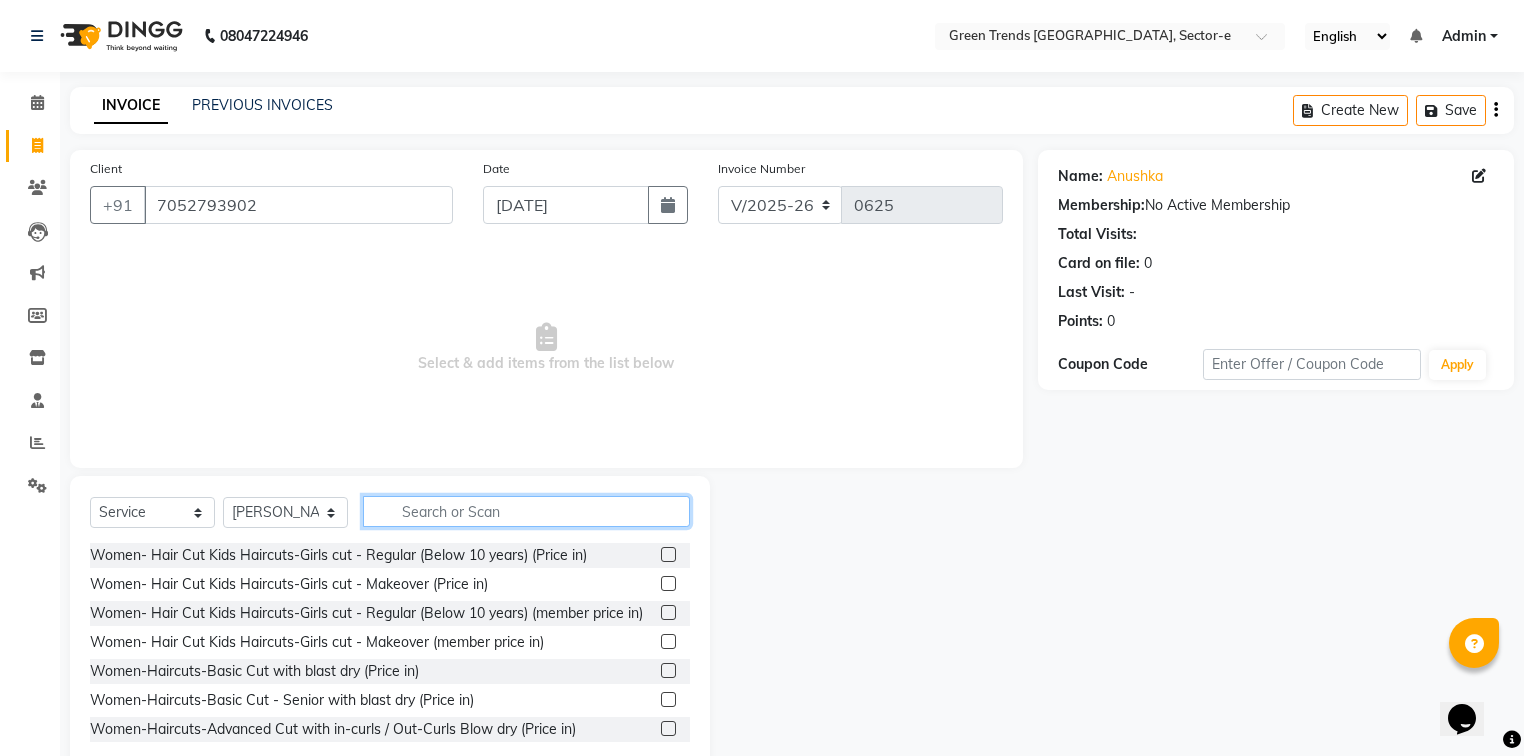 click 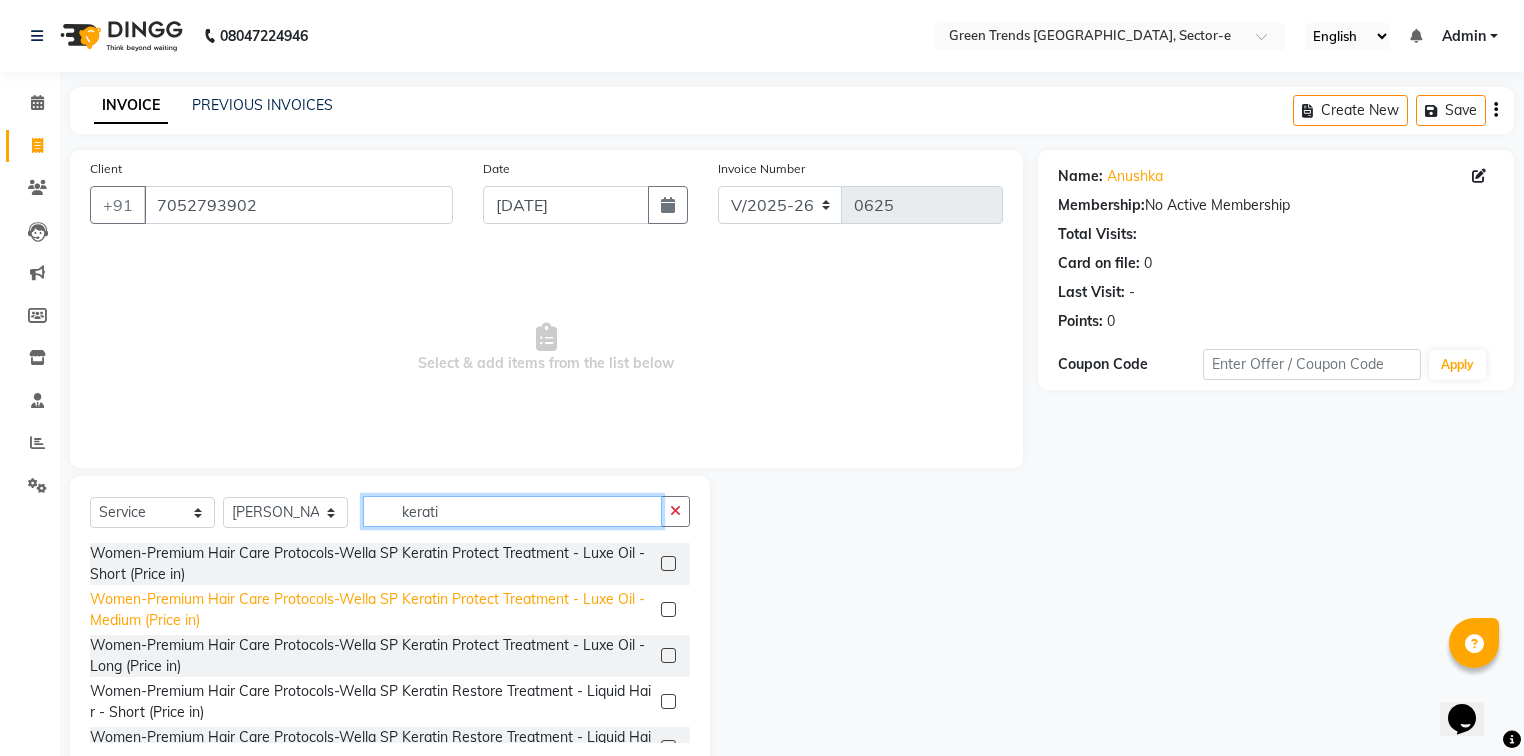 type on "kerati" 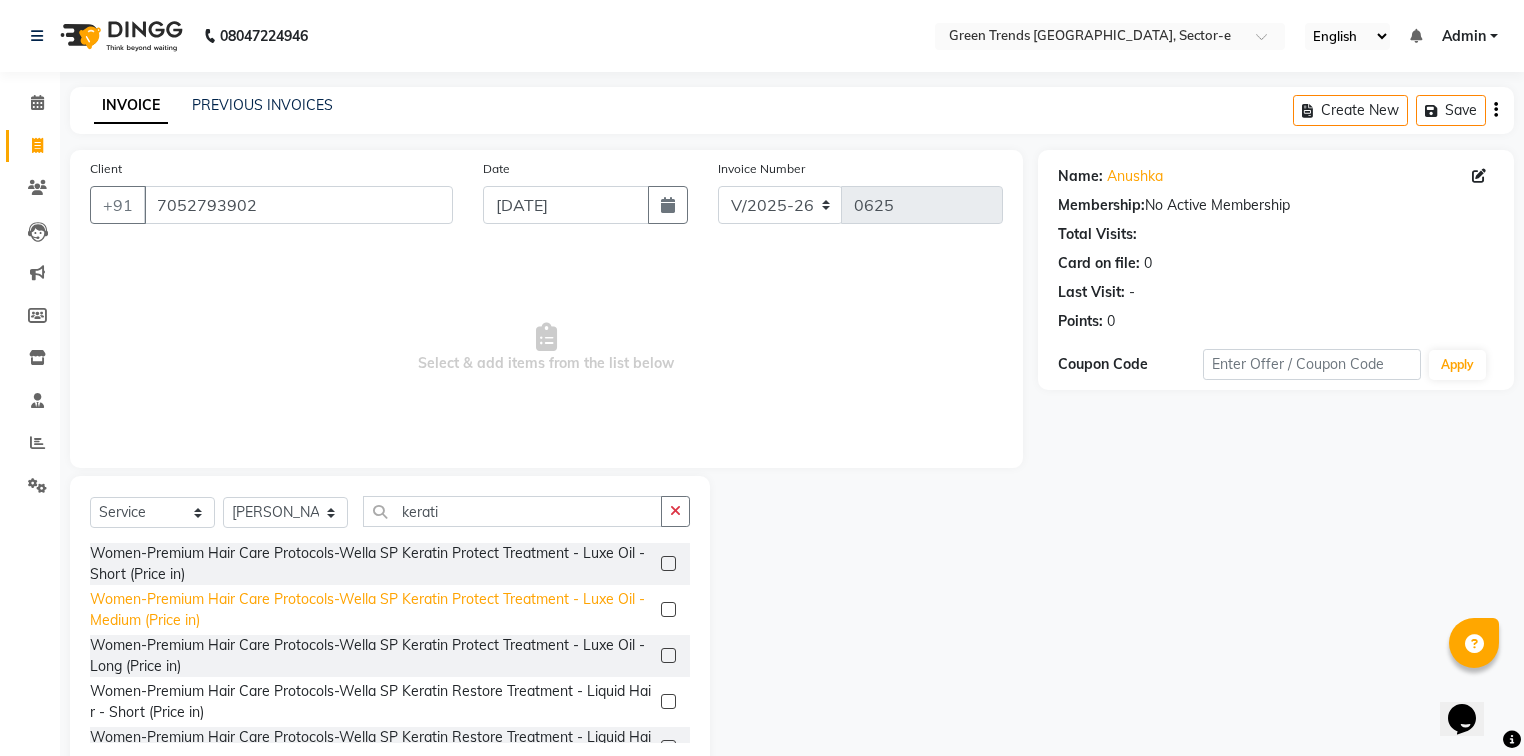 click on "Women-Premium Hair Care Protocols-Wella SP Keratin Protect Treatment - Luxe Oil - Medium (Price in)" 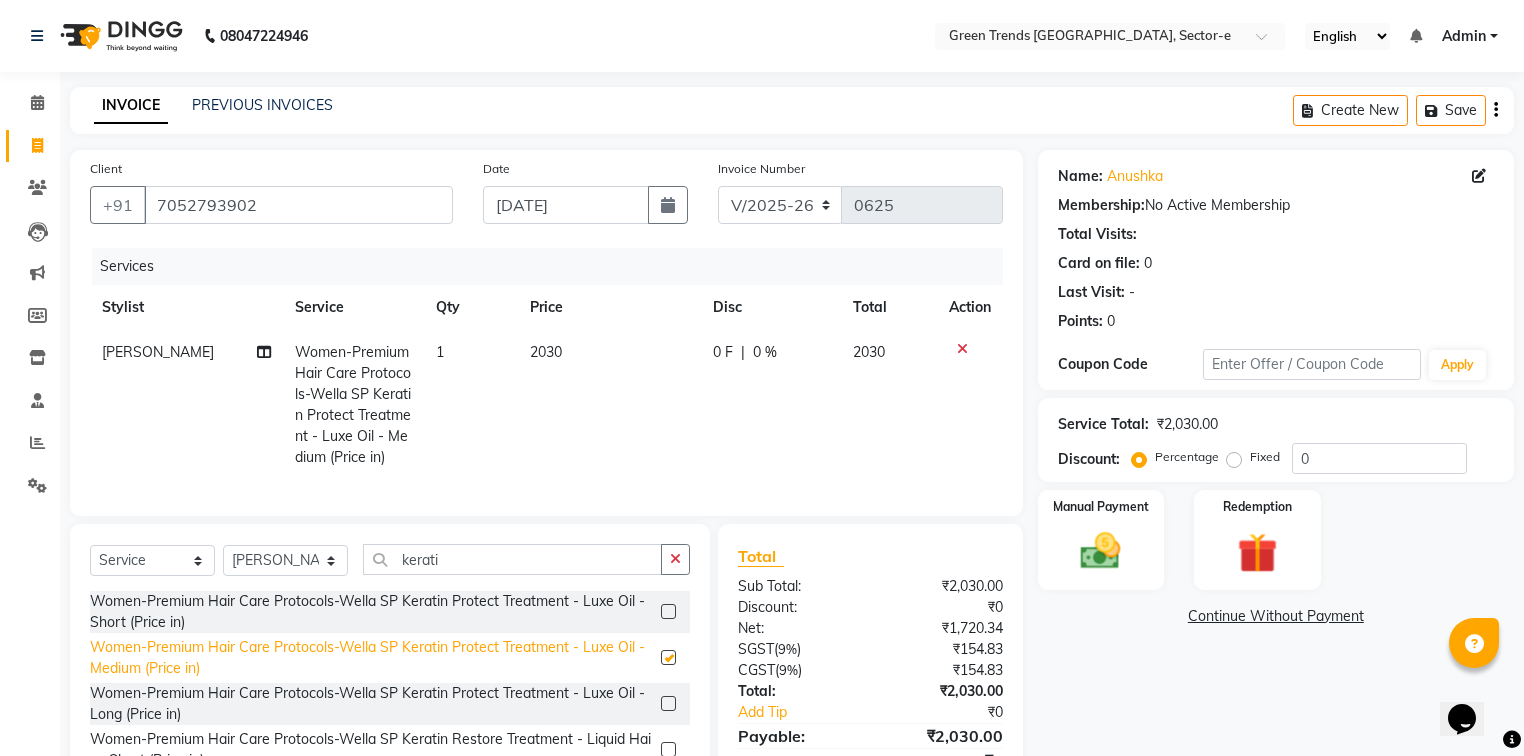 checkbox on "false" 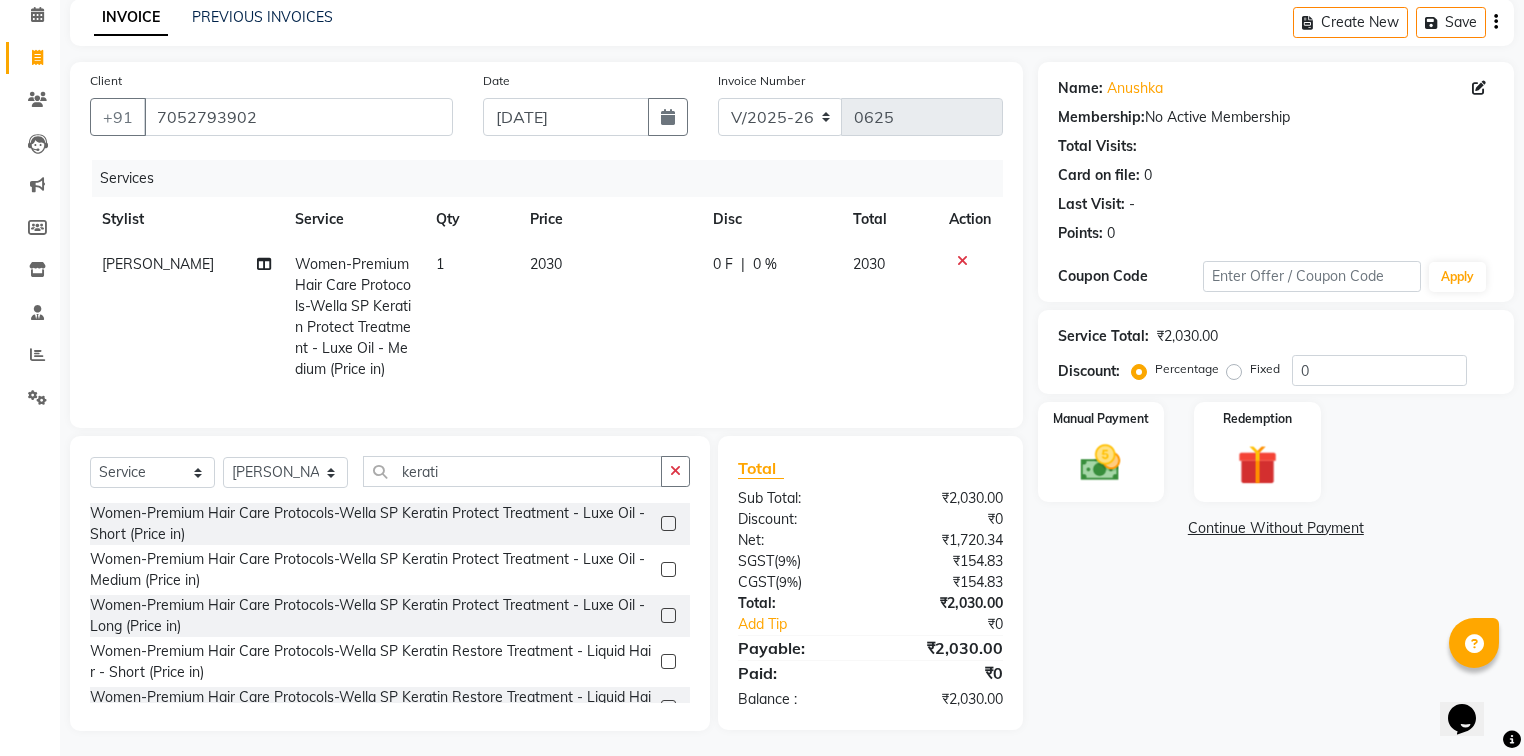 scroll, scrollTop: 105, scrollLeft: 0, axis: vertical 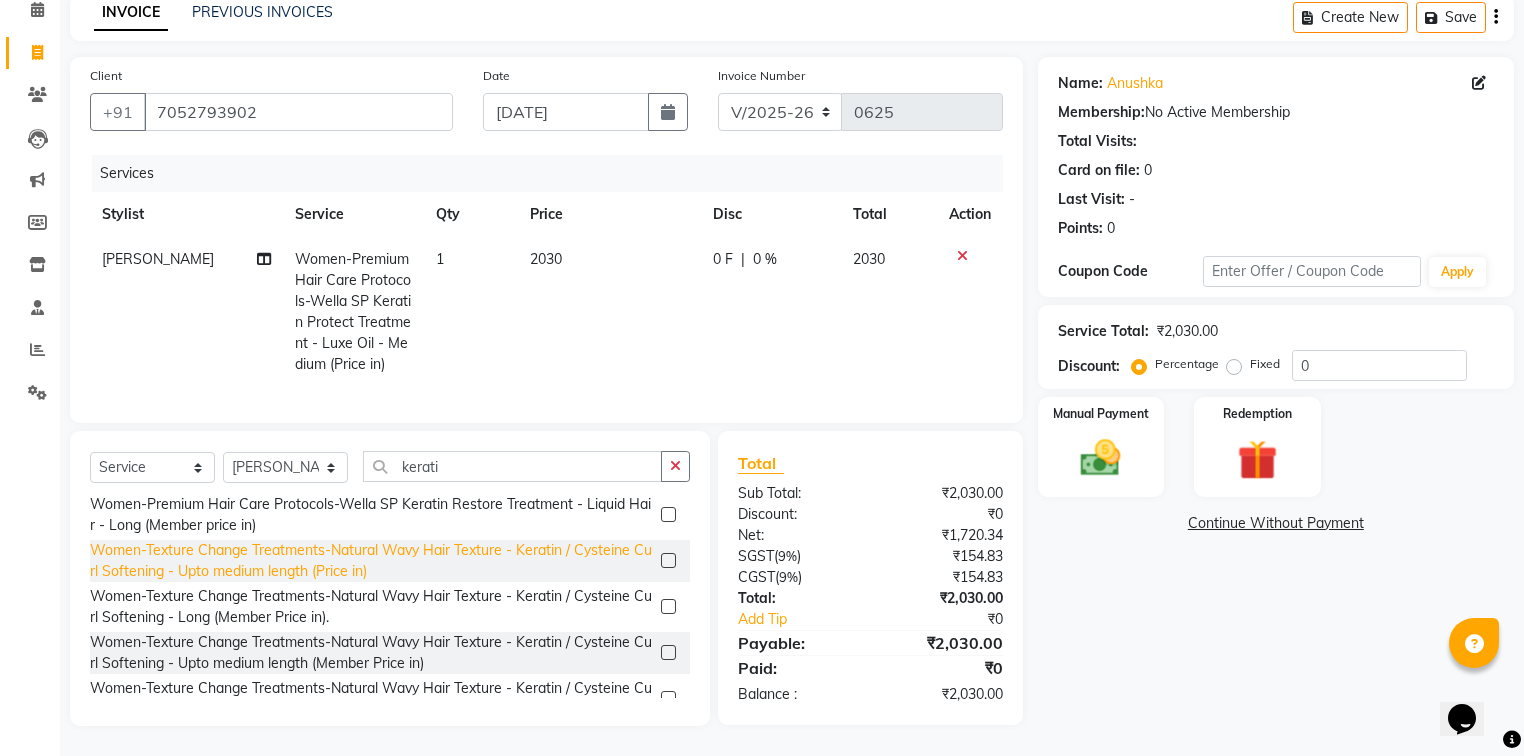 click on "Women-Texture Change Treatments-Natural Wavy Hair Texture - Keratin / Cysteine Curl Softening - Upto medium length (Price in)" 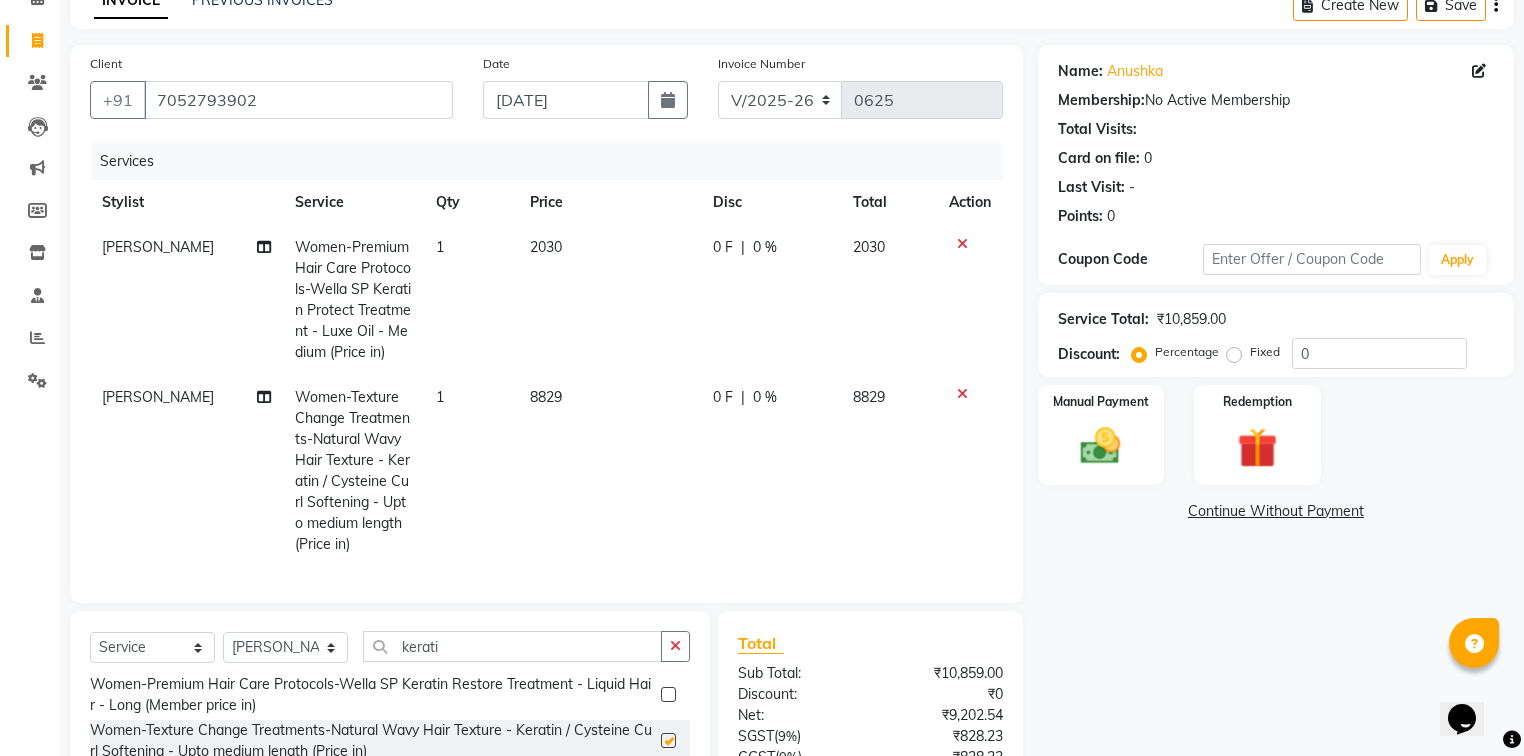 checkbox on "false" 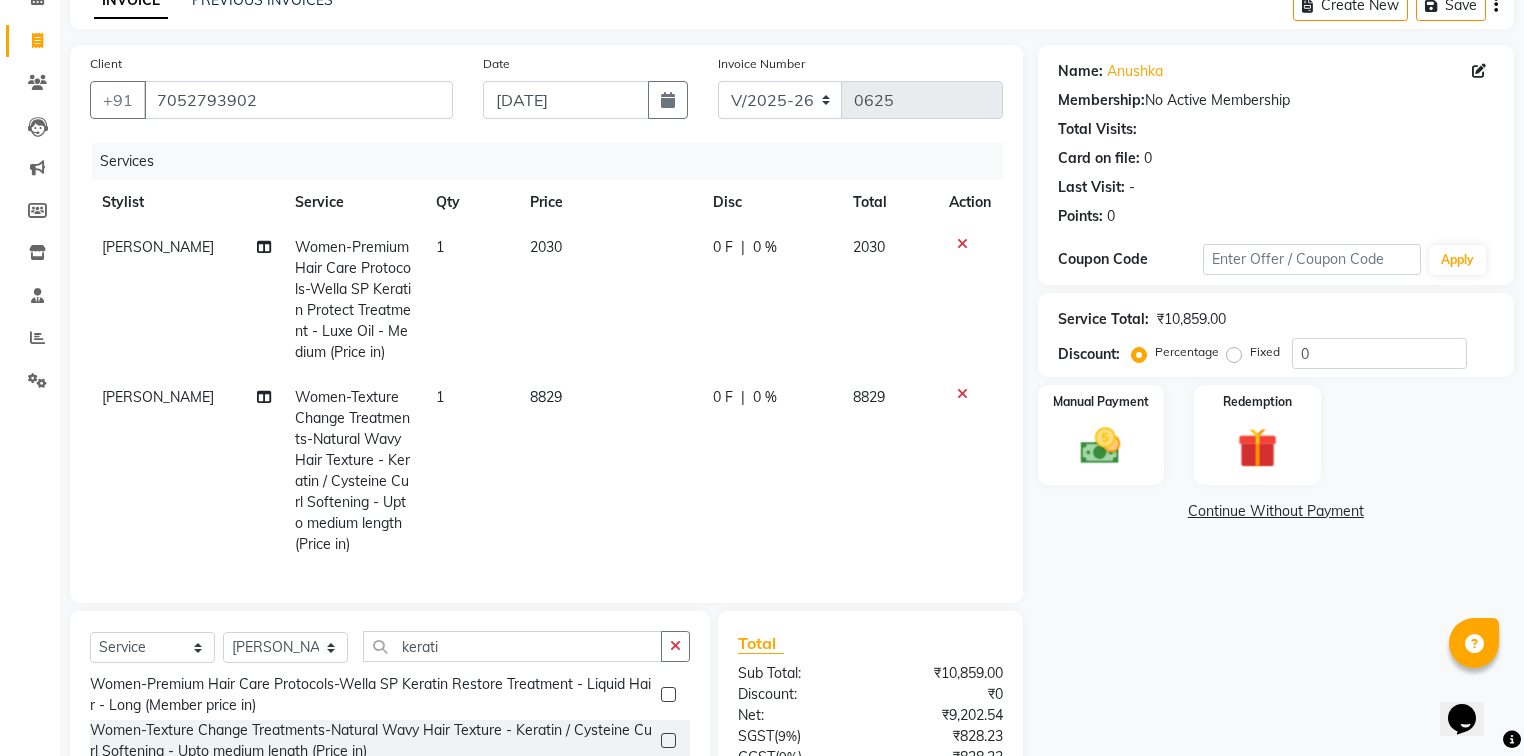 click 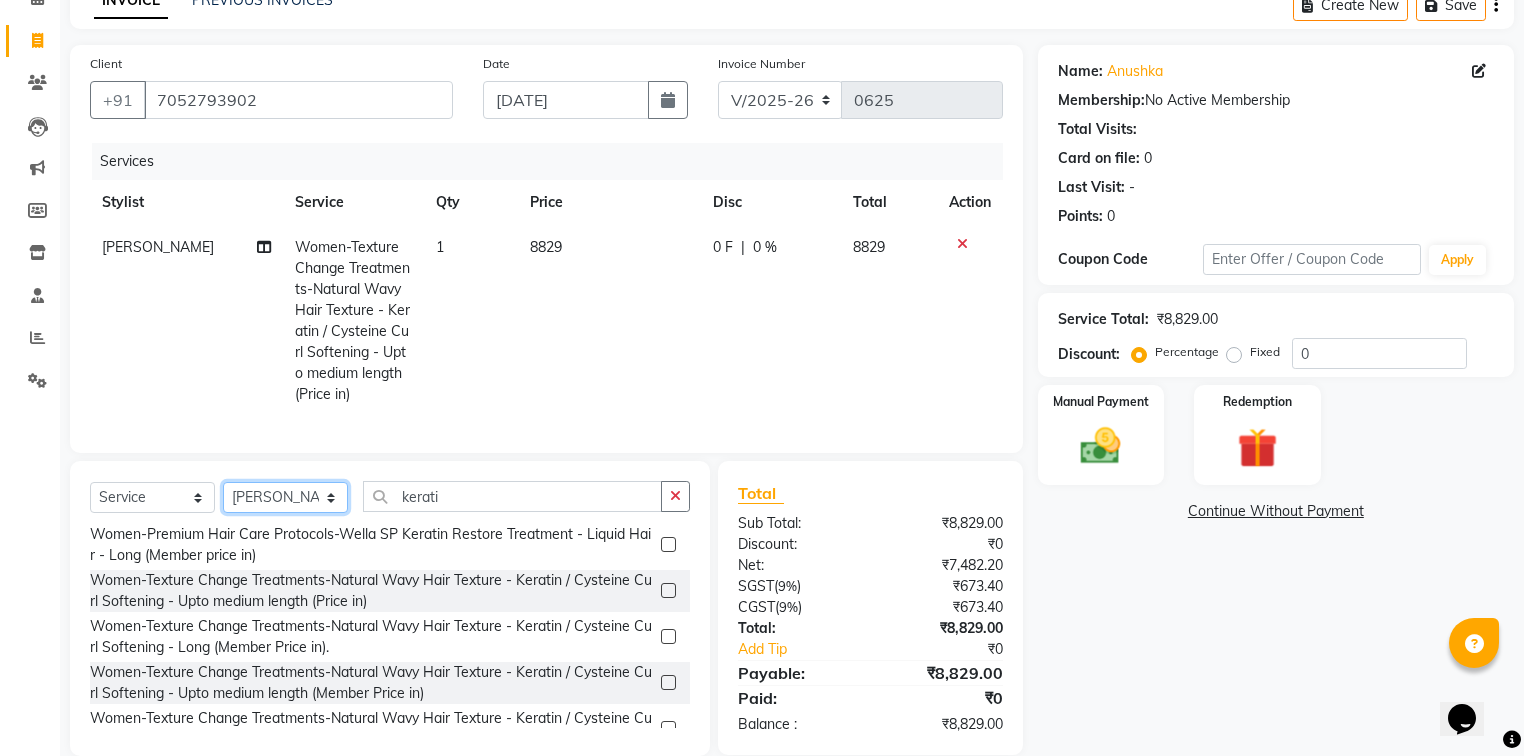 click on "Select Stylist [PERSON_NAME] [PERSON_NAME] Mo. [PERSON_NAME].[PERSON_NAME] [PERSON_NAME] Pooja [PERSON_NAME] [PERSON_NAME] [PERSON_NAME] Vishal" 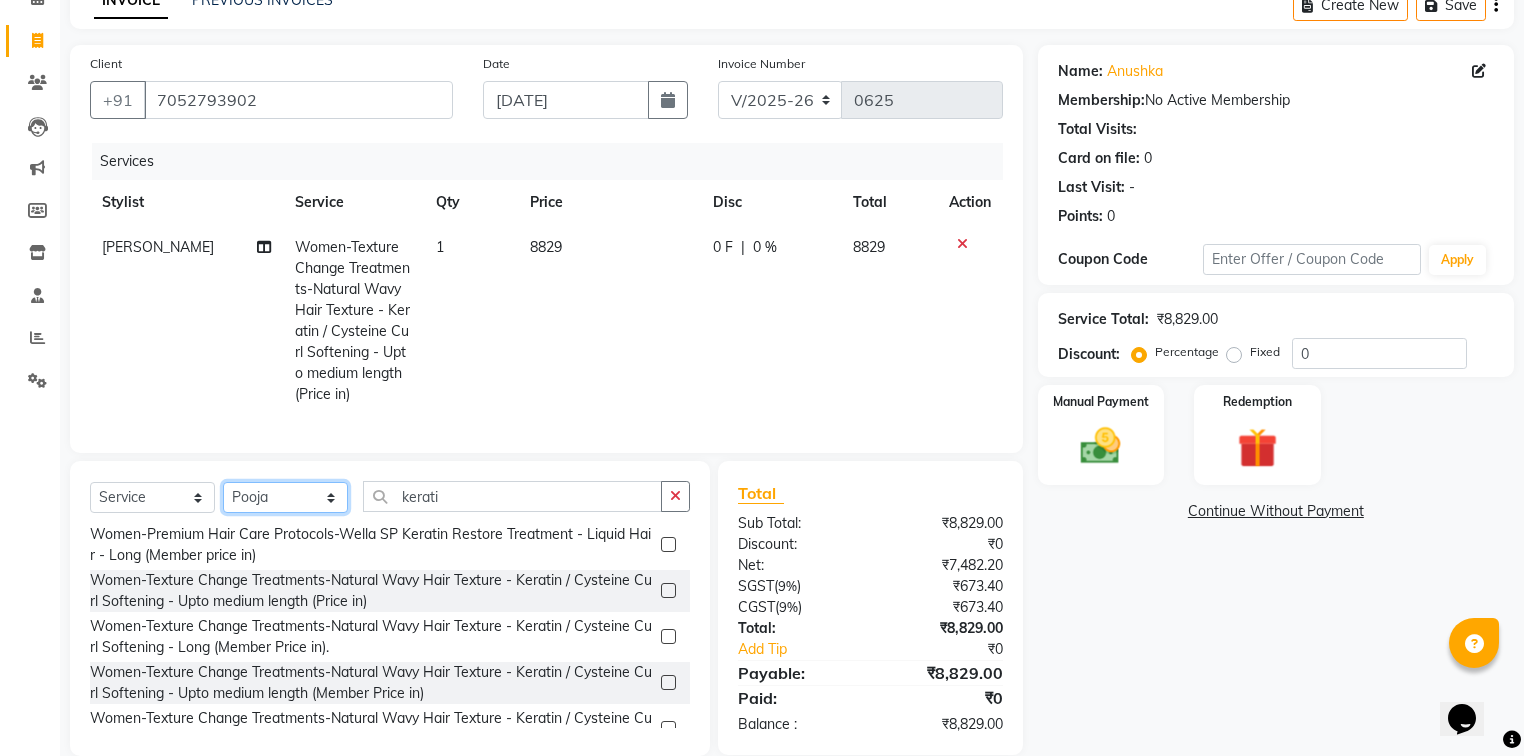 click on "Select Stylist [PERSON_NAME] [PERSON_NAME] Mo. [PERSON_NAME].[PERSON_NAME] [PERSON_NAME] Pooja [PERSON_NAME] [PERSON_NAME] [PERSON_NAME] Vishal" 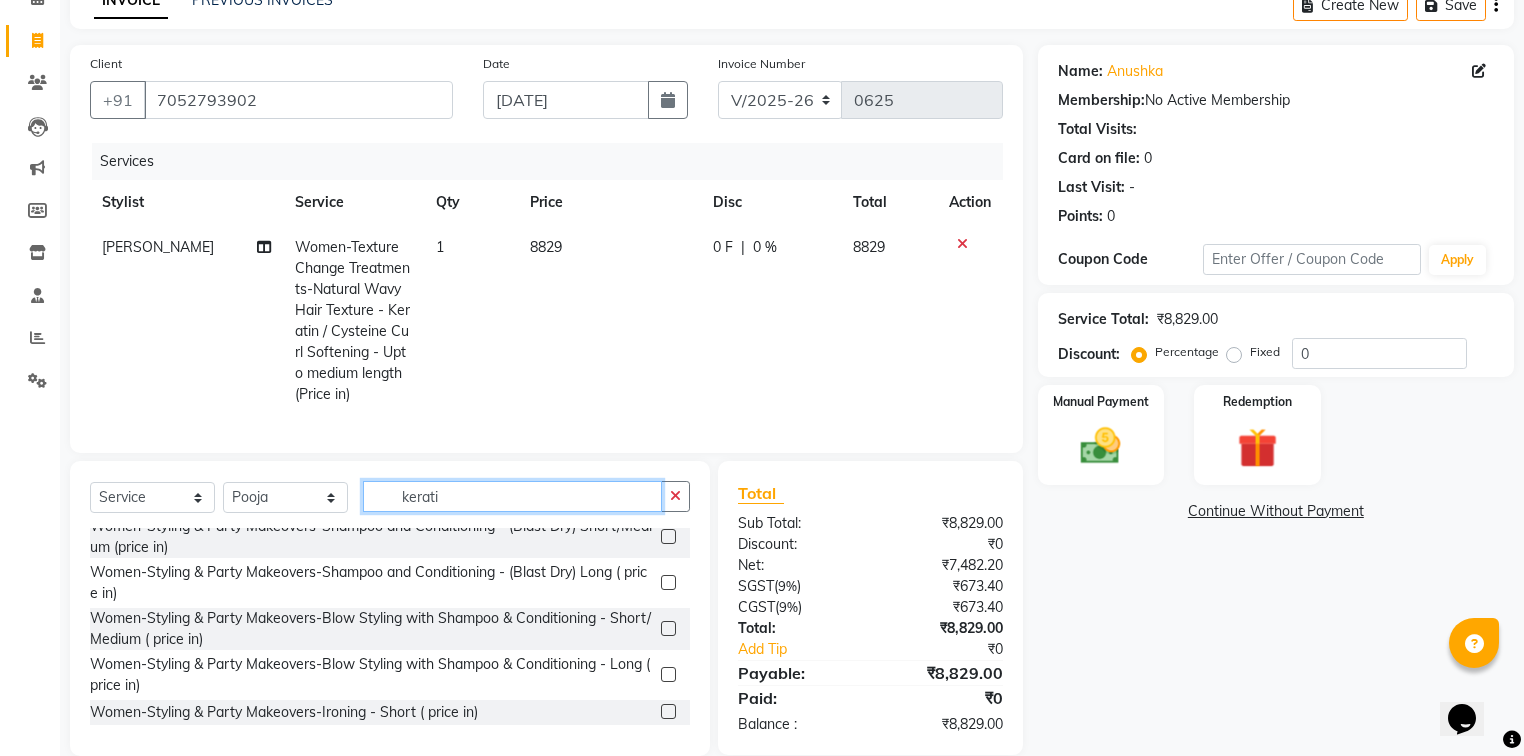 click on "kerati" 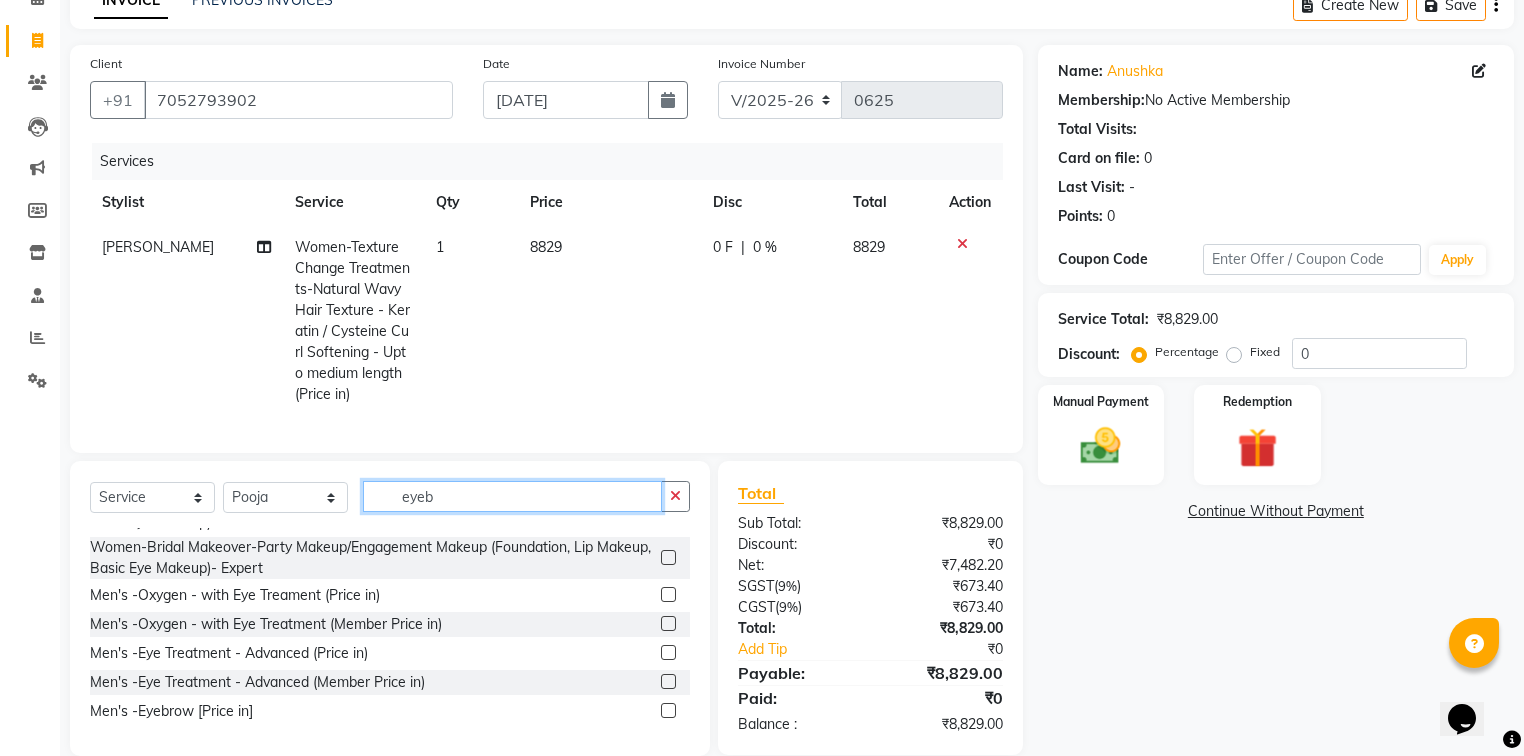 scroll, scrollTop: 0, scrollLeft: 0, axis: both 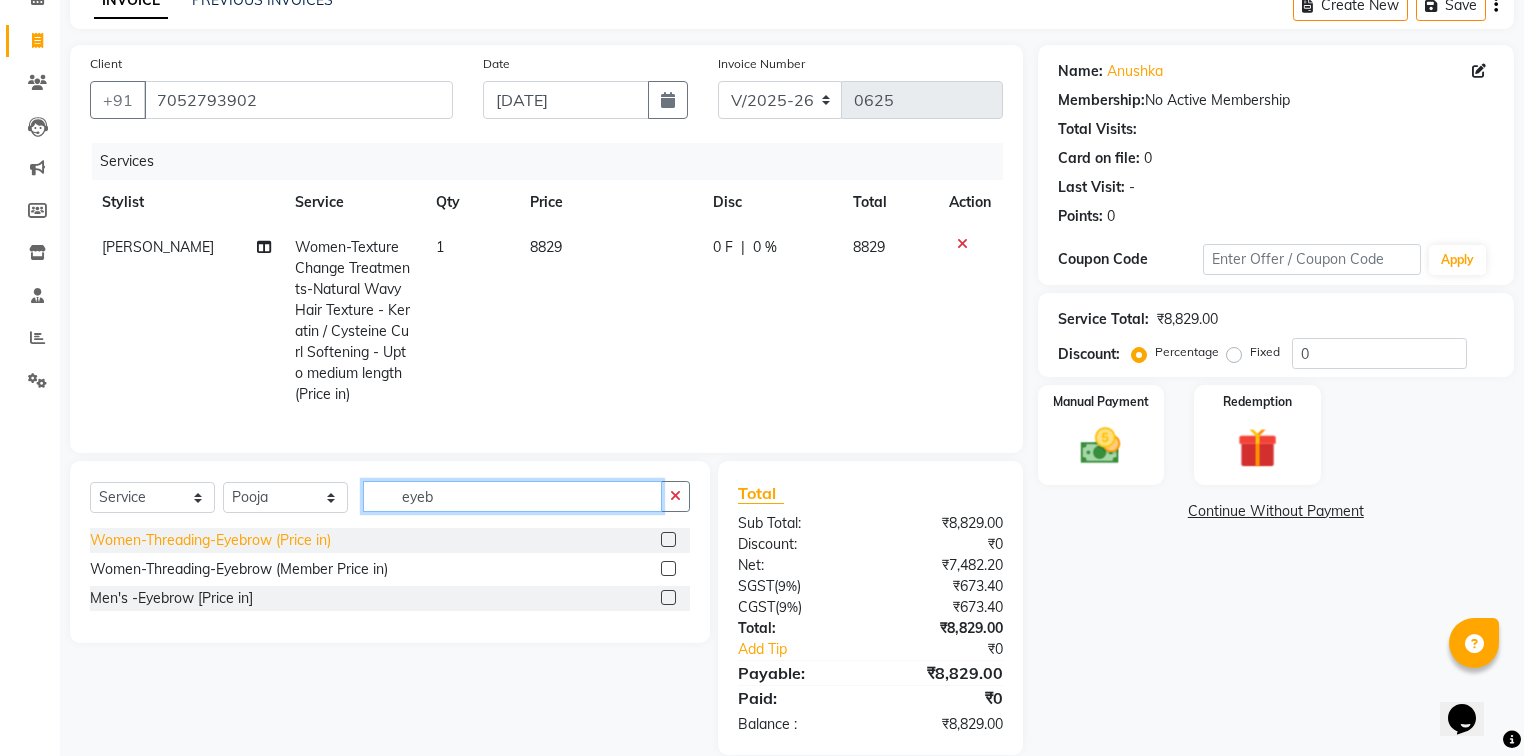 type on "eyeb" 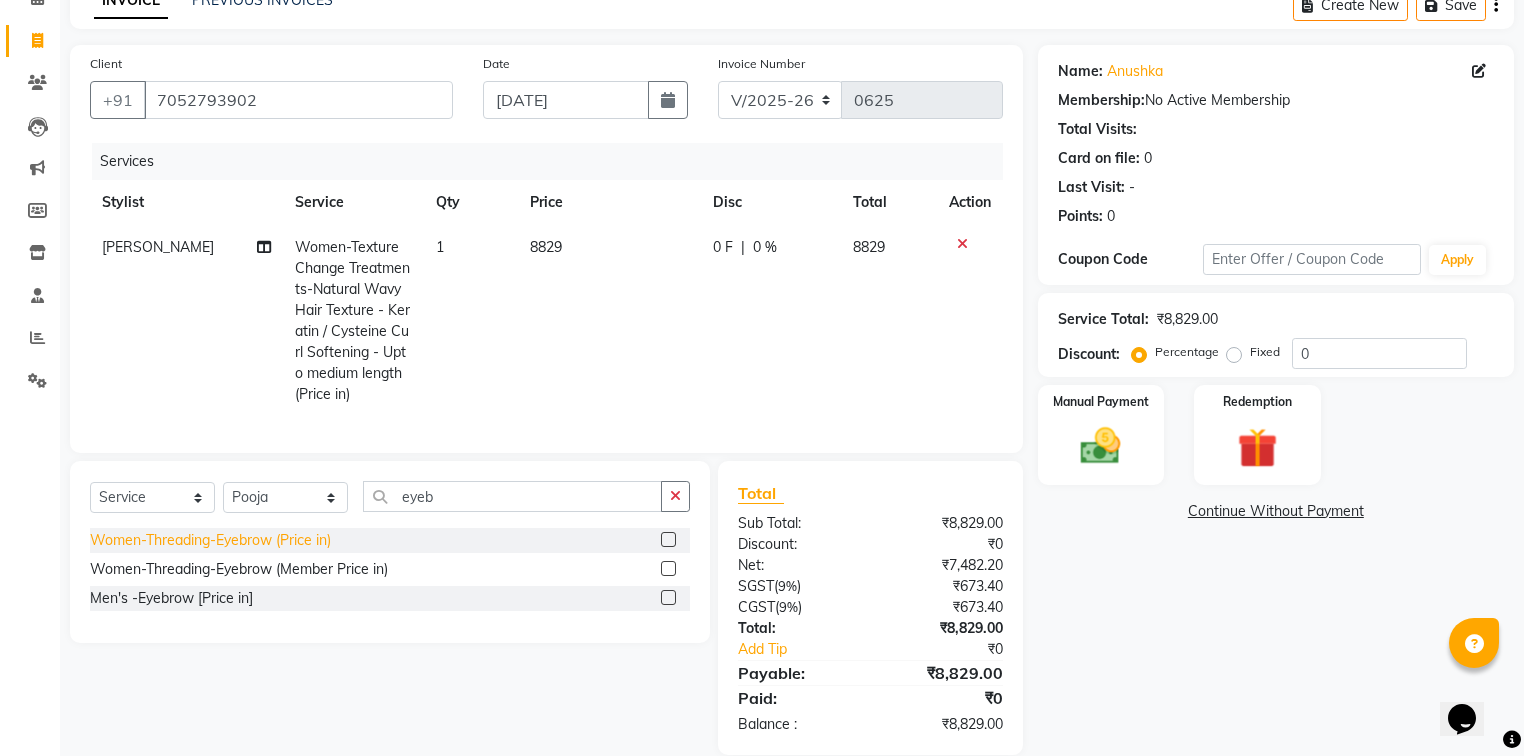 click on "Women-Threading-Eyebrow (Price in)" 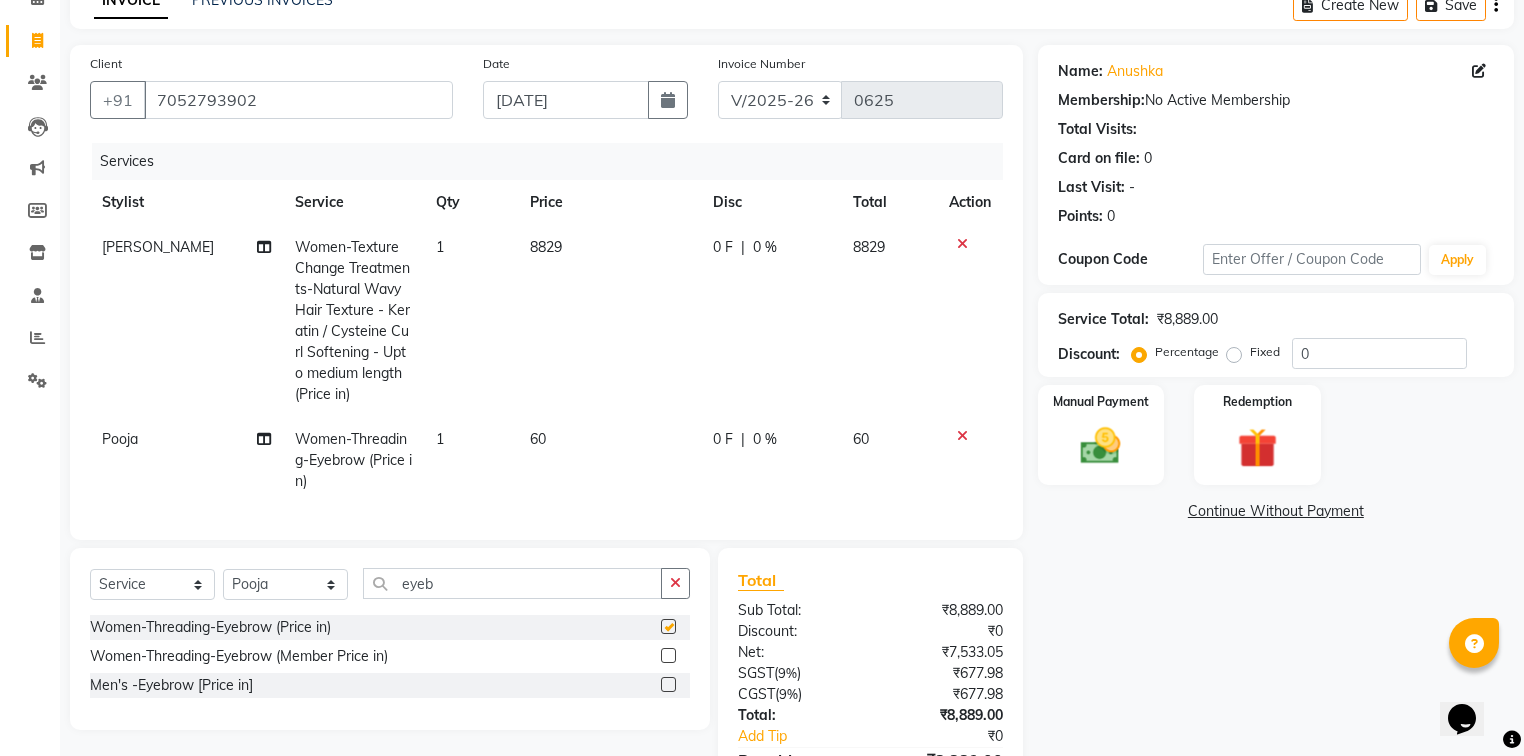 checkbox on "false" 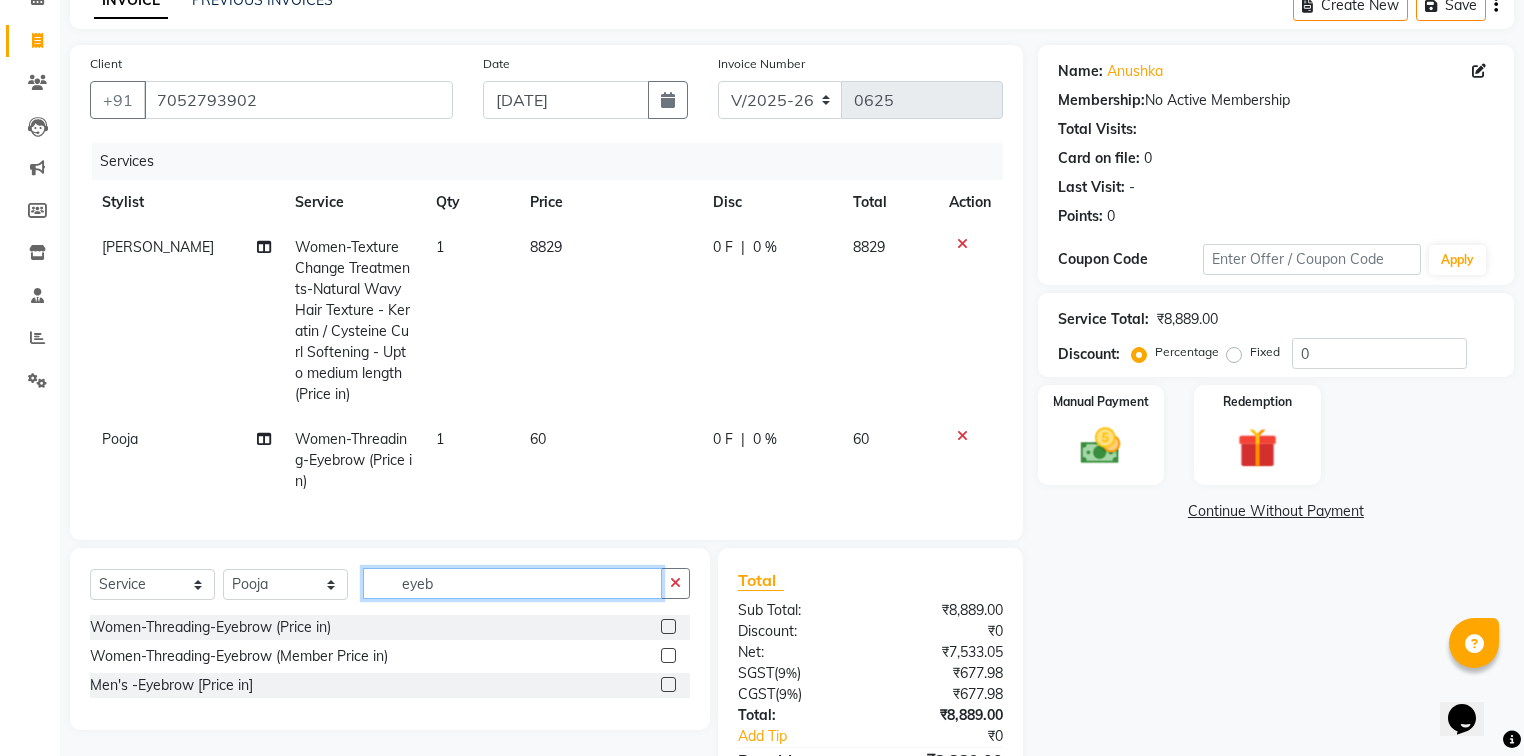 drag, startPoint x: 441, startPoint y: 595, endPoint x: 366, endPoint y: 616, distance: 77.88453 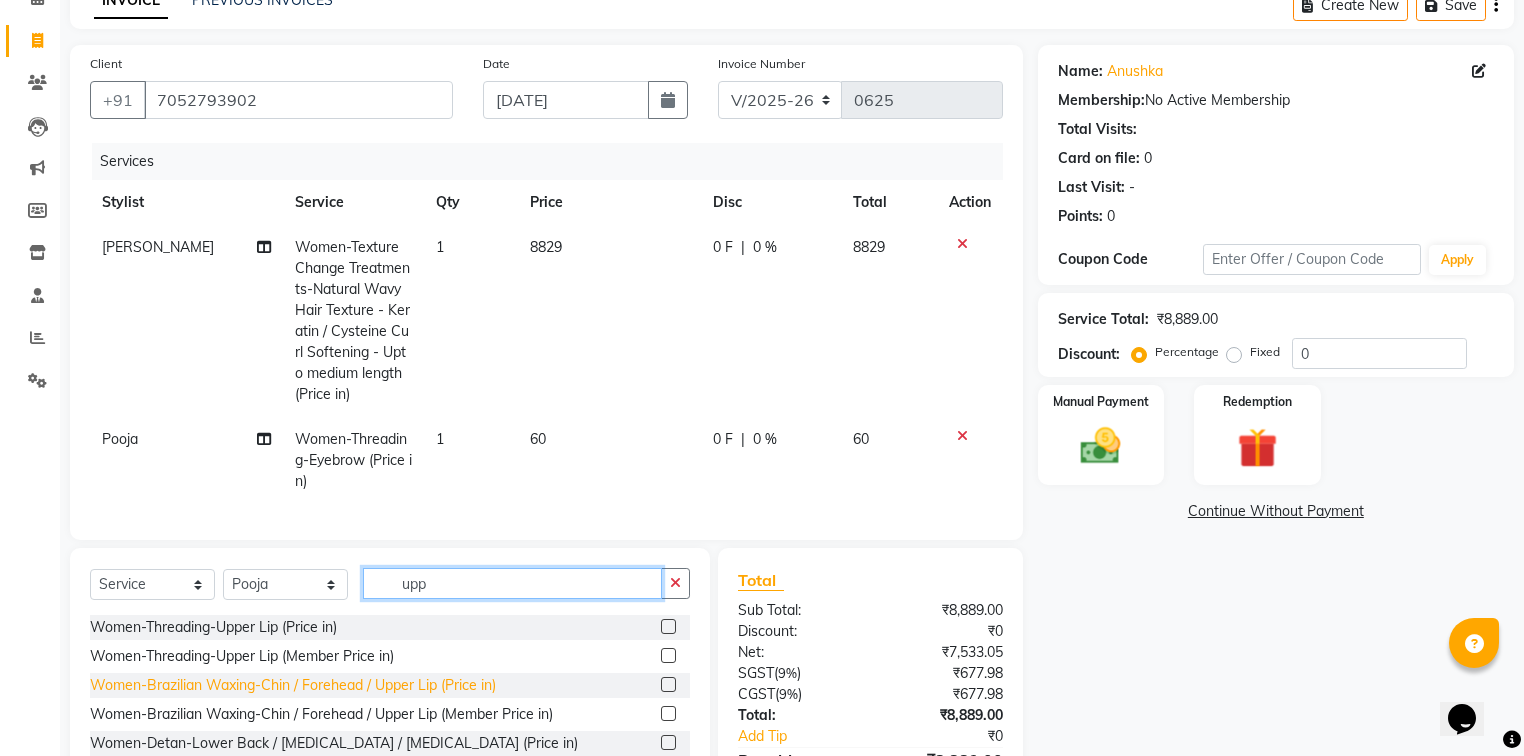 type on "upp" 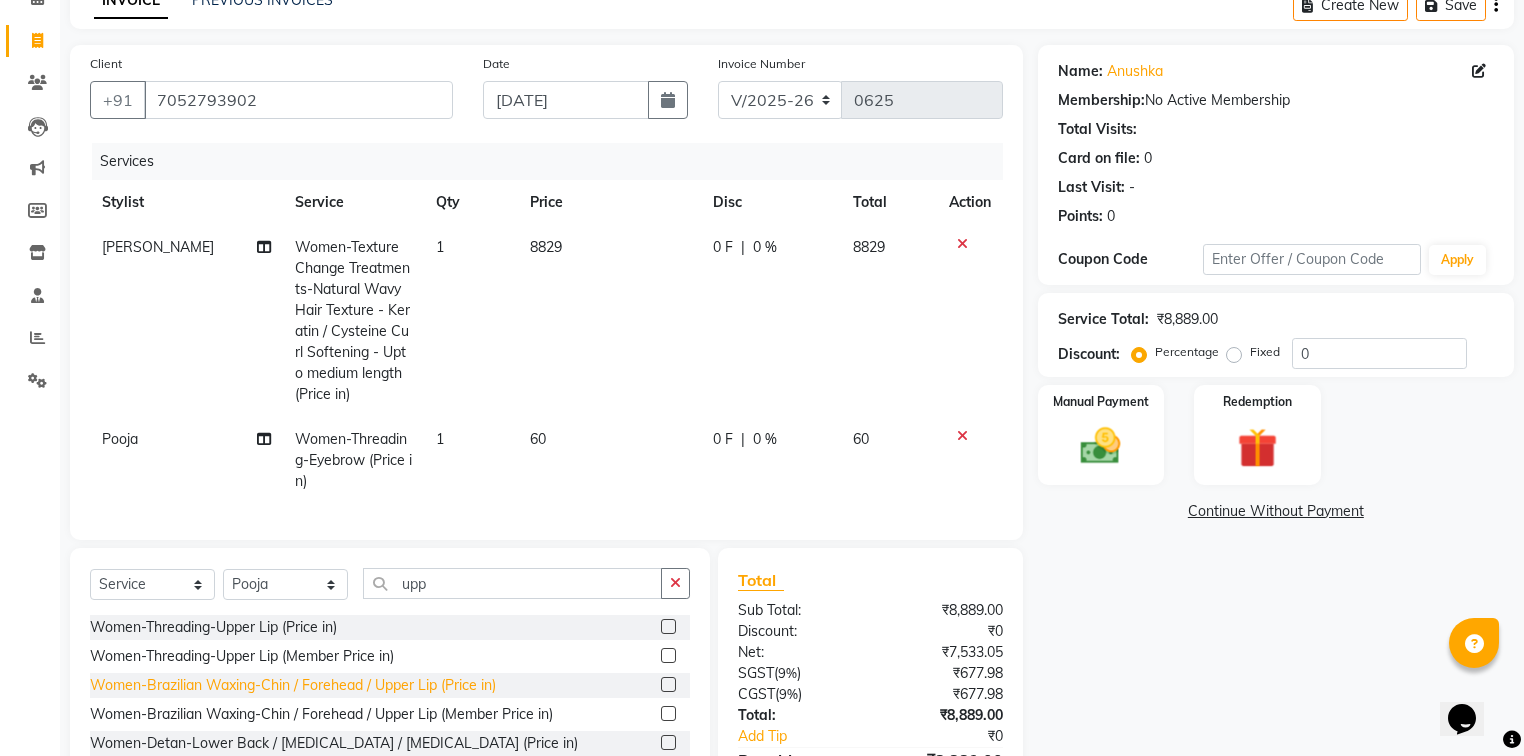click on "Women-Brazilian Waxing-Chin / Forehead / Upper Lip (Price in)" 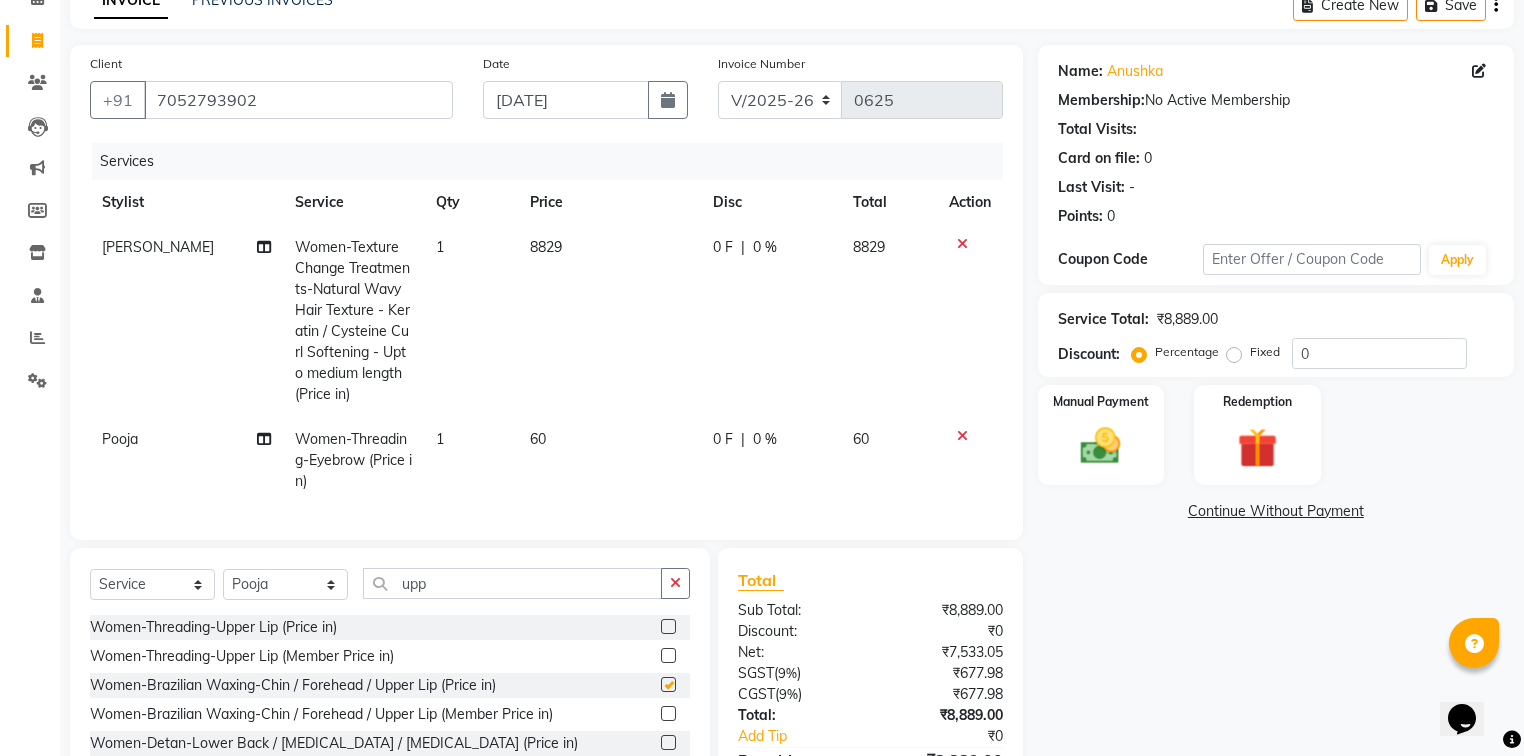 checkbox on "false" 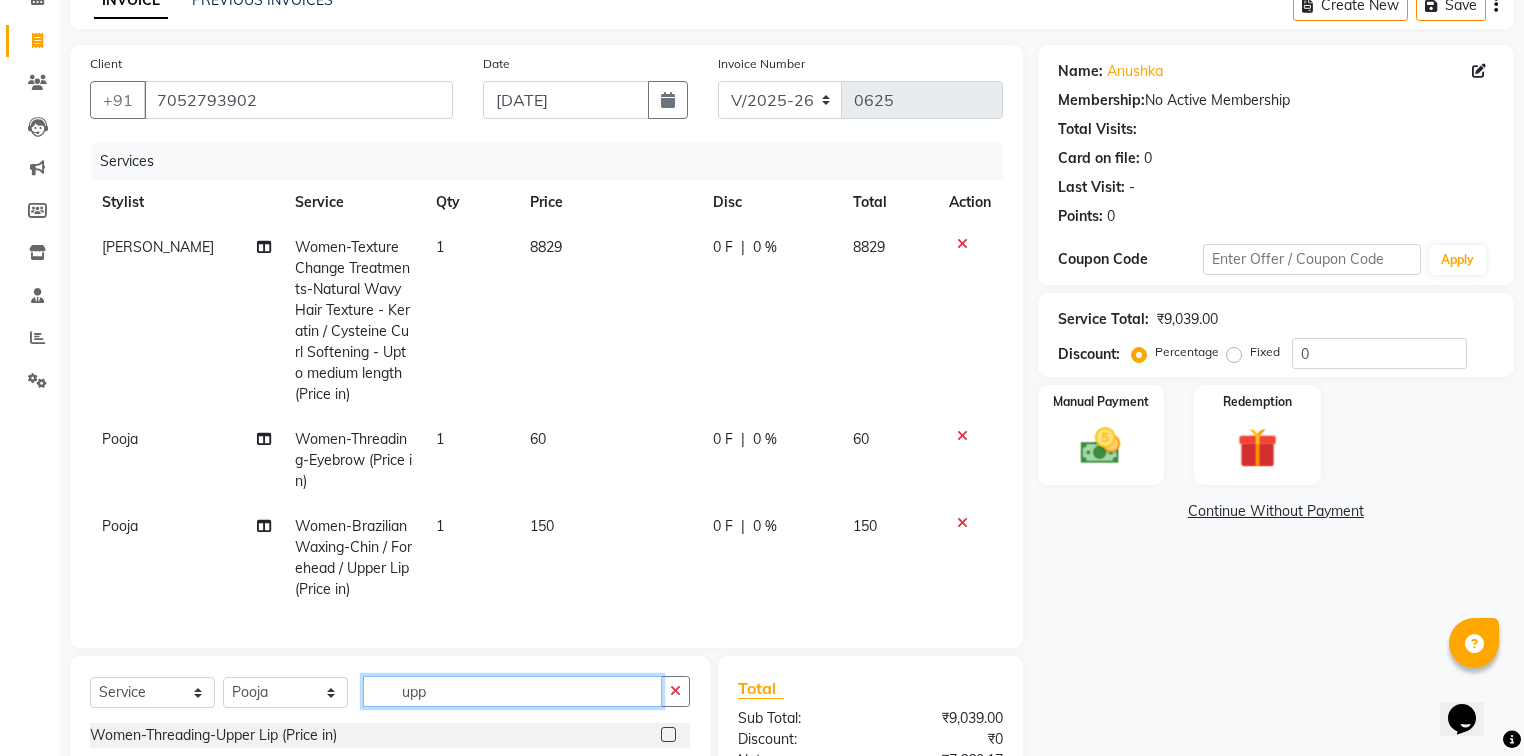 drag, startPoint x: 444, startPoint y: 703, endPoint x: 350, endPoint y: 720, distance: 95.524864 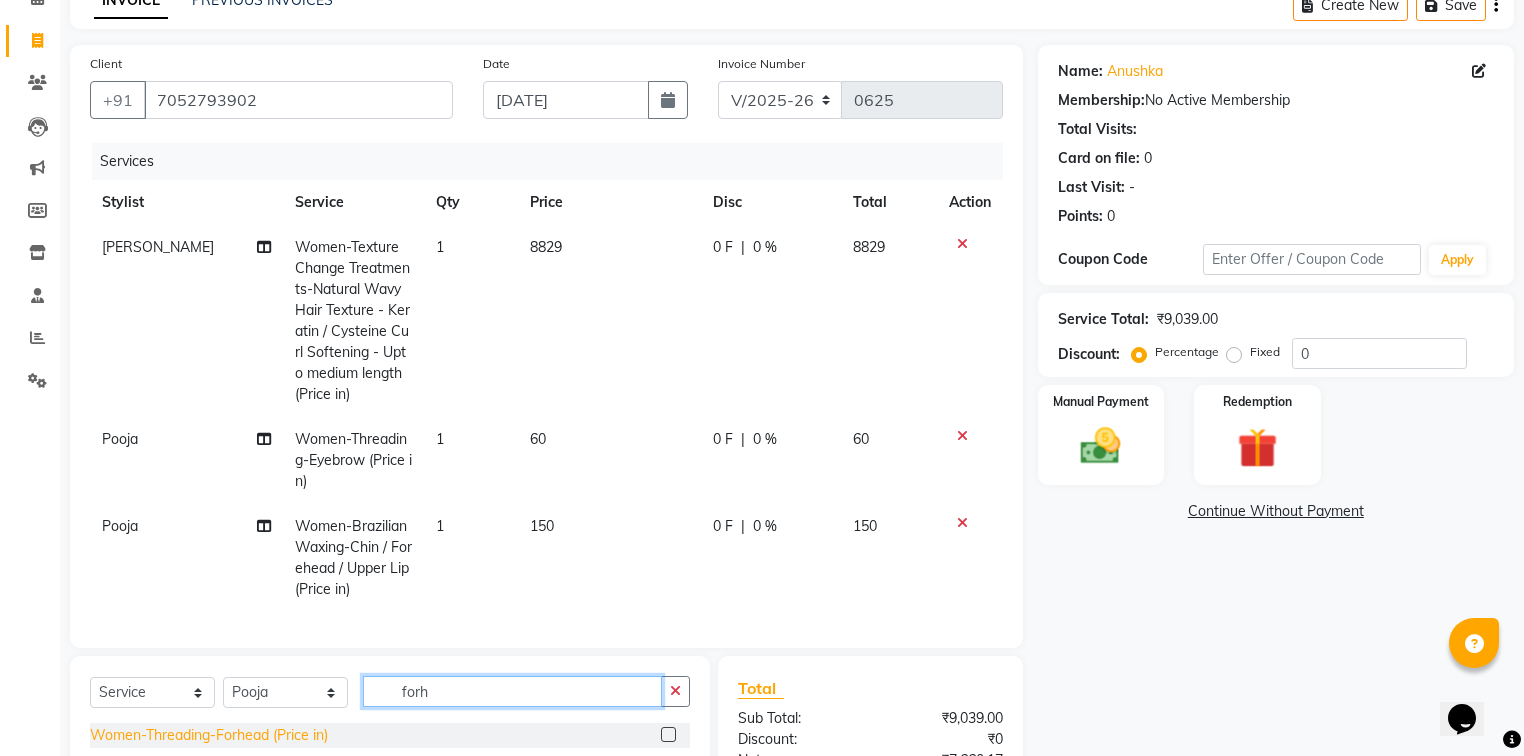 type on "forh" 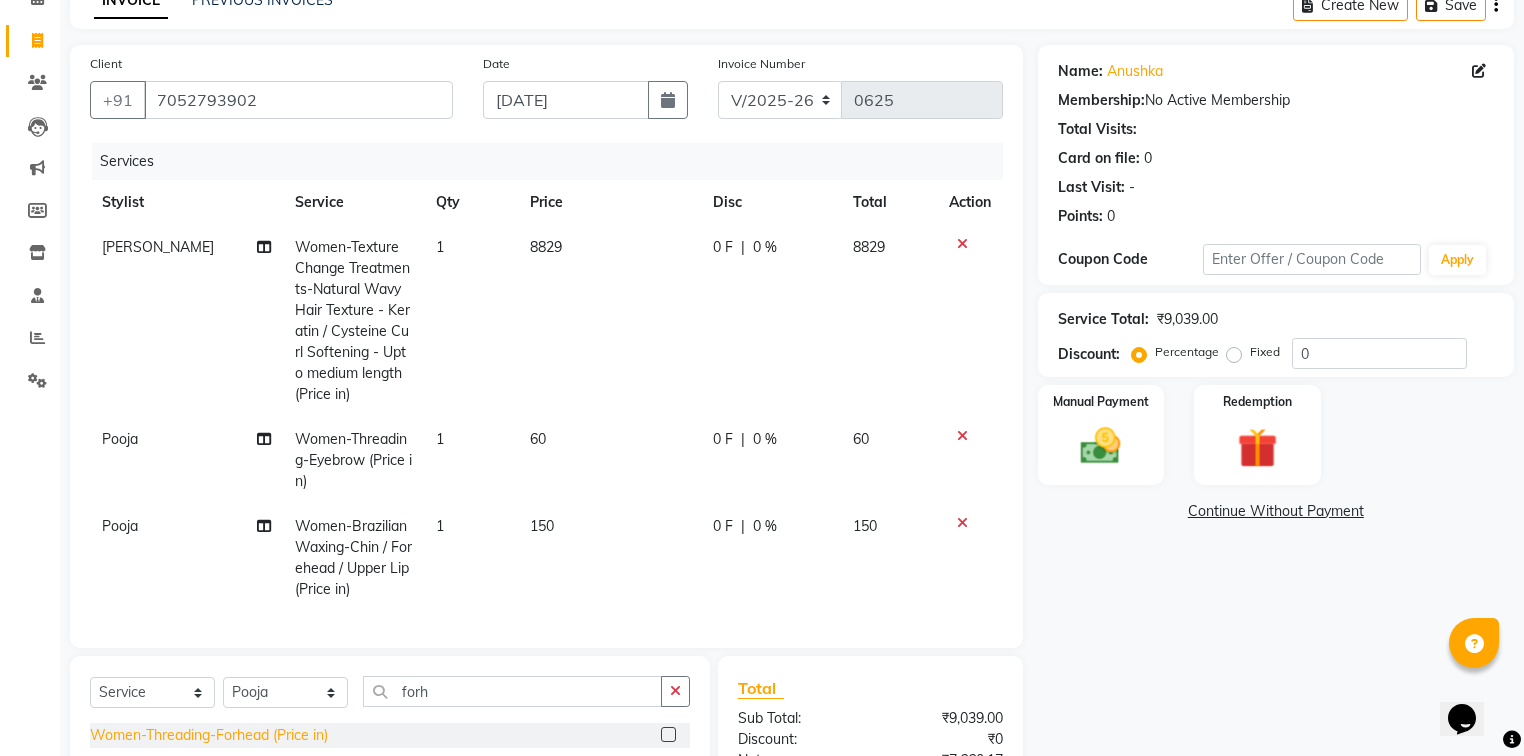 click on "Women-Threading-Forhead (Price in)" 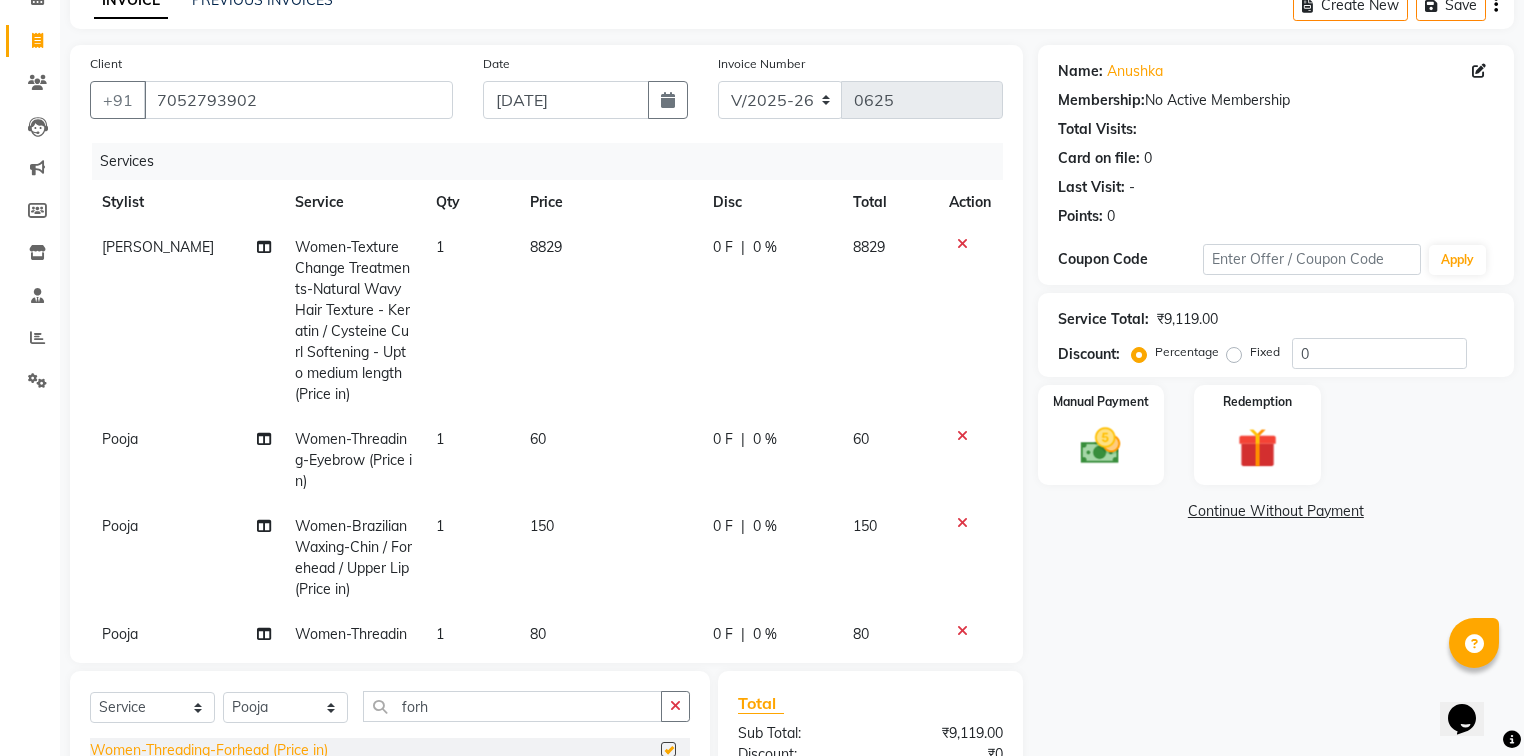 checkbox on "false" 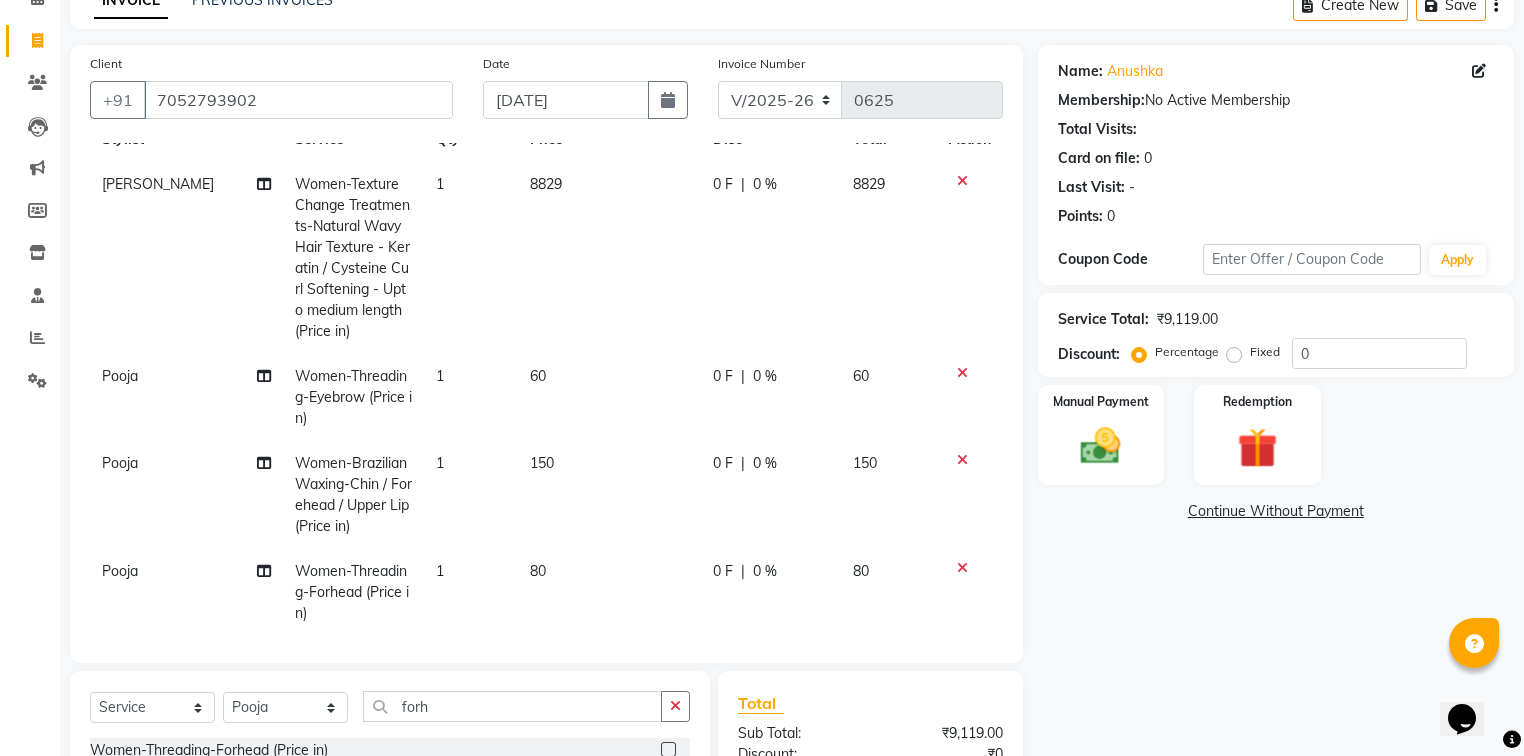 scroll, scrollTop: 84, scrollLeft: 0, axis: vertical 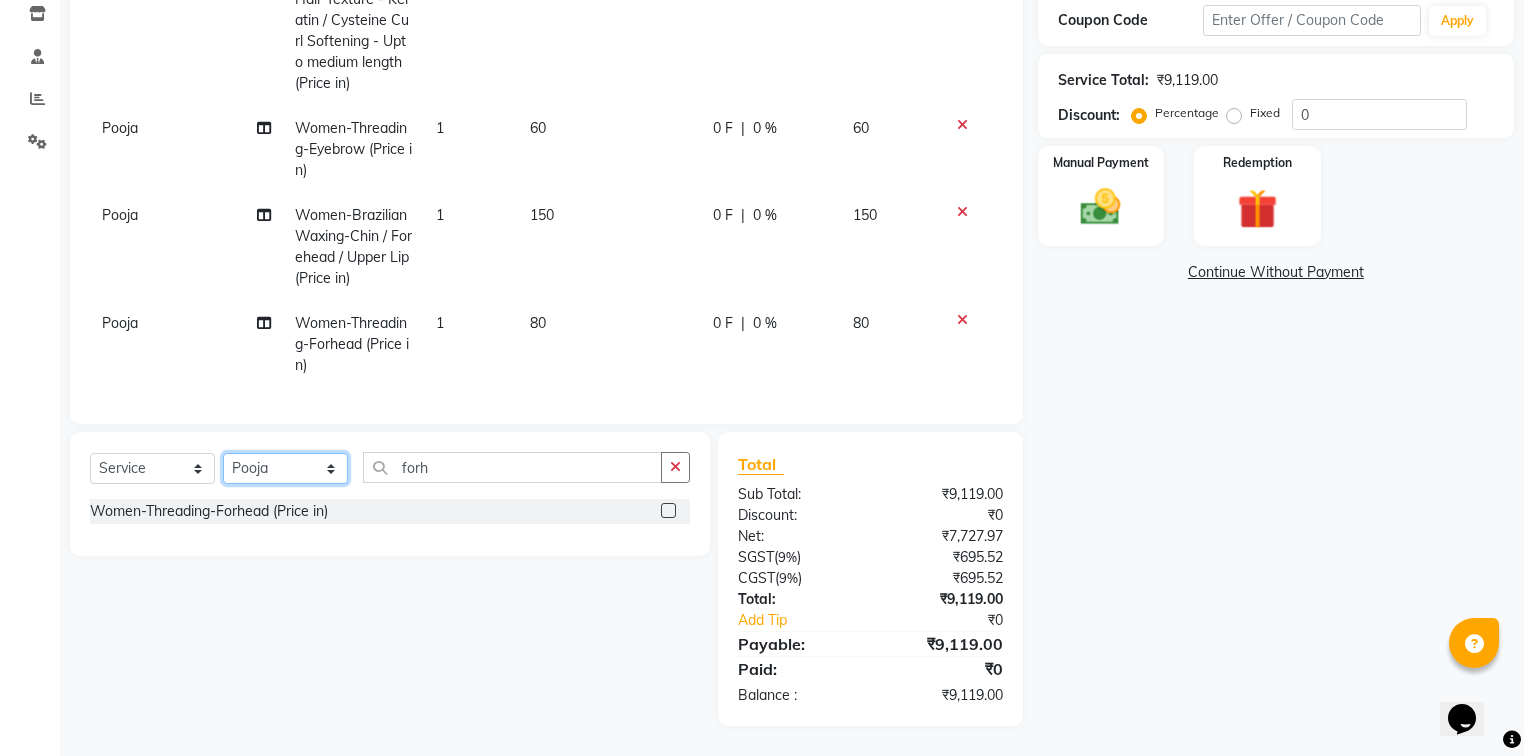 click on "Select Stylist [PERSON_NAME] [PERSON_NAME] Mo. [PERSON_NAME].[PERSON_NAME] [PERSON_NAME] Pooja [PERSON_NAME] [PERSON_NAME] [PERSON_NAME] Vishal" 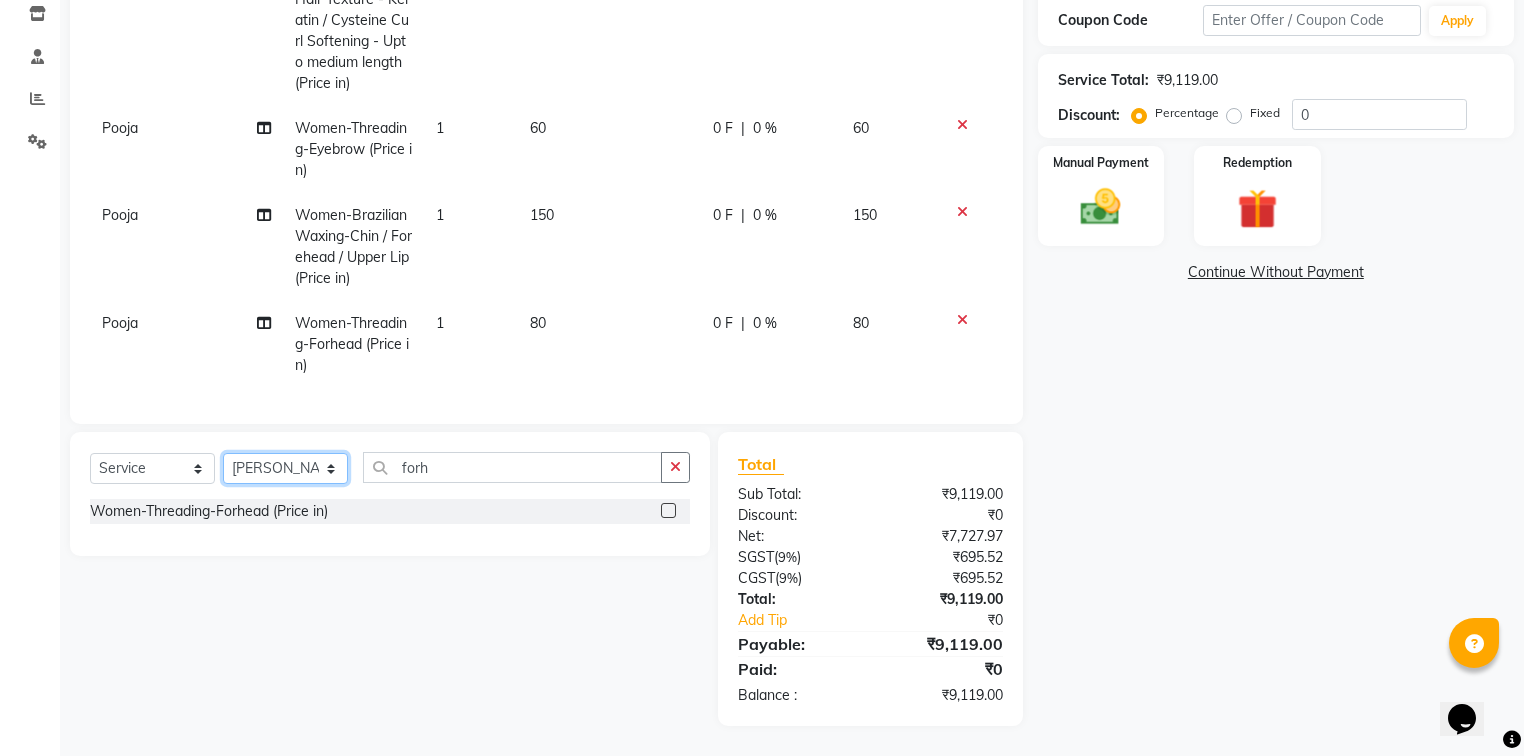 click on "Select Stylist [PERSON_NAME] [PERSON_NAME] Mo. [PERSON_NAME].[PERSON_NAME] [PERSON_NAME] Pooja [PERSON_NAME] [PERSON_NAME] [PERSON_NAME] Vishal" 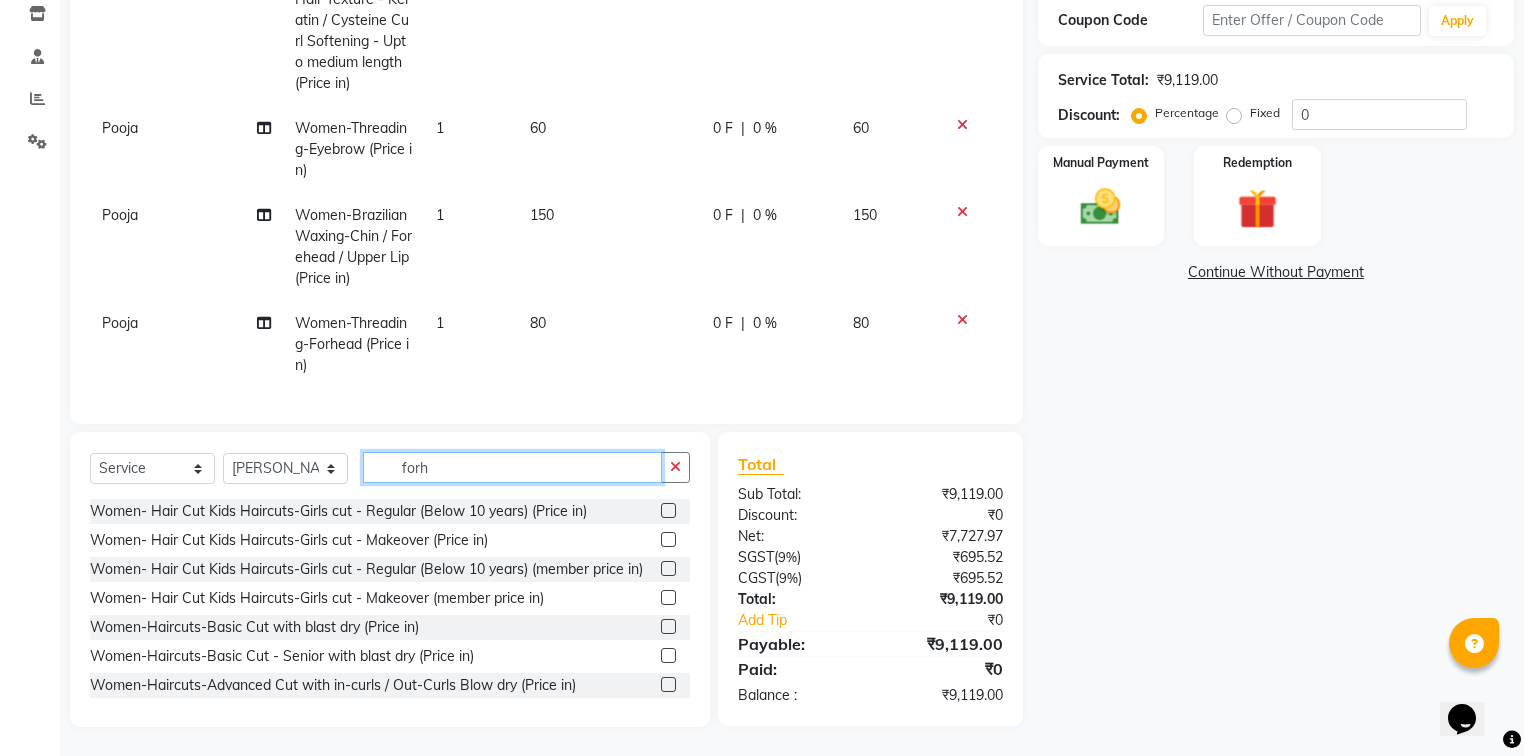 drag, startPoint x: 460, startPoint y: 468, endPoint x: 389, endPoint y: 474, distance: 71.25307 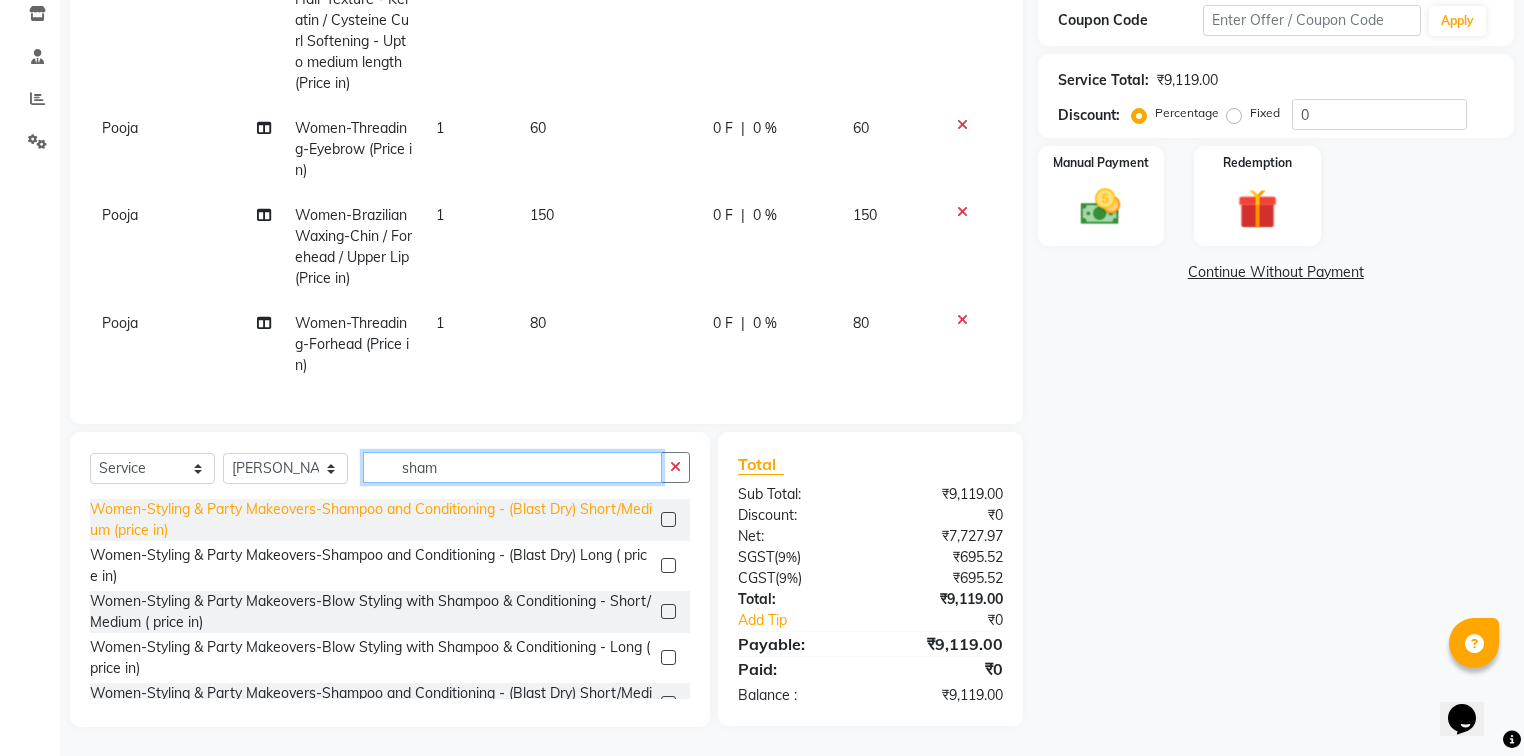type on "sham" 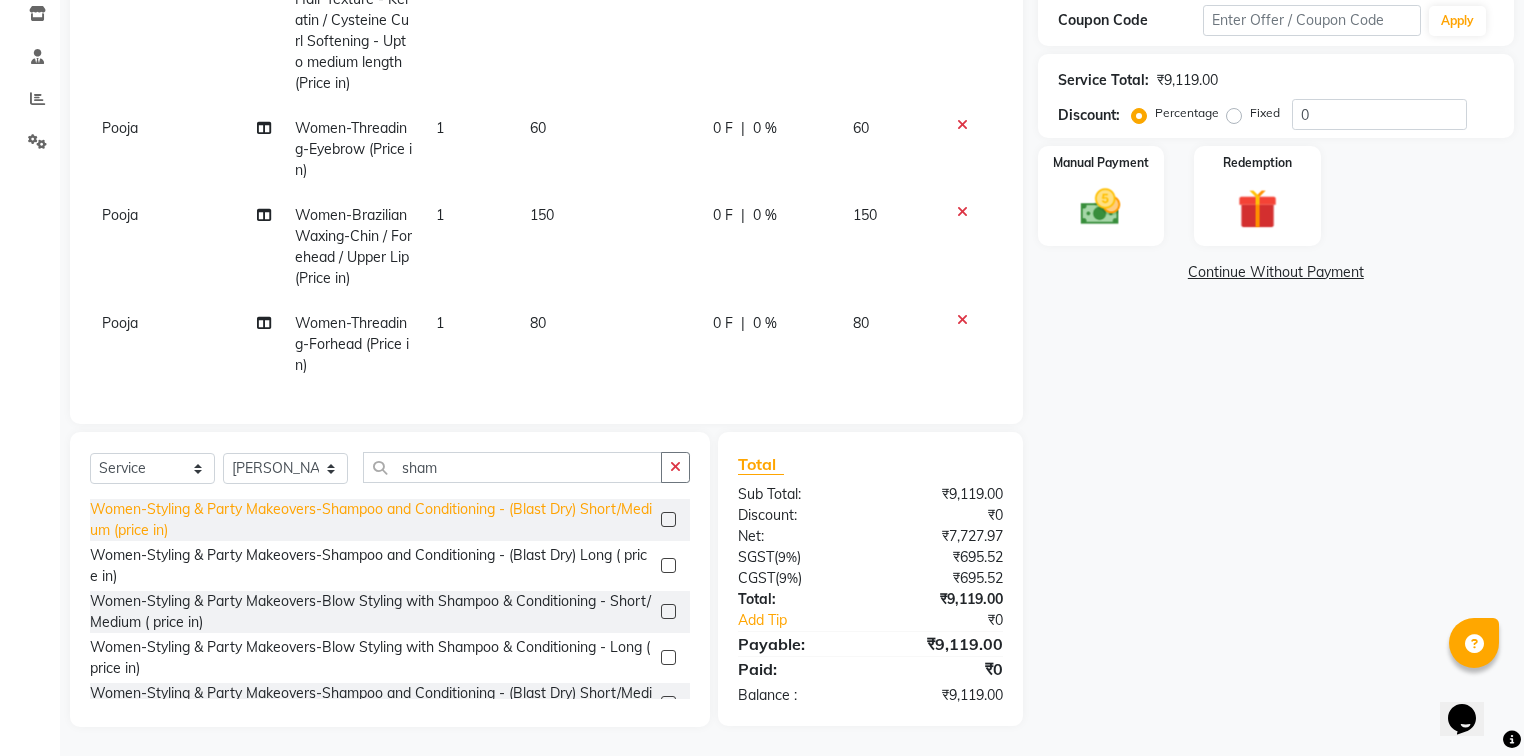 click on "Women-Styling & Party Makeovers-Shampoo and Conditioning - (Blast Dry) Short/Medium  (price in)" 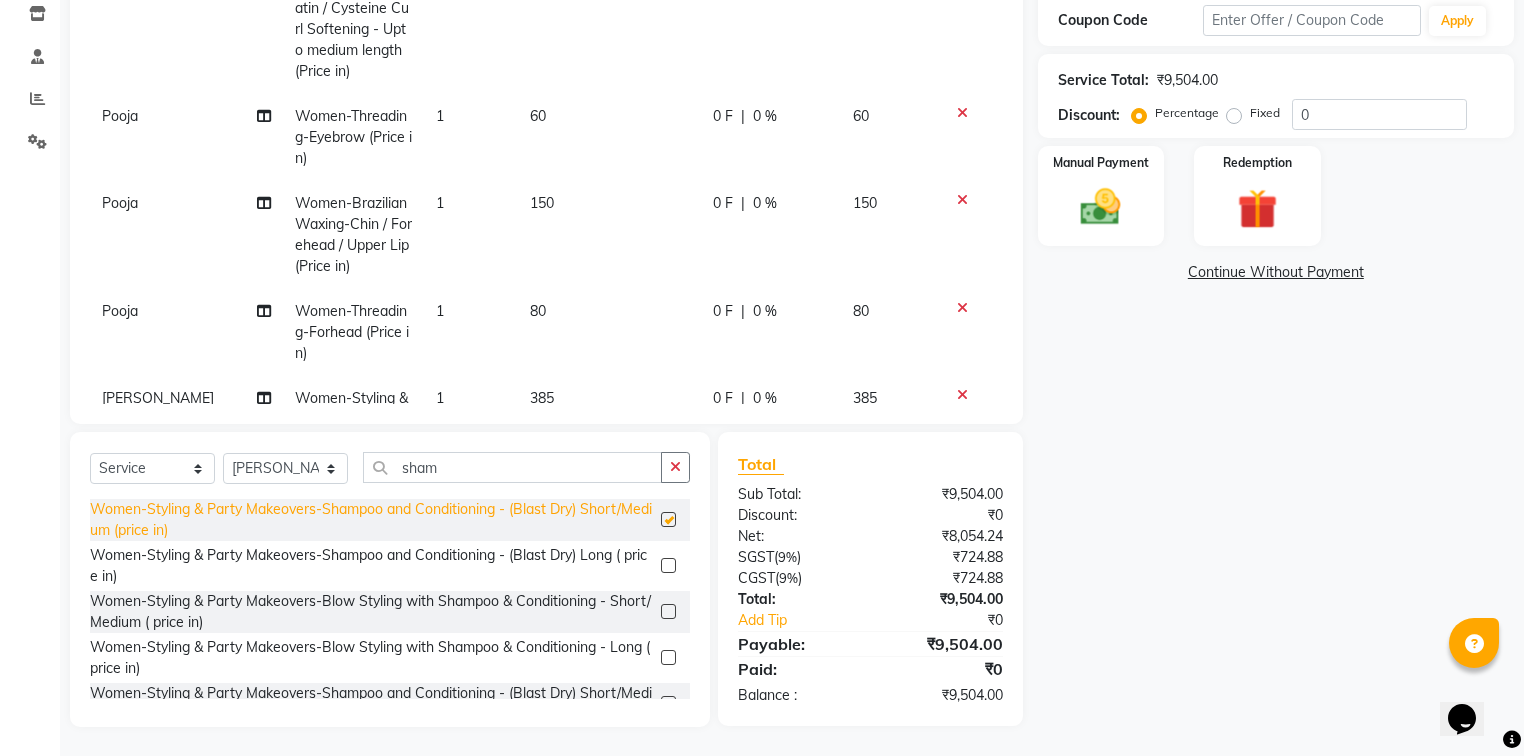 checkbox on "false" 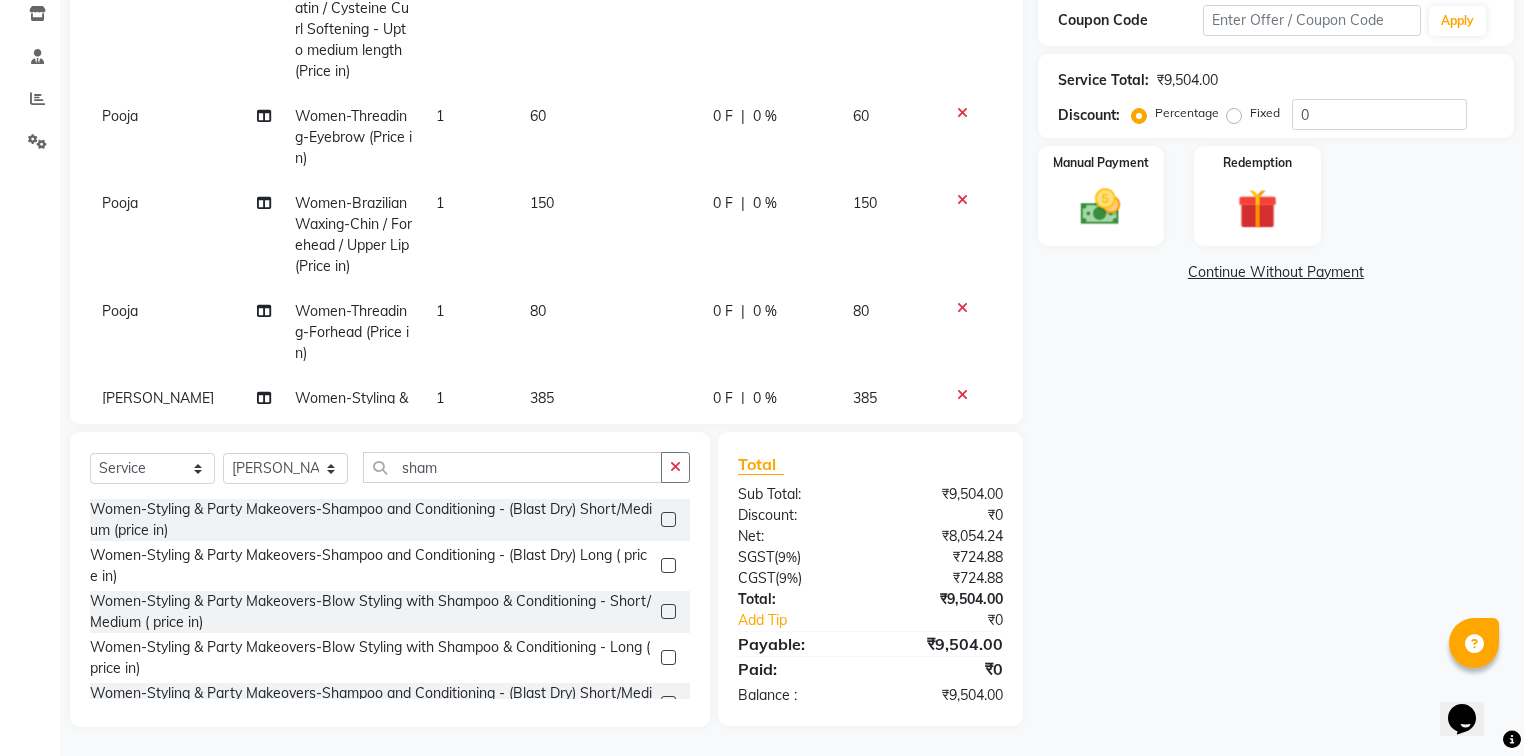 scroll, scrollTop: 234, scrollLeft: 0, axis: vertical 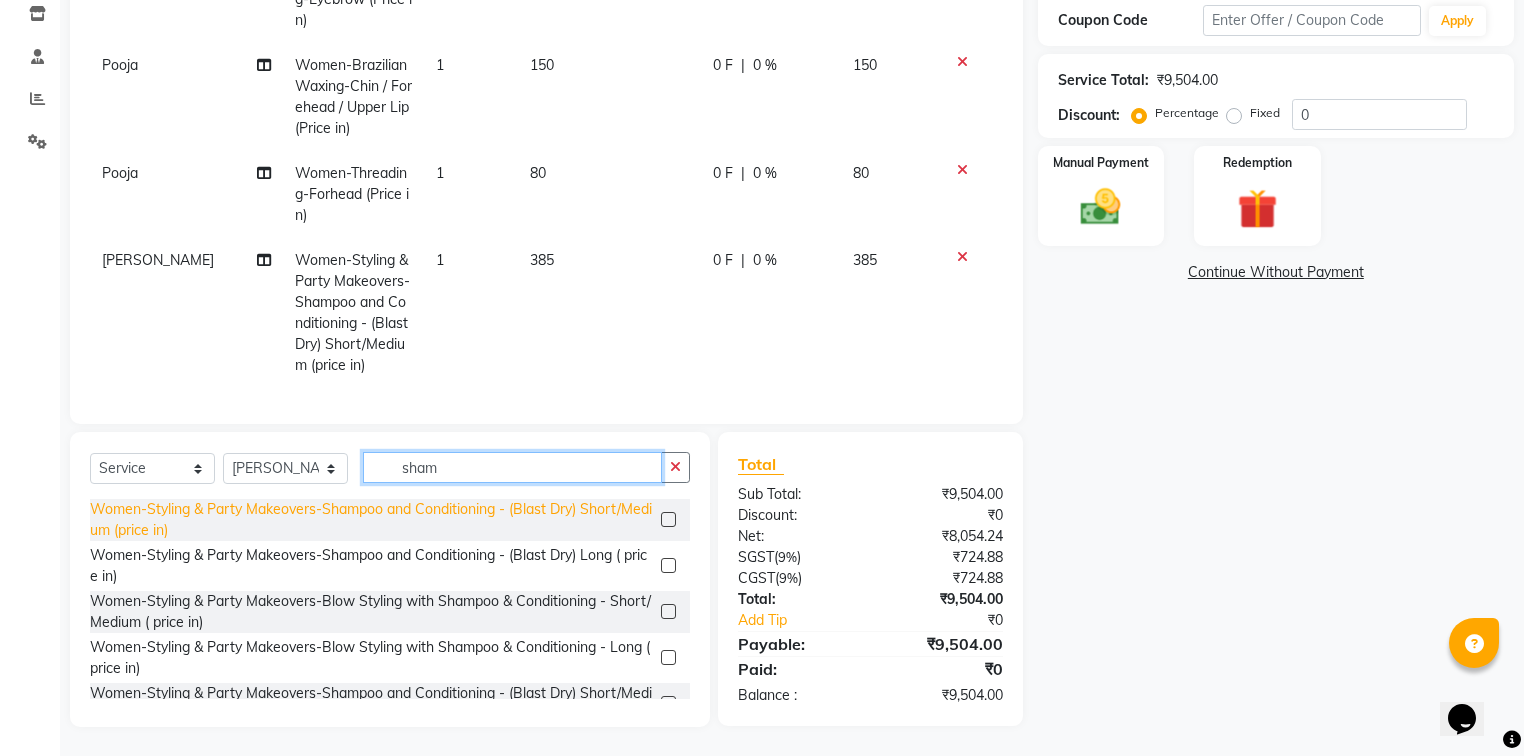 drag, startPoint x: 446, startPoint y: 472, endPoint x: 335, endPoint y: 508, distance: 116.6919 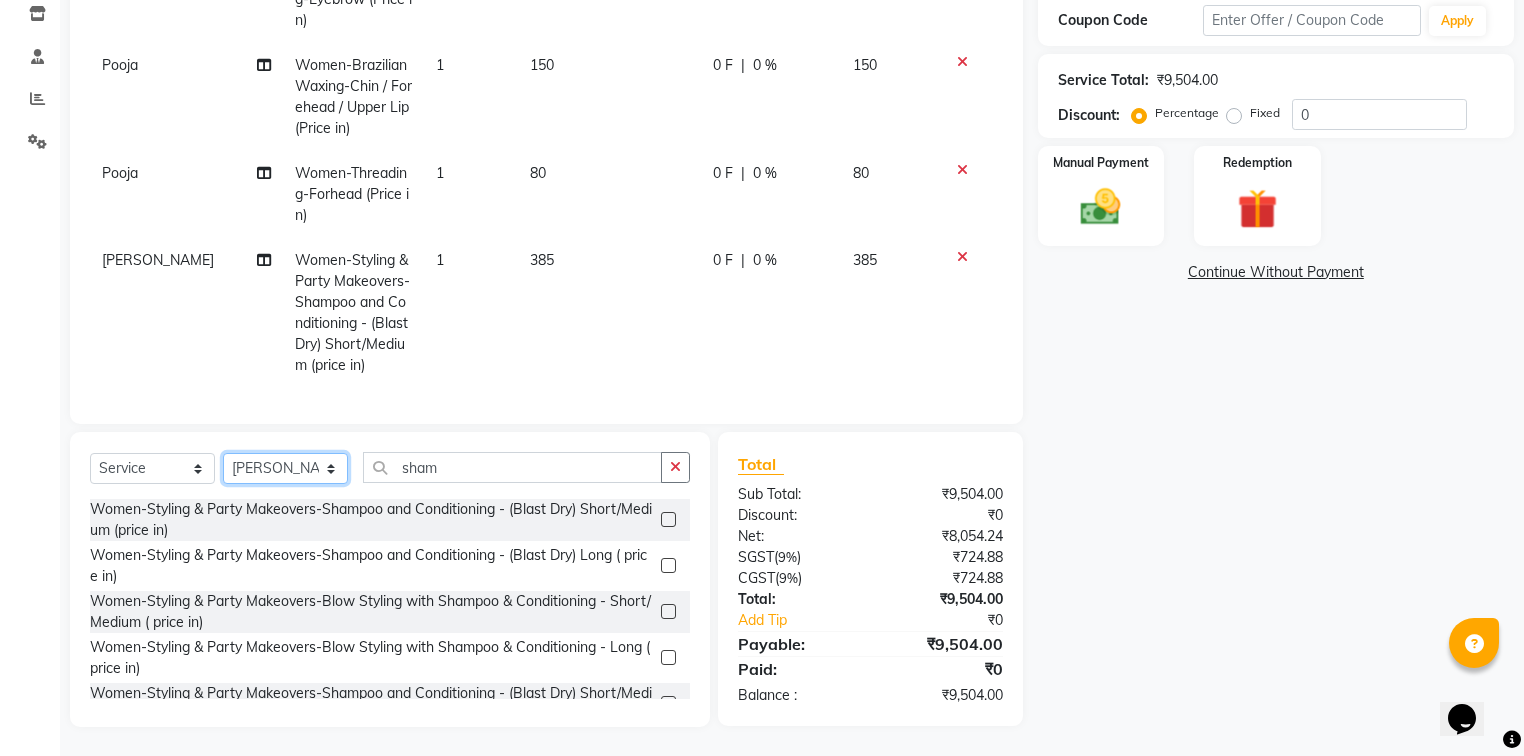 click on "Select Stylist [PERSON_NAME] [PERSON_NAME] Mo. [PERSON_NAME].[PERSON_NAME] [PERSON_NAME] Pooja [PERSON_NAME] [PERSON_NAME] [PERSON_NAME] Vishal" 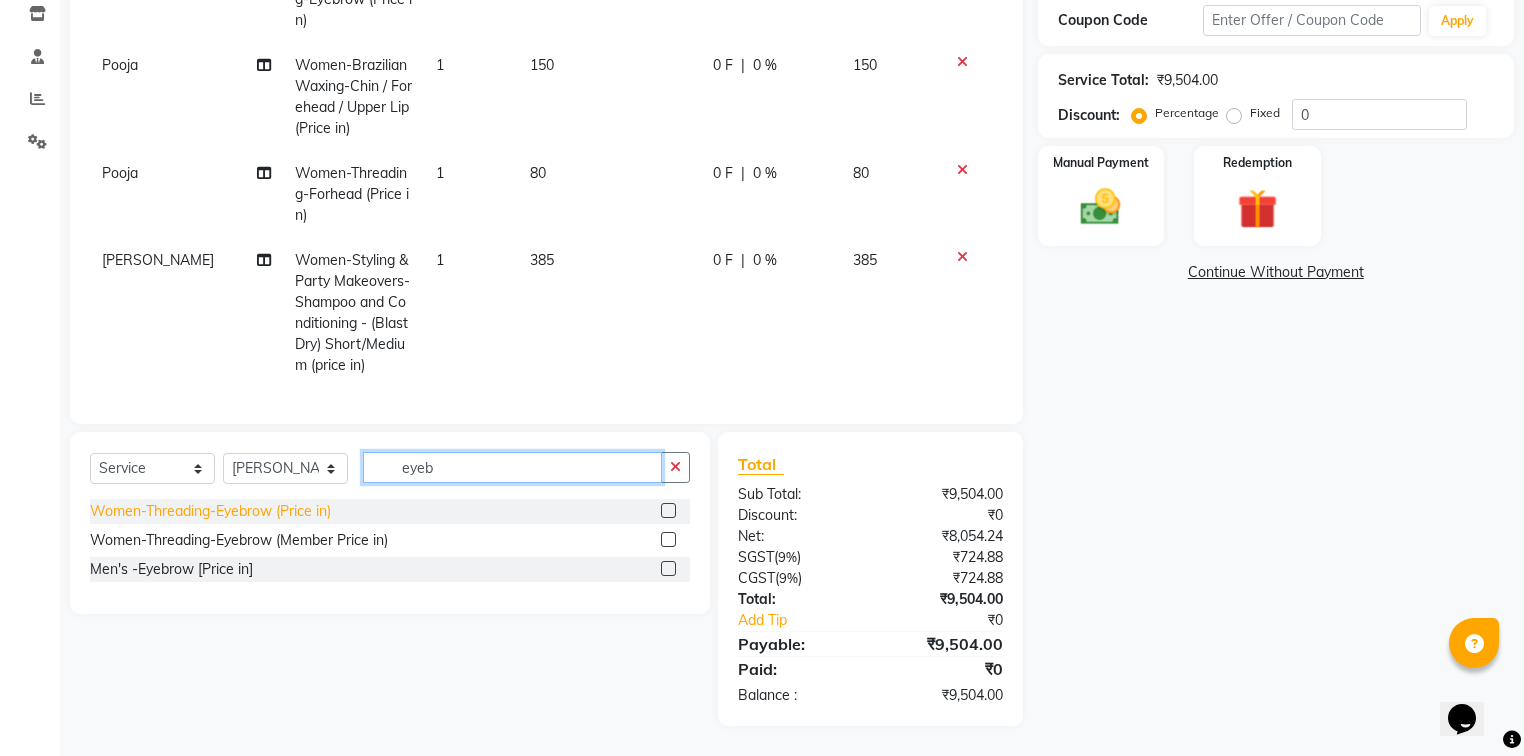 type on "eyeb" 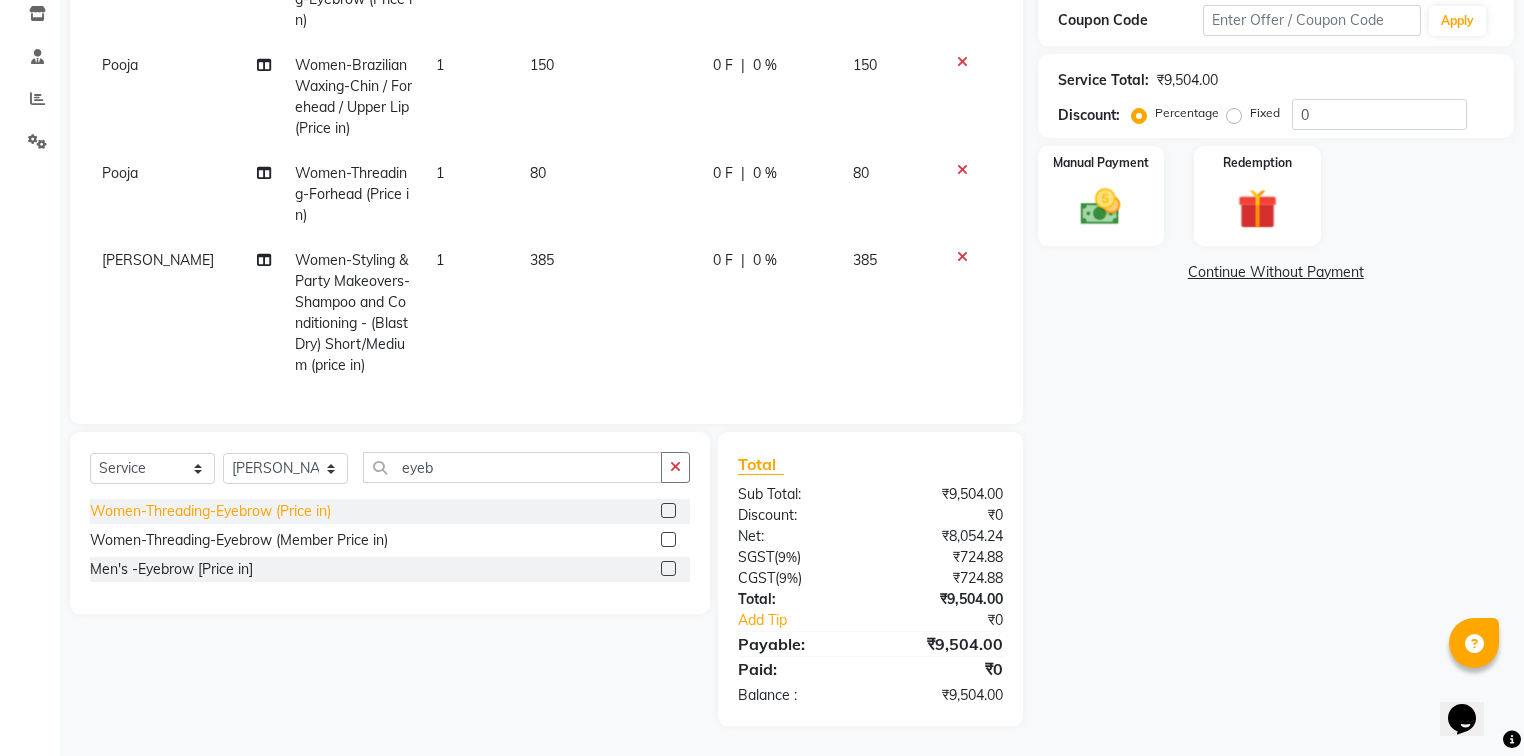click on "Women-Threading-Eyebrow (Price in)" 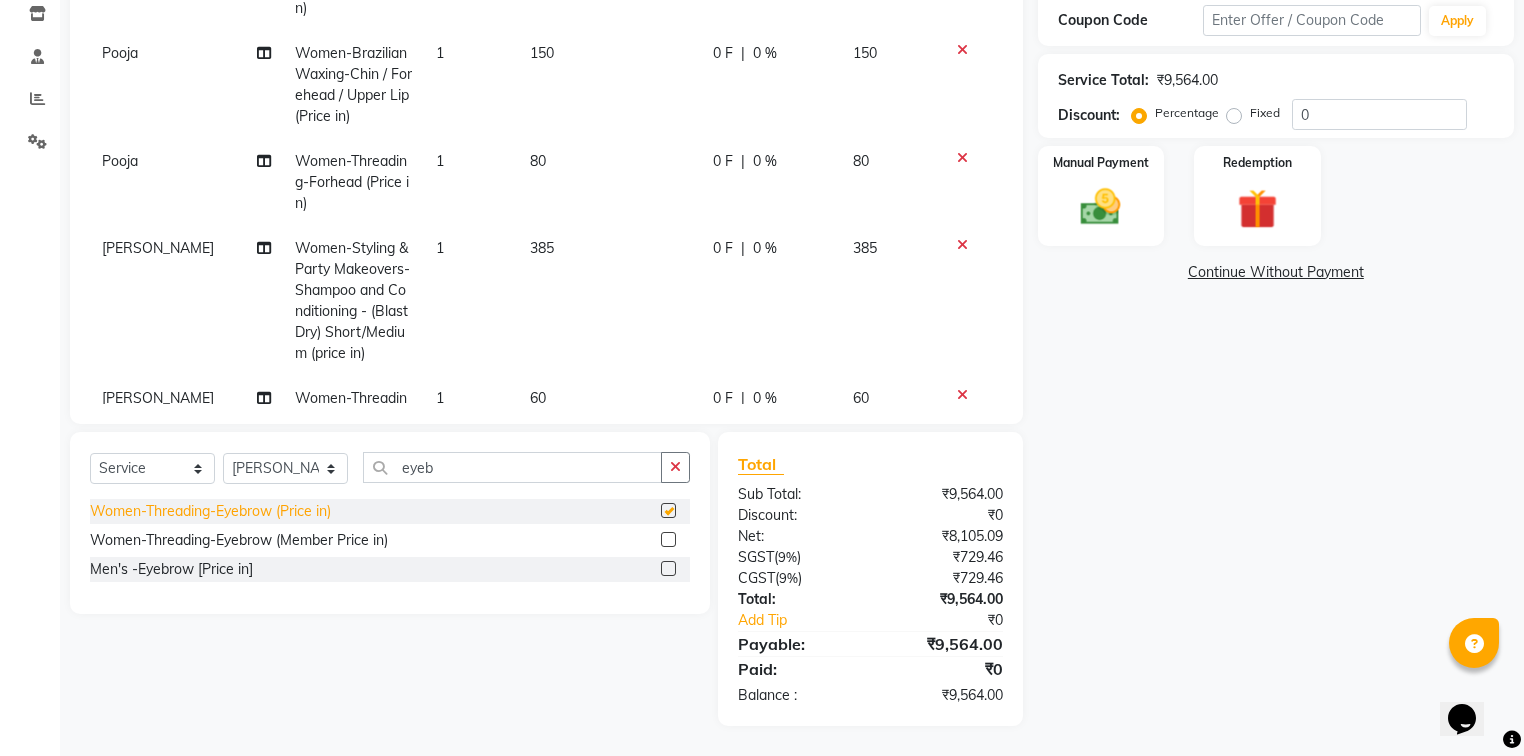 checkbox on "false" 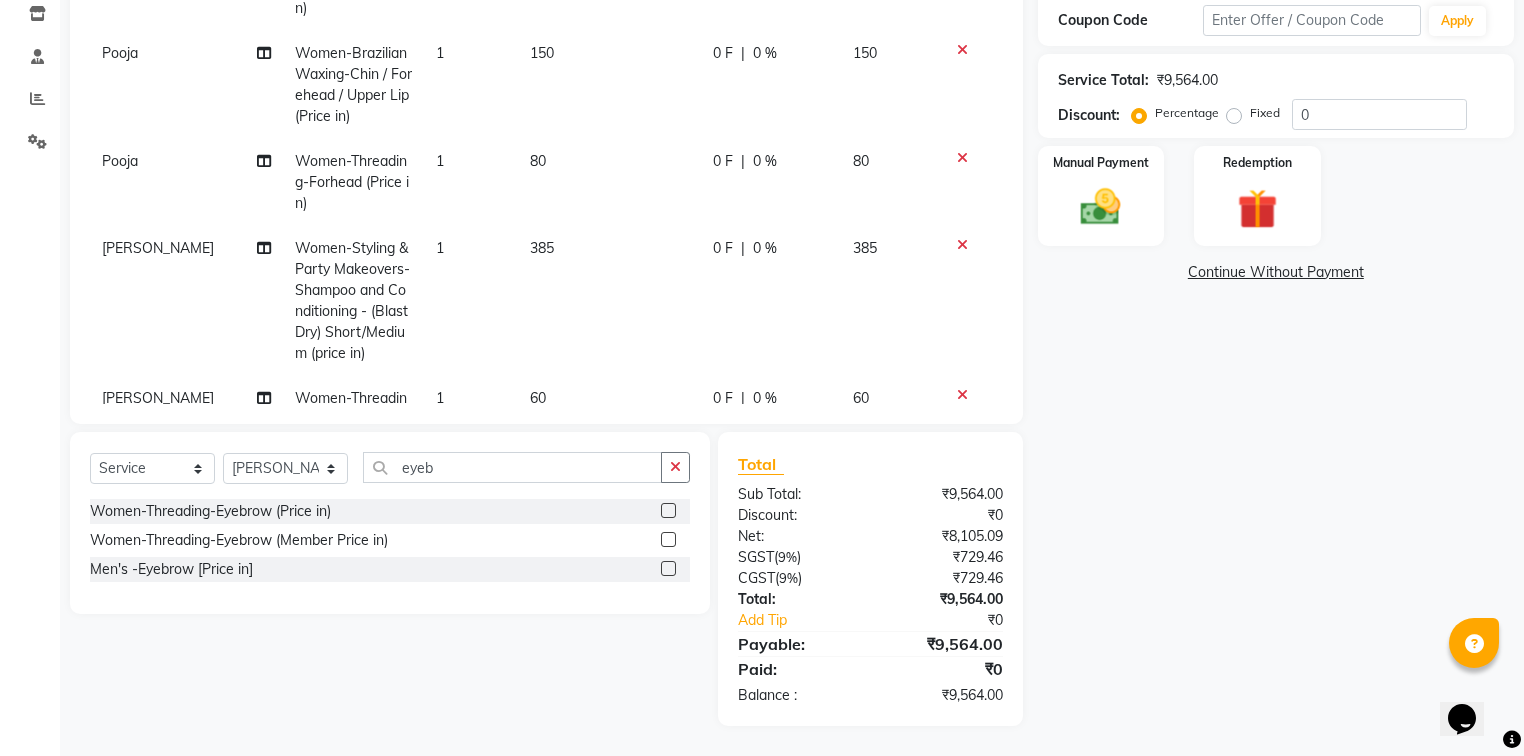 scroll, scrollTop: 320, scrollLeft: 0, axis: vertical 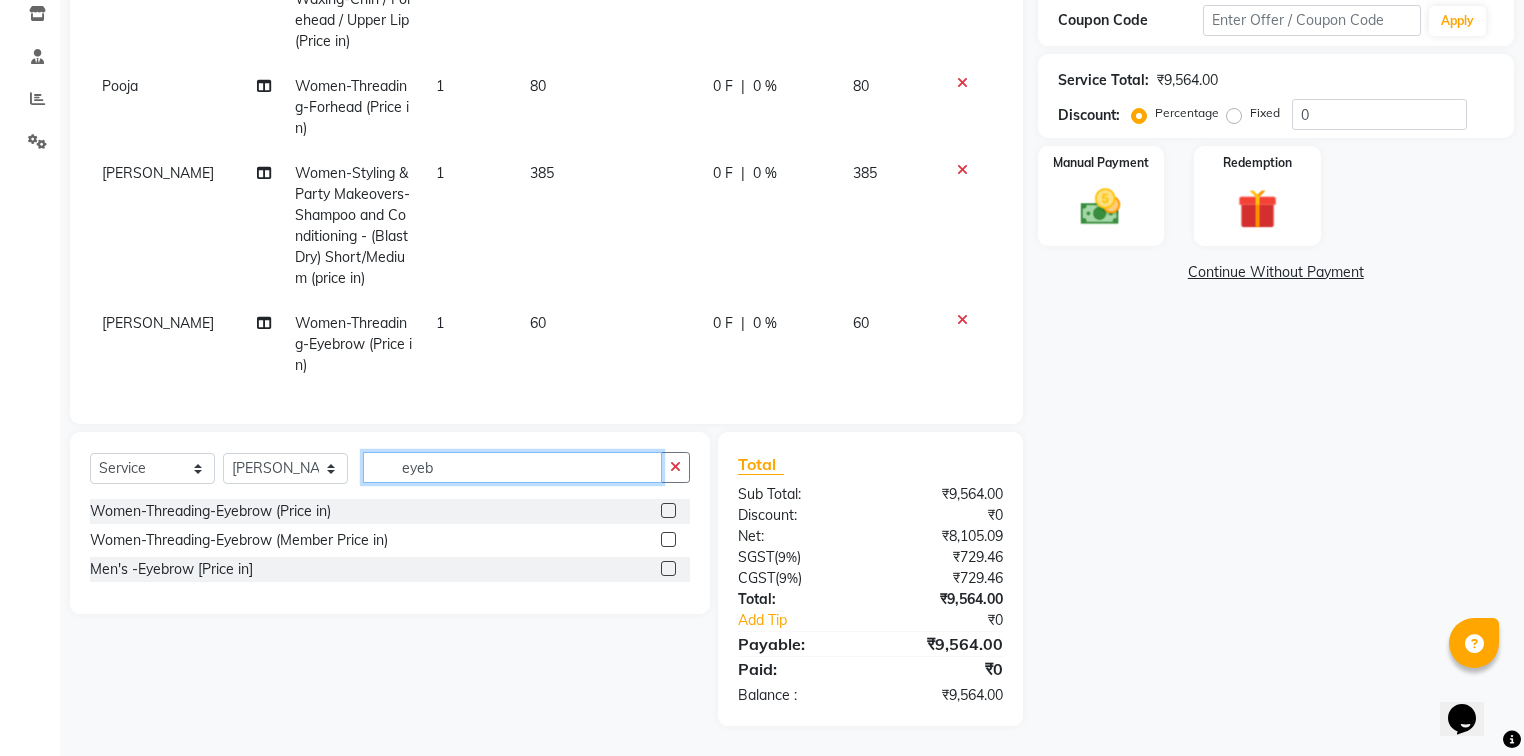 drag, startPoint x: 460, startPoint y: 460, endPoint x: 390, endPoint y: 478, distance: 72.277245 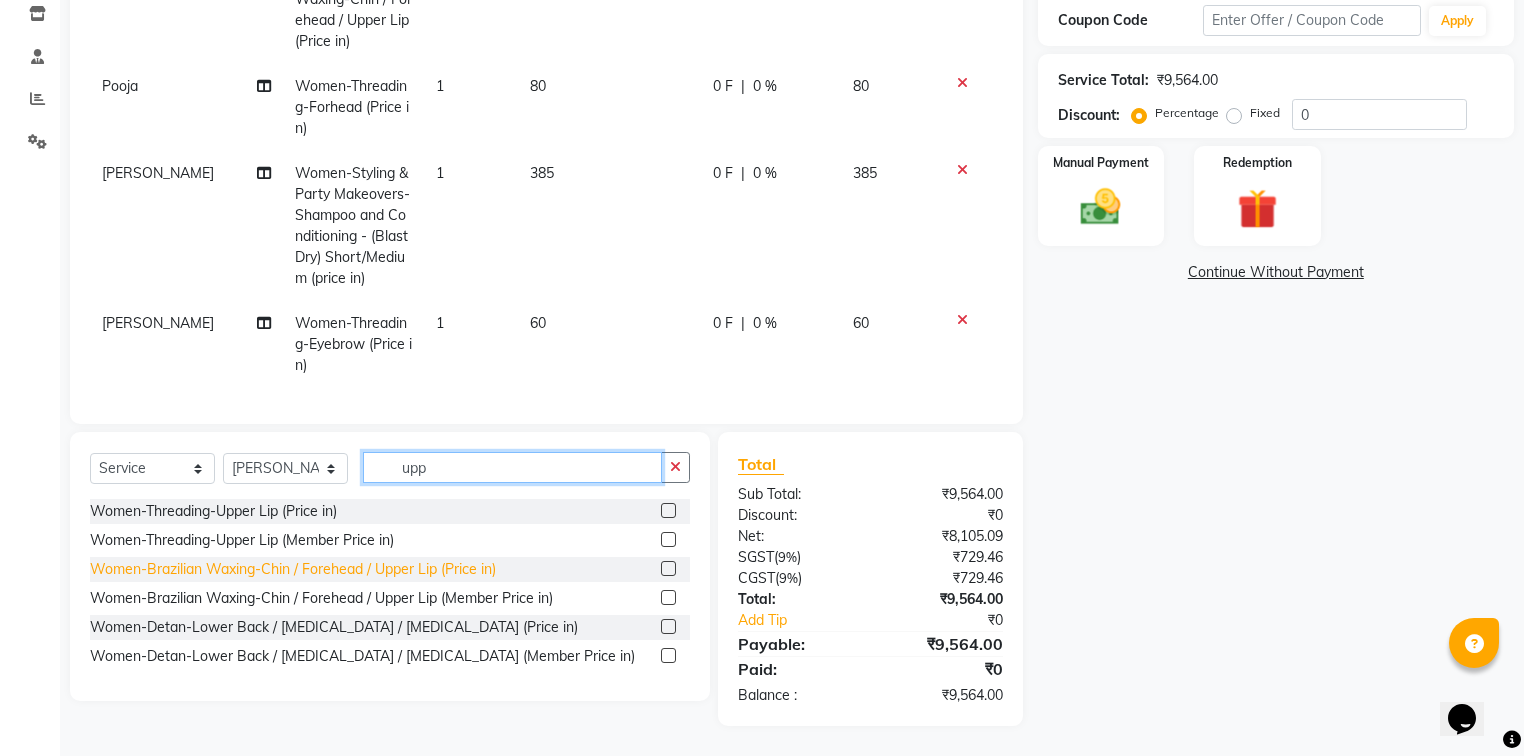 type on "upp" 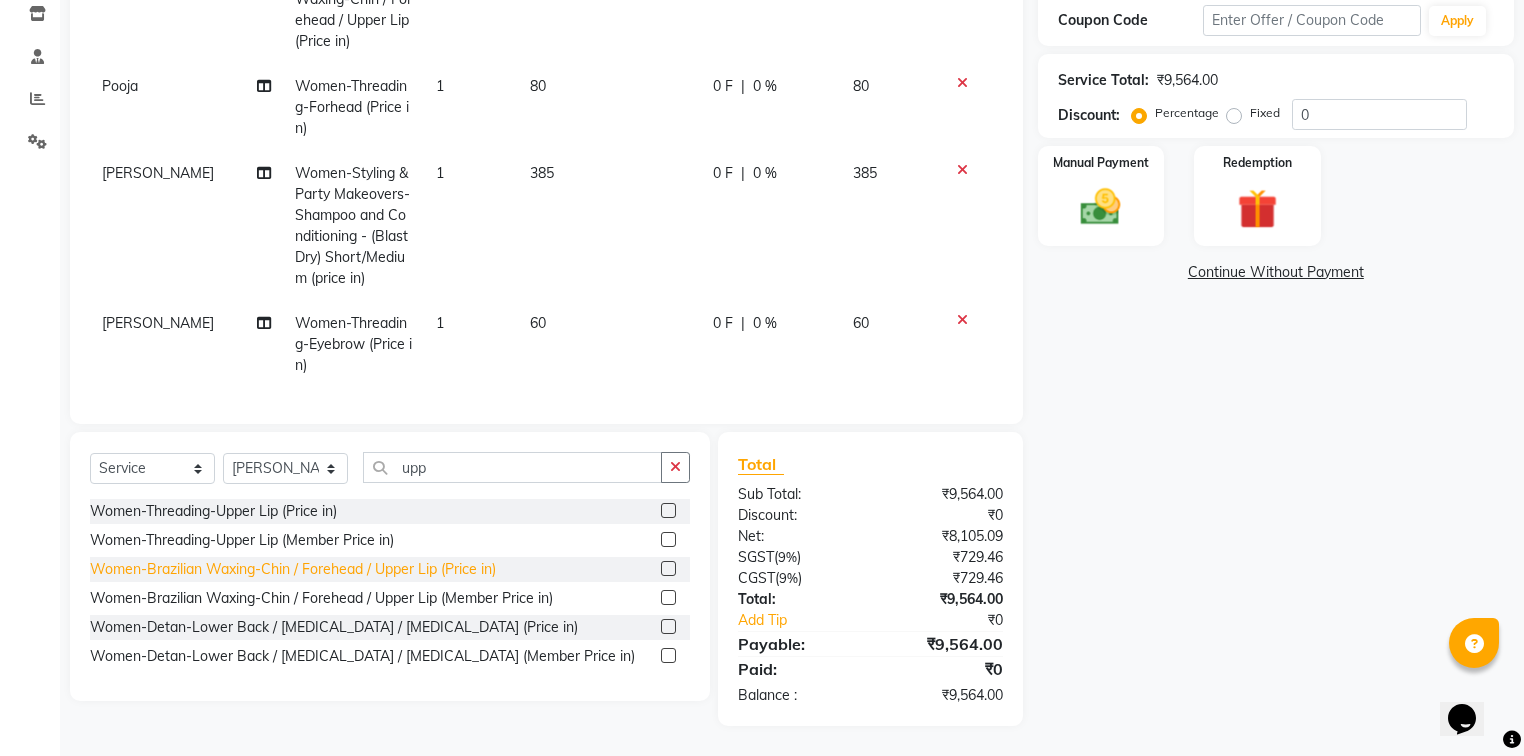 click on "Women-Brazilian Waxing-Chin / Forehead / Upper Lip (Price in)" 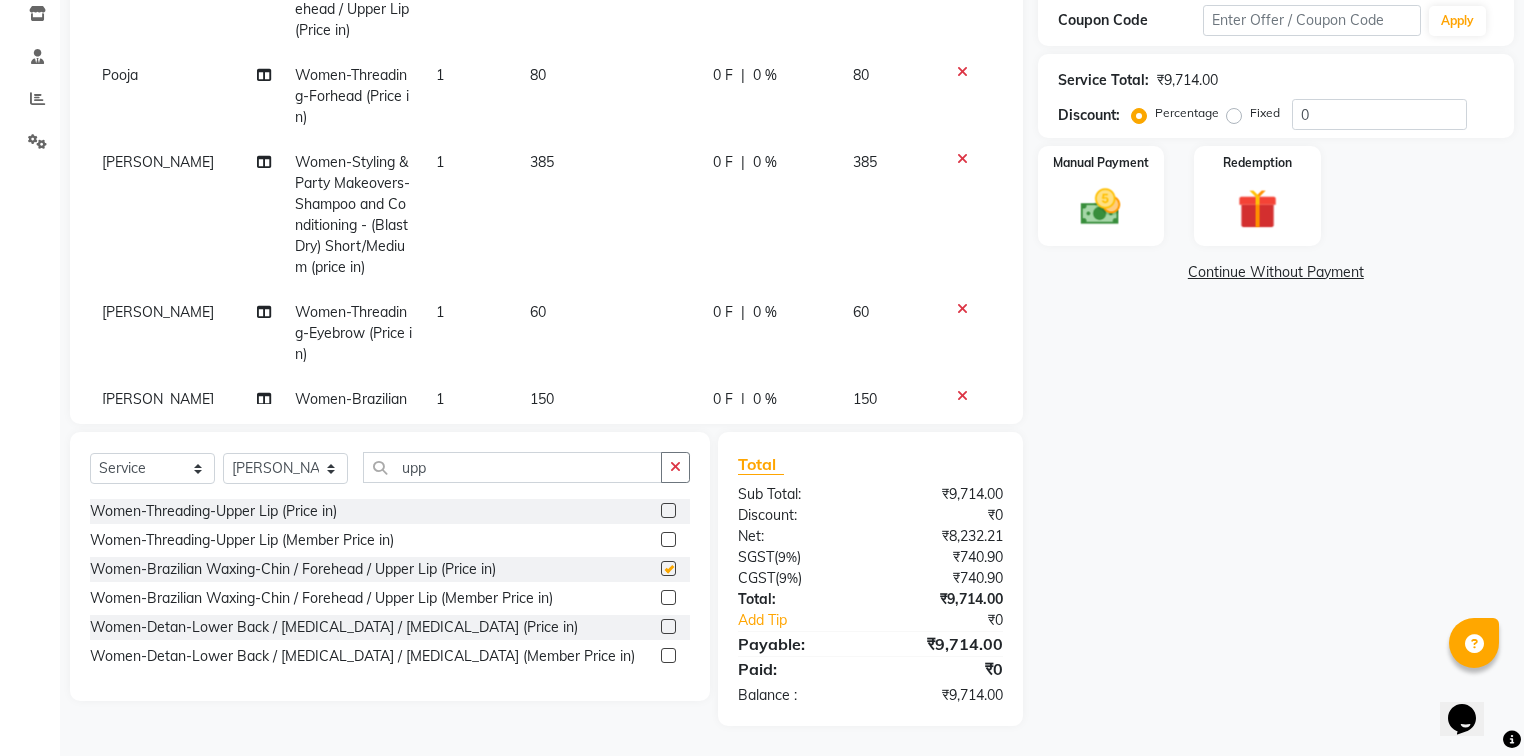 checkbox on "false" 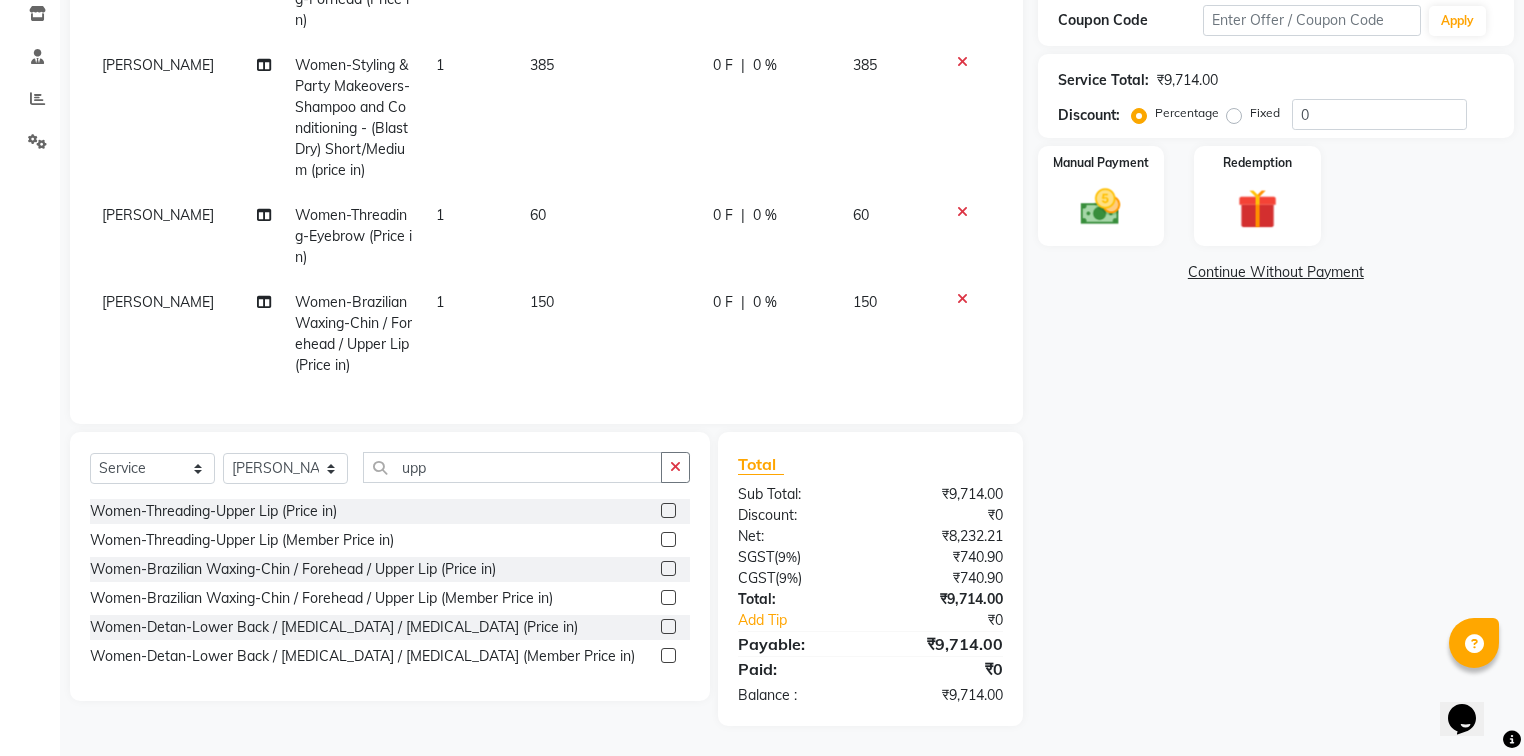 scroll, scrollTop: 428, scrollLeft: 0, axis: vertical 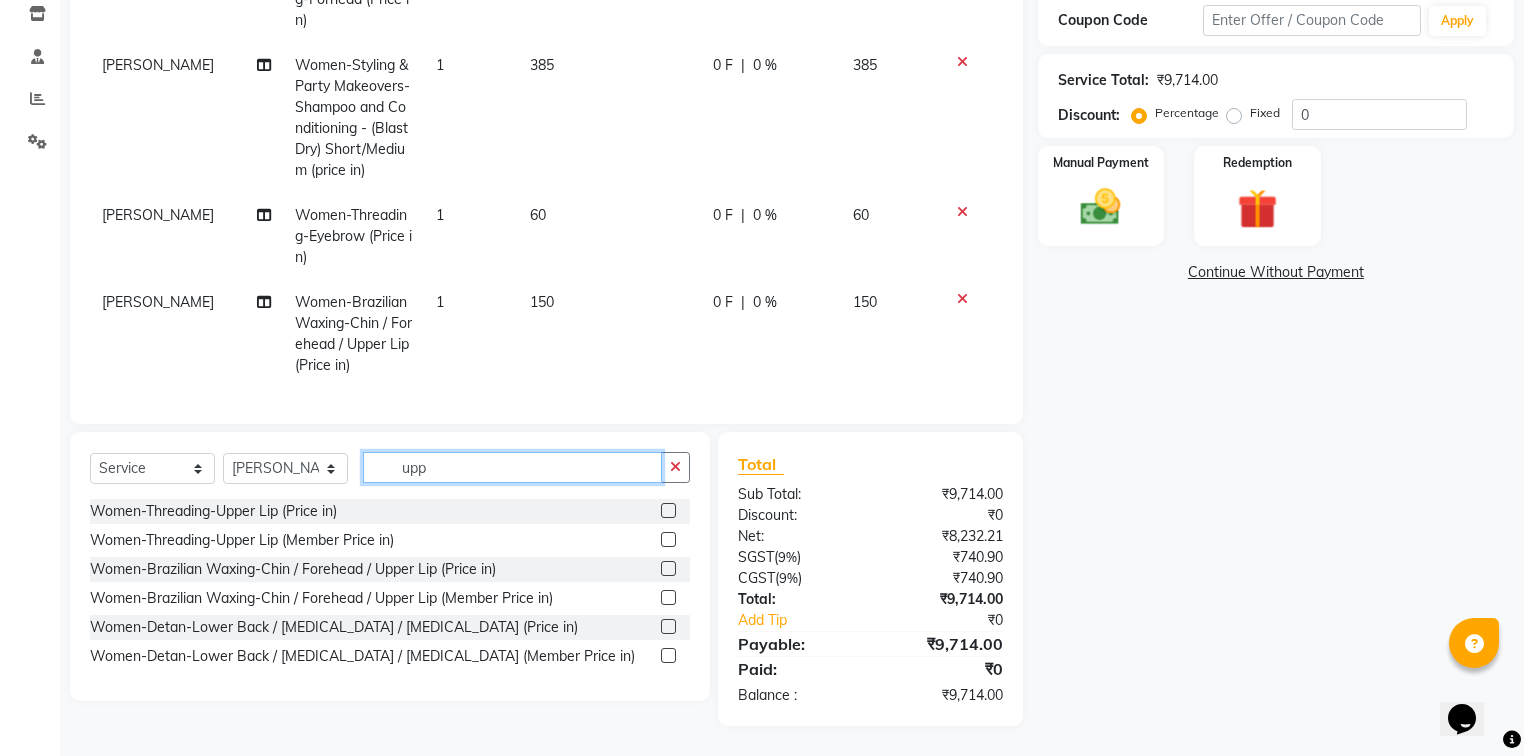 drag, startPoint x: 454, startPoint y: 466, endPoint x: 392, endPoint y: 468, distance: 62.03225 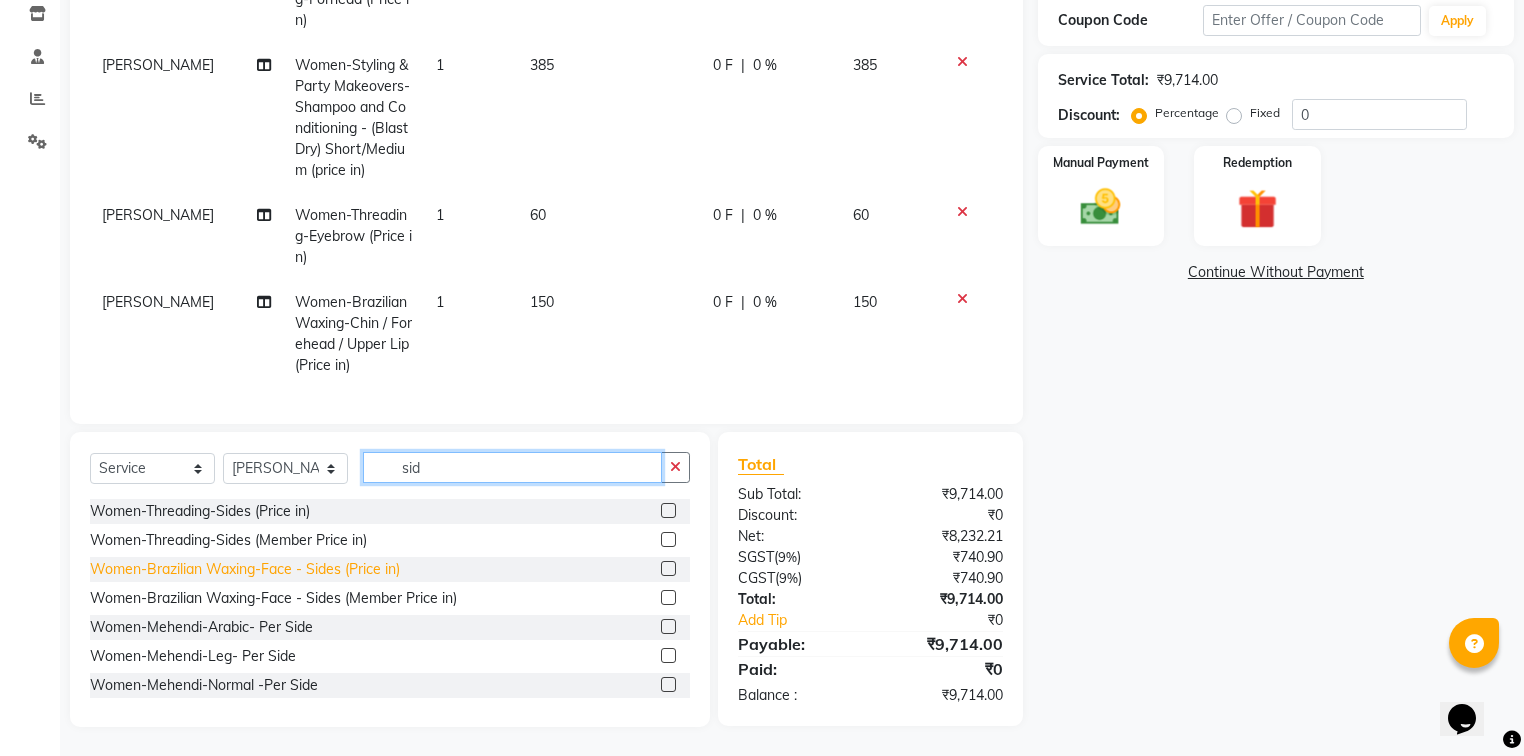 type on "sid" 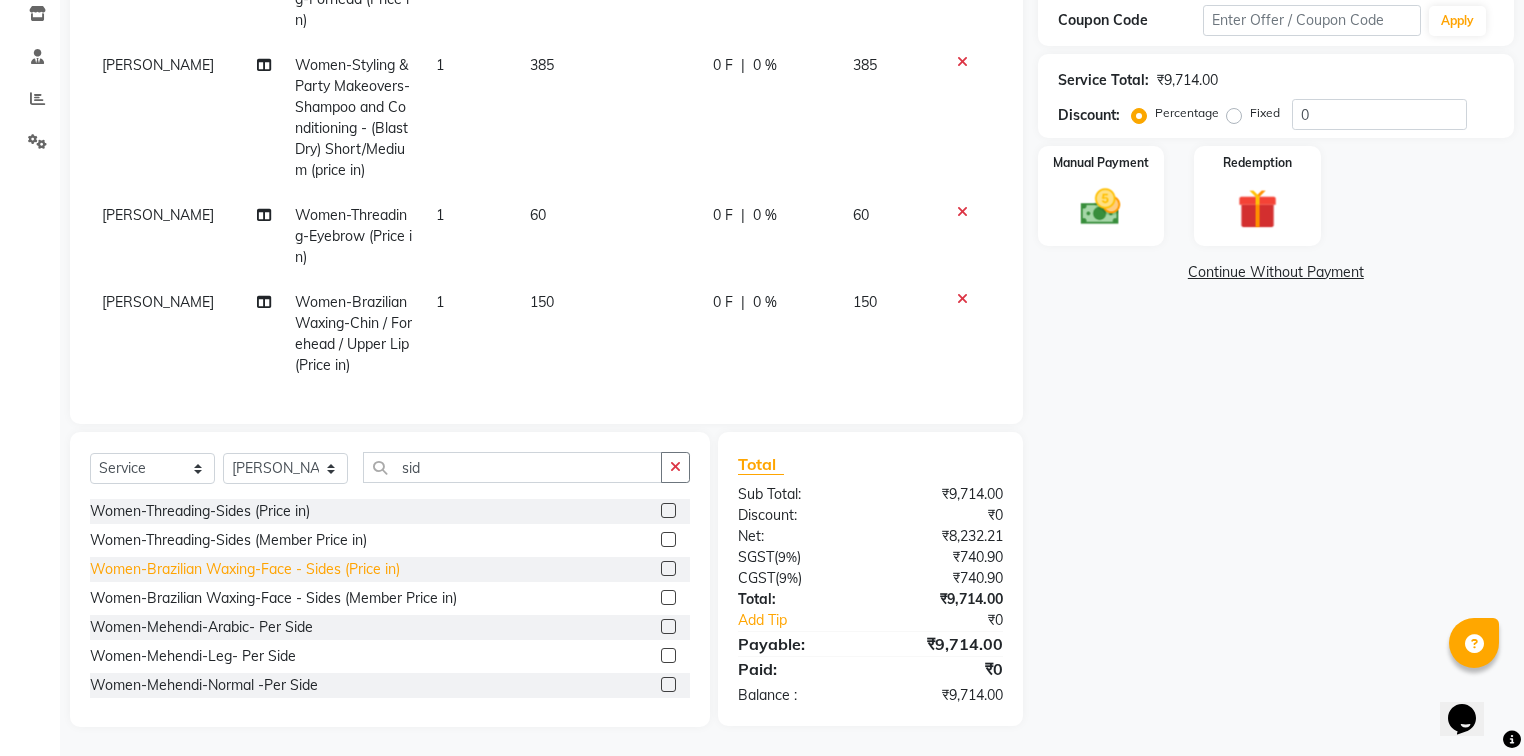 click on "Women-Brazilian Waxing-Face - Sides (Price in)" 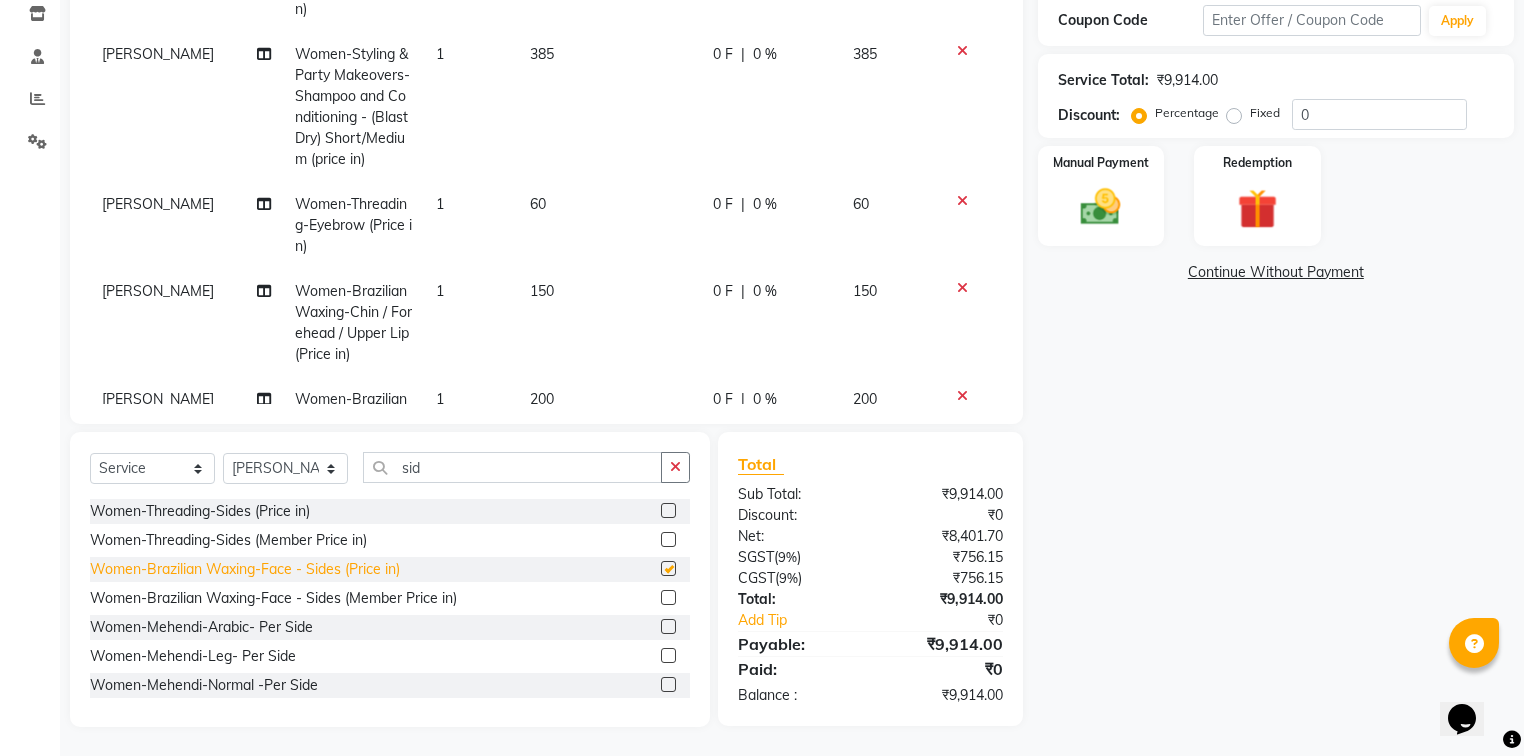 checkbox on "false" 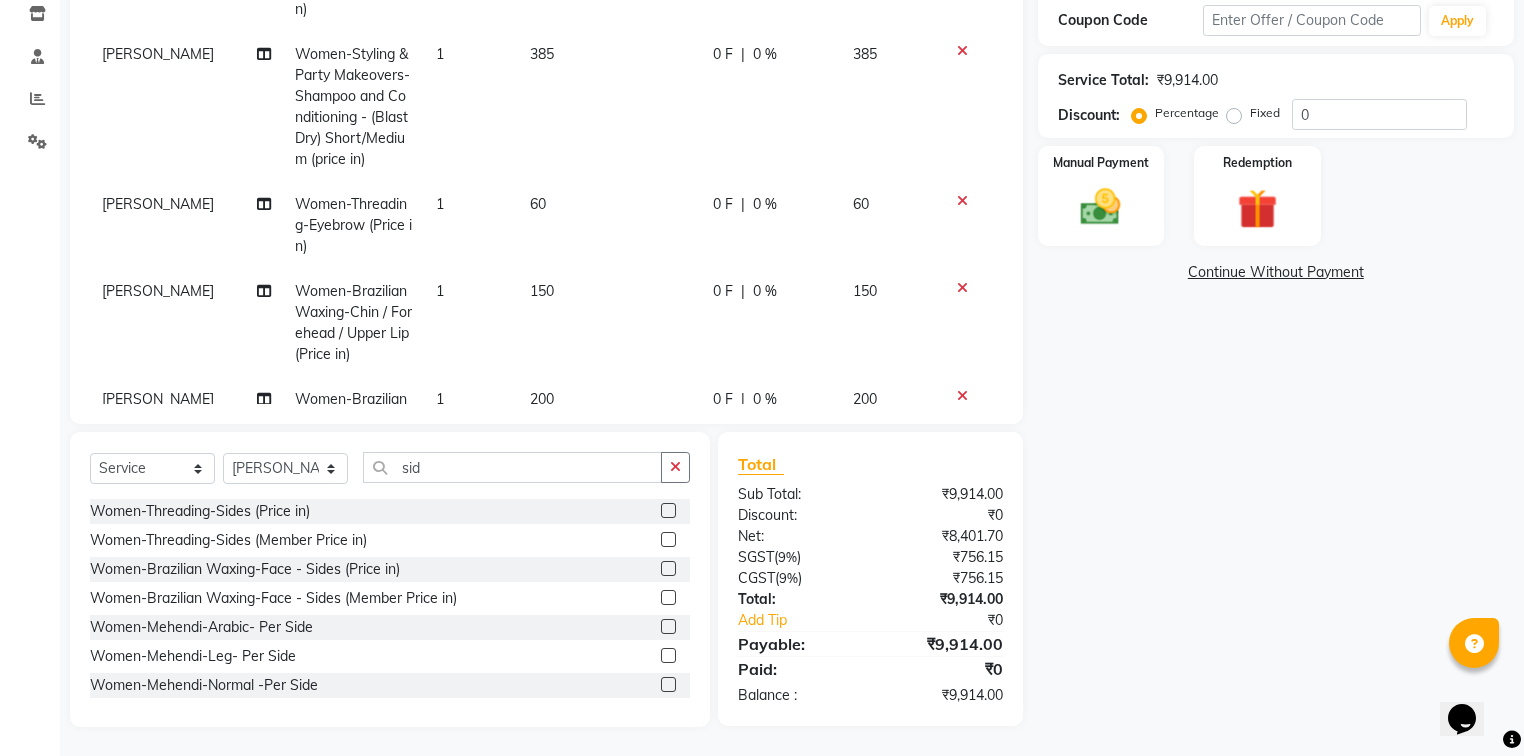 scroll, scrollTop: 516, scrollLeft: 0, axis: vertical 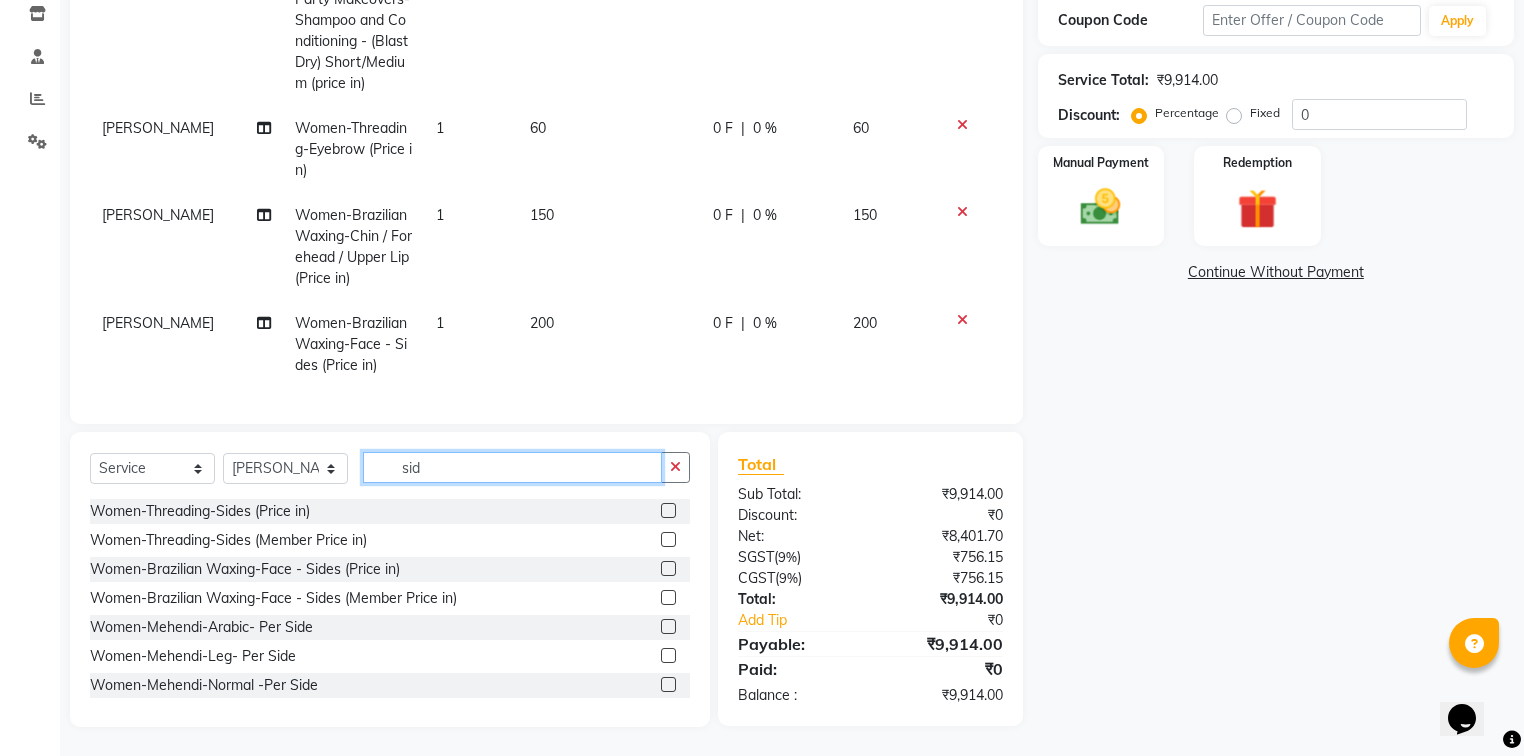 drag, startPoint x: 451, startPoint y: 472, endPoint x: 393, endPoint y: 473, distance: 58.00862 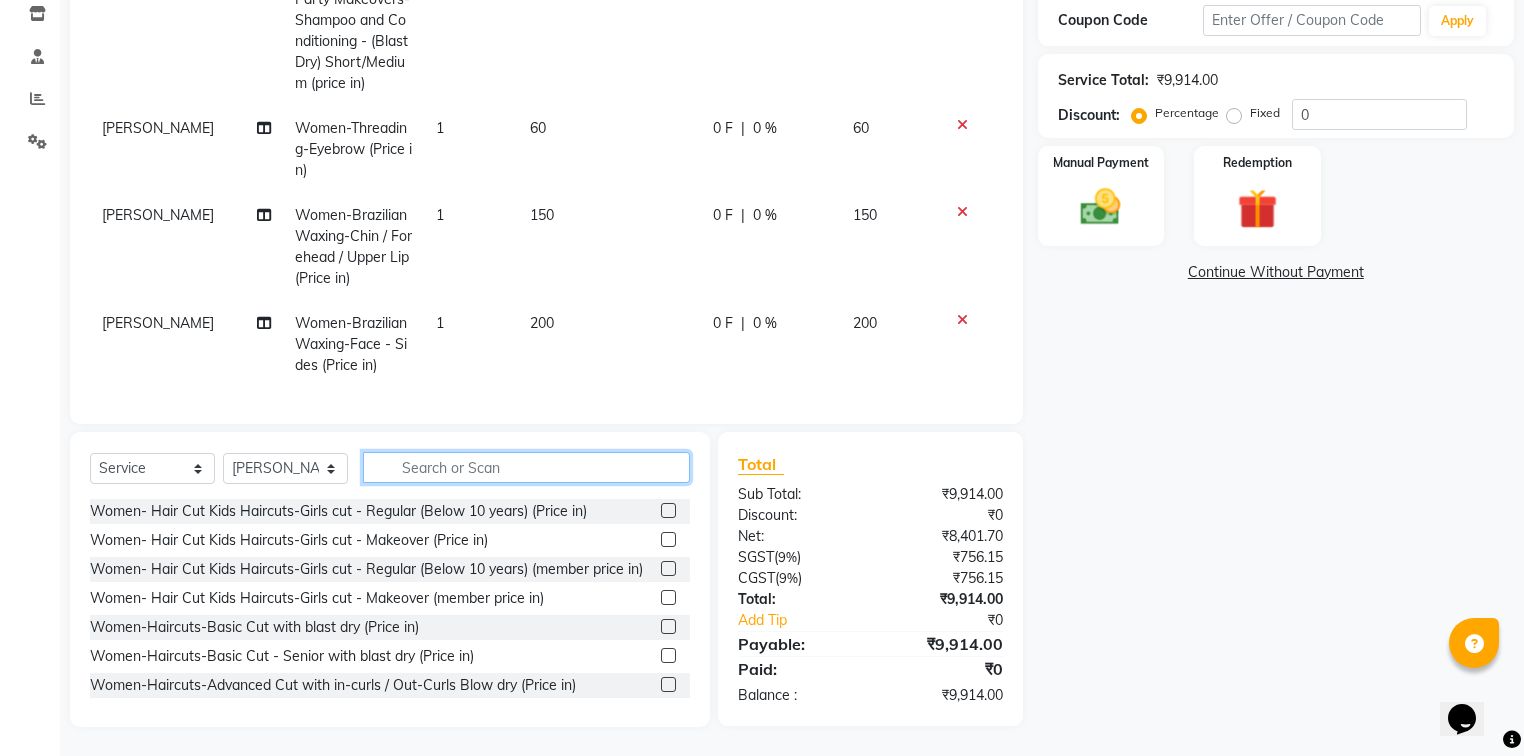type 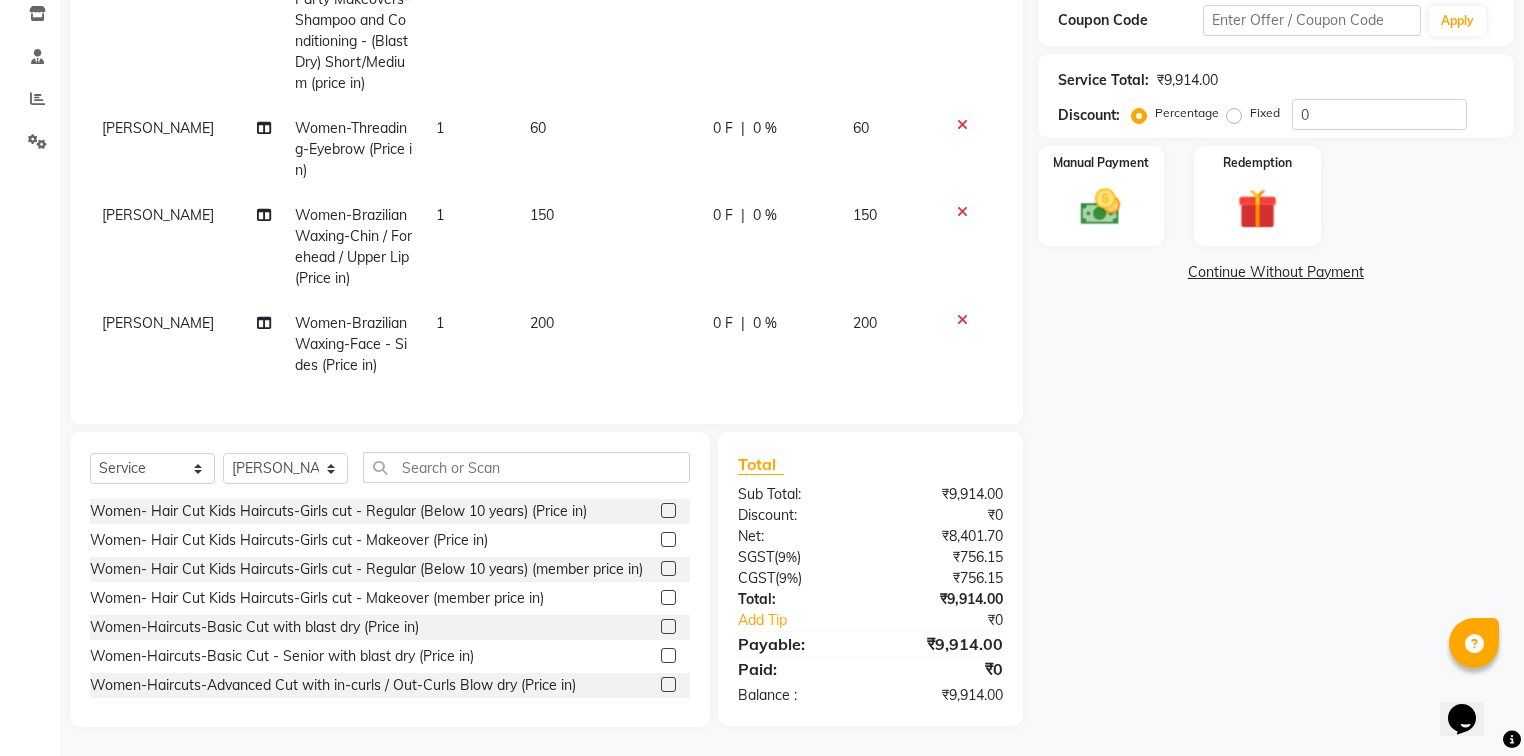 click on "1" 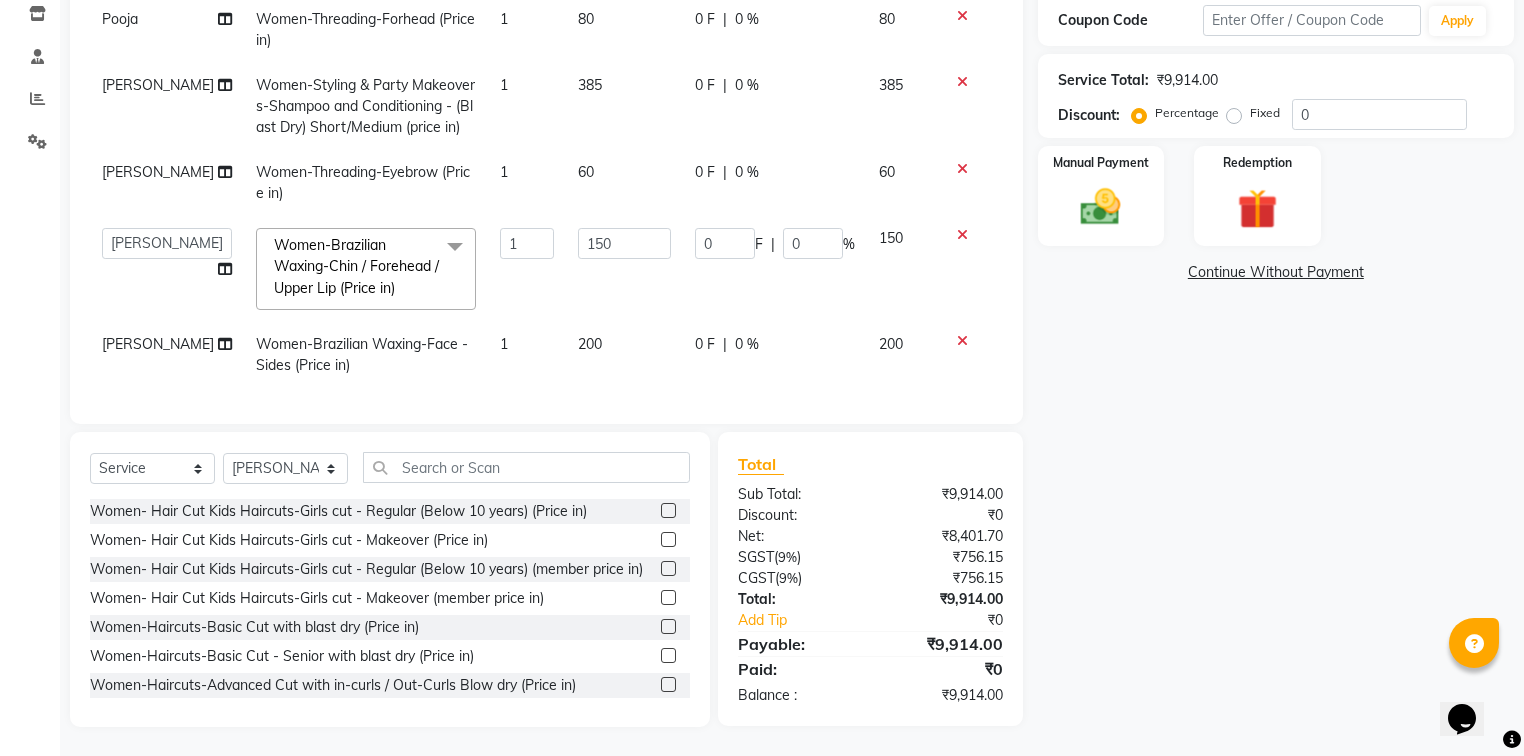 scroll, scrollTop: 240, scrollLeft: 0, axis: vertical 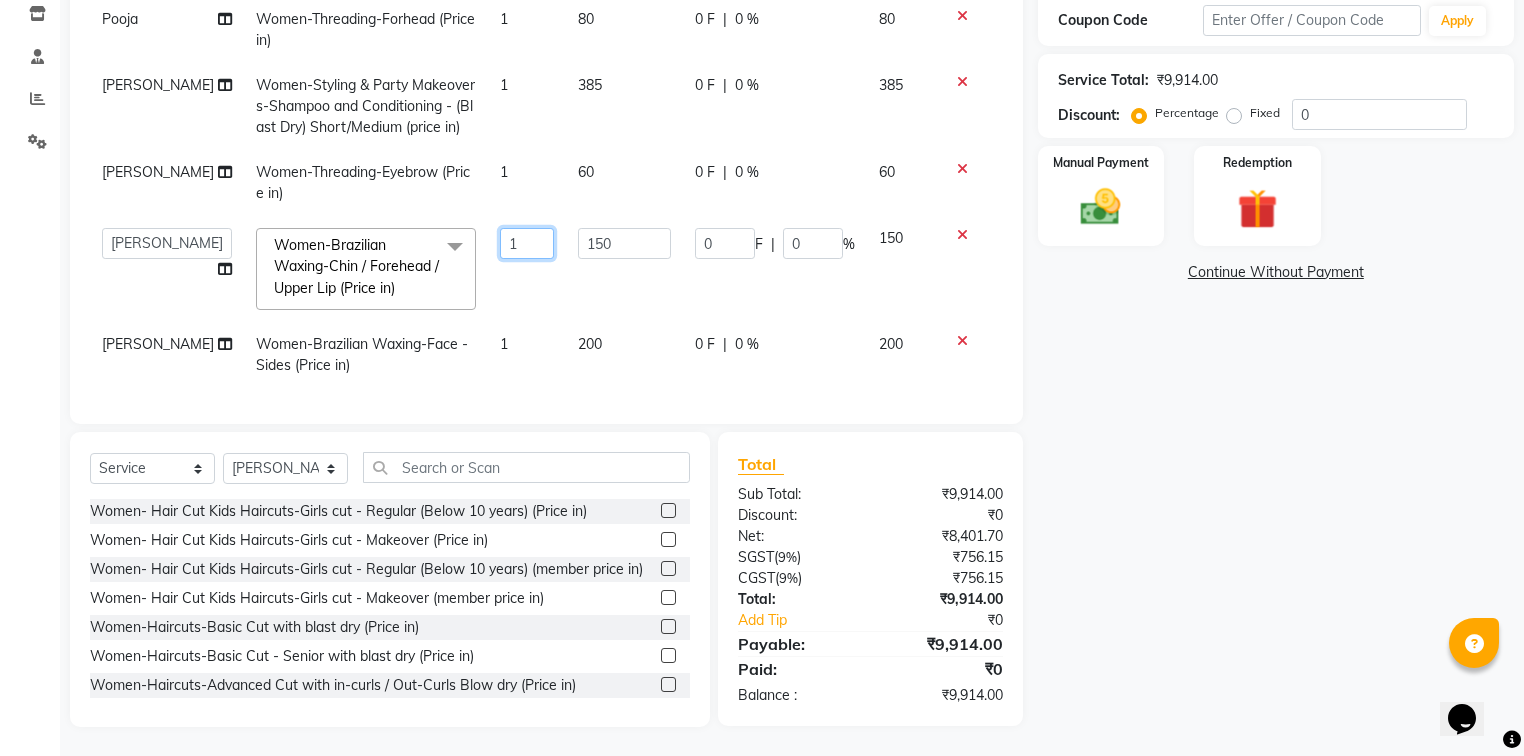 drag, startPoint x: 505, startPoint y: 232, endPoint x: 469, endPoint y: 243, distance: 37.64306 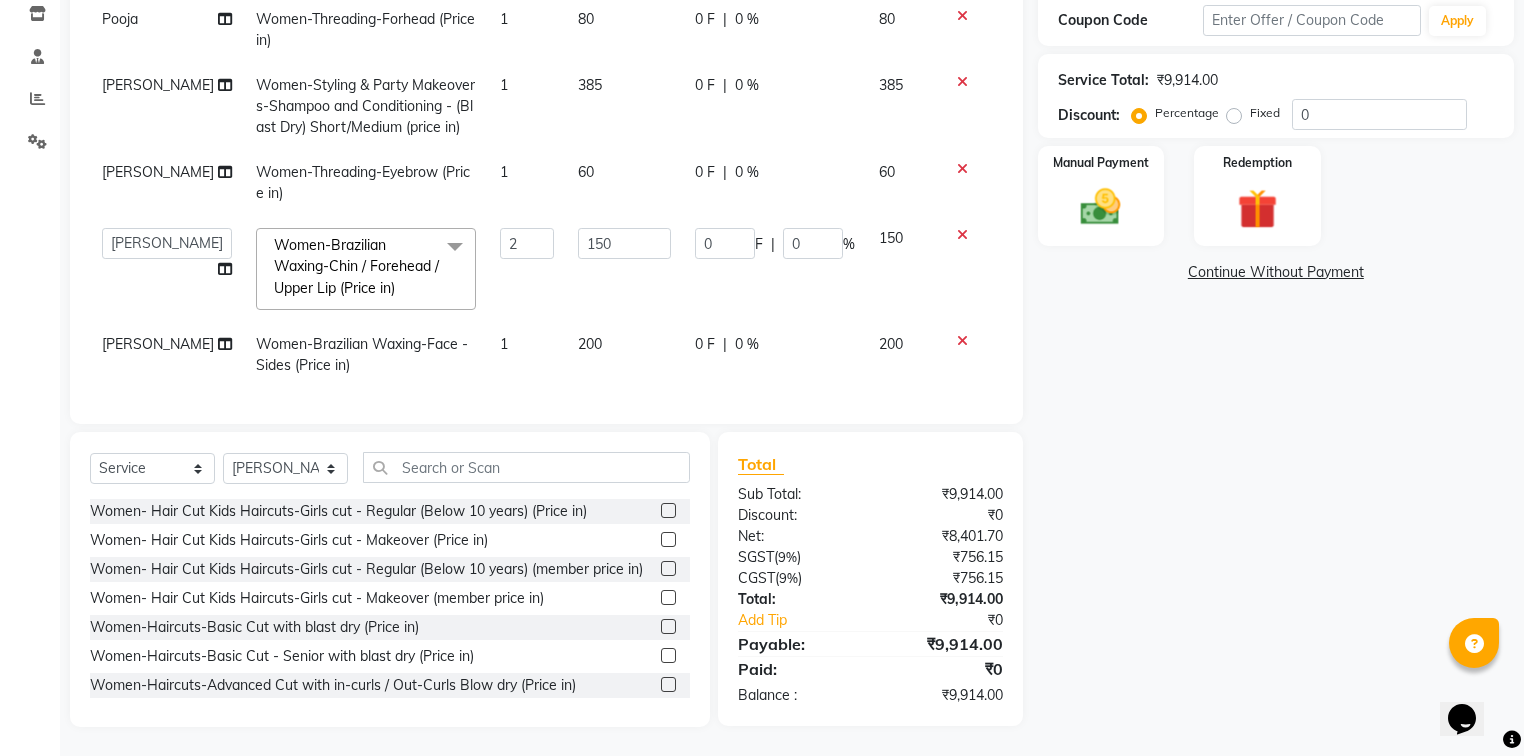scroll, scrollTop: 324, scrollLeft: 0, axis: vertical 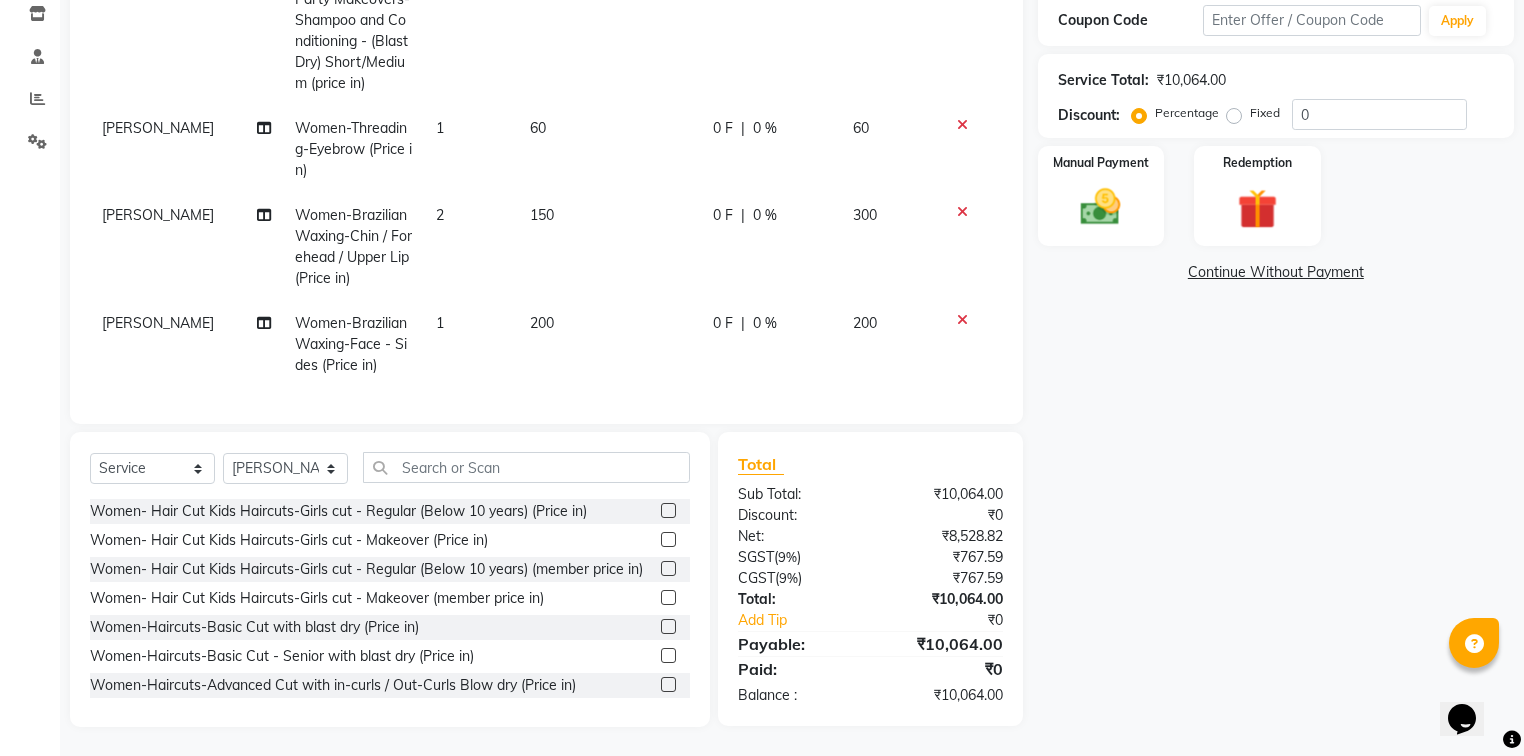click on "Fixed" 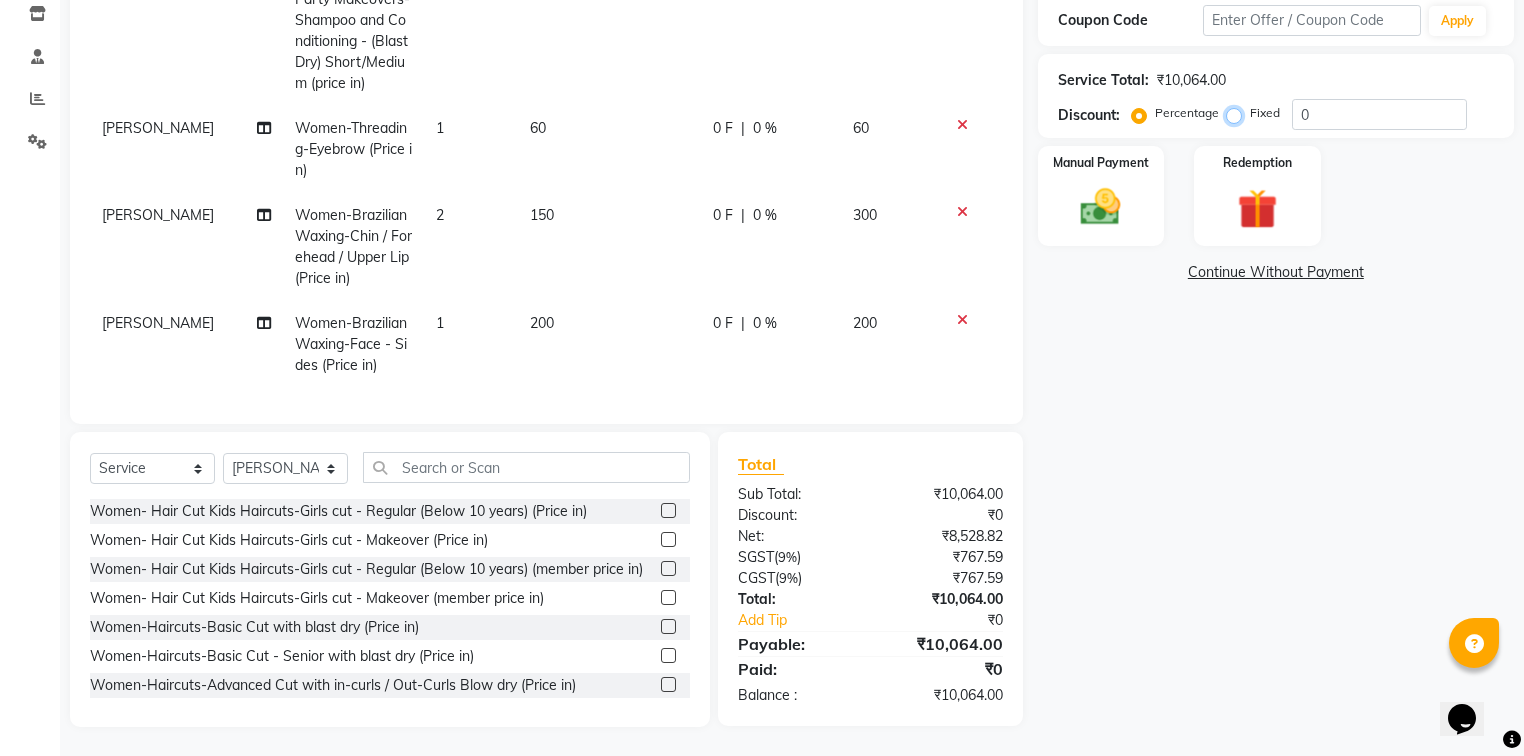 click on "Fixed" at bounding box center [1238, 113] 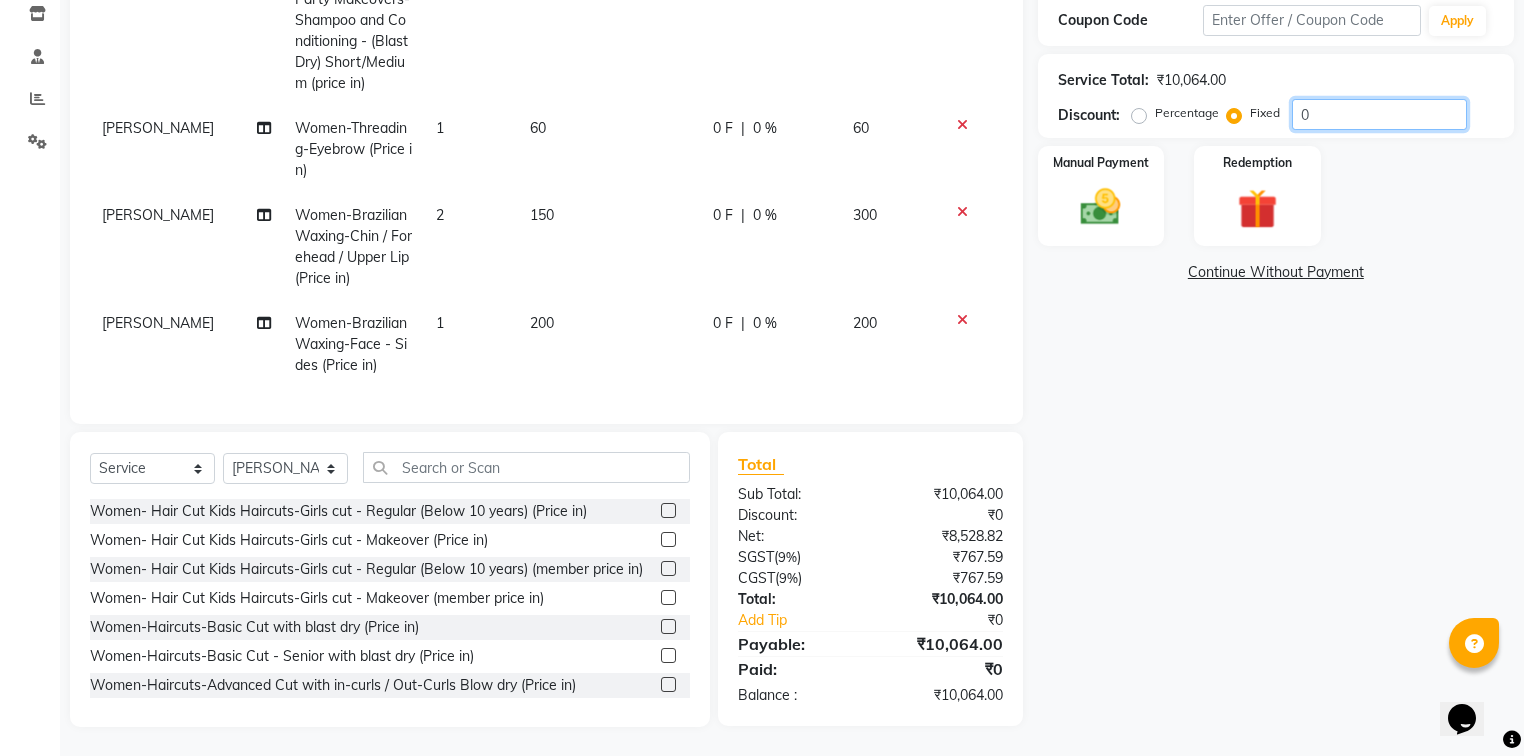 drag, startPoint x: 1324, startPoint y: 115, endPoint x: 1260, endPoint y: 128, distance: 65.30697 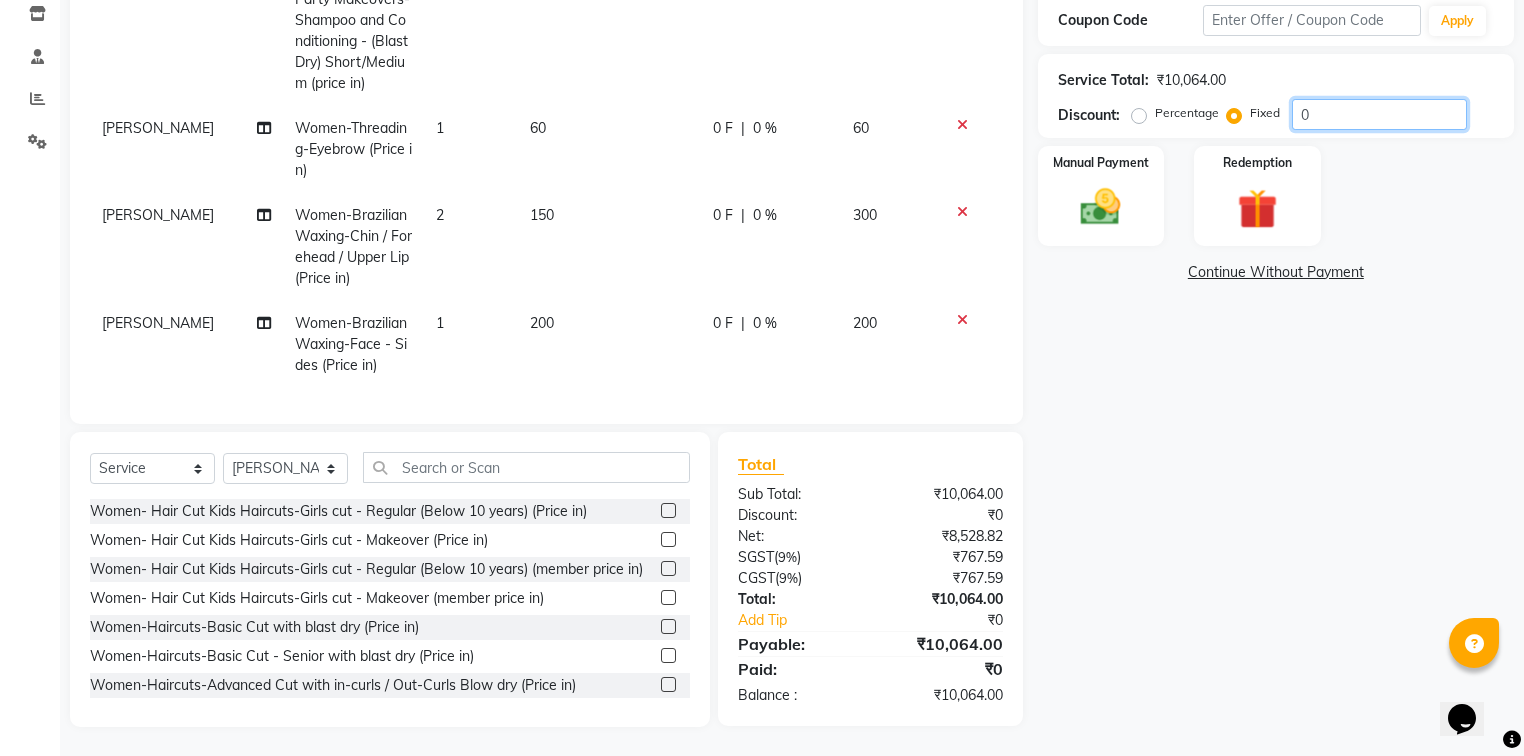 click on "Service Total:  ₹10,064.00  Discount:  Percentage   Fixed  0" 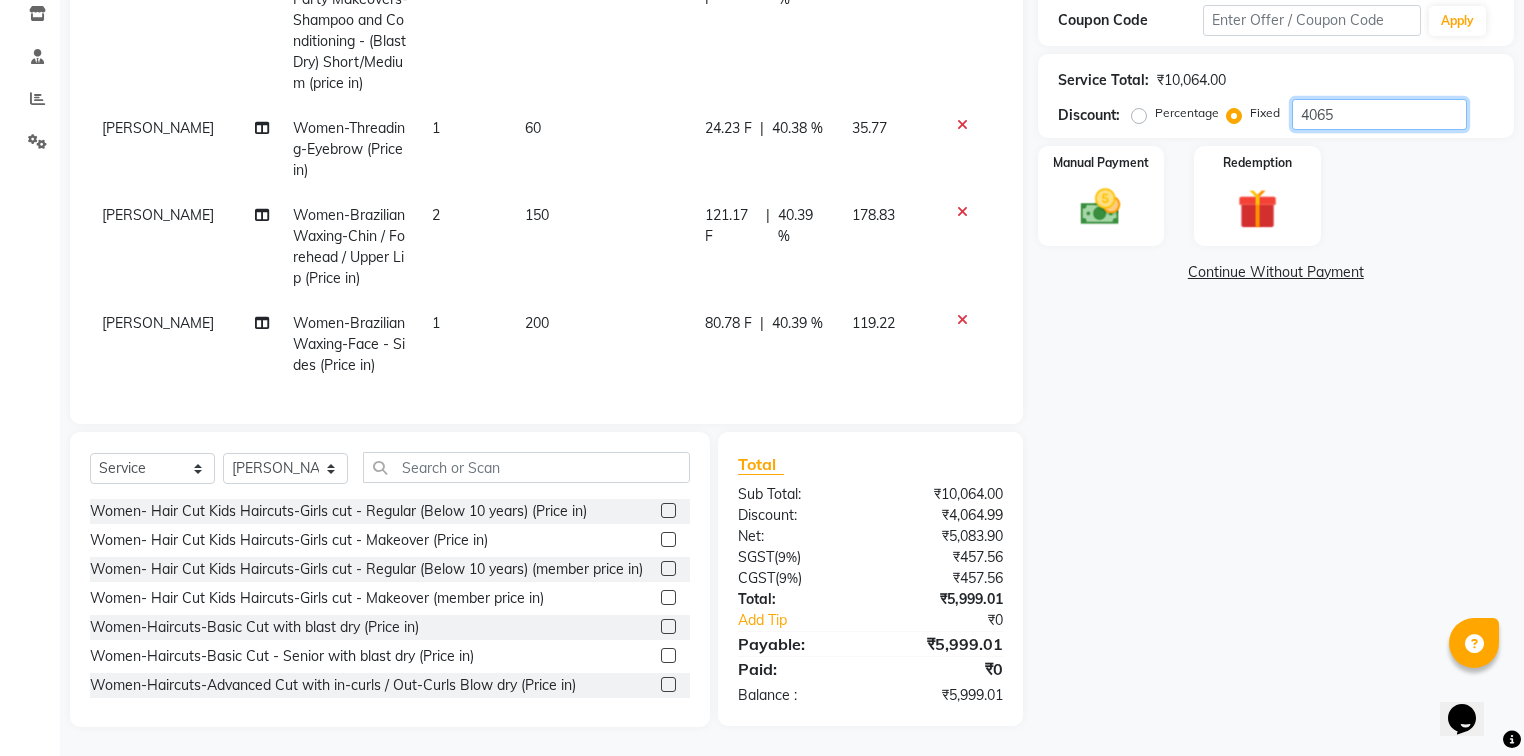 type on "4065" 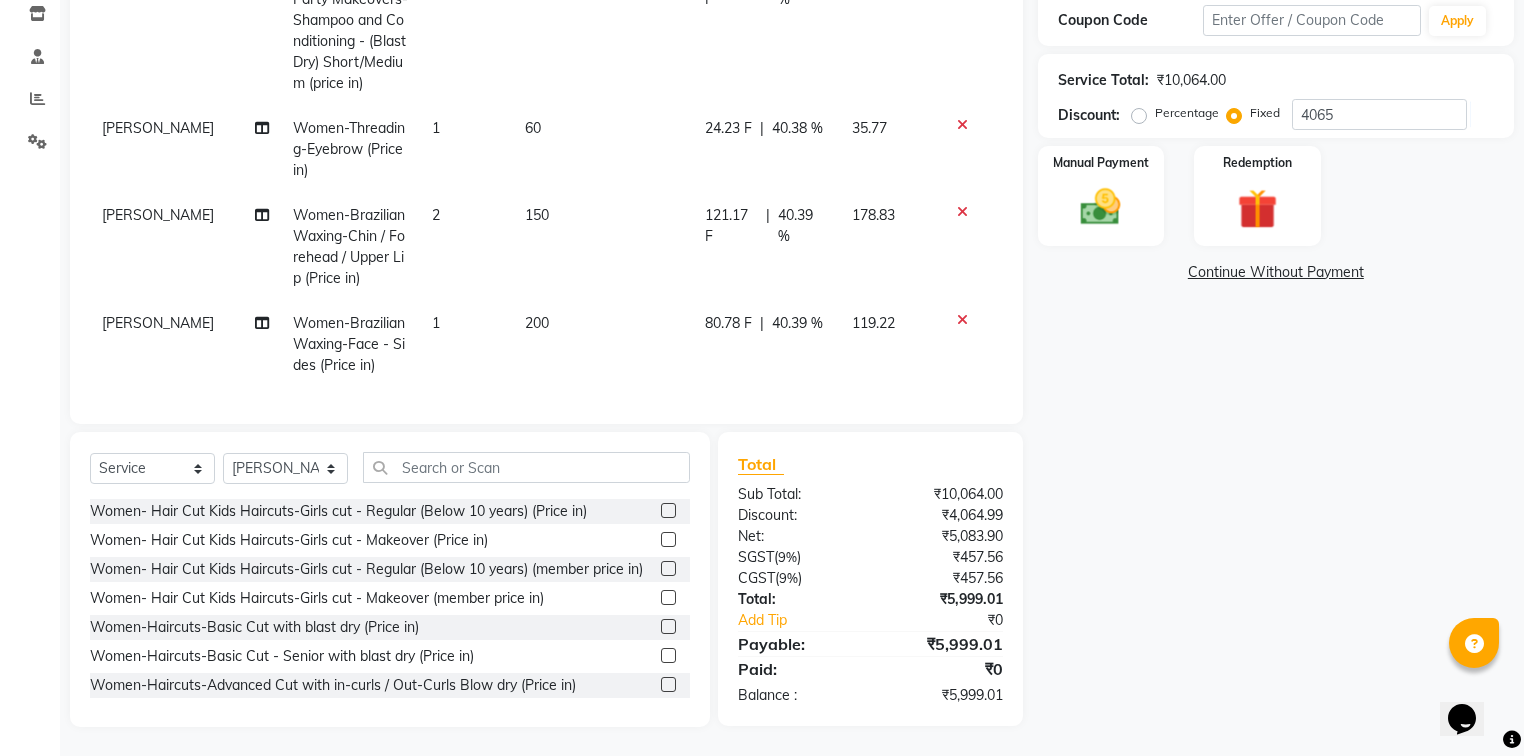 click on "Name: Anushka  Membership:  No Active Membership  Total Visits:   Card on file:  0 Last Visit:   - Points:   0  Coupon Code Apply Service Total:  ₹10,064.00  Discount:  Percentage   Fixed  4065 Manual Payment Redemption  Continue Without Payment" 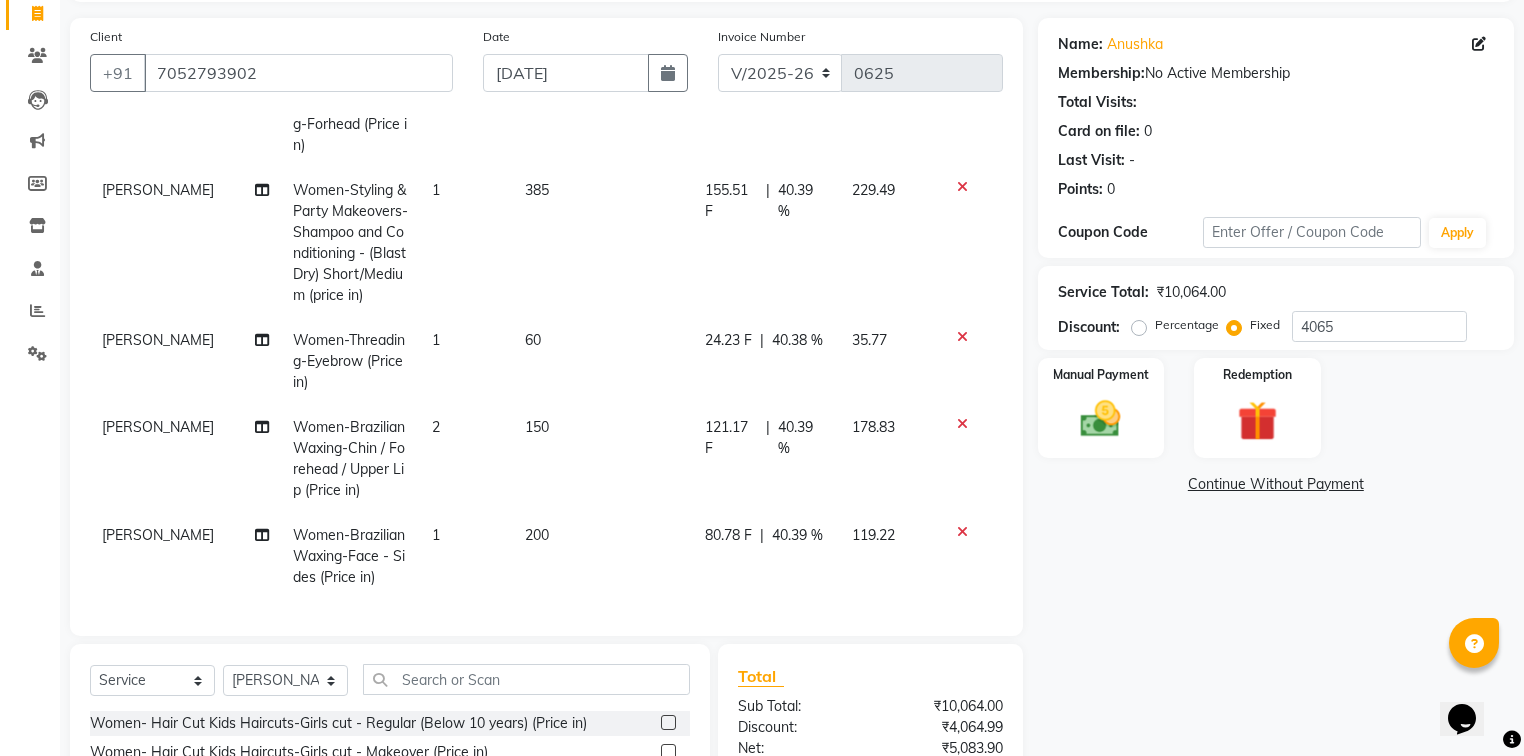 scroll, scrollTop: 118, scrollLeft: 0, axis: vertical 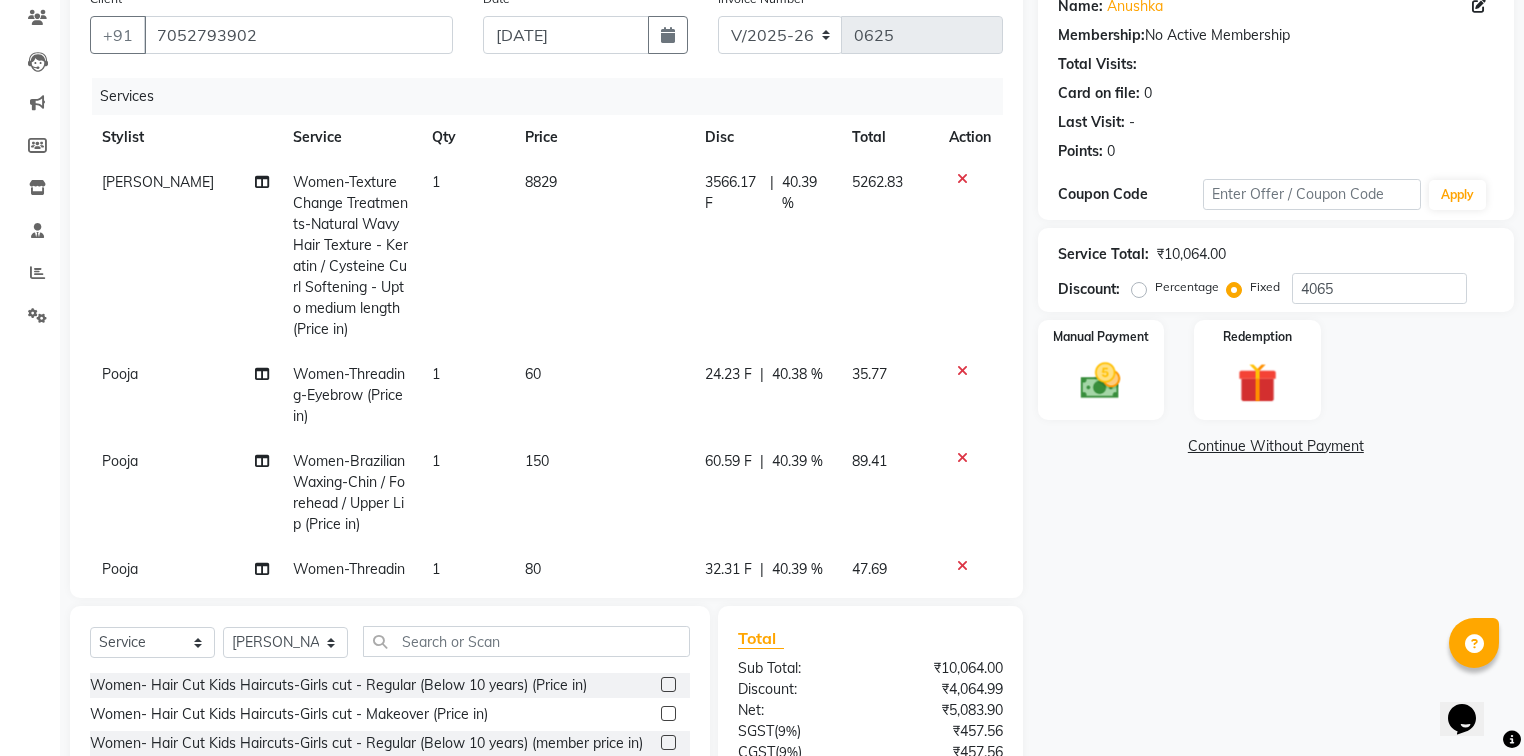 click on "Percentage" 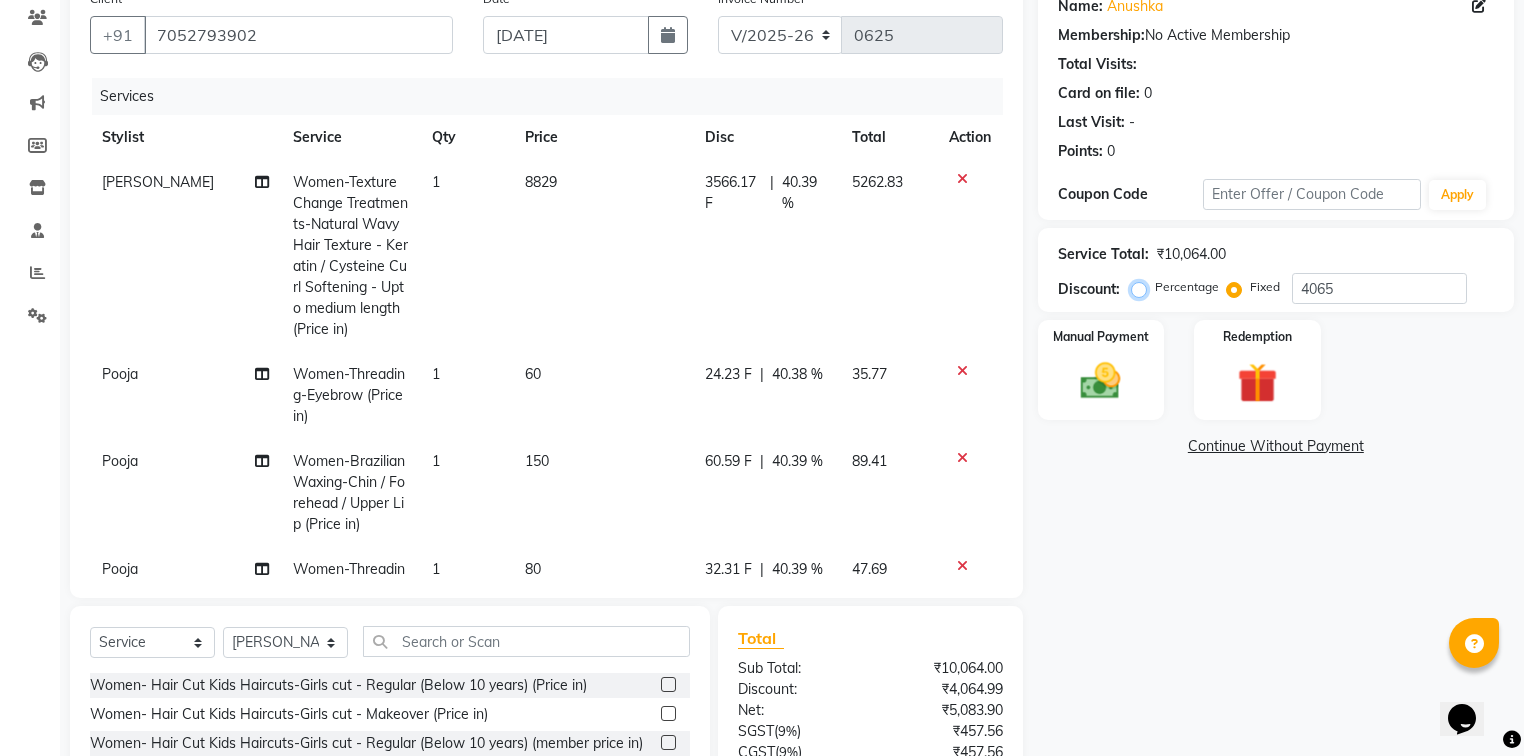 click on "Percentage" at bounding box center [1143, 287] 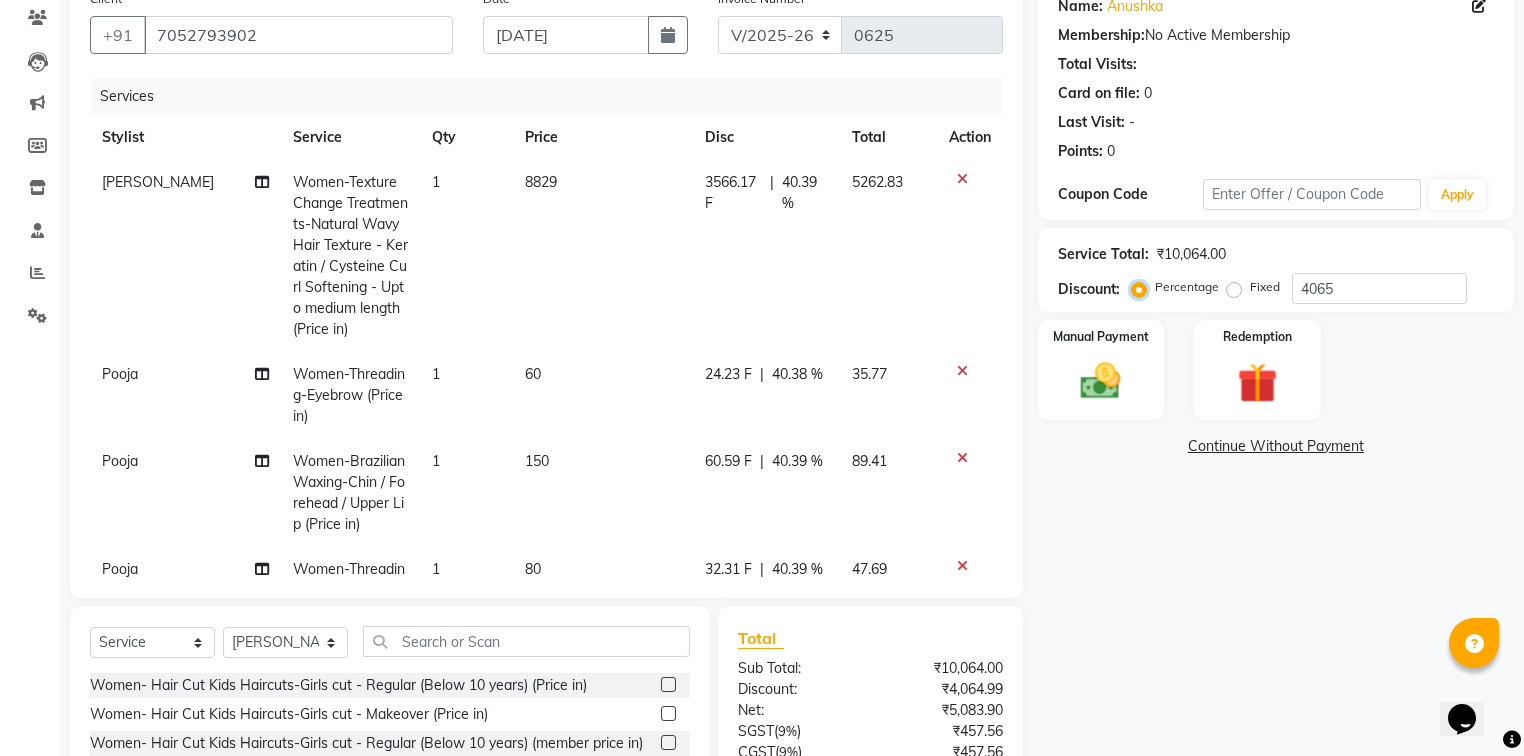 type on "100" 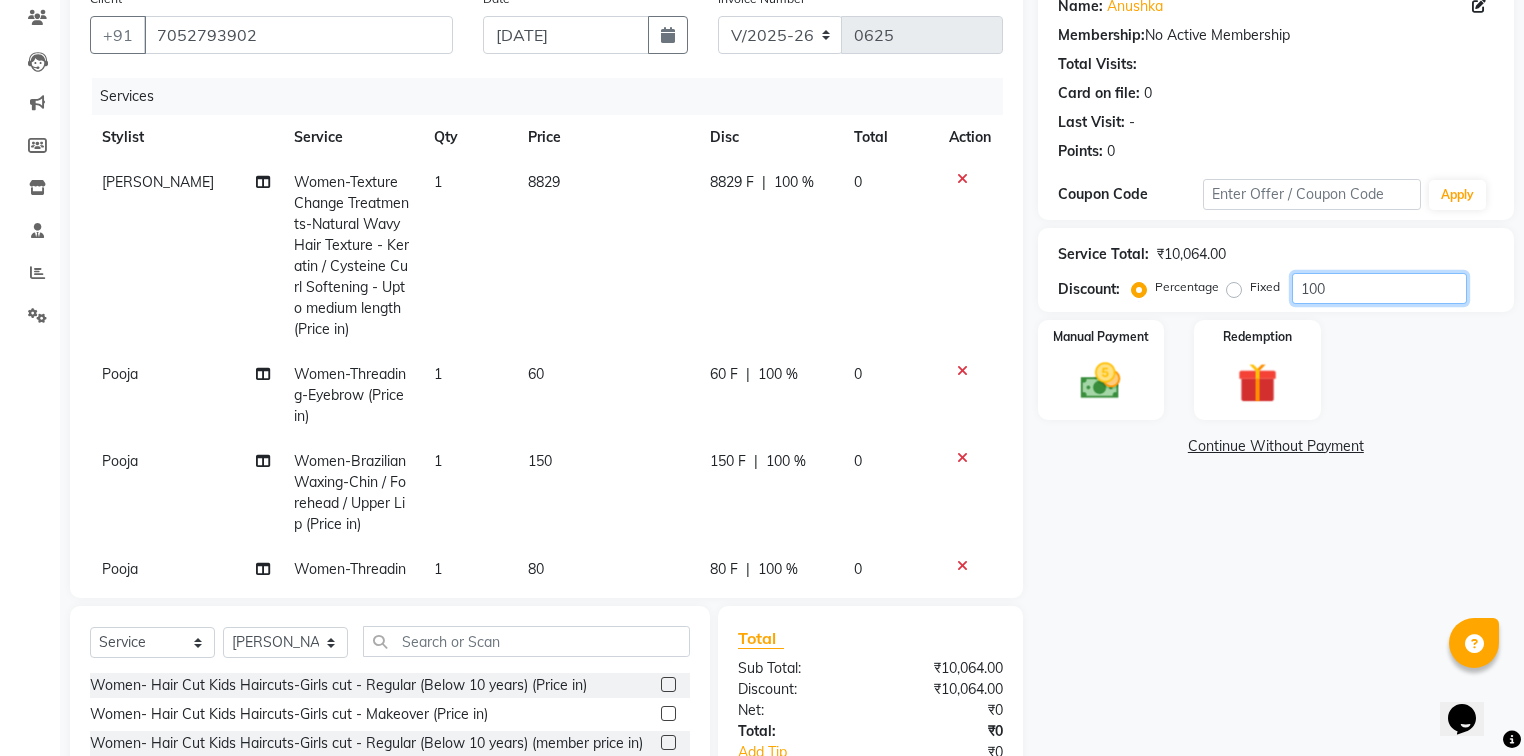 drag, startPoint x: 1340, startPoint y: 293, endPoint x: 1259, endPoint y: 317, distance: 84.48077 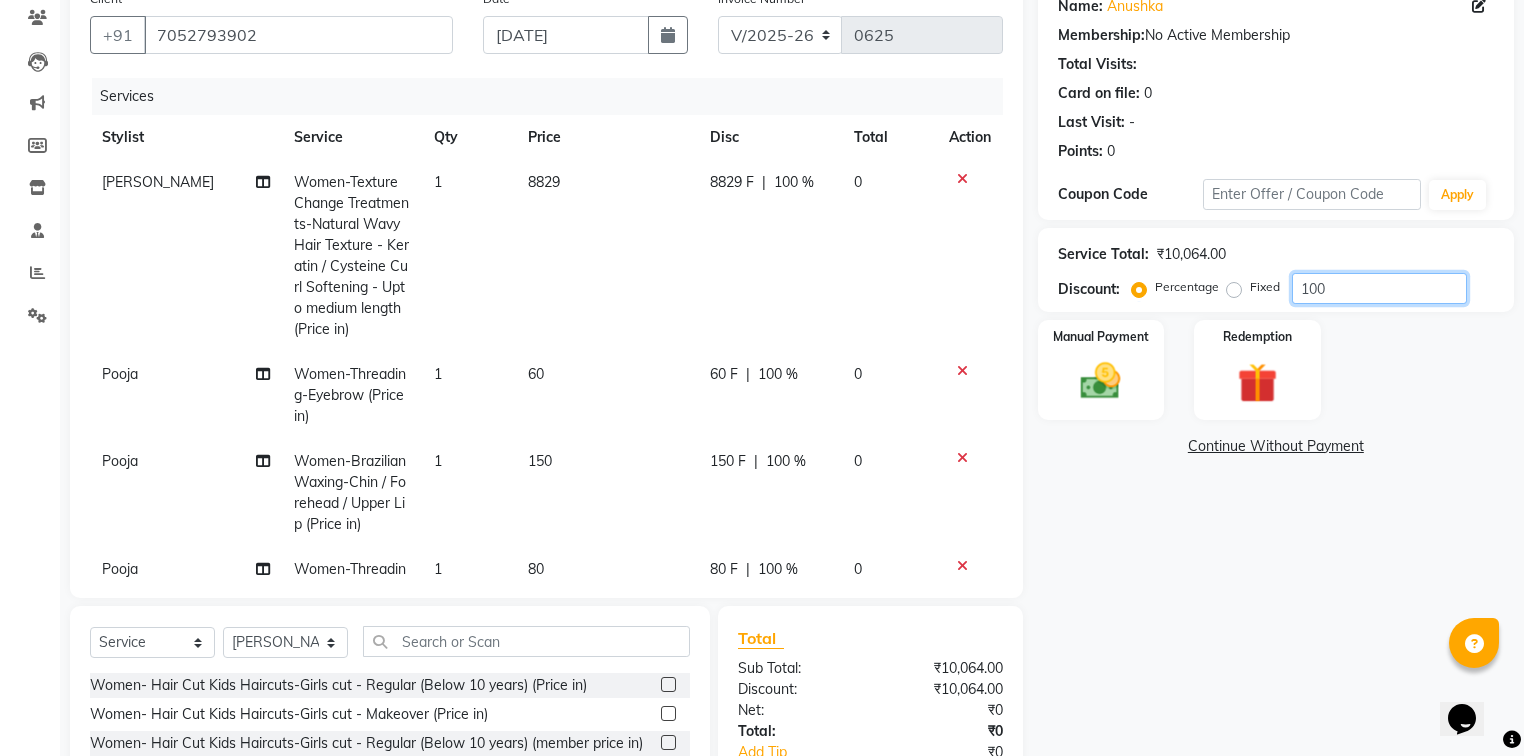 click on "Name: Anushka  Membership:  No Active Membership  Total Visits:   Card on file:  0 Last Visit:   - Points:   0  Coupon Code Apply Service Total:  ₹10,064.00  Discount:  Percentage   Fixed  100 Manual Payment Redemption  Continue Without Payment" 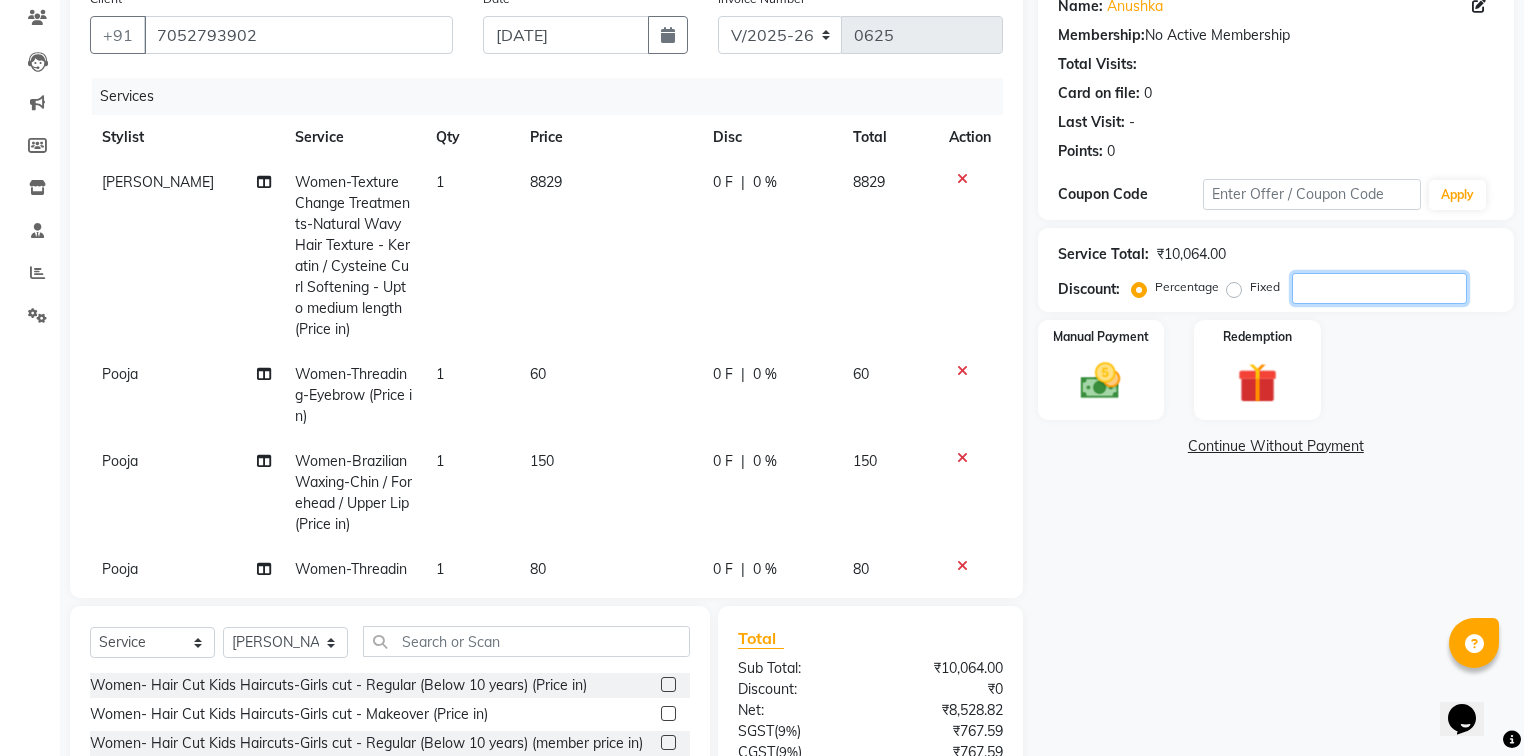 type 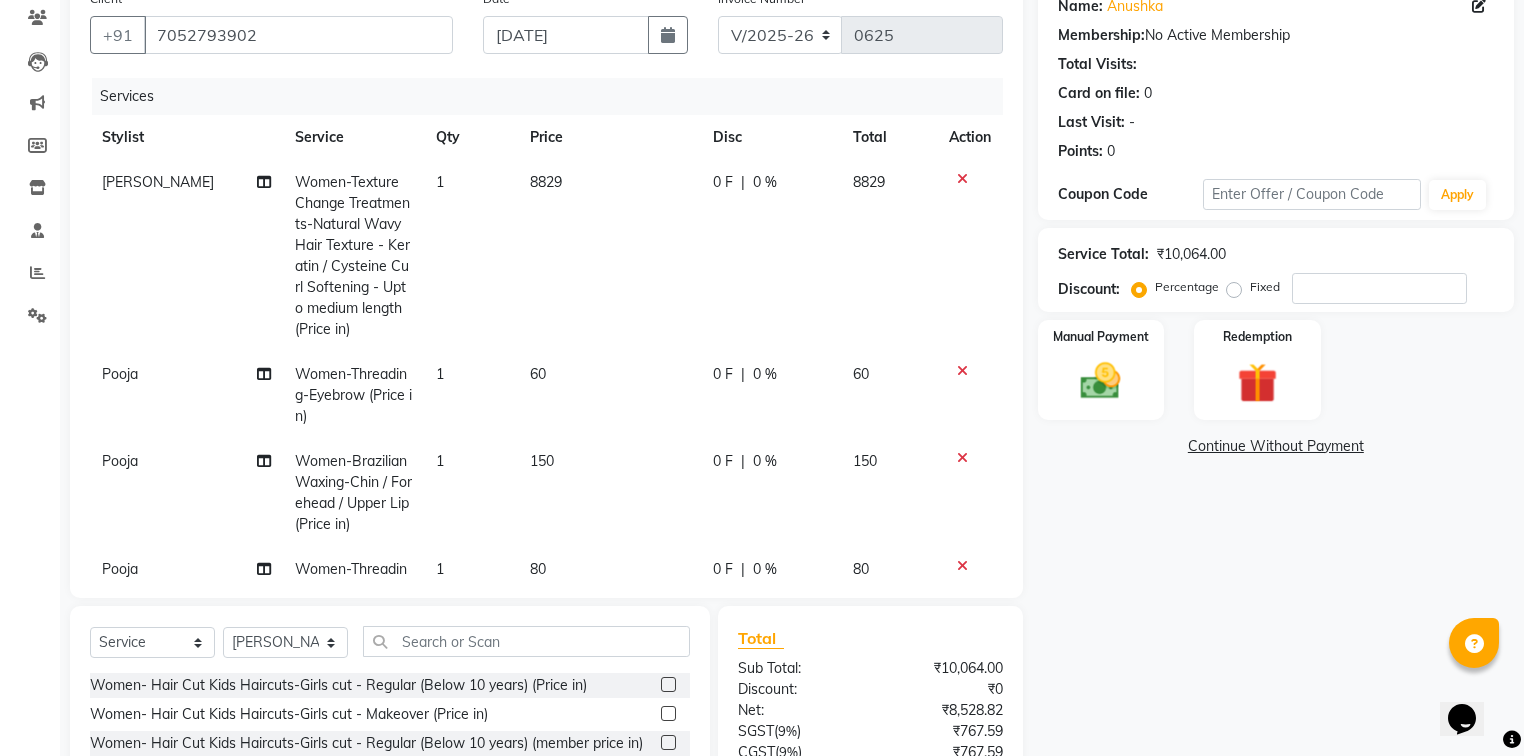 click on "0 F" 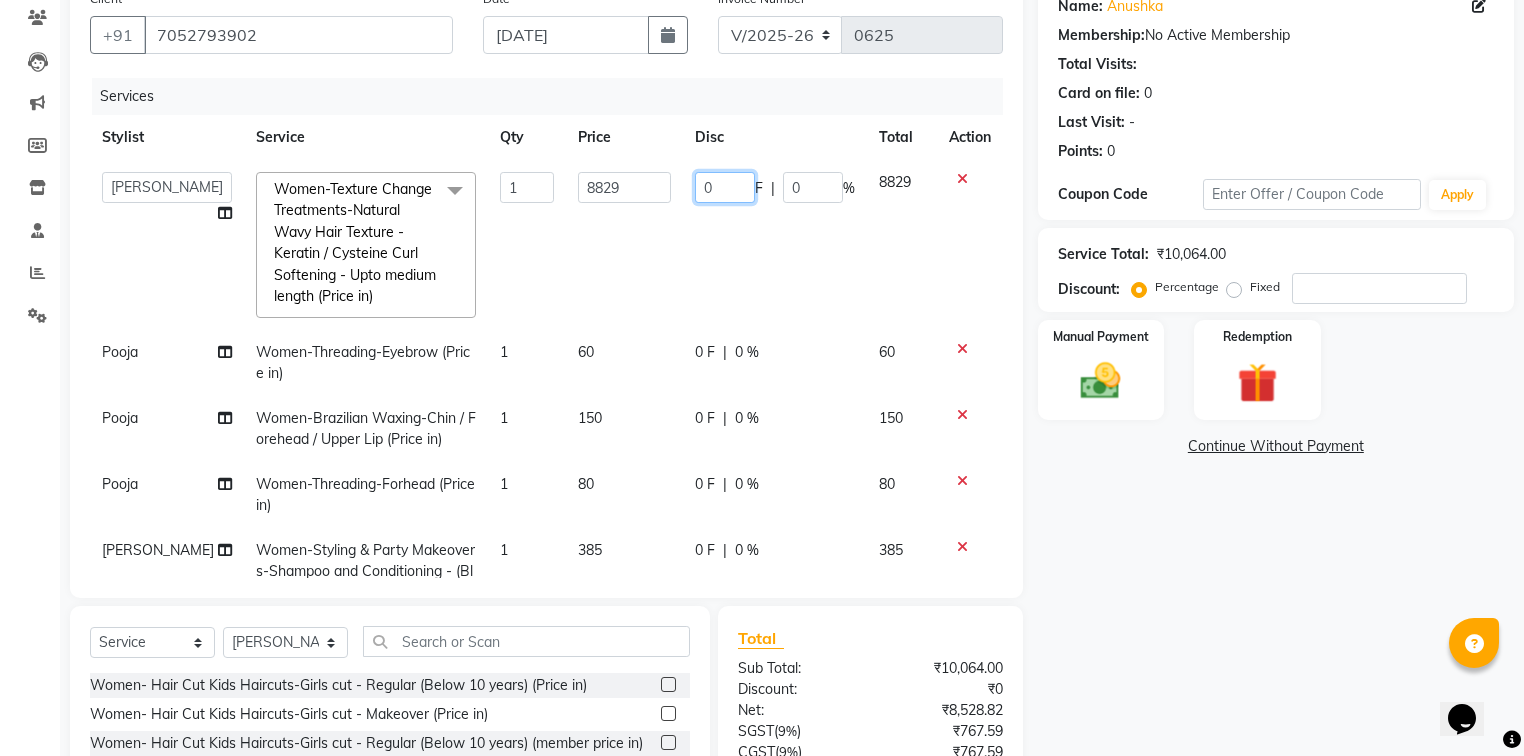 drag, startPoint x: 721, startPoint y: 184, endPoint x: 661, endPoint y: 208, distance: 64.62198 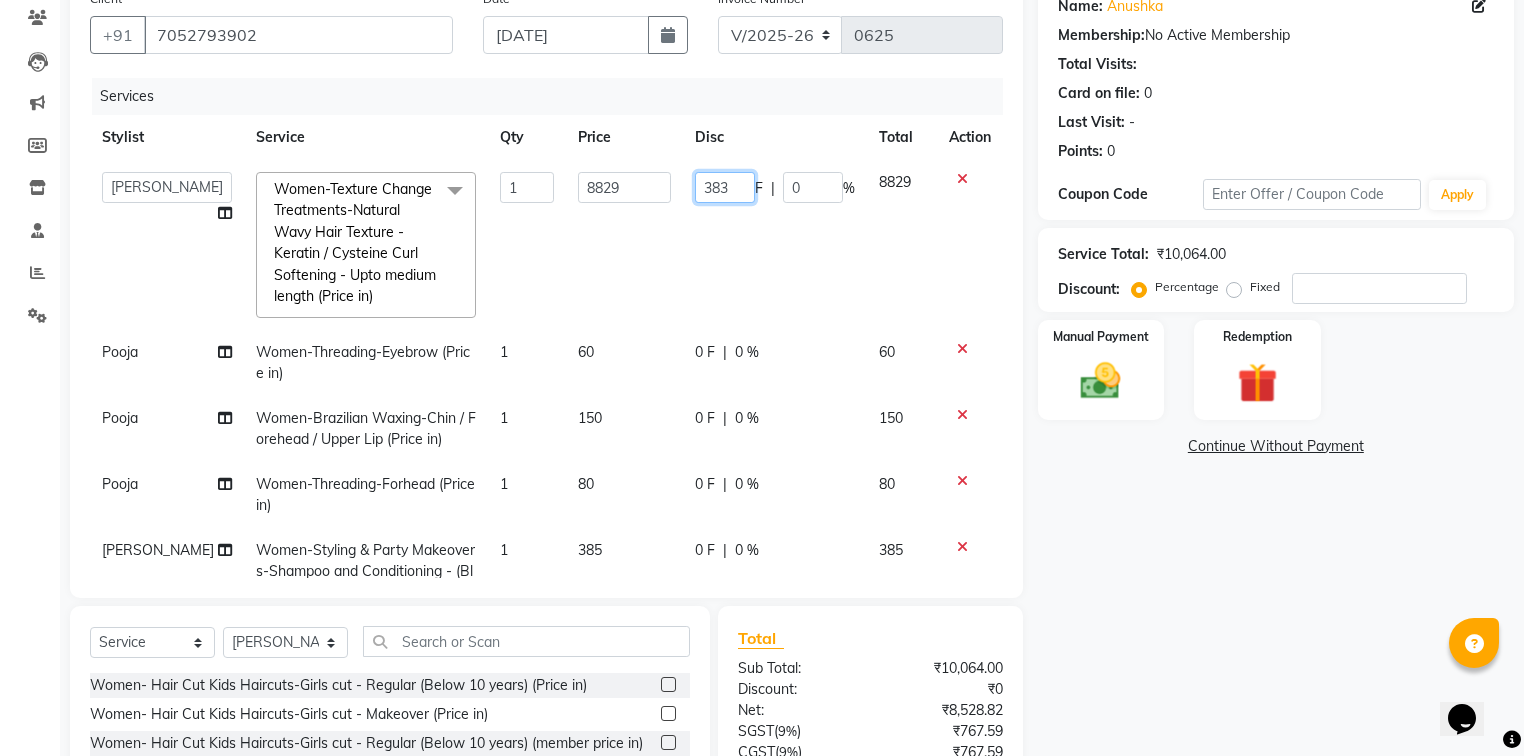 type on "3830" 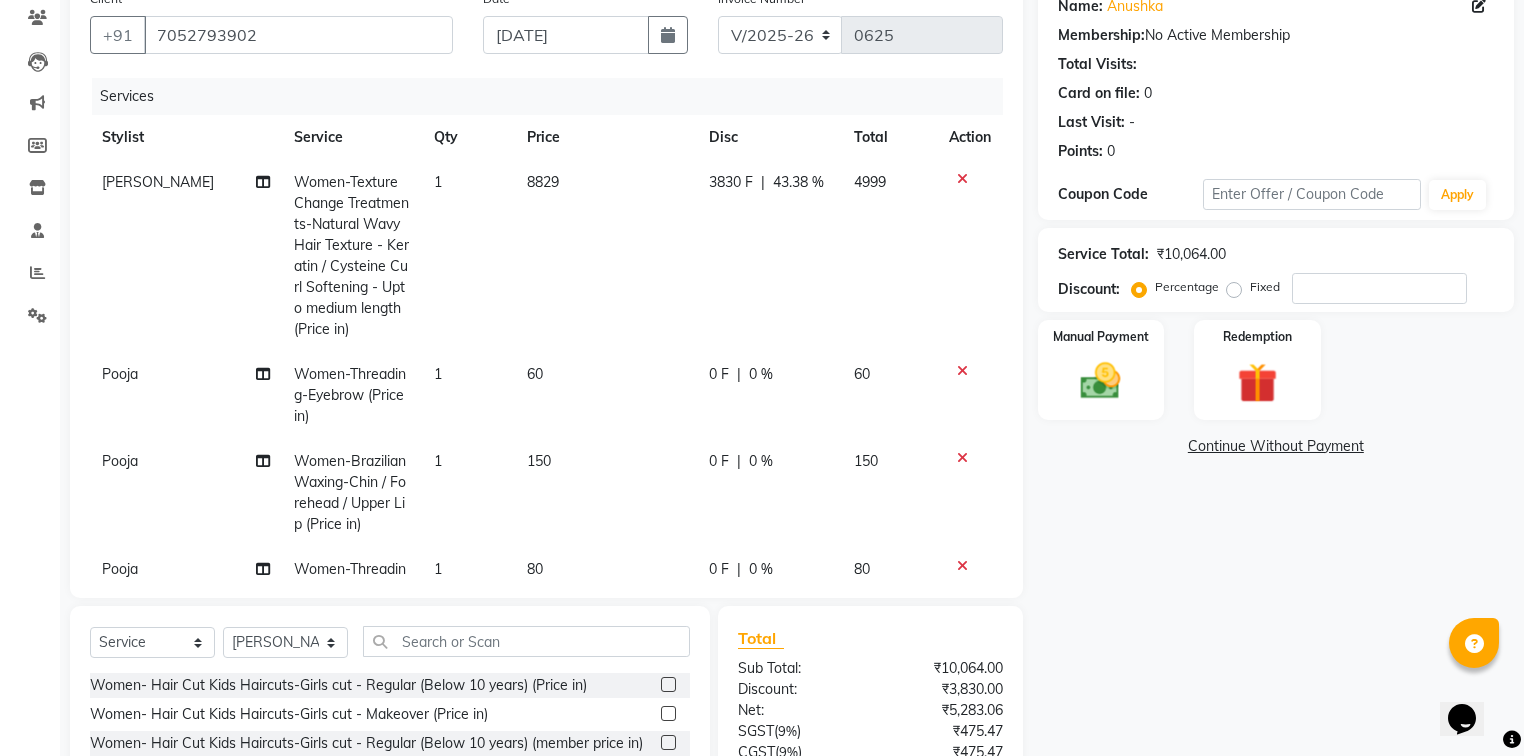 click on "3830 F | 43.38 %" 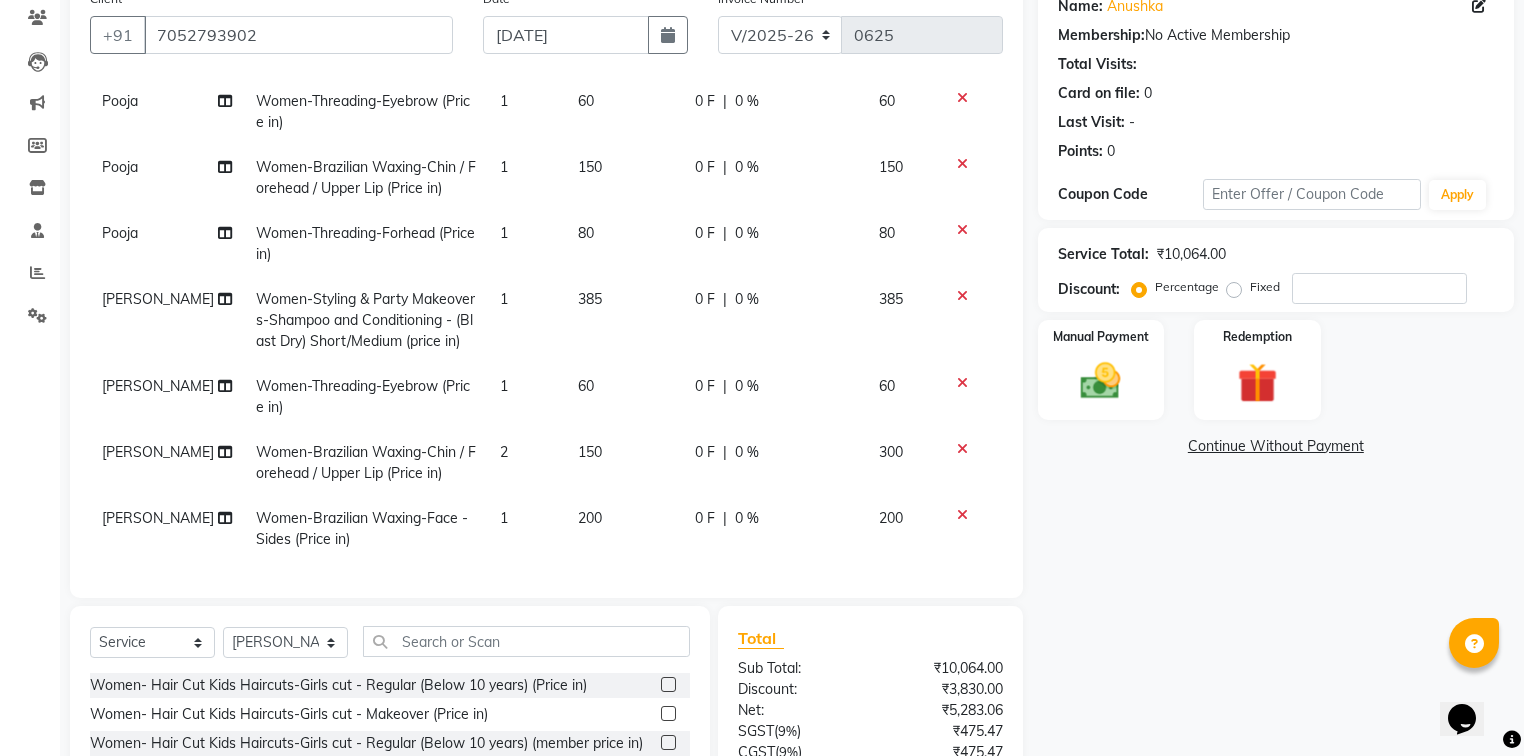 scroll, scrollTop: 250, scrollLeft: 0, axis: vertical 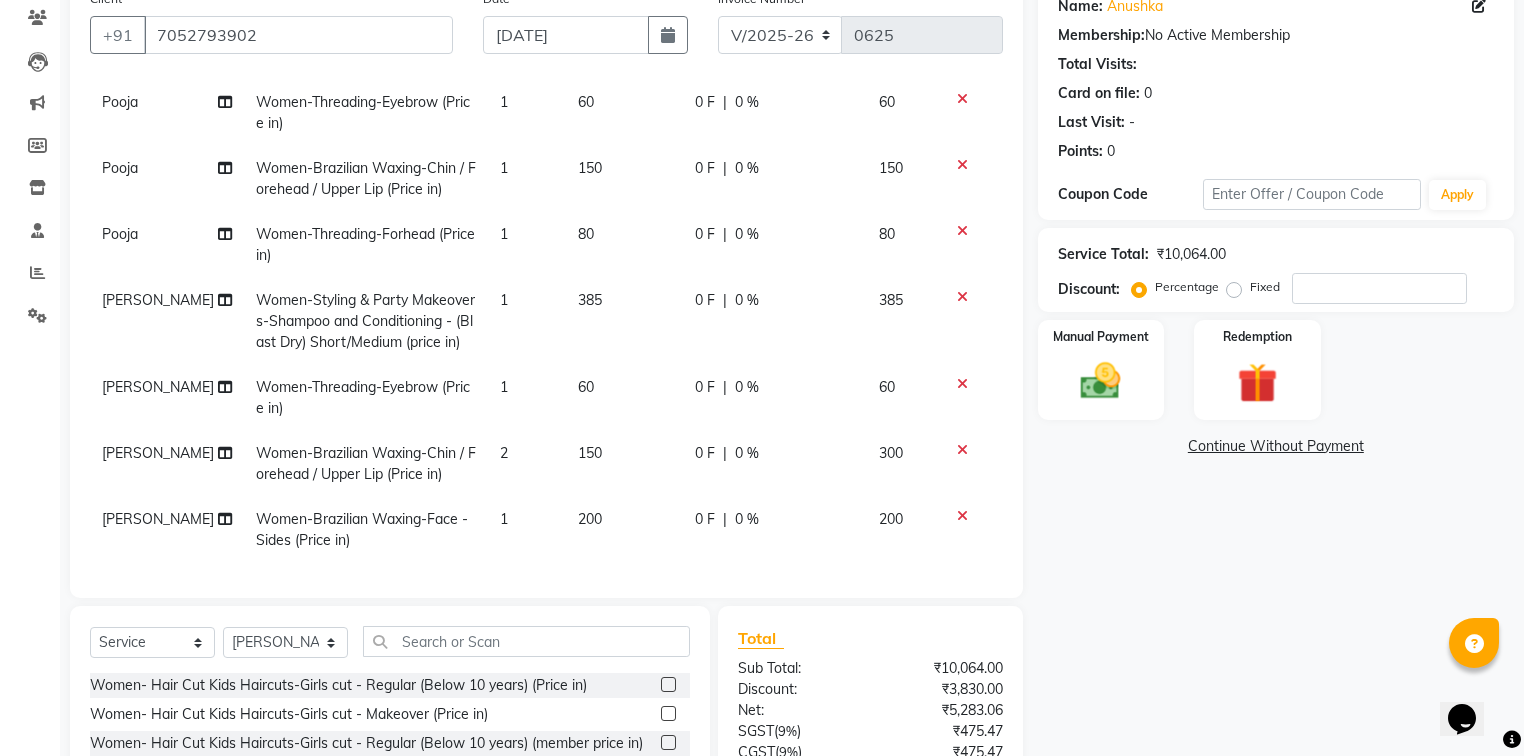 click on "0 F" 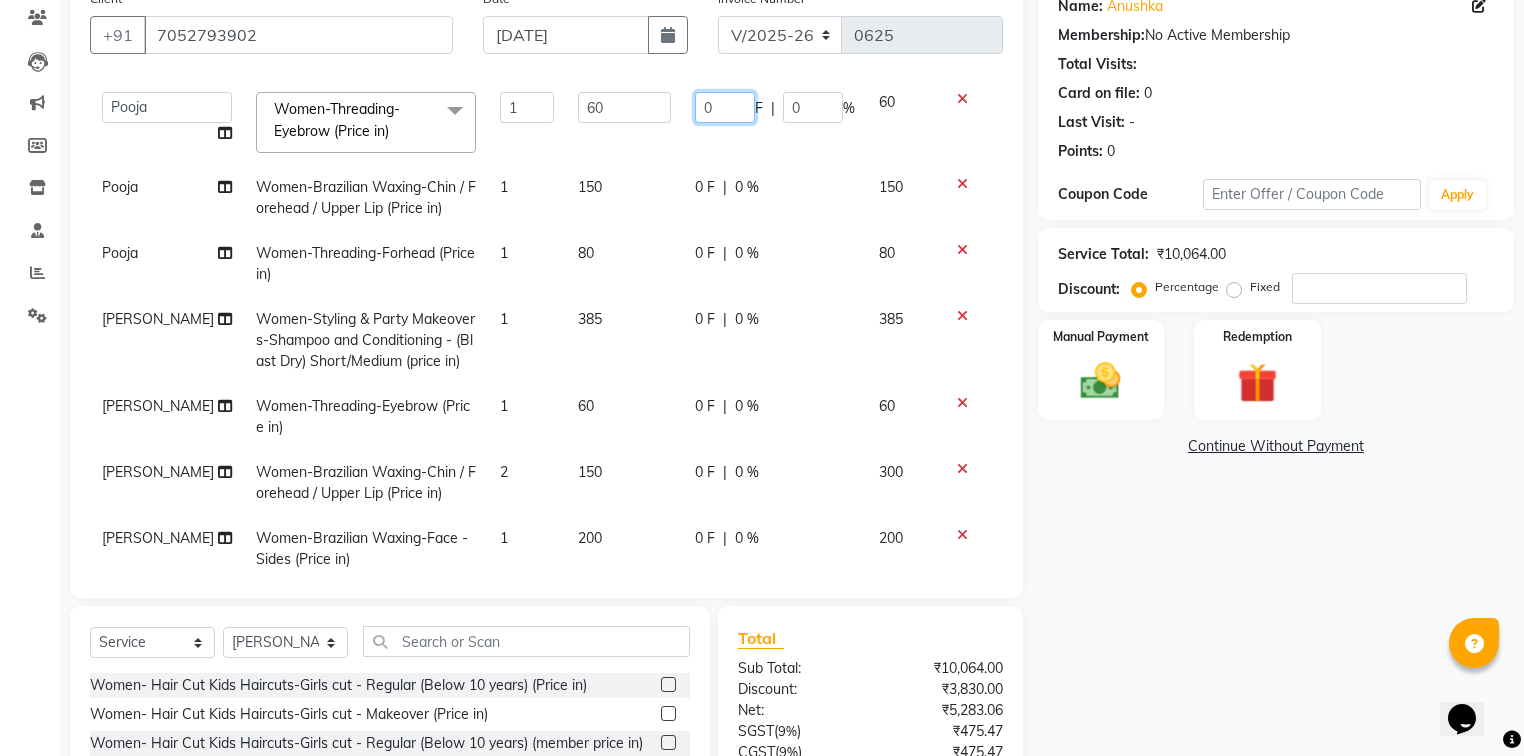 drag, startPoint x: 700, startPoint y: 114, endPoint x: 642, endPoint y: 116, distance: 58.034473 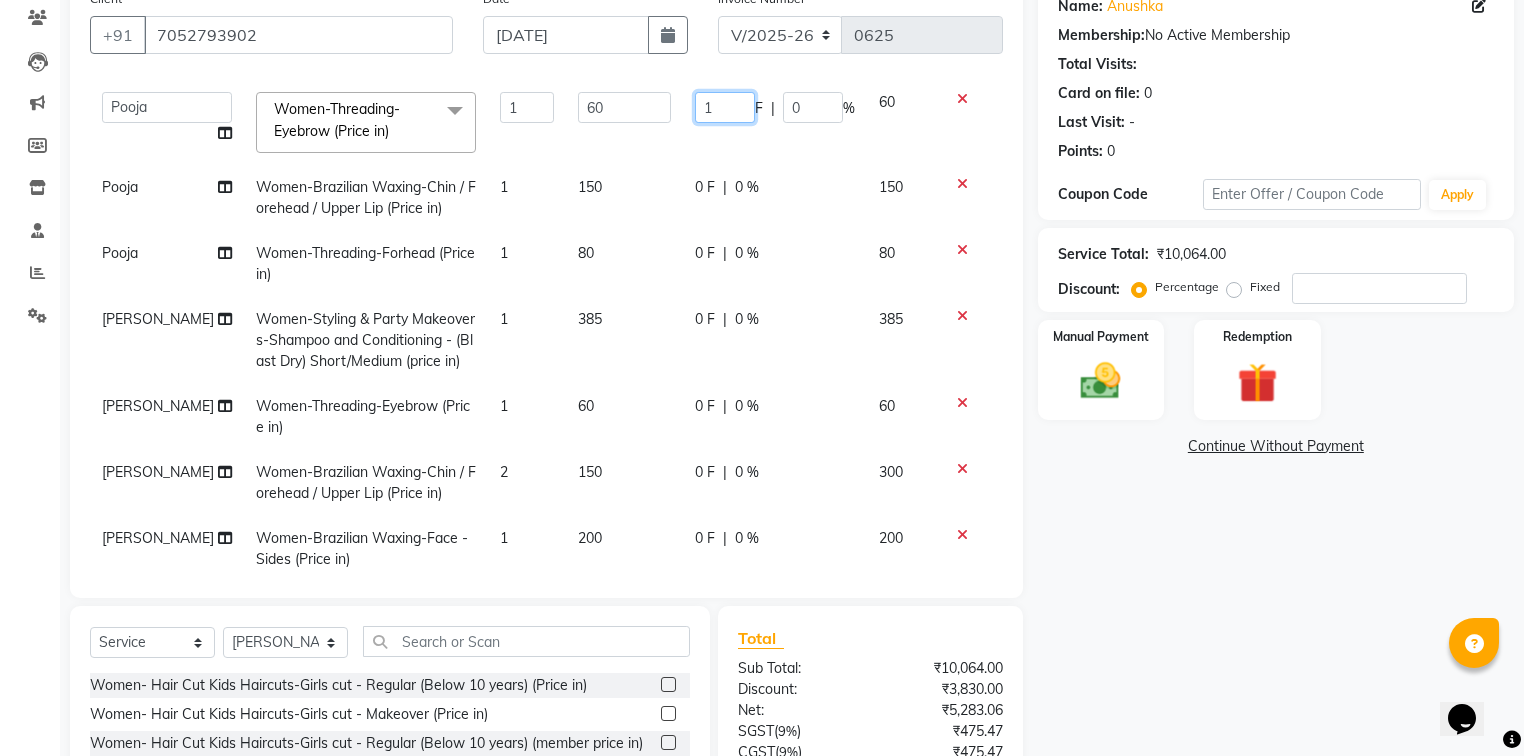 type on "10" 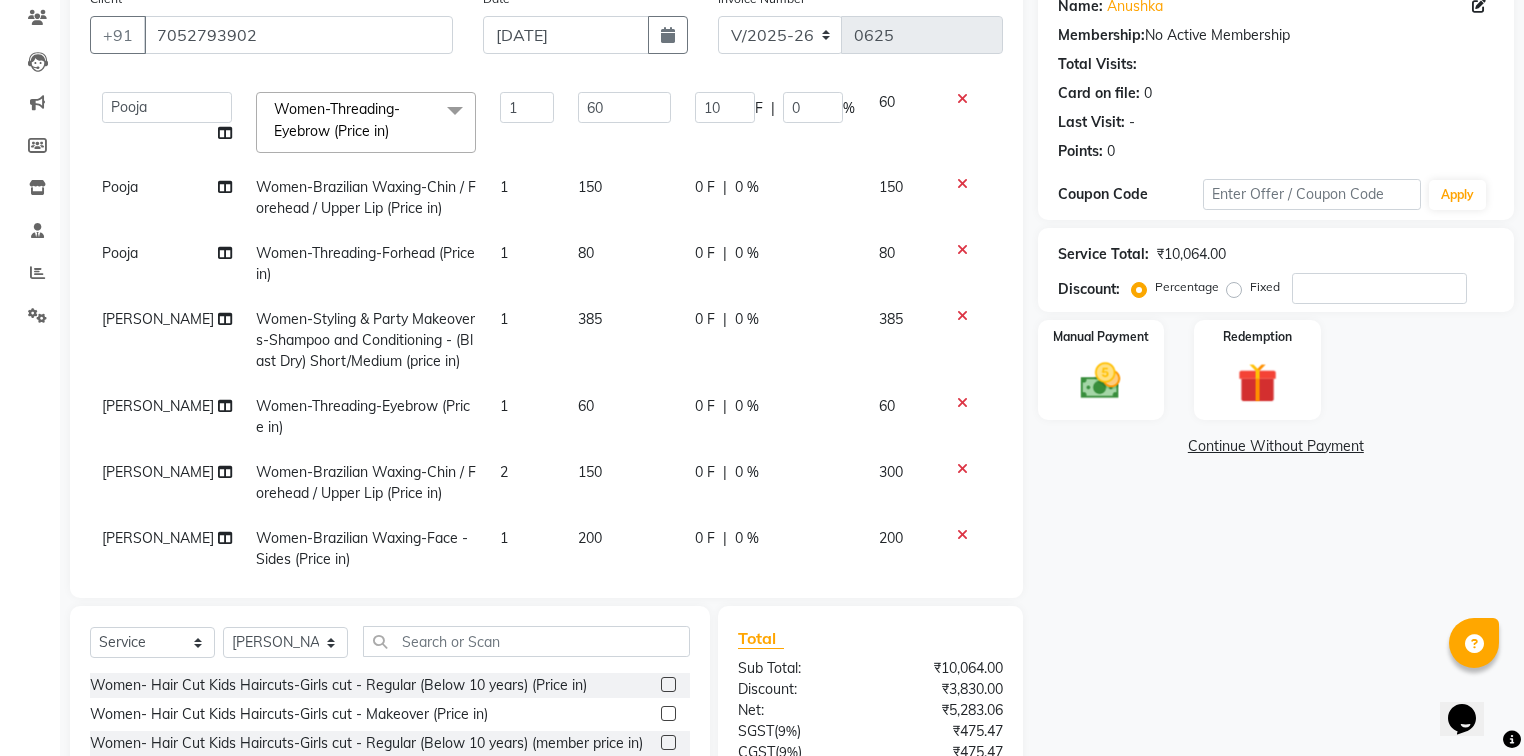 click on "0 F | 0 %" 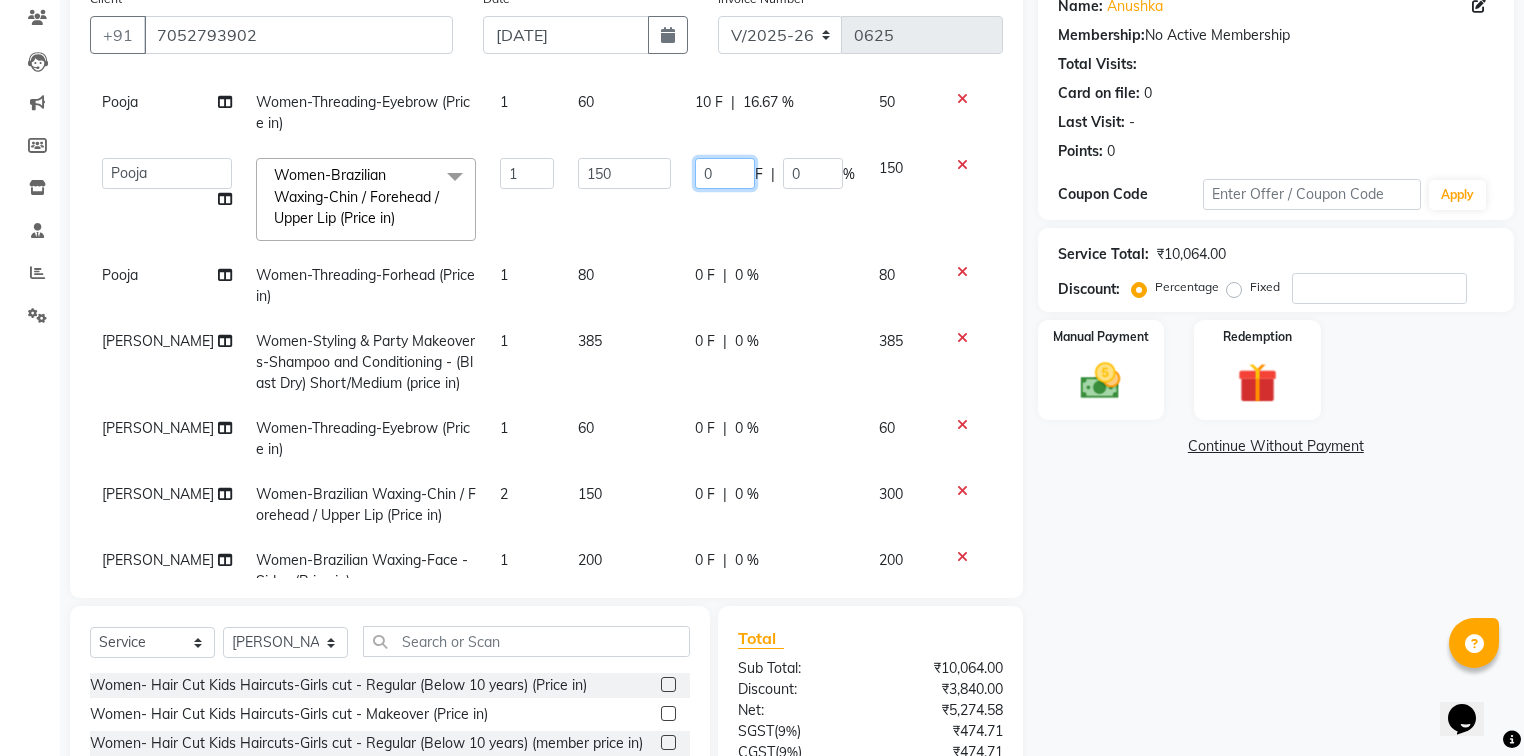 drag, startPoint x: 707, startPoint y: 169, endPoint x: 692, endPoint y: 168, distance: 15.033297 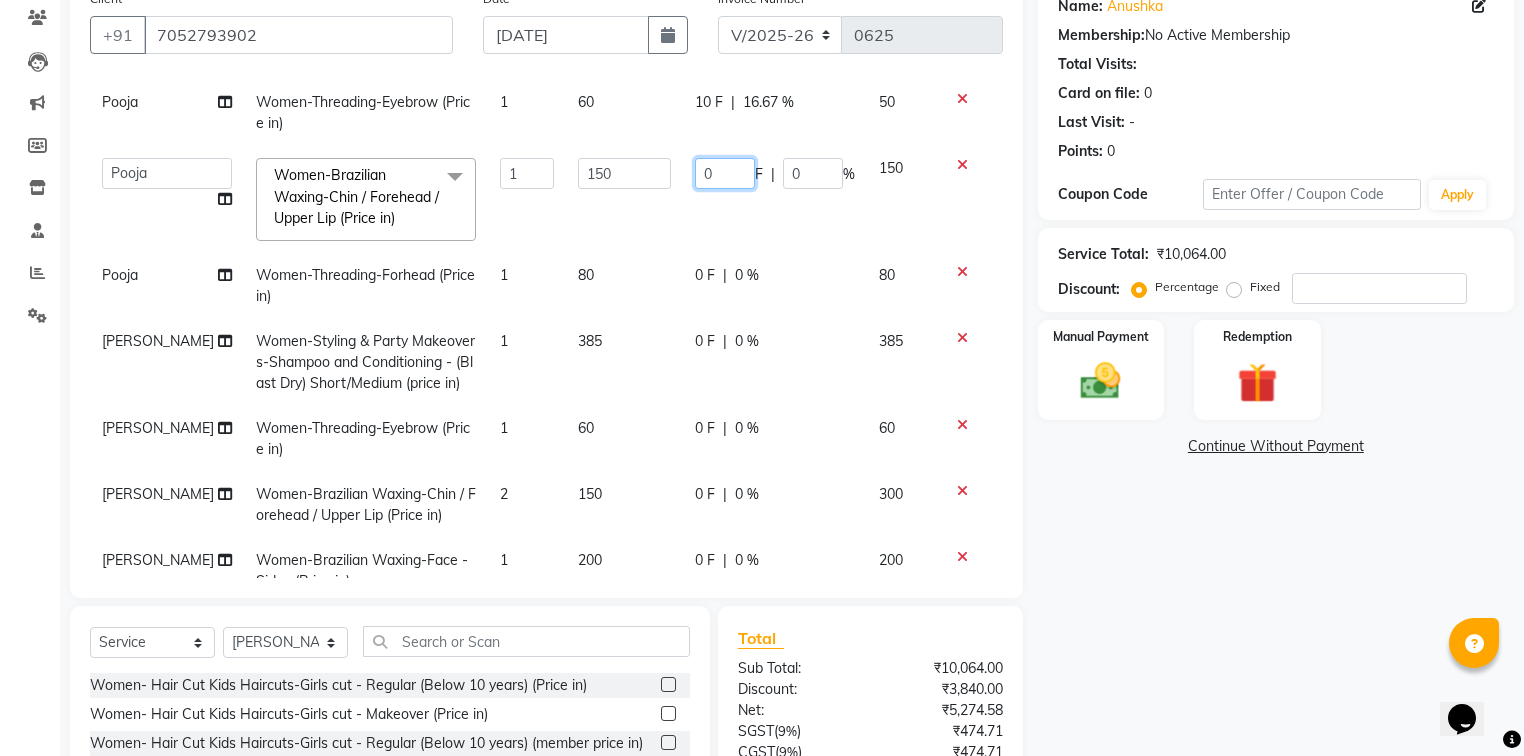 drag, startPoint x: 706, startPoint y: 173, endPoint x: 650, endPoint y: 188, distance: 57.974133 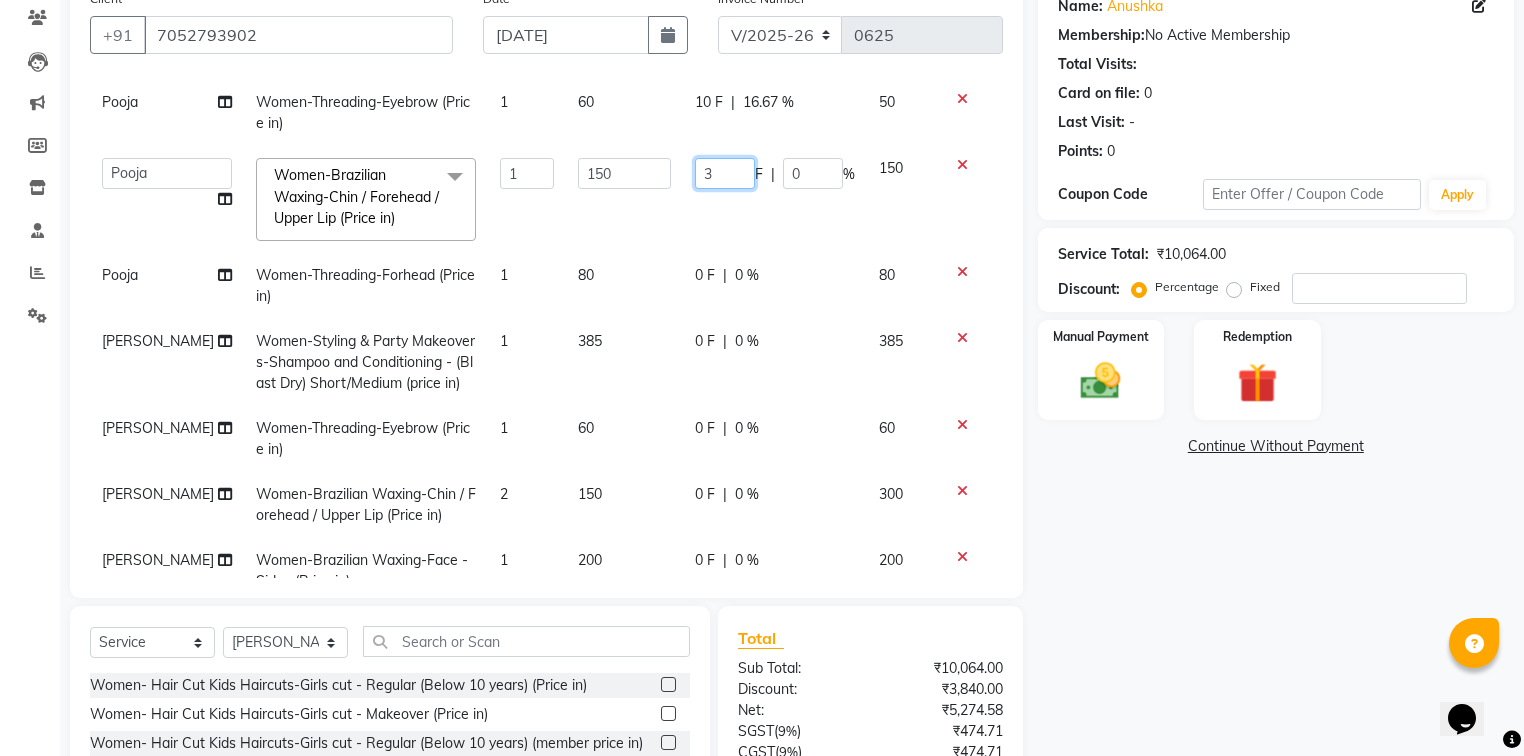 type on "30" 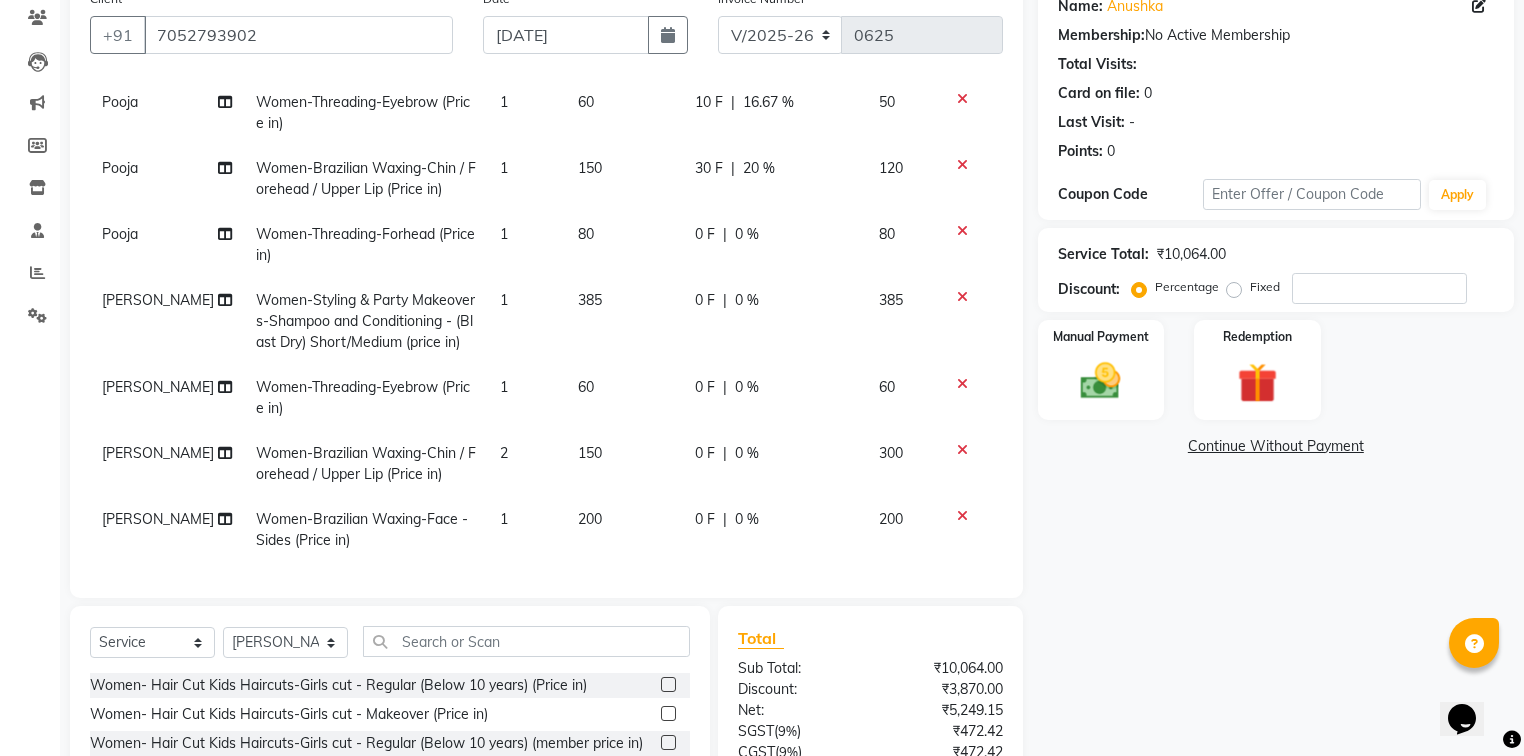 click on "0 F | 0 %" 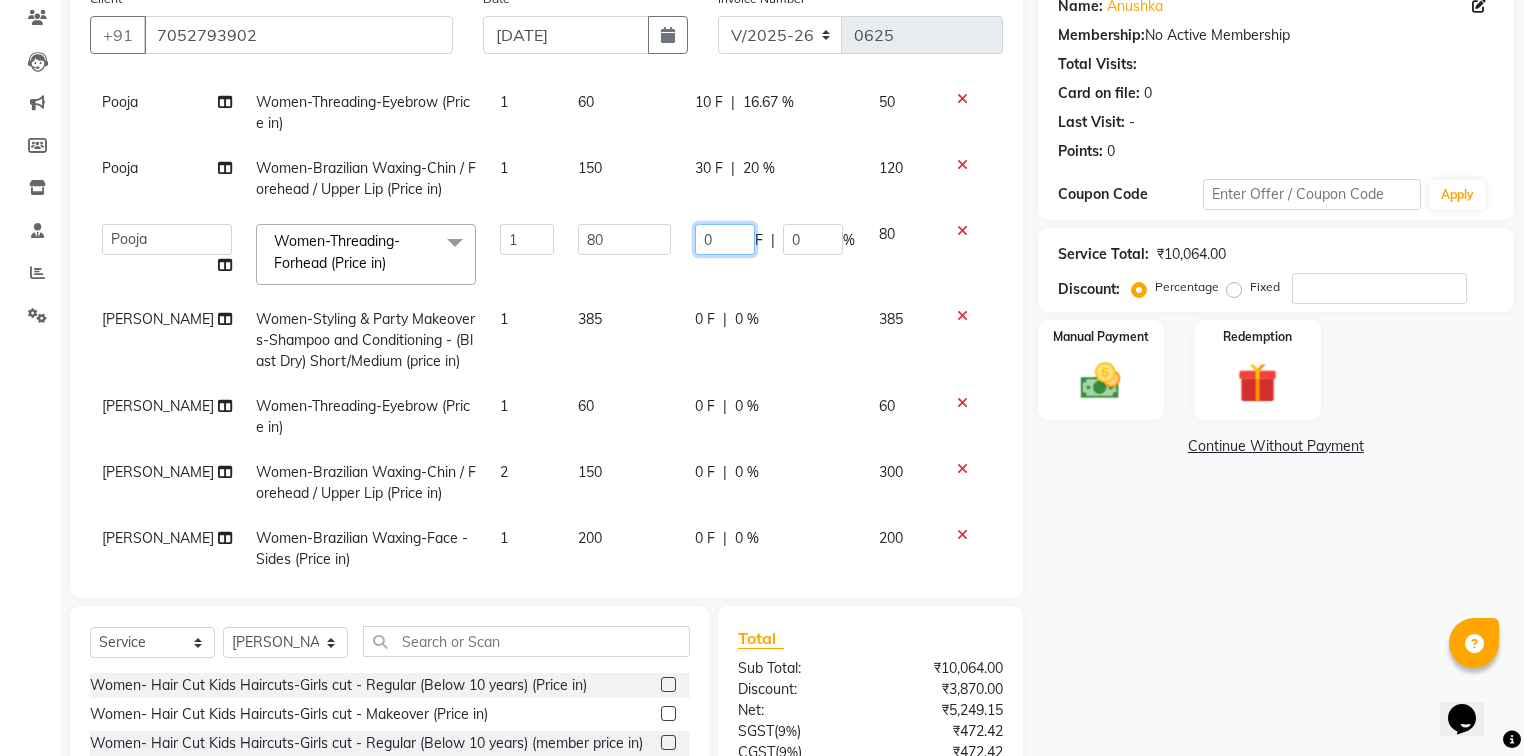drag, startPoint x: 703, startPoint y: 242, endPoint x: 660, endPoint y: 256, distance: 45.221676 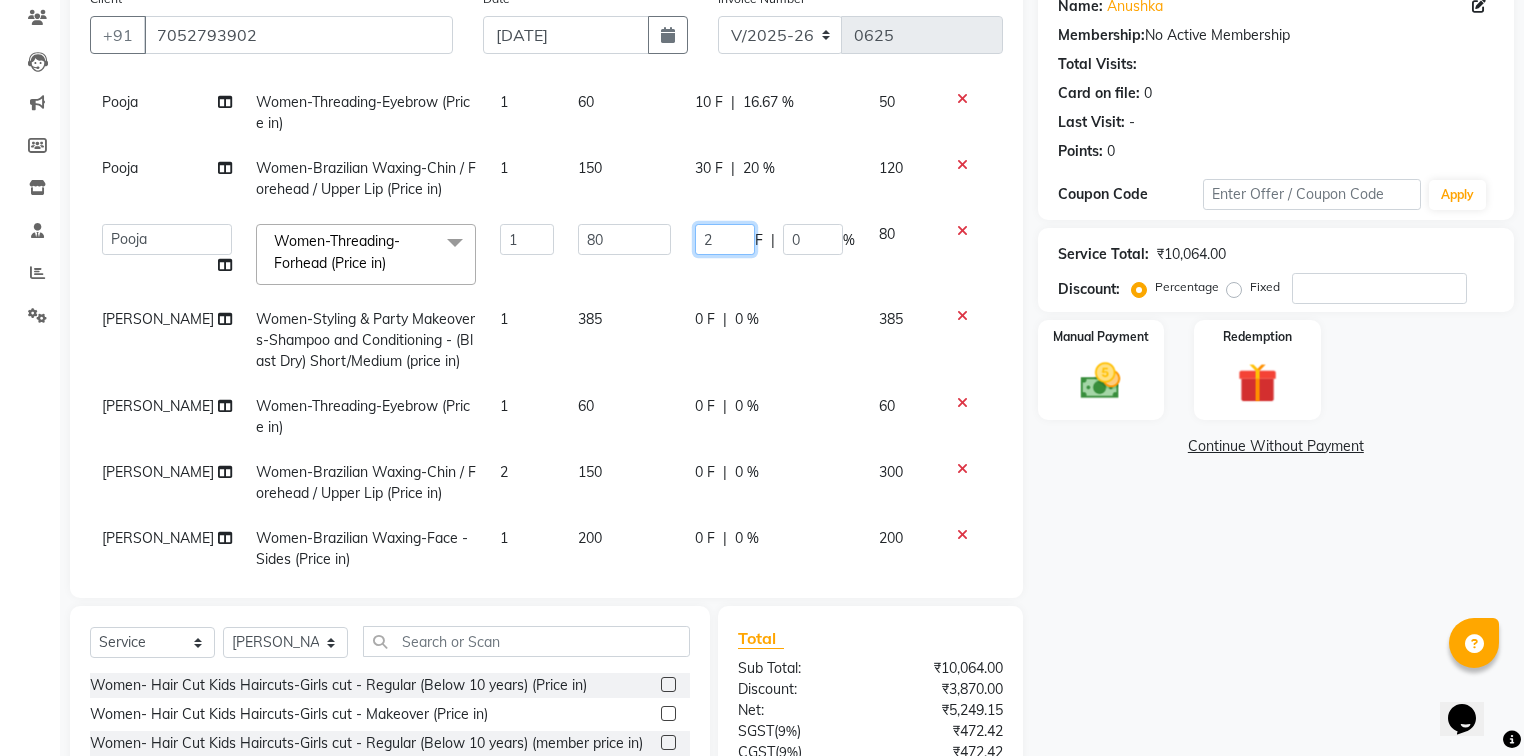 type on "20" 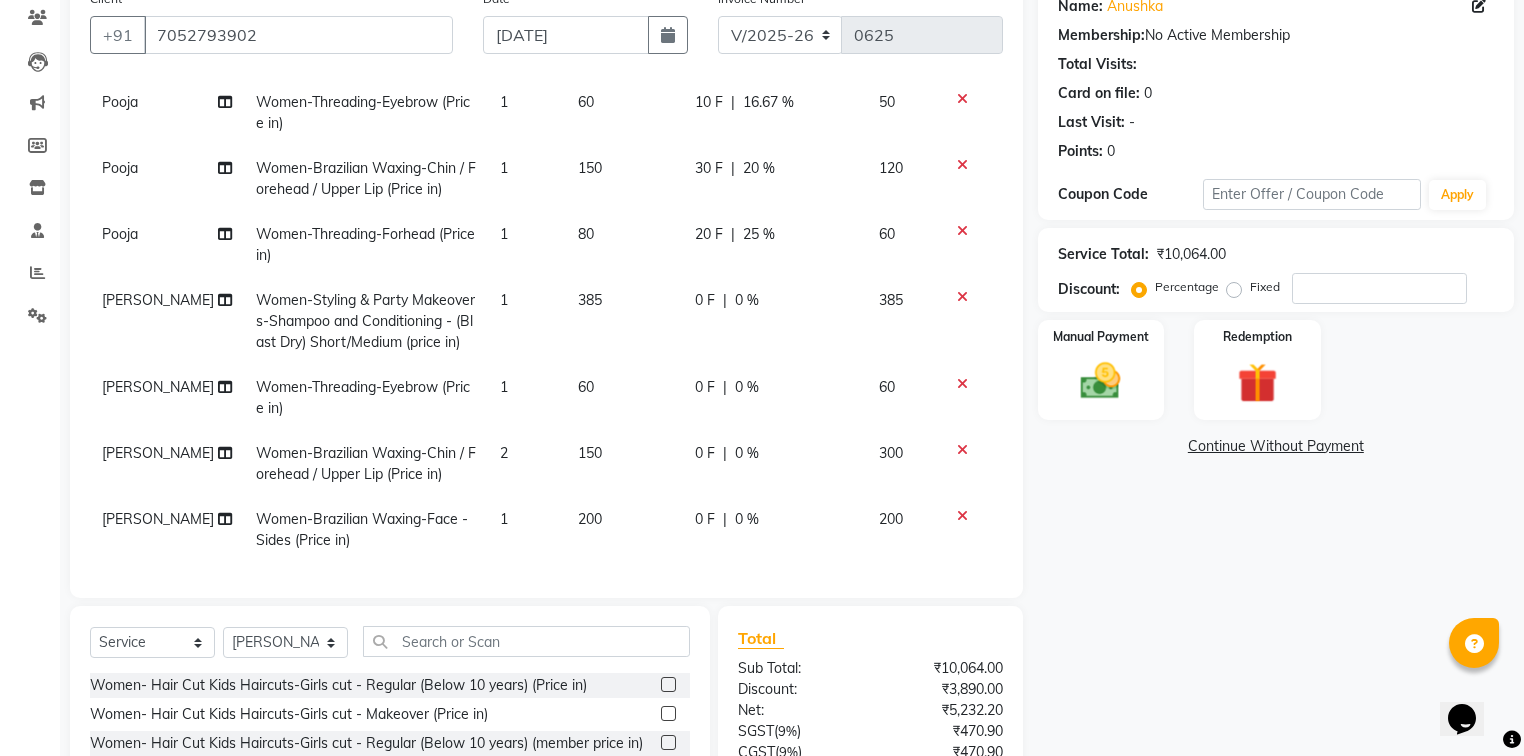 click on "0 F | 0 %" 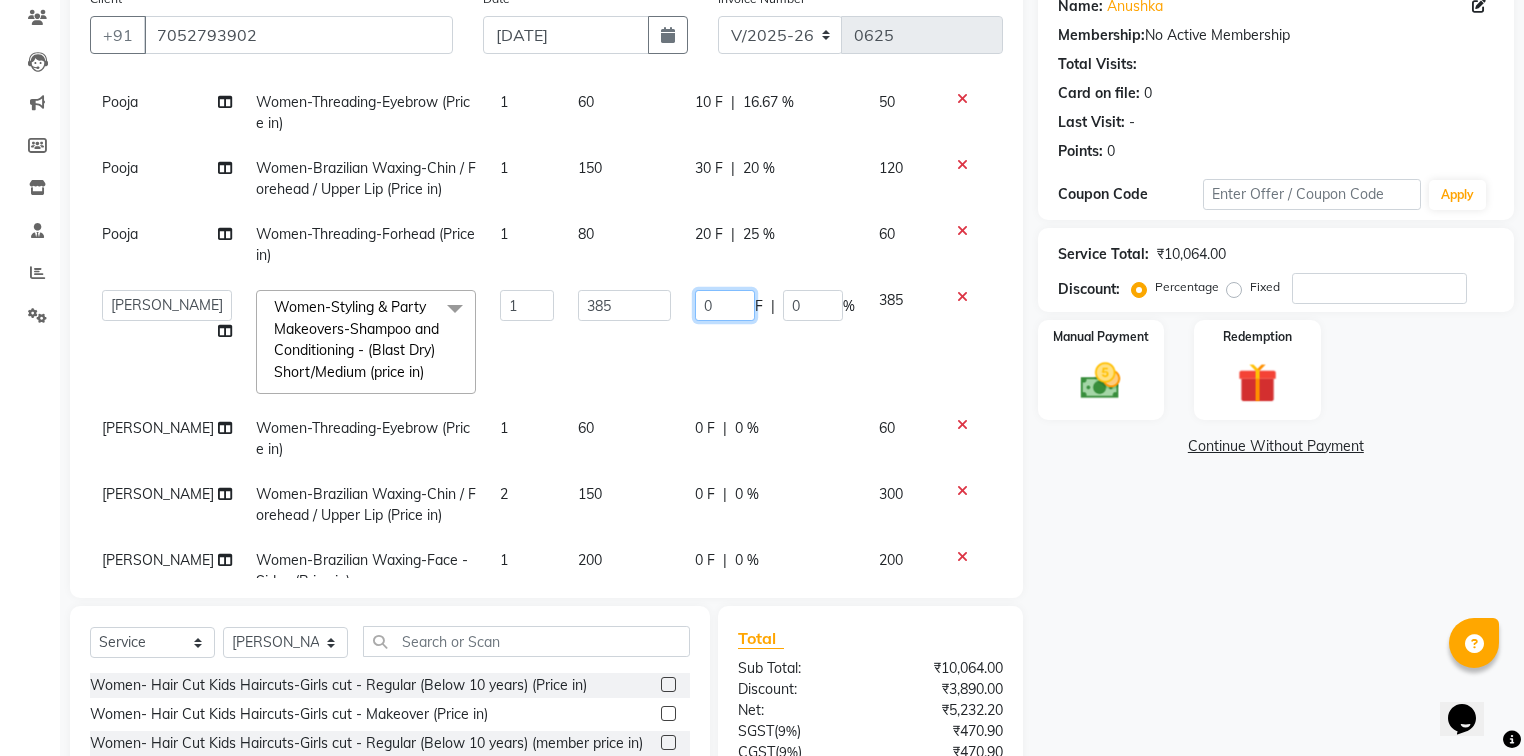 drag, startPoint x: 708, startPoint y: 304, endPoint x: 646, endPoint y: 320, distance: 64.03124 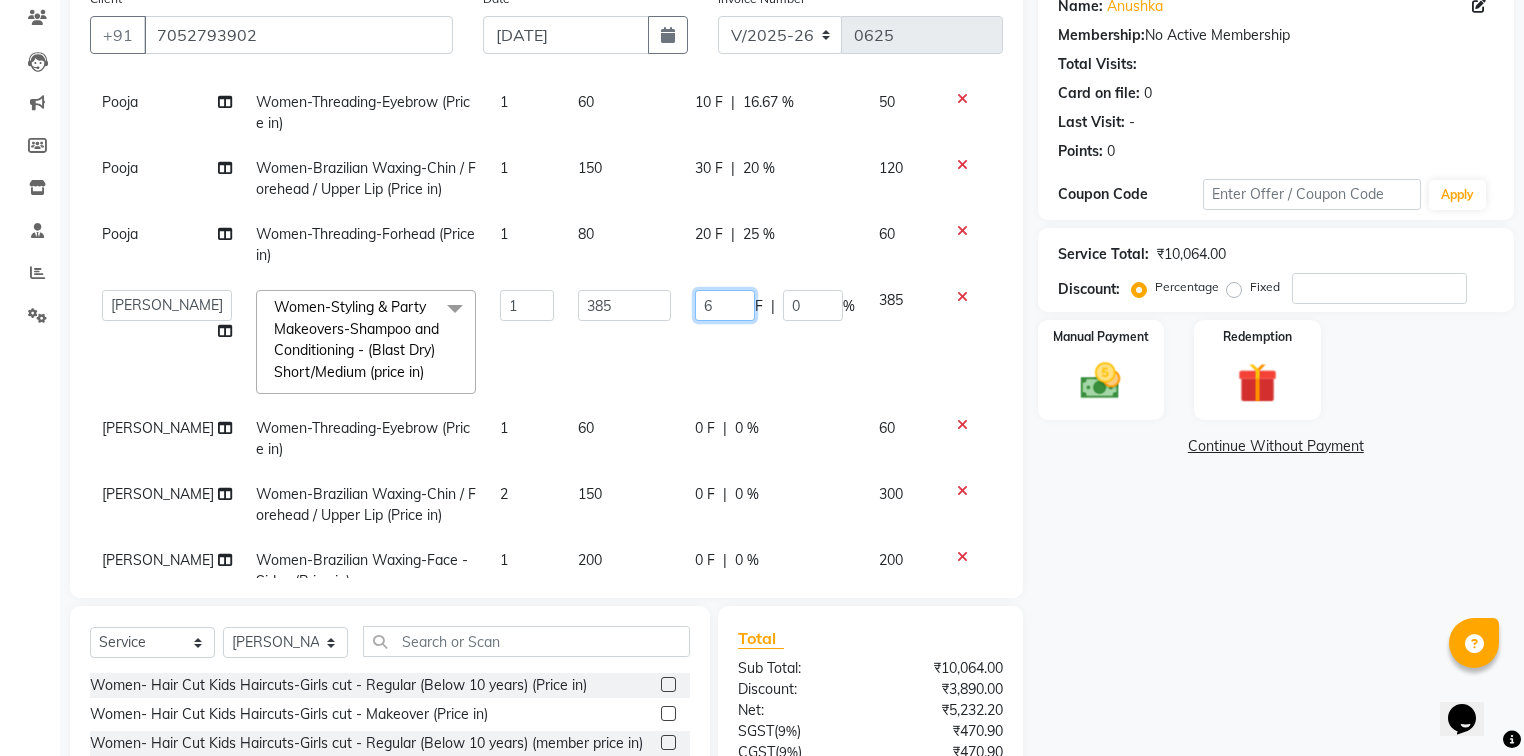 type on "65" 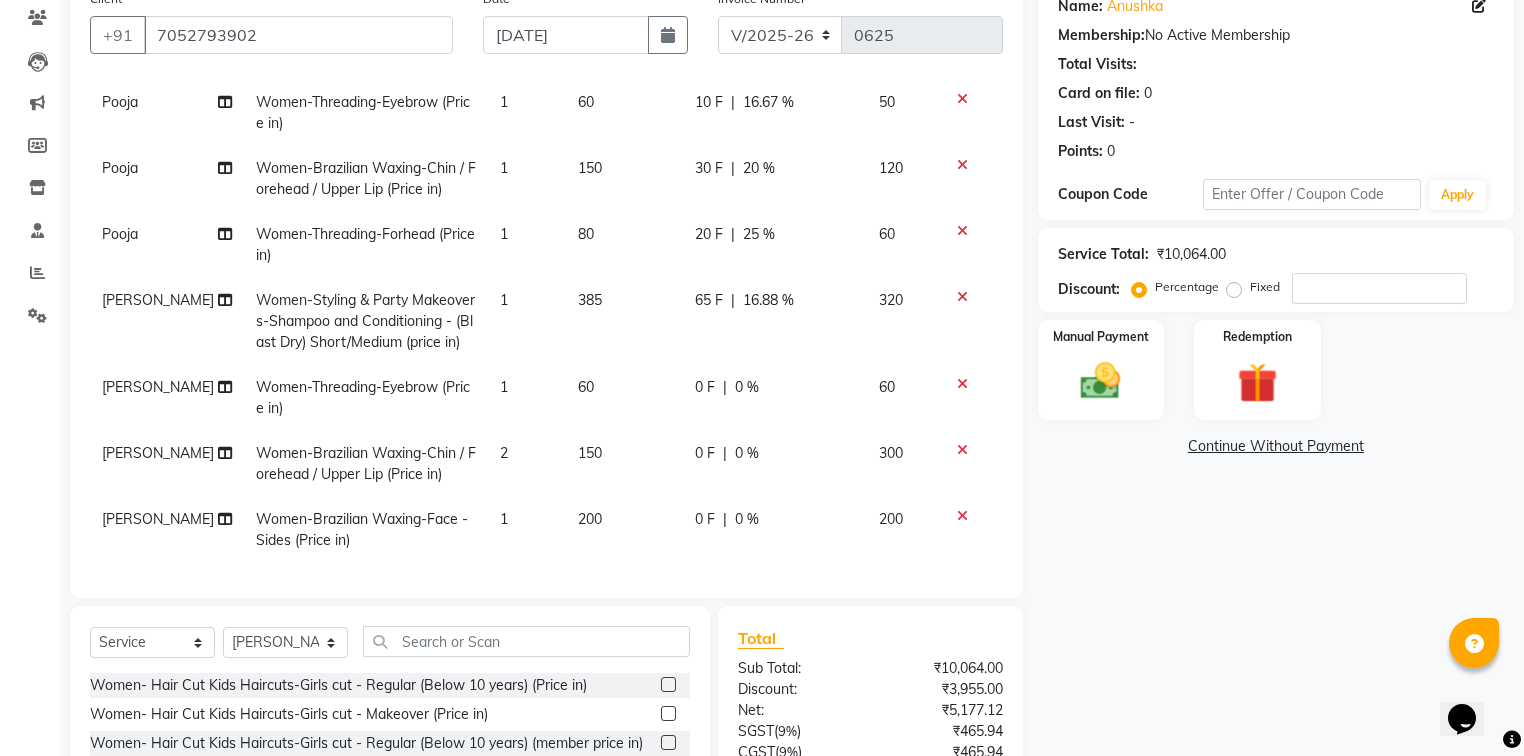 click on "0 F | 0 %" 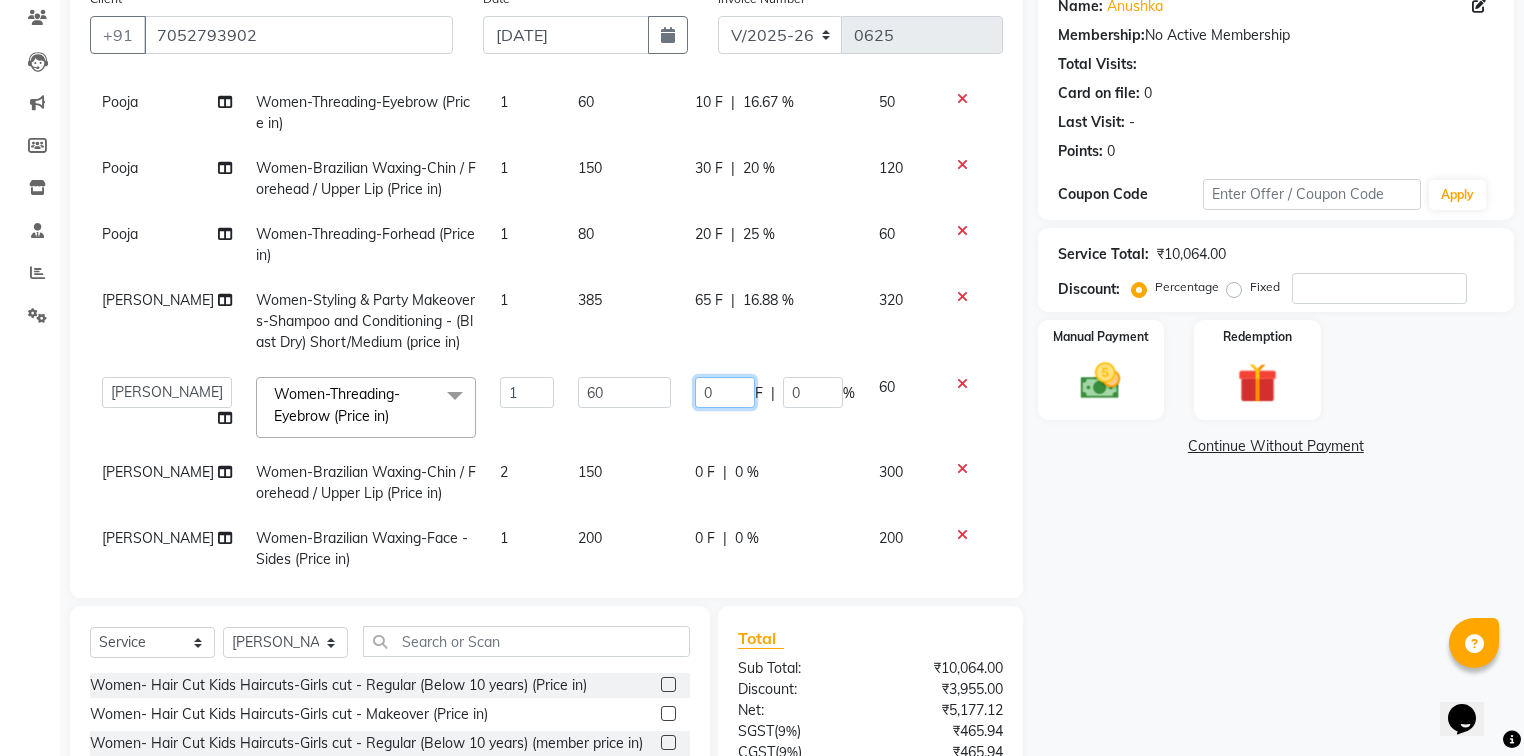 drag, startPoint x: 717, startPoint y: 388, endPoint x: 646, endPoint y: 412, distance: 74.94665 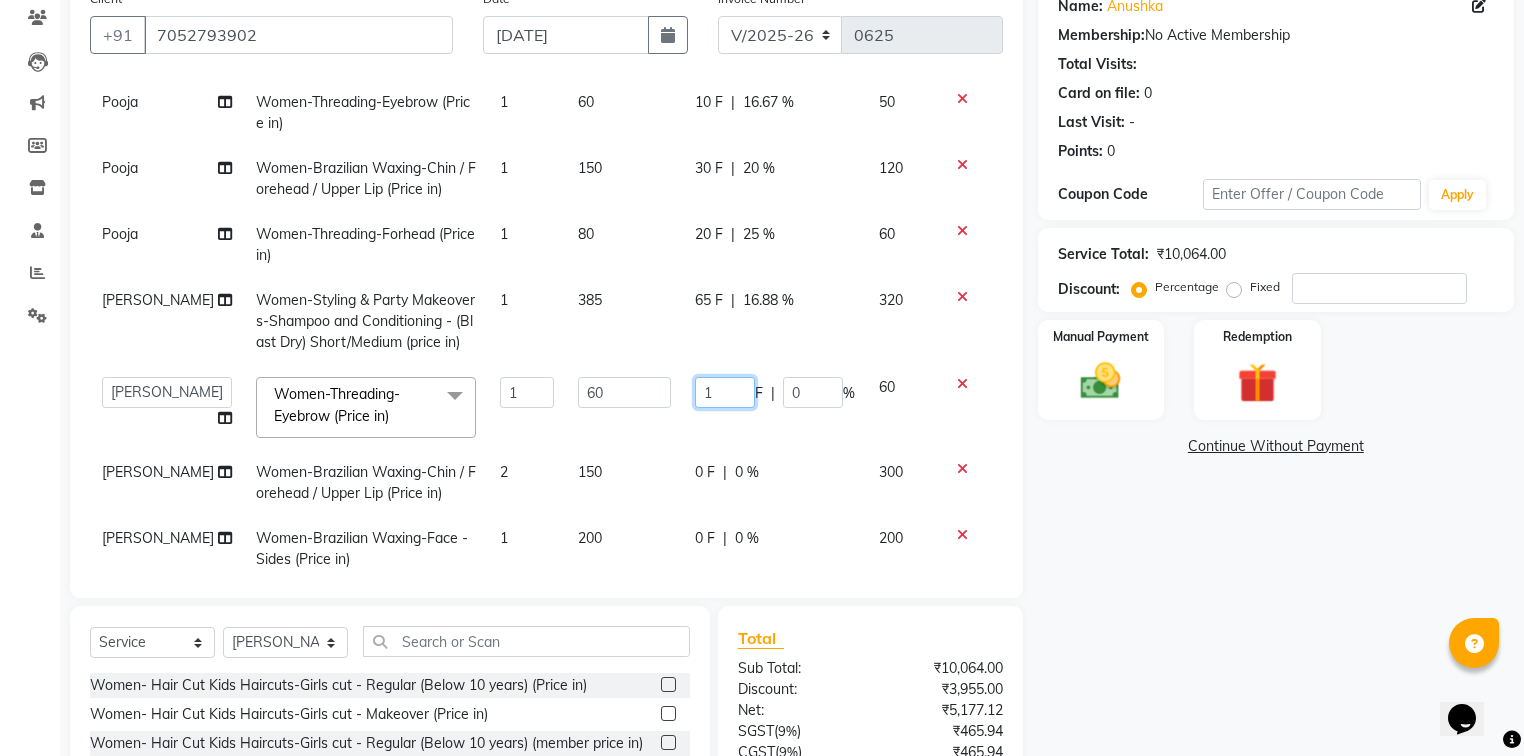 type on "10" 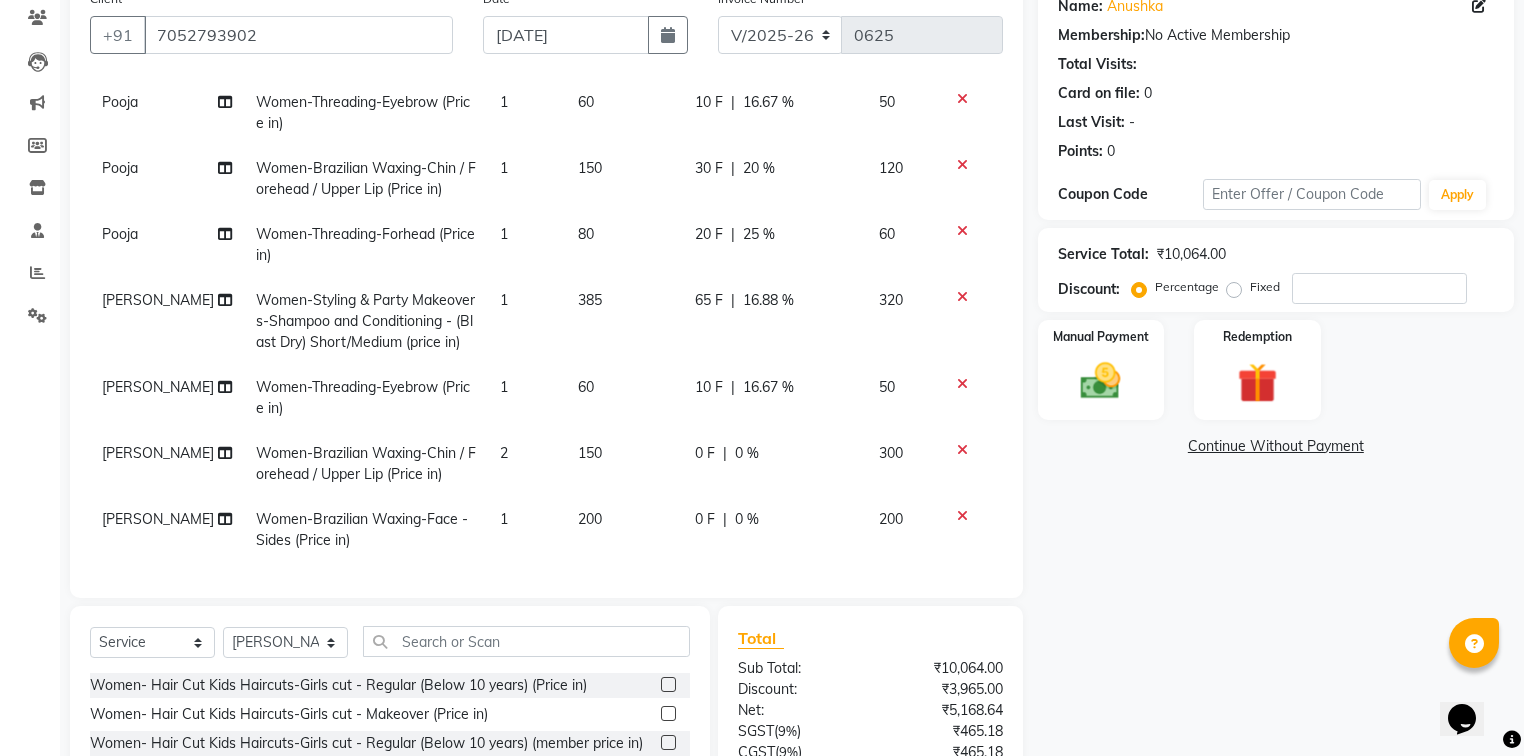 click on "0 F | 0 %" 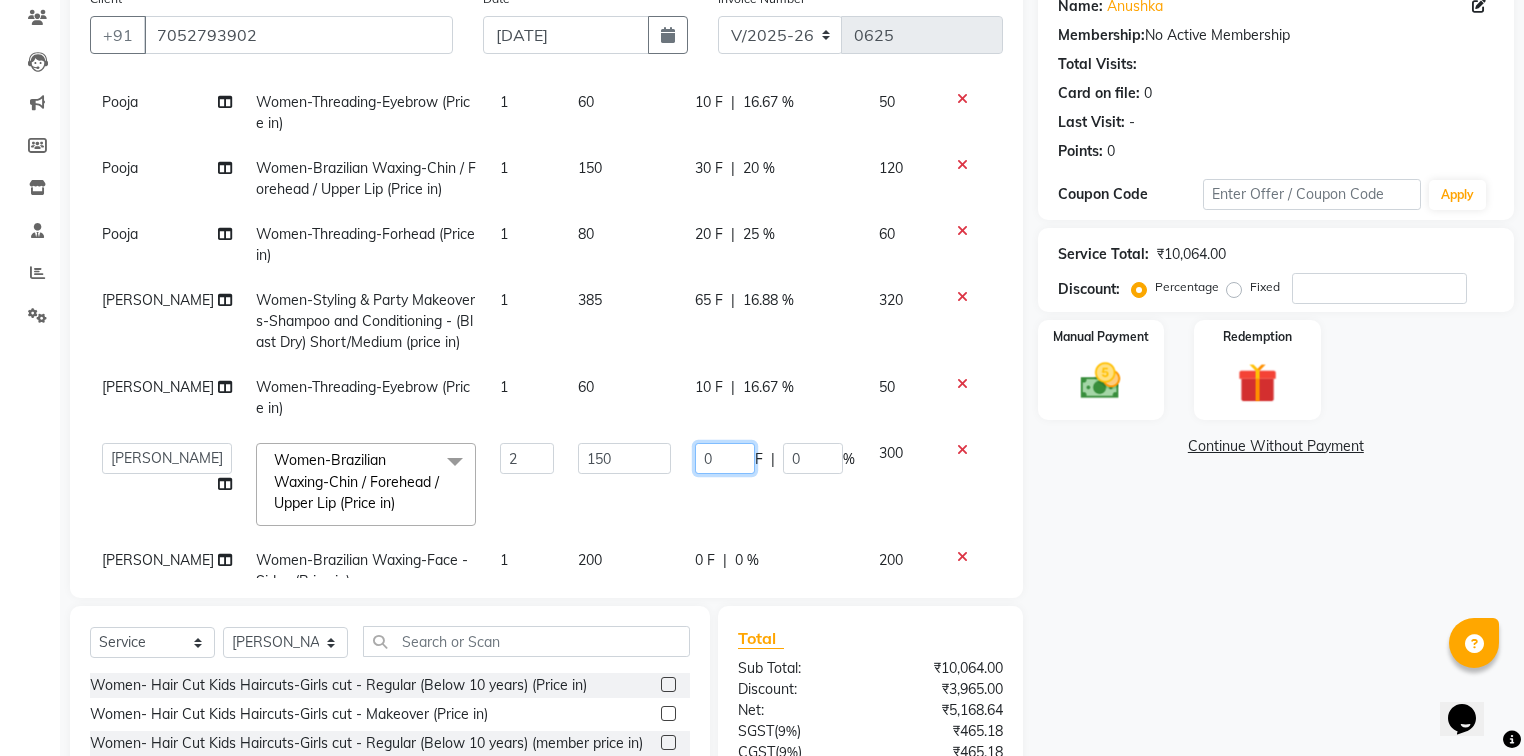 drag, startPoint x: 709, startPoint y: 456, endPoint x: 635, endPoint y: 480, distance: 77.7946 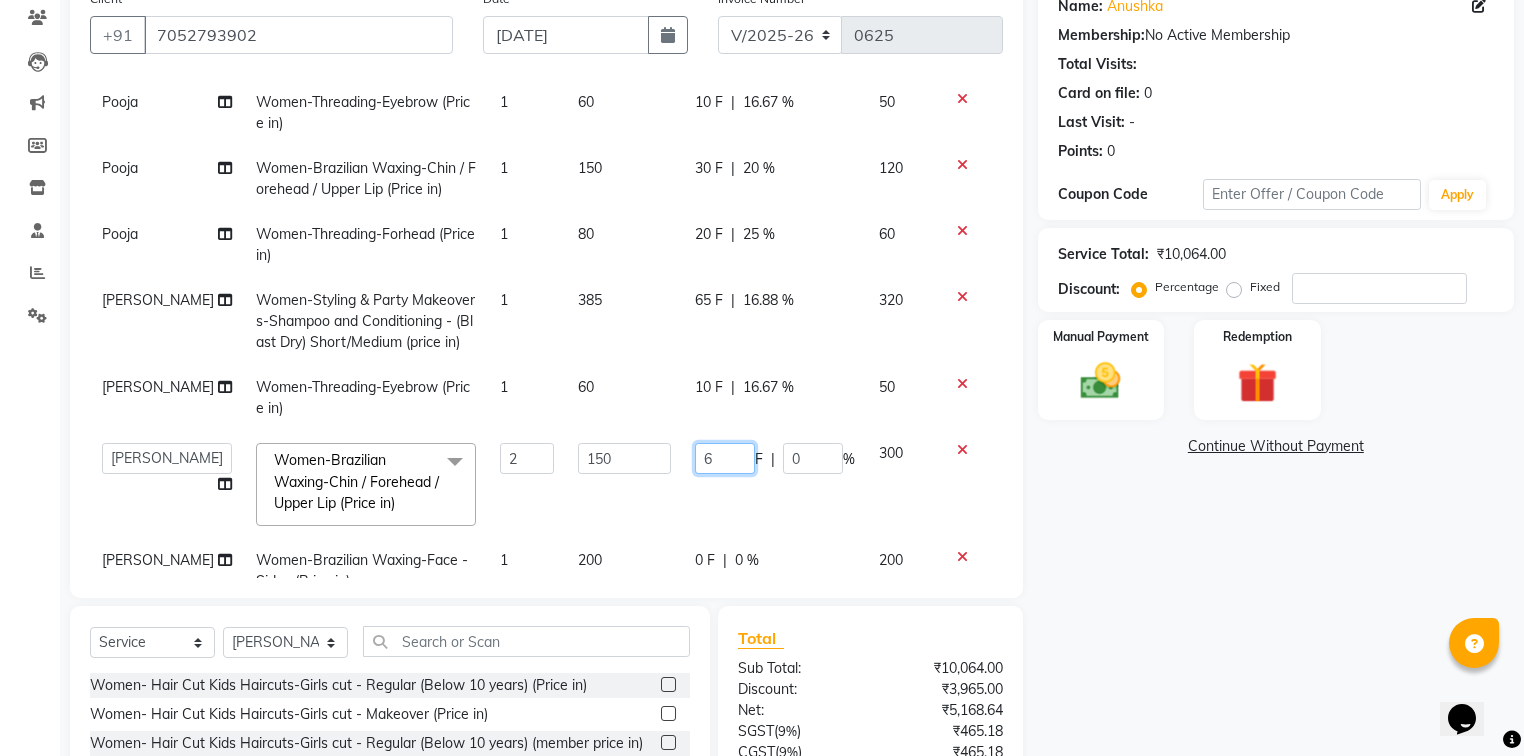 type on "60" 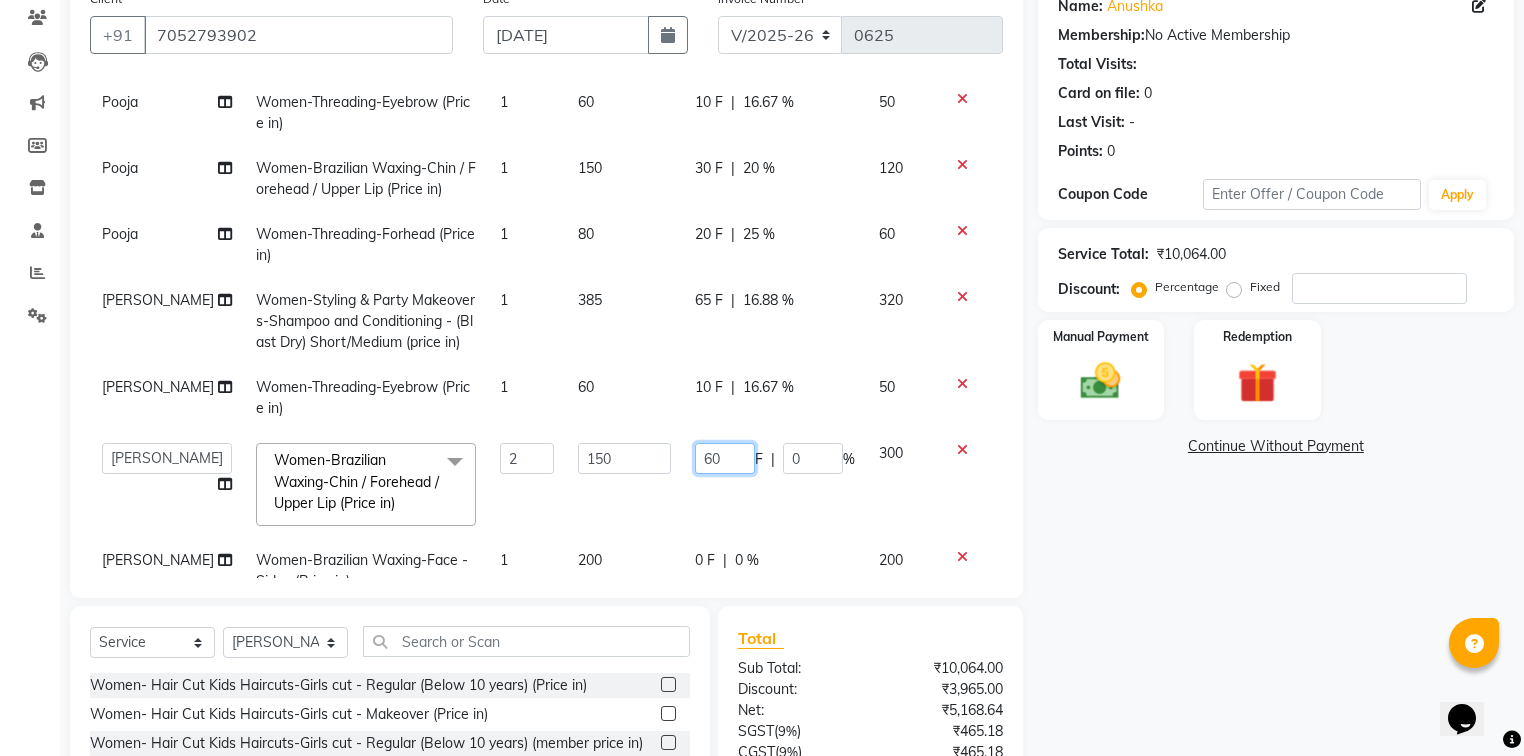 scroll, scrollTop: 303, scrollLeft: 0, axis: vertical 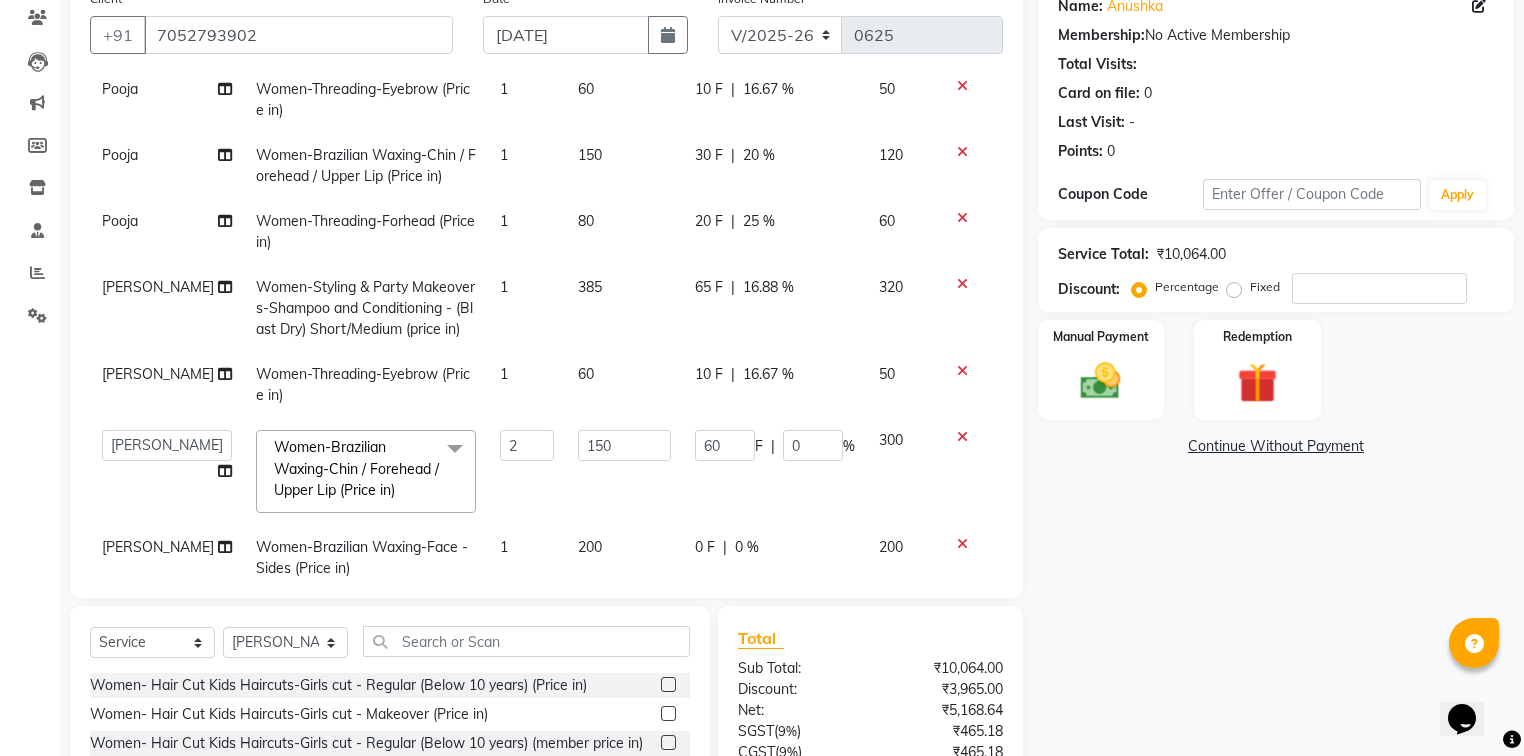 click on "0 F" 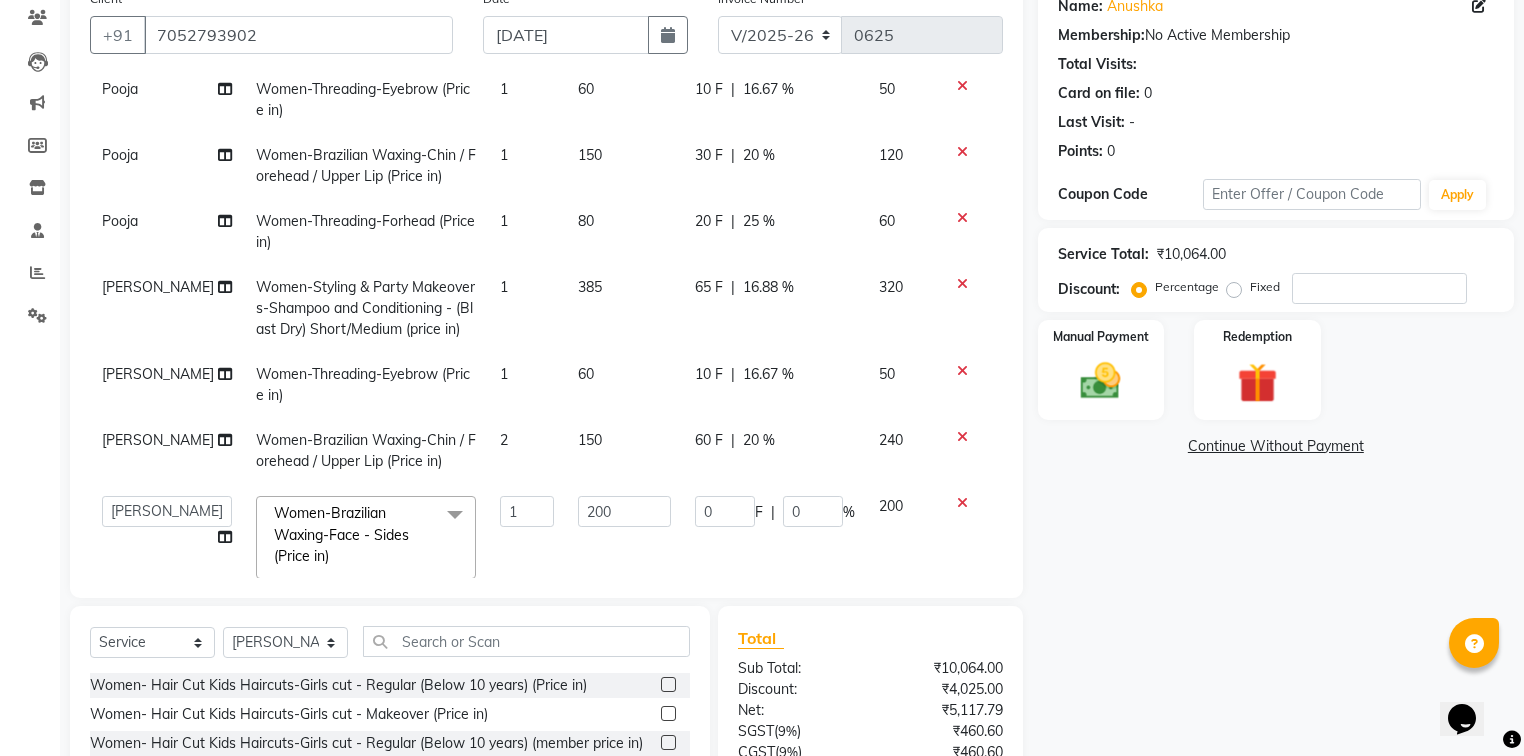 scroll, scrollTop: 303, scrollLeft: 0, axis: vertical 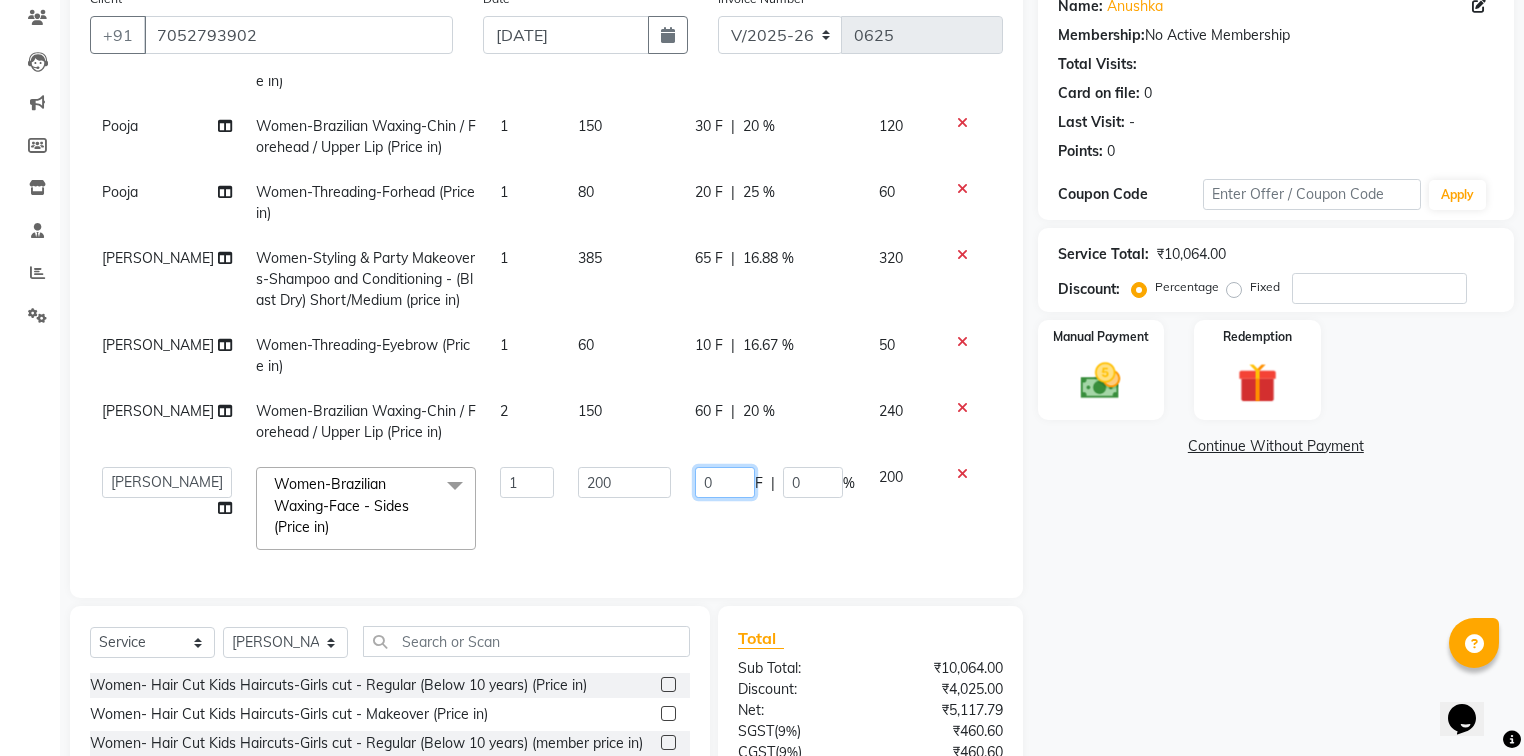 drag, startPoint x: 717, startPoint y: 471, endPoint x: 685, endPoint y: 470, distance: 32.01562 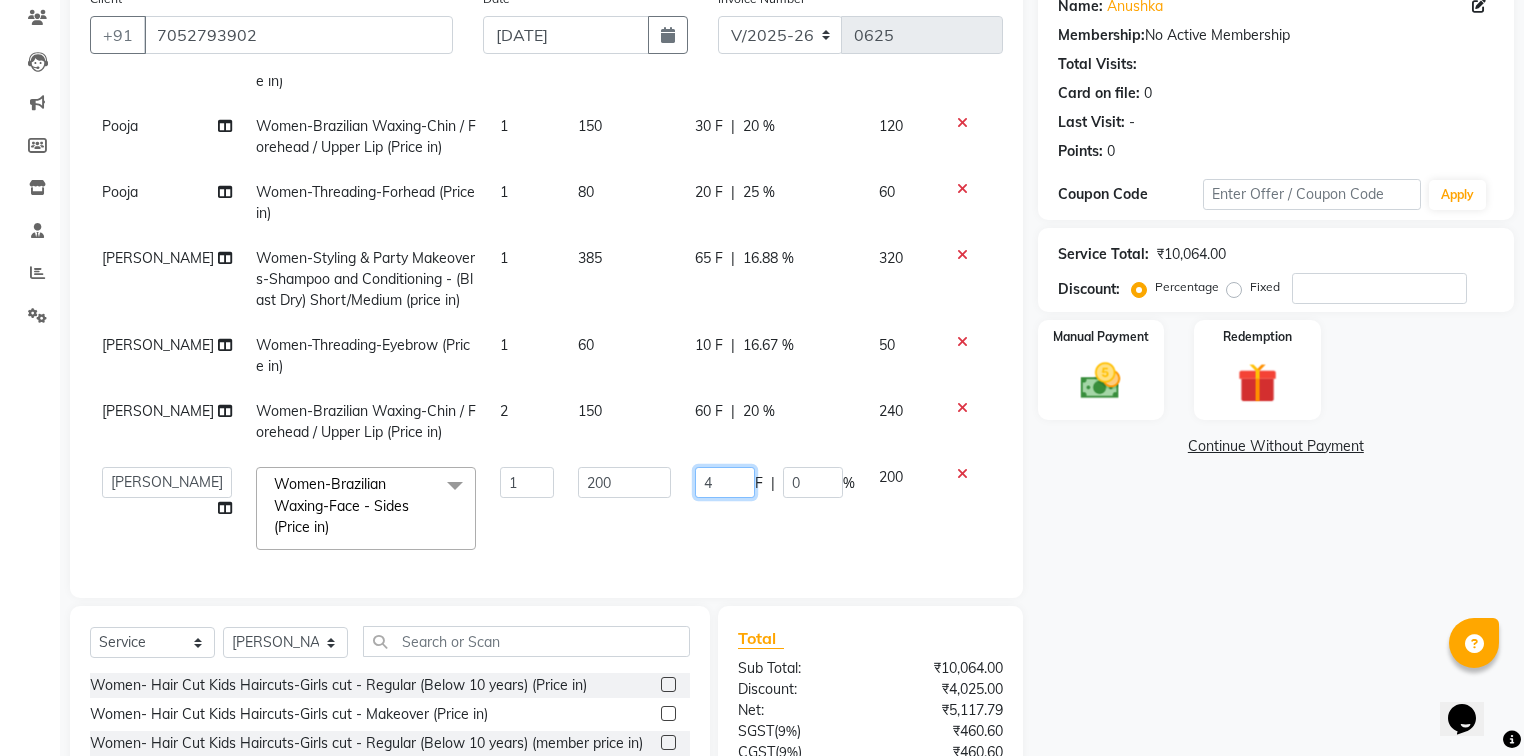 type on "40" 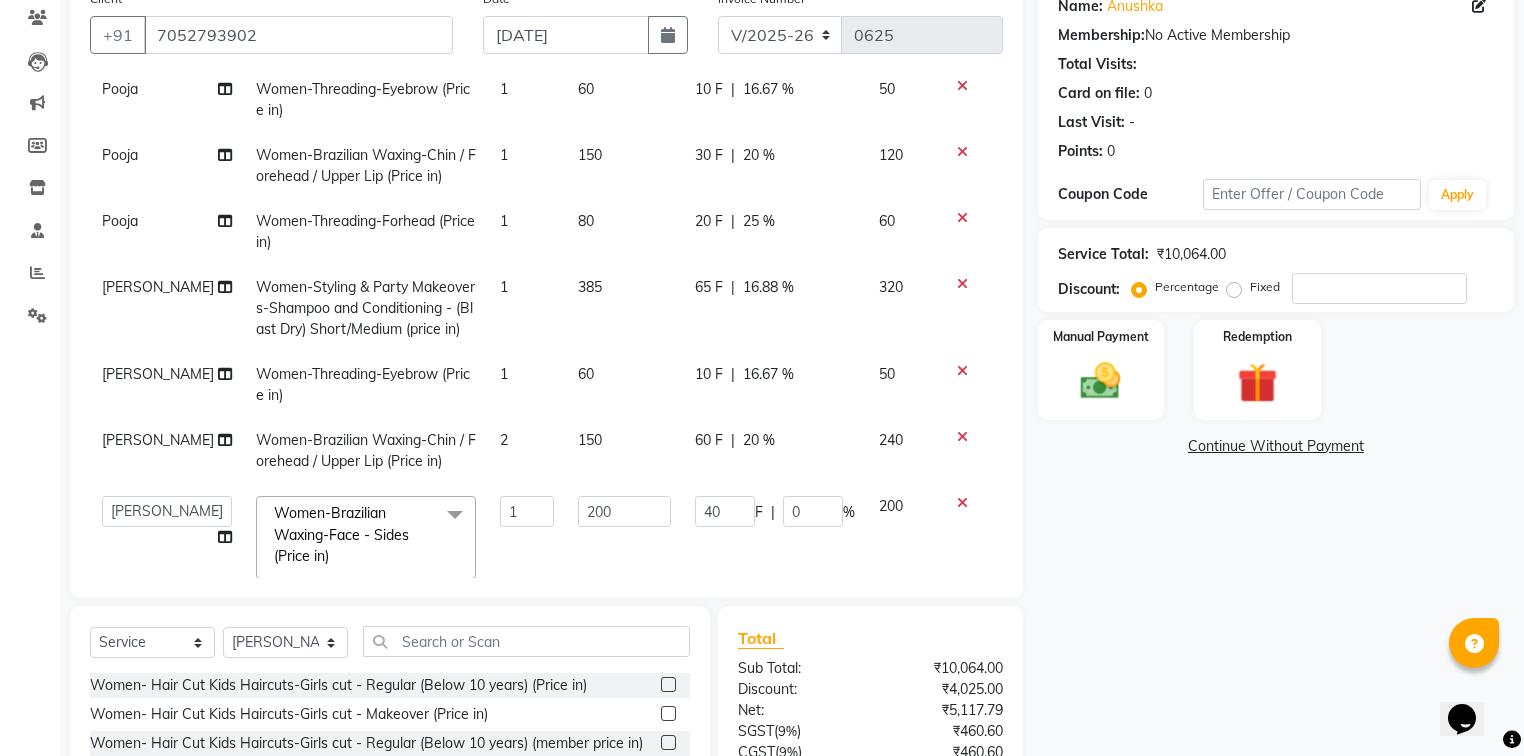 click on "40 F | 0 %" 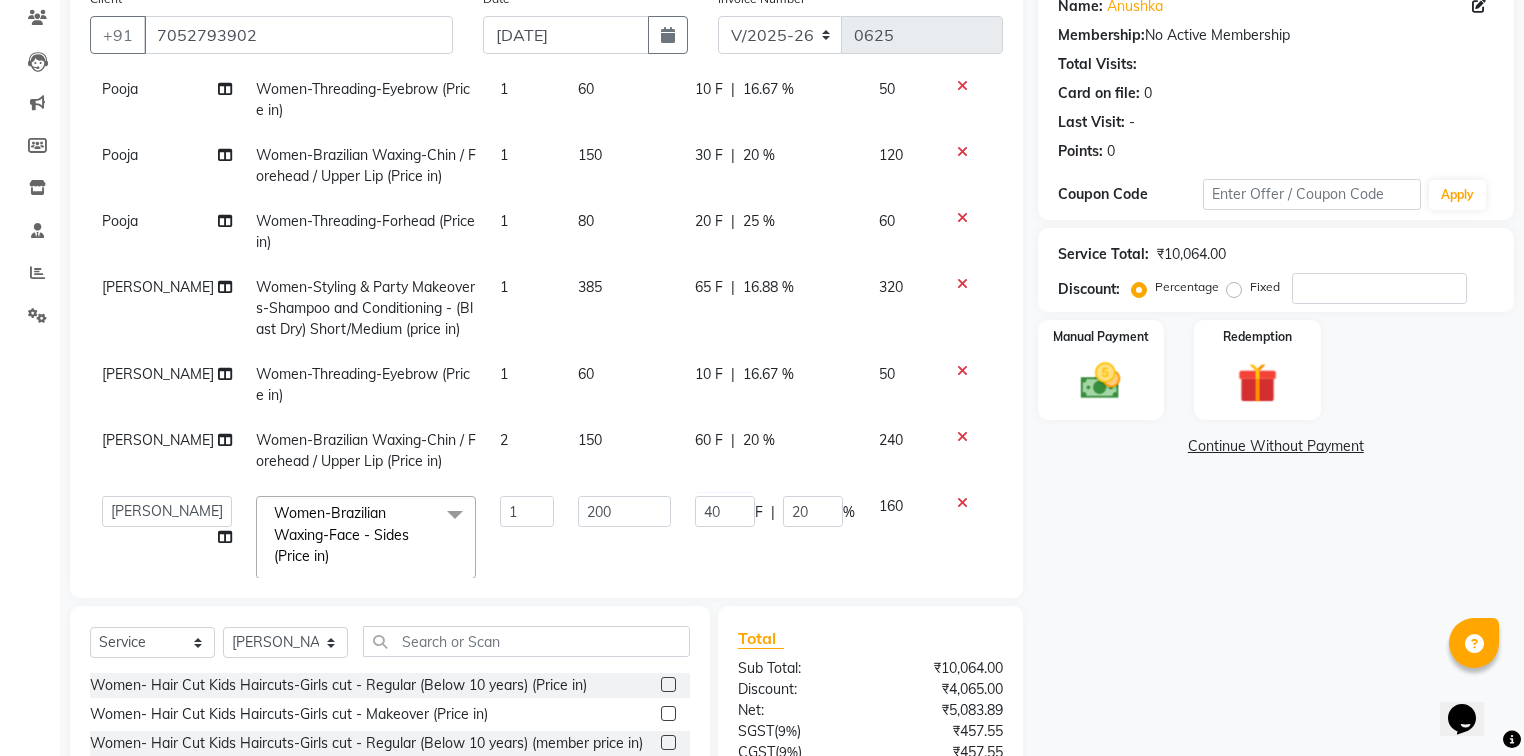 scroll, scrollTop: 303, scrollLeft: 0, axis: vertical 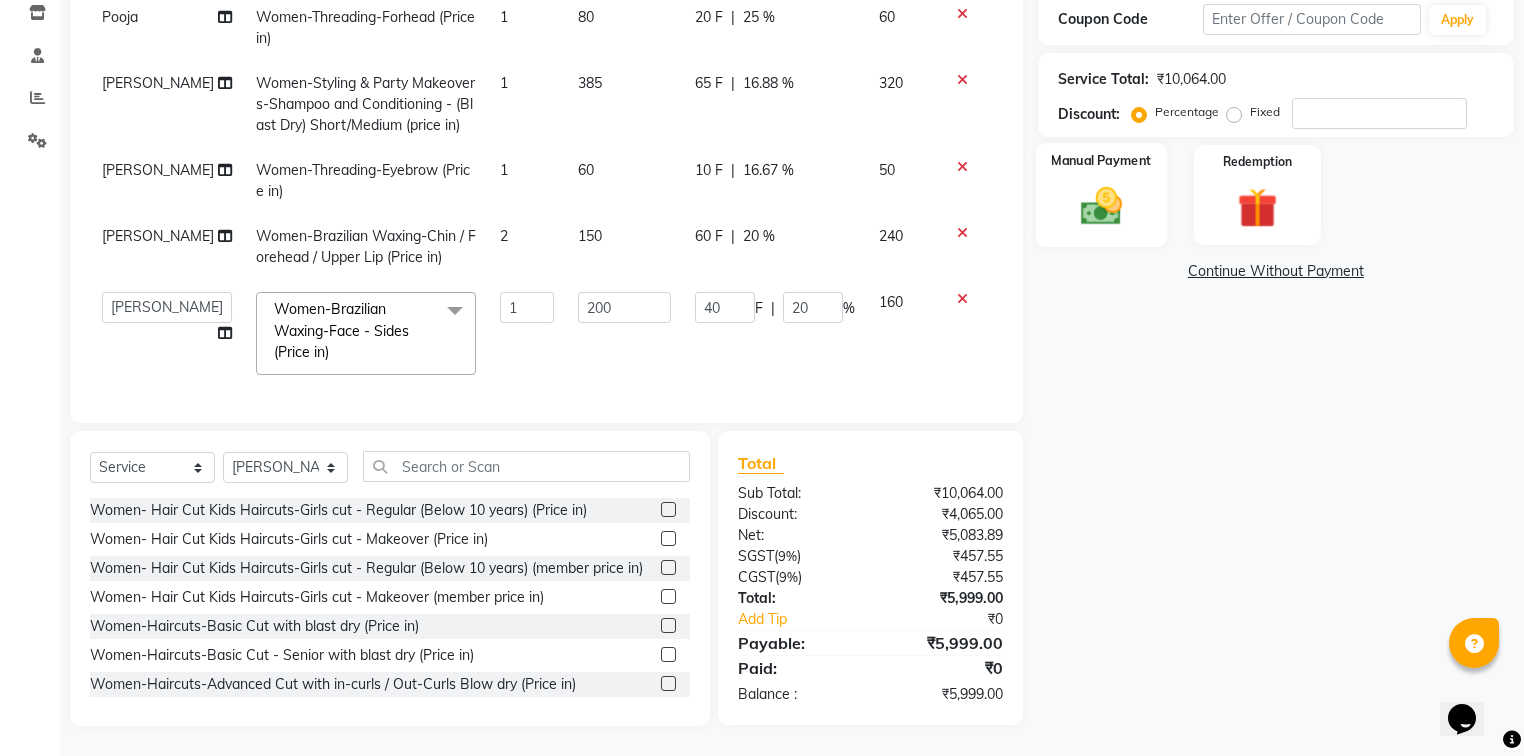 click 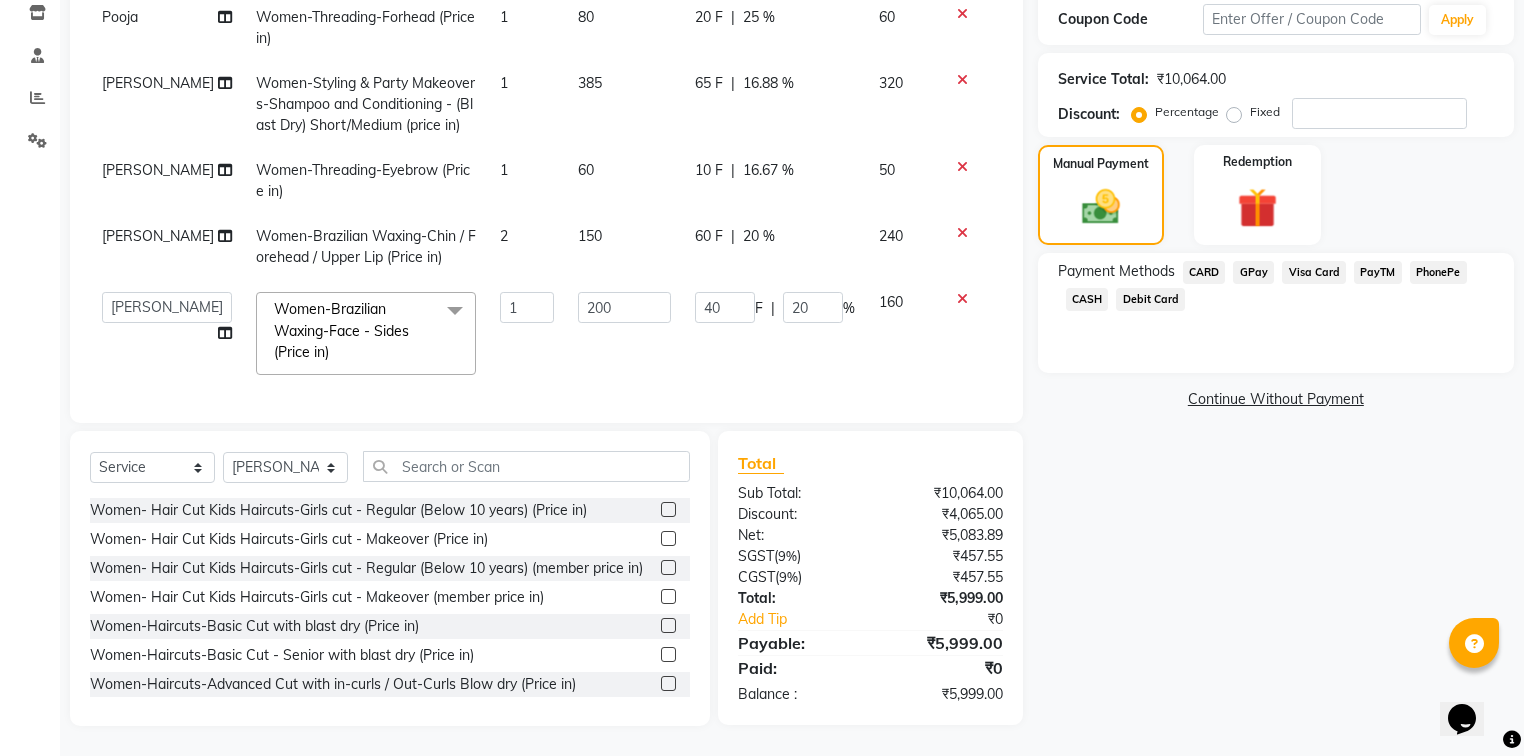 click on "GPay" 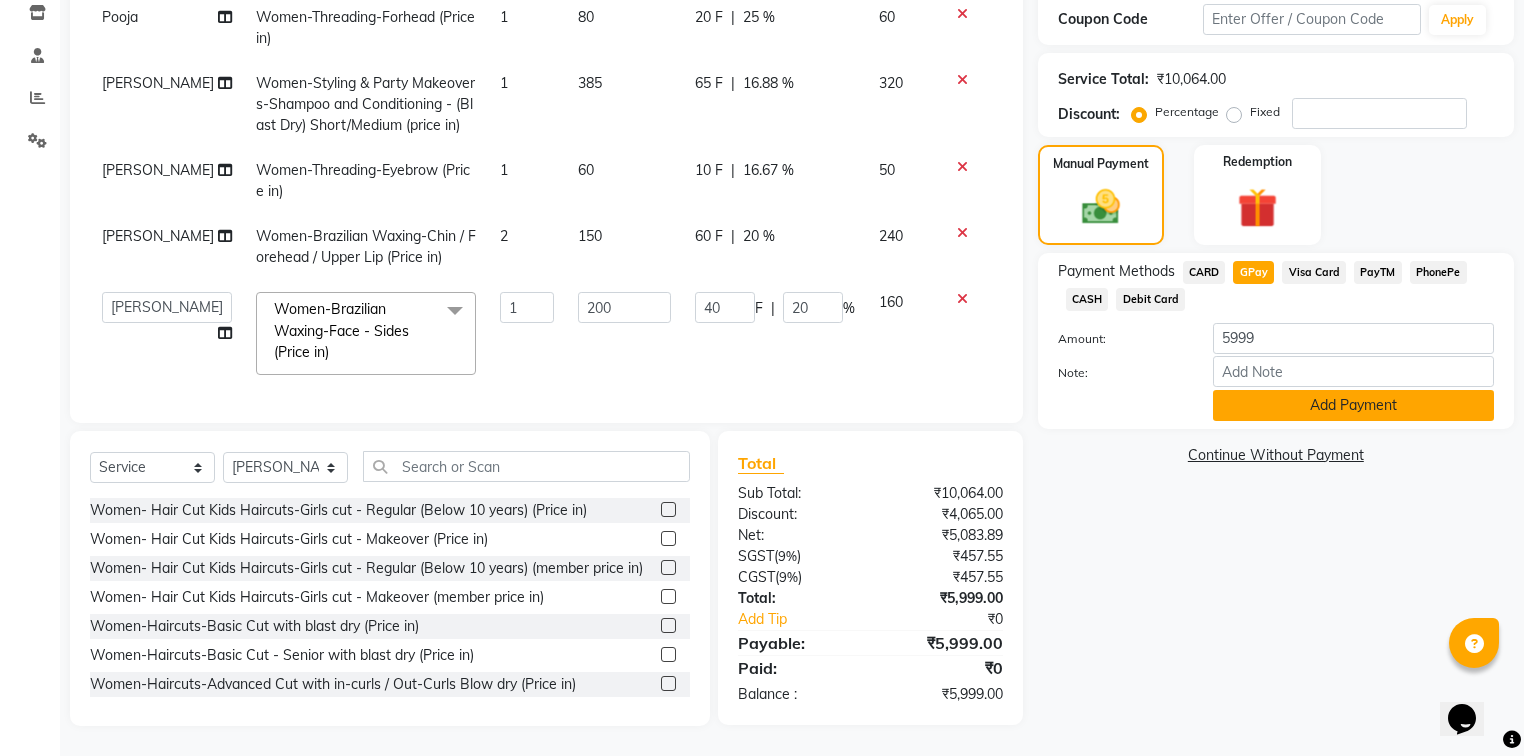 click on "Add Payment" 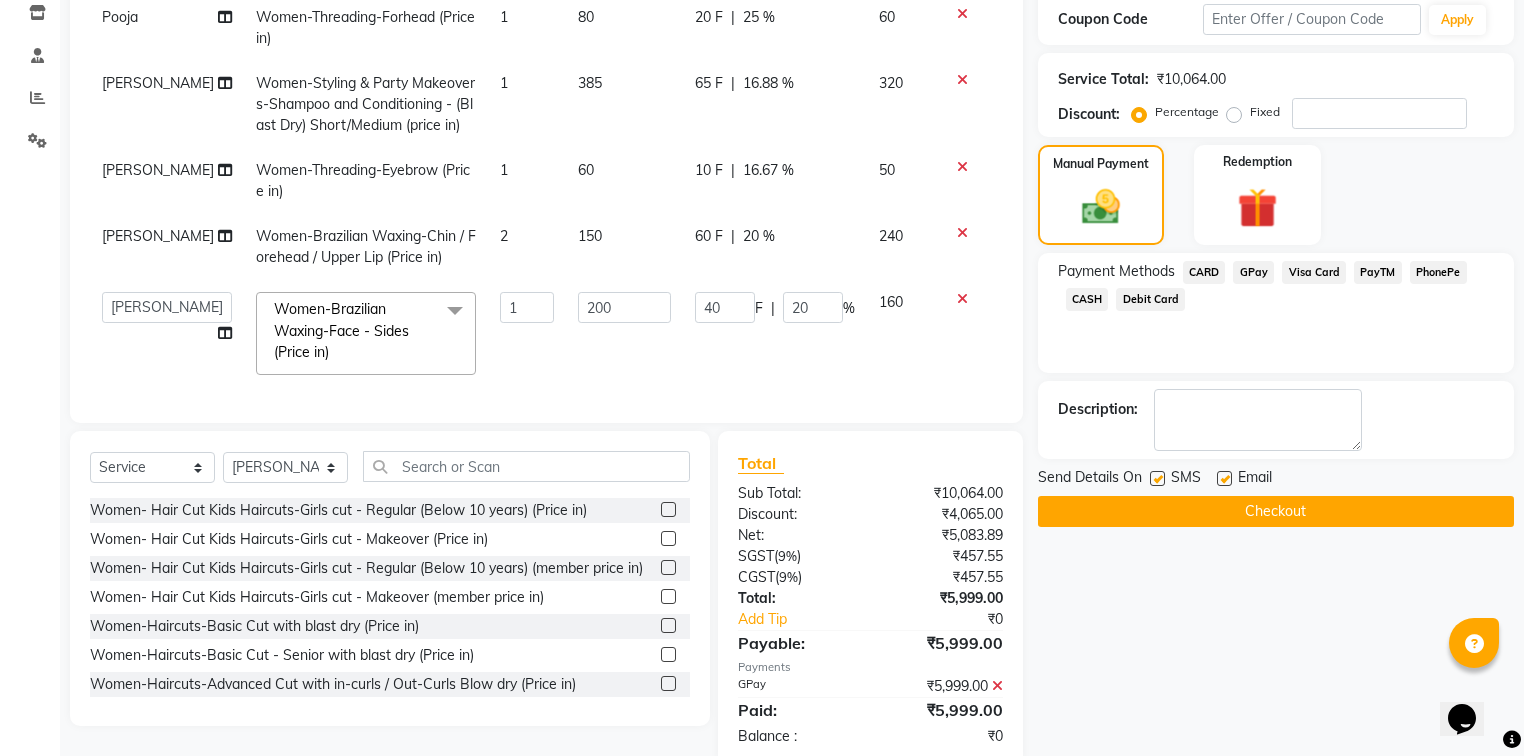 click 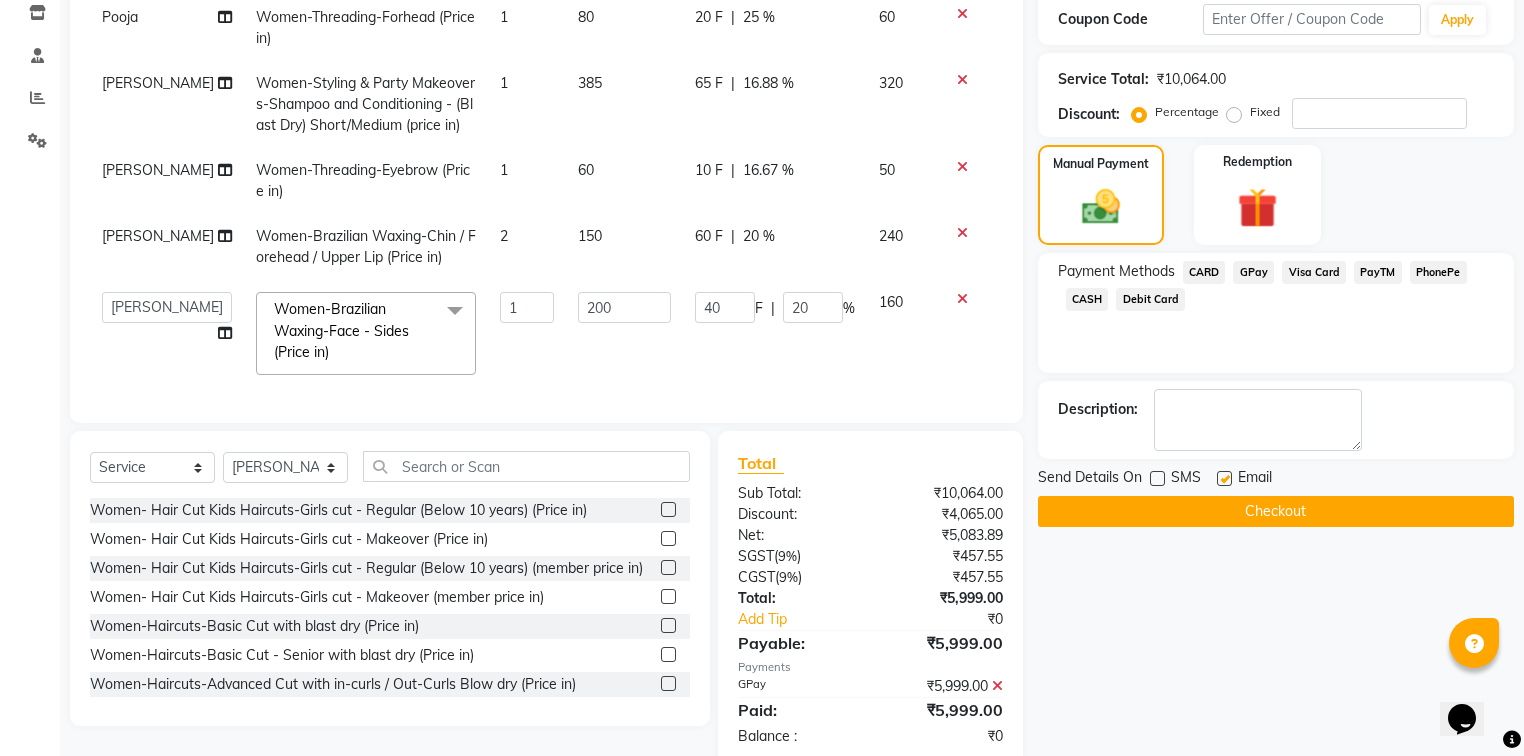 click 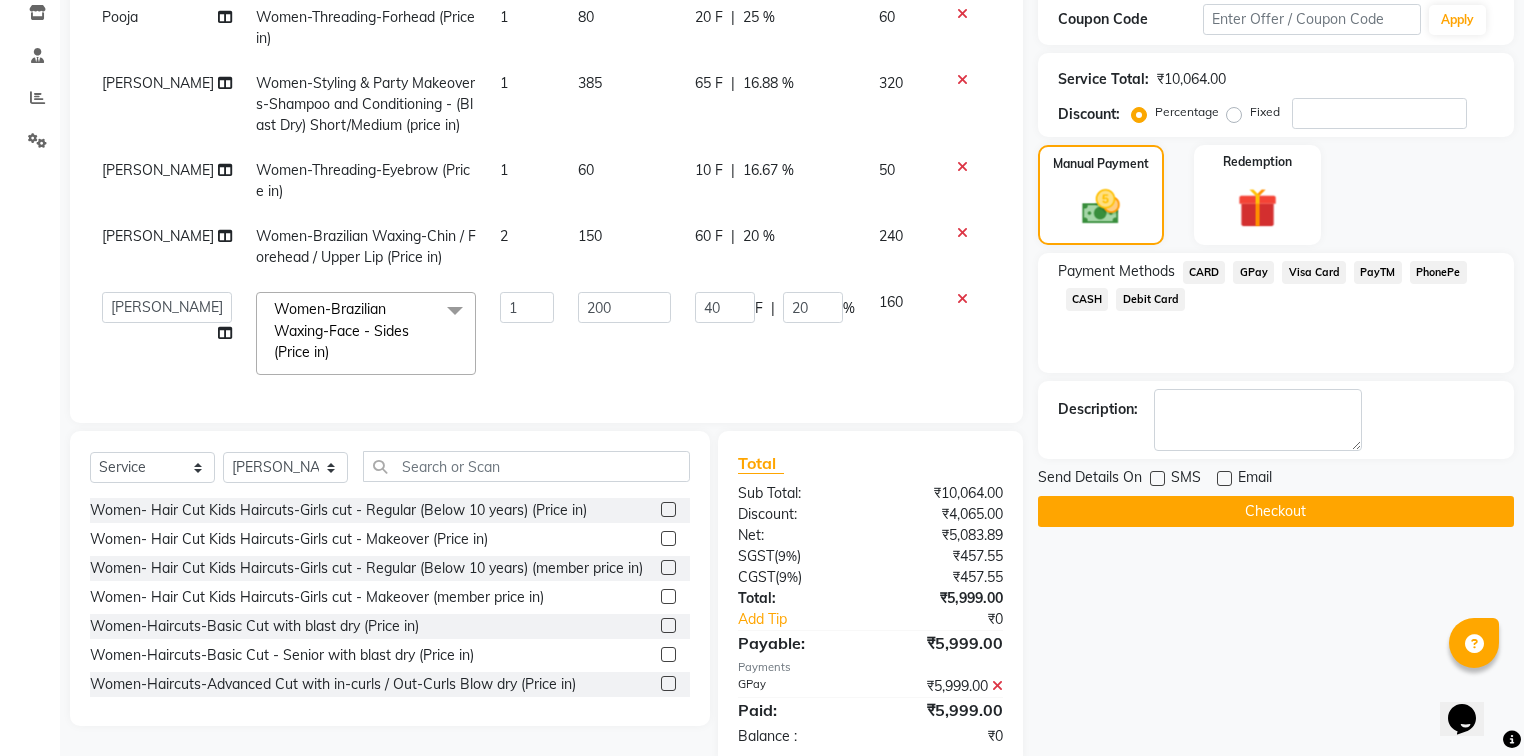 click 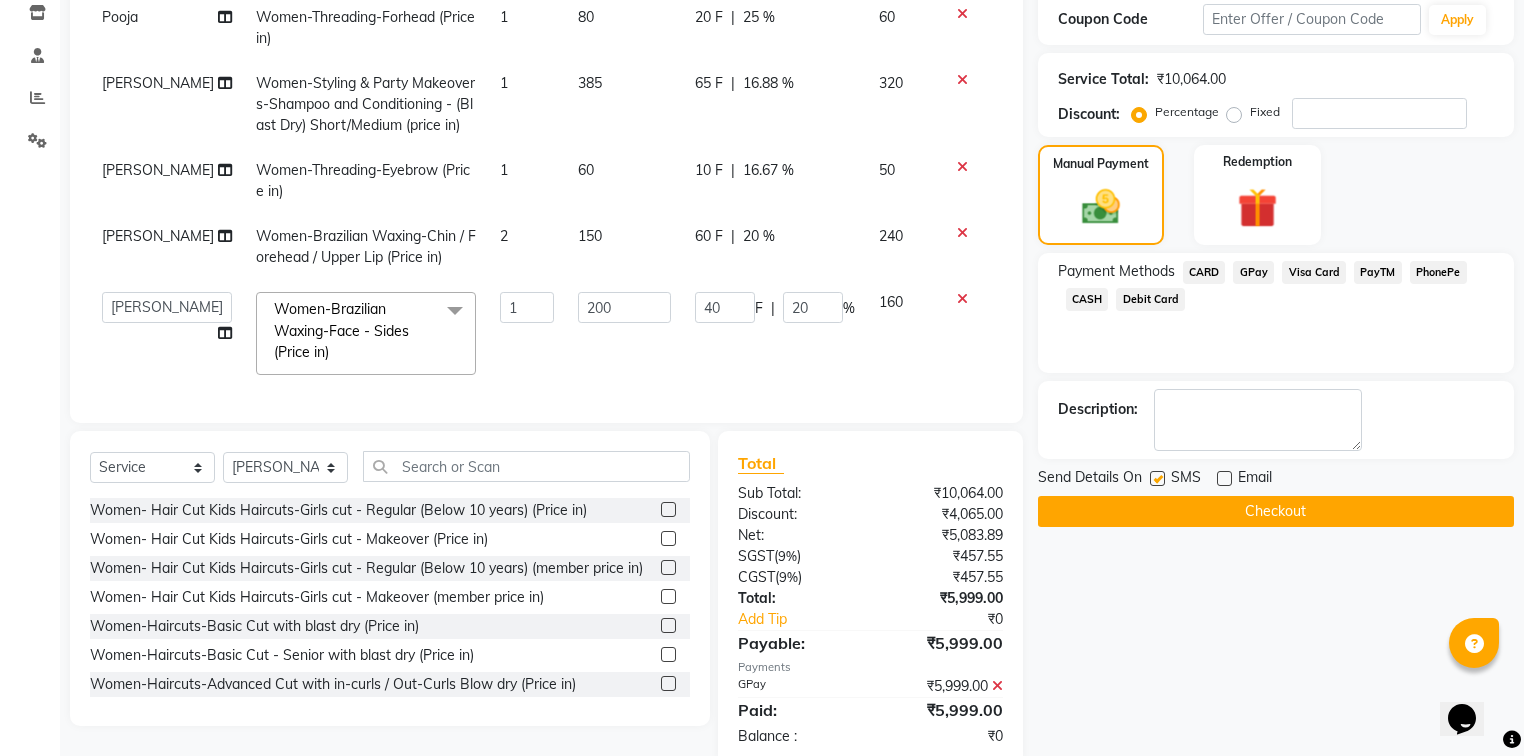 click on "Checkout" 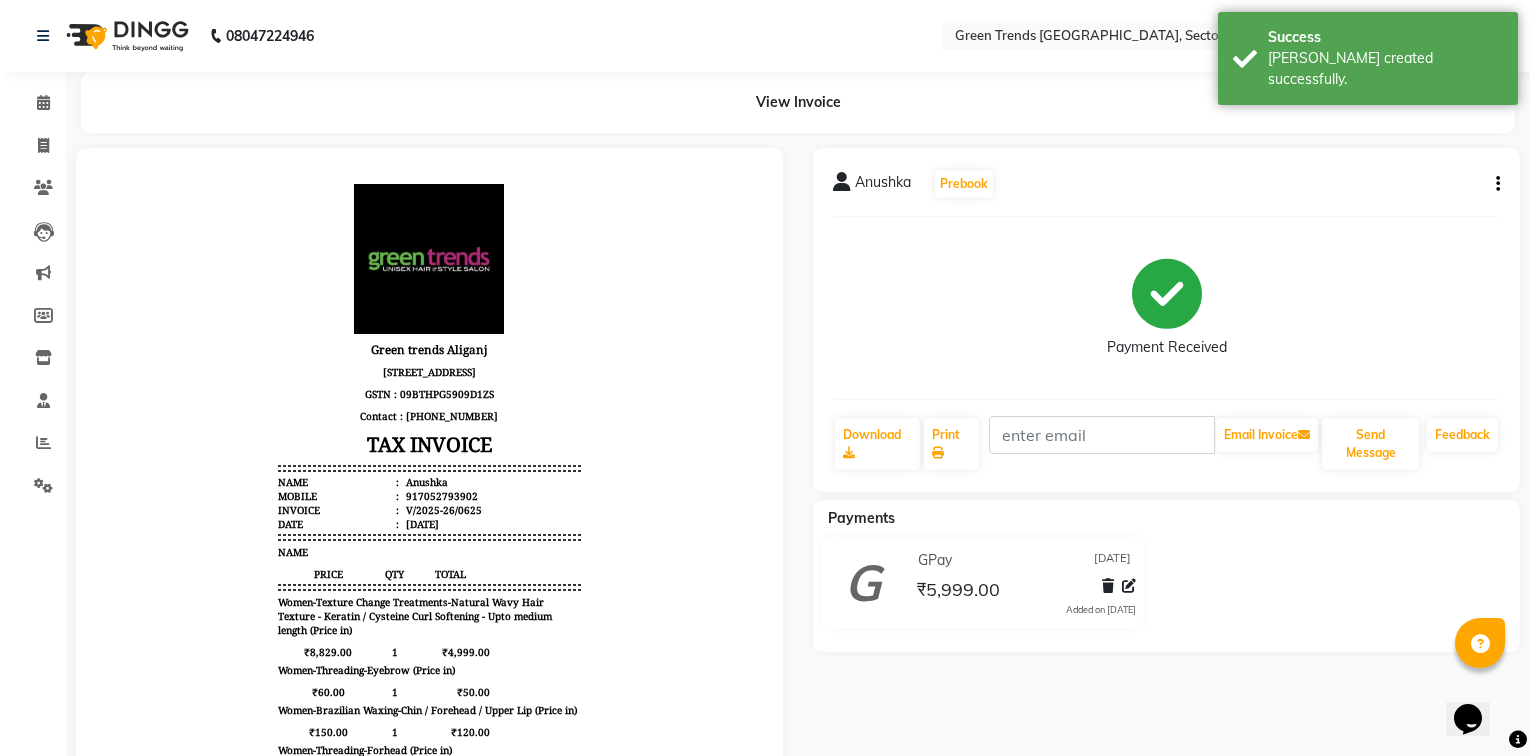 scroll, scrollTop: 0, scrollLeft: 0, axis: both 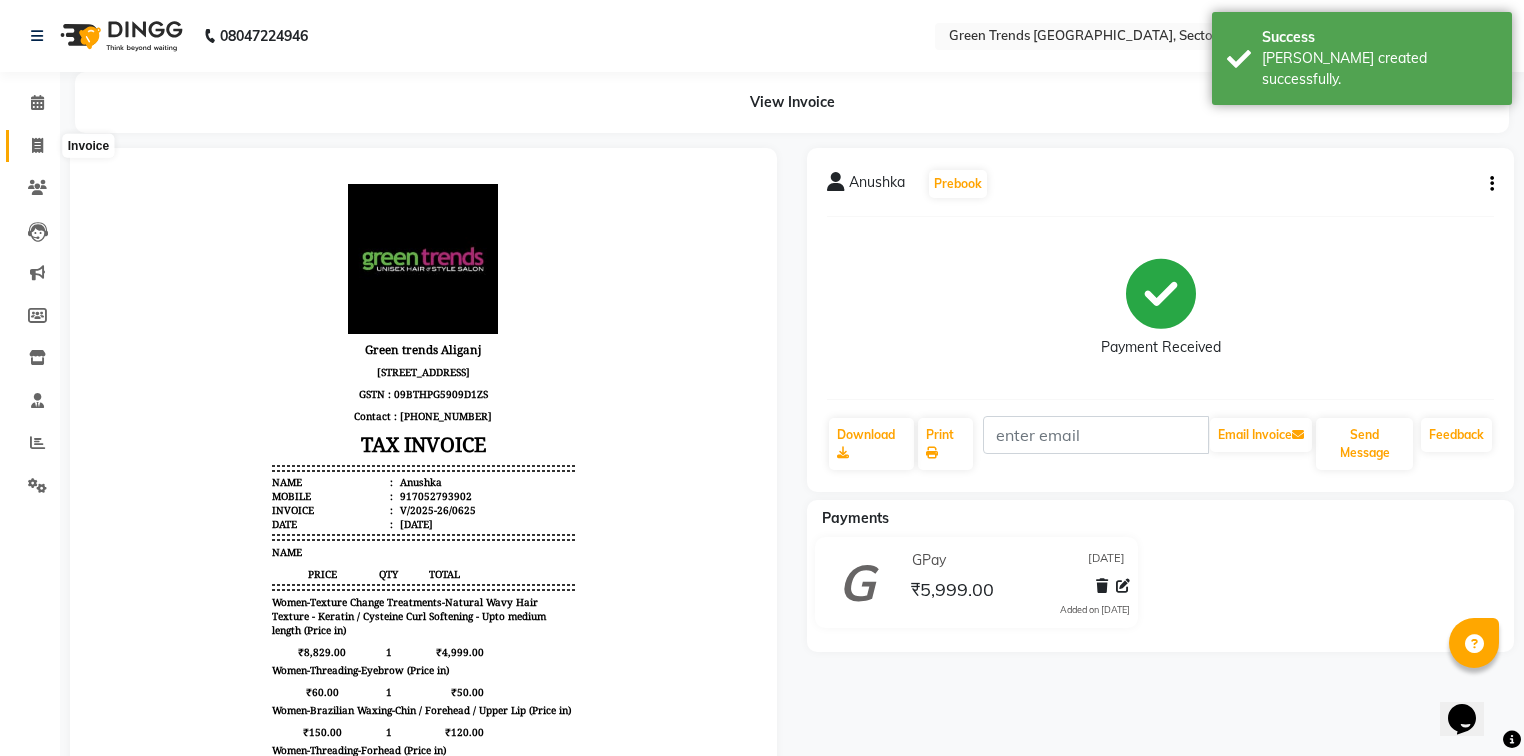 click 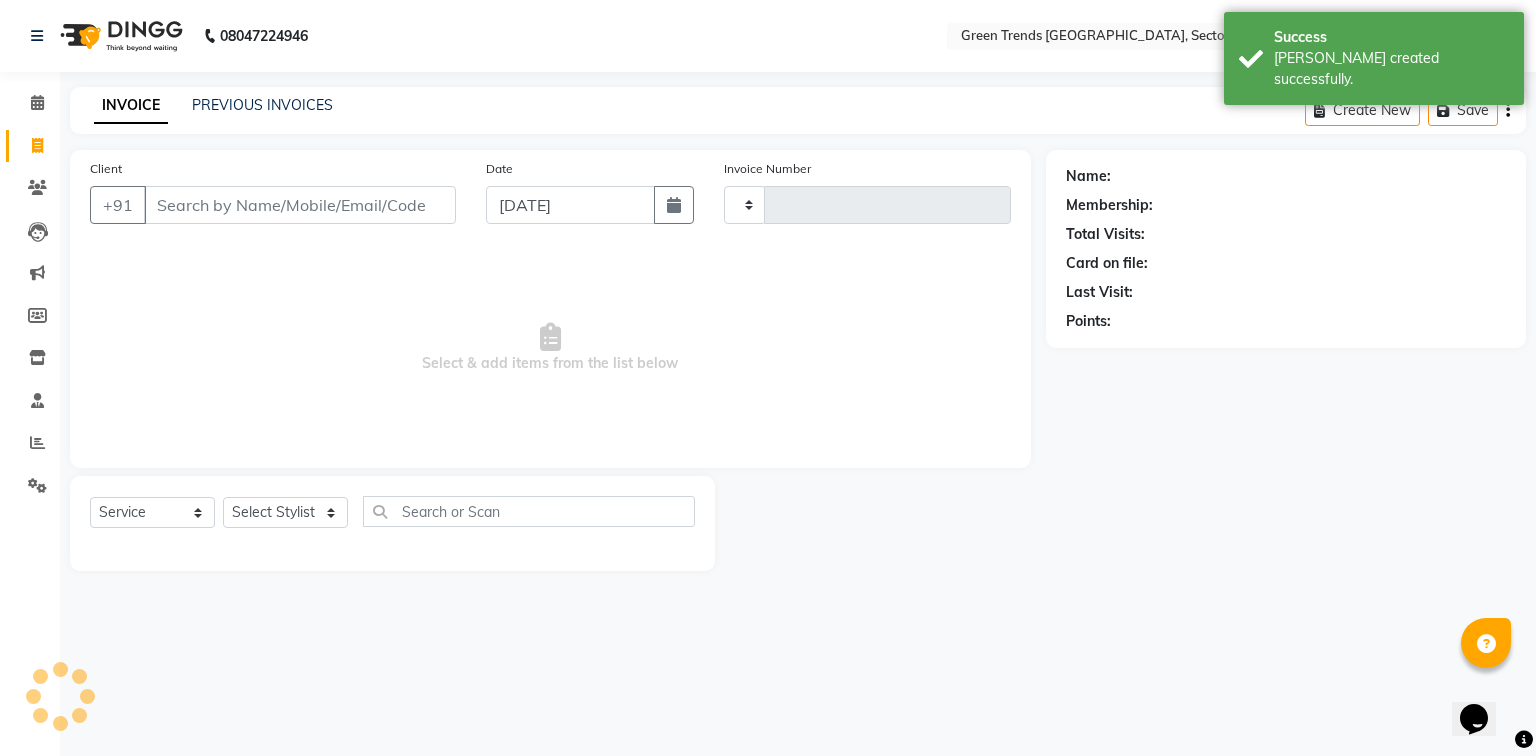 type on "0626" 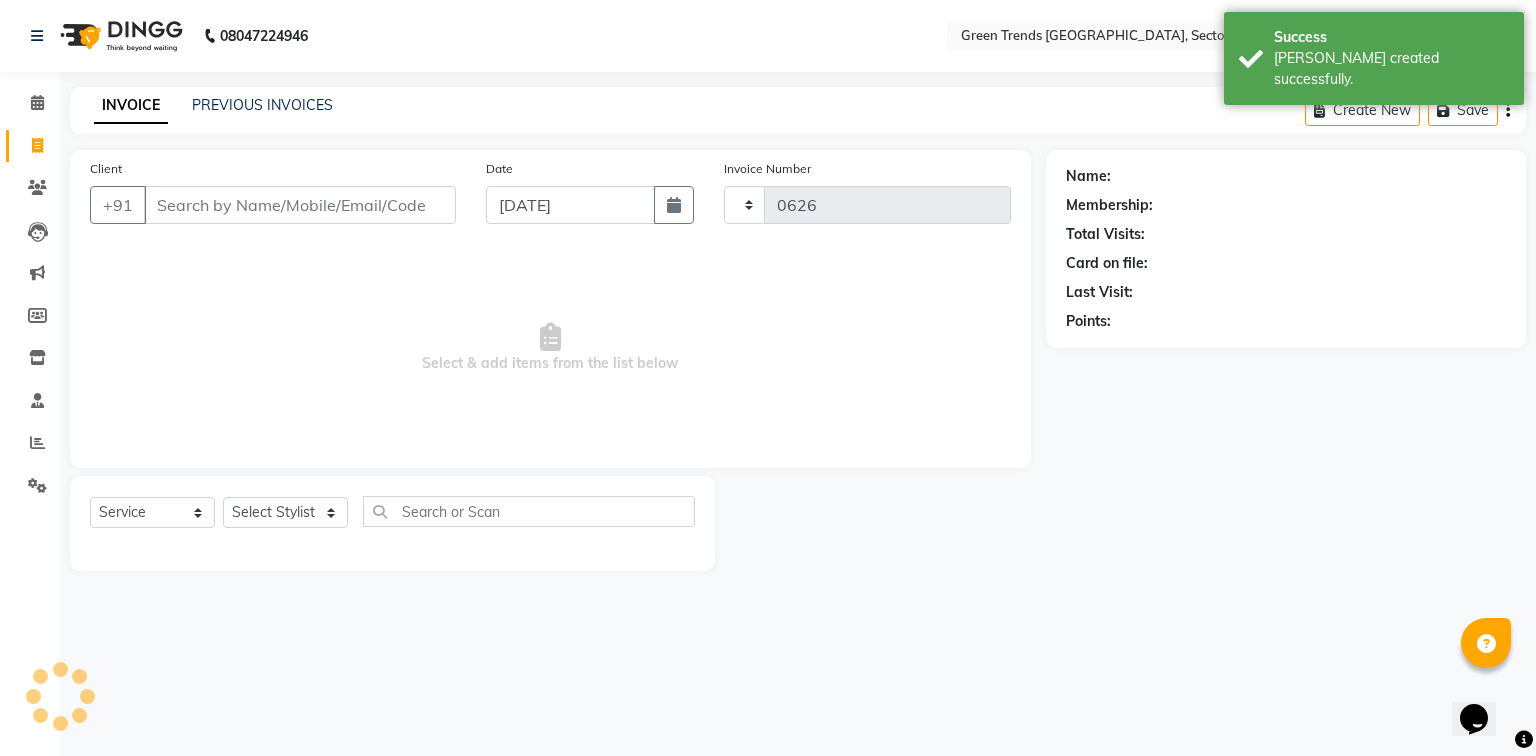 select on "7023" 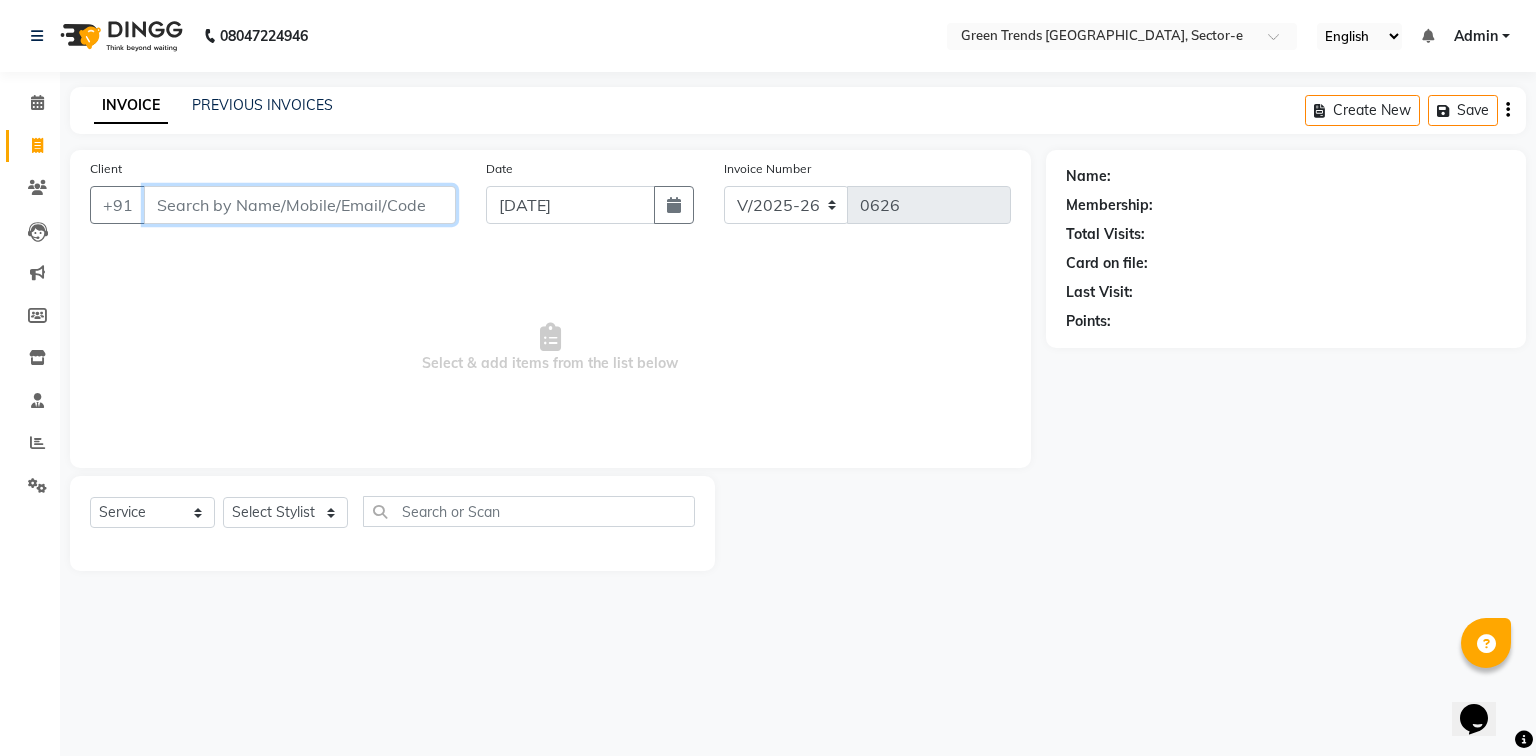 click on "Client" at bounding box center (300, 205) 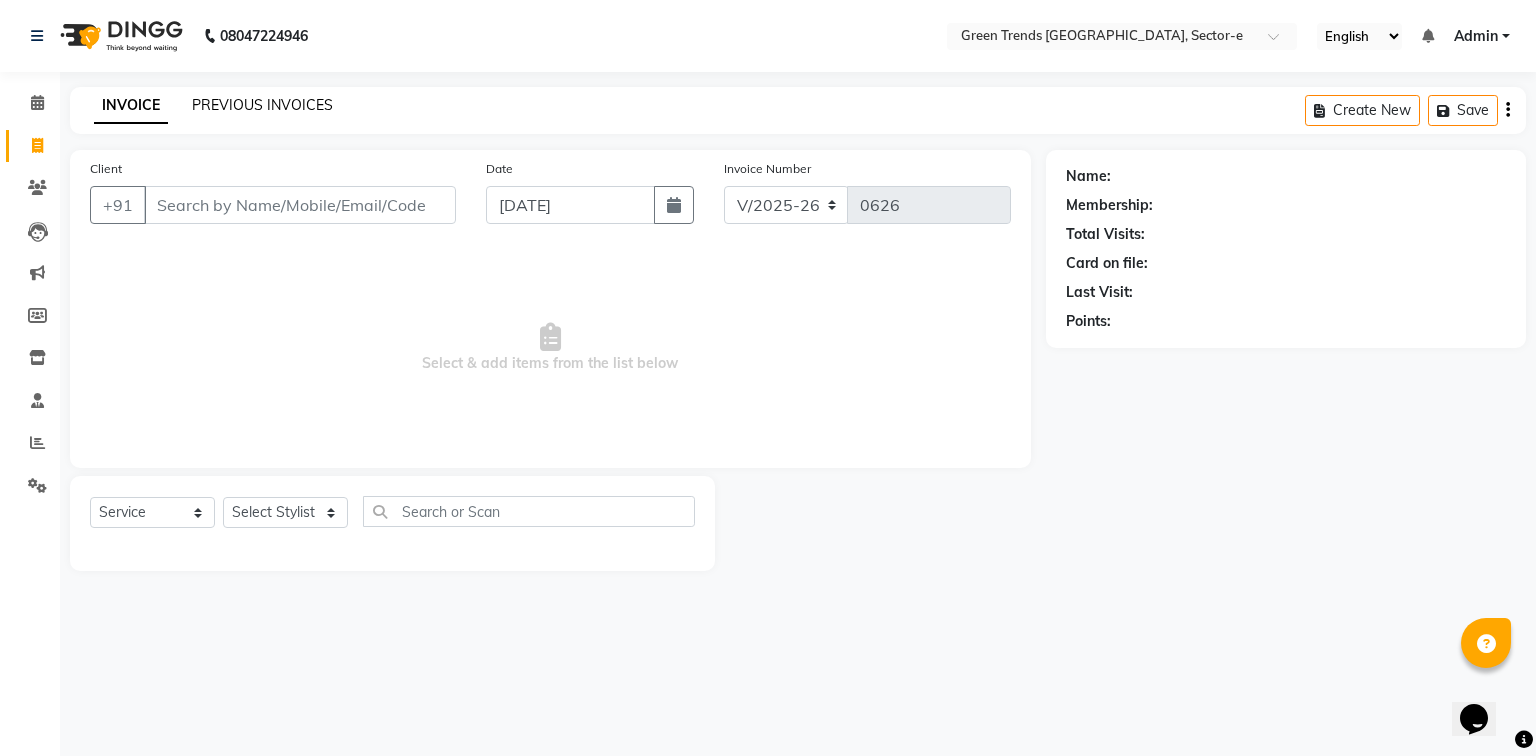 click on "PREVIOUS INVOICES" 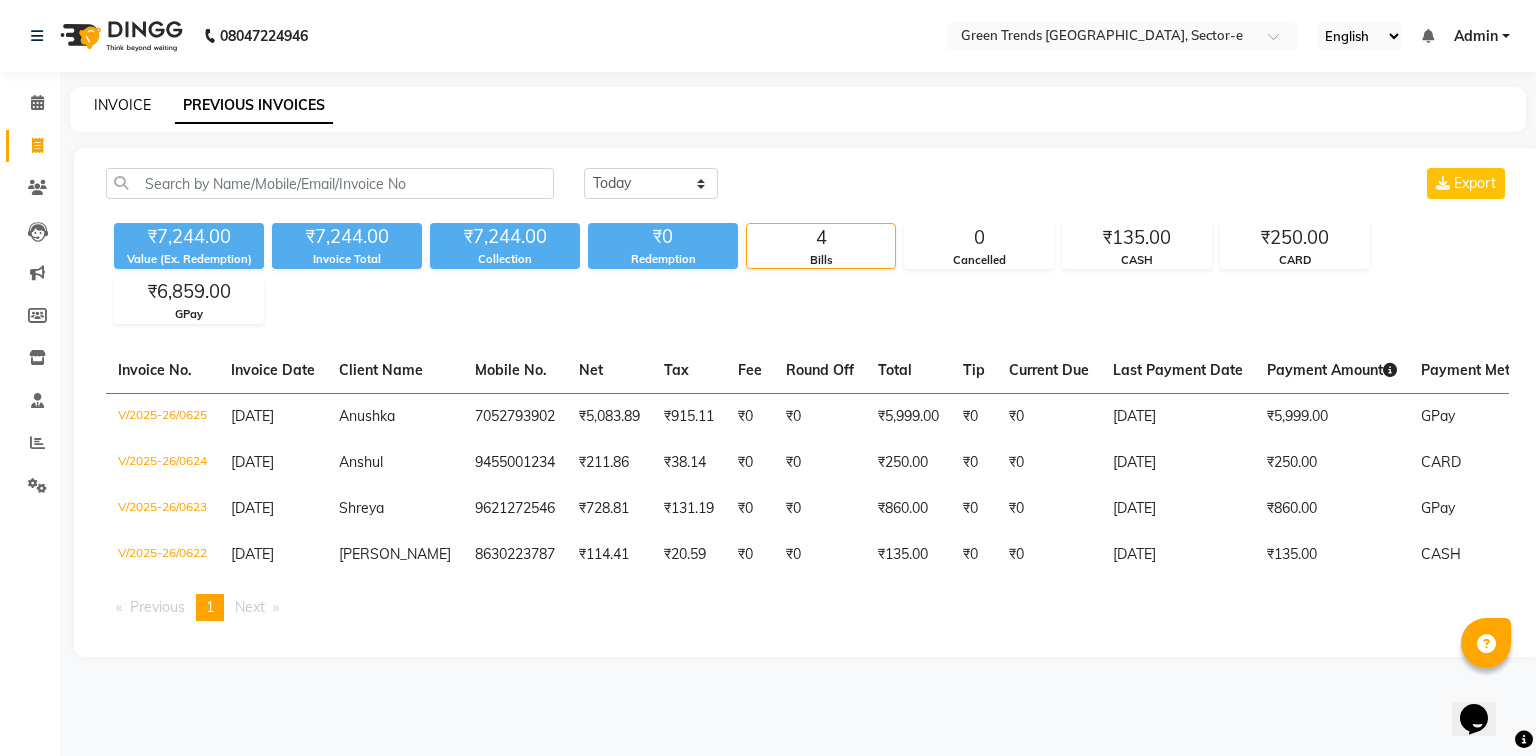 click on "INVOICE" 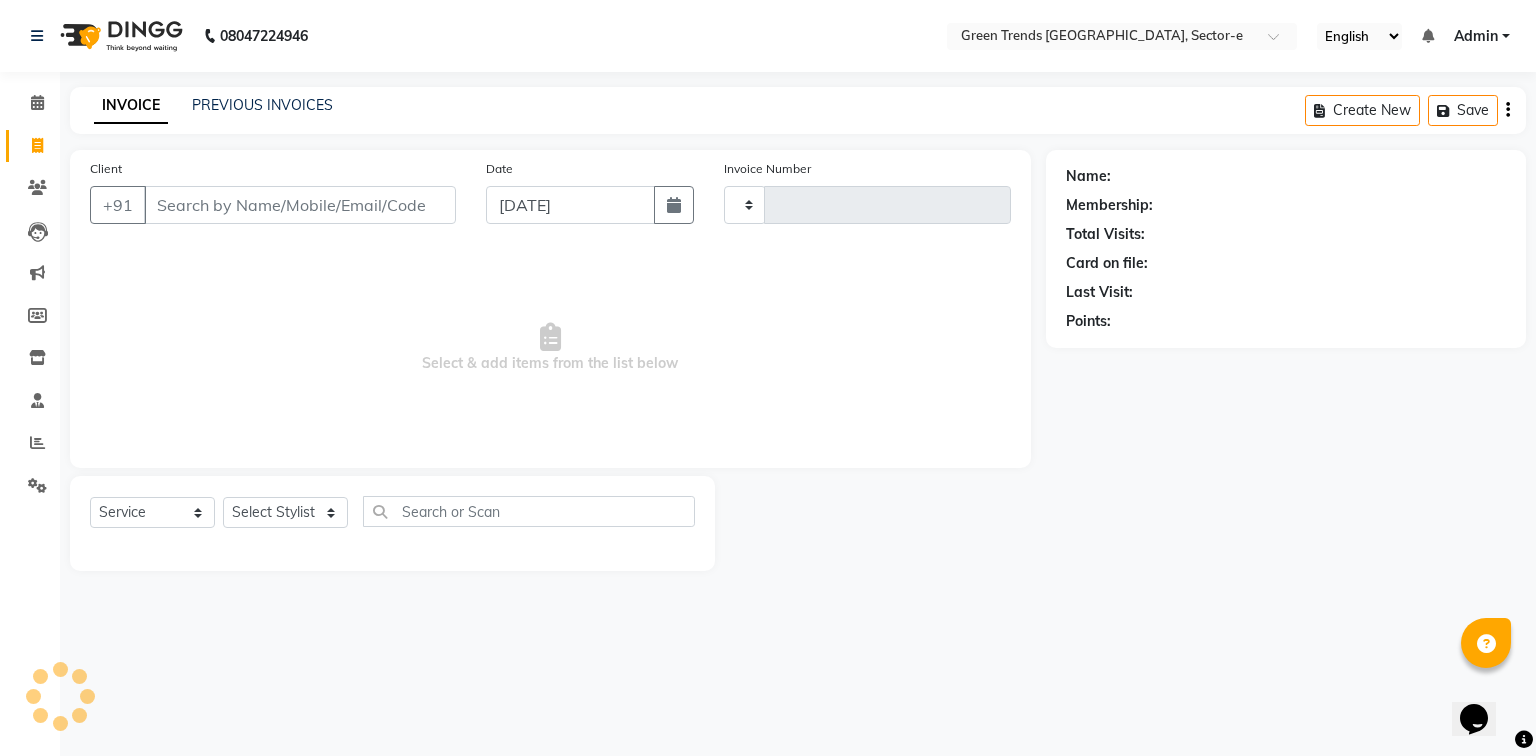 type on "0626" 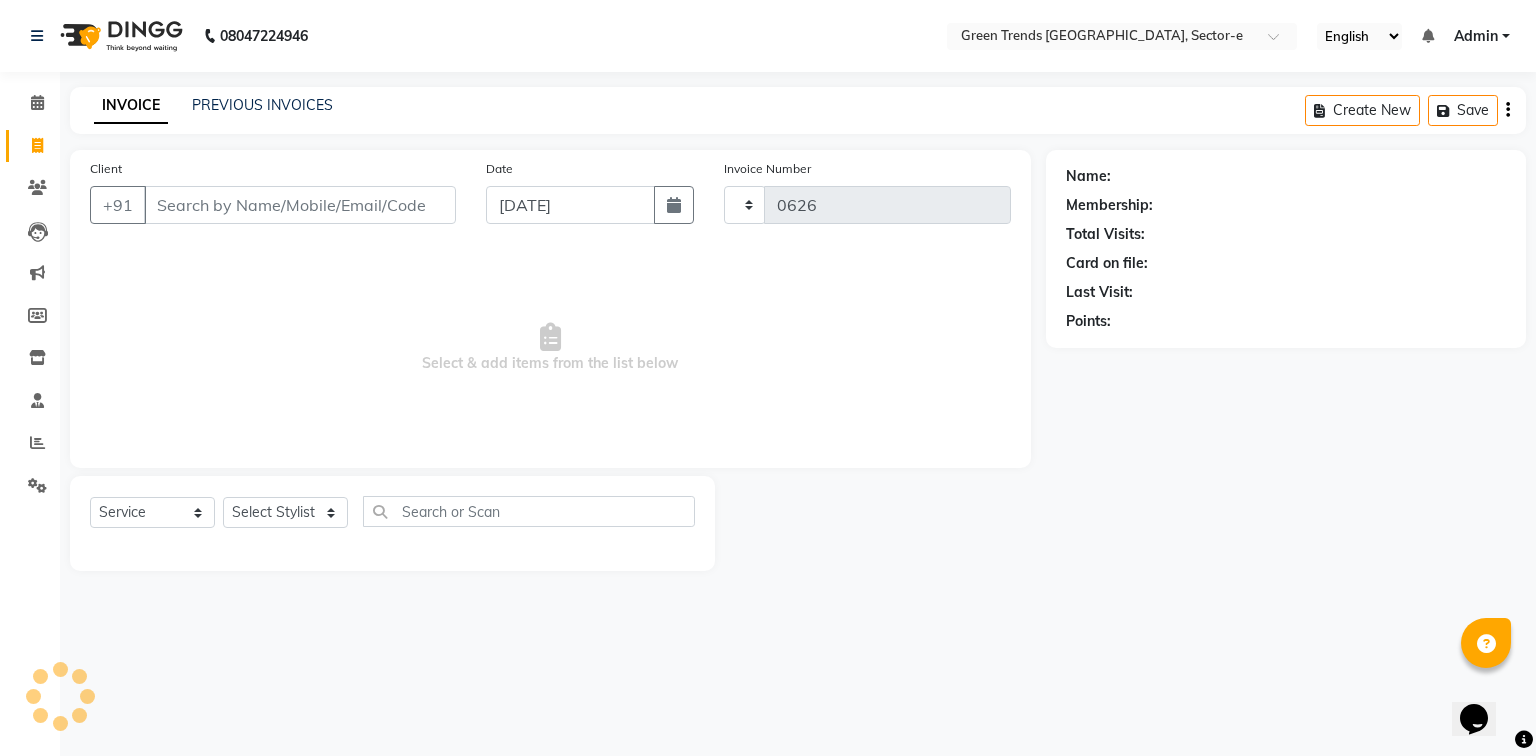 select on "7023" 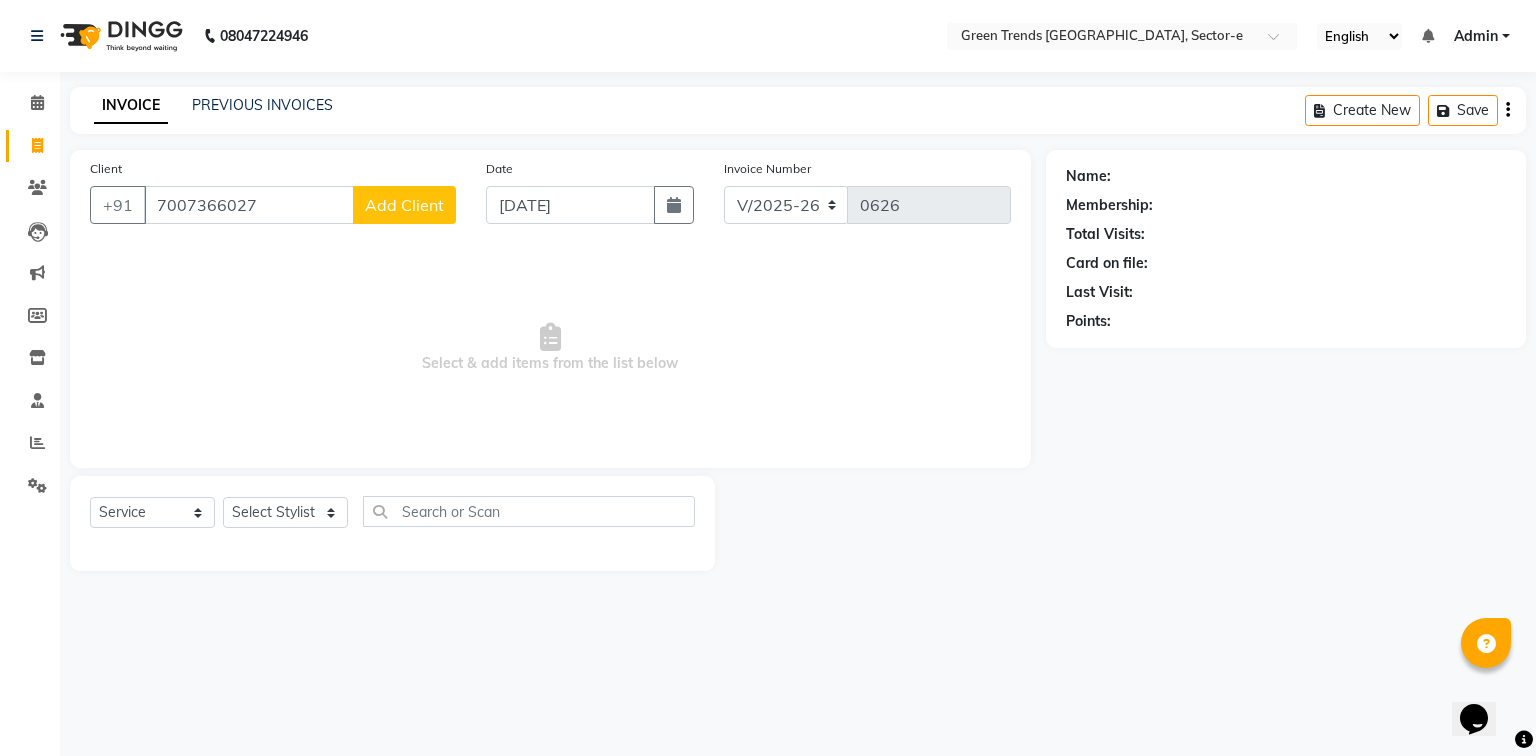 type on "7007366027" 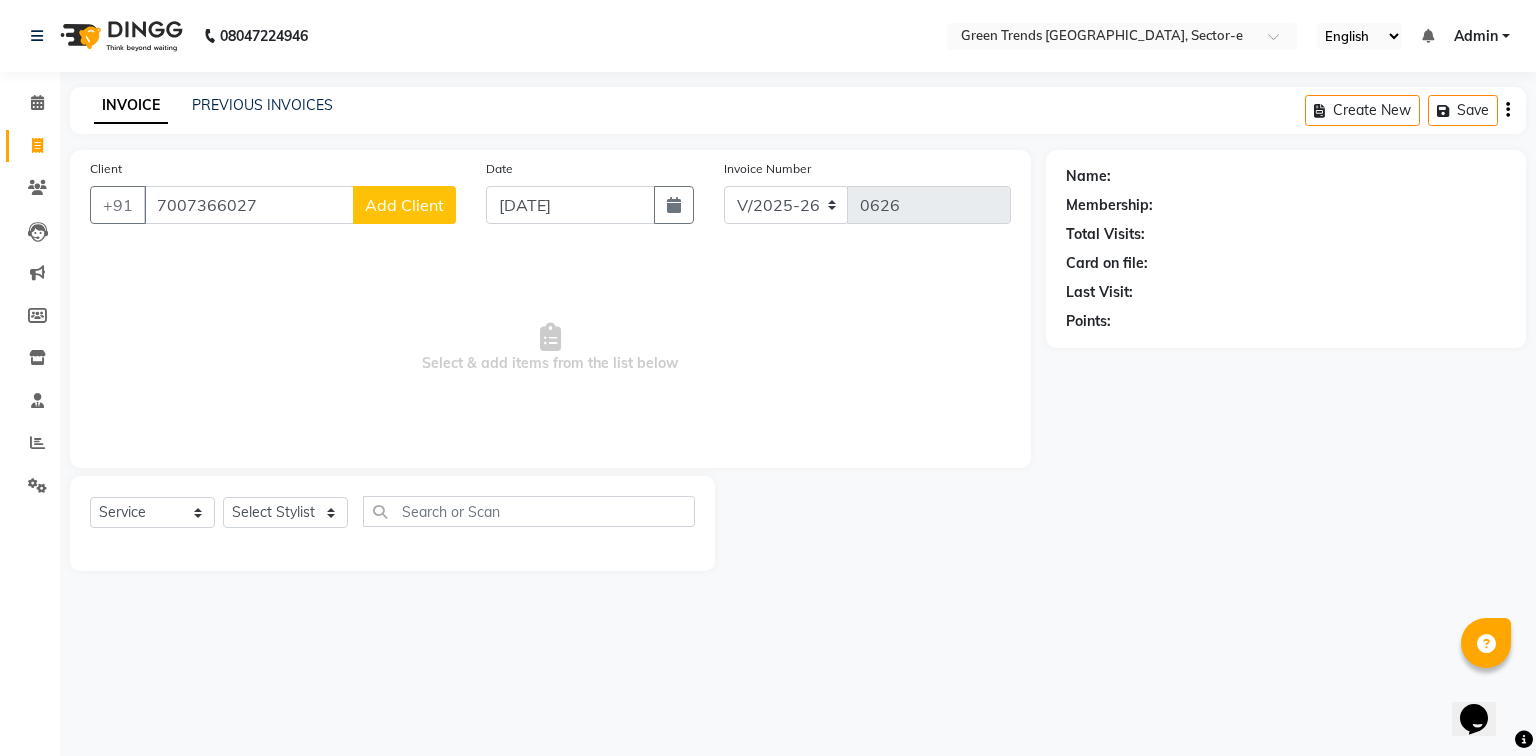 click on "Add Client" 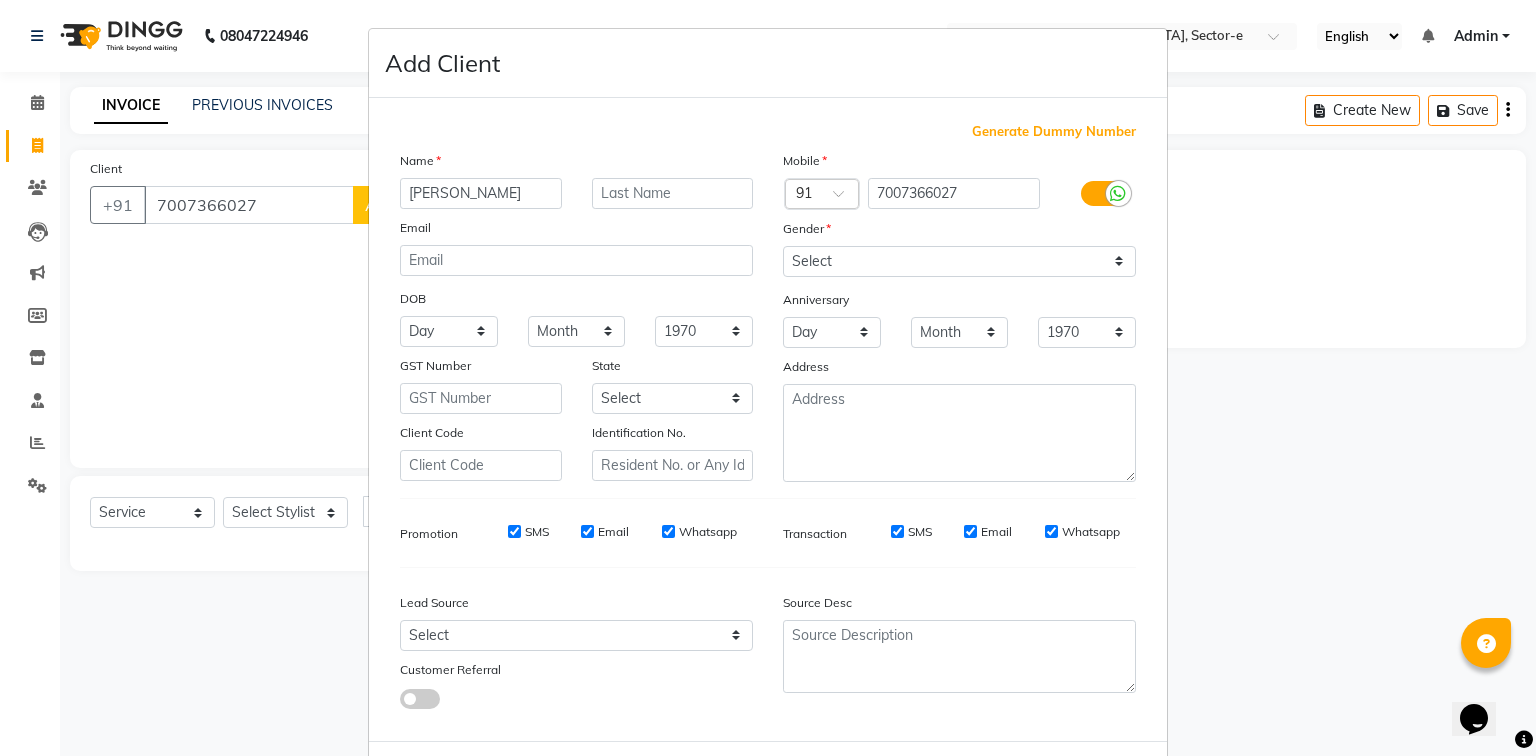 type on "[PERSON_NAME]" 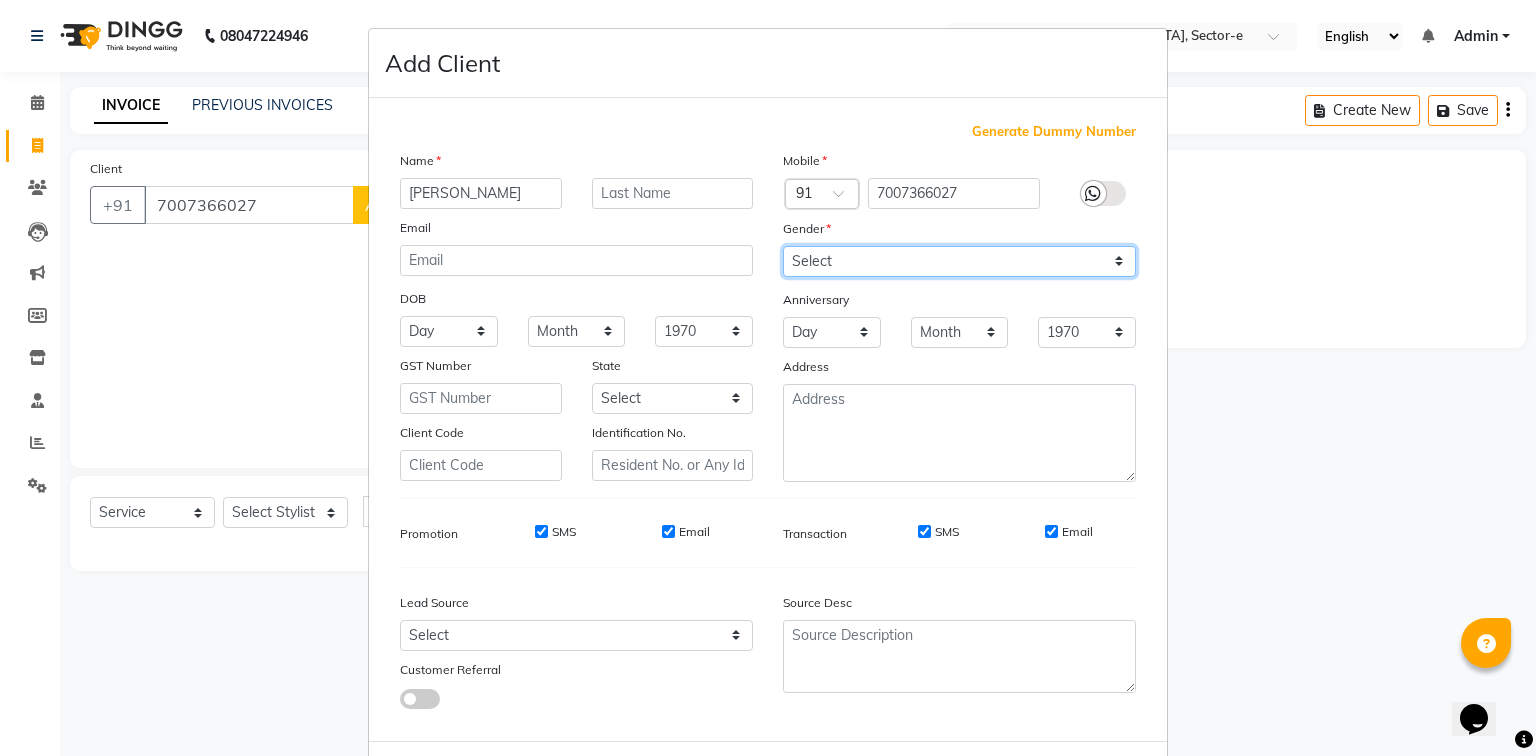 click on "Select [DEMOGRAPHIC_DATA] [DEMOGRAPHIC_DATA] Other Prefer Not To Say" at bounding box center (959, 261) 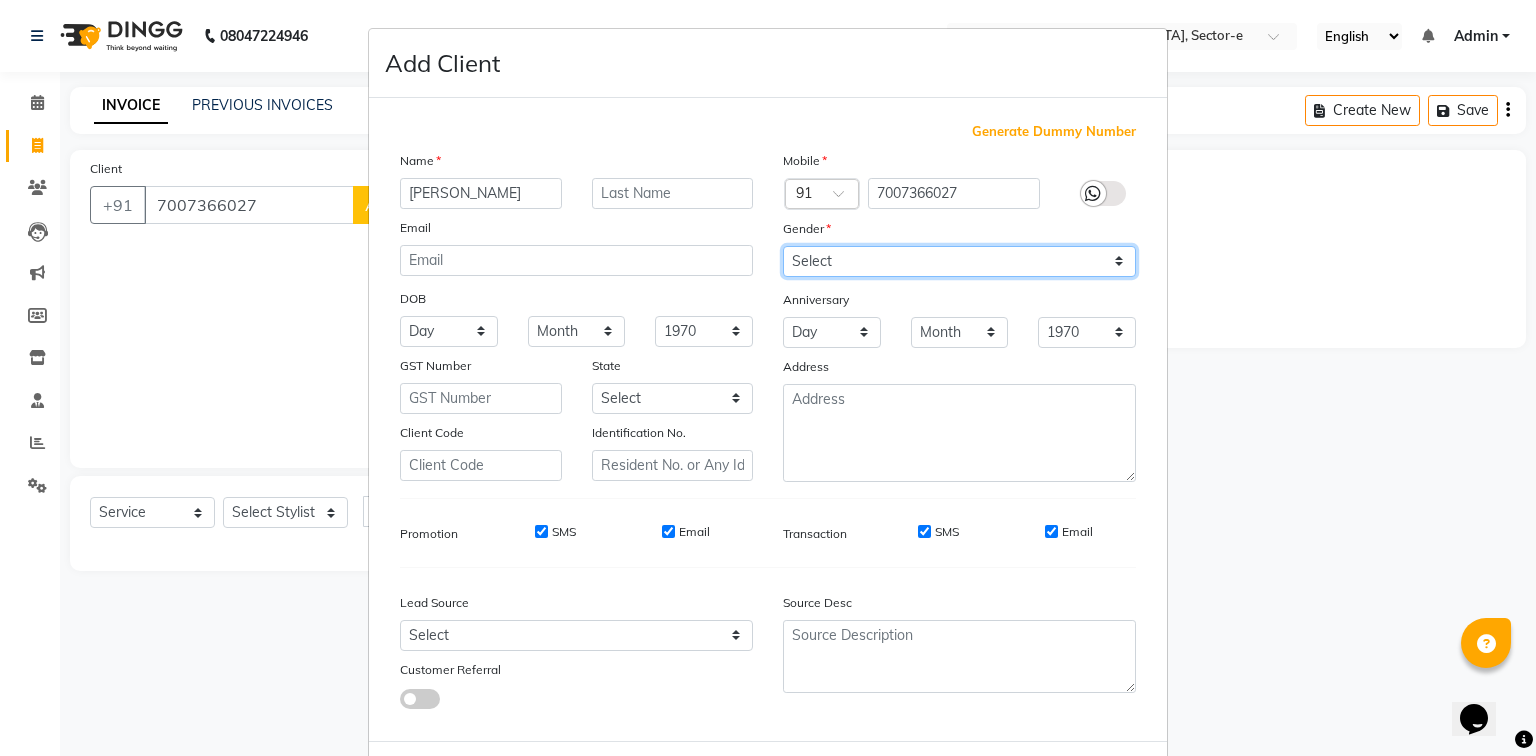 select on "[DEMOGRAPHIC_DATA]" 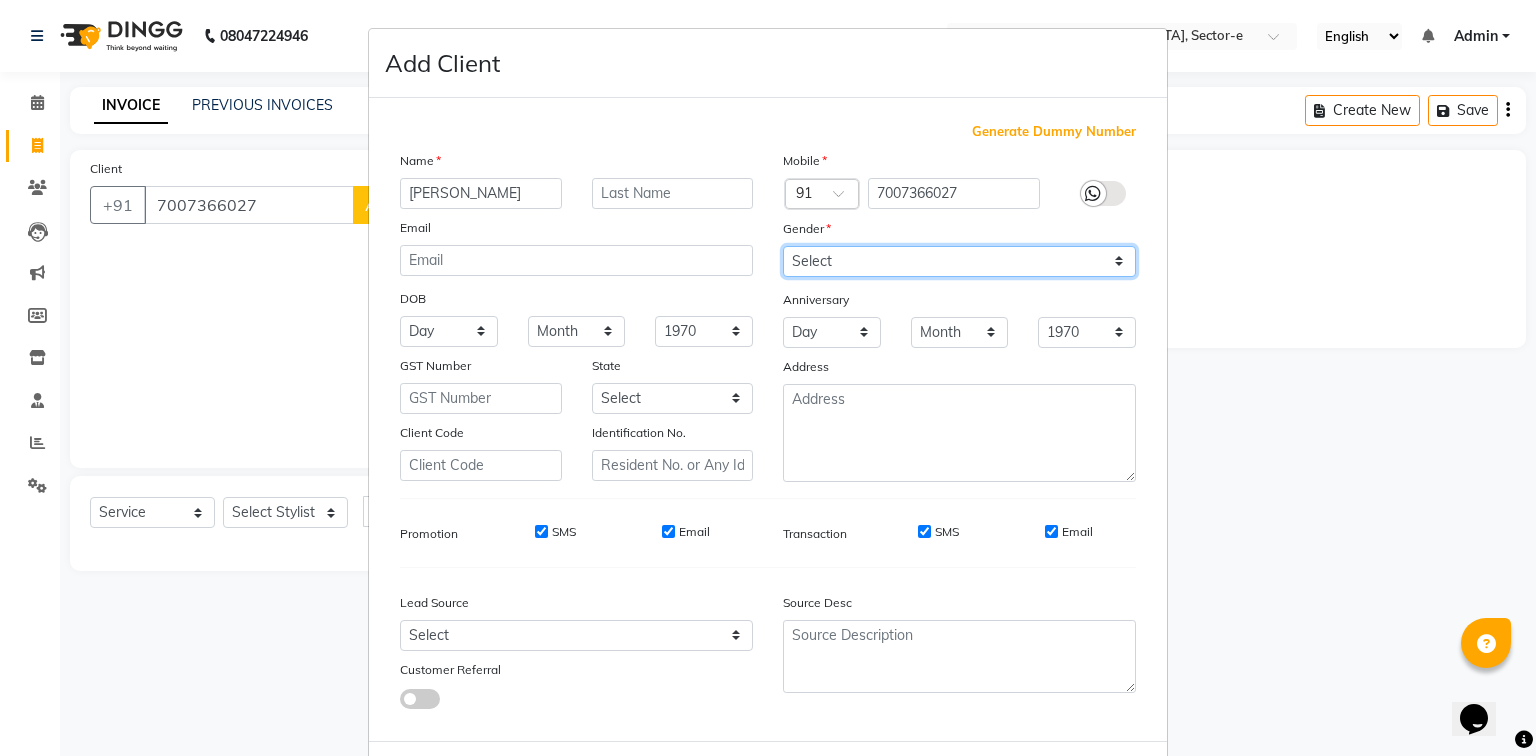 click on "Select [DEMOGRAPHIC_DATA] [DEMOGRAPHIC_DATA] Other Prefer Not To Say" at bounding box center [959, 261] 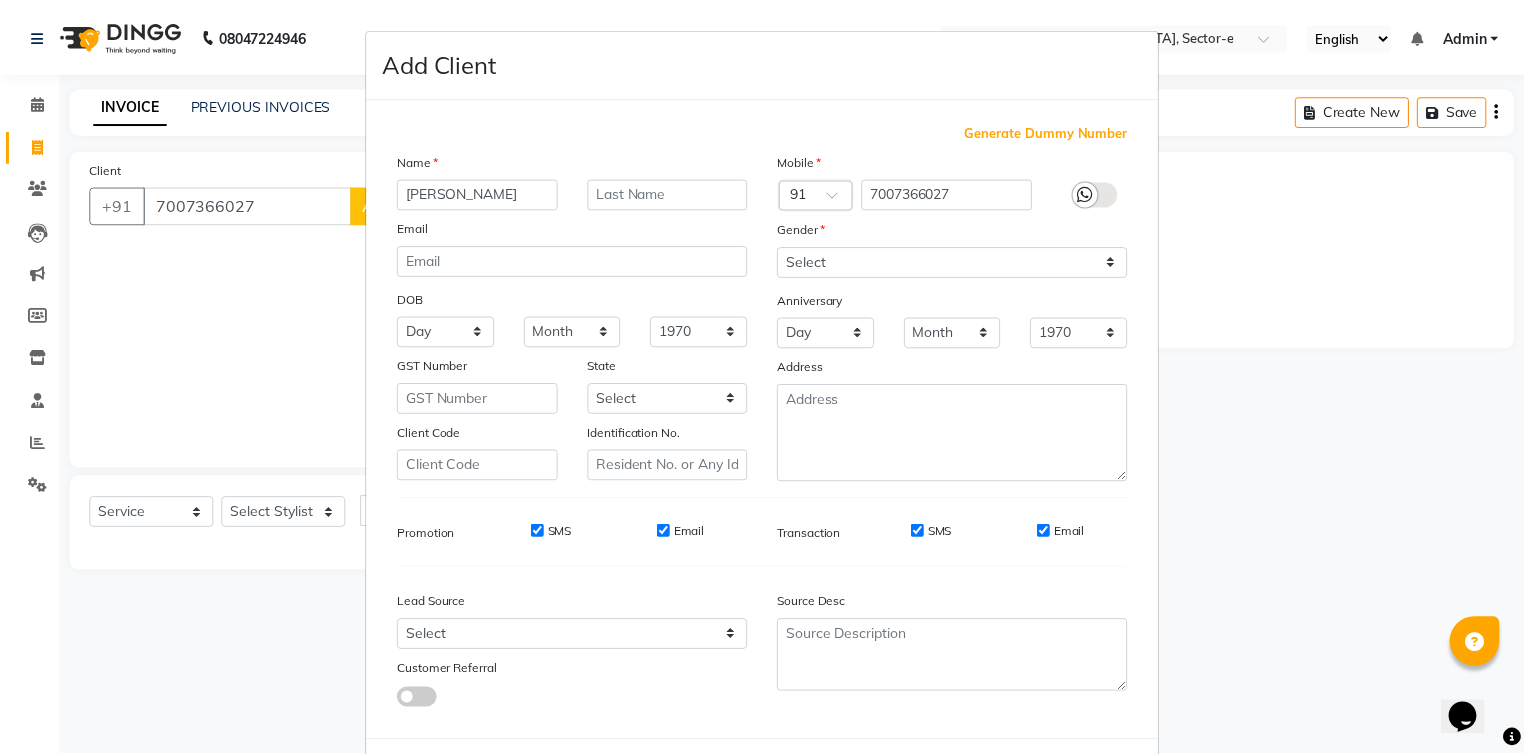 scroll, scrollTop: 100, scrollLeft: 0, axis: vertical 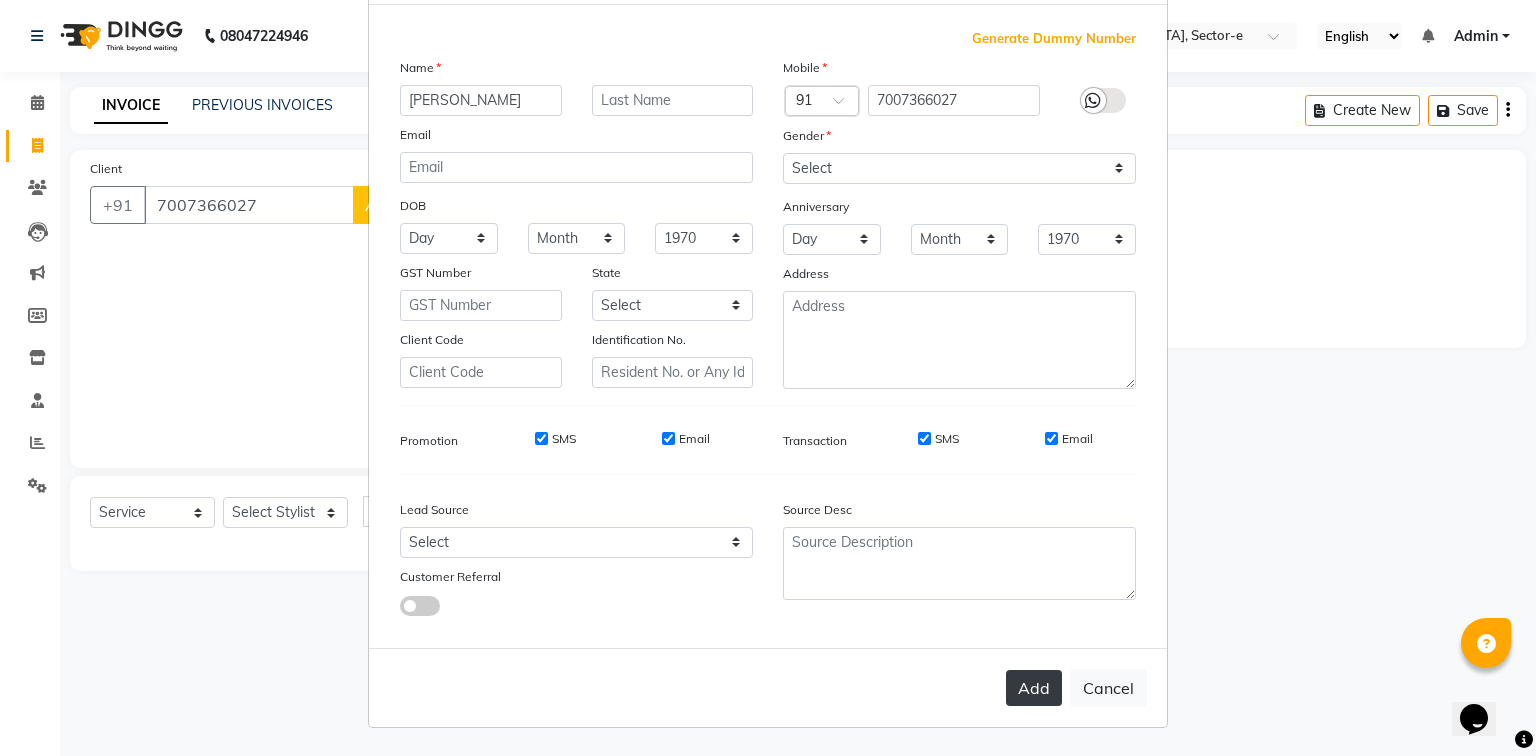 click on "Add" at bounding box center (1034, 688) 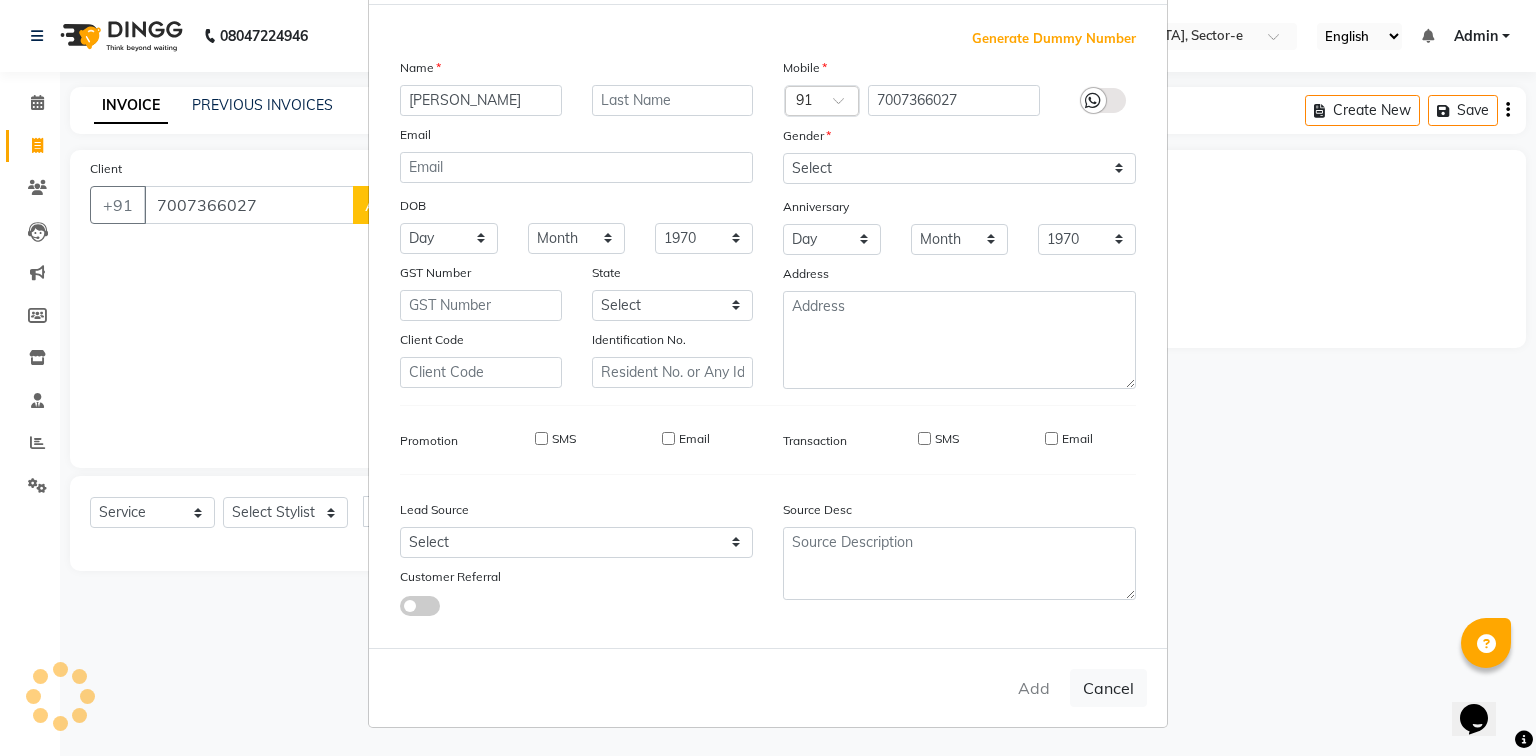 type 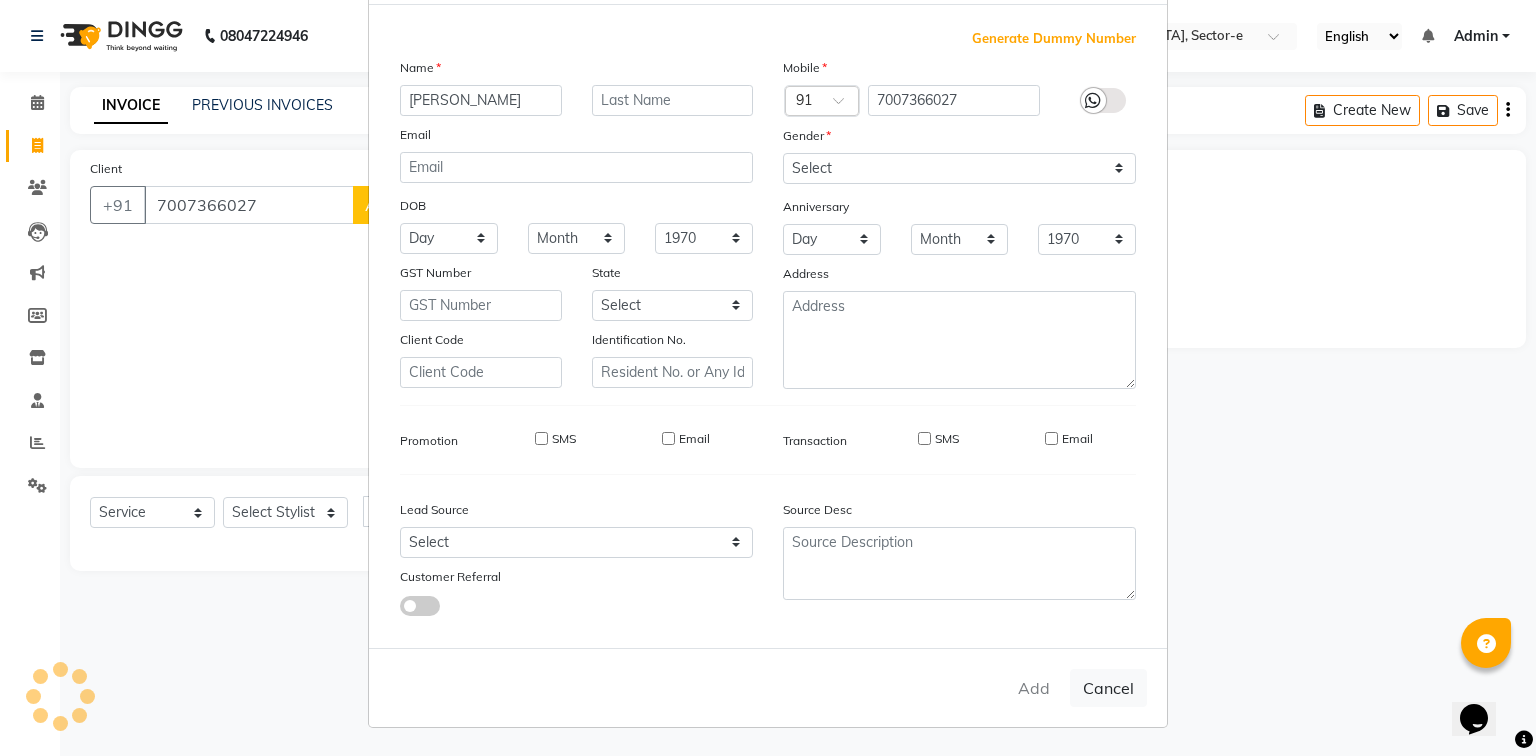 select 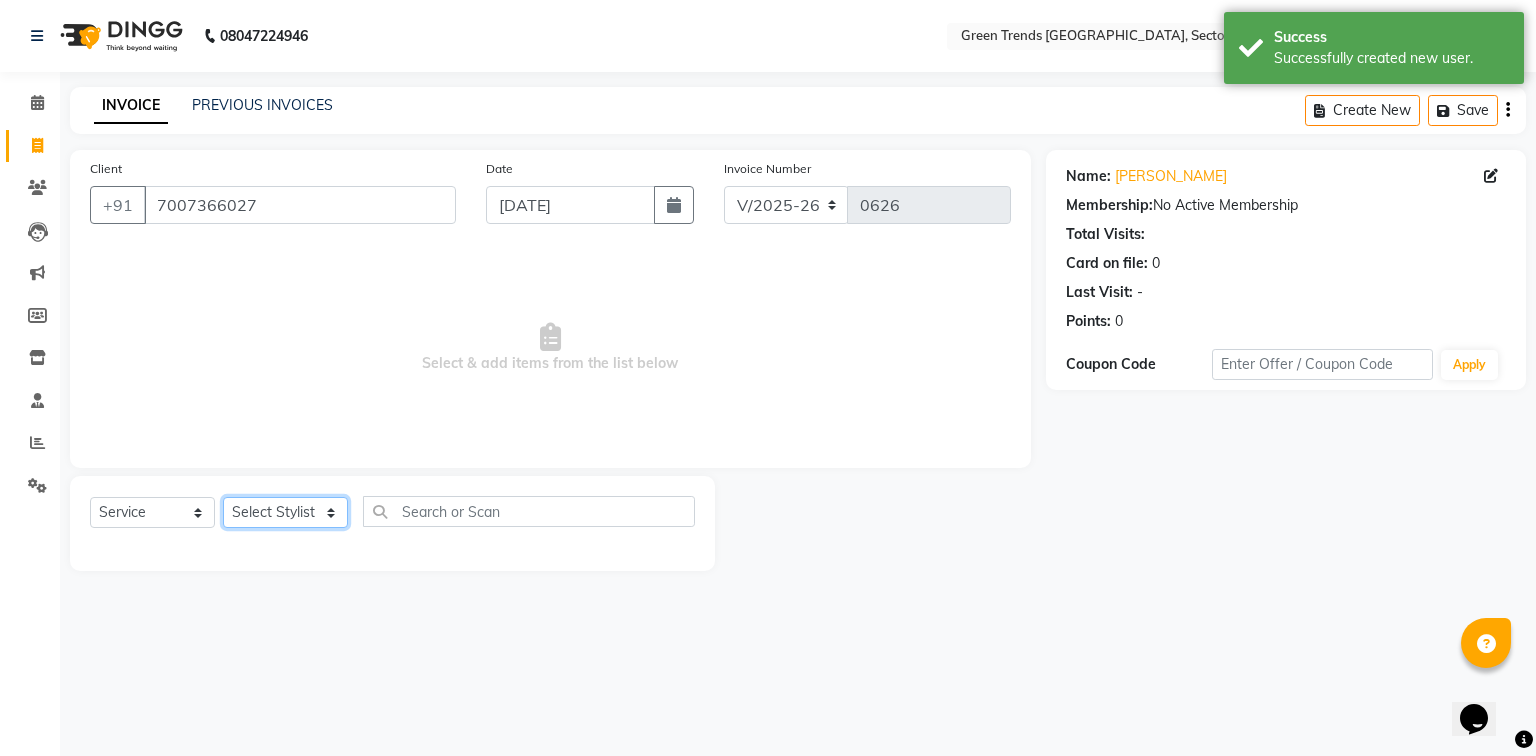 click on "Select Stylist [PERSON_NAME] [PERSON_NAME] Mo. [PERSON_NAME].[PERSON_NAME] [PERSON_NAME] Pooja [PERSON_NAME] [PERSON_NAME] [PERSON_NAME] Vishal" 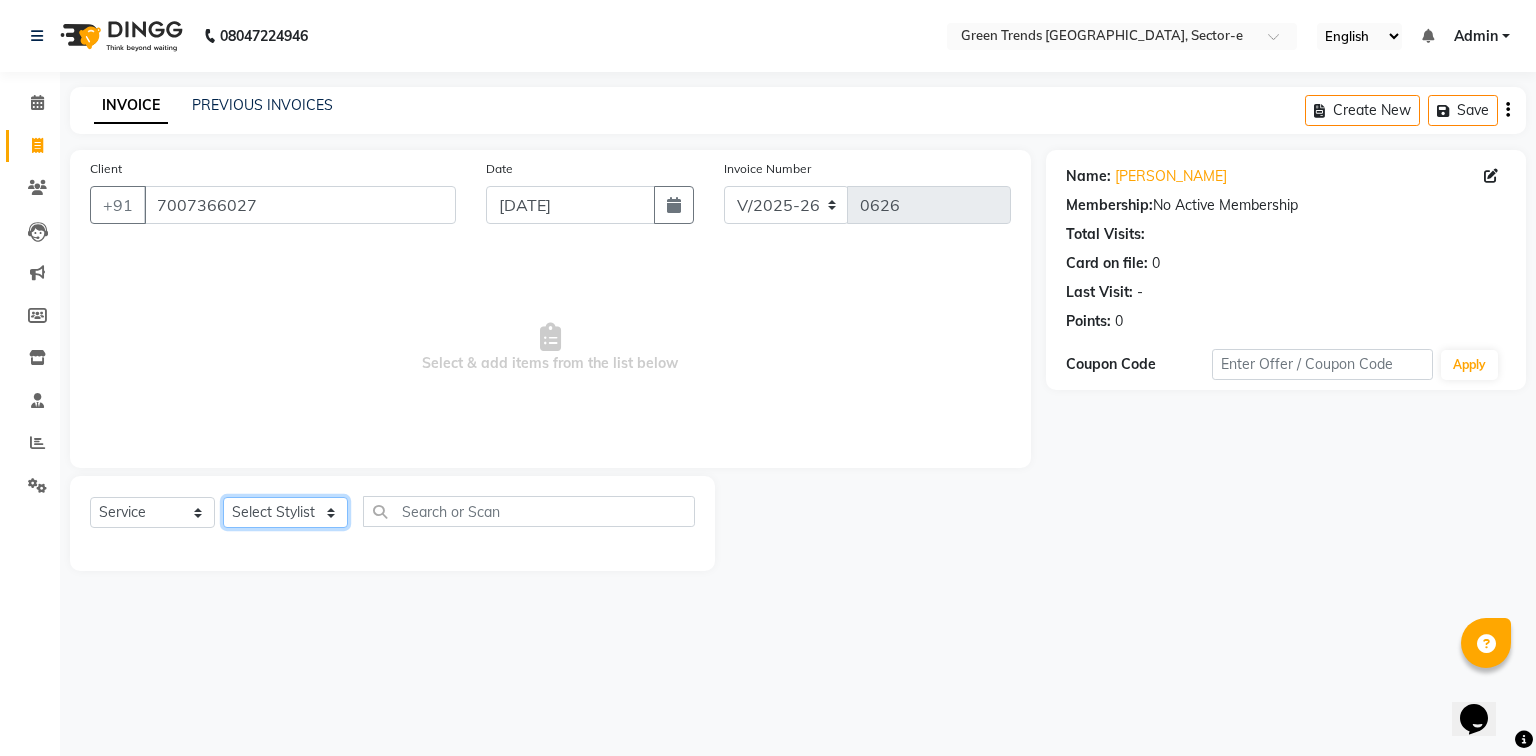 select on "58751" 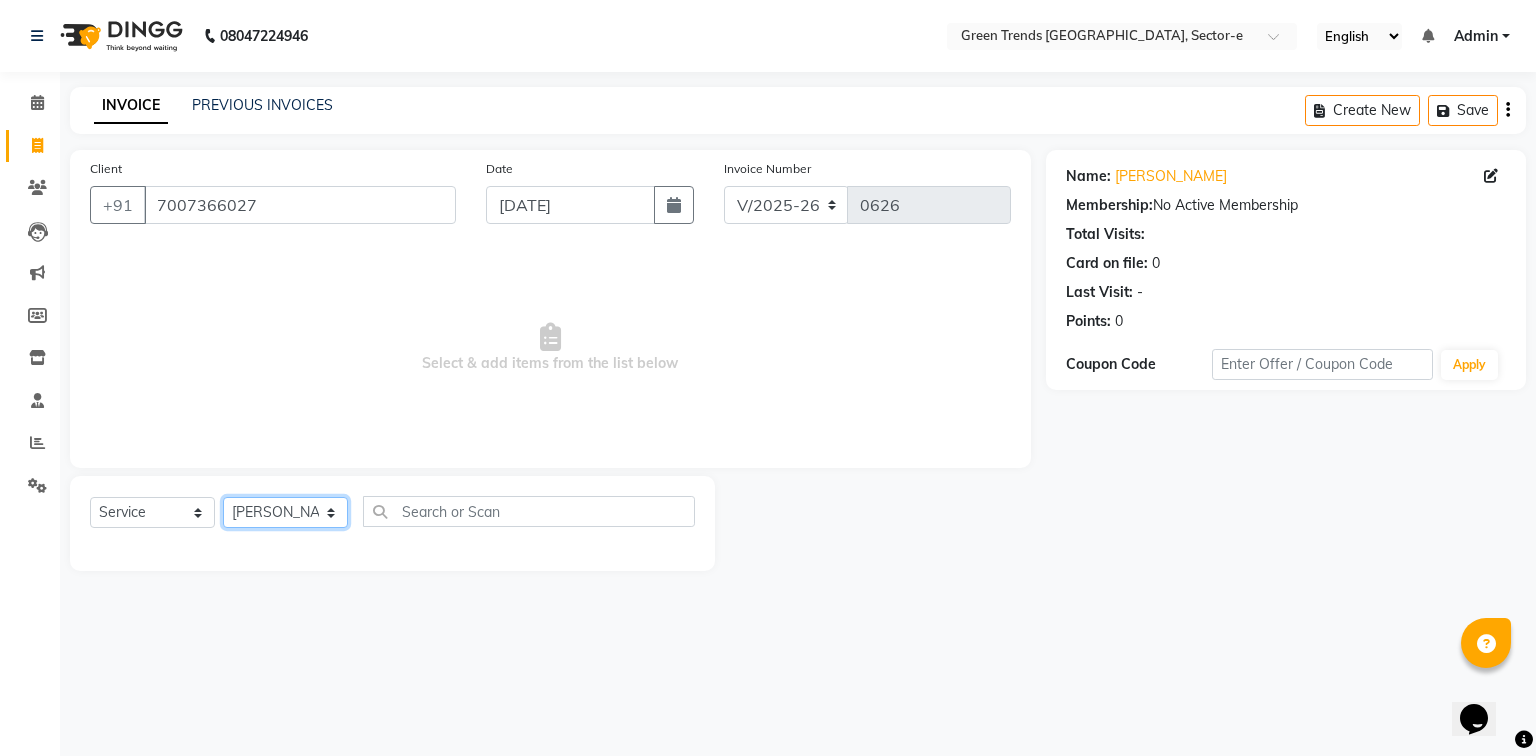 click on "Select Stylist [PERSON_NAME] [PERSON_NAME] Mo. [PERSON_NAME].[PERSON_NAME] [PERSON_NAME] Pooja [PERSON_NAME] [PERSON_NAME] [PERSON_NAME] Vishal" 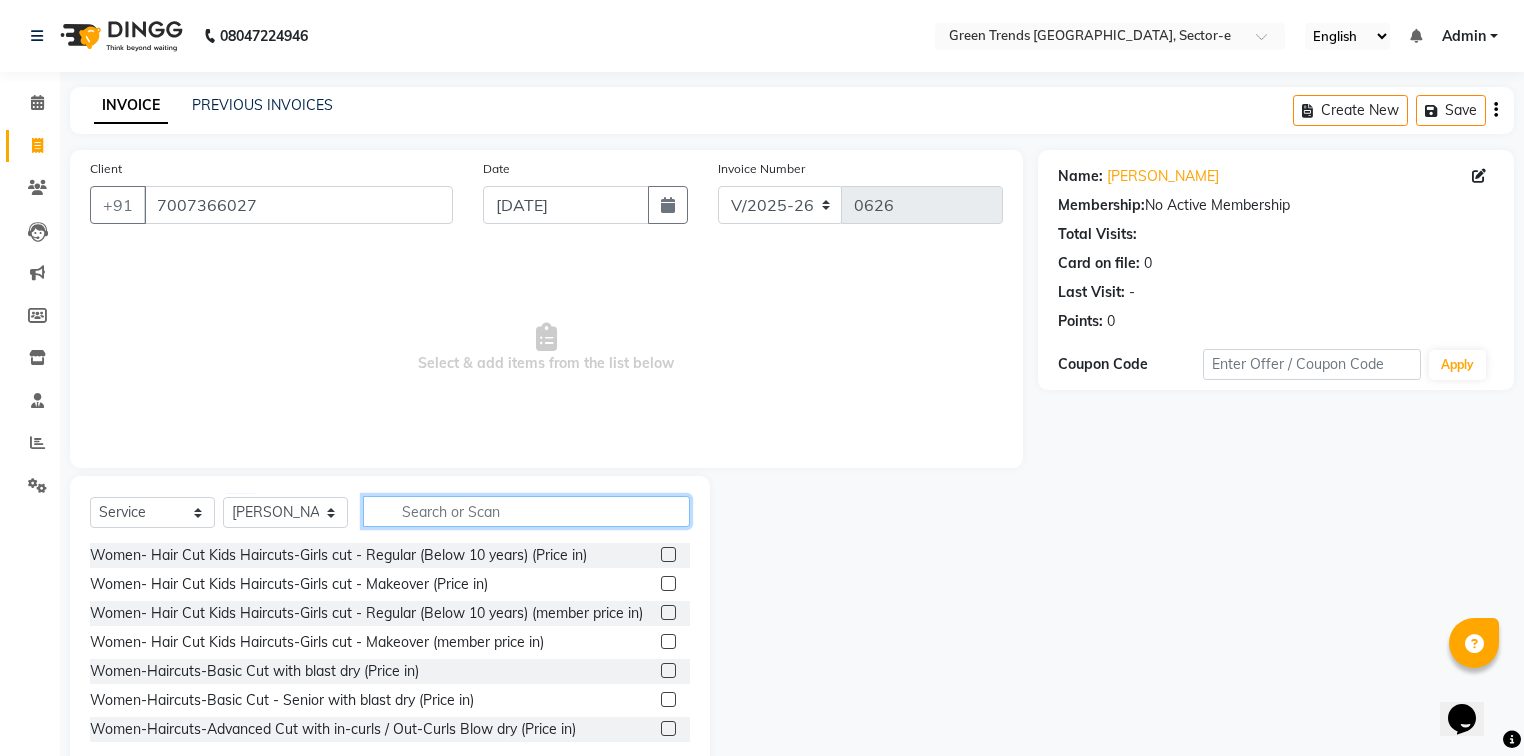 click 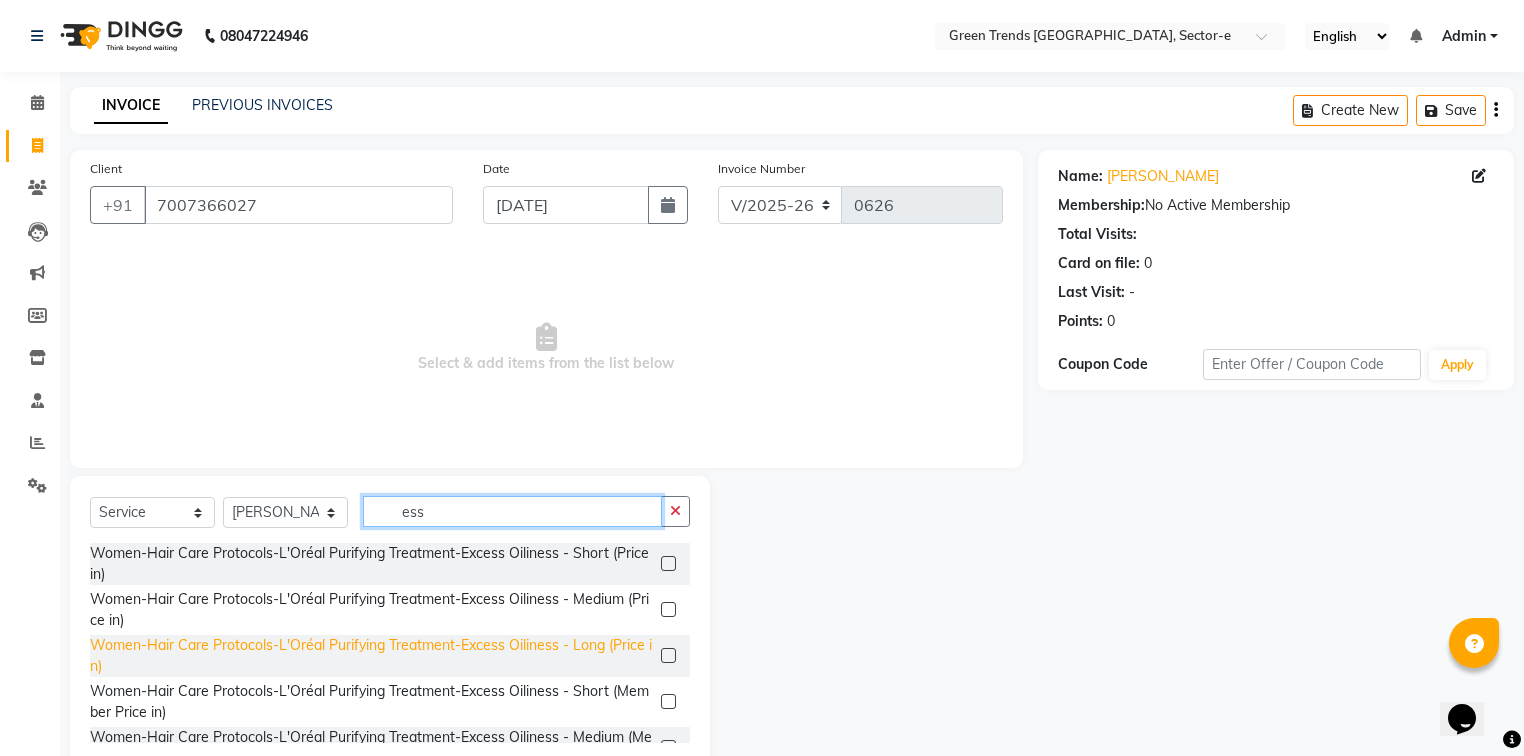 type on "ess" 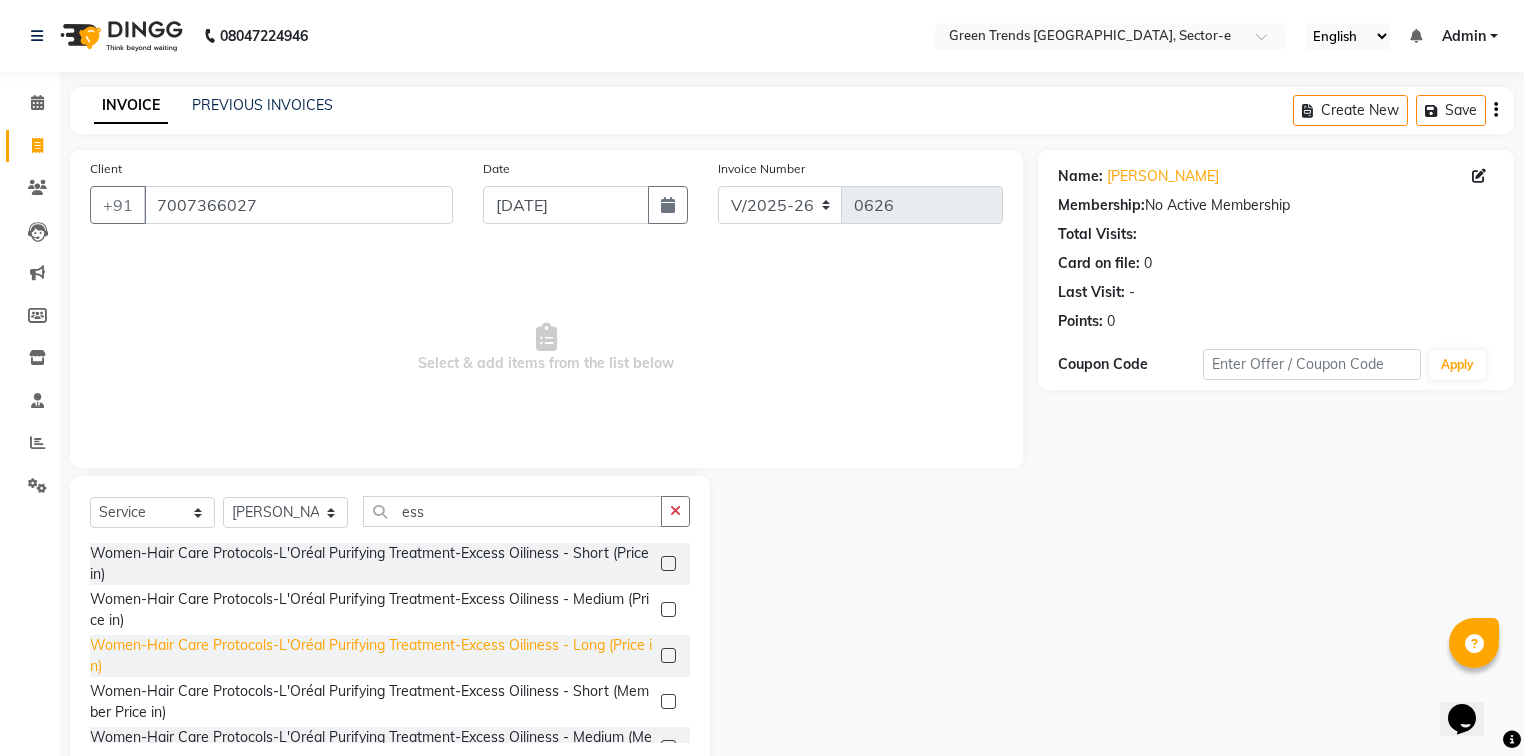 click on "Women-Hair Care Protocols-L'Oréal Purifying Treatment-Excess Oiliness - Long (Price in)" 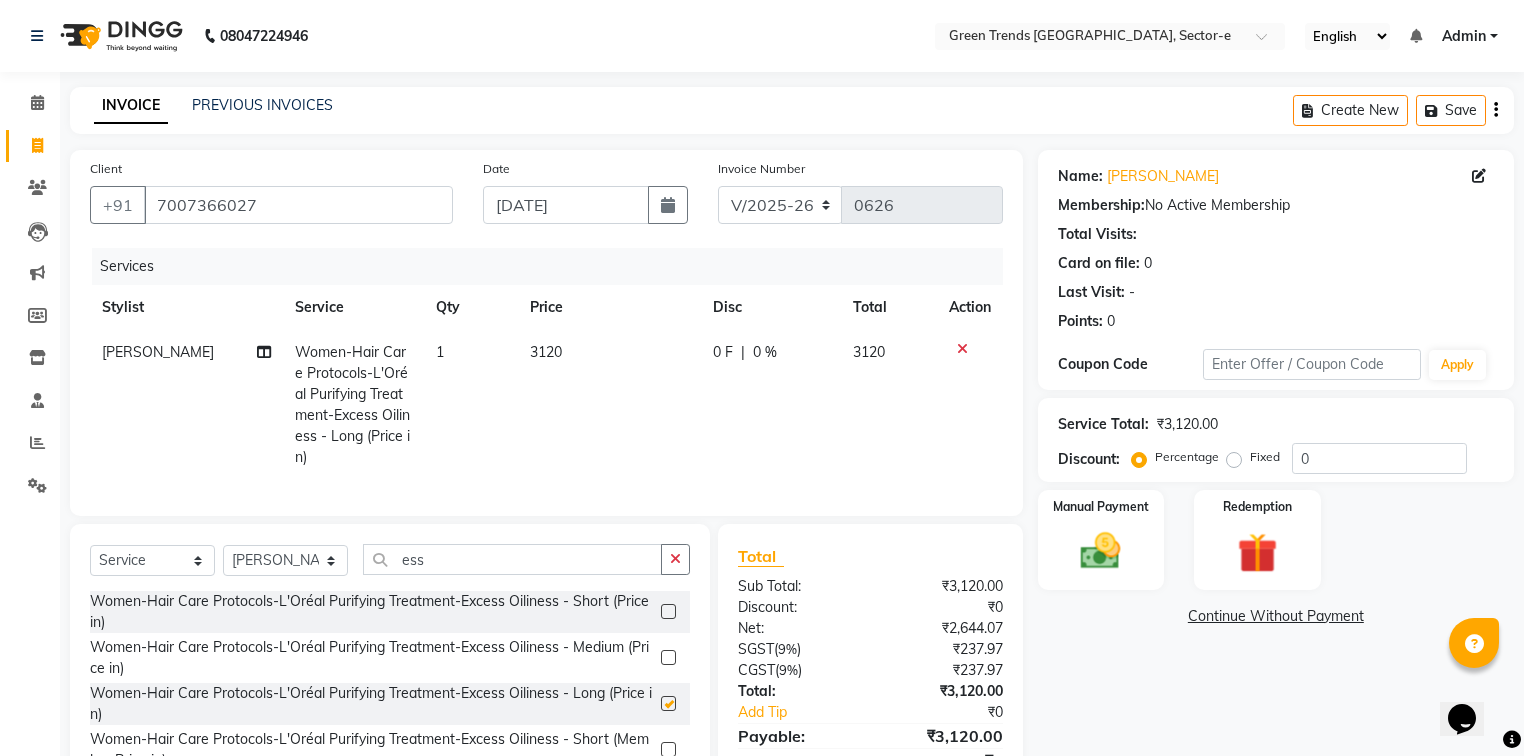 checkbox on "false" 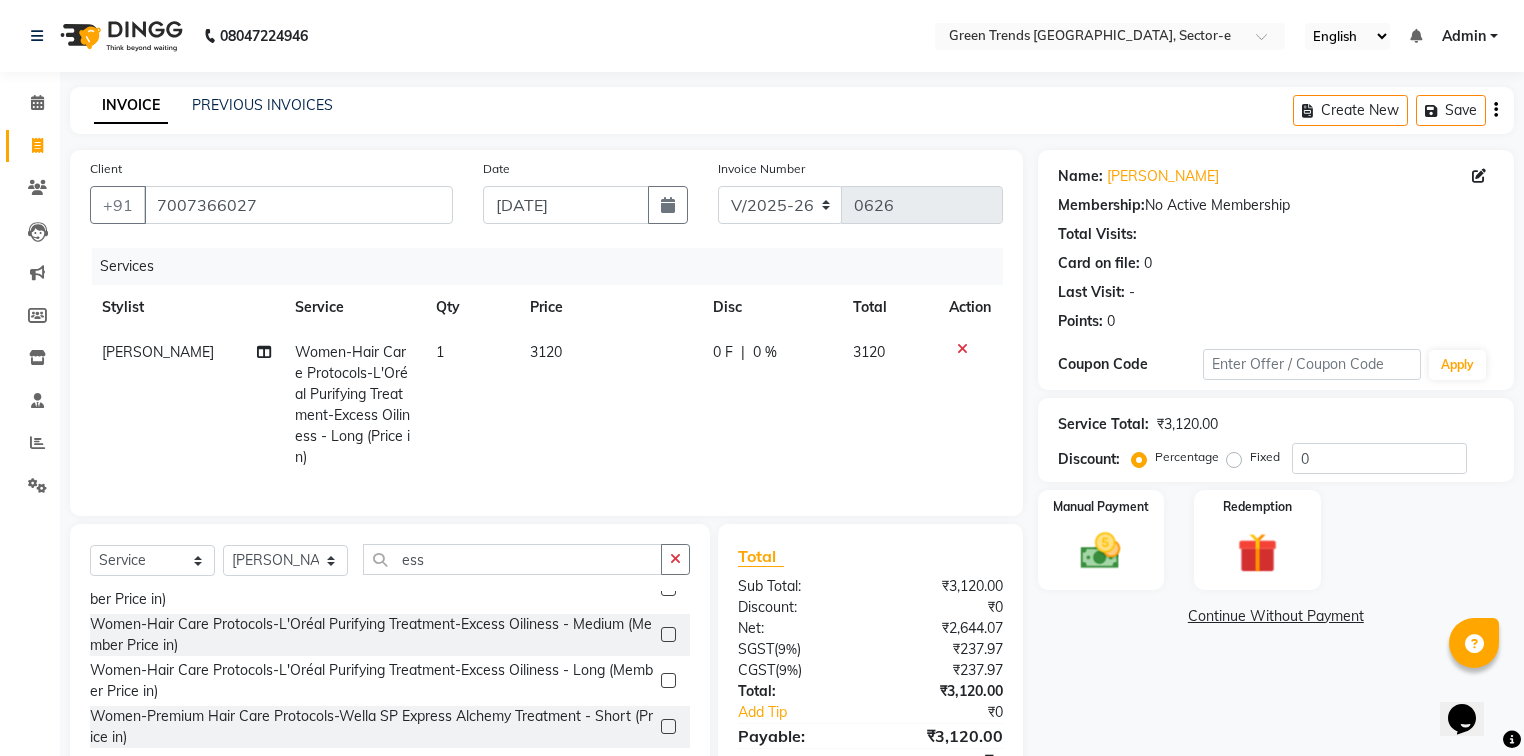 scroll, scrollTop: 0, scrollLeft: 0, axis: both 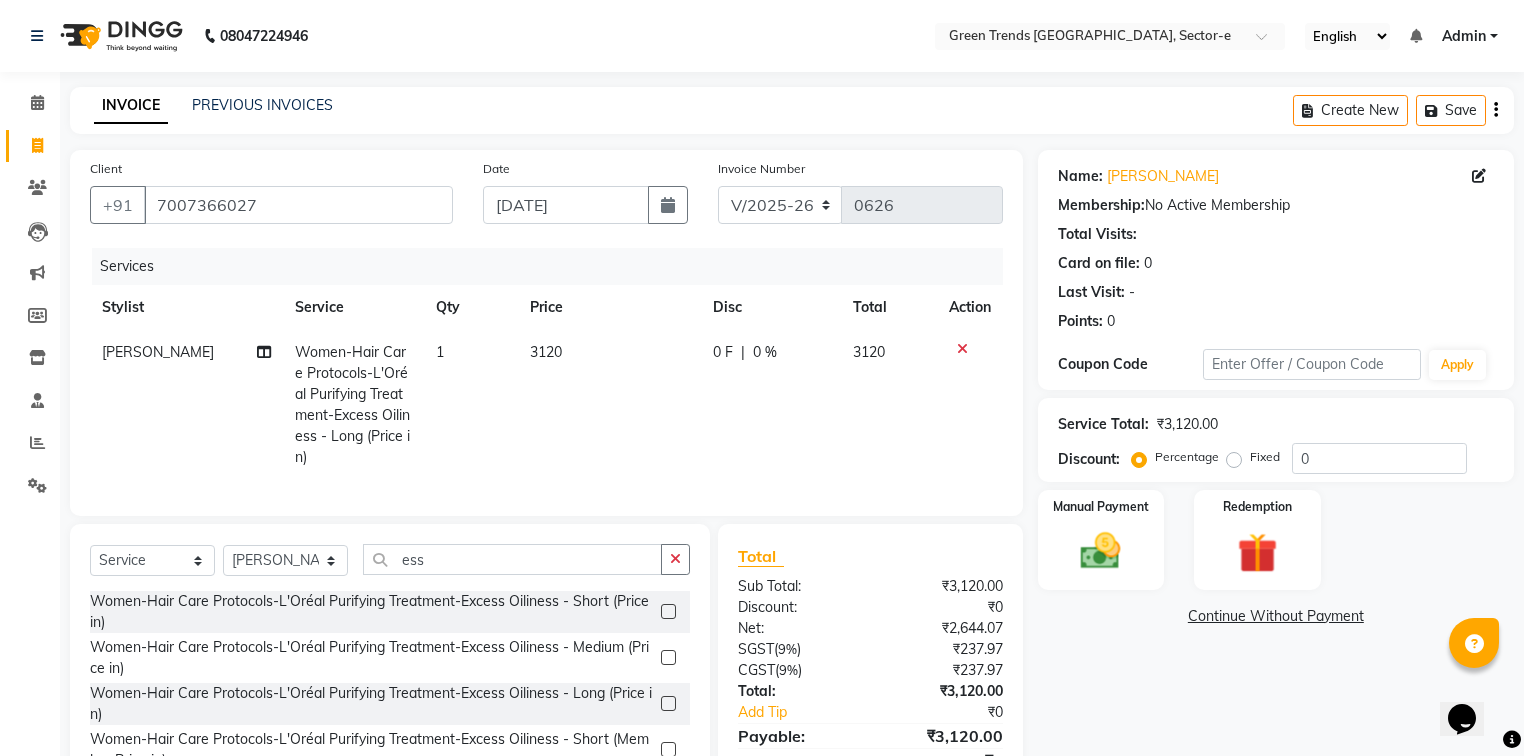 click 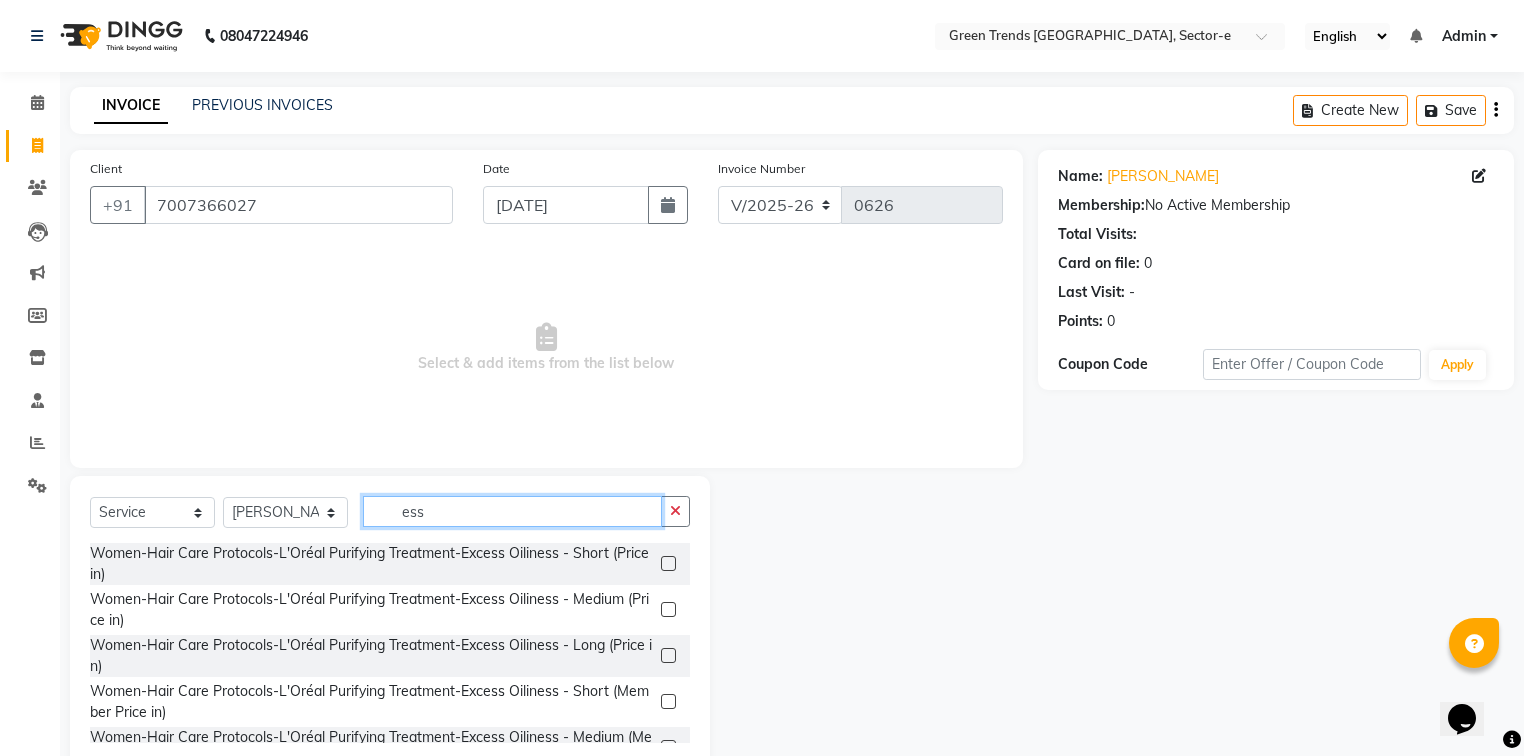 drag, startPoint x: 457, startPoint y: 514, endPoint x: 376, endPoint y: 524, distance: 81.61495 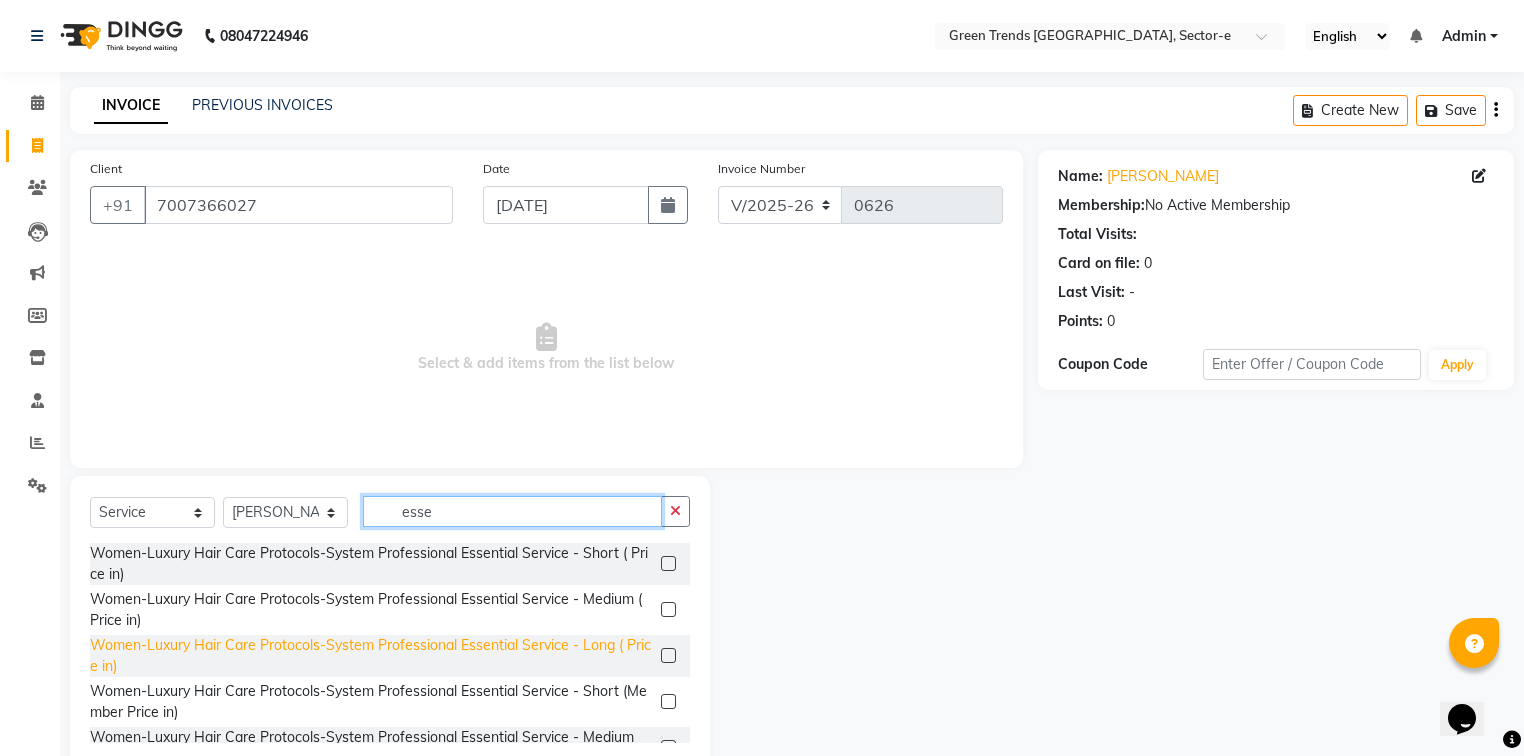 type on "esse" 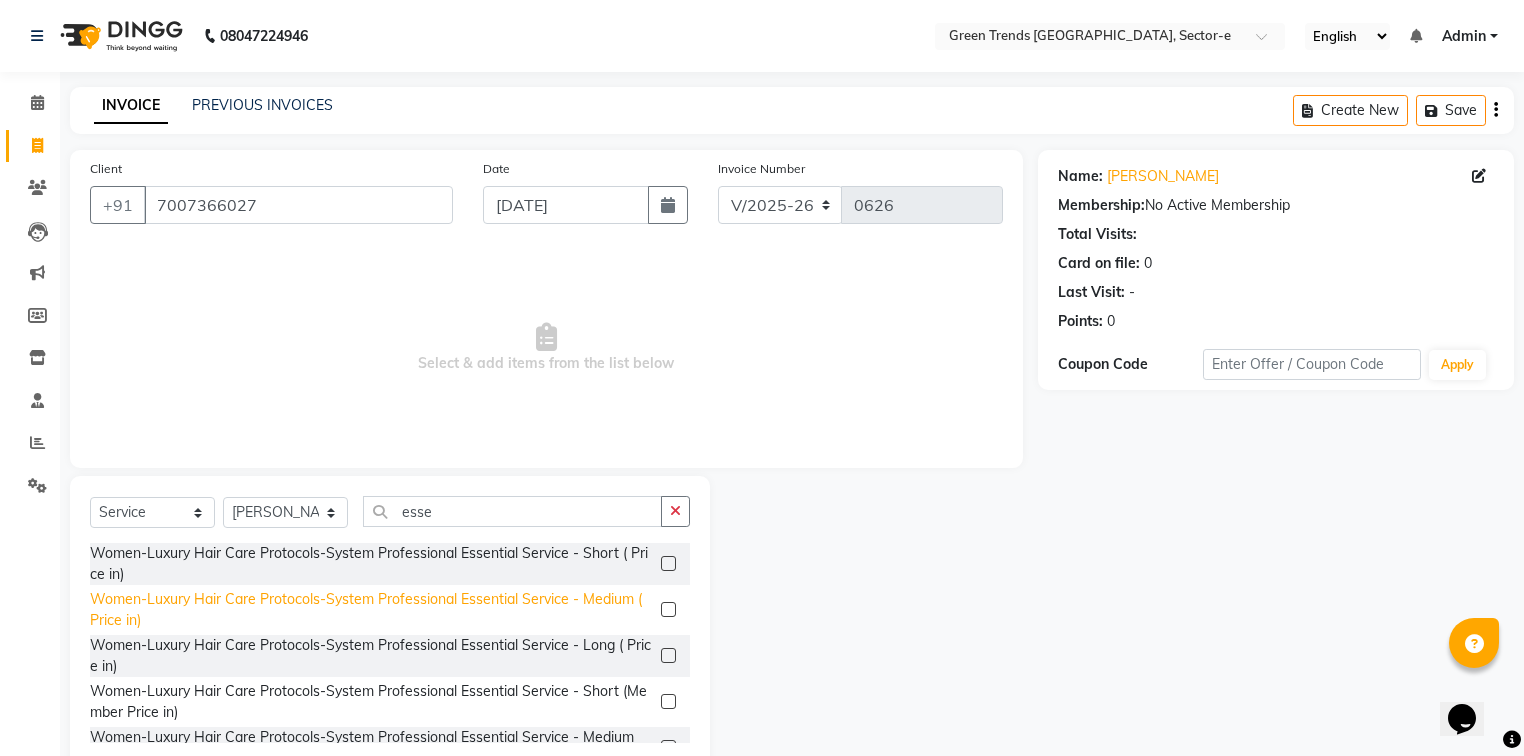 click on "Women-Luxury Hair Care Protocols-System Professional Essential Service - Long  ( Price in)" 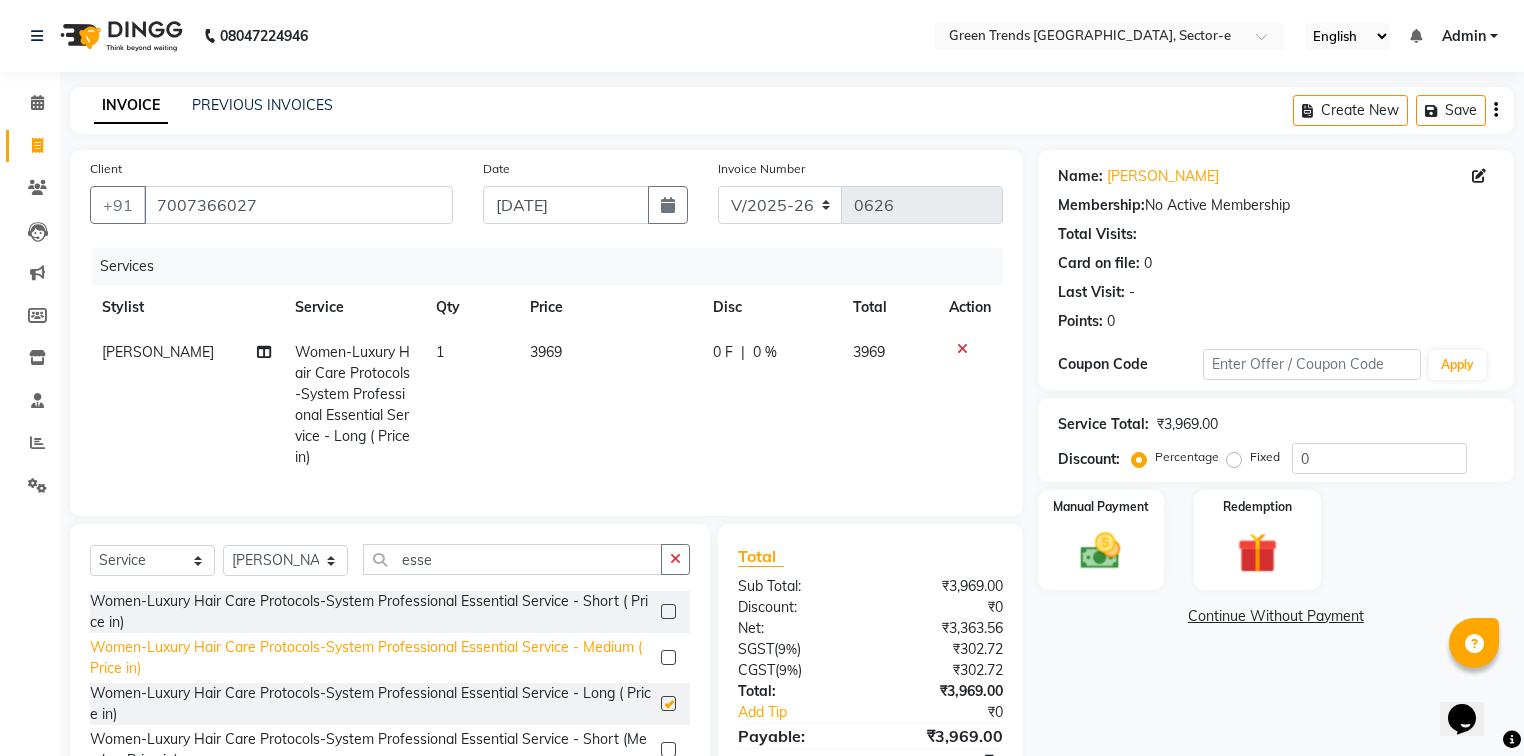 checkbox on "false" 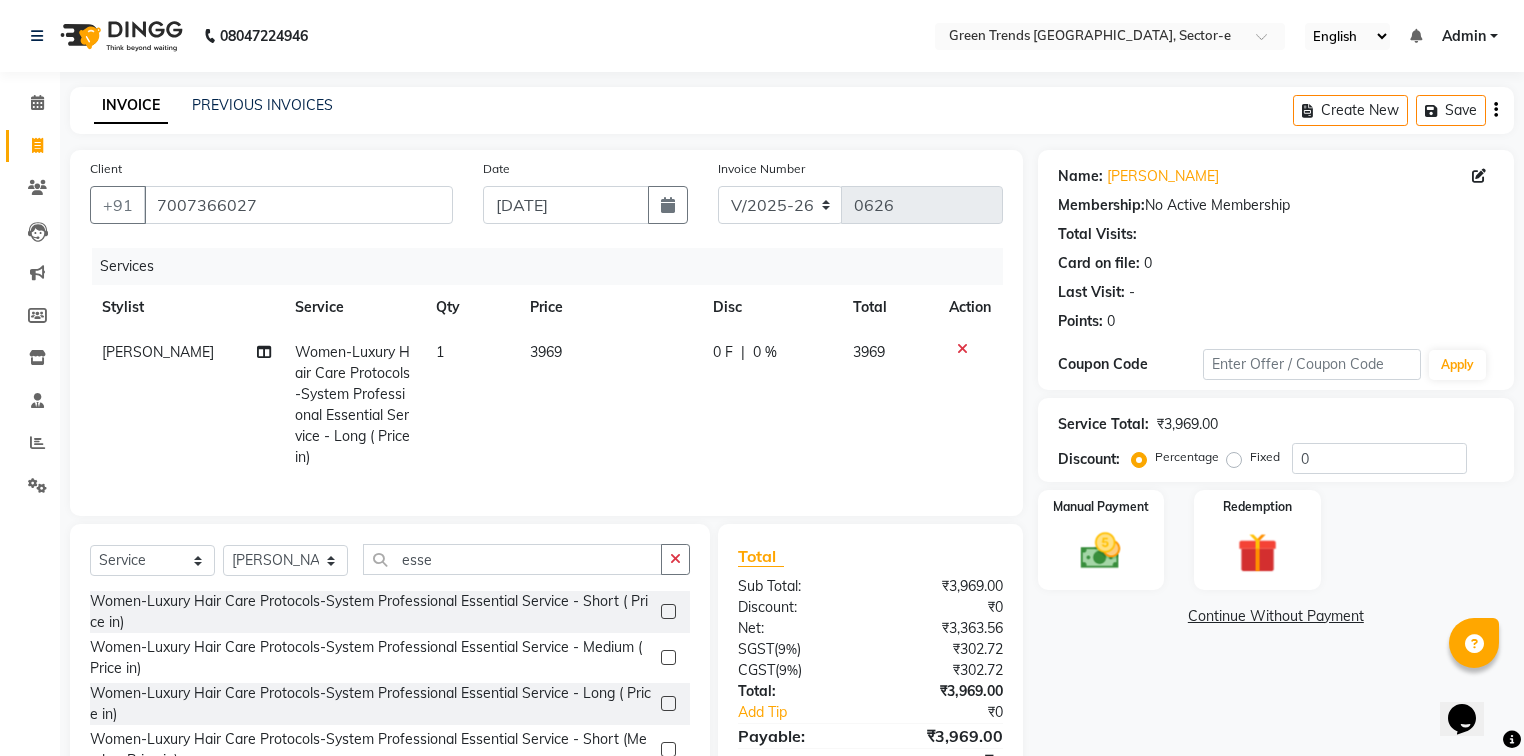 click on "0 F" 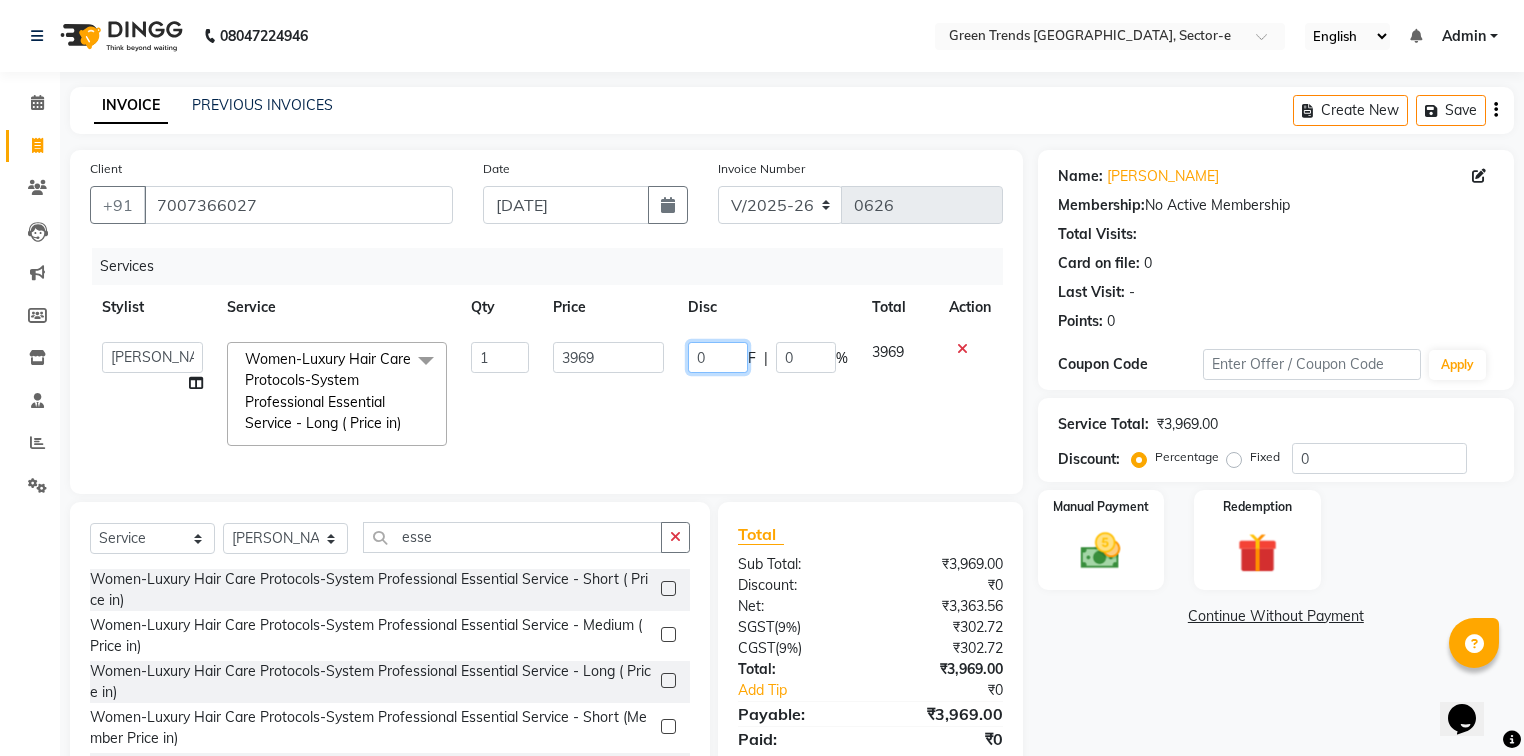 drag, startPoint x: 690, startPoint y: 376, endPoint x: 670, endPoint y: 376, distance: 20 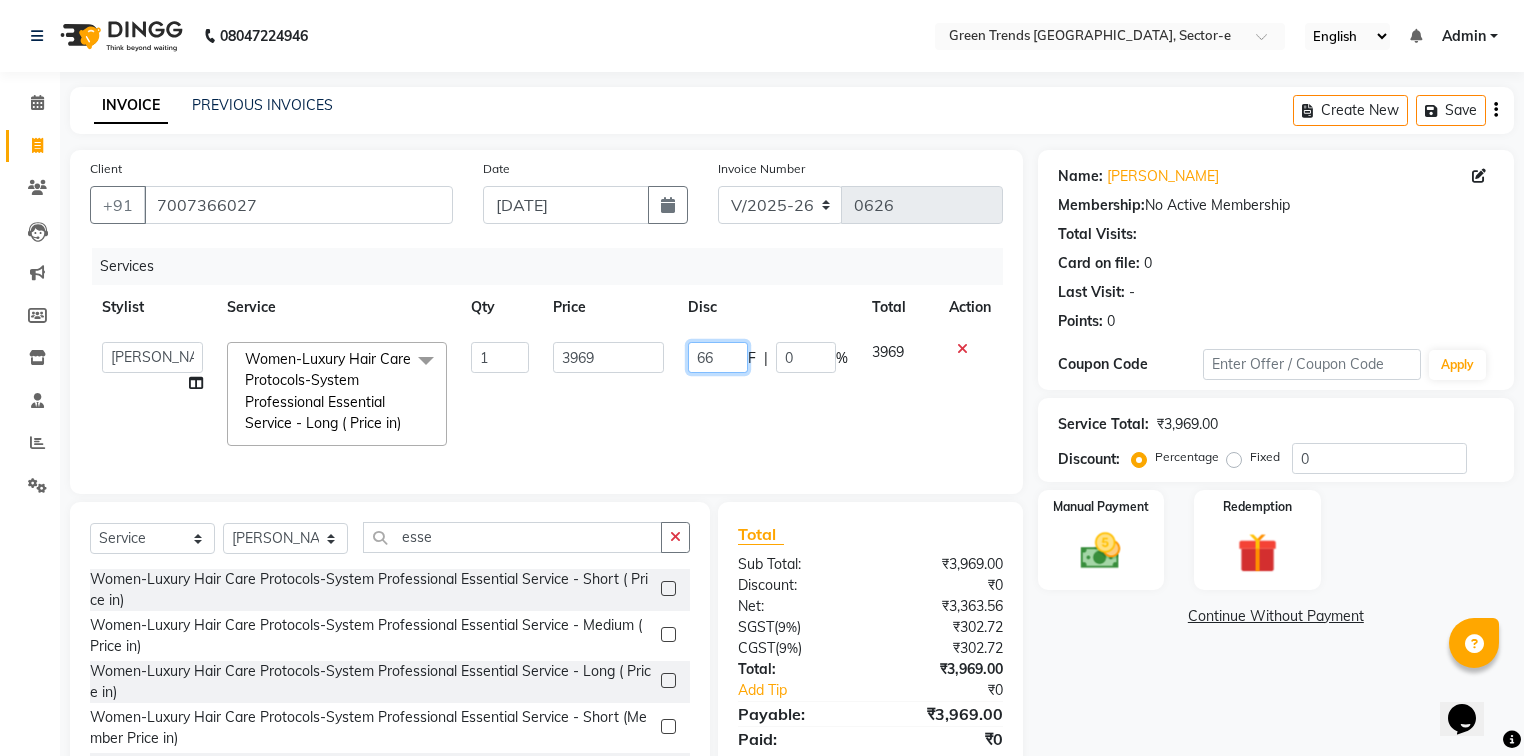 type on "660" 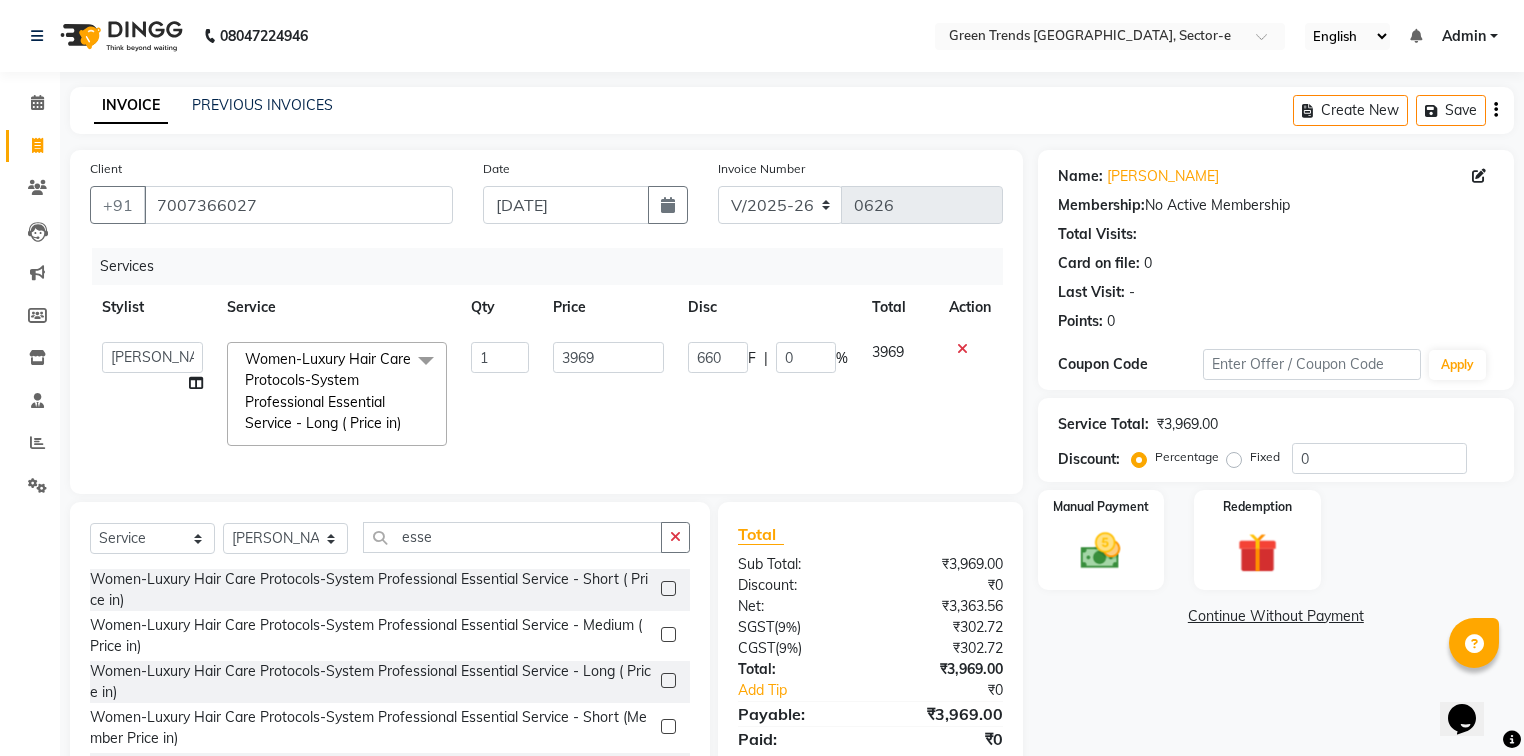click on "[PERSON_NAME]   [PERSON_NAME]   Mo. [PERSON_NAME].[PERSON_NAME]   [PERSON_NAME]   [PERSON_NAME]   [PERSON_NAME]   [PERSON_NAME]   Vishal  Women-Luxury Hair Care Protocols-System Professional Essential Service - Long  ( Price in)  x Women- Hair Cut Kids Haircuts-Girls cut - Regular (Below 10 years) (Price in) Women- Hair Cut Kids Haircuts-Girls cut - Makeover  (Price in) Women- Hair Cut Kids Haircuts-Girls cut - Regular (Below 10 years) (member price in) Women- Hair Cut Kids Haircuts-Girls cut - Makeover (member price in) Women-Haircuts-Basic Cut with blast dry (Price in) Women-Haircuts-Basic Cut - Senior with blast dry (Price in) Women-Haircuts-Advanced Cut with in-curls / Out-Curls Blow dry (Price in) Women-Haircuts-Advanced Cut - Senior with in-curls / Out-Curls Blow dry (Price in) Women-Haircuts-Change of Style with in-curls / Out-Curls Blow dry (Price in) Women-Haircuts-Change of Style - Senior with in-curls / Out-Curls Blow dry (Price in) Women-Haircuts-Basic Cut with blast dry (member price in)" 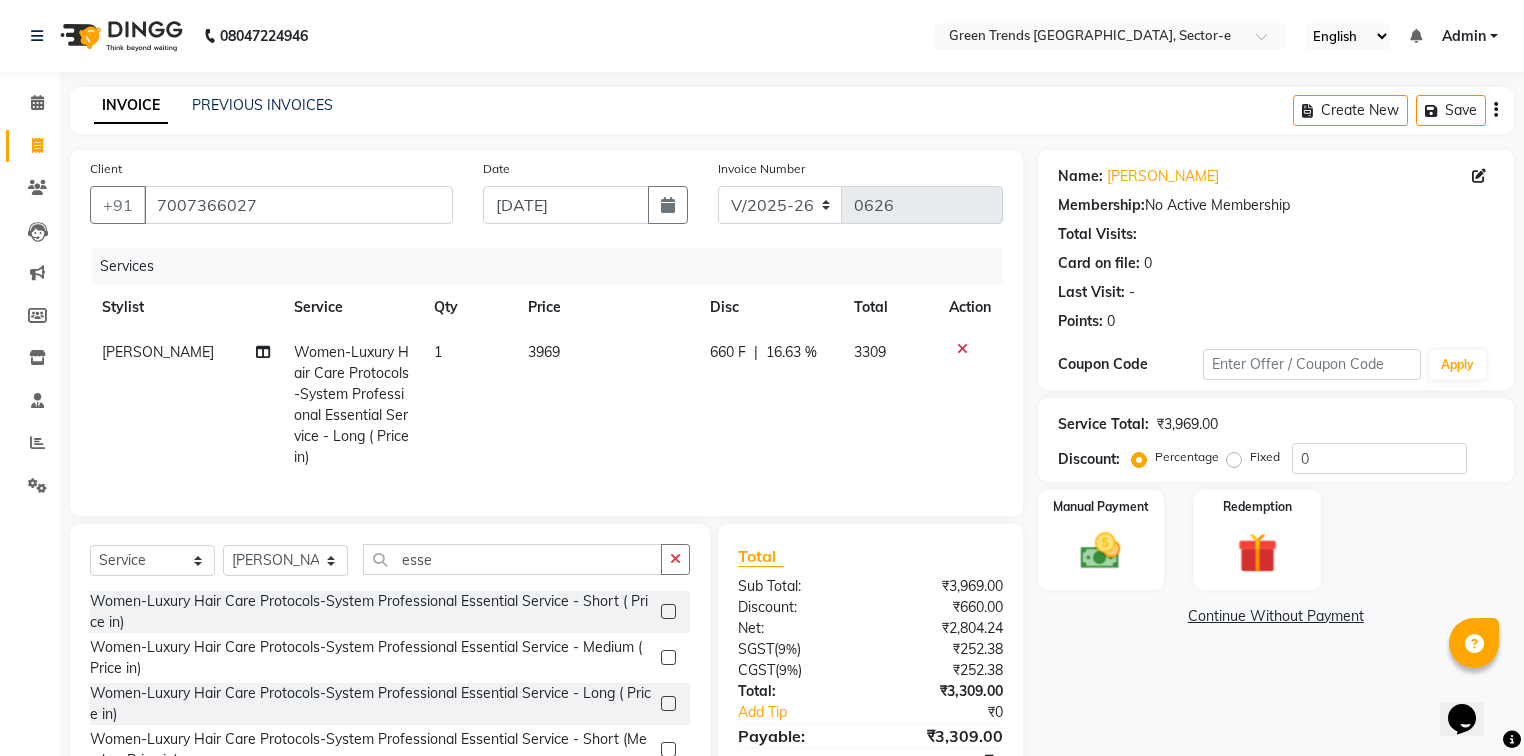 scroll, scrollTop: 105, scrollLeft: 0, axis: vertical 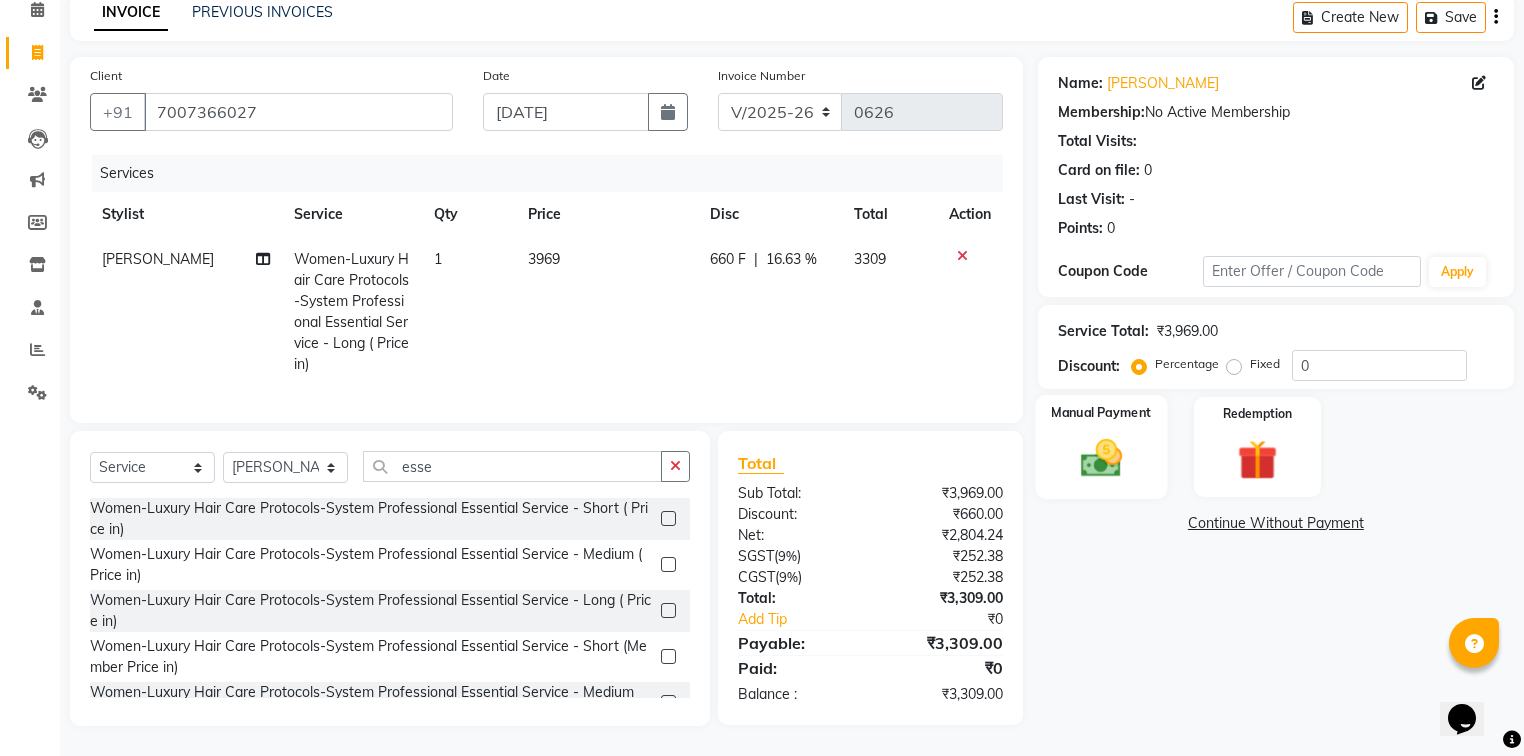 click 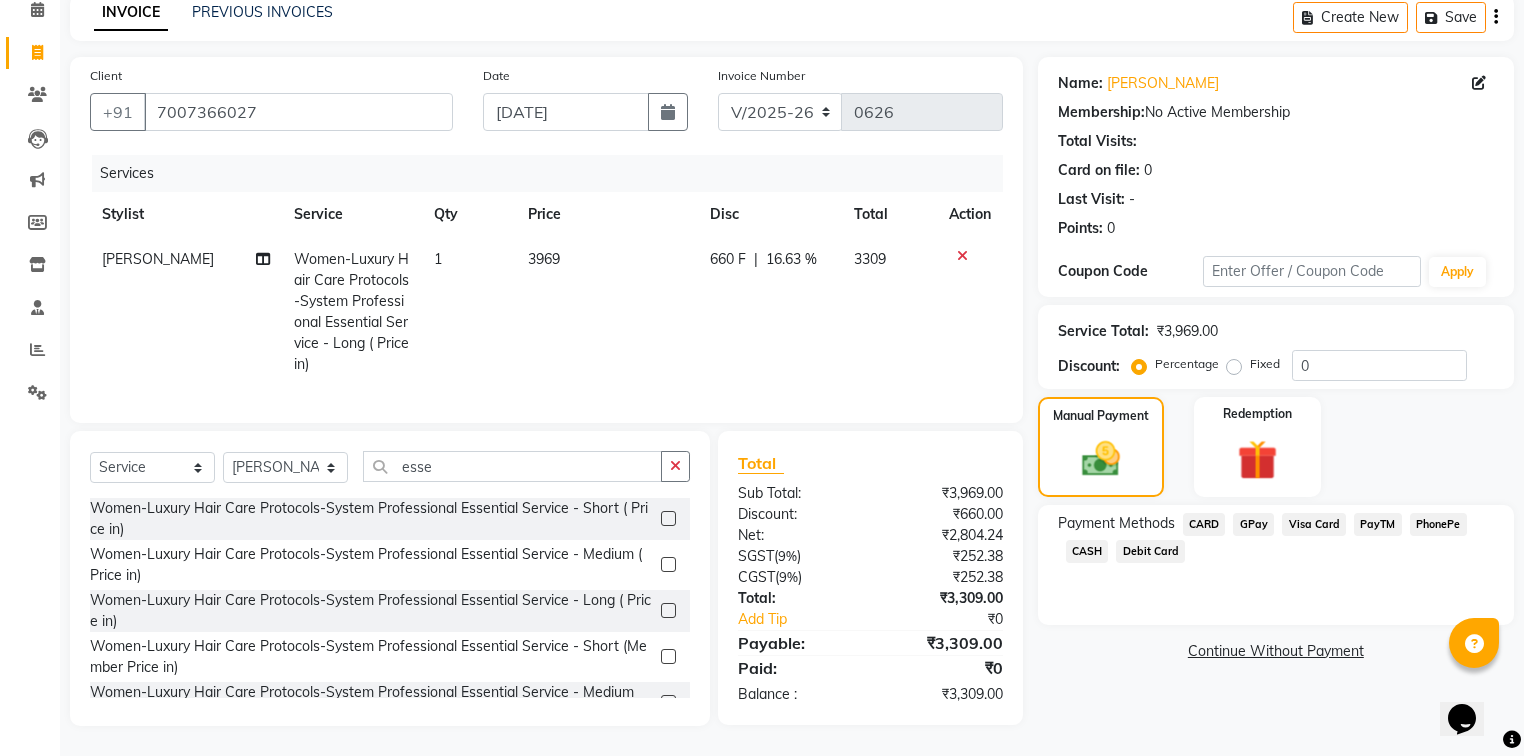 click on "GPay" 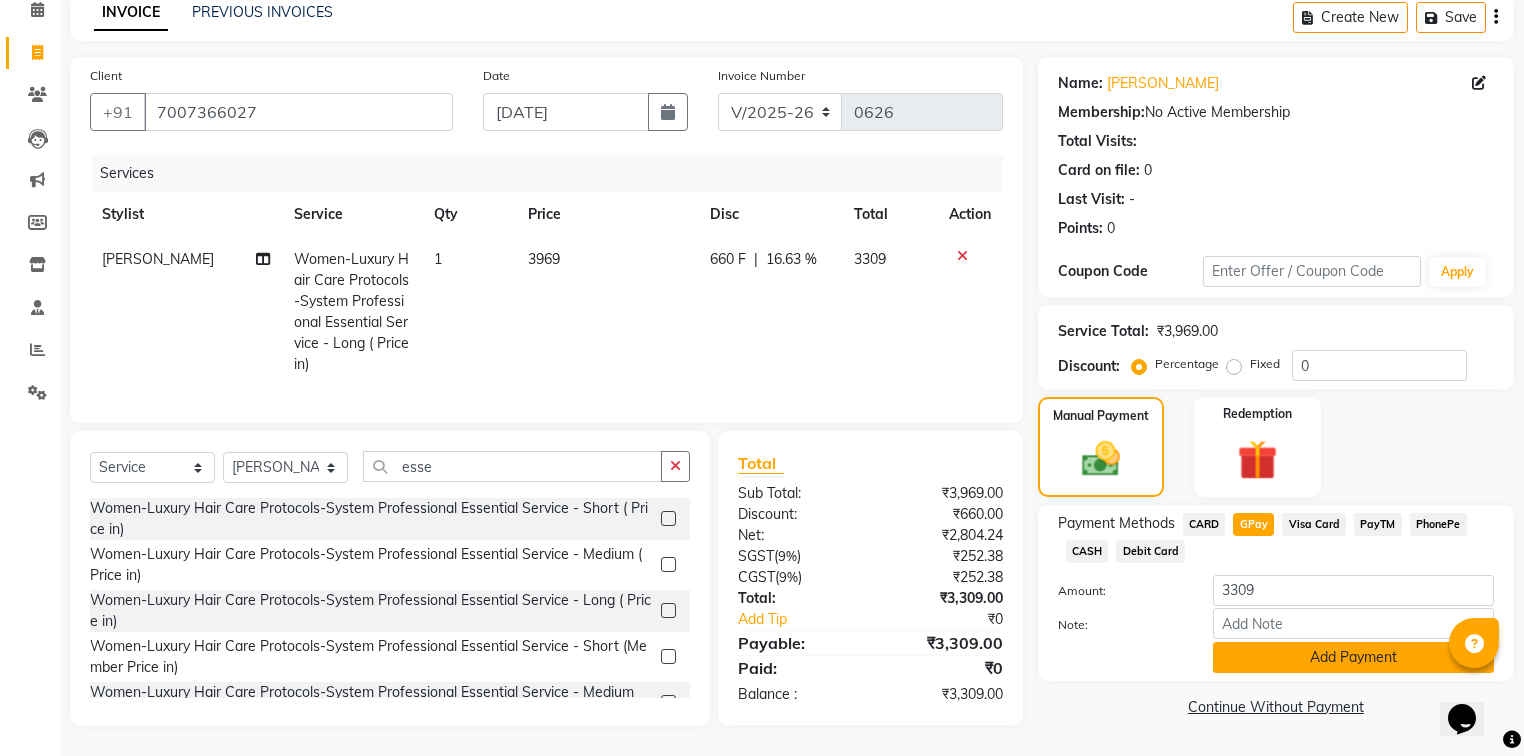 click on "Add Payment" 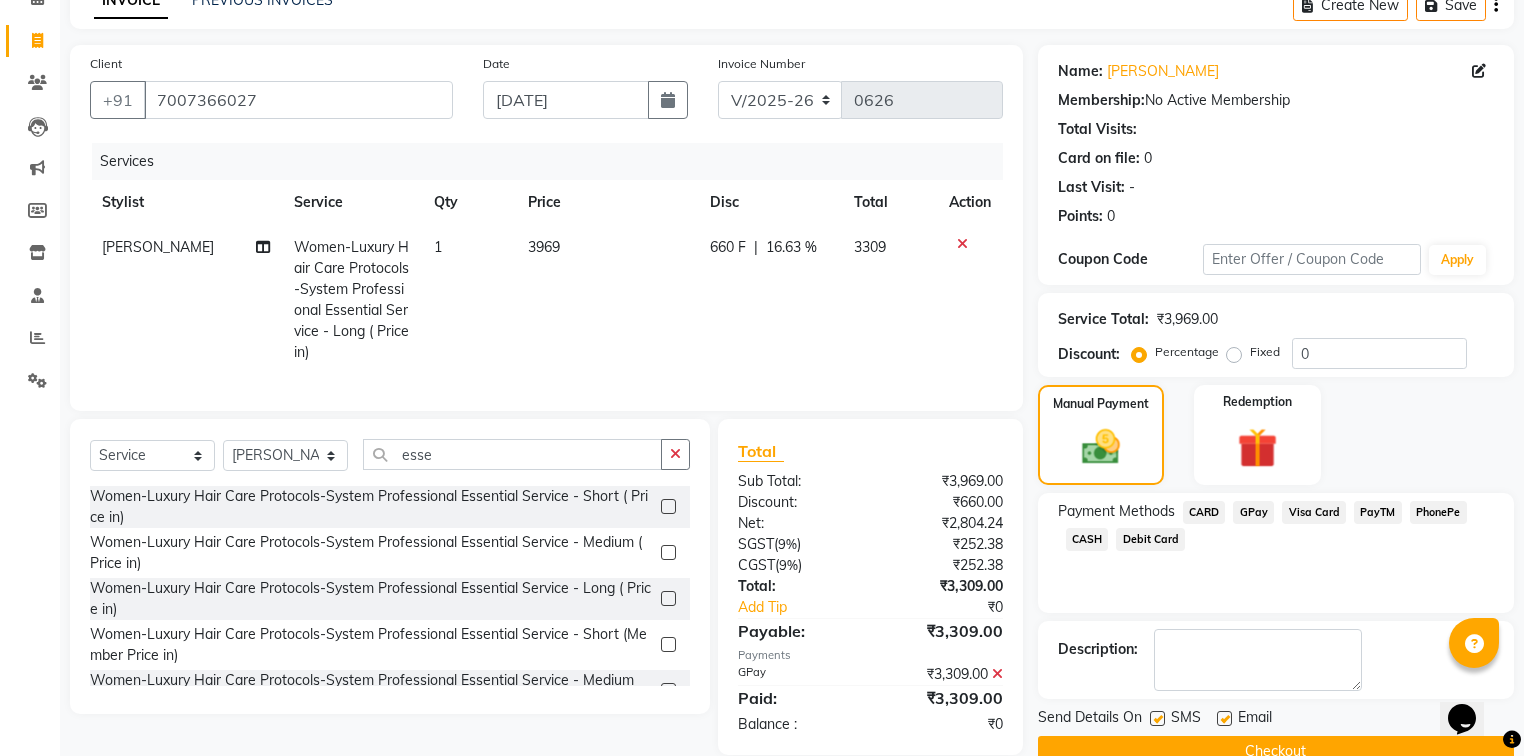 drag, startPoint x: 1247, startPoint y: 744, endPoint x: 1259, endPoint y: 737, distance: 13.892444 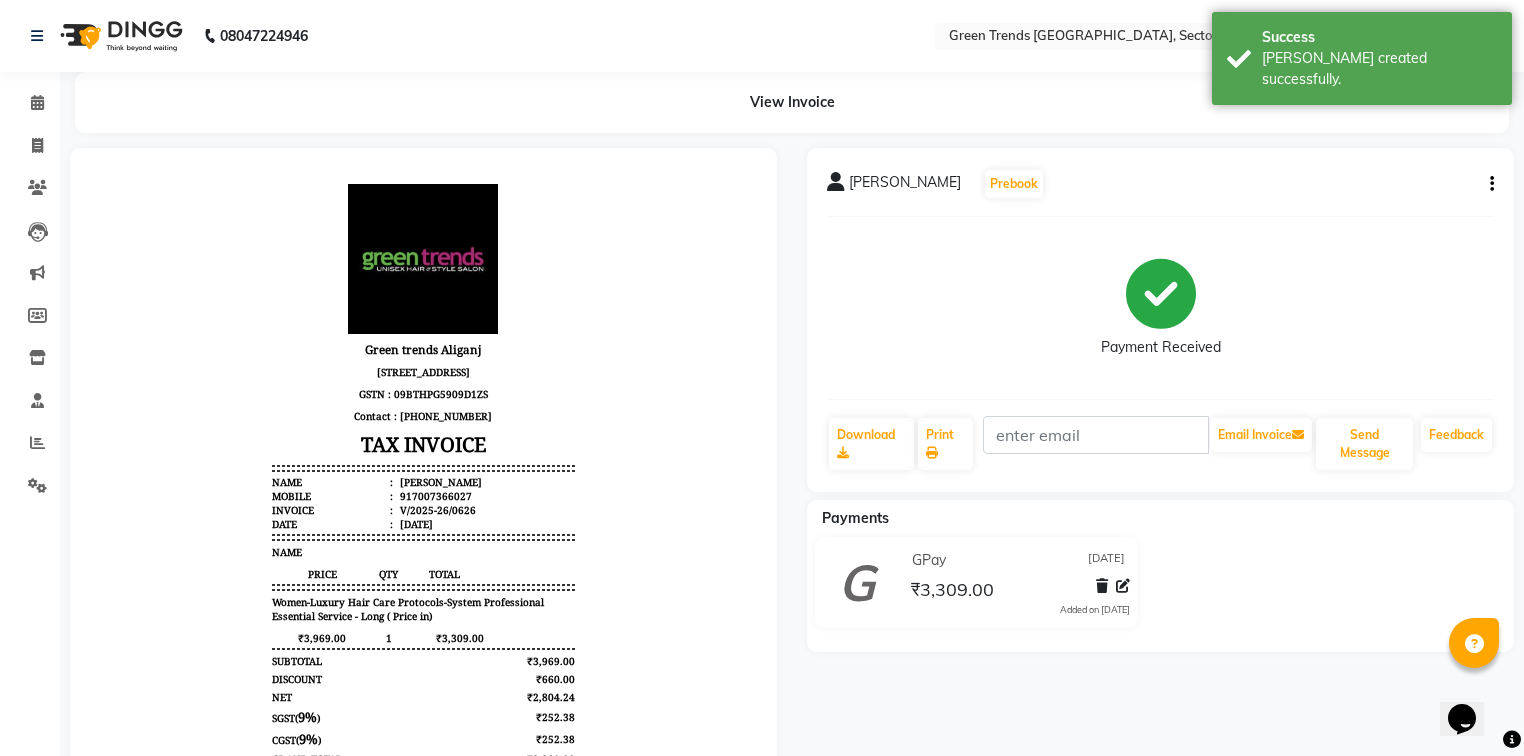 scroll, scrollTop: 0, scrollLeft: 0, axis: both 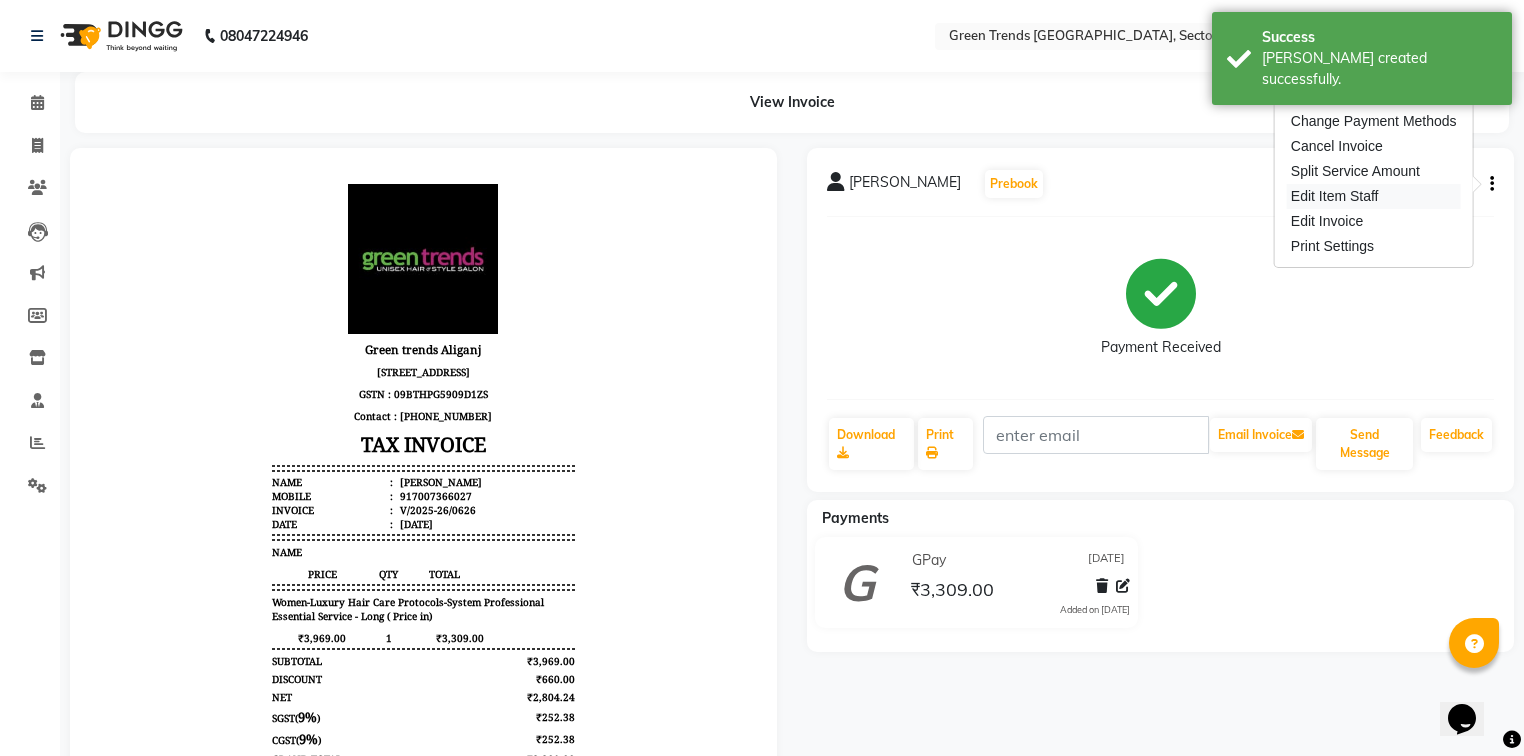 click on "Edit Item Staff" at bounding box center [1374, 196] 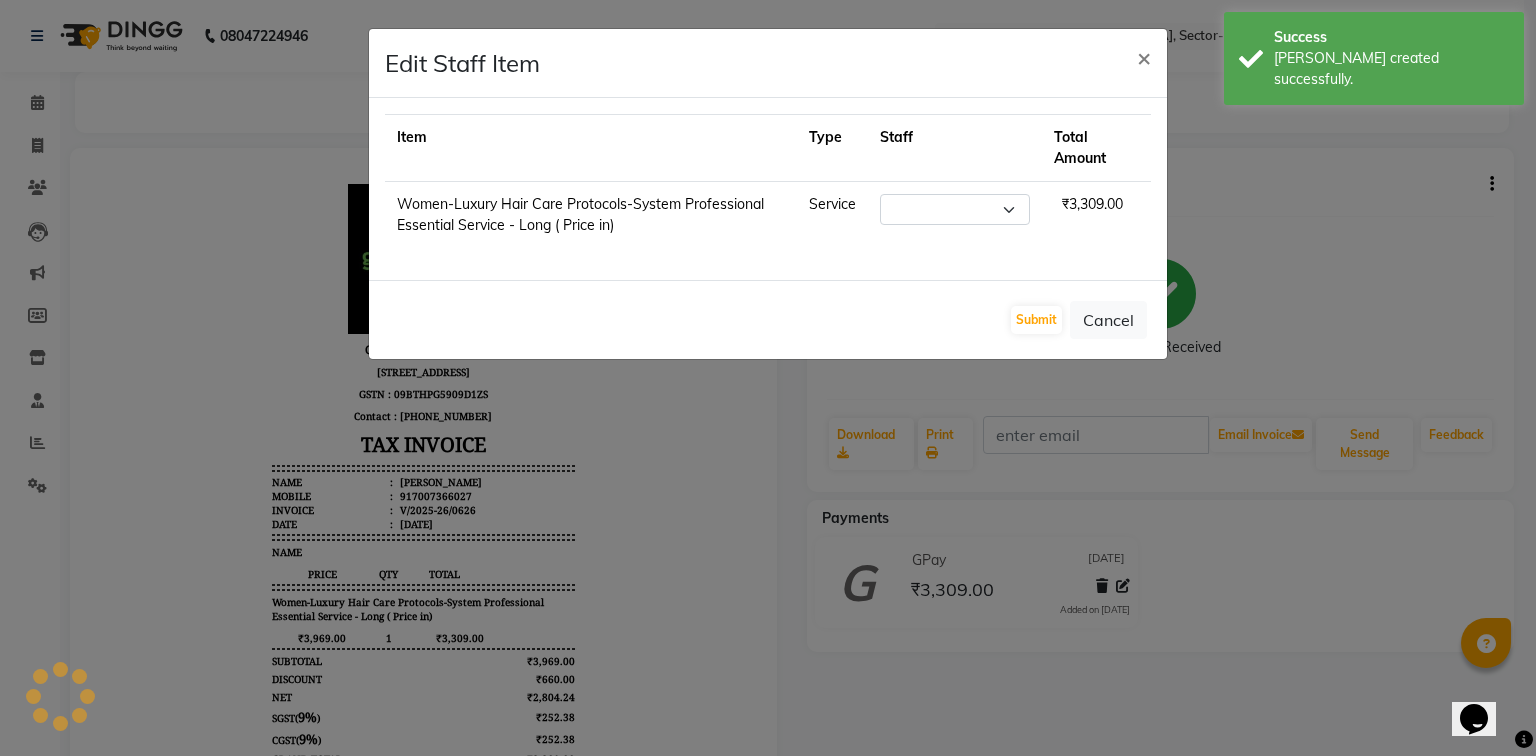 select on "58751" 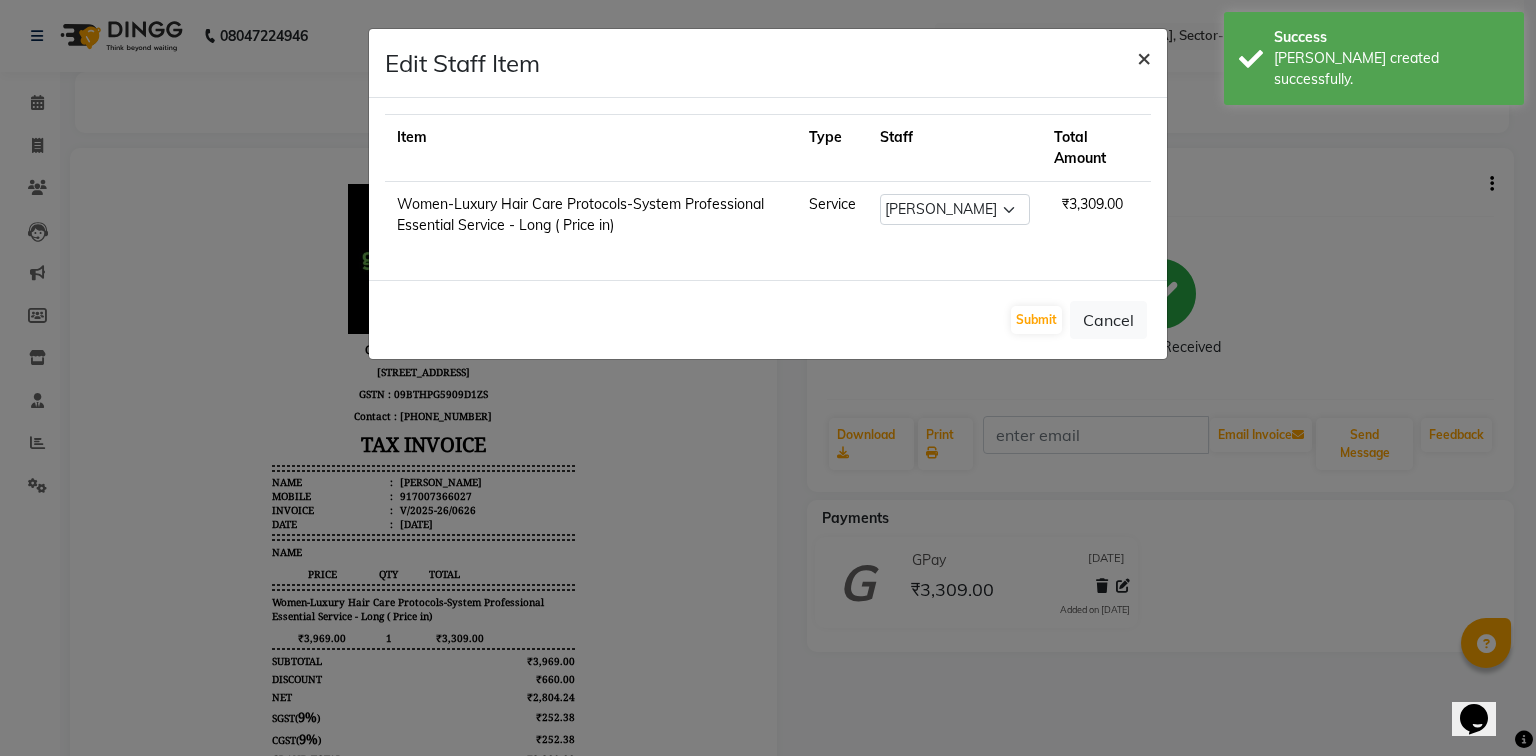 click on "×" 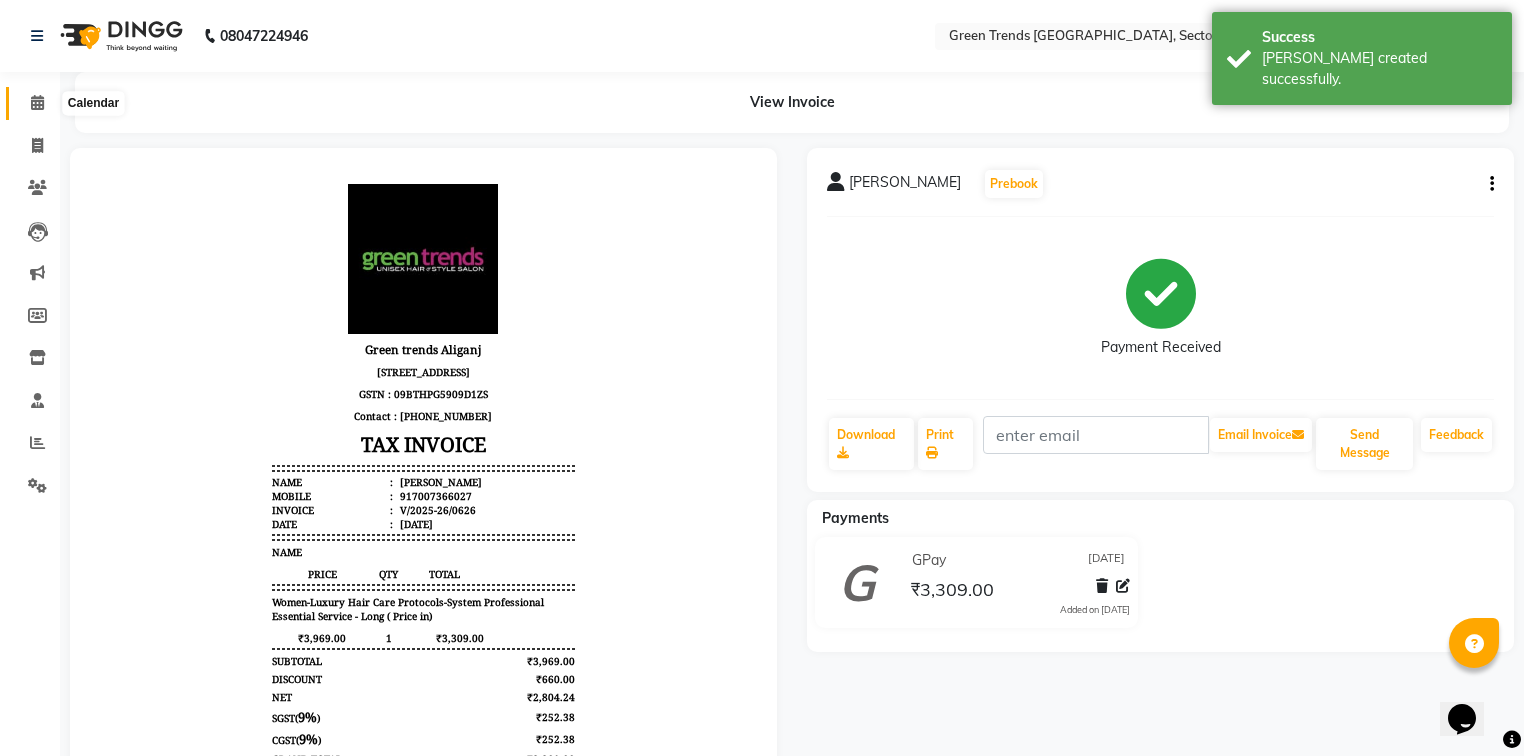 drag, startPoint x: 30, startPoint y: 106, endPoint x: 47, endPoint y: 112, distance: 18.027756 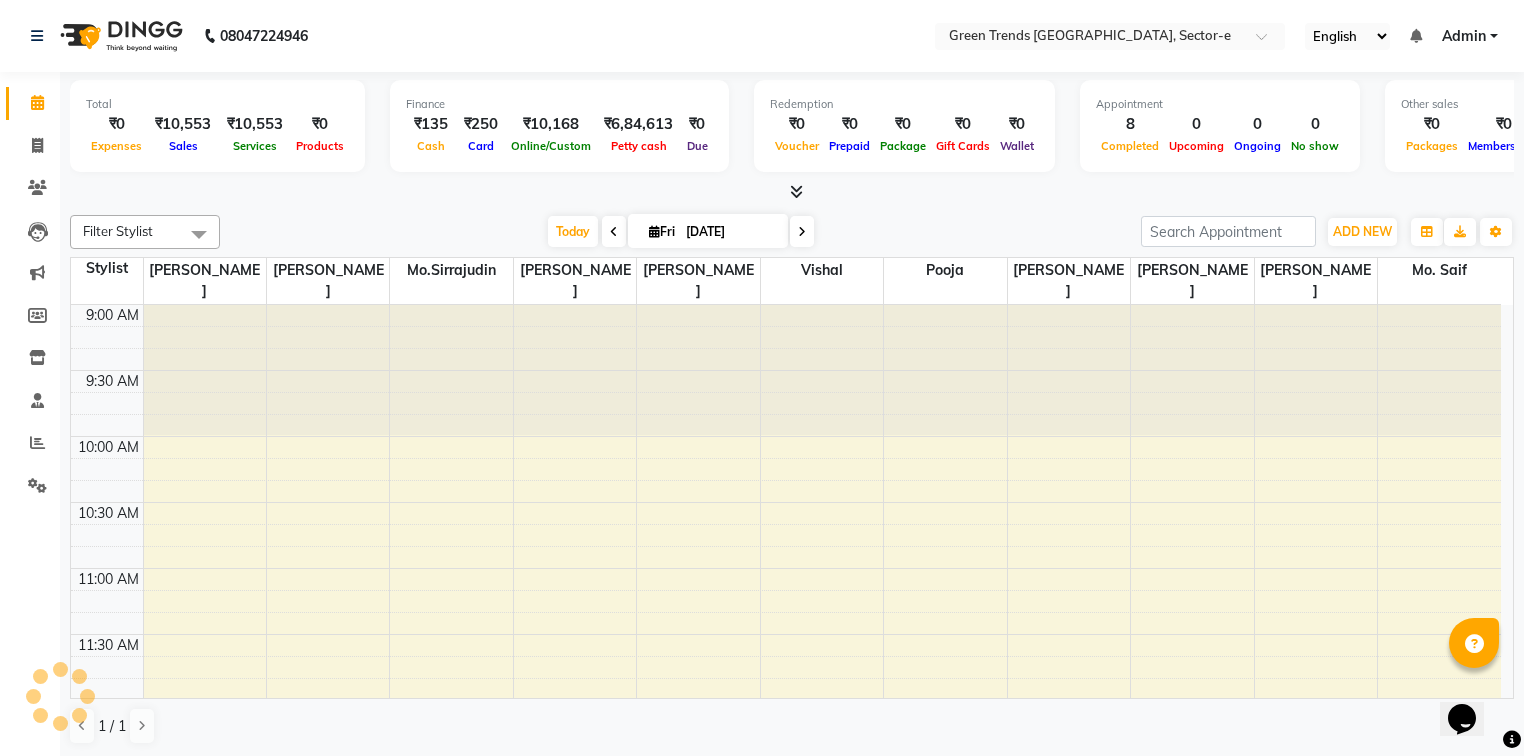 scroll, scrollTop: 0, scrollLeft: 0, axis: both 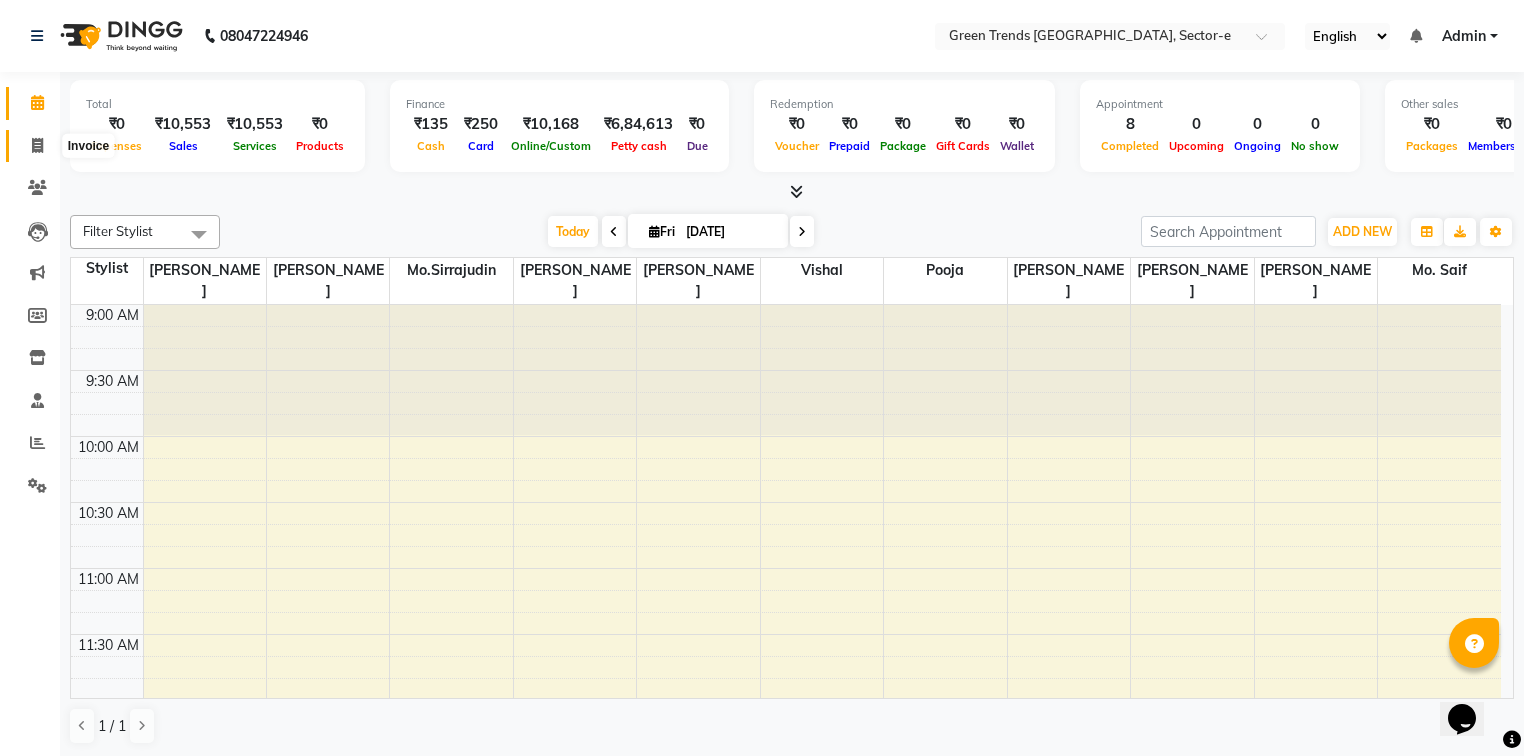 click 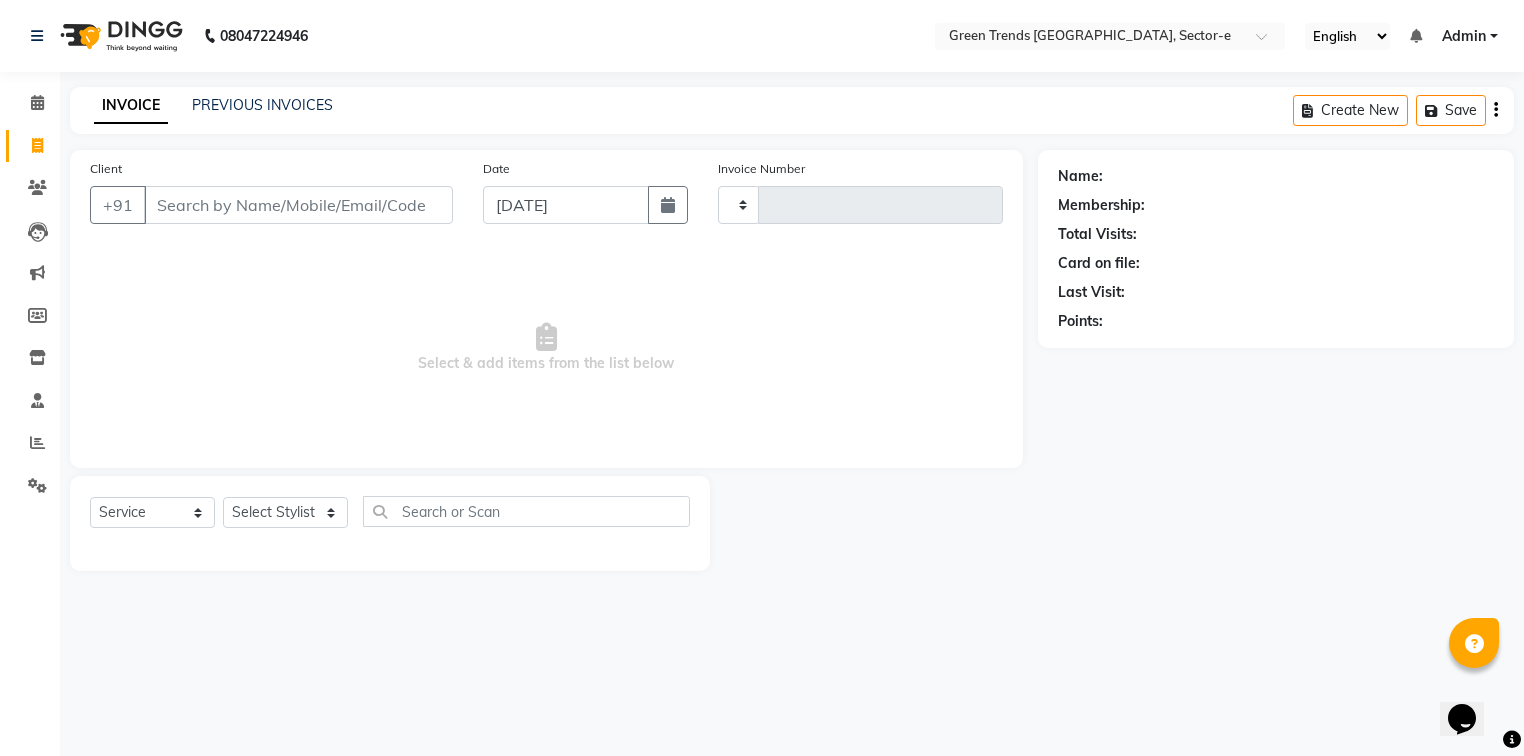 type on "0627" 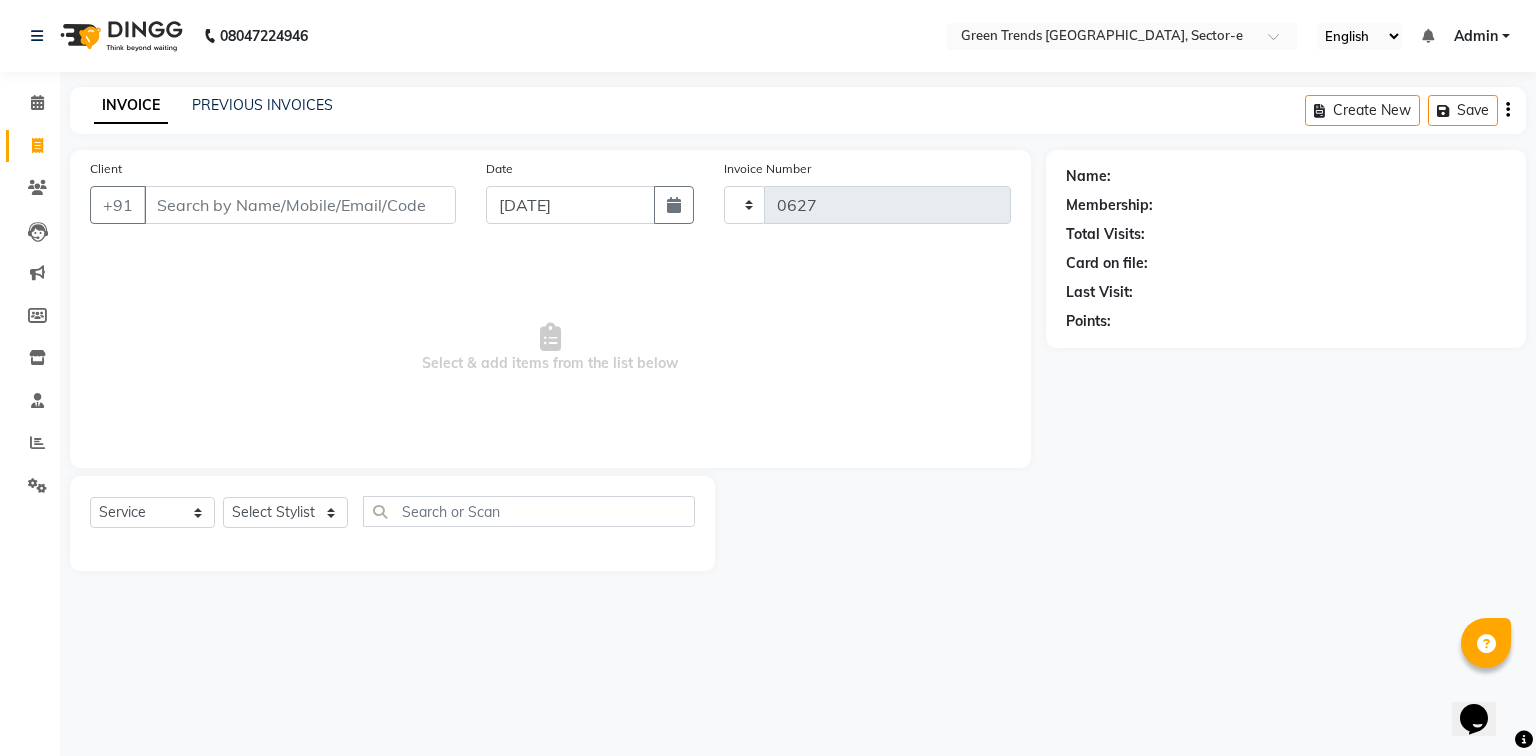 select on "7023" 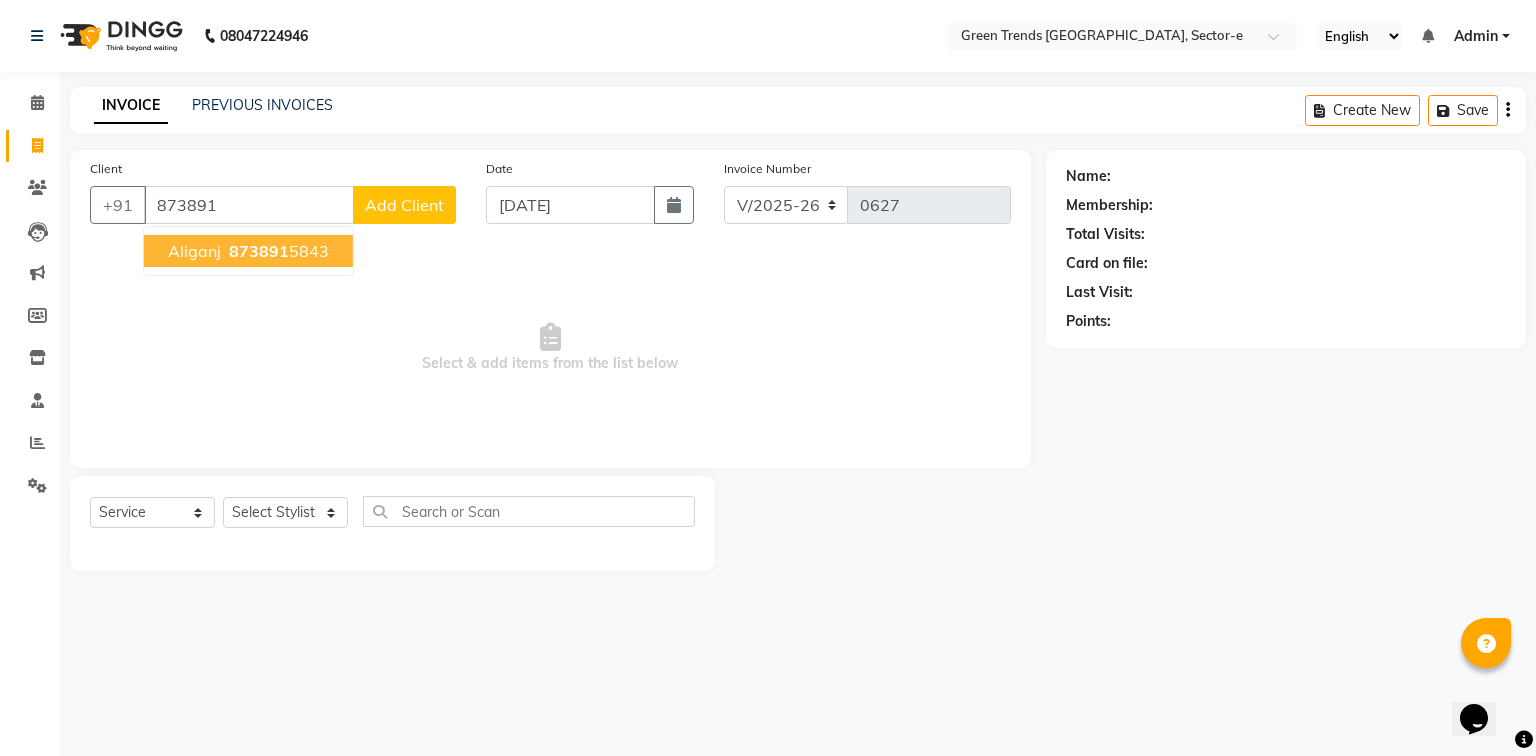click on "Aliganj   873891 5843" at bounding box center (248, 251) 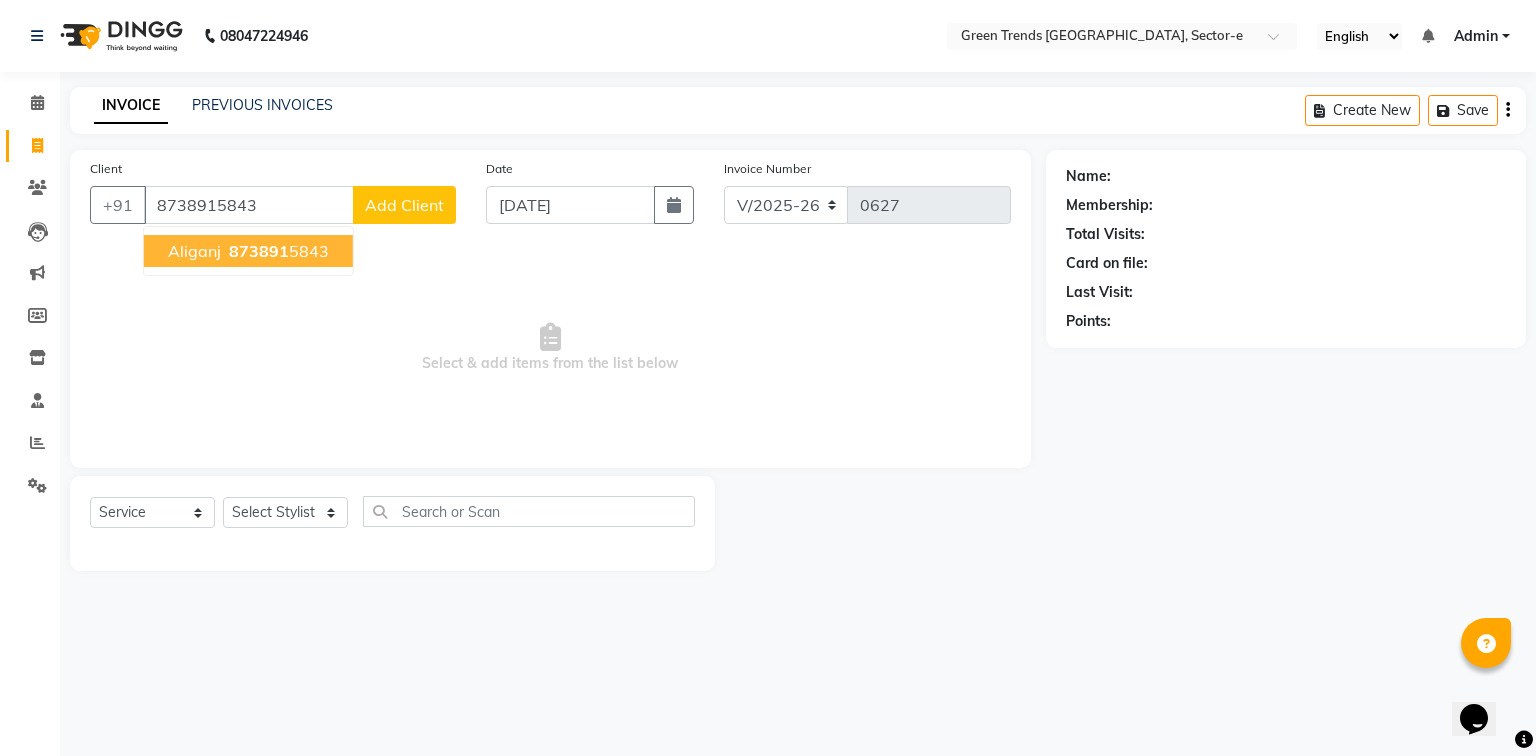 type on "8738915843" 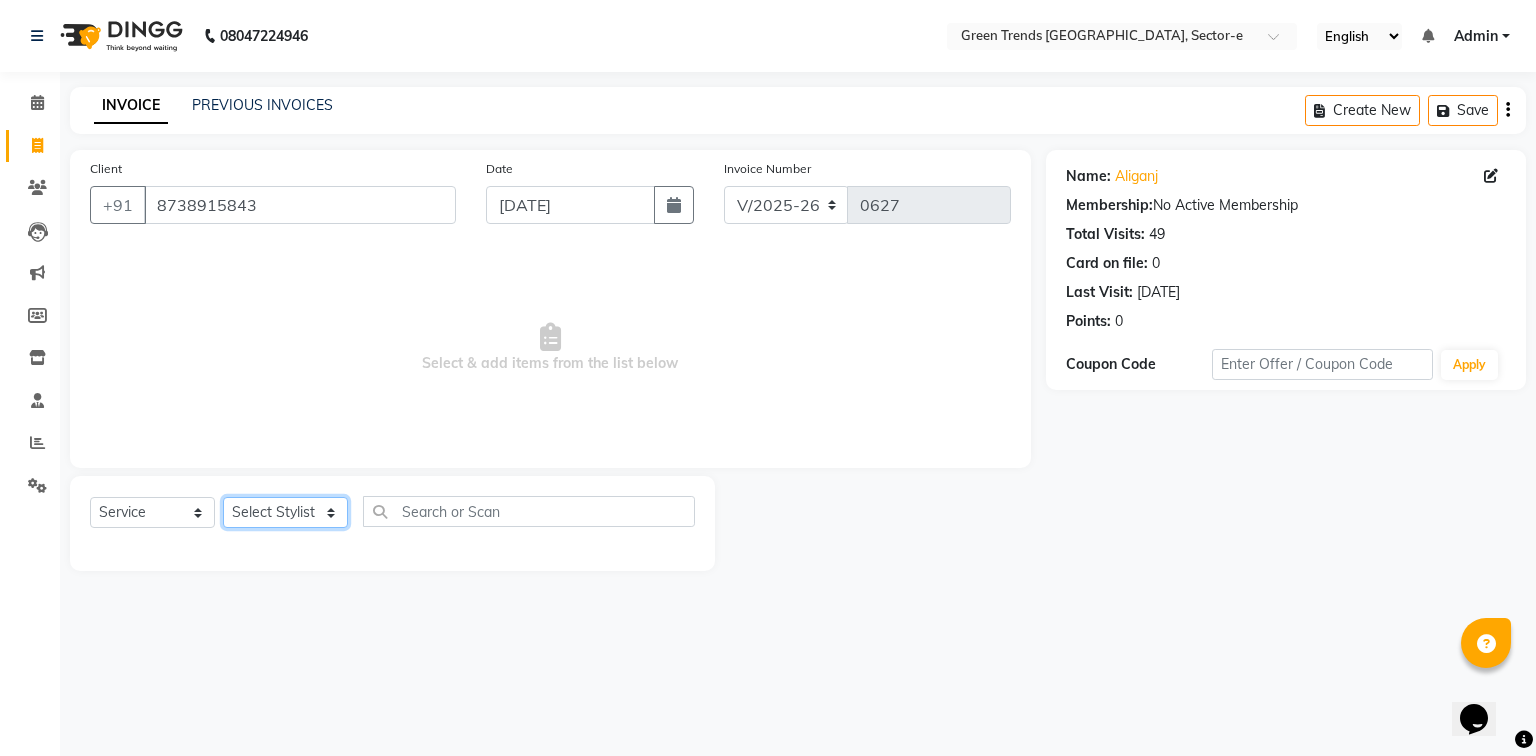 click on "Select Stylist [PERSON_NAME] [PERSON_NAME] Mo. [PERSON_NAME].[PERSON_NAME] [PERSON_NAME] Pooja [PERSON_NAME] [PERSON_NAME] [PERSON_NAME] Vishal" 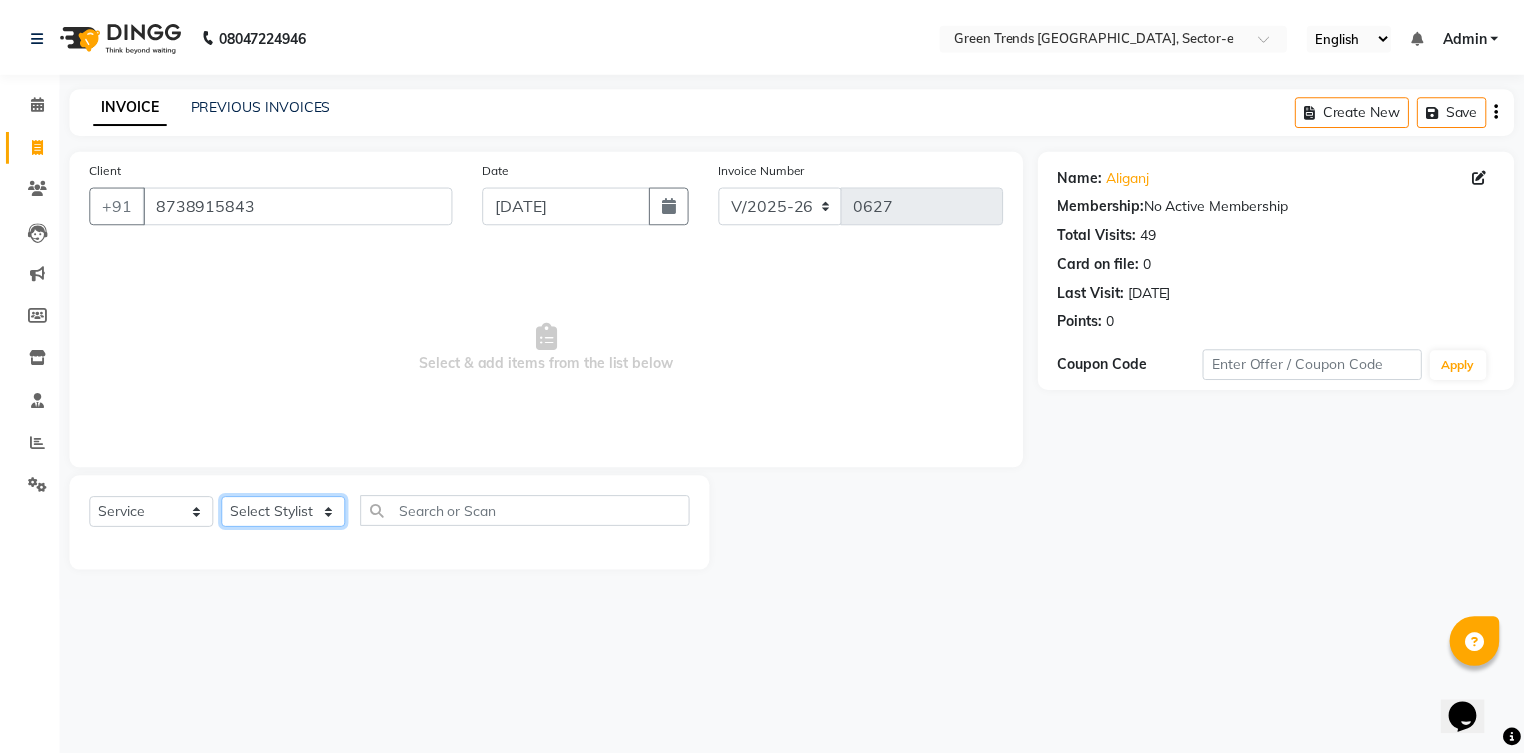 type 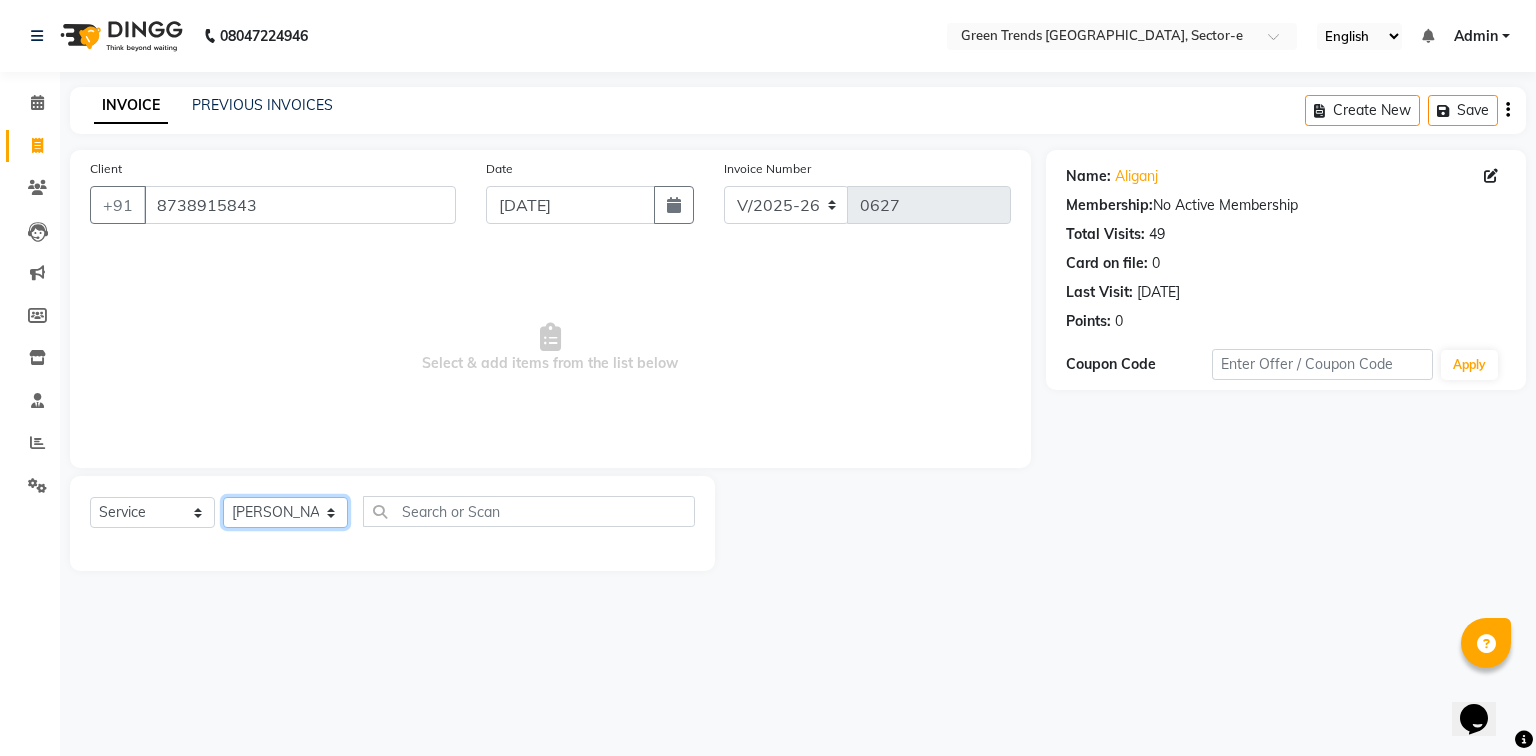 click on "Select Stylist [PERSON_NAME] [PERSON_NAME] Mo. [PERSON_NAME].[PERSON_NAME] [PERSON_NAME] Pooja [PERSON_NAME] [PERSON_NAME] [PERSON_NAME] Vishal" 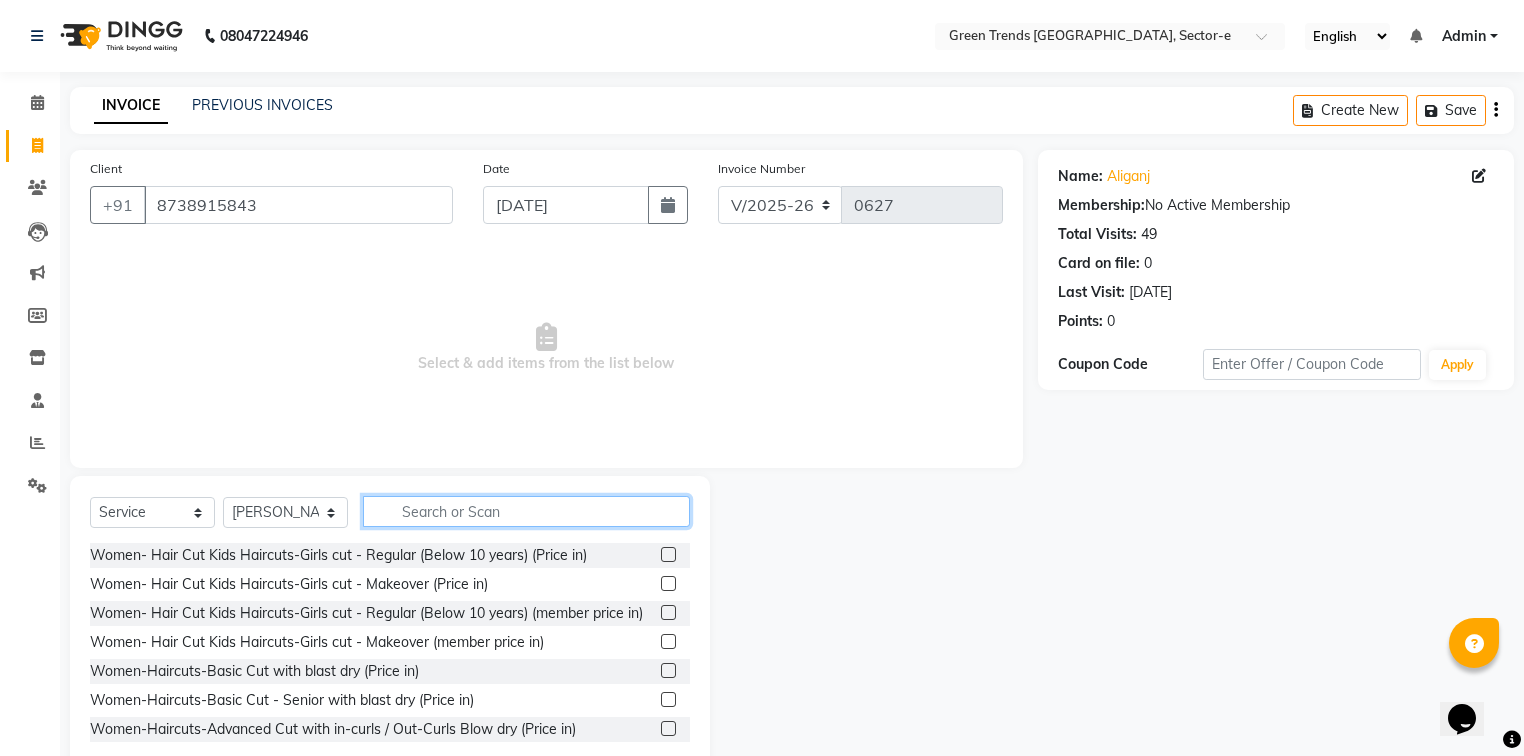 click 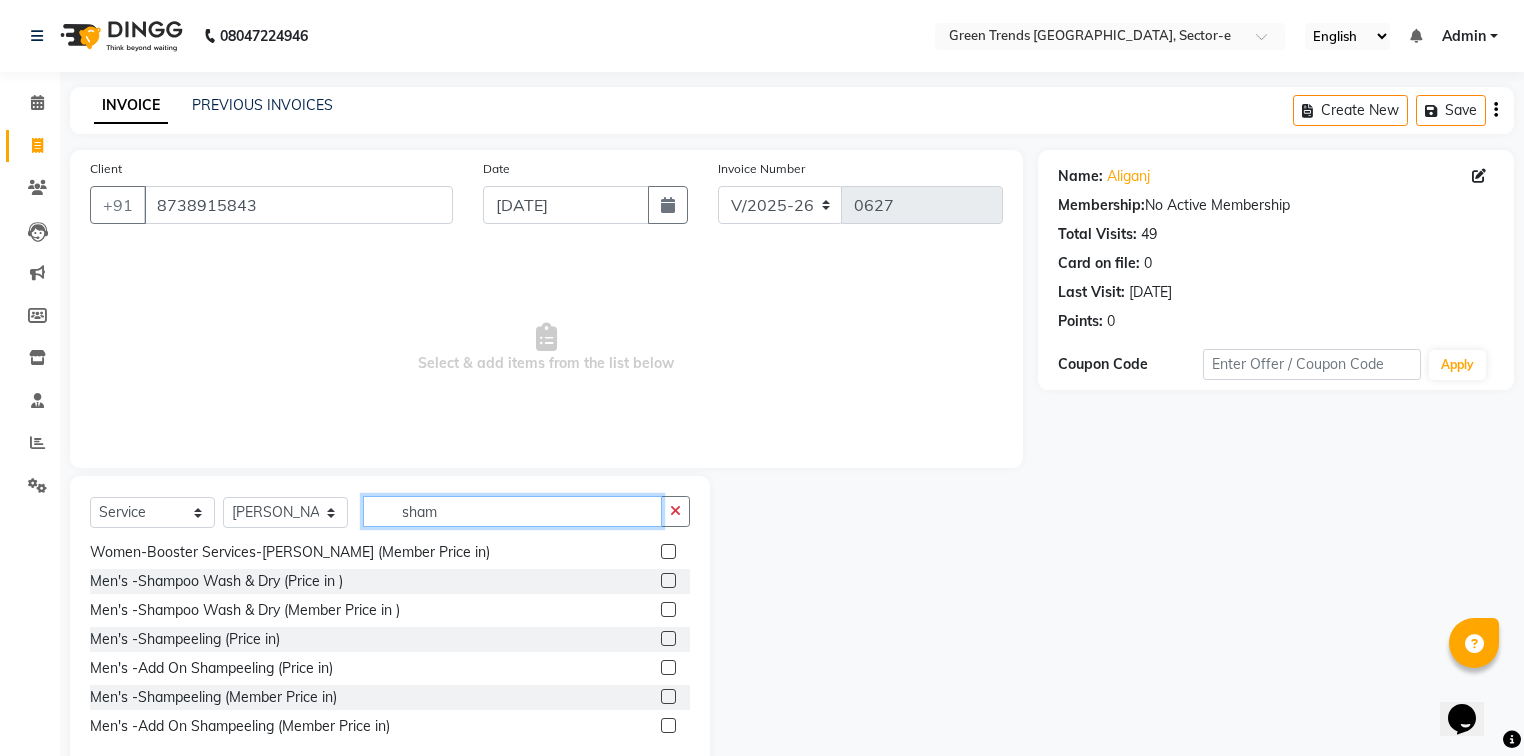 scroll, scrollTop: 618, scrollLeft: 0, axis: vertical 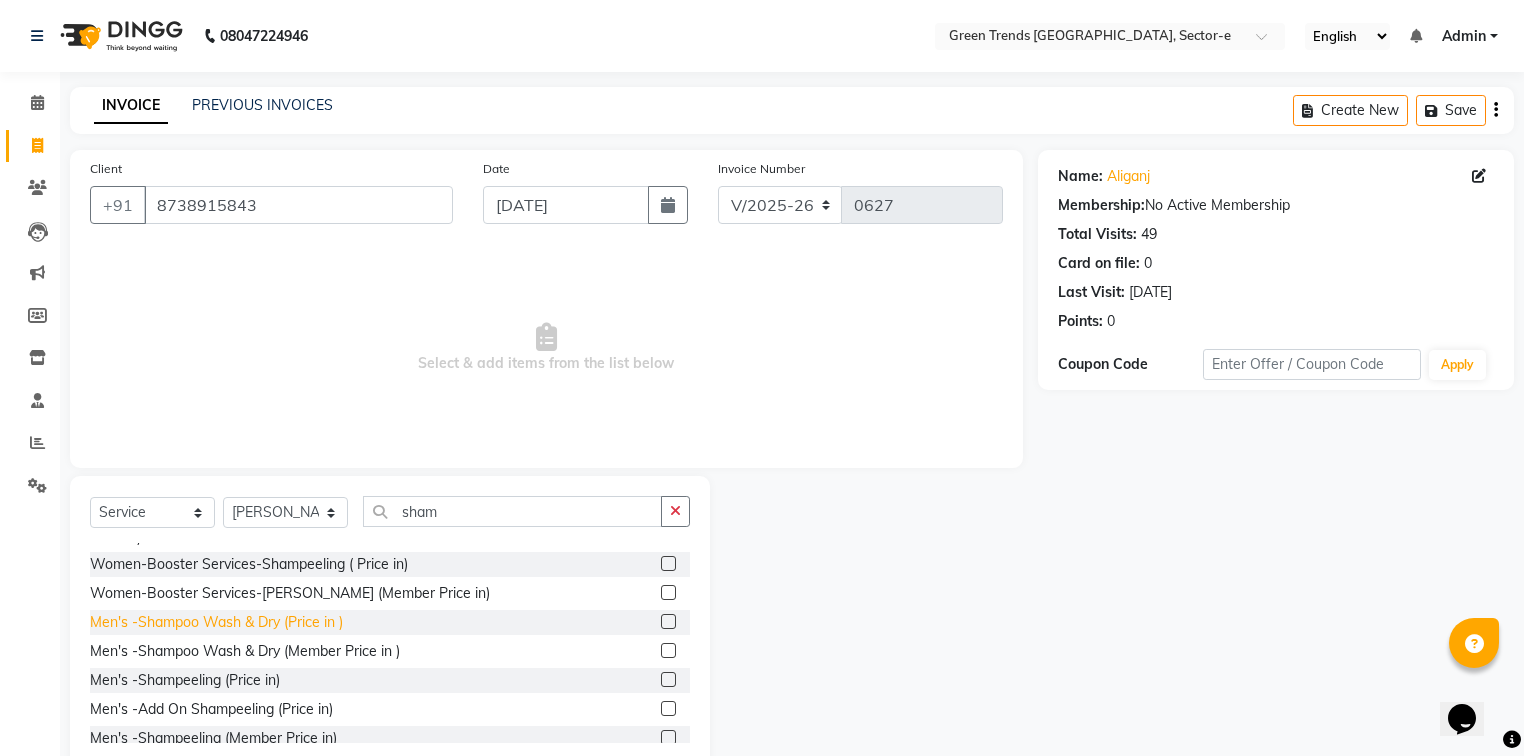 click on "Men's -Shampoo Wash & Dry (Price in )" 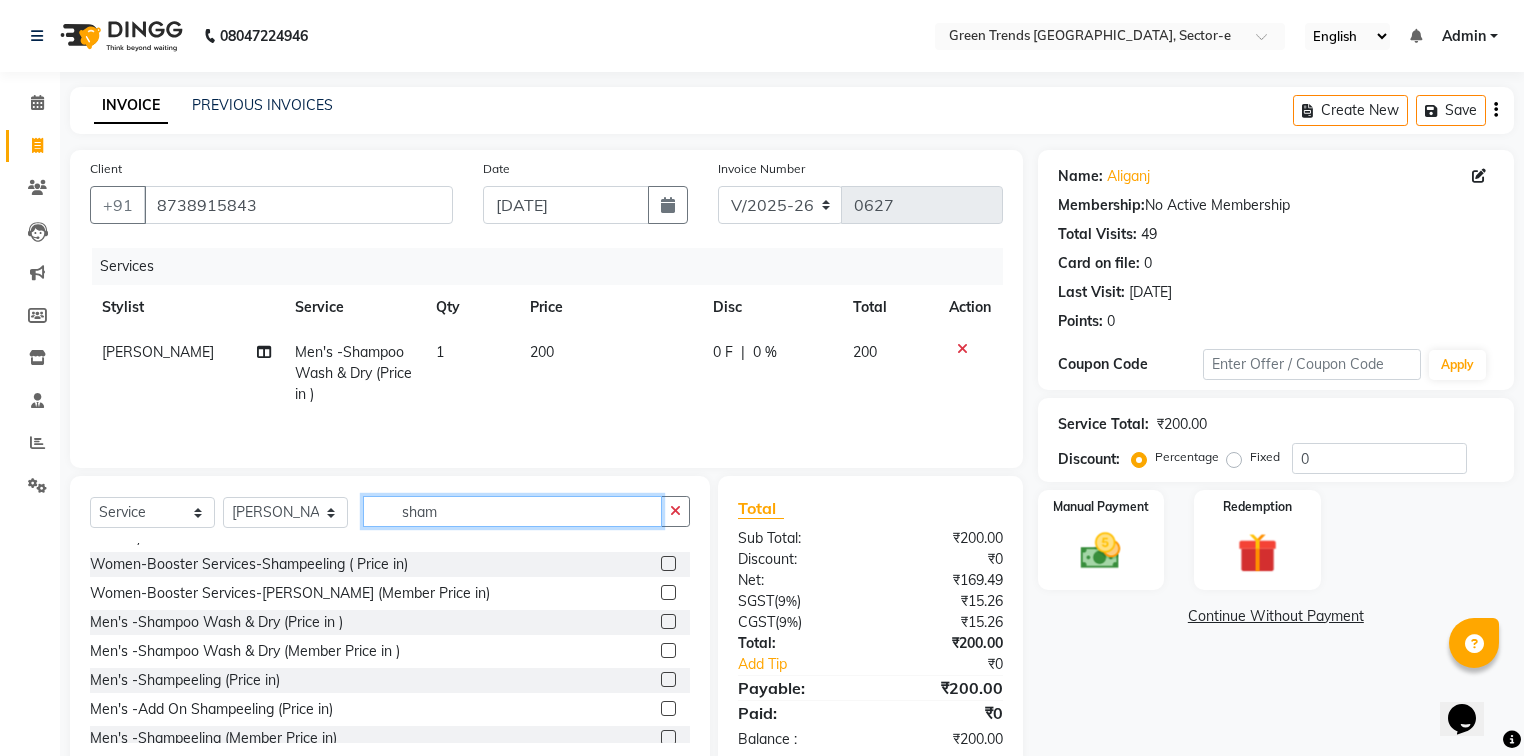 drag, startPoint x: 460, startPoint y: 514, endPoint x: 363, endPoint y: 528, distance: 98.005104 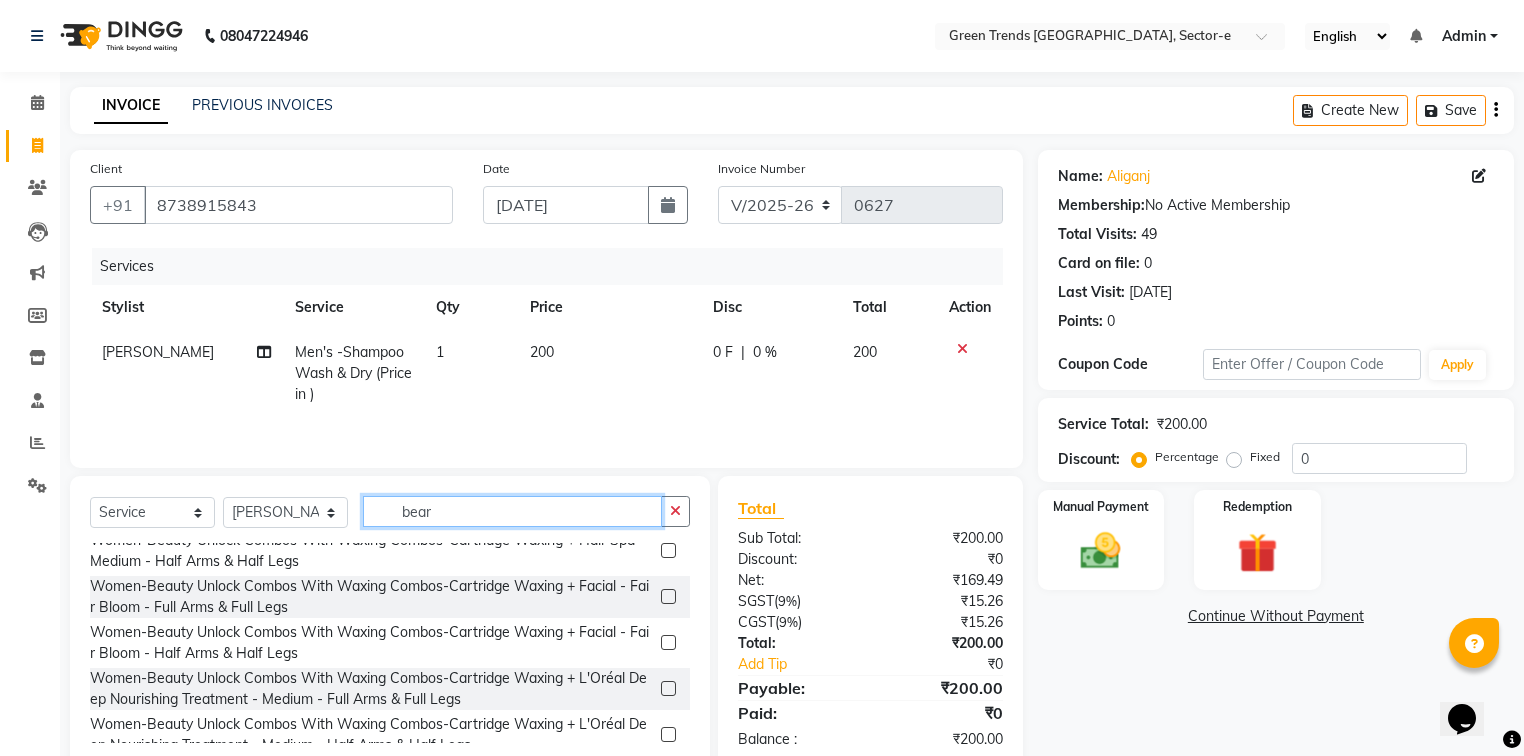 scroll, scrollTop: 148, scrollLeft: 0, axis: vertical 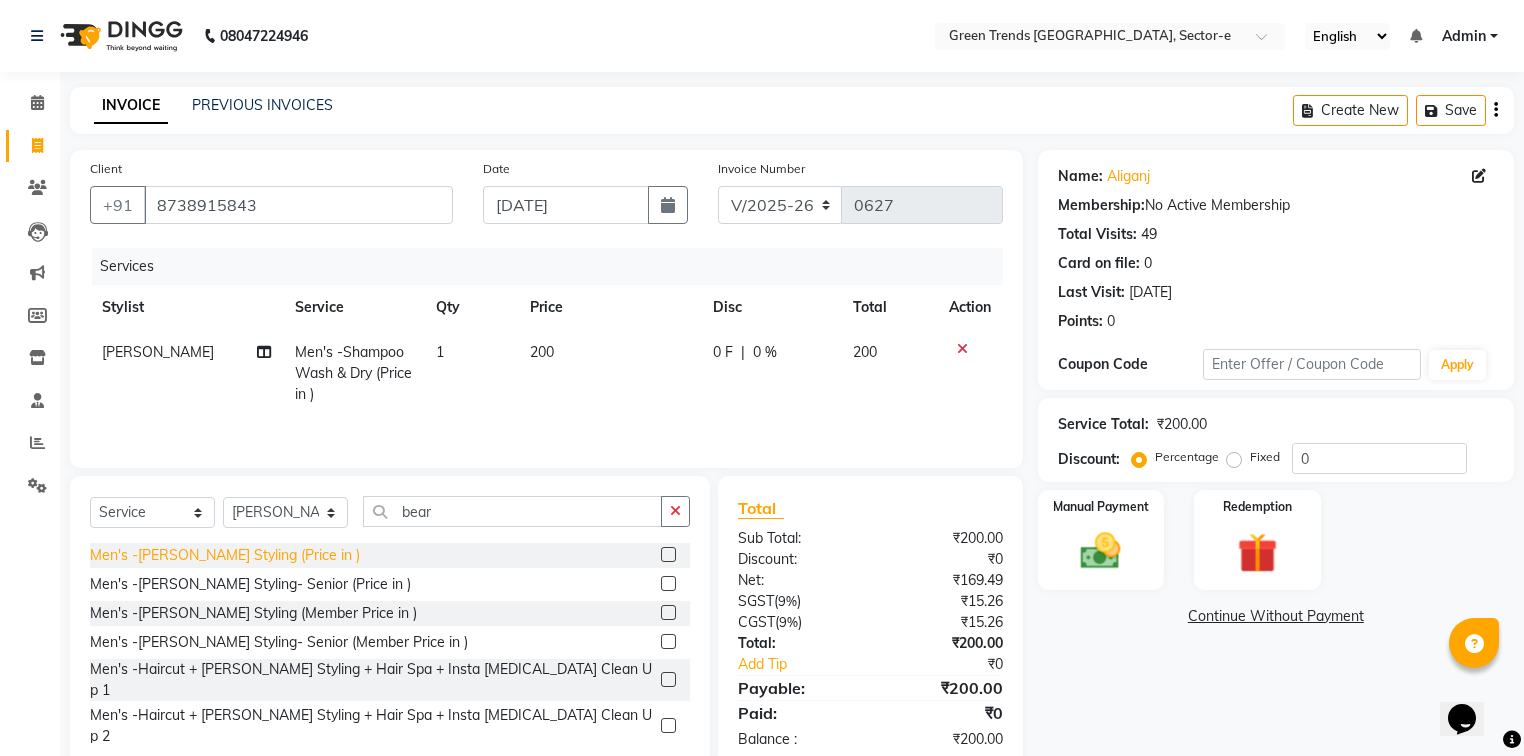 click on "Men's -[PERSON_NAME] Styling  (Price in )" 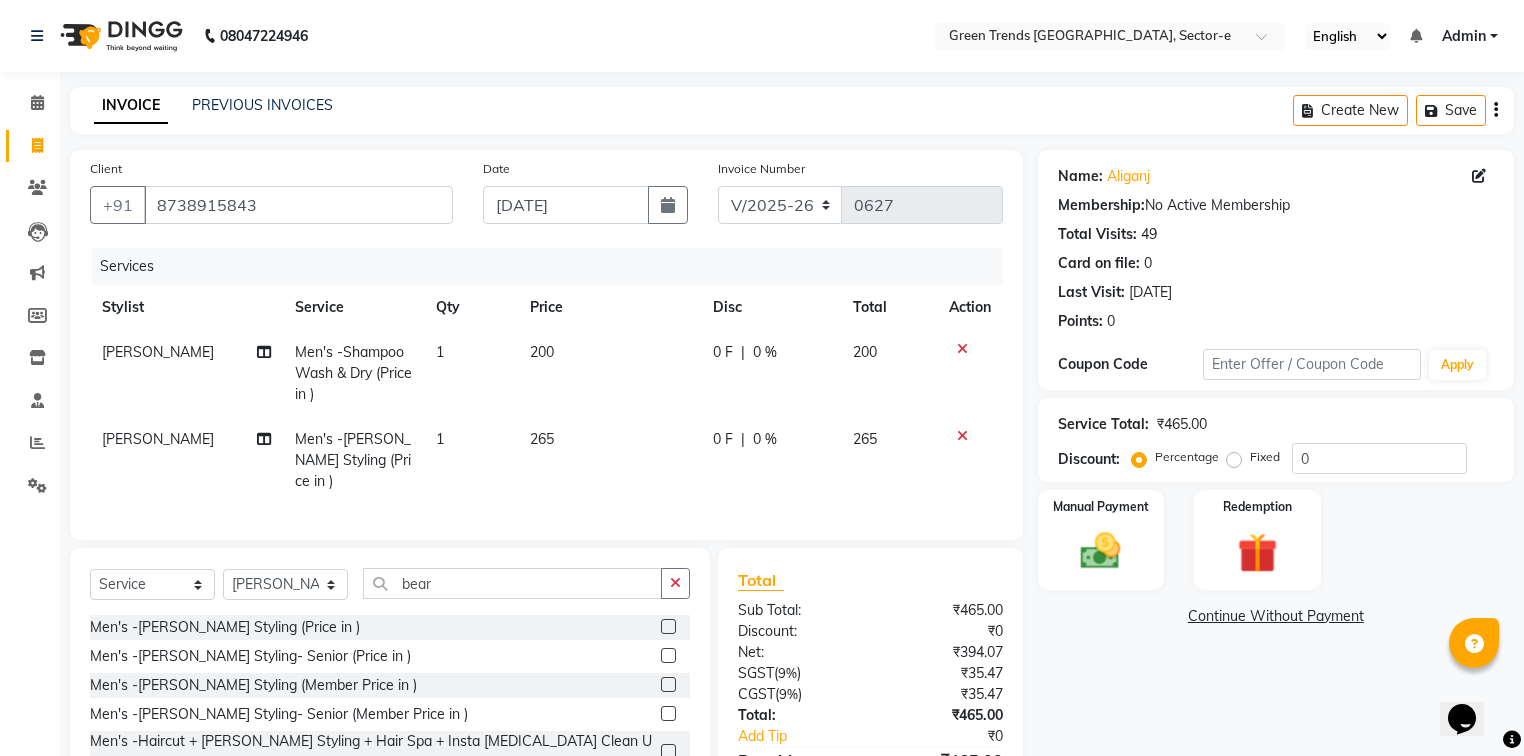 click on "0 F" 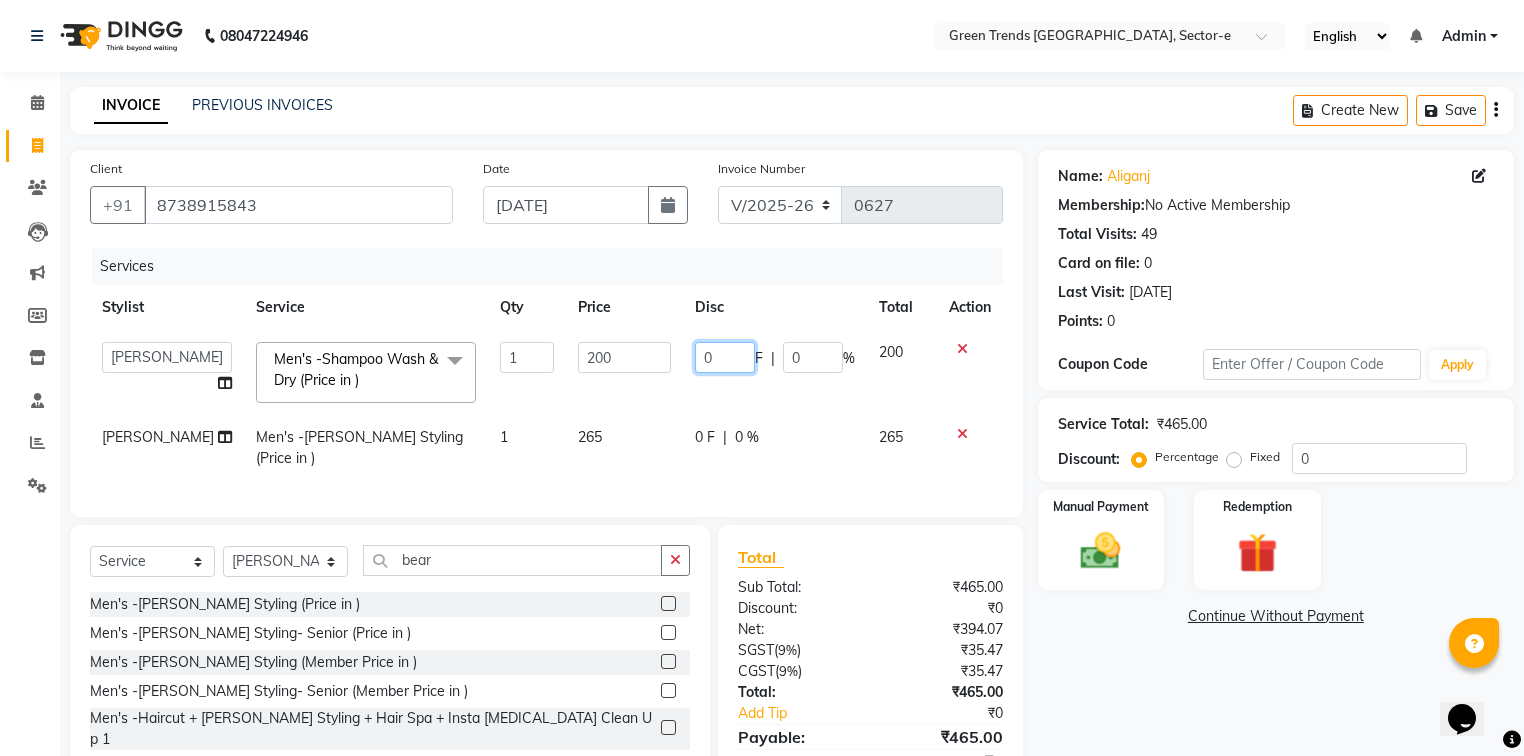 drag, startPoint x: 734, startPoint y: 356, endPoint x: 677, endPoint y: 360, distance: 57.14018 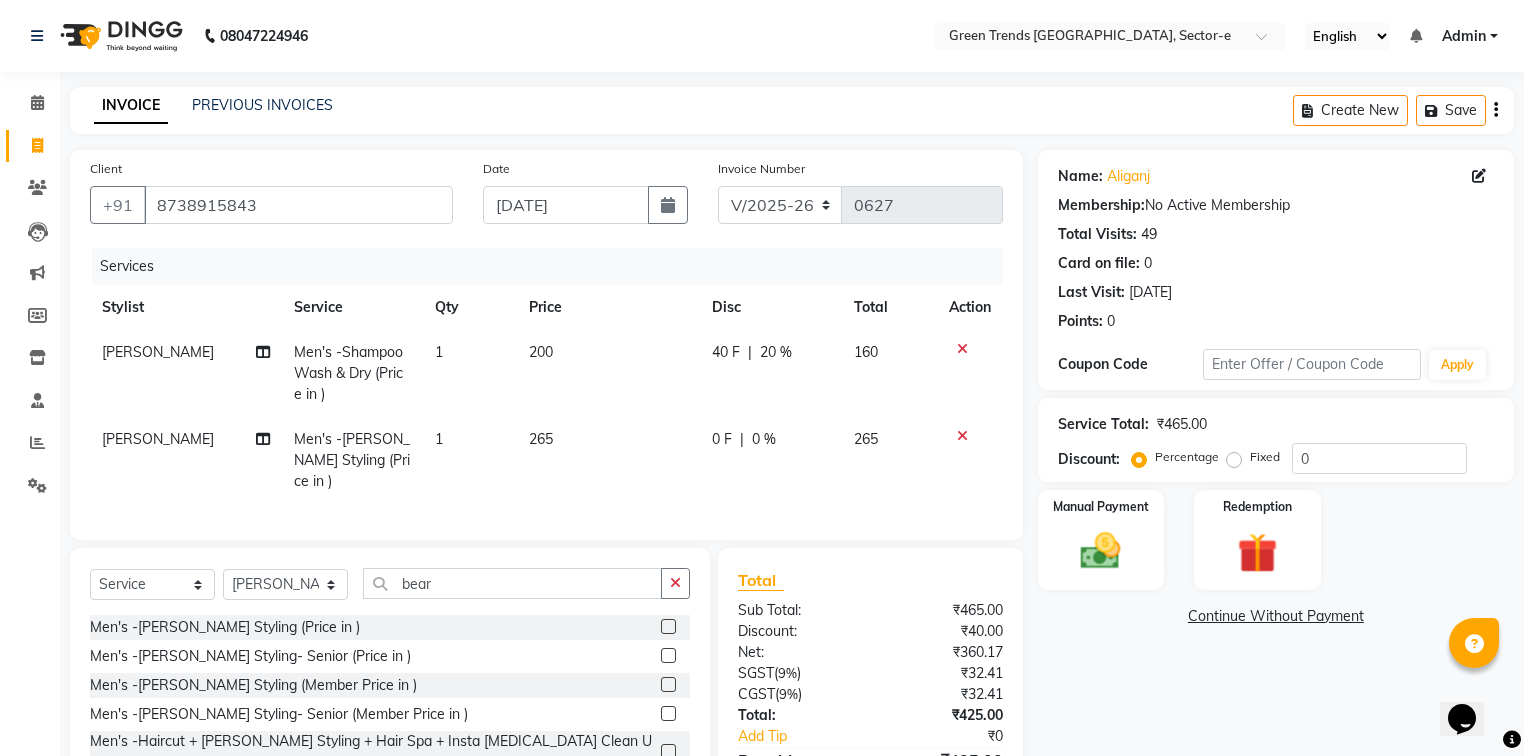 click on "0 F | 0 %" 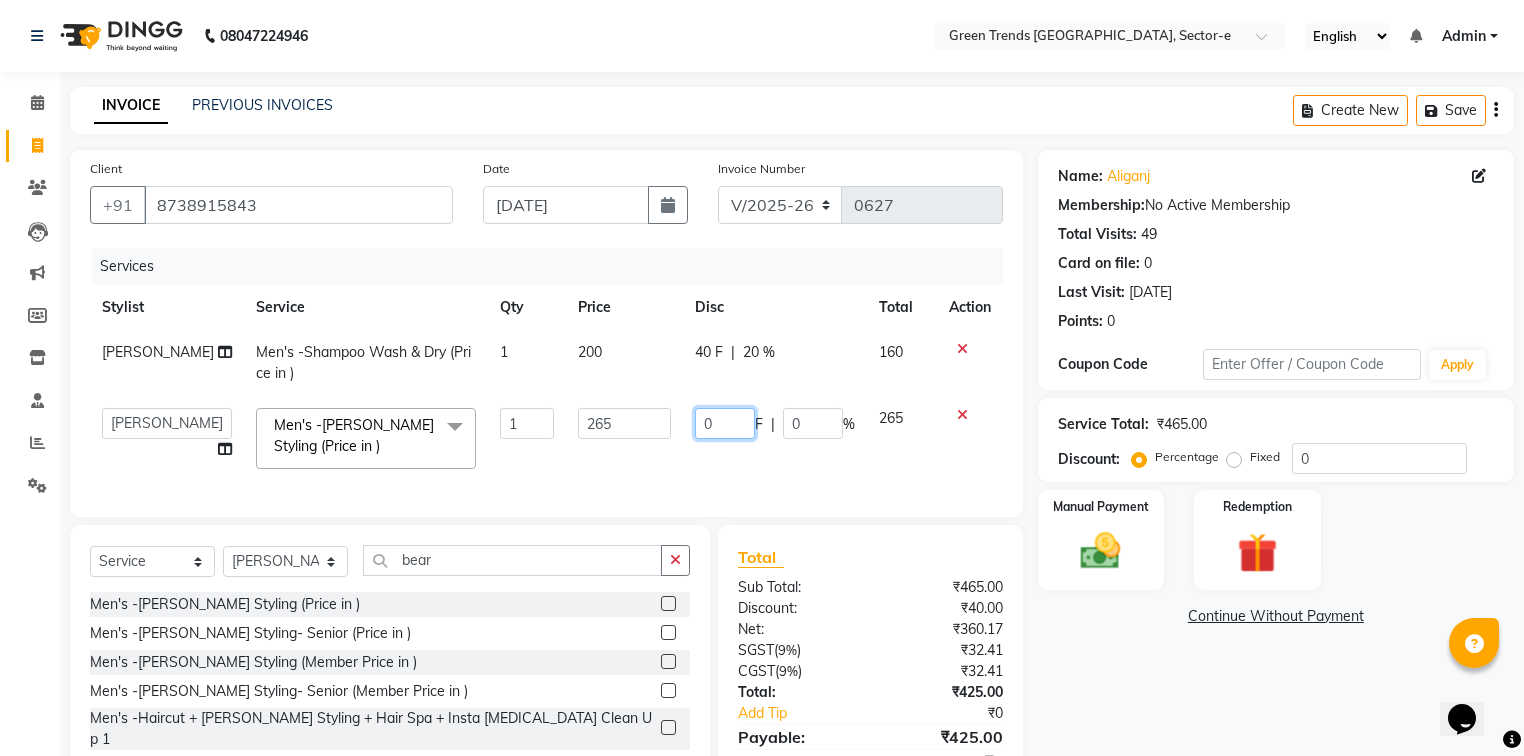 drag, startPoint x: 717, startPoint y: 424, endPoint x: 660, endPoint y: 443, distance: 60.083275 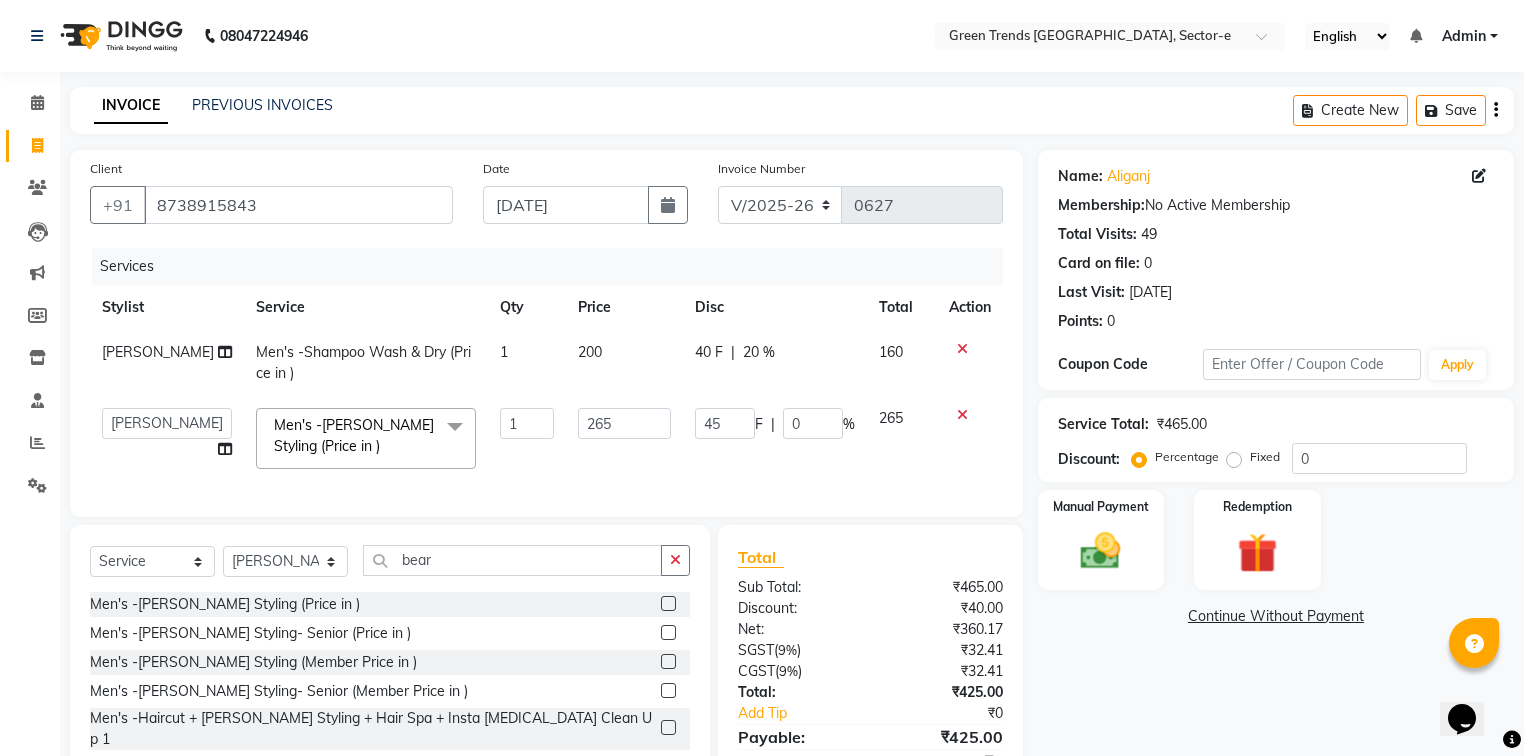 click on "265" 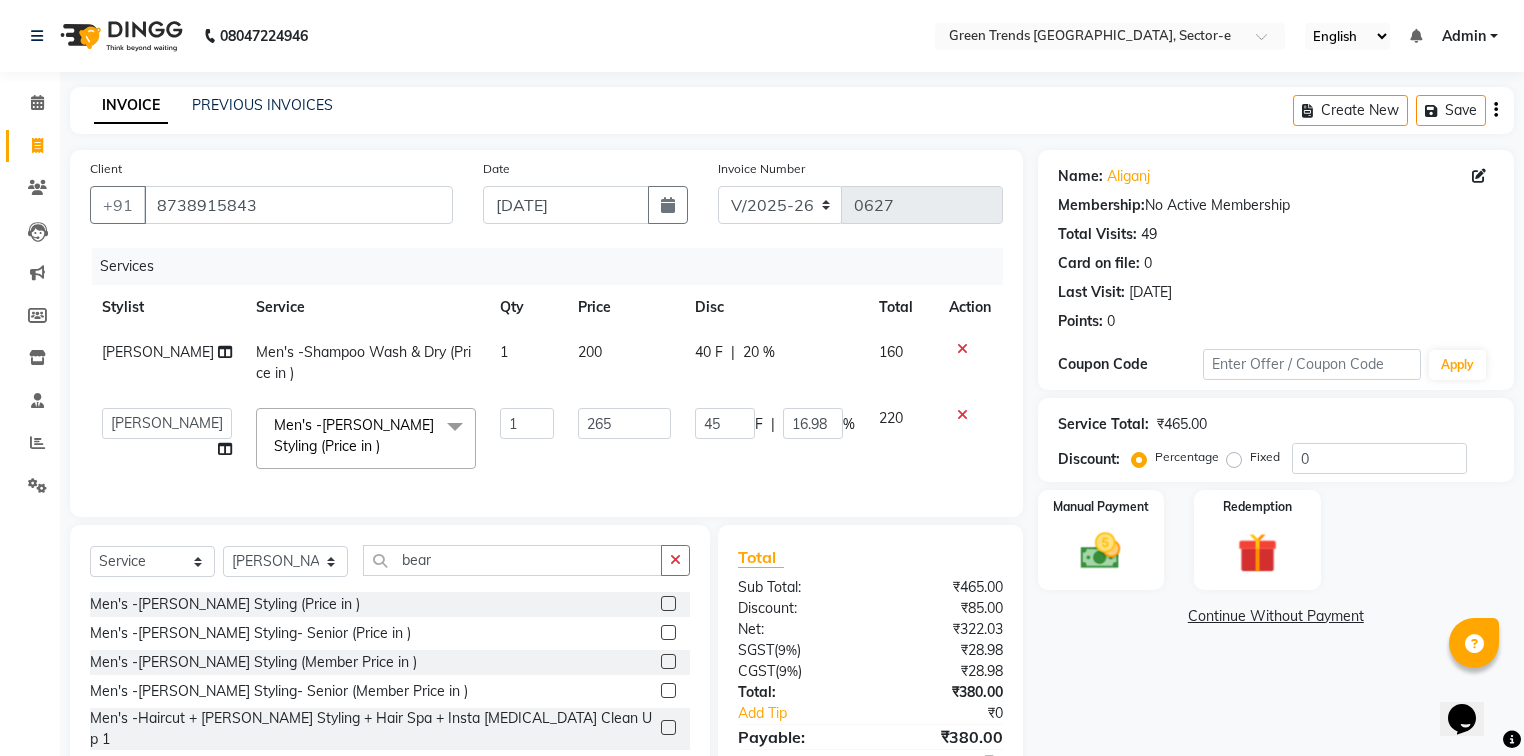 scroll, scrollTop: 67, scrollLeft: 0, axis: vertical 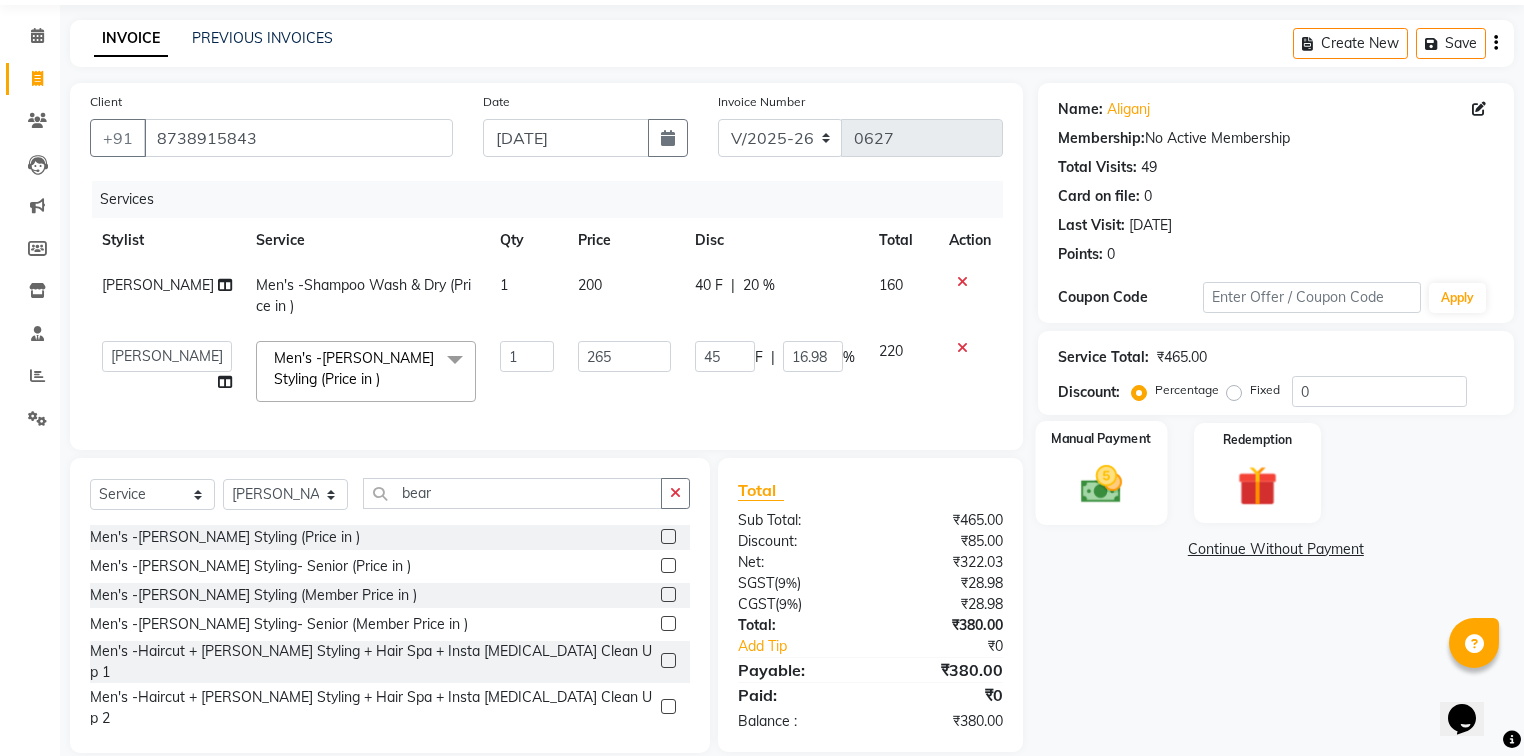 click 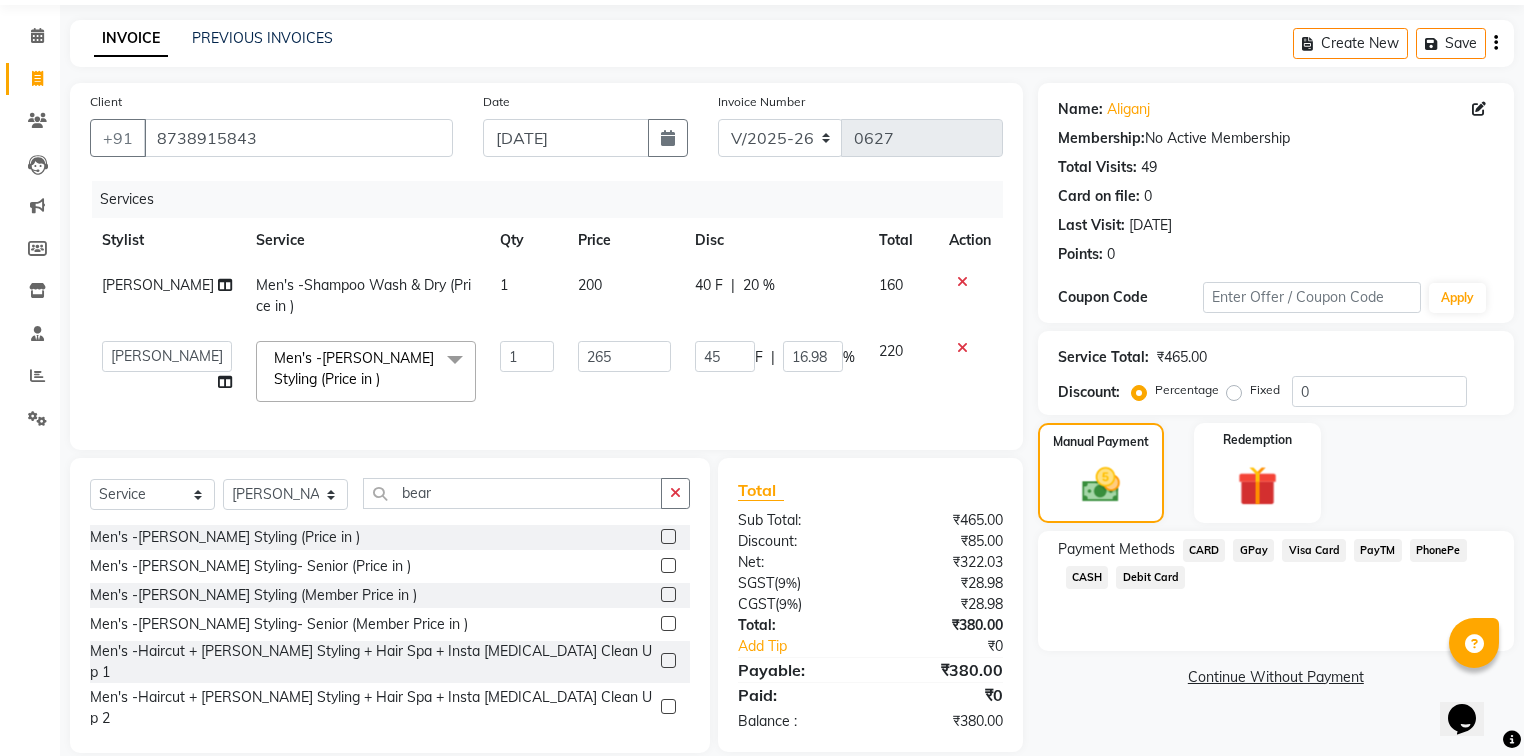 click on "GPay" 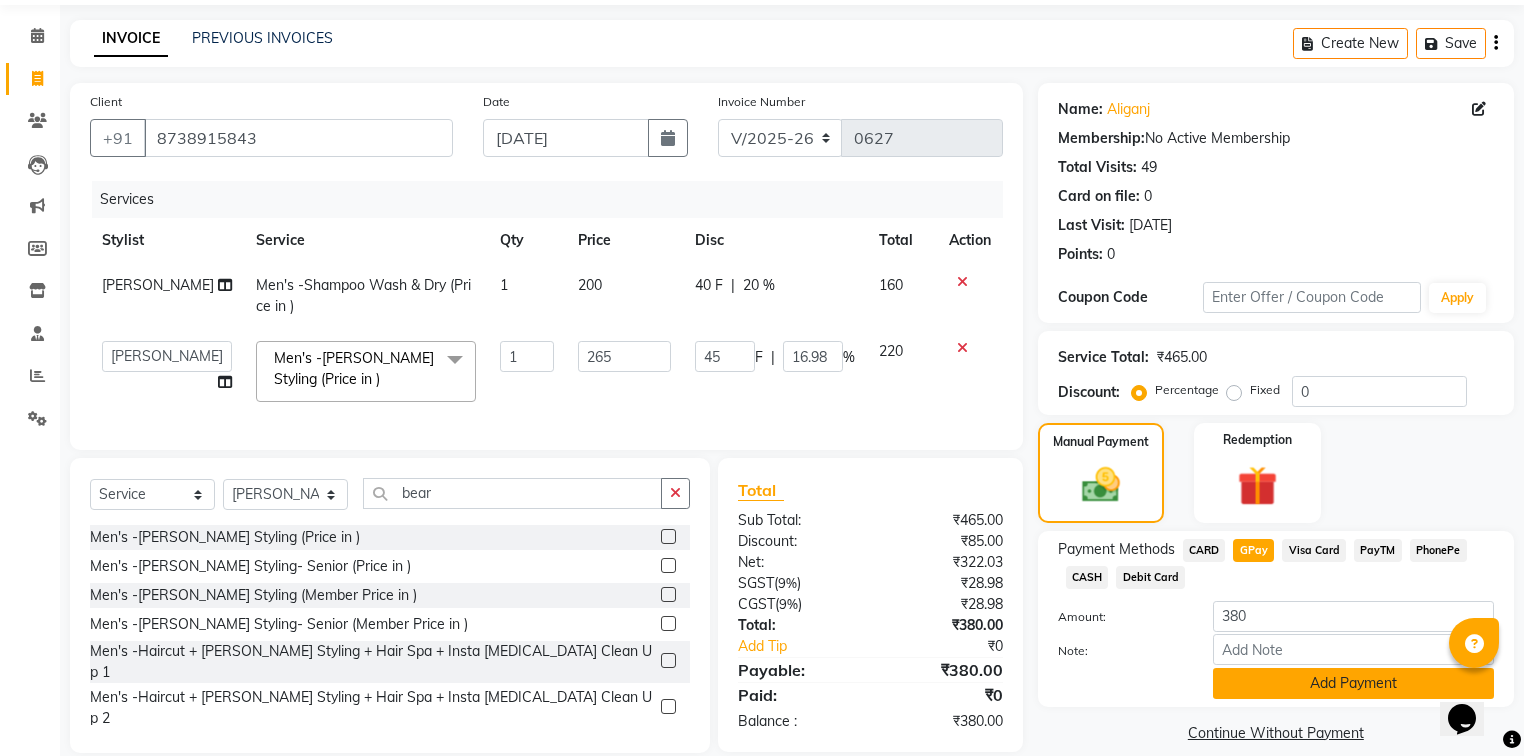 click on "Add Payment" 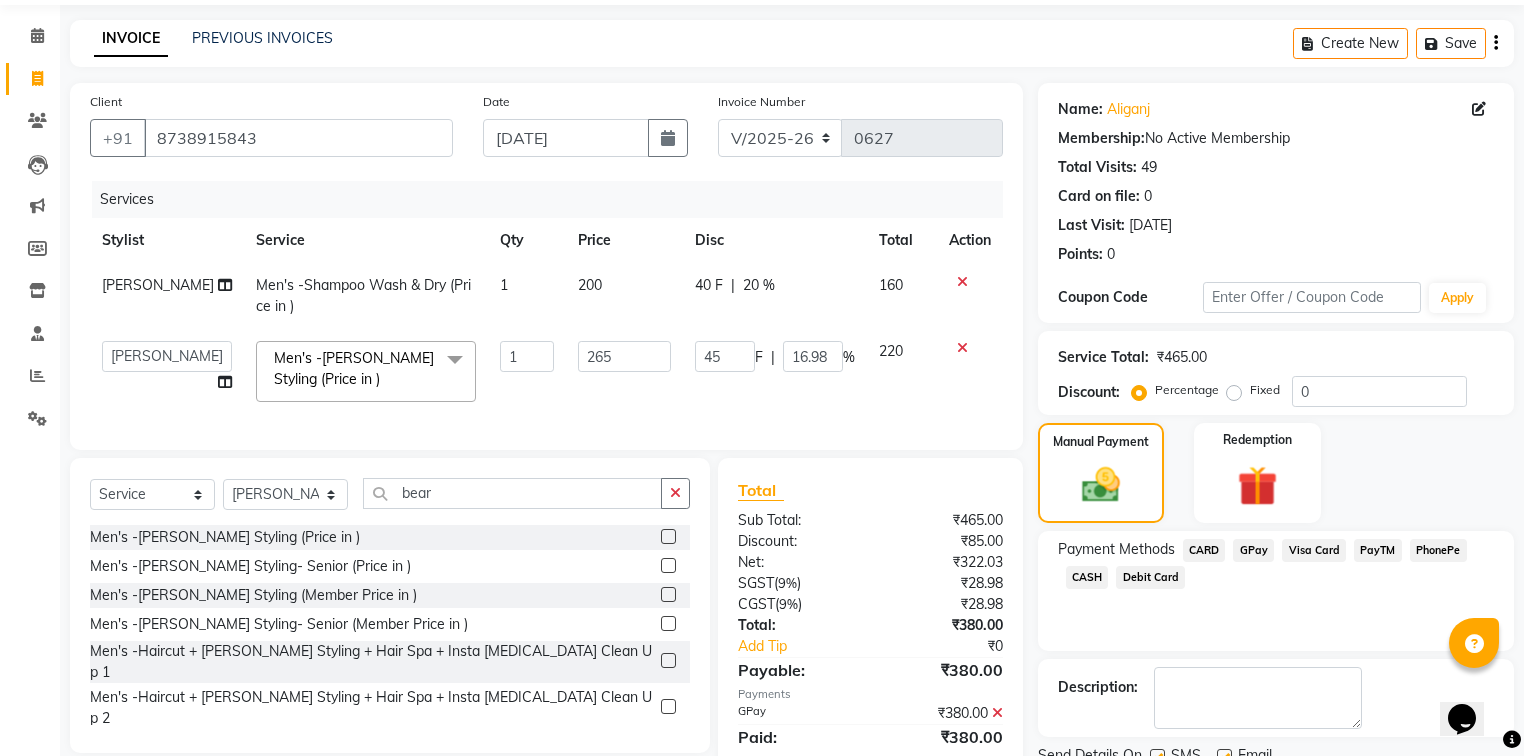 scroll, scrollTop: 147, scrollLeft: 0, axis: vertical 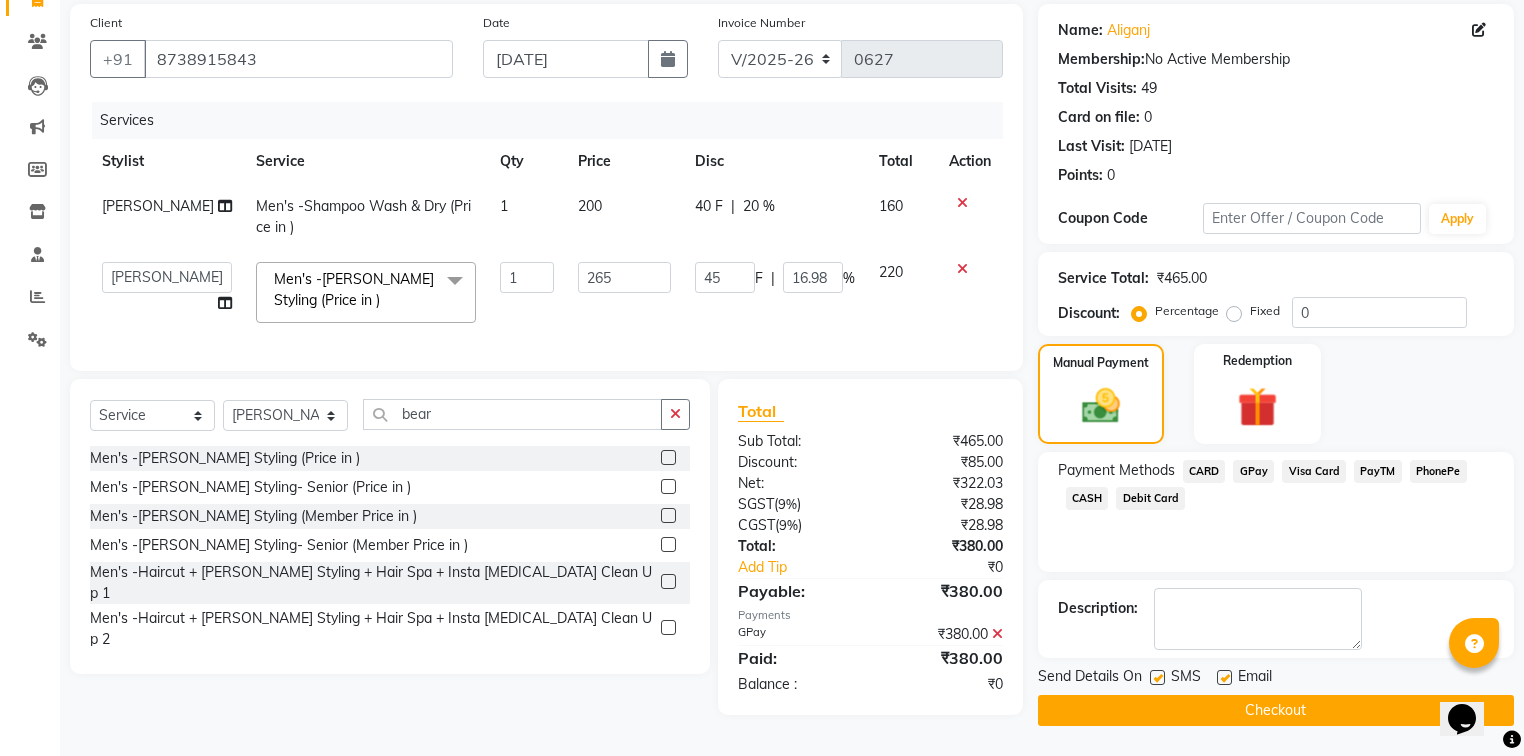 click on "Checkout" 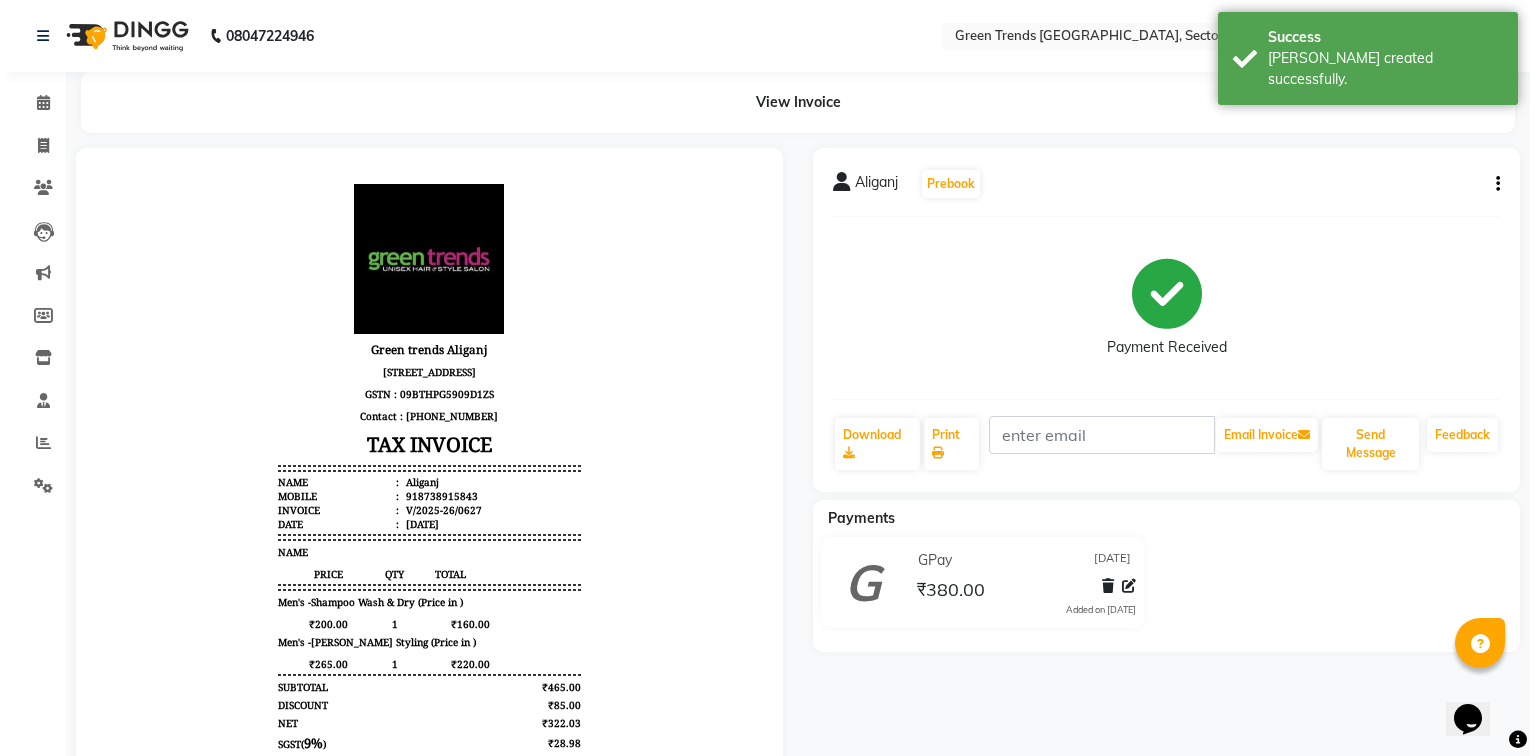 scroll, scrollTop: 0, scrollLeft: 0, axis: both 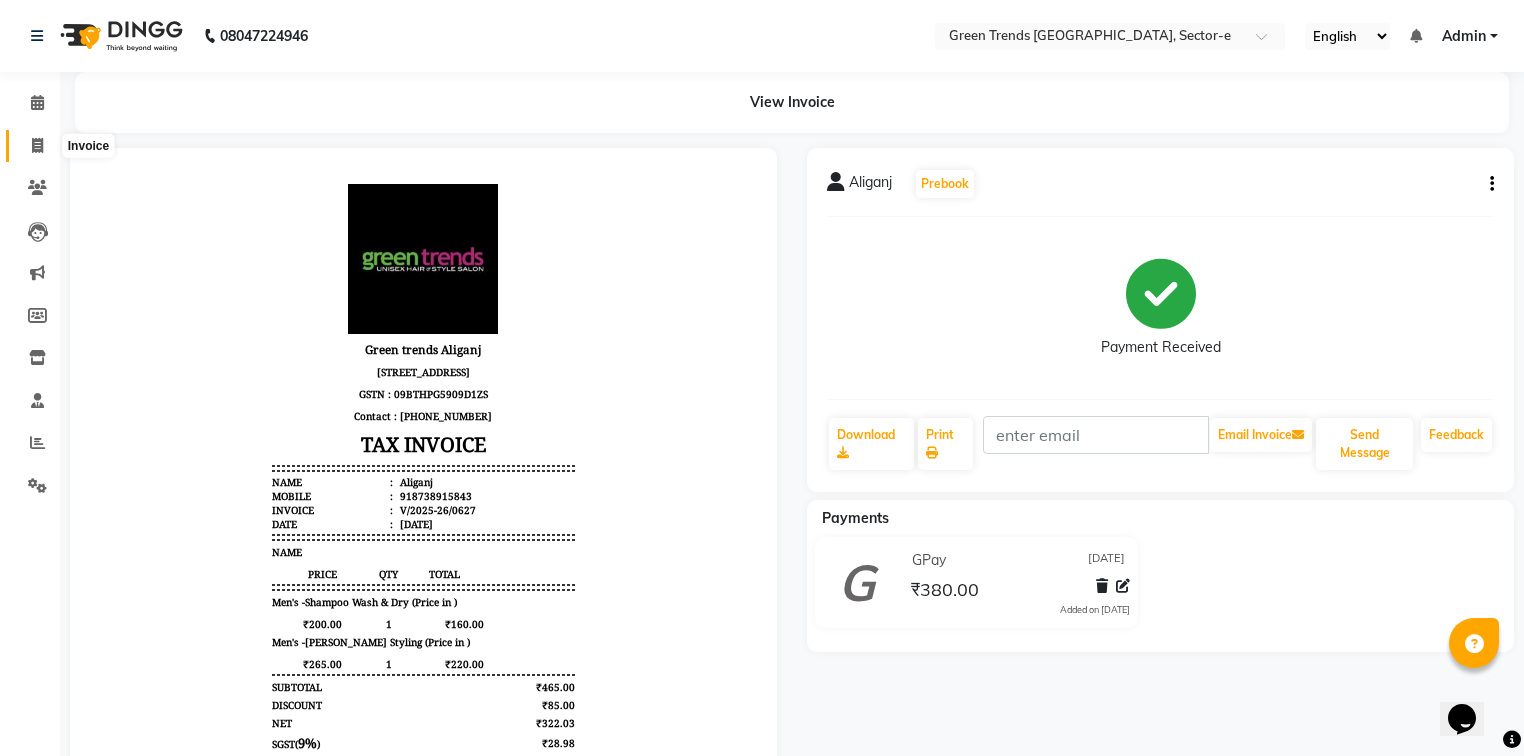 click 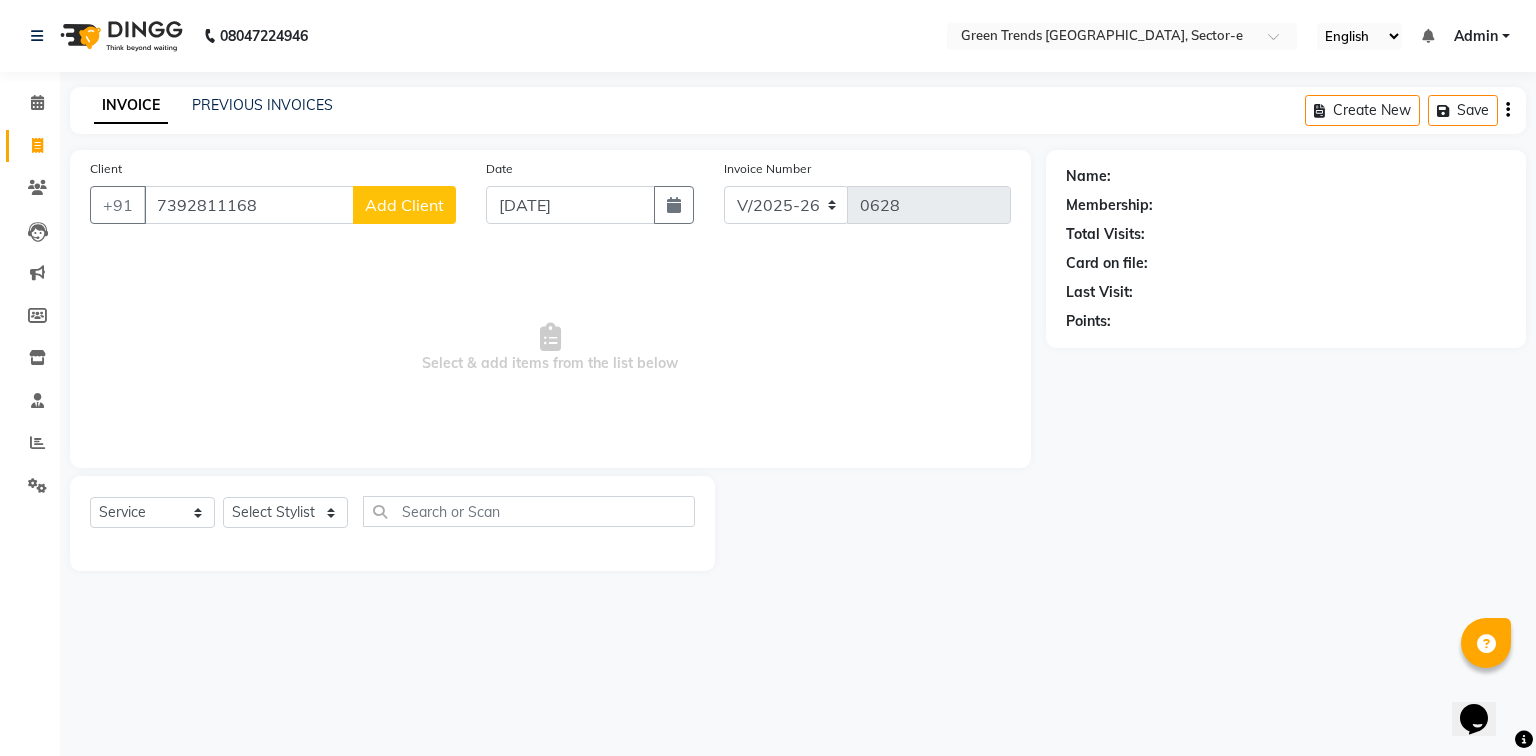 click on "Add Client" 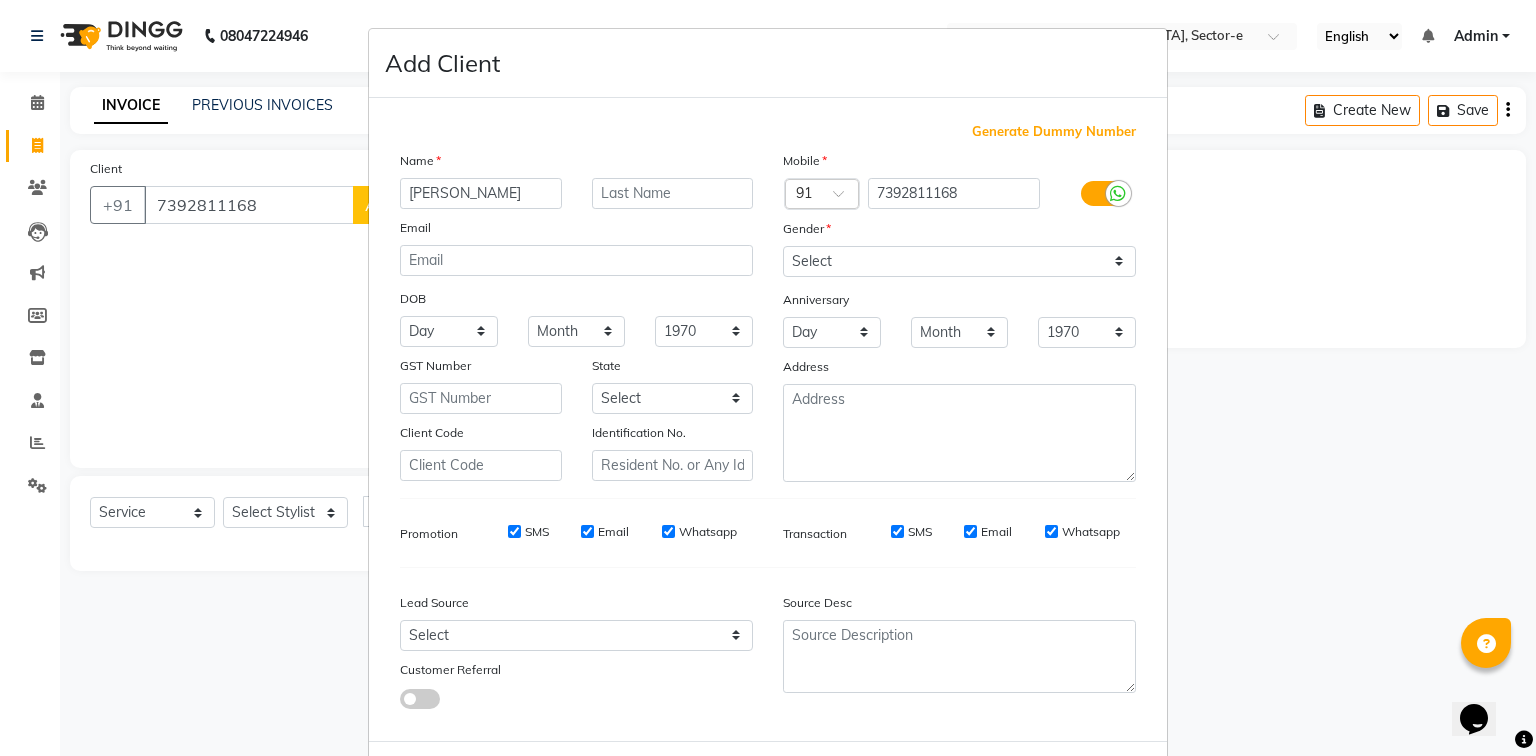 click at bounding box center (1103, 193) 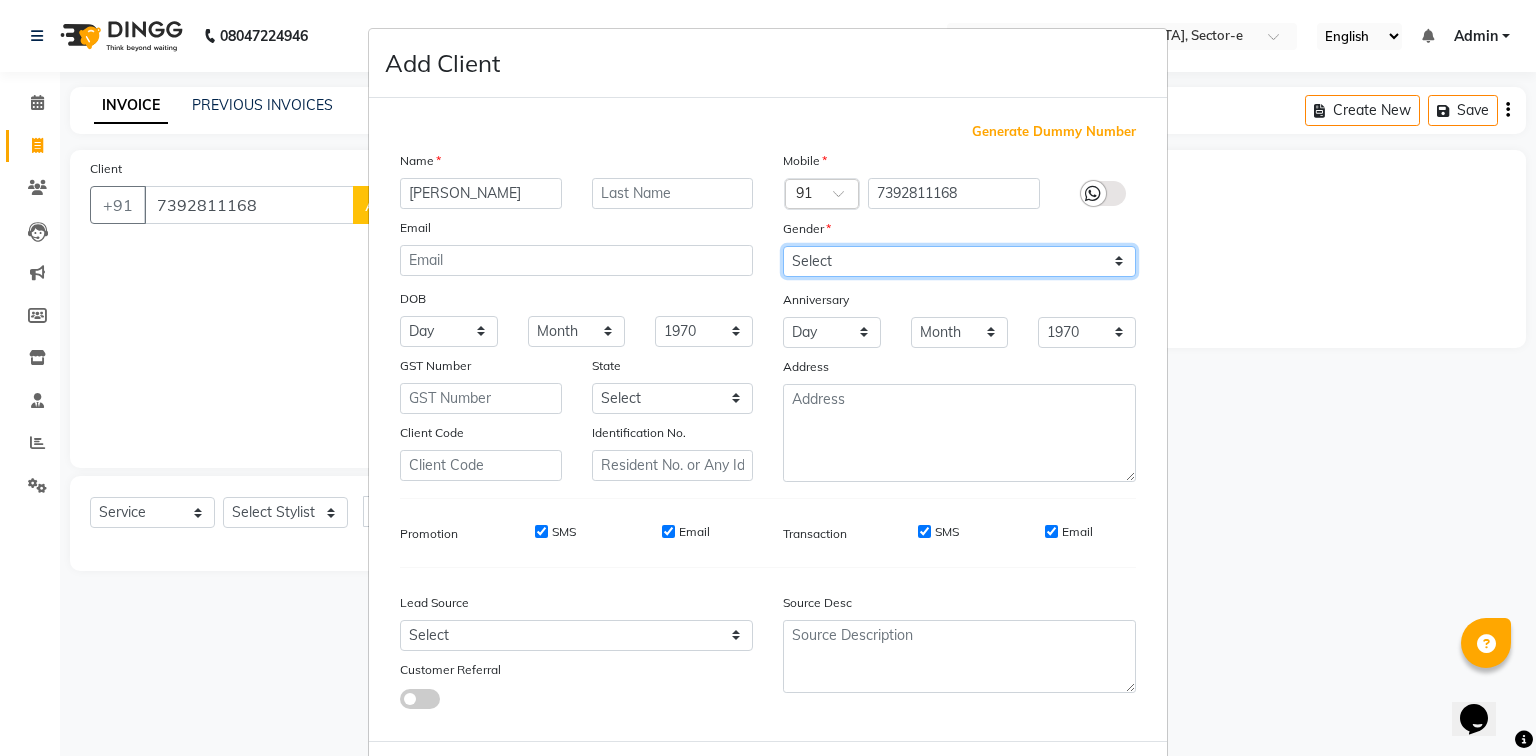 click on "Select [DEMOGRAPHIC_DATA] [DEMOGRAPHIC_DATA] Other Prefer Not To Say" at bounding box center (959, 261) 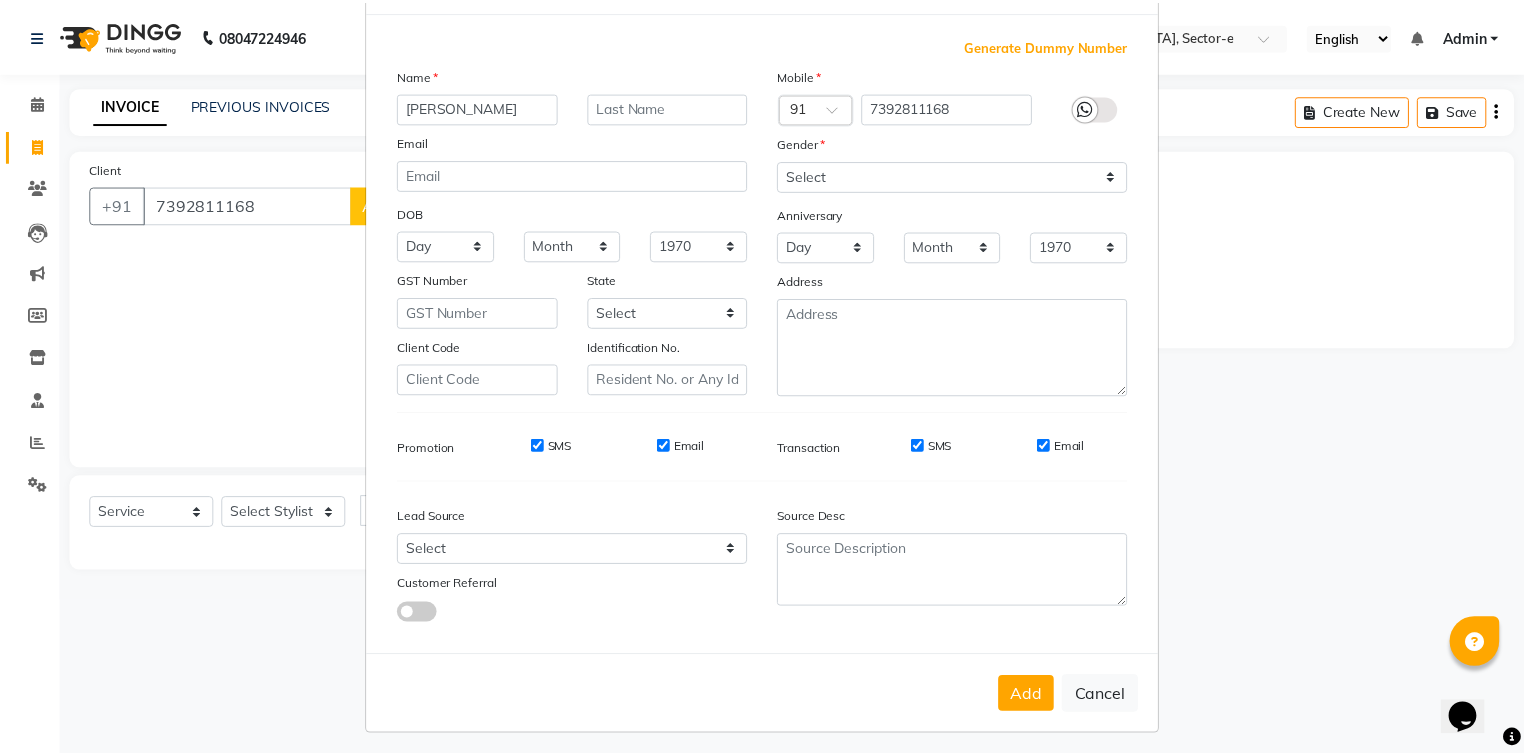 scroll, scrollTop: 100, scrollLeft: 0, axis: vertical 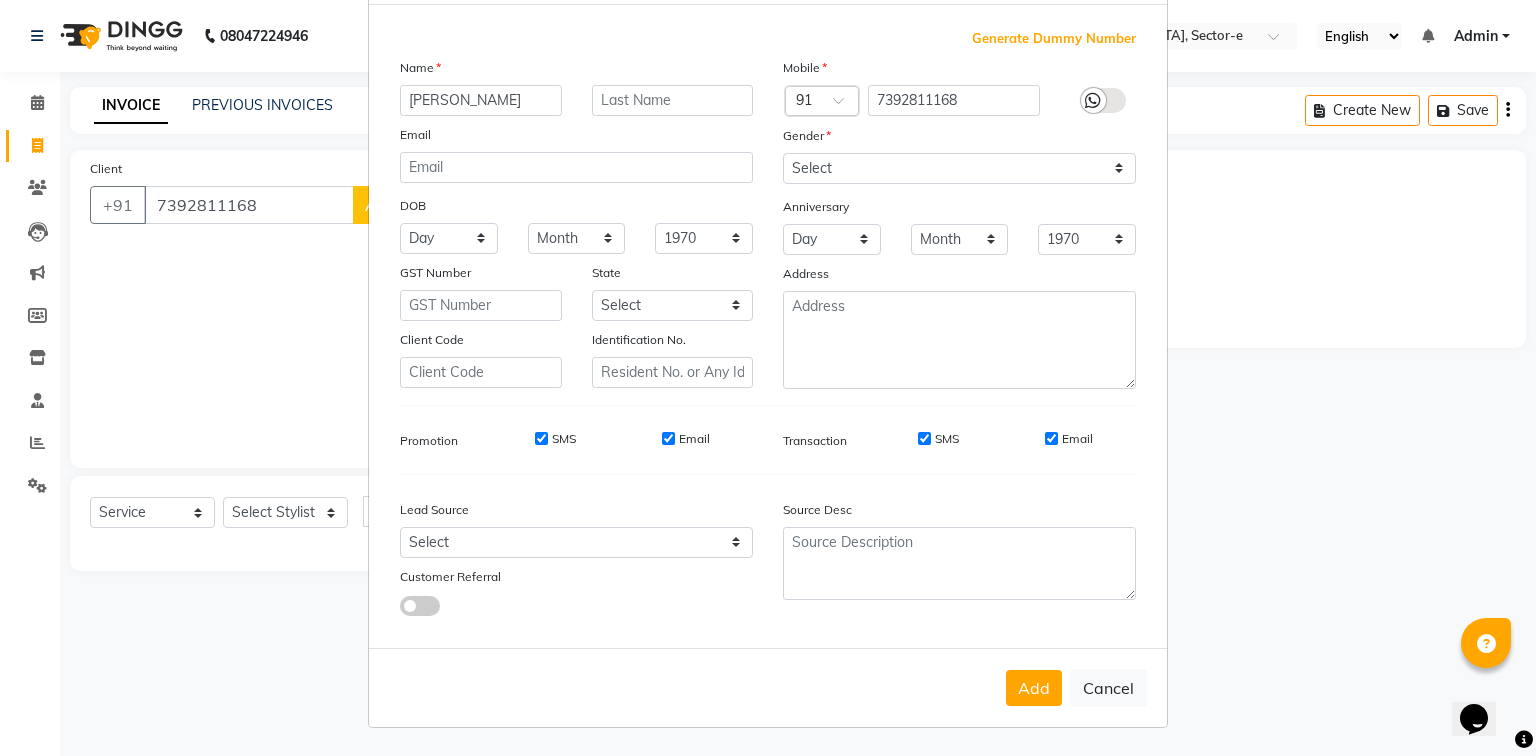 click on "Add" at bounding box center [1034, 688] 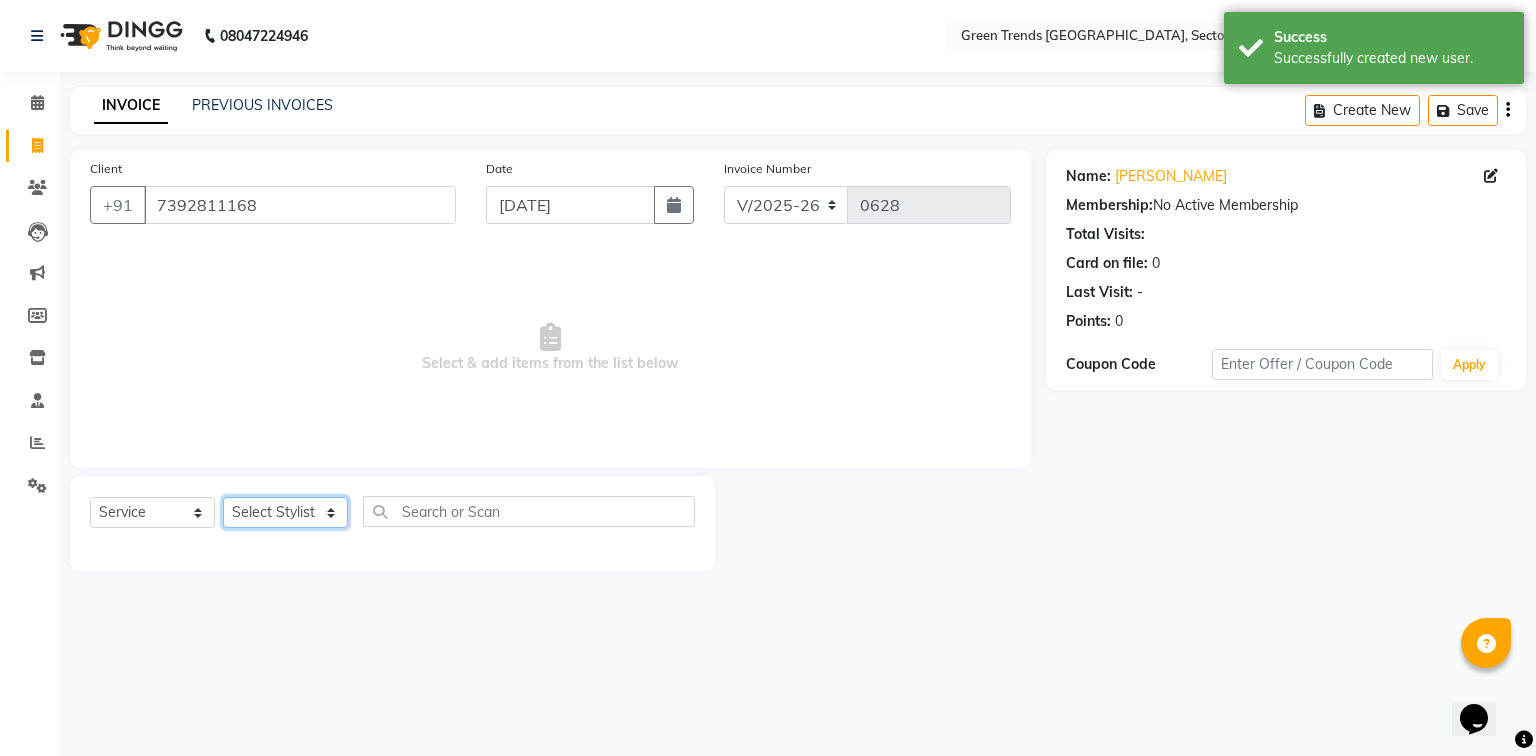 click on "Select Stylist [PERSON_NAME] [PERSON_NAME] Mo. [PERSON_NAME].[PERSON_NAME] [PERSON_NAME] Pooja [PERSON_NAME] [PERSON_NAME] [PERSON_NAME] Vishal" 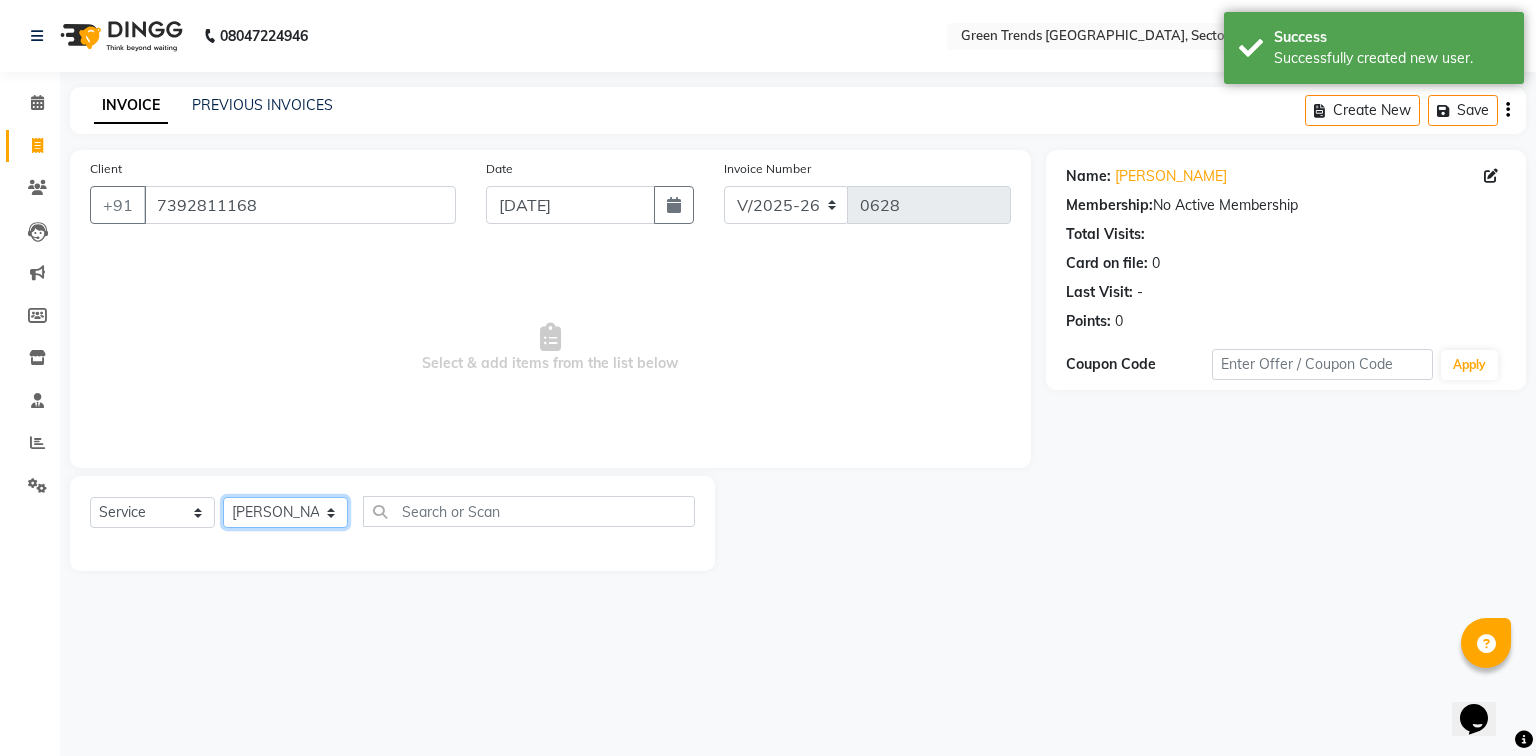 click on "Select Stylist [PERSON_NAME] [PERSON_NAME] Mo. [PERSON_NAME].[PERSON_NAME] [PERSON_NAME] Pooja [PERSON_NAME] [PERSON_NAME] [PERSON_NAME] Vishal" 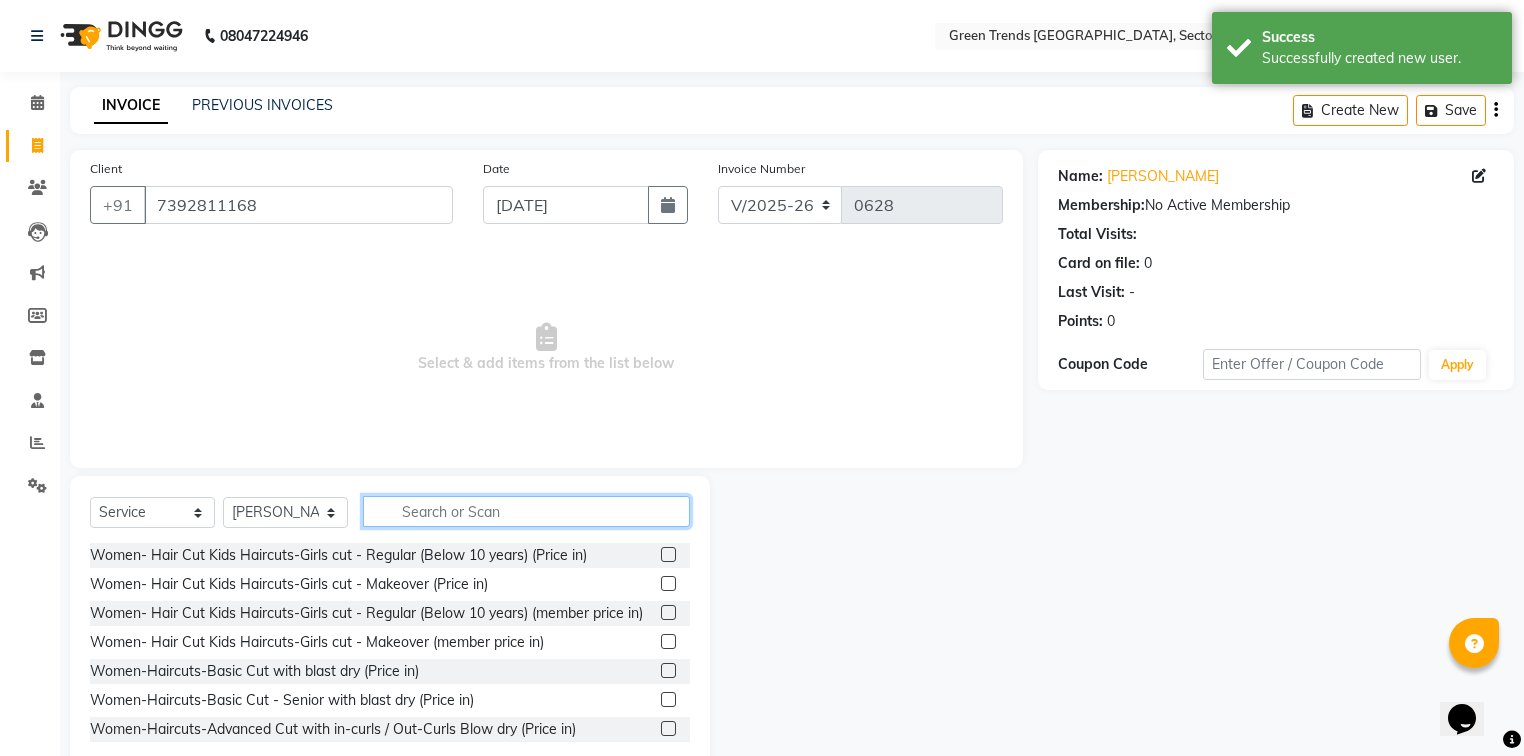 click 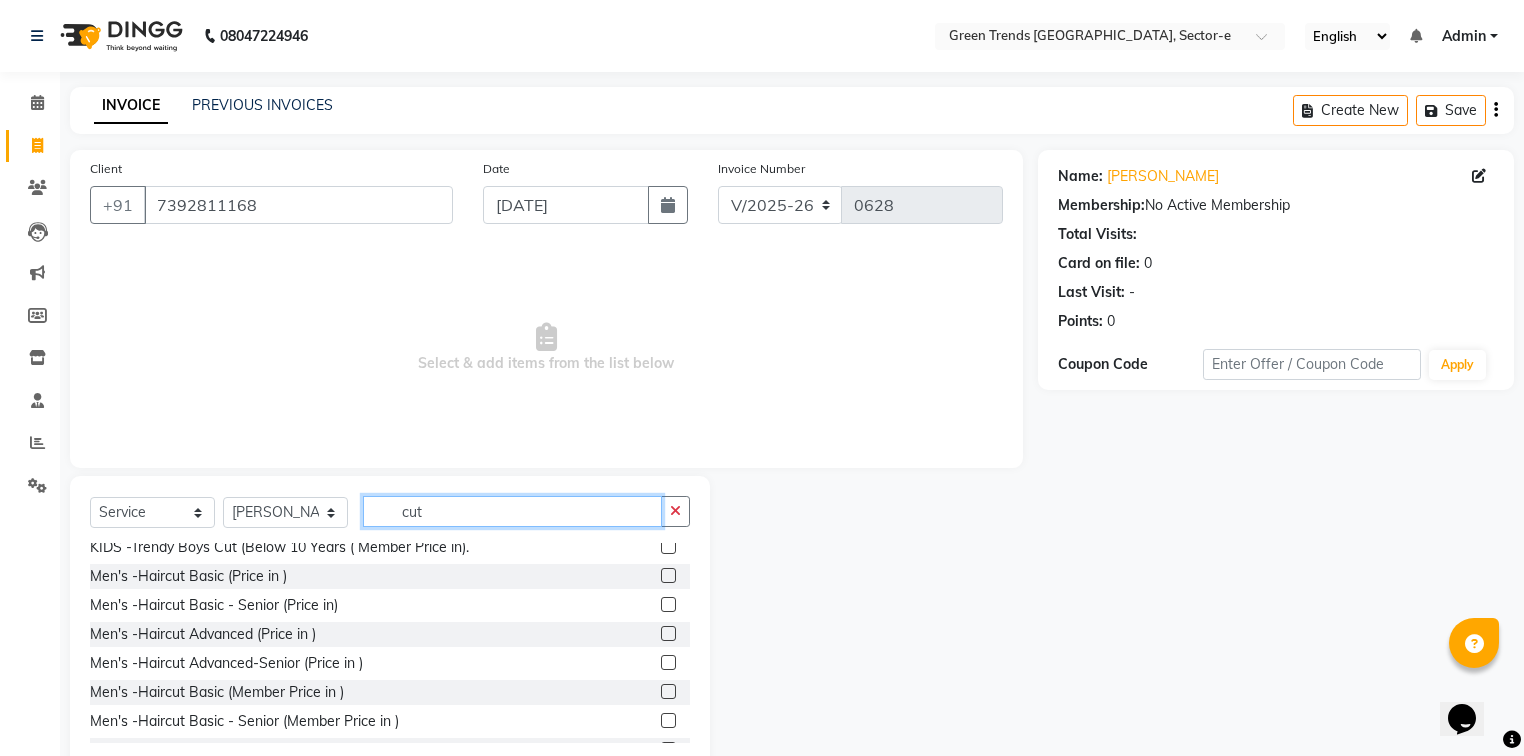 scroll, scrollTop: 1258, scrollLeft: 0, axis: vertical 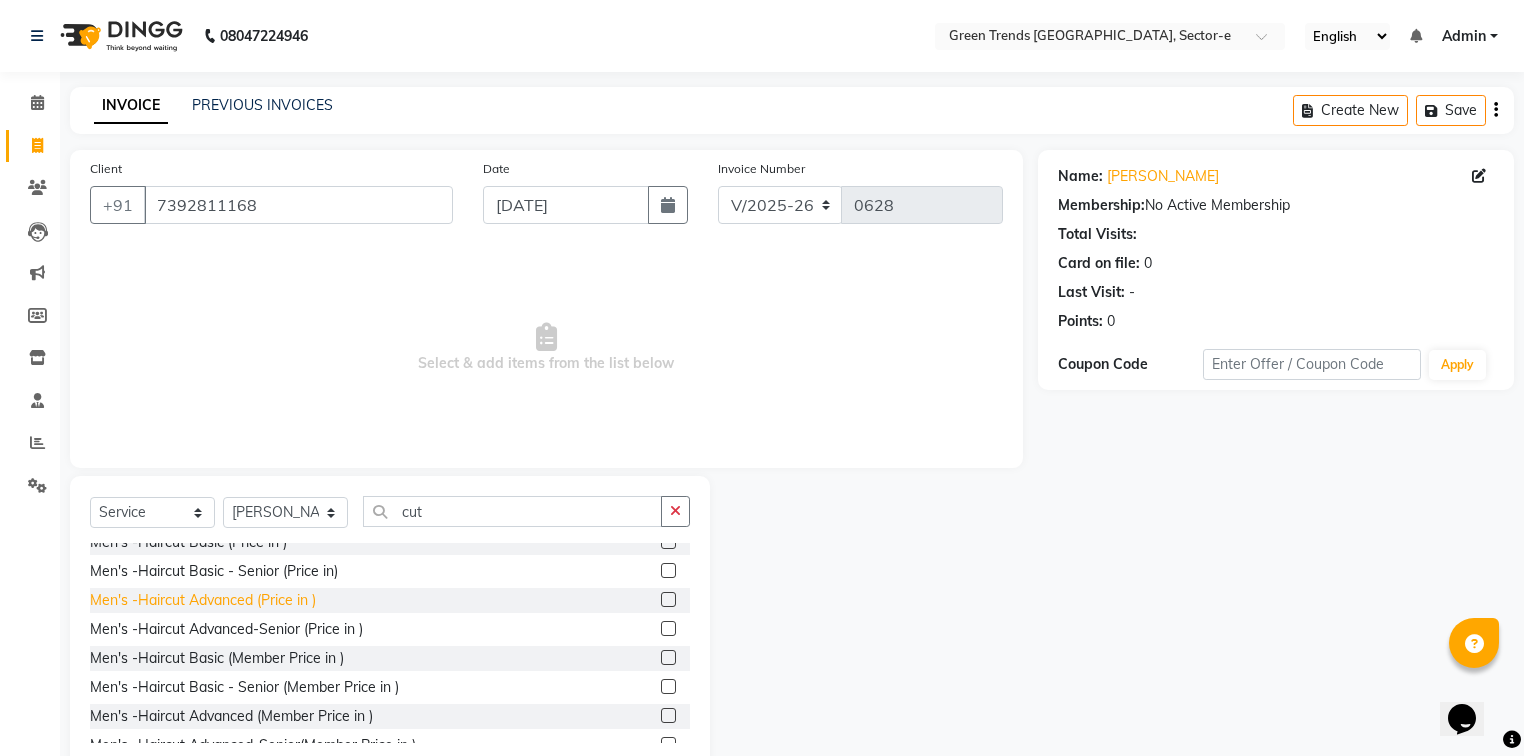click on "Men's -Haircut Advanced (Price in )" 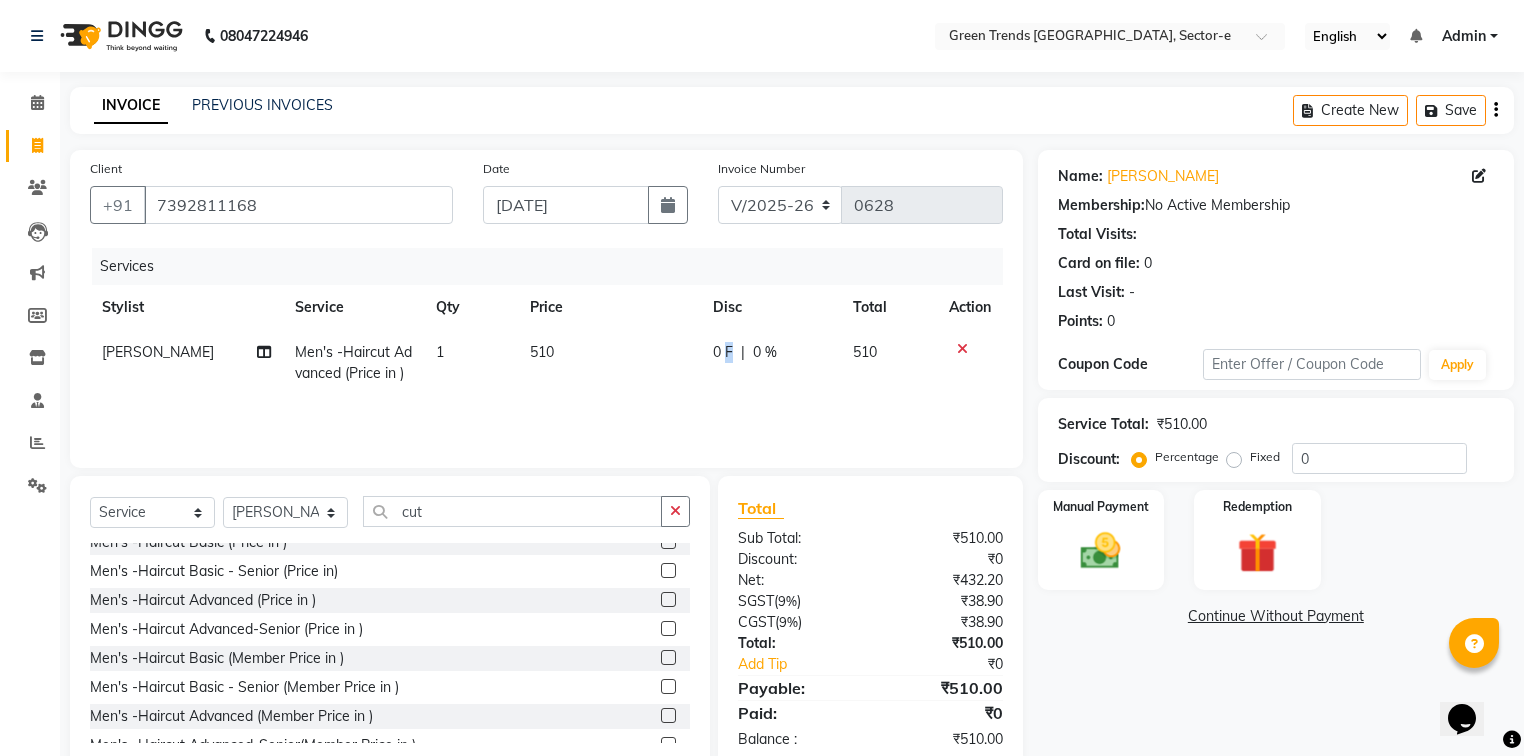click on "0 F" 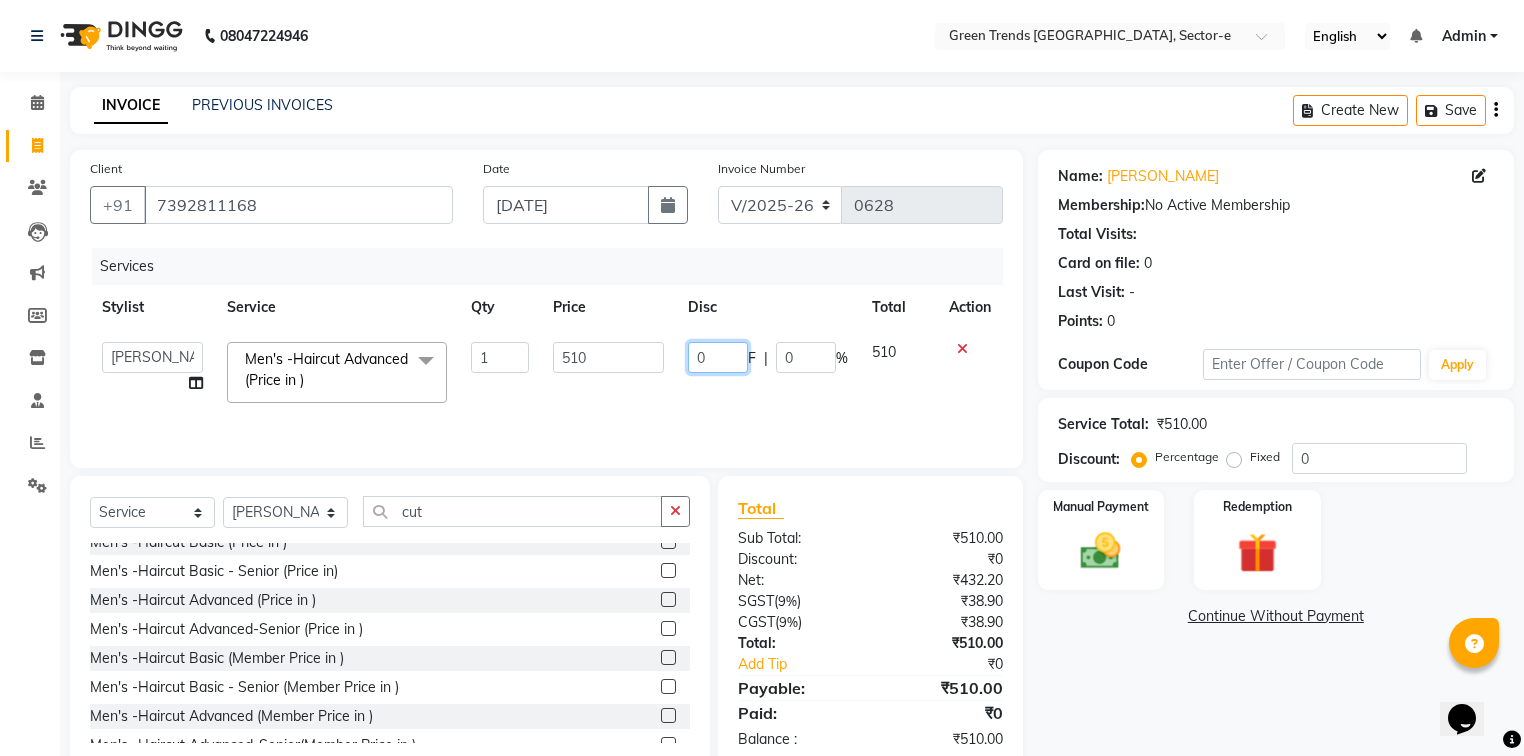 drag, startPoint x: 726, startPoint y: 355, endPoint x: 677, endPoint y: 376, distance: 53.310413 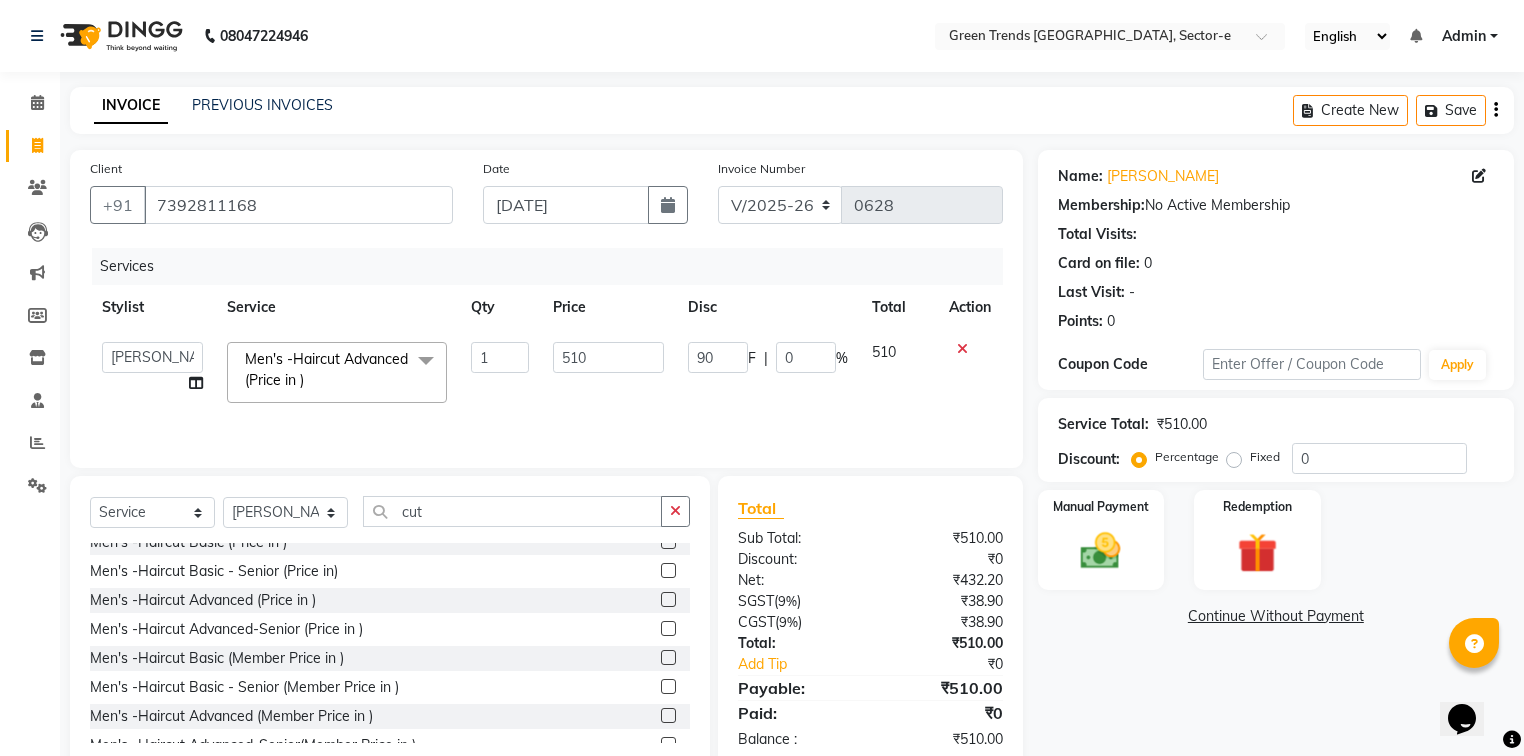 click on "90 F | 0 %" 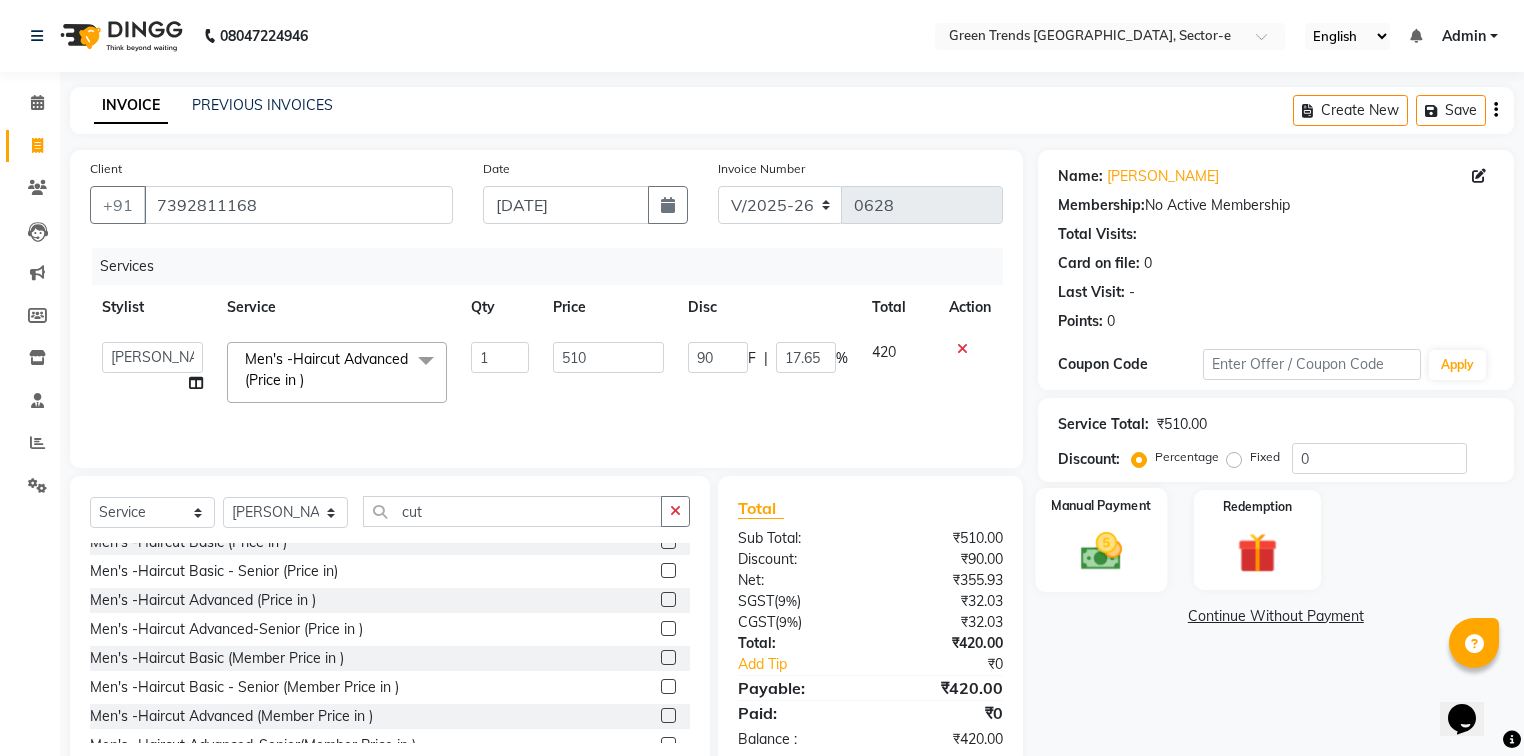 click 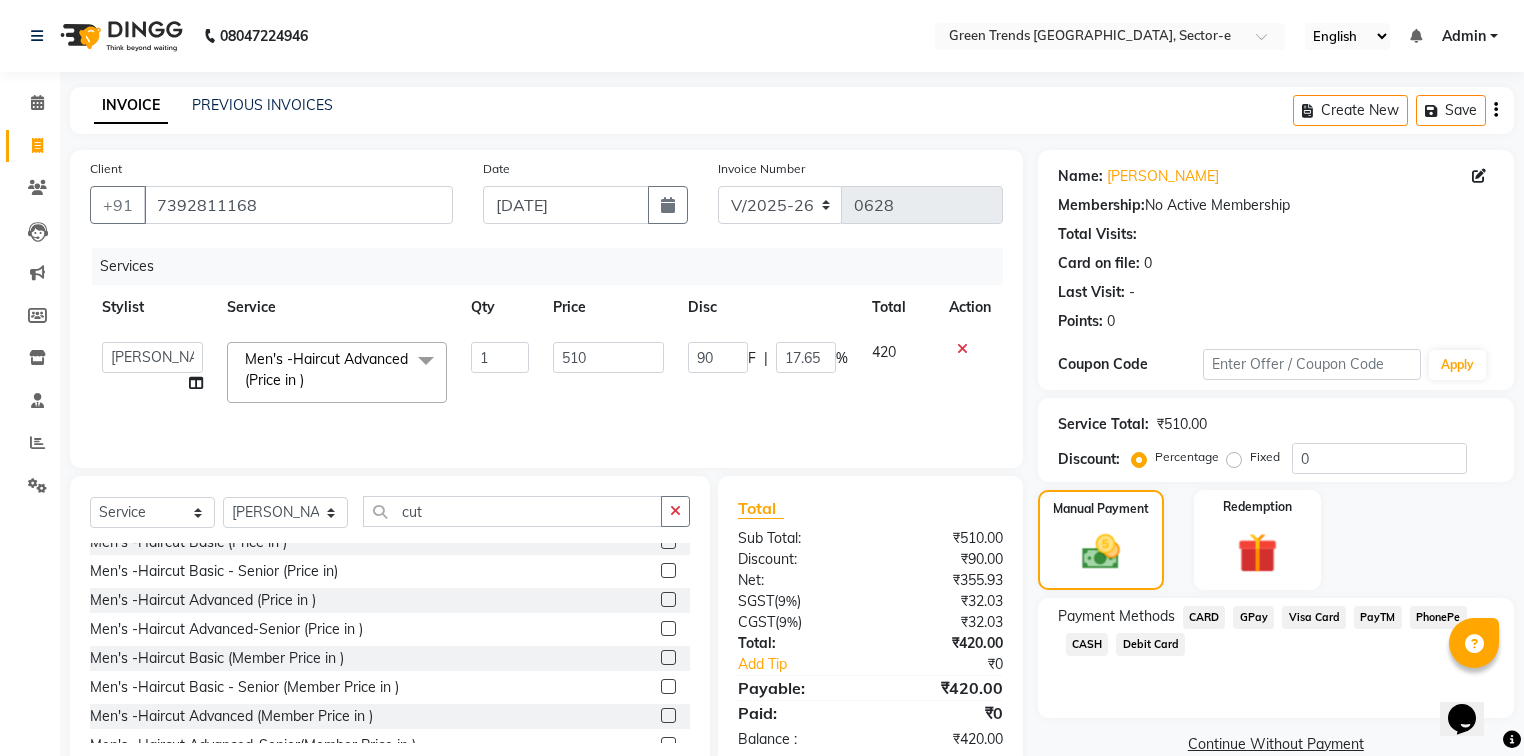 drag, startPoint x: 1249, startPoint y: 616, endPoint x: 1253, endPoint y: 626, distance: 10.770329 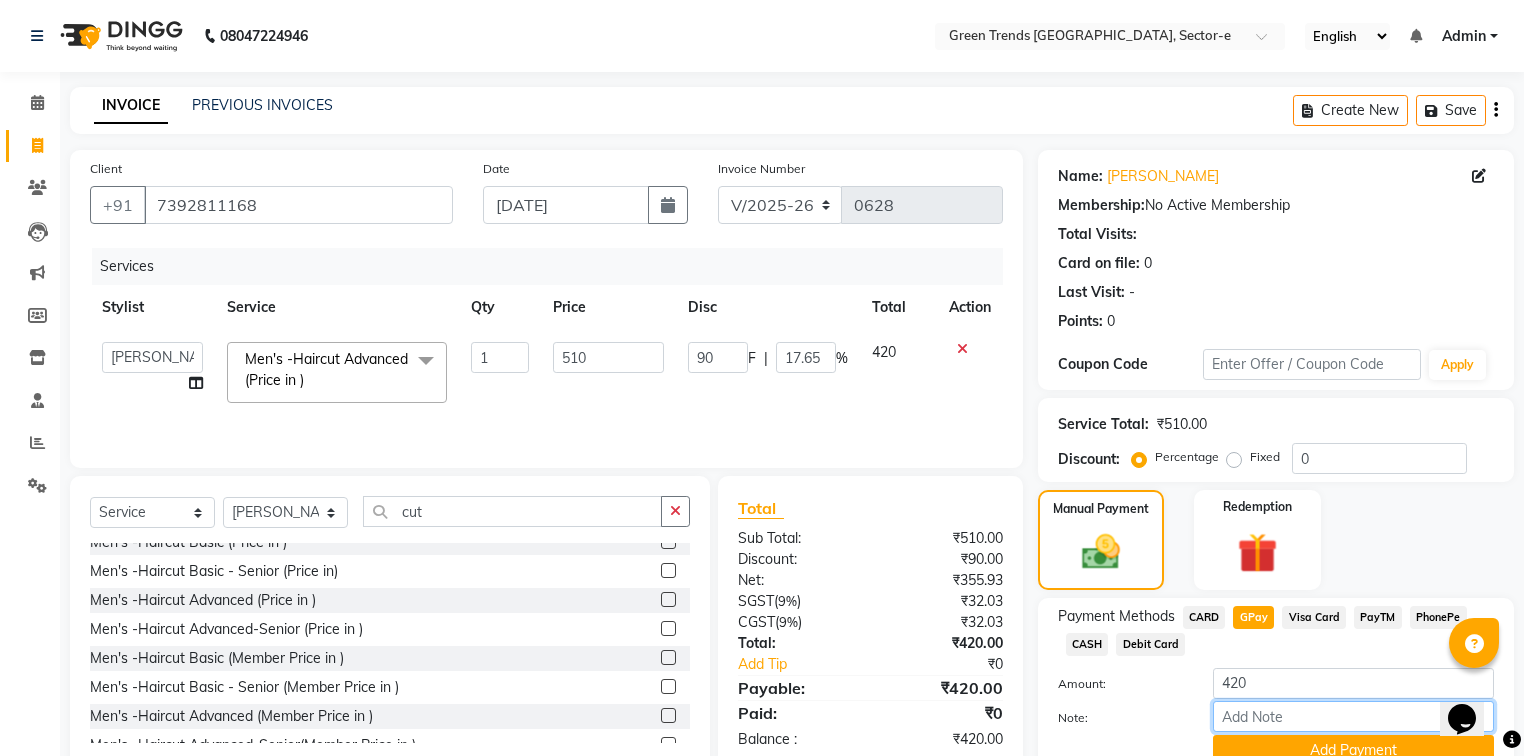 click on "Note:" at bounding box center [1353, 716] 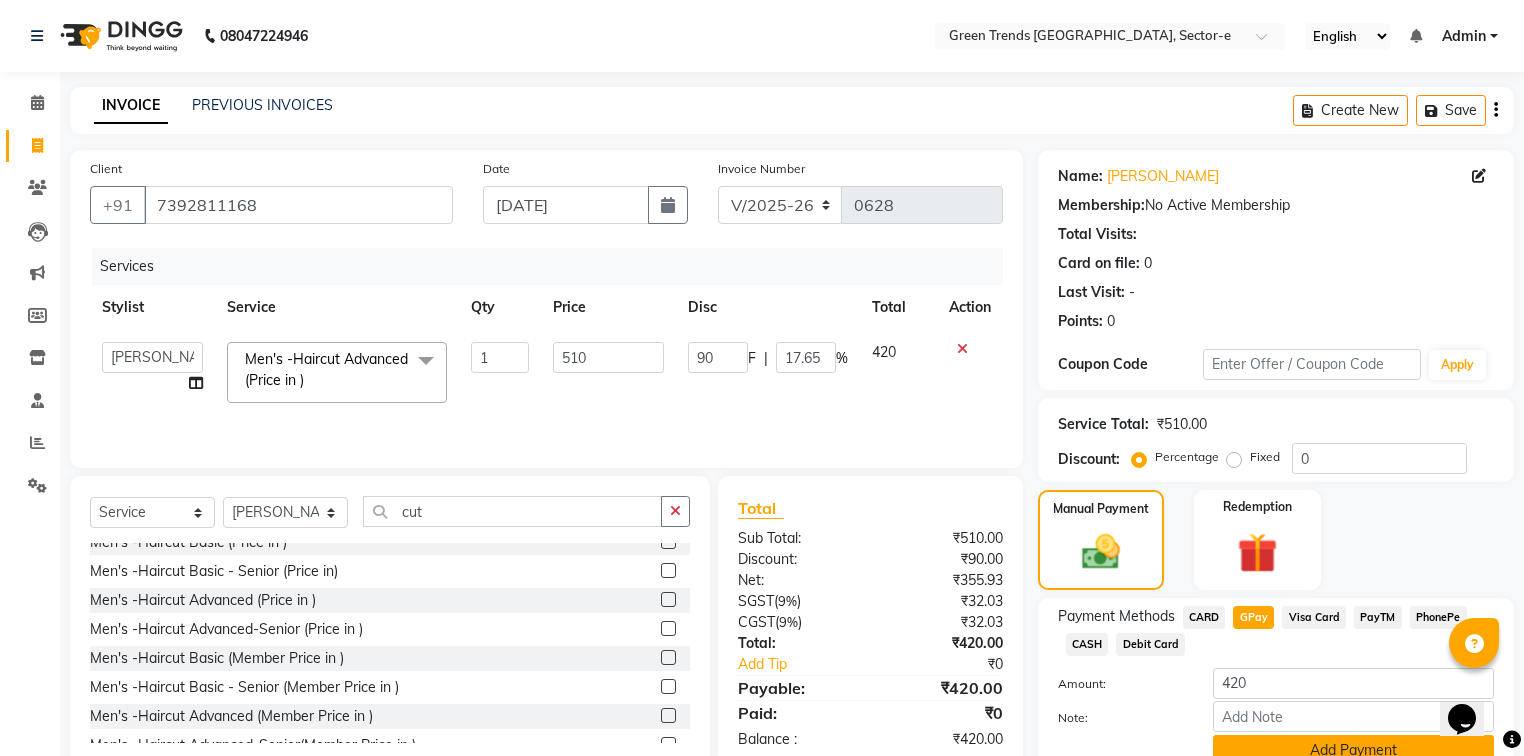 click on "Add Payment" 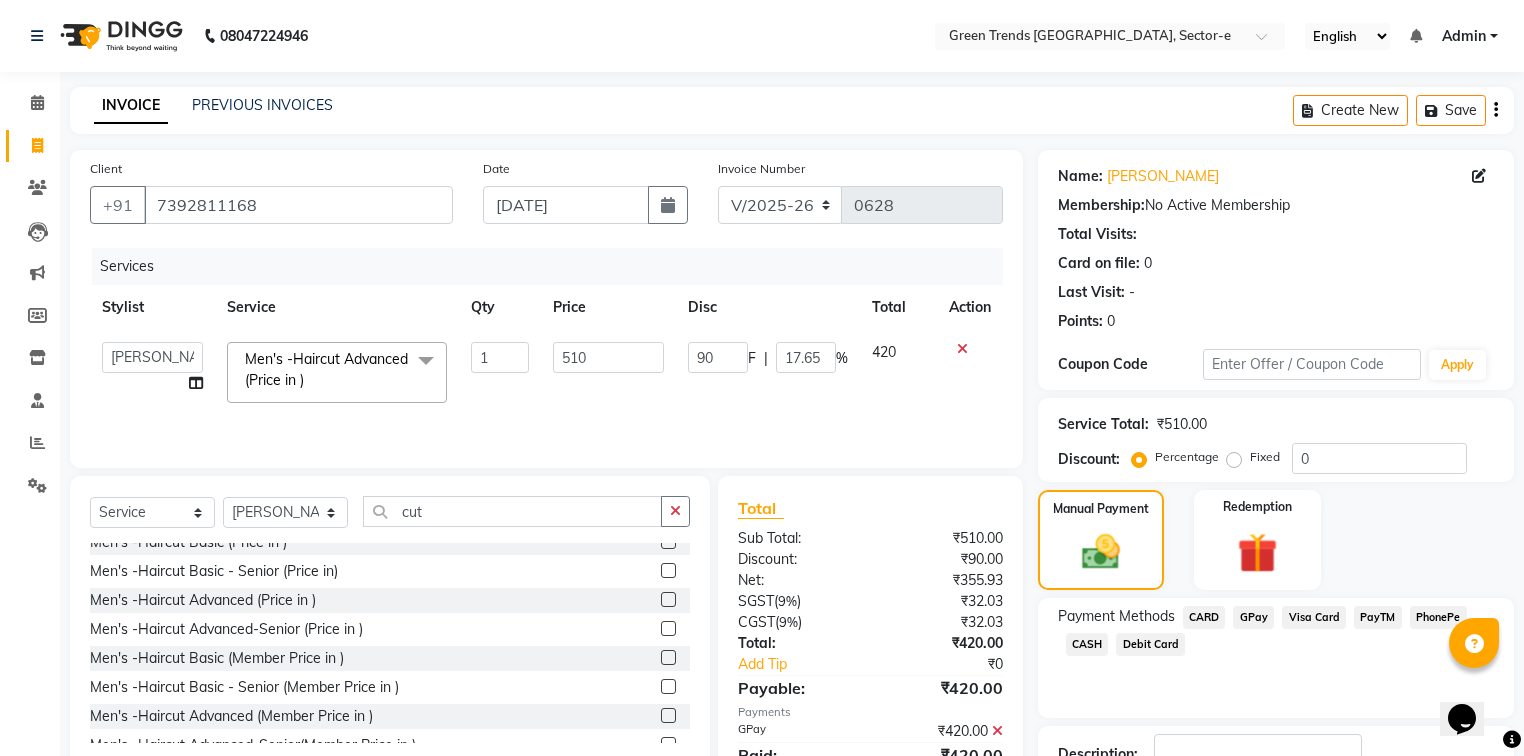 scroll, scrollTop: 144, scrollLeft: 0, axis: vertical 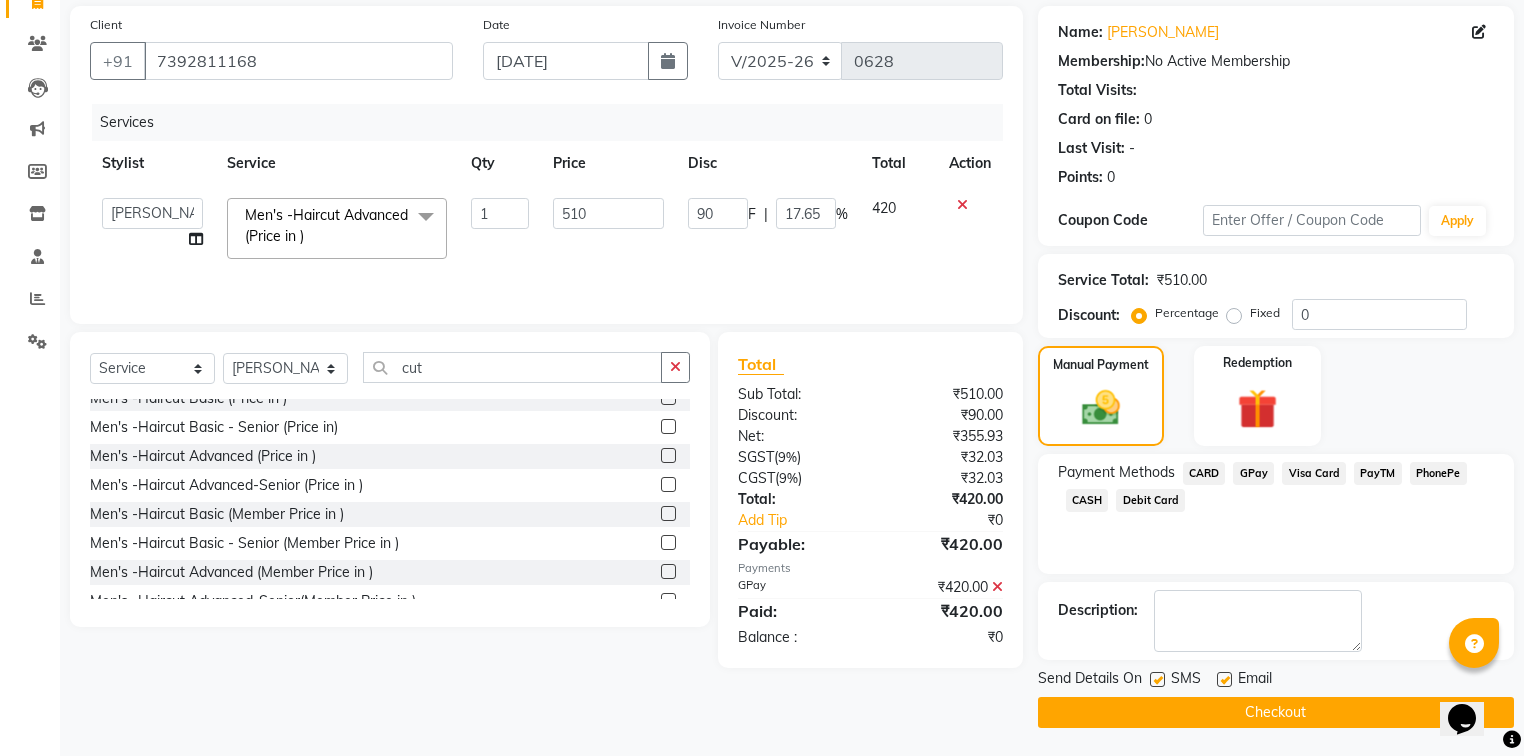click 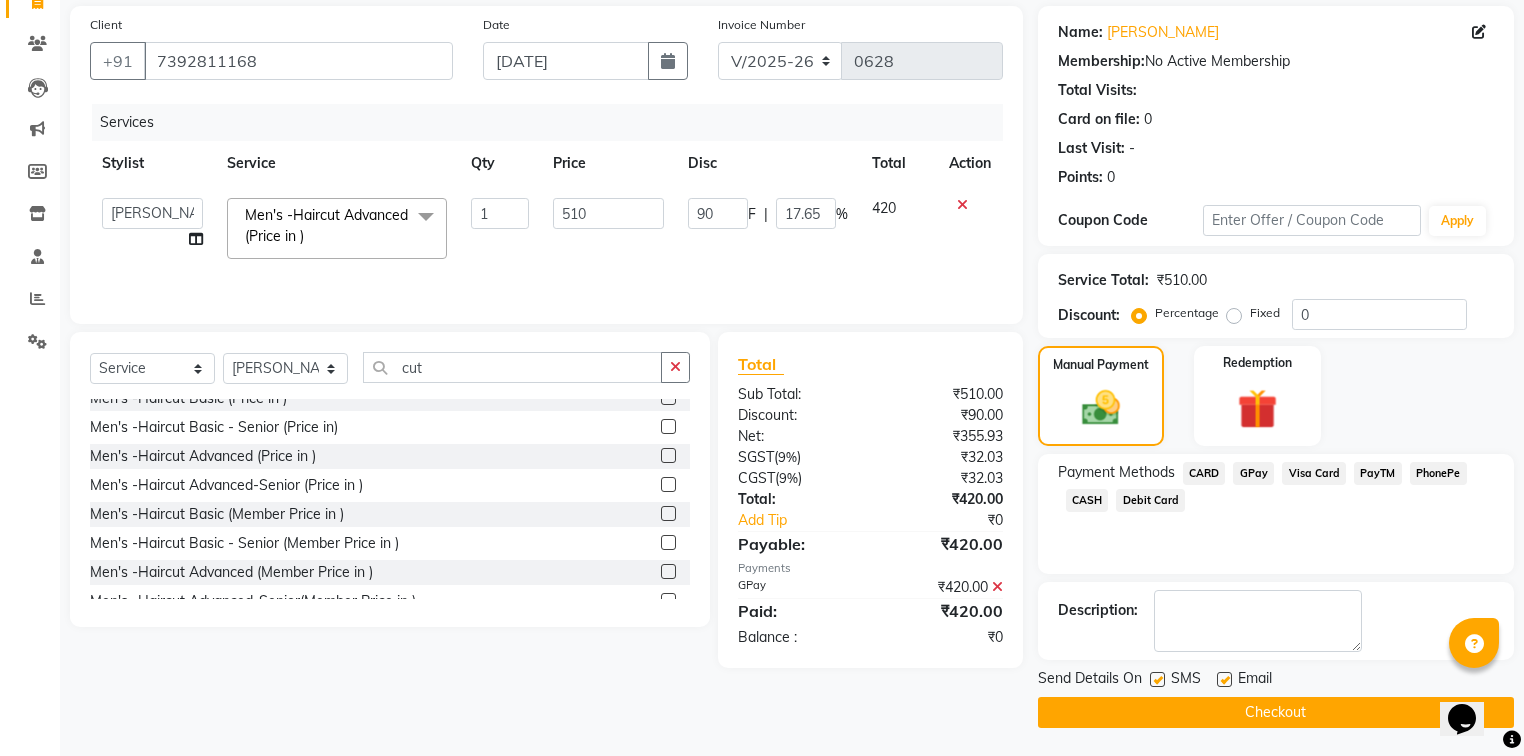 click at bounding box center (1156, 680) 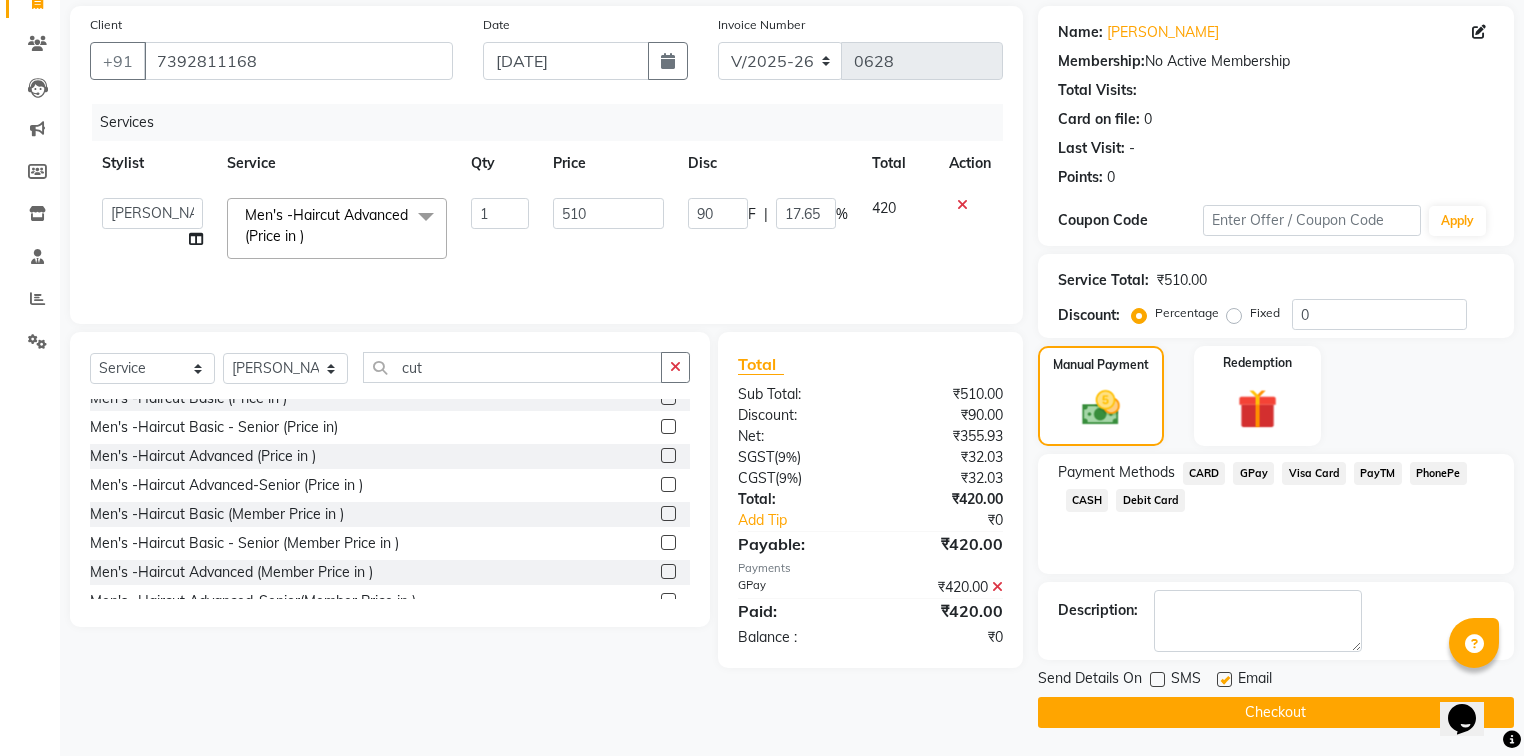 click 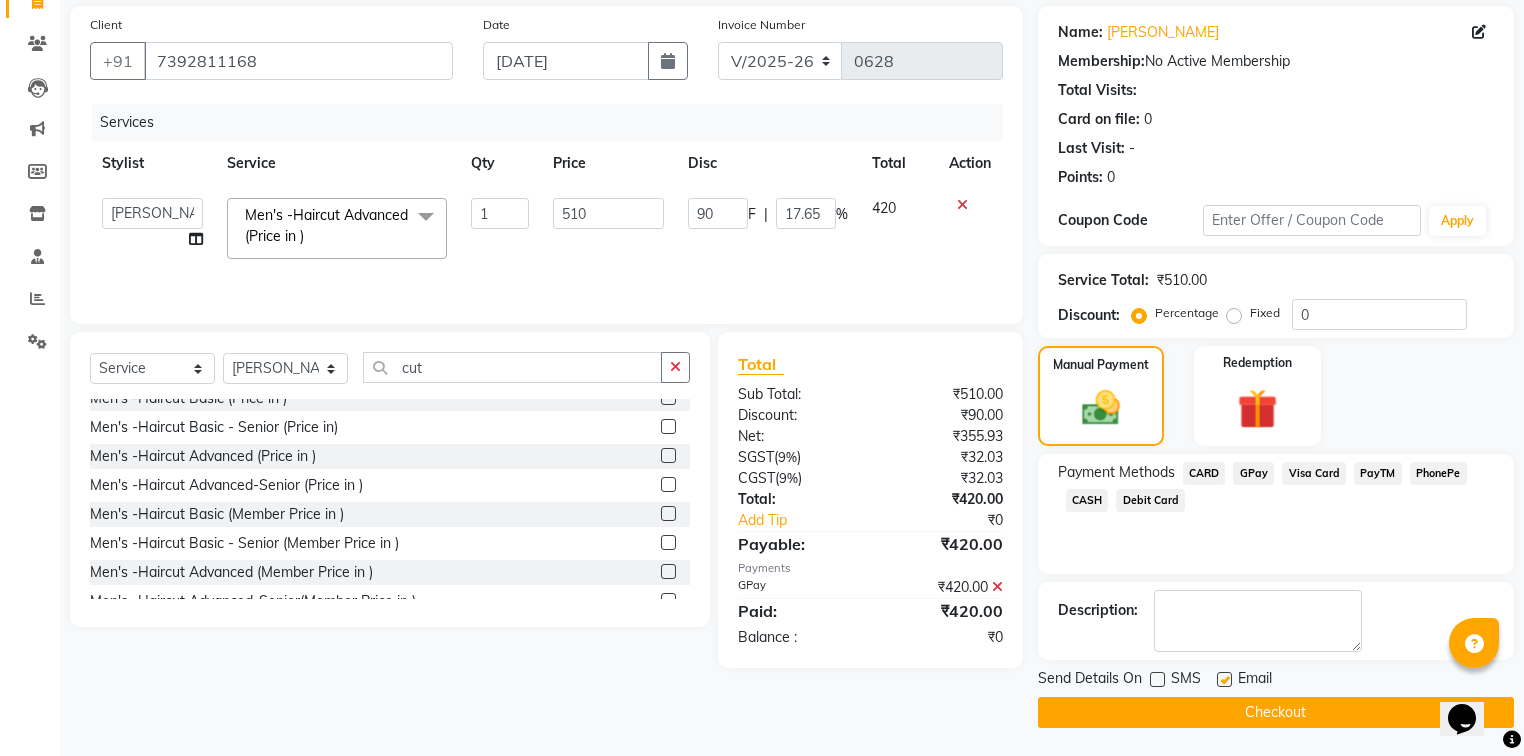 click at bounding box center (1223, 680) 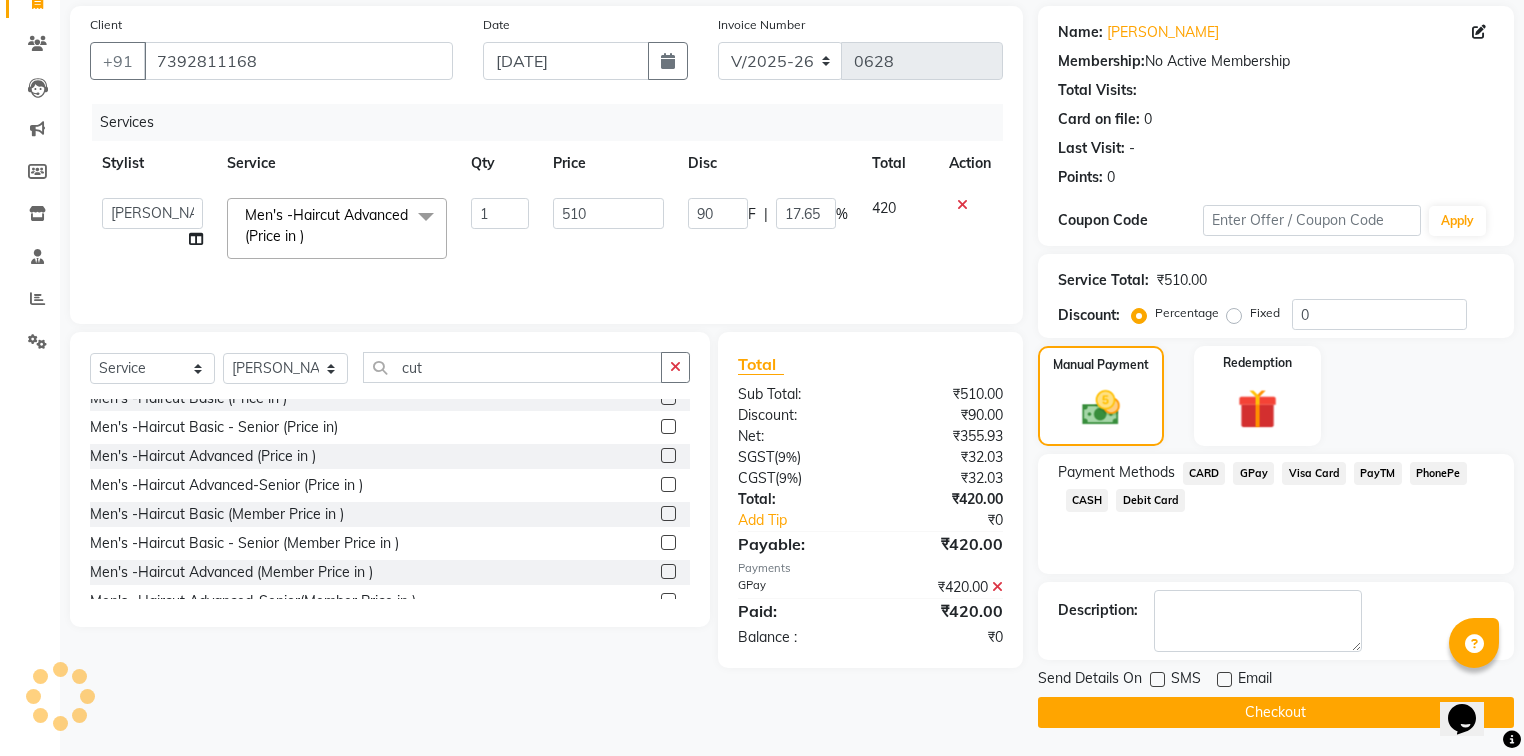 click 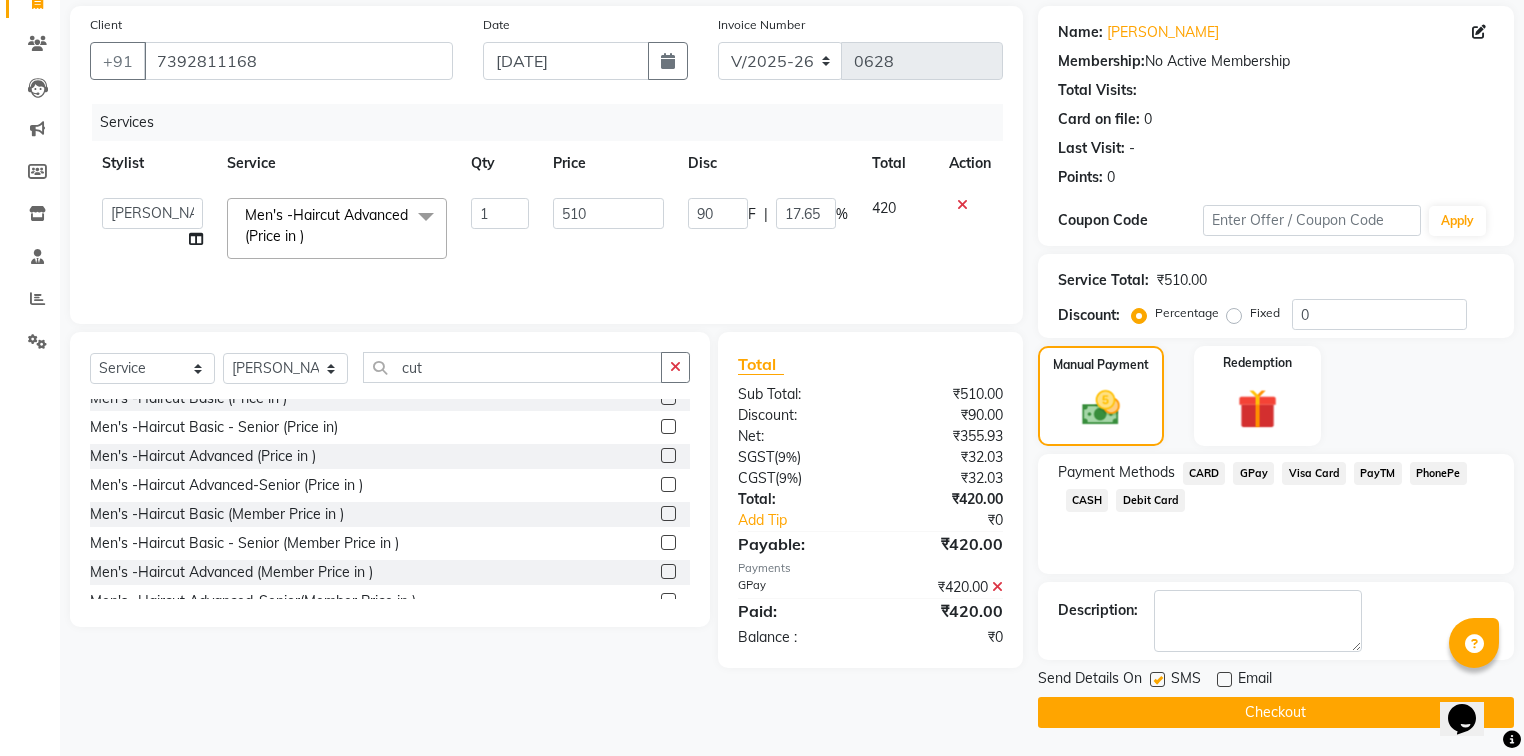 click on "Checkout" 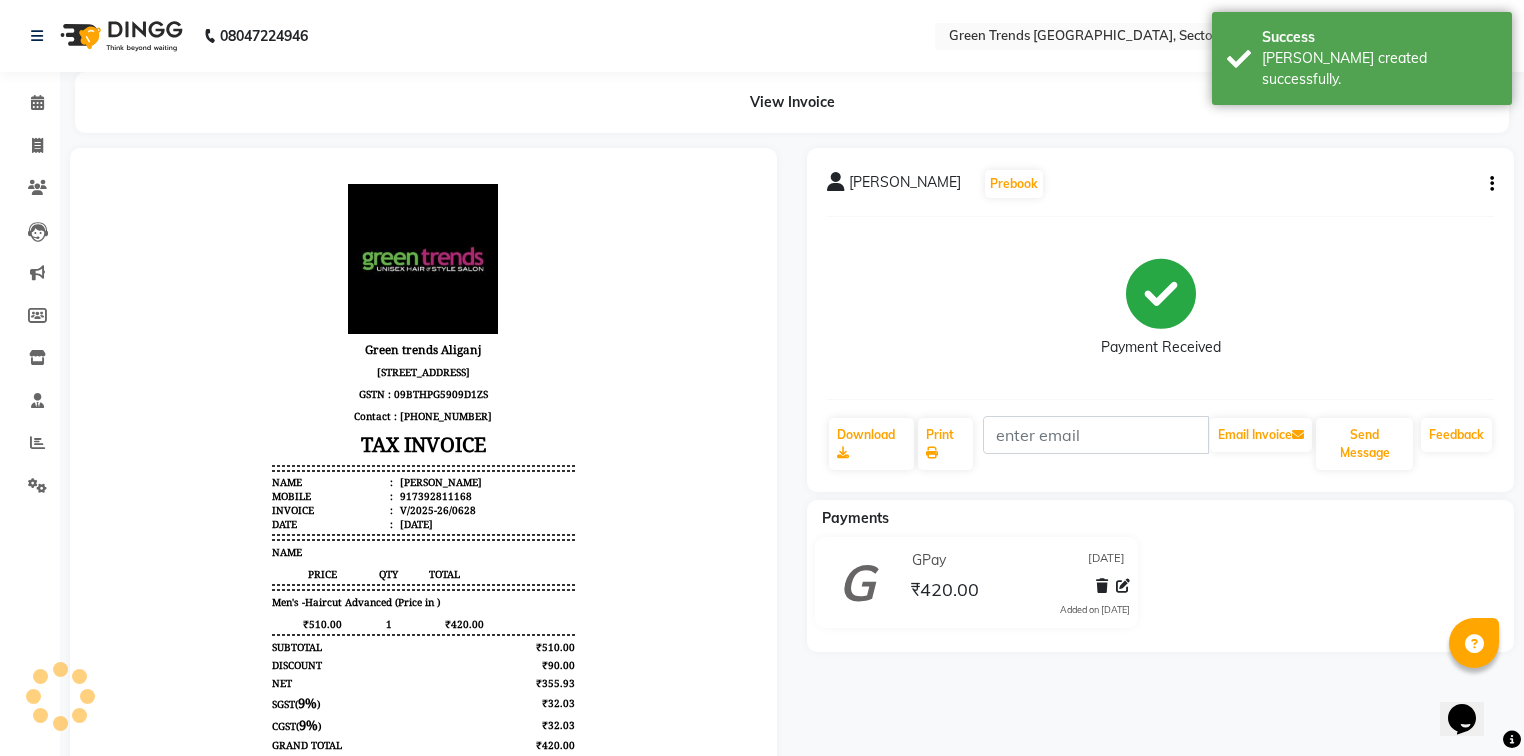 scroll, scrollTop: 0, scrollLeft: 0, axis: both 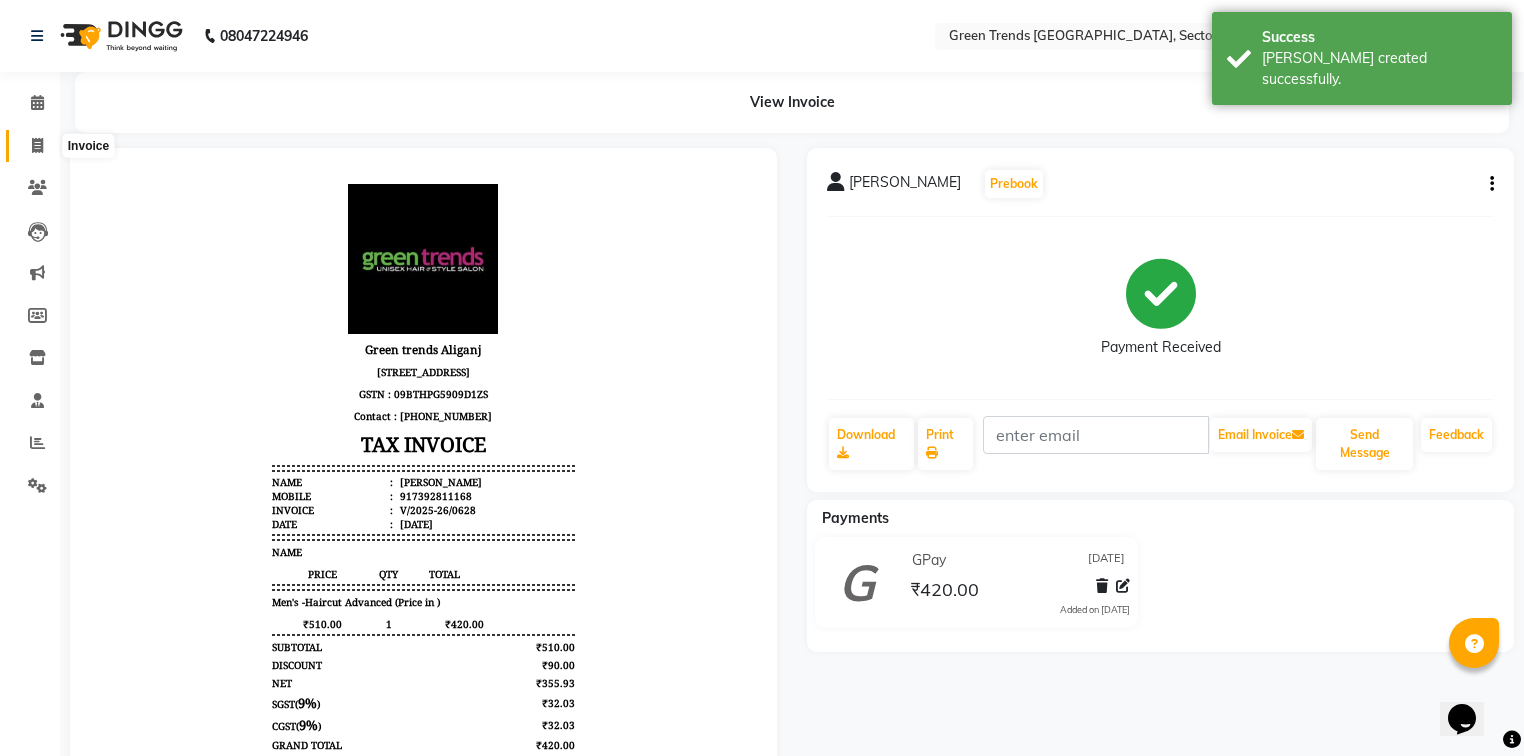 click 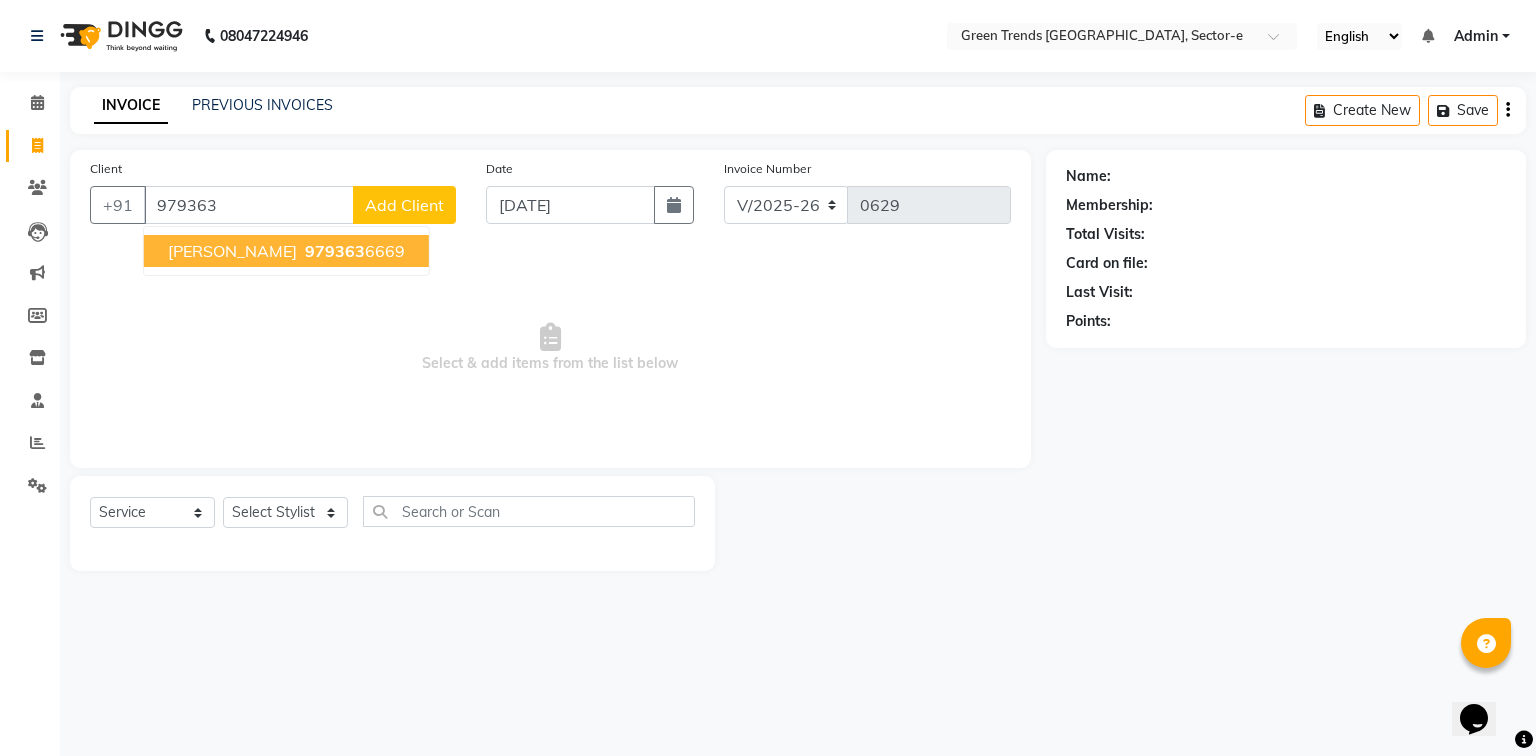 click on "979363" at bounding box center [335, 251] 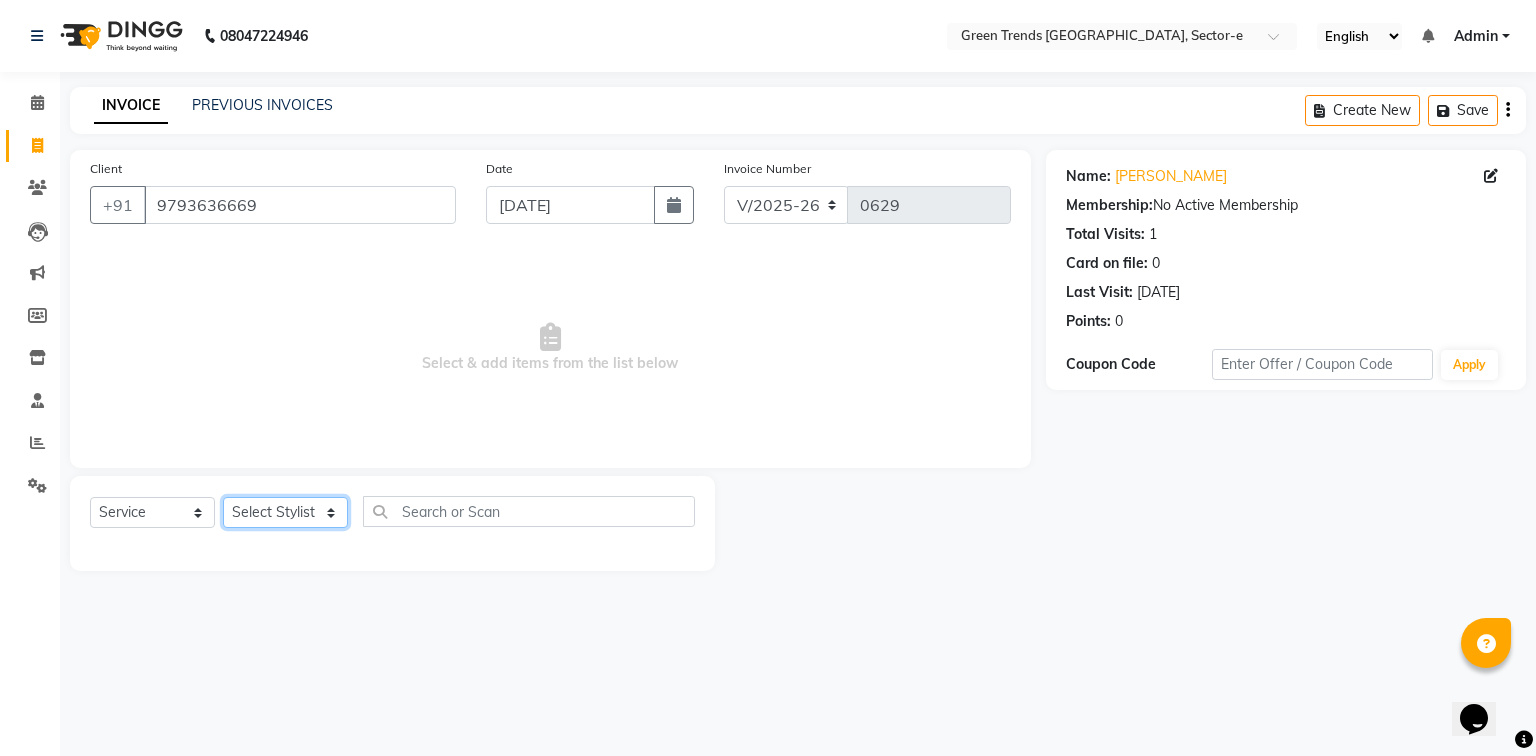 click on "Select Stylist [PERSON_NAME] [PERSON_NAME] Mo. [PERSON_NAME].[PERSON_NAME] [PERSON_NAME] Pooja [PERSON_NAME] [PERSON_NAME] [PERSON_NAME] Vishal" 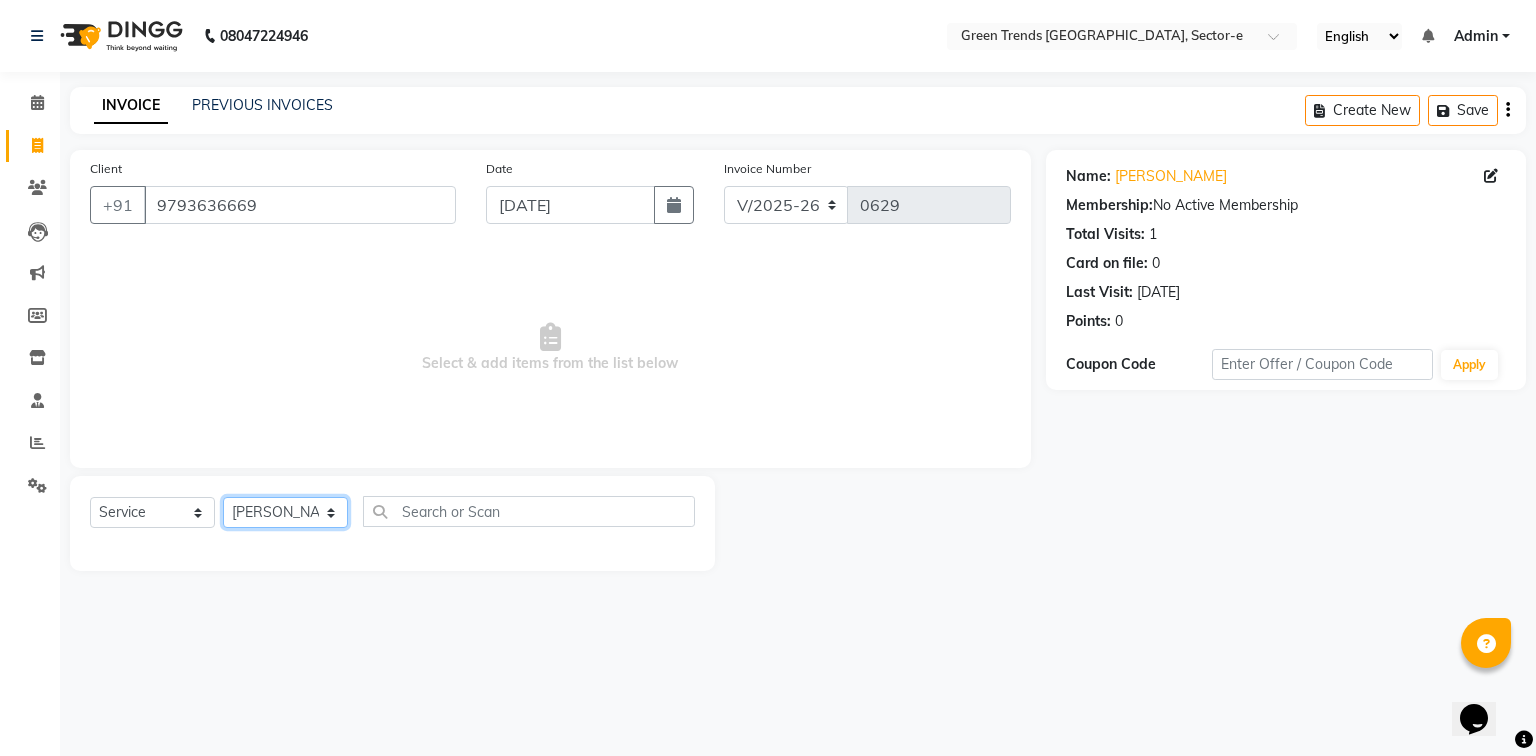 click on "Select Stylist [PERSON_NAME] [PERSON_NAME] Mo. [PERSON_NAME].[PERSON_NAME] [PERSON_NAME] Pooja [PERSON_NAME] [PERSON_NAME] [PERSON_NAME] Vishal" 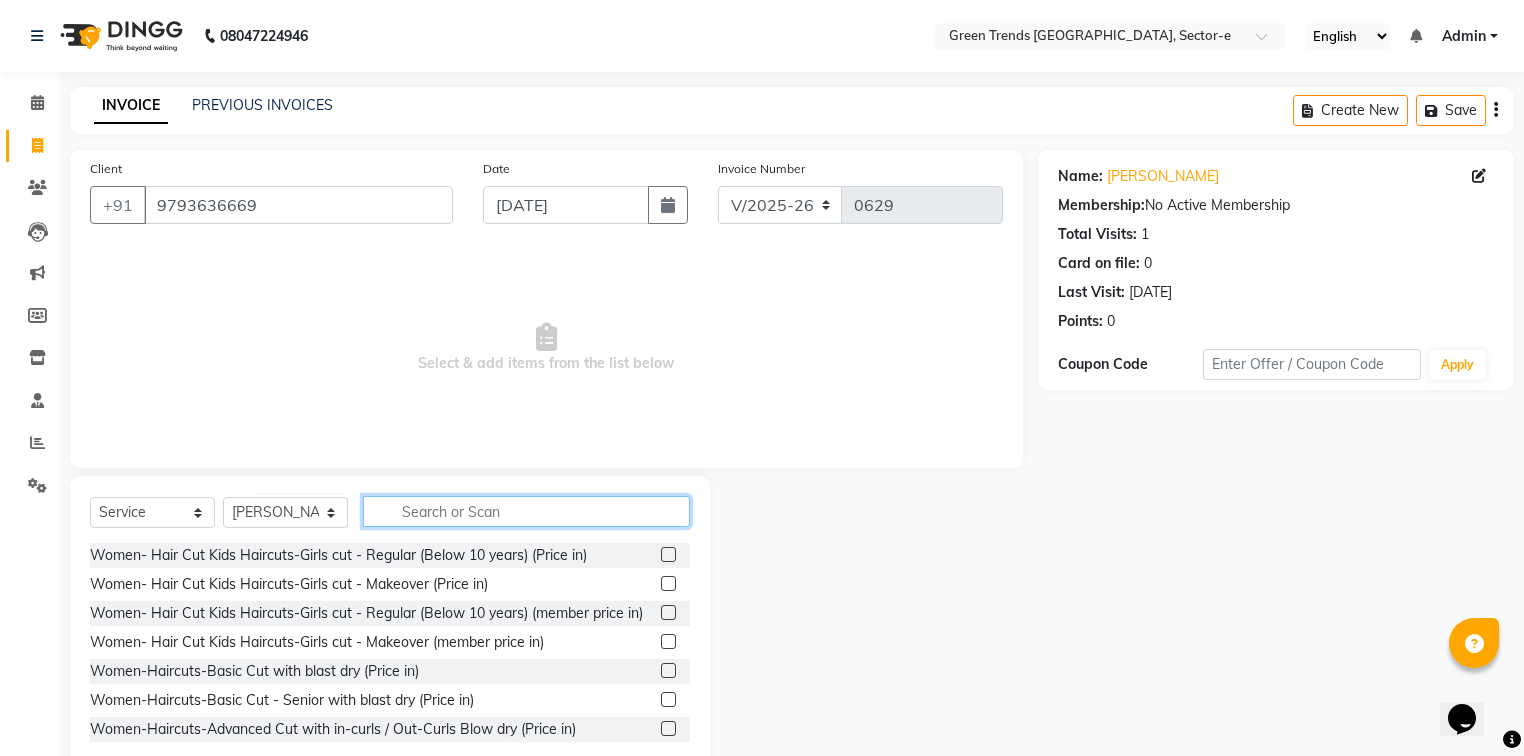 click 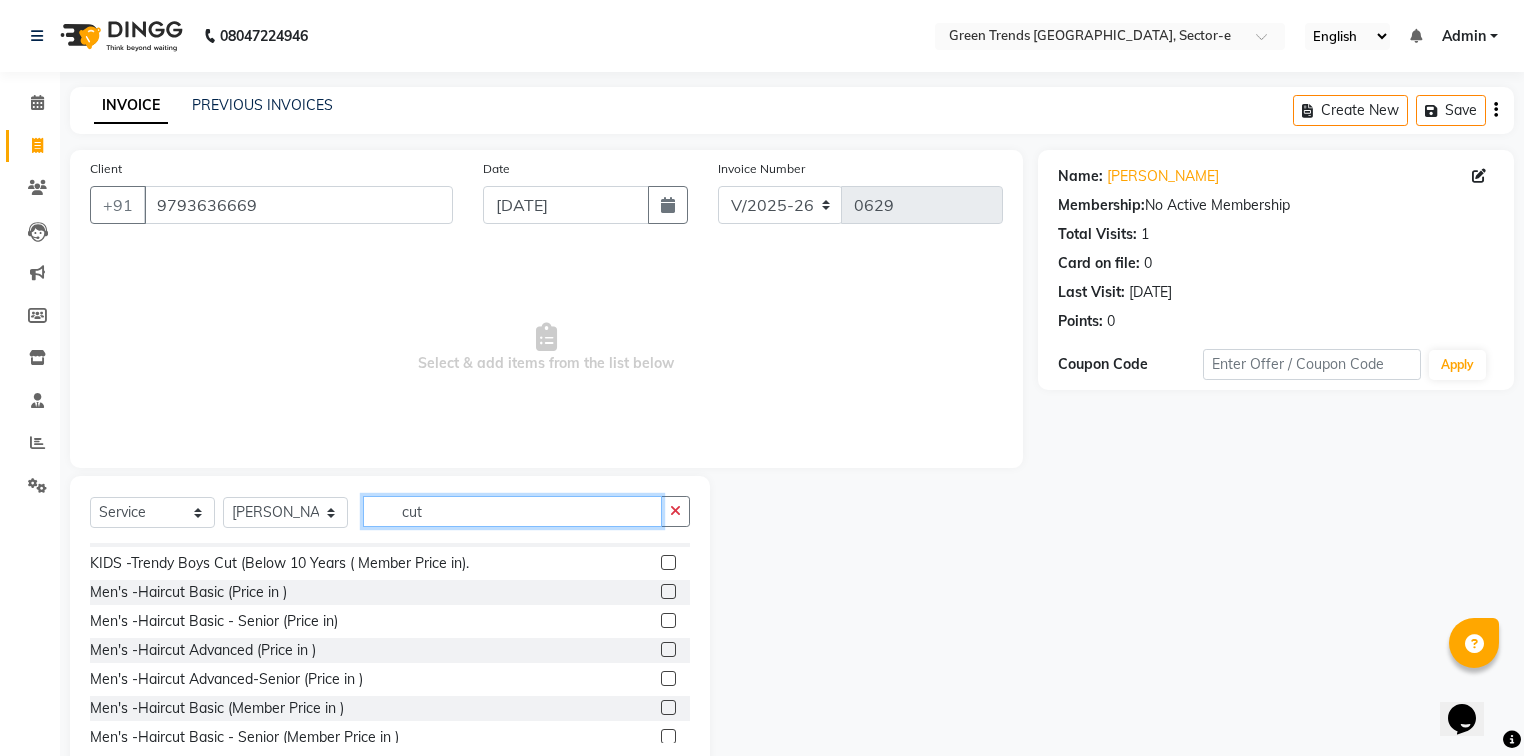 scroll, scrollTop: 1241, scrollLeft: 0, axis: vertical 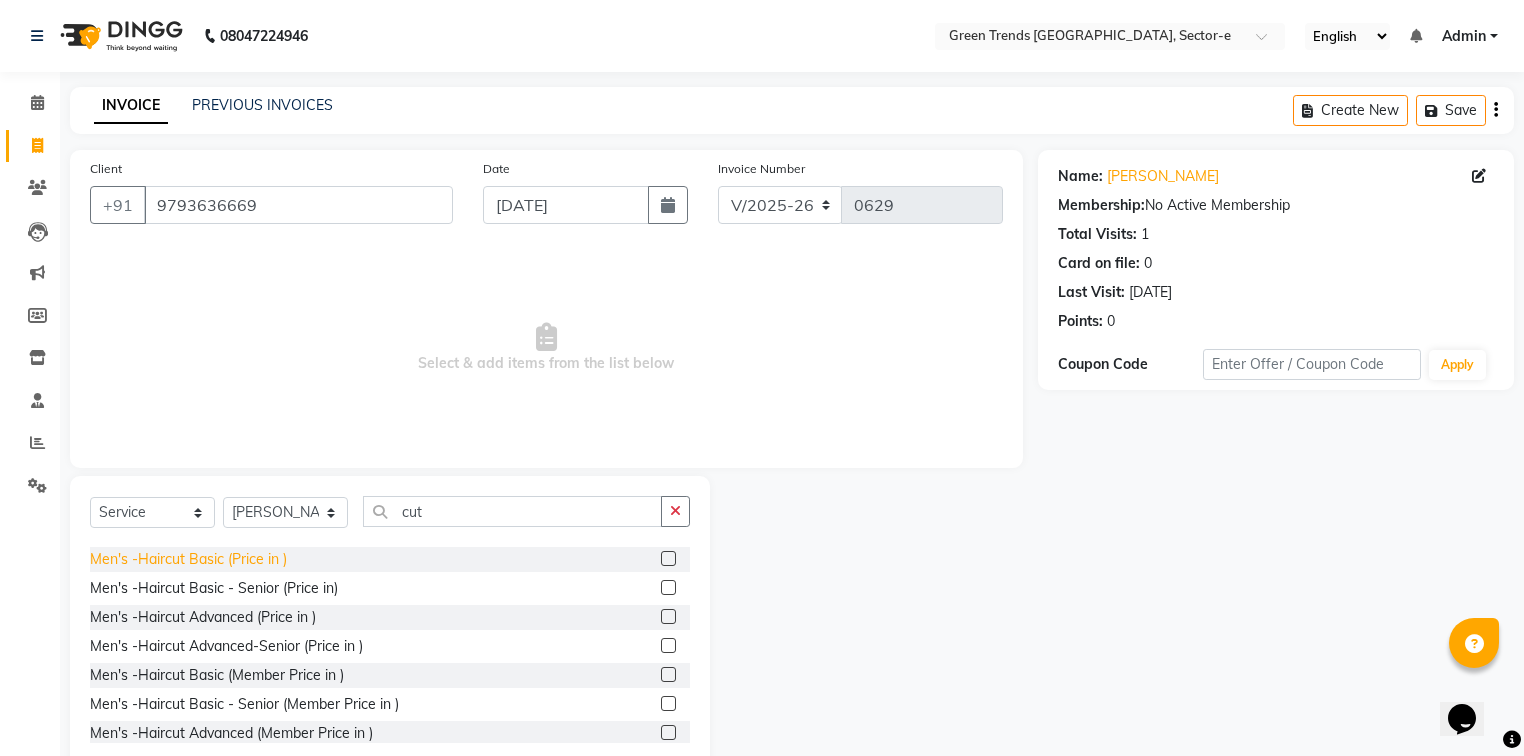 click on "Men's -Haircut Basic (Price in )" 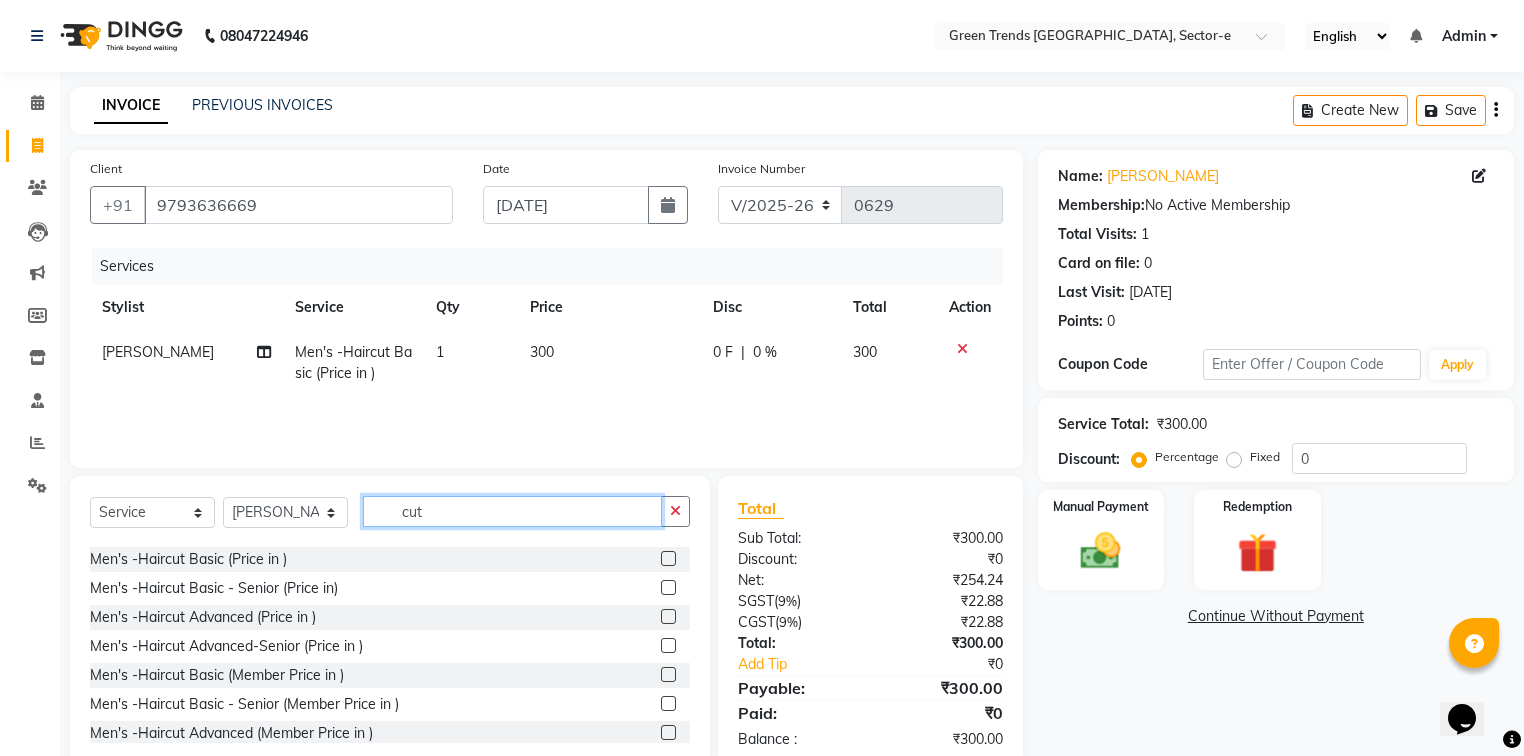 drag, startPoint x: 432, startPoint y: 515, endPoint x: 388, endPoint y: 514, distance: 44.011364 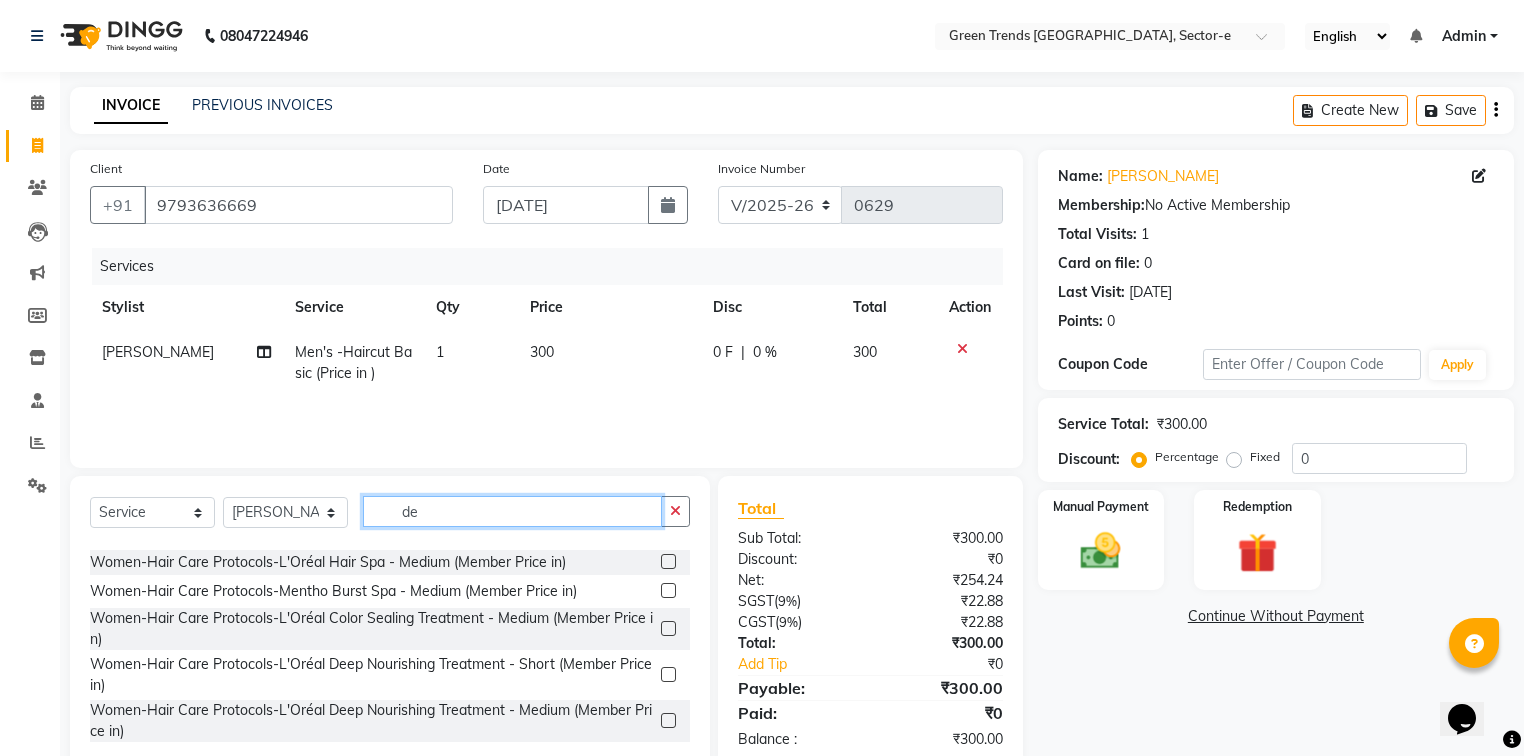 scroll, scrollTop: 0, scrollLeft: 0, axis: both 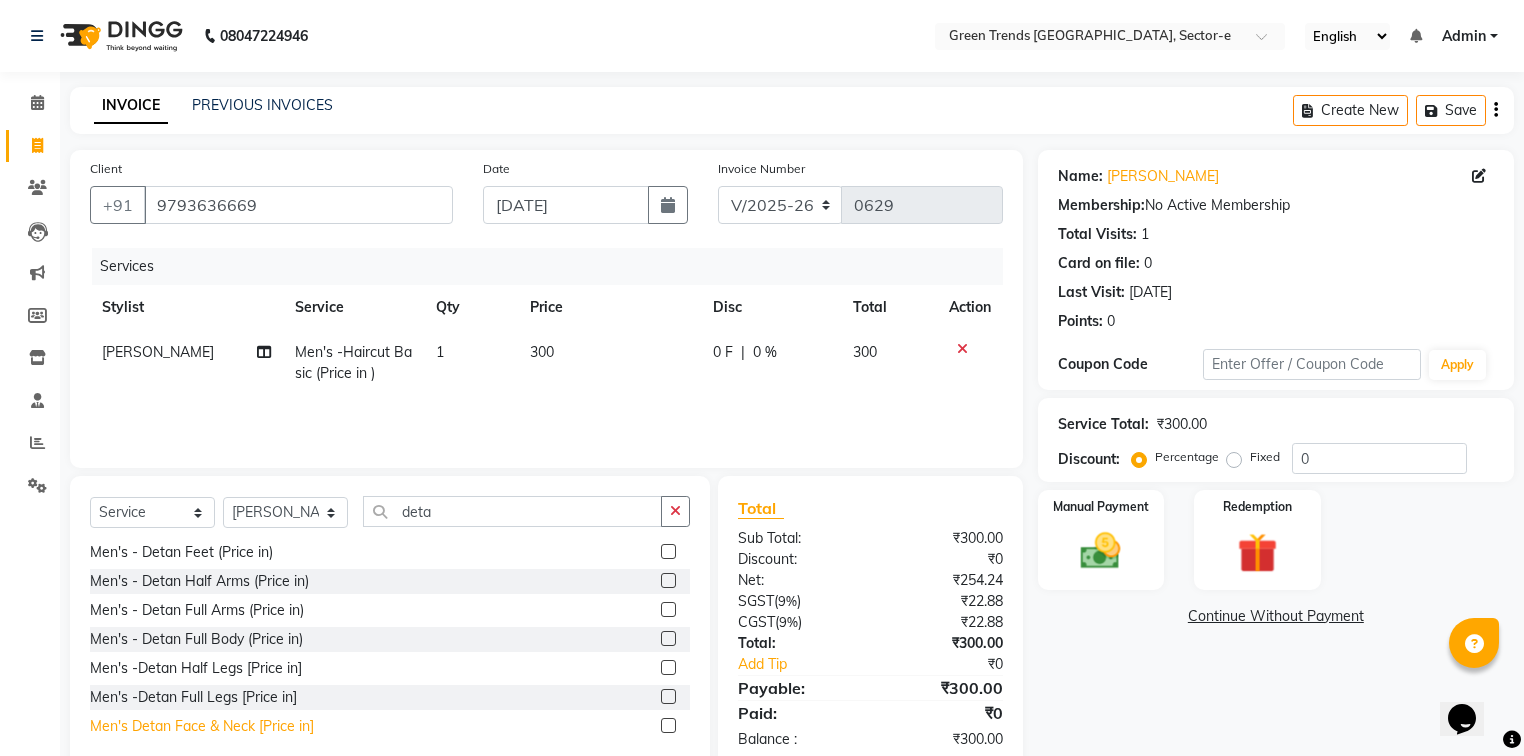 click on "Men's Detan Face & Neck [Price in]" 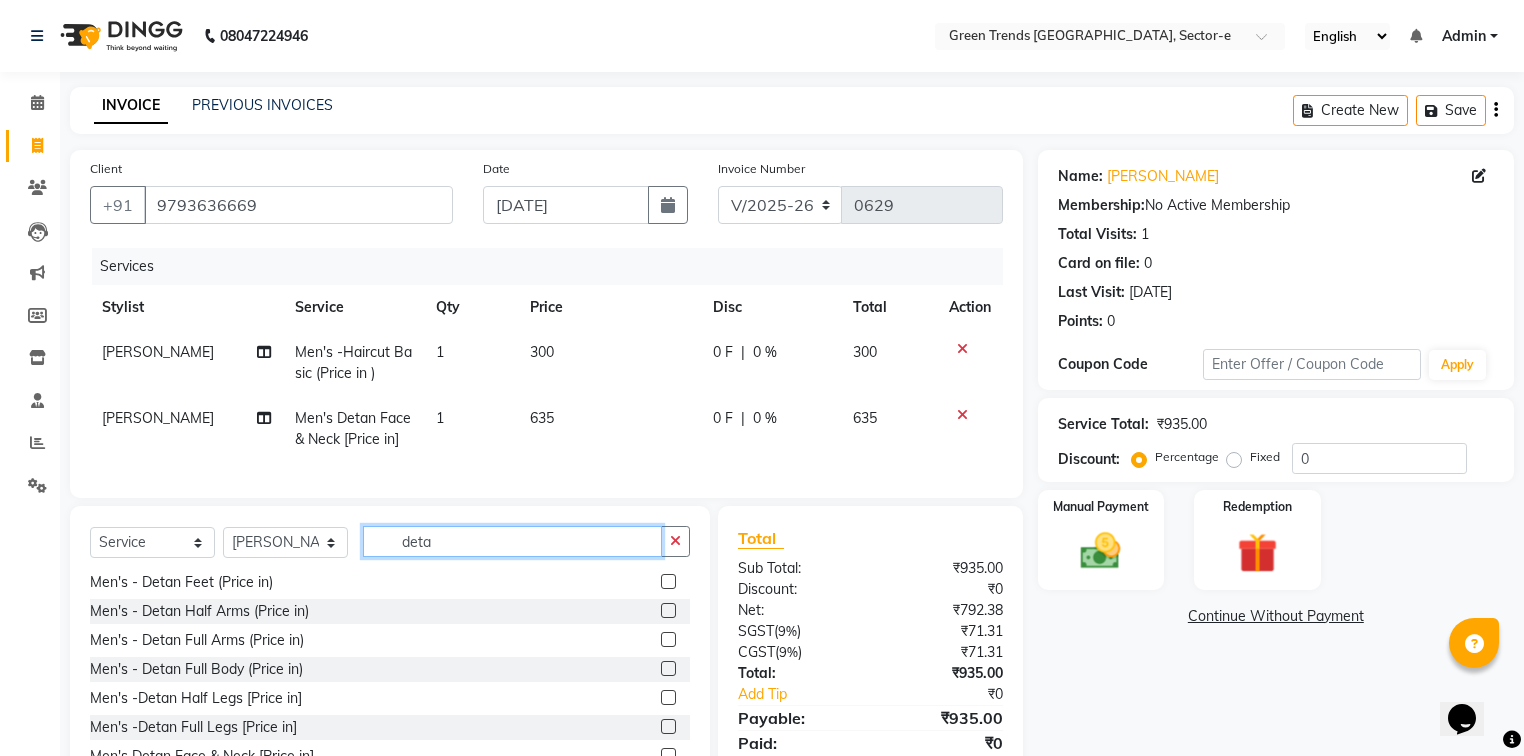 drag, startPoint x: 474, startPoint y: 556, endPoint x: 372, endPoint y: 573, distance: 103.40696 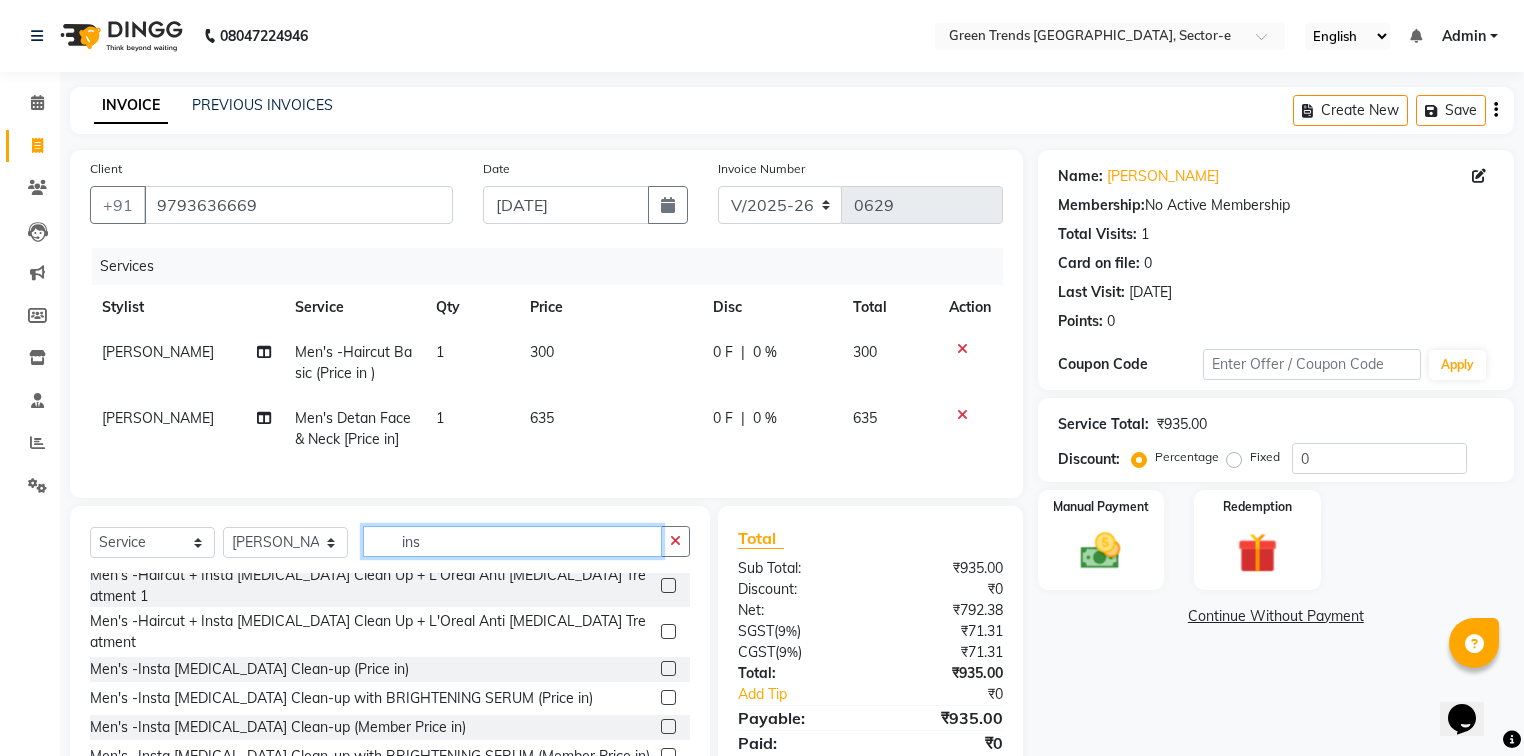 scroll, scrollTop: 482, scrollLeft: 0, axis: vertical 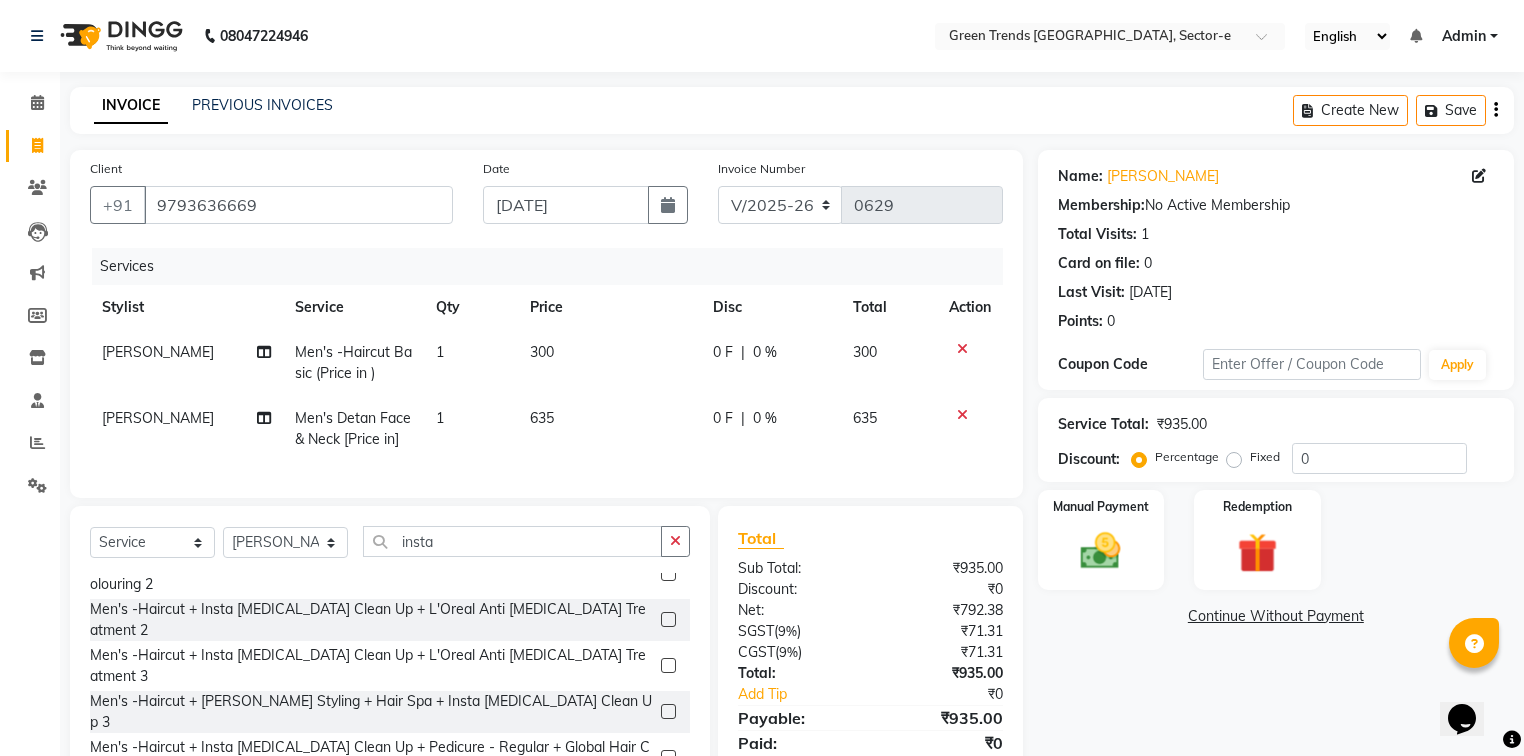 drag, startPoint x: 689, startPoint y: 712, endPoint x: 1074, endPoint y: 477, distance: 451.05432 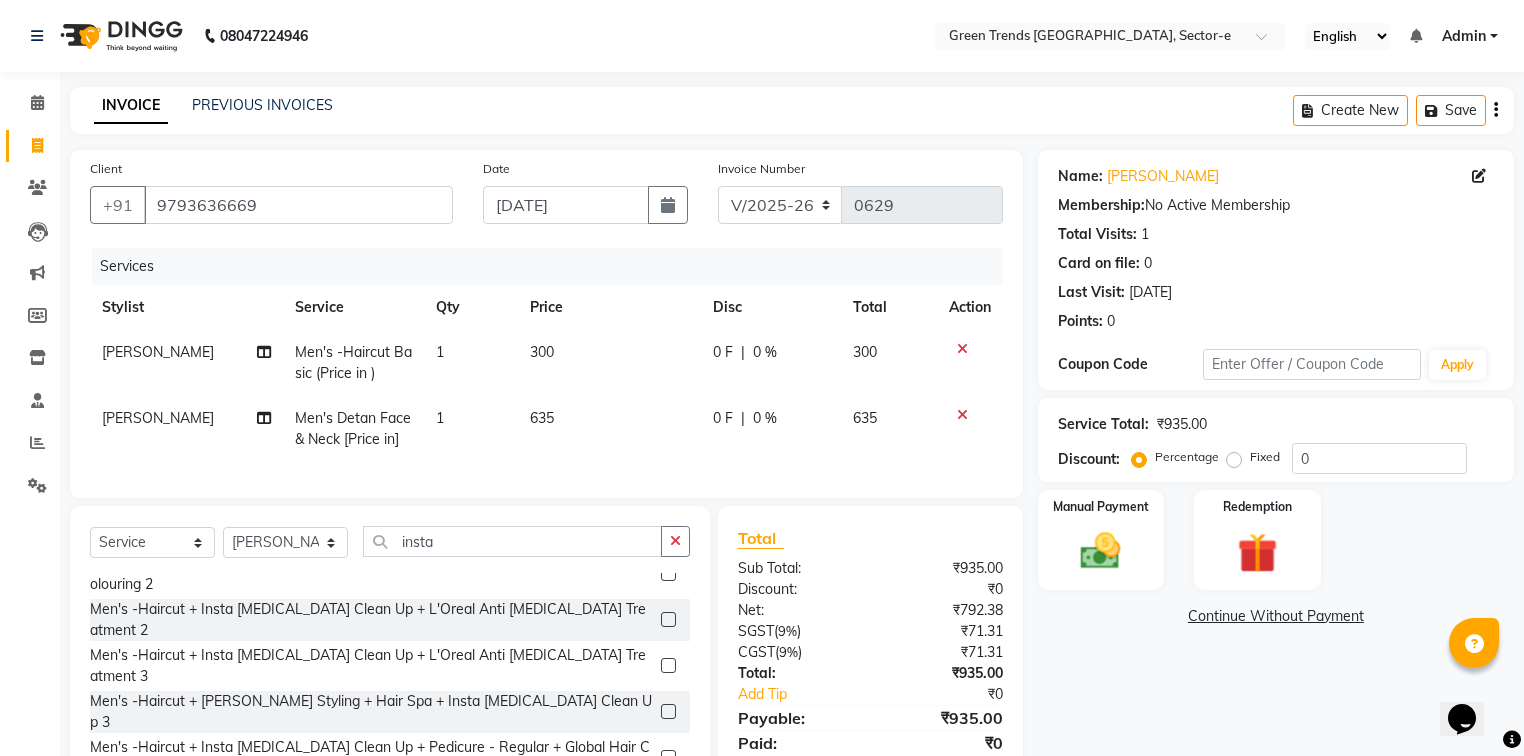 scroll, scrollTop: 88, scrollLeft: 0, axis: vertical 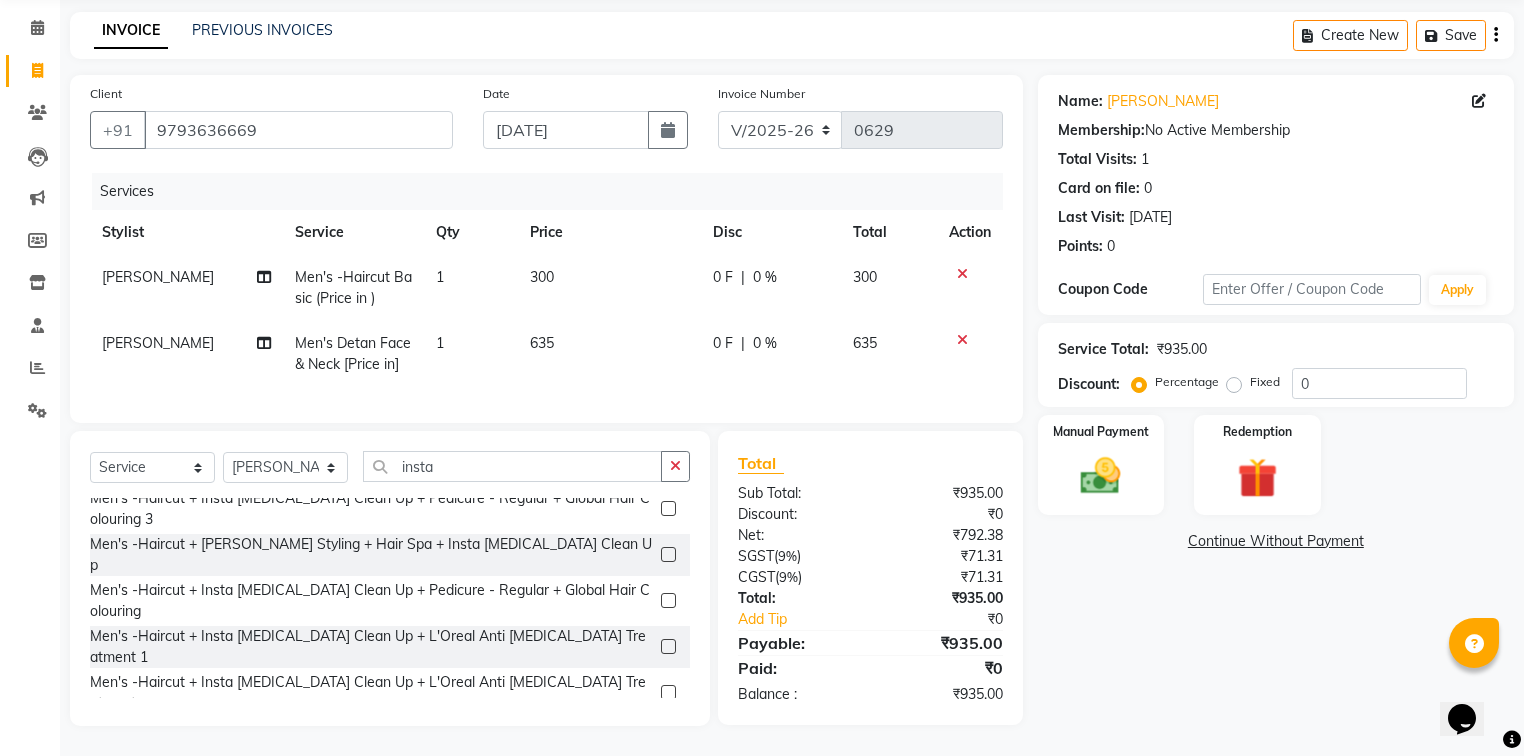 click on "Men's -Insta [MEDICAL_DATA] Clean-up (Price in)" 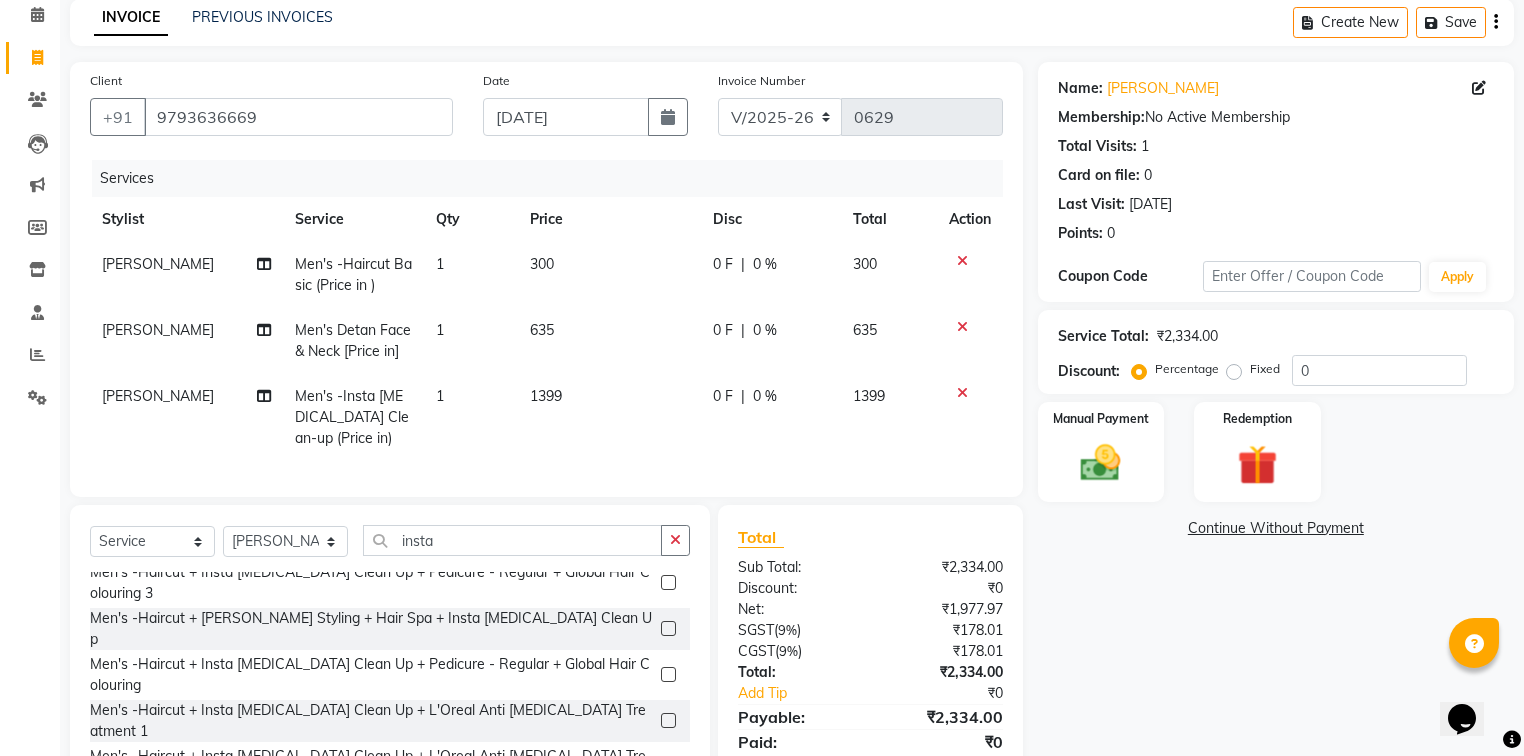 click on "0 F" 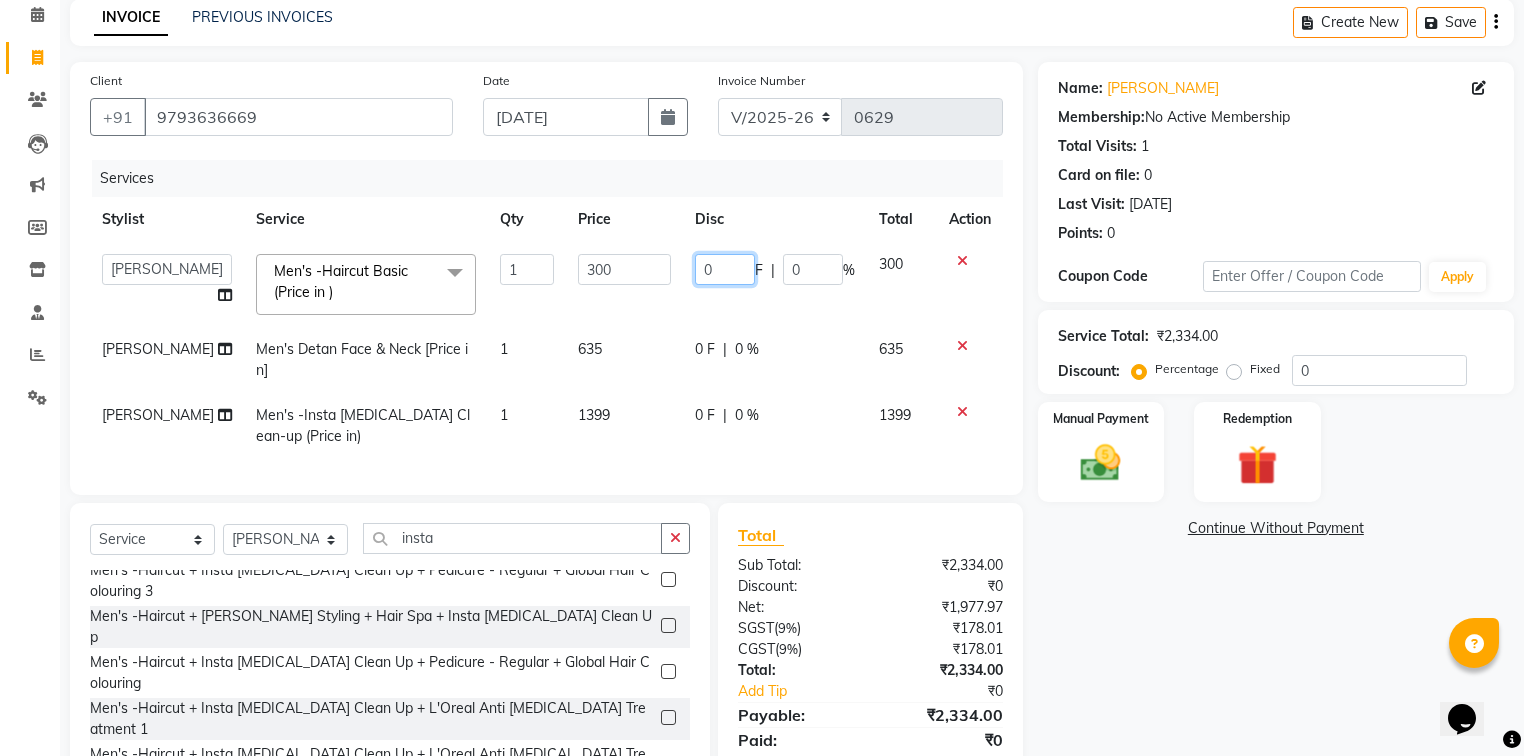 drag, startPoint x: 727, startPoint y: 275, endPoint x: 672, endPoint y: 284, distance: 55.7315 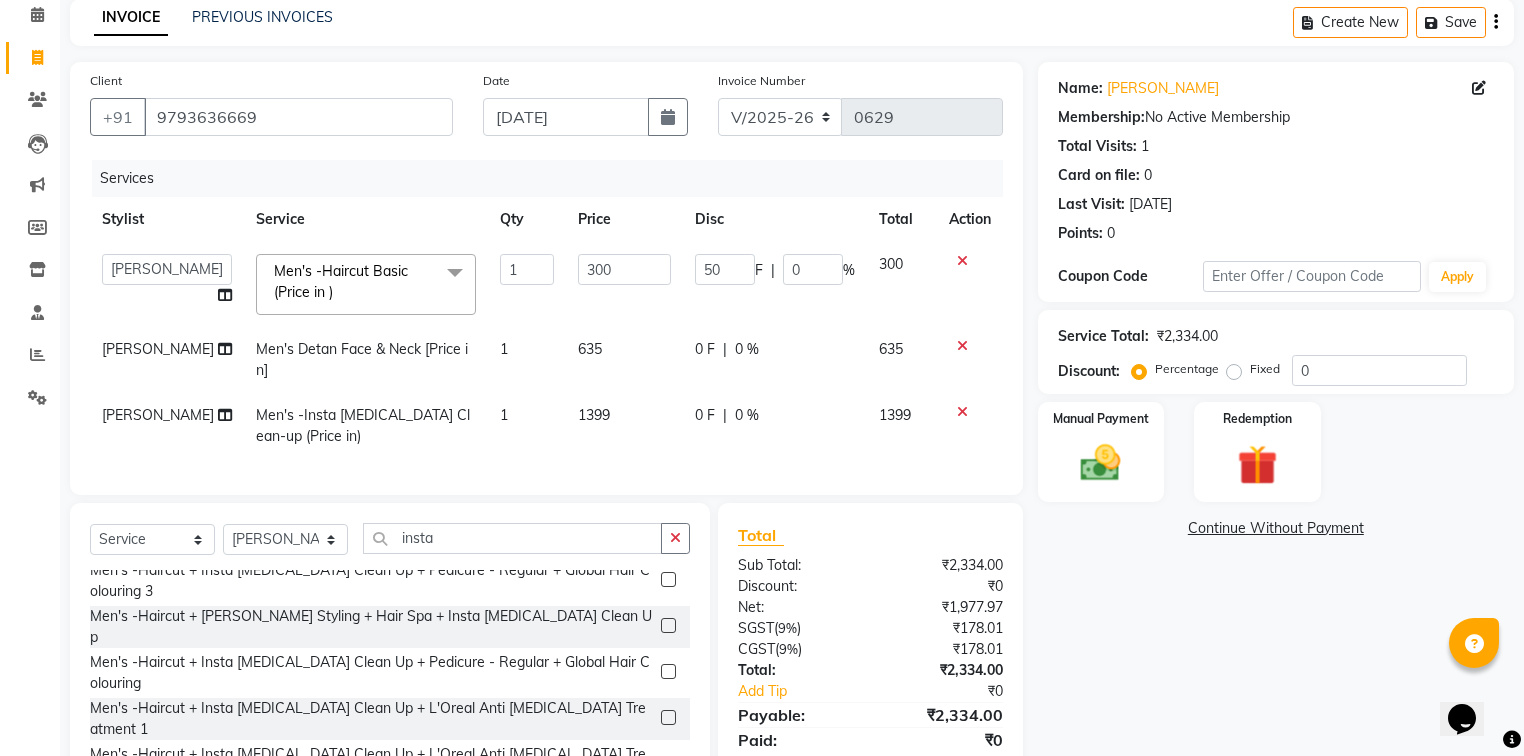 click on "0 F | 0 %" 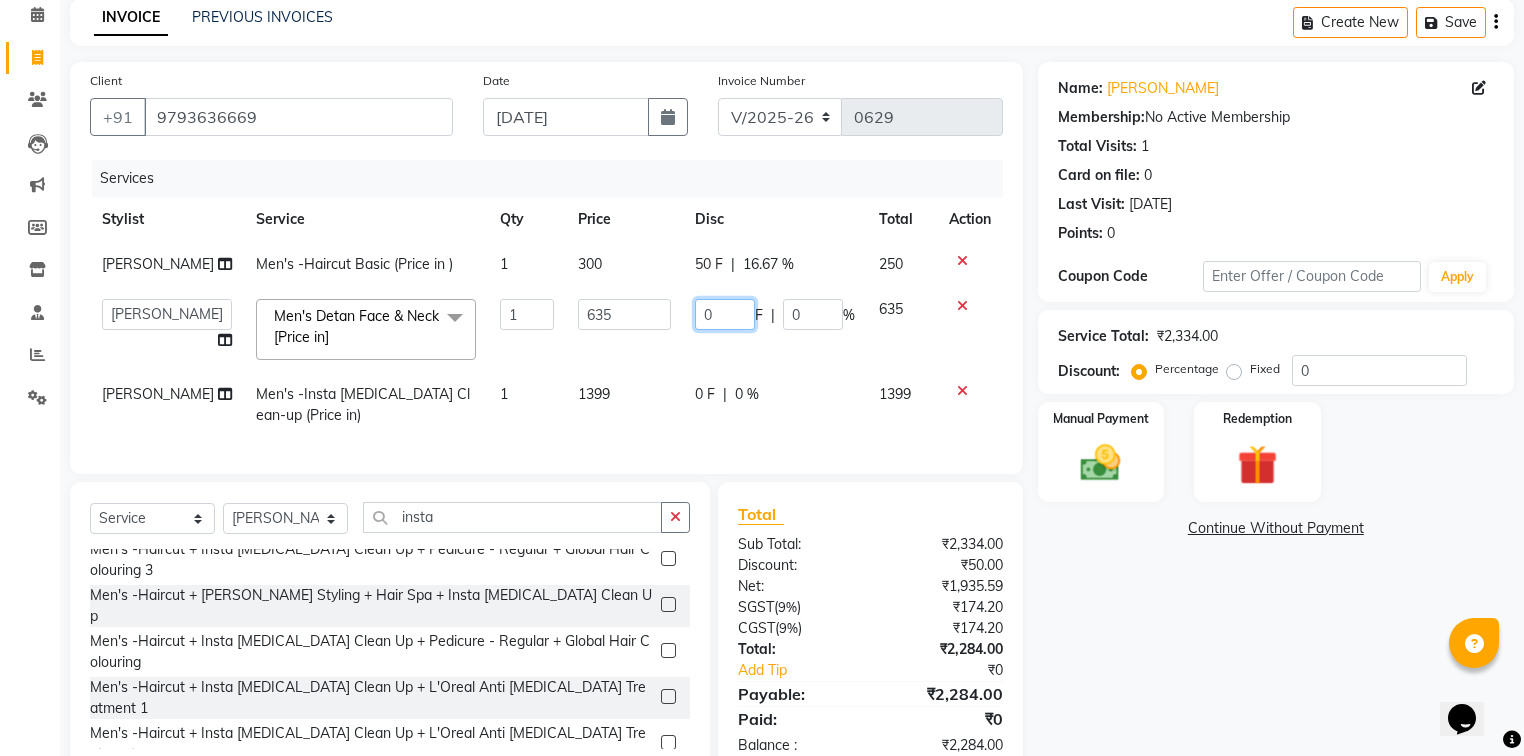 drag, startPoint x: 724, startPoint y: 324, endPoint x: 633, endPoint y: 340, distance: 92.39589 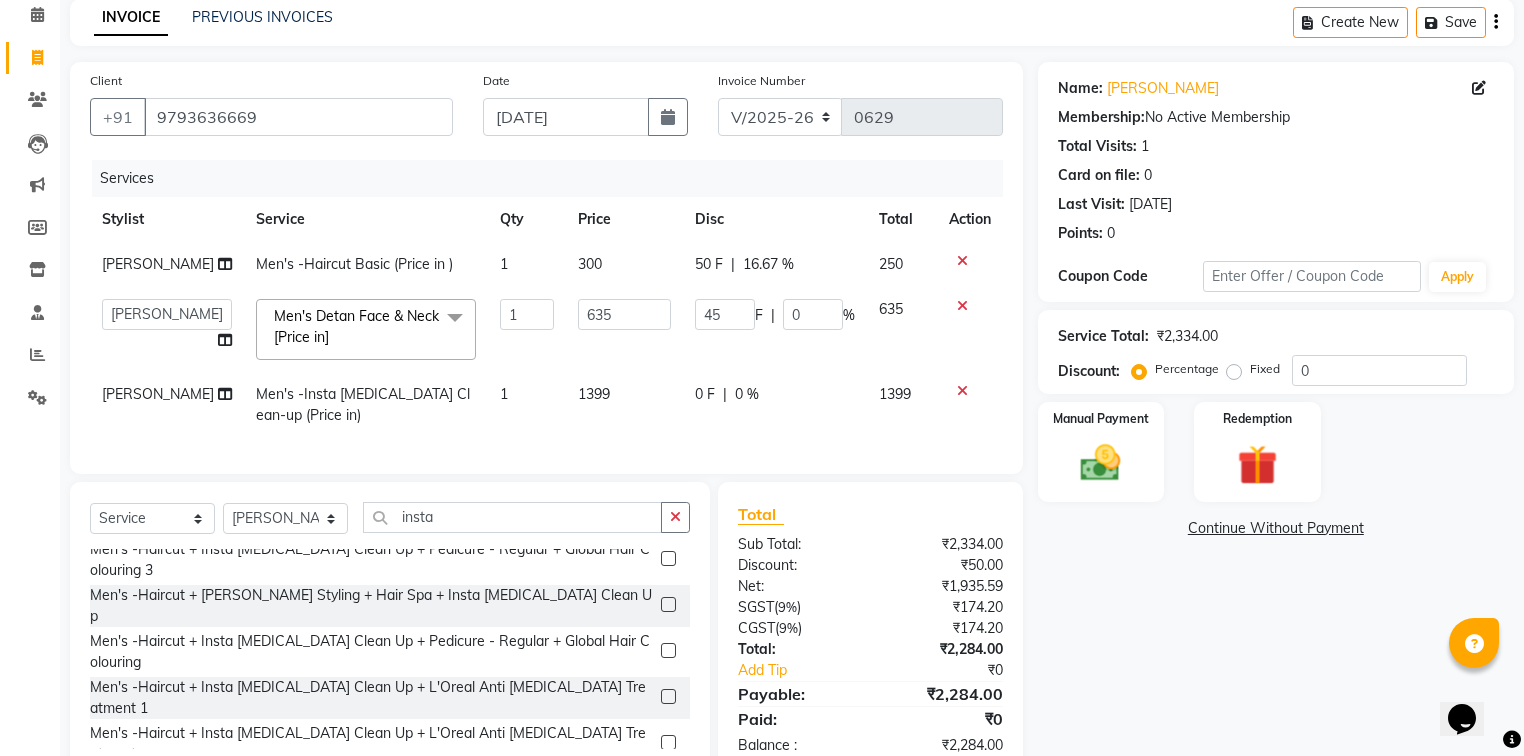click on "0 F | 0 %" 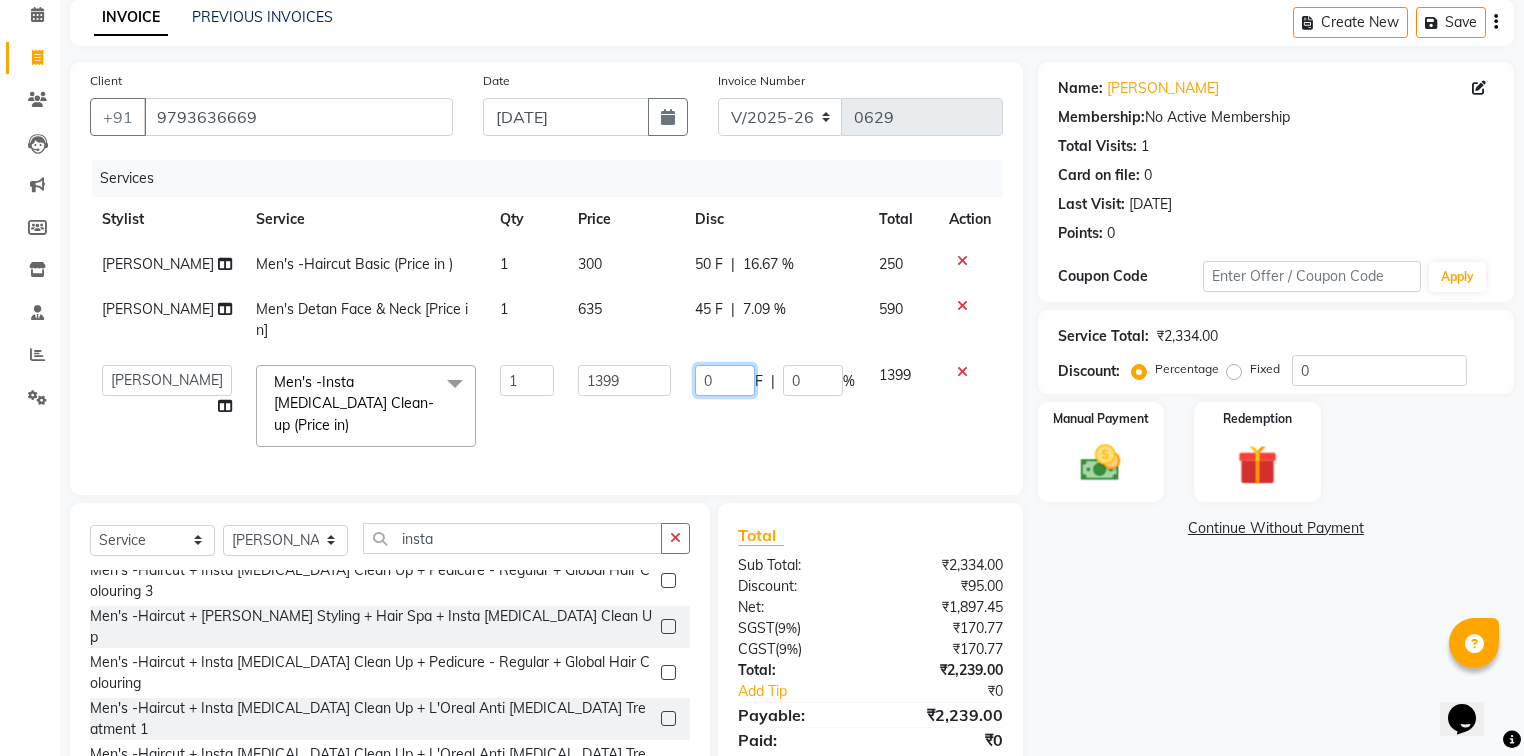 drag, startPoint x: 721, startPoint y: 380, endPoint x: 675, endPoint y: 400, distance: 50.159744 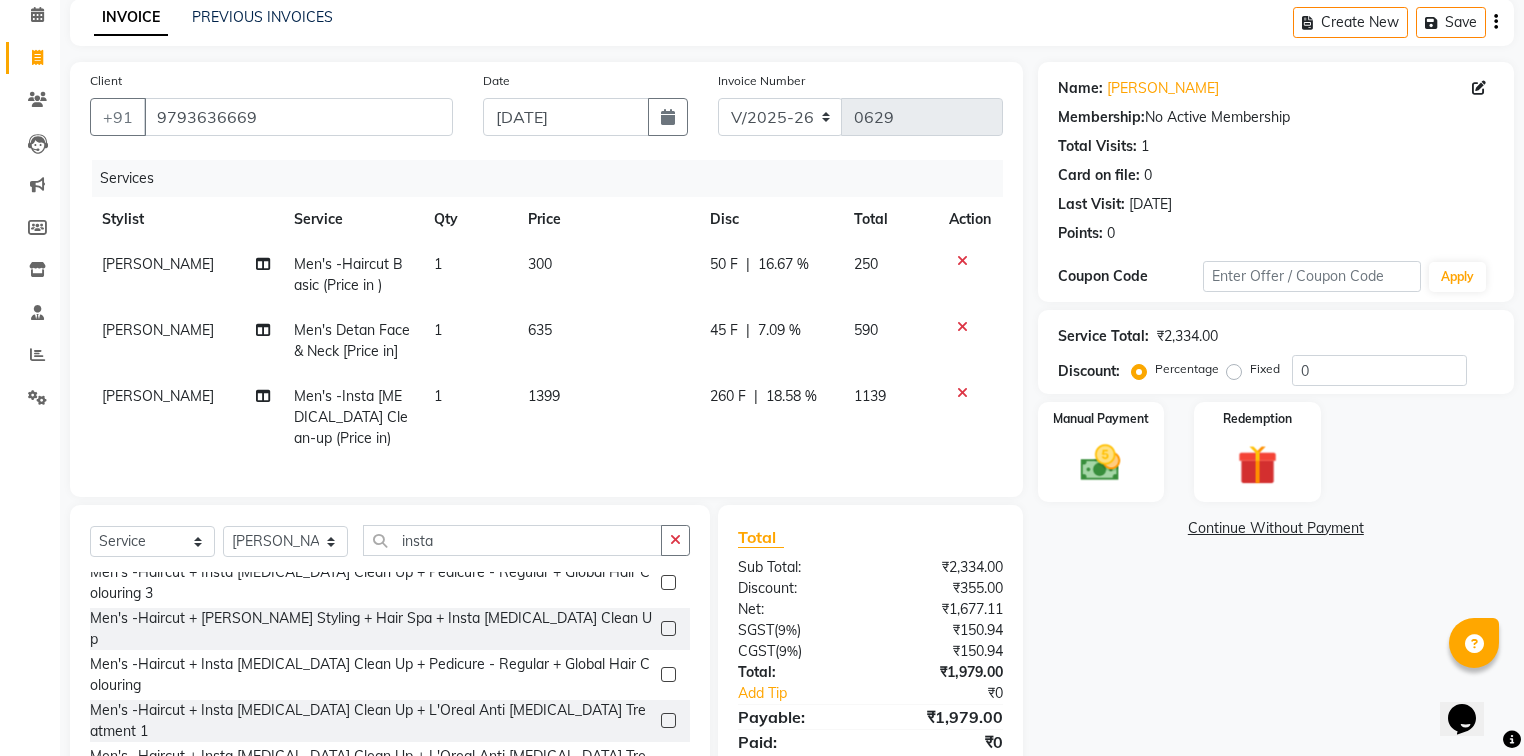 click on "1399" 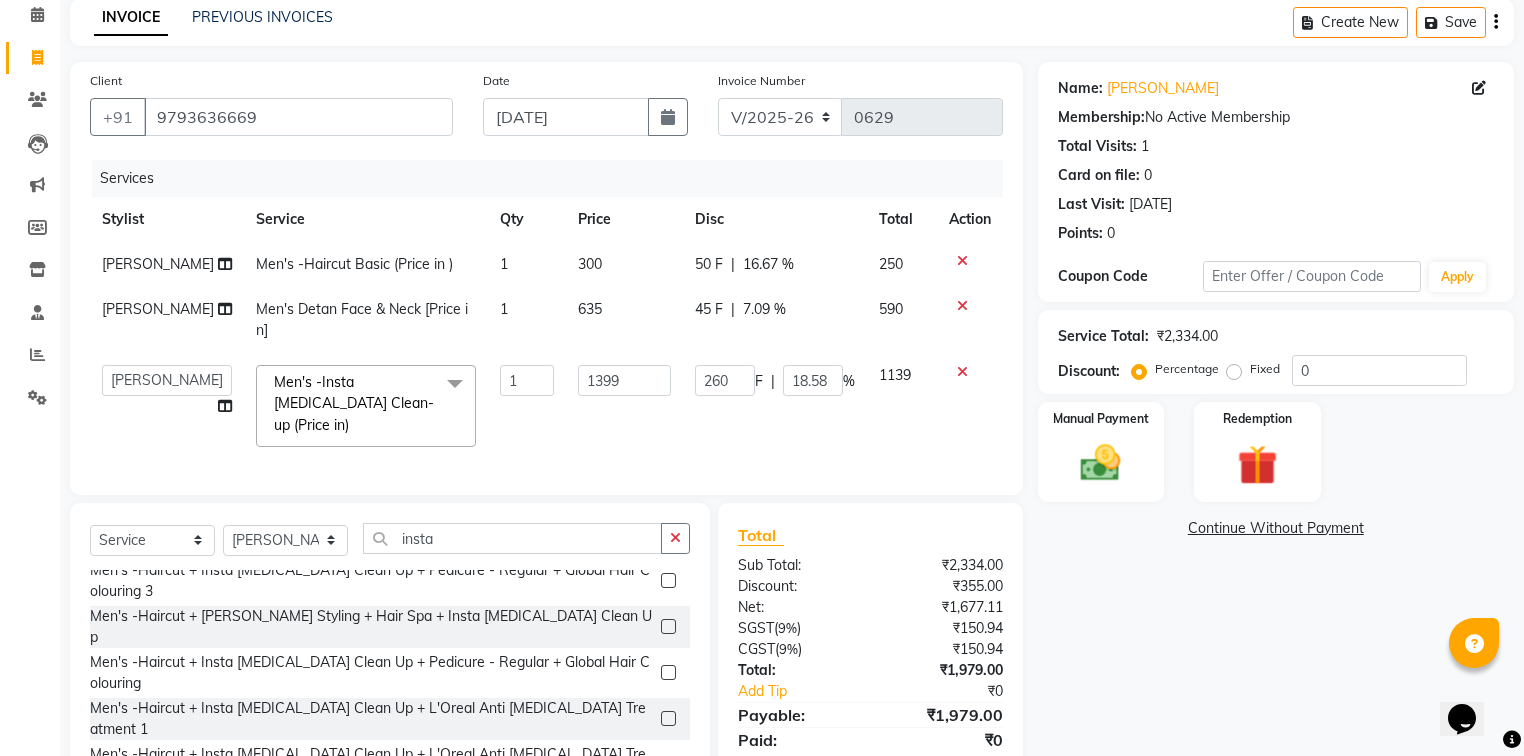 click on "45 F" 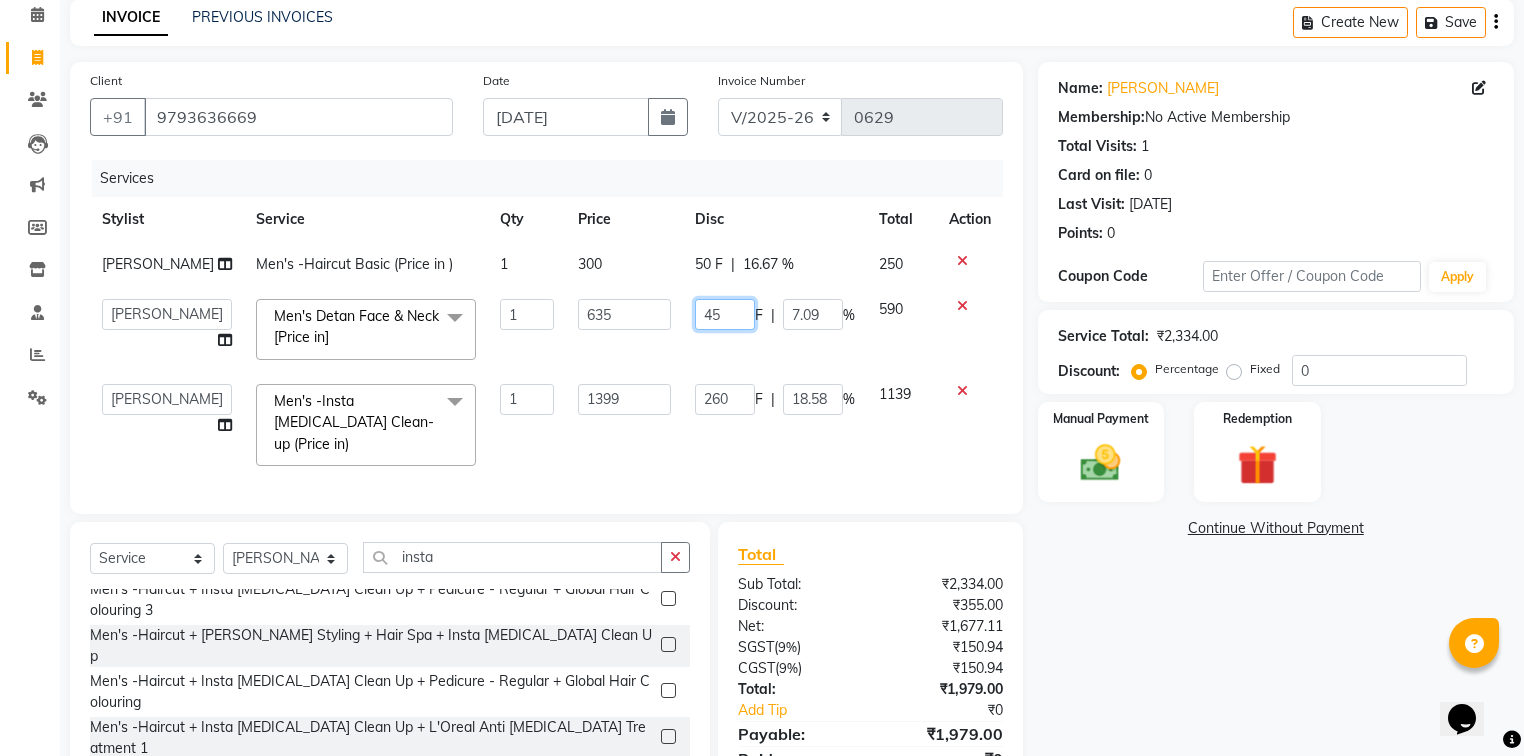 drag, startPoint x: 728, startPoint y: 316, endPoint x: 682, endPoint y: 329, distance: 47.801674 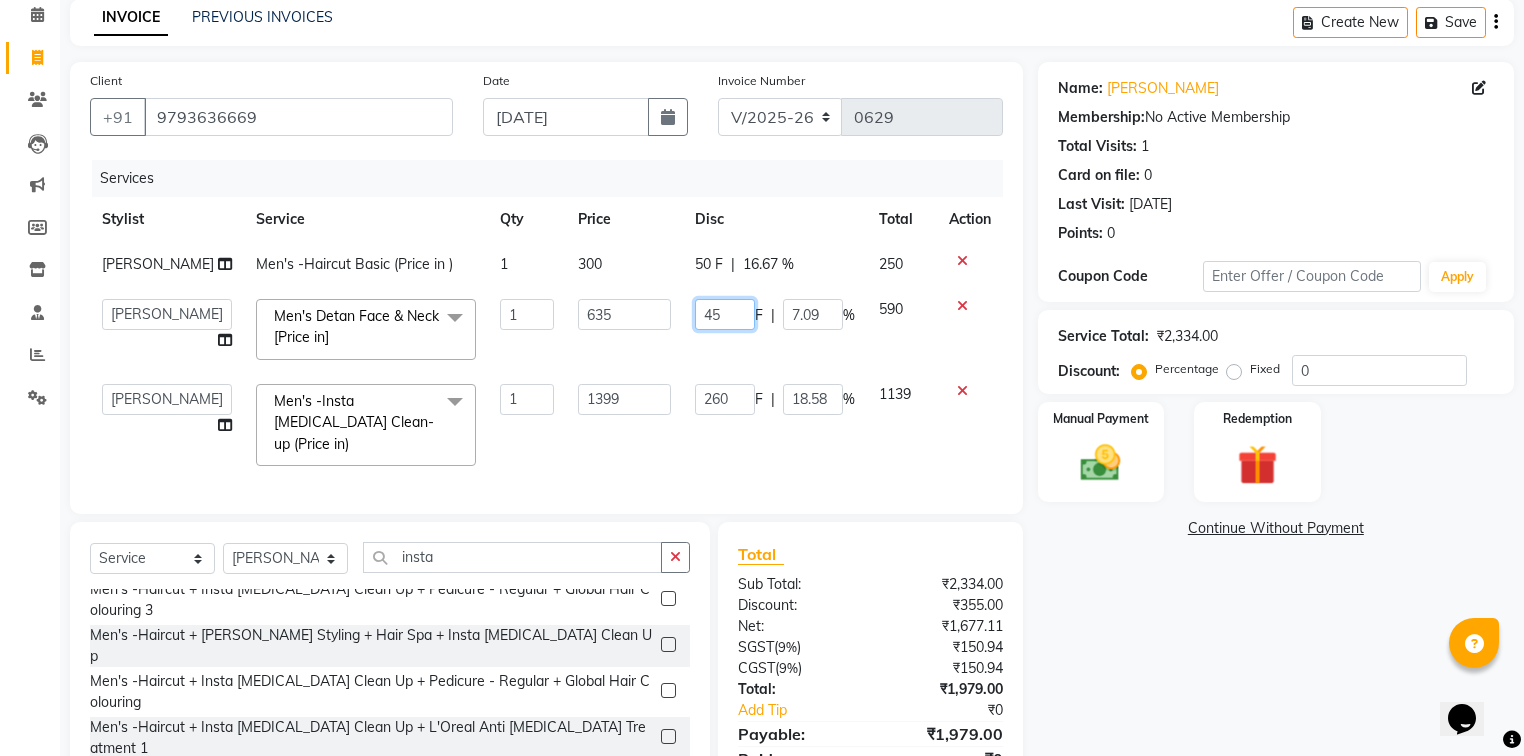 click on "45 F | 7.09 %" 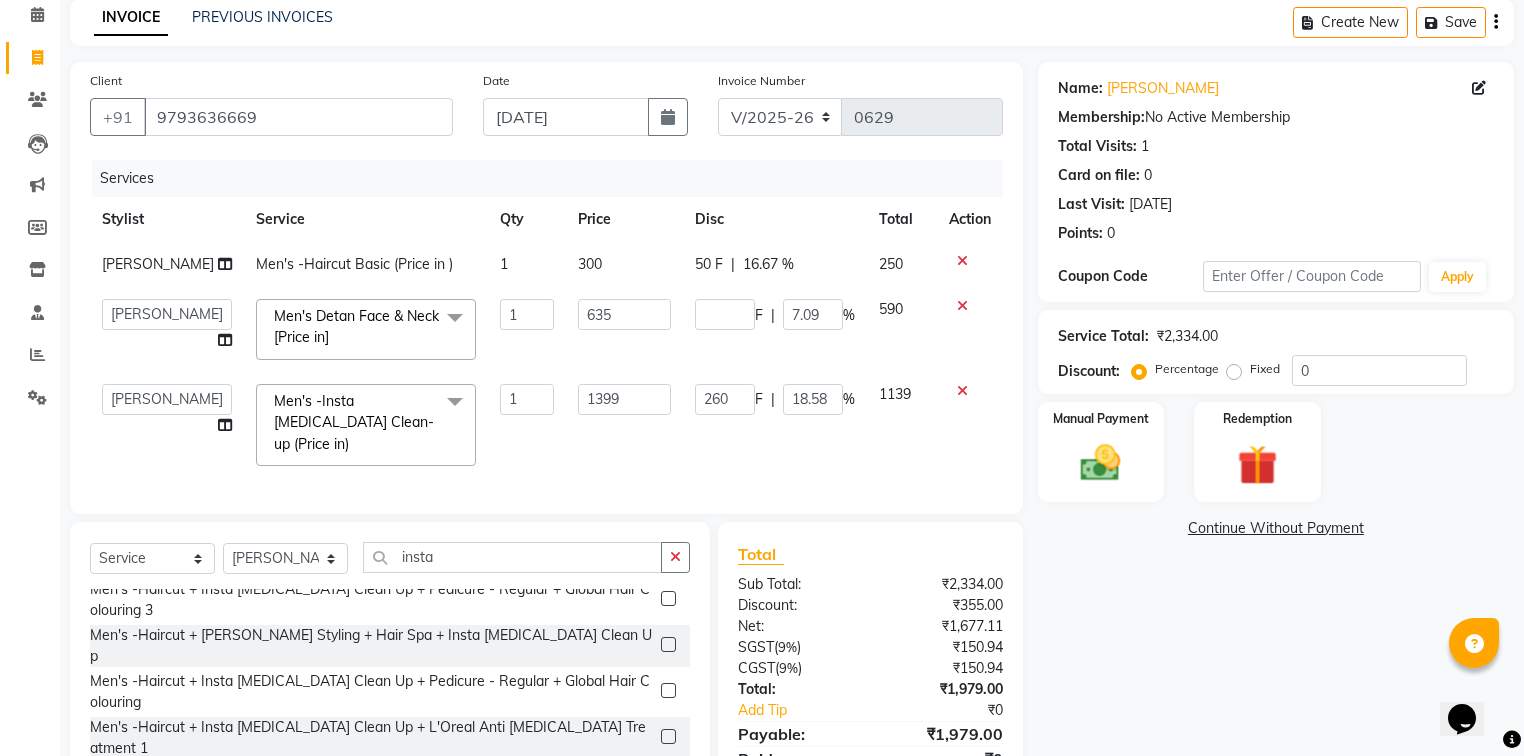 click on "[PERSON_NAME] Men's -Haircut Basic (Price in ) 1 300 50 F | 16.67 % 250  [PERSON_NAME]   [PERSON_NAME]   Mo. [PERSON_NAME].[PERSON_NAME]   [PERSON_NAME]   [PERSON_NAME]   [PERSON_NAME]   [PERSON_NAME]   Vishal  Men's Detan Face & Neck [Price in]  x Women- Hair Cut Kids Haircuts-Girls cut - Regular (Below 10 years) (Price in) Women- Hair Cut Kids Haircuts-Girls cut - Makeover  (Price in) Women- Hair Cut Kids Haircuts-Girls cut - Regular (Below 10 years) (member price in) Women- Hair Cut Kids Haircuts-Girls cut - Makeover (member price in) Women-Haircuts-Basic Cut with blast dry (Price in) Women-Haircuts-Basic Cut - Senior with blast dry (Price in) Women-Haircuts-Advanced Cut with in-curls / Out-Curls Blow dry (Price in) Women-Haircuts-Advanced Cut - Senior with in-curls / Out-Curls Blow dry (Price in) Women-Haircuts-Change of Style with in-curls / Out-Curls Blow dry (Price in) Women-Haircuts-Change of Style - Senior with in-curls / Out-Curls Blow dry (Price in) Women-Styling & Party Makeovers-Ironing - Long" 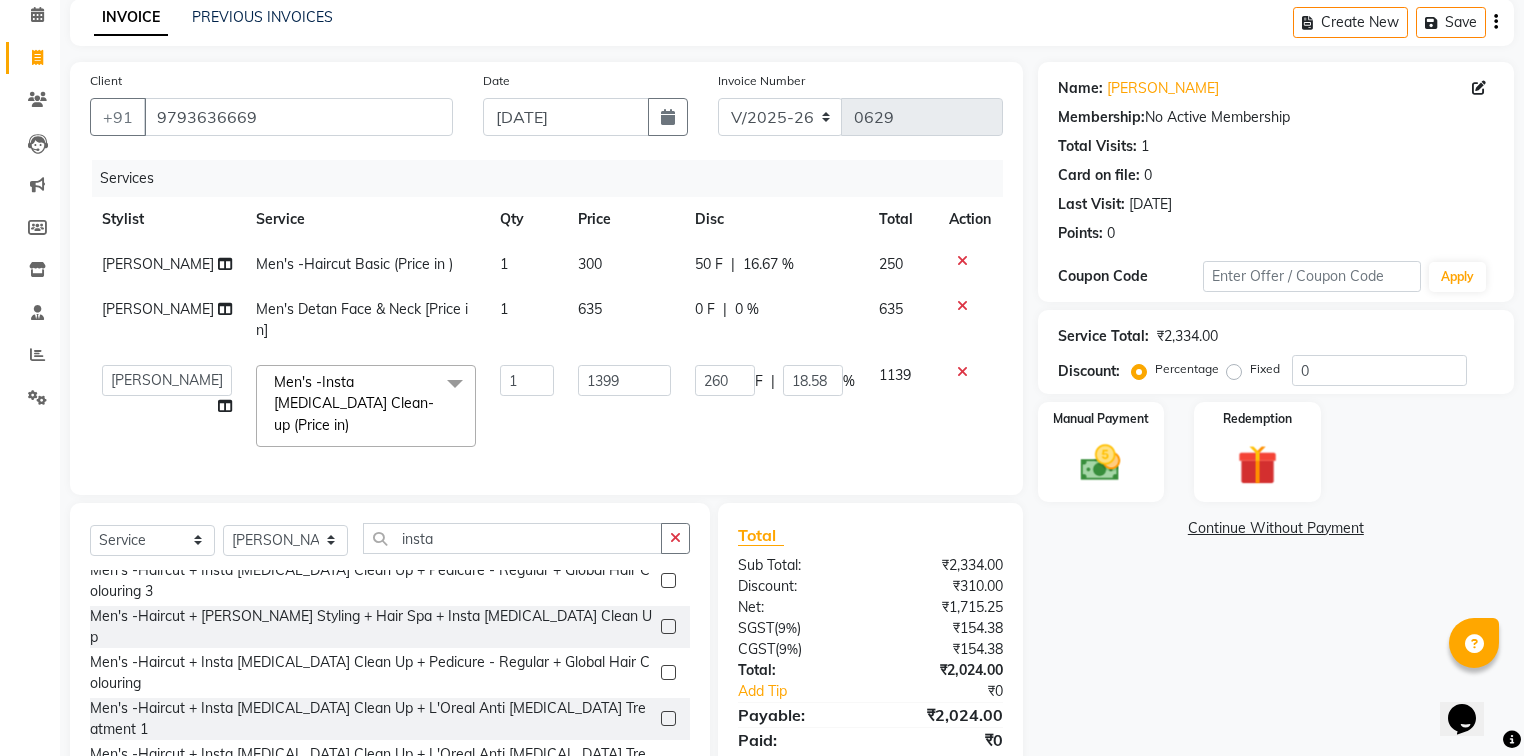click on "0 F" 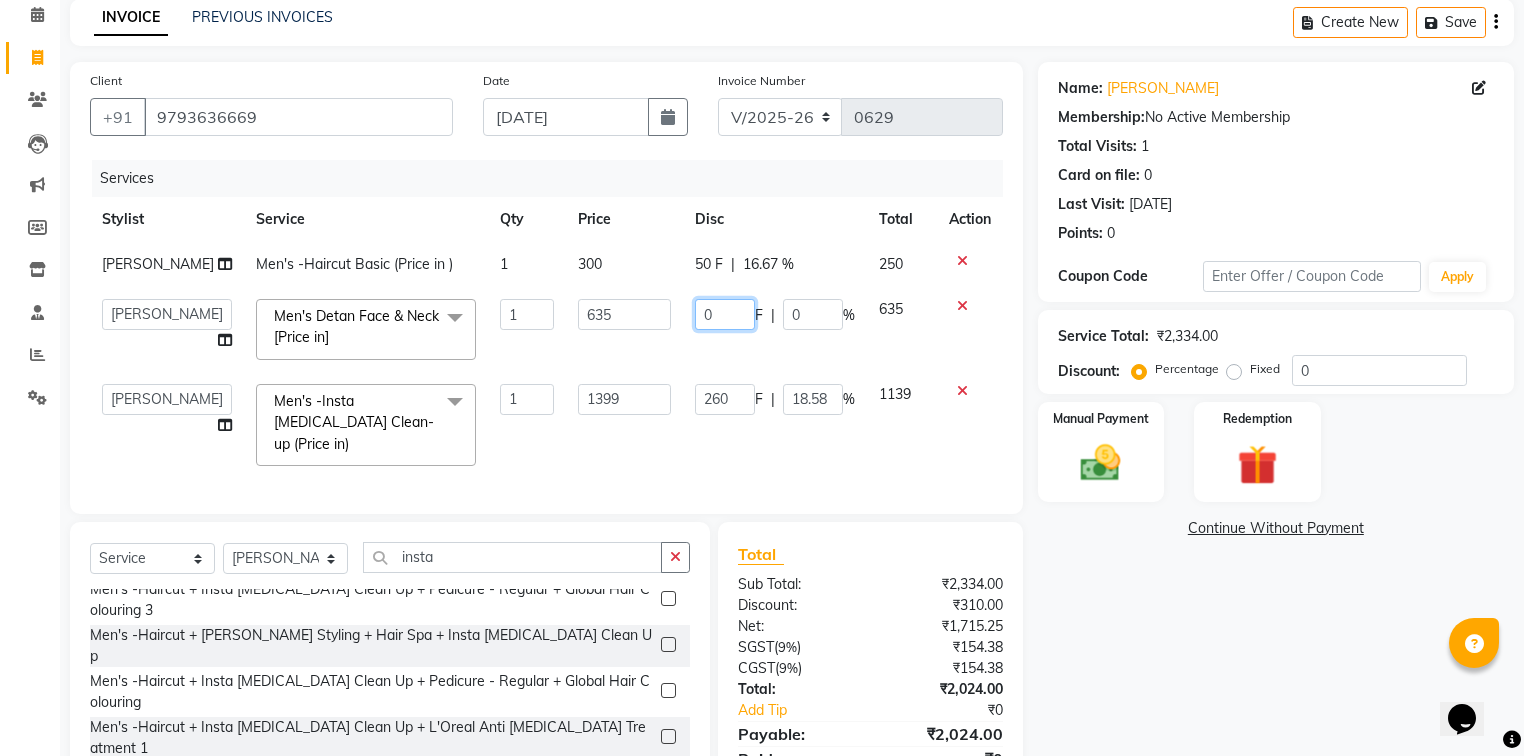 drag, startPoint x: 719, startPoint y: 316, endPoint x: 685, endPoint y: 327, distance: 35.735138 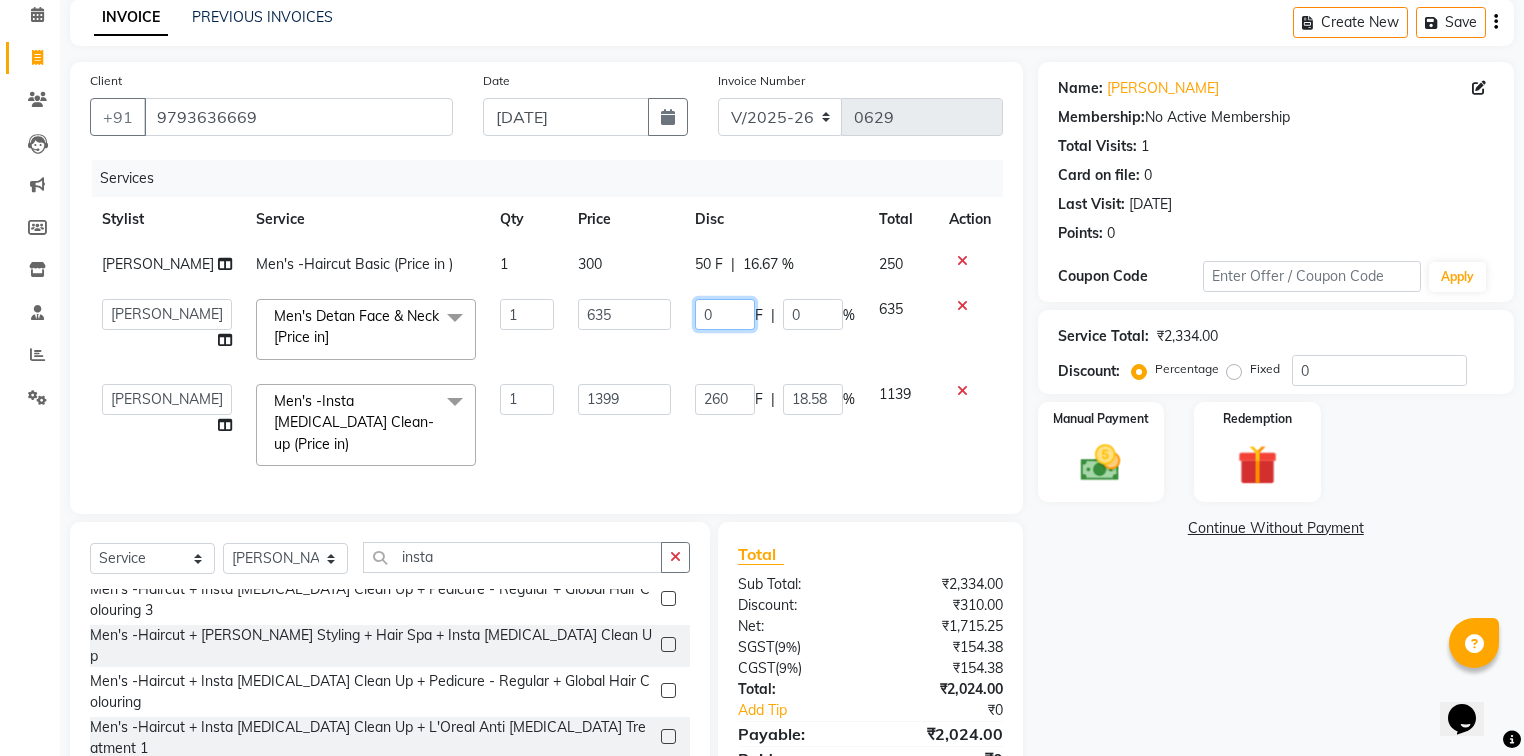 click on "0 F | 0 %" 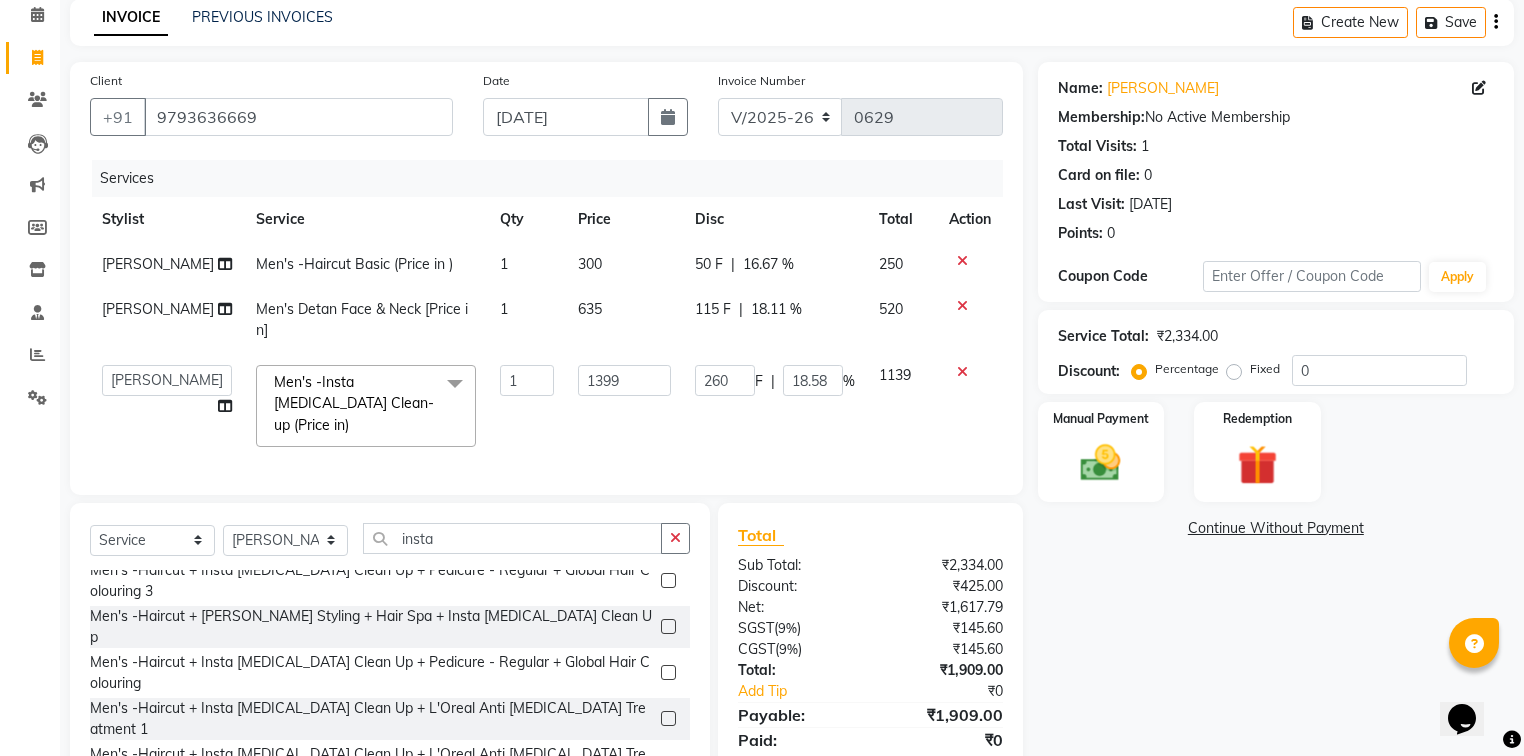 click on "115 F | 18.11 %" 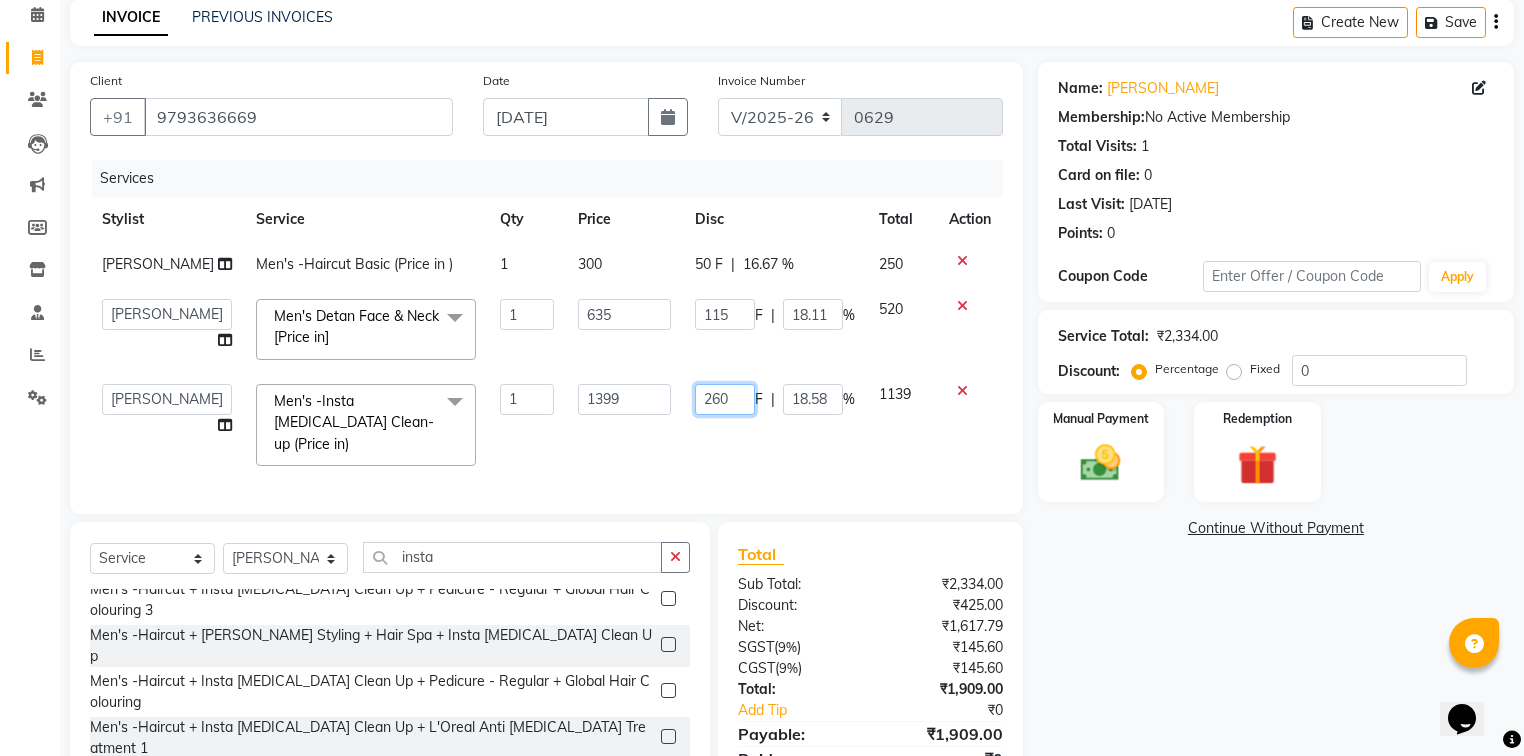 drag, startPoint x: 722, startPoint y: 396, endPoint x: 660, endPoint y: 398, distance: 62.03225 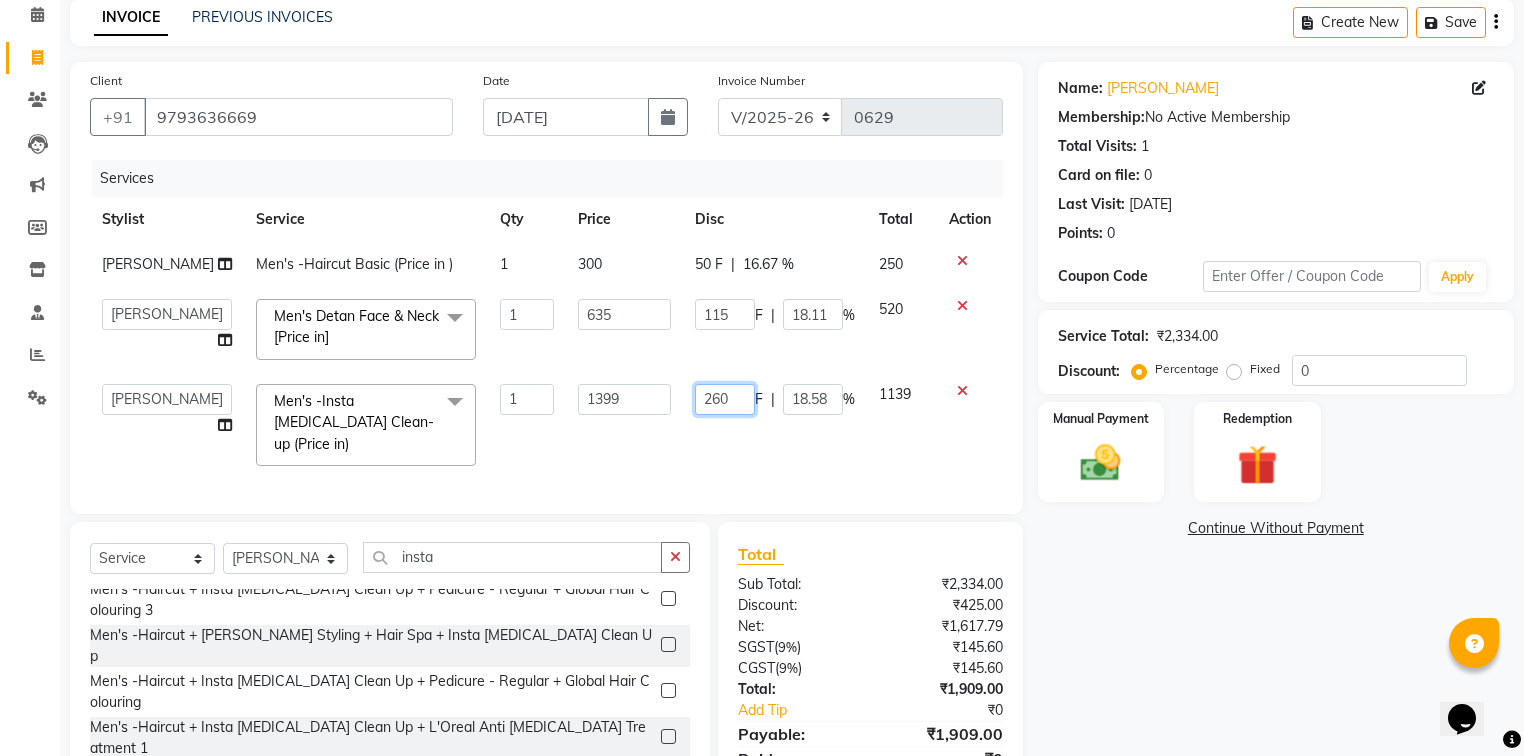 click on "[PERSON_NAME]   [PERSON_NAME]   Mo. [PERSON_NAME].[PERSON_NAME]   [PERSON_NAME]   [PERSON_NAME]   [PERSON_NAME]   [PERSON_NAME]   Vishal  Men's -Insta [MEDICAL_DATA] Clean-up (Price in)  x Women- Hair Cut Kids Haircuts-Girls cut - Regular (Below 10 years) (Price in) Women- Hair Cut Kids Haircuts-Girls cut - Makeover  (Price in) Women- Hair Cut Kids Haircuts-Girls cut - Regular (Below 10 years) (member price in) Women- Hair Cut Kids Haircuts-Girls cut - Makeover (member price in) Women-Haircuts-Basic Cut with blast dry (Price in) Women-Haircuts-Basic Cut - Senior with blast dry (Price in) Women-Haircuts-Advanced Cut with in-curls / Out-Curls Blow dry (Price in) Women-Haircuts-Advanced Cut - Senior with in-curls / Out-Curls Blow dry (Price in) Women-Haircuts-Change of Style with in-curls / Out-Curls Blow dry (Price in) Women-Haircuts-Change of Style - Senior with in-curls / Out-Curls Blow dry (Price in) Women-Haircuts-Basic Cut with blast dry (member price in) Women-Styling & Party Makeovers-Ironing - Long 1" 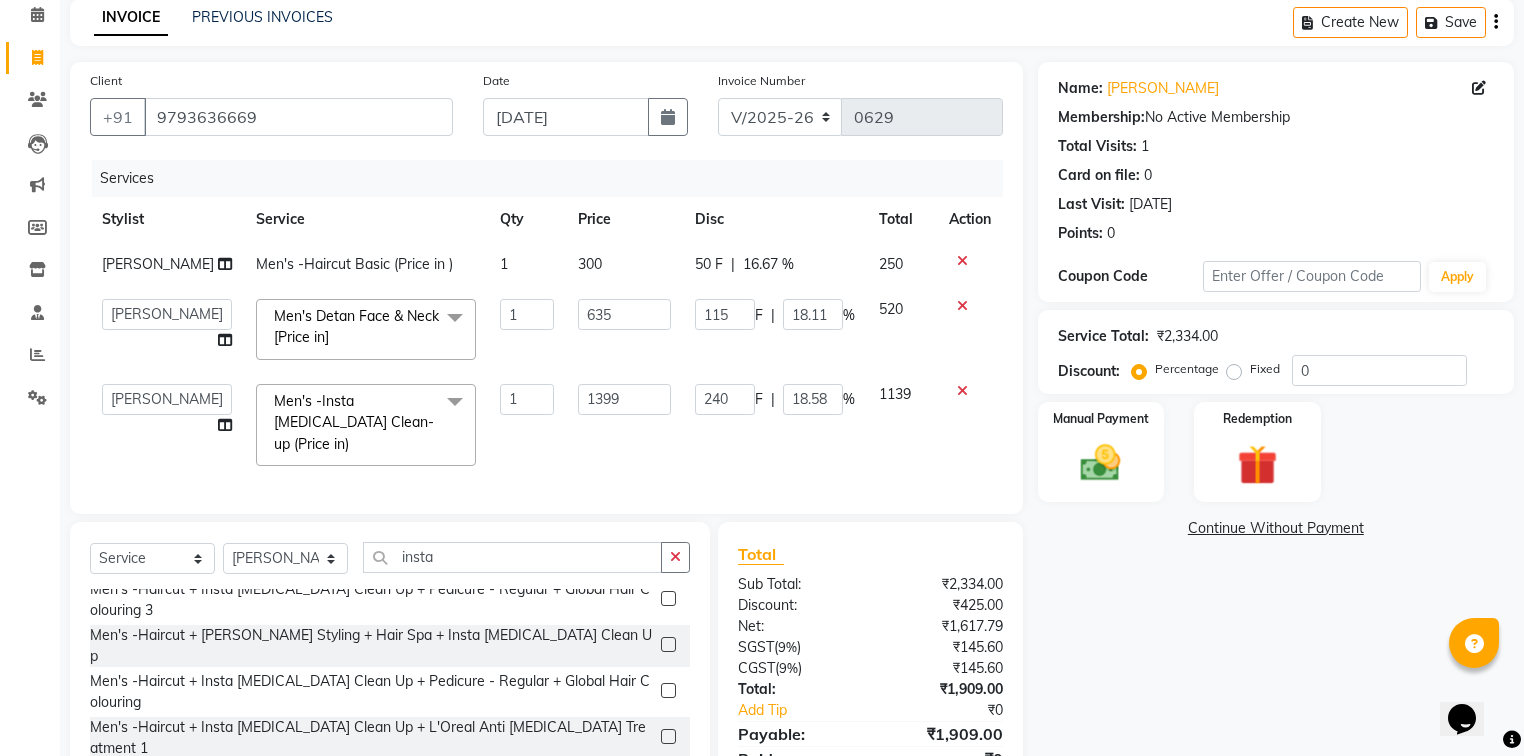 click on "Services Stylist Service Qty Price Disc Total Action [PERSON_NAME] Men's -Haircut Basic (Price in ) 1 300 50 F | 16.67 % 250  [PERSON_NAME]   [PERSON_NAME]   Mo. [PERSON_NAME].[PERSON_NAME]   [PERSON_NAME]   [PERSON_NAME]   [PERSON_NAME]   [PERSON_NAME]   Vishal  Men's Detan Face & Neck [Price in]  x Women- Hair Cut Kids Haircuts-Girls cut - Regular (Below 10 years) (Price in) Women- Hair Cut Kids Haircuts-Girls cut - Makeover  (Price in) Women- Hair Cut Kids Haircuts-Girls cut - Regular (Below 10 years) (member price in) Women- Hair Cut Kids Haircuts-Girls cut - Makeover (member price in) Women-Haircuts-Basic Cut with blast dry (Price in) Women-Haircuts-Basic Cut - Senior with blast dry (Price in) Women-Haircuts-Advanced Cut with in-curls / Out-Curls Blow dry (Price in) Women-Haircuts-Advanced Cut - Senior with in-curls / Out-Curls Blow dry (Price in) Women-Haircuts-Change of Style with in-curls / Out-Curls Blow dry (Price in) Women-Haircuts-Basic Cut with blast dry (member price in) Men's -Ironing 1 635" 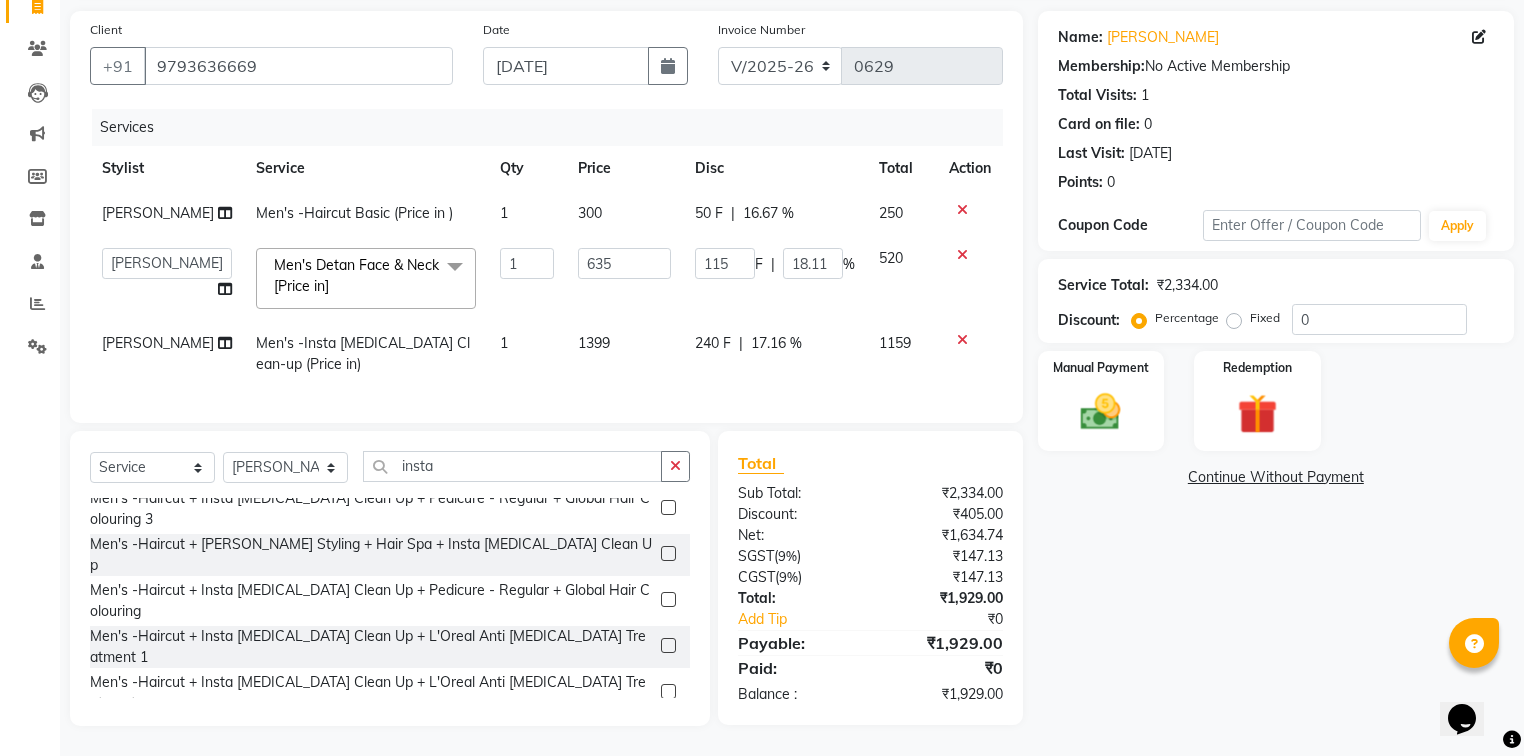 scroll, scrollTop: 151, scrollLeft: 0, axis: vertical 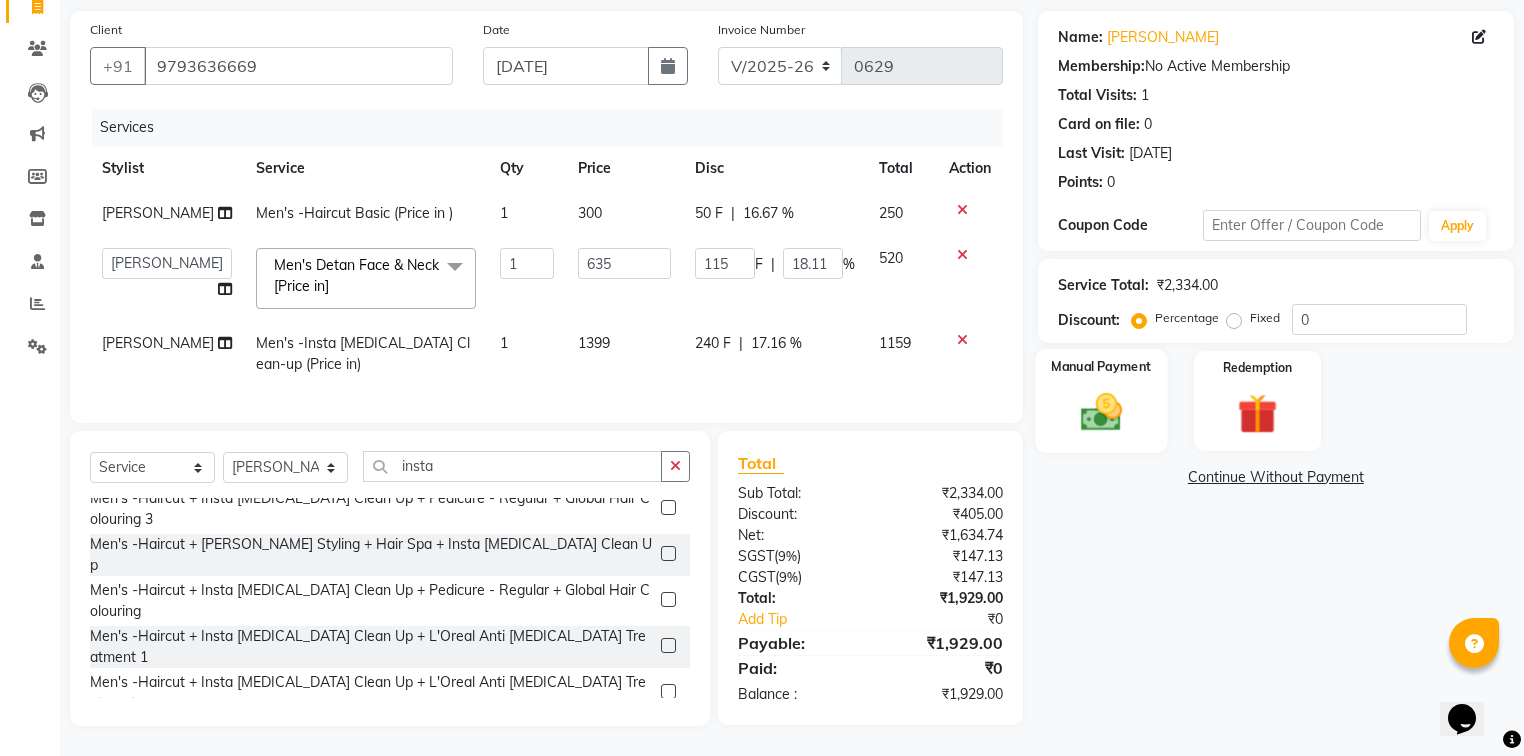 click 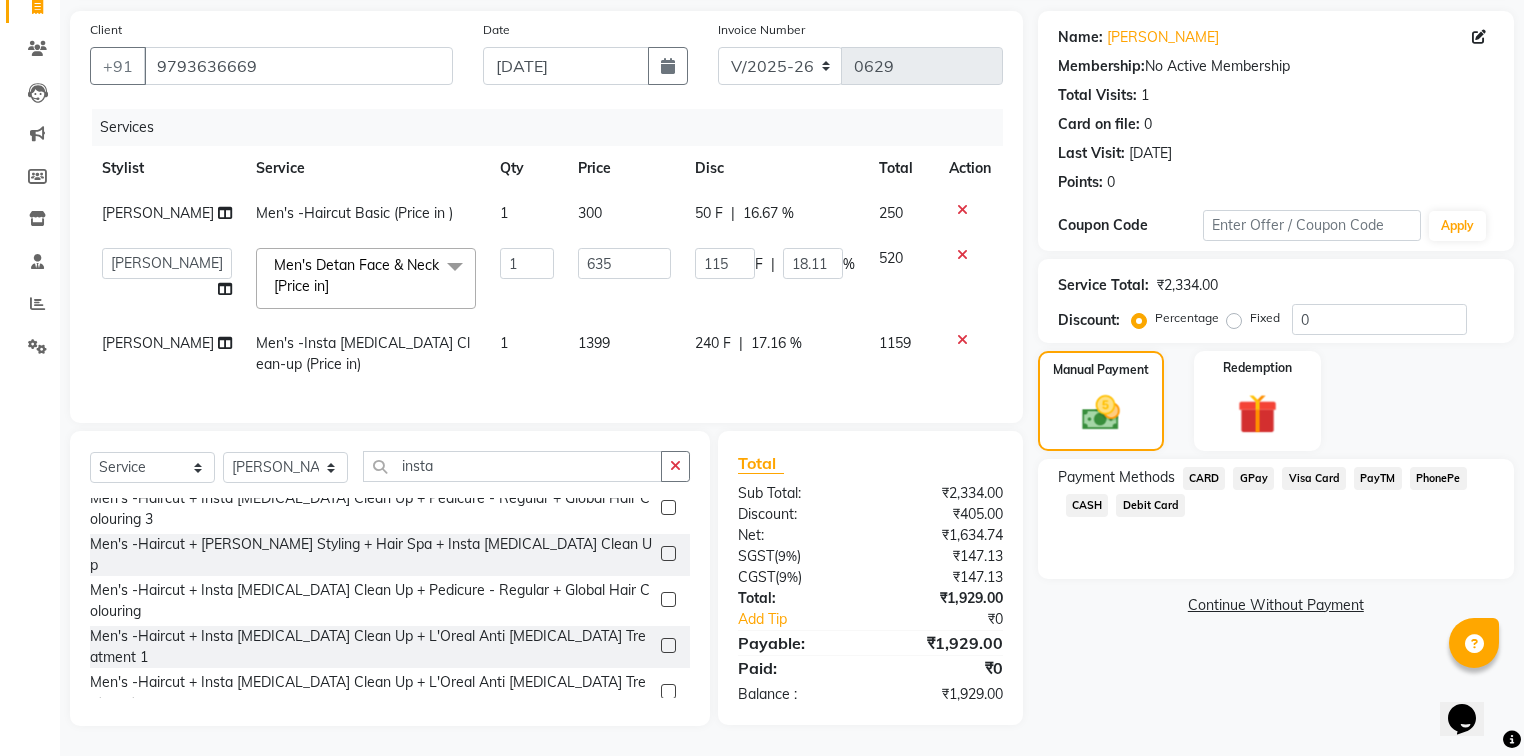 drag, startPoint x: 1250, startPoint y: 462, endPoint x: 1240, endPoint y: 508, distance: 47.07441 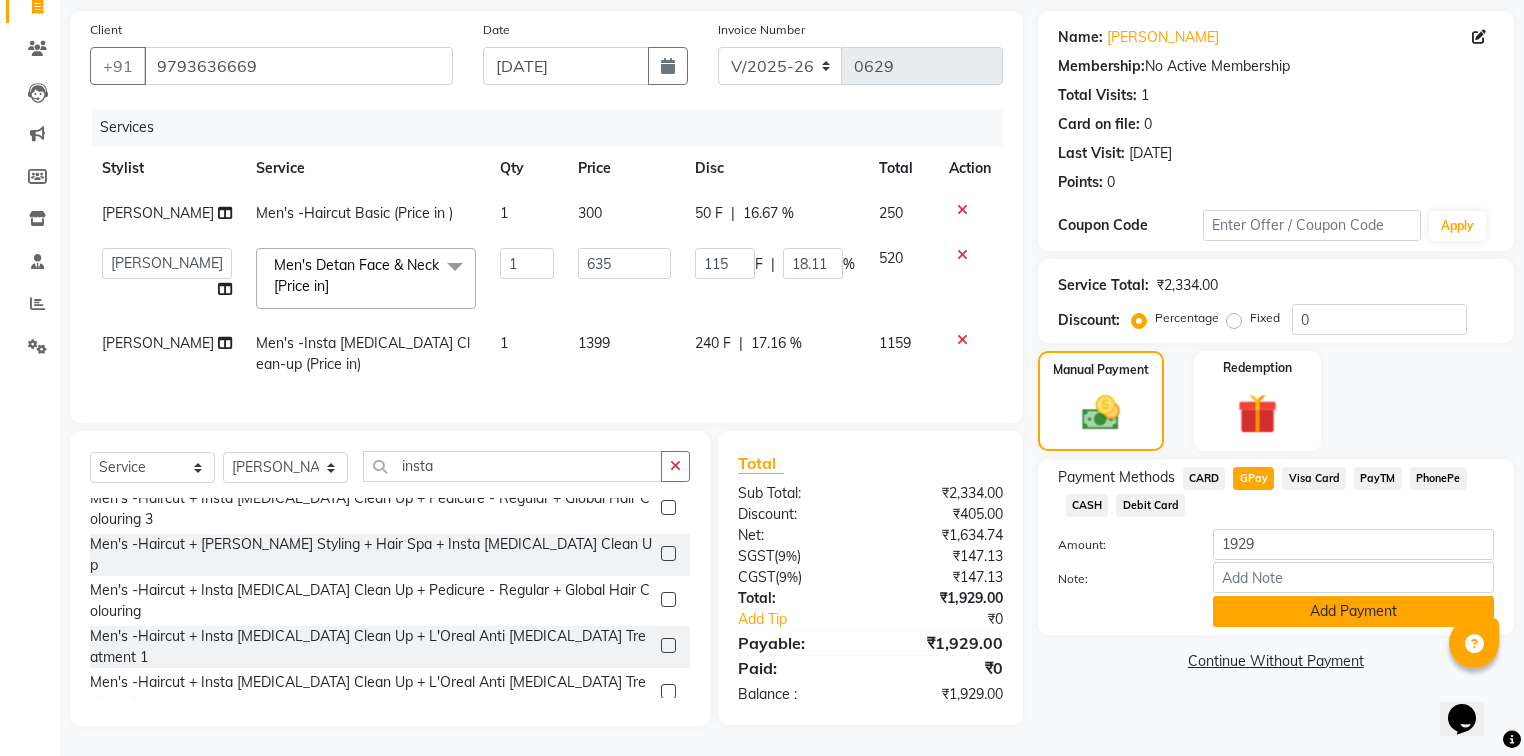 click on "Add Payment" 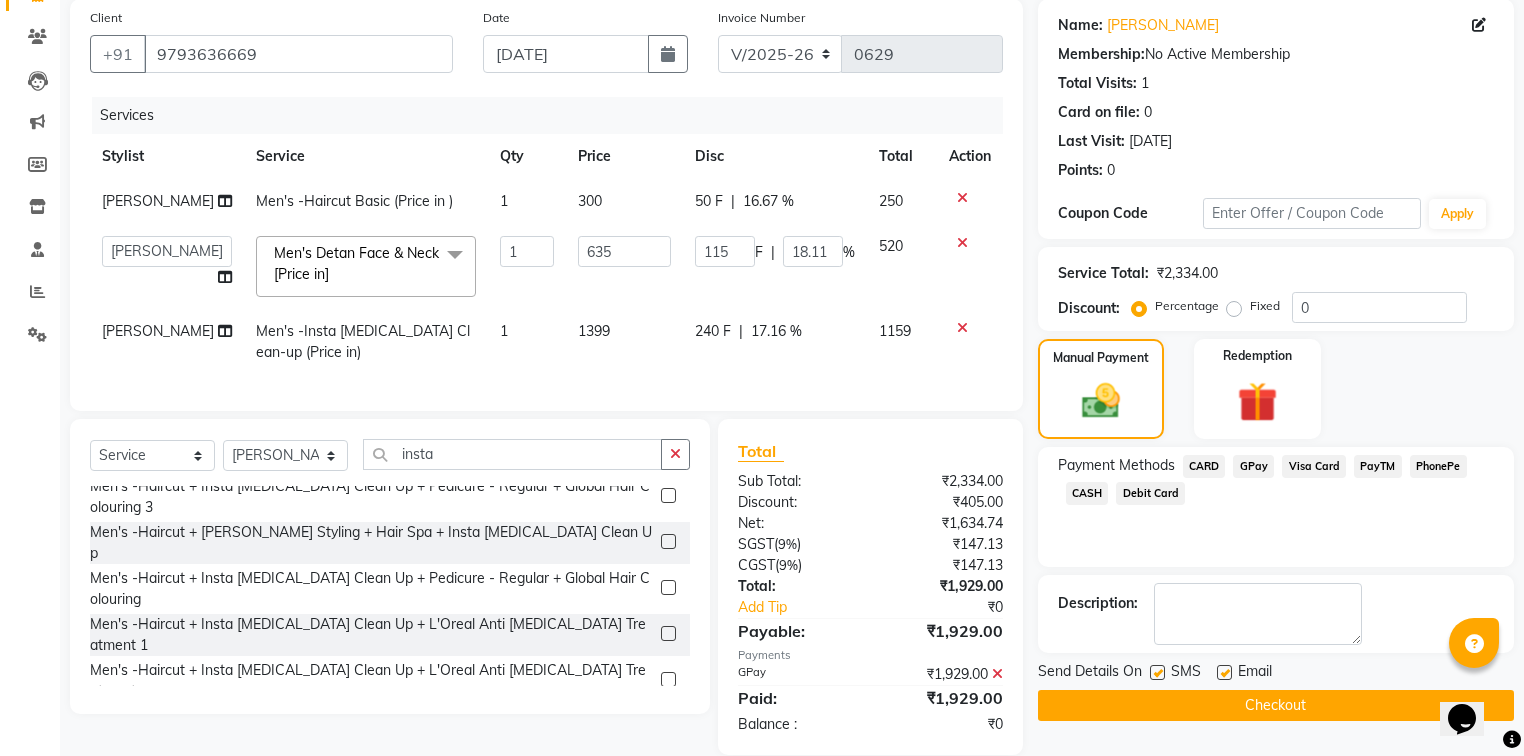 click 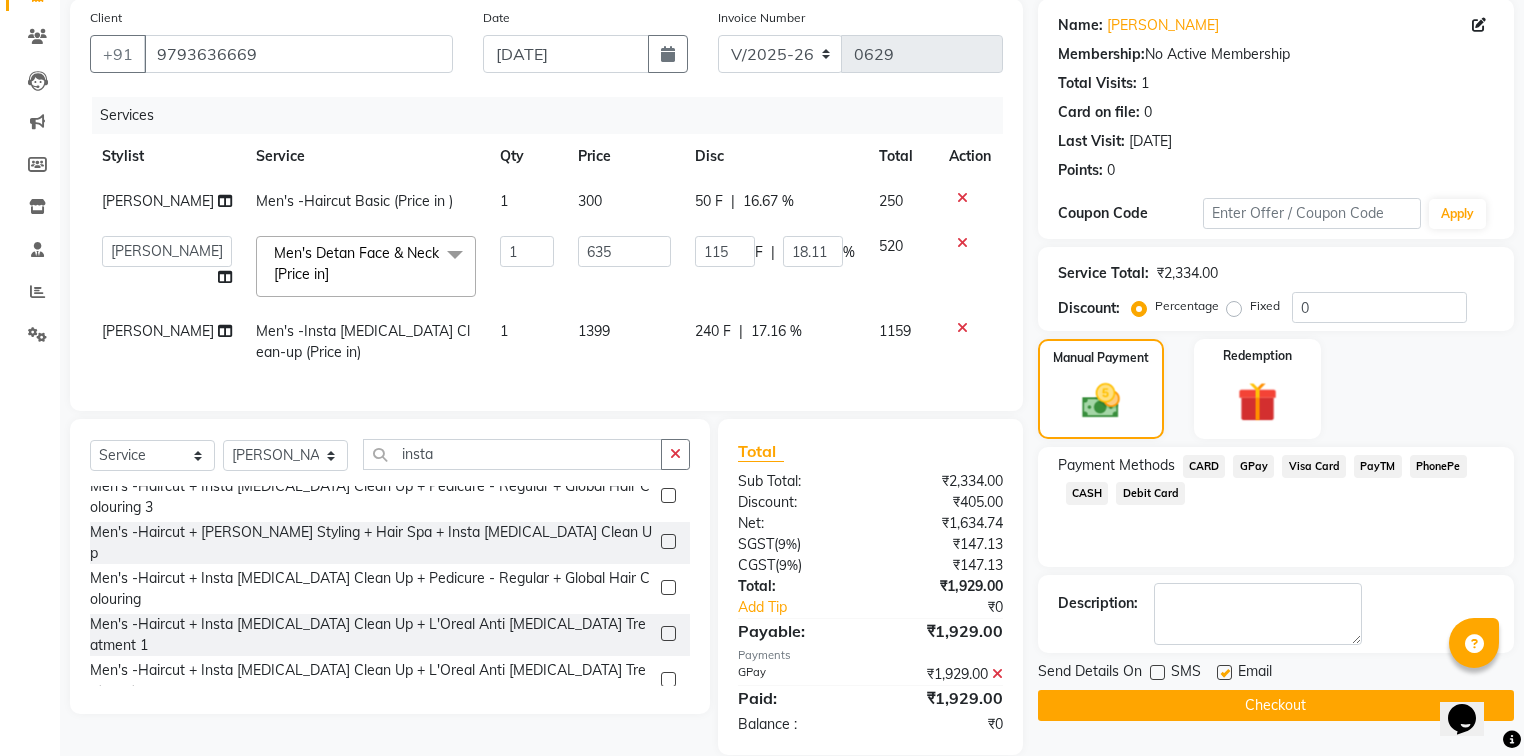 drag, startPoint x: 1227, startPoint y: 671, endPoint x: 1220, endPoint y: 700, distance: 29.832869 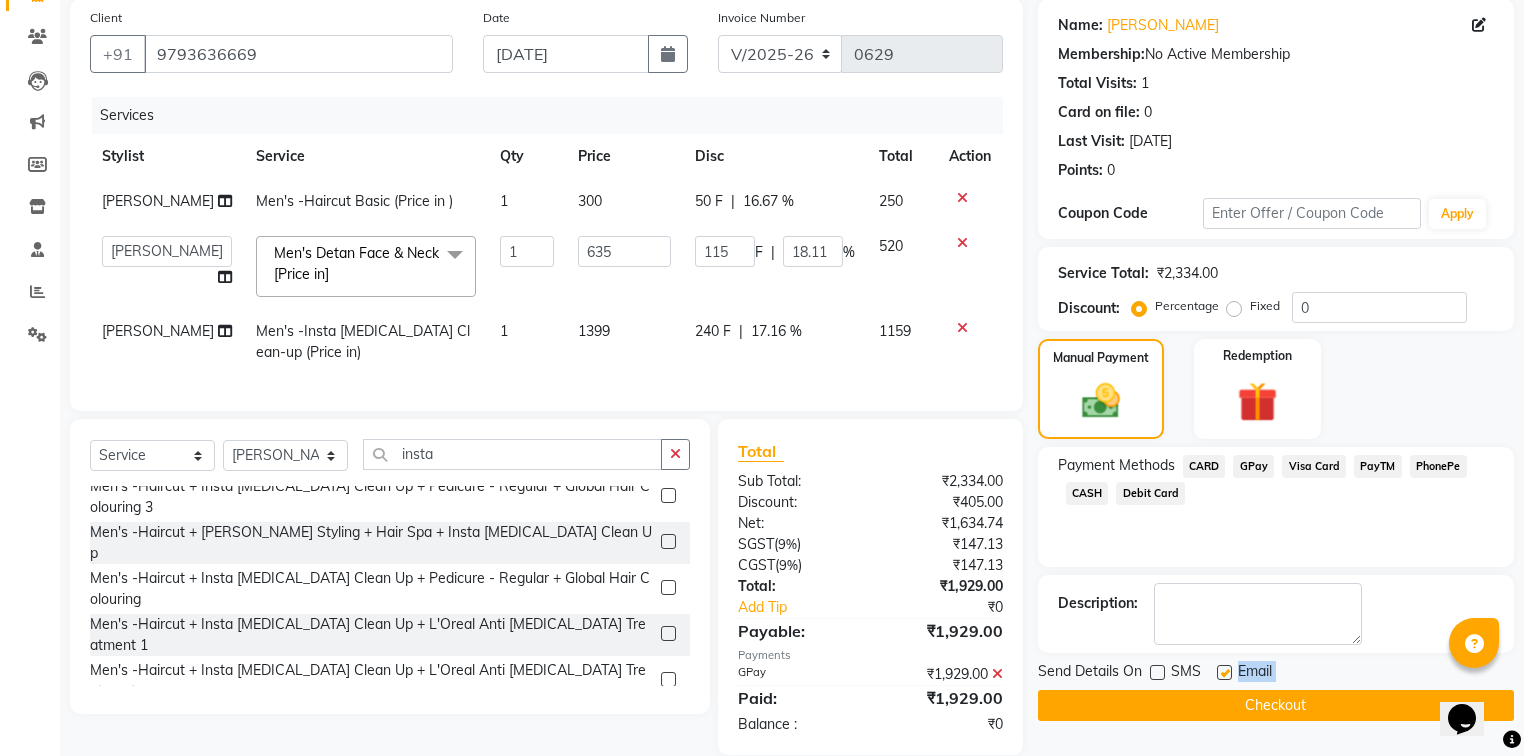 click 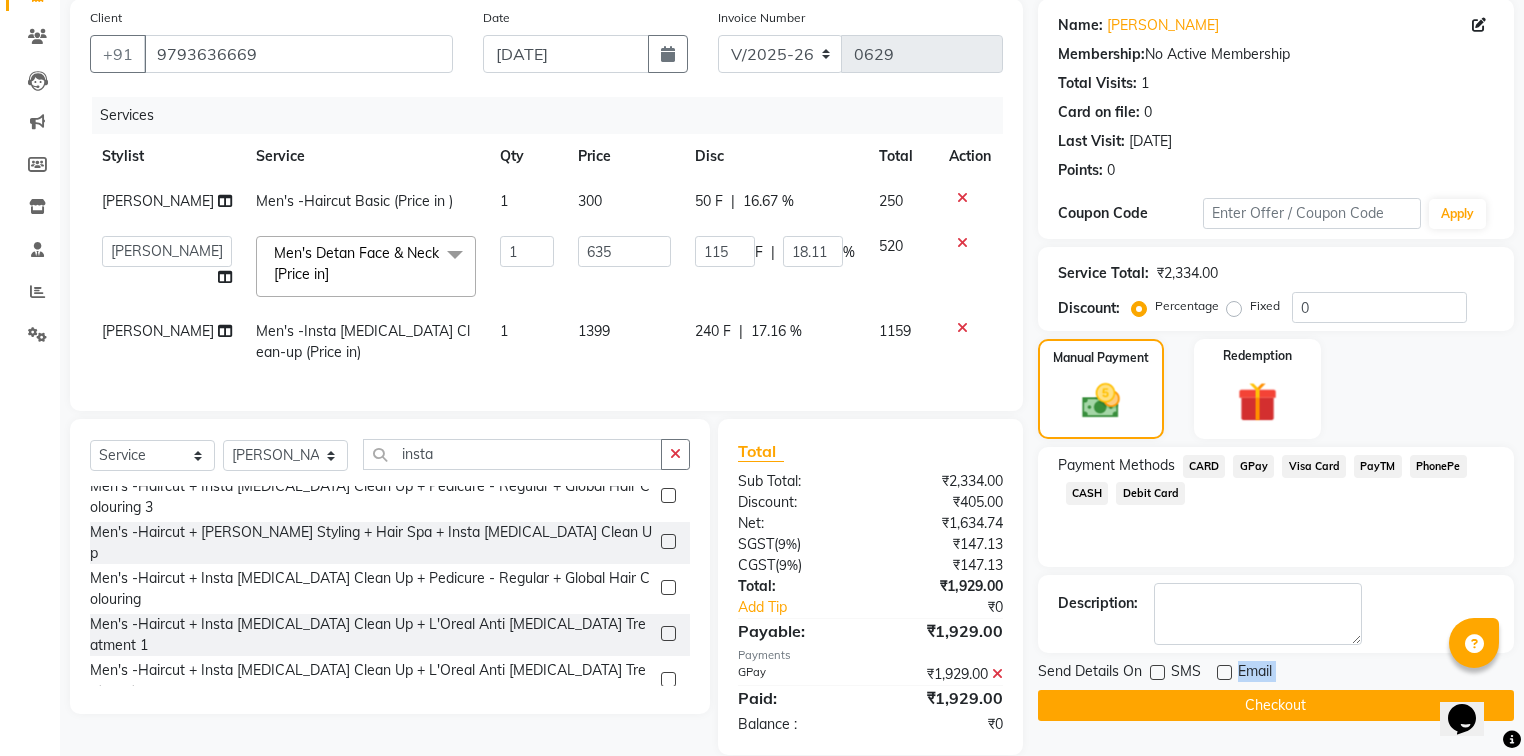 click on "Checkout" 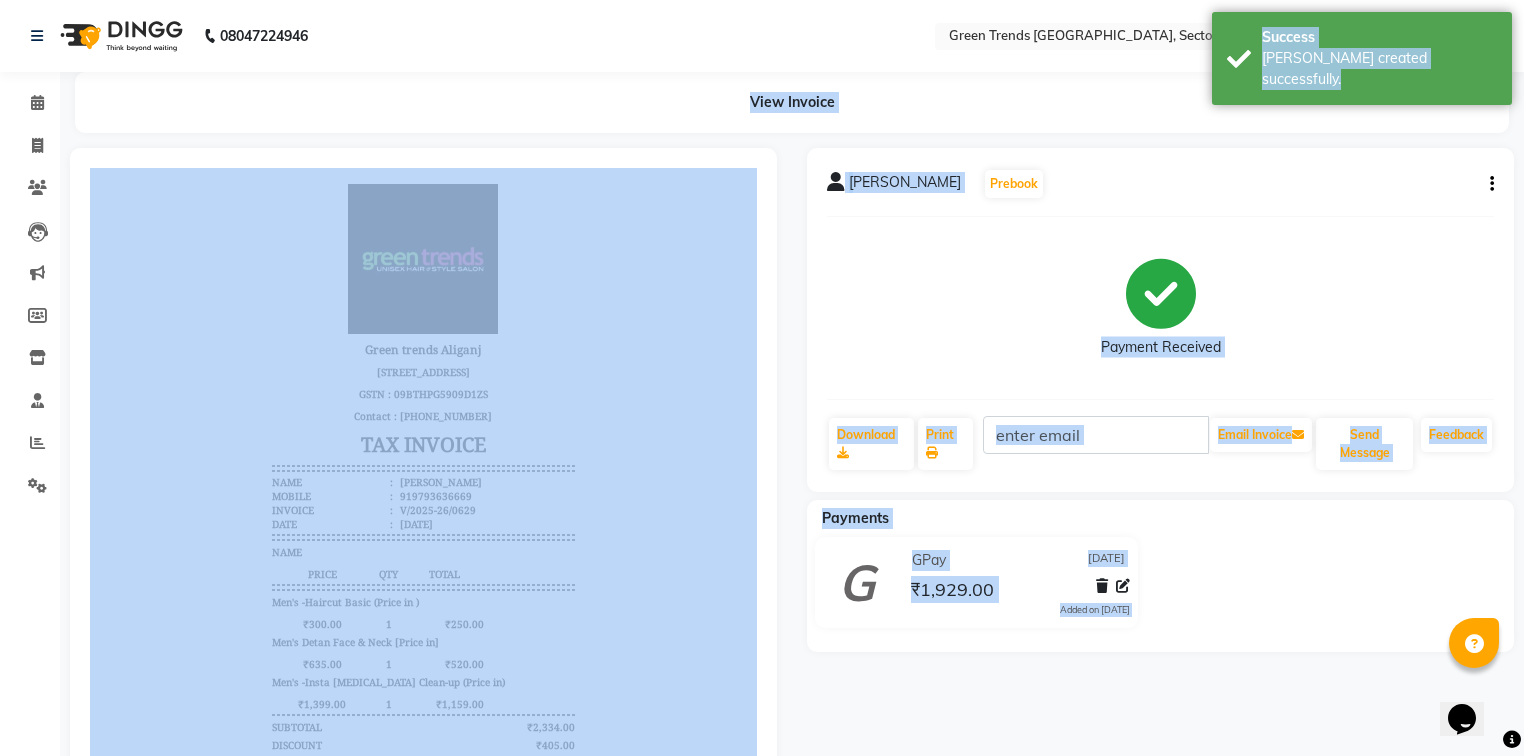 scroll, scrollTop: 0, scrollLeft: 0, axis: both 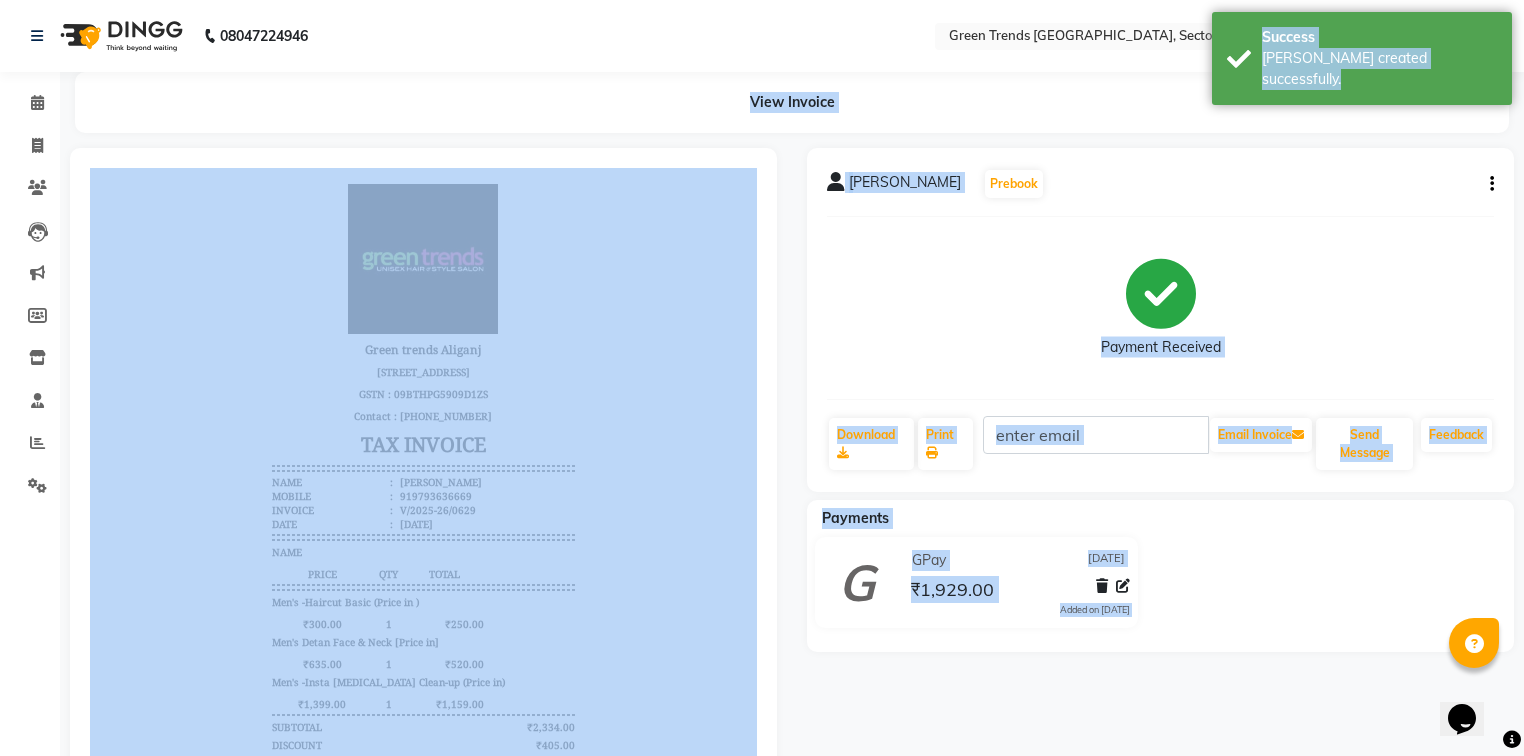 click on "Payment Received" 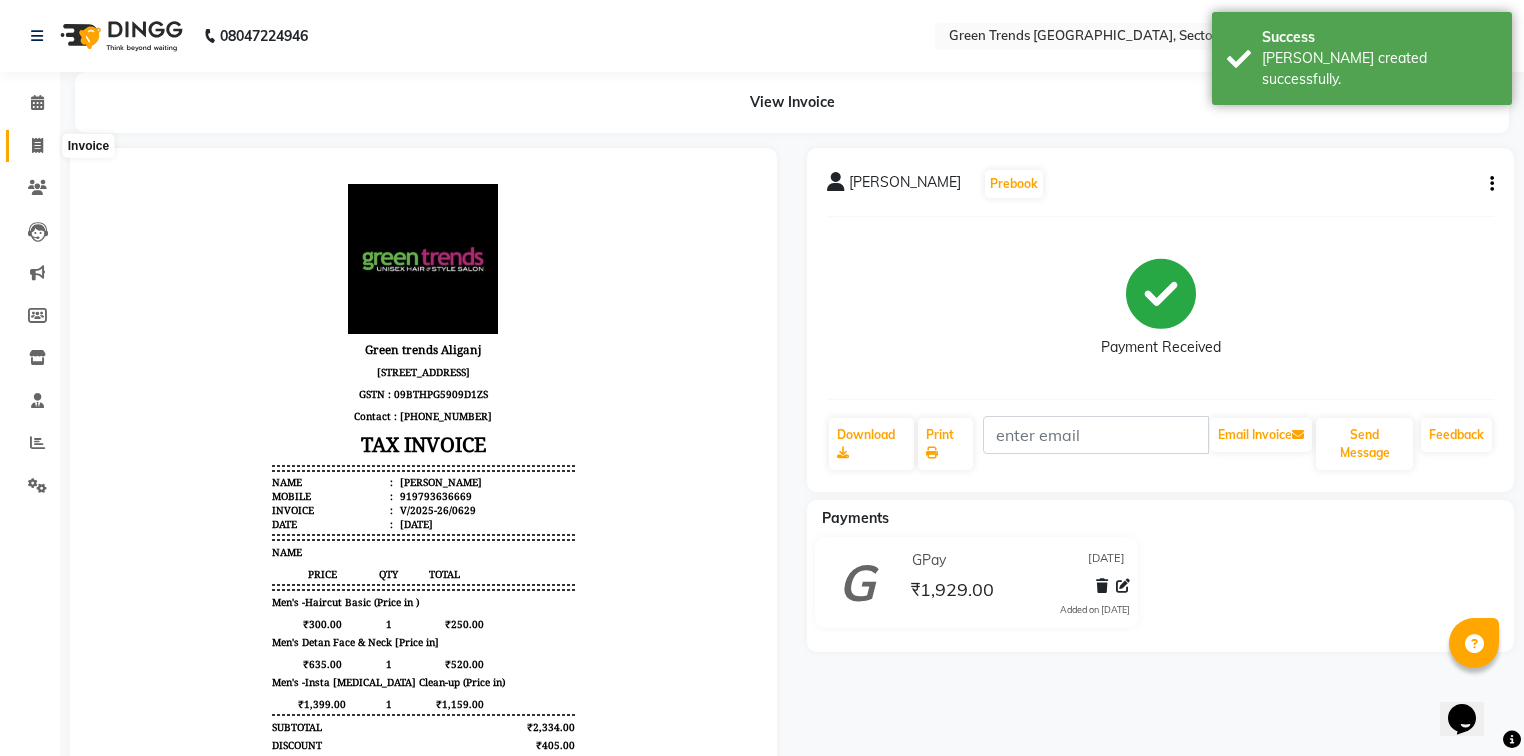 click 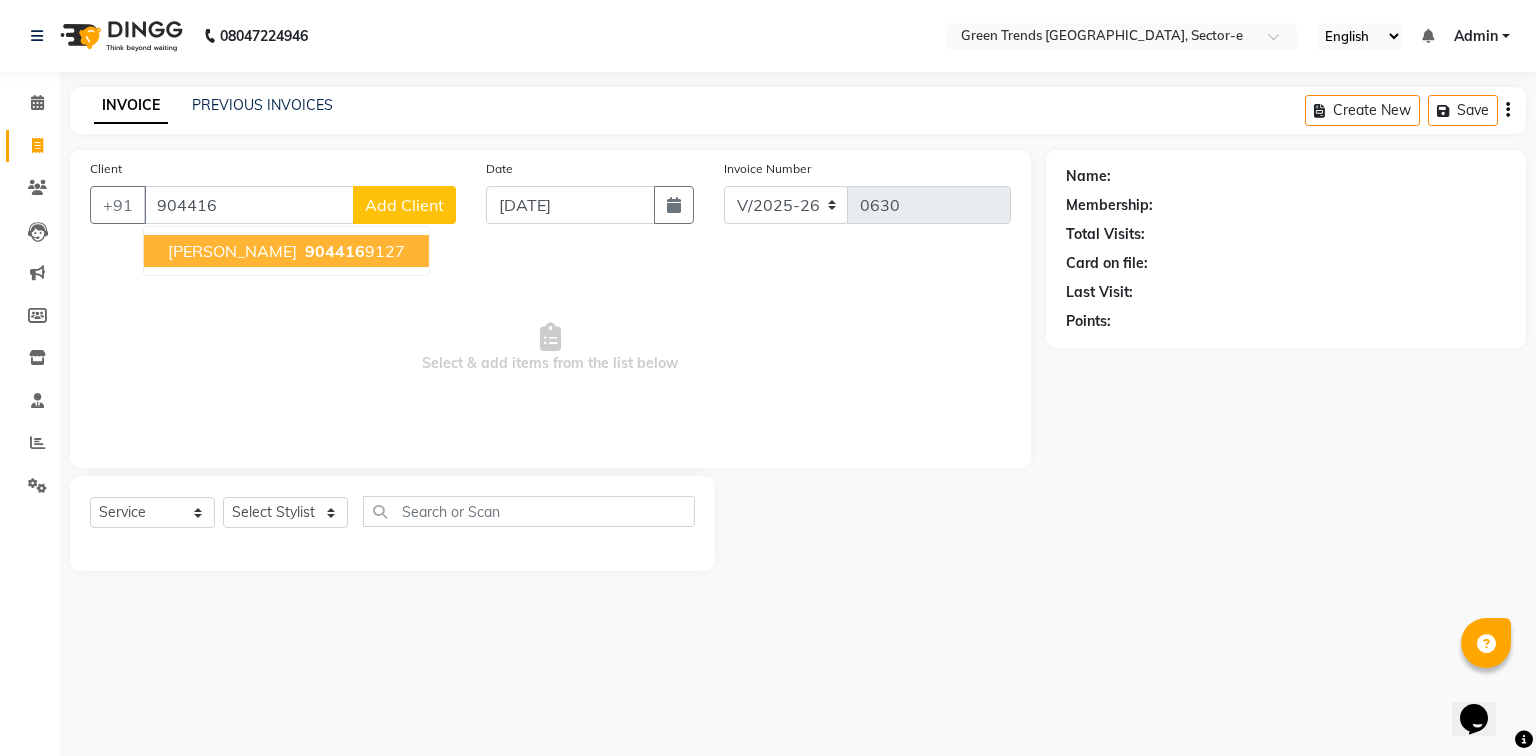 click on "904416 9127" at bounding box center [353, 251] 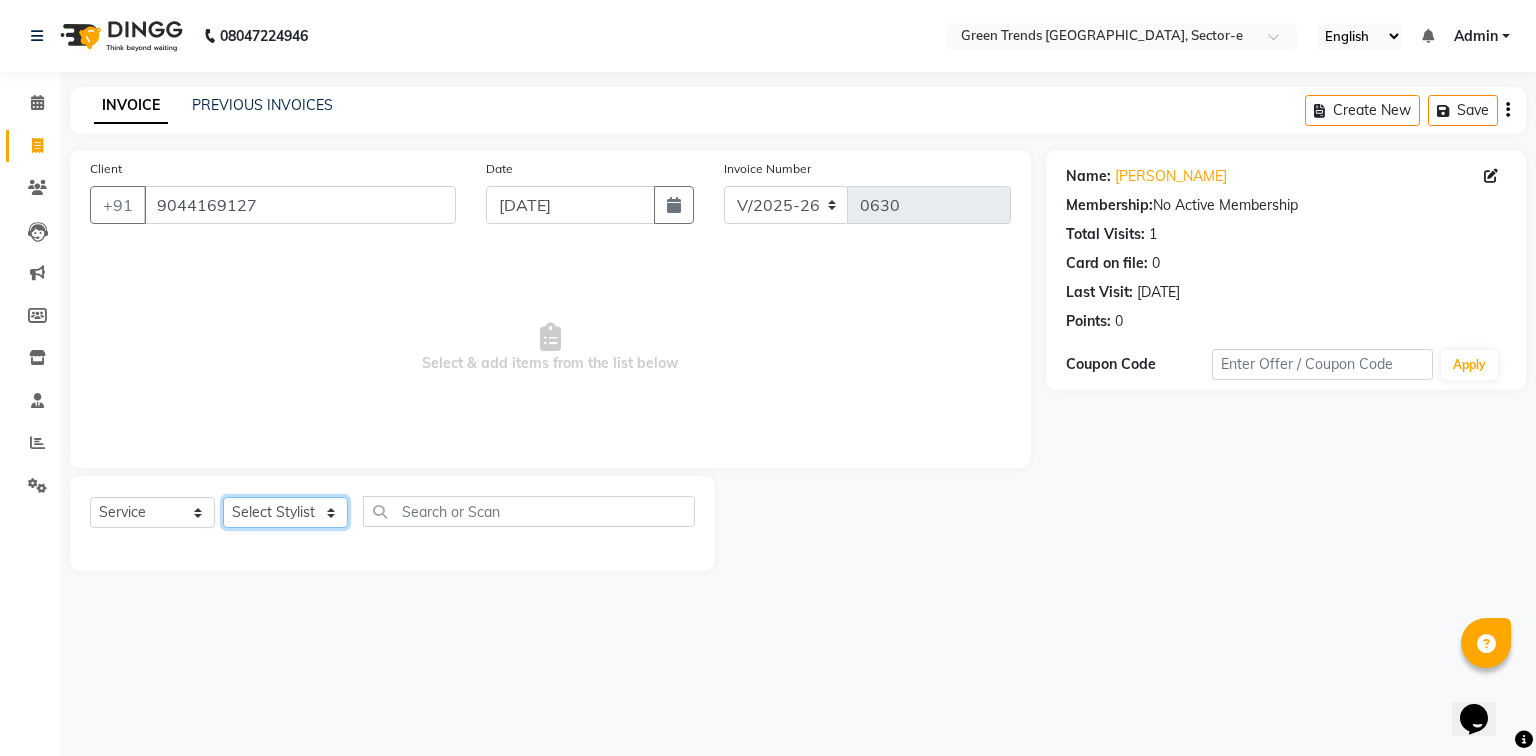 click on "Select Stylist [PERSON_NAME] [PERSON_NAME] Mo. [PERSON_NAME].[PERSON_NAME] [PERSON_NAME] Pooja [PERSON_NAME] [PERSON_NAME] [PERSON_NAME] Vishal" 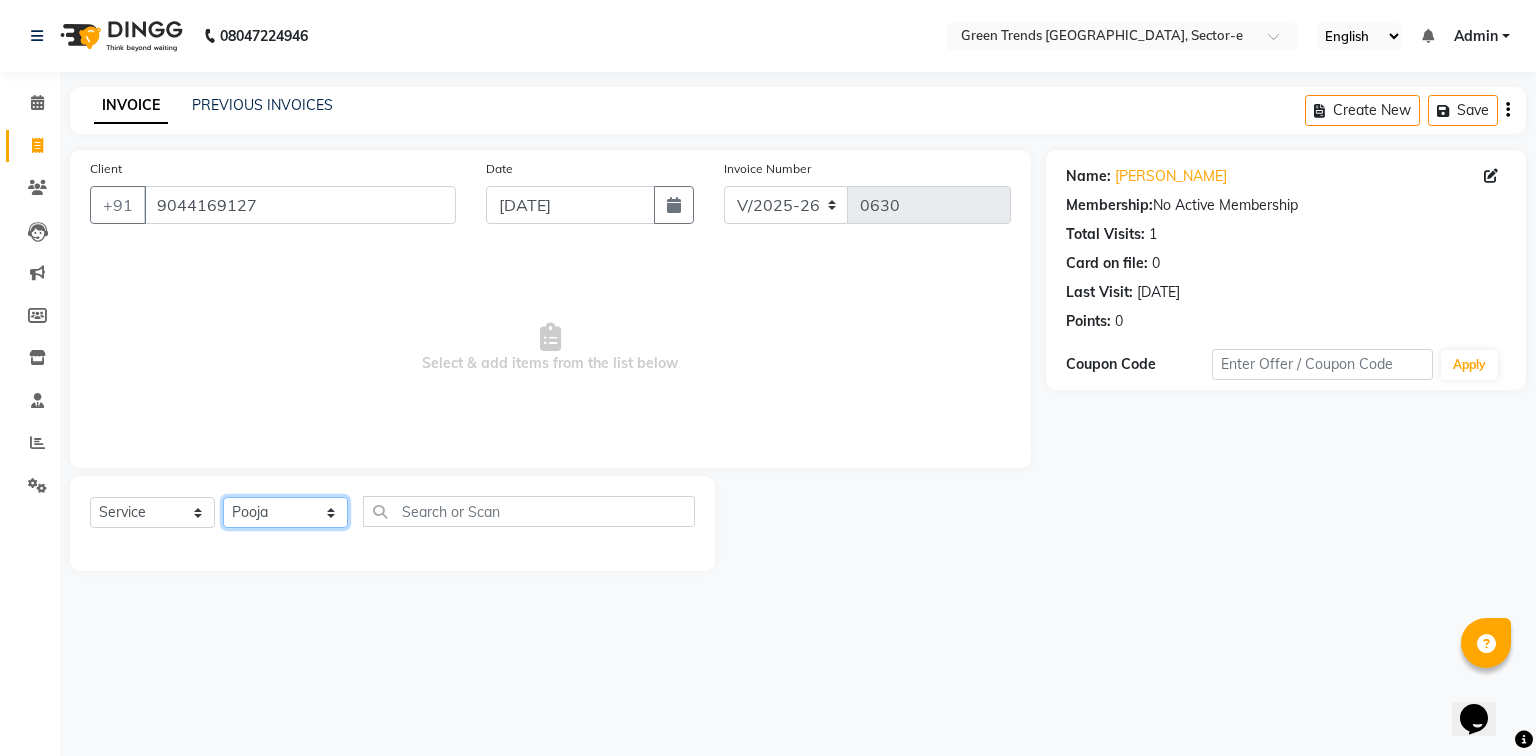 click on "Select Stylist [PERSON_NAME] [PERSON_NAME] Mo. [PERSON_NAME].[PERSON_NAME] [PERSON_NAME] Pooja [PERSON_NAME] [PERSON_NAME] [PERSON_NAME] Vishal" 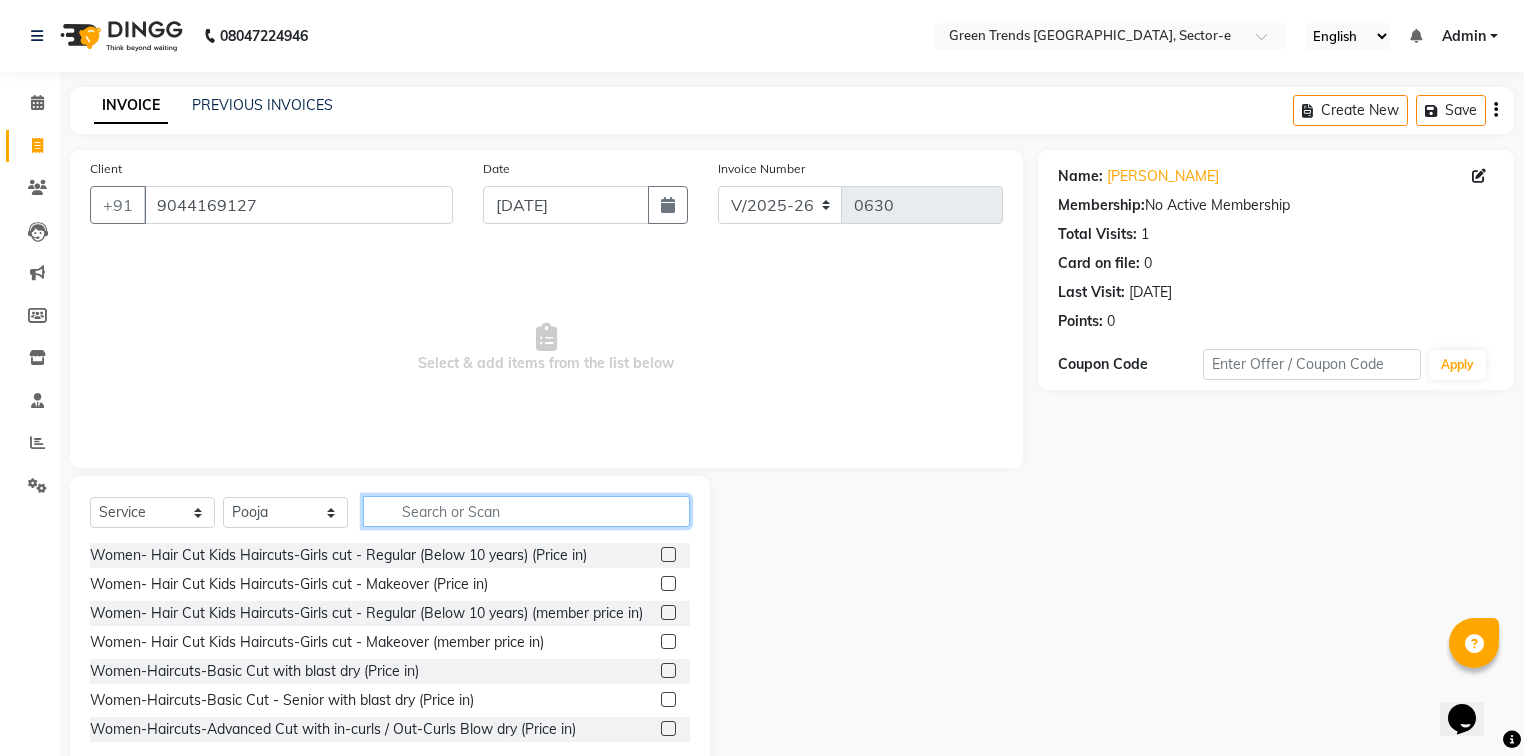 click 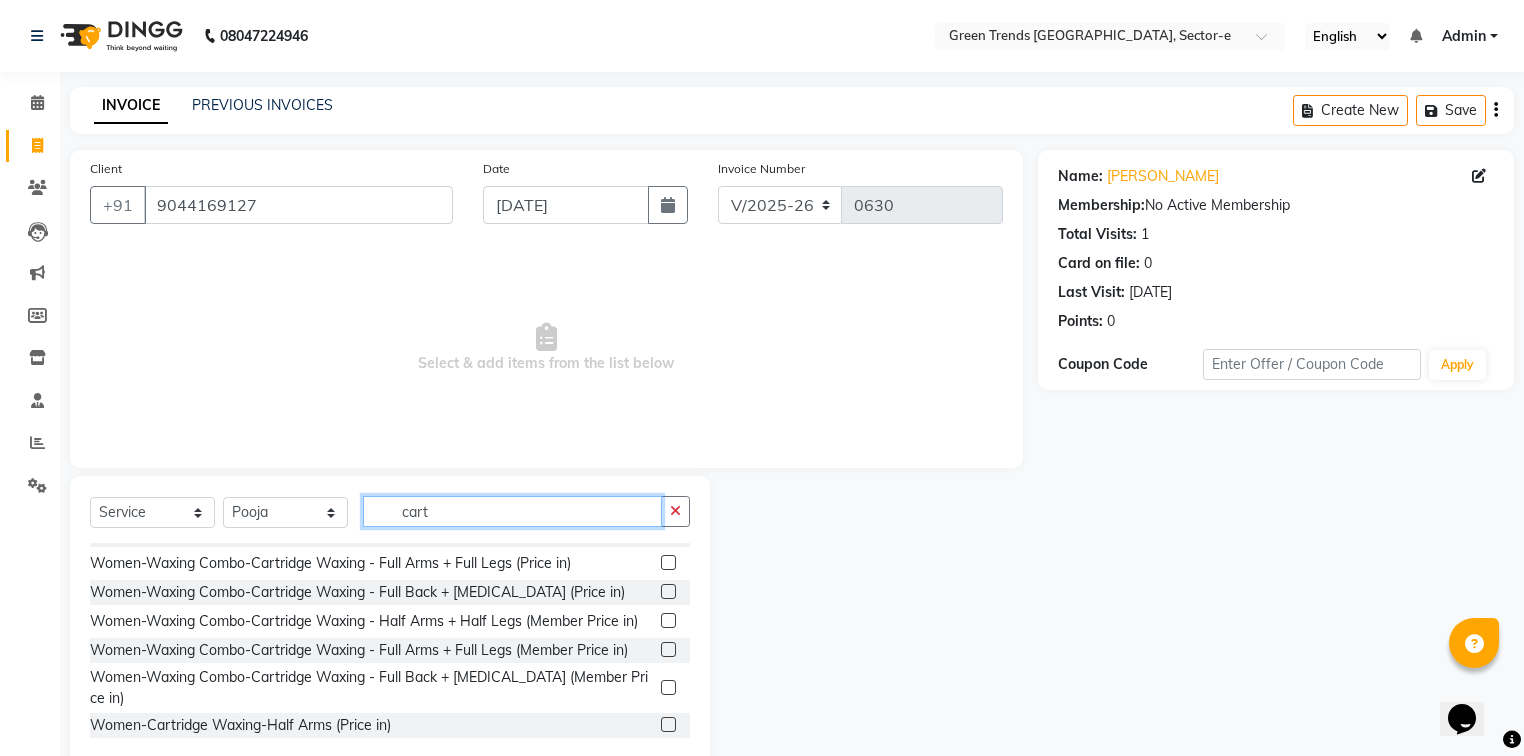 scroll, scrollTop: 1278, scrollLeft: 0, axis: vertical 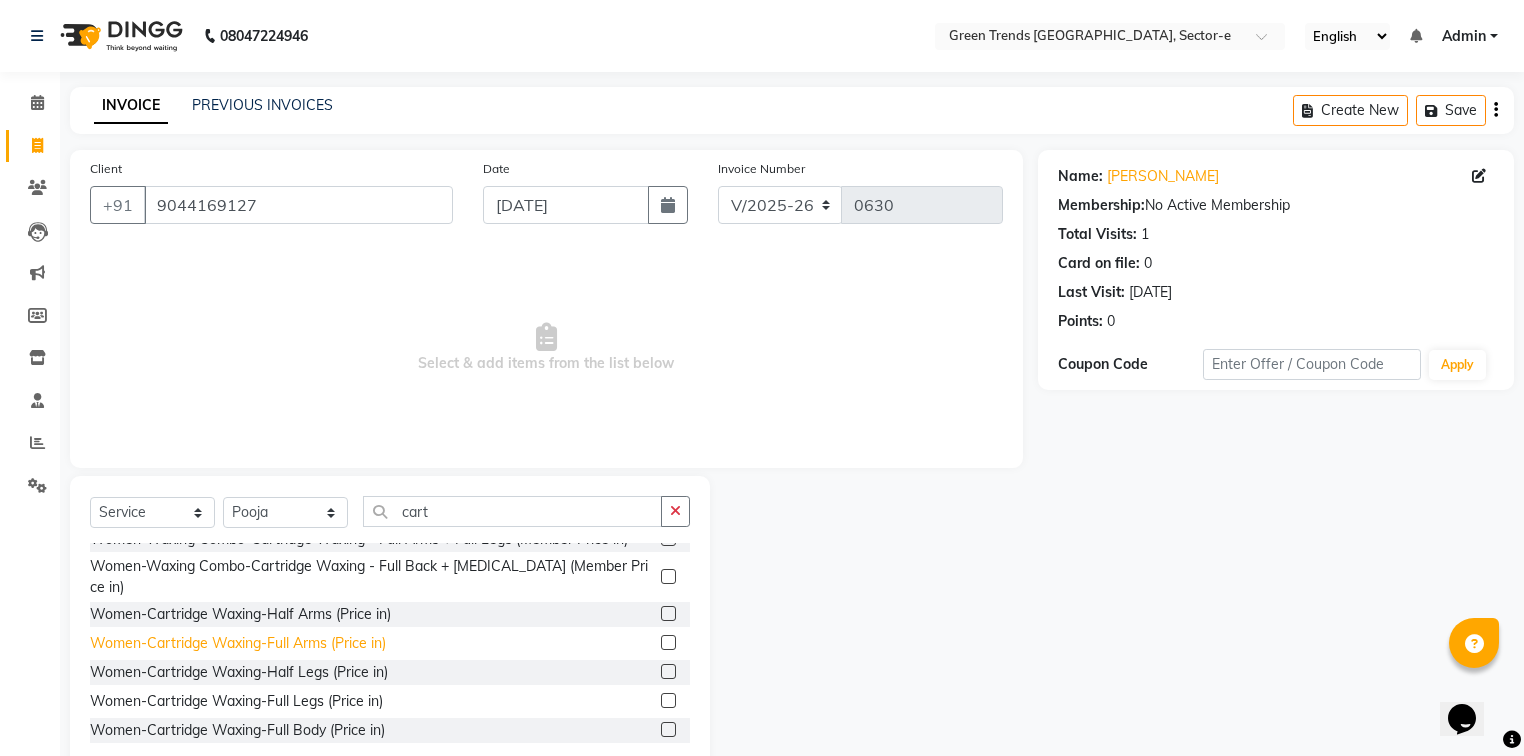 click on "Women-Cartridge Waxing-Full Arms (Price in)" 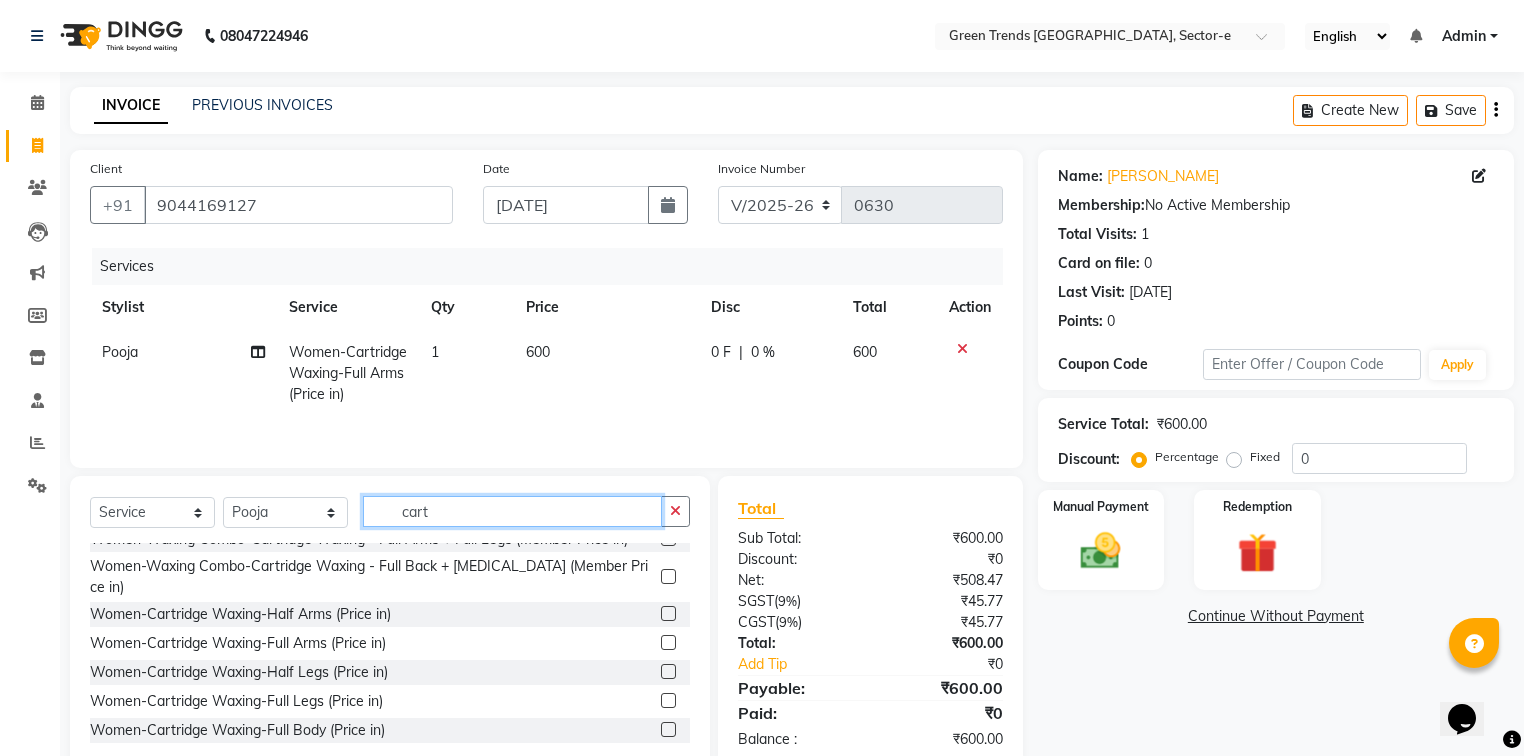 drag, startPoint x: 465, startPoint y: 505, endPoint x: 380, endPoint y: 525, distance: 87.32124 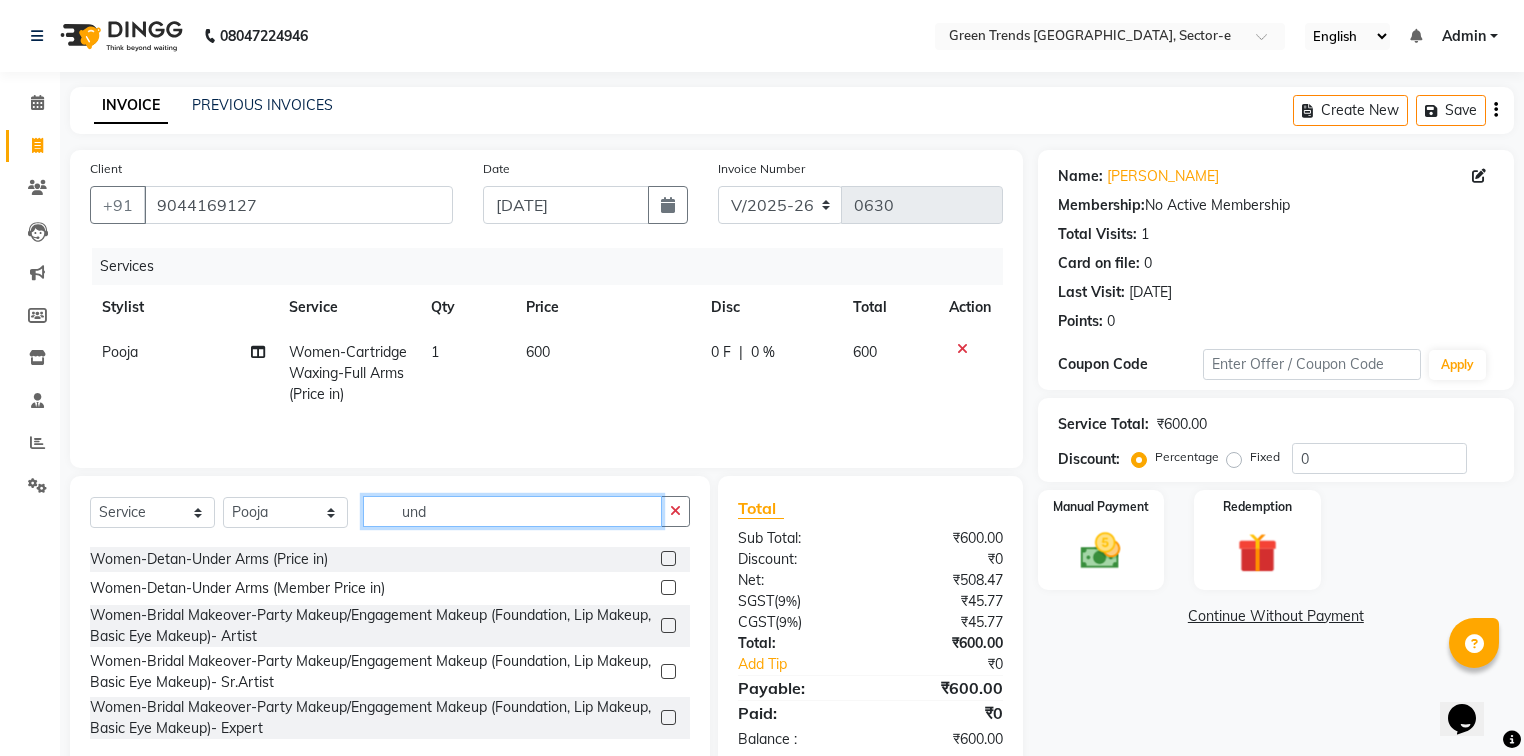 scroll, scrollTop: 54, scrollLeft: 0, axis: vertical 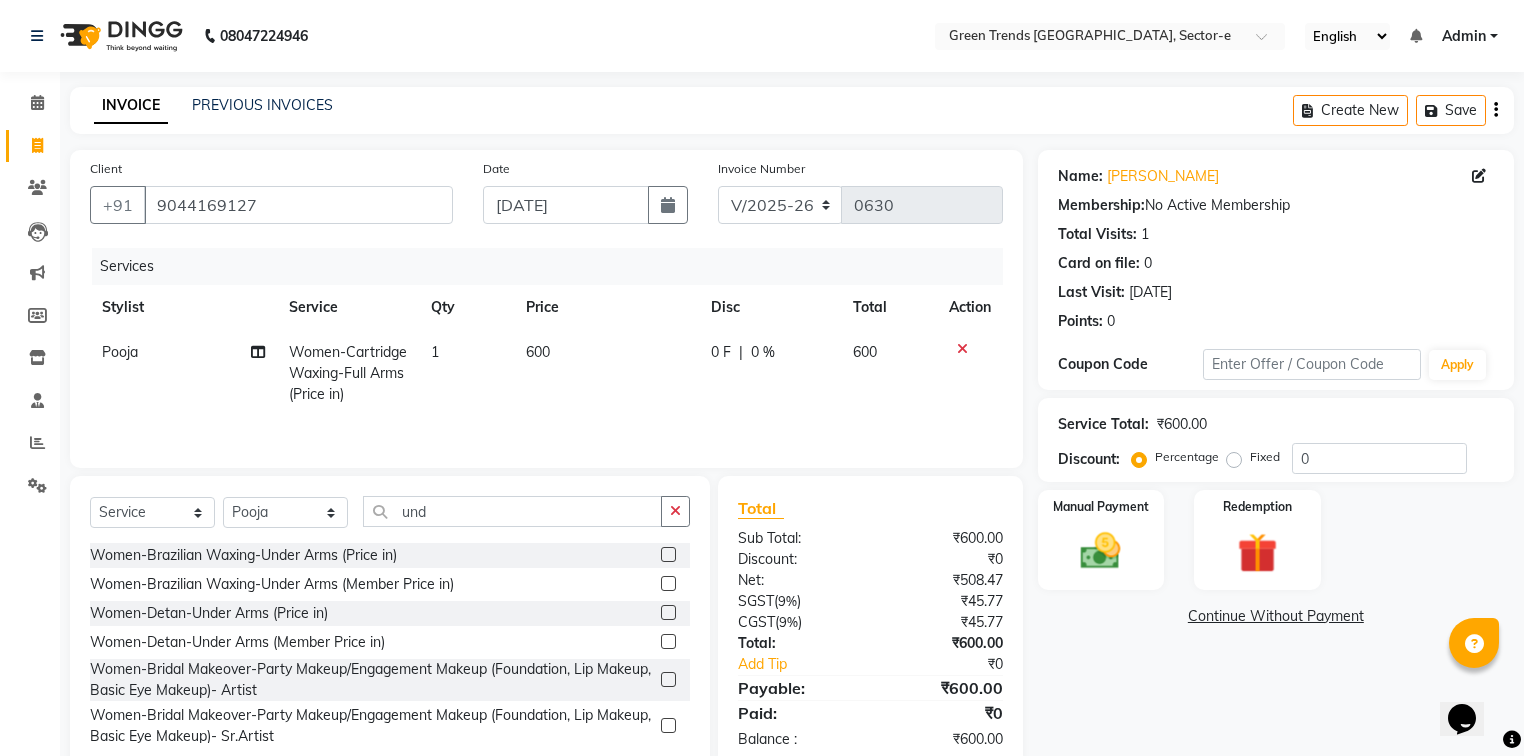 click on "Women-Brazilian Waxing-Under Arms (Price in)" 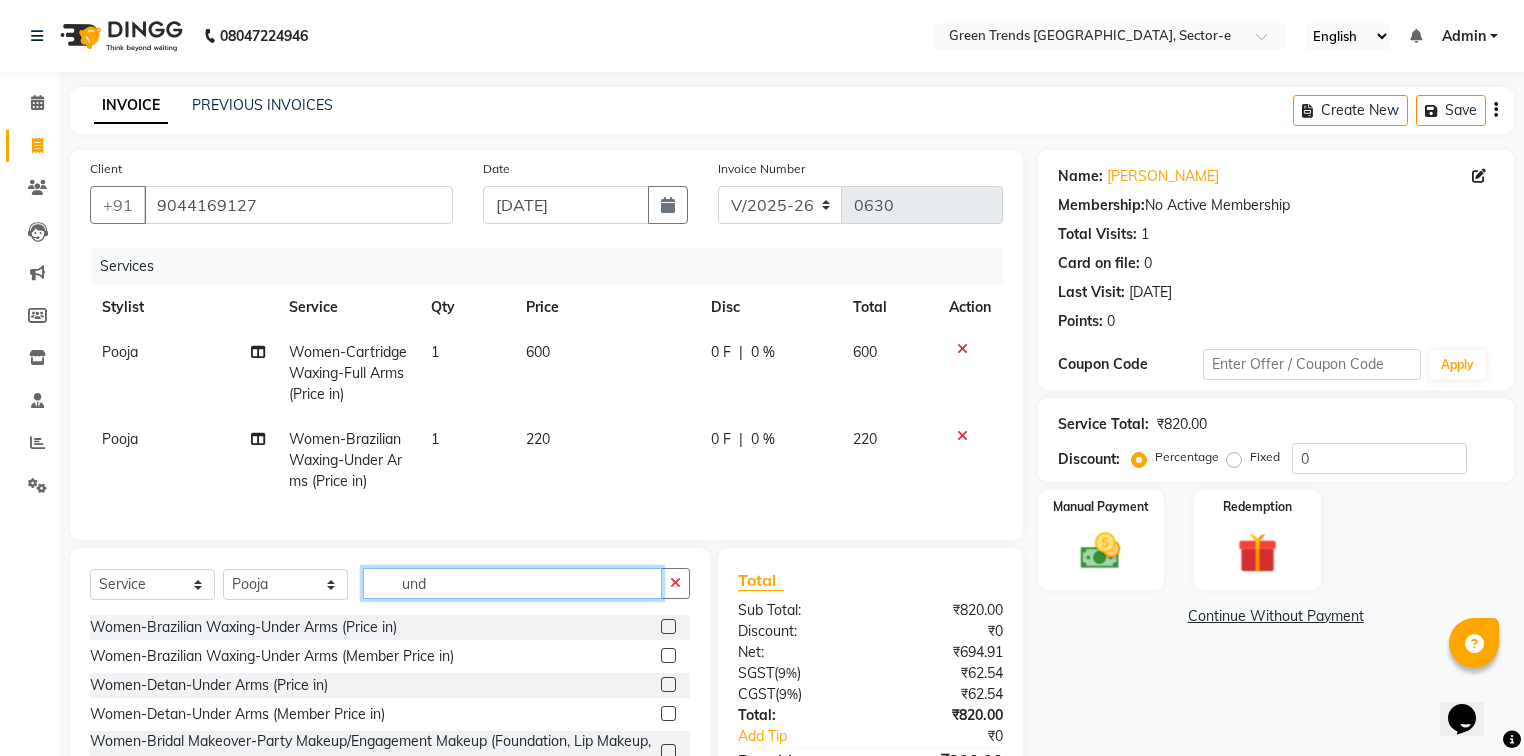 drag, startPoint x: 444, startPoint y: 605, endPoint x: 384, endPoint y: 605, distance: 60 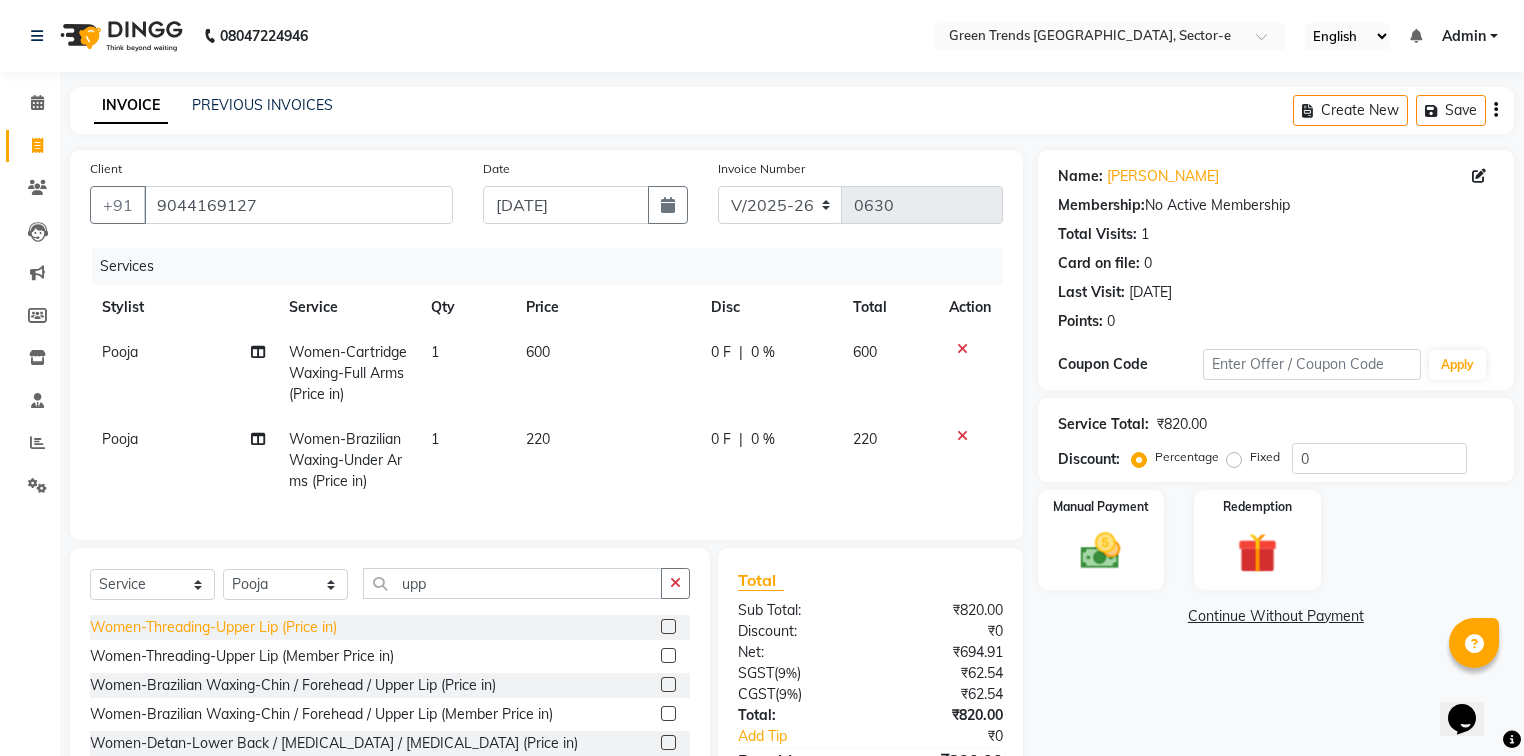 click on "Women-Threading-Upper Lip (Price in)" 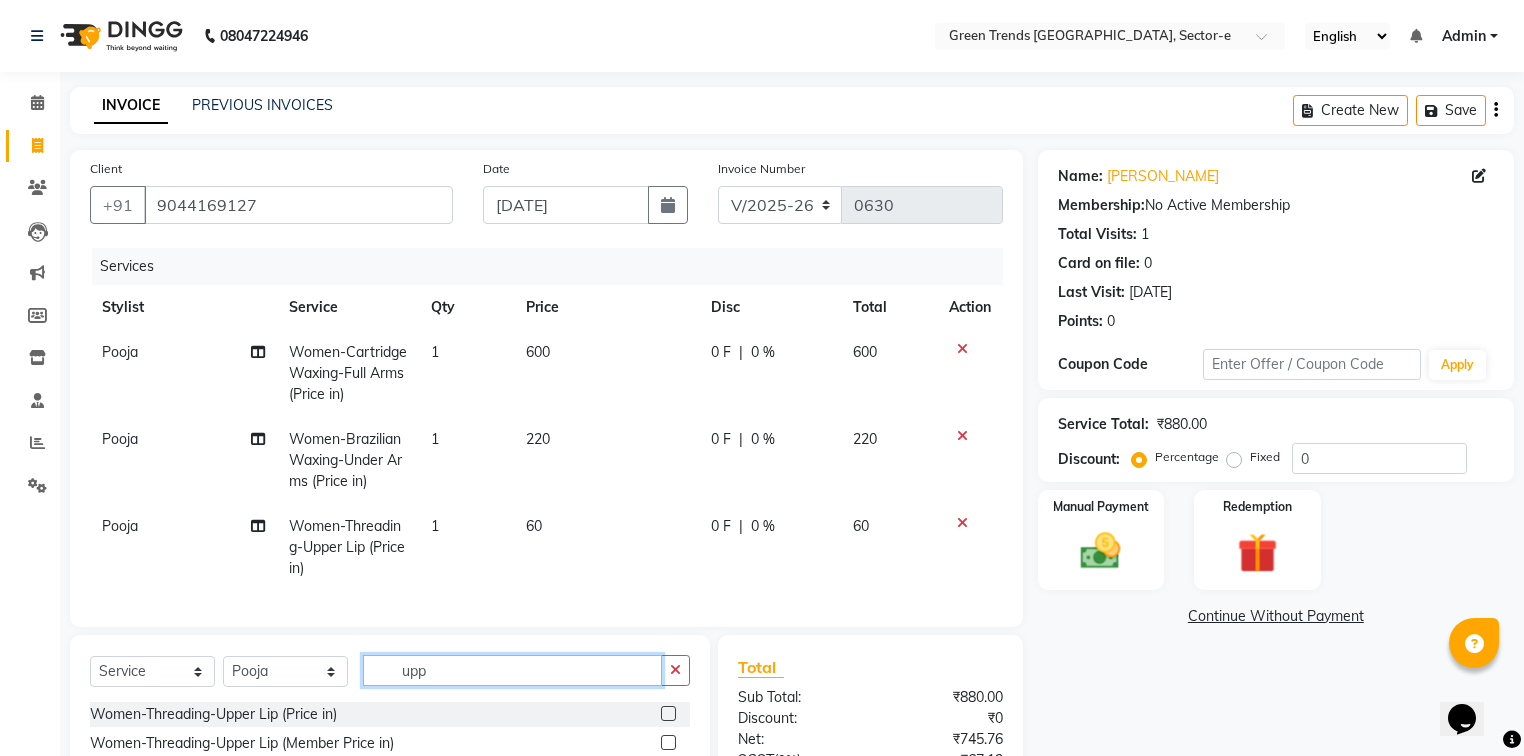 drag, startPoint x: 468, startPoint y: 676, endPoint x: 364, endPoint y: 704, distance: 107.70329 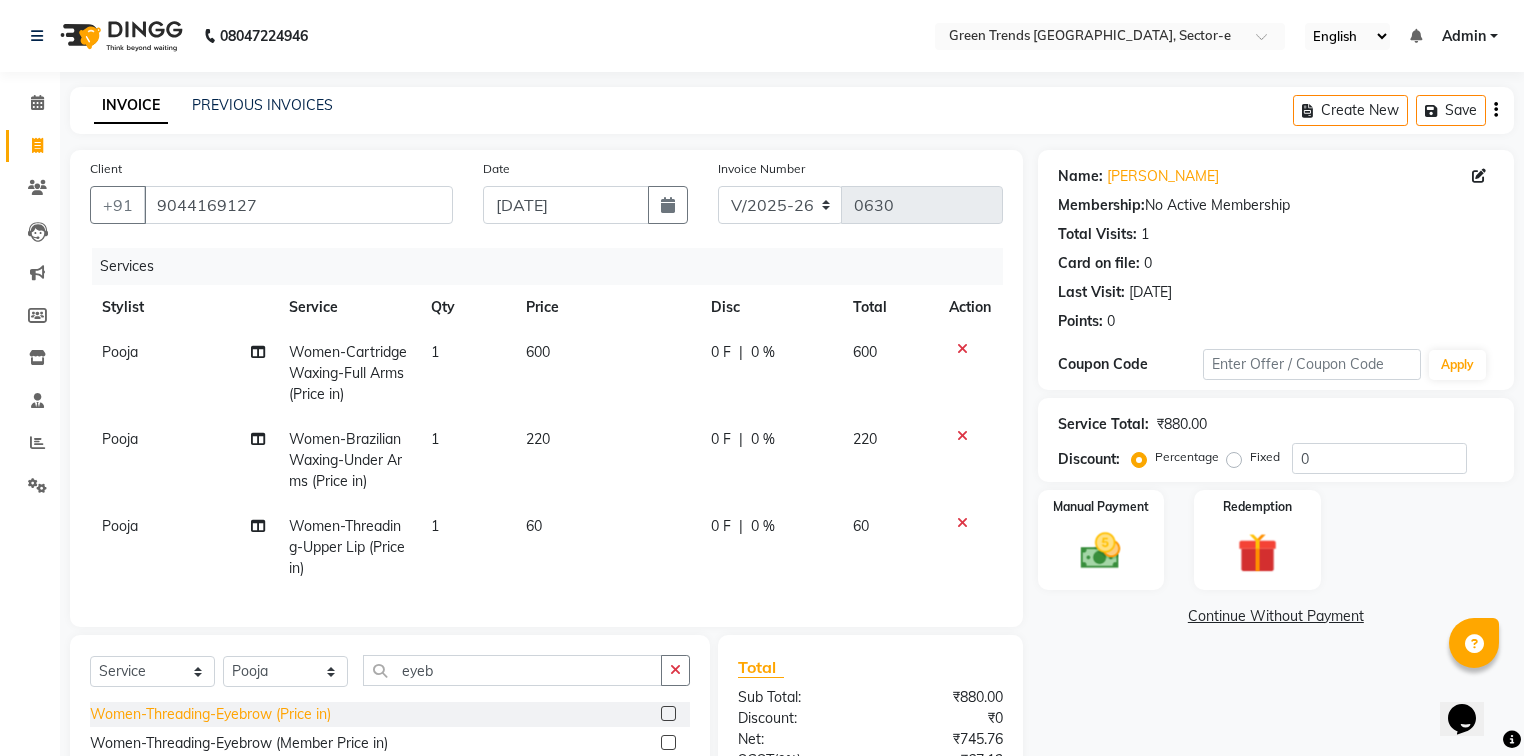 click on "Women-Threading-Eyebrow (Price in)" 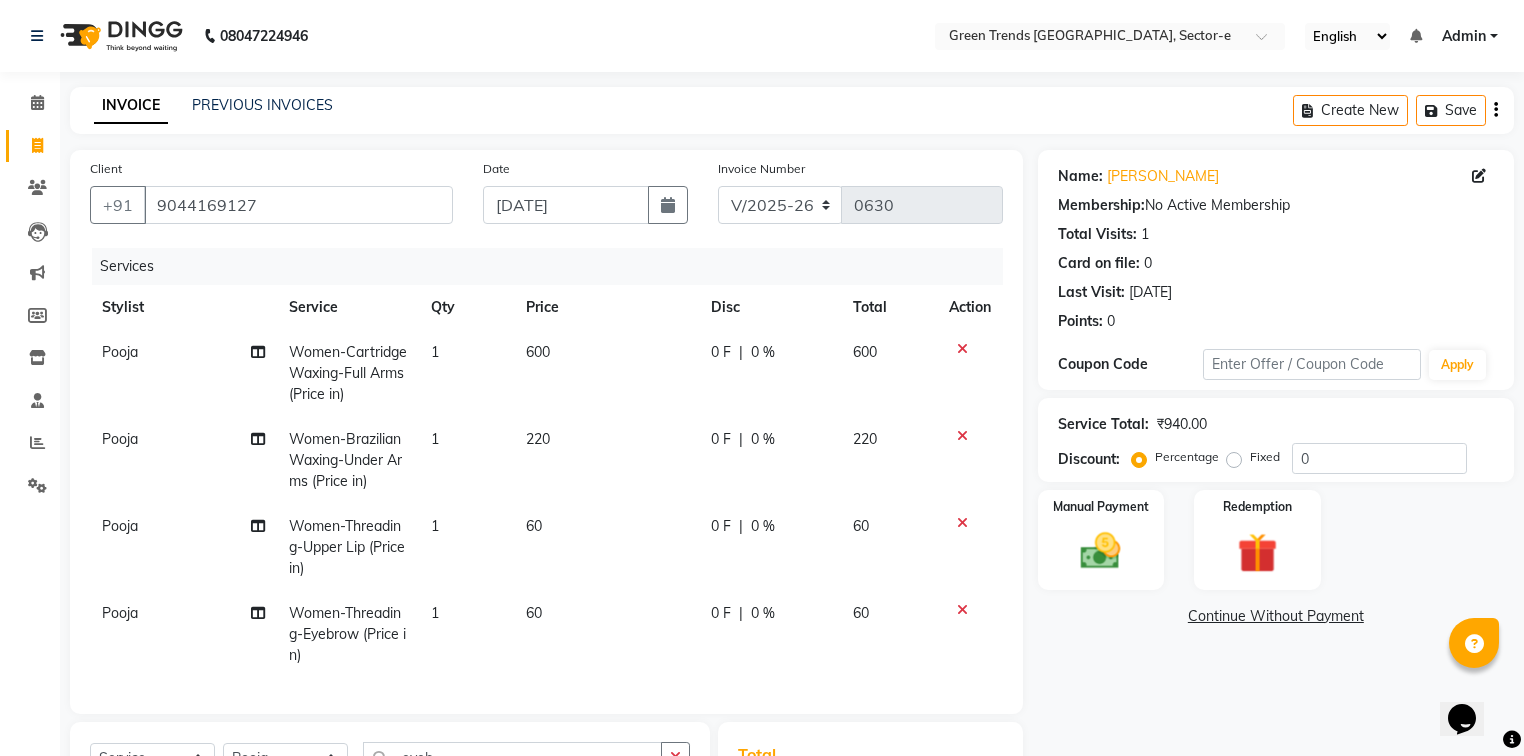click on "0 F" 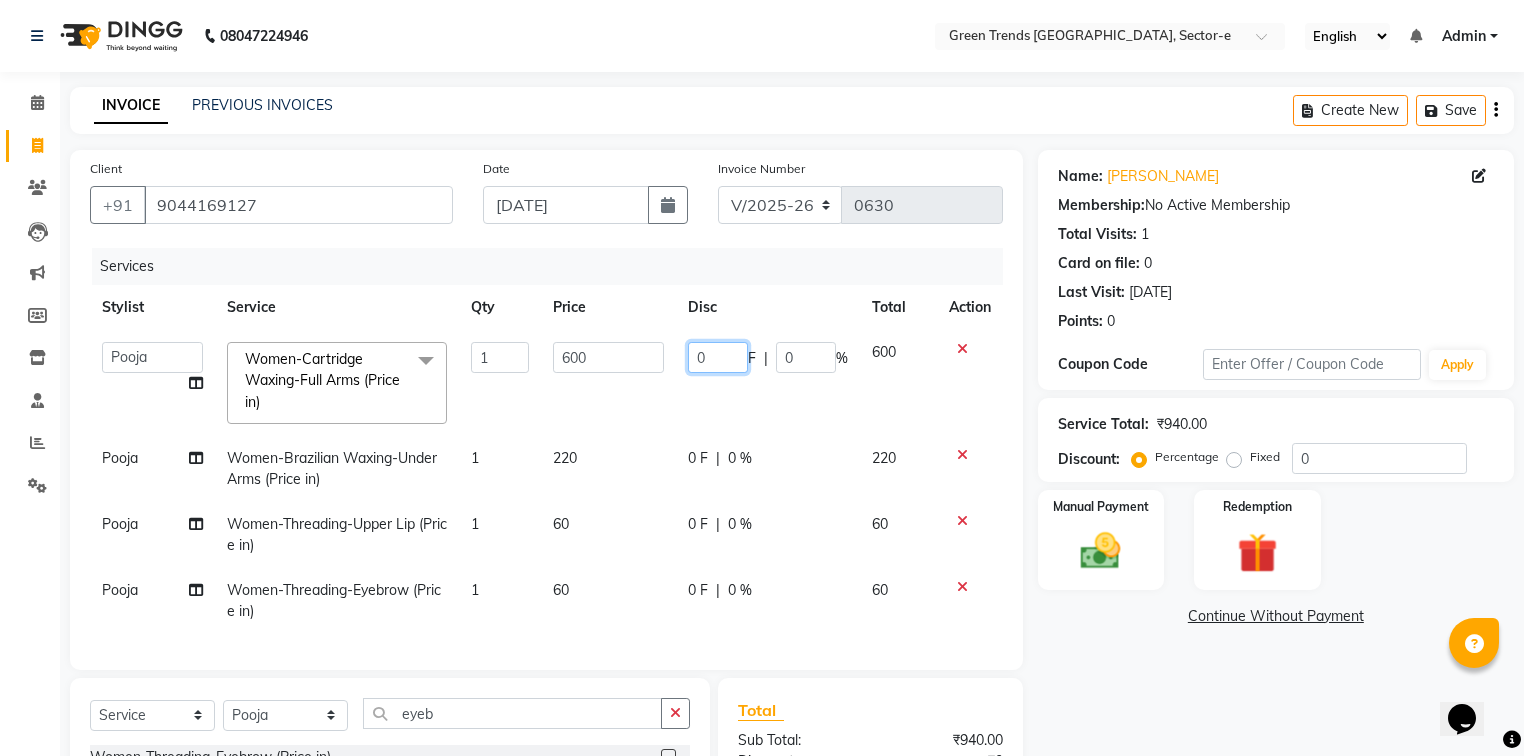 drag, startPoint x: 725, startPoint y: 353, endPoint x: 648, endPoint y: 376, distance: 80.36168 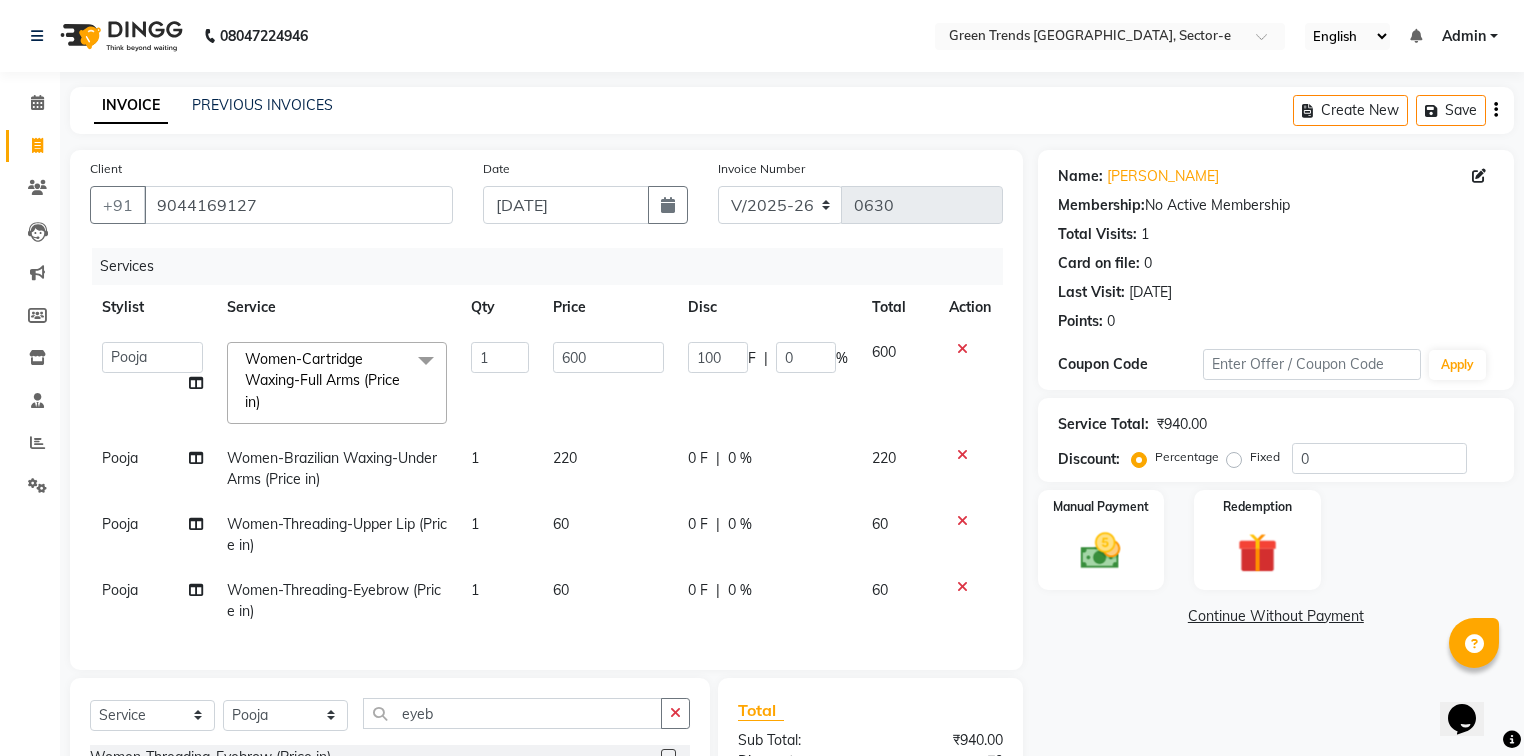 click on "0 F | 0 %" 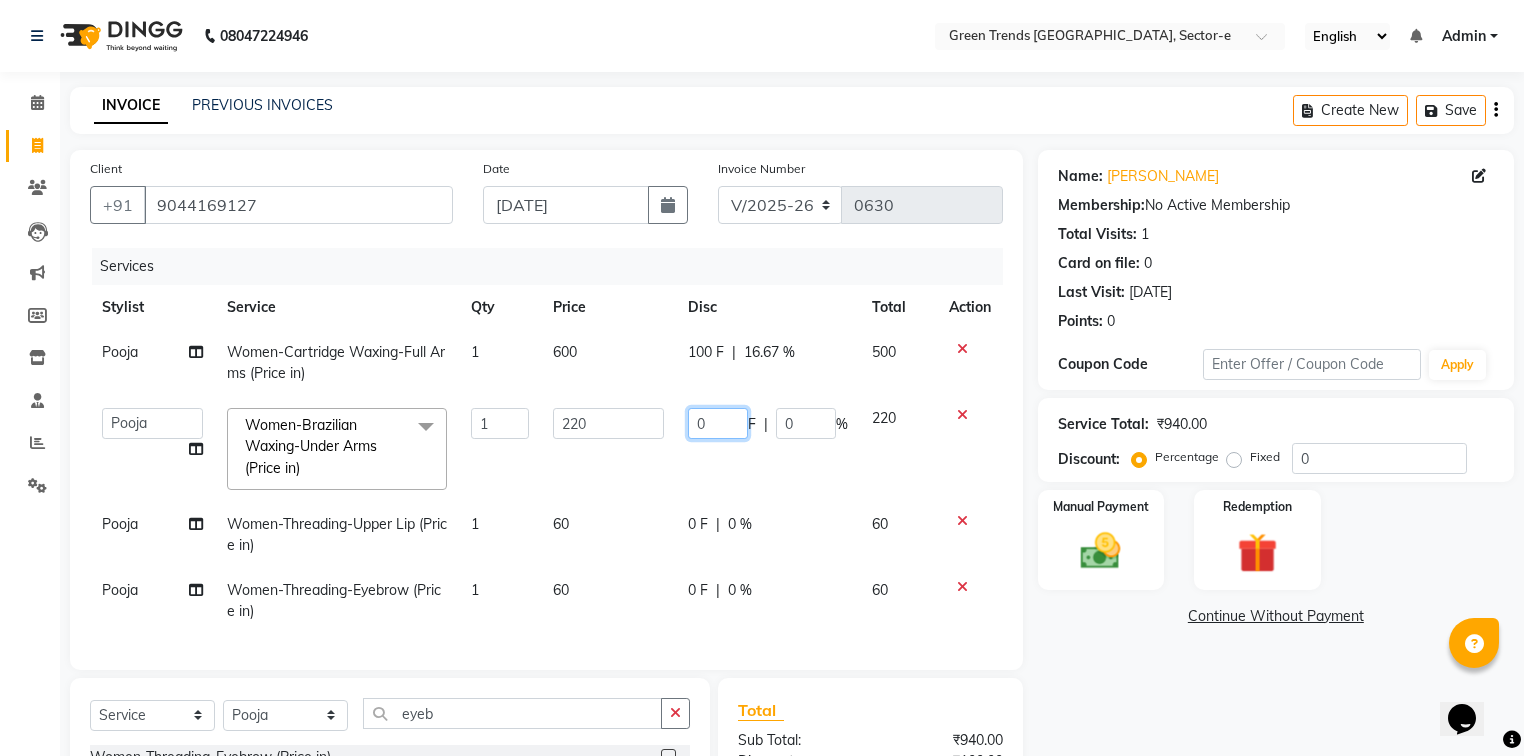 drag, startPoint x: 727, startPoint y: 423, endPoint x: 685, endPoint y: 436, distance: 43.965897 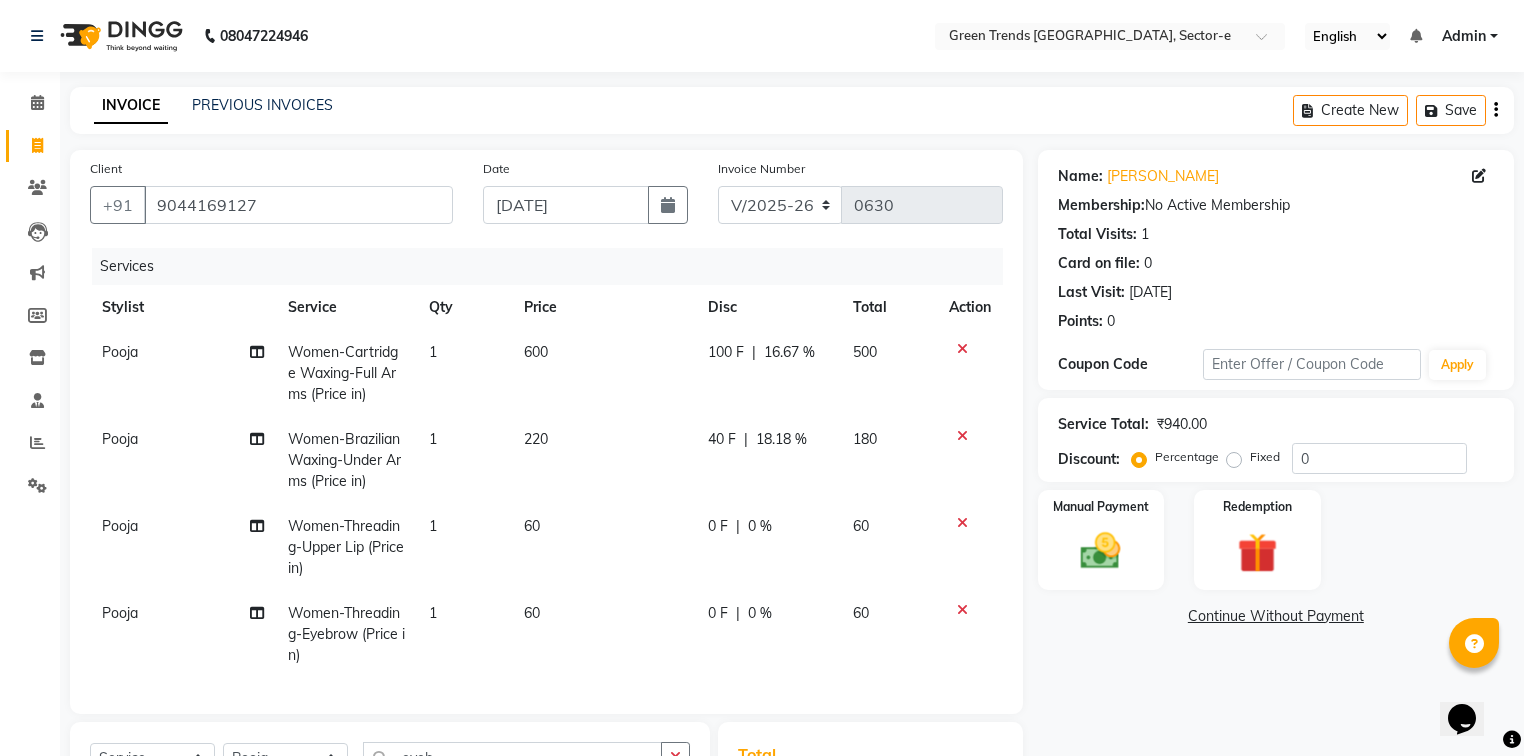 click on "40 F | 18.18 %" 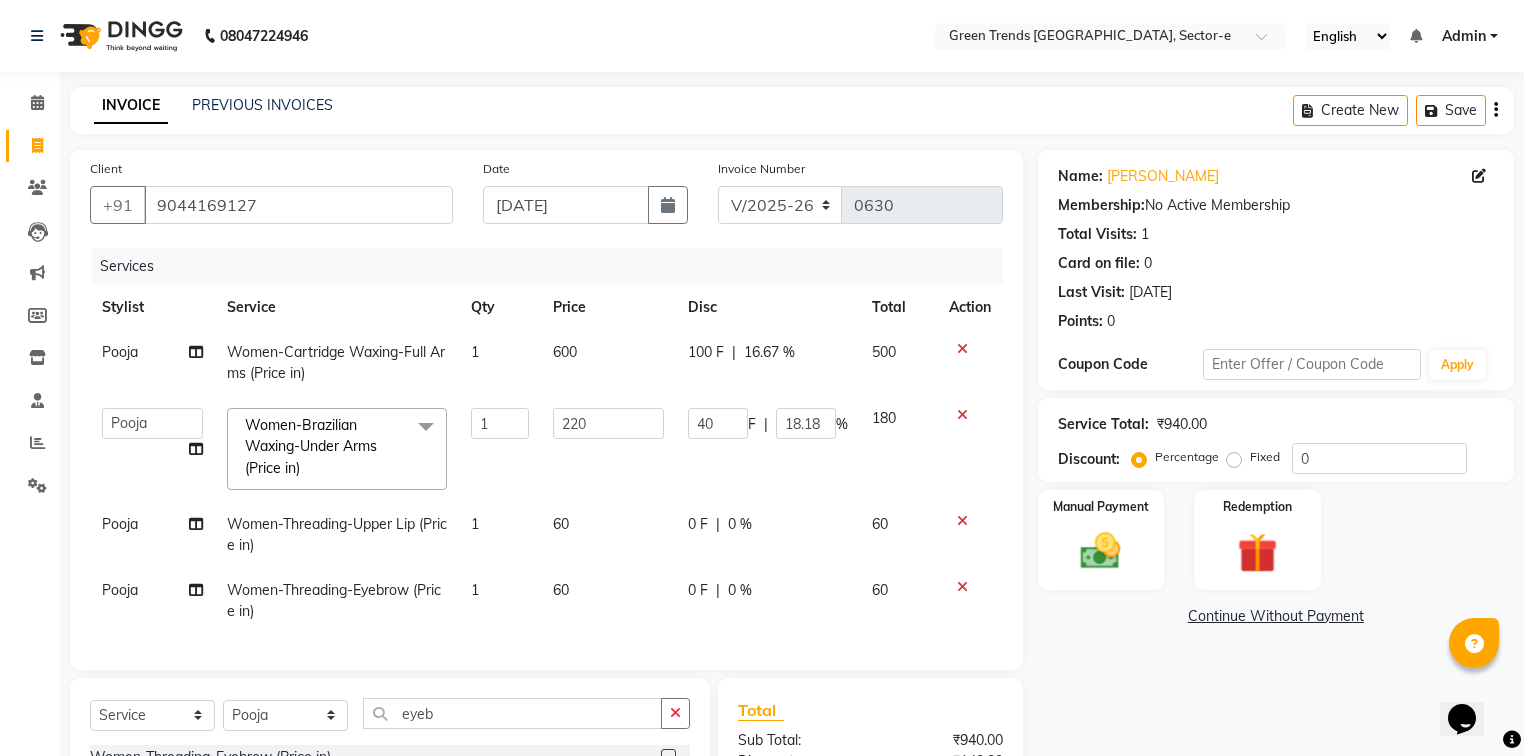 click on "0 F" 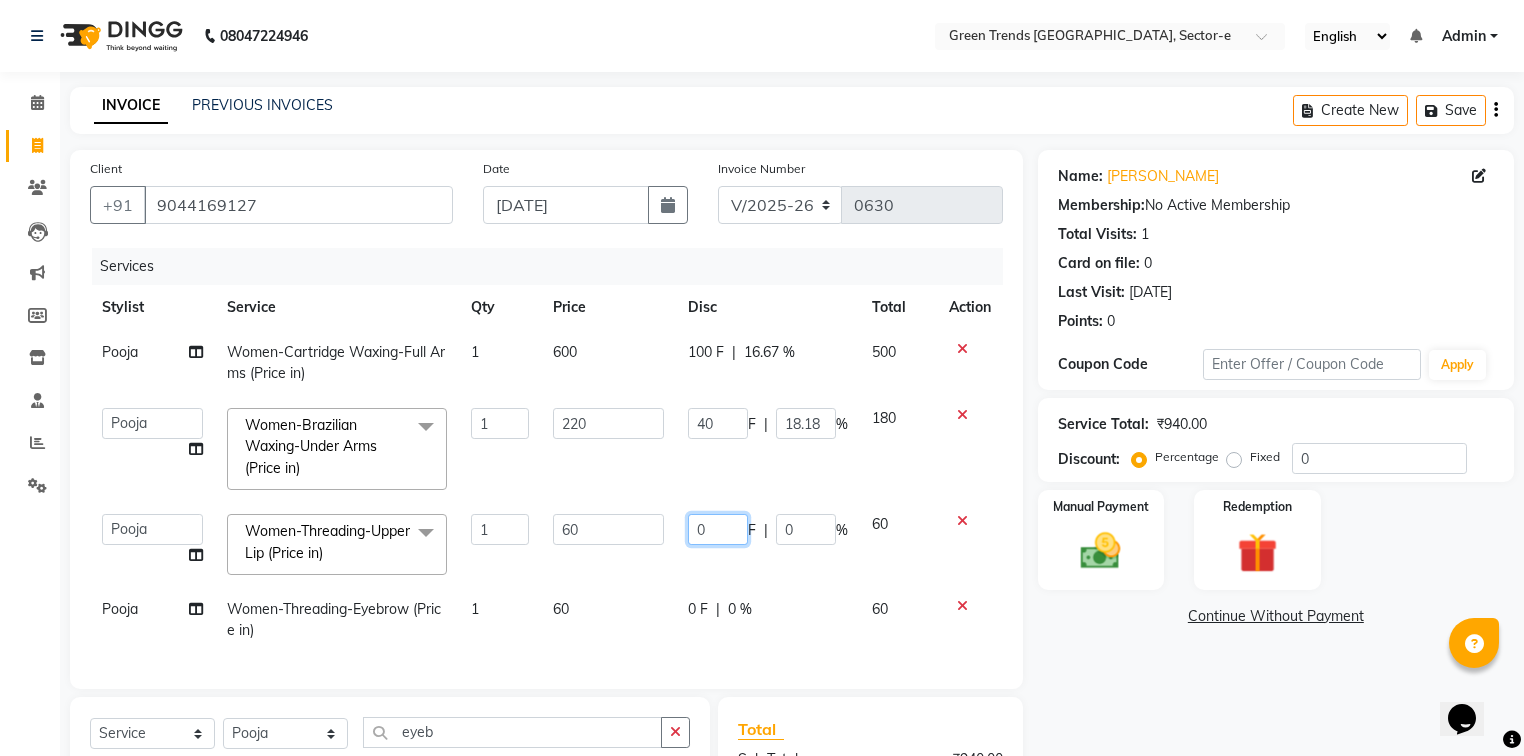 drag, startPoint x: 730, startPoint y: 529, endPoint x: 677, endPoint y: 538, distance: 53.75872 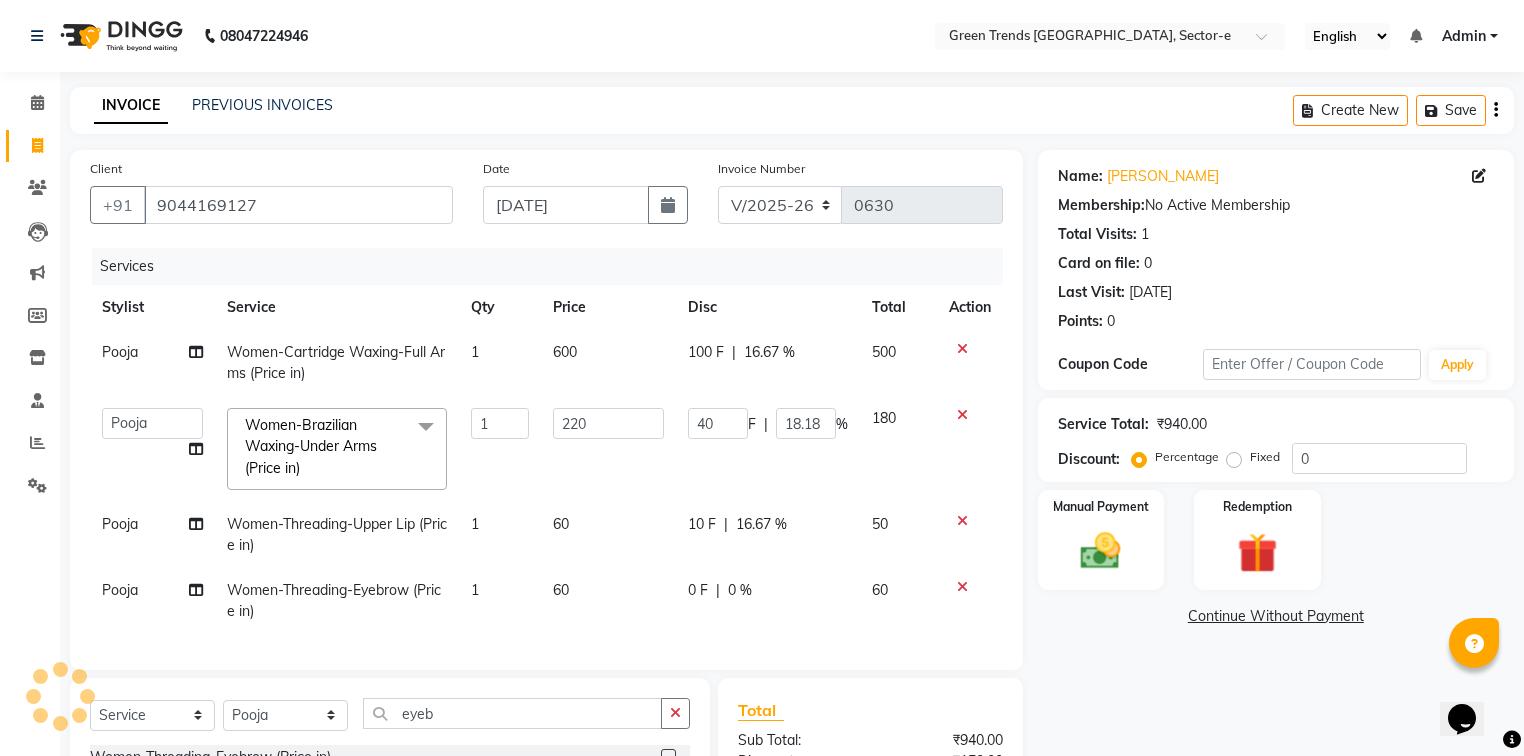 click on "0 F | 0 %" 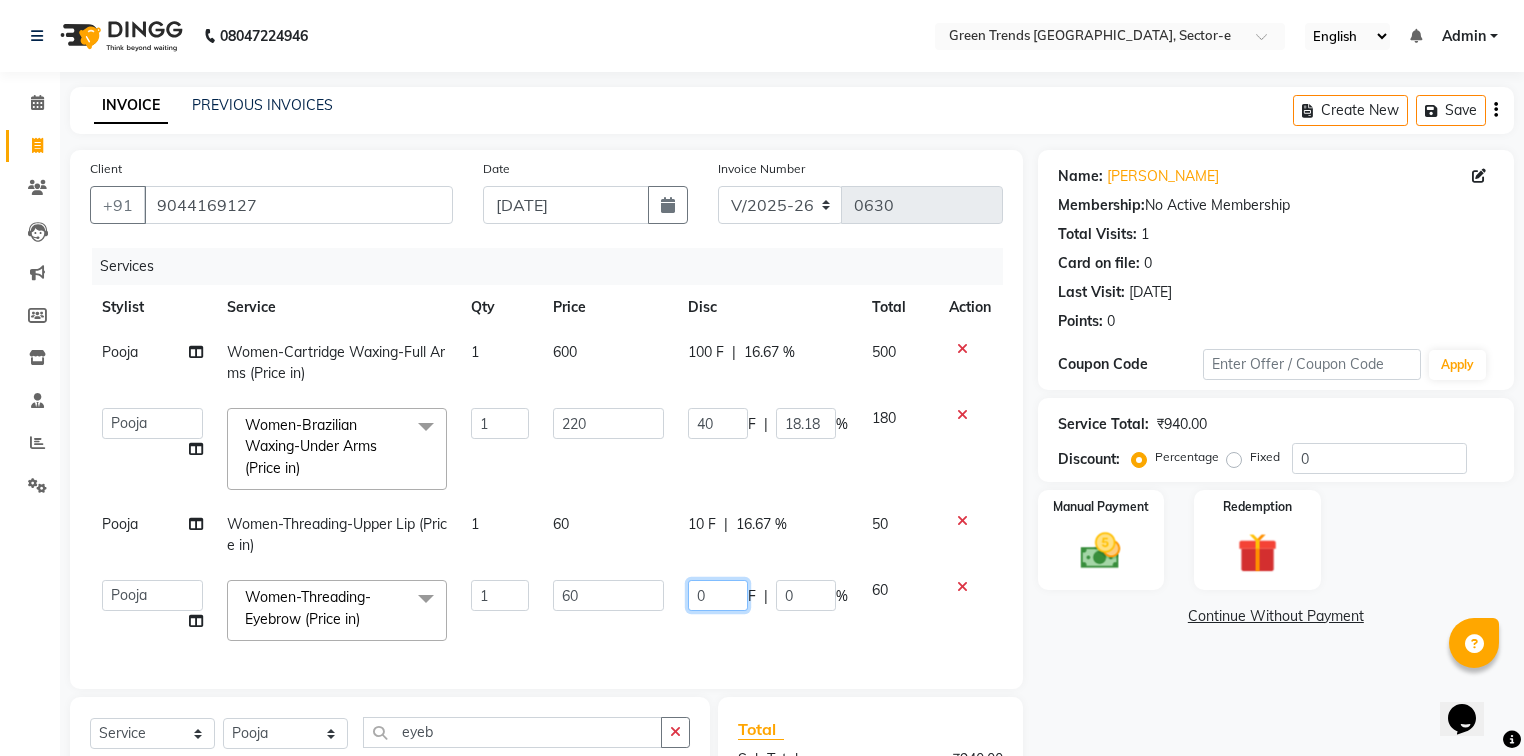 drag, startPoint x: 714, startPoint y: 591, endPoint x: 648, endPoint y: 608, distance: 68.154236 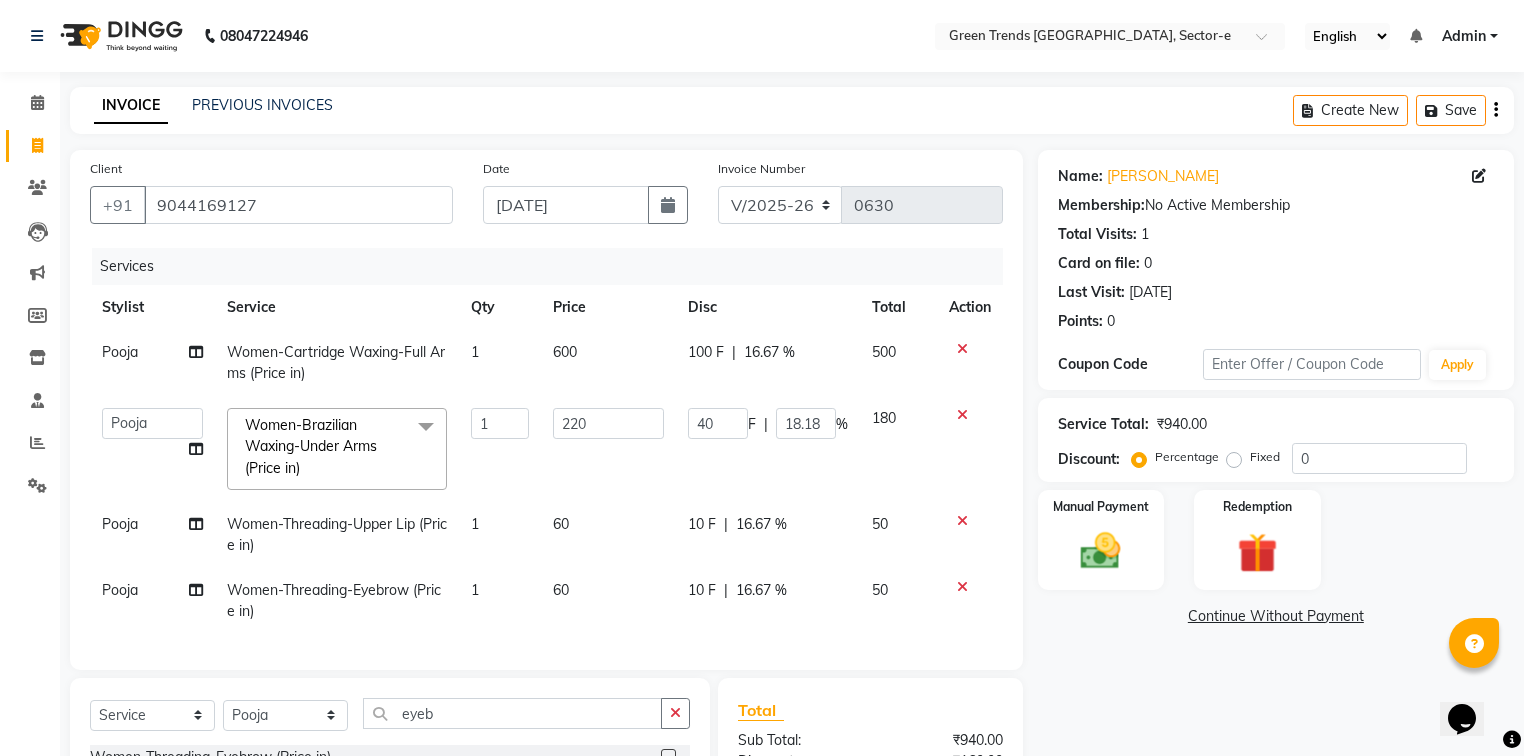 click on "Services Stylist Service Qty Price Disc Total Action Pooja Women-Cartridge Waxing-Full Arms (Price in) 1 600 100 F | 16.67 % 500  [PERSON_NAME]   [PERSON_NAME]   Mo. [PERSON_NAME].[PERSON_NAME]   [PERSON_NAME]   [PERSON_NAME]   [PERSON_NAME]   [PERSON_NAME]   Vishal  Women-Brazilian Waxing-Under Arms (Price in)  x Women- Hair Cut Kids Haircuts-Girls cut - Regular (Below 10 years) (Price in) Women- Hair Cut Kids Haircuts-Girls cut - Makeover  (Price in) Women- Hair Cut Kids Haircuts-Girls cut - Regular (Below 10 years) (member price in) Women- Hair Cut Kids Haircuts-Girls cut - Makeover (member price in) Women-Haircuts-Basic Cut with blast dry (Price in) Women-Haircuts-Basic Cut - Senior with blast dry (Price in) Women-Haircuts-Advanced Cut with in-curls / Out-Curls Blow dry (Price in) Women-Haircuts-Advanced Cut - Senior with in-curls / Out-Curls Blow dry (Price in) Women-Haircuts-Change of Style with in-curls / Out-Curls Blow dry (Price in) Women-Haircuts-Basic Cut with blast dry (member price in) 1 F" 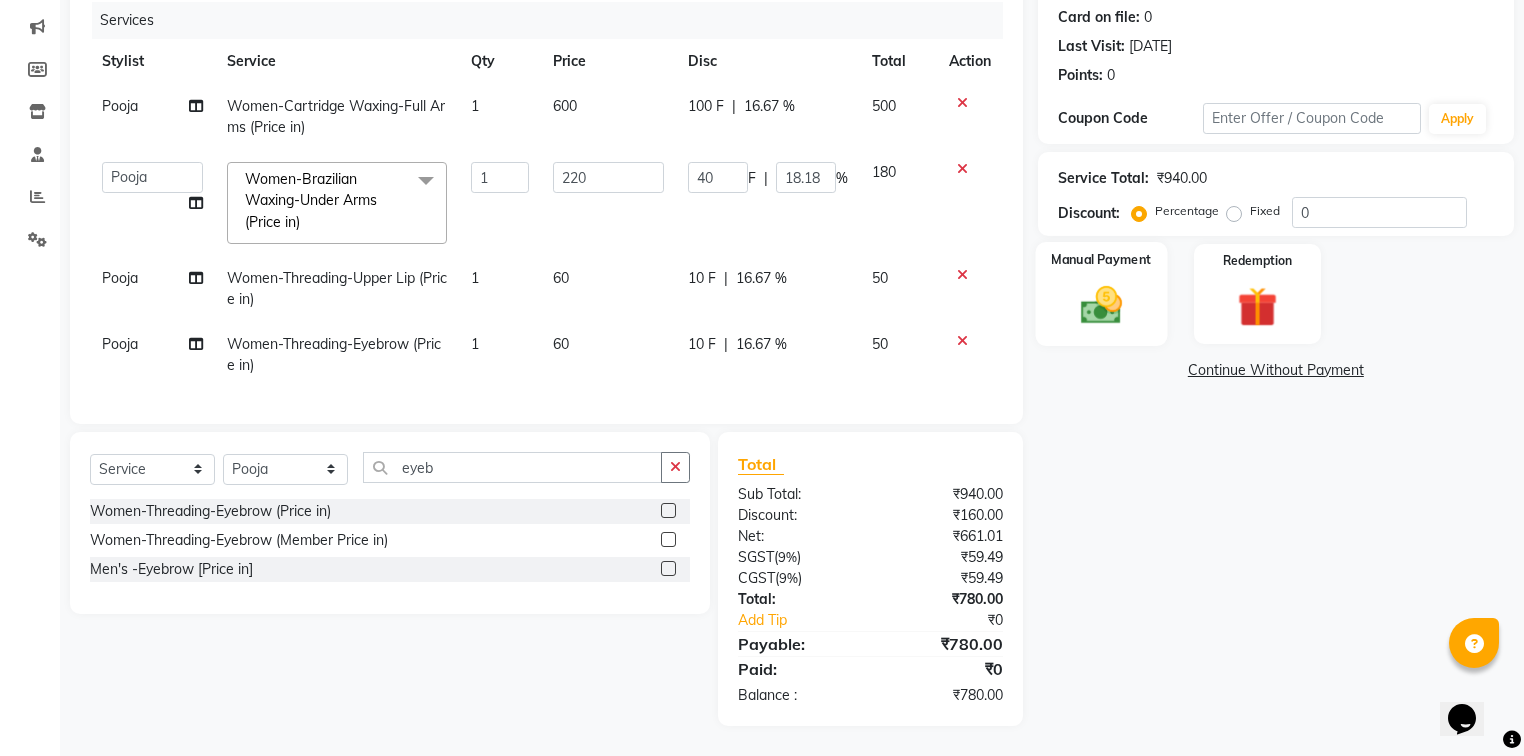 click 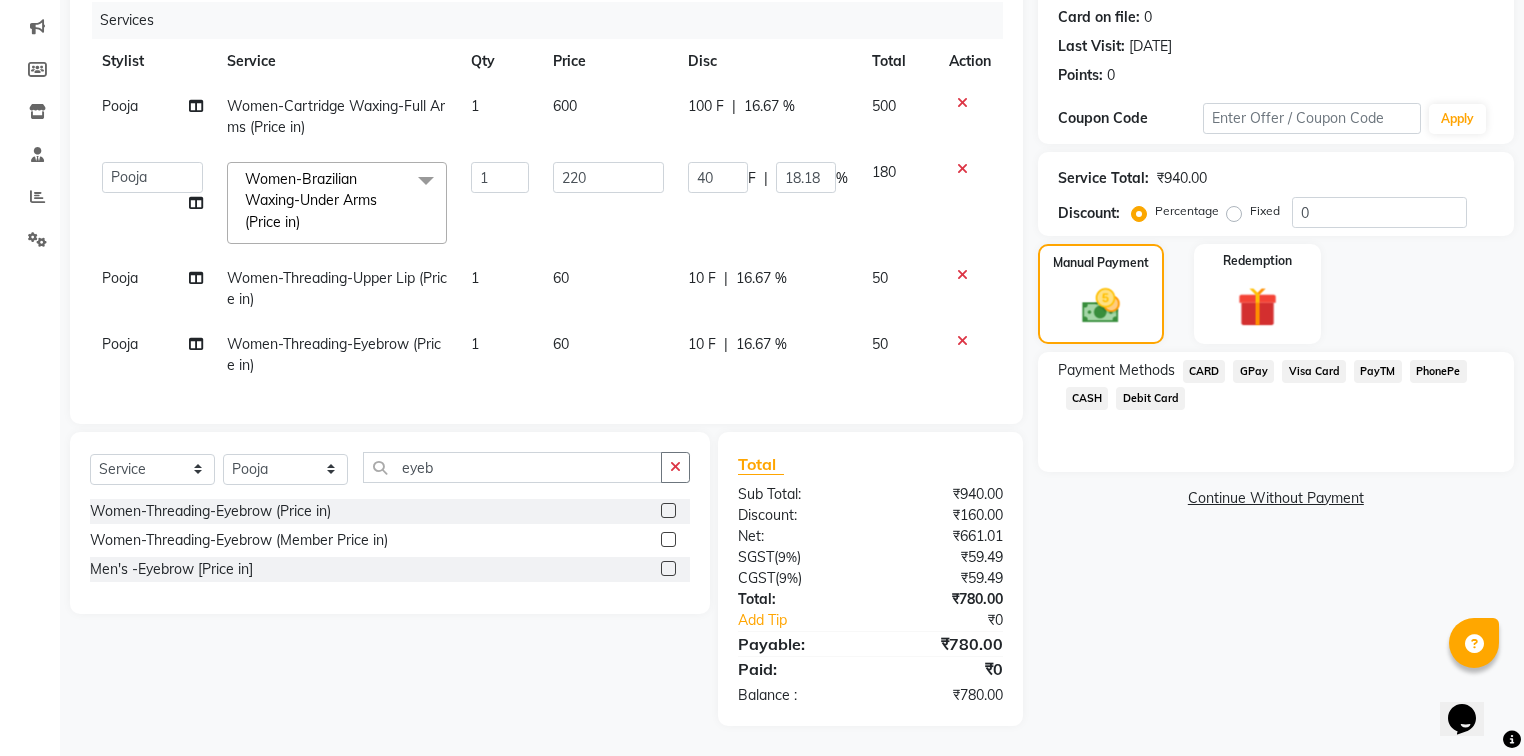 click on "CASH" 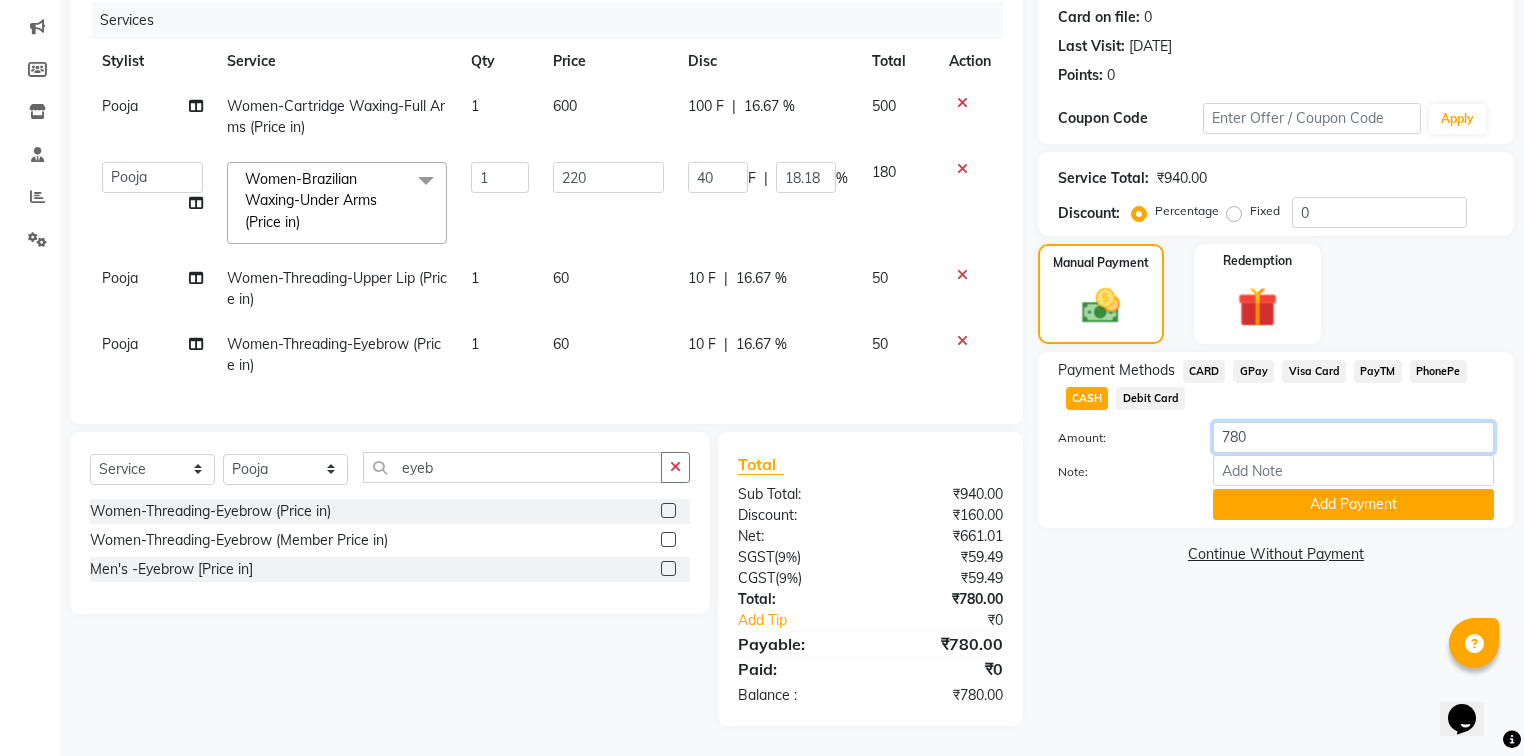 drag, startPoint x: 1257, startPoint y: 423, endPoint x: 1131, endPoint y: 442, distance: 127.424484 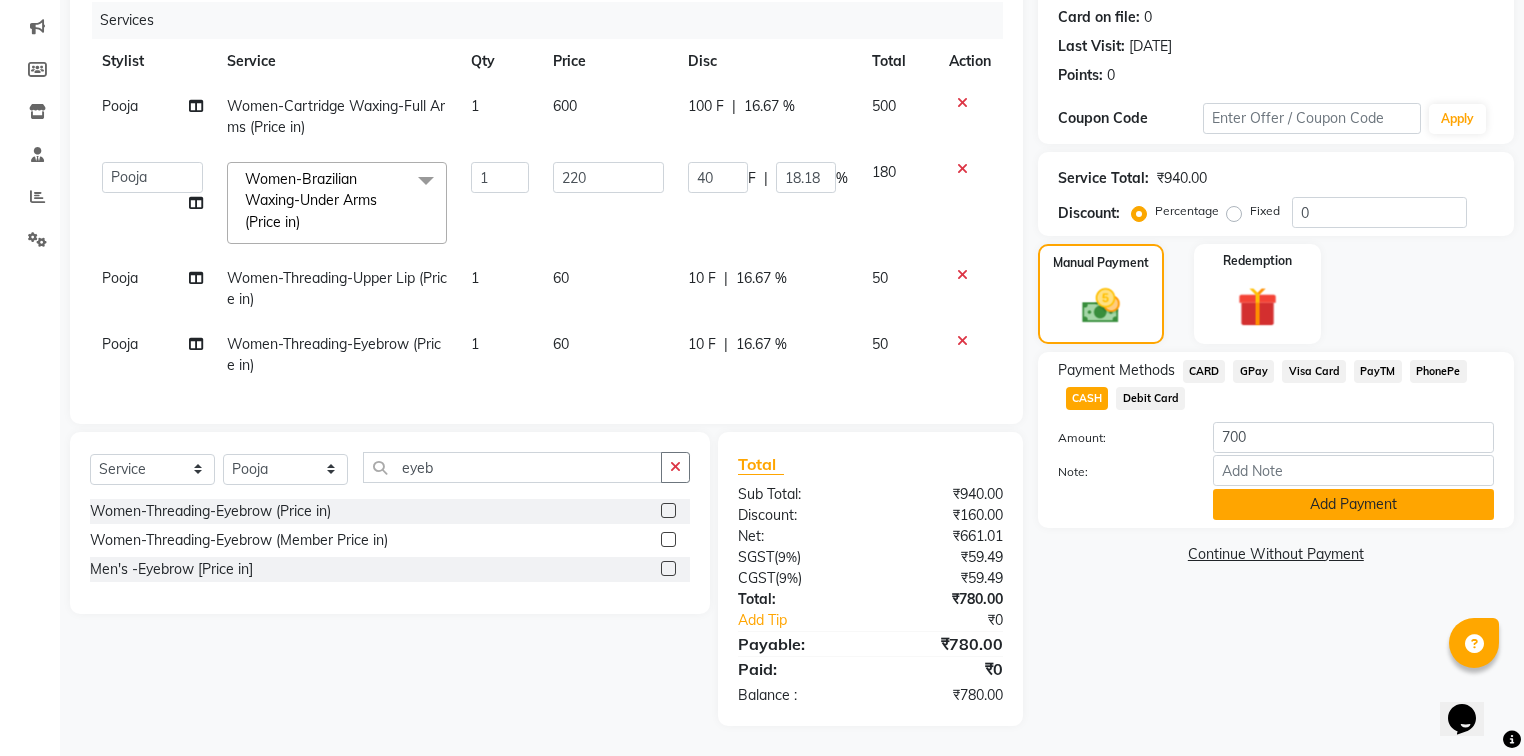 click on "Add Payment" 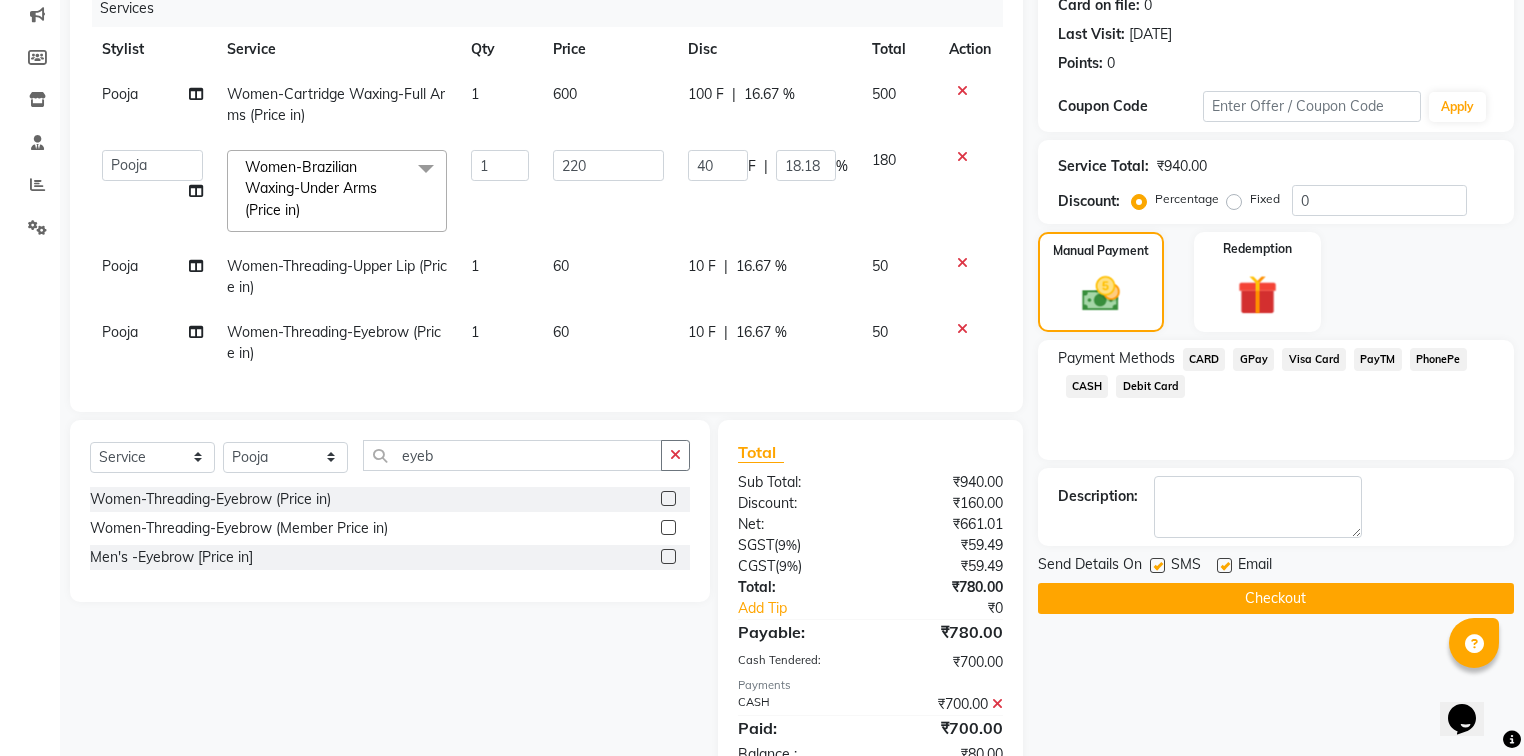 click on "GPay" 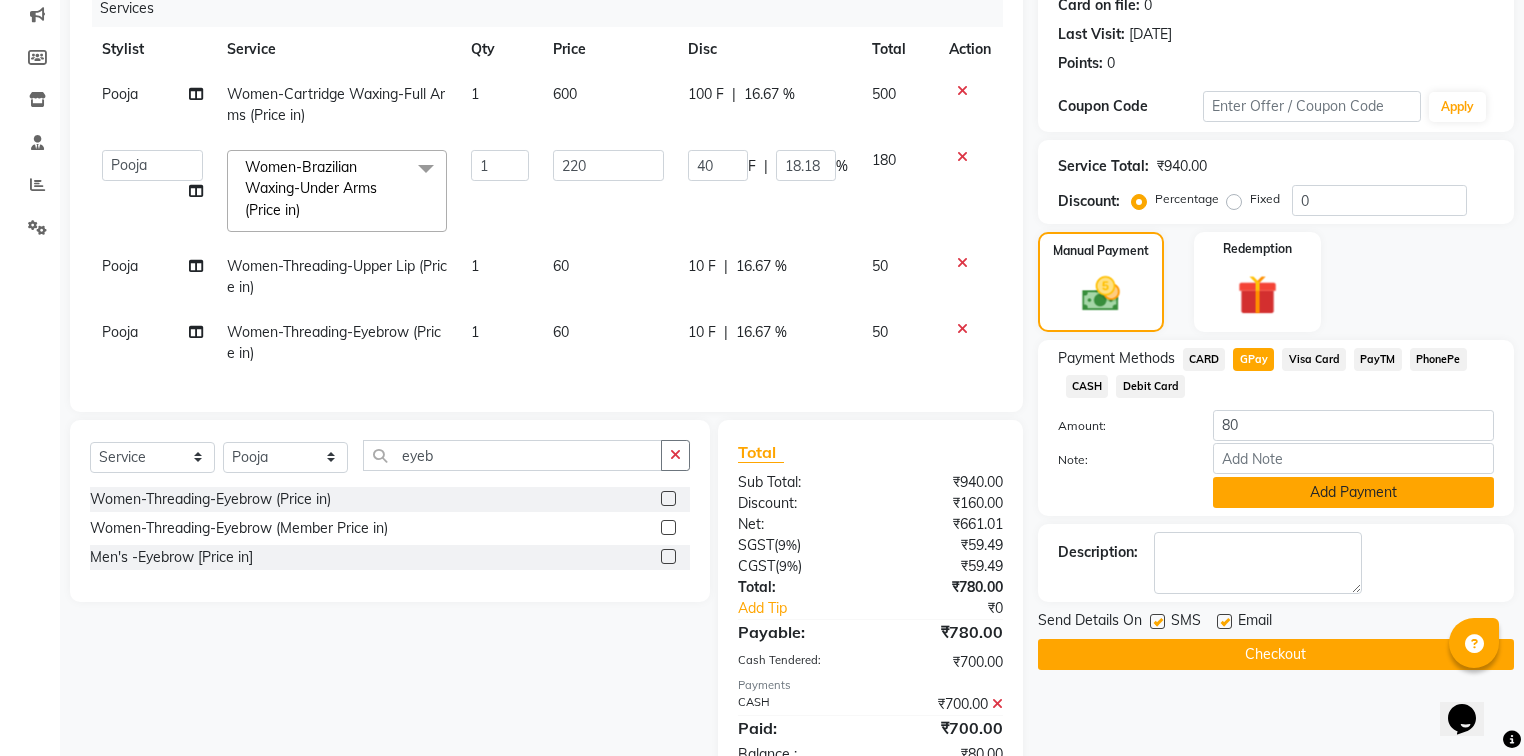 click on "Add Payment" 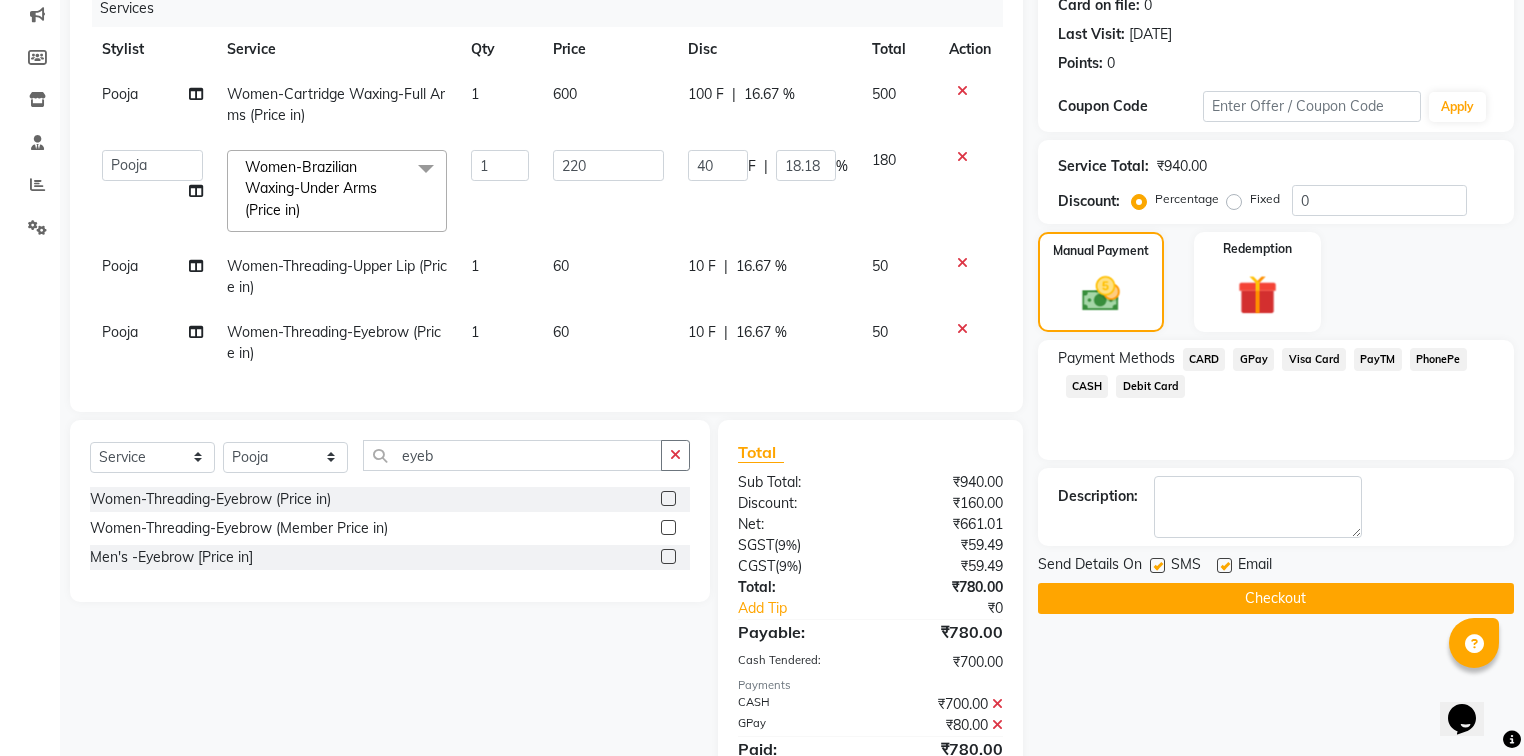 click 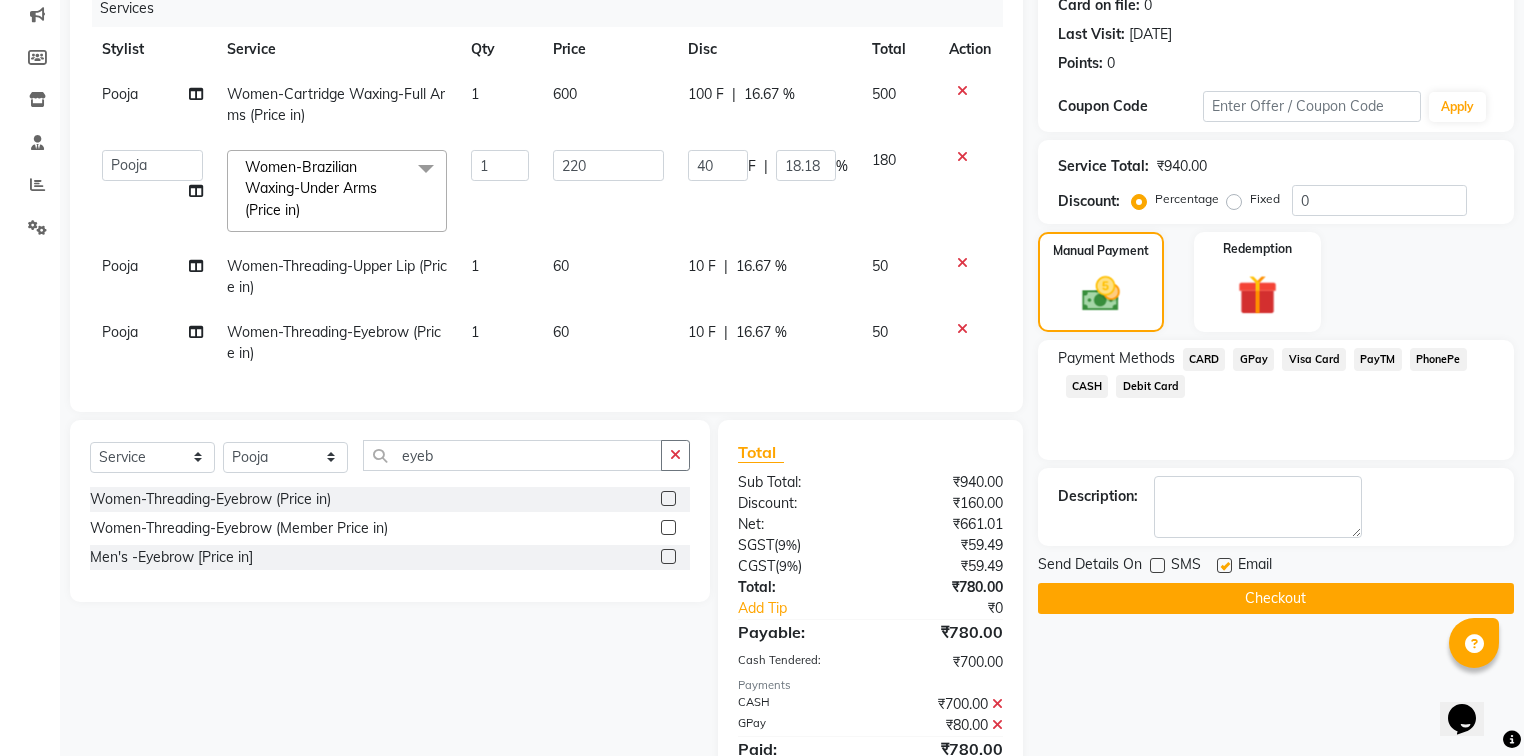 click 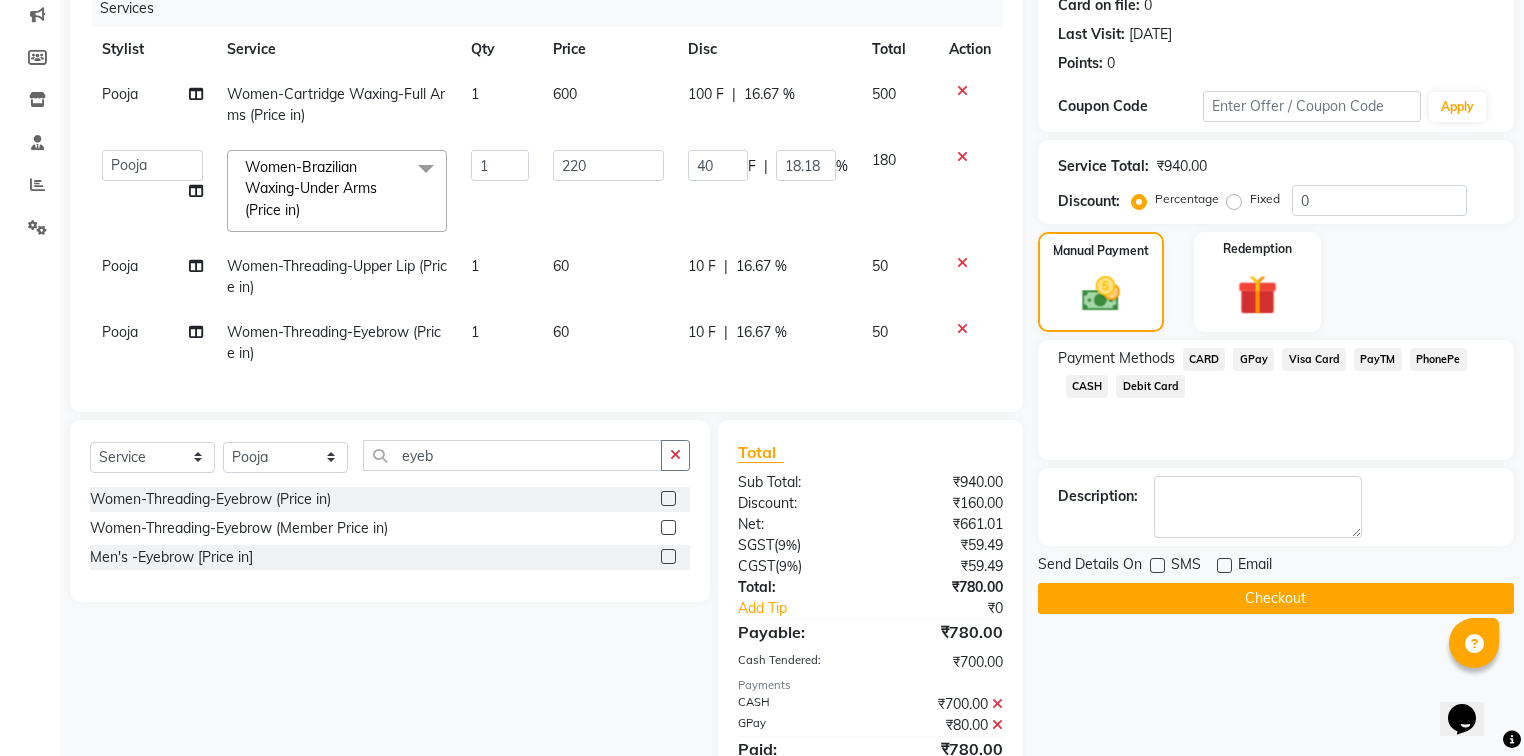 click on "Checkout" 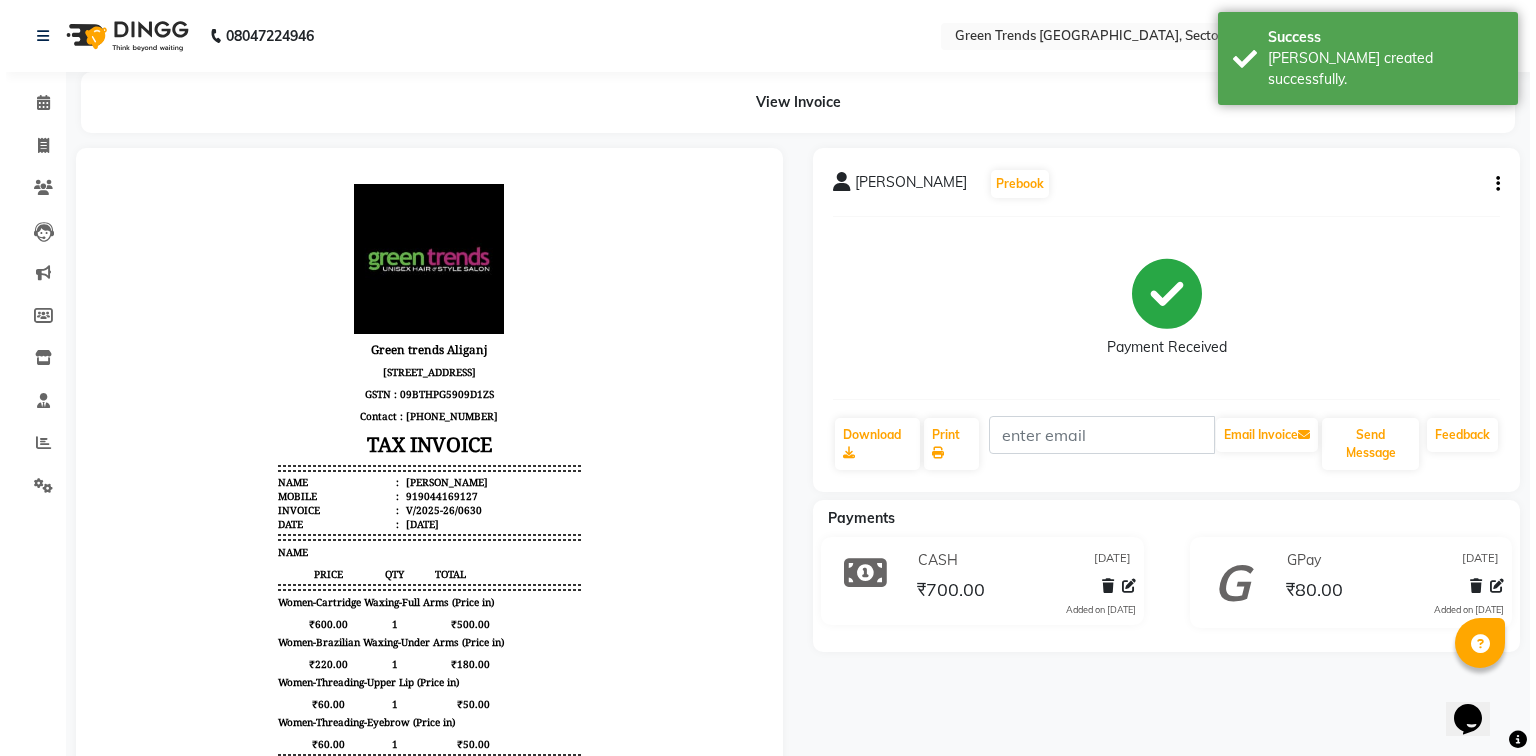 scroll, scrollTop: 0, scrollLeft: 0, axis: both 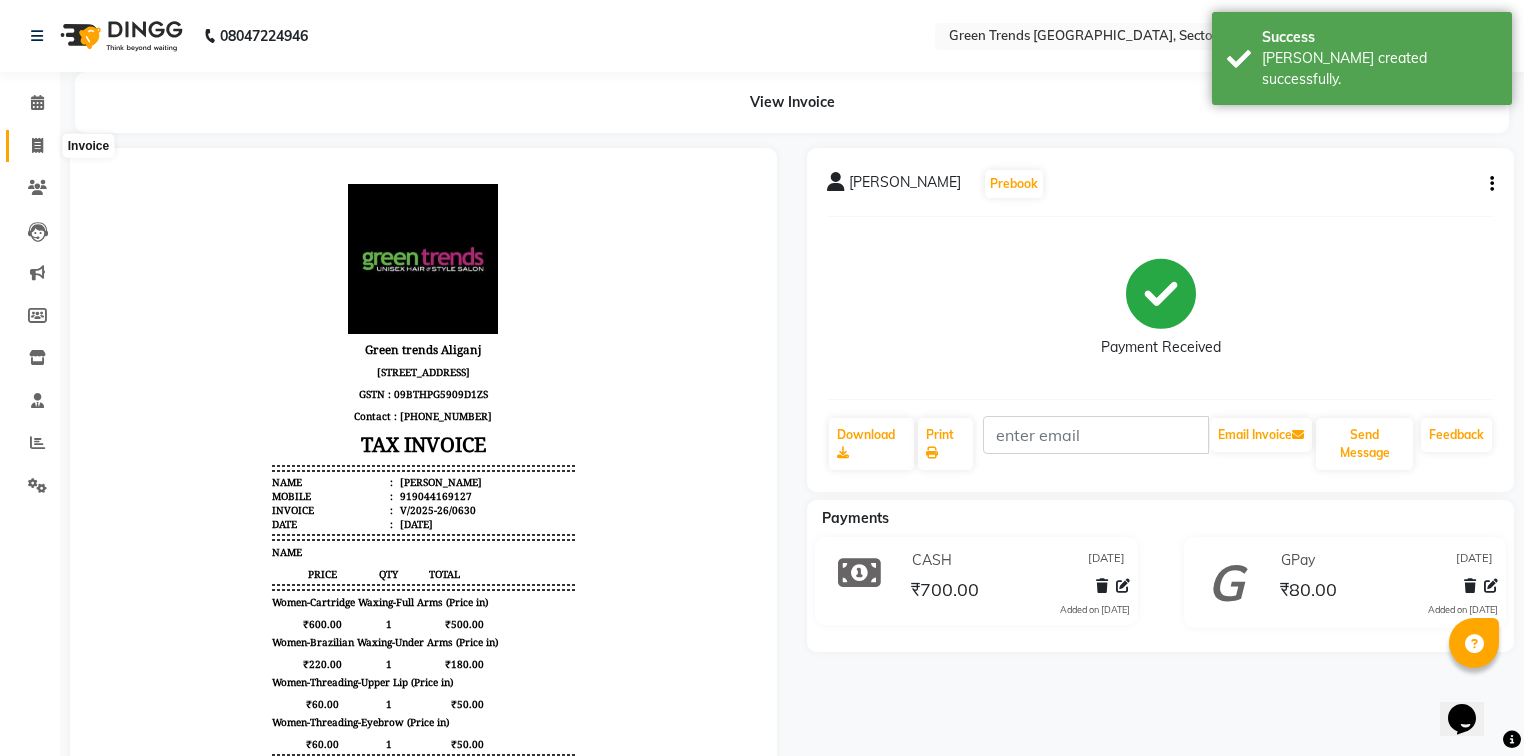 click 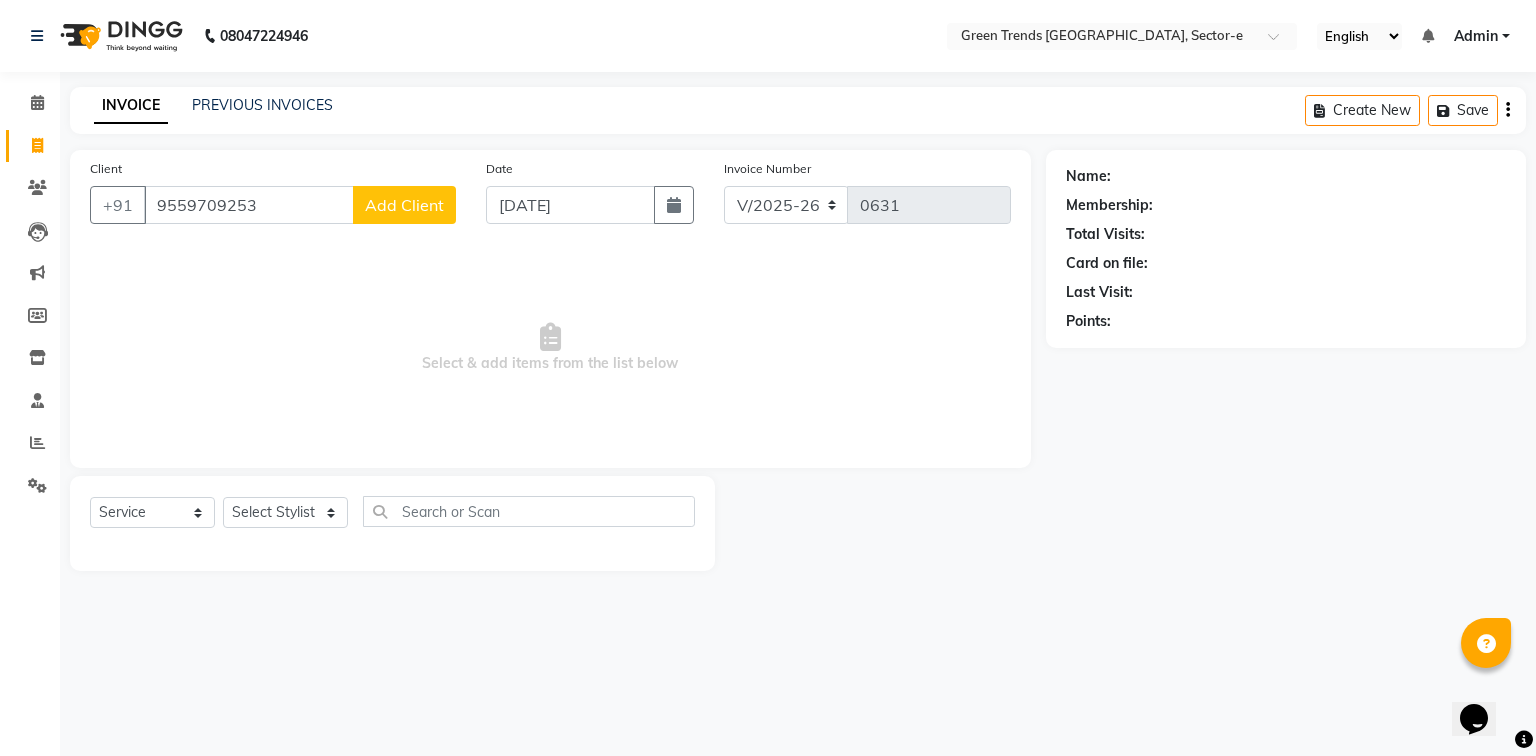 click on "Add Client" 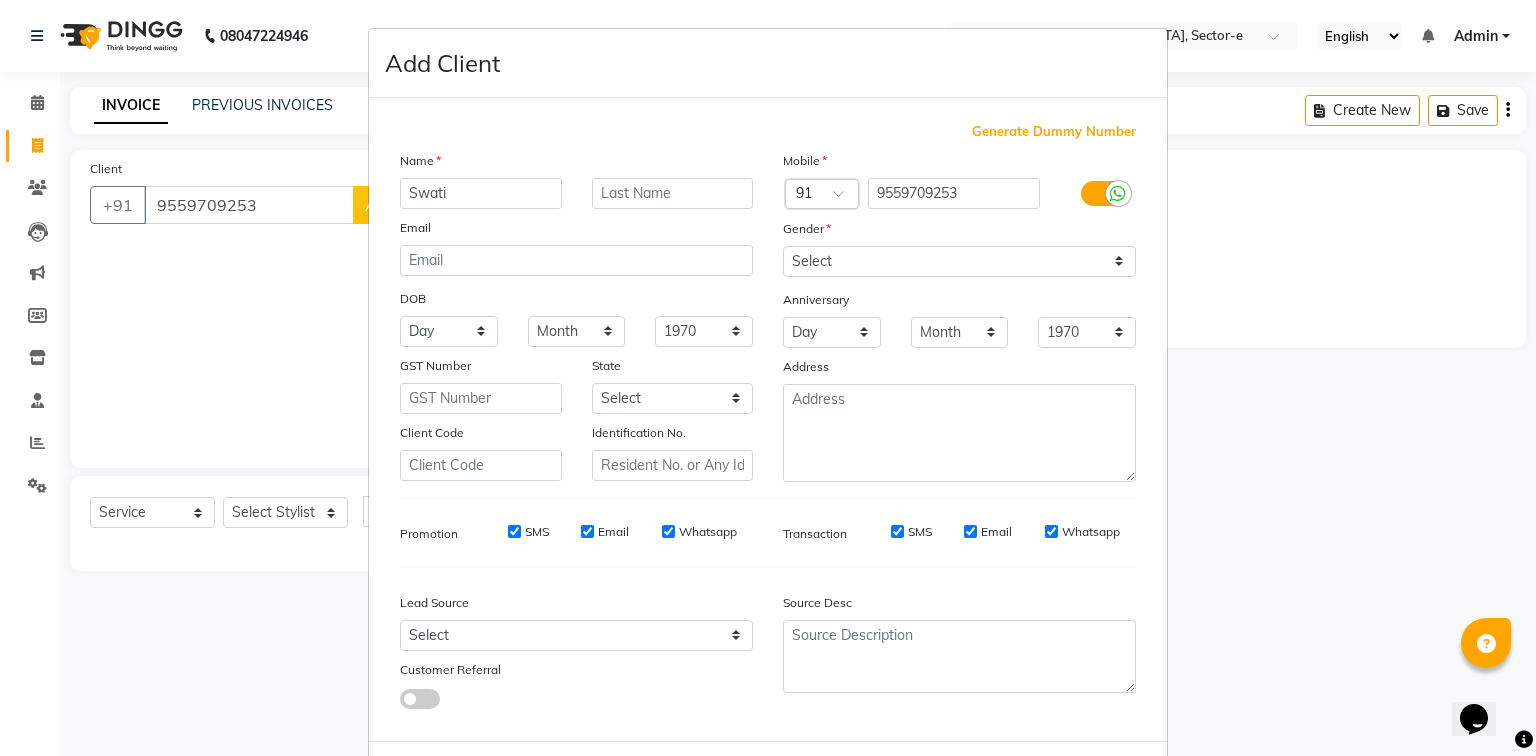 click at bounding box center [1103, 193] 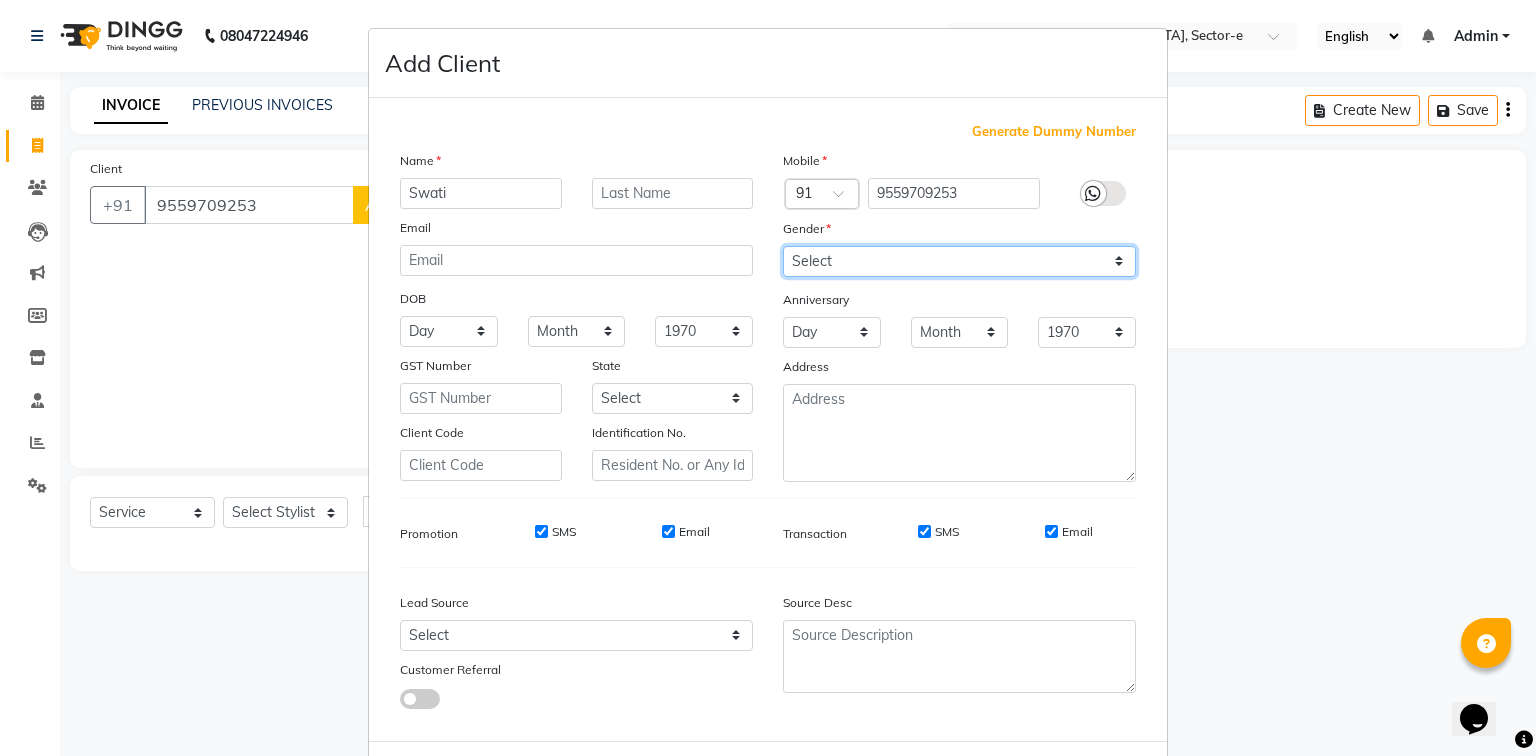 click on "Select [DEMOGRAPHIC_DATA] [DEMOGRAPHIC_DATA] Other Prefer Not To Say" at bounding box center [959, 261] 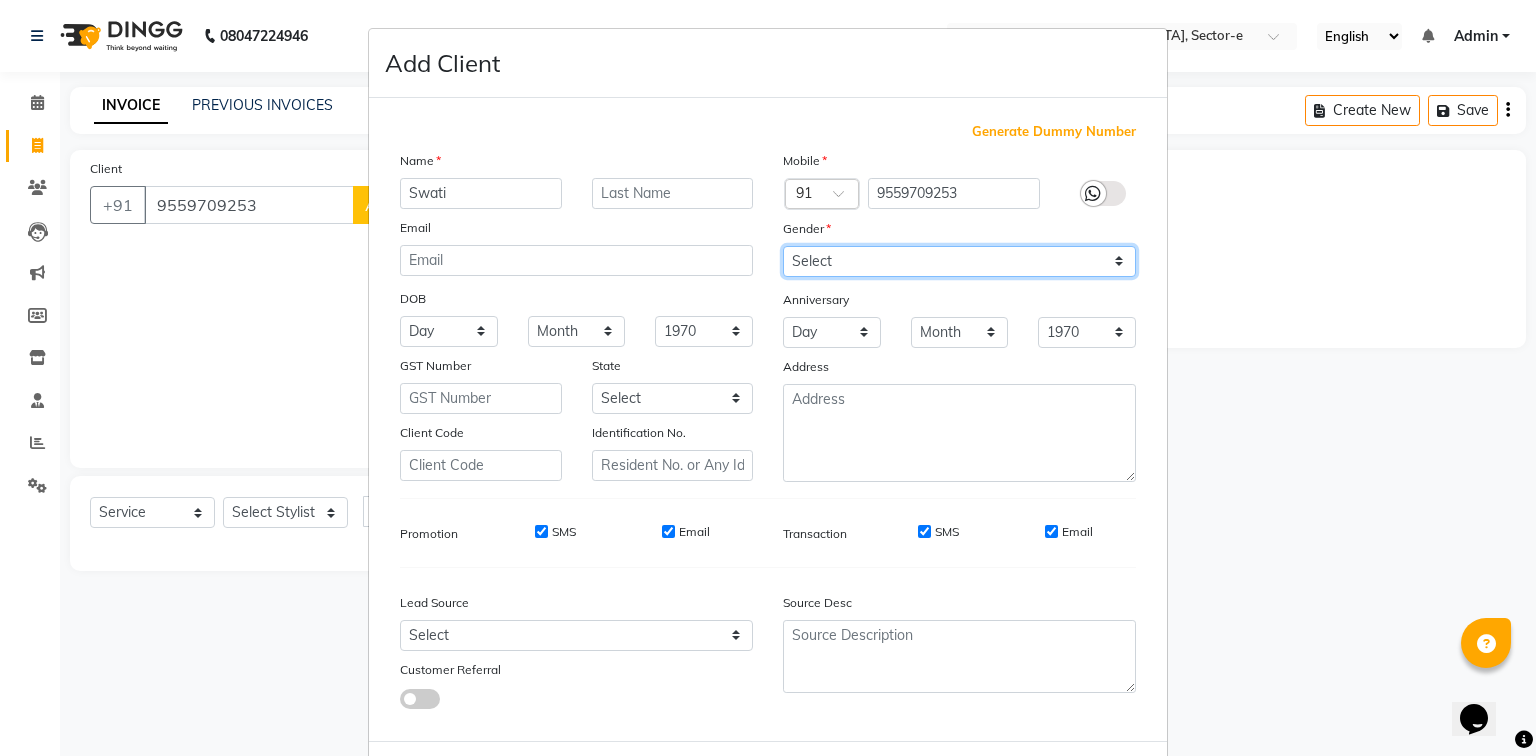 click on "Select [DEMOGRAPHIC_DATA] [DEMOGRAPHIC_DATA] Other Prefer Not To Say" at bounding box center [959, 261] 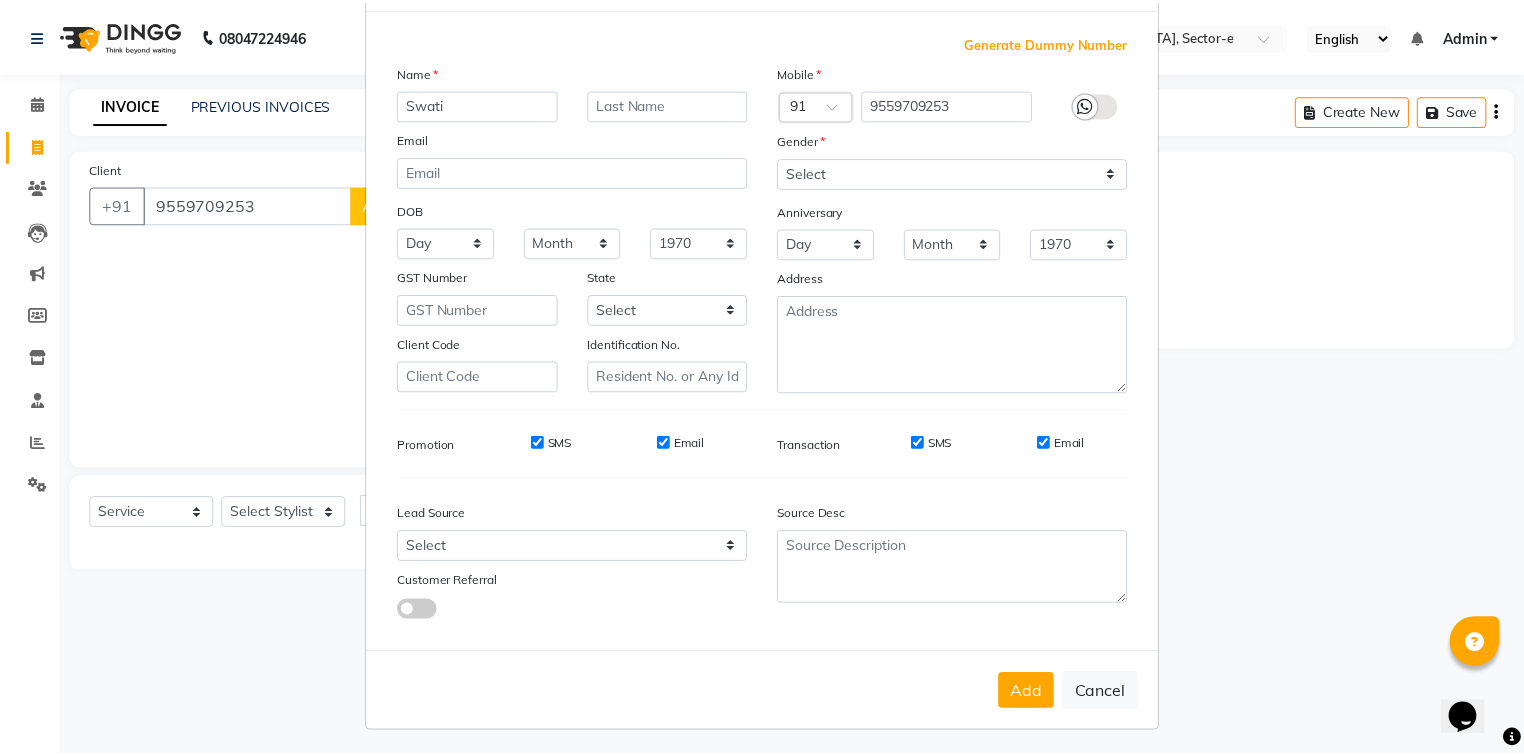 scroll, scrollTop: 100, scrollLeft: 0, axis: vertical 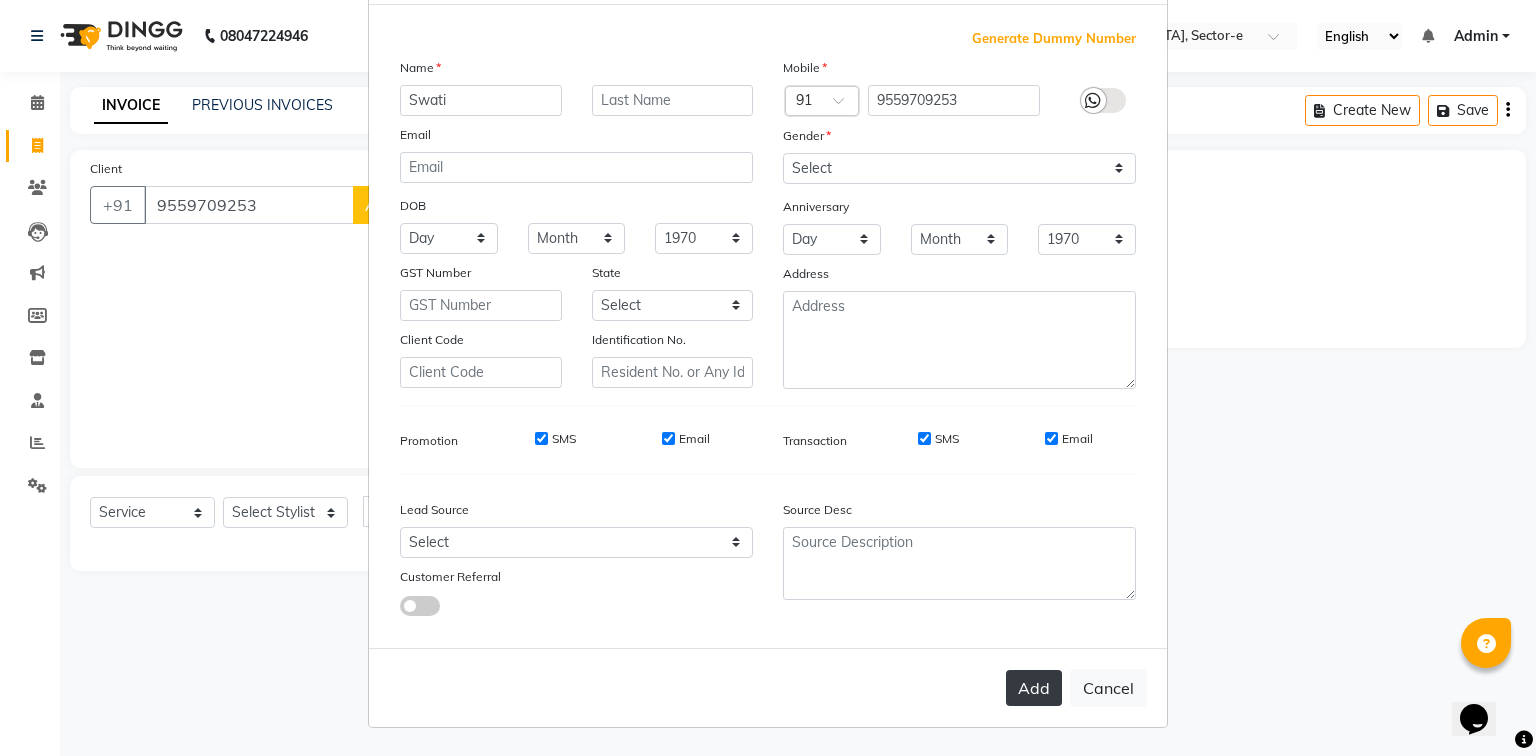 click on "Add" at bounding box center [1034, 688] 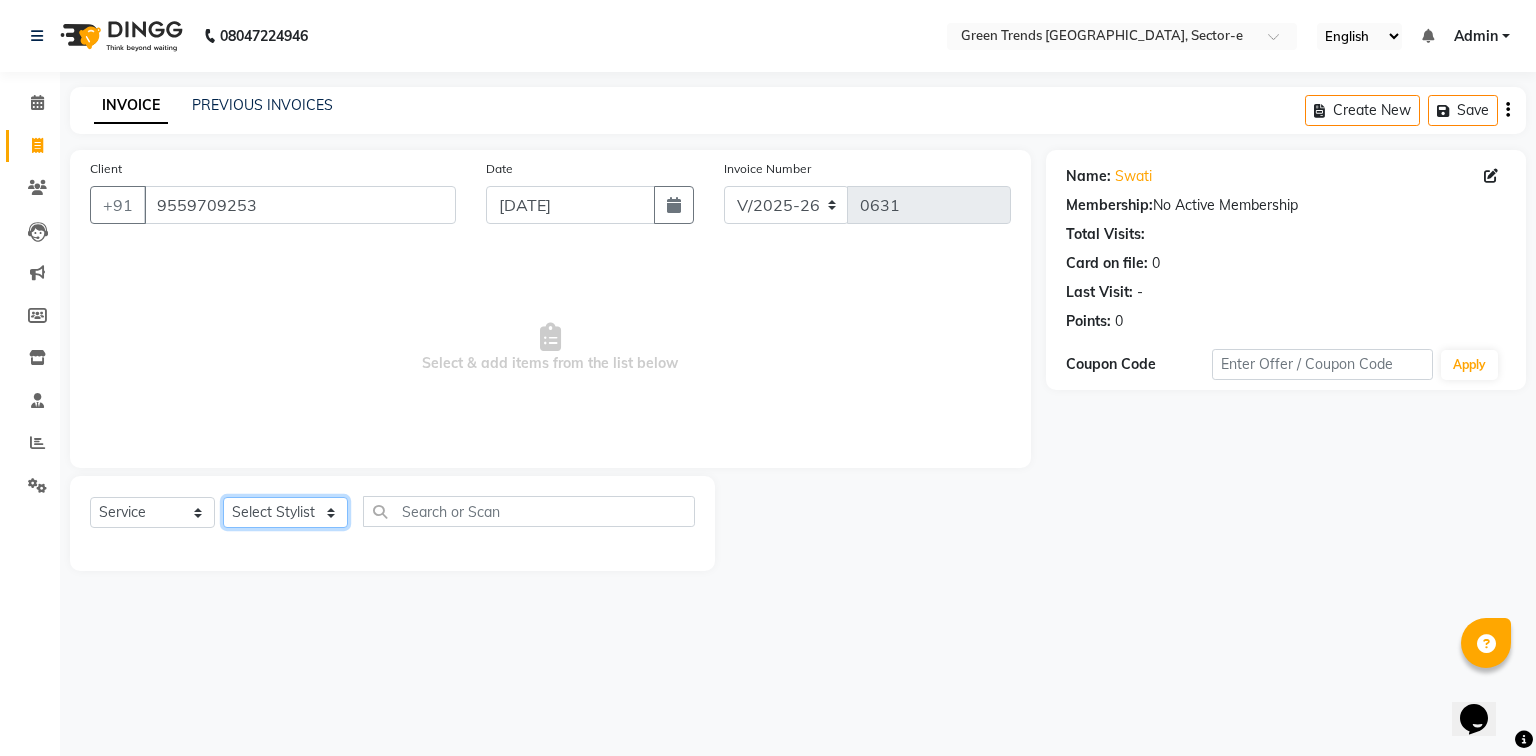 click on "Select Stylist [PERSON_NAME] [PERSON_NAME] Mo. [PERSON_NAME].[PERSON_NAME] [PERSON_NAME] Pooja [PERSON_NAME] [PERSON_NAME] [PERSON_NAME] Vishal" 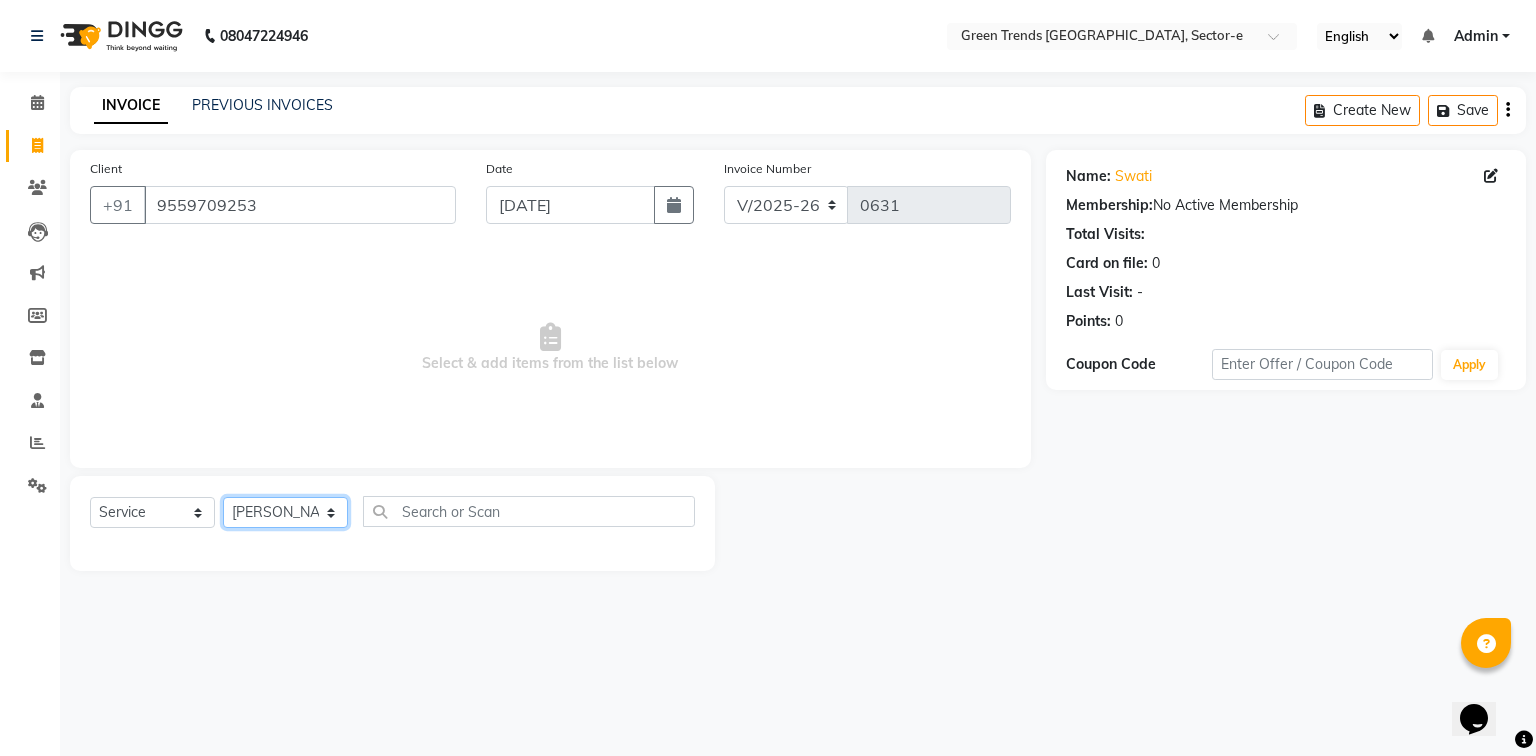 click on "Select Stylist [PERSON_NAME] [PERSON_NAME] Mo. [PERSON_NAME].[PERSON_NAME] [PERSON_NAME] Pooja [PERSON_NAME] [PERSON_NAME] [PERSON_NAME] Vishal" 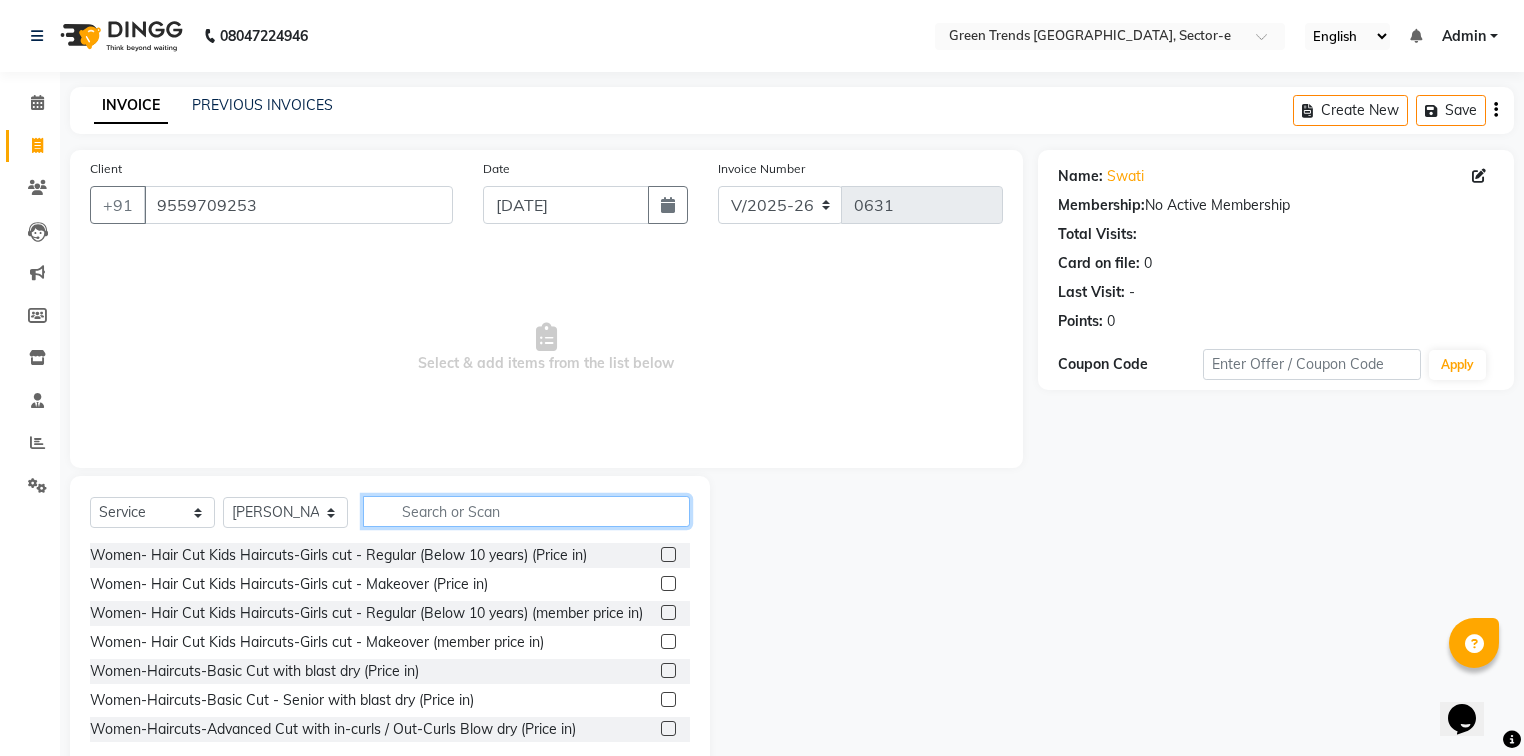 click 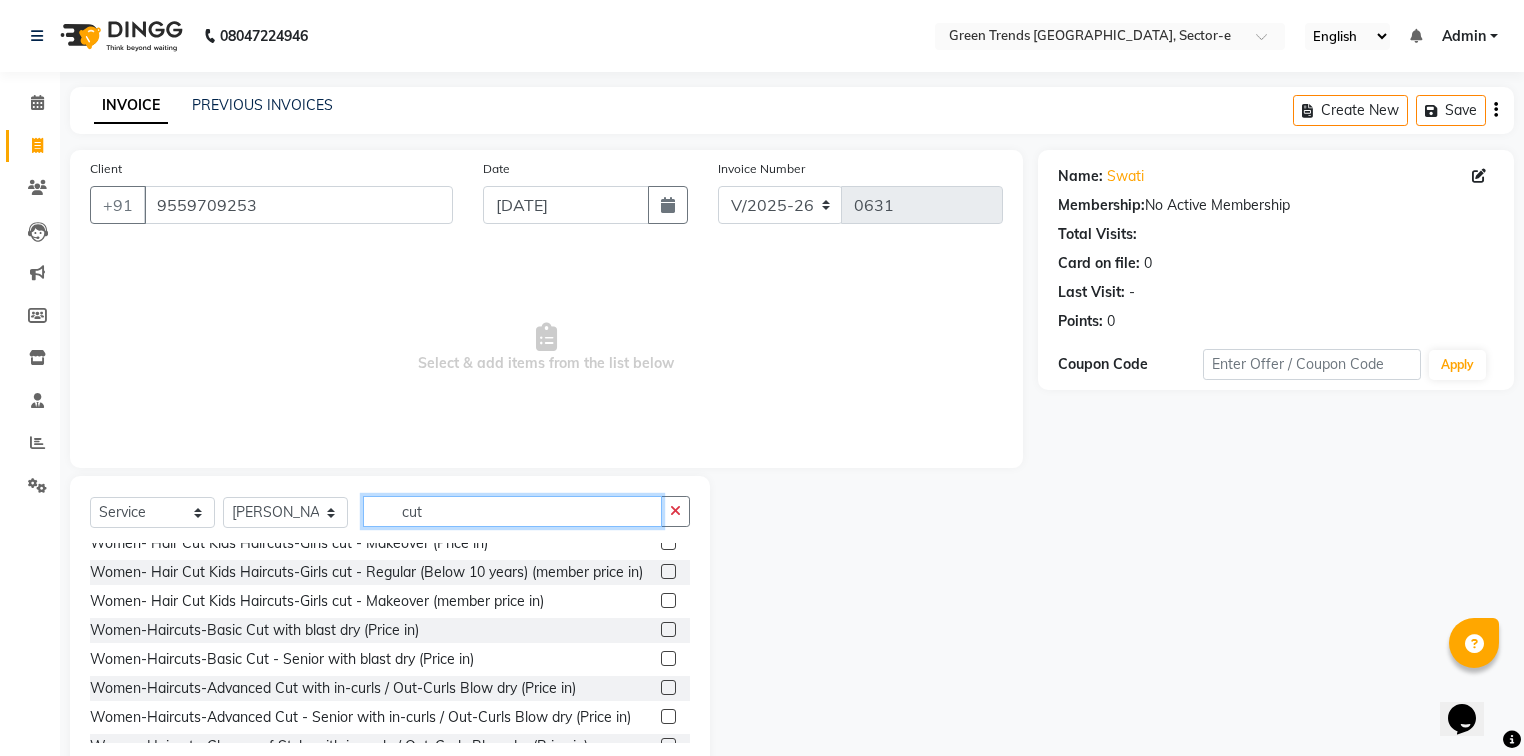 scroll, scrollTop: 50, scrollLeft: 0, axis: vertical 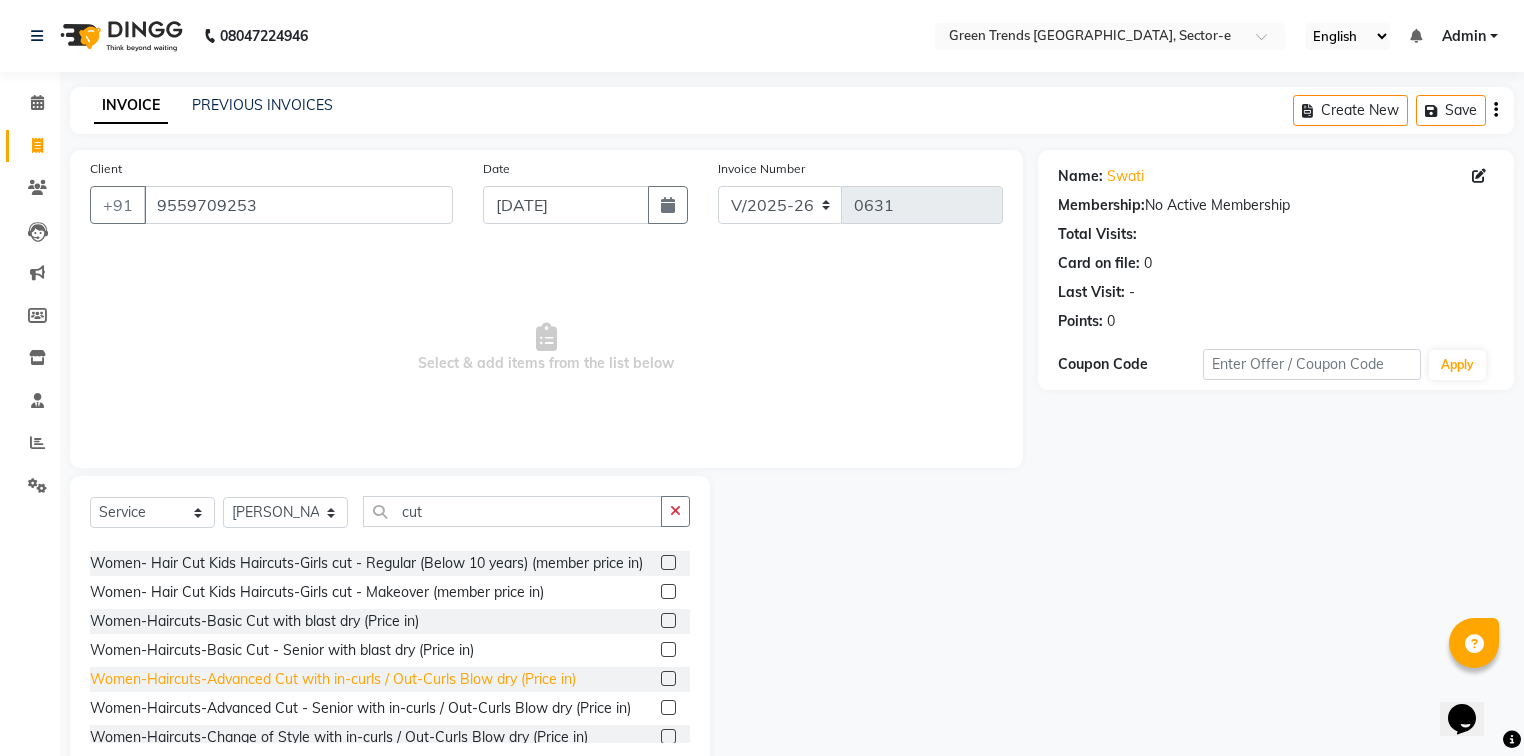 click on "Women-Haircuts-Advanced Cut with in-curls / Out-Curls Blow dry (Price in)" 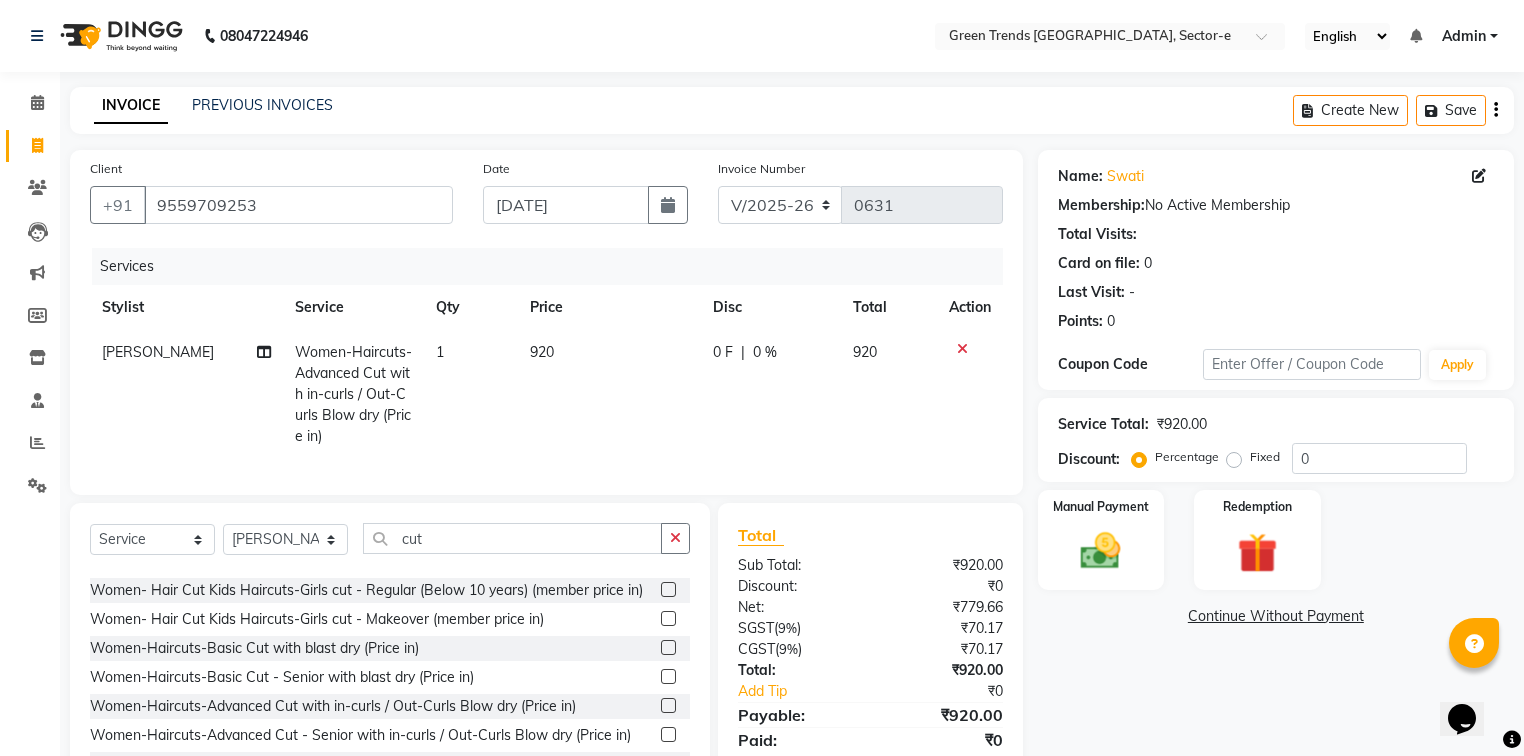 click on "0 F" 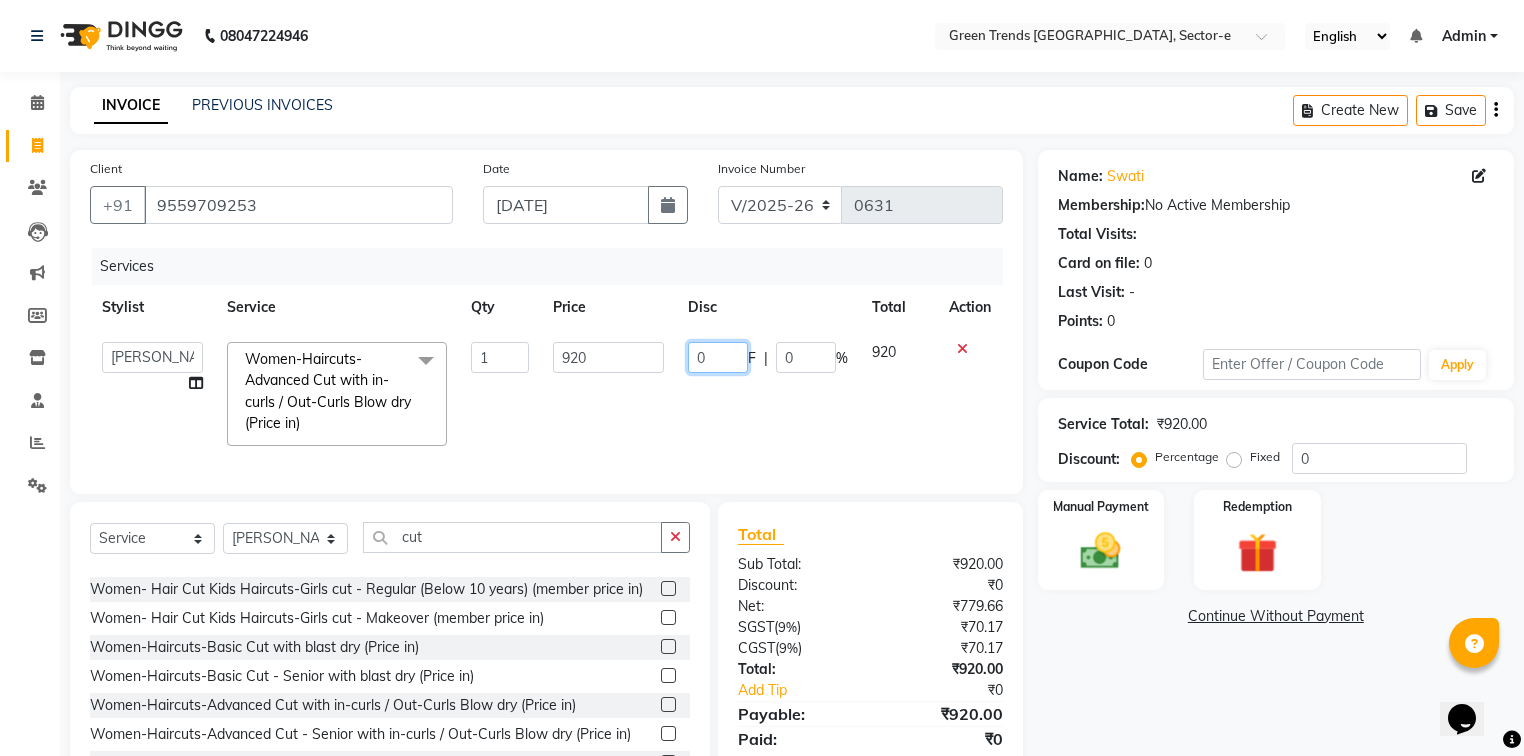 drag, startPoint x: 730, startPoint y: 352, endPoint x: 677, endPoint y: 356, distance: 53.15073 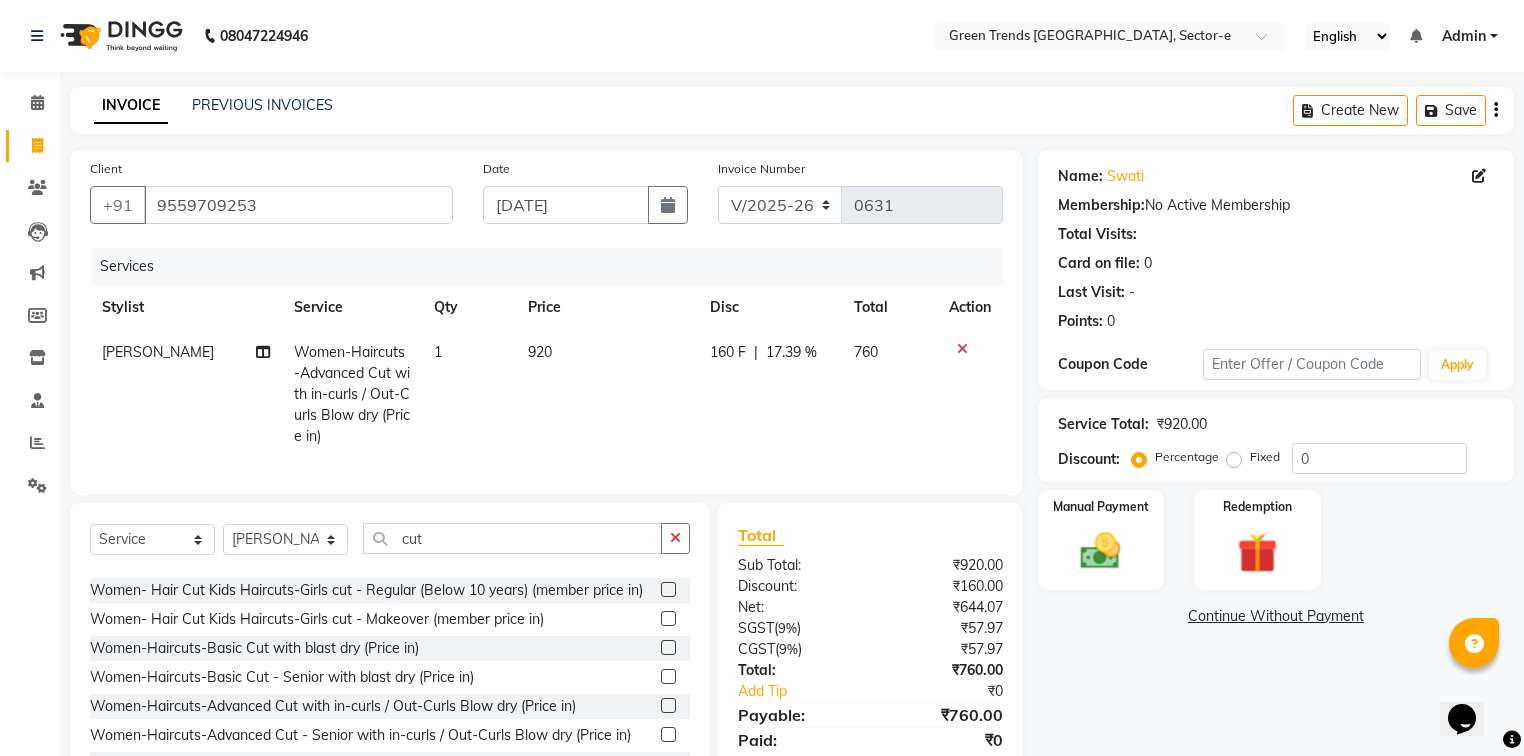 click on "920" 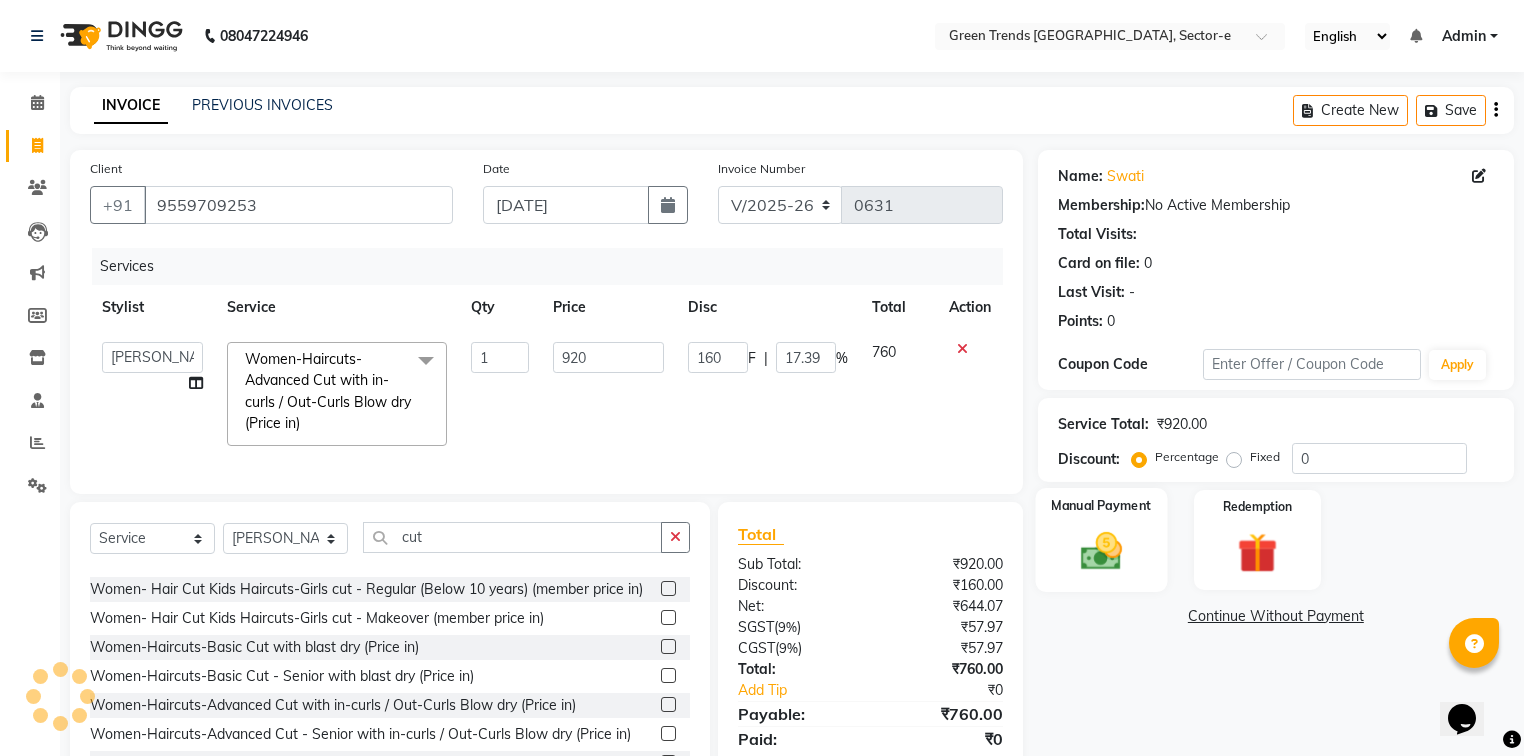 click 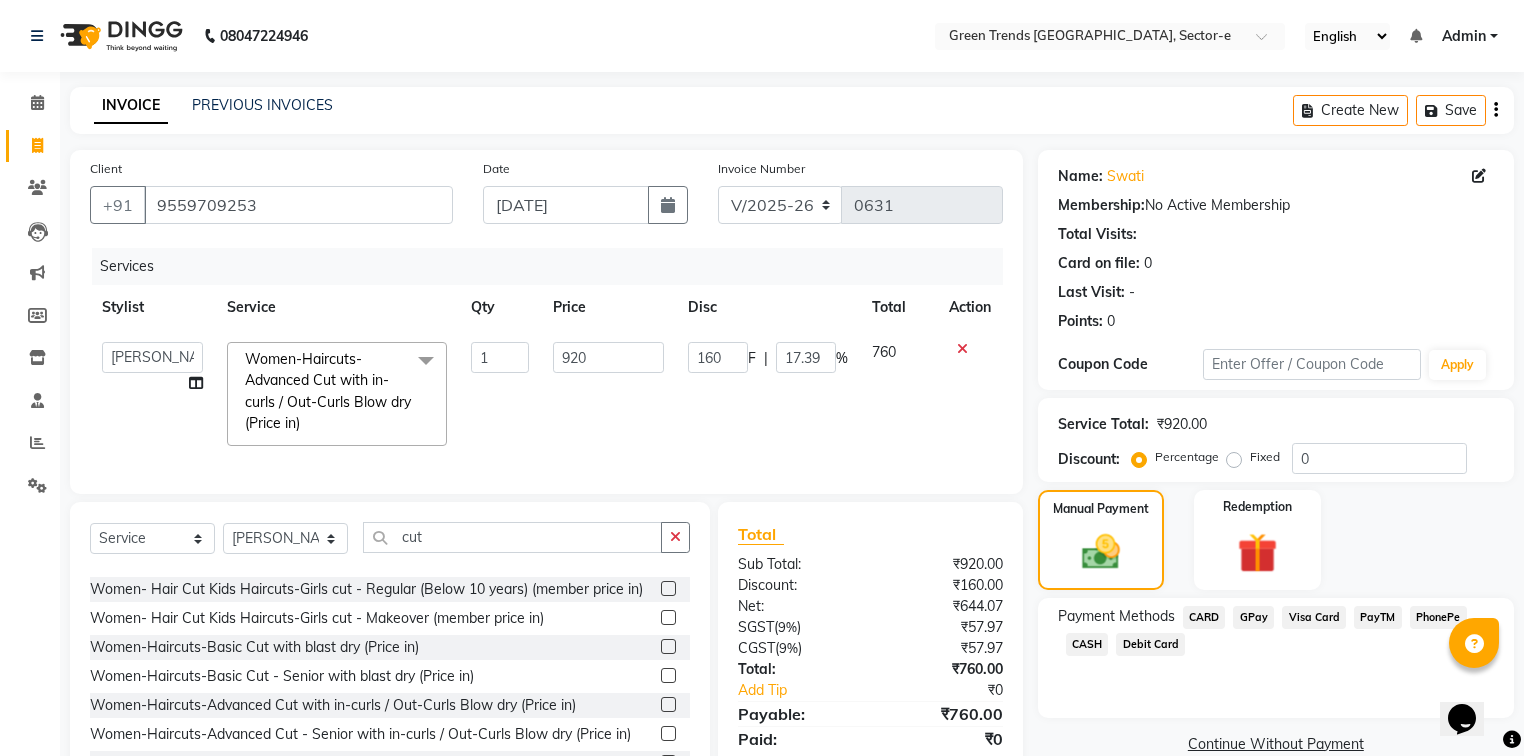 click on "GPay" 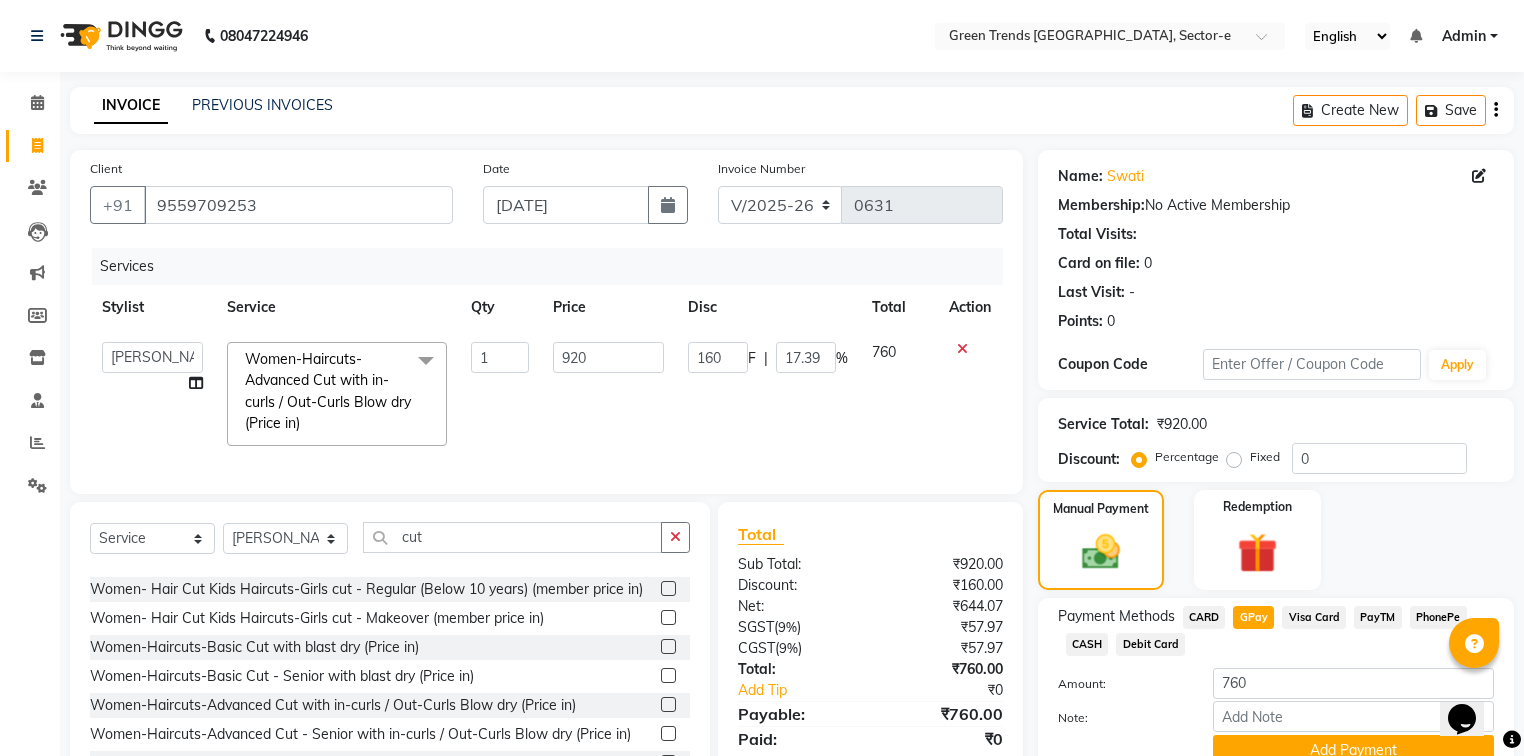 scroll, scrollTop: 91, scrollLeft: 0, axis: vertical 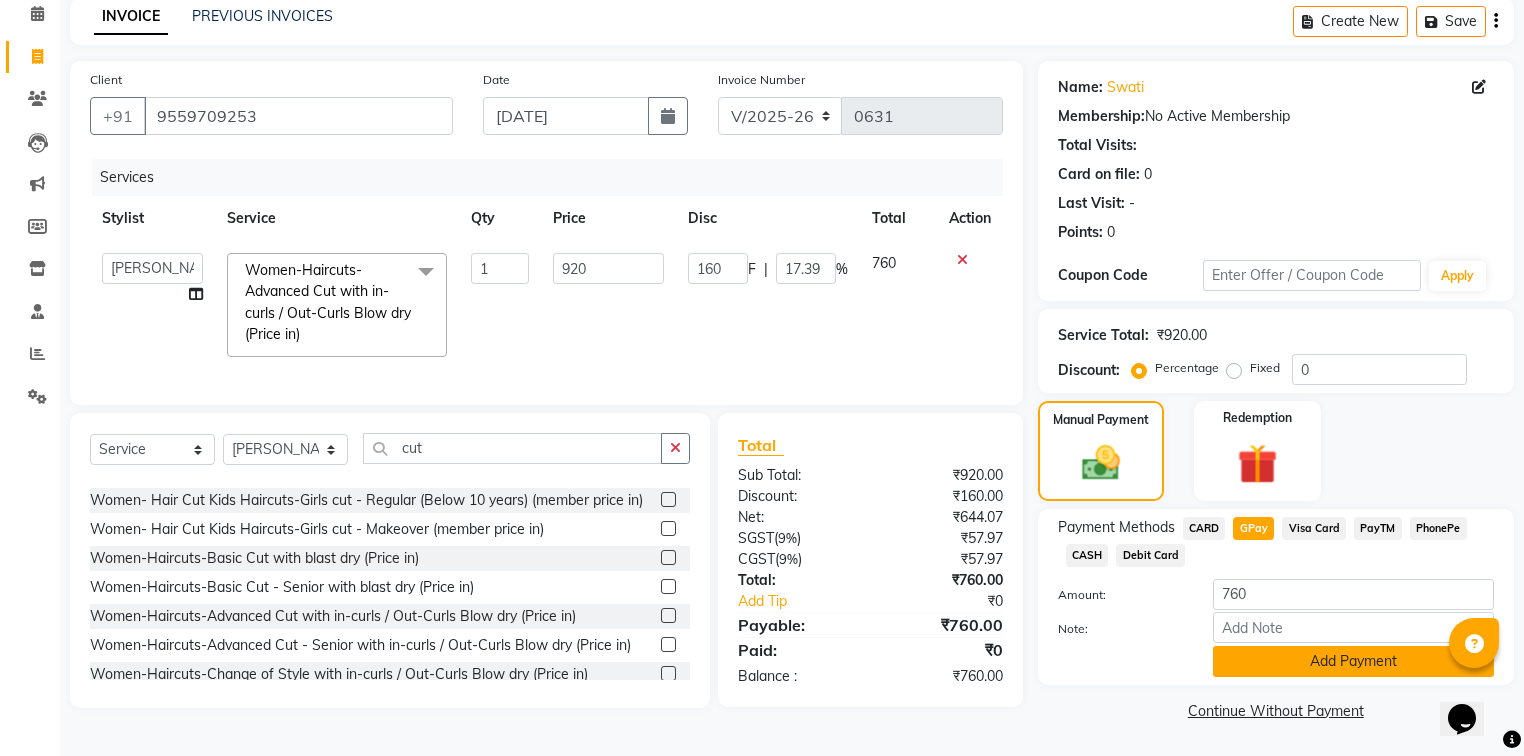 click on "Add Payment" 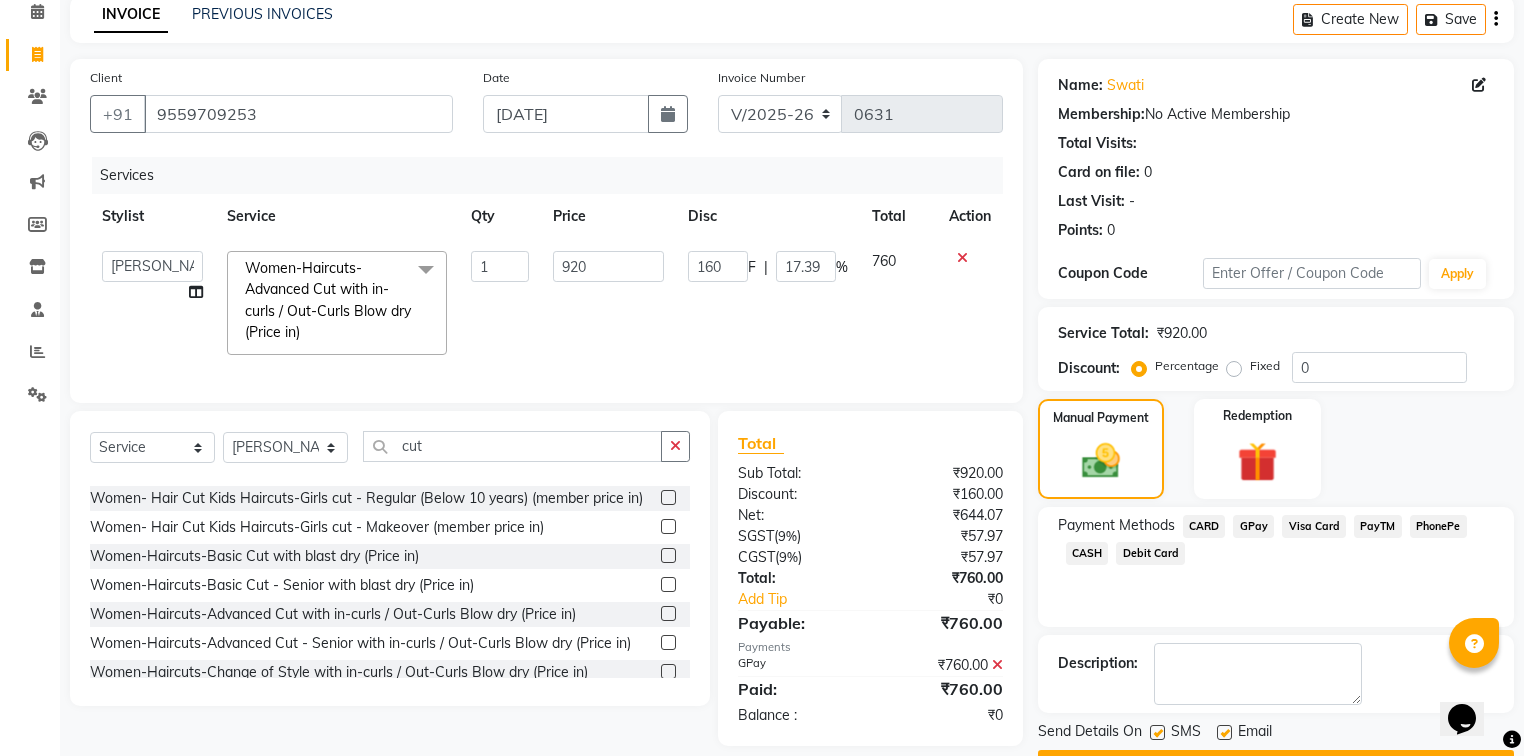 click 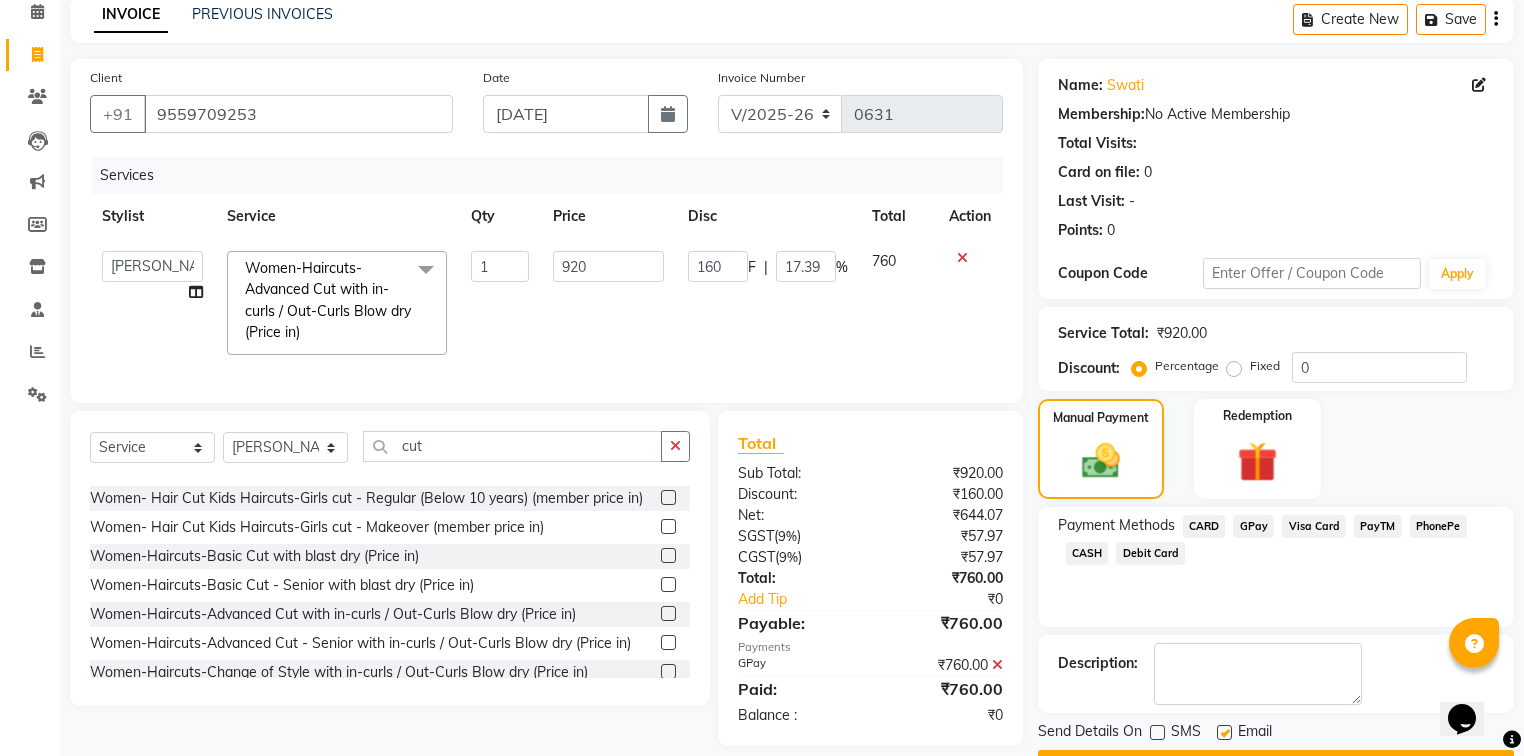 click 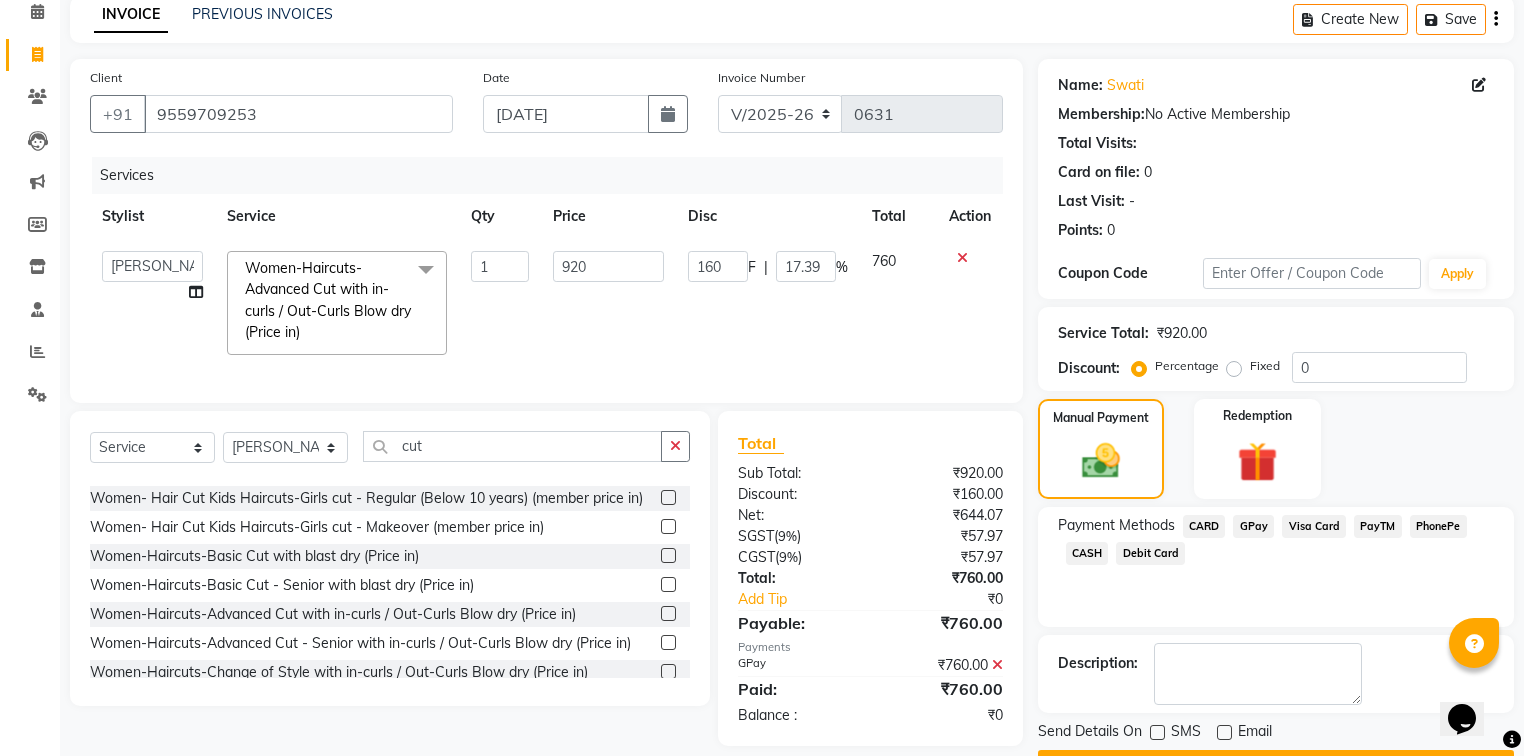 click on "Send Details On SMS Email  Checkout" 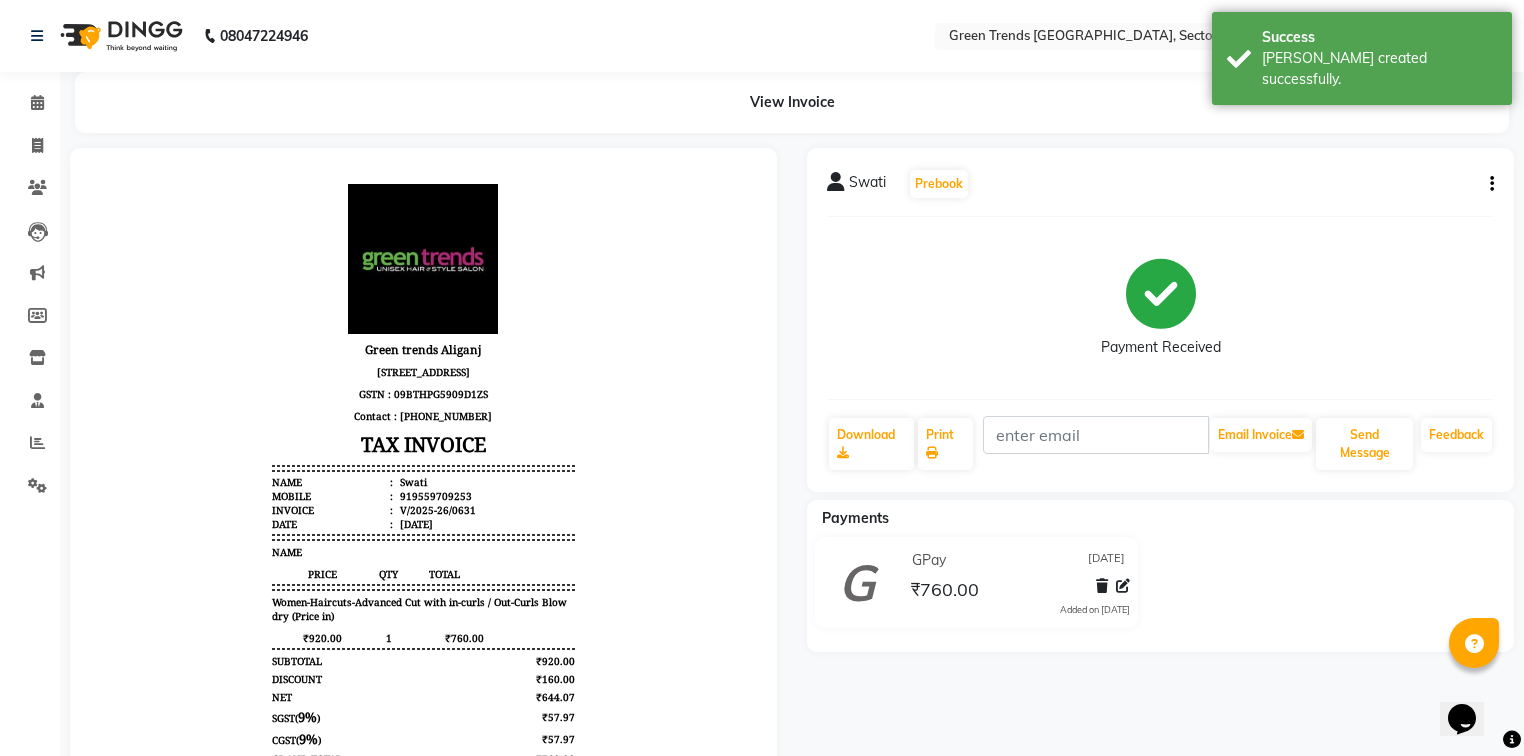 scroll, scrollTop: 0, scrollLeft: 0, axis: both 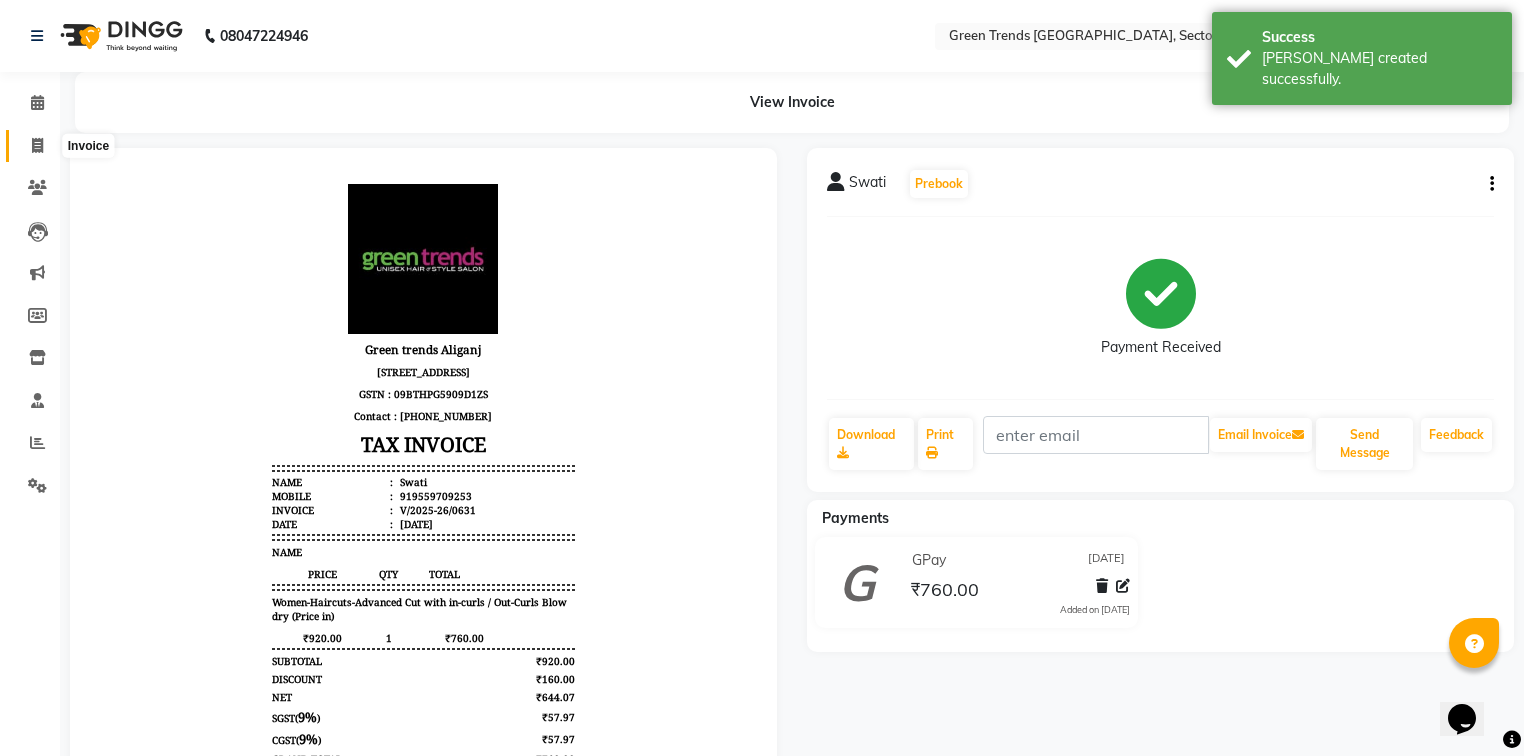 click 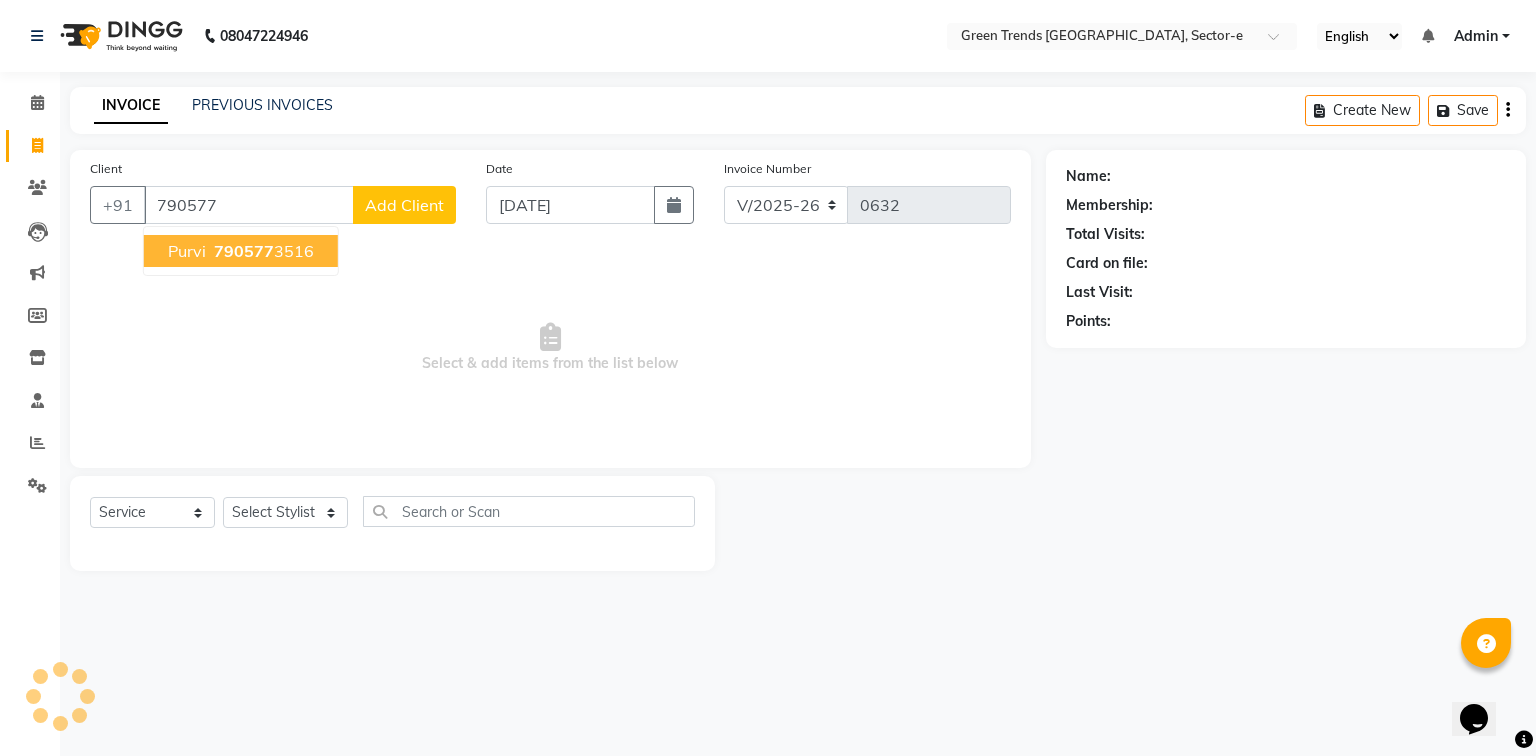 click on "790577 3516" at bounding box center [262, 251] 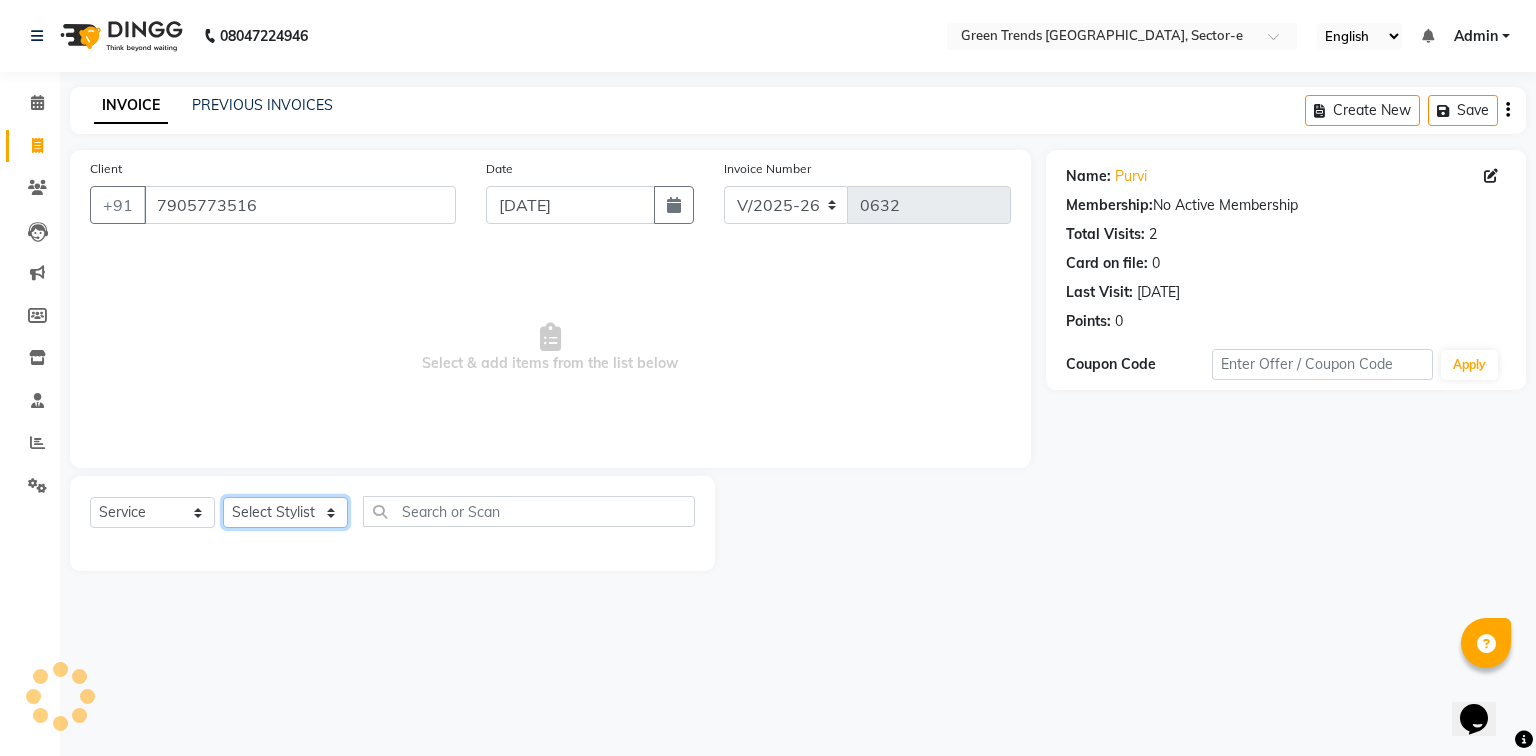 click on "Select Stylist [PERSON_NAME] [PERSON_NAME] Mo. [PERSON_NAME].[PERSON_NAME] [PERSON_NAME] Pooja [PERSON_NAME] [PERSON_NAME] [PERSON_NAME] Vishal" 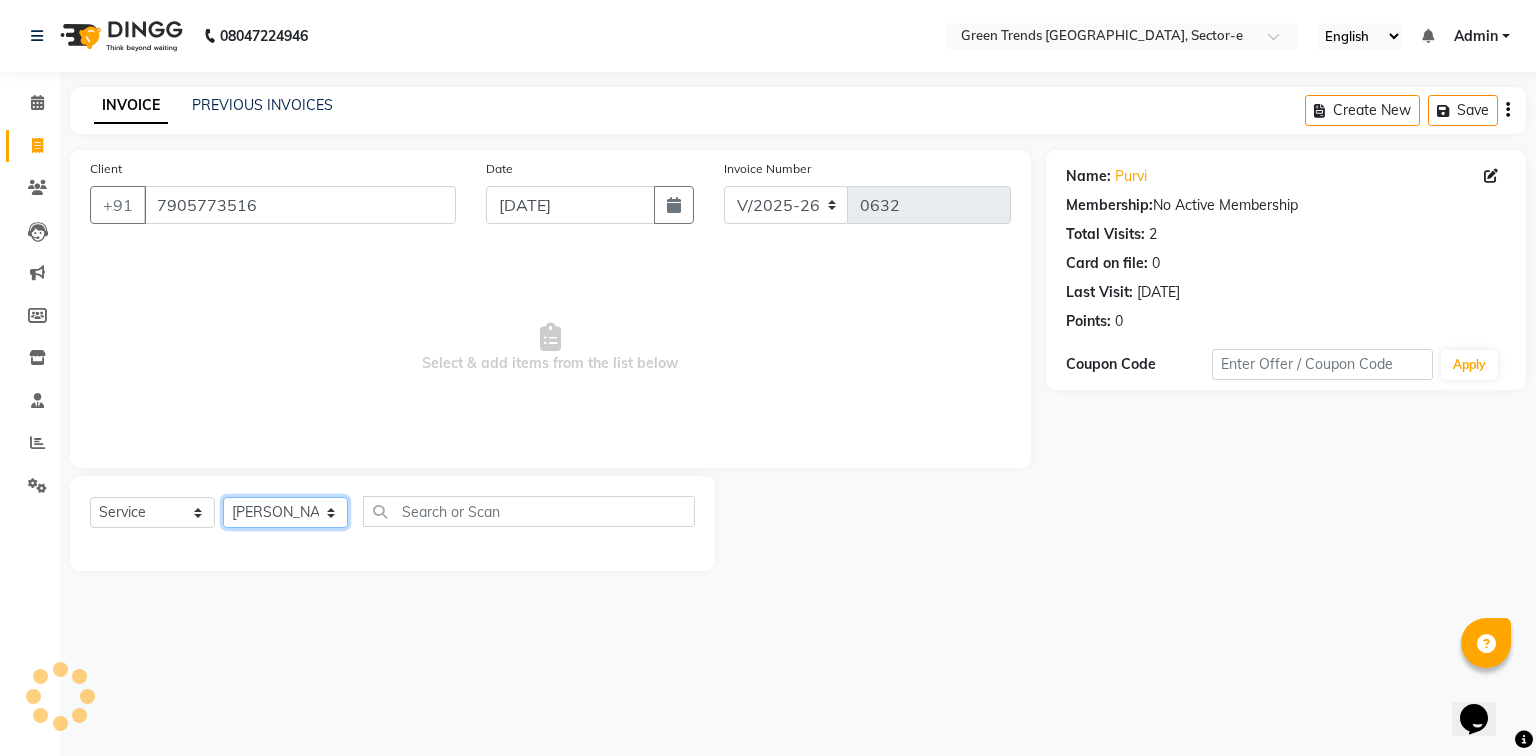 click on "Select Stylist [PERSON_NAME] [PERSON_NAME] Mo. [PERSON_NAME].[PERSON_NAME] [PERSON_NAME] Pooja [PERSON_NAME] [PERSON_NAME] [PERSON_NAME] Vishal" 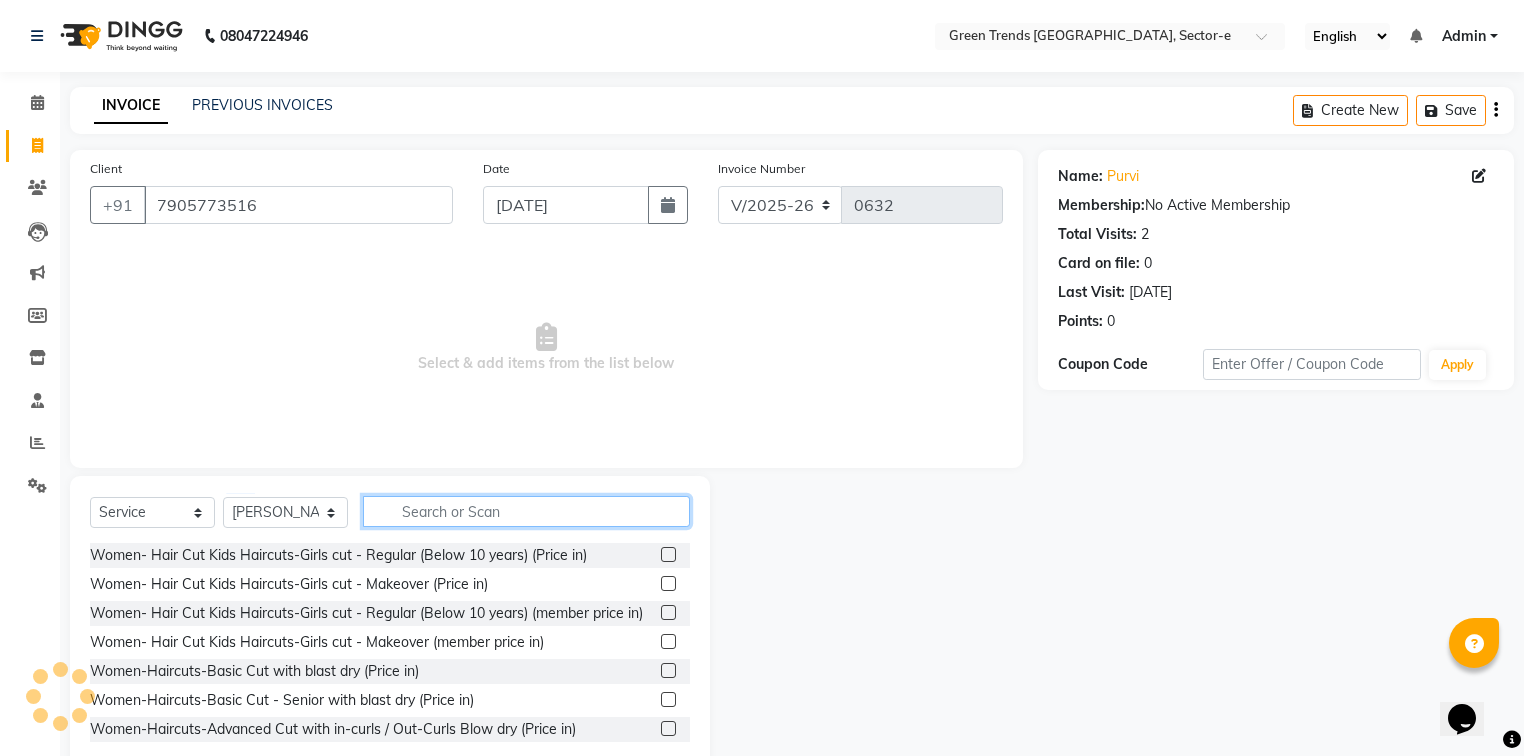 click 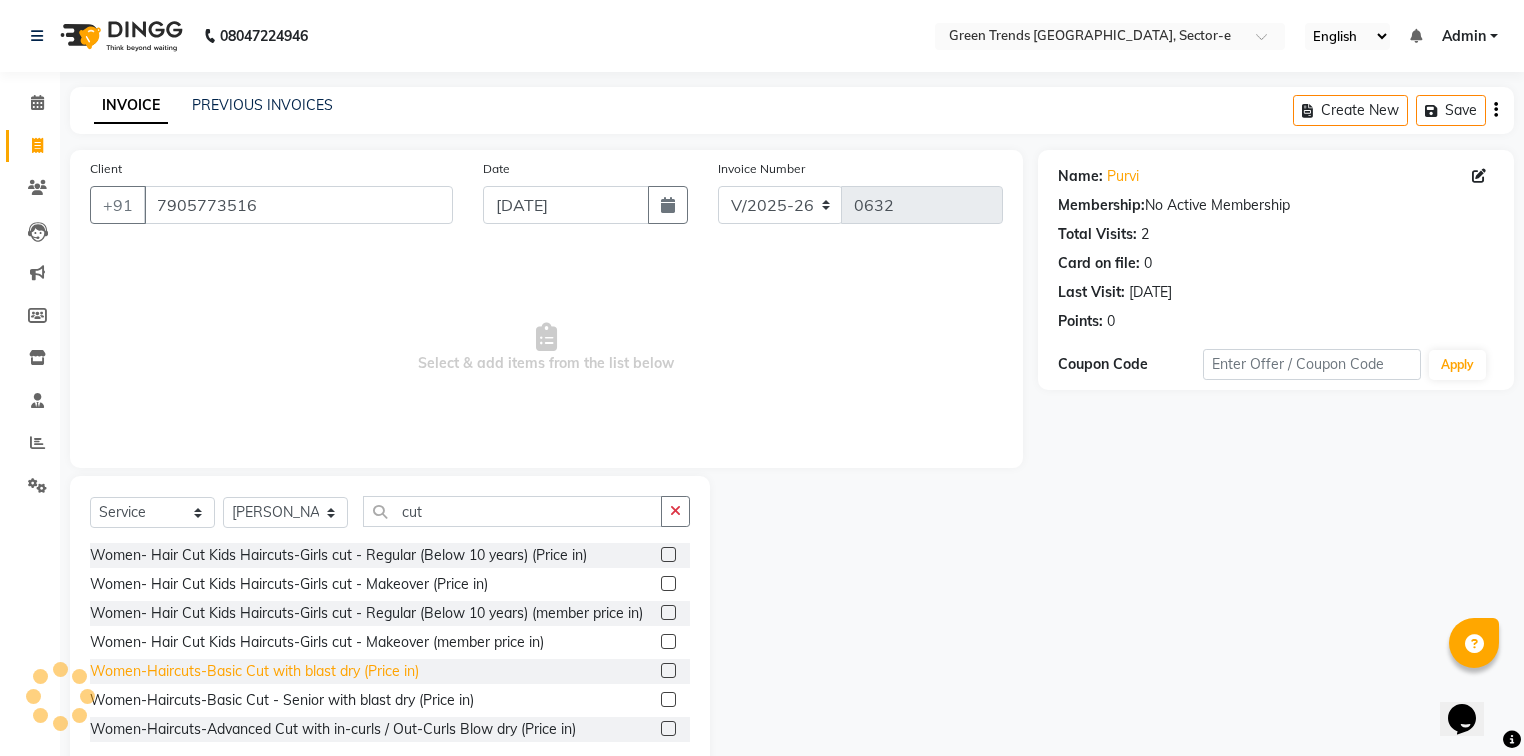 click on "Women-Haircuts-Basic Cut with blast dry (Price in)" 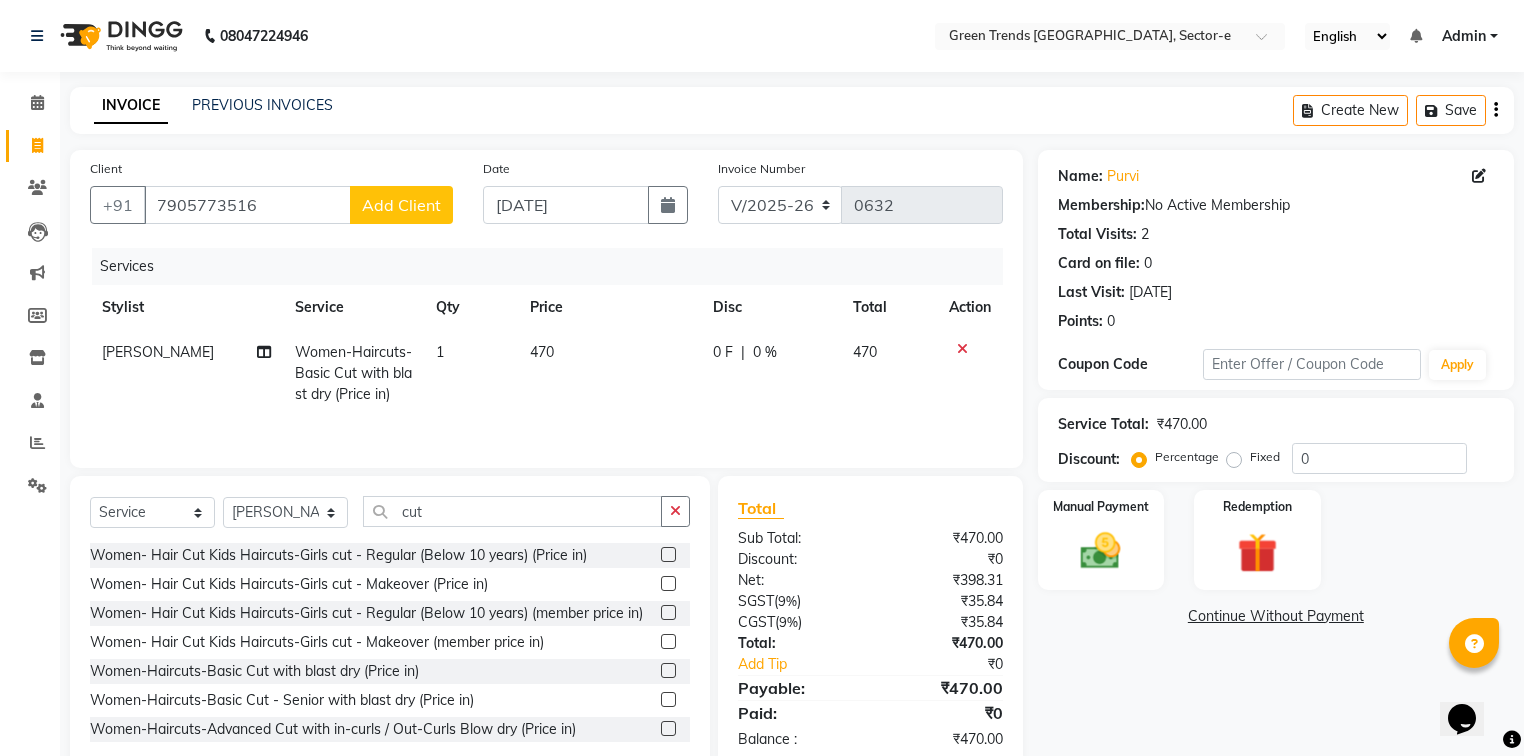 click on "0 F" 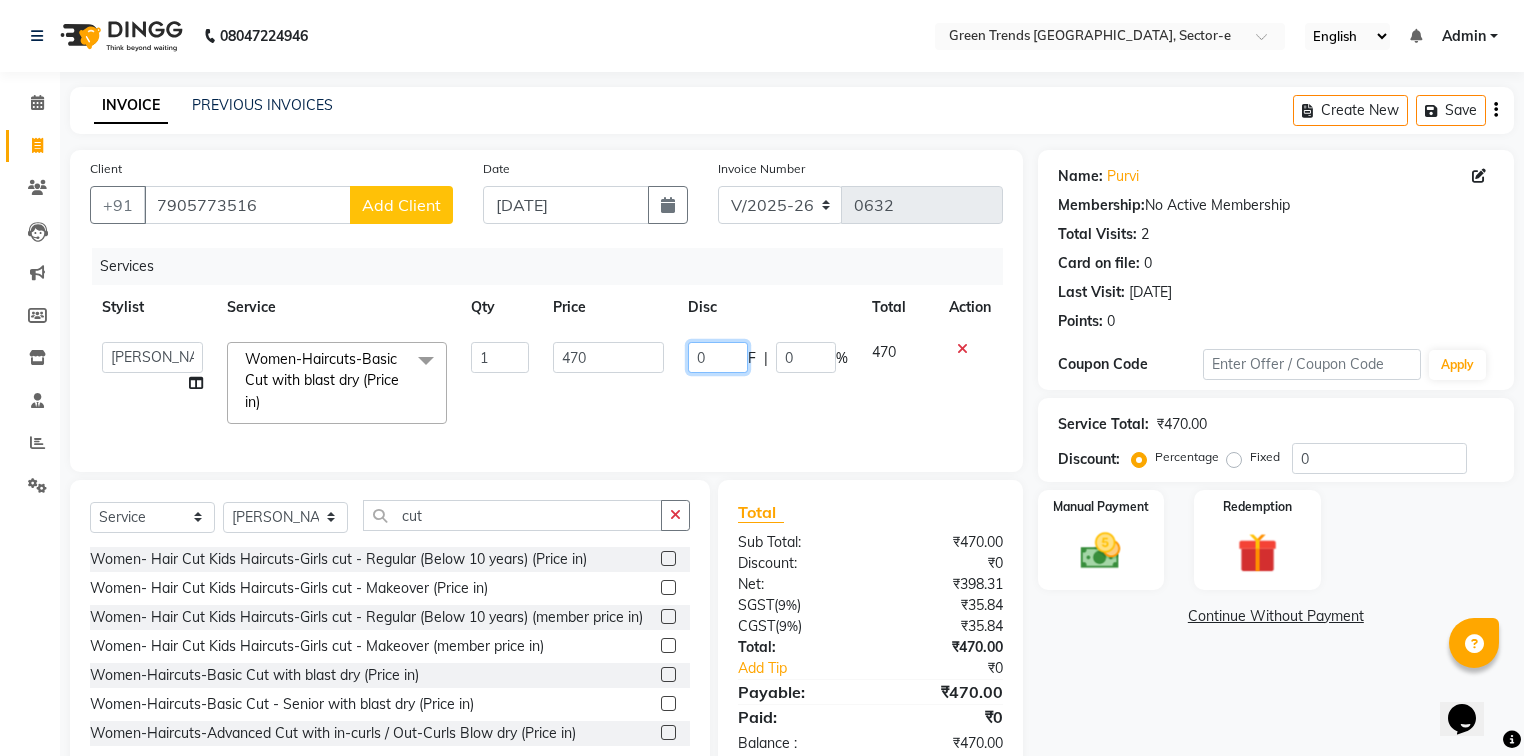 drag, startPoint x: 721, startPoint y: 355, endPoint x: 684, endPoint y: 366, distance: 38.600517 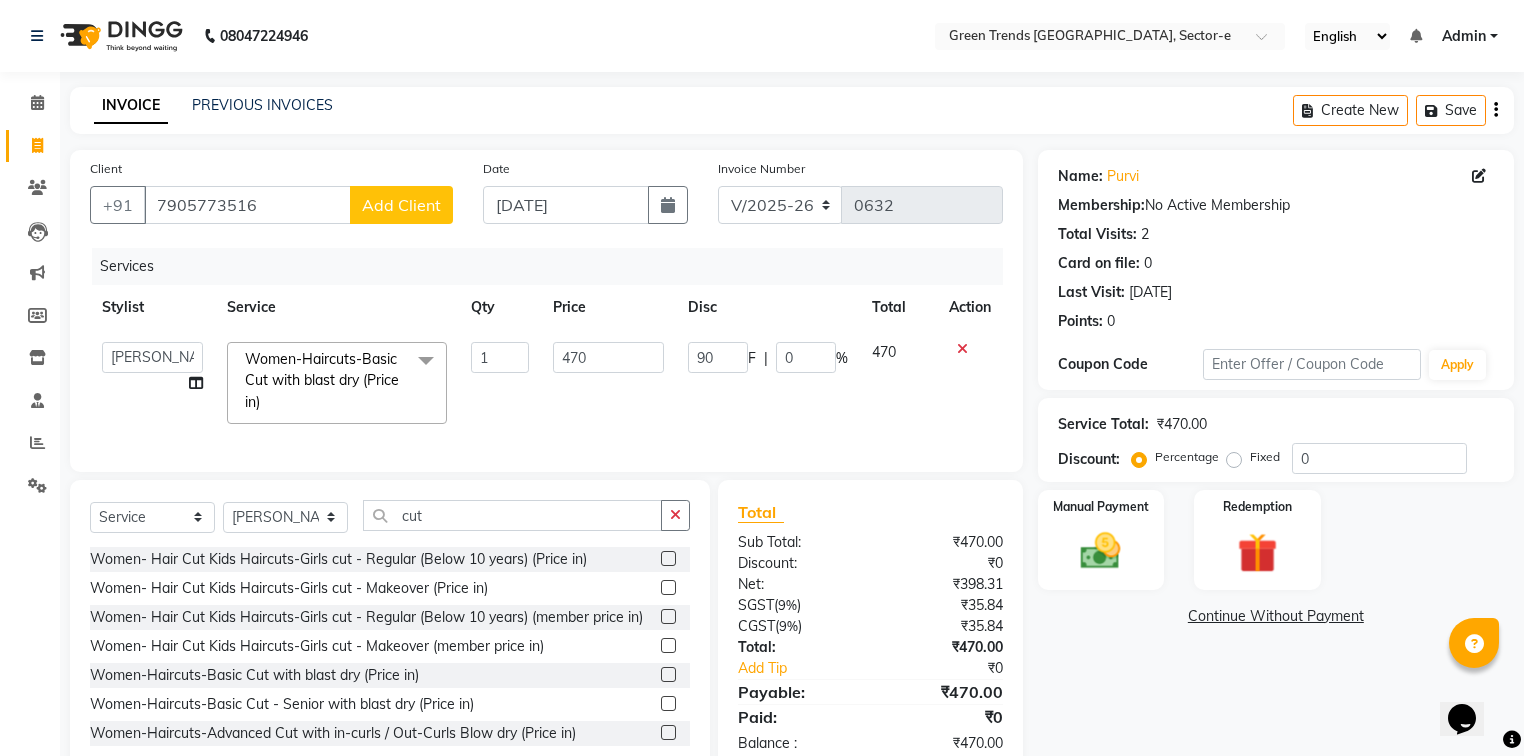 click on "Services Stylist Service Qty Price Disc Total Action  [PERSON_NAME]   [PERSON_NAME]   Mo. [PERSON_NAME].[PERSON_NAME]   [PERSON_NAME]   [PERSON_NAME]   [PERSON_NAME]   [PERSON_NAME]   Vishal  Women-Haircuts-Basic Cut with blast dry (Price in)  x Women- Hair Cut Kids Haircuts-Girls cut - Regular (Below 10 years) (Price in) Women- Hair Cut Kids Haircuts-Girls cut - Makeover  (Price in) Women- Hair Cut Kids Haircuts-Girls cut - Regular (Below 10 years) (member price in) Women- Hair Cut Kids Haircuts-Girls cut - Makeover (member price in) Women-Haircuts-Basic Cut with blast dry (Price in) Women-Haircuts-Basic Cut - Senior with blast dry (Price in) Women-Haircuts-Advanced Cut with in-curls / Out-Curls Blow dry (Price in) Women-Haircuts-Advanced Cut - Senior with in-curls / Out-Curls Blow dry (Price in) Women-Haircuts-Change of Style with in-curls / Out-Curls Blow dry (Price in) Women-Haircuts-Change of Style - Senior with in-curls / Out-Curls Blow dry (Price in) Women-Booster Services-Color Lock (Price in)" 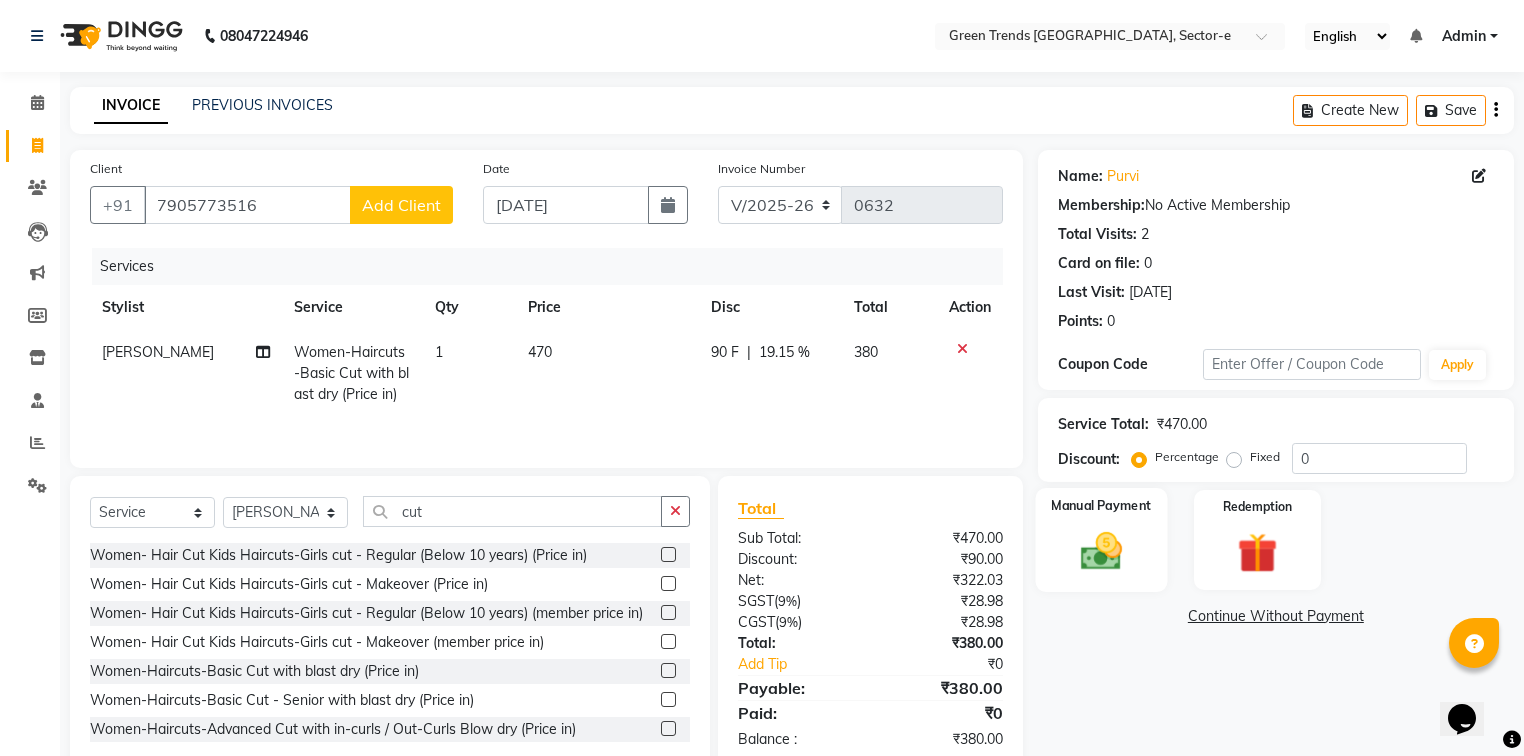 click 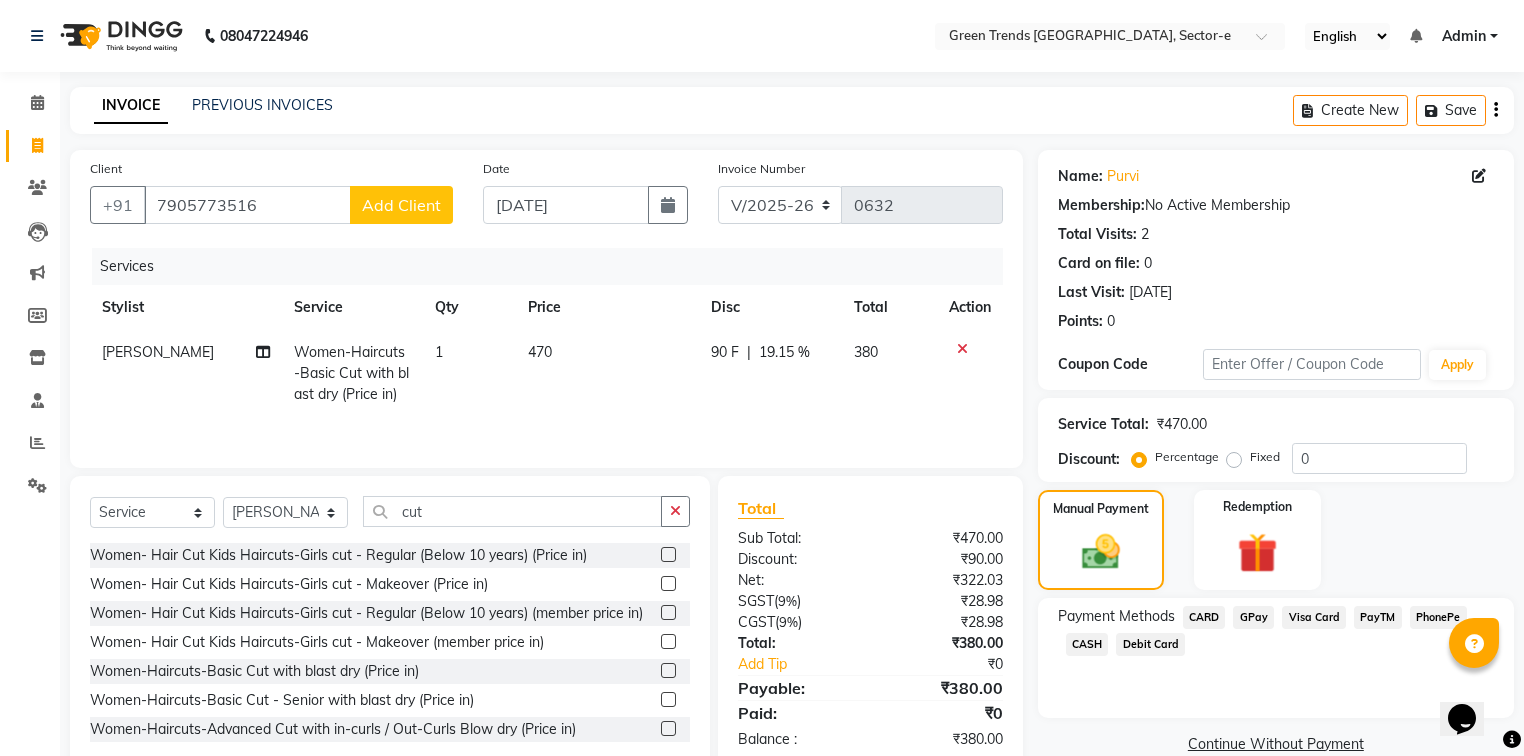 click on "CASH" 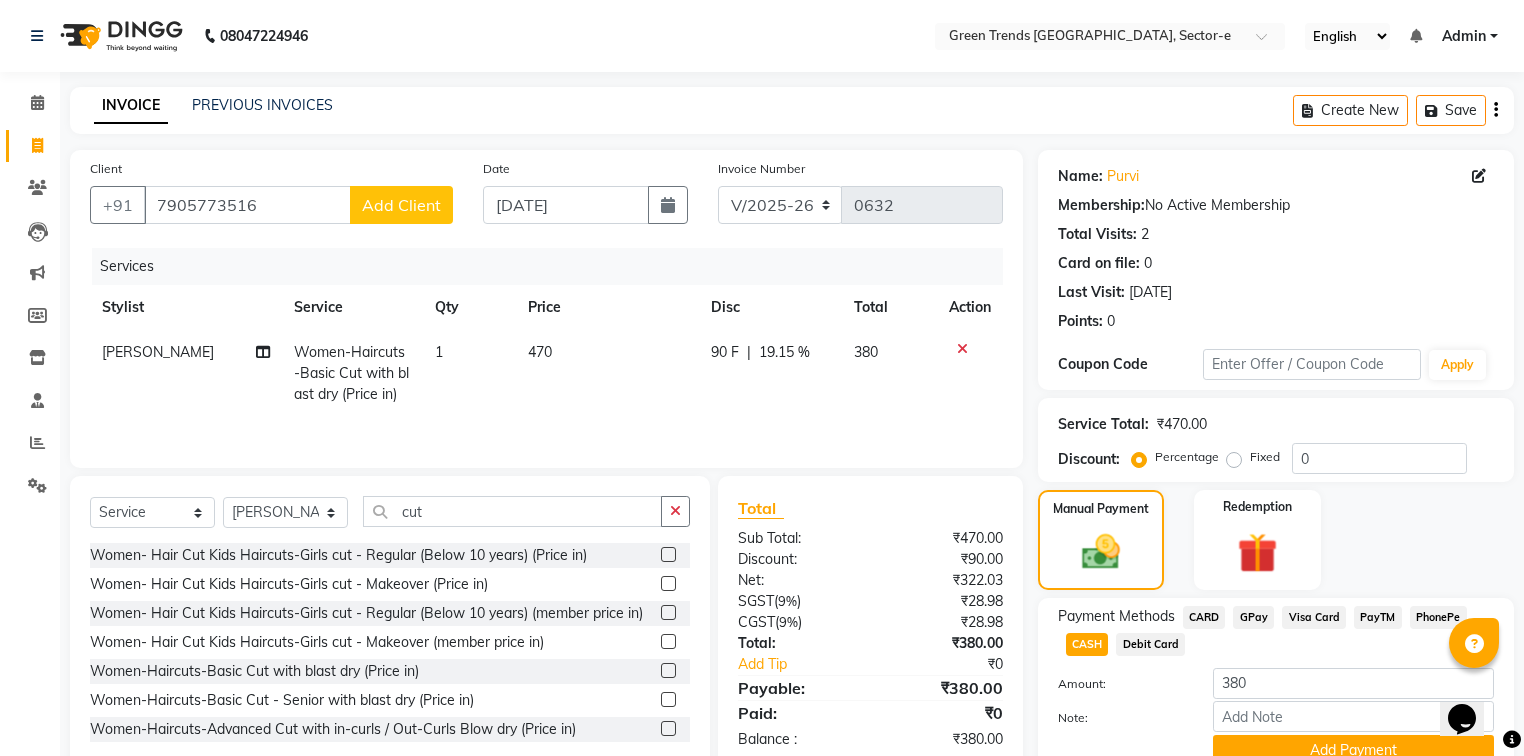 scroll, scrollTop: 91, scrollLeft: 0, axis: vertical 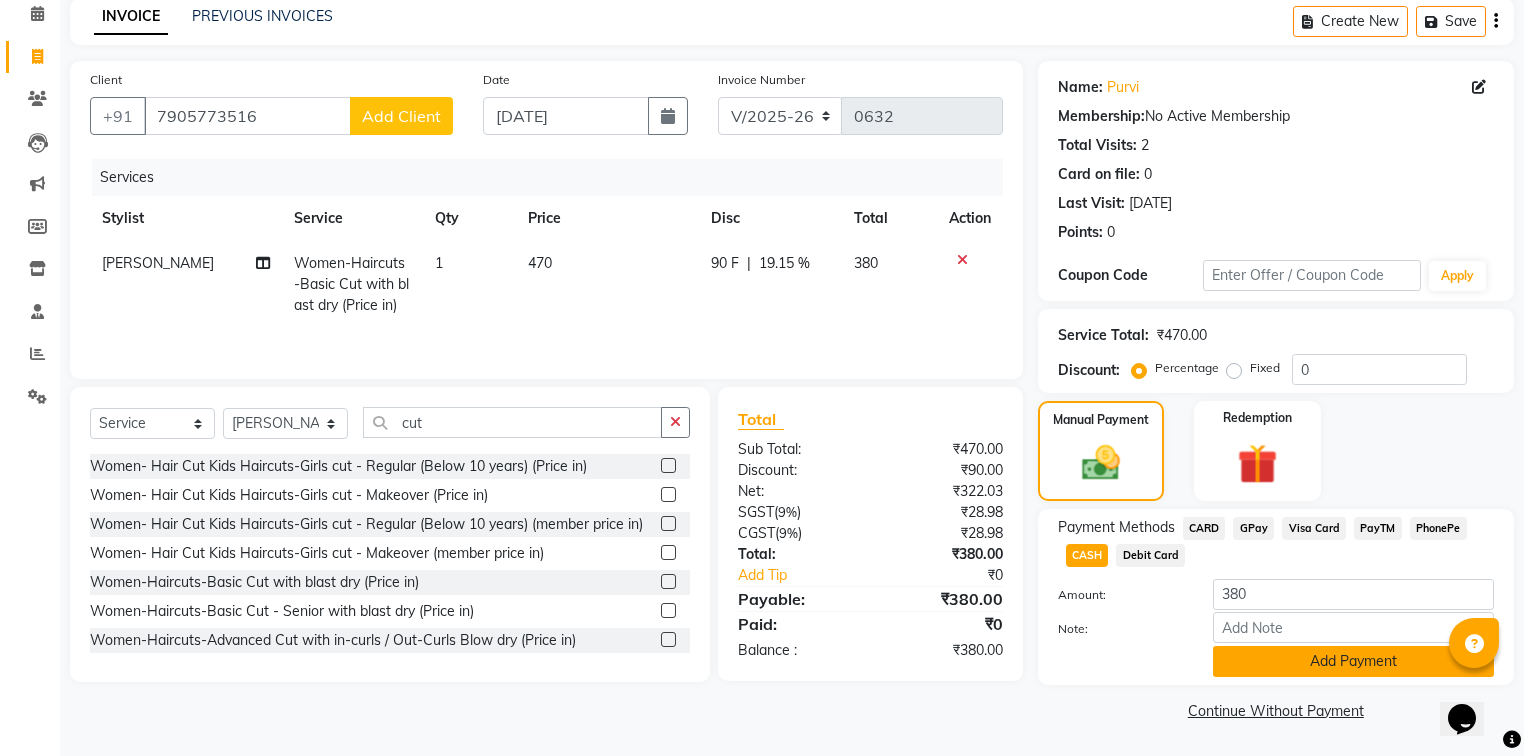 click on "Add Payment" 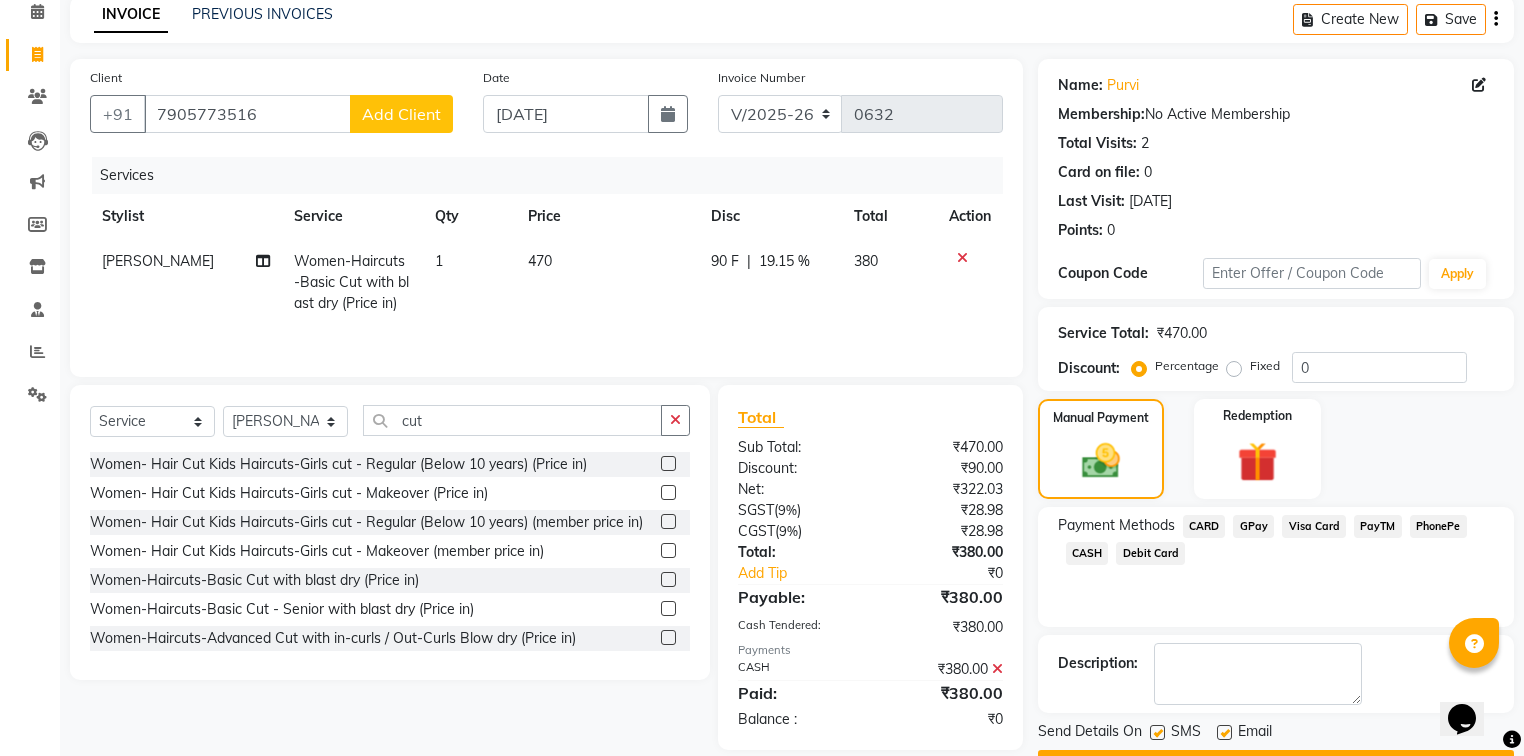 click 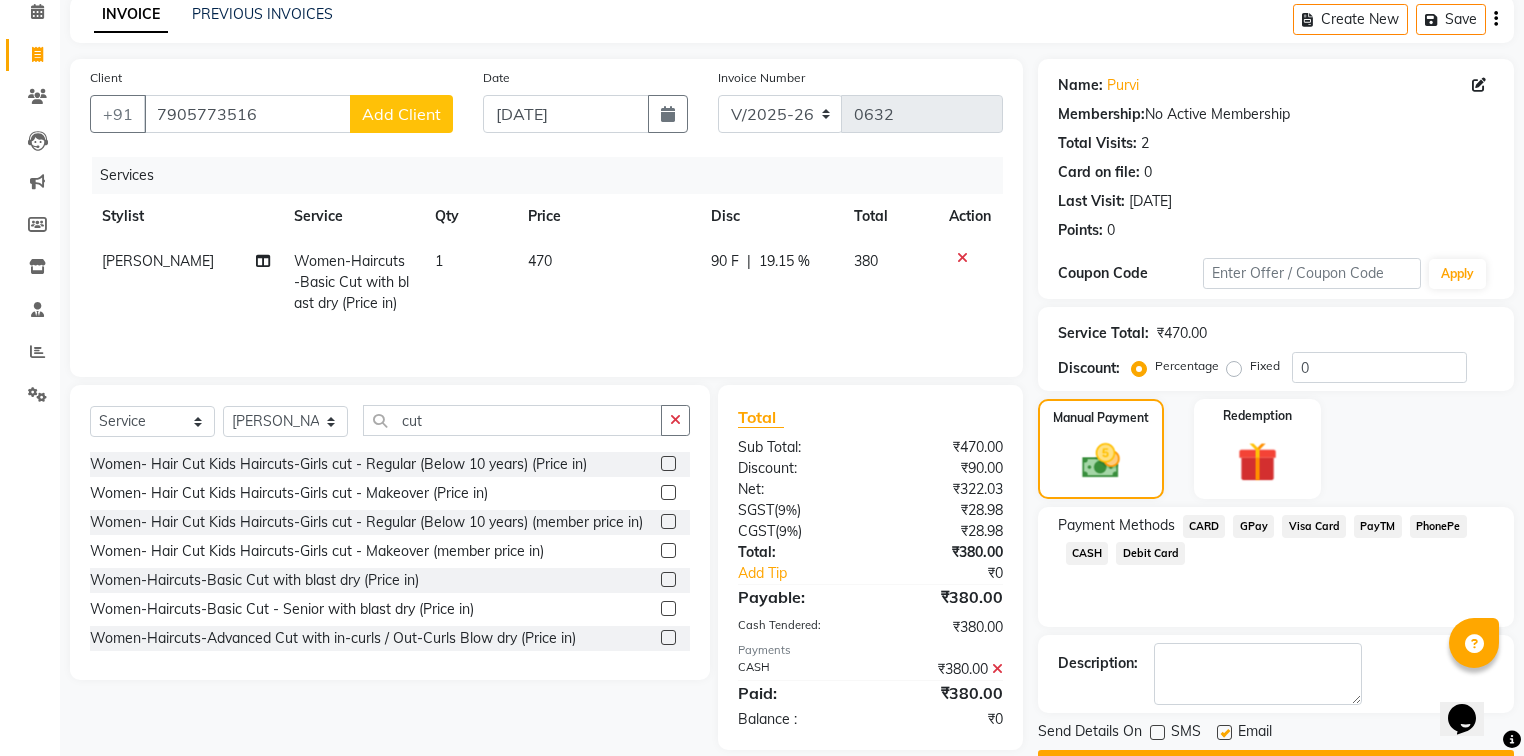 click 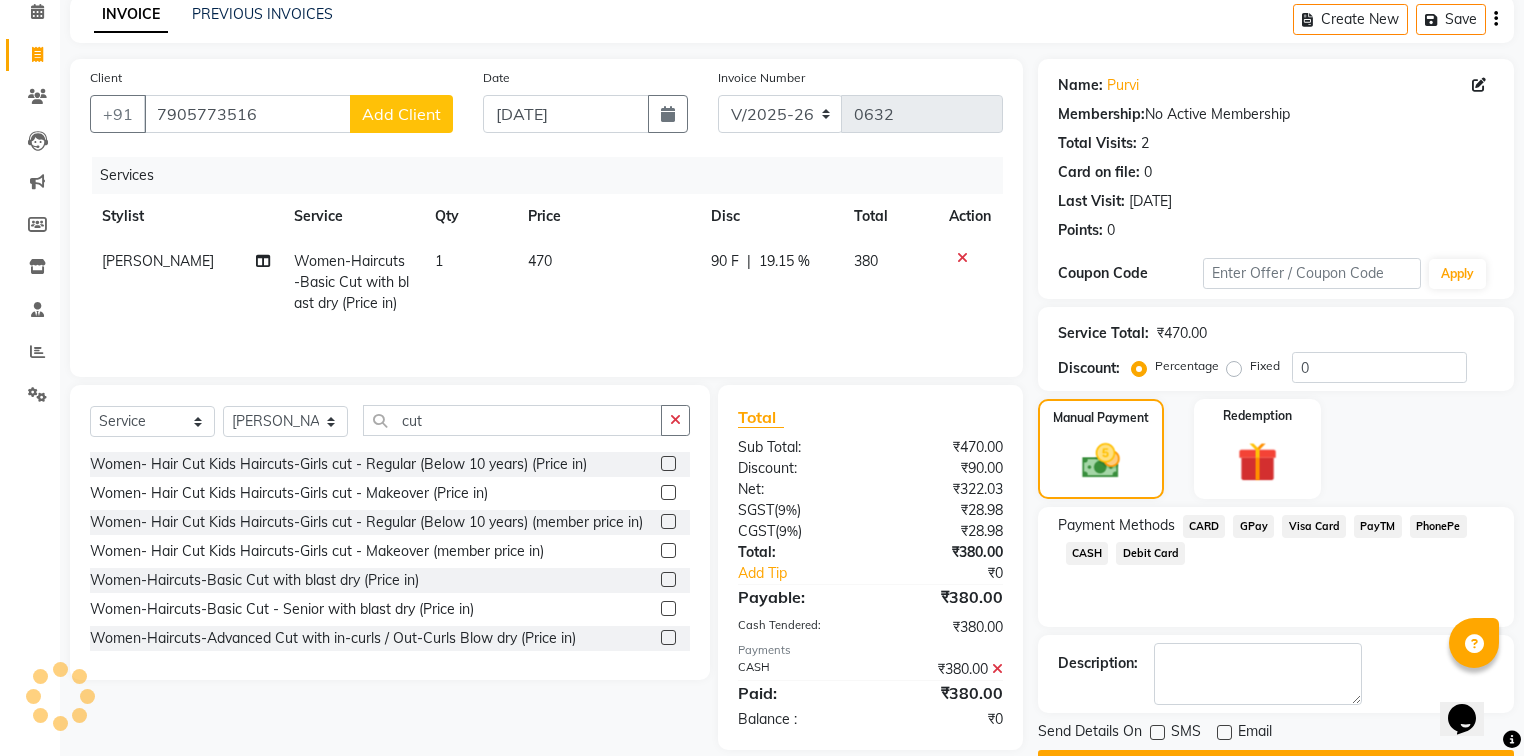 click 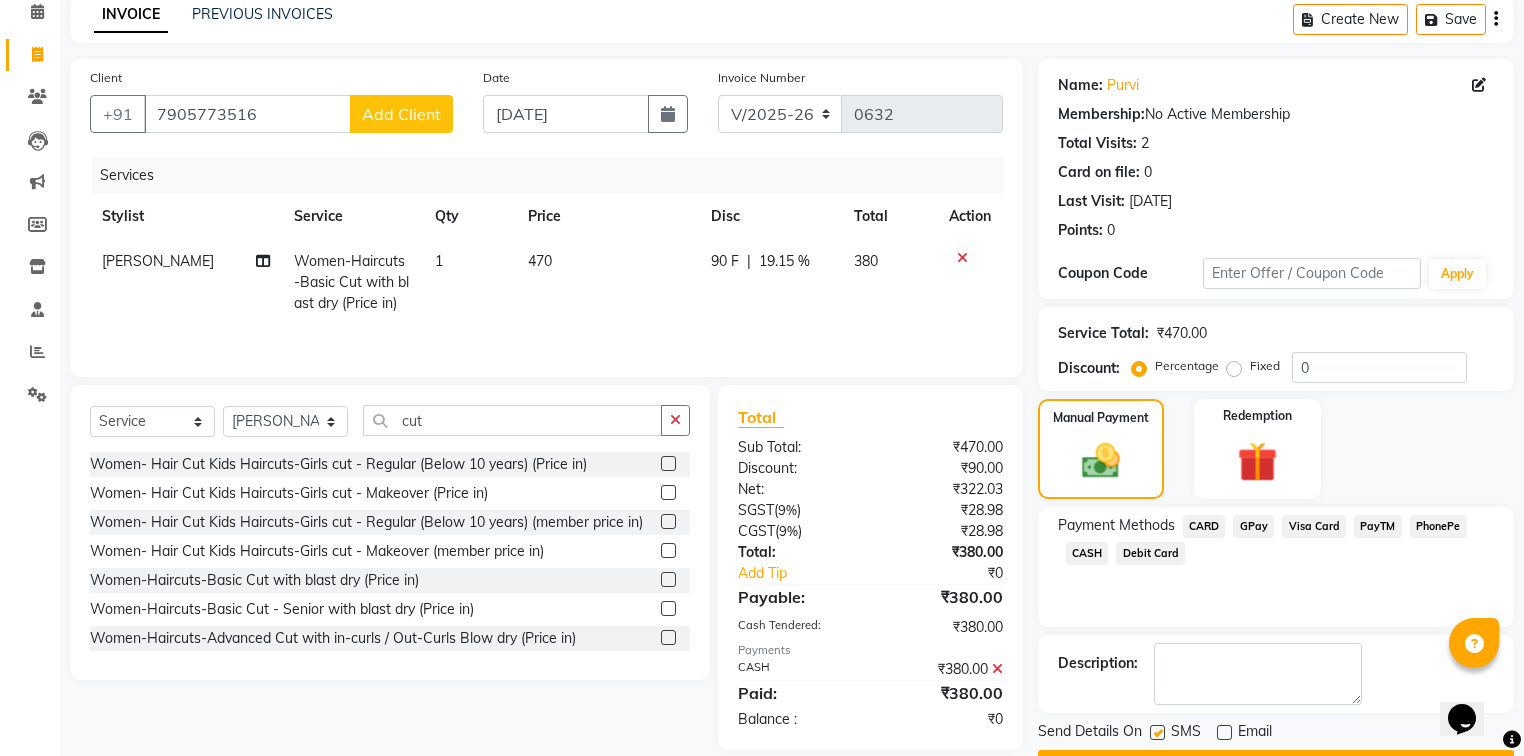 scroll, scrollTop: 144, scrollLeft: 0, axis: vertical 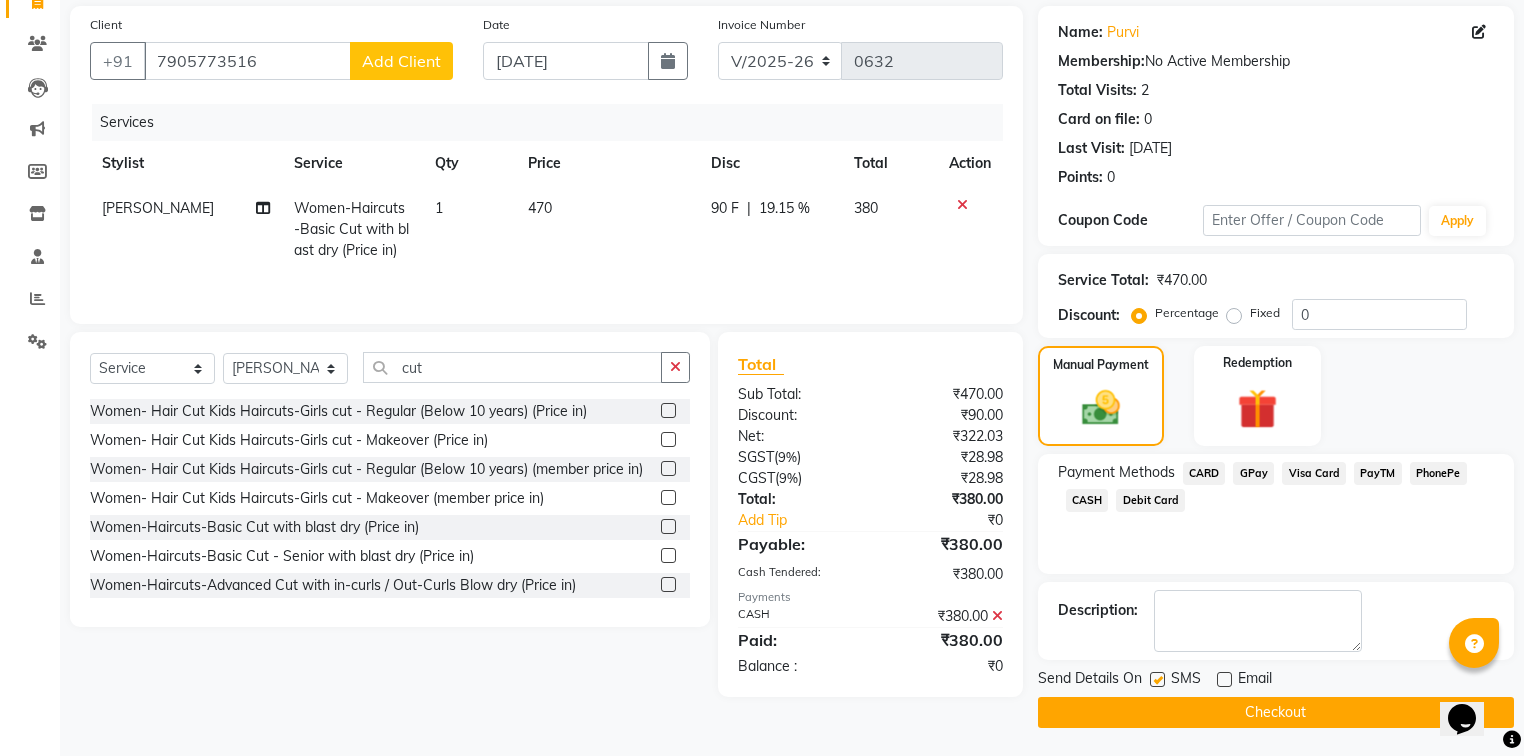 click on "Checkout" 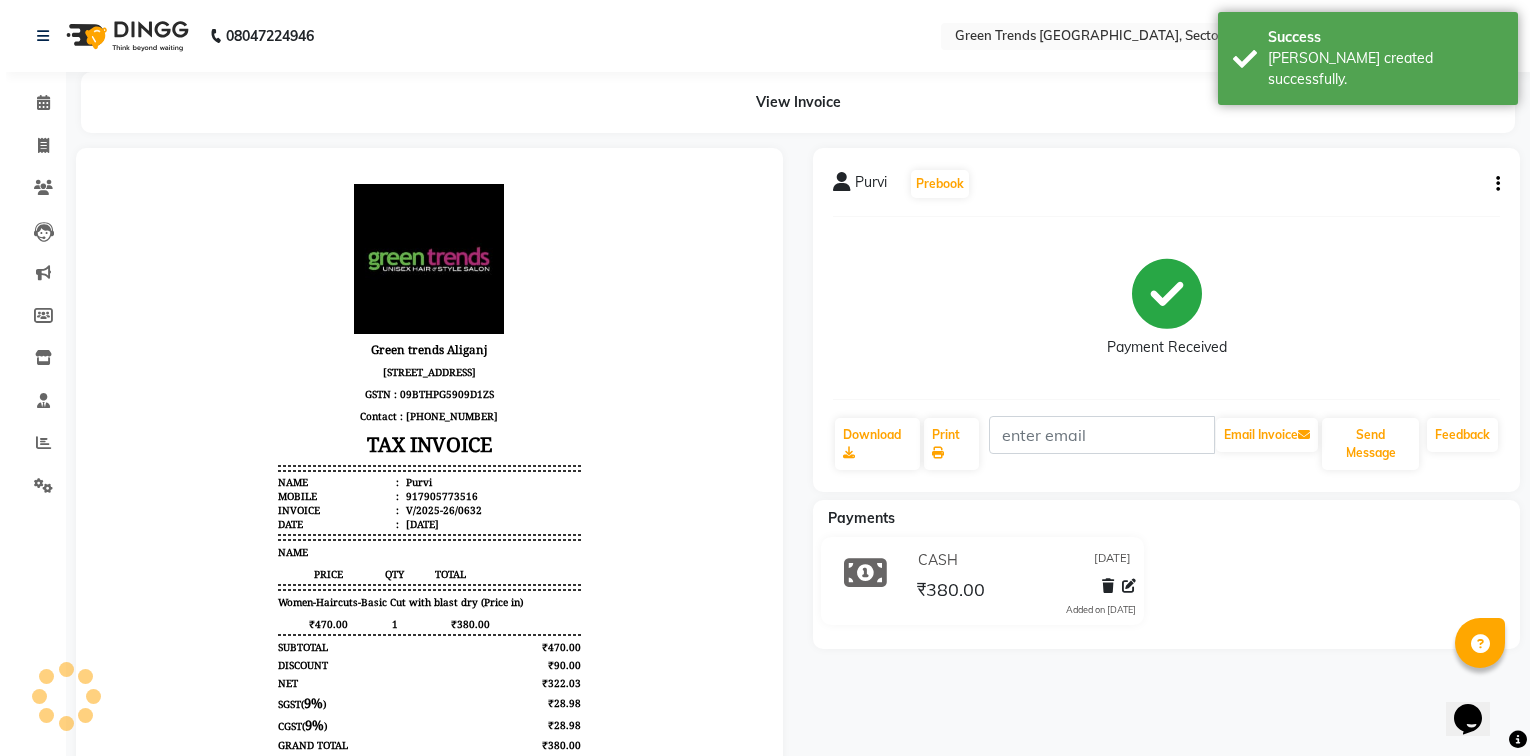 scroll, scrollTop: 0, scrollLeft: 0, axis: both 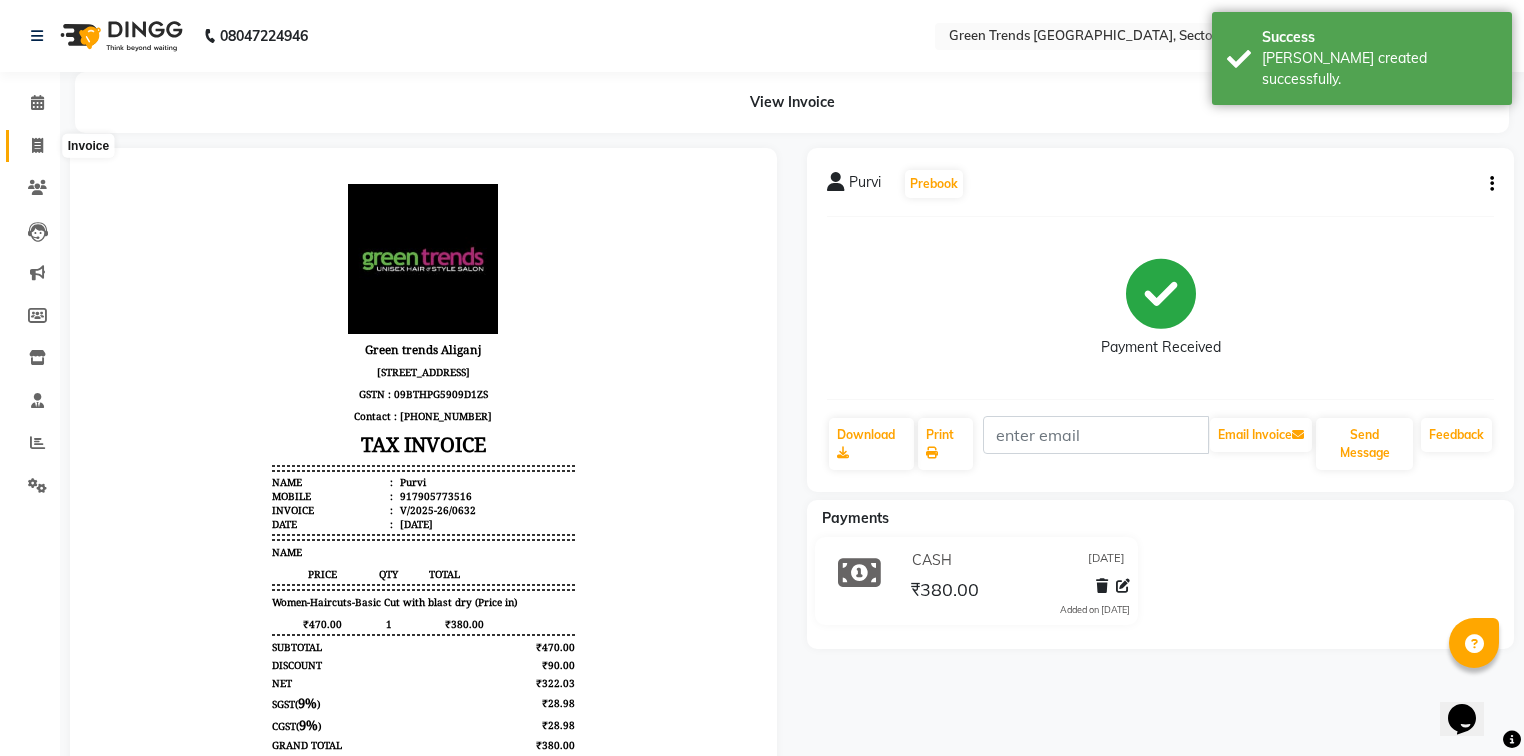 click 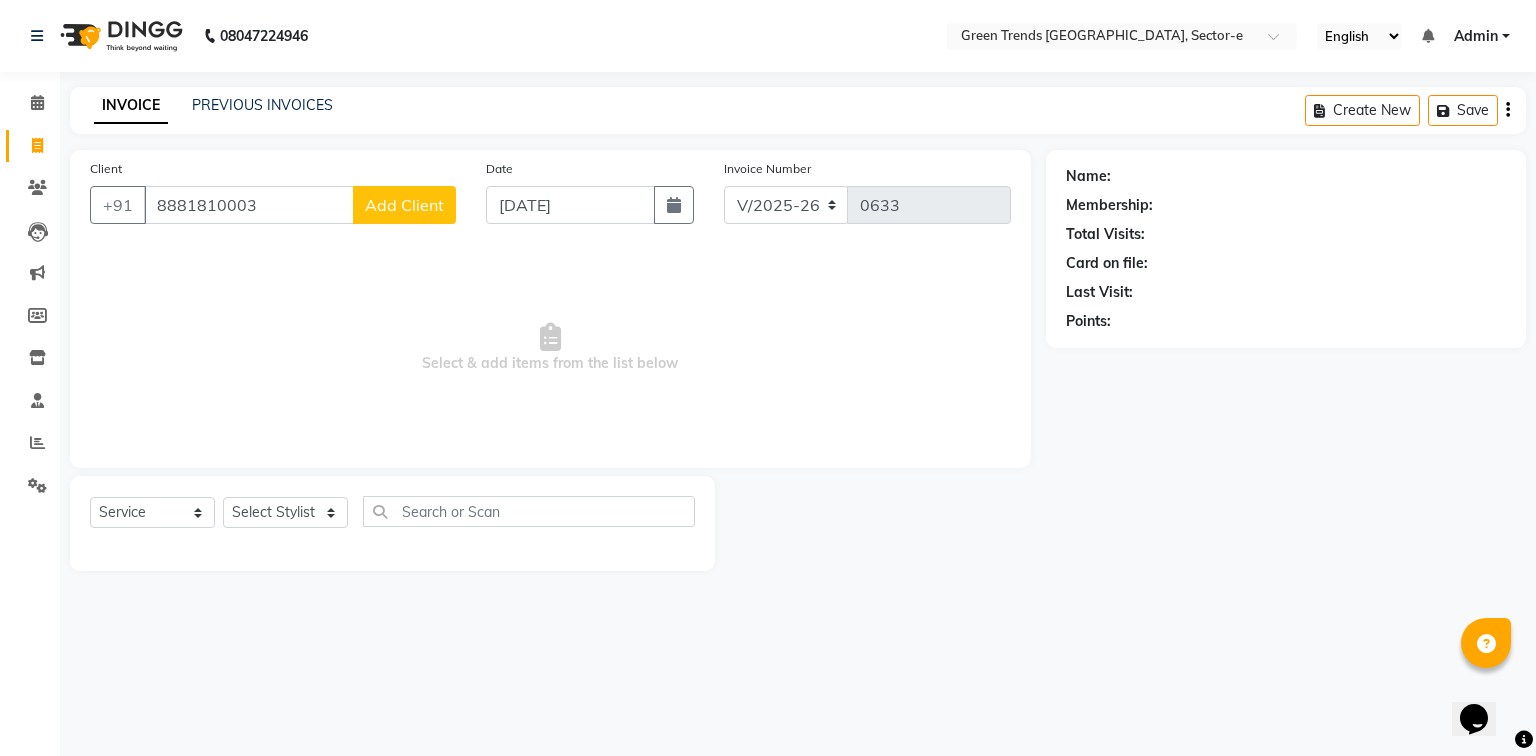 click on "Add Client" 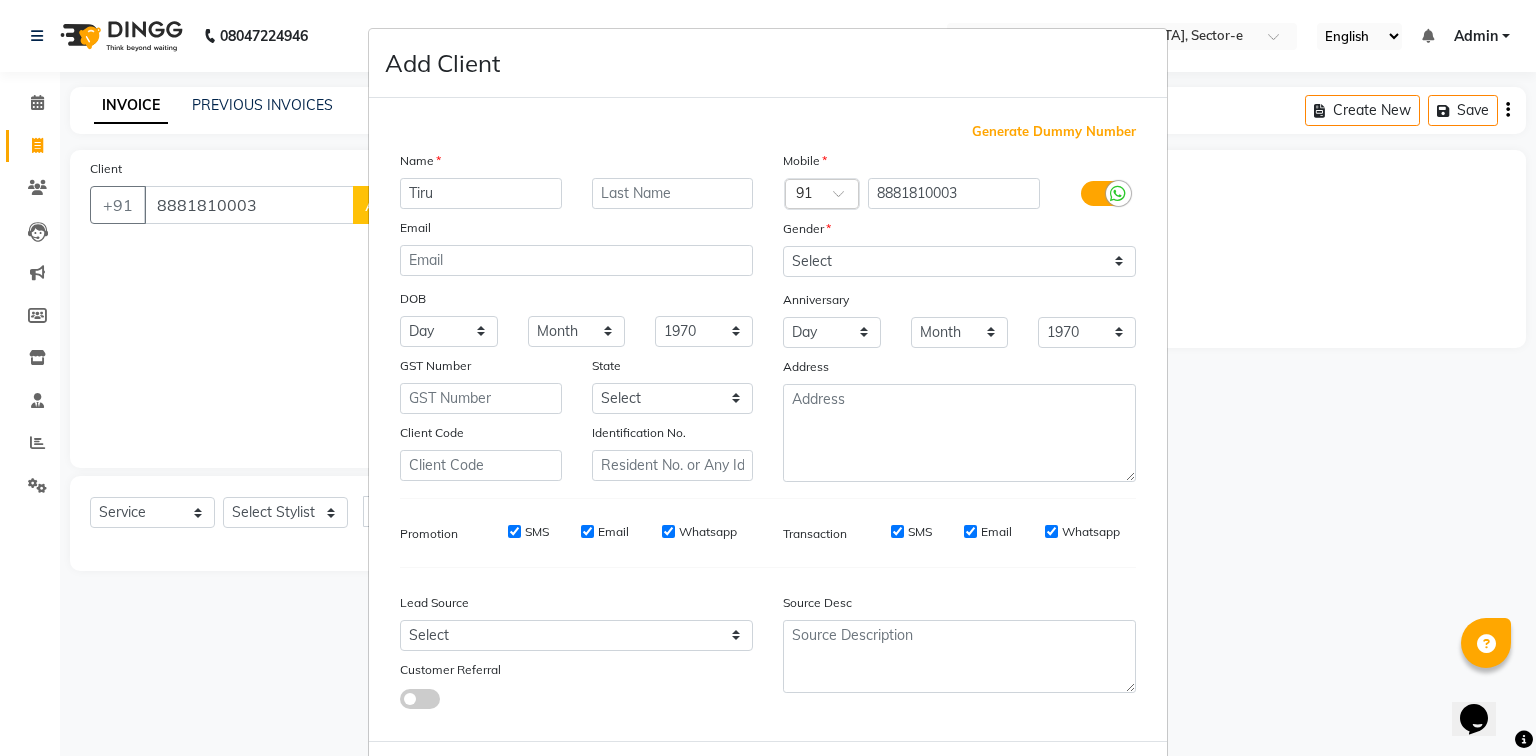 drag, startPoint x: 1091, startPoint y: 188, endPoint x: 1082, endPoint y: 200, distance: 15 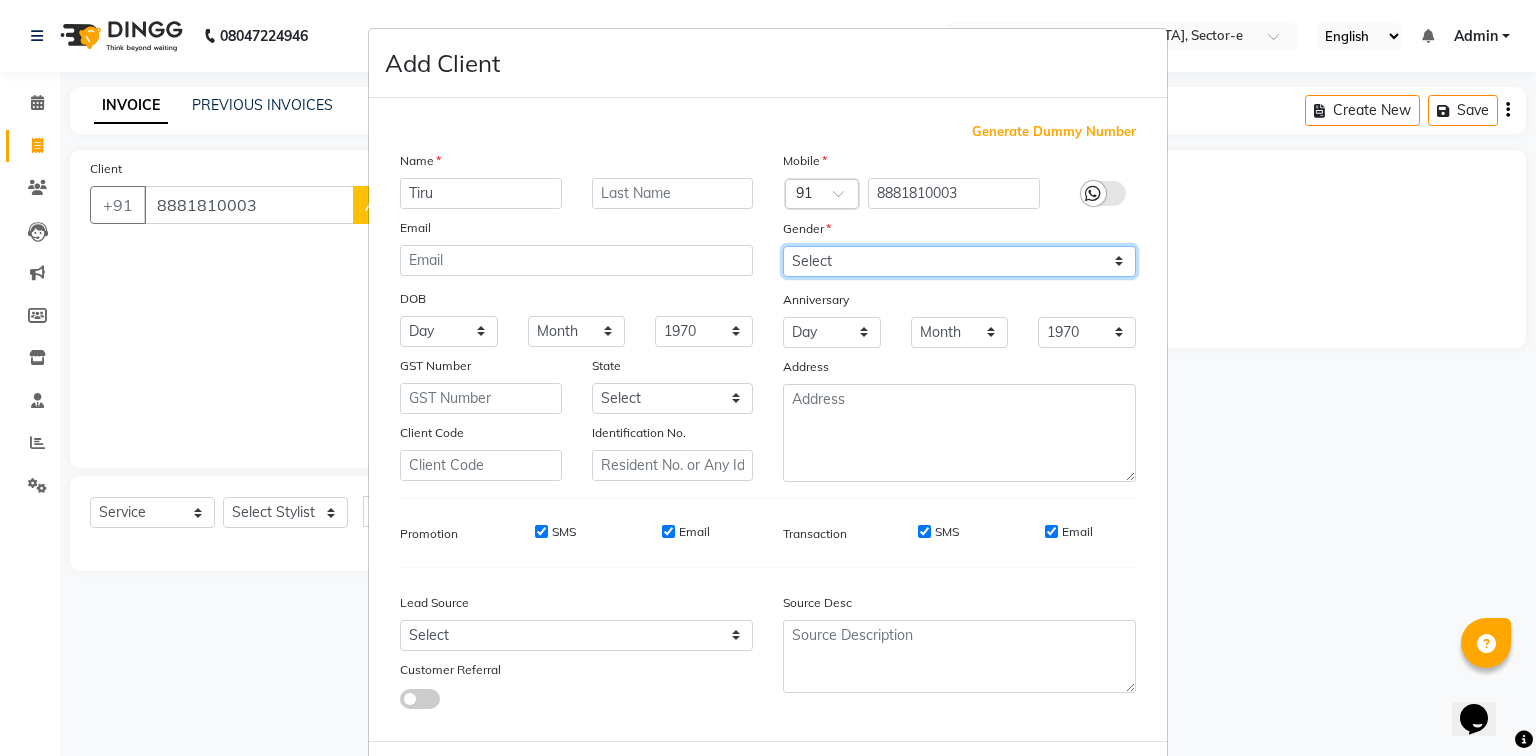 click on "Select [DEMOGRAPHIC_DATA] [DEMOGRAPHIC_DATA] Other Prefer Not To Say" at bounding box center [959, 261] 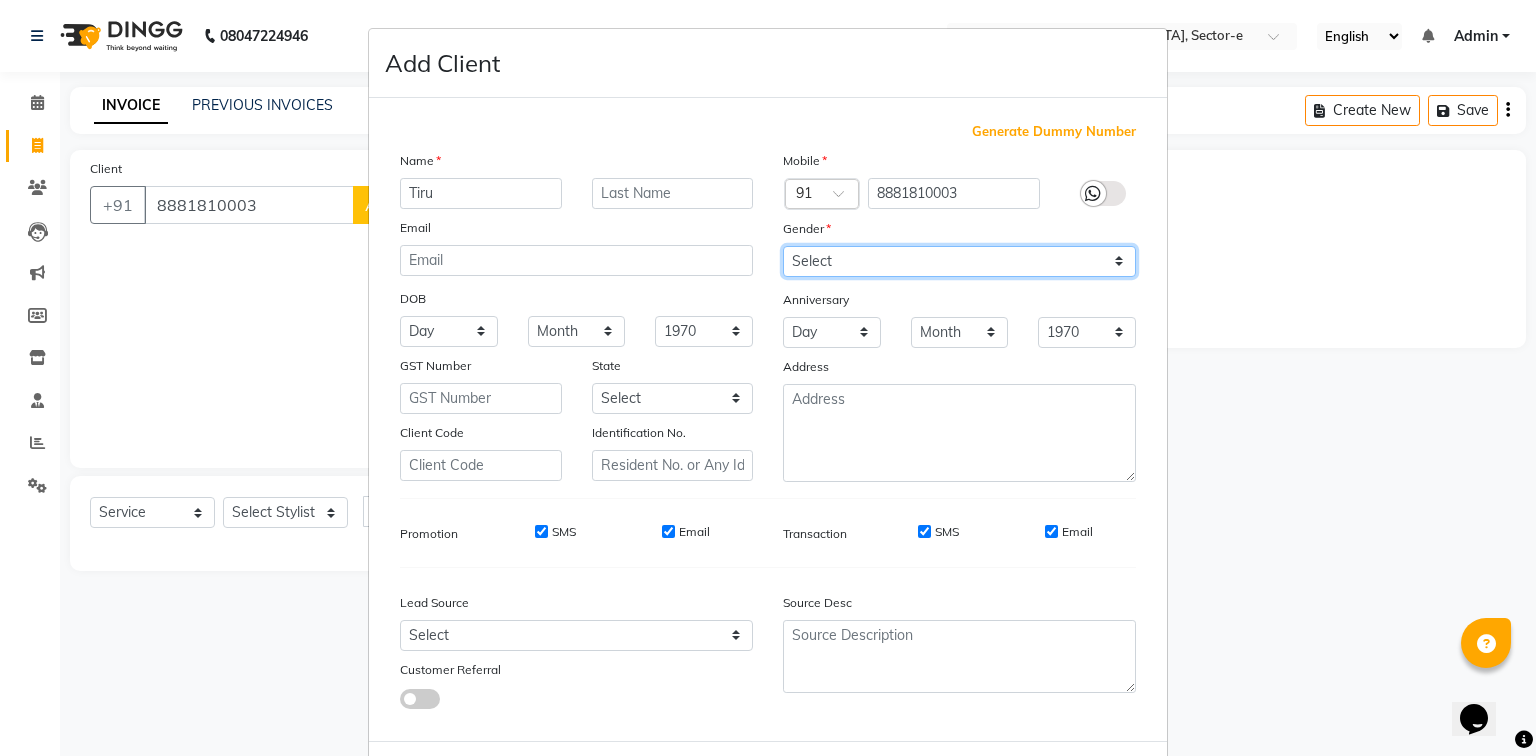 click on "Select [DEMOGRAPHIC_DATA] [DEMOGRAPHIC_DATA] Other Prefer Not To Say" at bounding box center [959, 261] 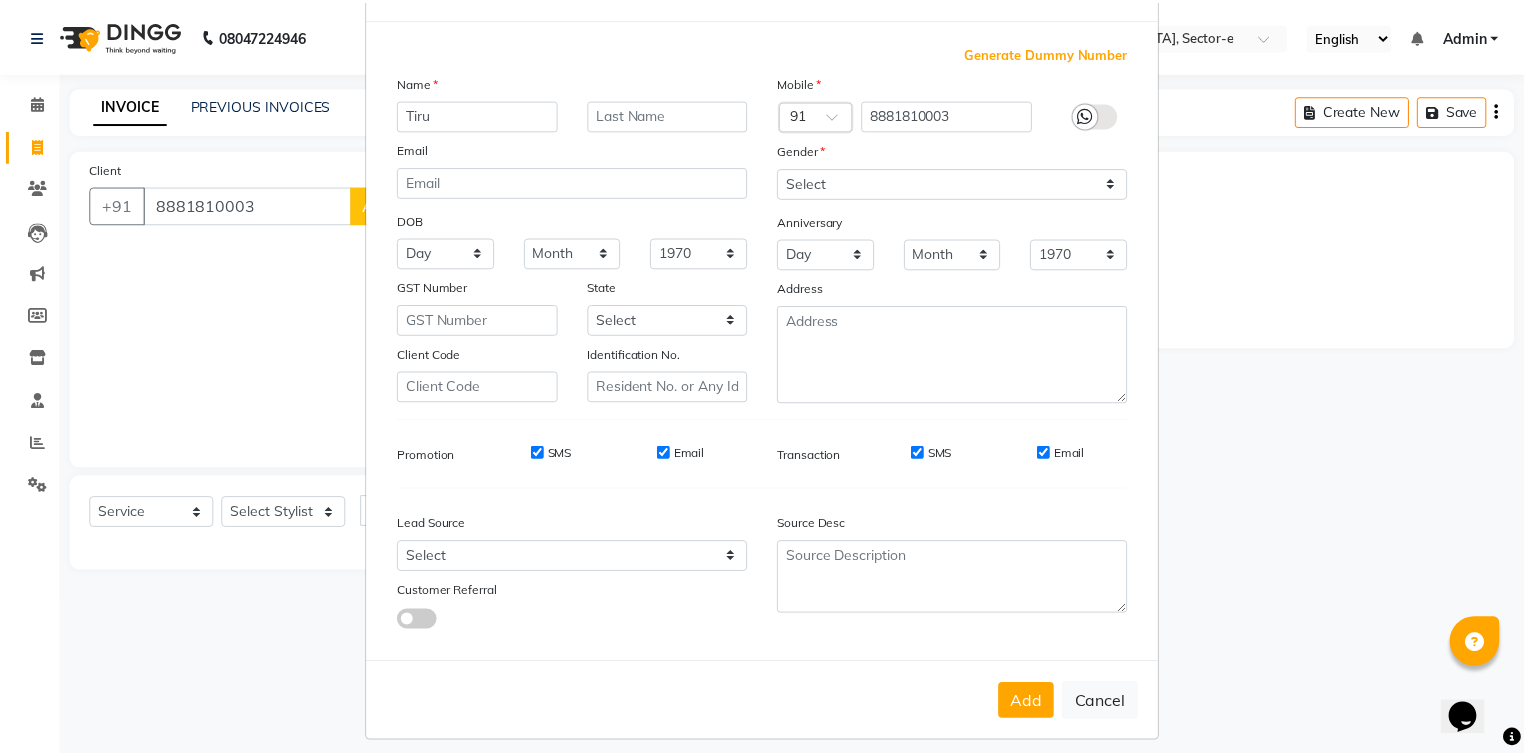 scroll, scrollTop: 100, scrollLeft: 0, axis: vertical 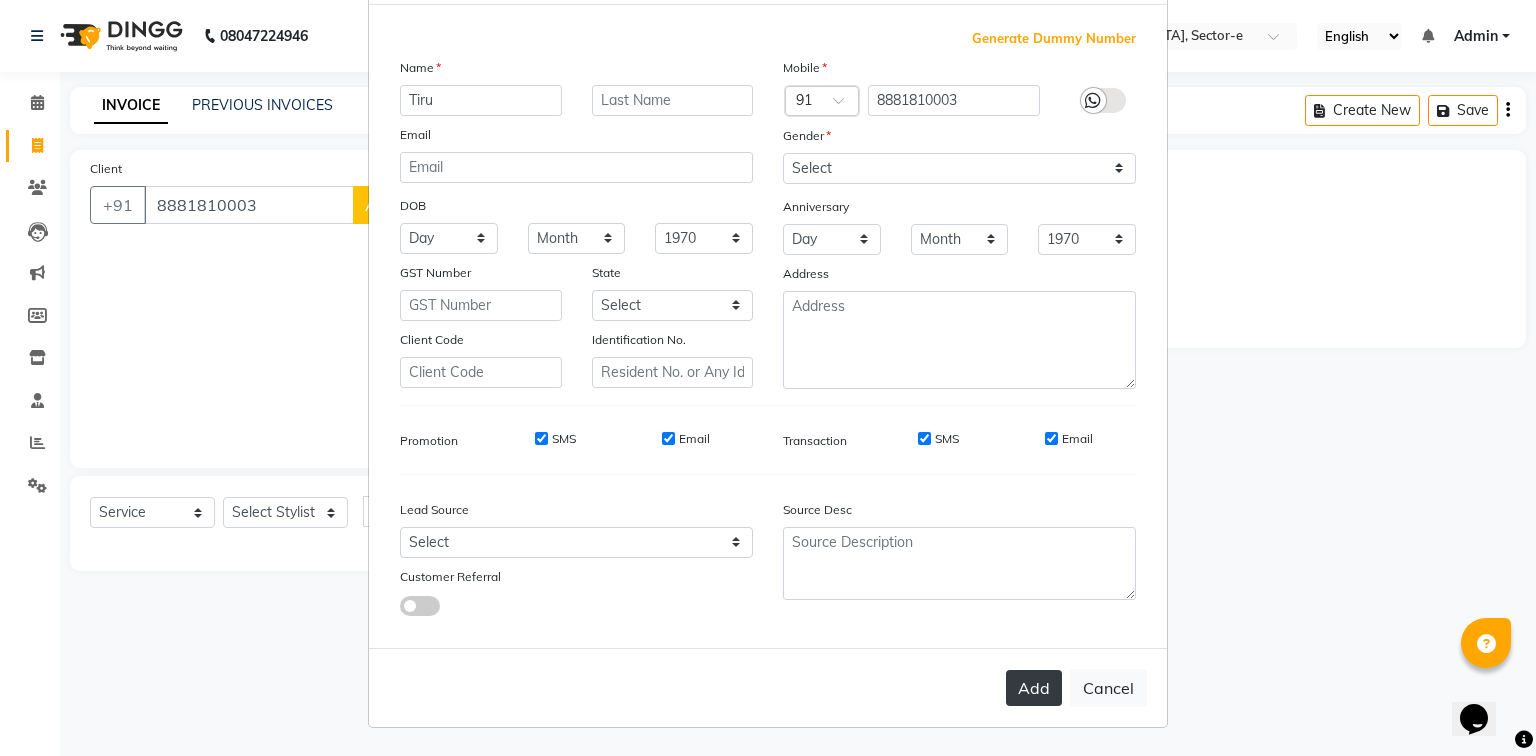 click on "Add" at bounding box center (1034, 688) 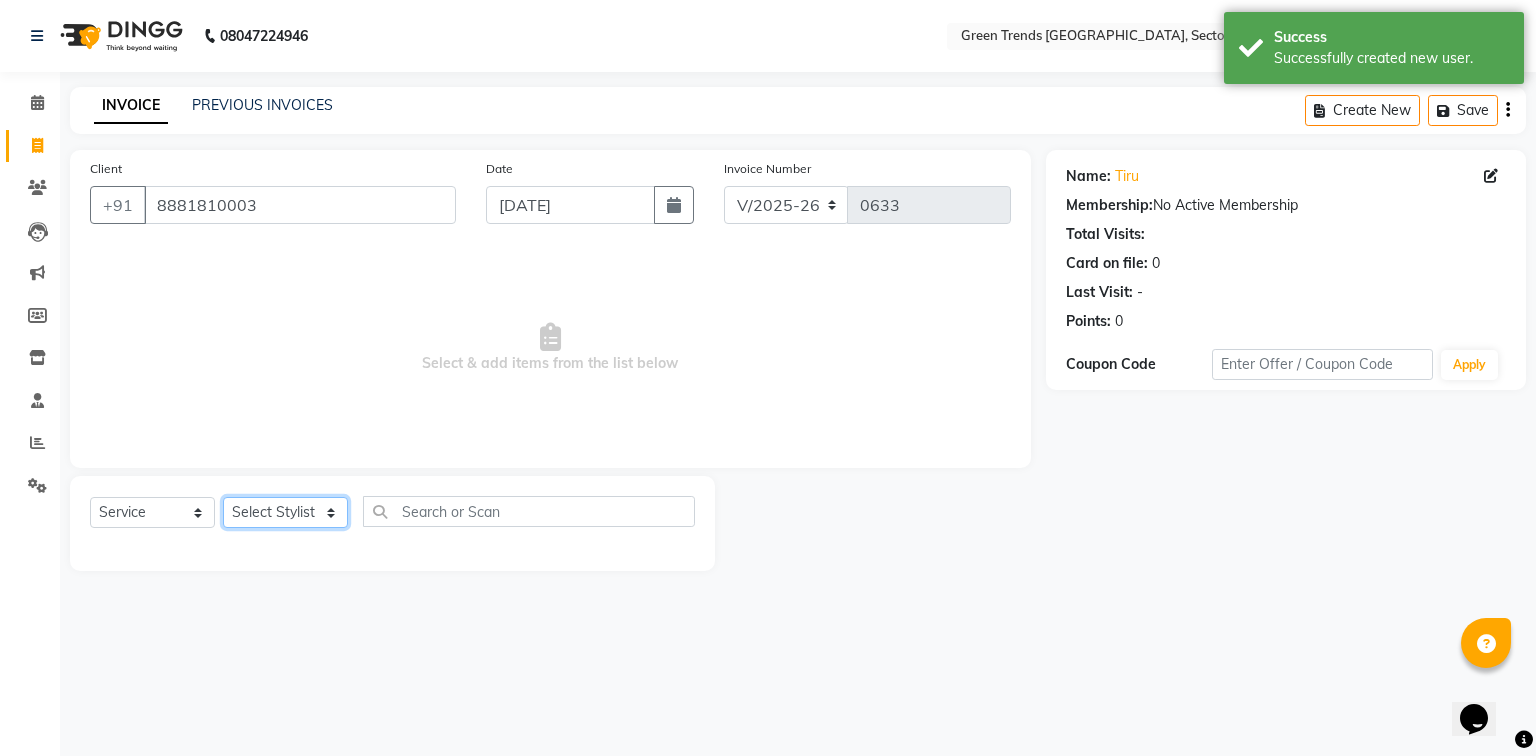 click on "Select Stylist [PERSON_NAME] [PERSON_NAME] Mo. [PERSON_NAME].[PERSON_NAME] [PERSON_NAME] Pooja [PERSON_NAME] [PERSON_NAME] [PERSON_NAME] Vishal" 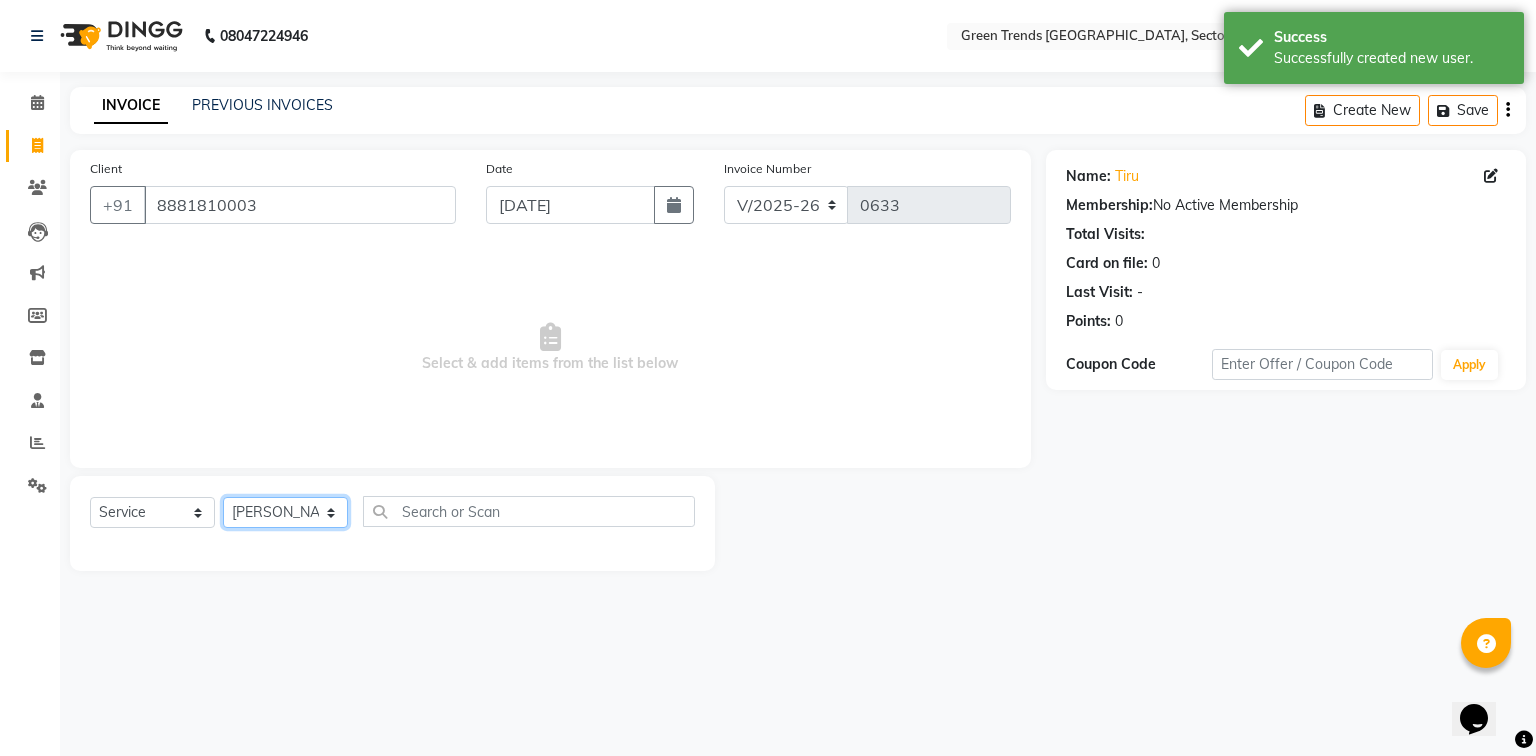 click on "Select Stylist [PERSON_NAME] [PERSON_NAME] Mo. [PERSON_NAME].[PERSON_NAME] [PERSON_NAME] Pooja [PERSON_NAME] [PERSON_NAME] [PERSON_NAME] Vishal" 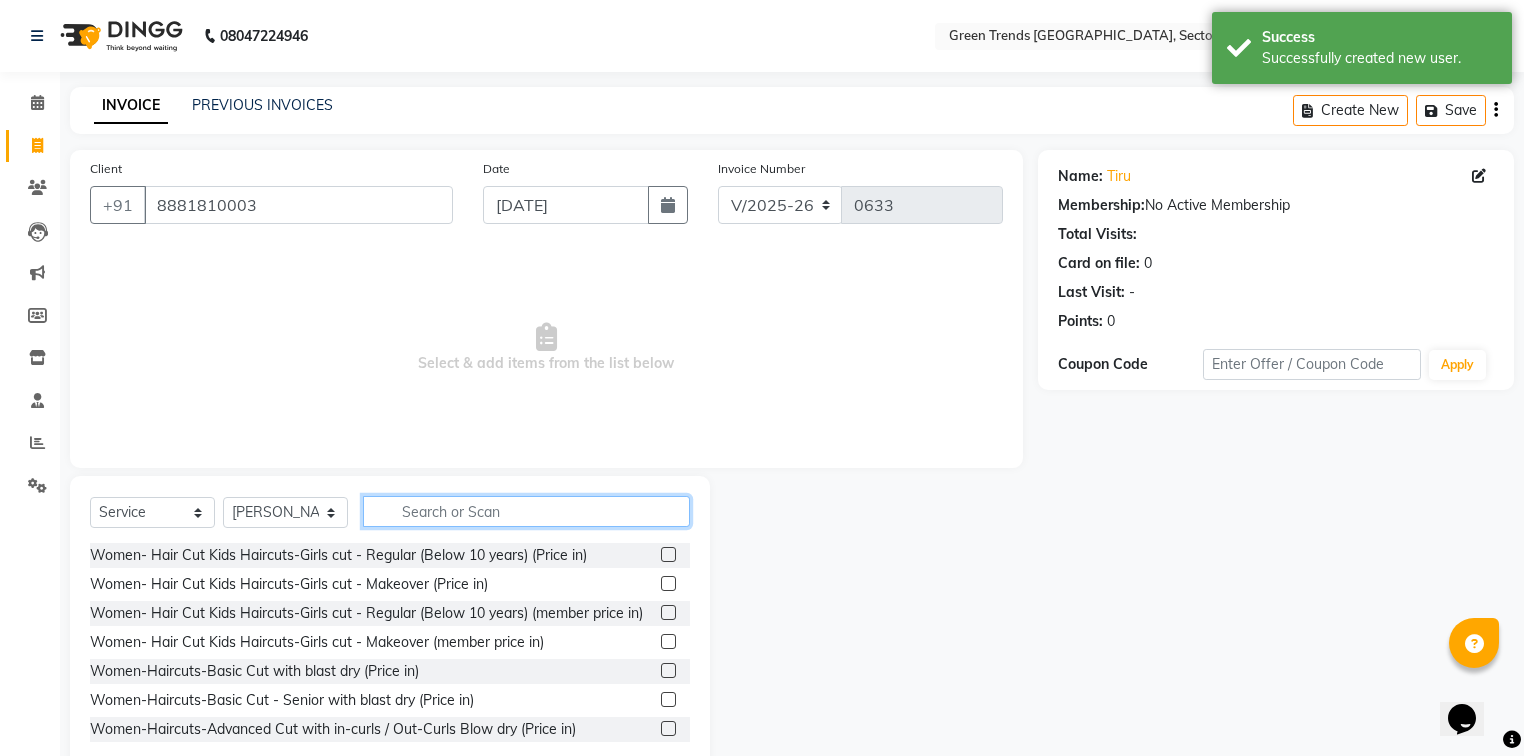 click 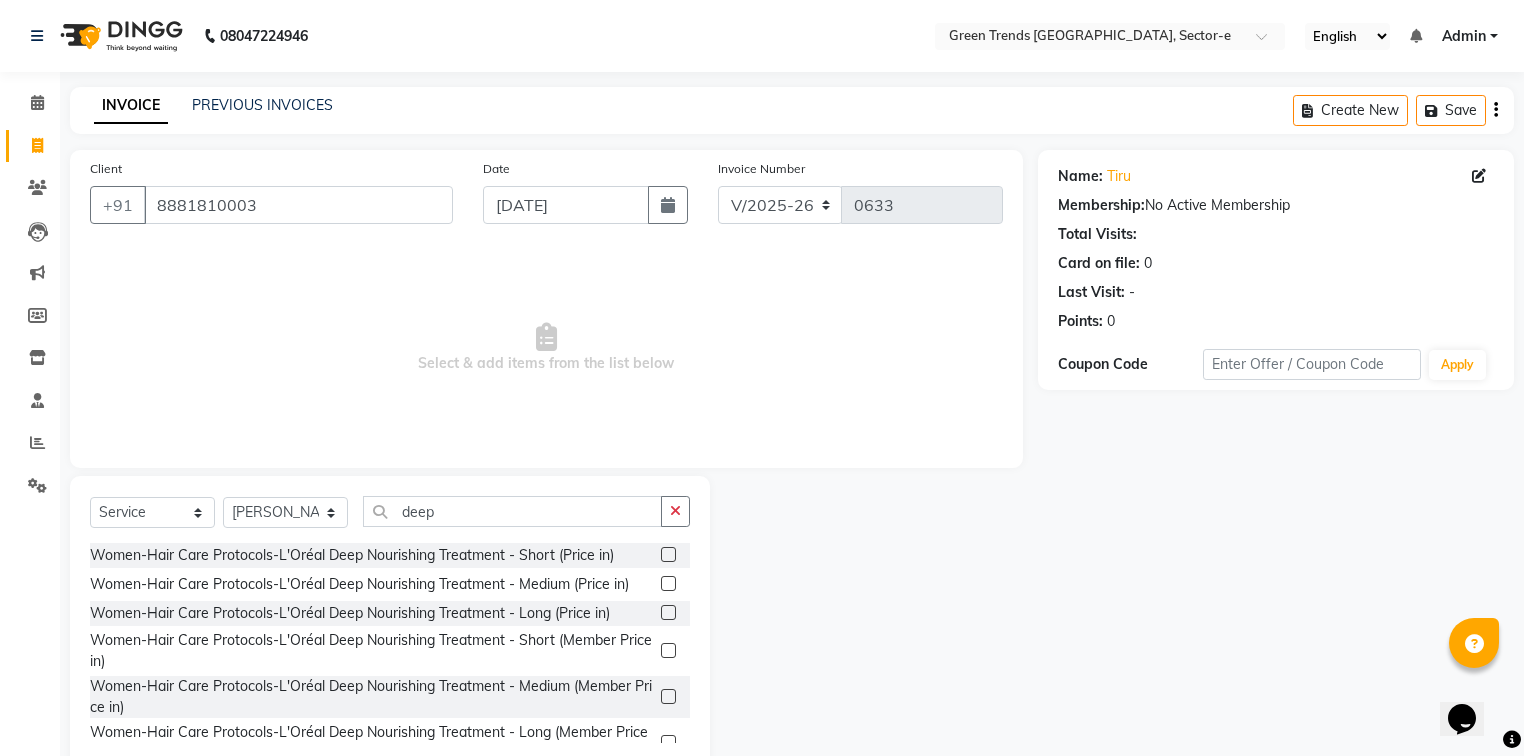 click on "Women-Hair Care Protocols-L'Oréal Deep Nourishing Treatment - Medium (Price in)" 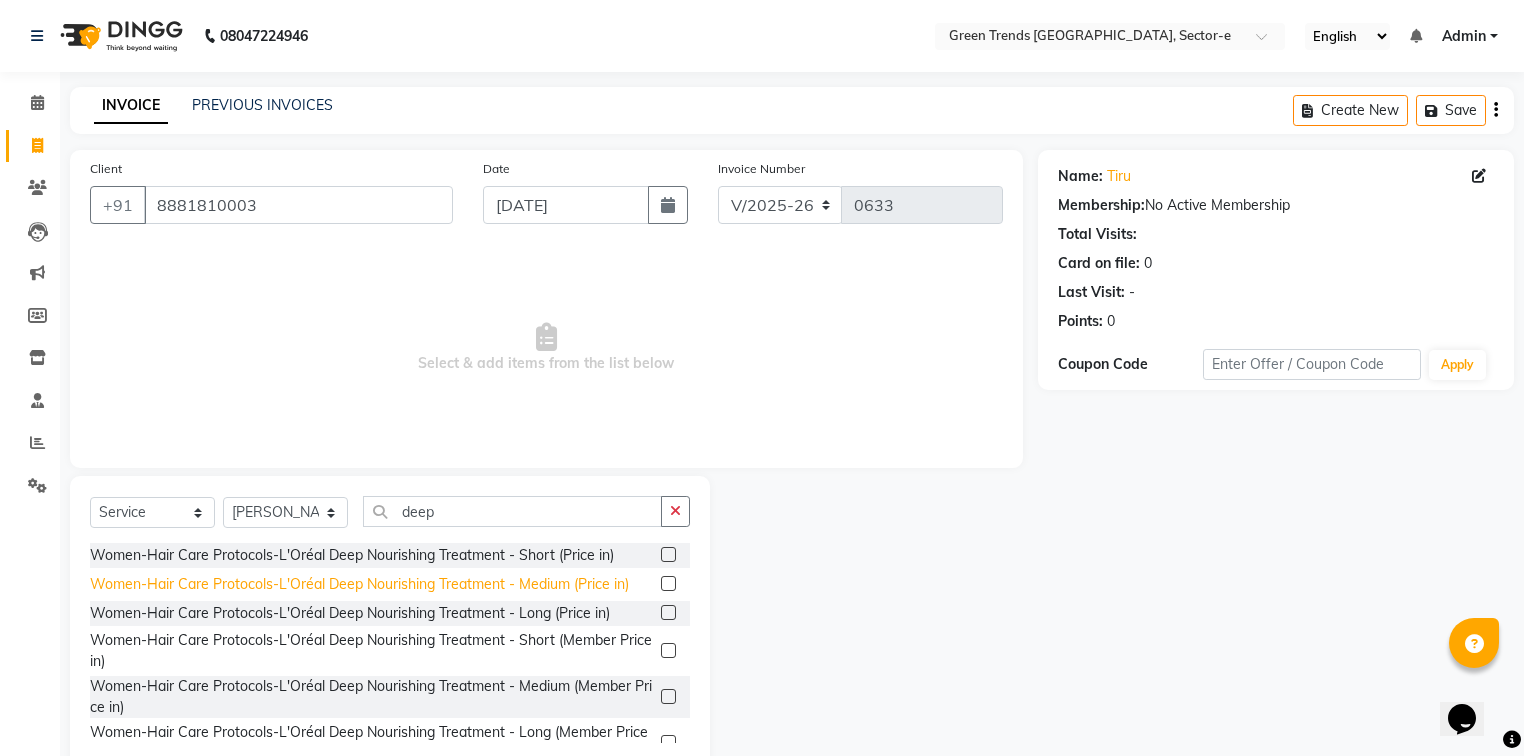 click on "Women-Hair Care Protocols-L'Oréal Deep Nourishing Treatment - Medium (Price in)" 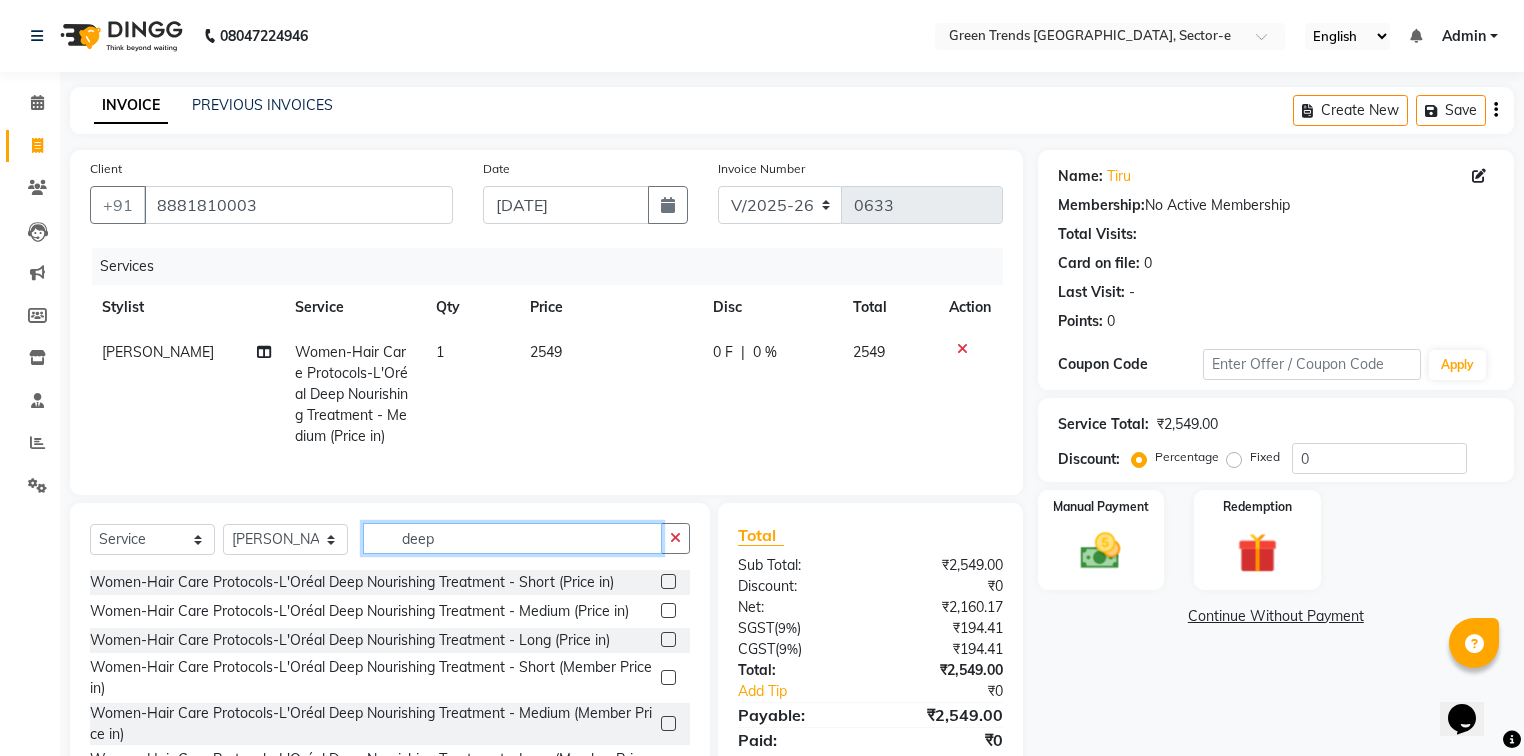 drag, startPoint x: 464, startPoint y: 548, endPoint x: 384, endPoint y: 577, distance: 85.09406 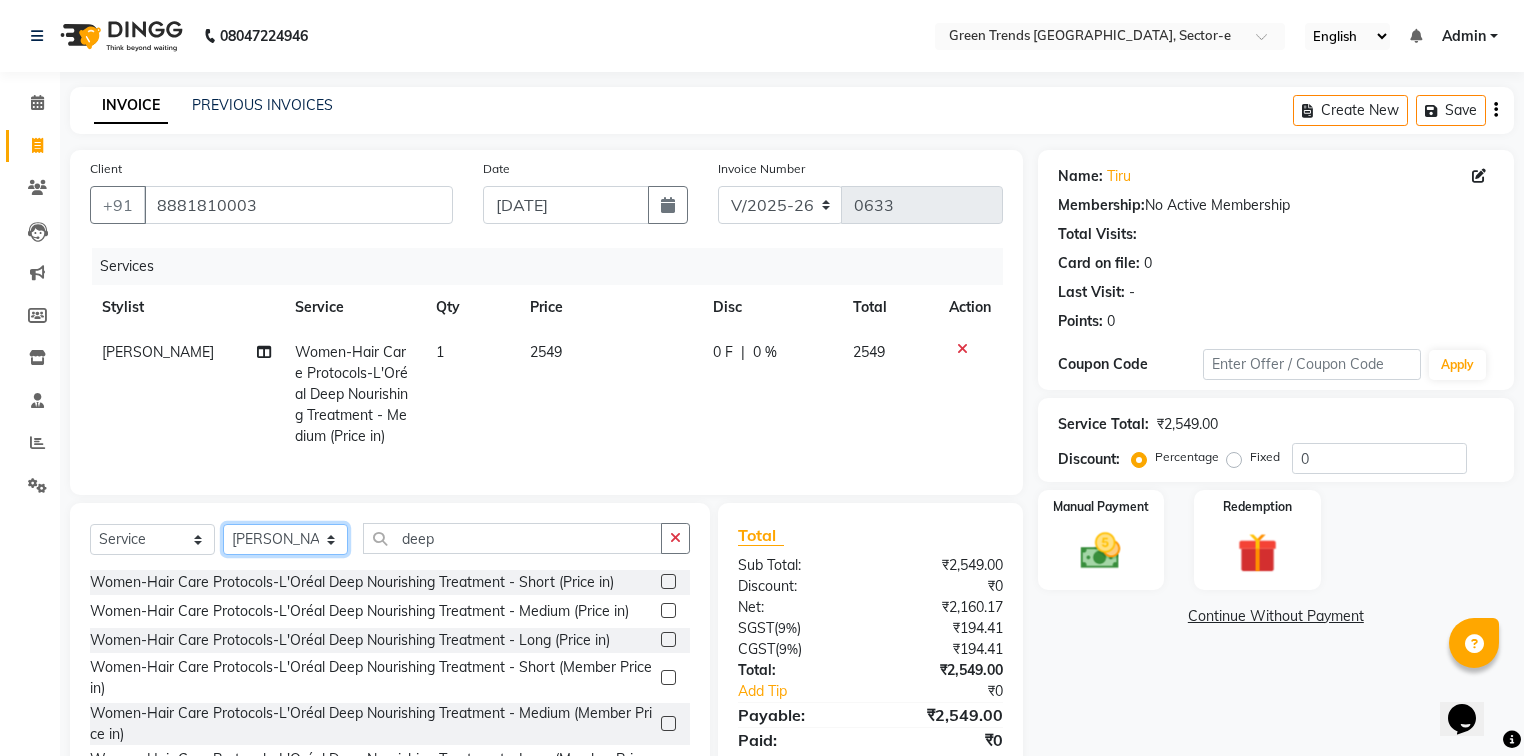 click on "Select Stylist [PERSON_NAME] [PERSON_NAME] Mo. [PERSON_NAME].[PERSON_NAME] [PERSON_NAME] Pooja [PERSON_NAME] [PERSON_NAME] [PERSON_NAME] Vishal" 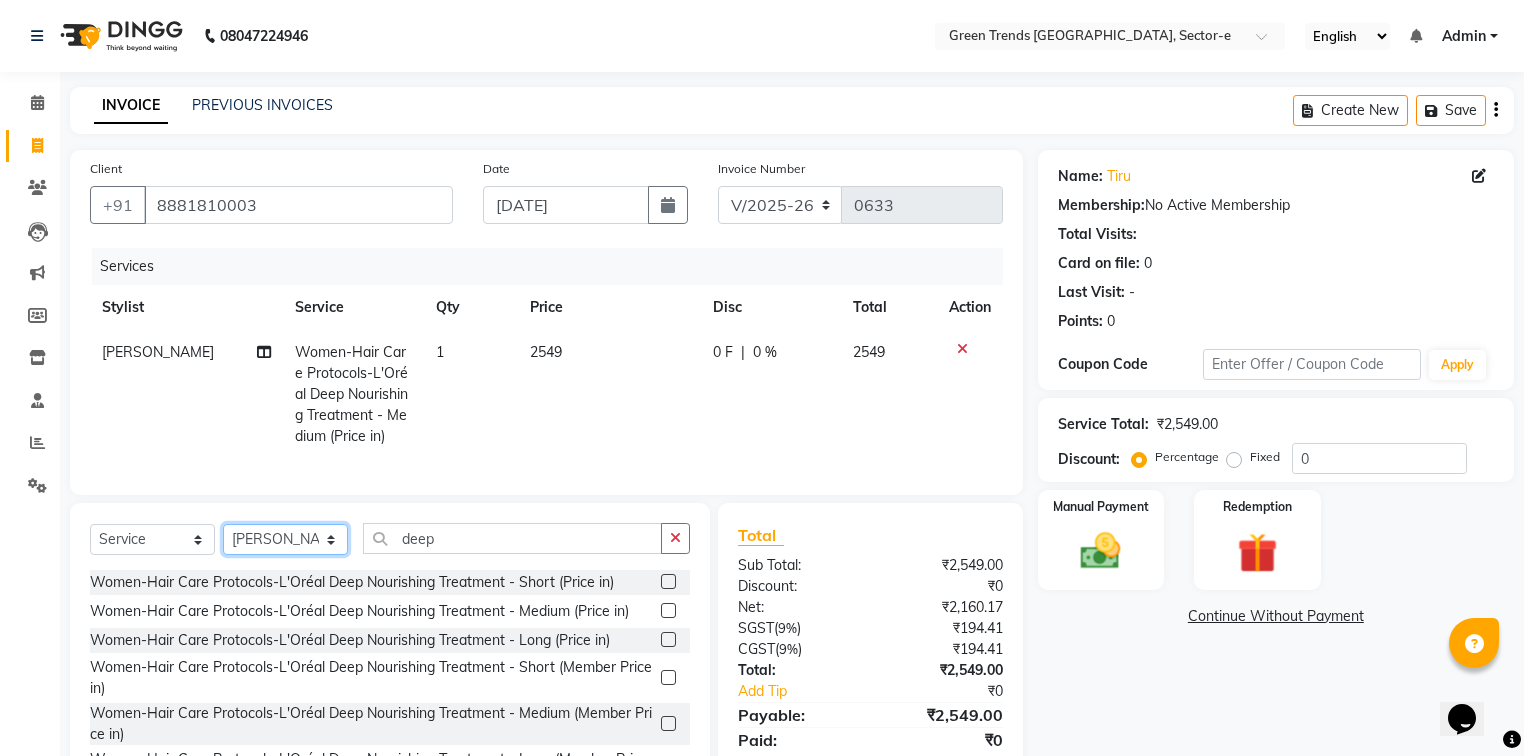 click on "Select Stylist [PERSON_NAME] [PERSON_NAME] Mo. [PERSON_NAME].[PERSON_NAME] [PERSON_NAME] Pooja [PERSON_NAME] [PERSON_NAME] [PERSON_NAME] Vishal" 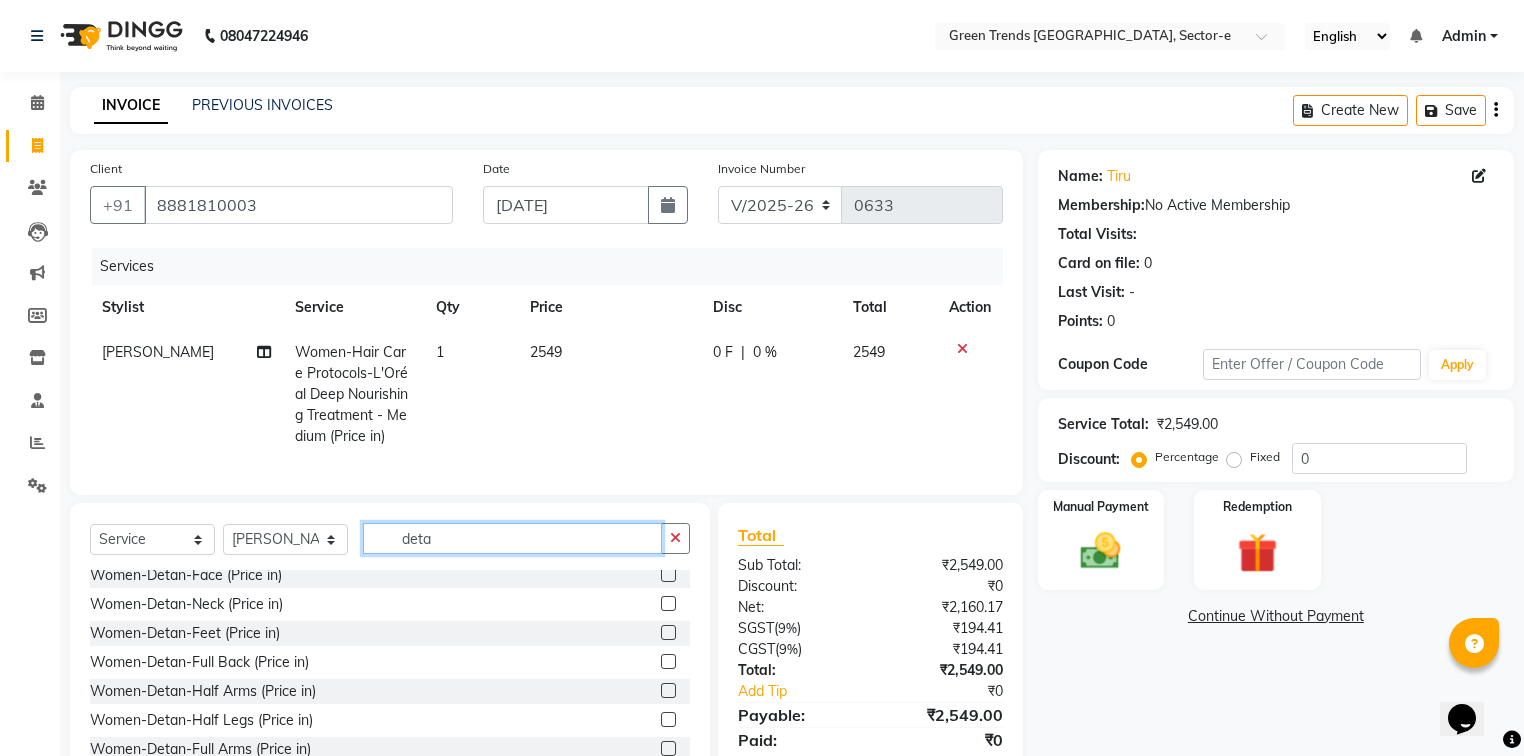 scroll, scrollTop: 454, scrollLeft: 0, axis: vertical 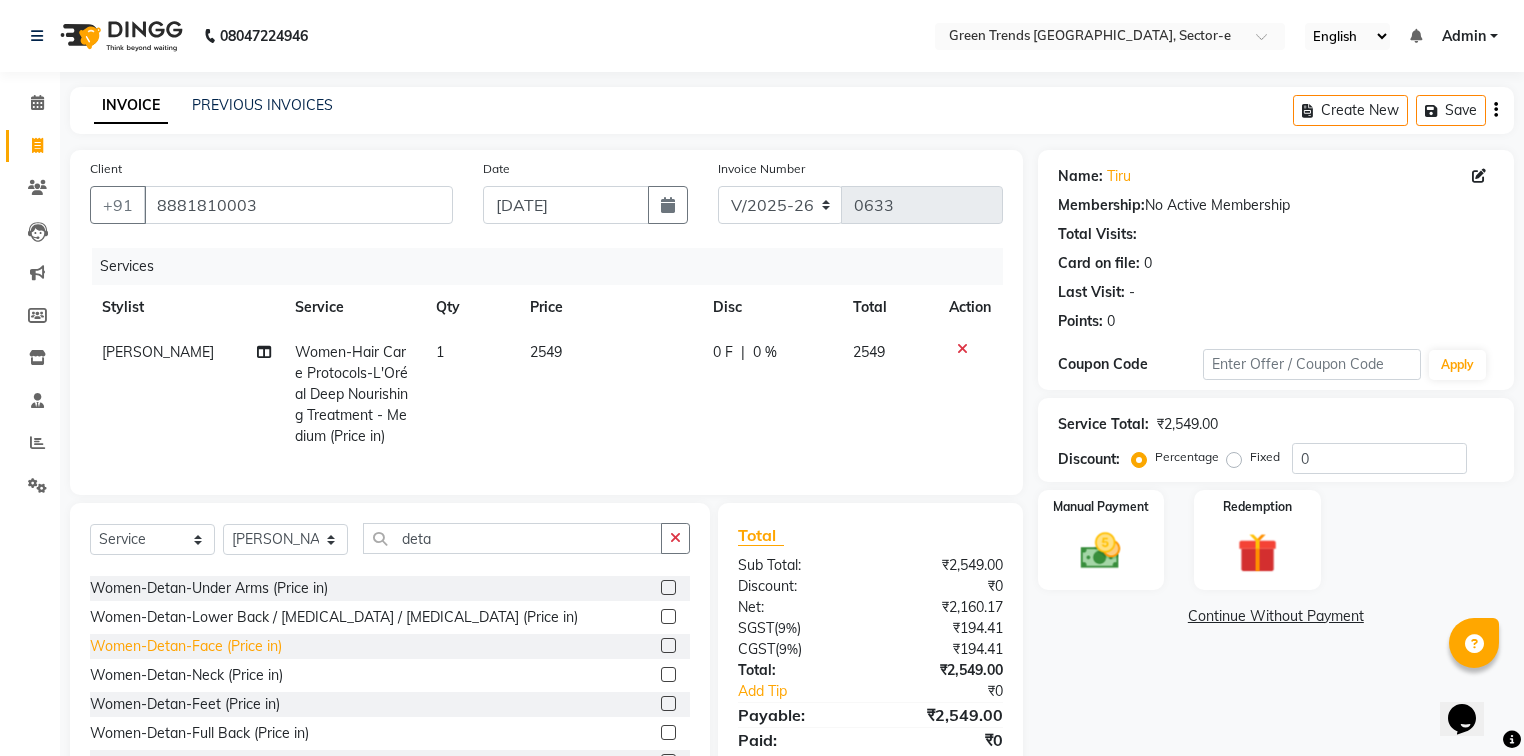 click on "Women-Detan-Face (Price in)" 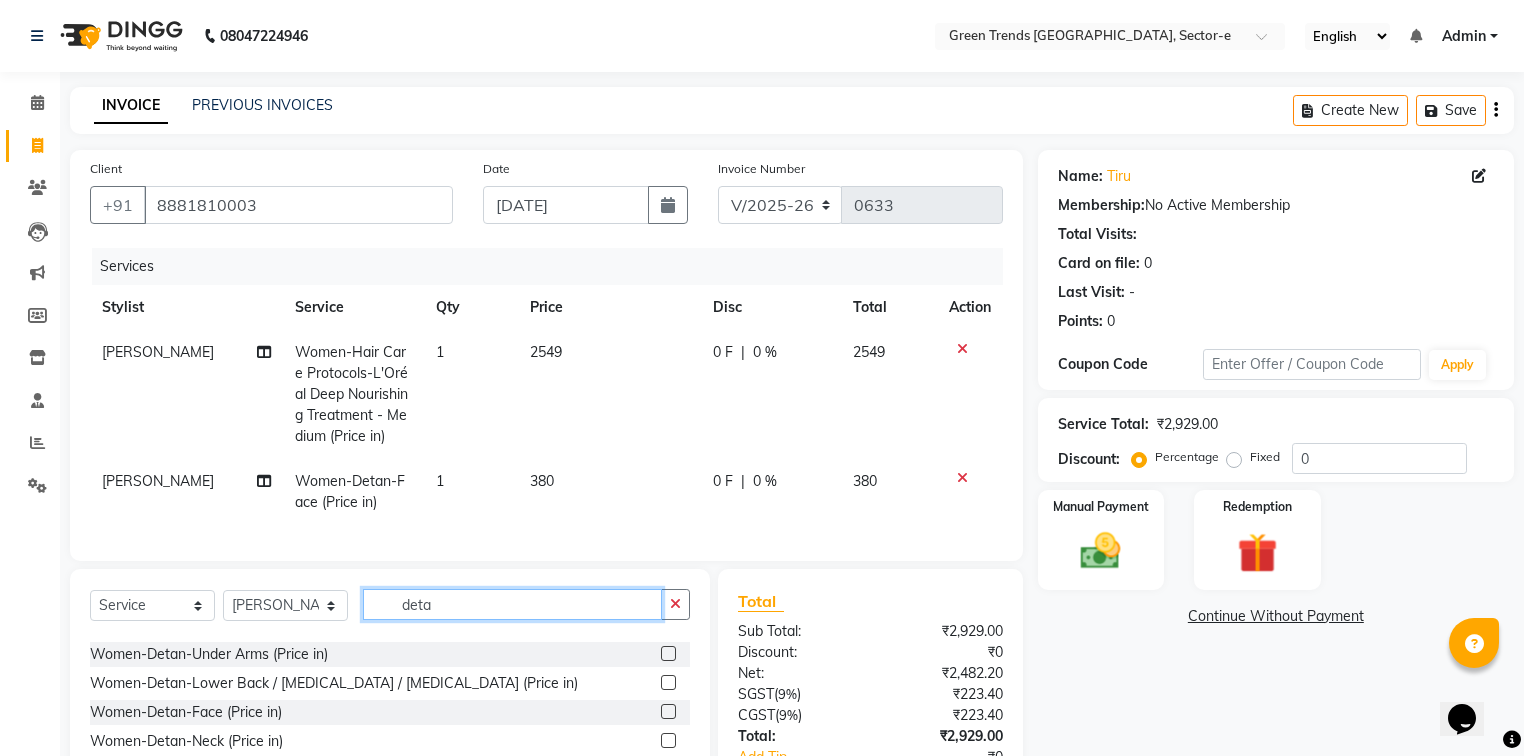 drag, startPoint x: 496, startPoint y: 613, endPoint x: 383, endPoint y: 625, distance: 113.63538 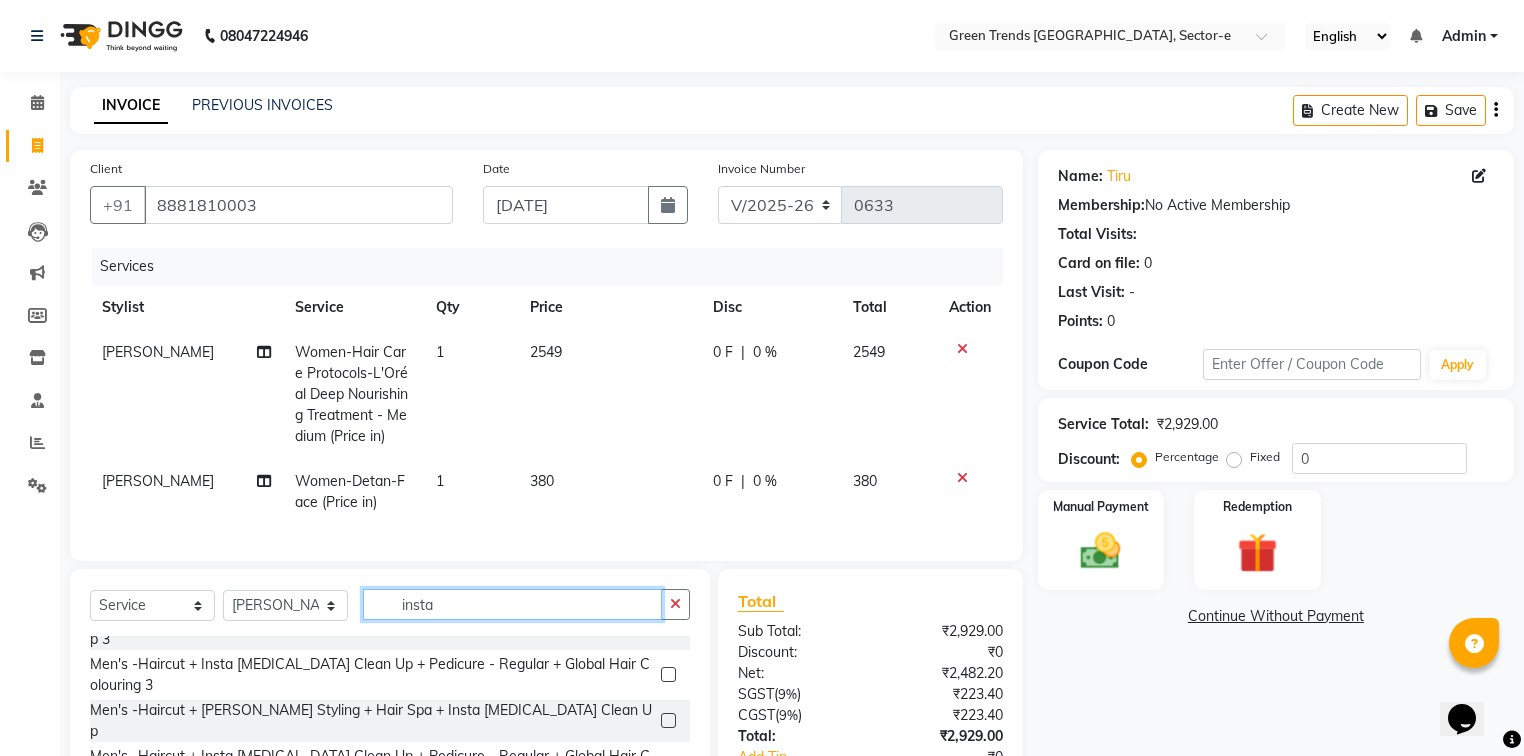 scroll, scrollTop: 151, scrollLeft: 0, axis: vertical 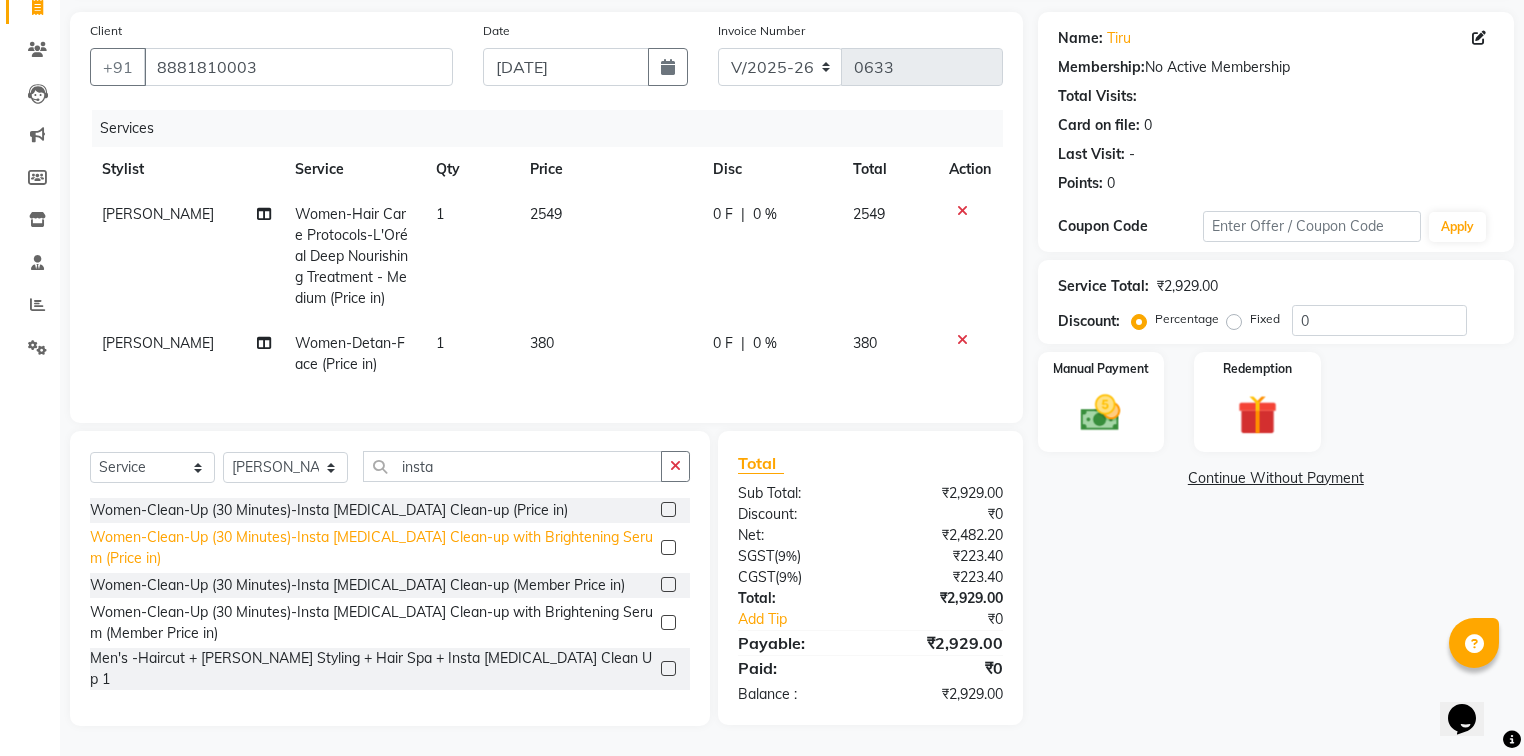 click on "Women-Clean-Up (30 Minutes)-Insta [MEDICAL_DATA] Clean-up with Brightening Serum (Price in)" 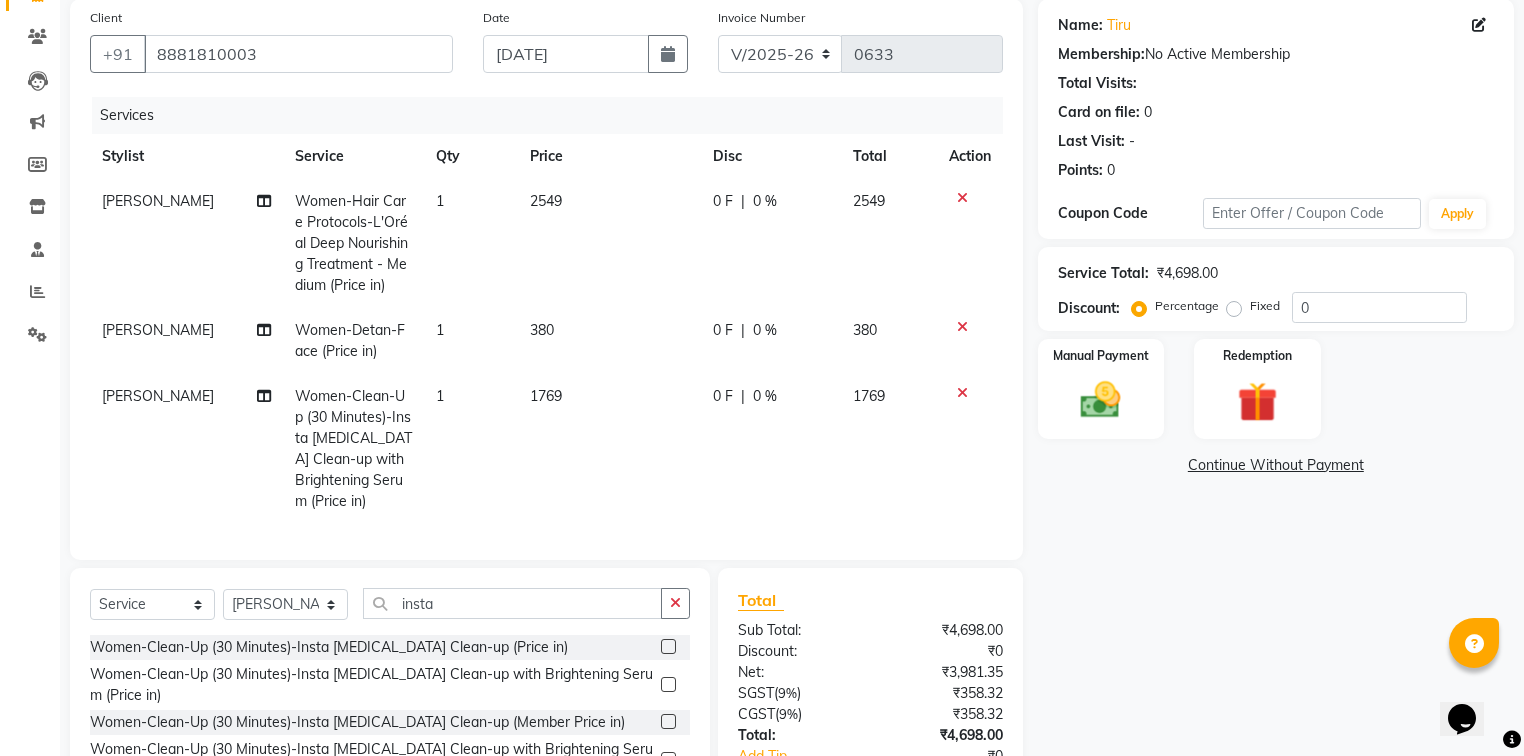 click on "0 F" 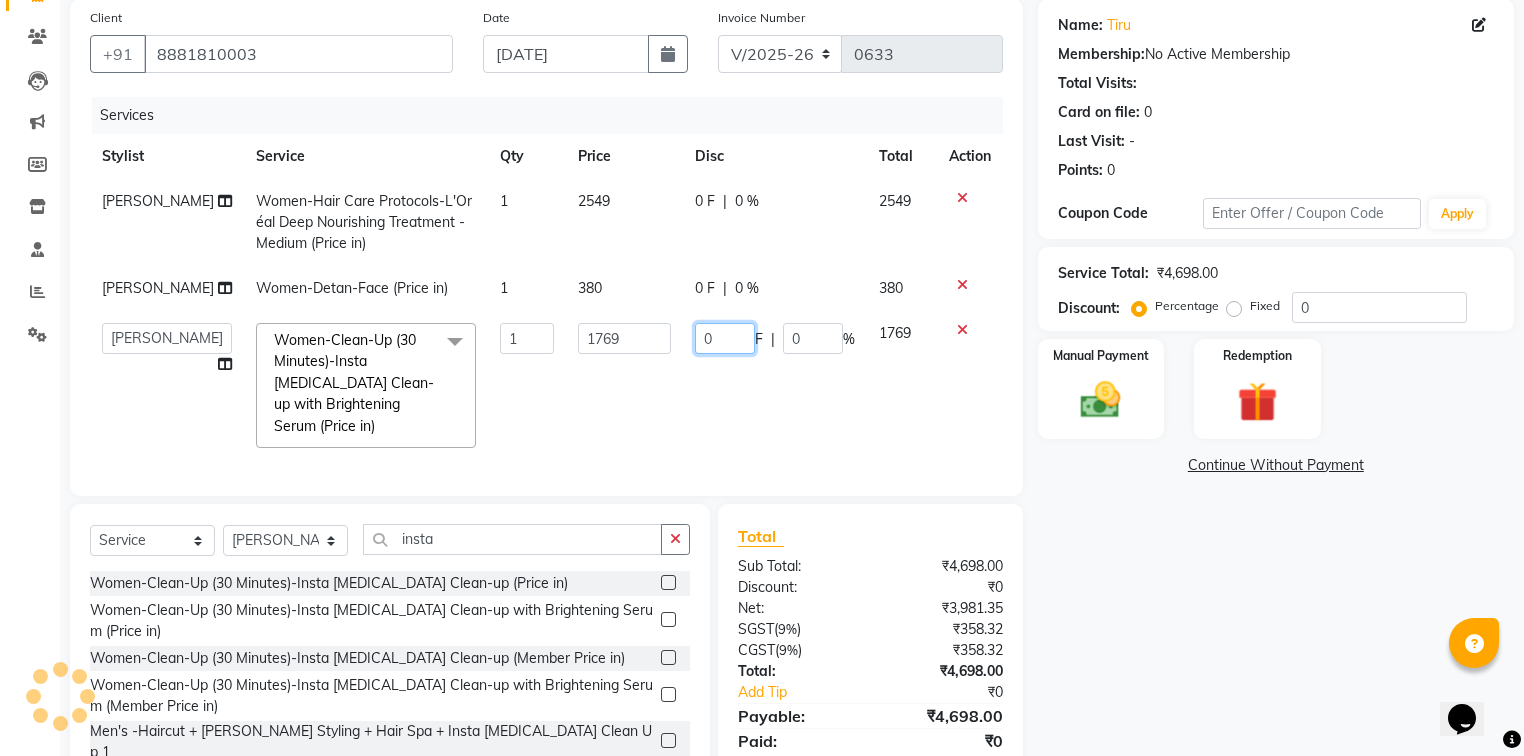 drag, startPoint x: 725, startPoint y: 346, endPoint x: 660, endPoint y: 352, distance: 65.27634 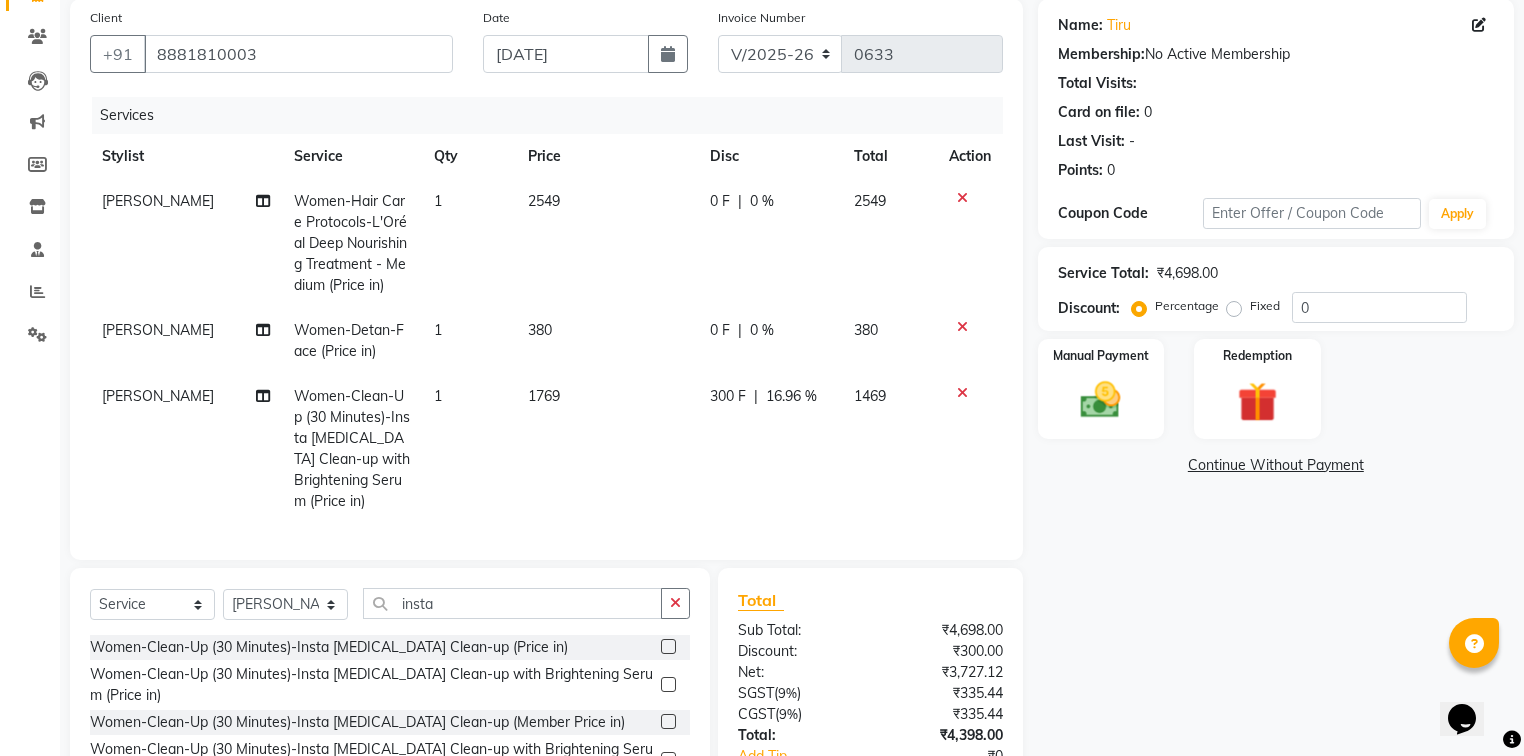 click on "[PERSON_NAME] Women-Hair Care Protocols-L'Oréal Deep Nourishing Treatment - Medium (Price in) 1 2549 0 F | 0 % 2549 [PERSON_NAME] Women-Detan-Face (Price in) 1 380 0 F | 0 % 380 [PERSON_NAME] Women-Clean-Up (30 Minutes)-Insta [MEDICAL_DATA] Clean-up with Brightening Serum (Price in) 1 1769 300 F | 16.96 % 1469" 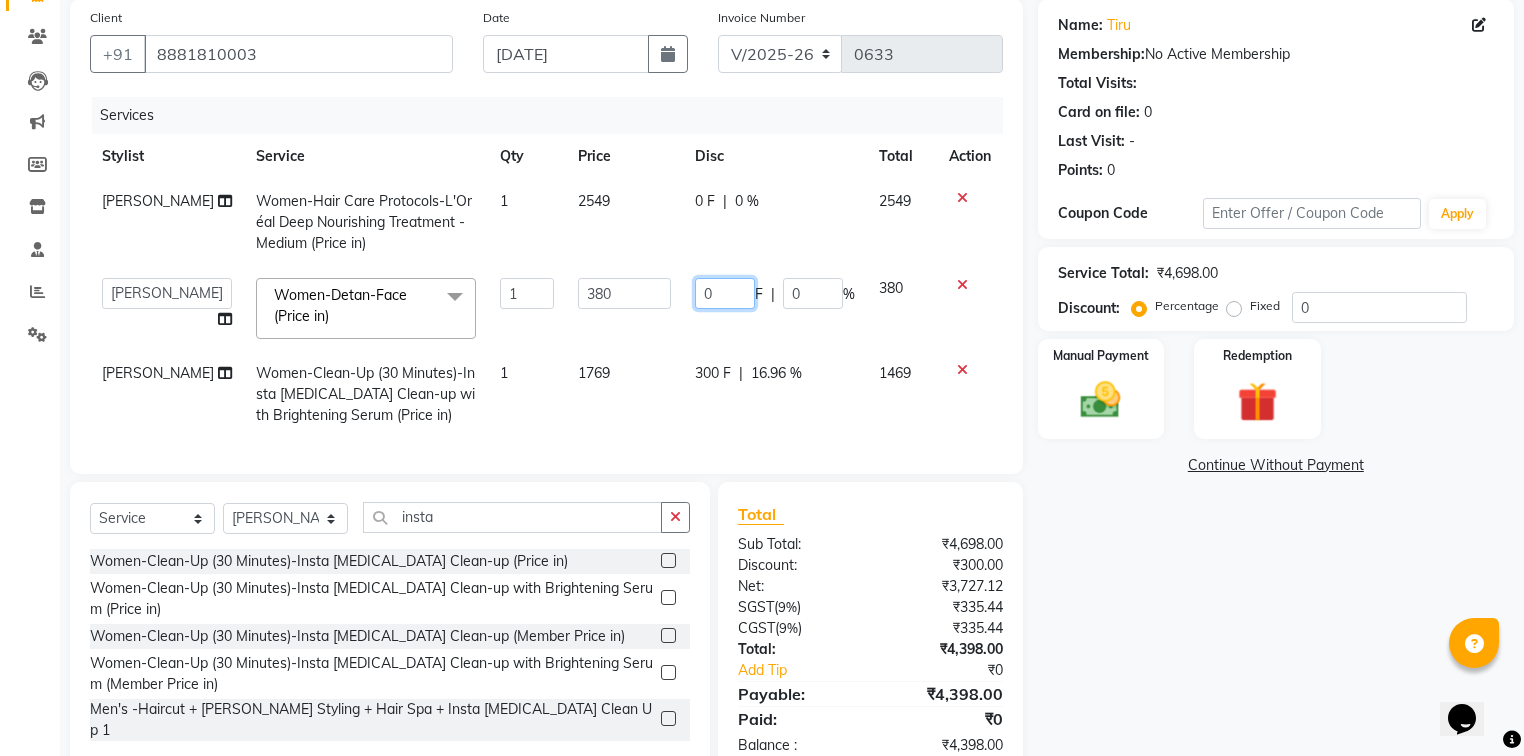drag, startPoint x: 724, startPoint y: 302, endPoint x: 637, endPoint y: 316, distance: 88.11924 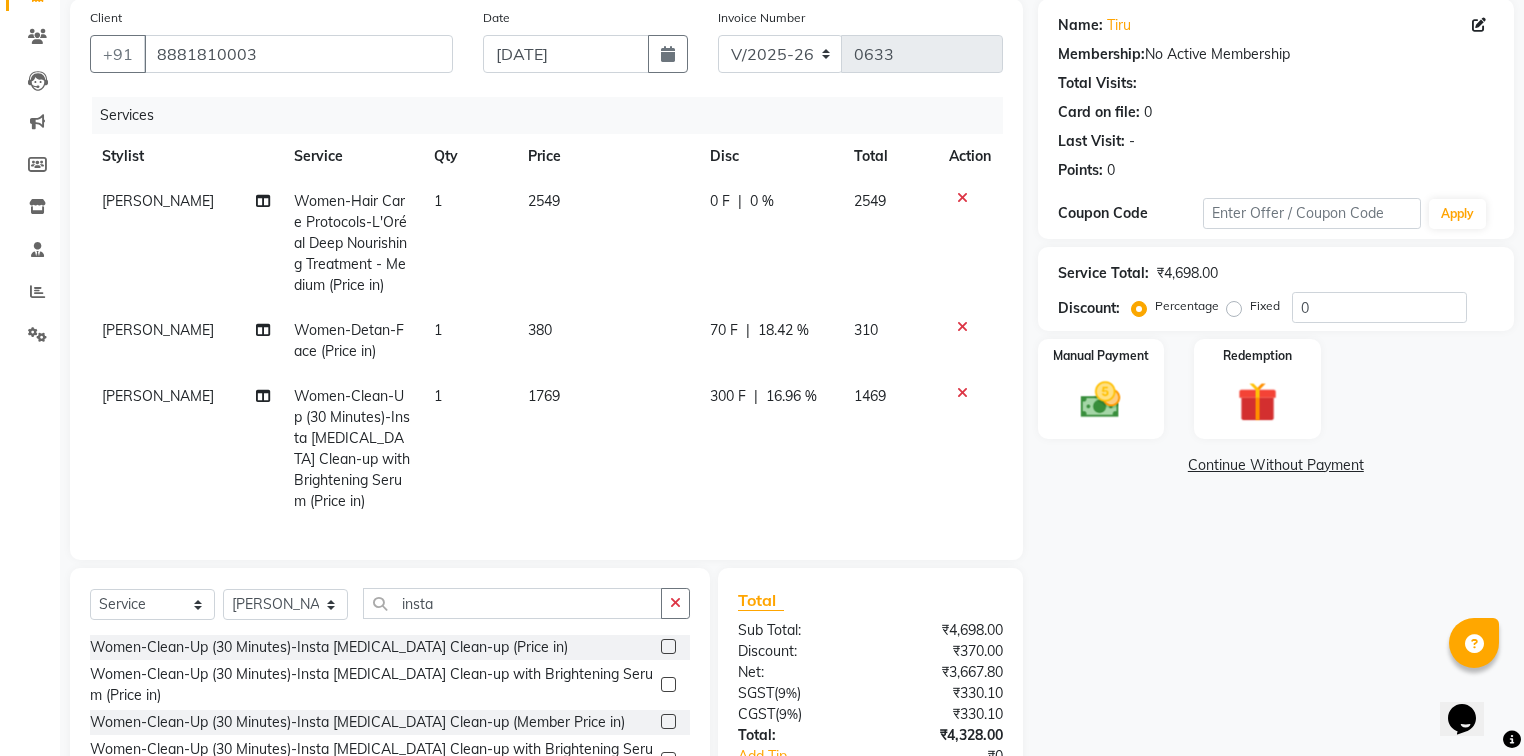 click on "0 F | 0 %" 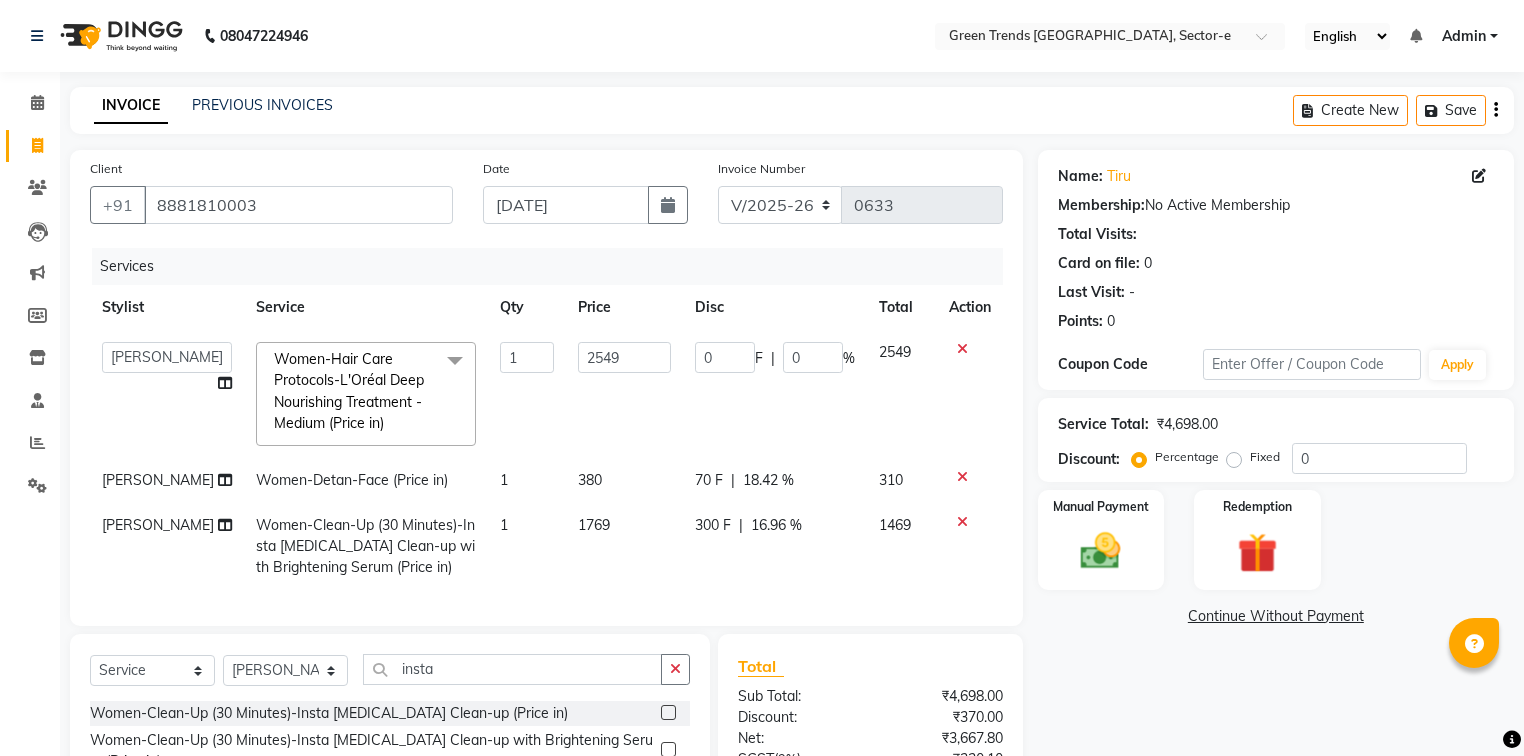 select on "7023" 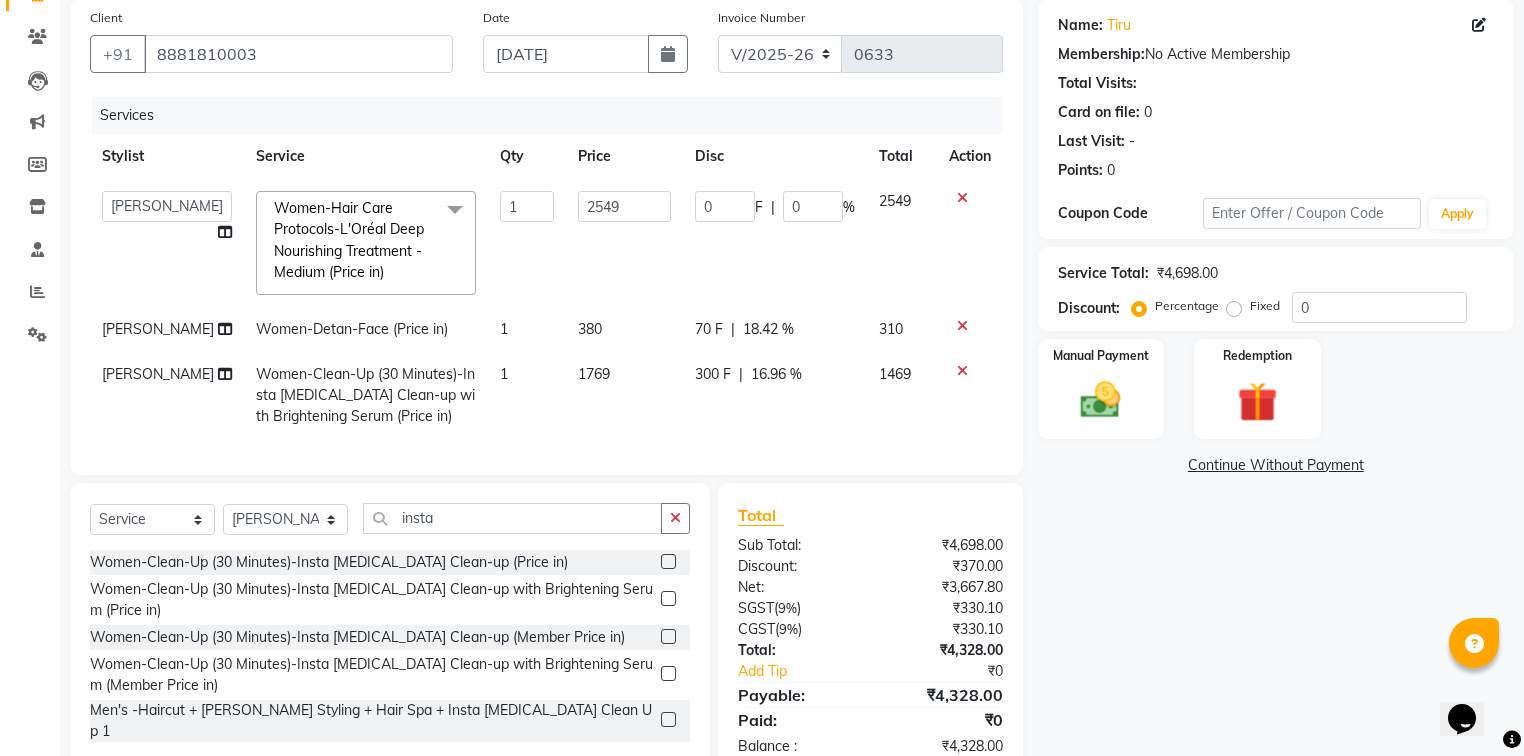 scroll, scrollTop: 0, scrollLeft: 0, axis: both 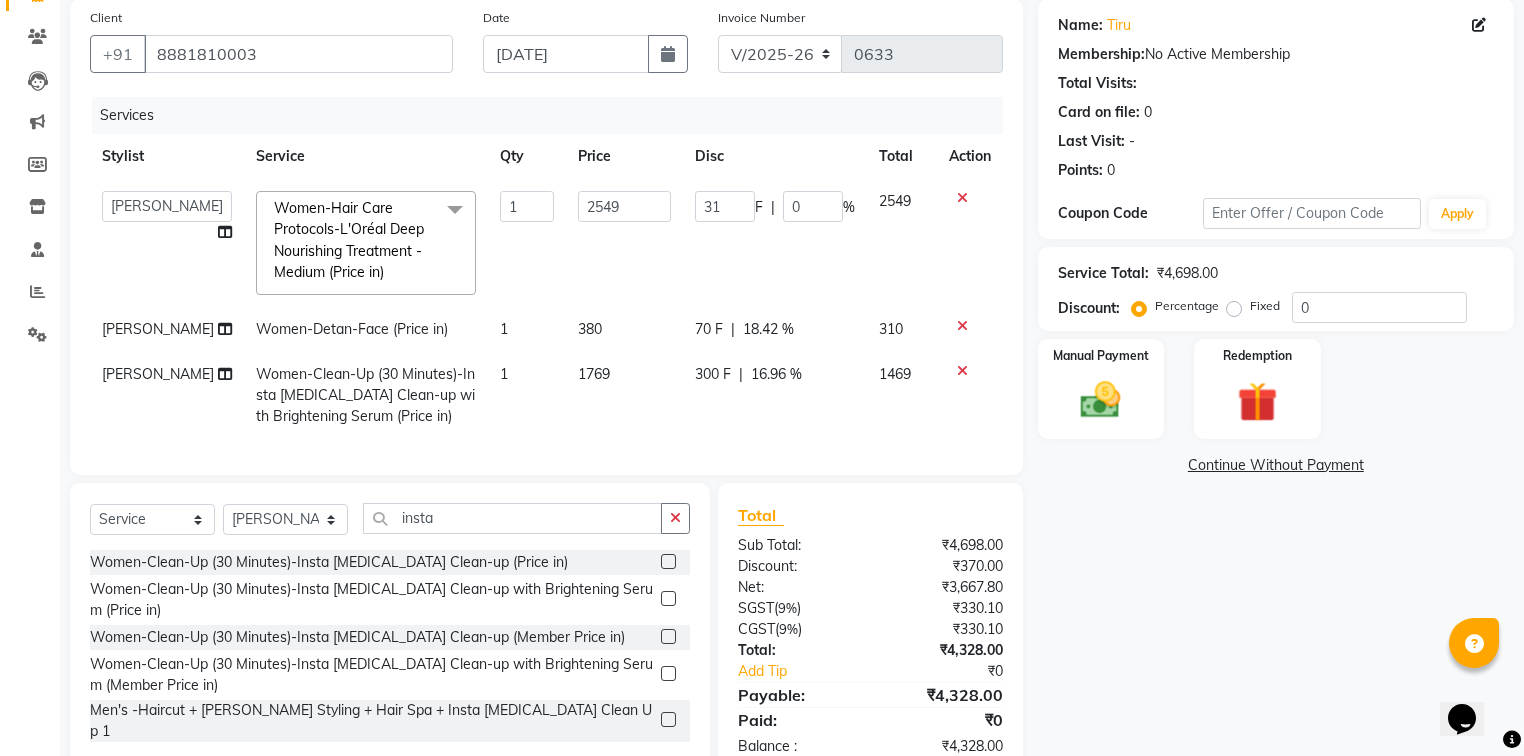 type on "310" 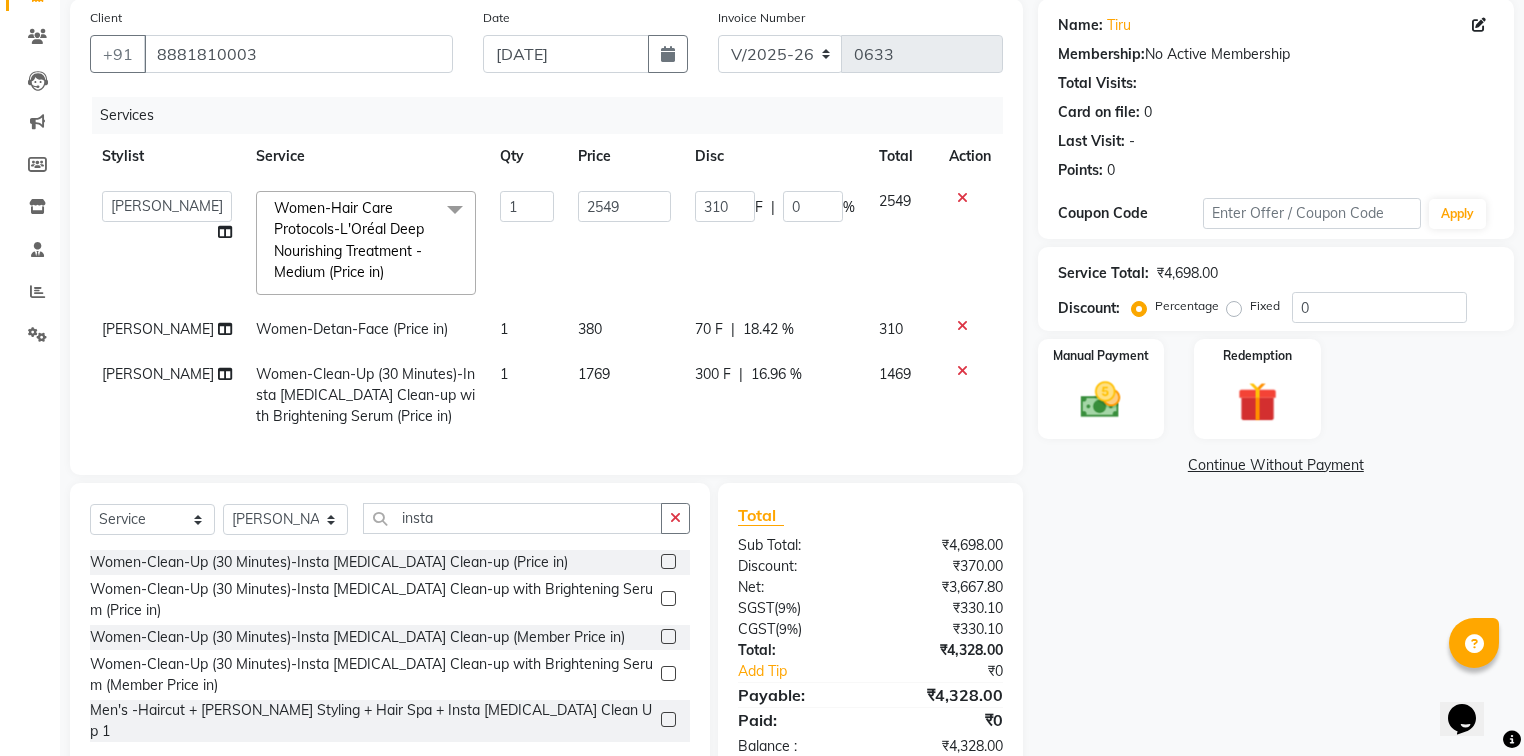 click on "2549" 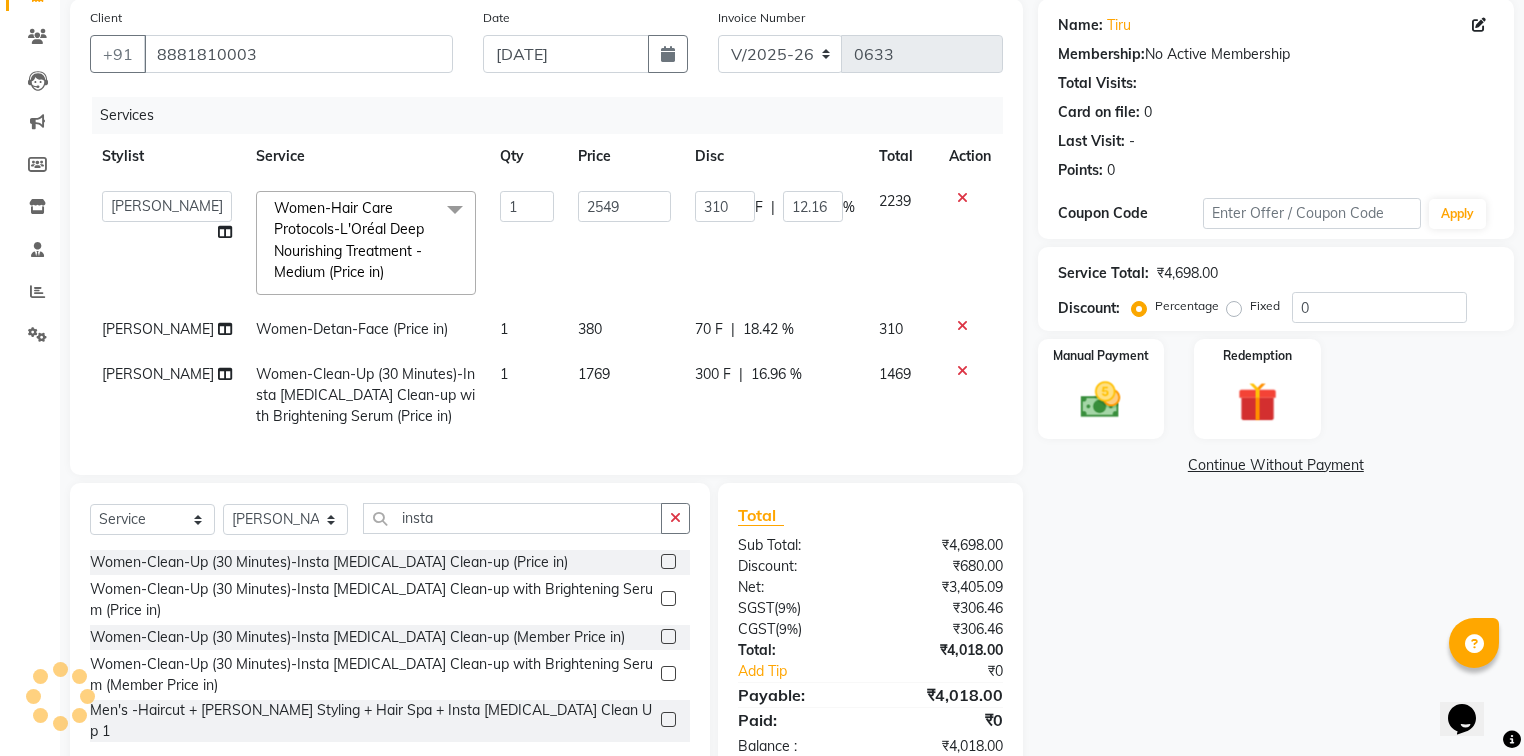 click on "300 F" 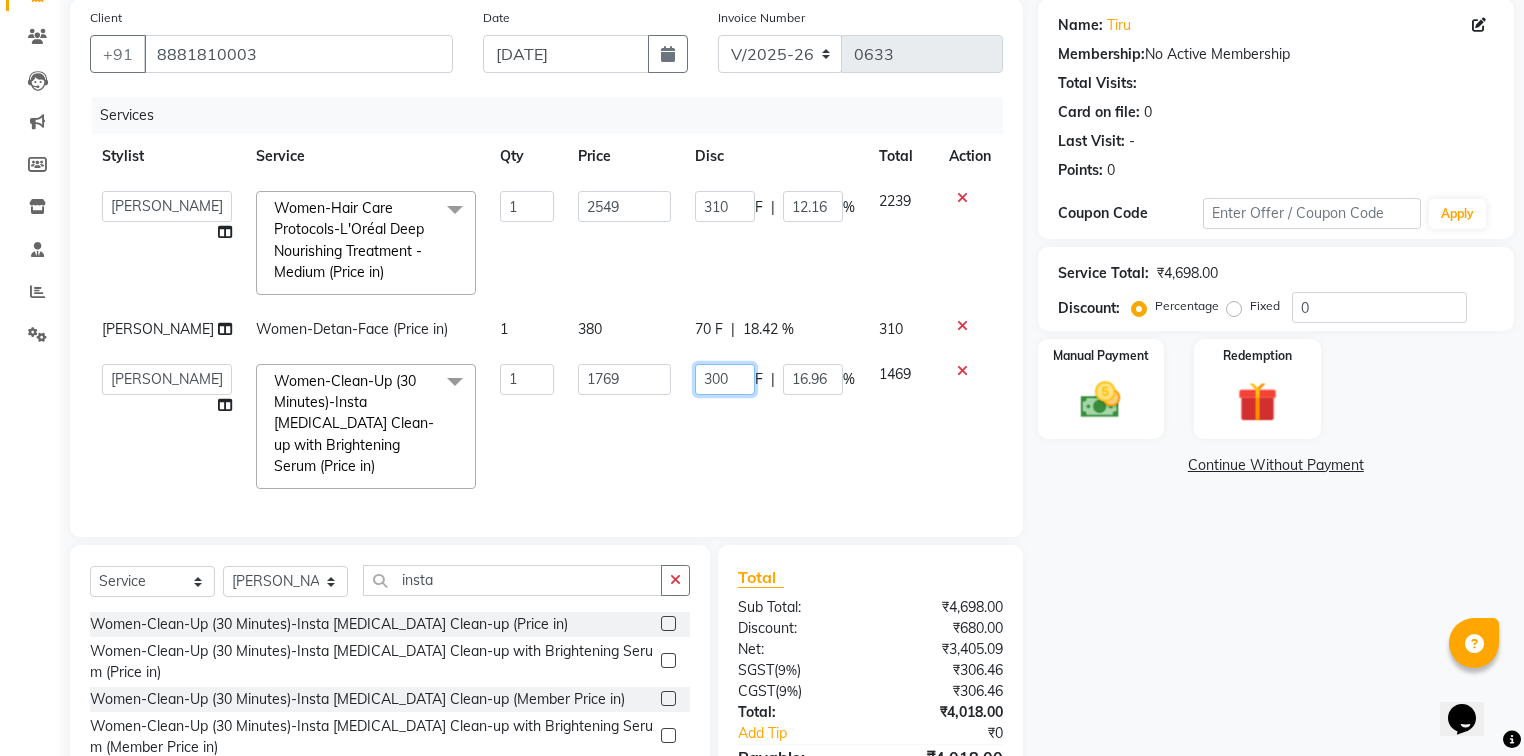 drag, startPoint x: 736, startPoint y: 383, endPoint x: 659, endPoint y: 396, distance: 78.08969 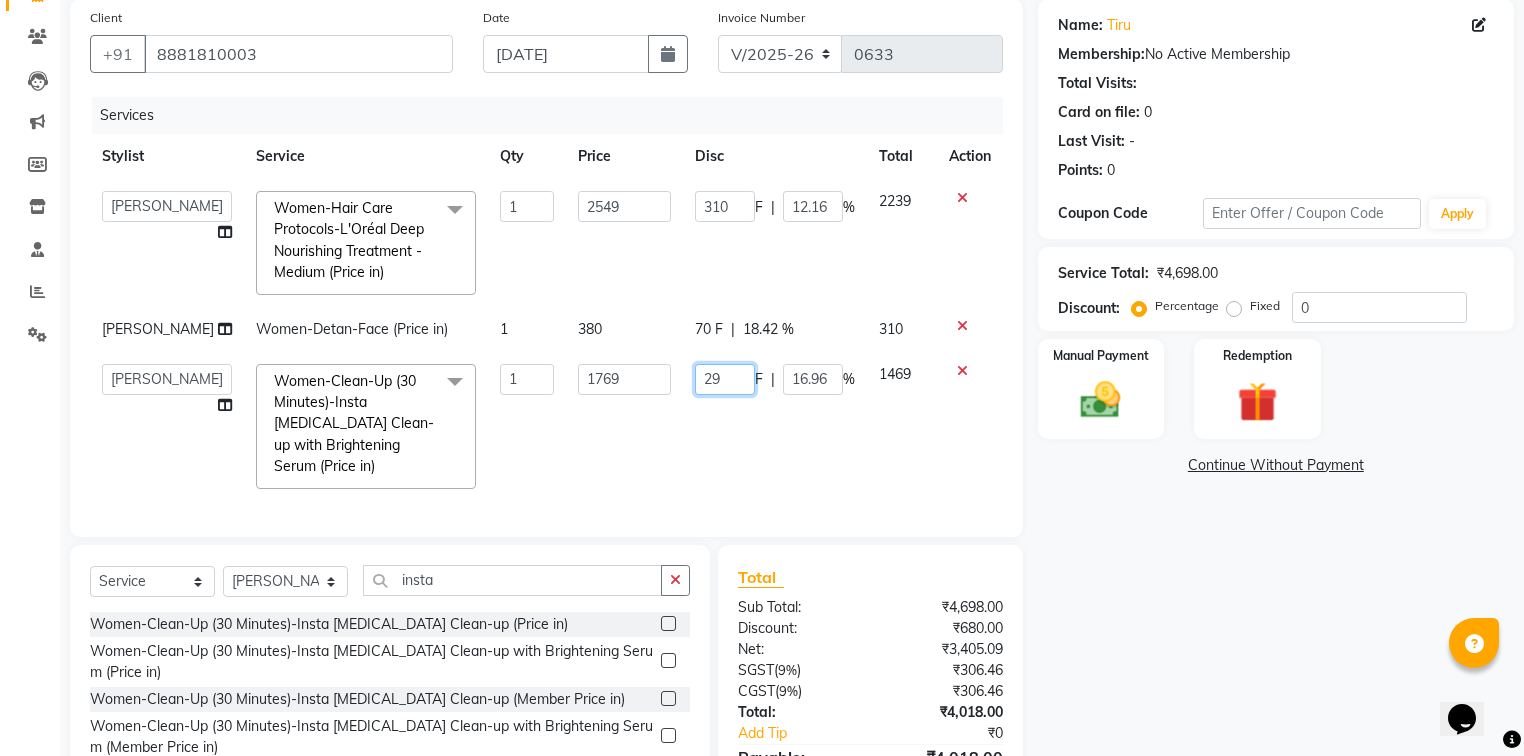 type on "290" 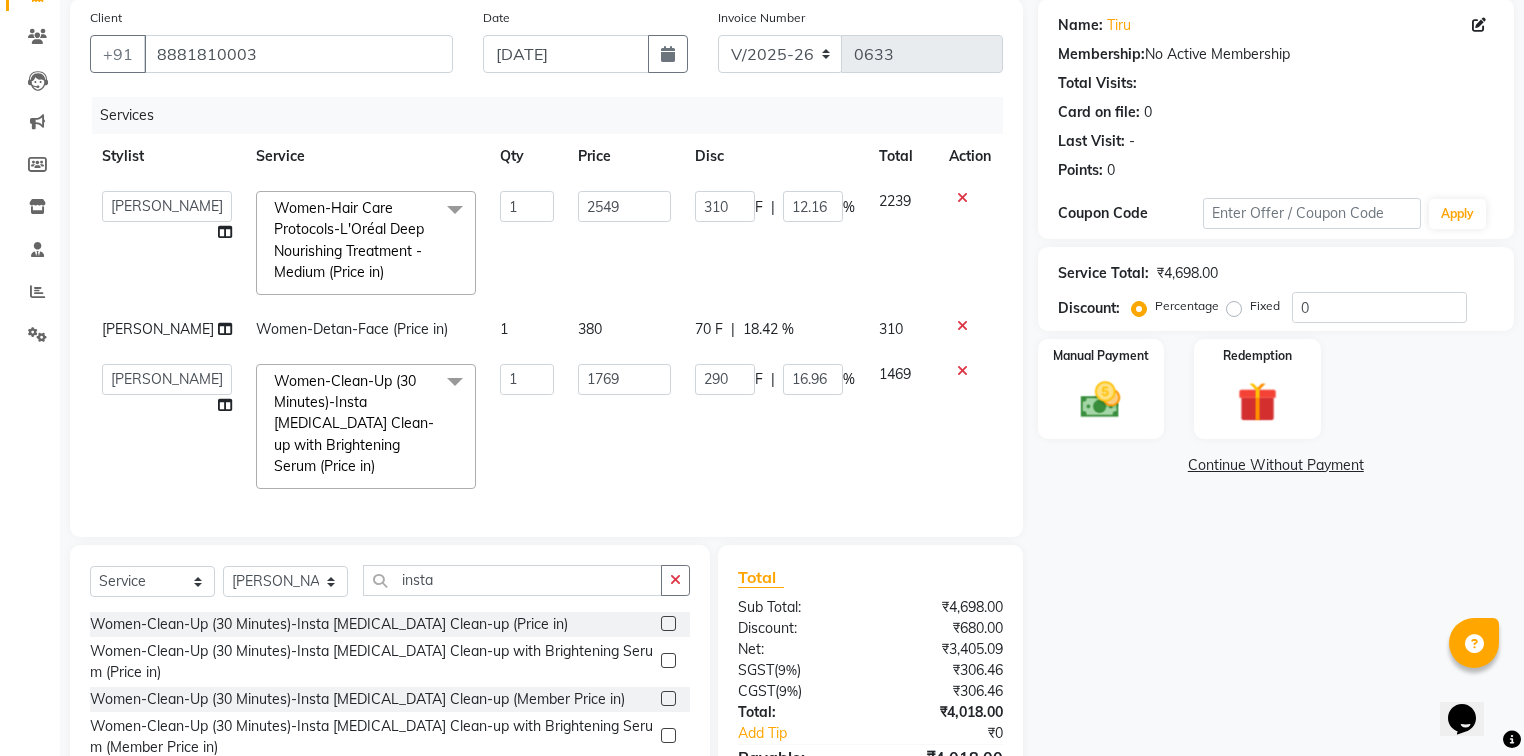 click on "1769" 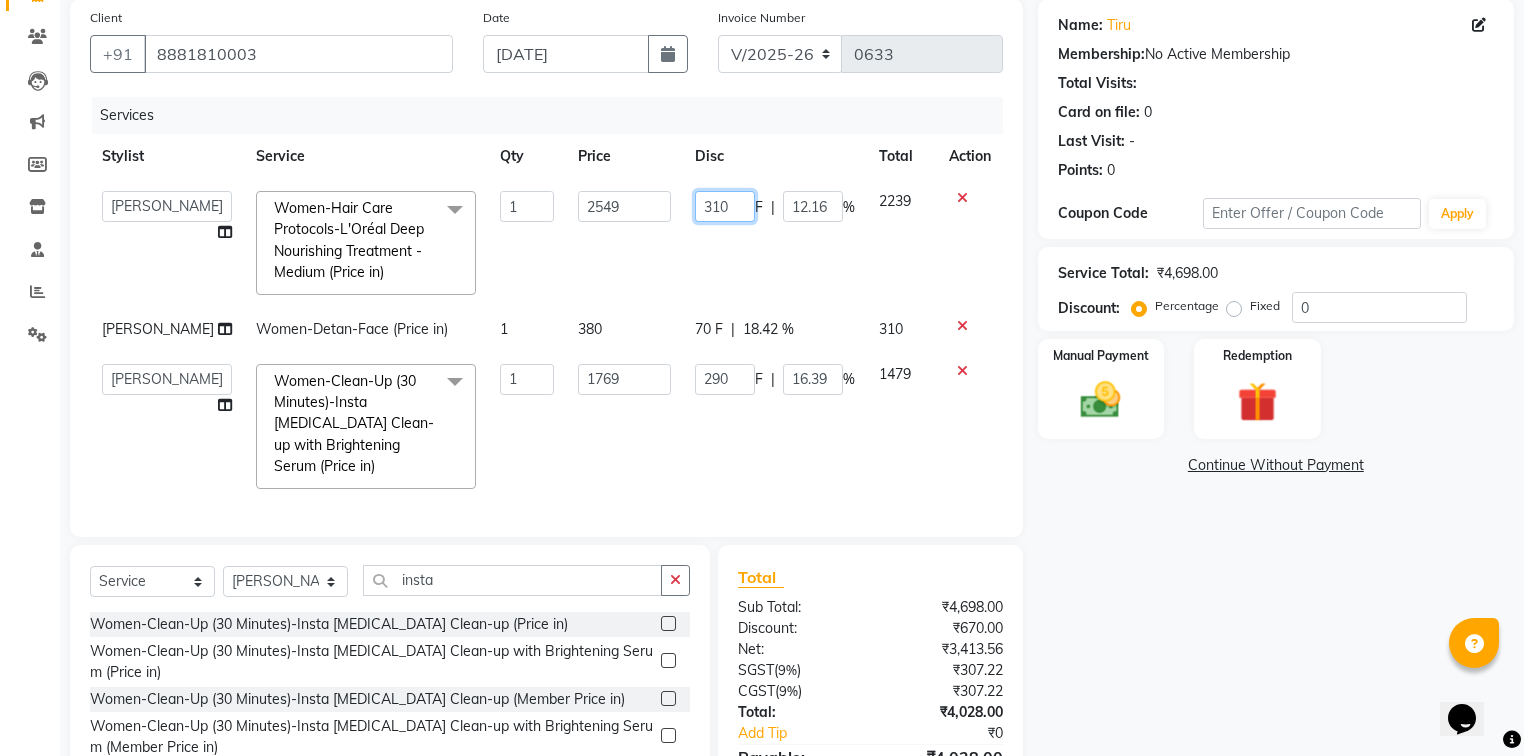 click on "310" 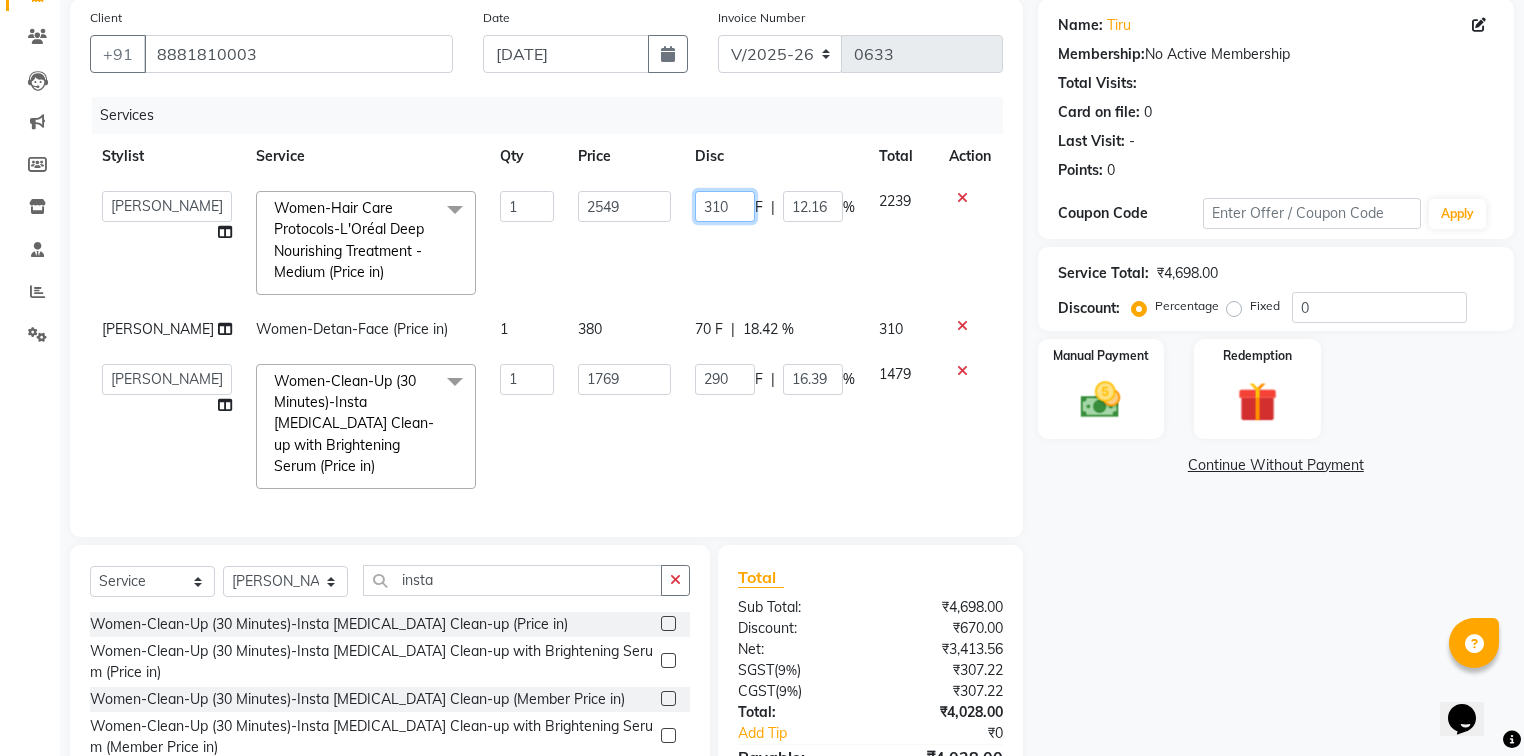 drag, startPoint x: 733, startPoint y: 212, endPoint x: 679, endPoint y: 225, distance: 55.542778 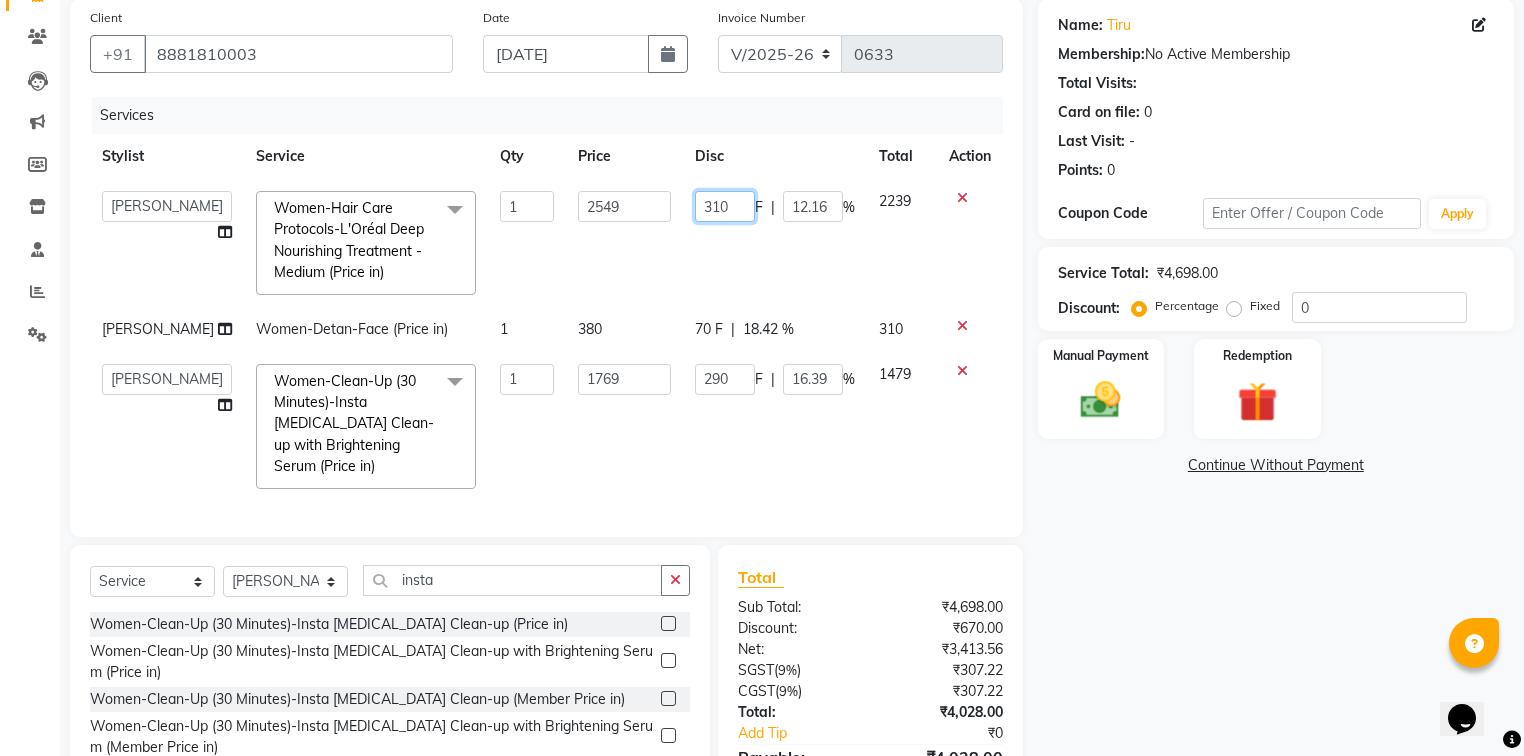 click on "310 F | 12.16 %" 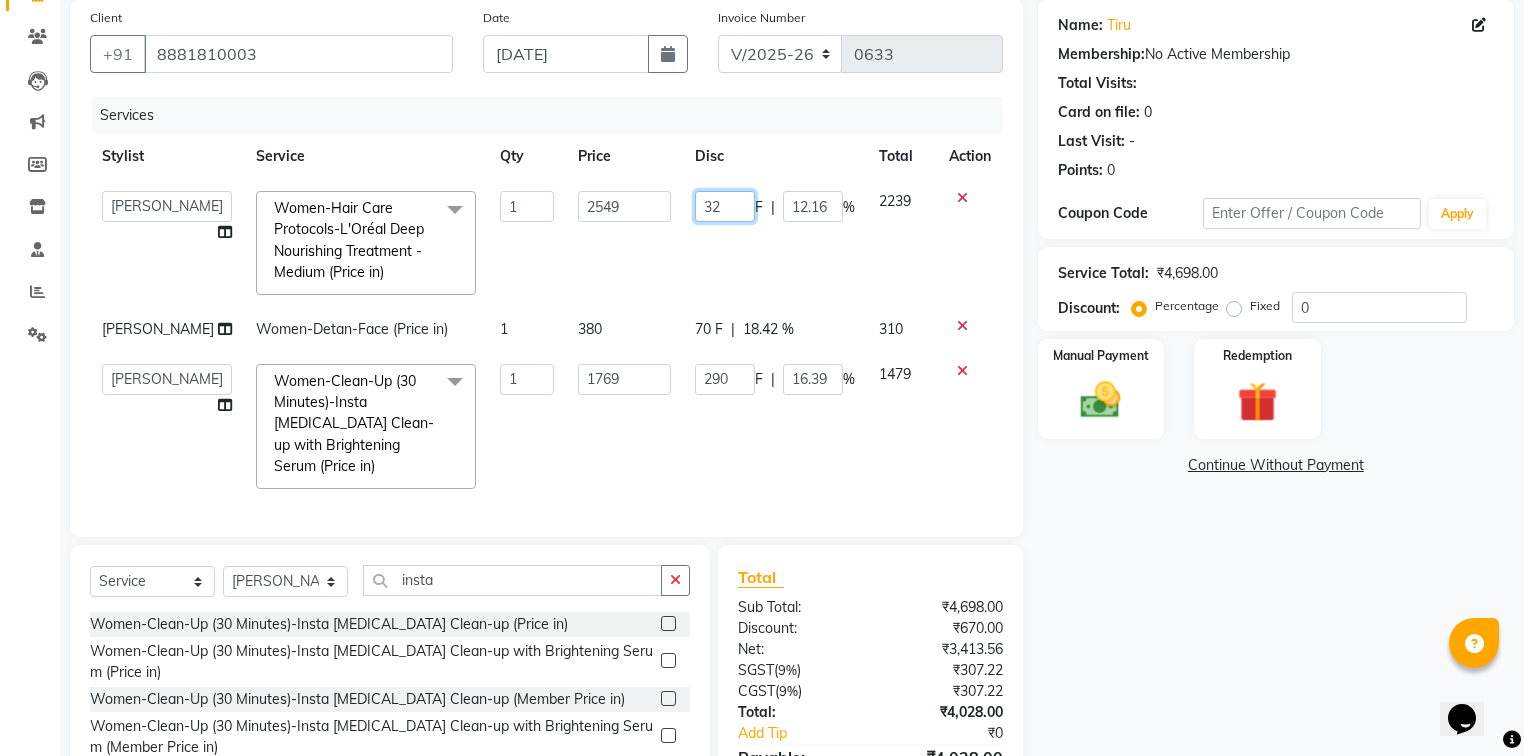 type on "320" 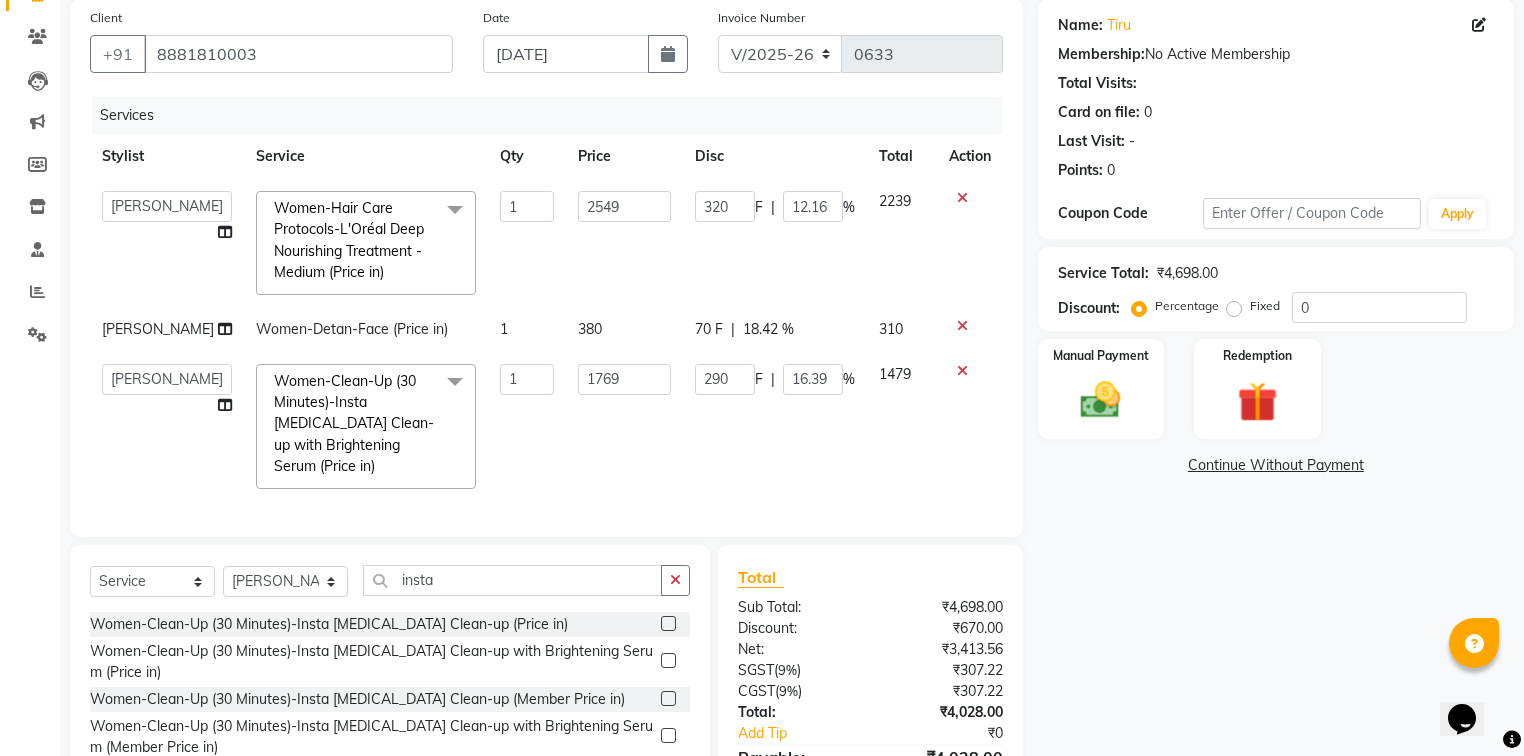 click on "2549" 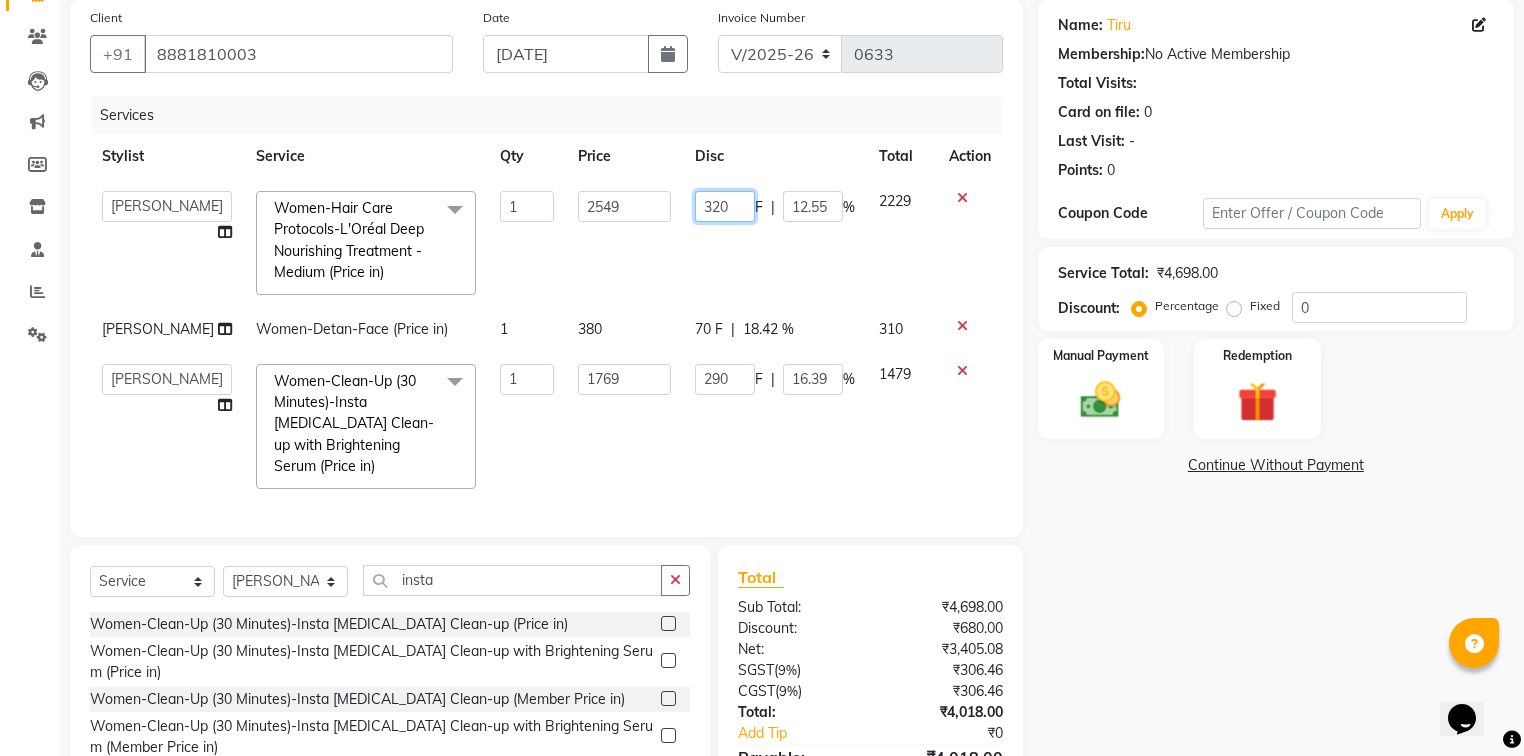 click on "320" 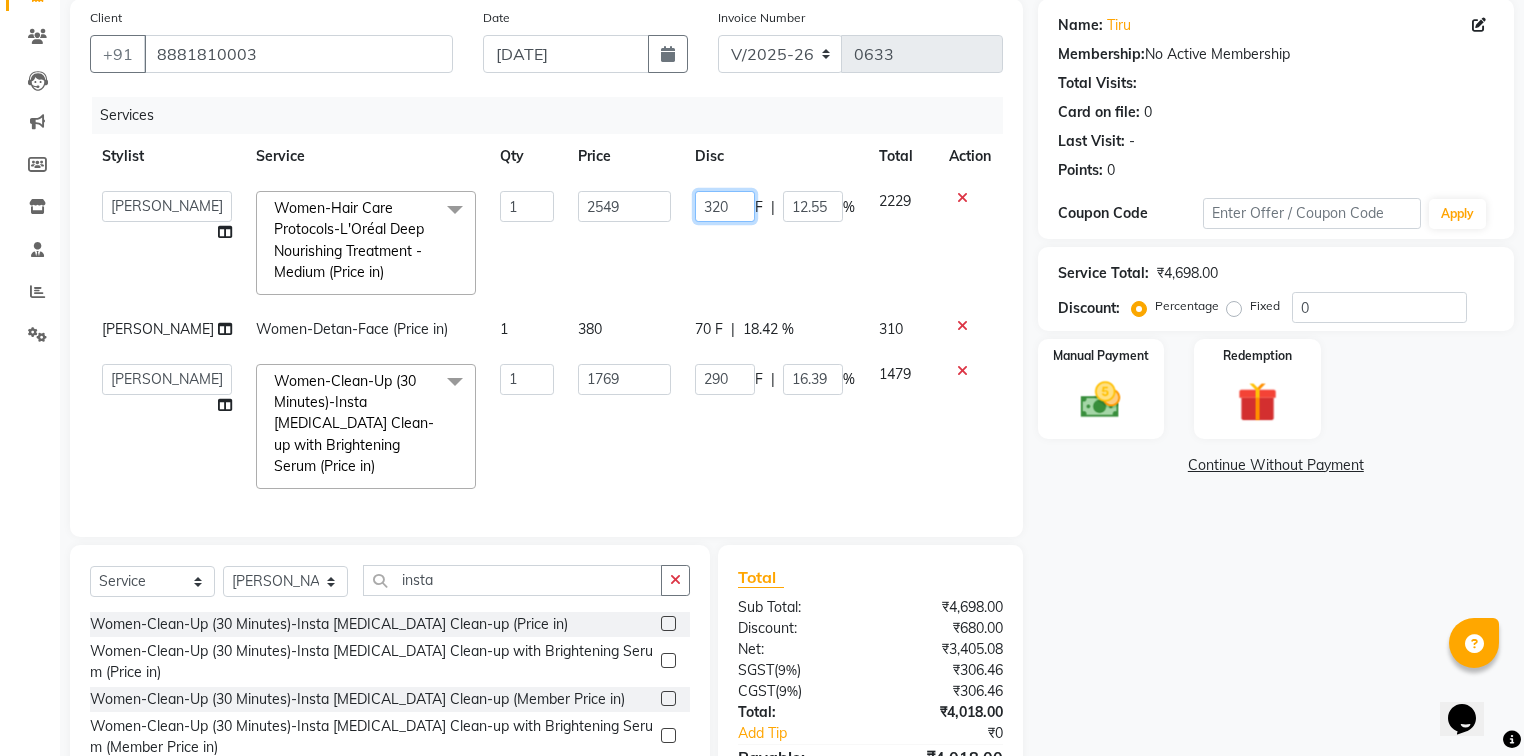 click on "320" 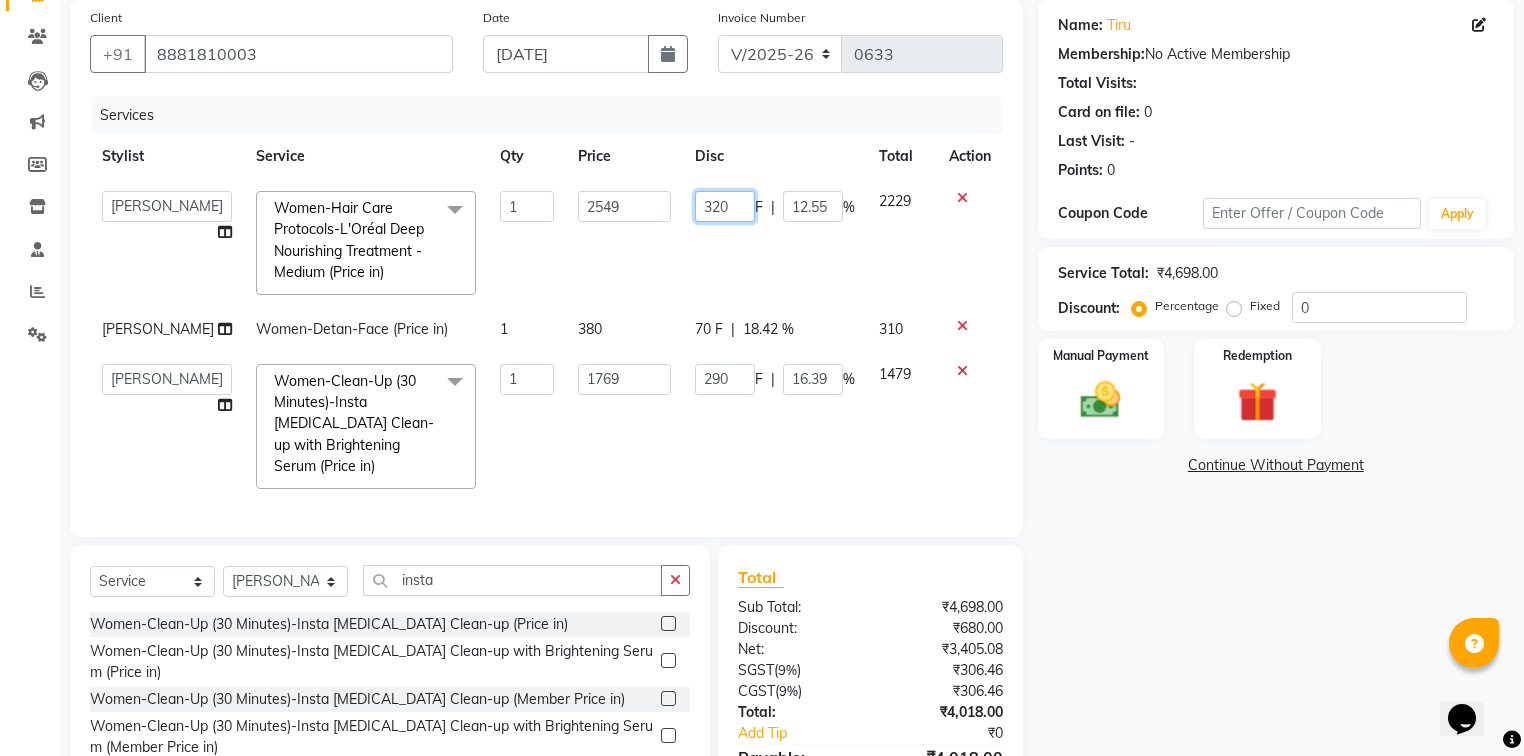 type on "420" 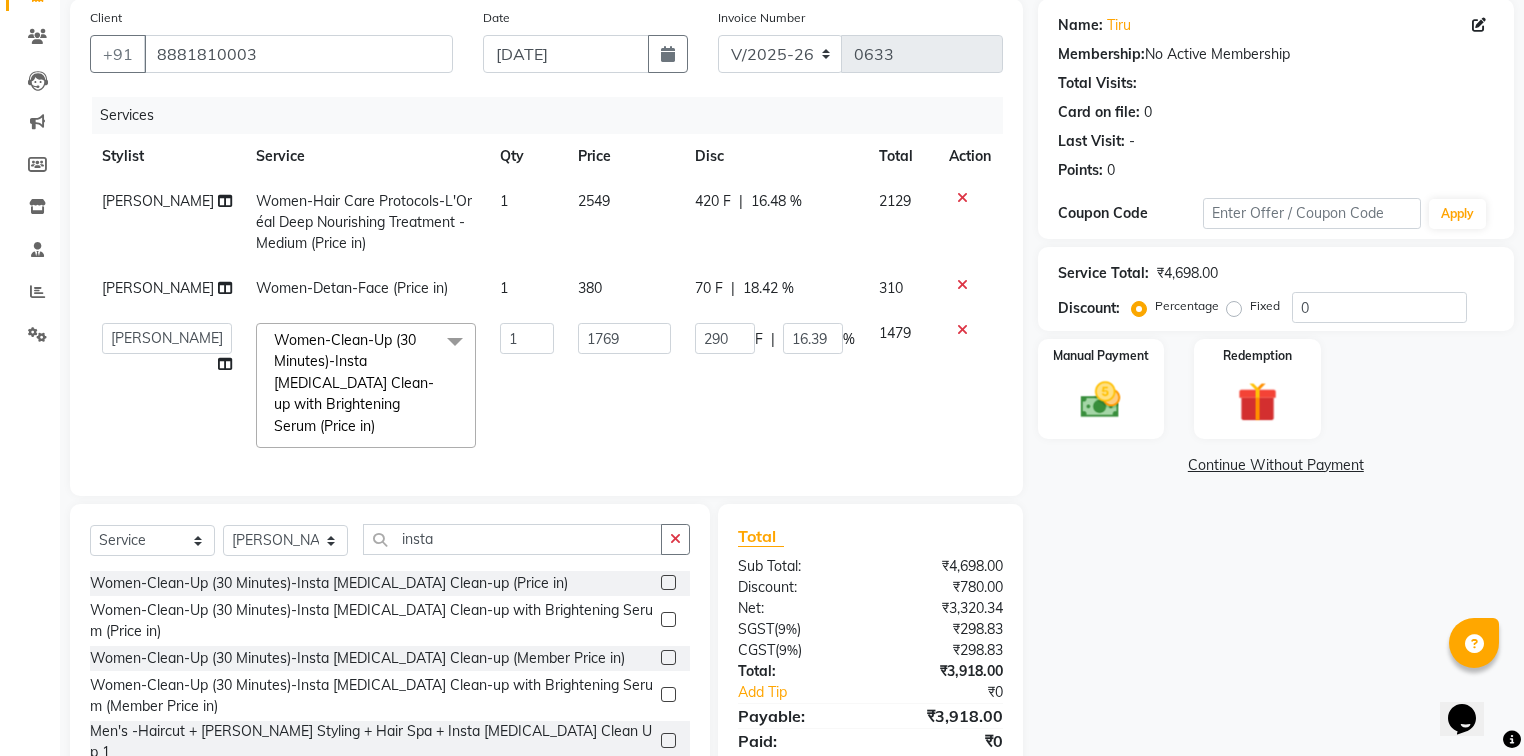 click on "2549" 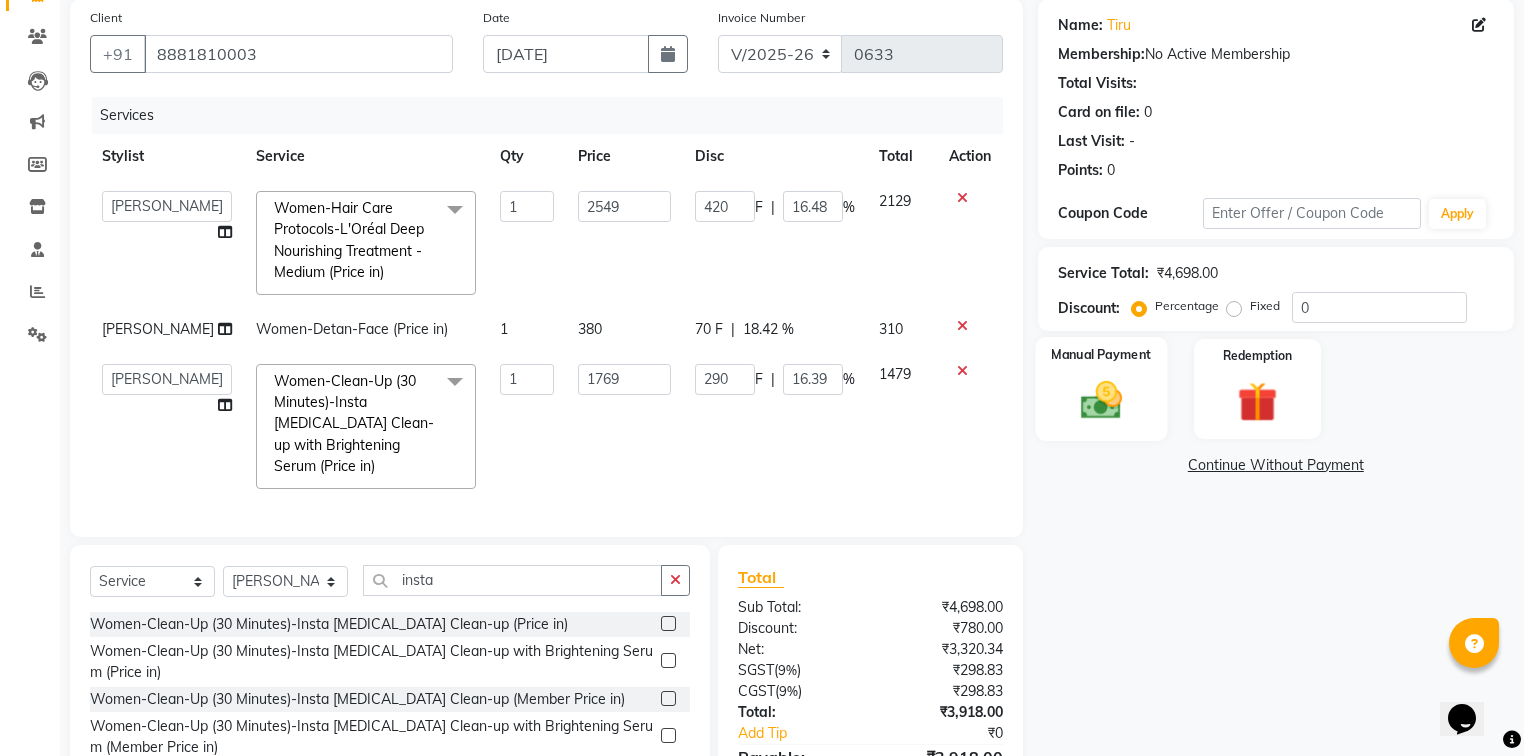 click 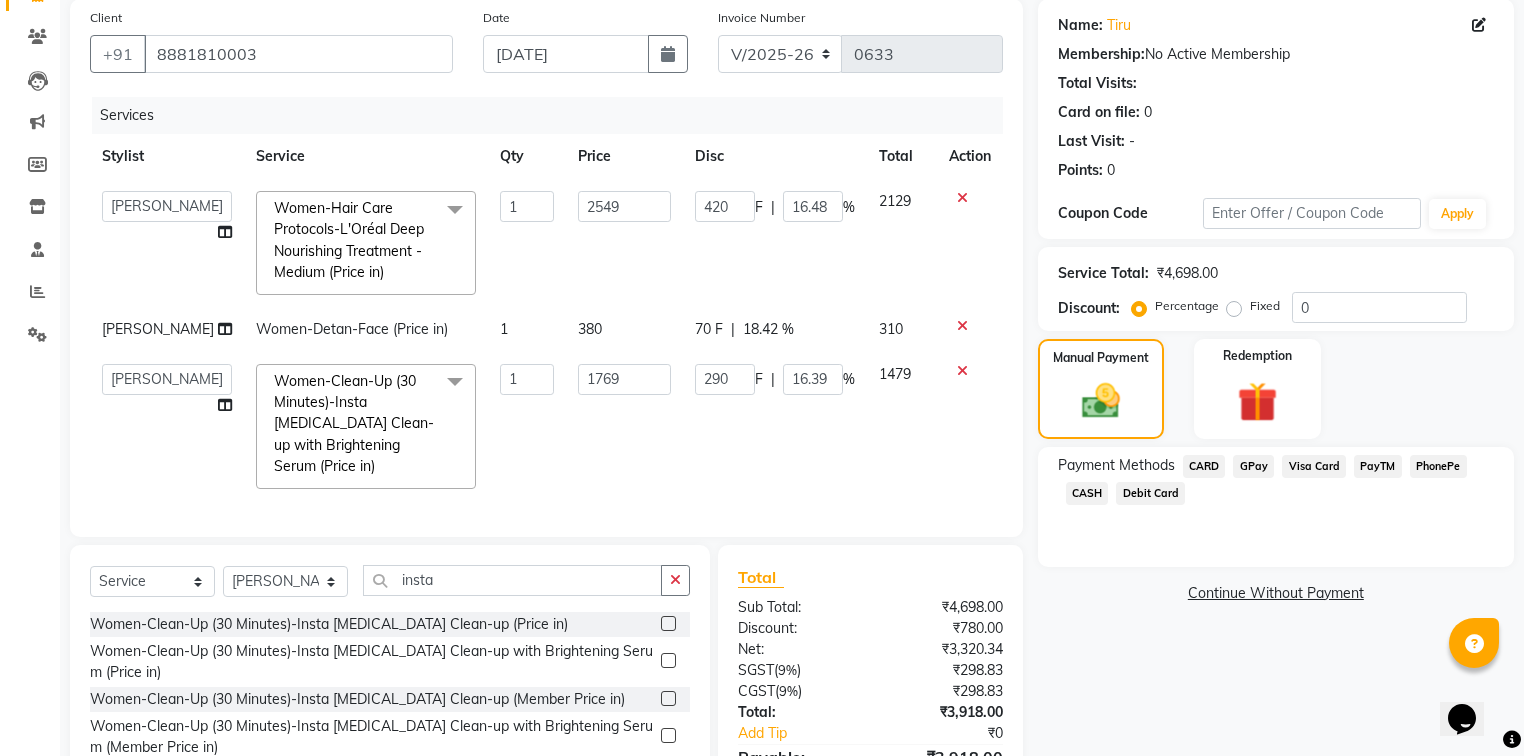 click on "GPay" 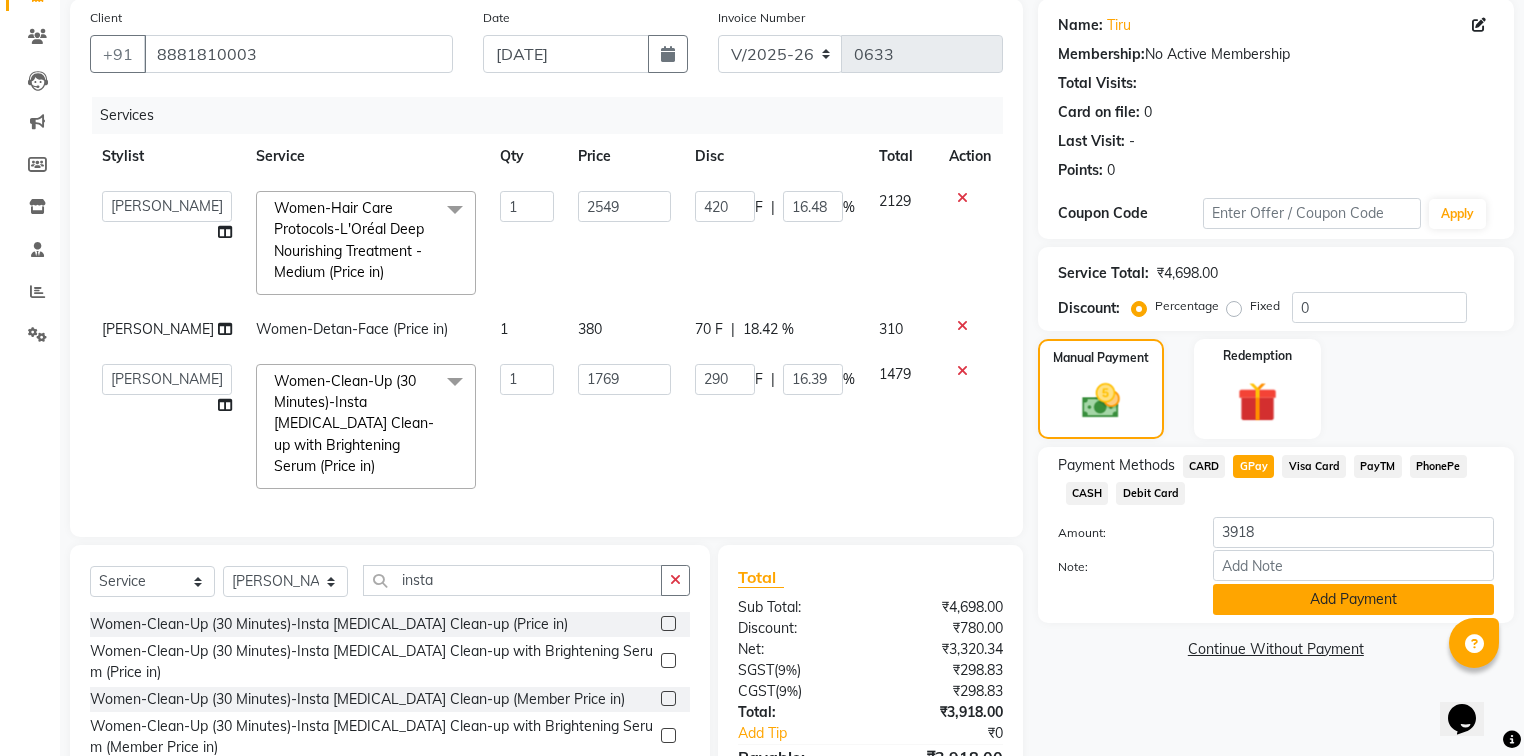 click on "Add Payment" 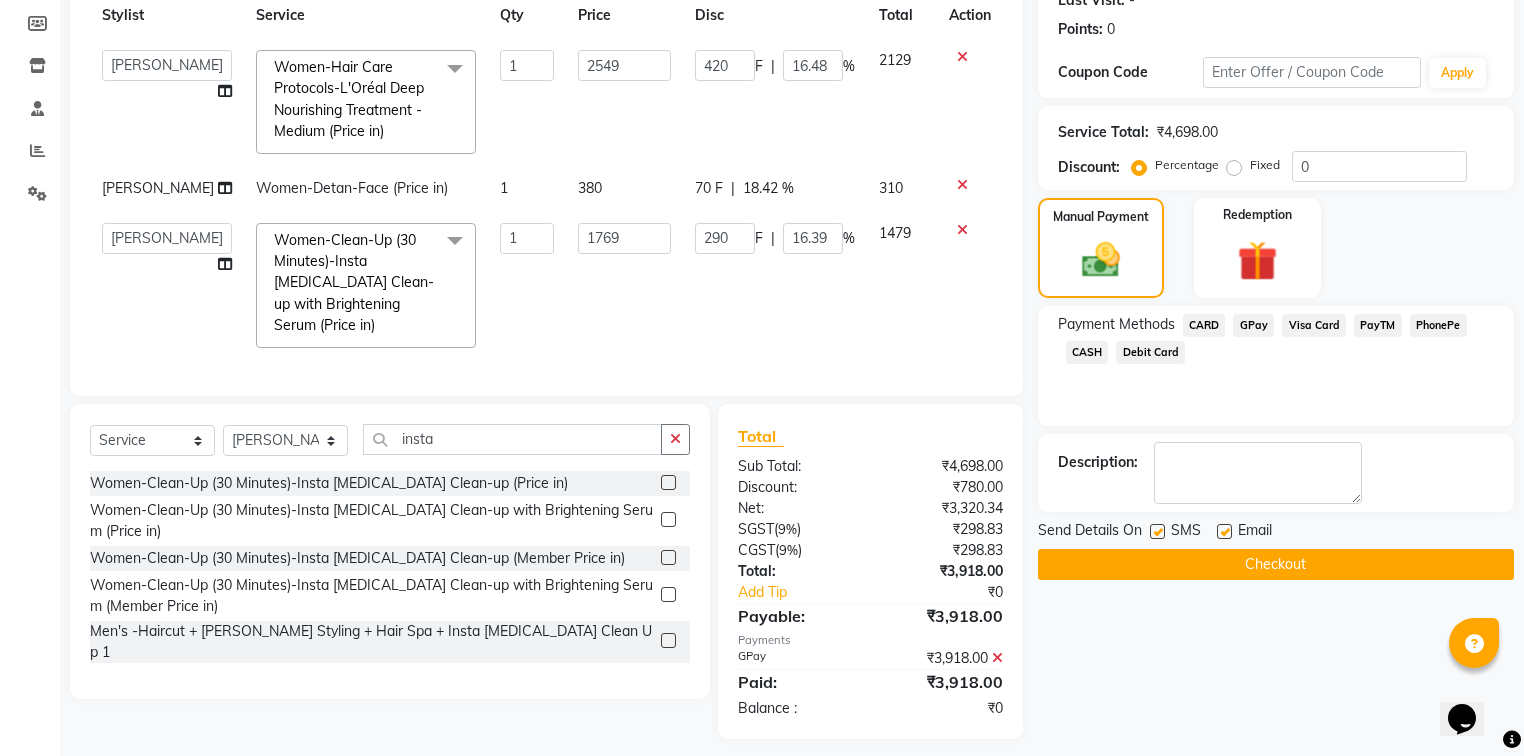 scroll, scrollTop: 317, scrollLeft: 0, axis: vertical 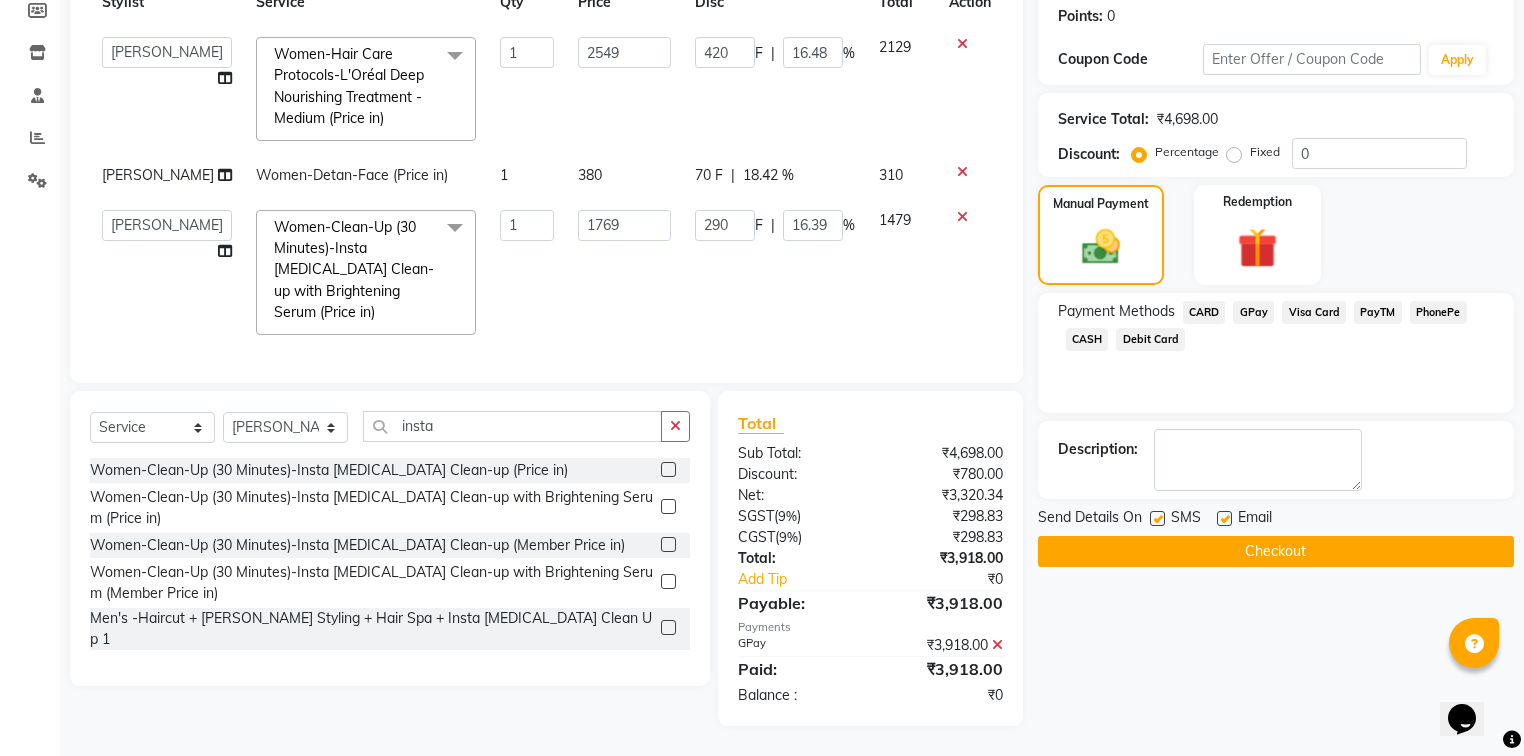 click 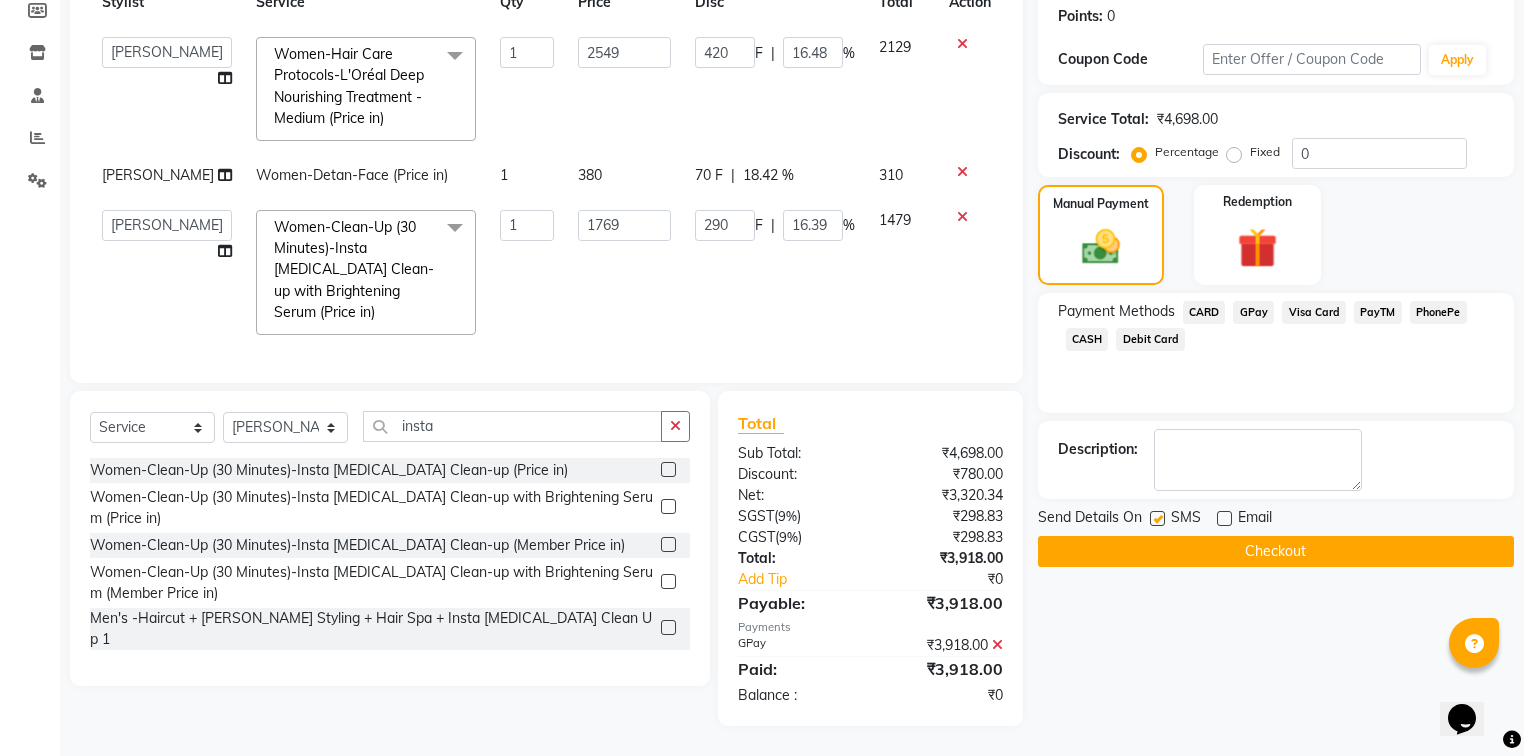 click on "Checkout" 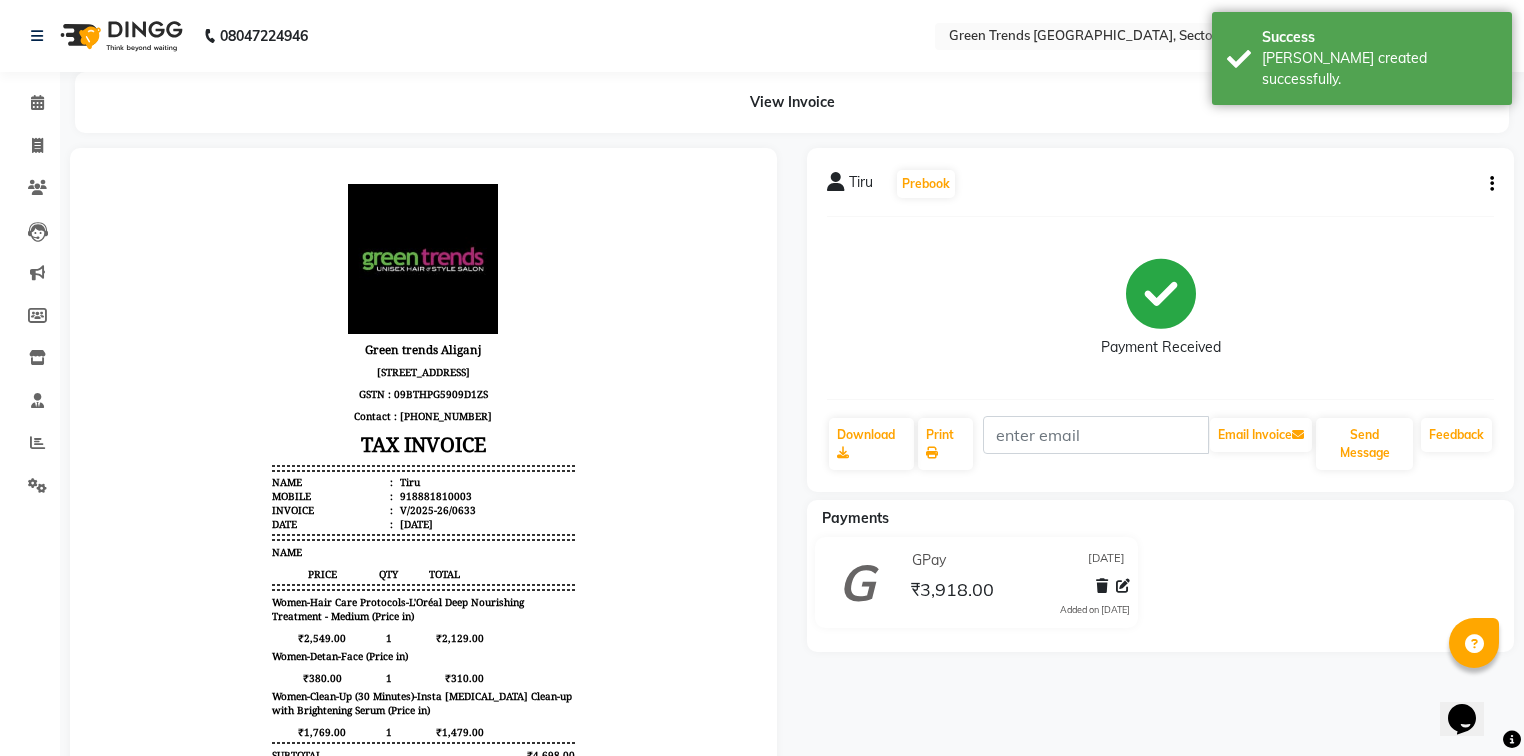 scroll, scrollTop: 0, scrollLeft: 0, axis: both 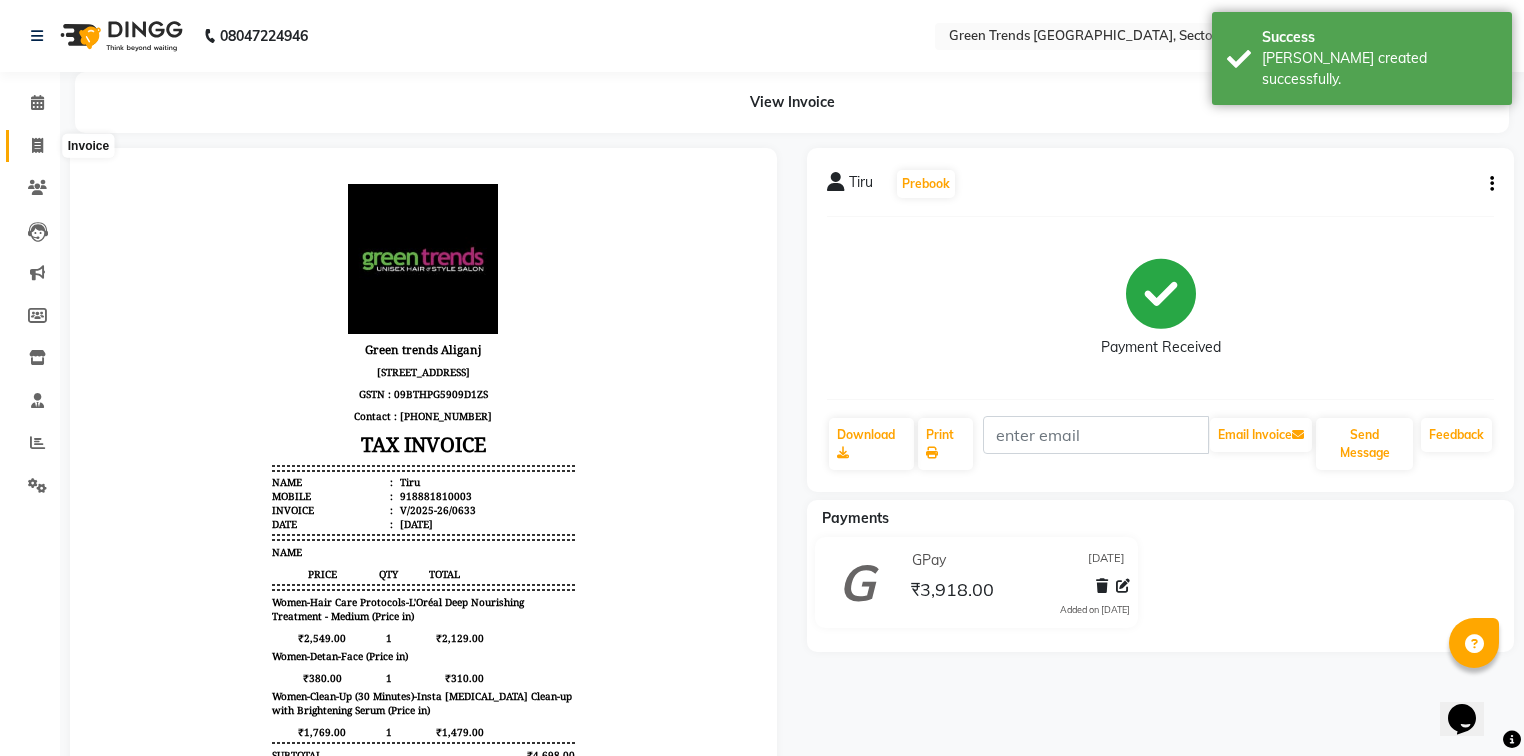 click 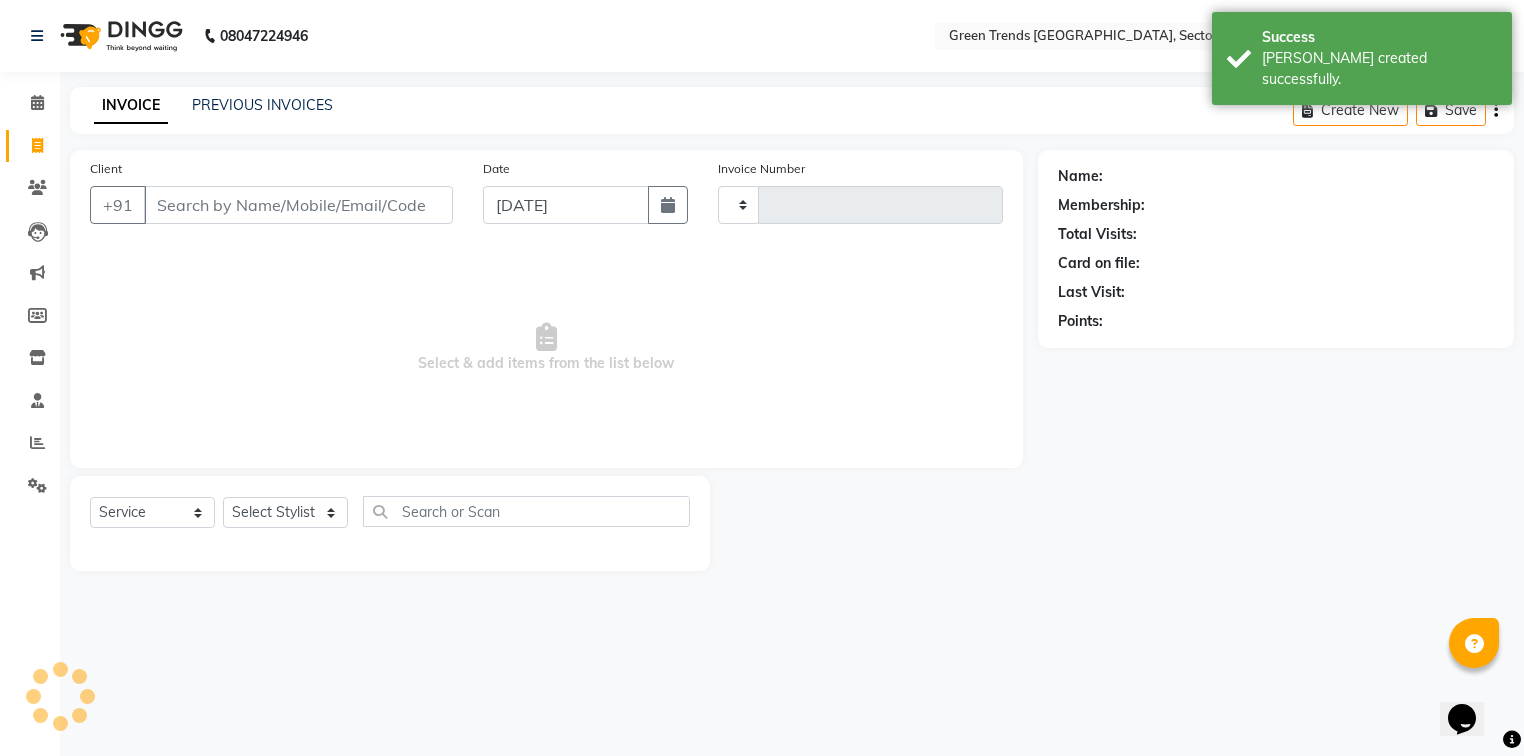 type on "0634" 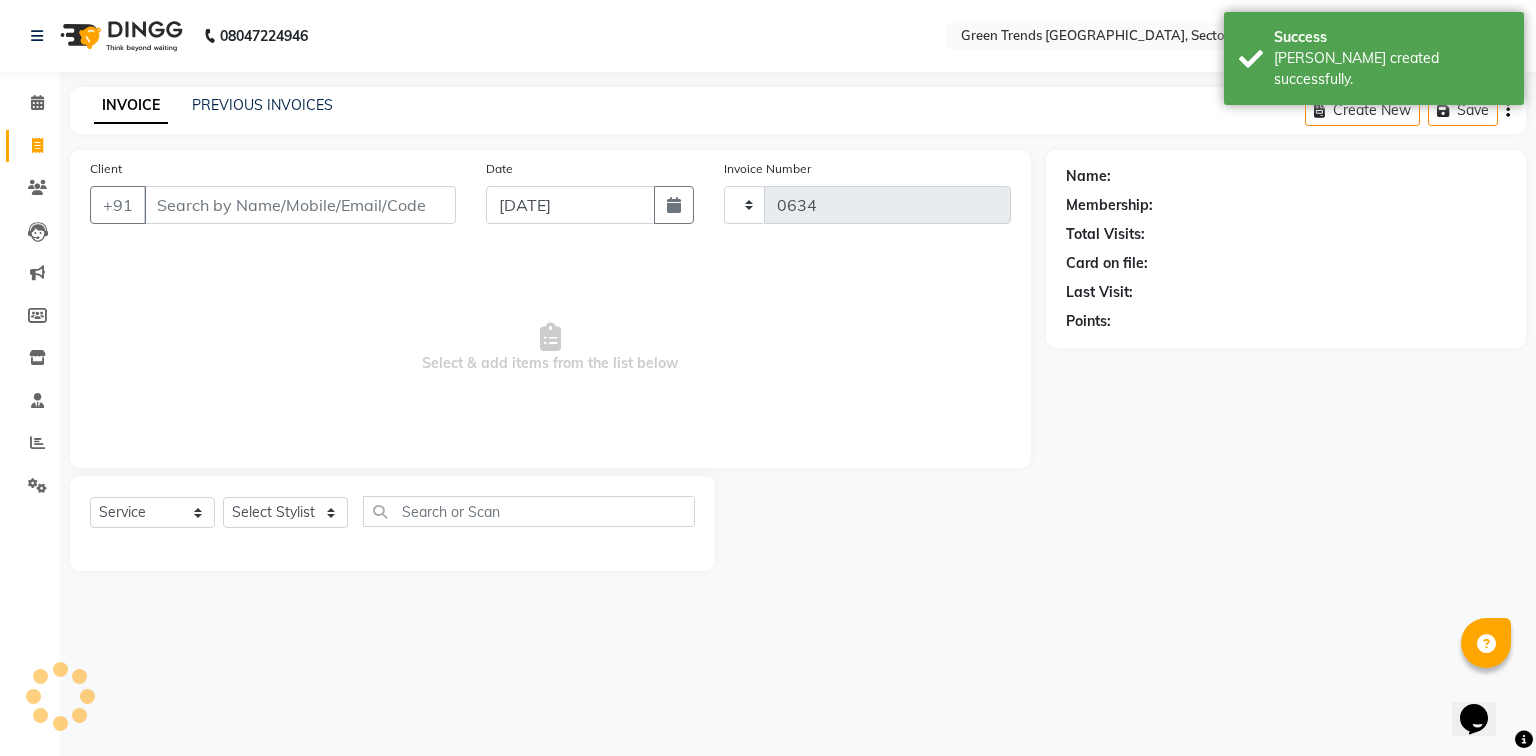 select on "7023" 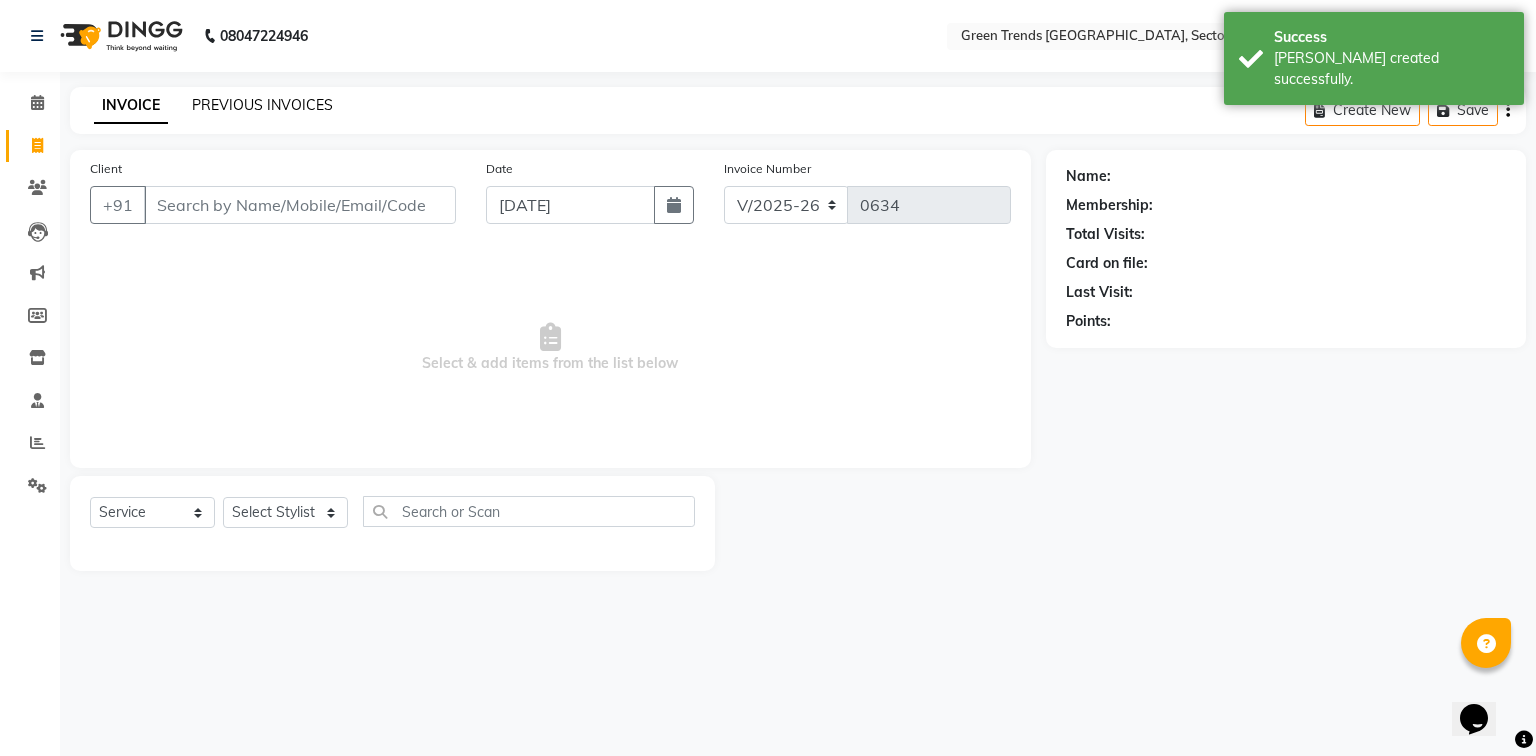 click on "PREVIOUS INVOICES" 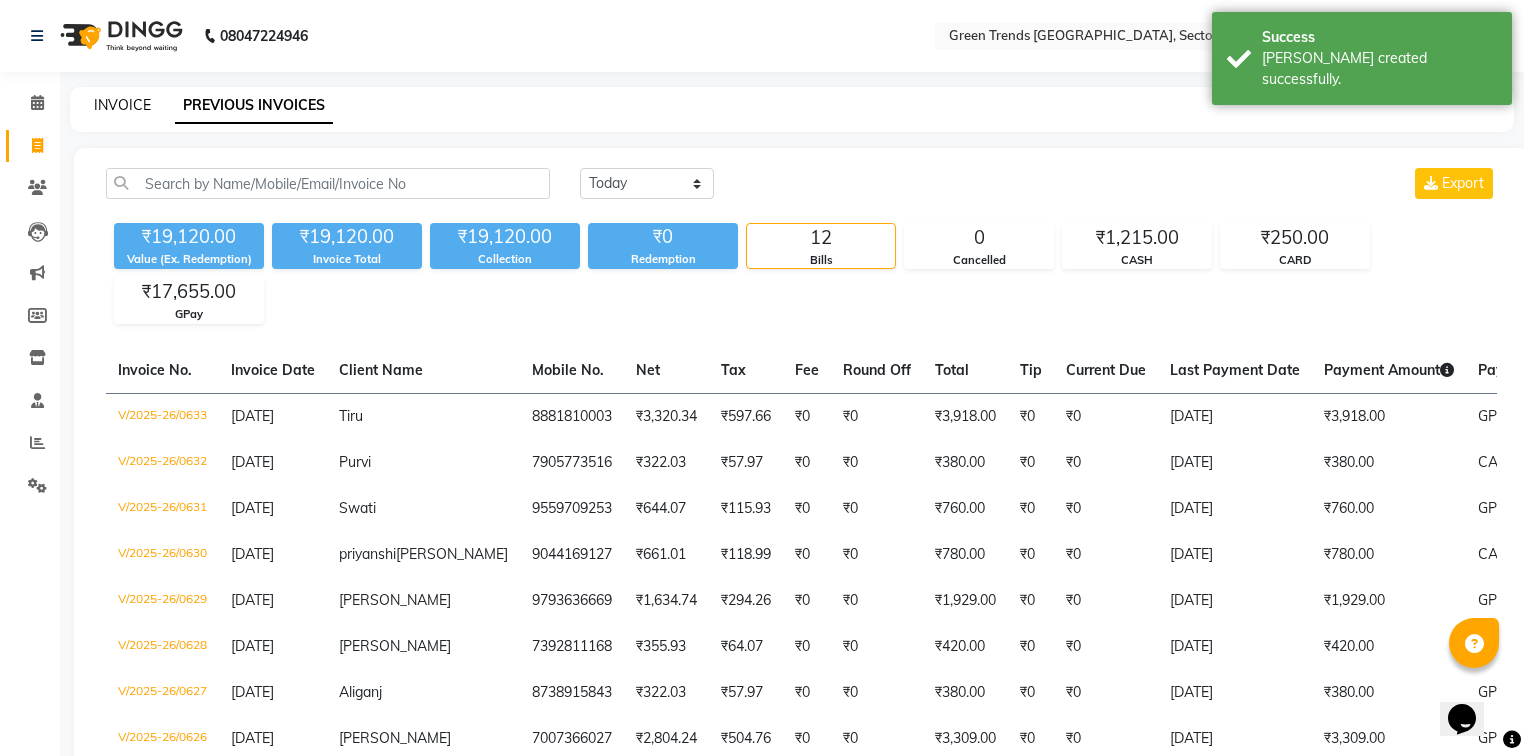click on "INVOICE" 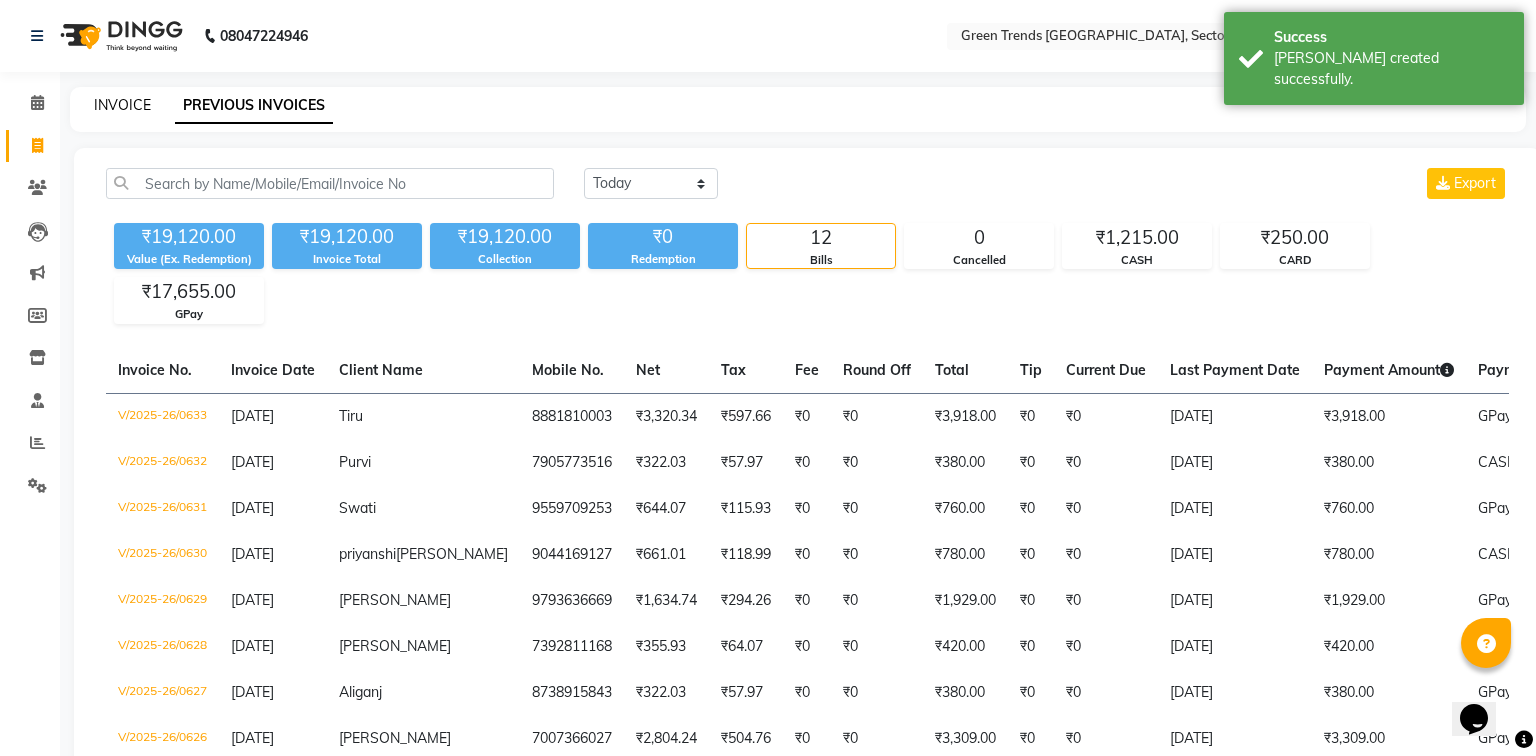 select on "7023" 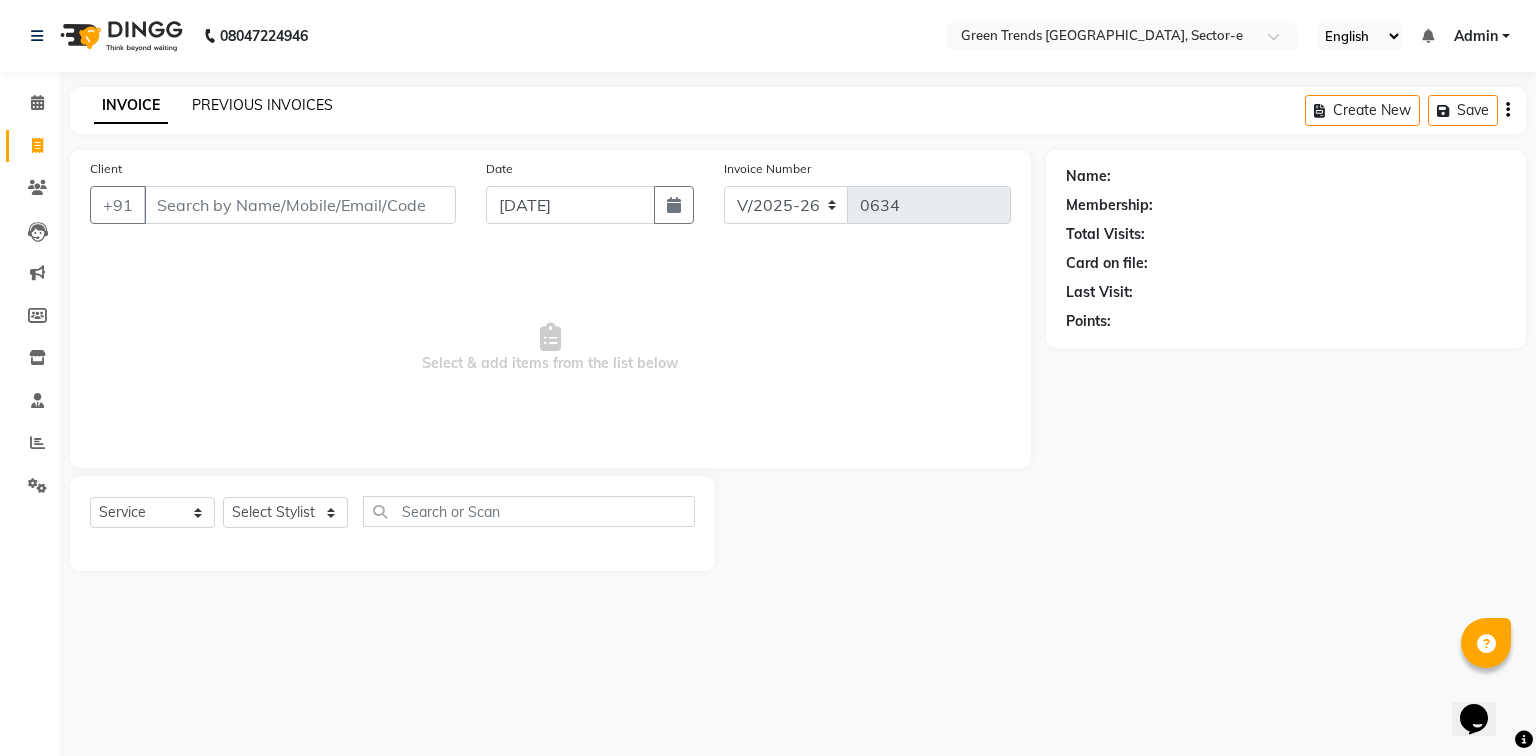 click on "PREVIOUS INVOICES" 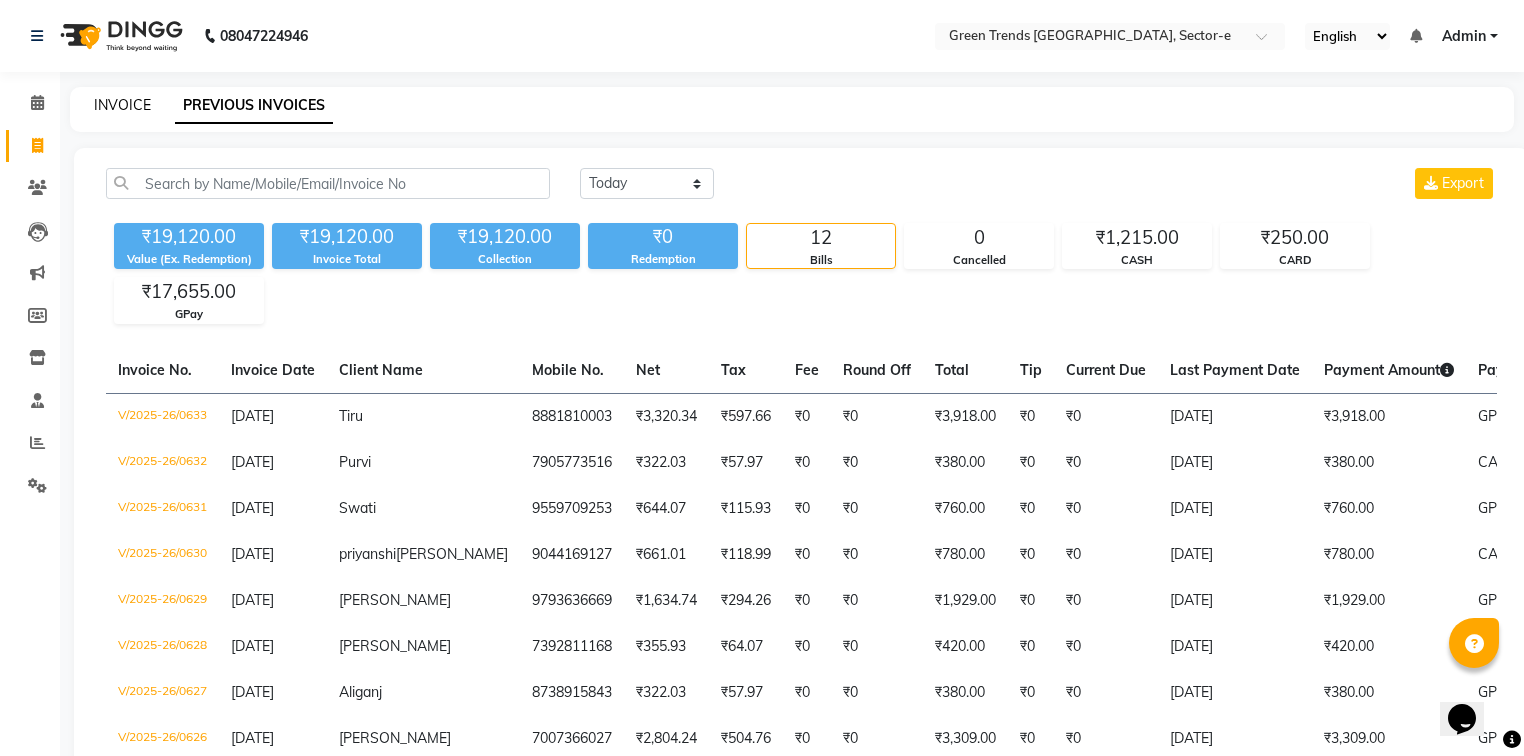 click on "INVOICE" 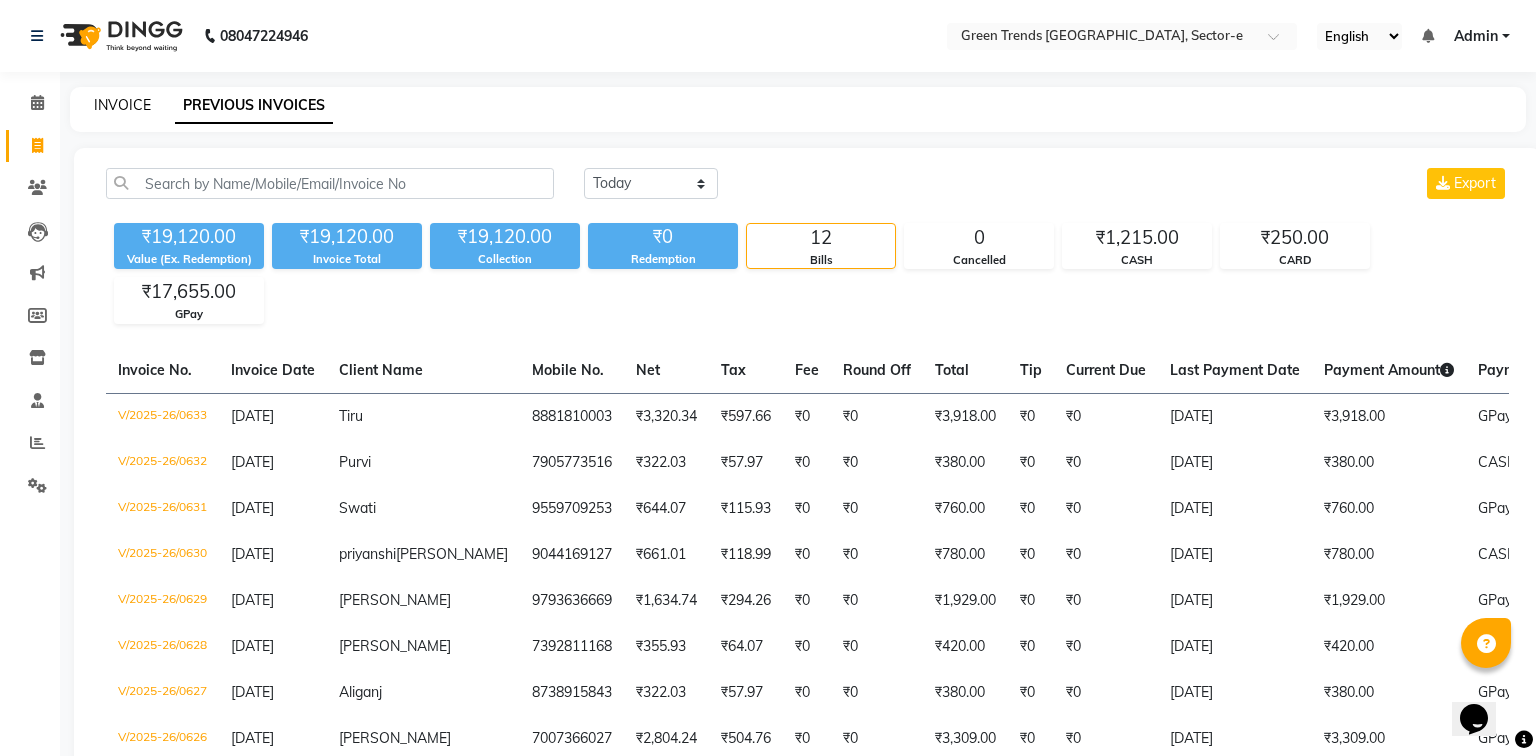select on "7023" 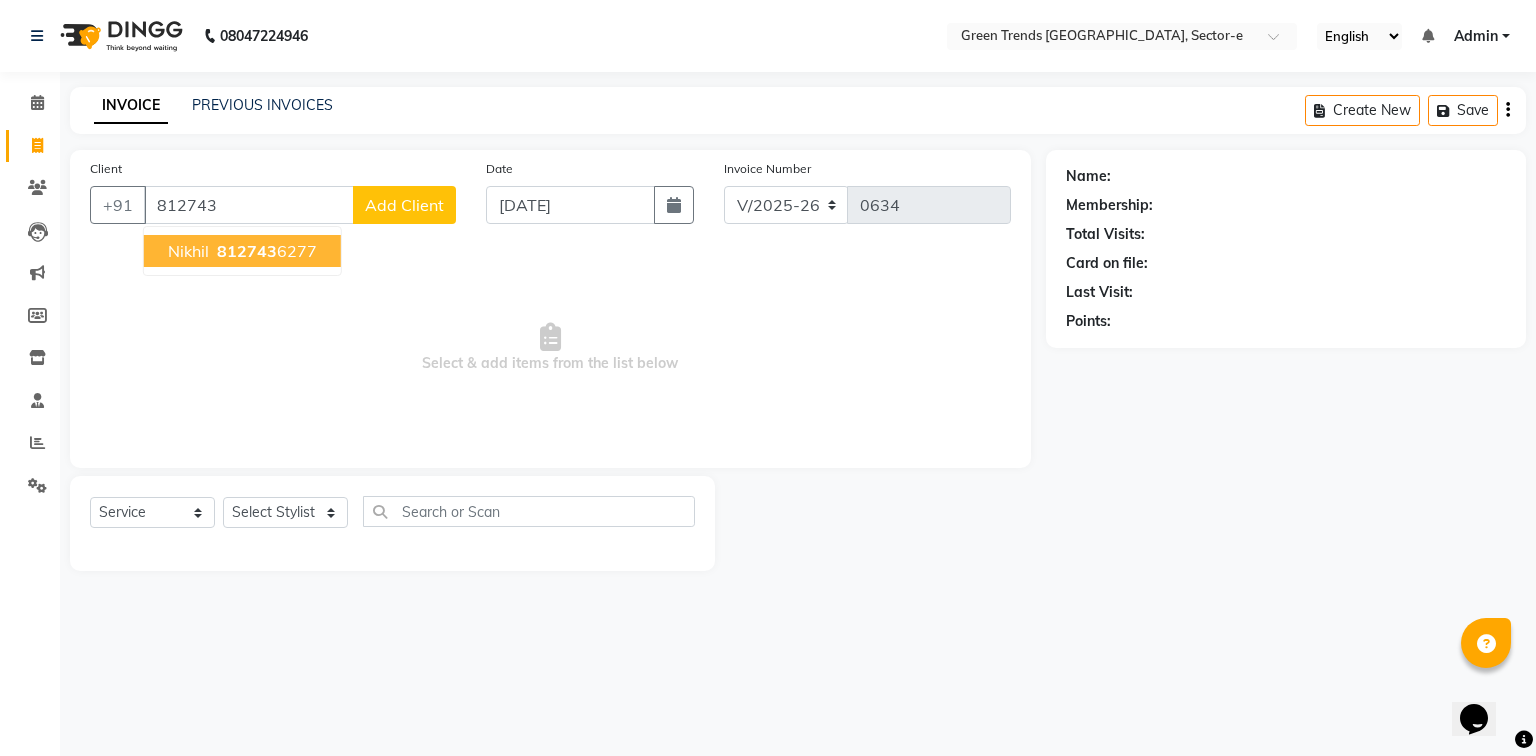 click on "812743" at bounding box center (247, 251) 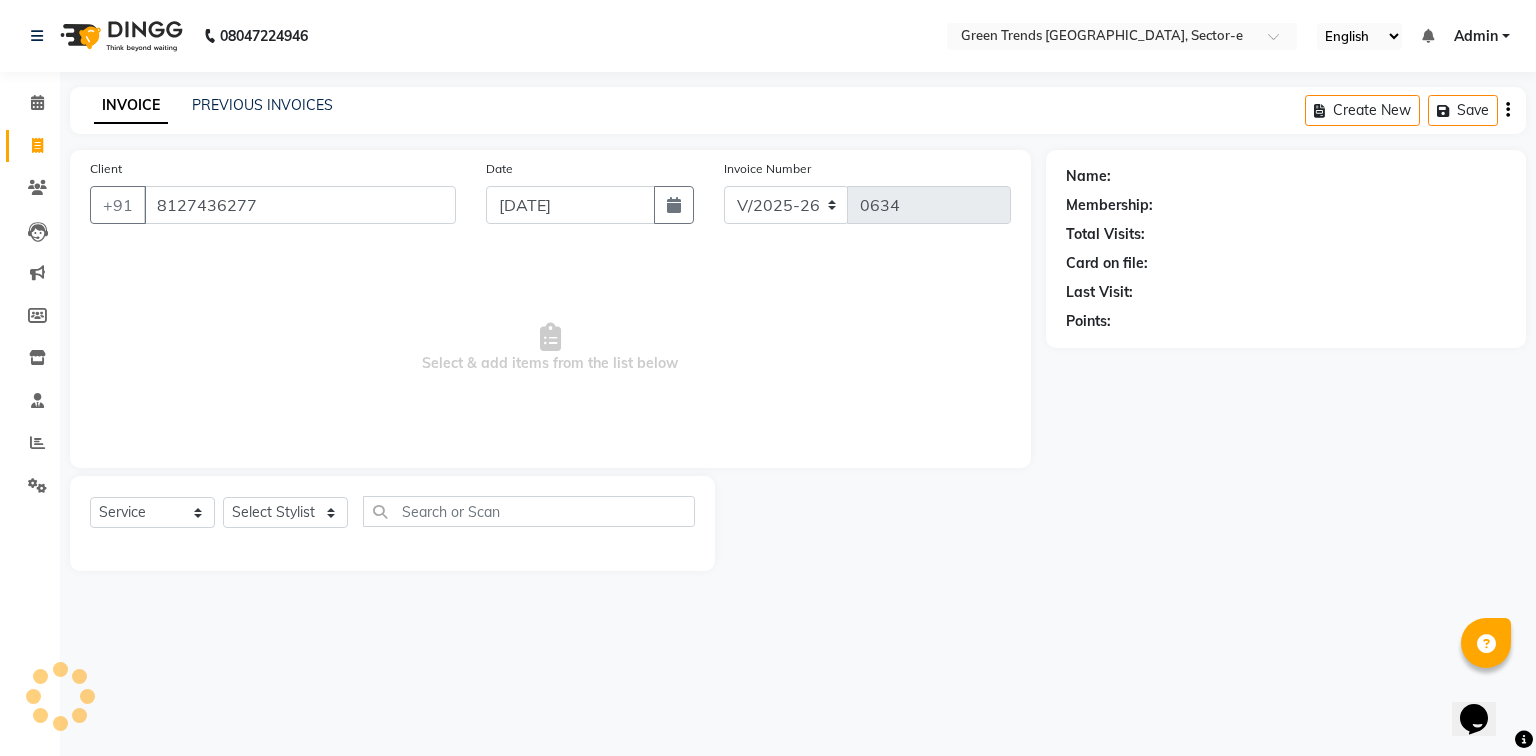 type on "8127436277" 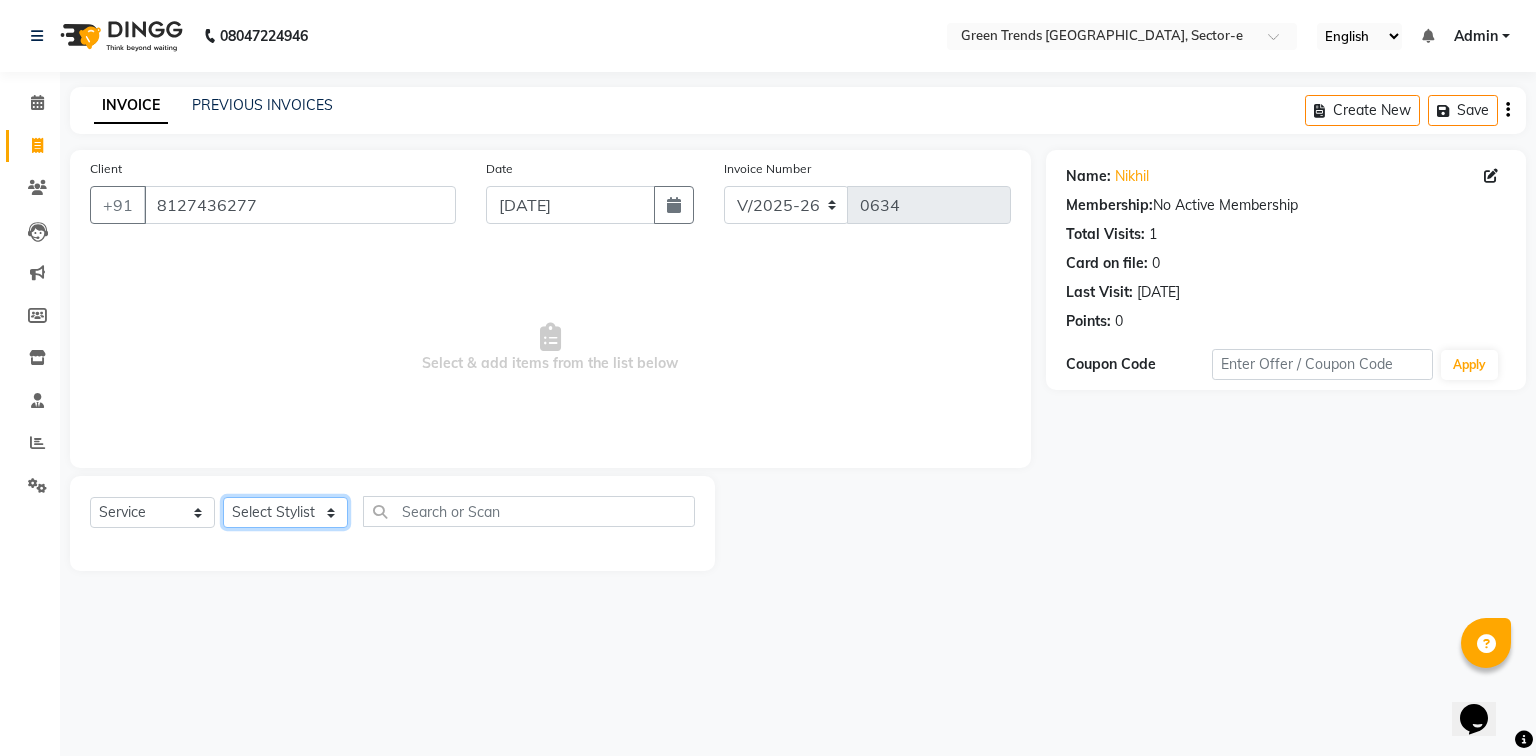 click on "Select Stylist [PERSON_NAME] [PERSON_NAME] Mo. [PERSON_NAME].[PERSON_NAME] [PERSON_NAME] Pooja [PERSON_NAME] [PERSON_NAME] [PERSON_NAME] Vishal" 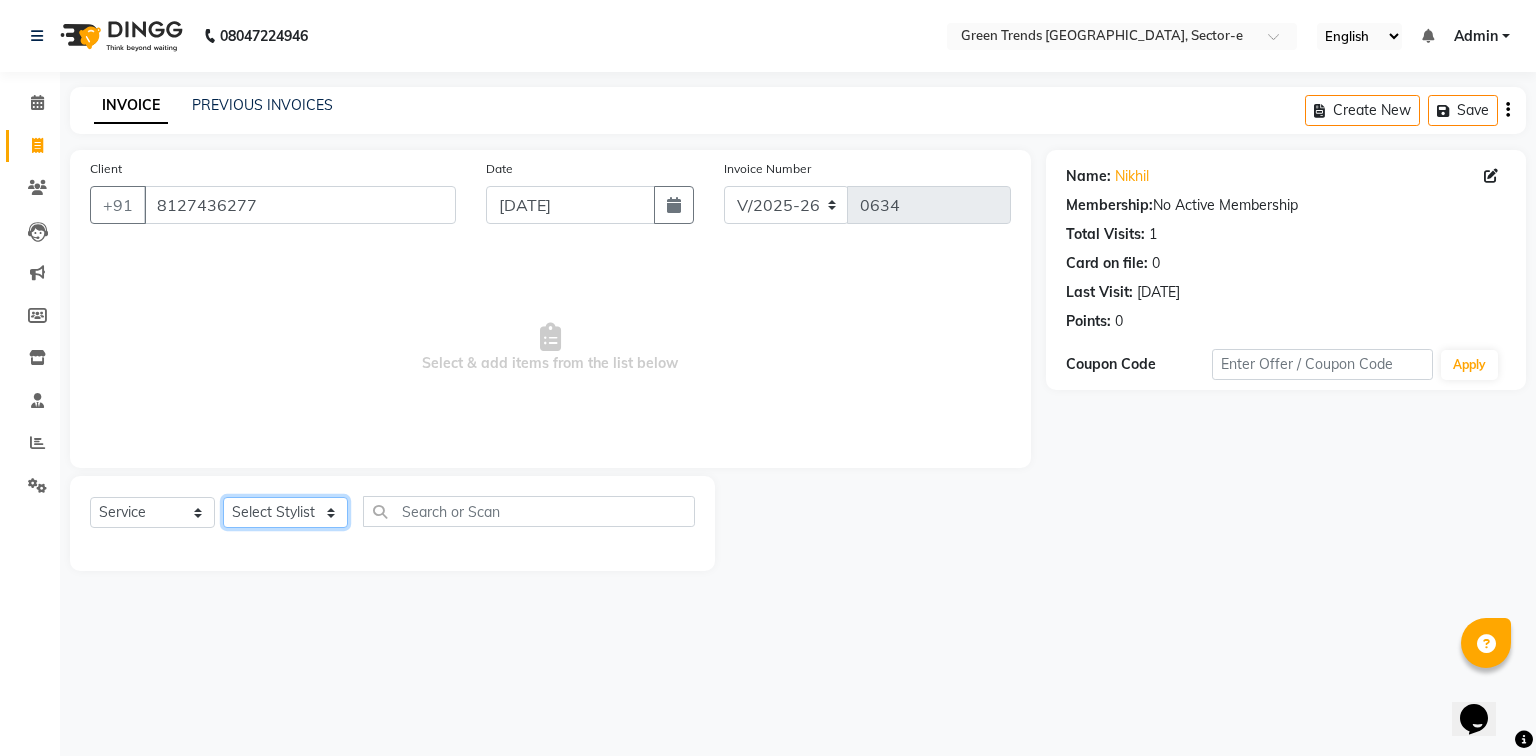 select on "62974" 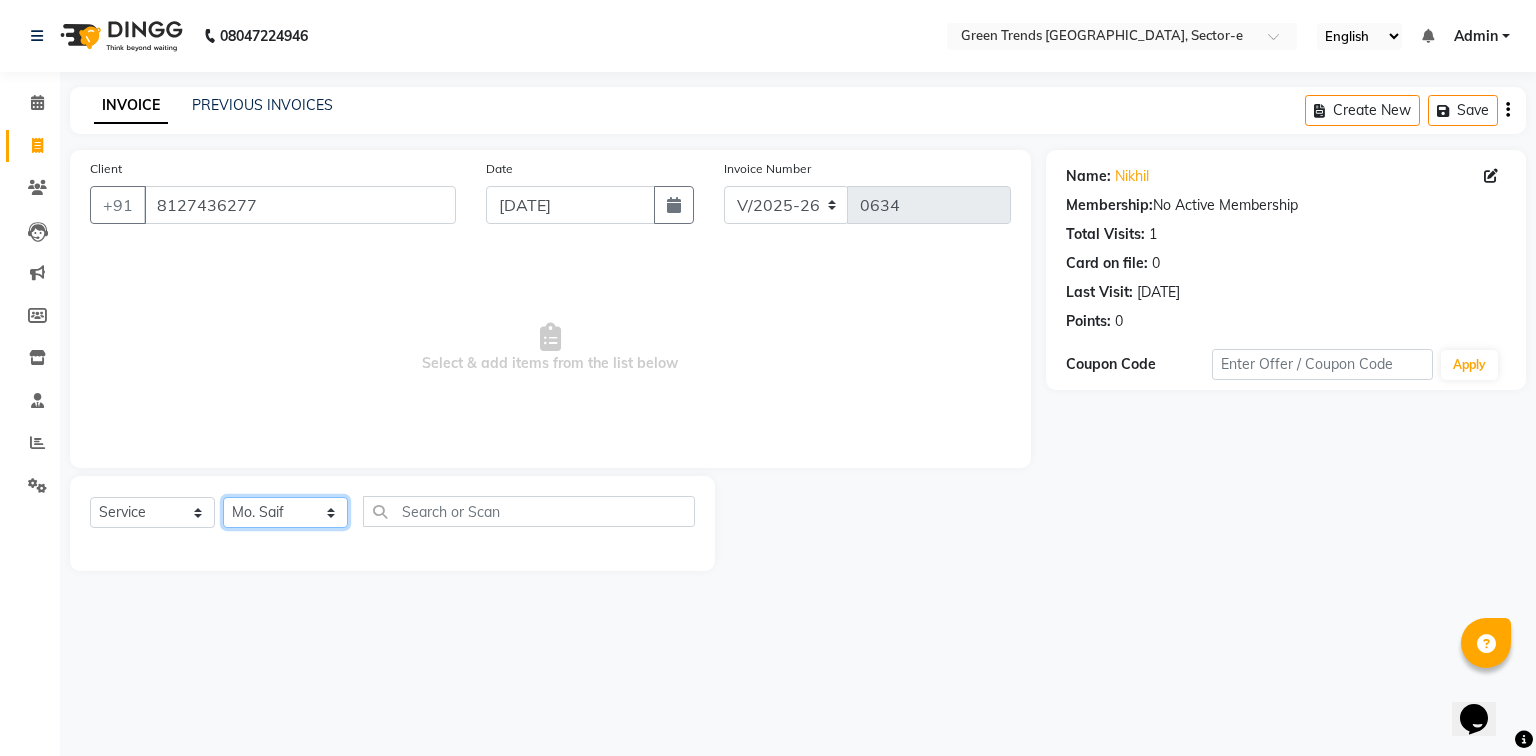 click on "Select Stylist [PERSON_NAME] [PERSON_NAME] Mo. [PERSON_NAME].[PERSON_NAME] [PERSON_NAME] Pooja [PERSON_NAME] [PERSON_NAME] [PERSON_NAME] Vishal" 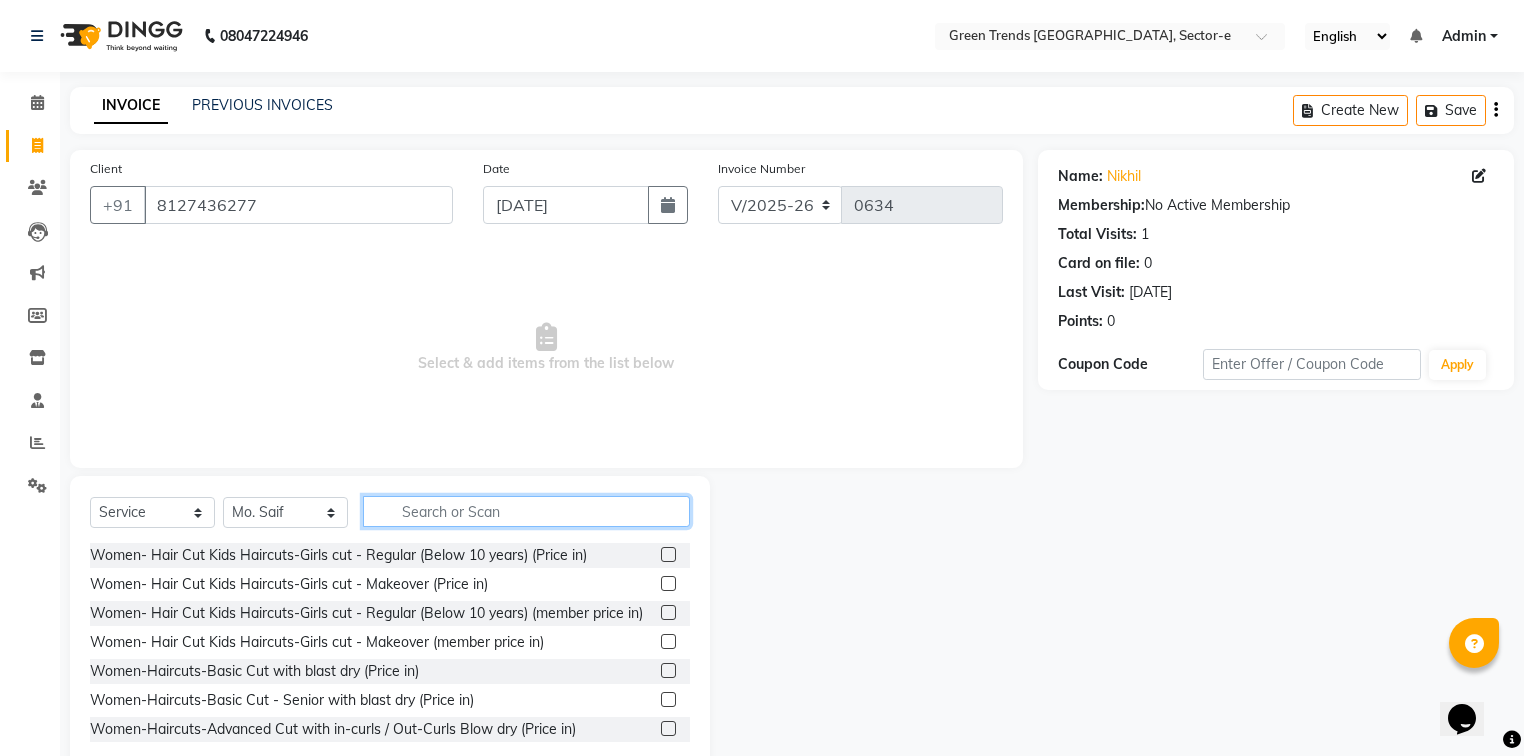 click 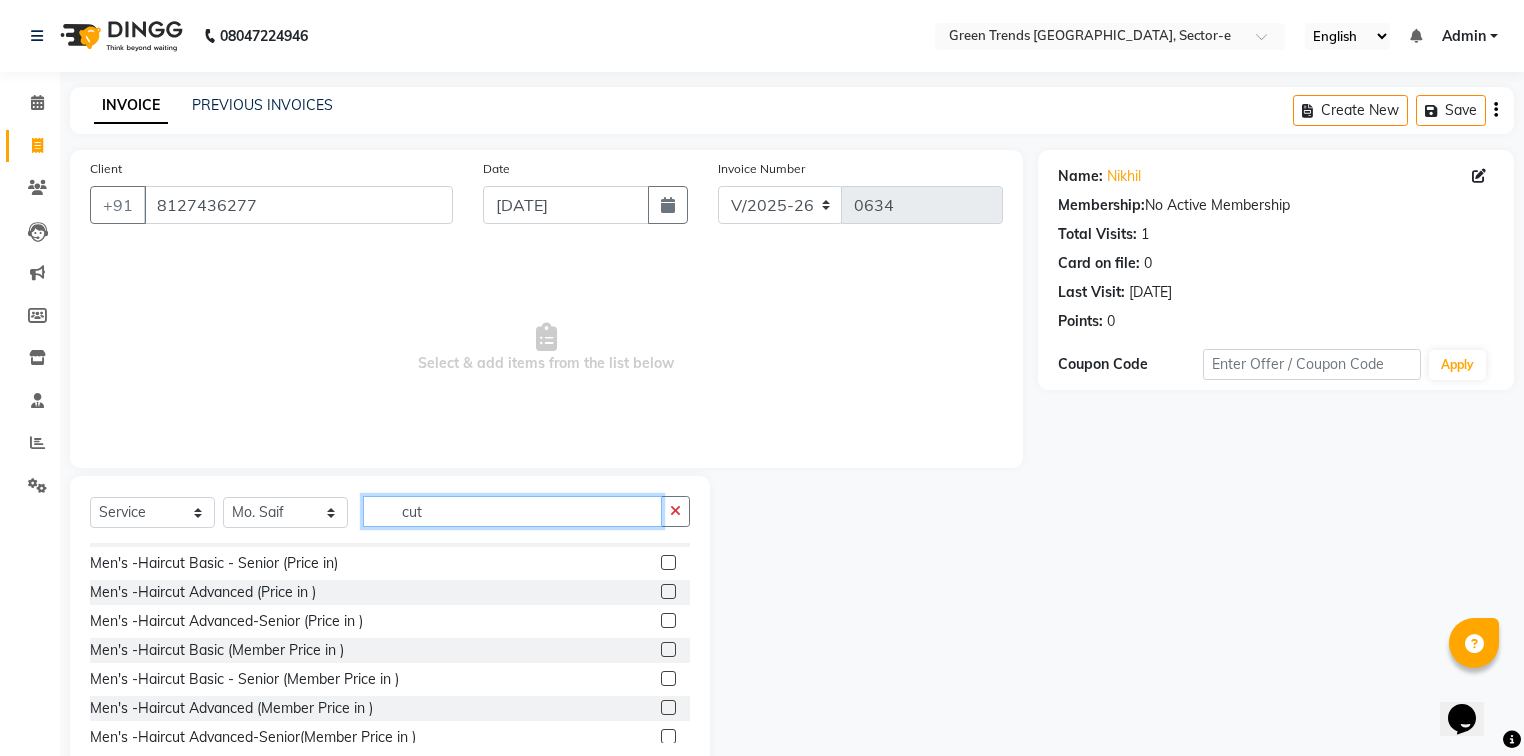 scroll, scrollTop: 1300, scrollLeft: 0, axis: vertical 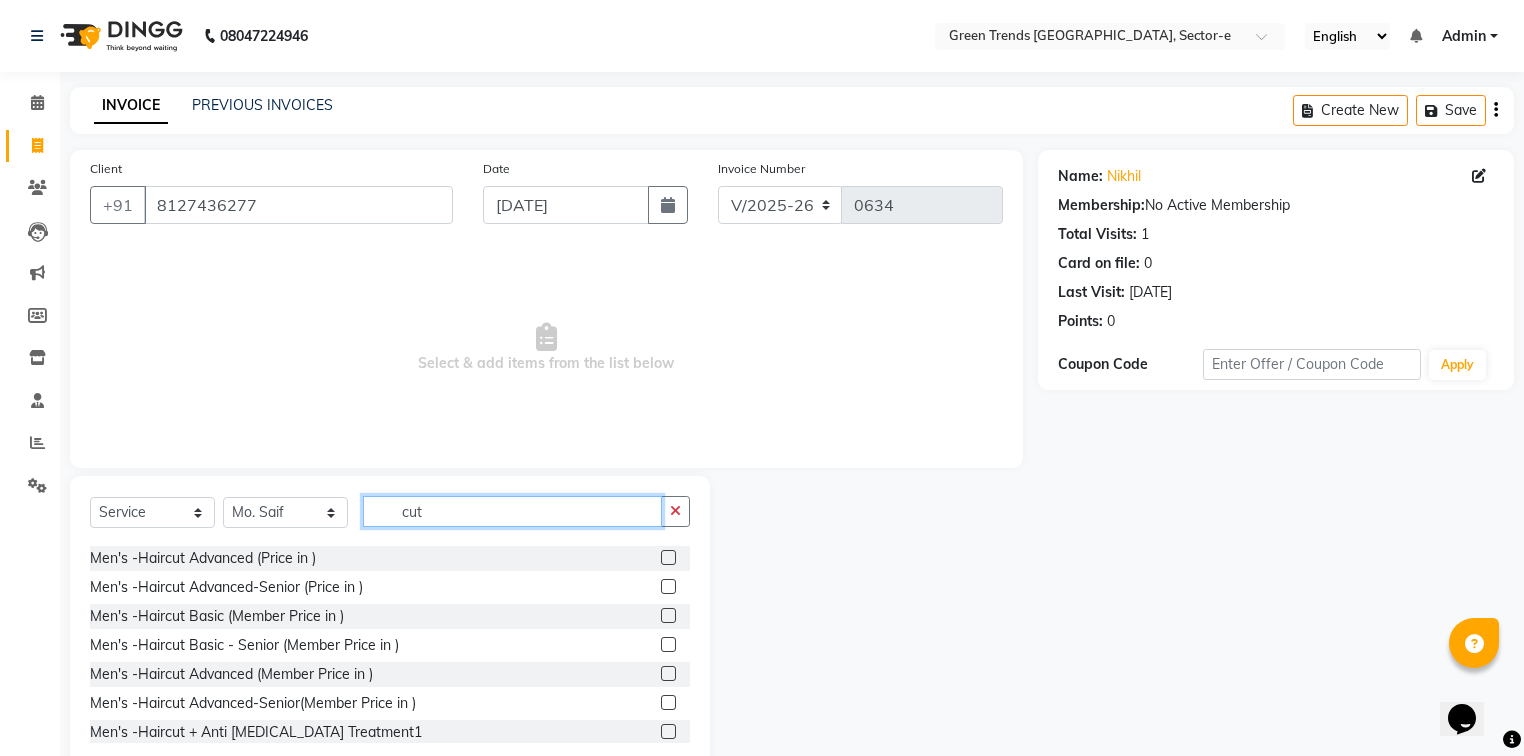 type on "cut" 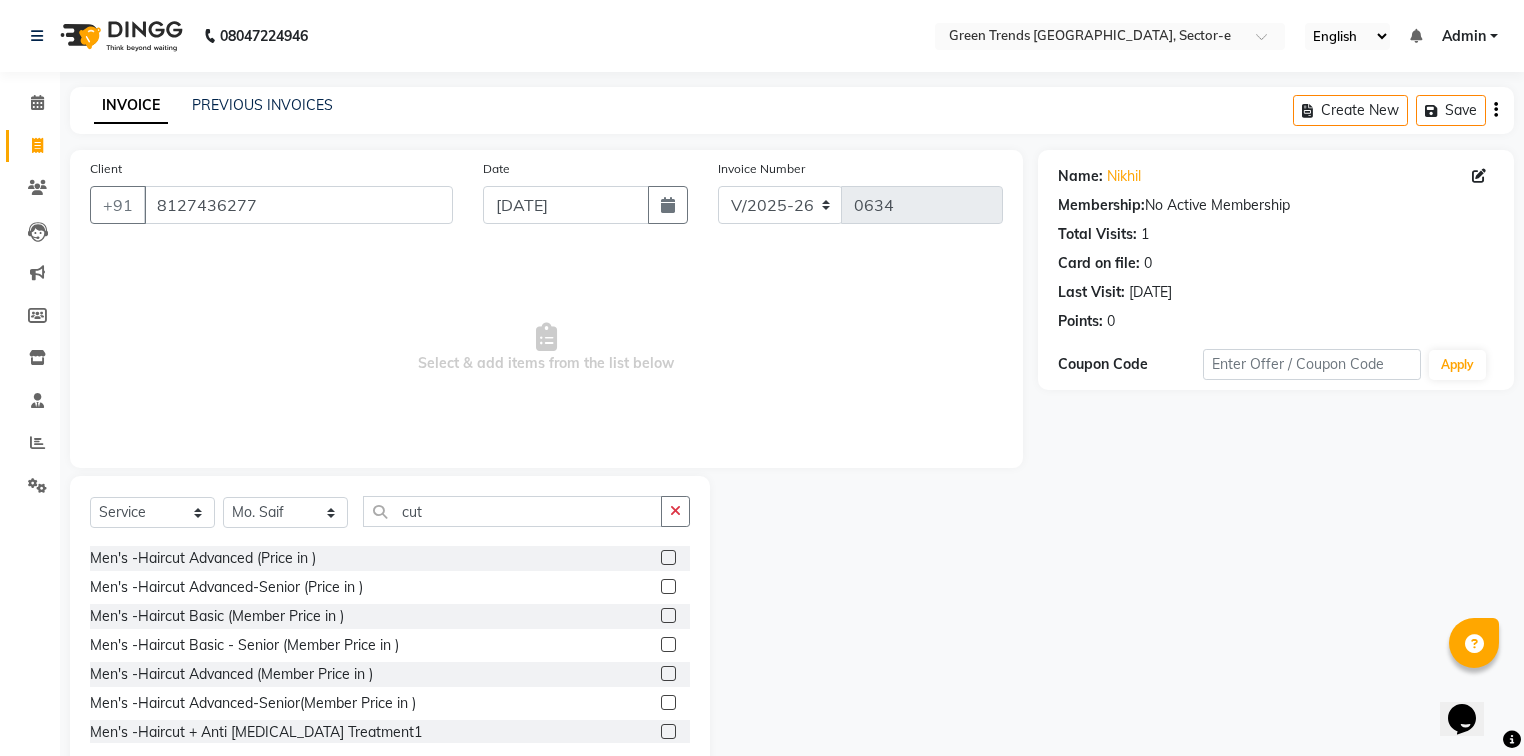 click on "Men's -Haircut Basic (Price in )" 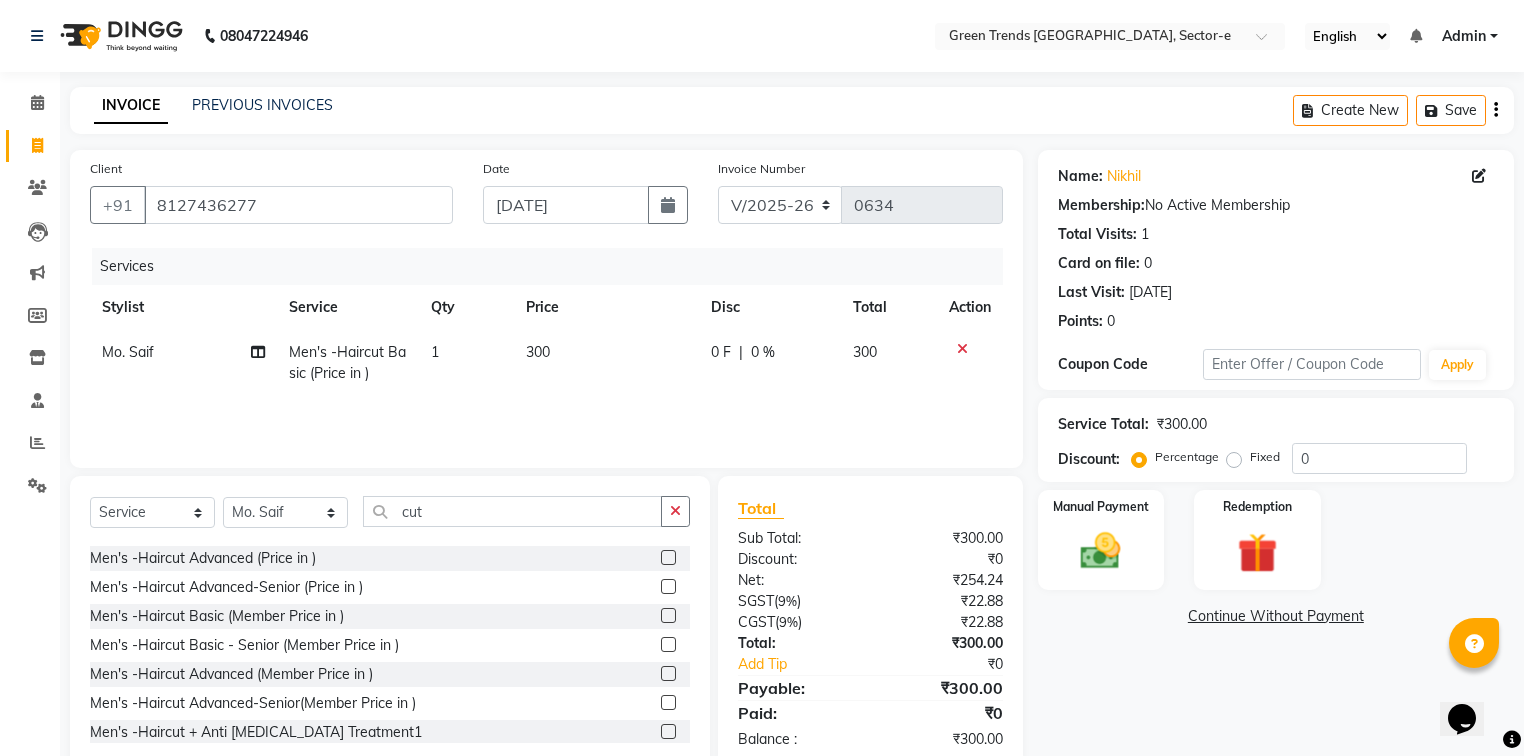 checkbox on "false" 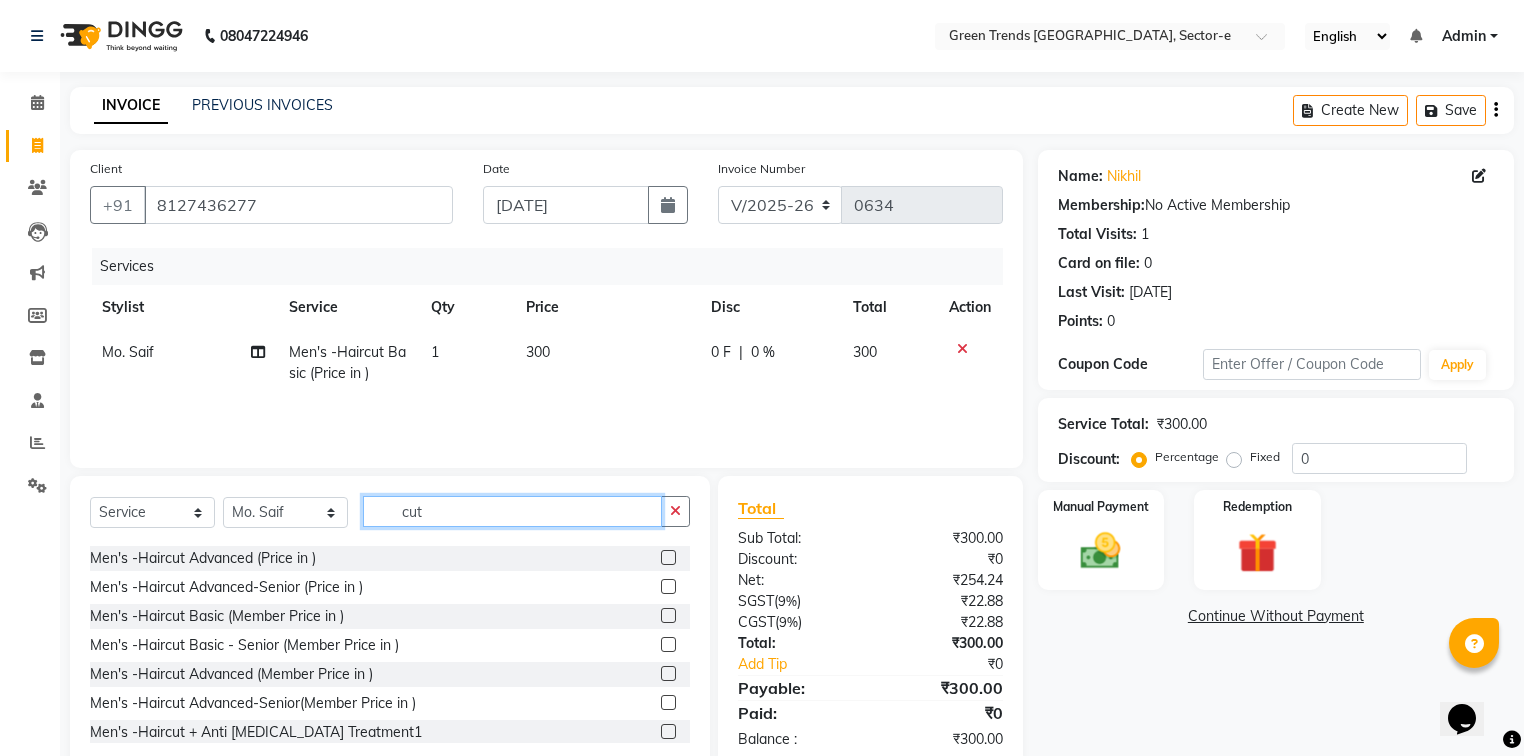 drag, startPoint x: 429, startPoint y: 518, endPoint x: 388, endPoint y: 518, distance: 41 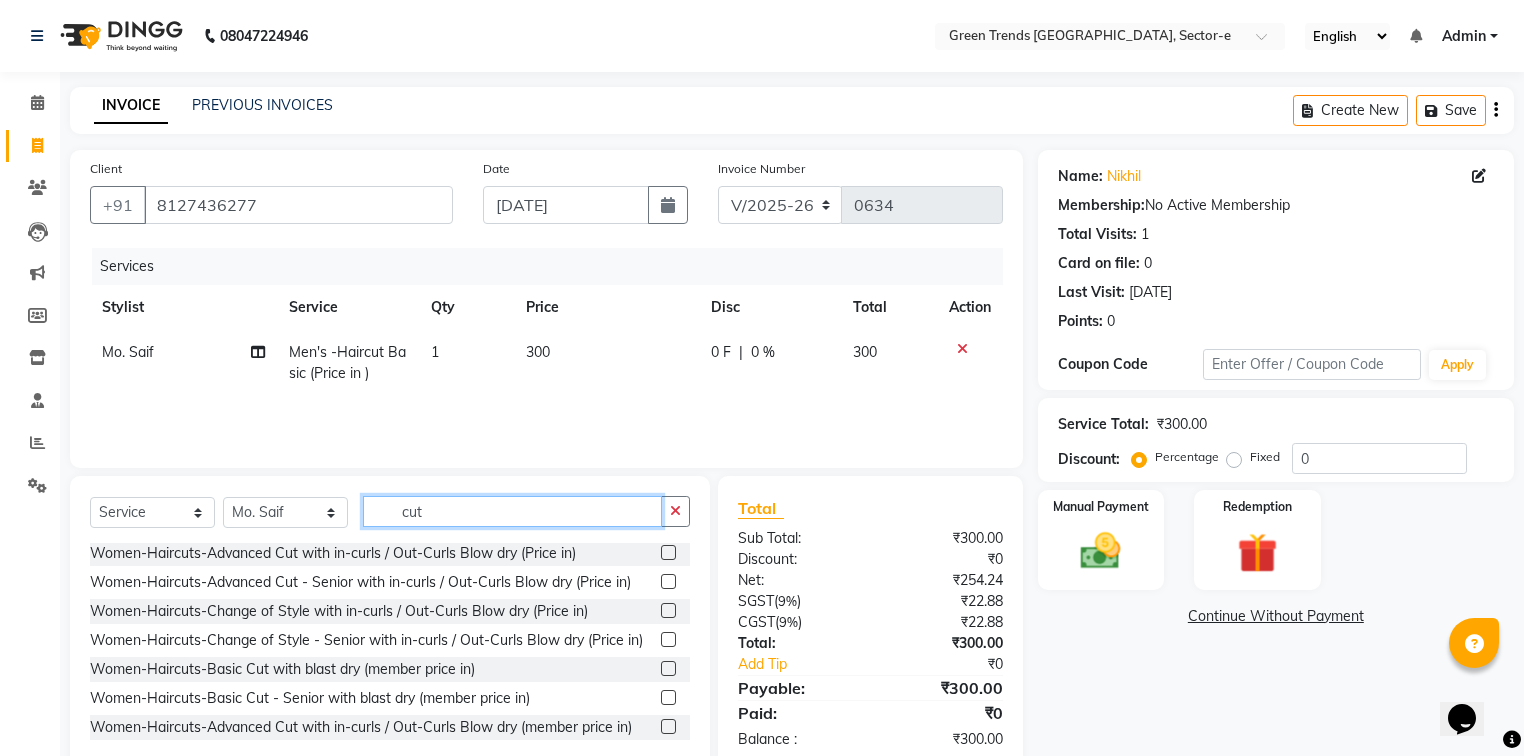 scroll, scrollTop: 0, scrollLeft: 0, axis: both 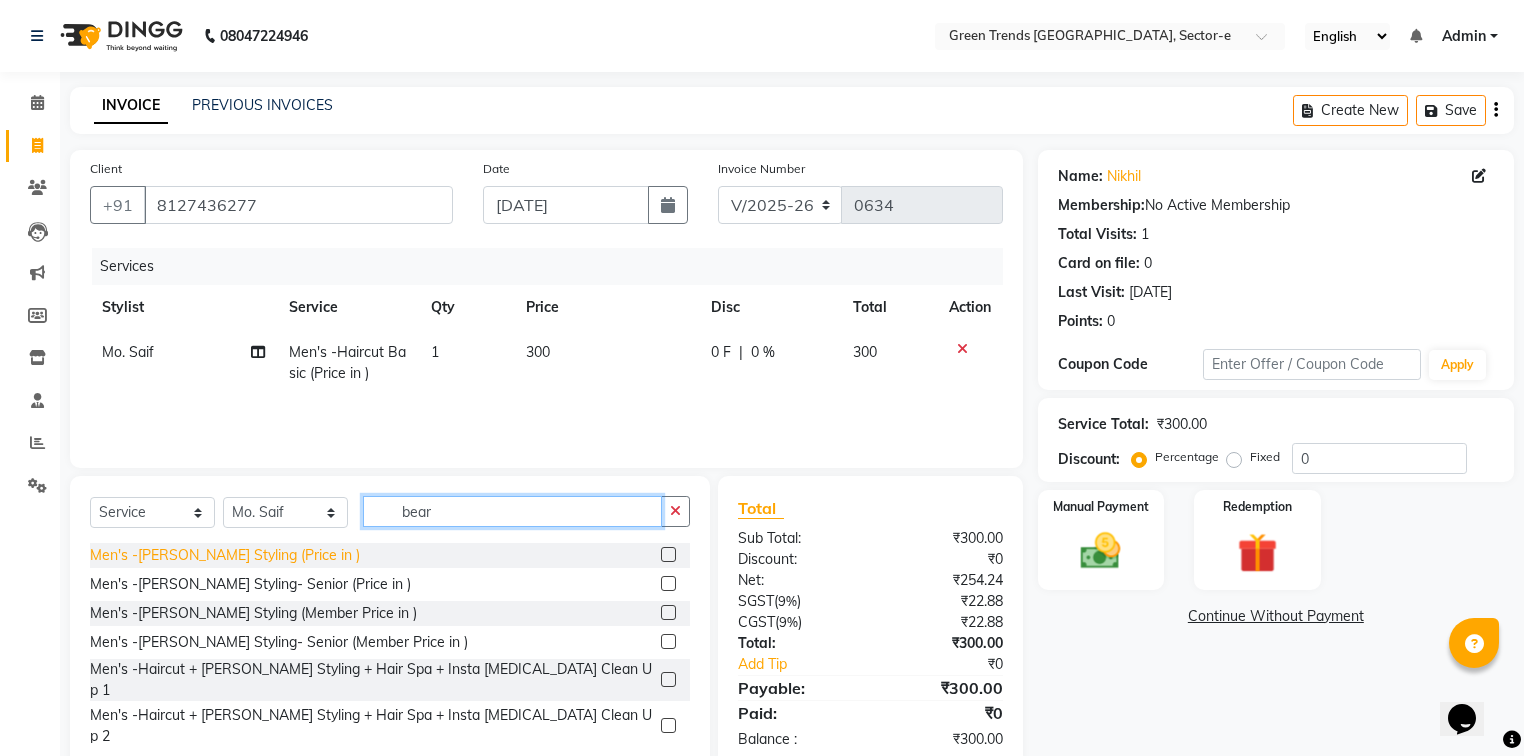 type on "bear" 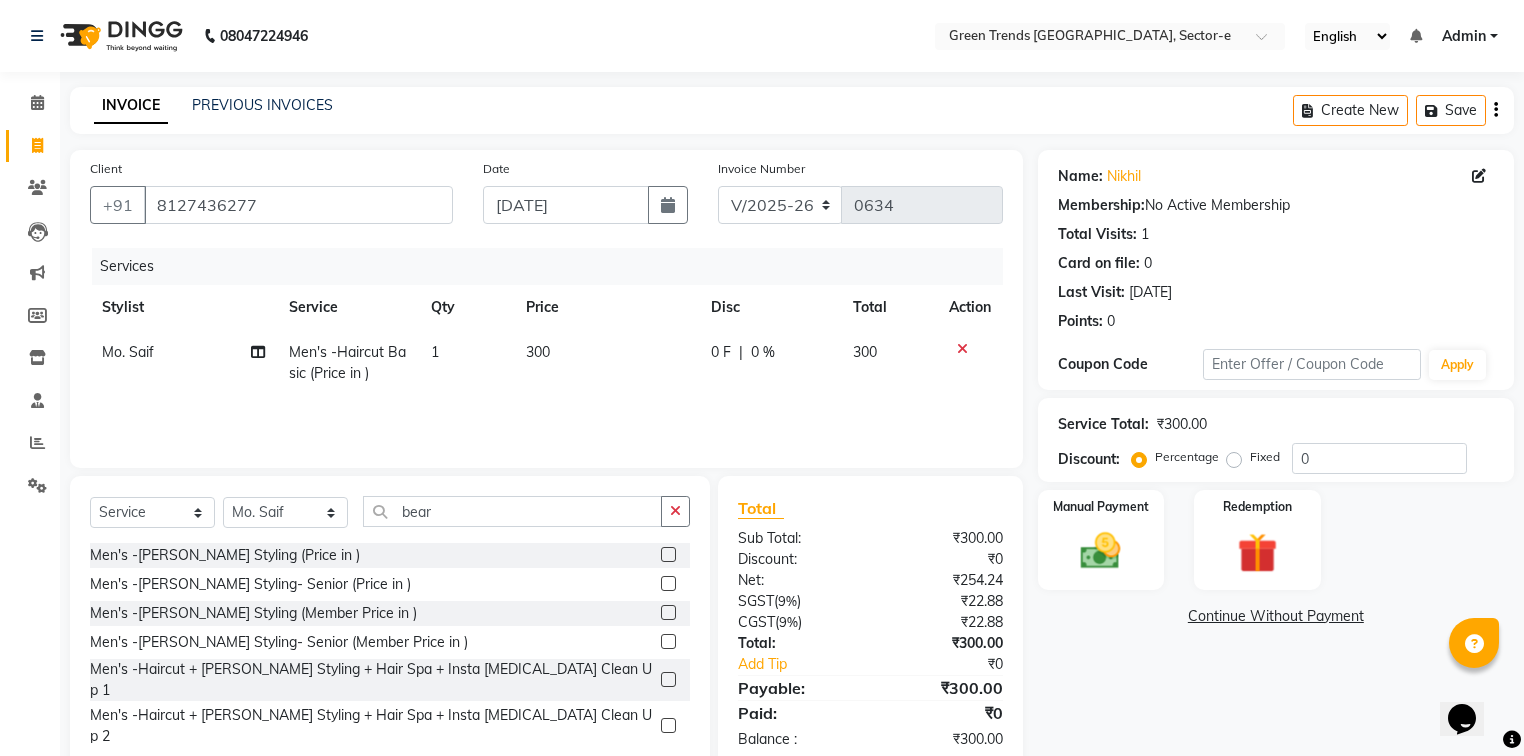 click on "Men's -[PERSON_NAME] Styling  (Price in )" 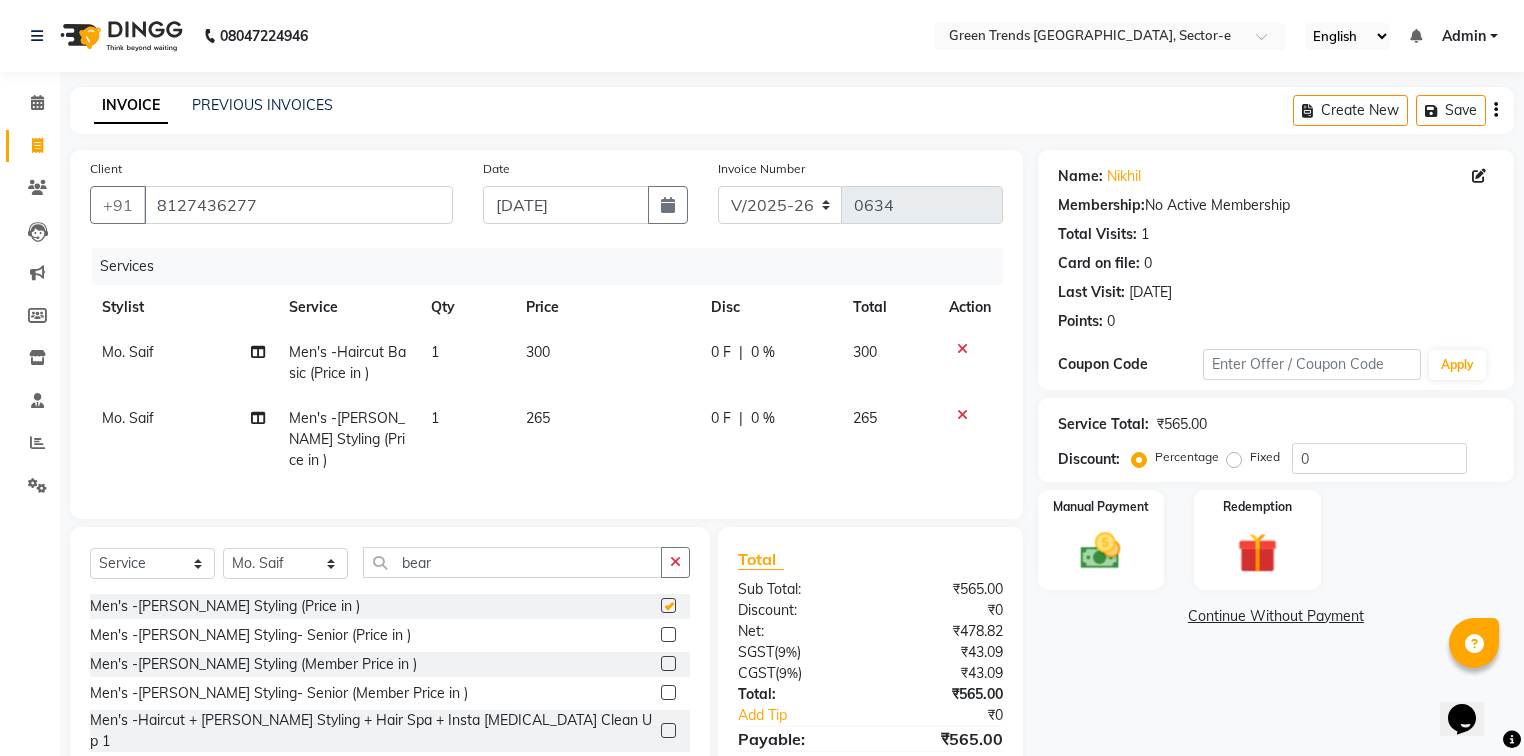 checkbox on "false" 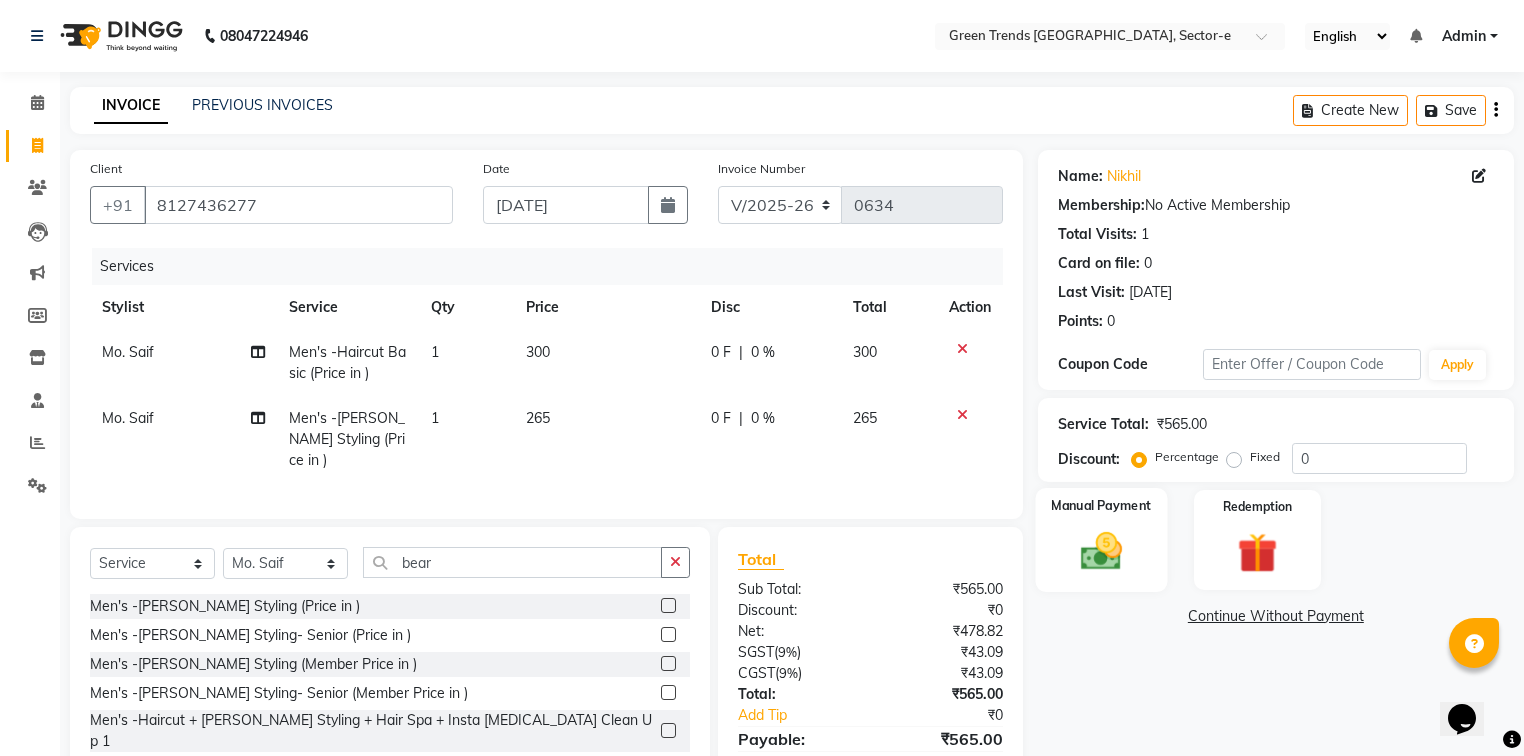 click 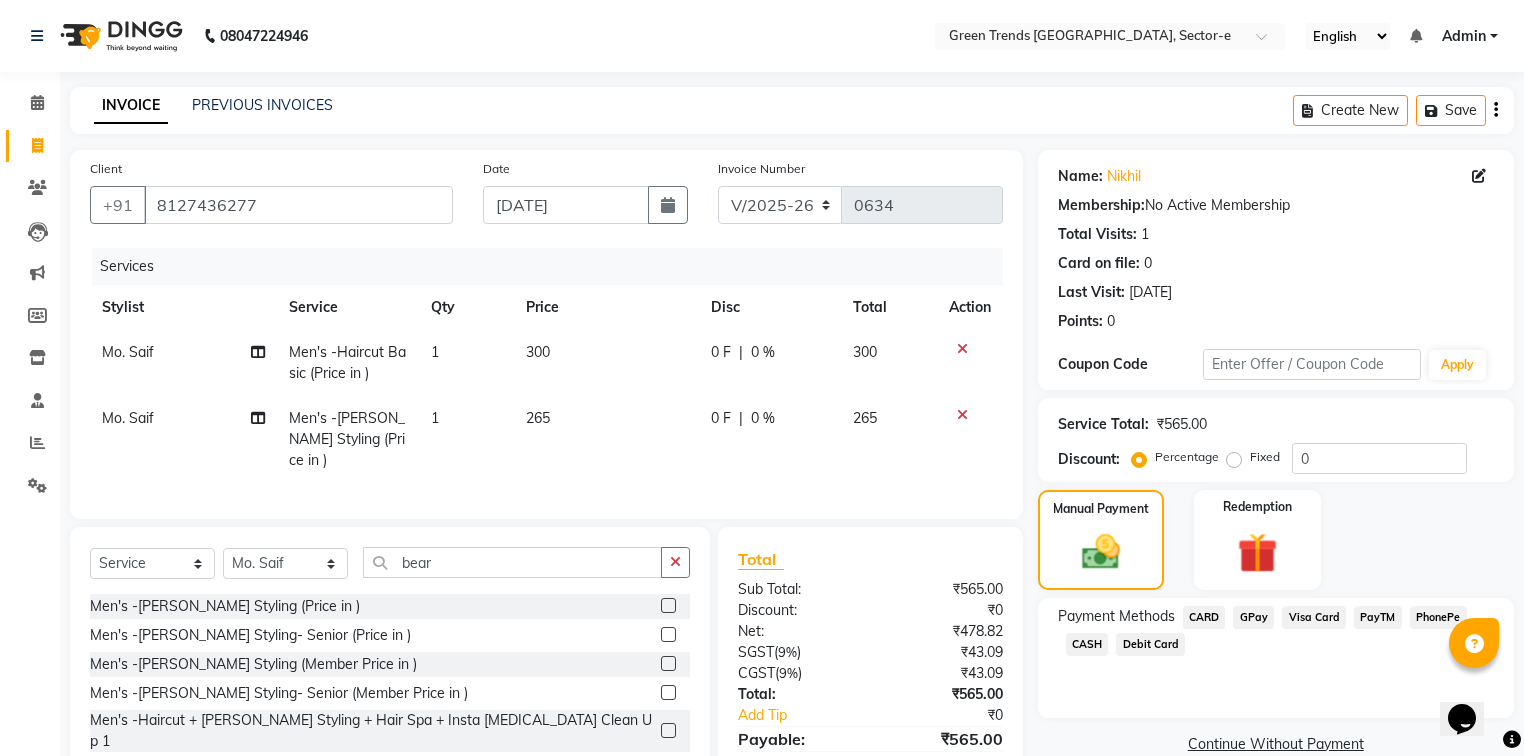 click on "GPay" 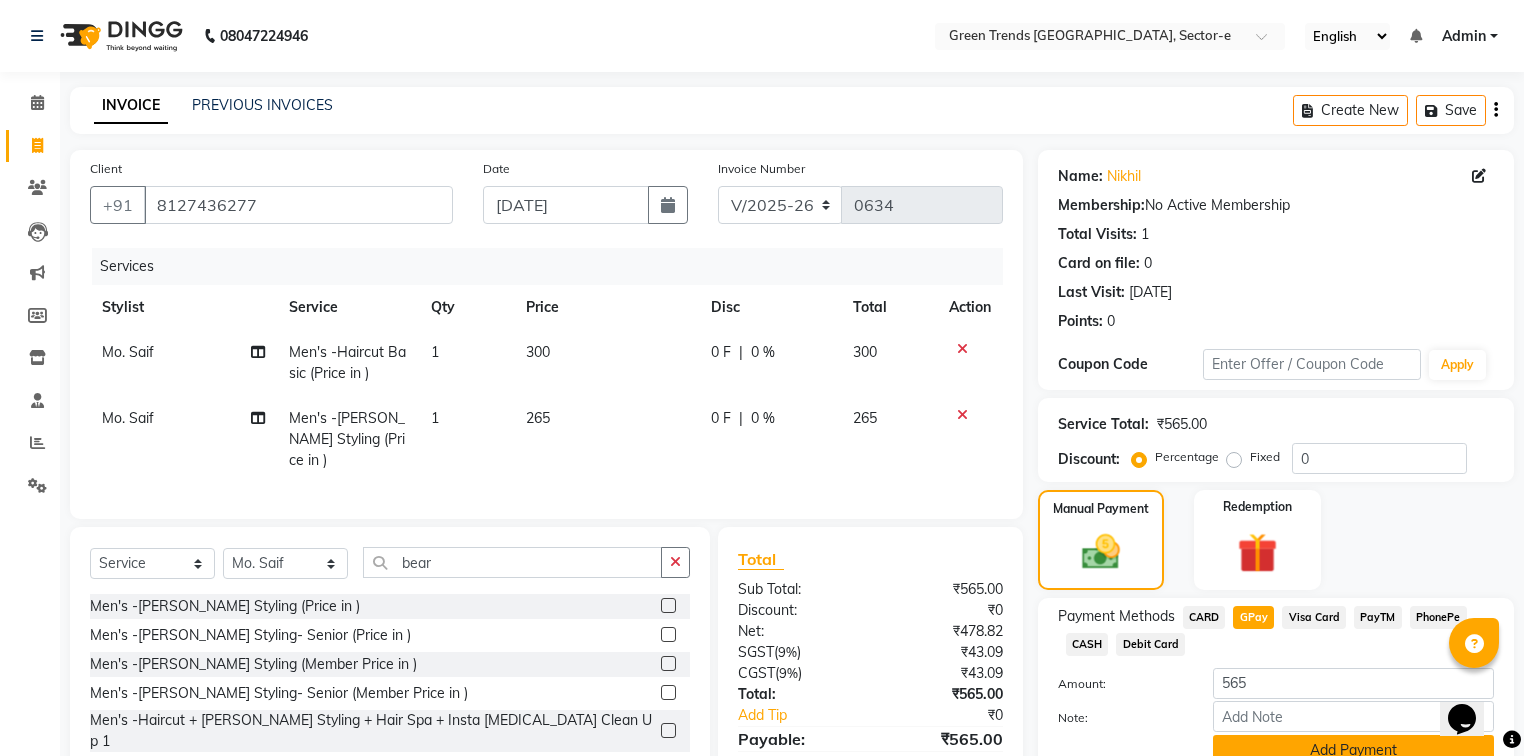 click on "Add Payment" 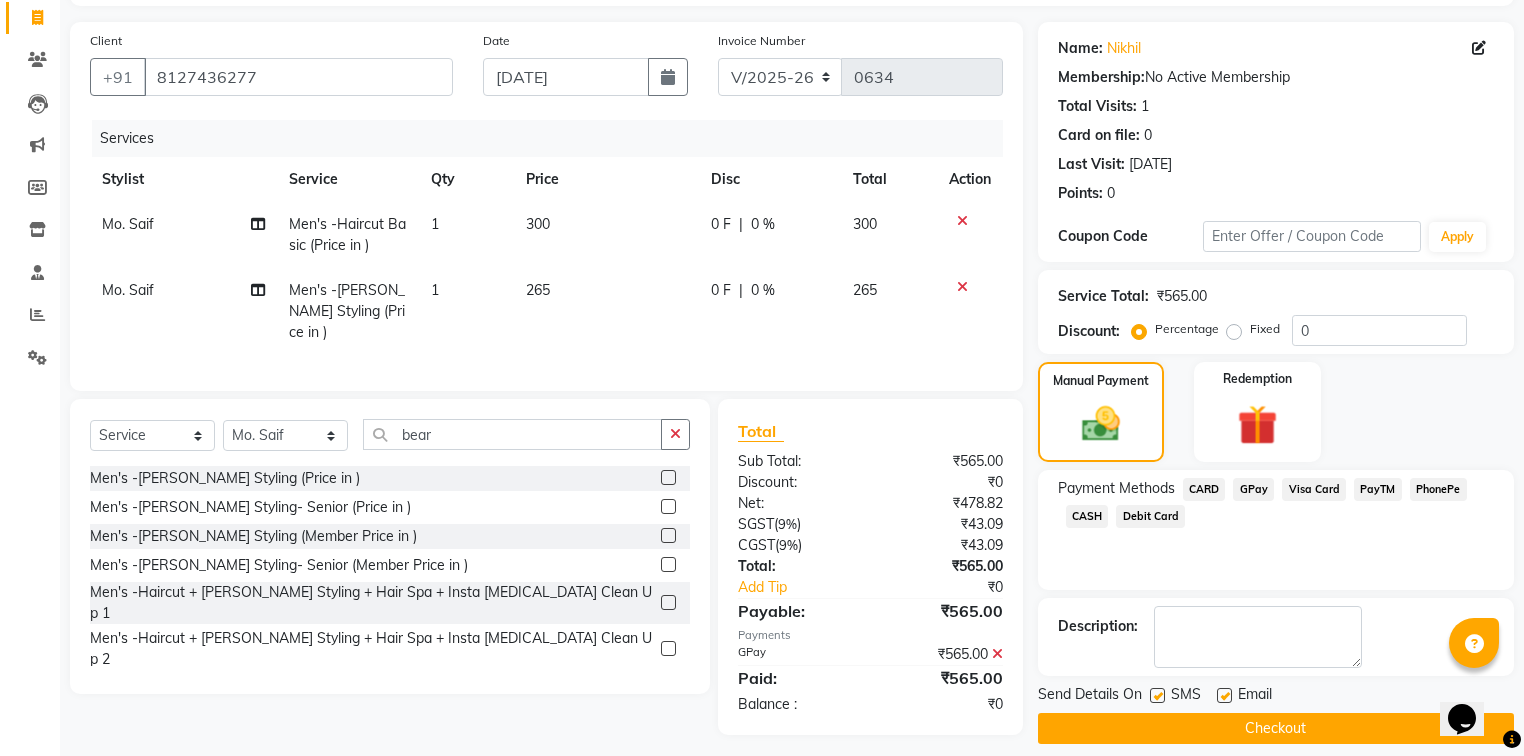 scroll, scrollTop: 144, scrollLeft: 0, axis: vertical 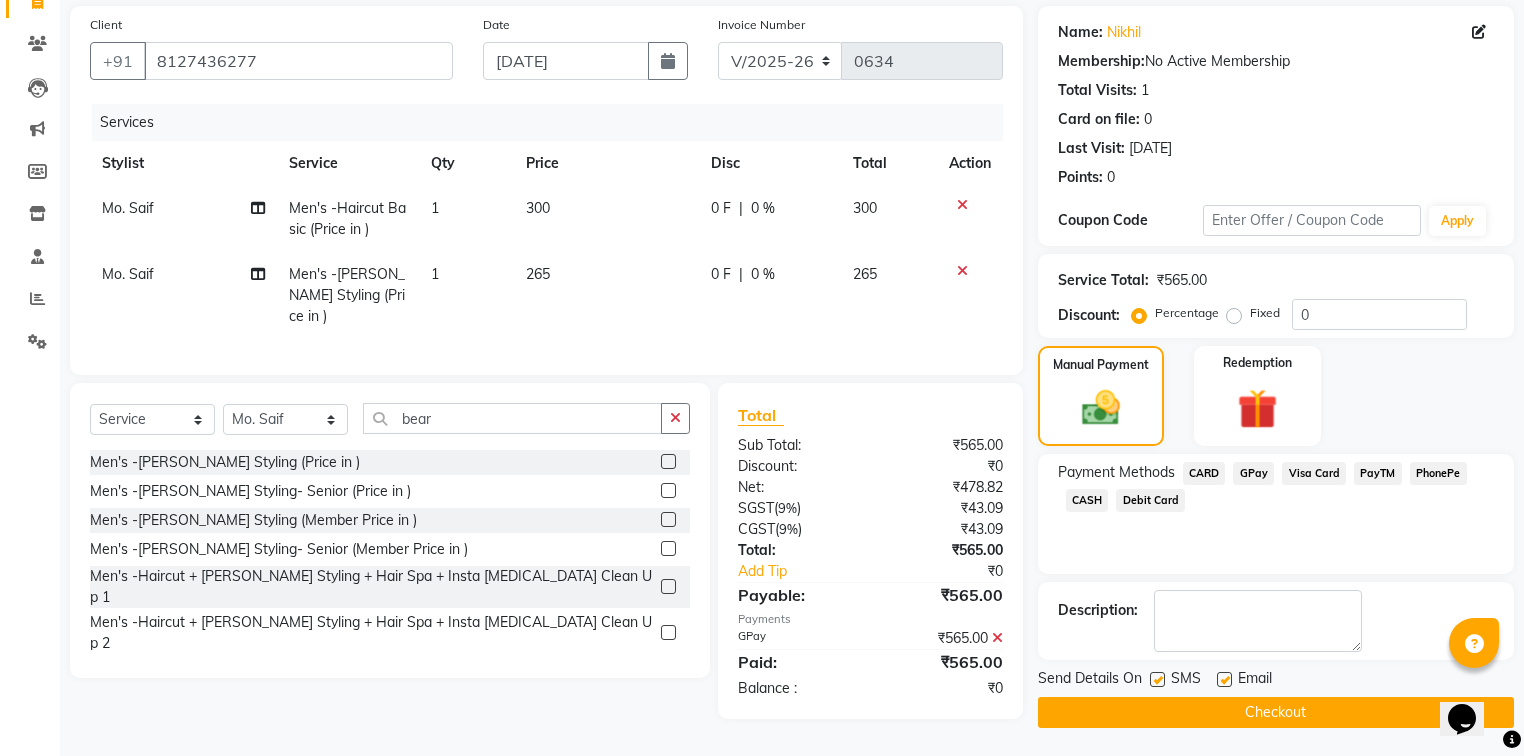 click 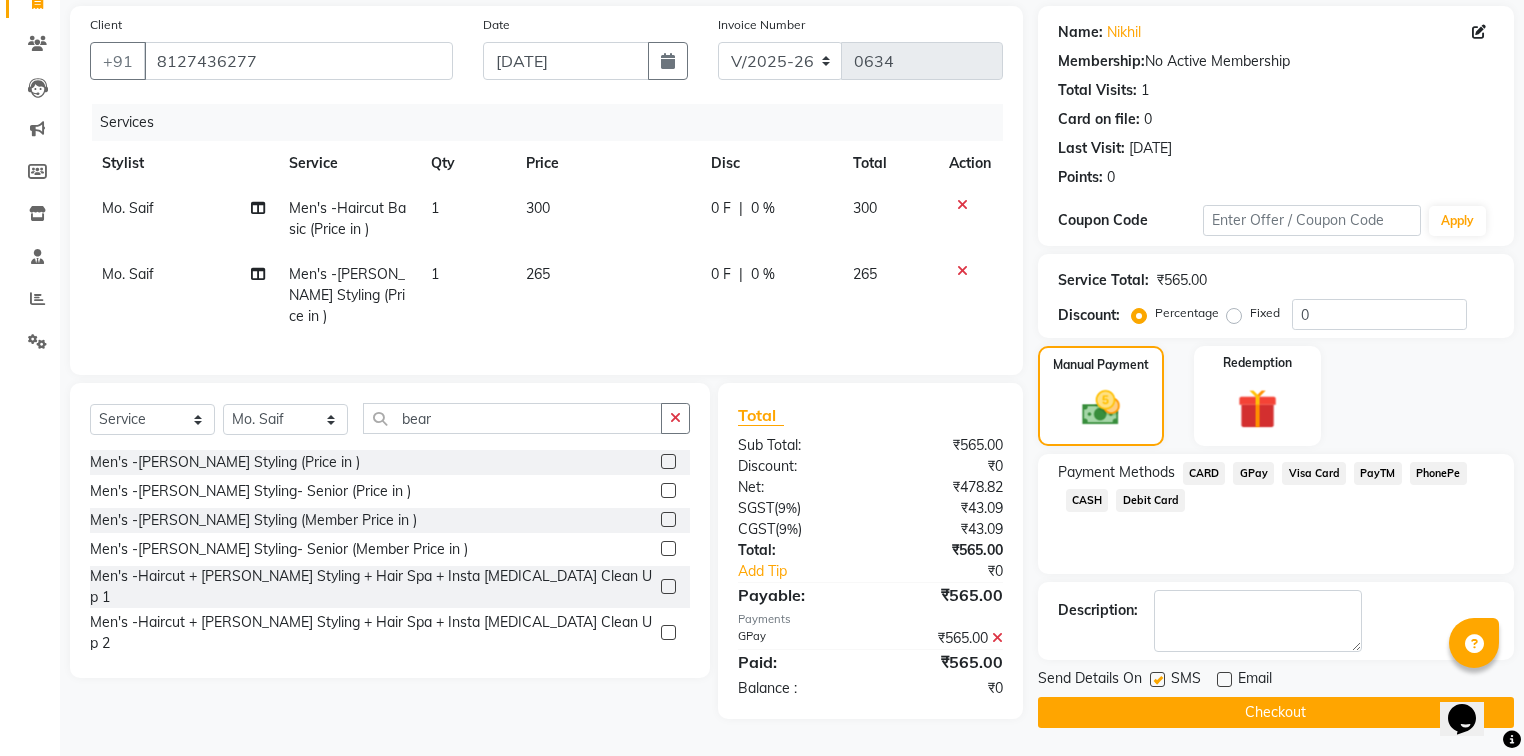 drag, startPoint x: 1251, startPoint y: 703, endPoint x: 1235, endPoint y: 705, distance: 16.124516 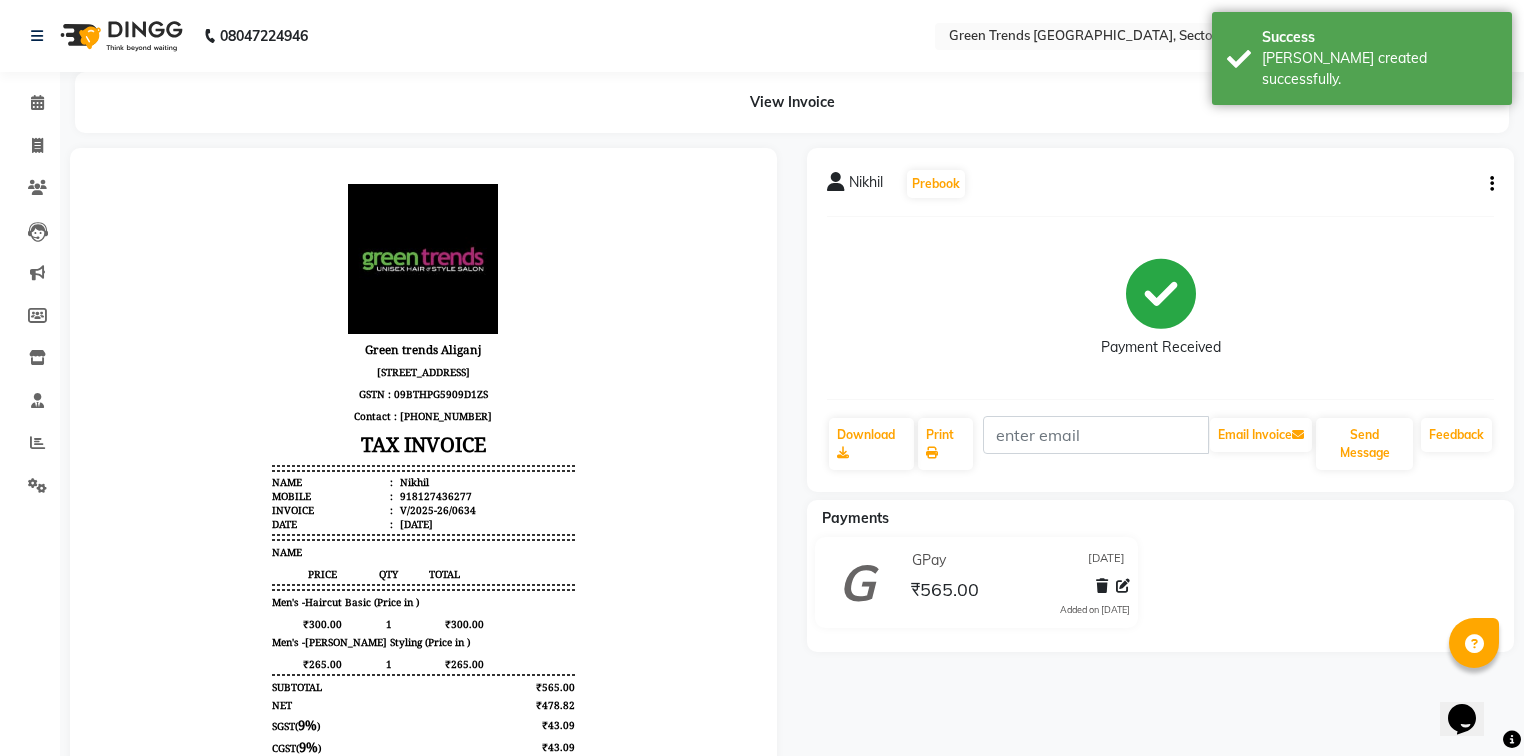 scroll, scrollTop: 0, scrollLeft: 0, axis: both 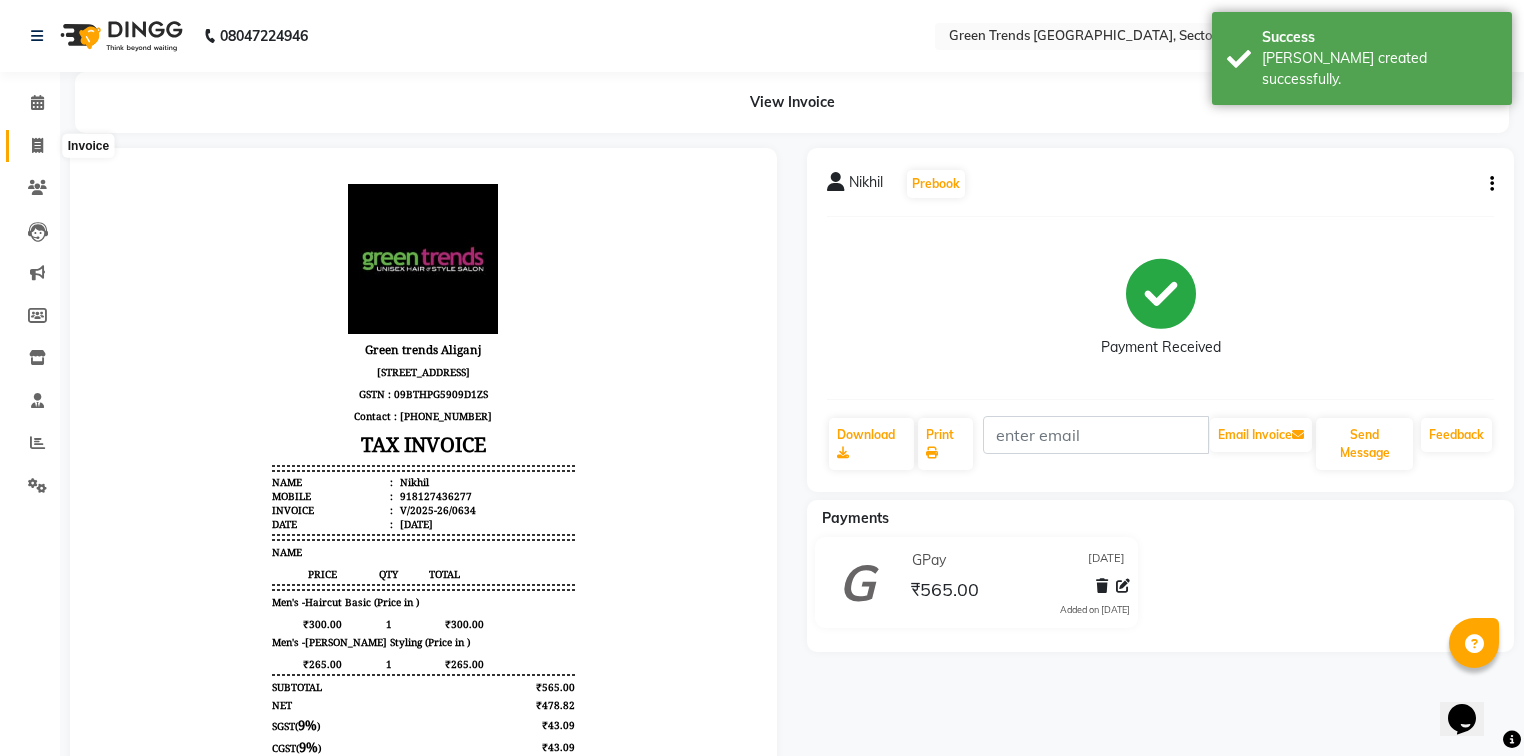 click 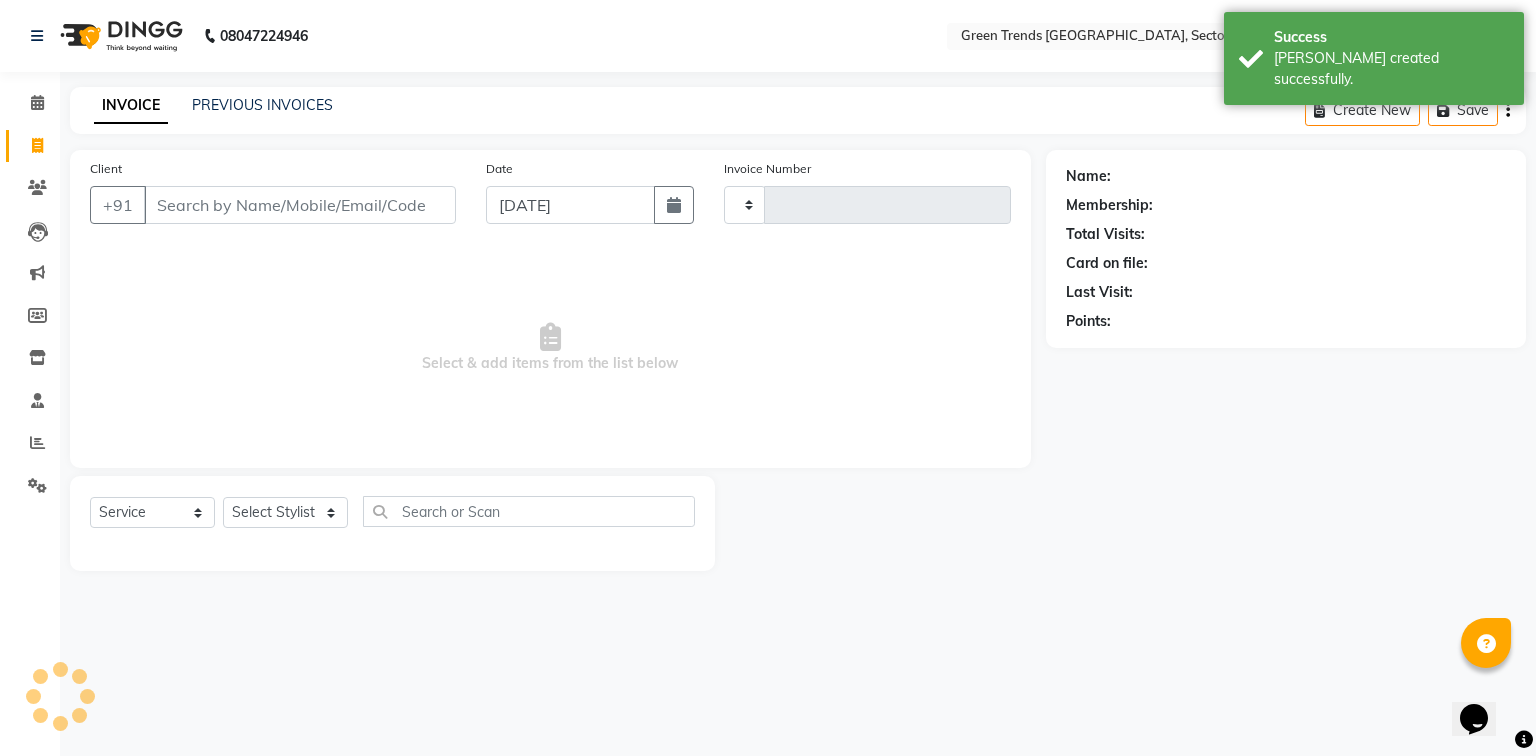 type on "0635" 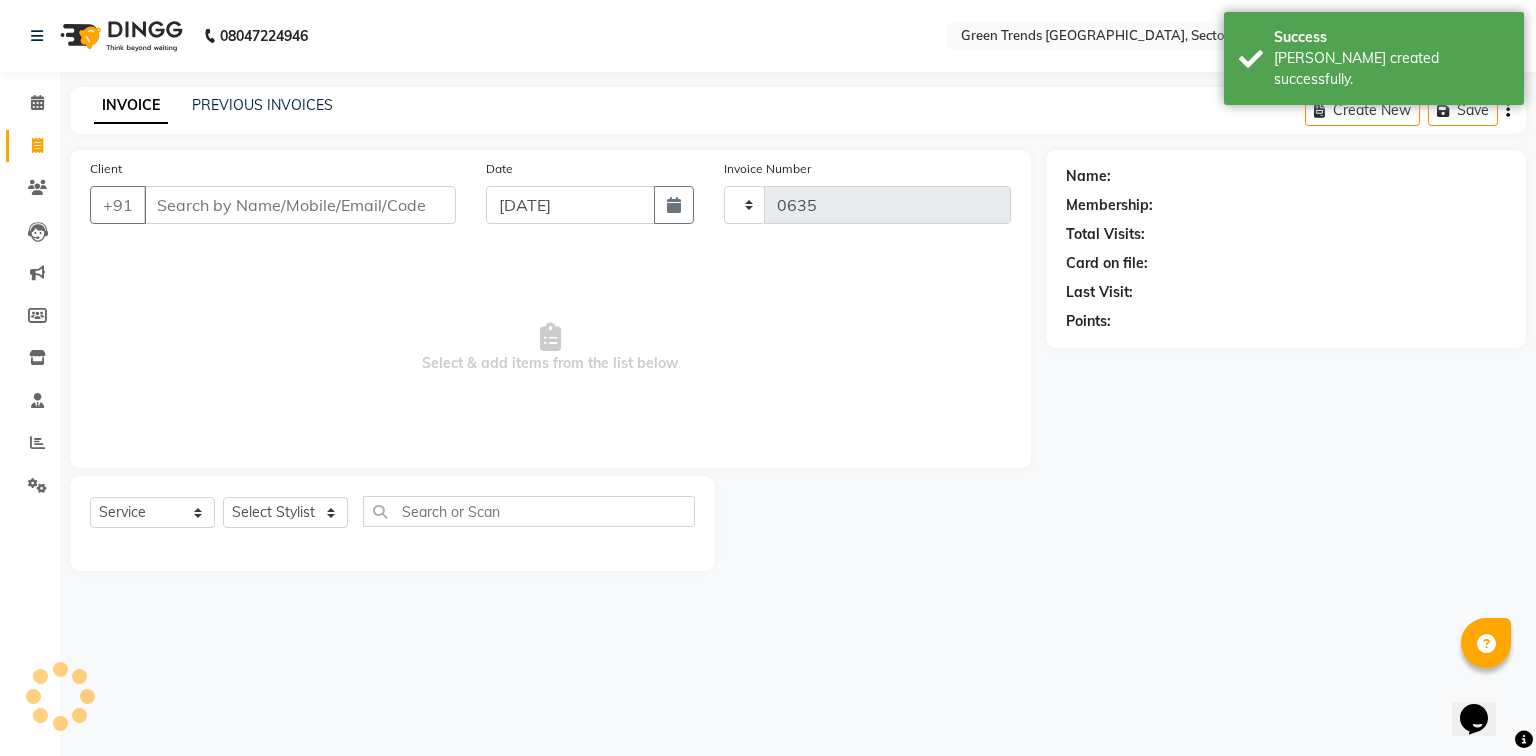 select on "7023" 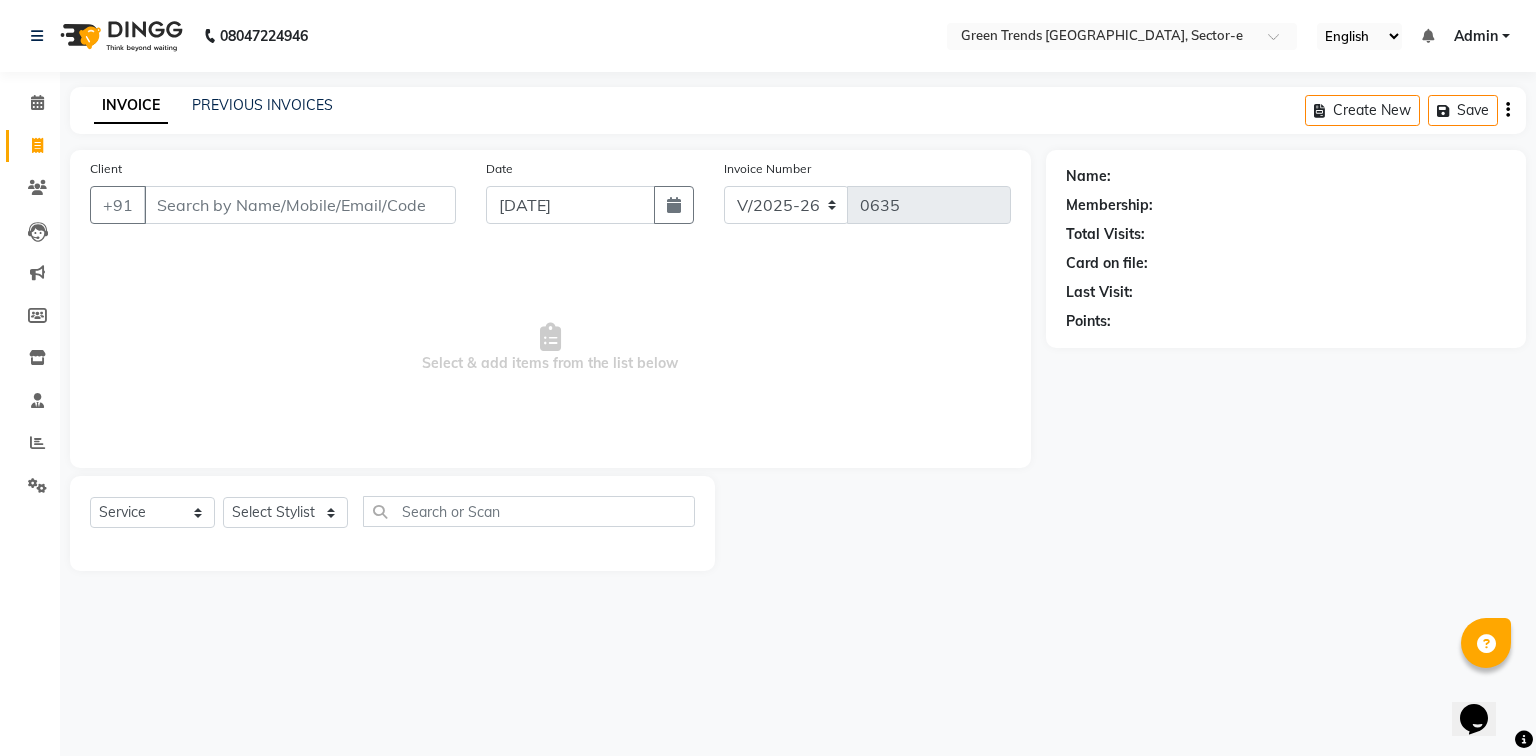 type on "a" 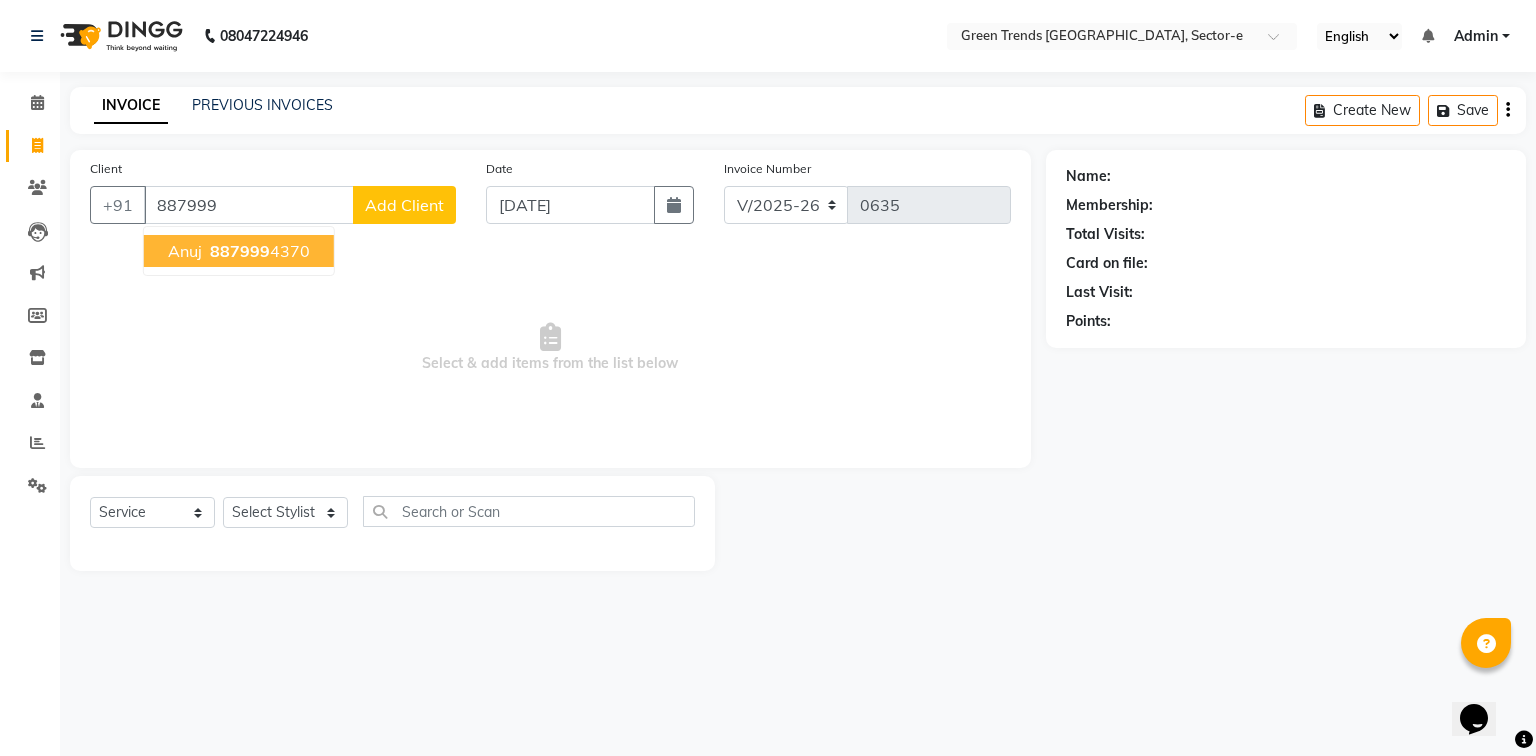 click on "887999" at bounding box center (240, 251) 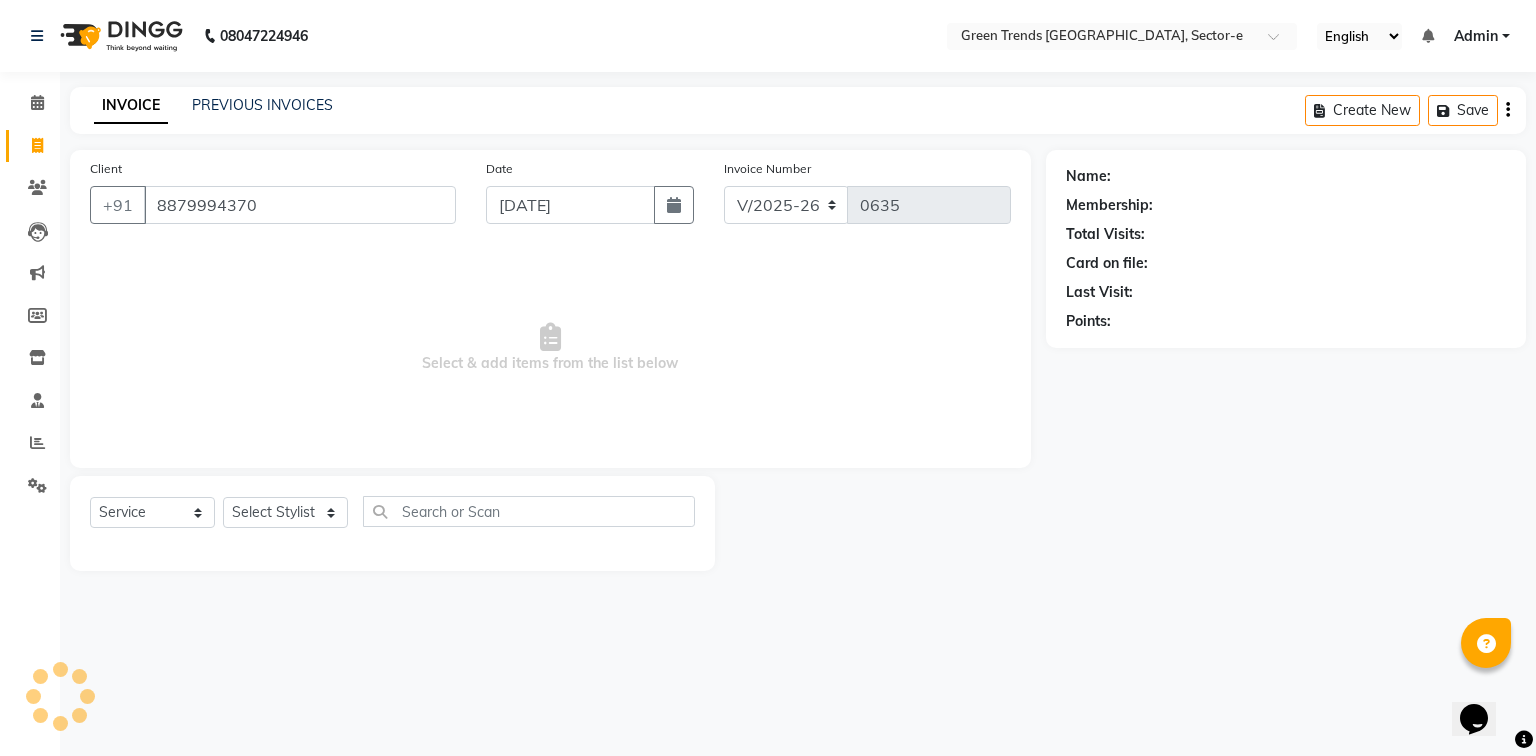 type on "8879994370" 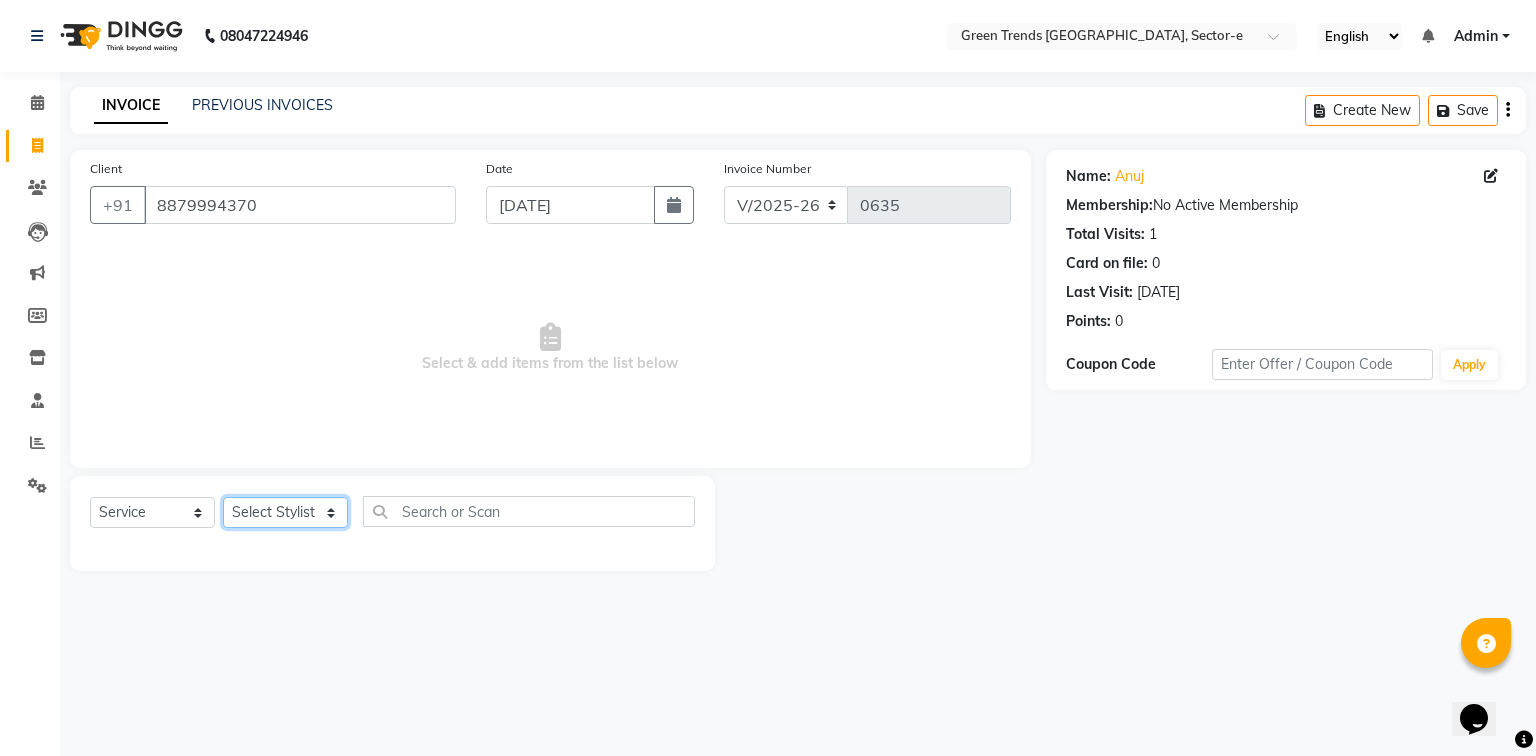 click on "Select Stylist [PERSON_NAME] [PERSON_NAME] Mo. [PERSON_NAME].[PERSON_NAME] [PERSON_NAME] Pooja [PERSON_NAME] [PERSON_NAME] [PERSON_NAME] Vishal" 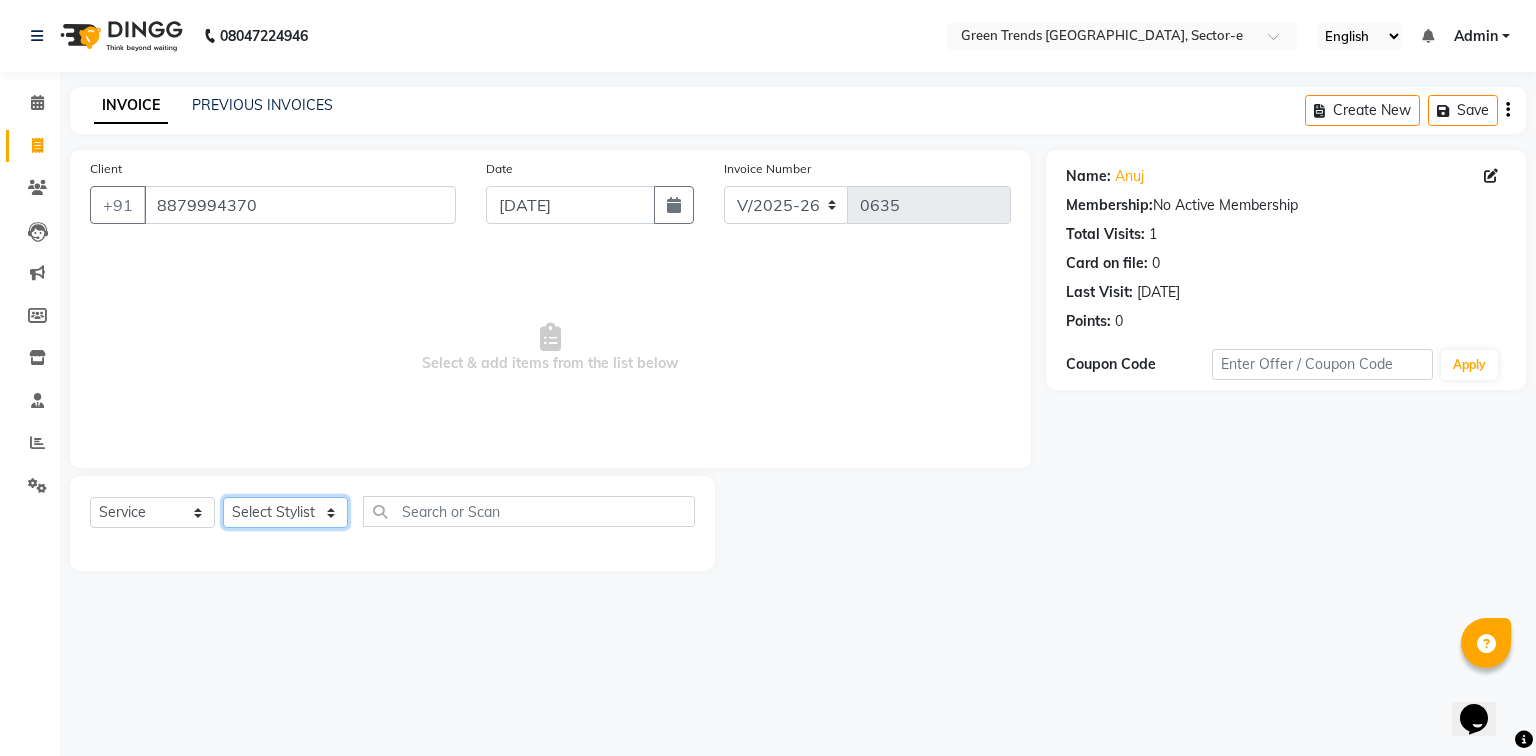 select on "58750" 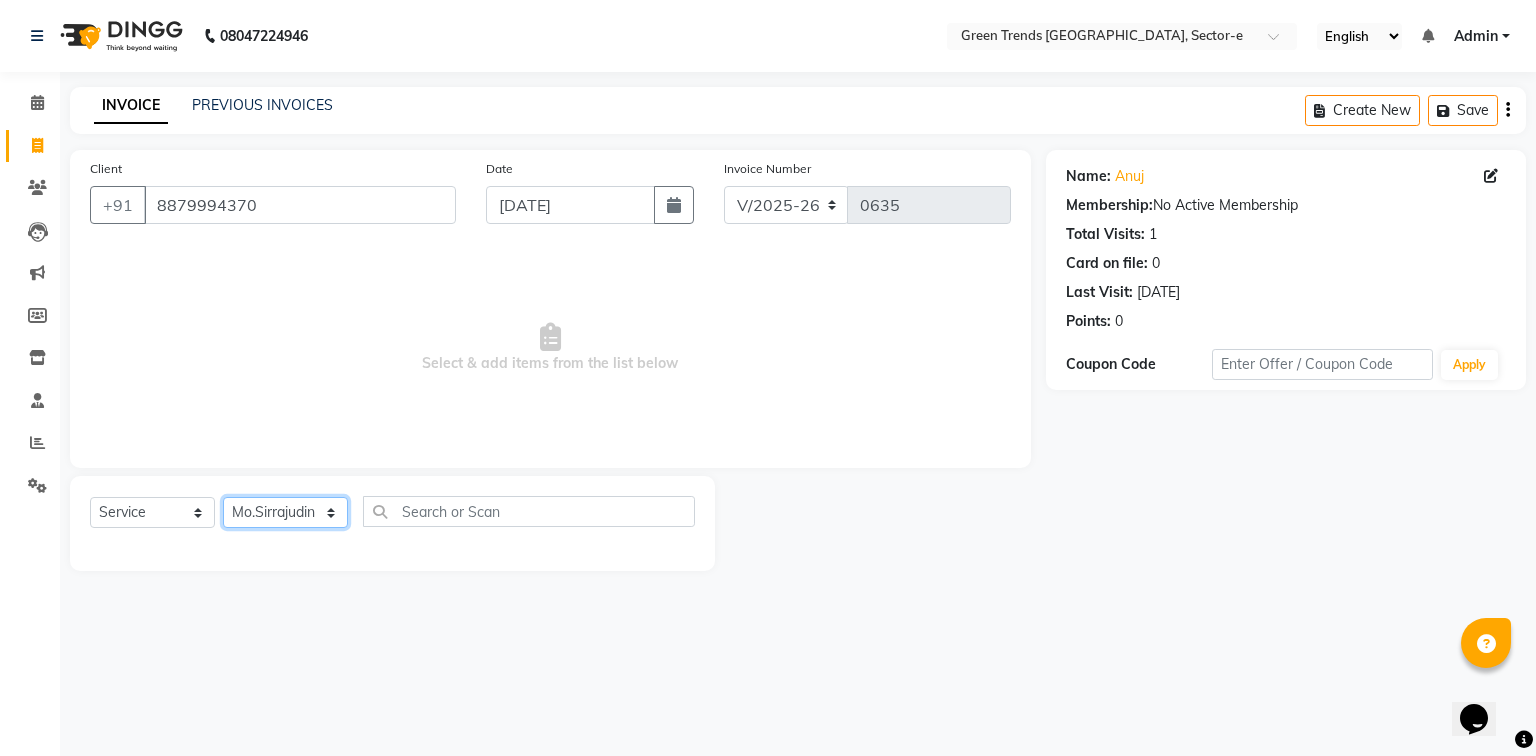 click on "Select Stylist [PERSON_NAME] [PERSON_NAME] Mo. [PERSON_NAME].[PERSON_NAME] [PERSON_NAME] Pooja [PERSON_NAME] [PERSON_NAME] [PERSON_NAME] Vishal" 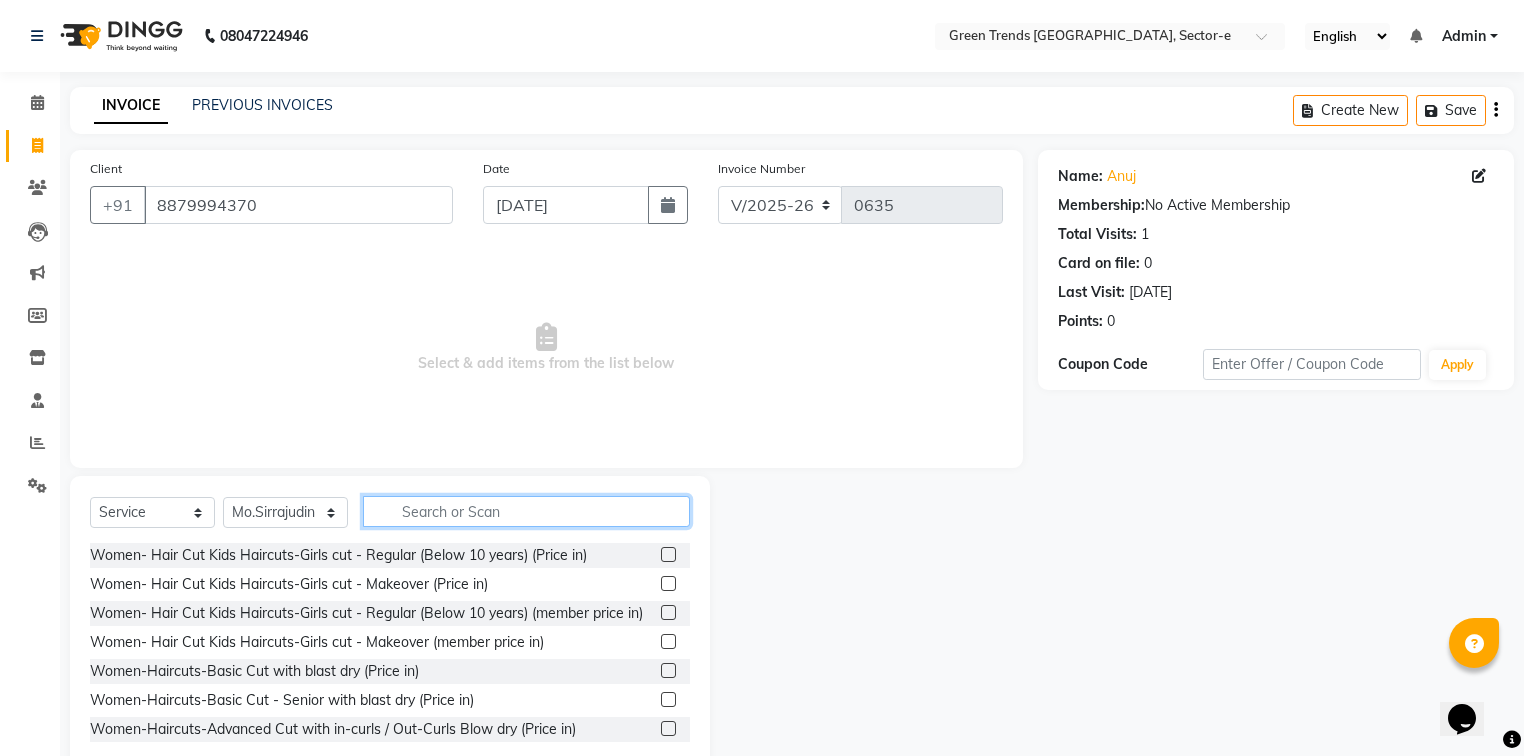 click 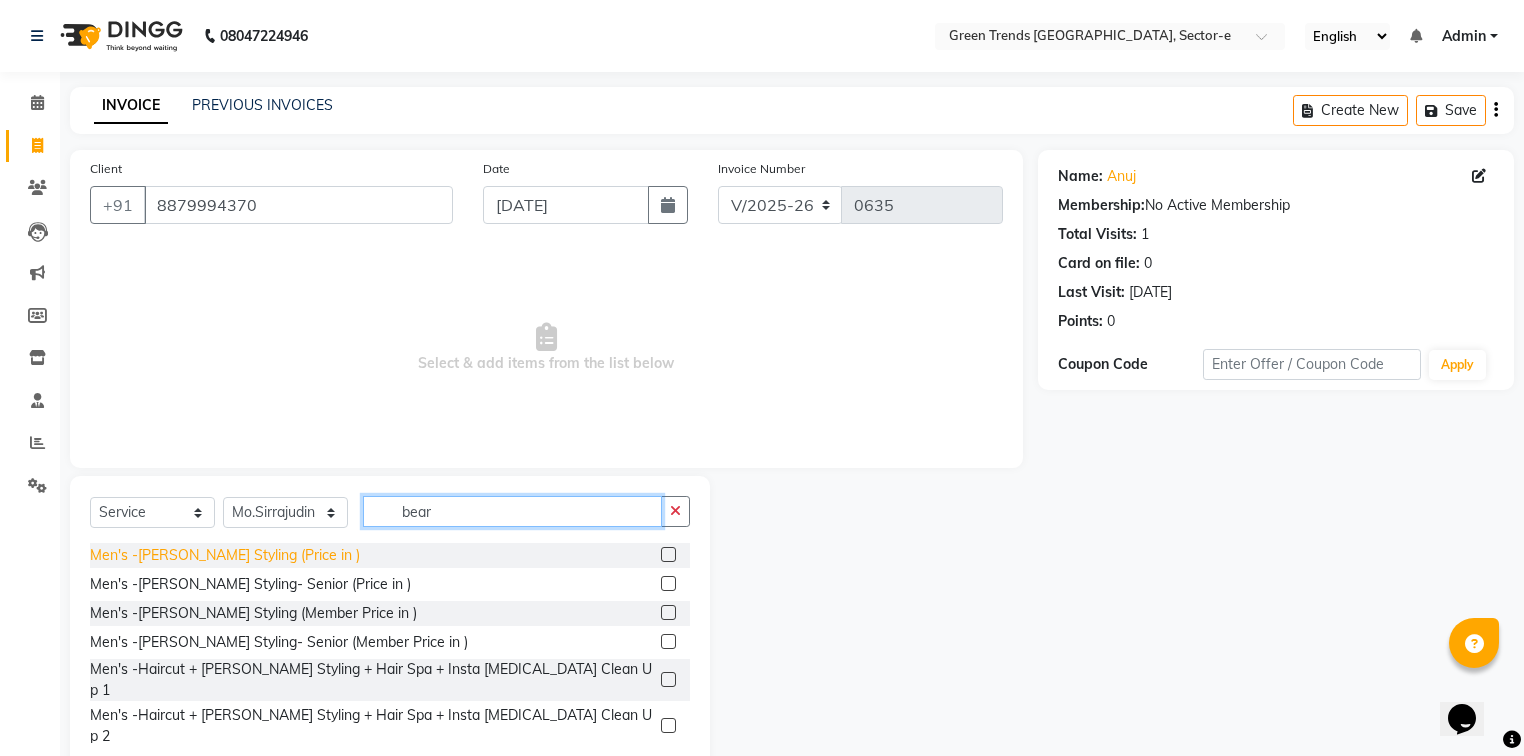 type on "bear" 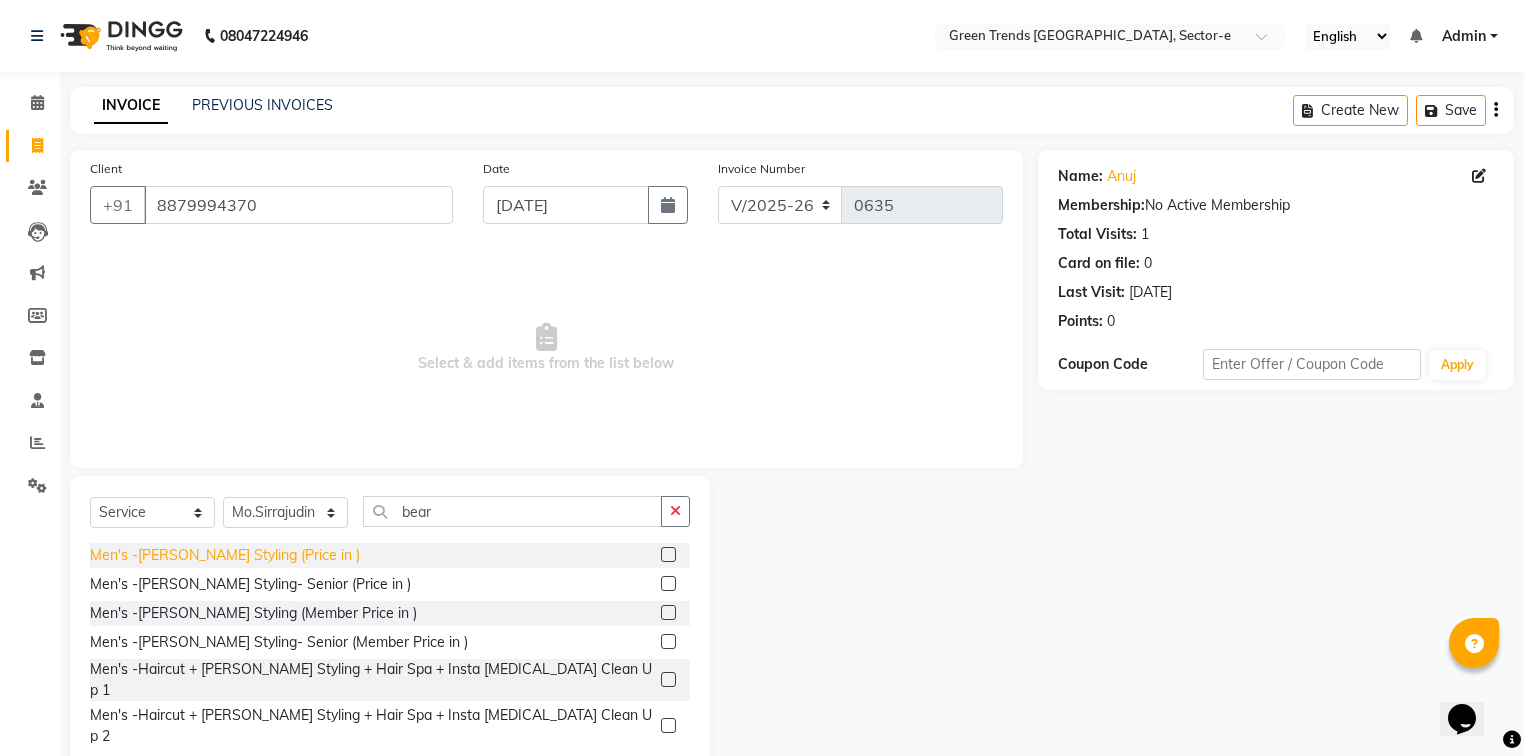 click on "Men's -[PERSON_NAME] Styling  (Price in )" 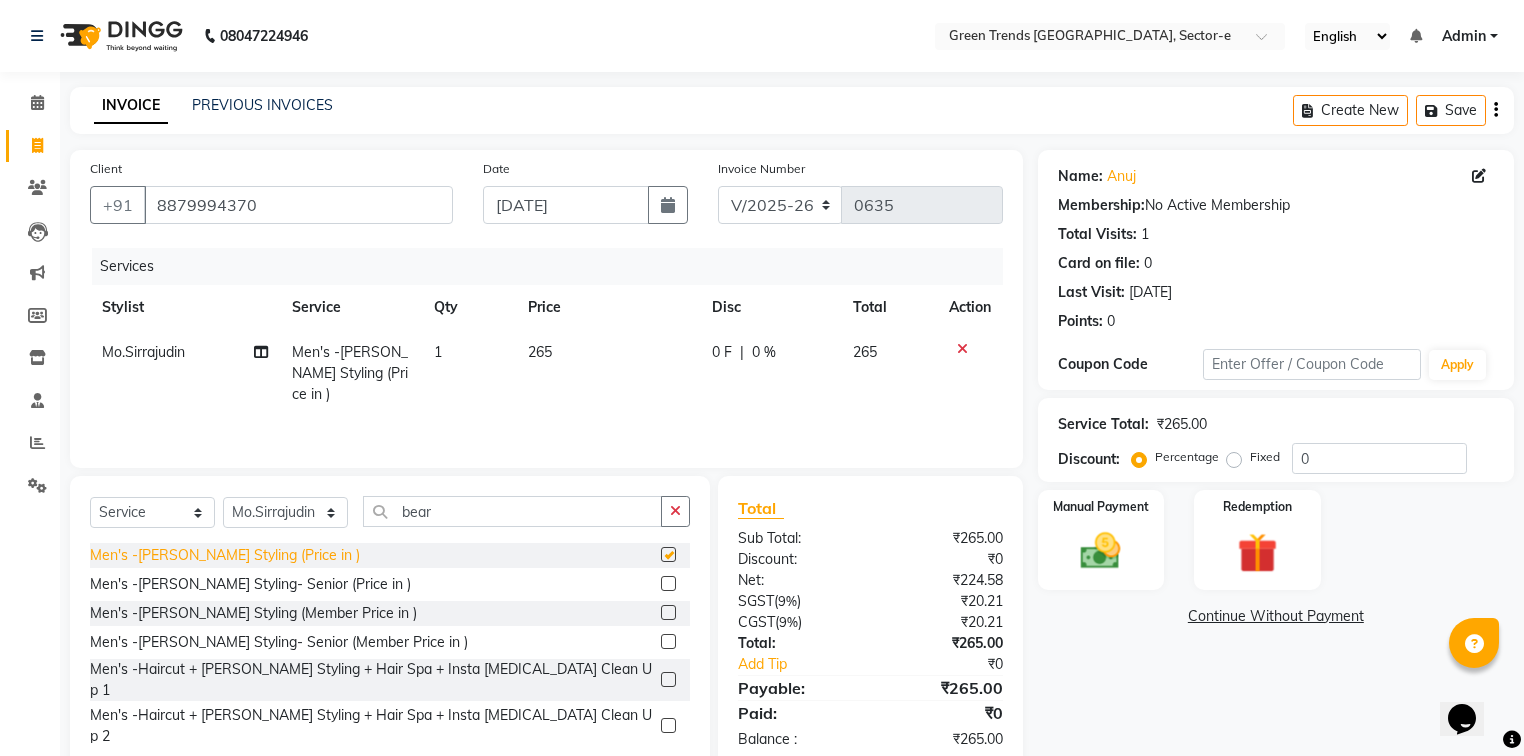 checkbox on "false" 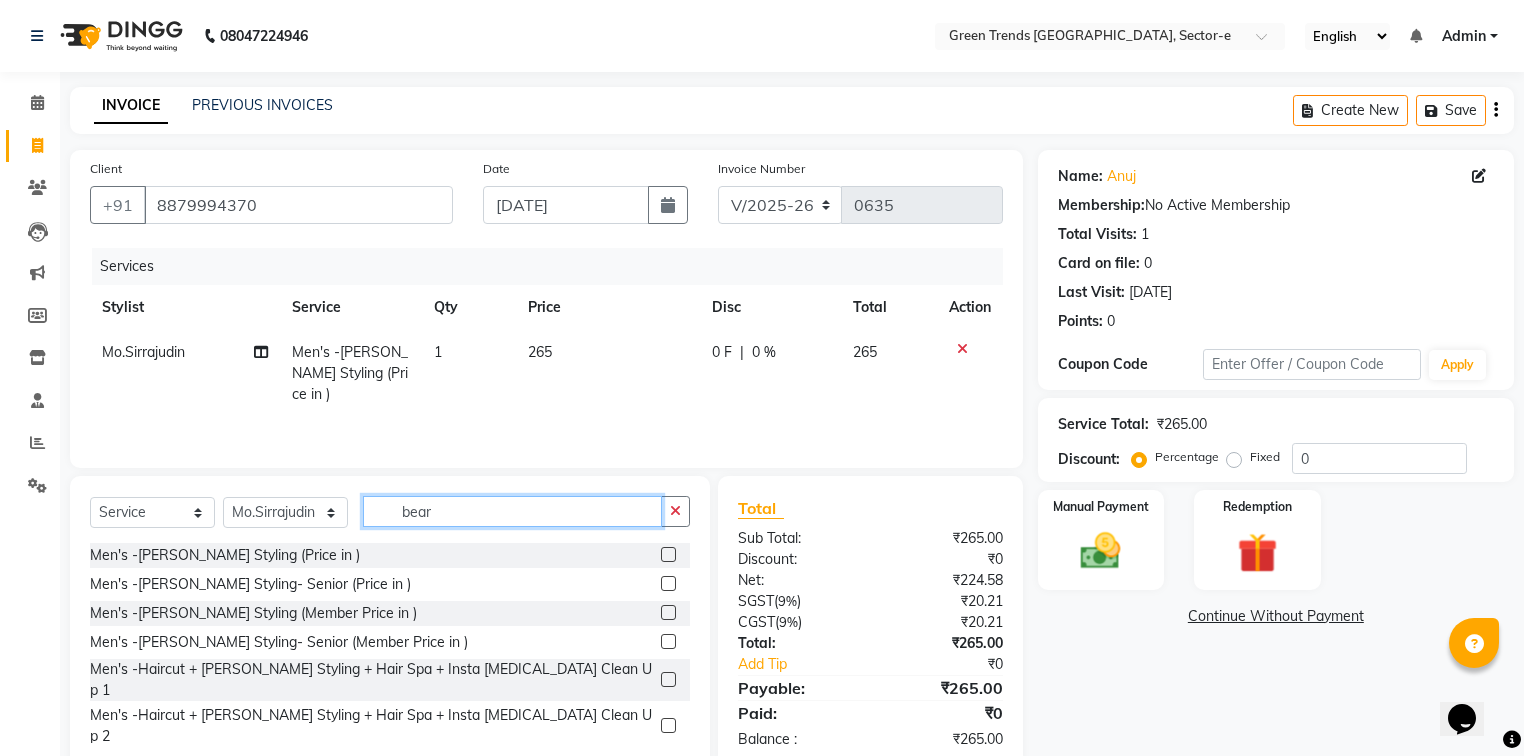 drag, startPoint x: 402, startPoint y: 528, endPoint x: 341, endPoint y: 529, distance: 61.008198 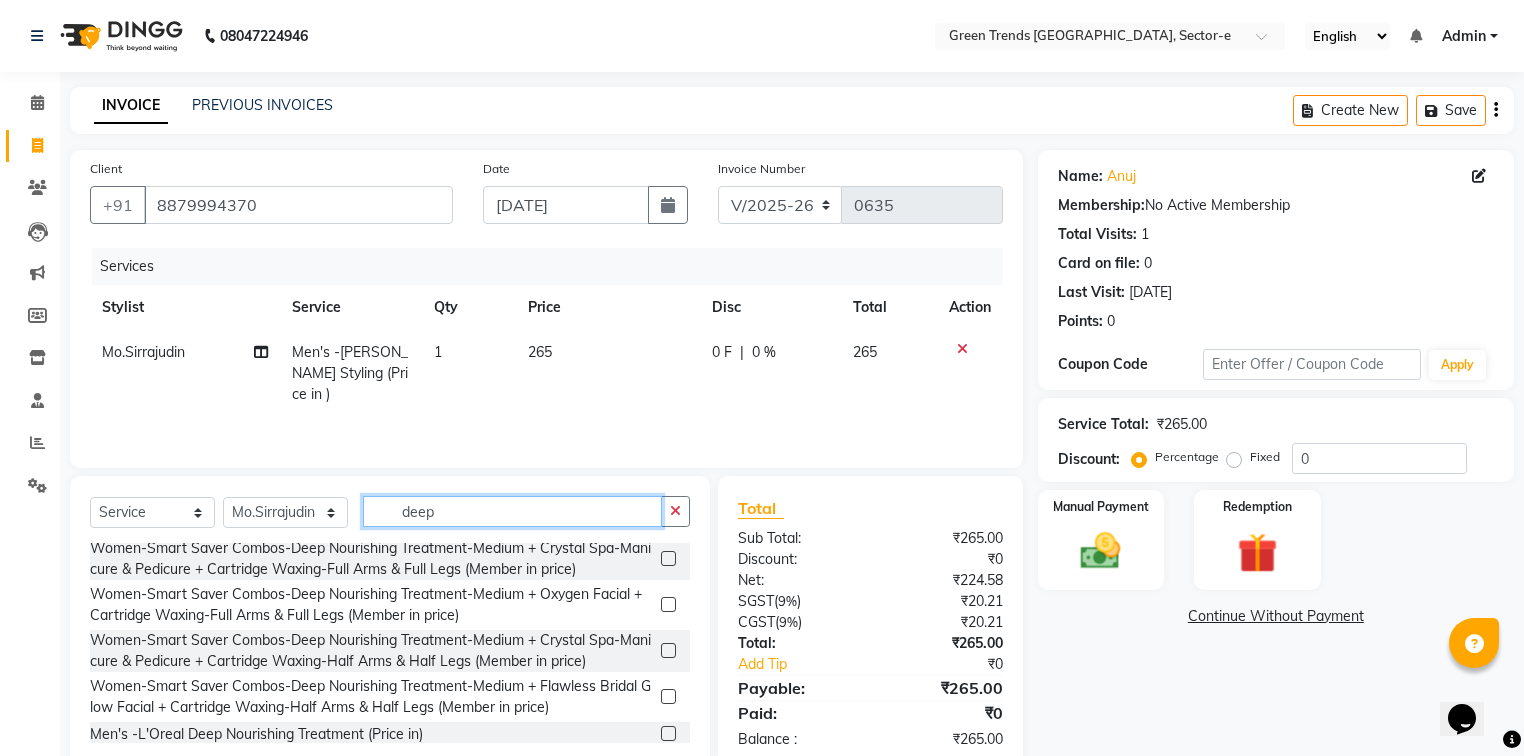 scroll, scrollTop: 451, scrollLeft: 0, axis: vertical 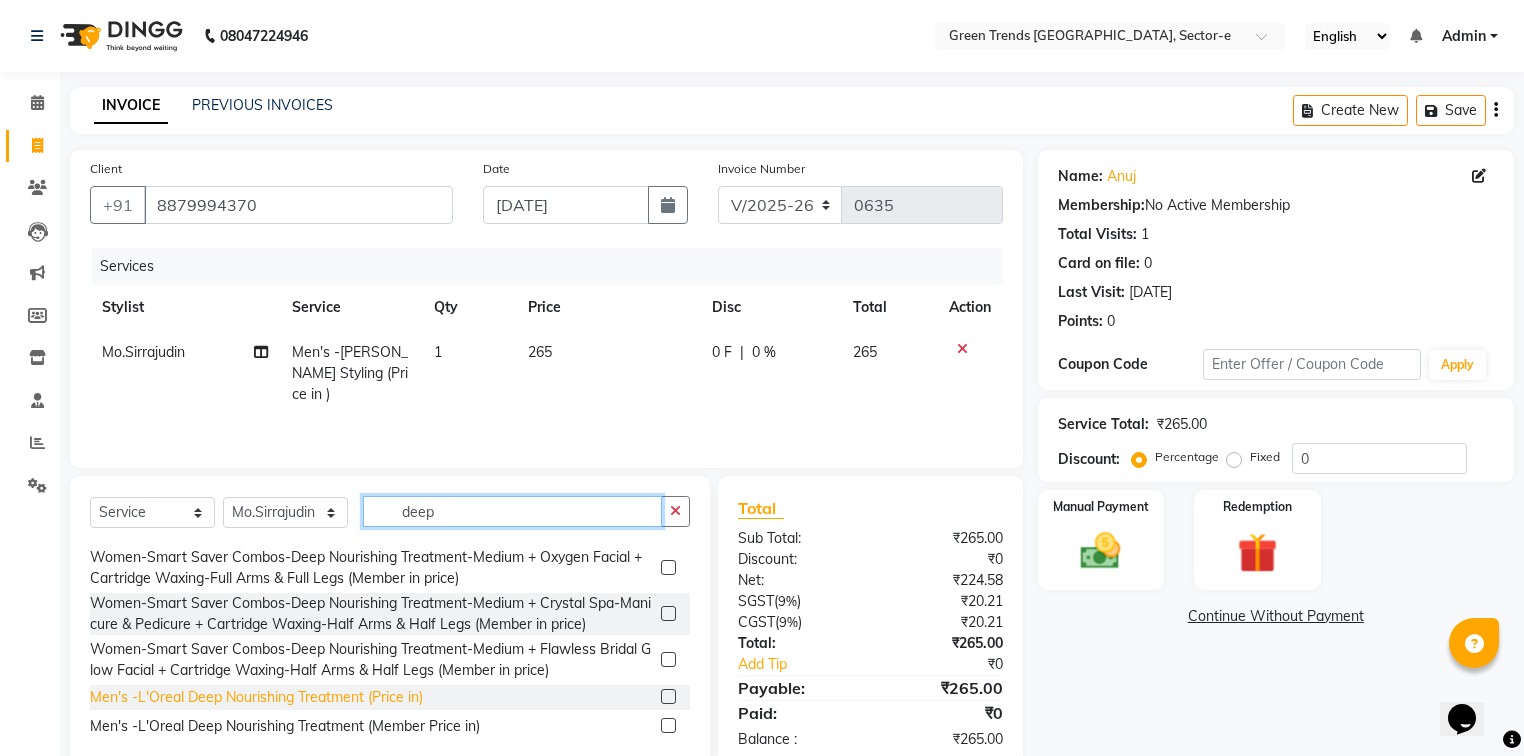 type on "deep" 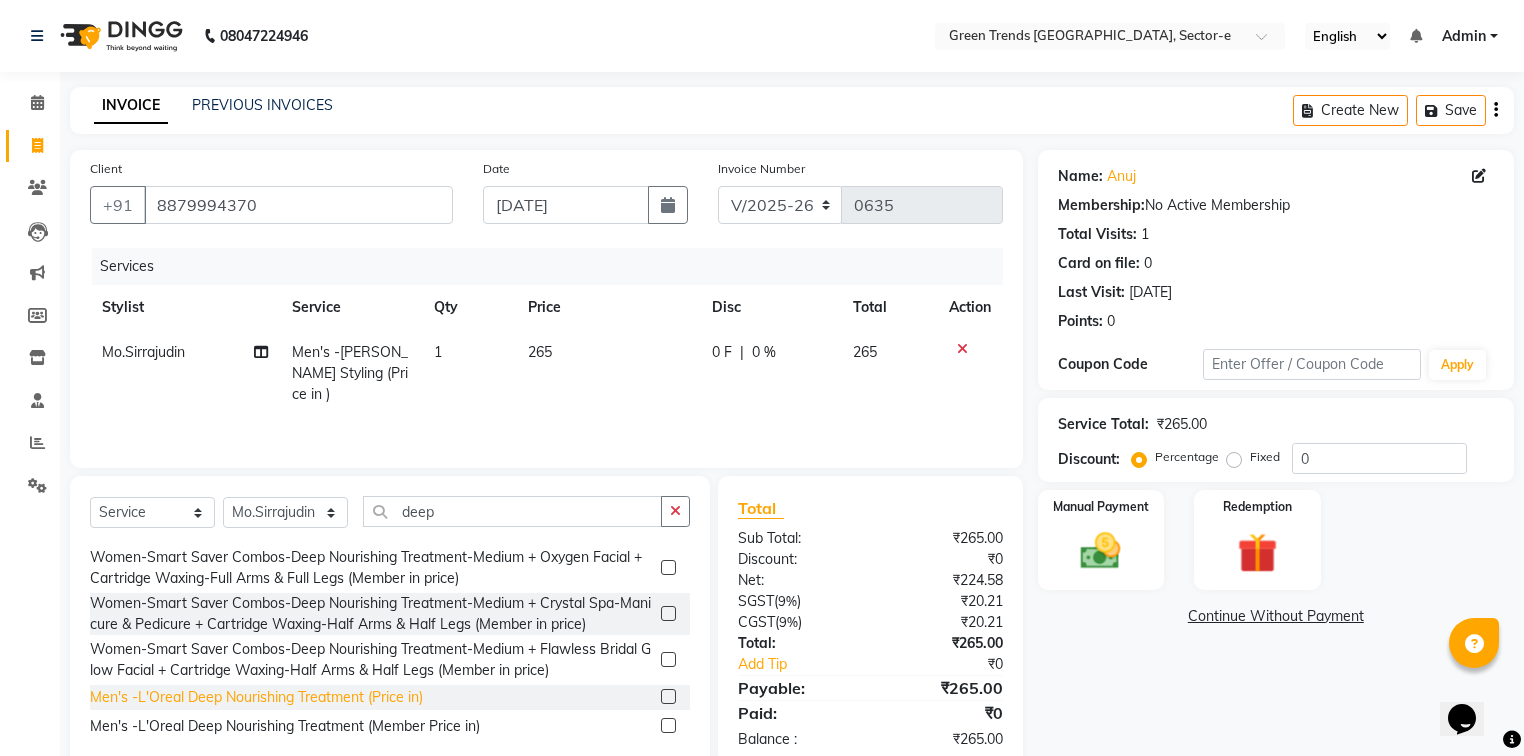 click on "Men's -L'Oreal Deep Nourishing Treatment (Price in)" 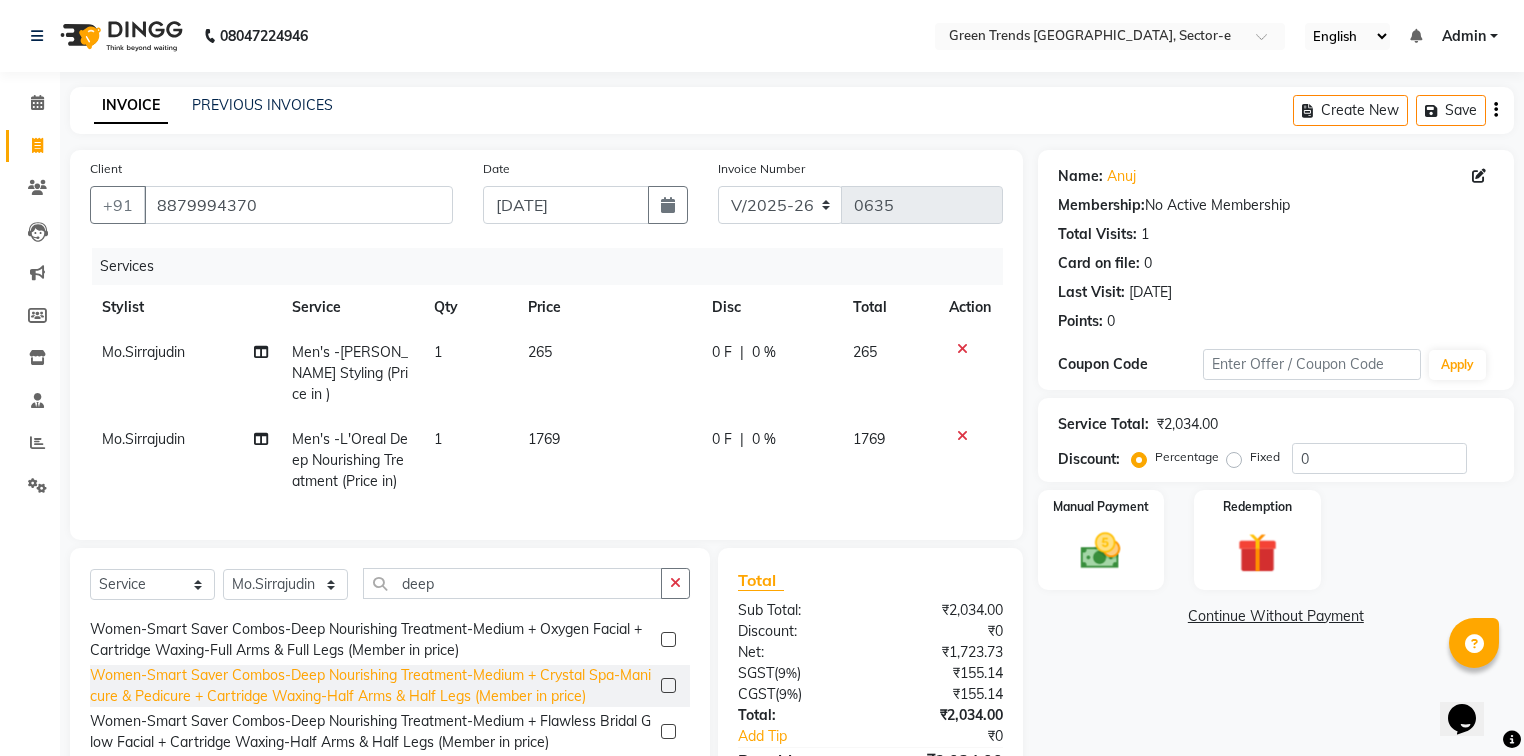 checkbox on "false" 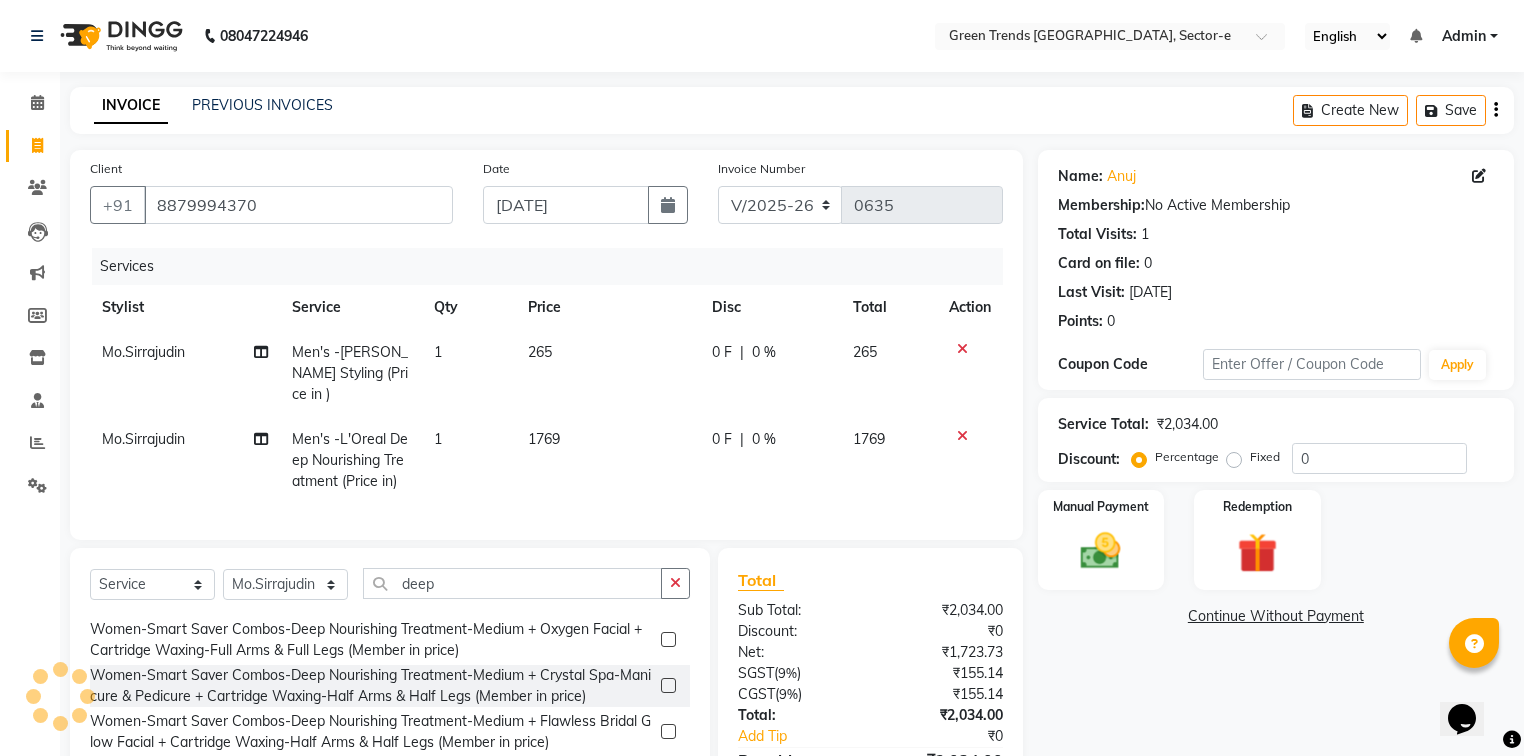 click on "0 F" 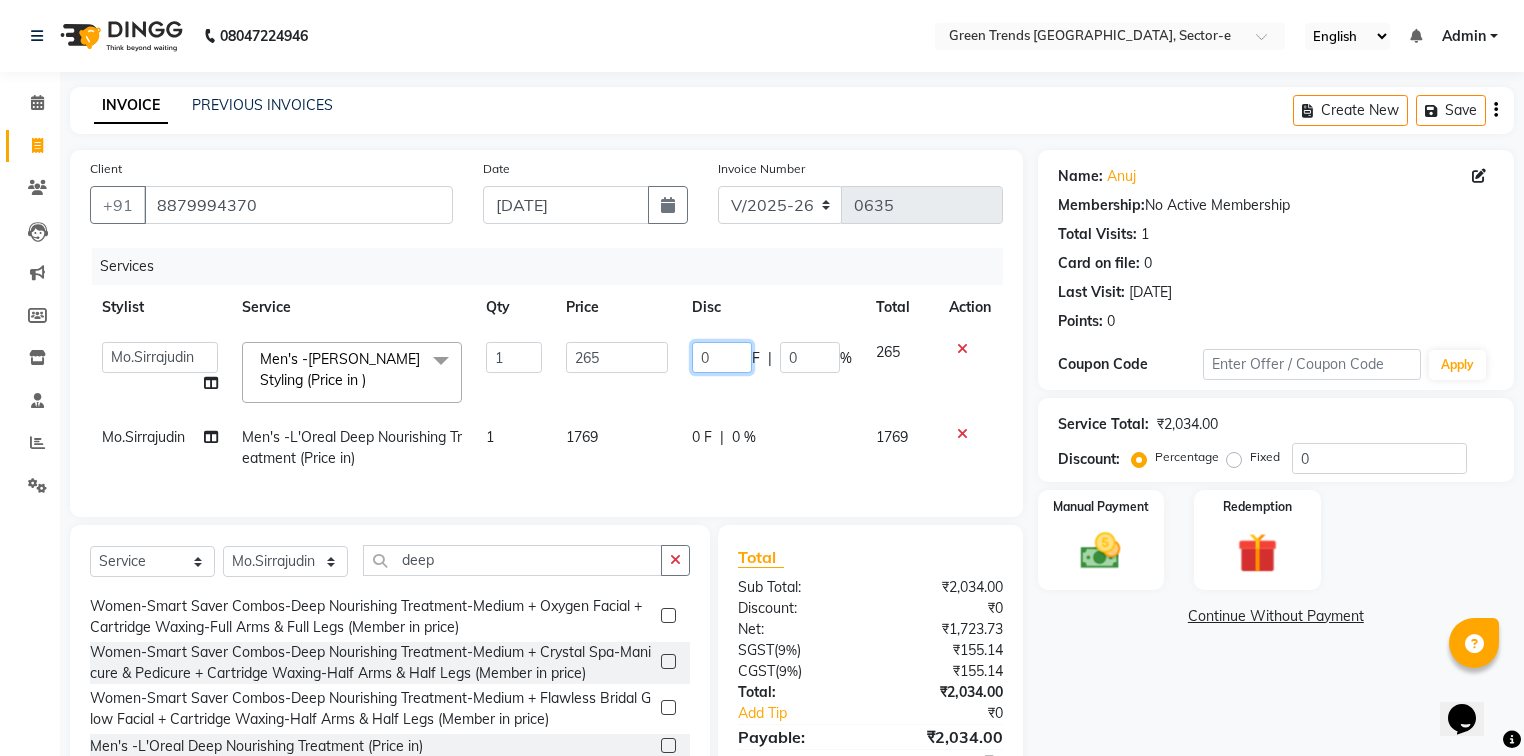 drag, startPoint x: 721, startPoint y: 353, endPoint x: 683, endPoint y: 362, distance: 39.051247 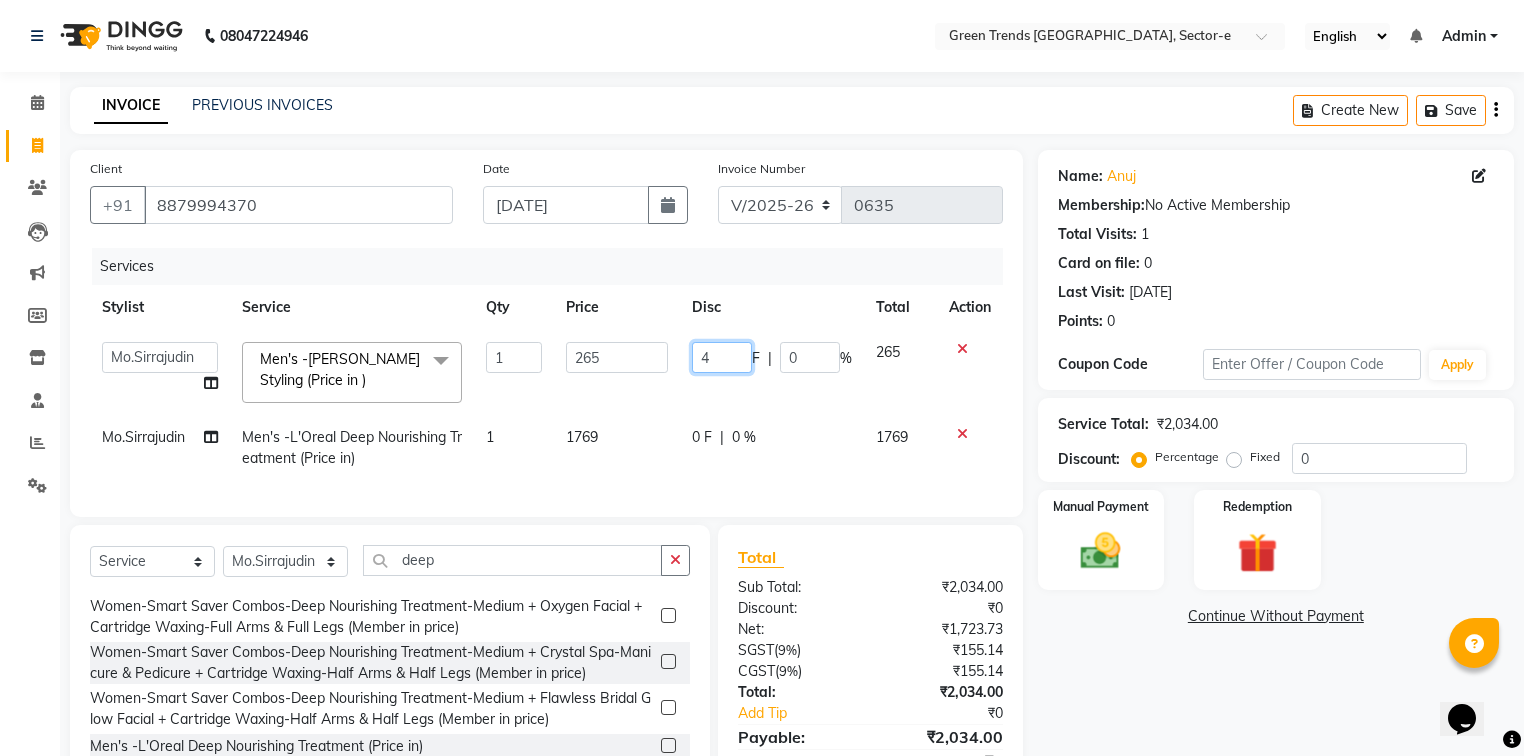 type on "45" 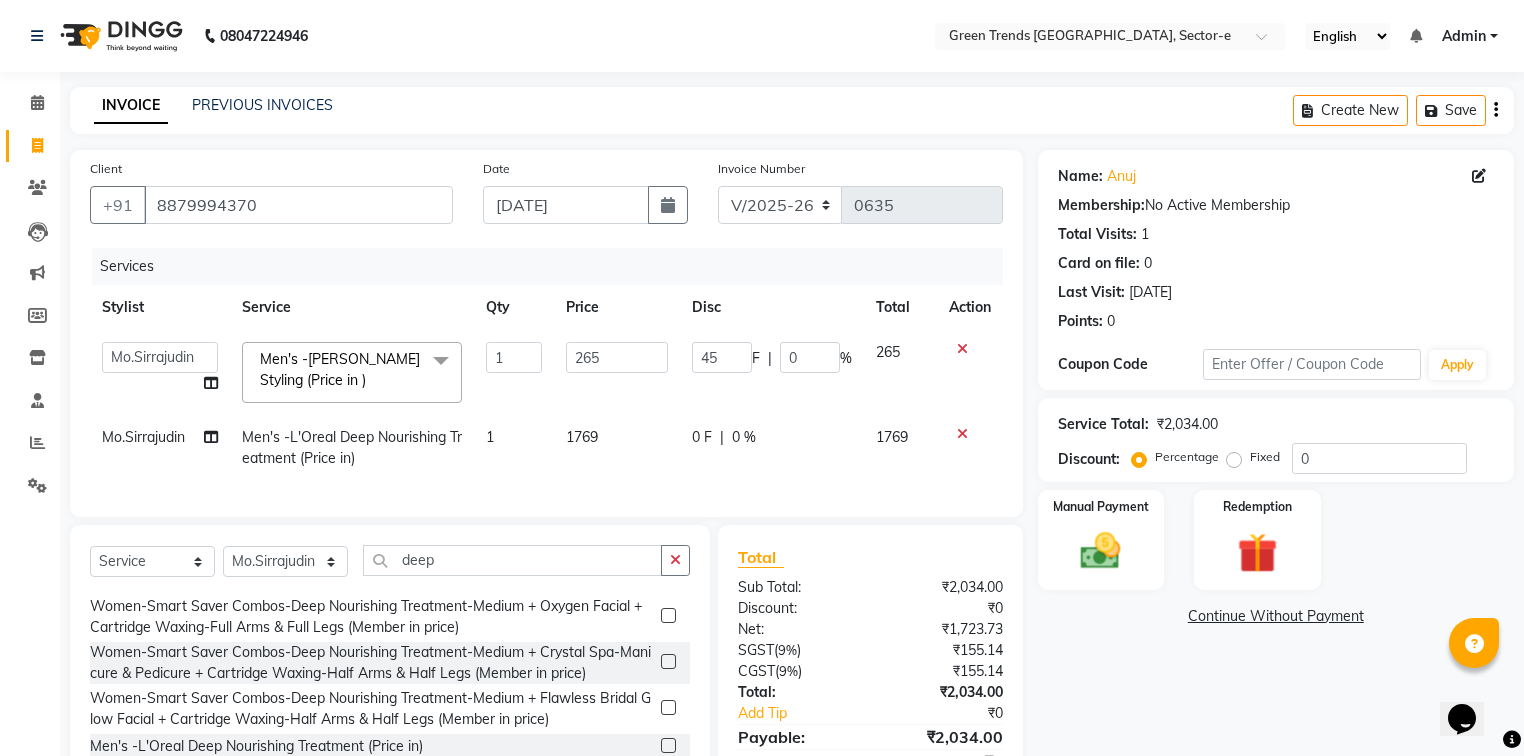 click on "Faiz alam   laxmi varma   Mo. Saif   Mo.Sirrajudin   Mukesh Saini   Nandini Pal   Pooja   Sanjeet chauhan   Sonam singh   Tariq qamar   Vishal  Men's -Beard Styling  (Price in )  x Women- Hair Cut Kids Haircuts-Girls cut - Regular (Below 10 years) (Price in) Women- Hair Cut Kids Haircuts-Girls cut - Makeover  (Price in) Women- Hair Cut Kids Haircuts-Girls cut - Regular (Below 10 years) (member price in) Women- Hair Cut Kids Haircuts-Girls cut - Makeover (member price in) Women-Haircuts-Basic Cut with blast dry (Price in) Women-Haircuts-Basic Cut - Senior with blast dry (Price in) Women-Haircuts-Advanced Cut with in-curls / Out-Curls Blow dry (Price in) Women-Haircuts-Advanced Cut - Senior with in-curls / Out-Curls Blow dry (Price in) Women-Haircuts-Change of Style with in-curls / Out-Curls Blow dry (Price in) Women-Haircuts-Change of Style - Senior with in-curls / Out-Curls Blow dry (Price in) Women-Haircuts-Basic Cut with blast dry (member price in) Women-Styling & Party Makeovers-Ironing - Long 1 265 45 F" 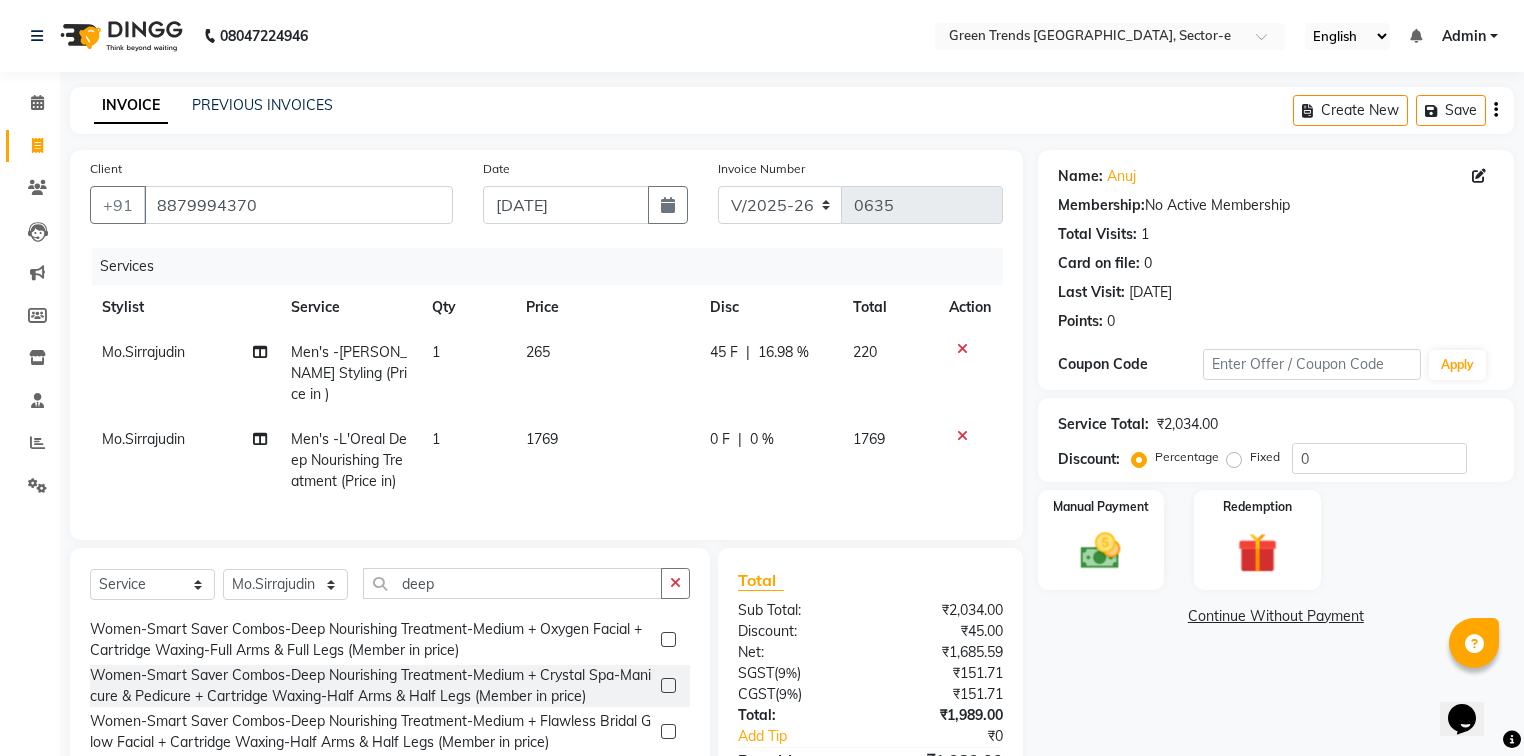 scroll, scrollTop: 108, scrollLeft: 0, axis: vertical 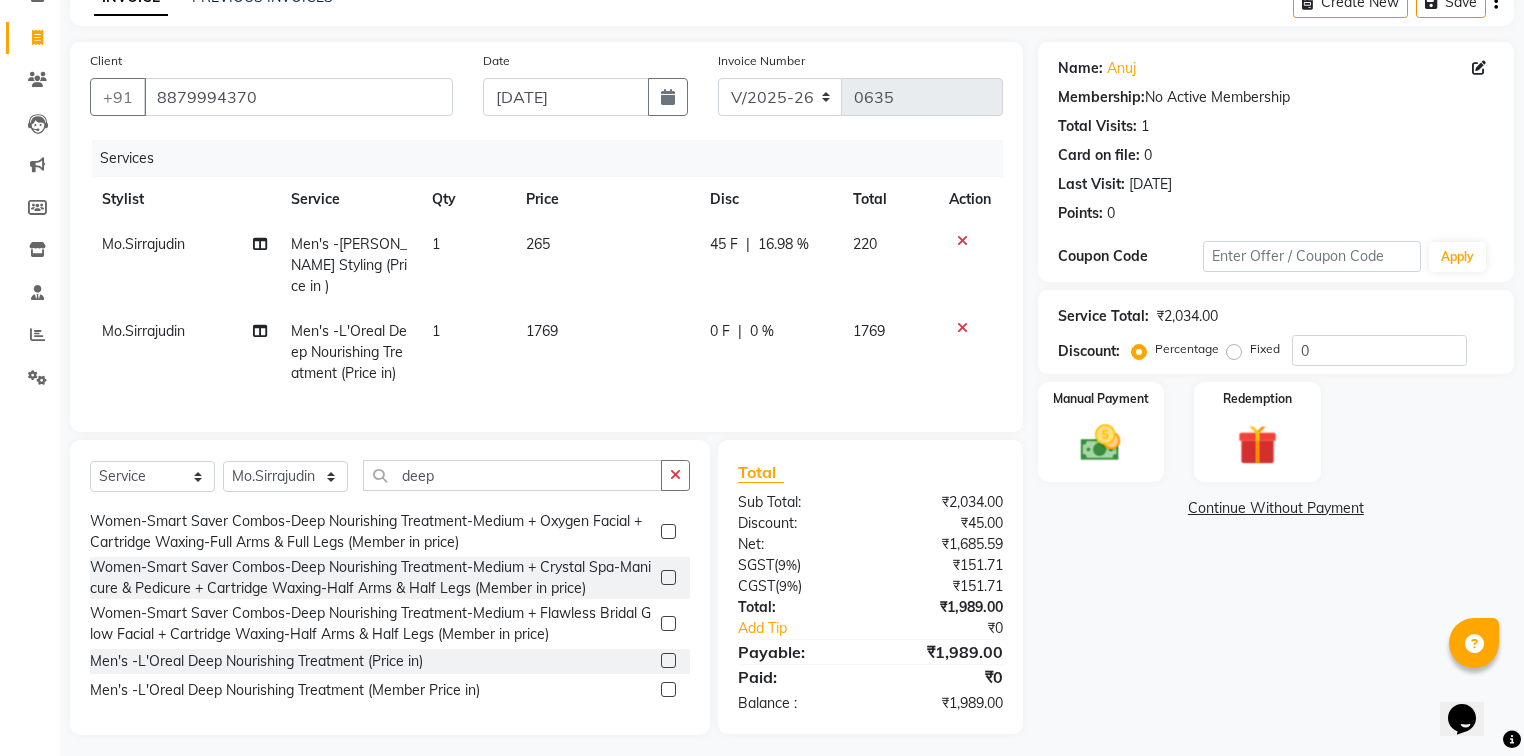 click on "0 F" 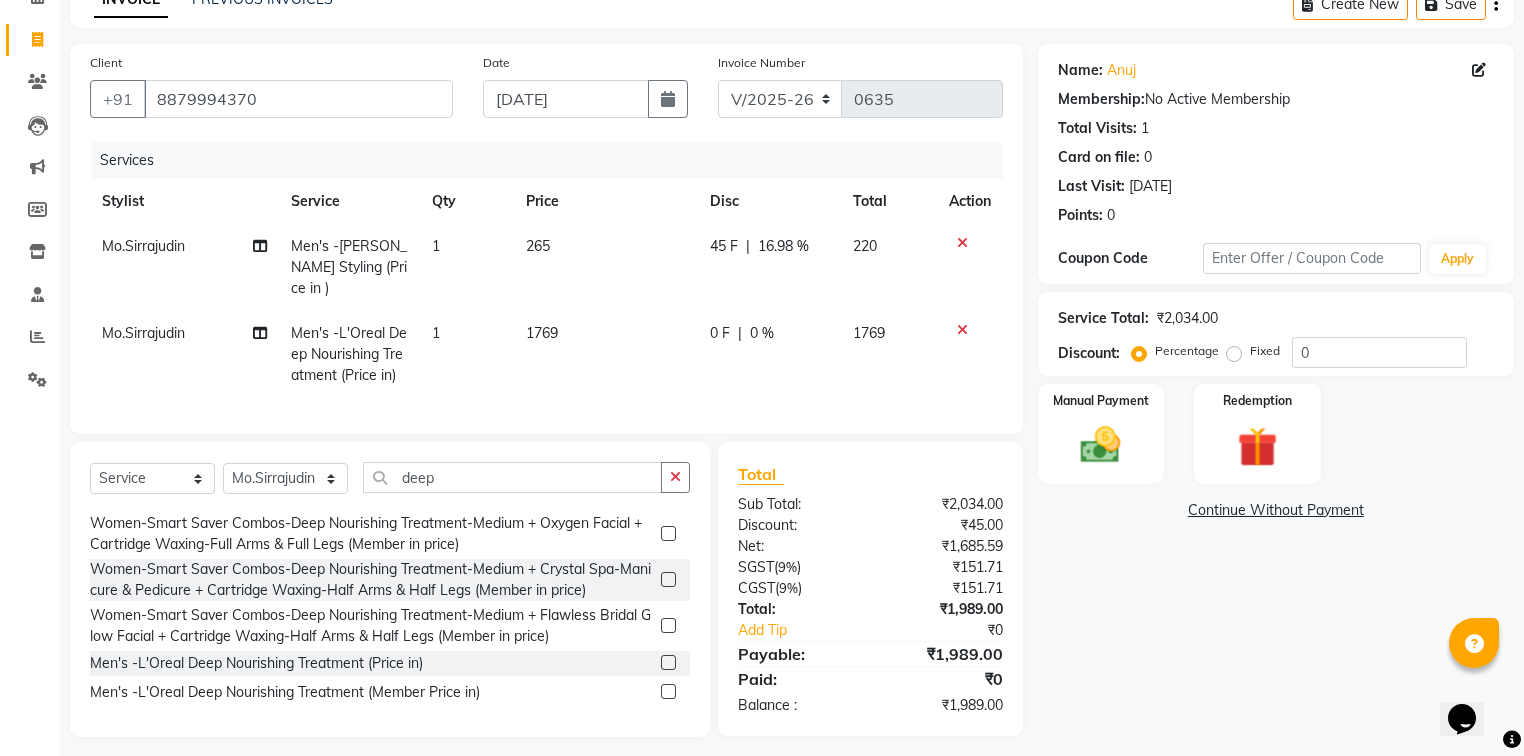 select on "58750" 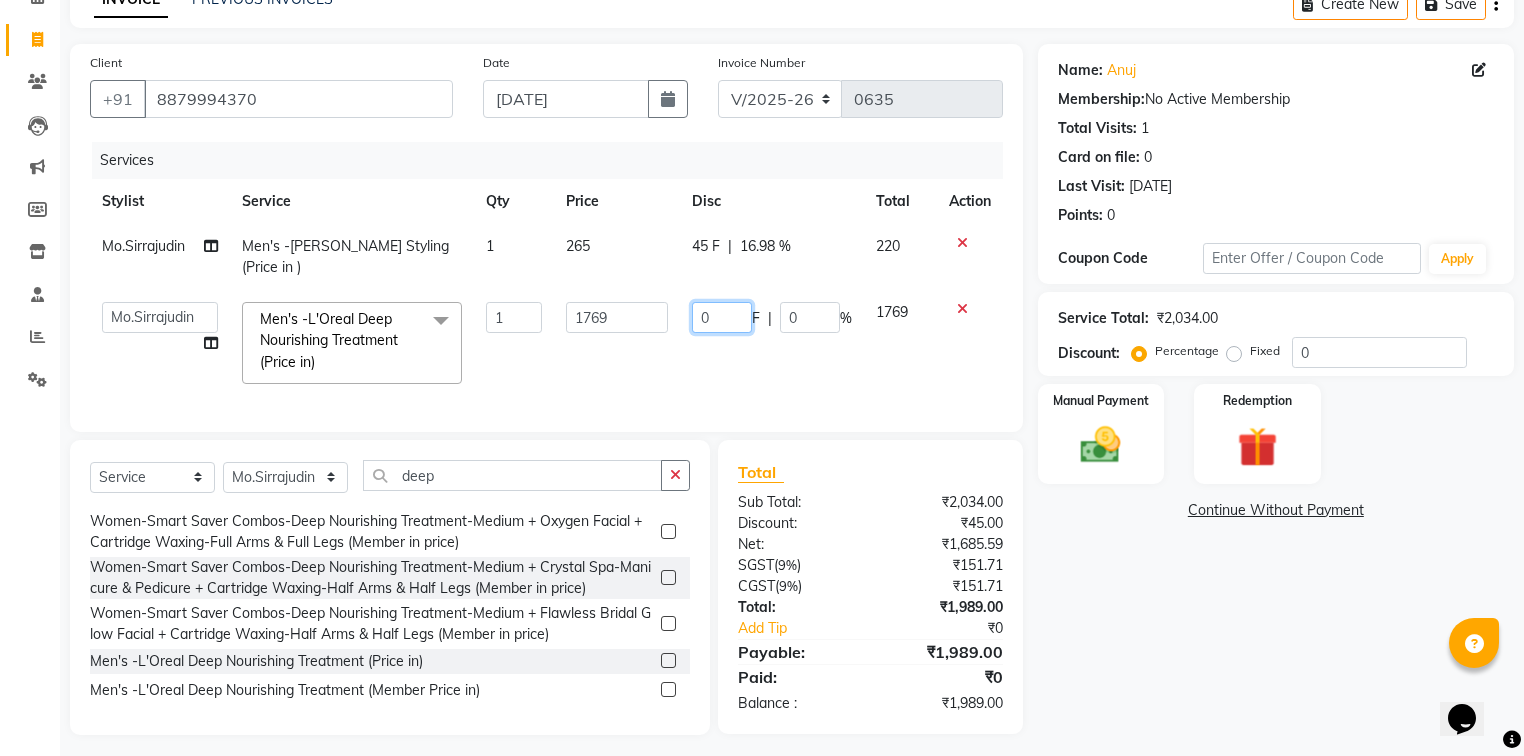 drag, startPoint x: 731, startPoint y: 303, endPoint x: 660, endPoint y: 307, distance: 71.11259 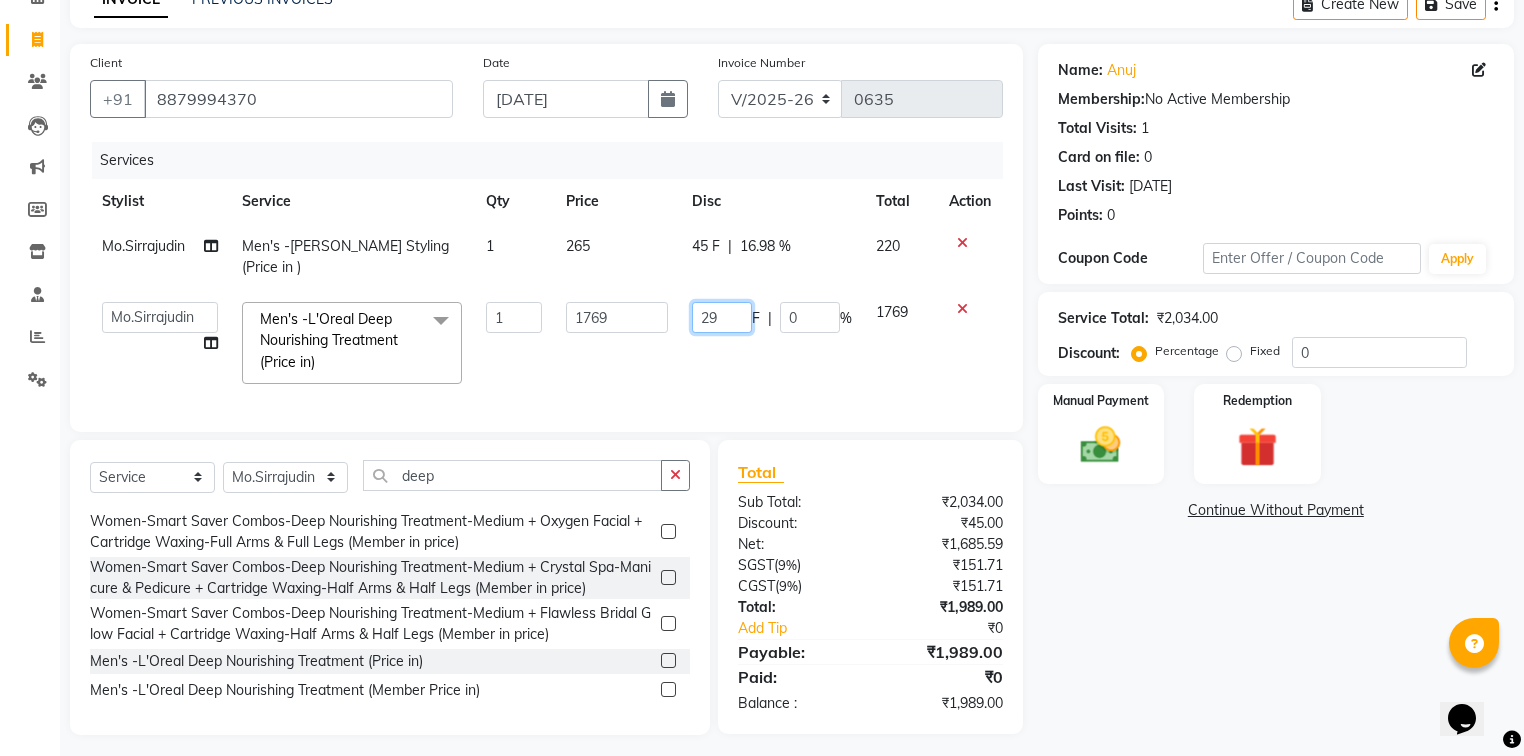 type on "290" 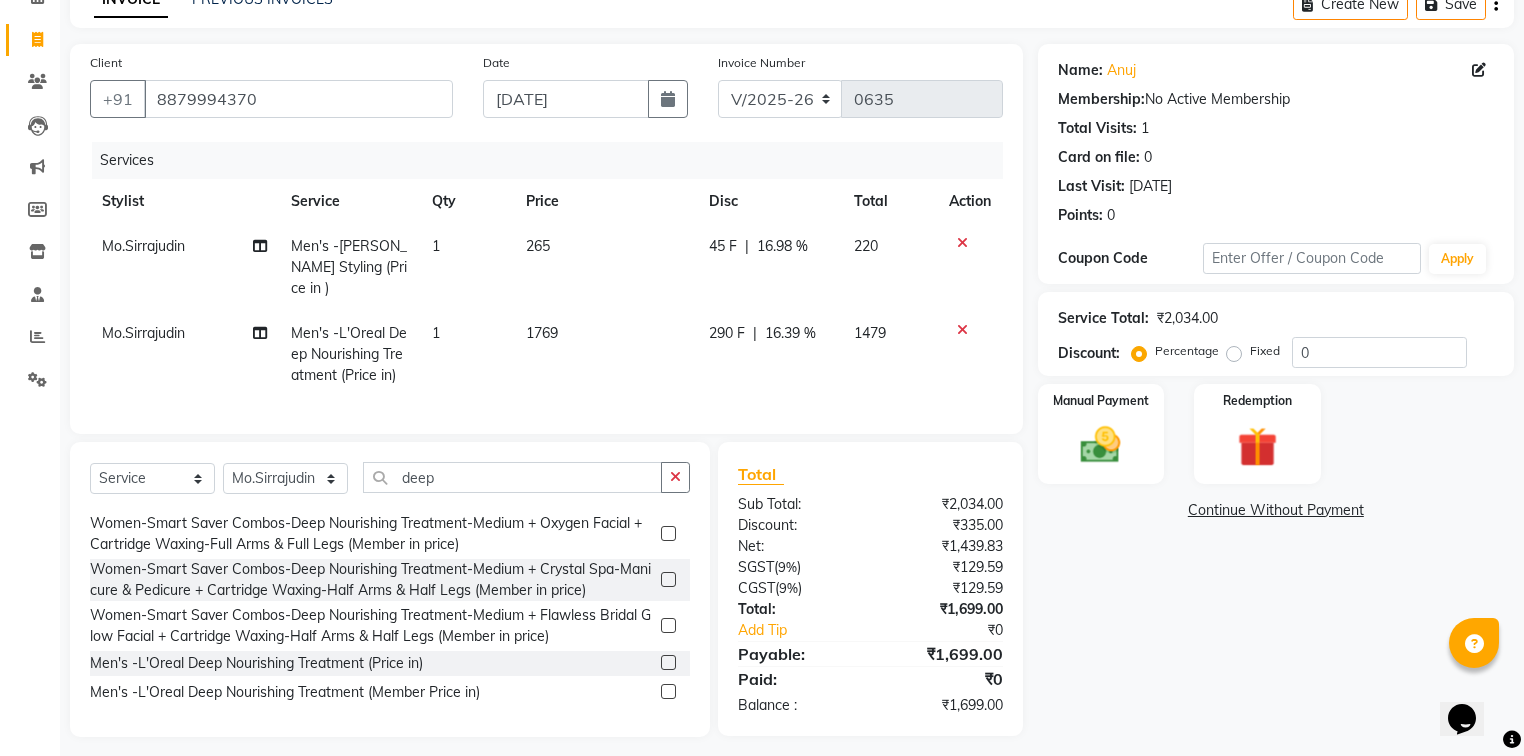 click on "1769" 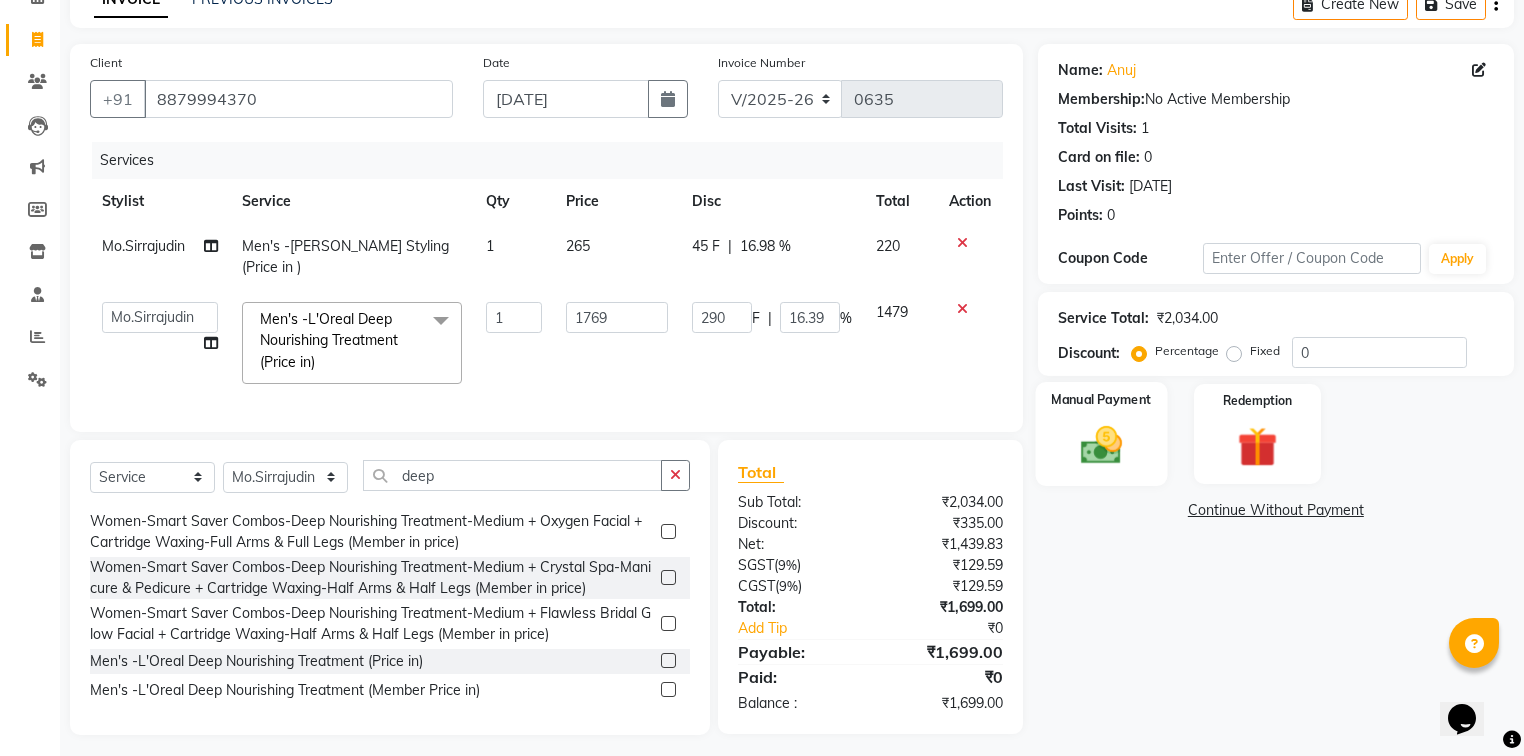 click on "Manual Payment" 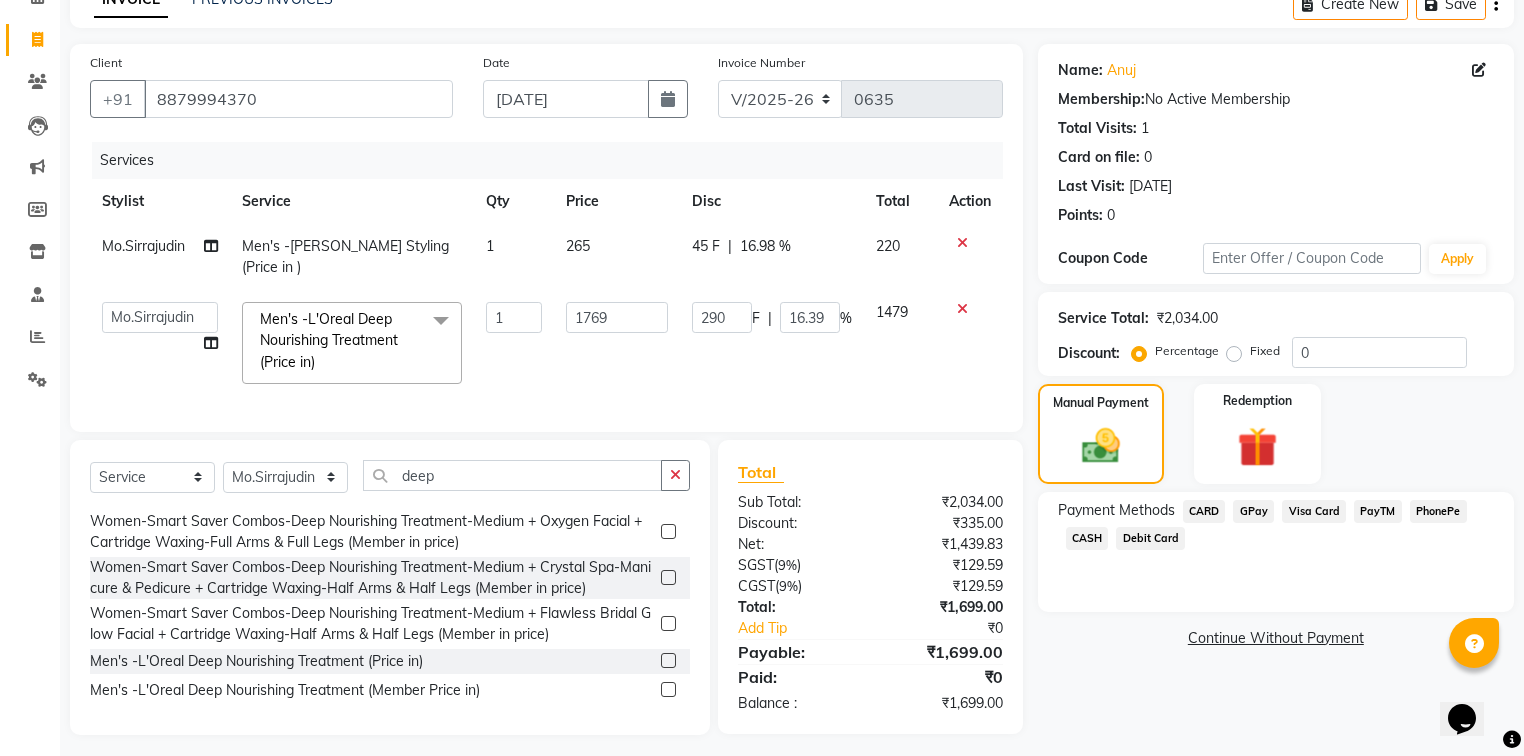 click on "GPay" 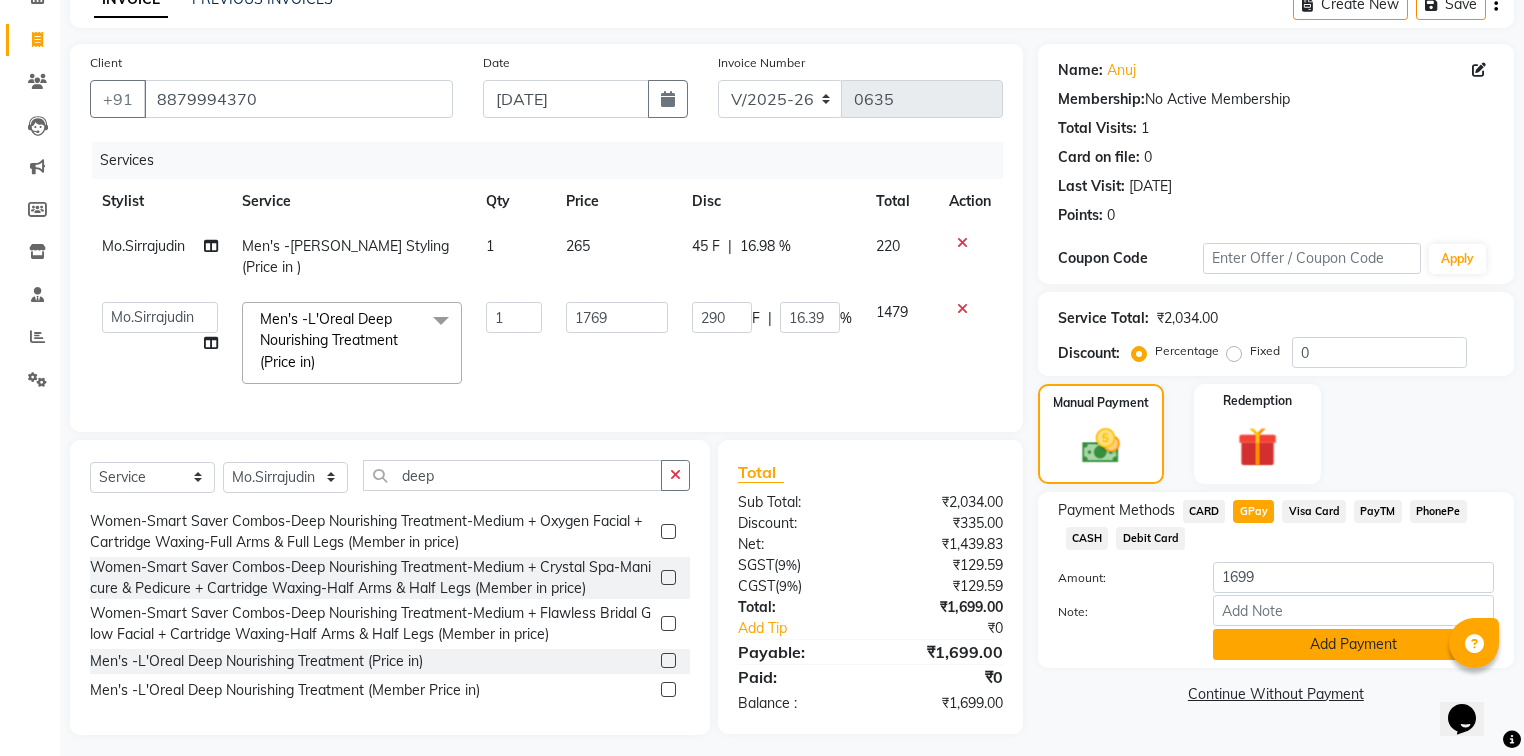 click on "Add Payment" 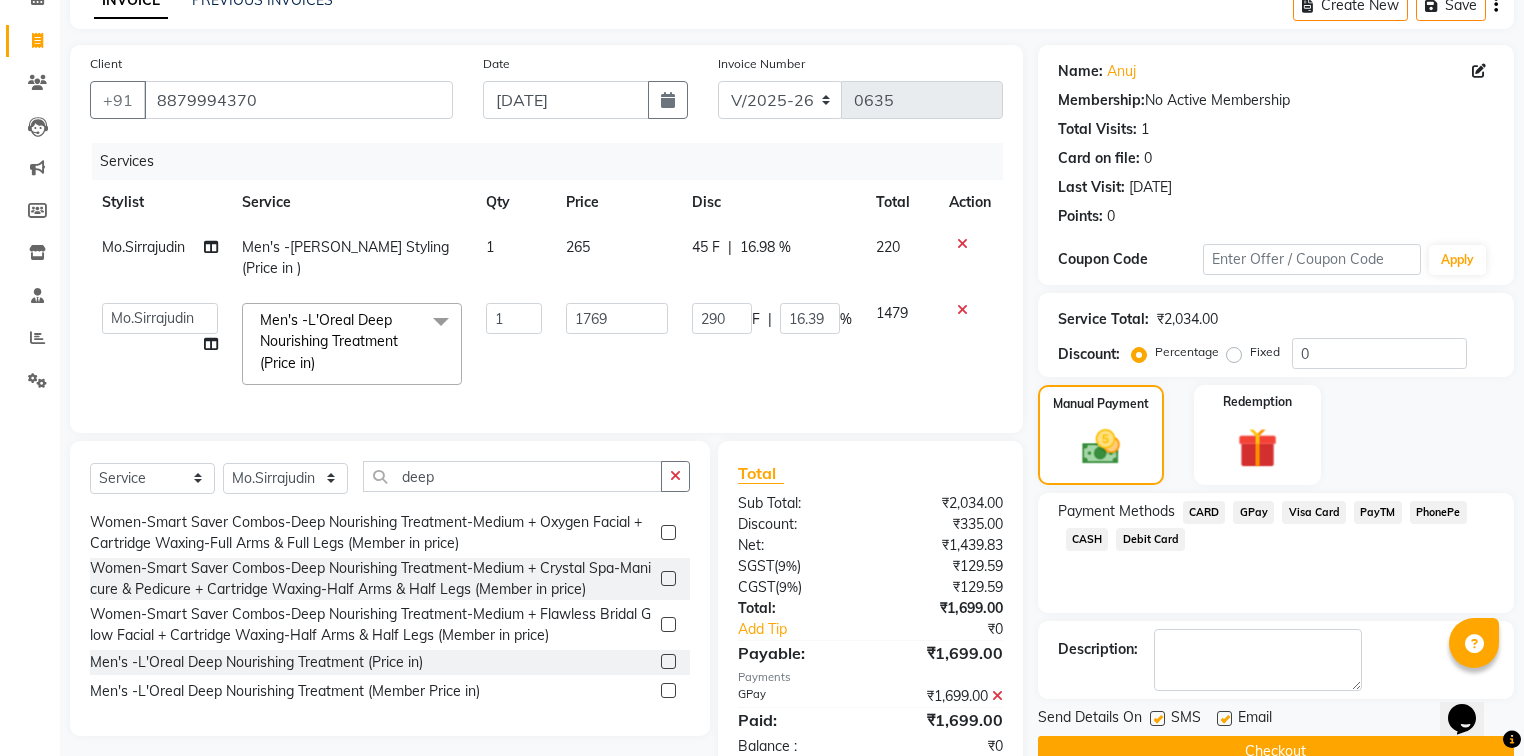 scroll, scrollTop: 147, scrollLeft: 0, axis: vertical 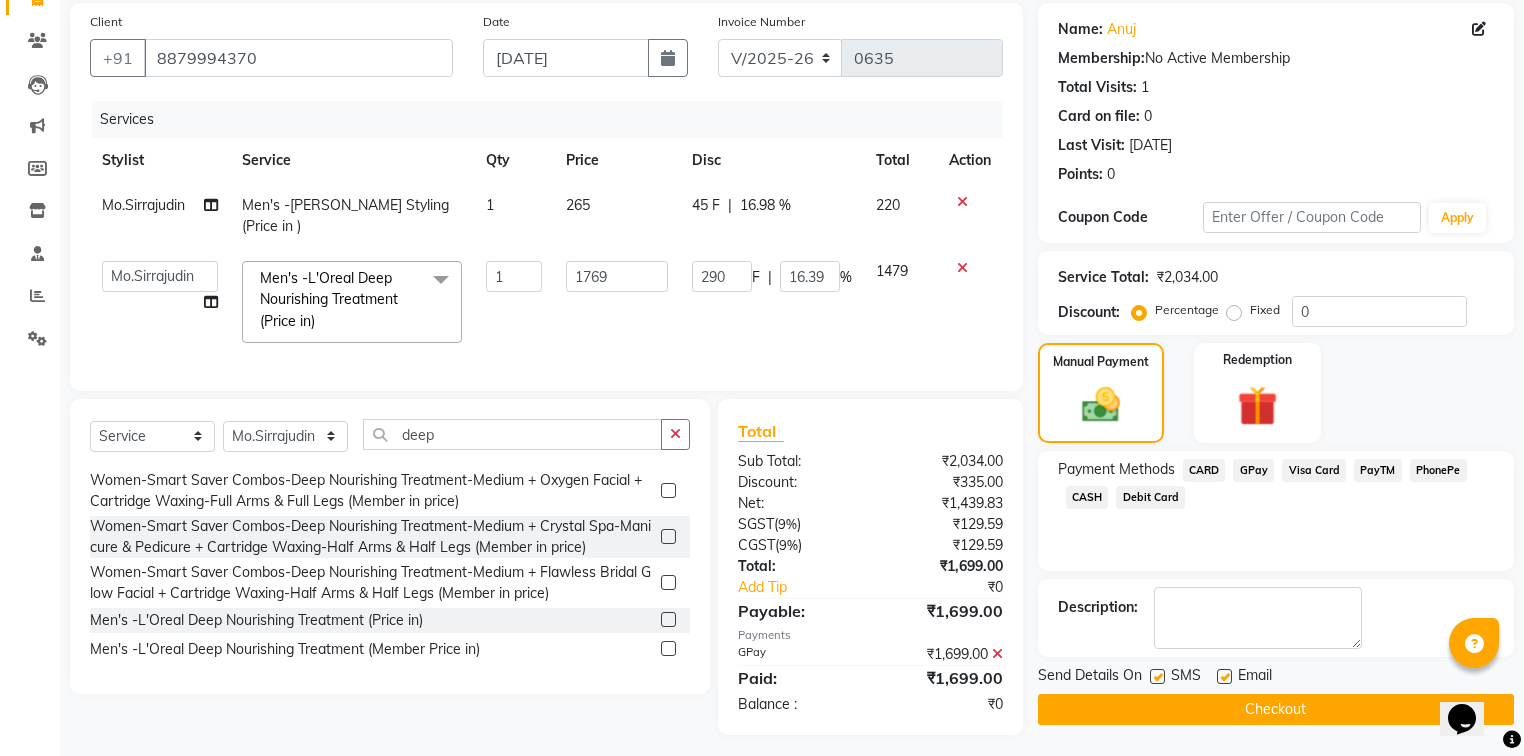 drag, startPoint x: 1252, startPoint y: 693, endPoint x: 1240, endPoint y: 708, distance: 19.209373 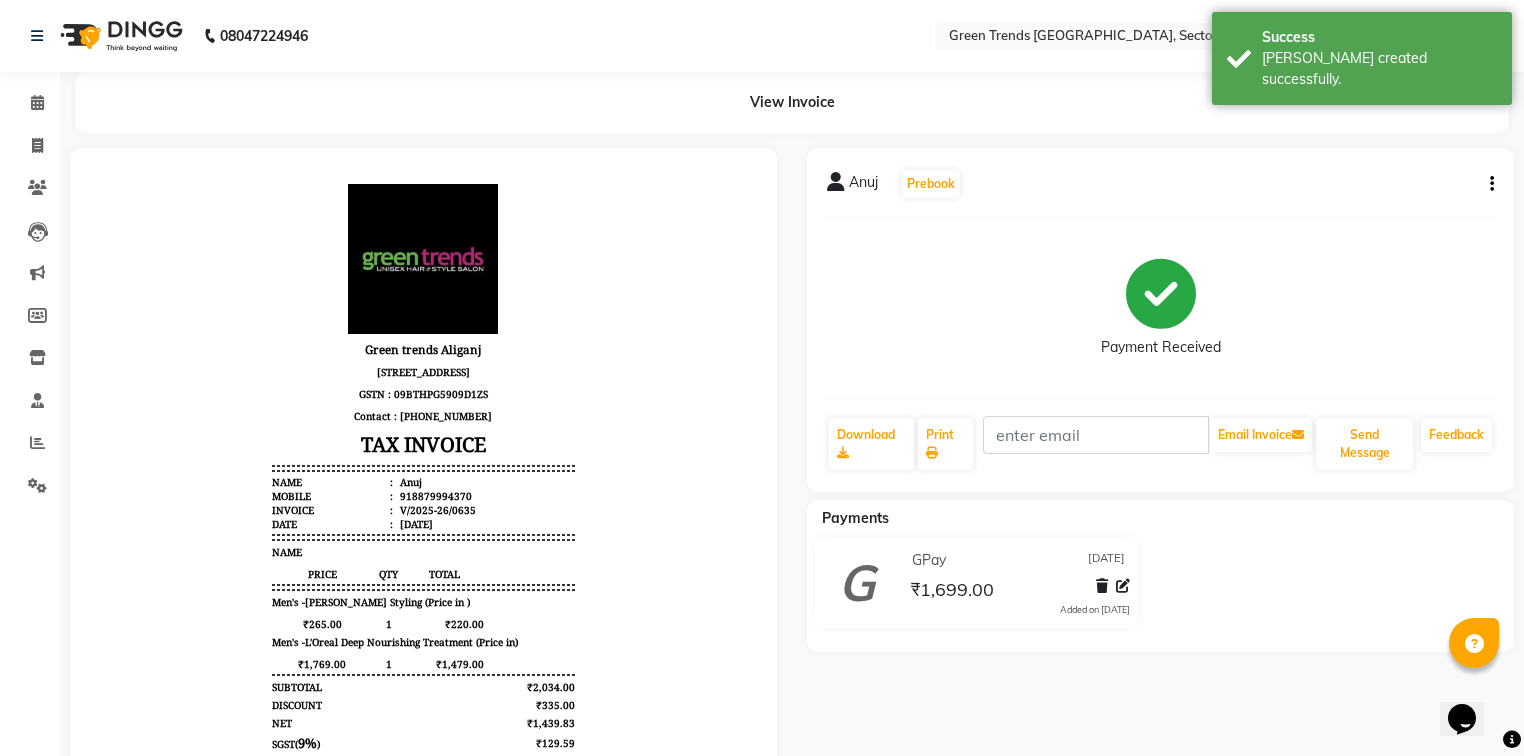 scroll, scrollTop: 0, scrollLeft: 0, axis: both 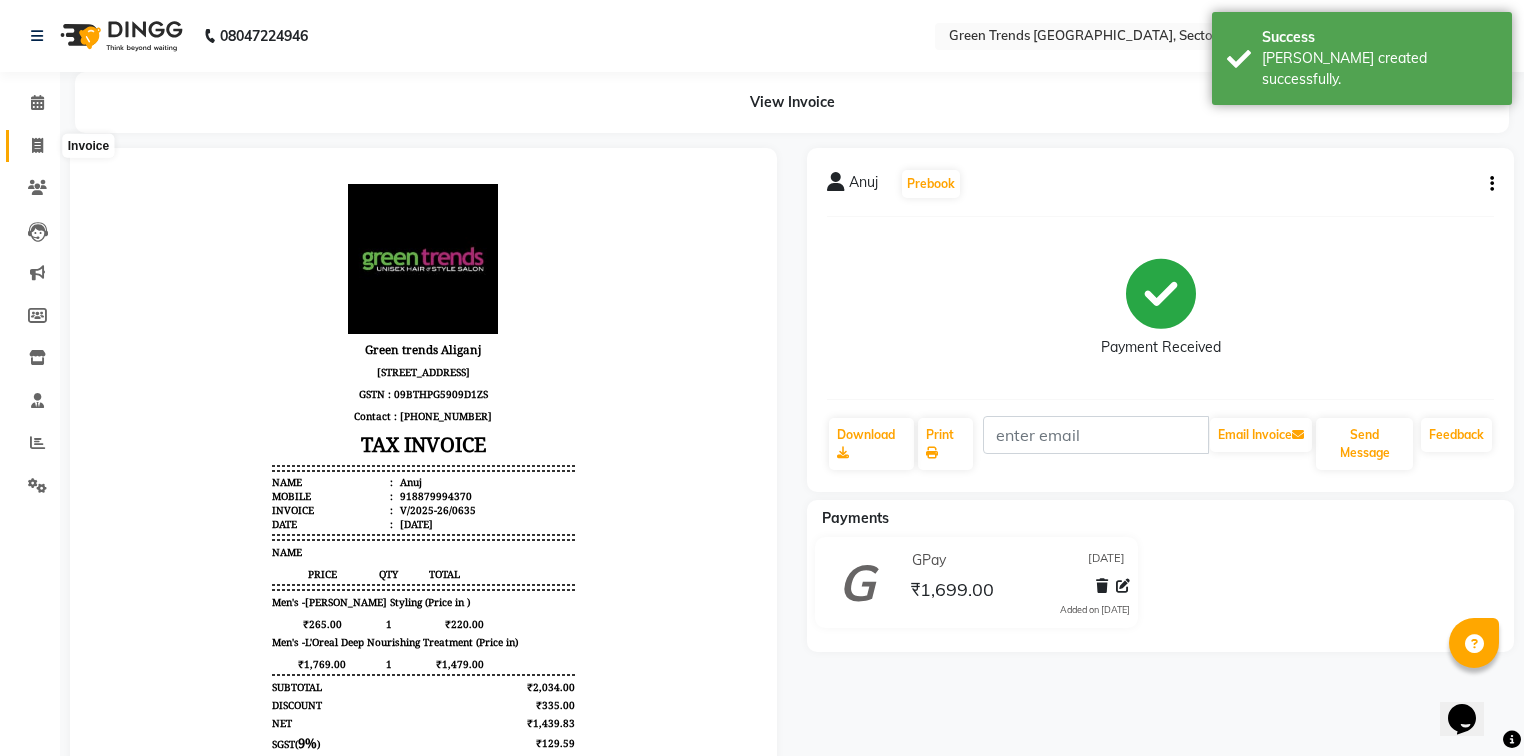 click 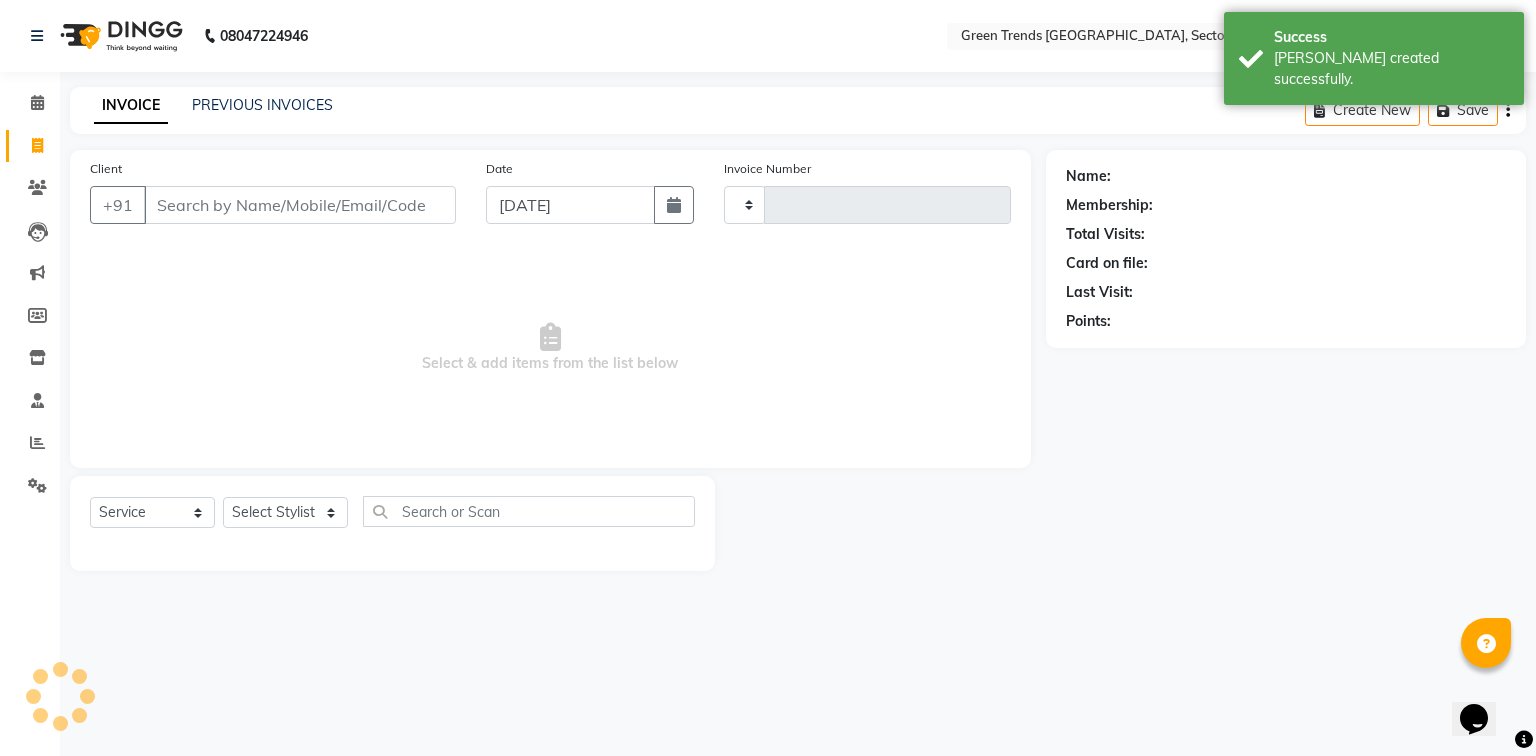 type on "0636" 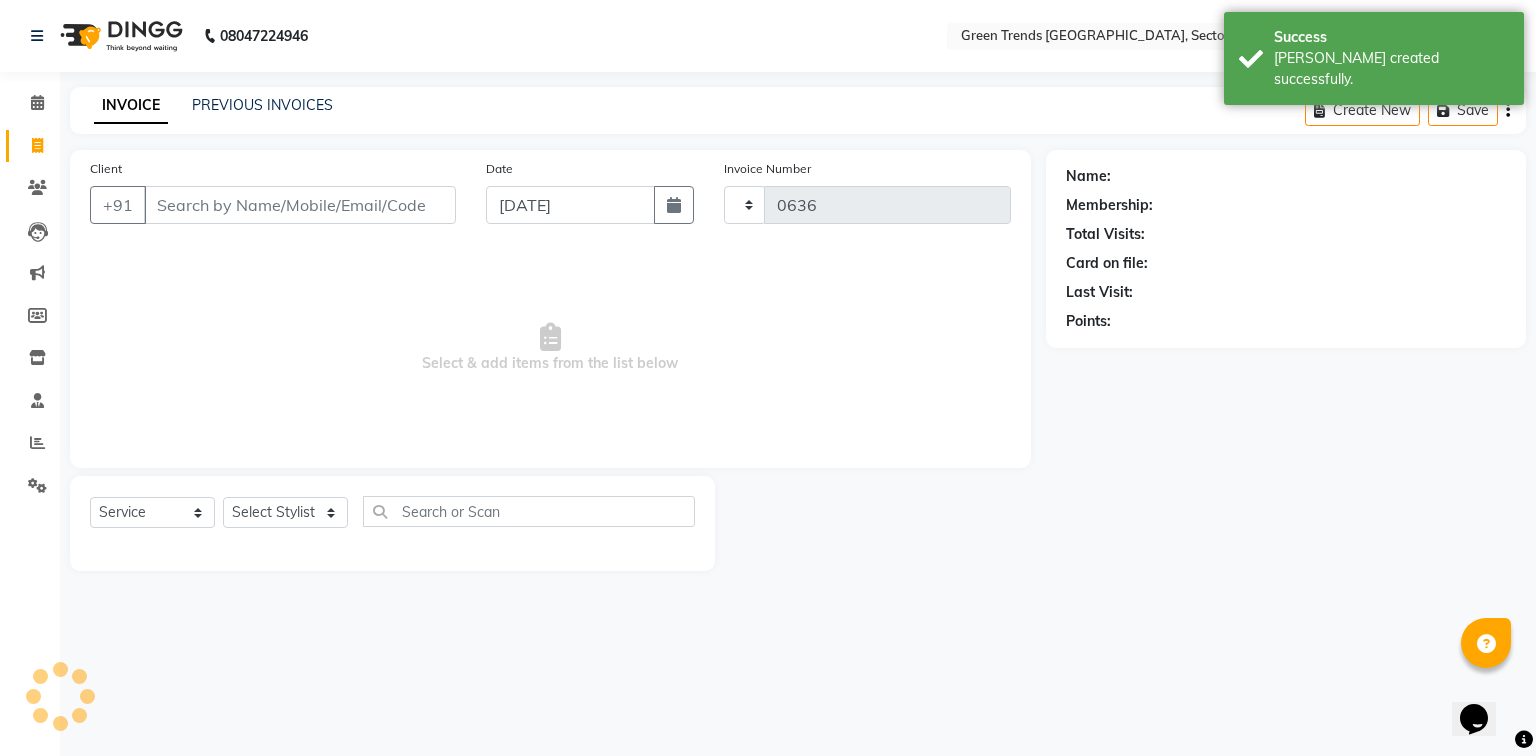 select on "7023" 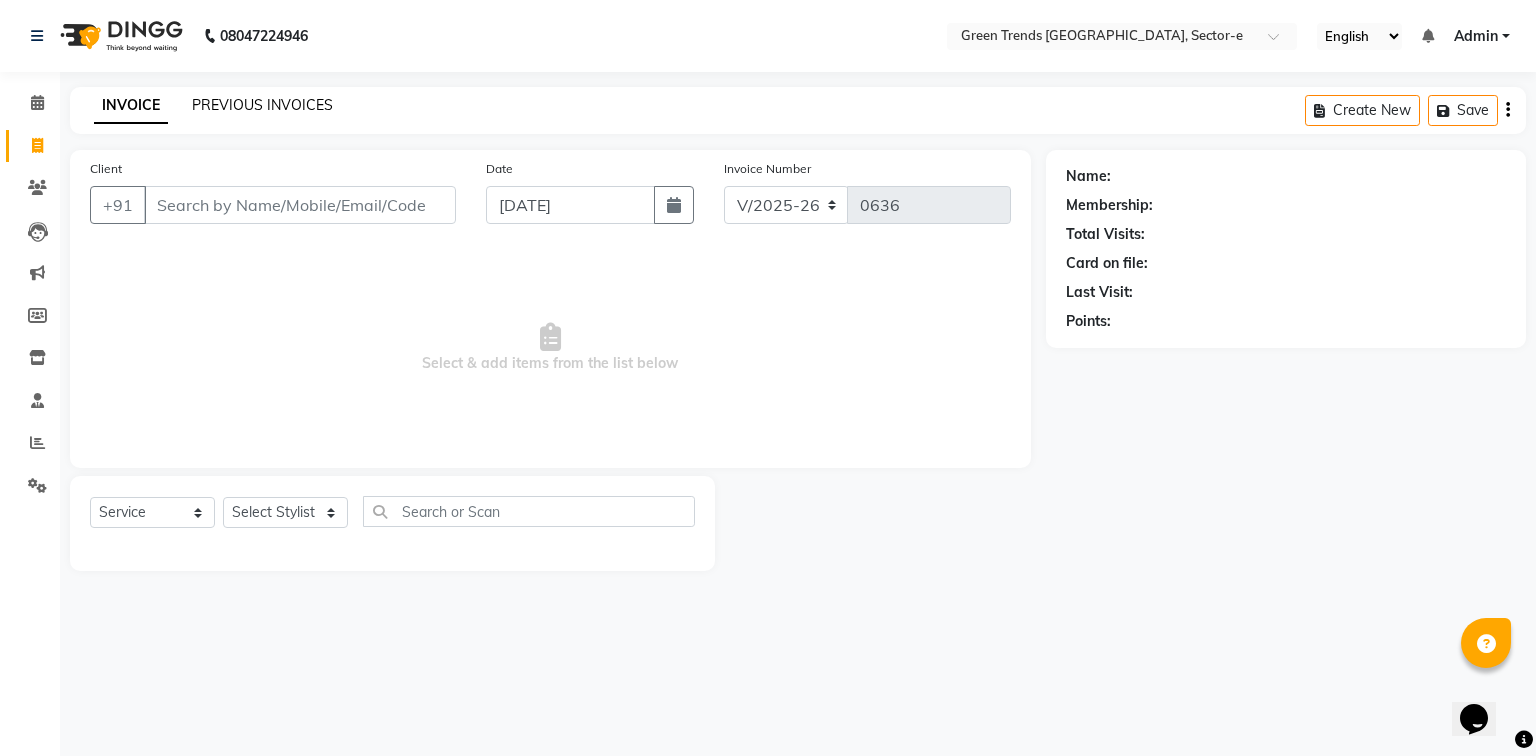 click on "PREVIOUS INVOICES" 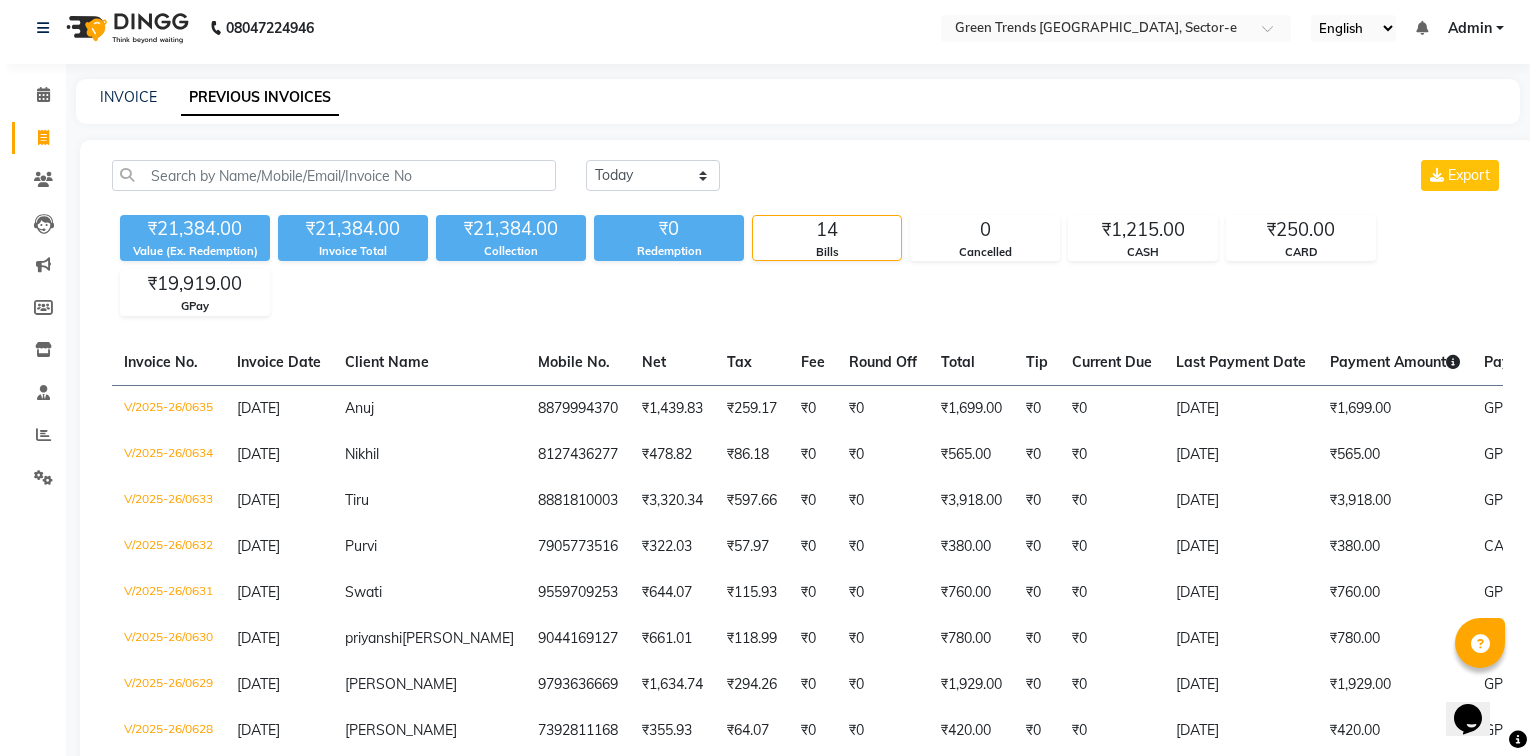 scroll, scrollTop: 0, scrollLeft: 0, axis: both 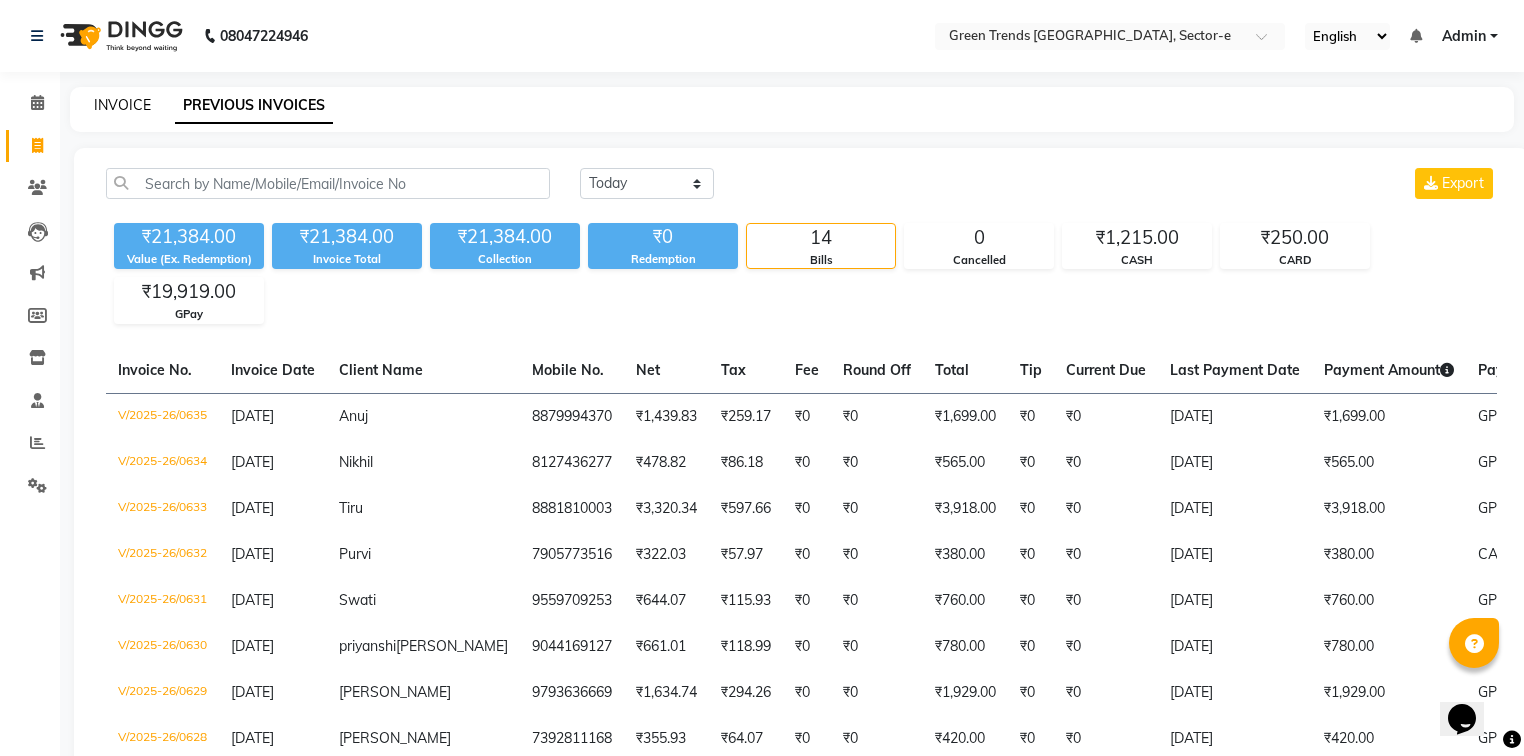 click on "INVOICE" 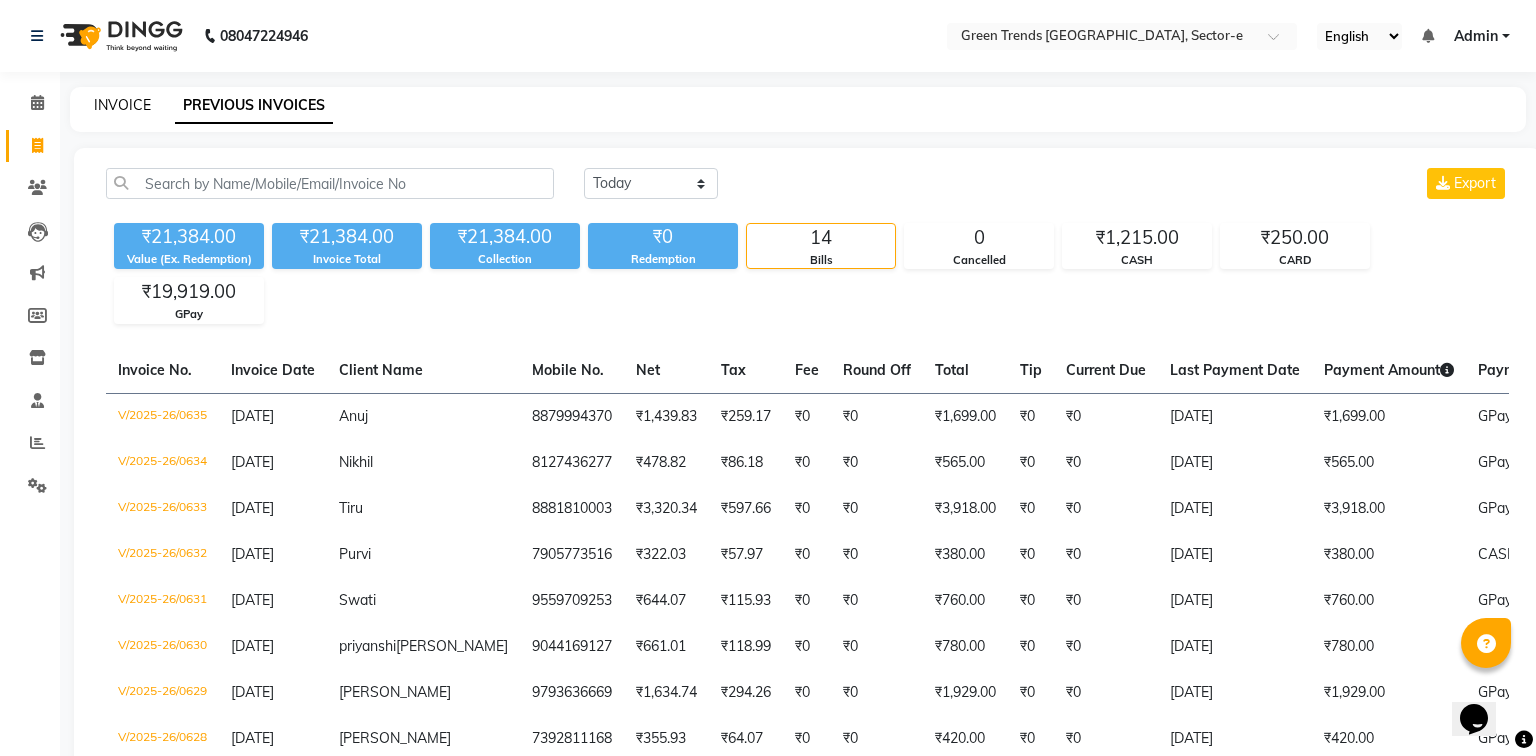 select on "7023" 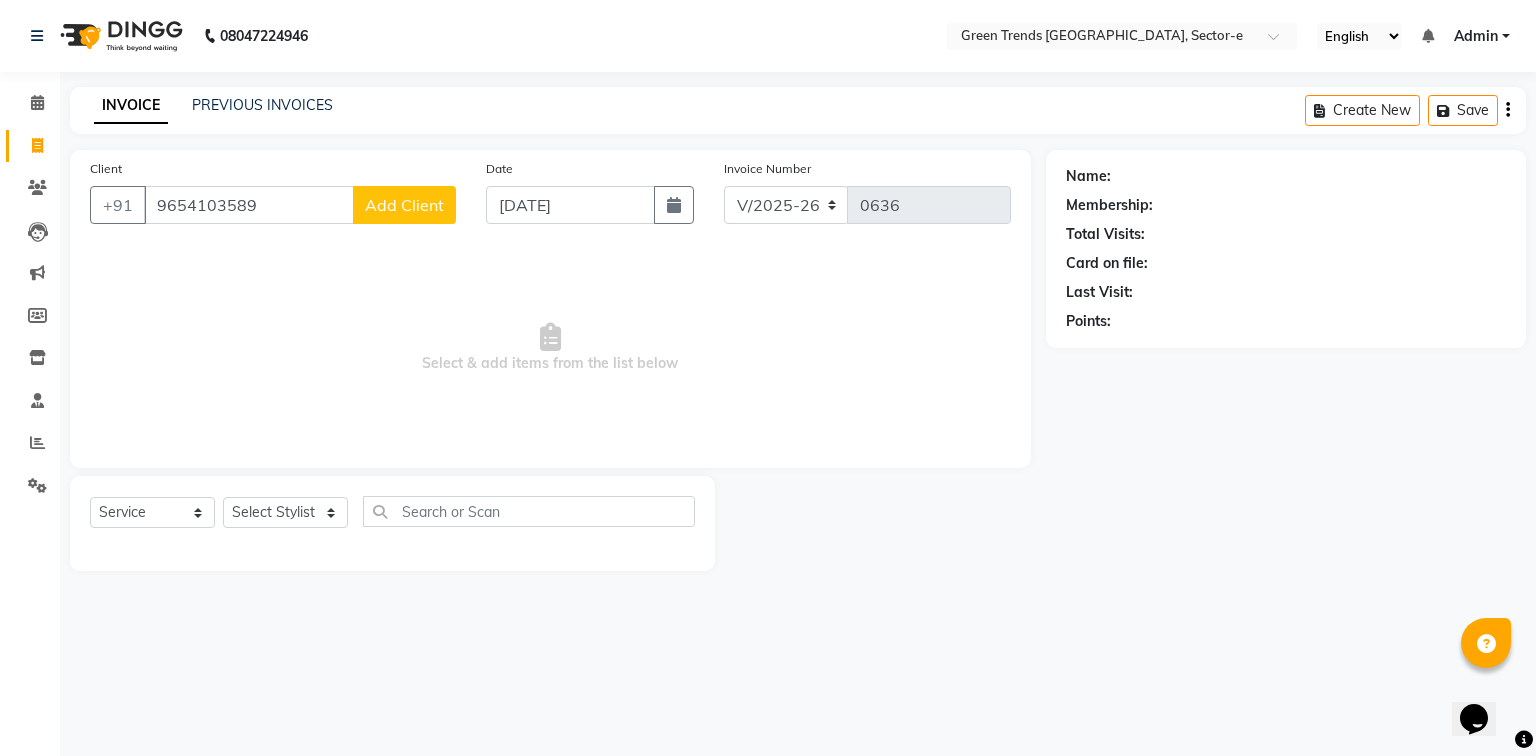 type on "9654103589" 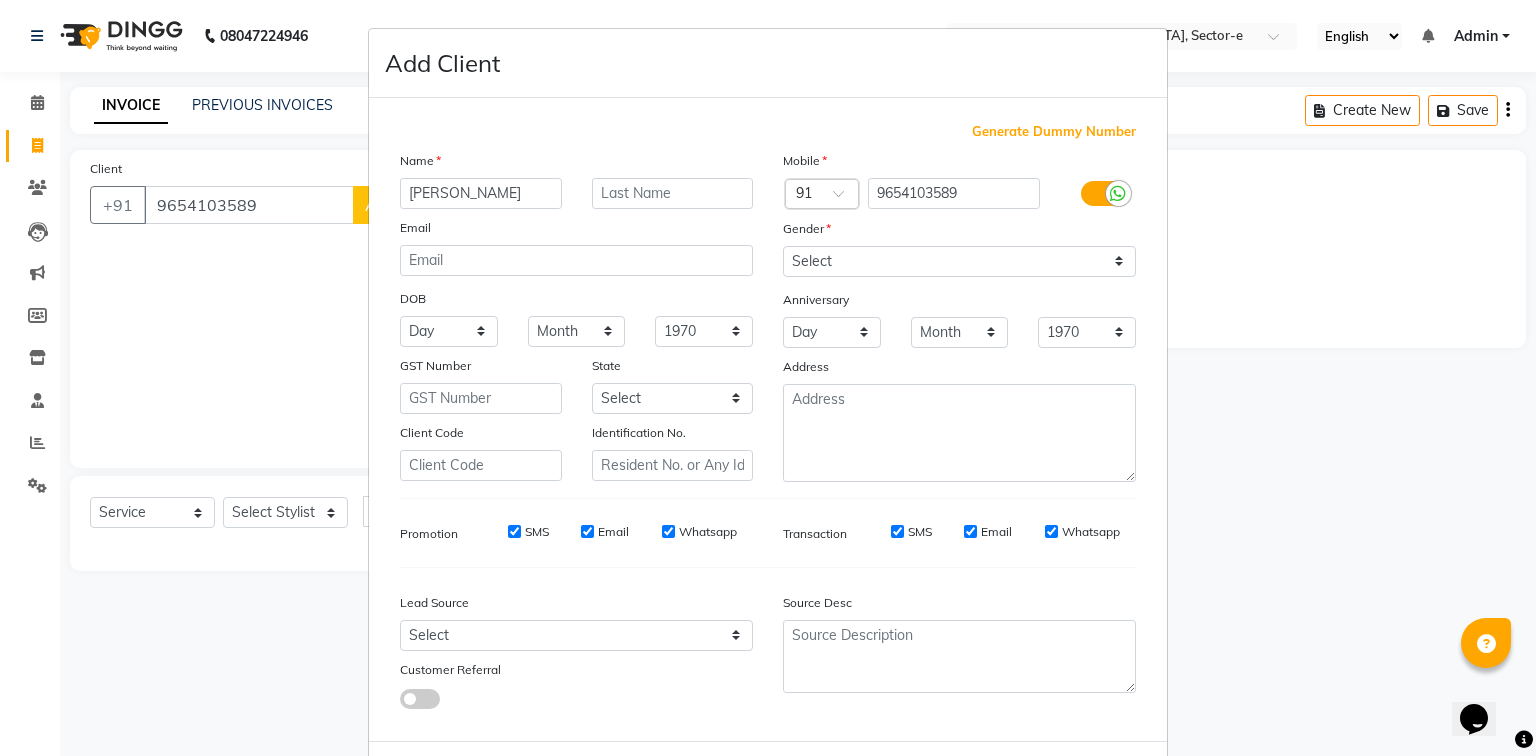 type on "Shraddha" 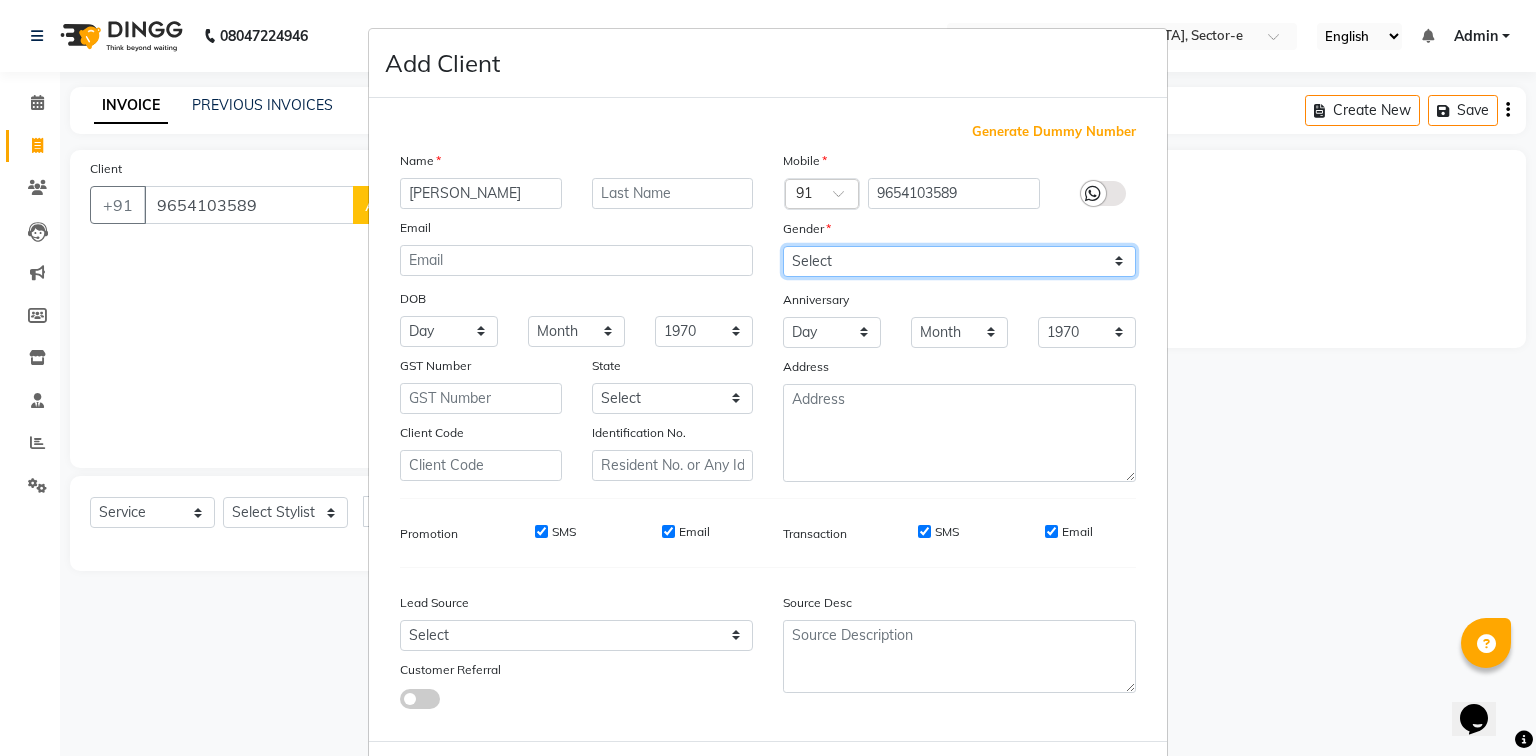 click on "Select [DEMOGRAPHIC_DATA] [DEMOGRAPHIC_DATA] Other Prefer Not To Say" at bounding box center [959, 261] 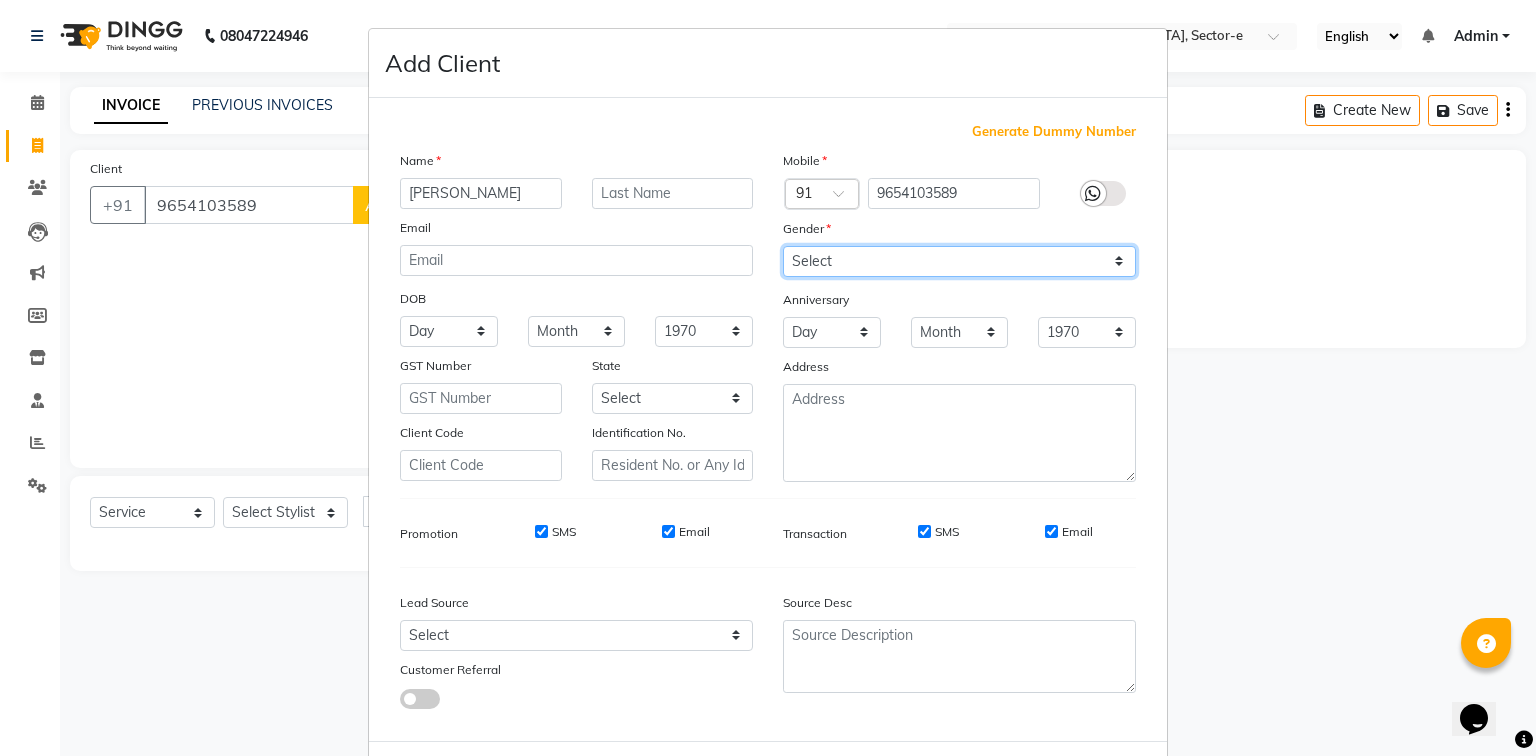 select on "[DEMOGRAPHIC_DATA]" 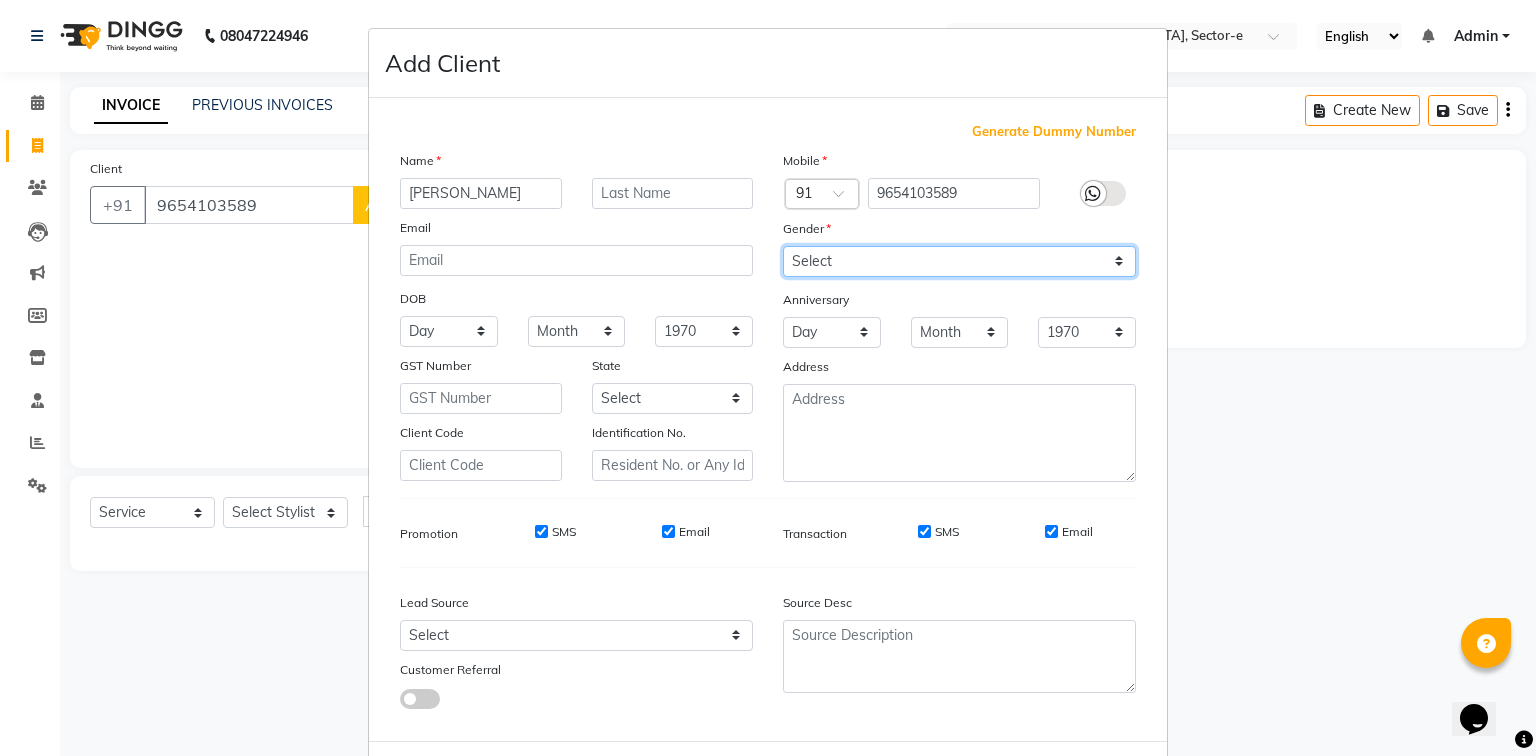 click on "Select [DEMOGRAPHIC_DATA] [DEMOGRAPHIC_DATA] Other Prefer Not To Say" at bounding box center (959, 261) 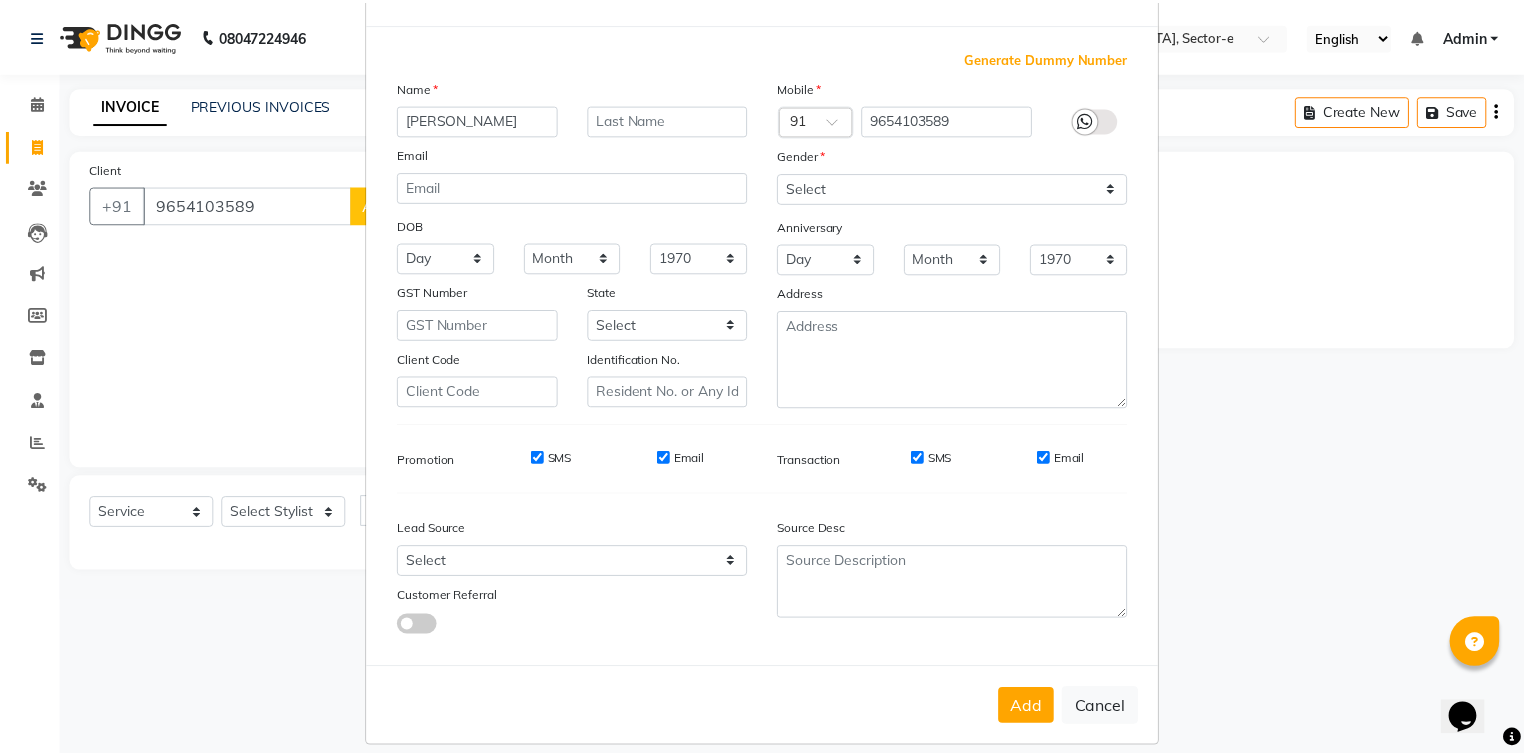 scroll, scrollTop: 100, scrollLeft: 0, axis: vertical 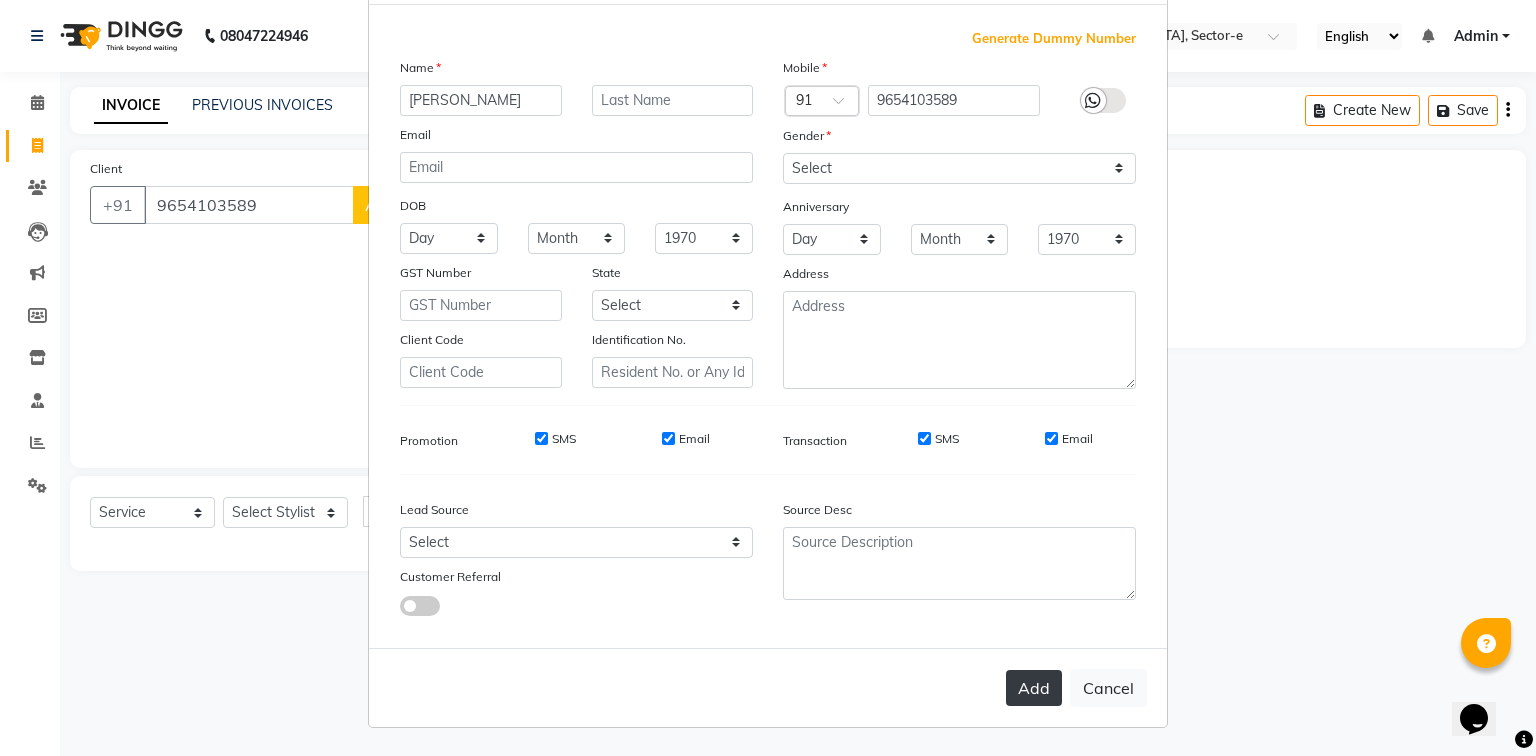 click on "Add" at bounding box center [1034, 688] 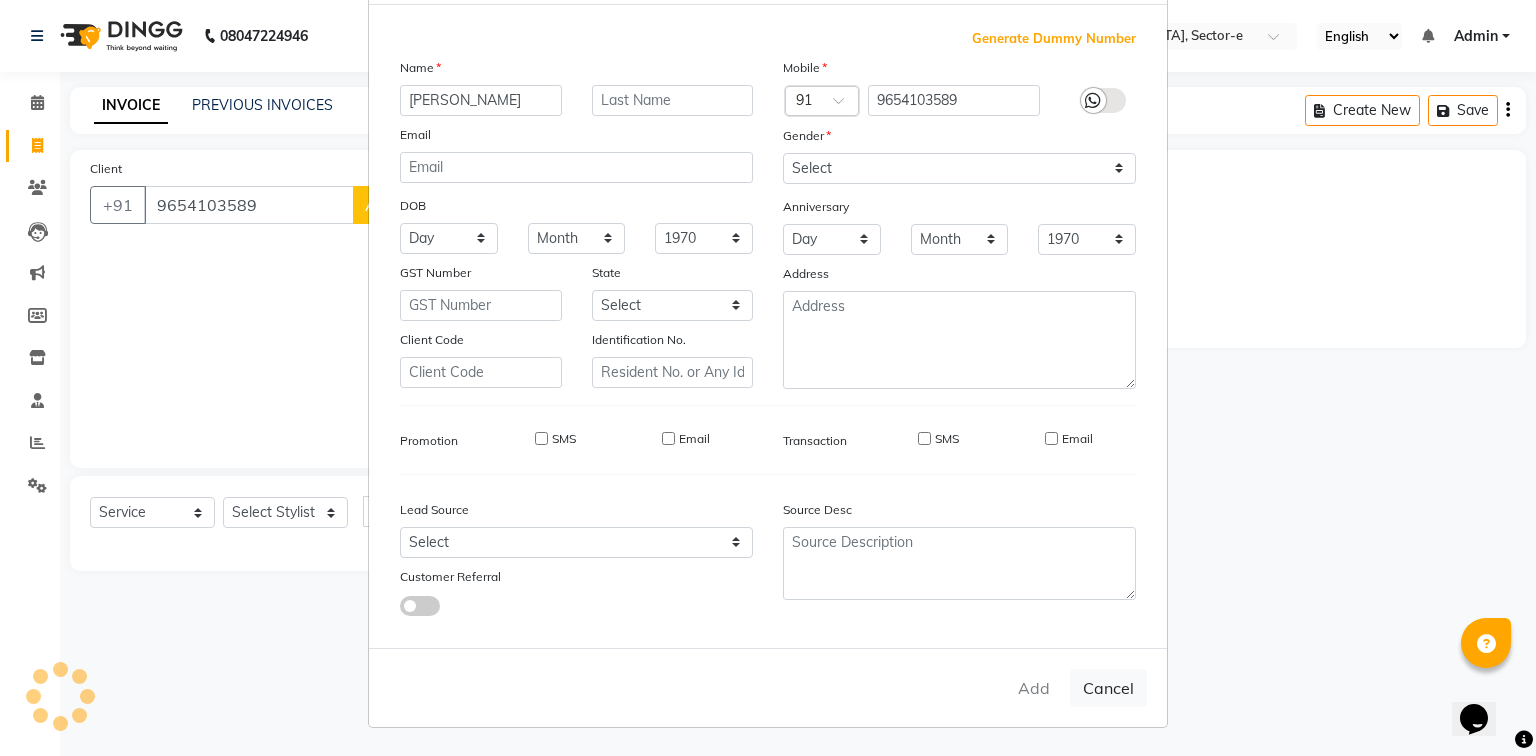 type 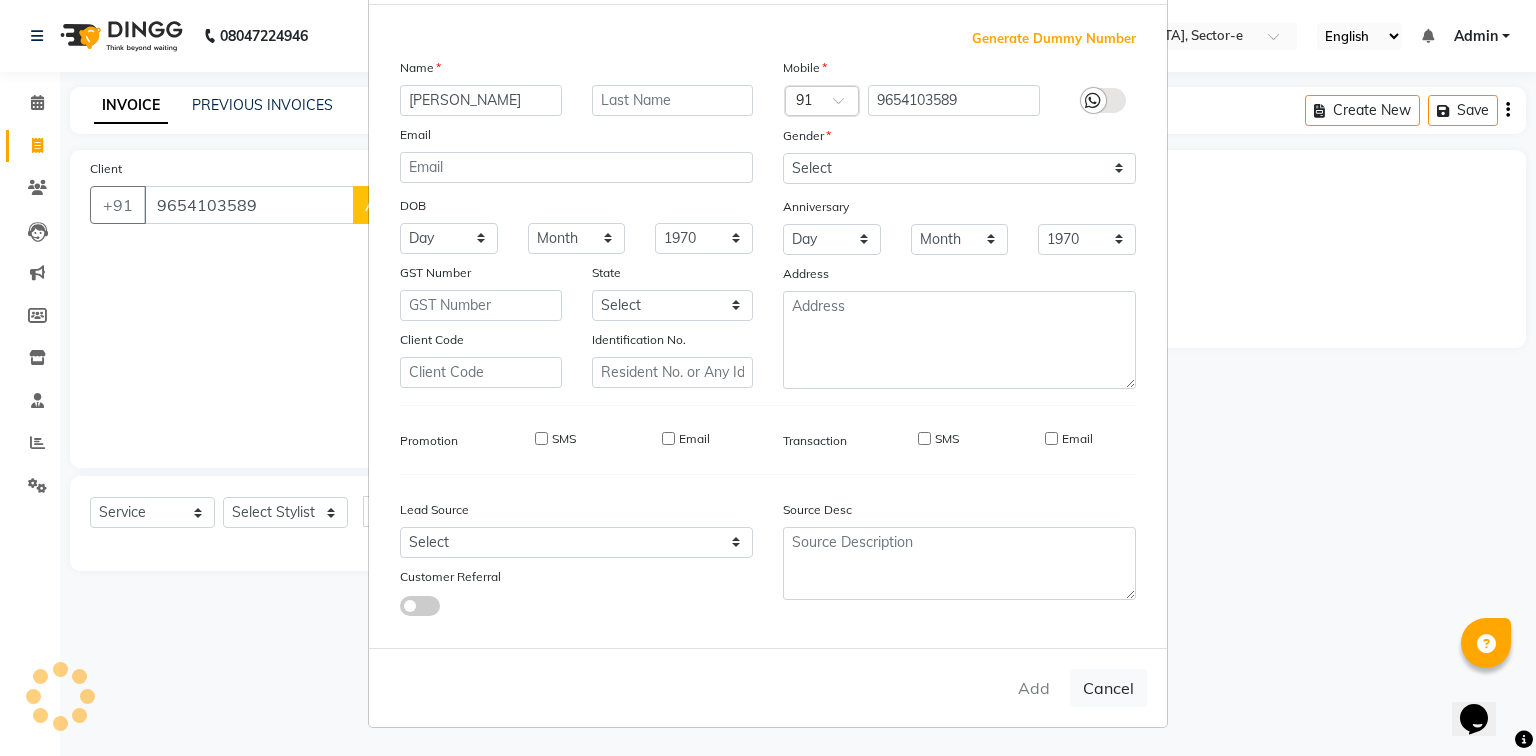 select 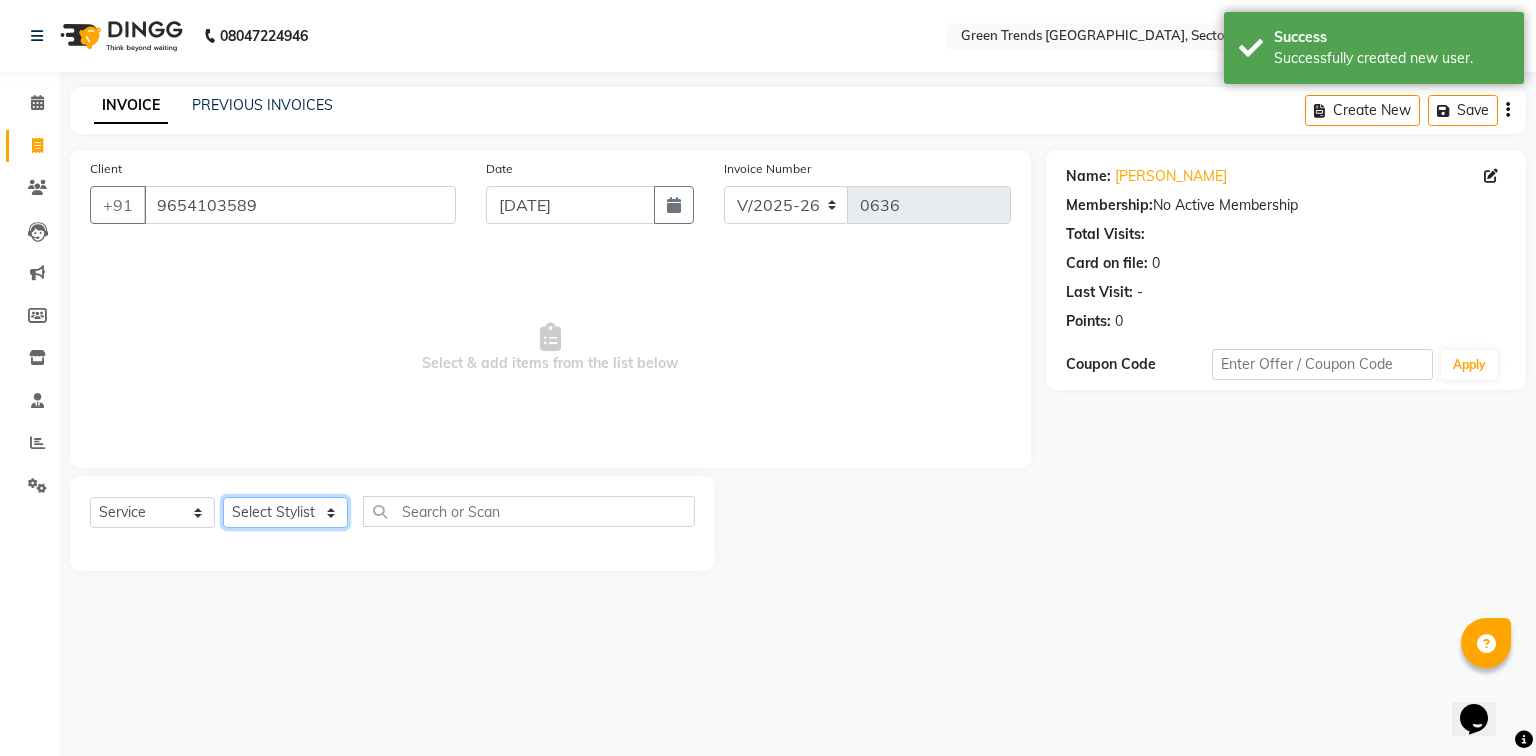 click on "Select Stylist [PERSON_NAME] [PERSON_NAME] Mo. [PERSON_NAME].[PERSON_NAME] [PERSON_NAME] Pooja [PERSON_NAME] [PERSON_NAME] [PERSON_NAME] Vishal" 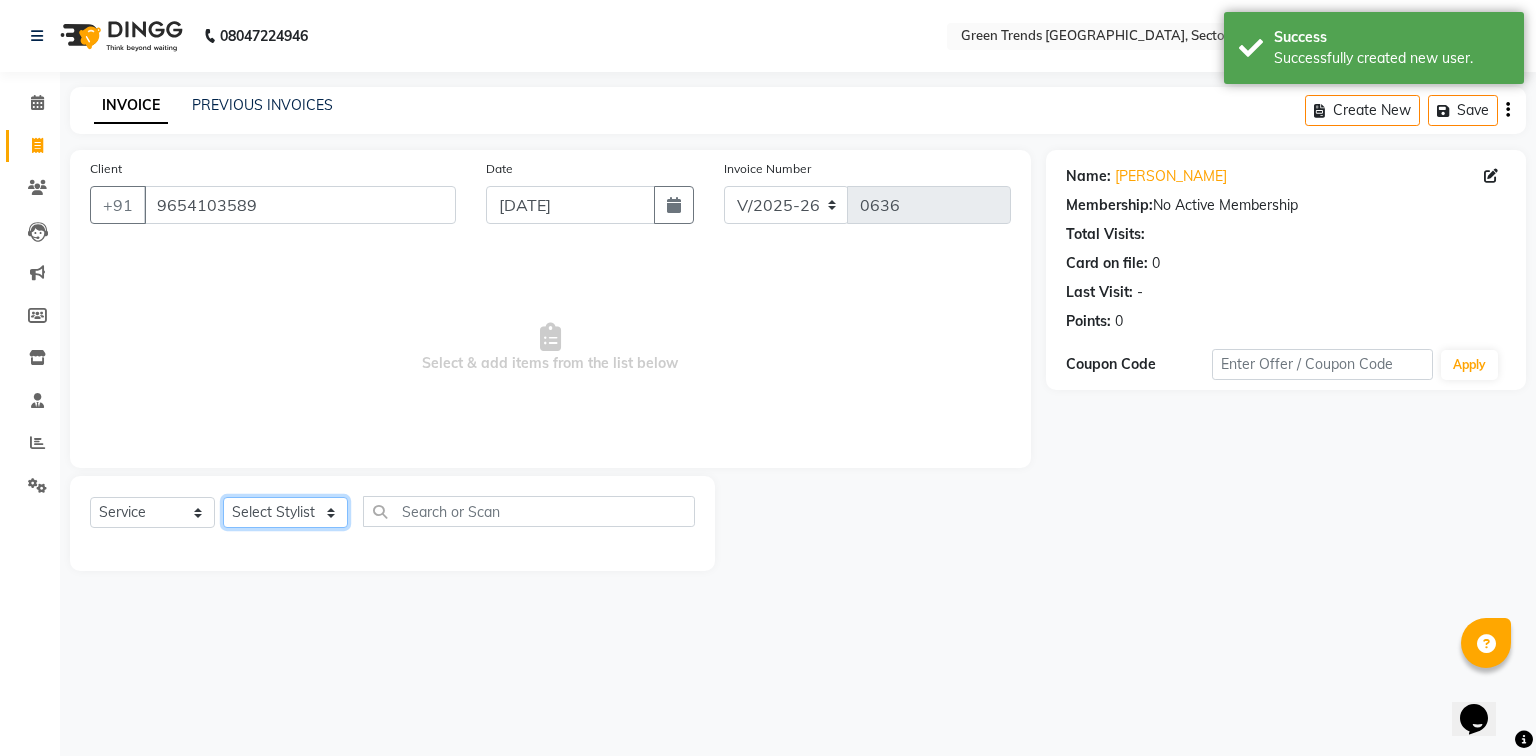 select on "62898" 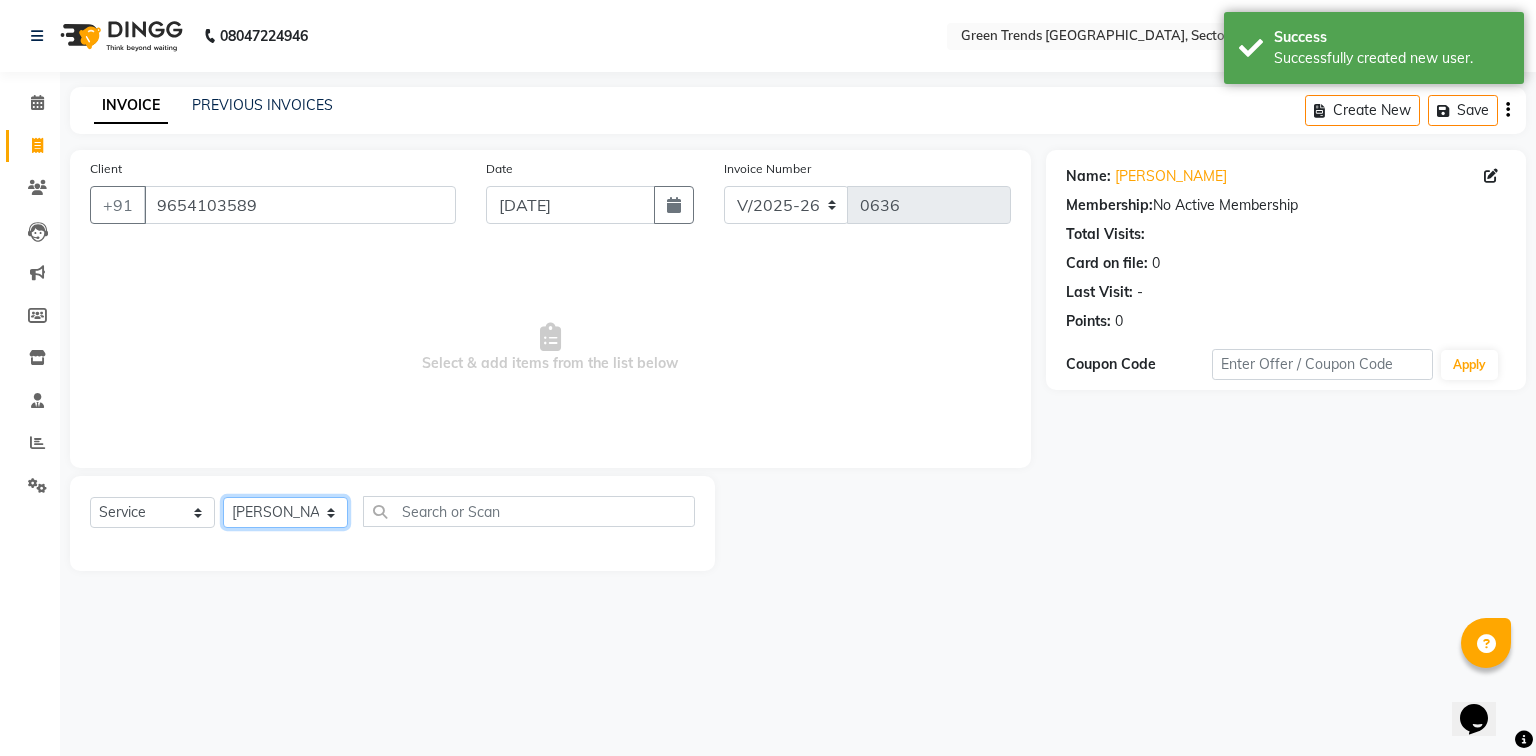 click on "Select Stylist [PERSON_NAME] [PERSON_NAME] Mo. [PERSON_NAME].[PERSON_NAME] [PERSON_NAME] Pooja [PERSON_NAME] [PERSON_NAME] [PERSON_NAME] Vishal" 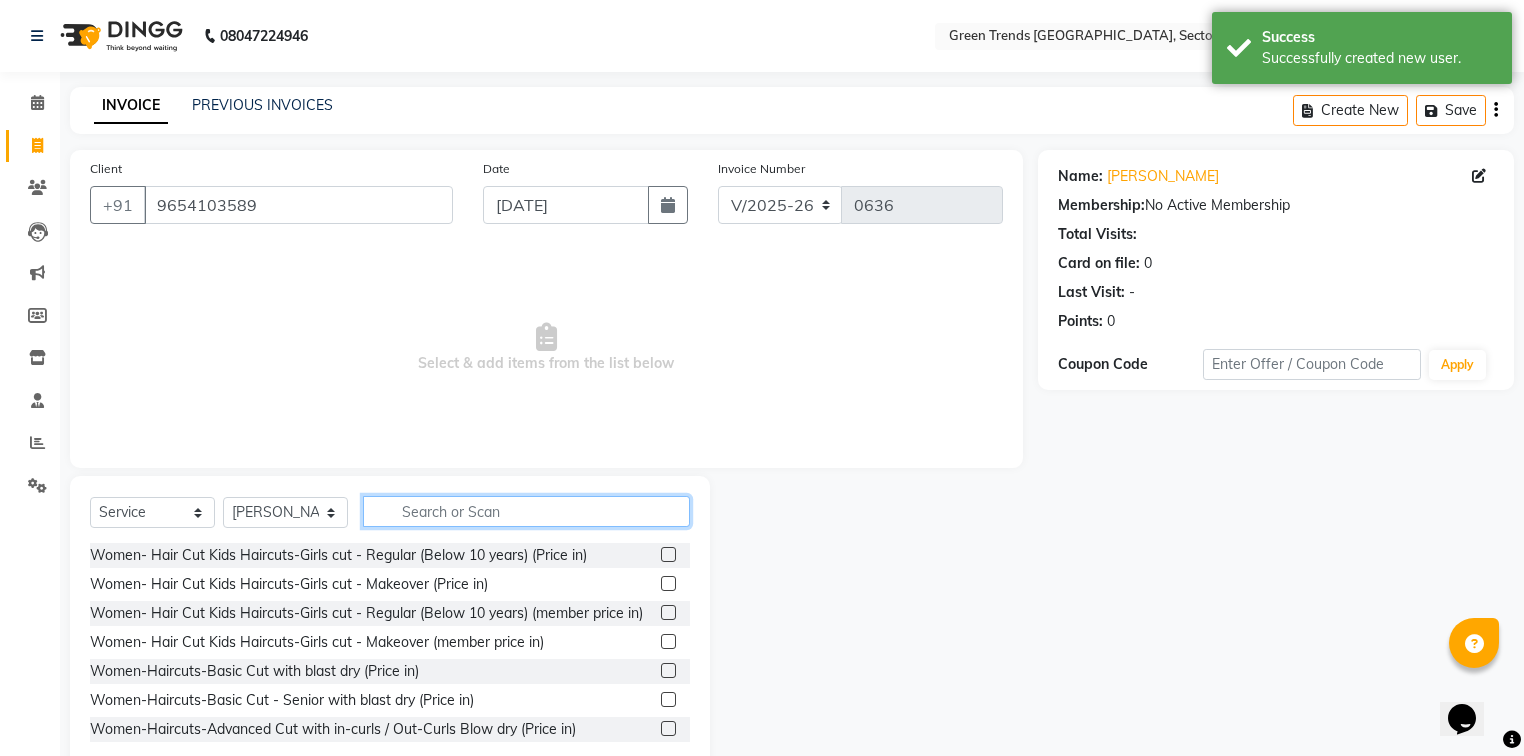 click 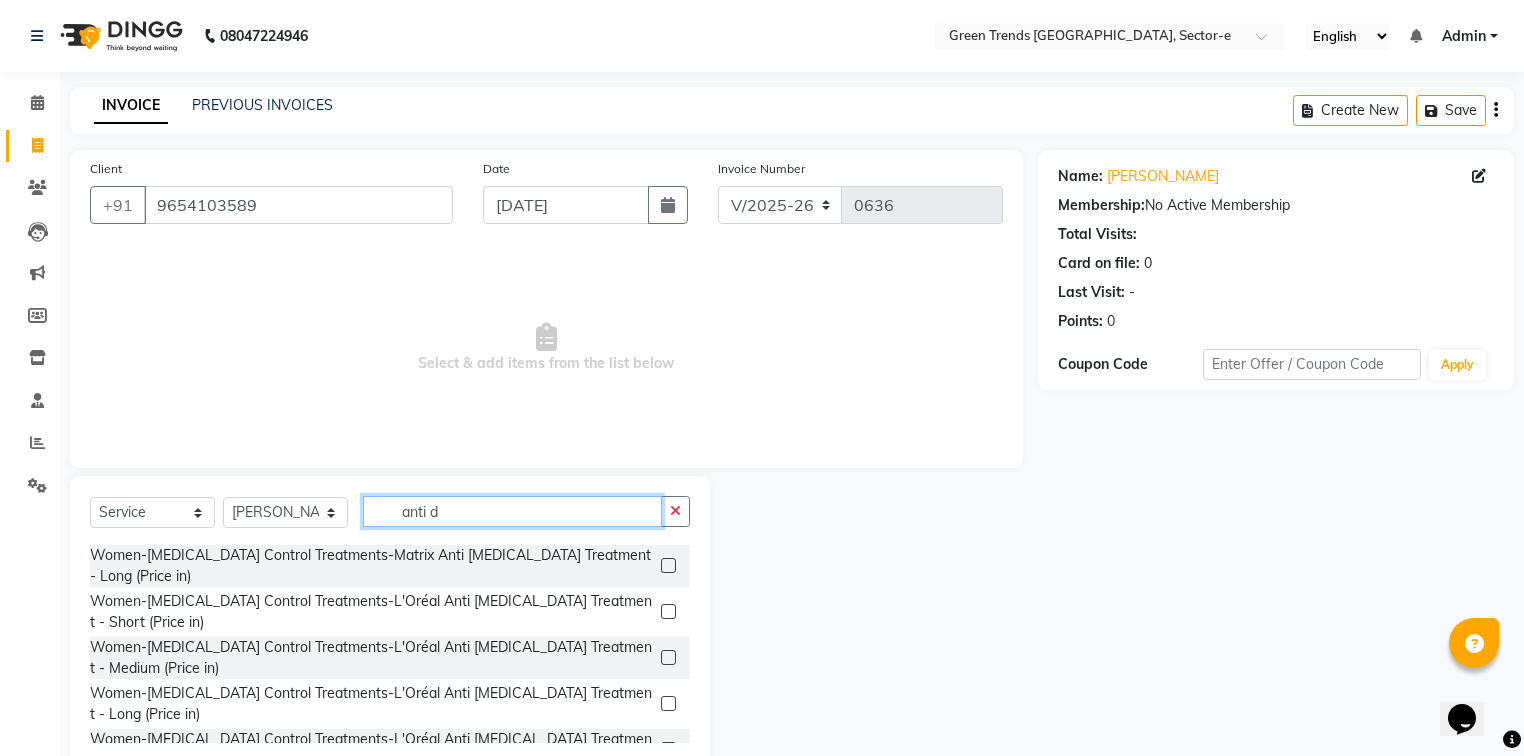 scroll, scrollTop: 743, scrollLeft: 0, axis: vertical 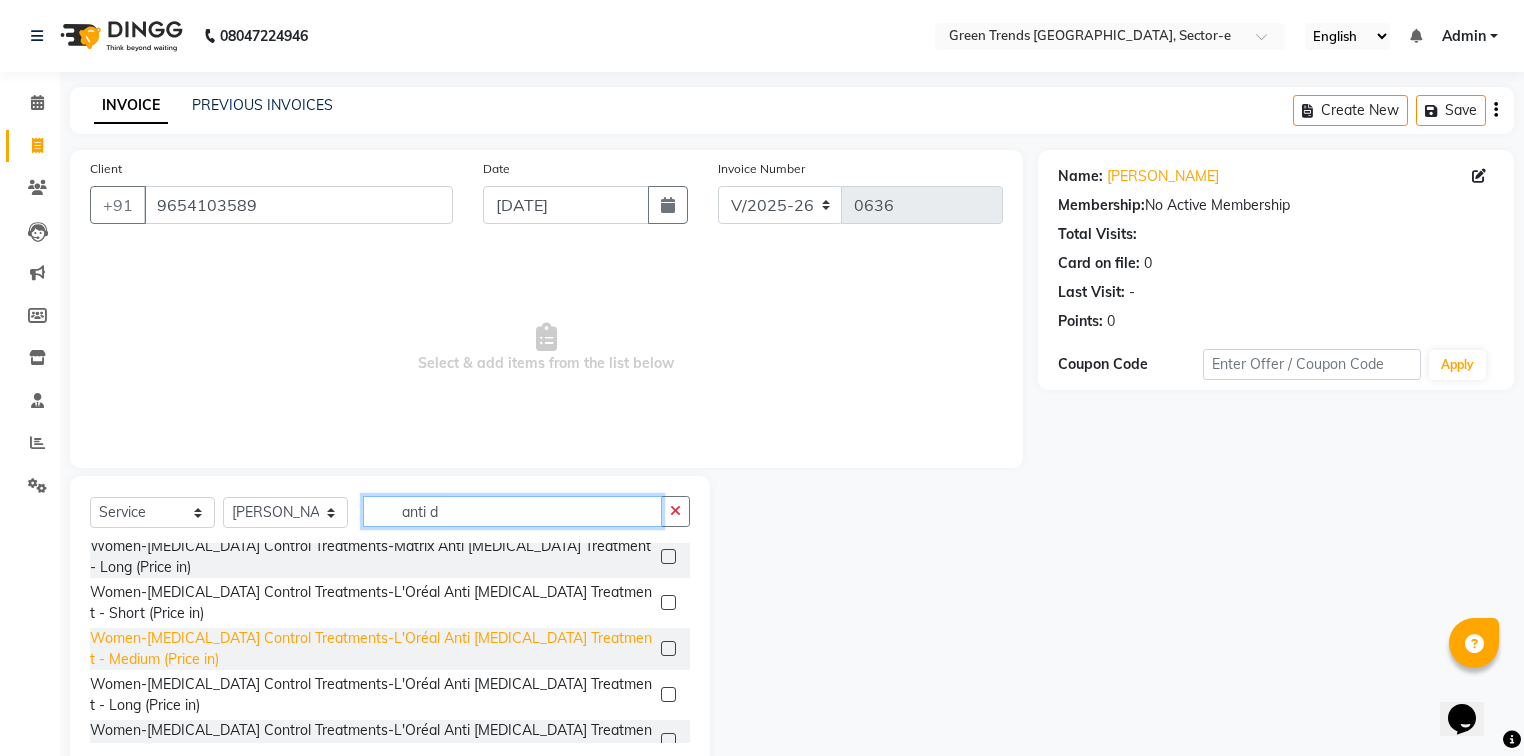type on "anti d" 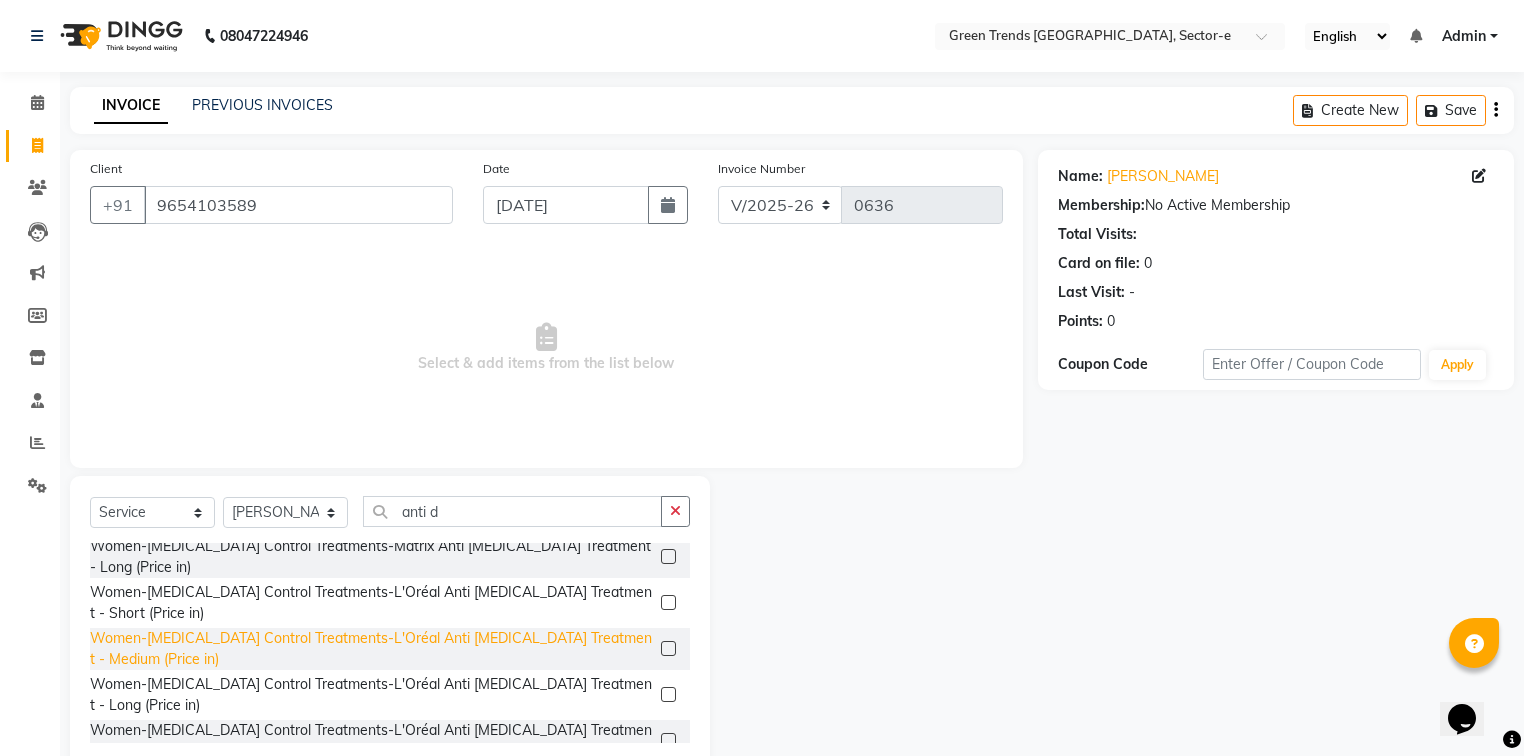 click on "Women-[MEDICAL_DATA] Control Treatments-L'Oréal Anti [MEDICAL_DATA] Treatment - Medium (Price in)" 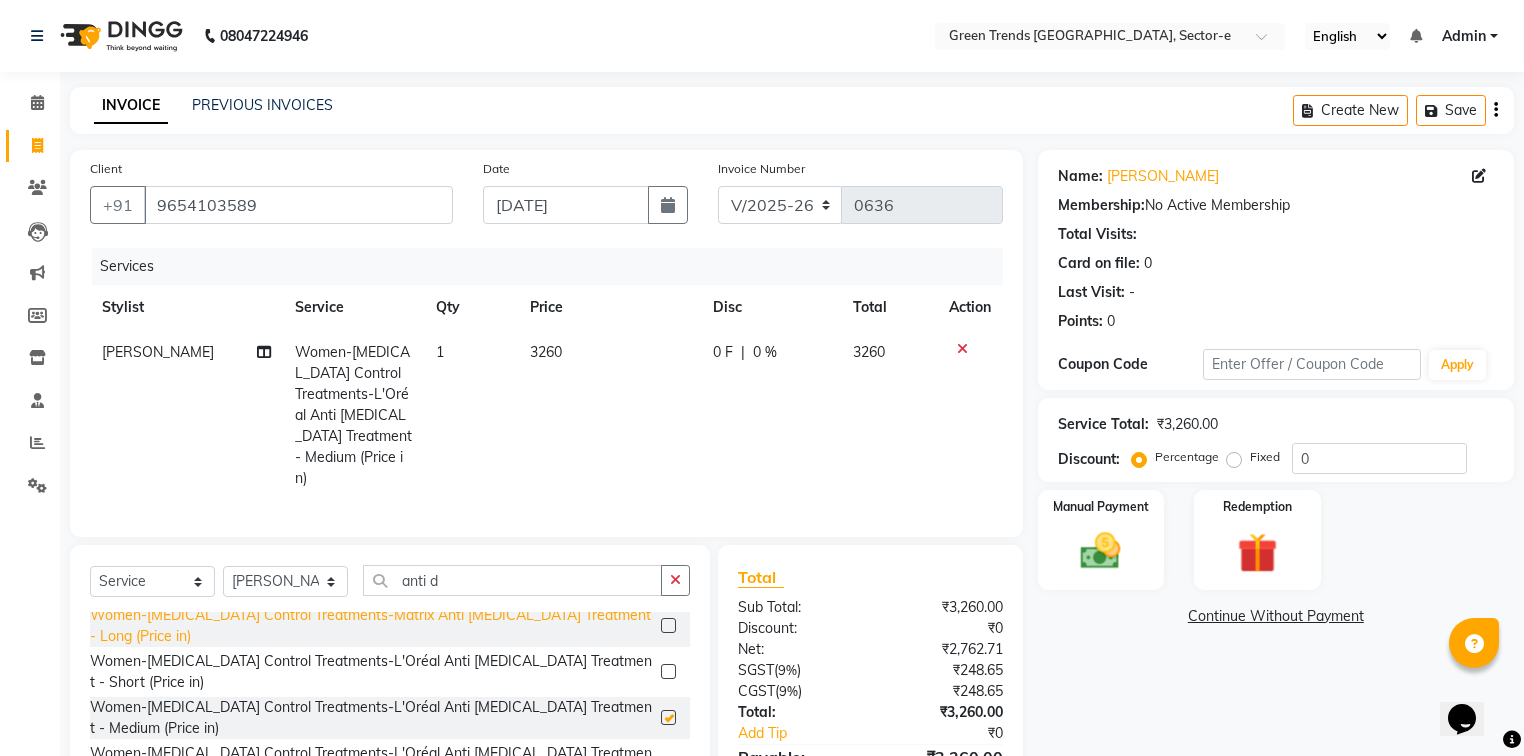 checkbox on "false" 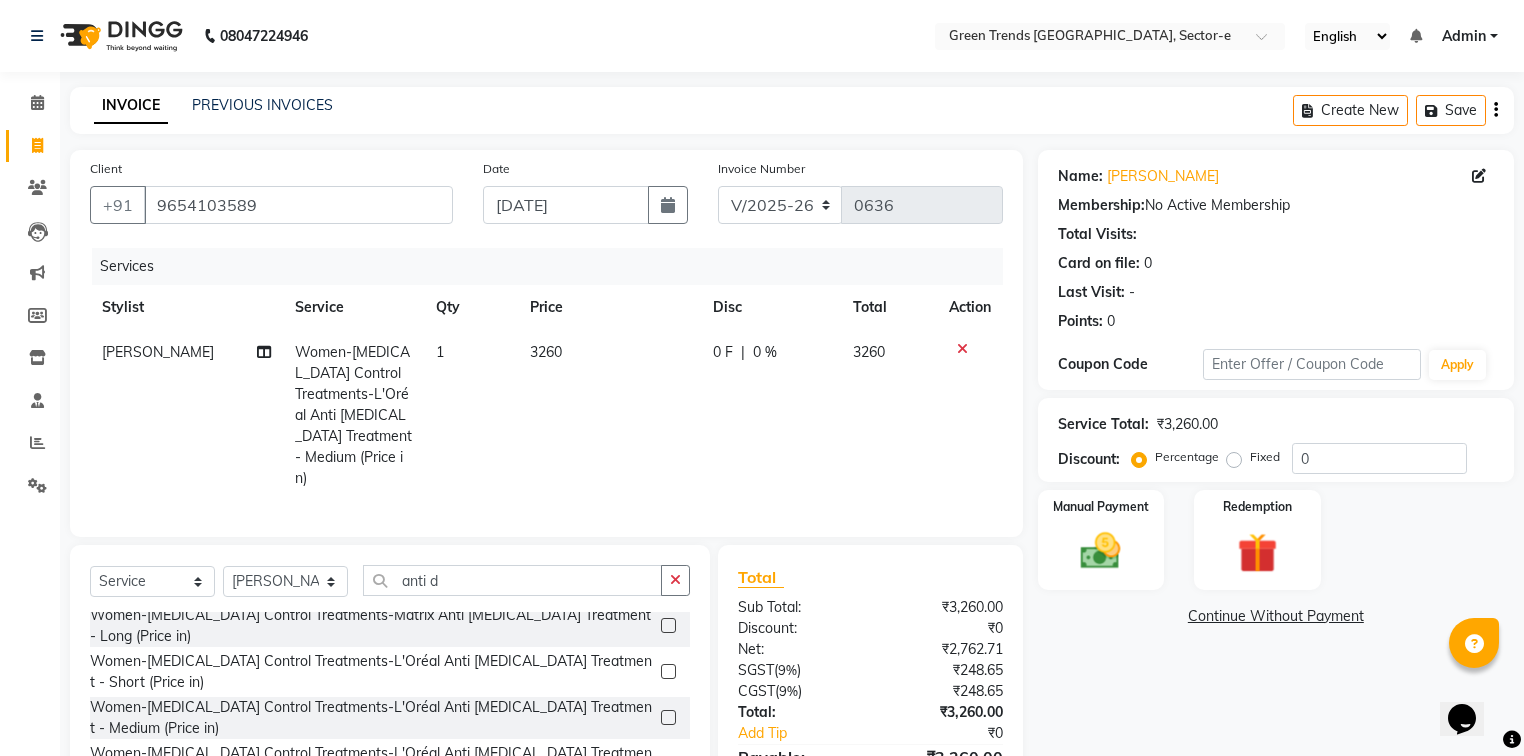 click on "0 F" 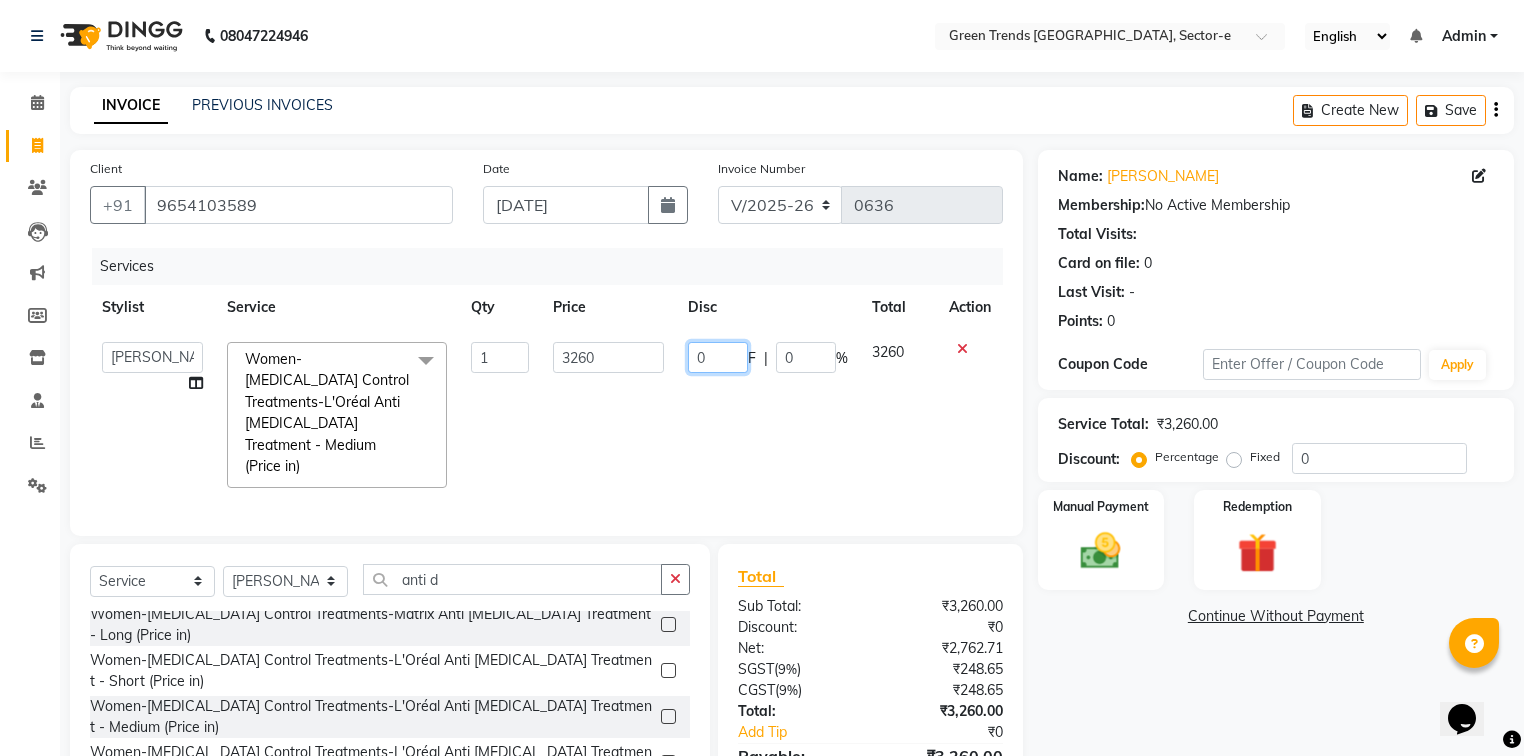 drag, startPoint x: 723, startPoint y: 356, endPoint x: 686, endPoint y: 361, distance: 37.336308 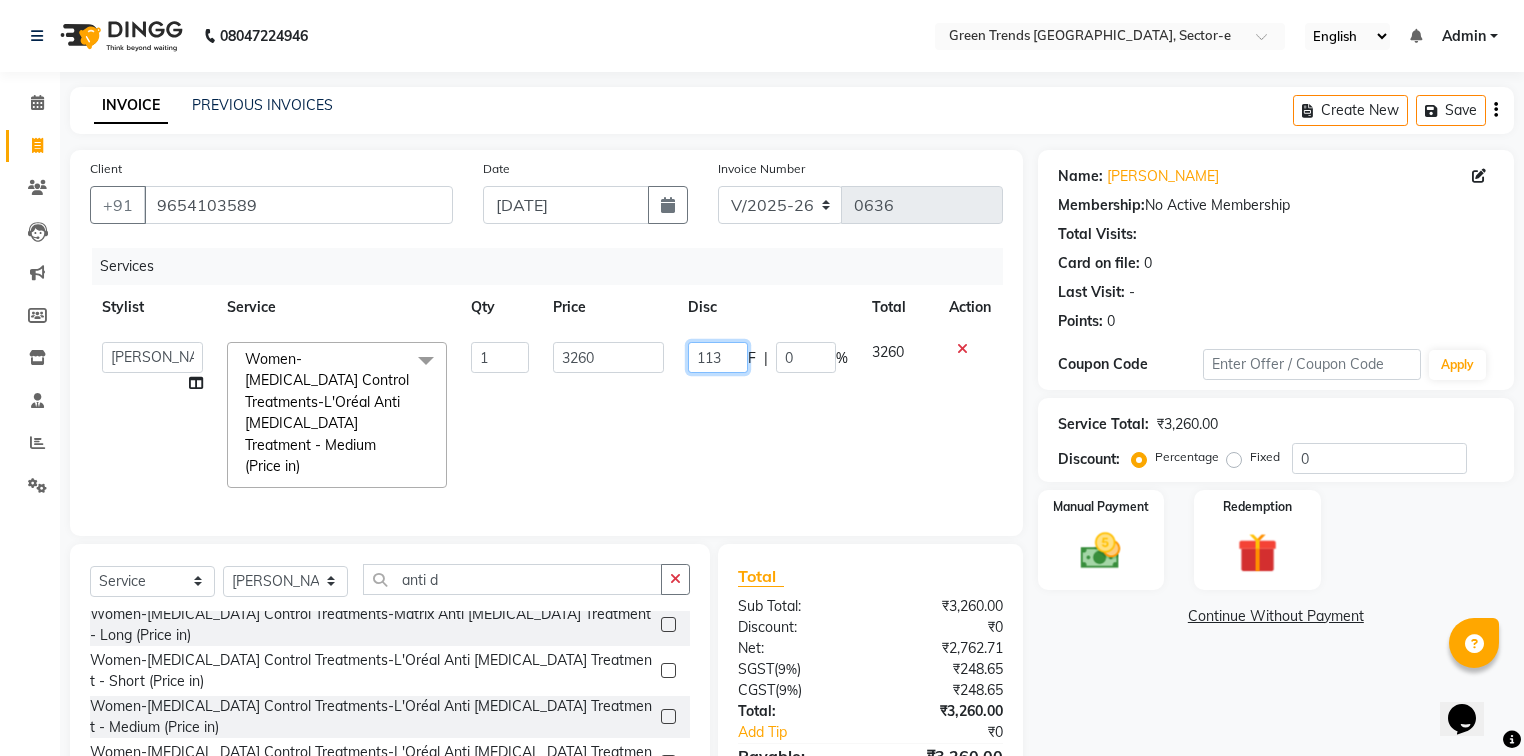 type on "1131" 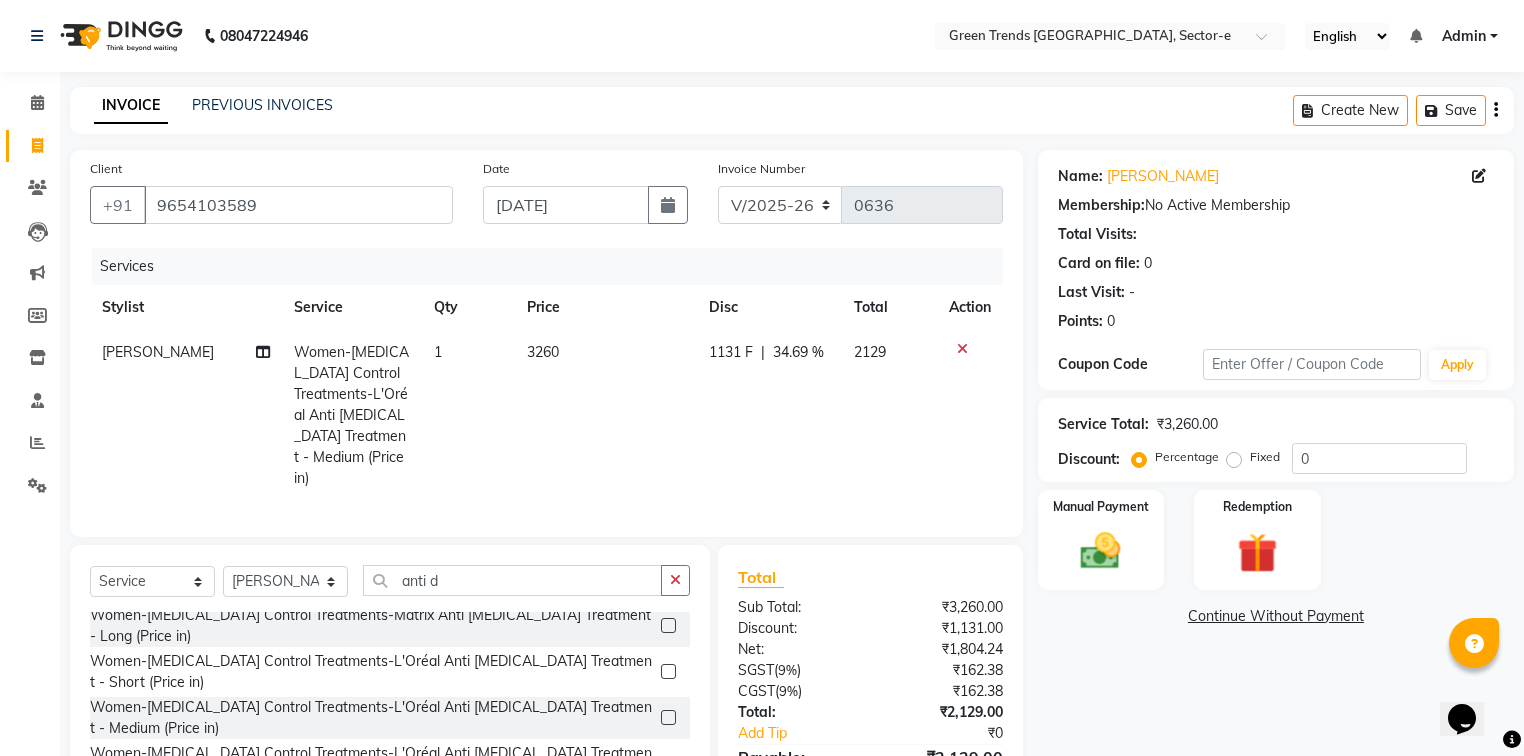click on "Nandini Pal Women-Dandruff Control Treatments-L'Oréal Anti Dandruff Treatment - Medium (Price in) 1 3260 1131 F | 34.69 % 2129" 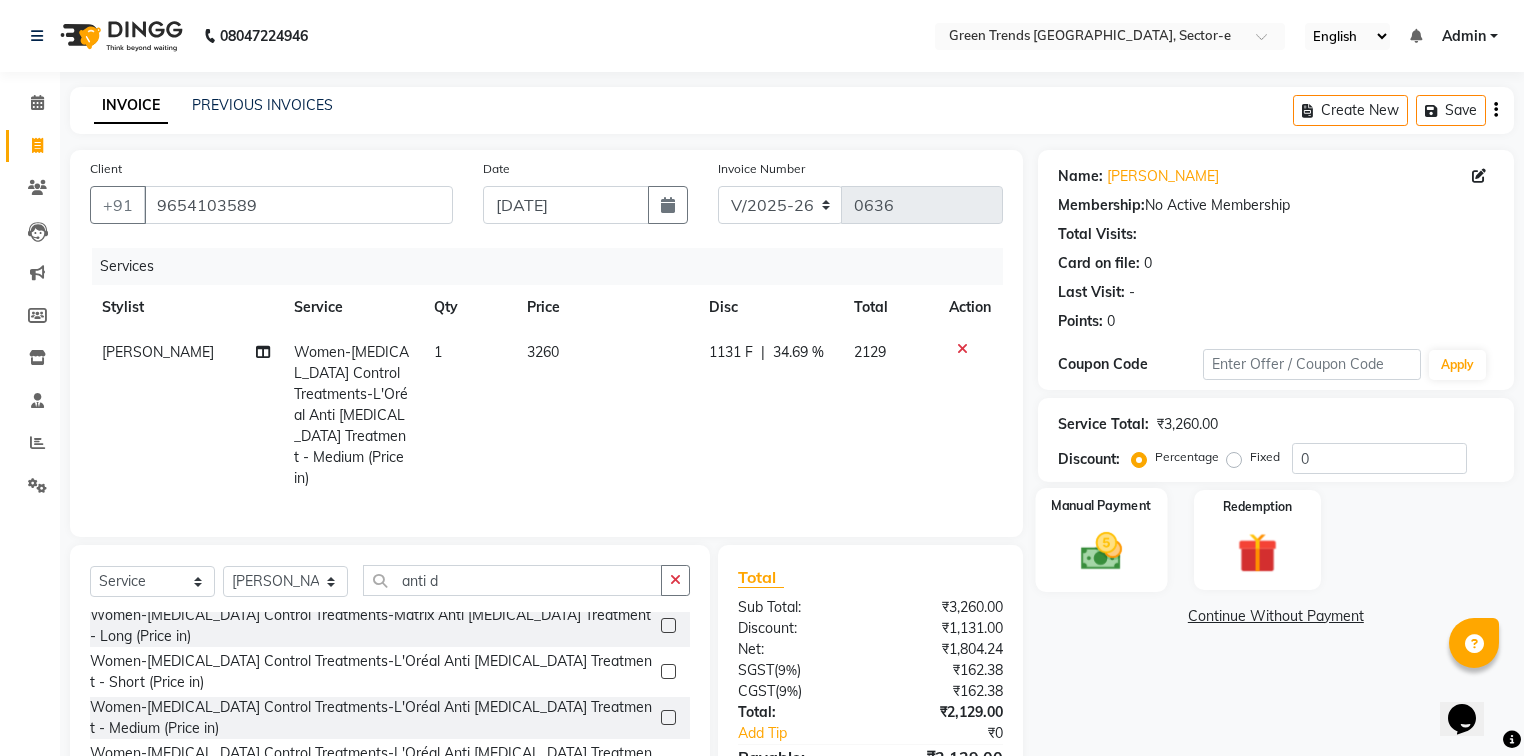 click 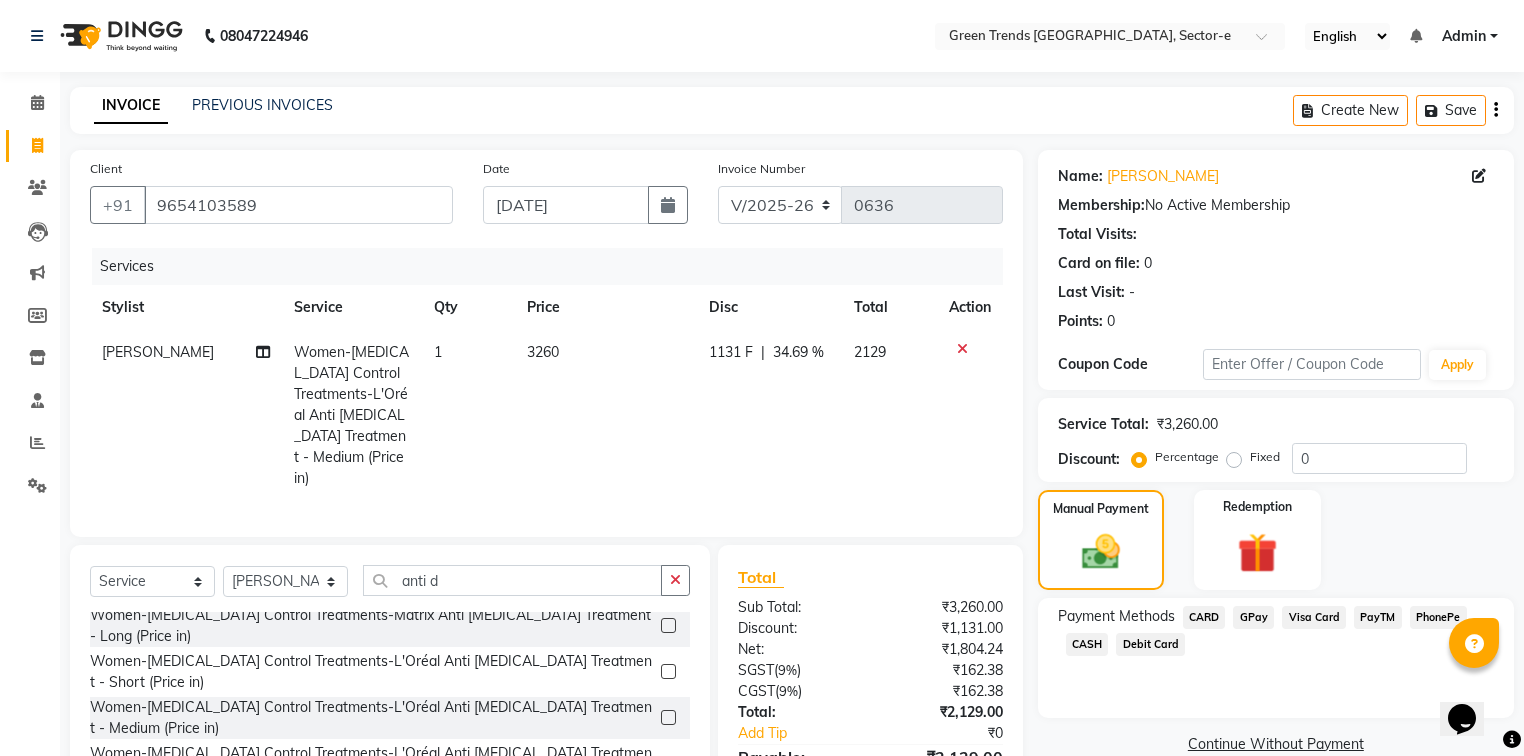 click on "GPay" 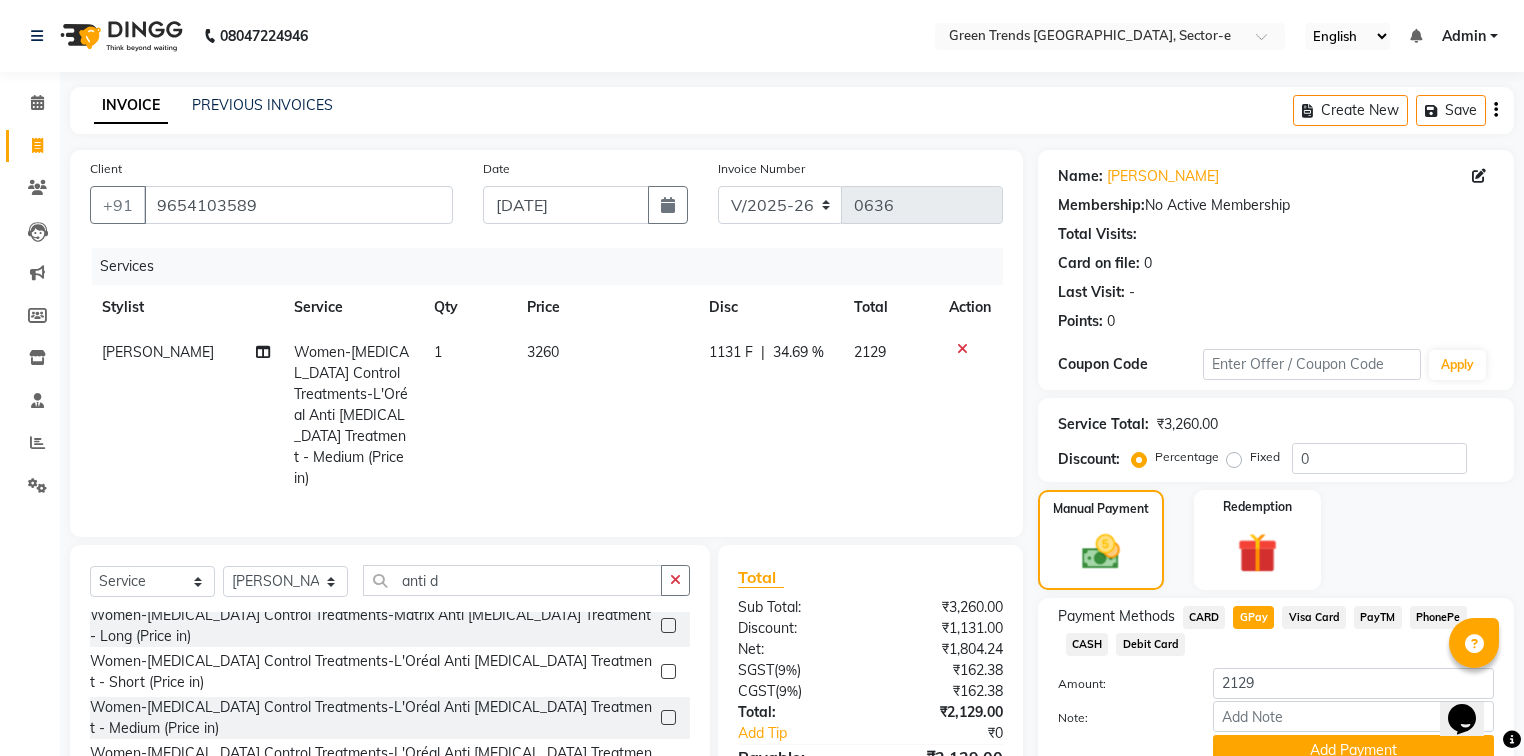 scroll, scrollTop: 105, scrollLeft: 0, axis: vertical 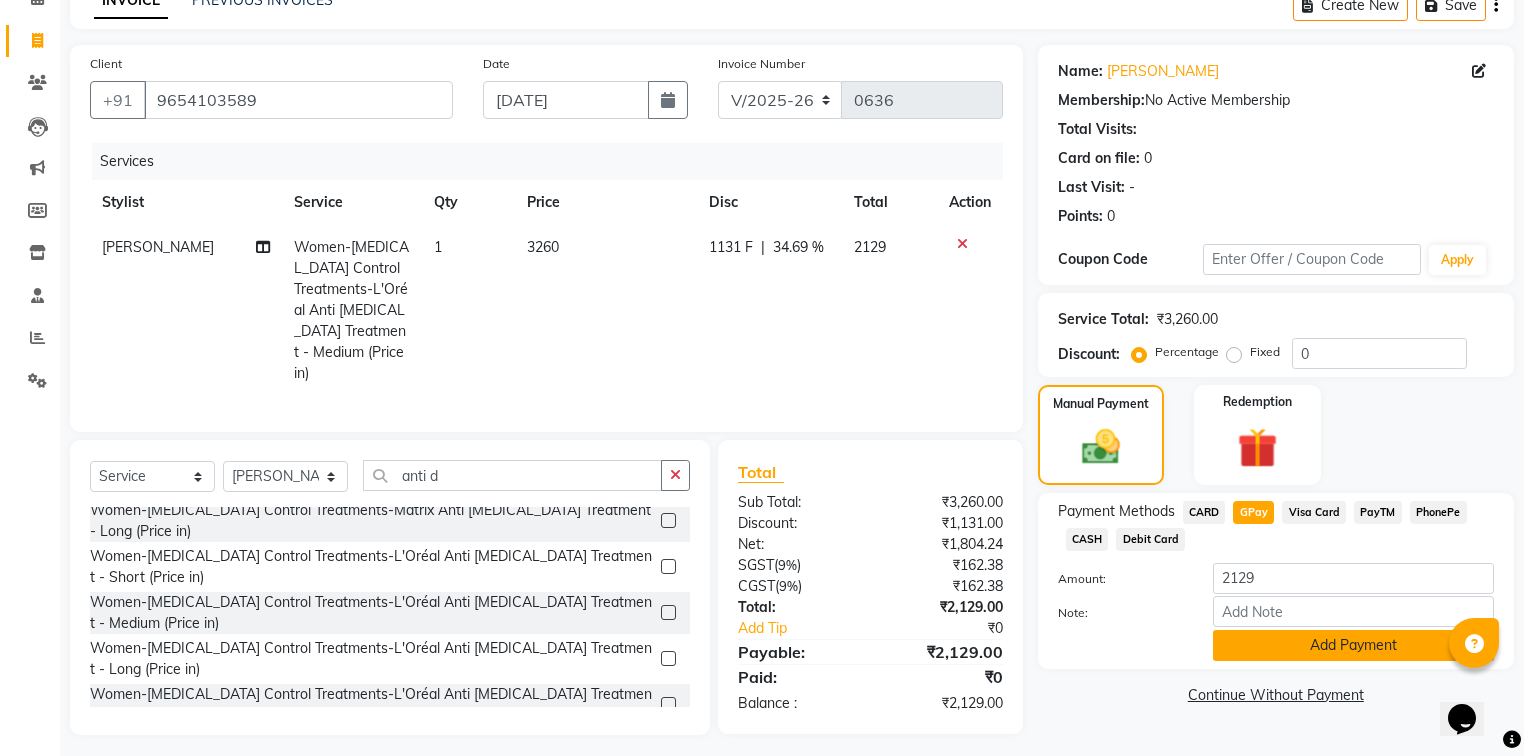 click on "Add Payment" 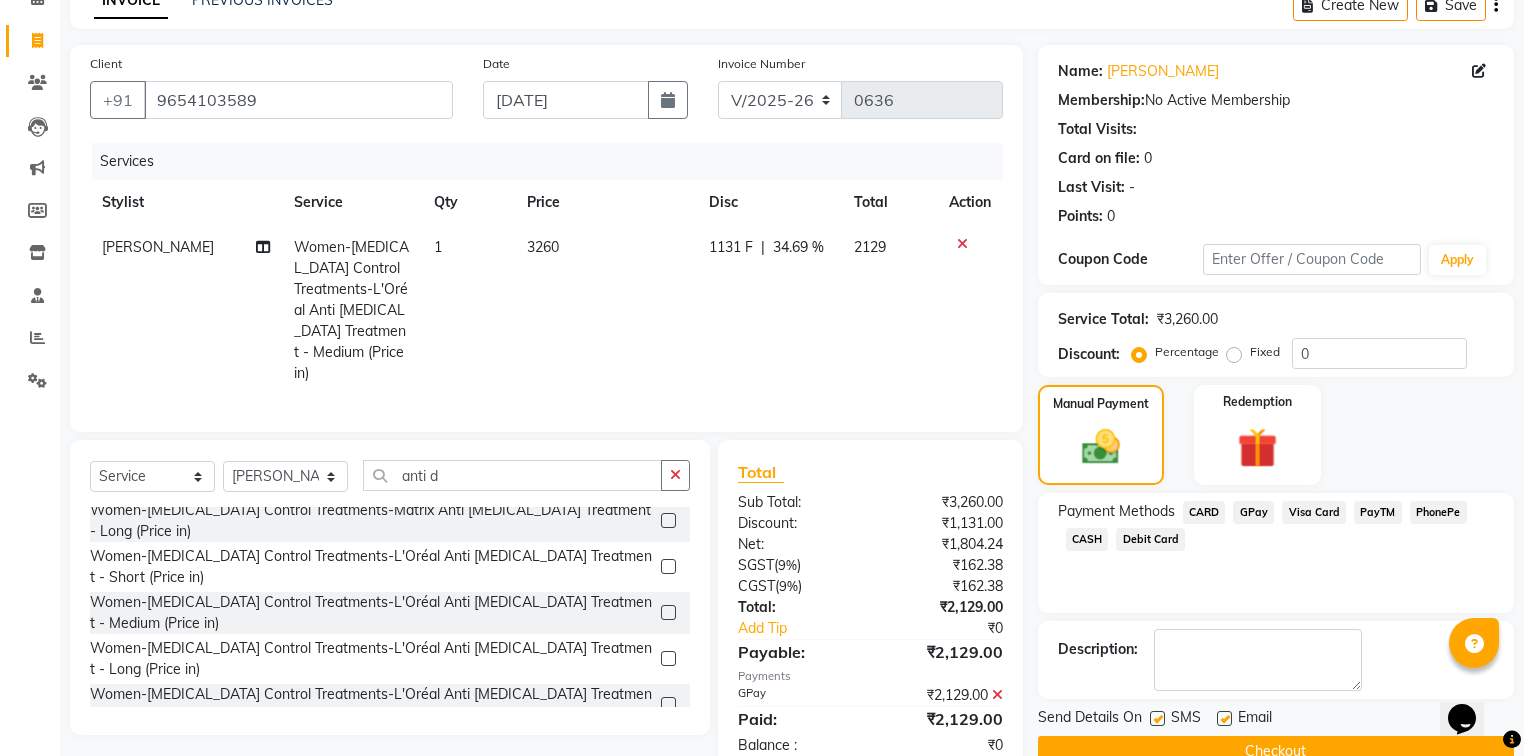 click 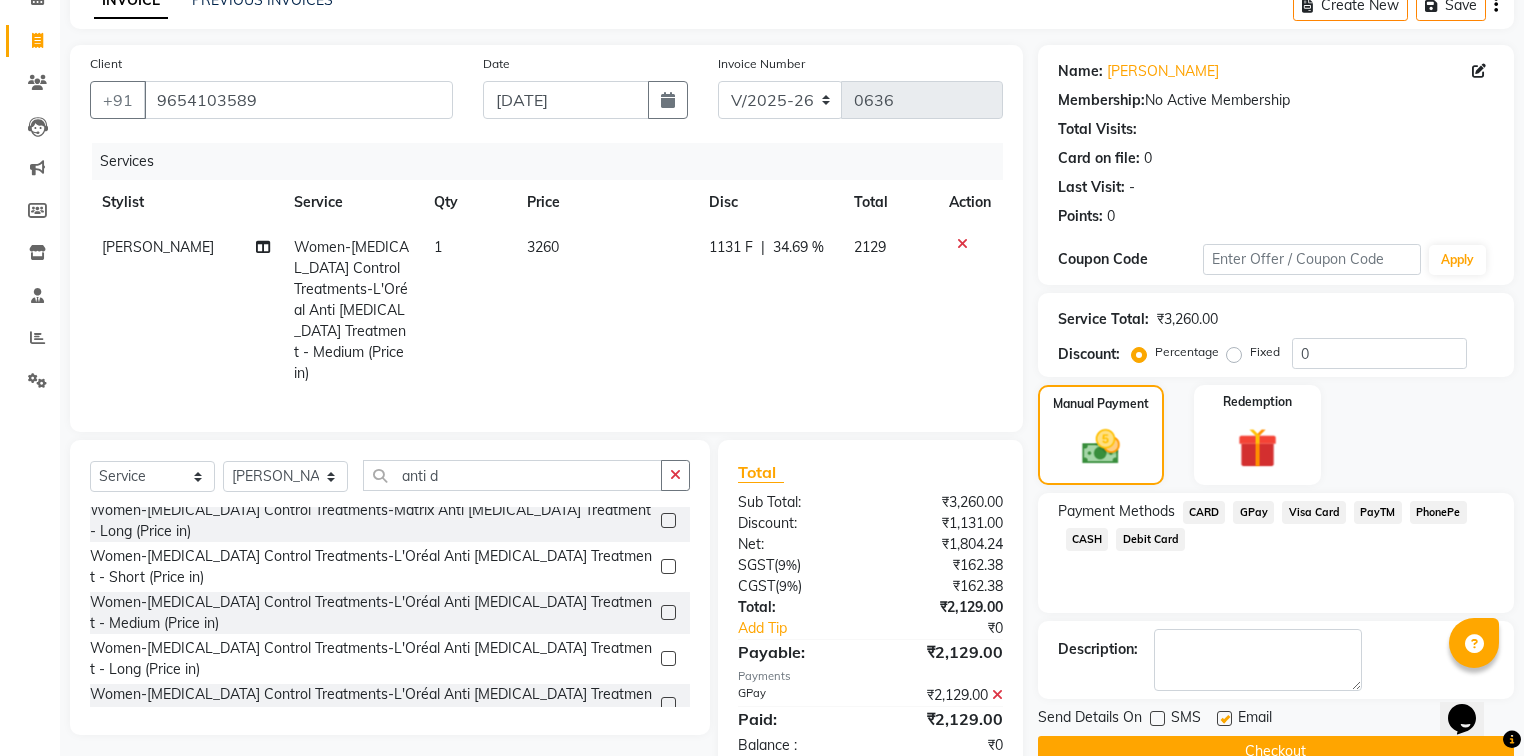 drag, startPoint x: 1221, startPoint y: 716, endPoint x: 1216, endPoint y: 754, distance: 38.327538 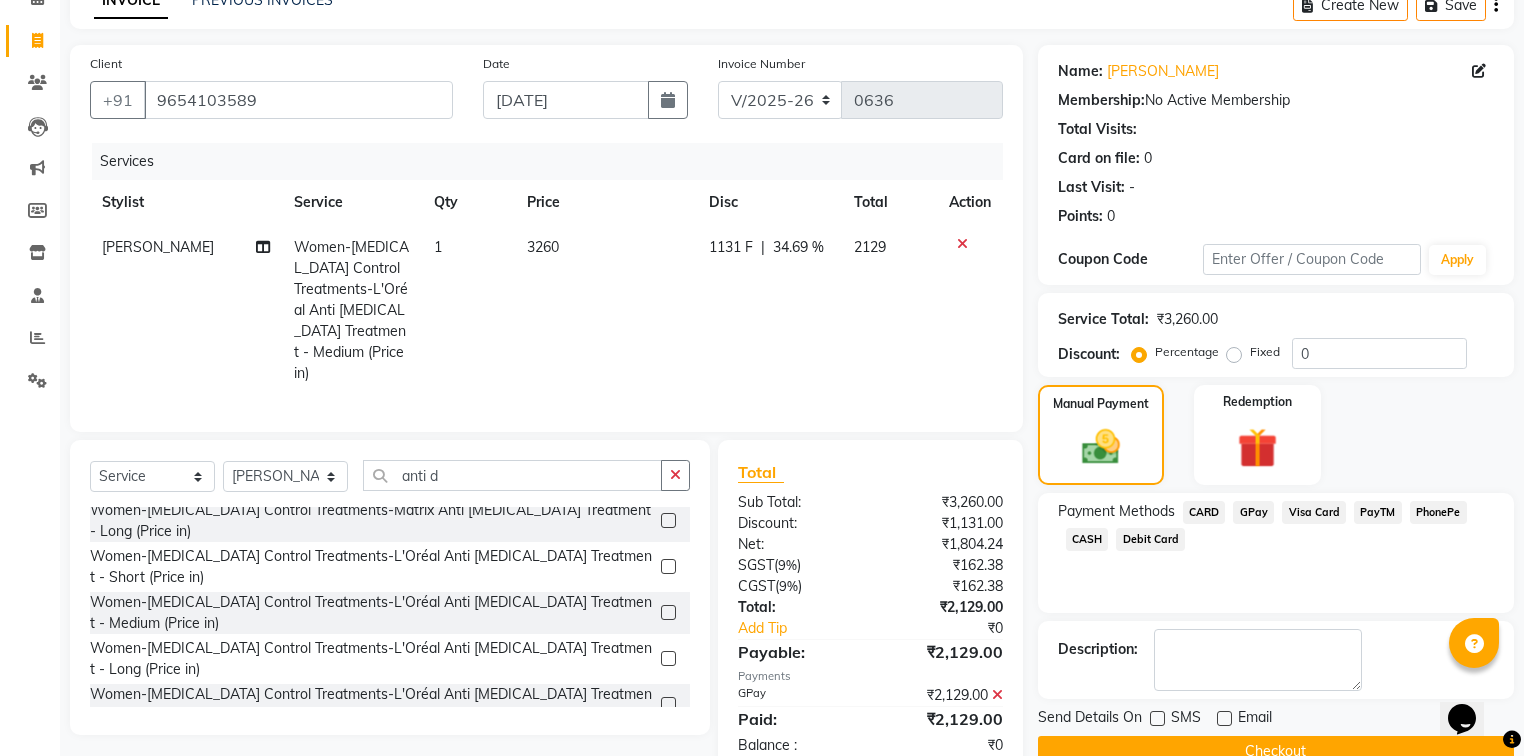 drag, startPoint x: 1225, startPoint y: 742, endPoint x: 1205, endPoint y: 732, distance: 22.36068 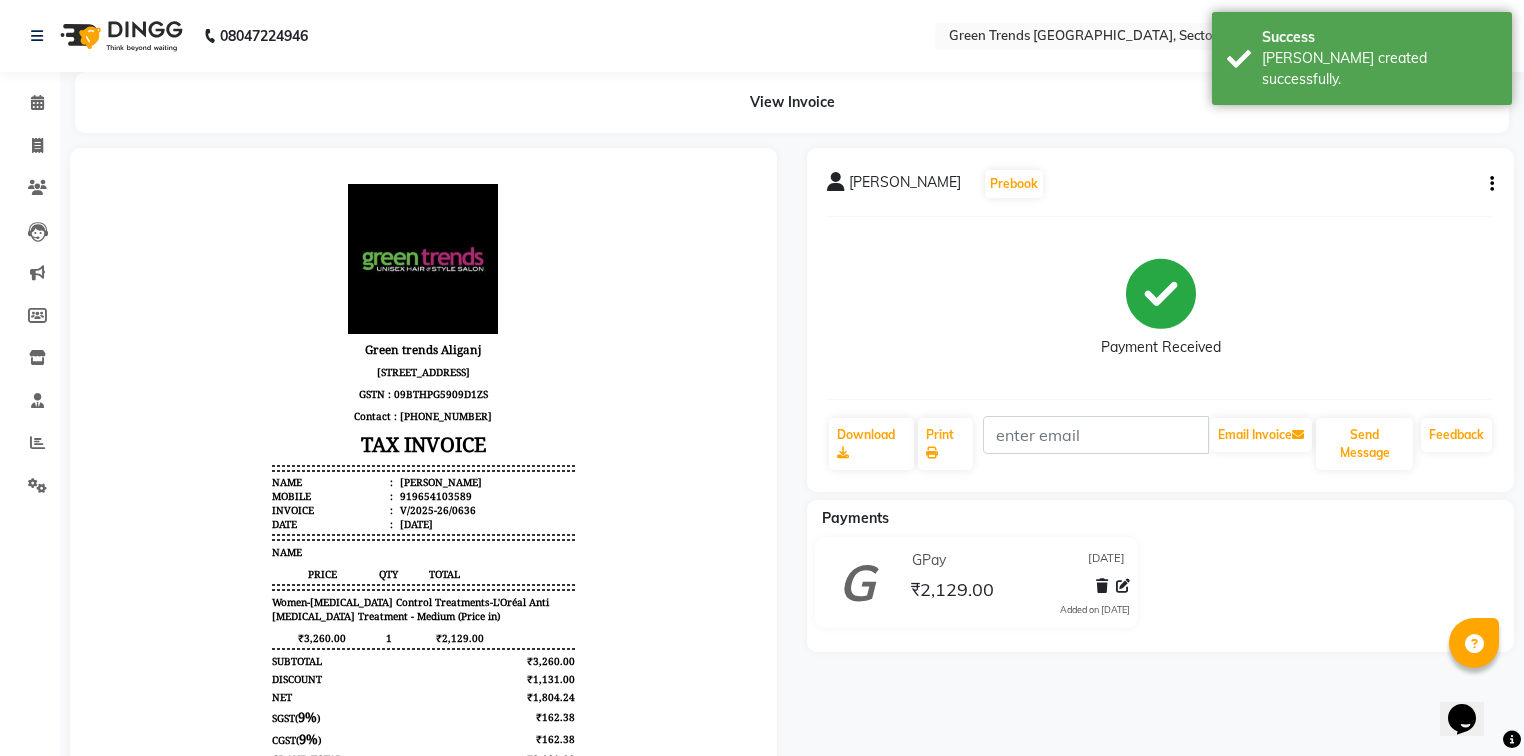 scroll, scrollTop: 0, scrollLeft: 0, axis: both 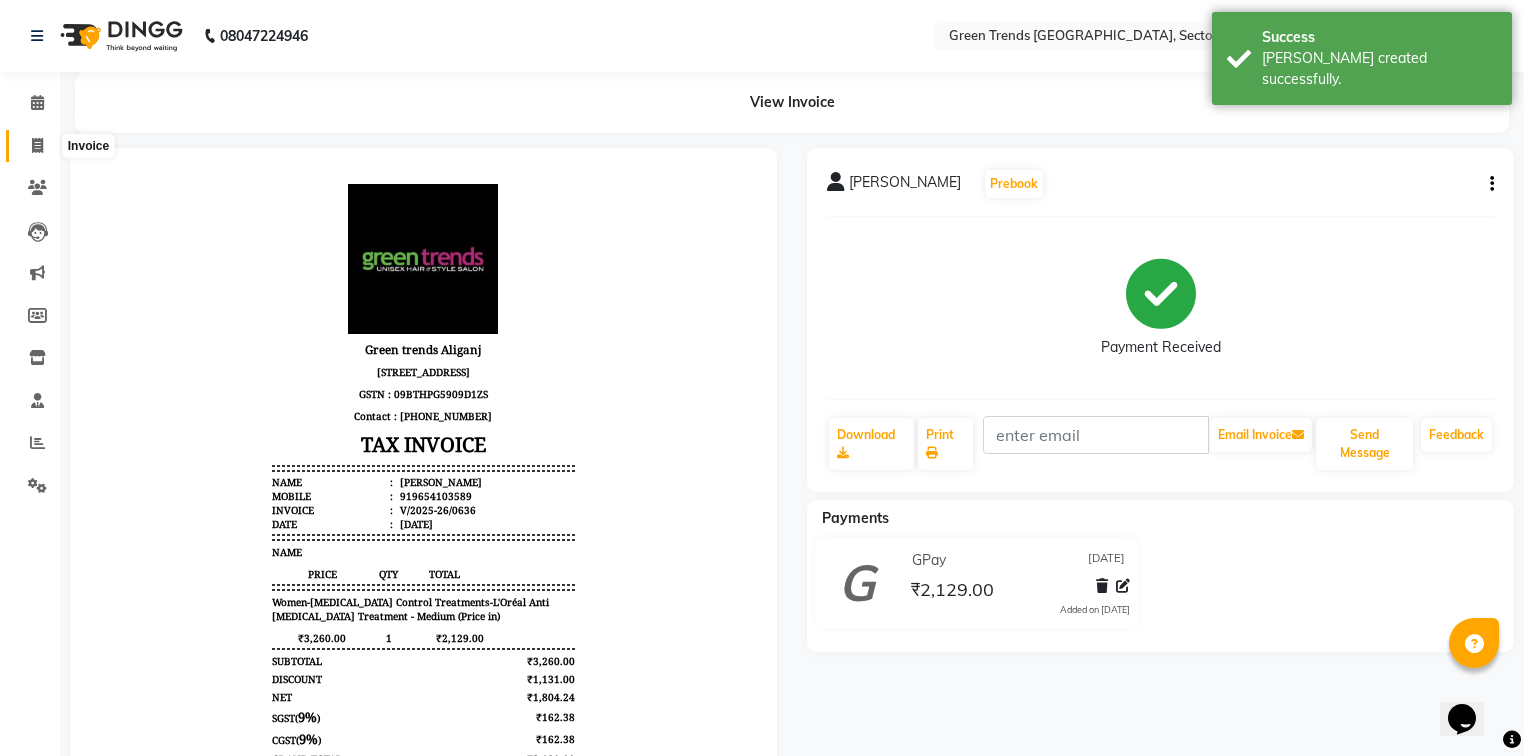 click 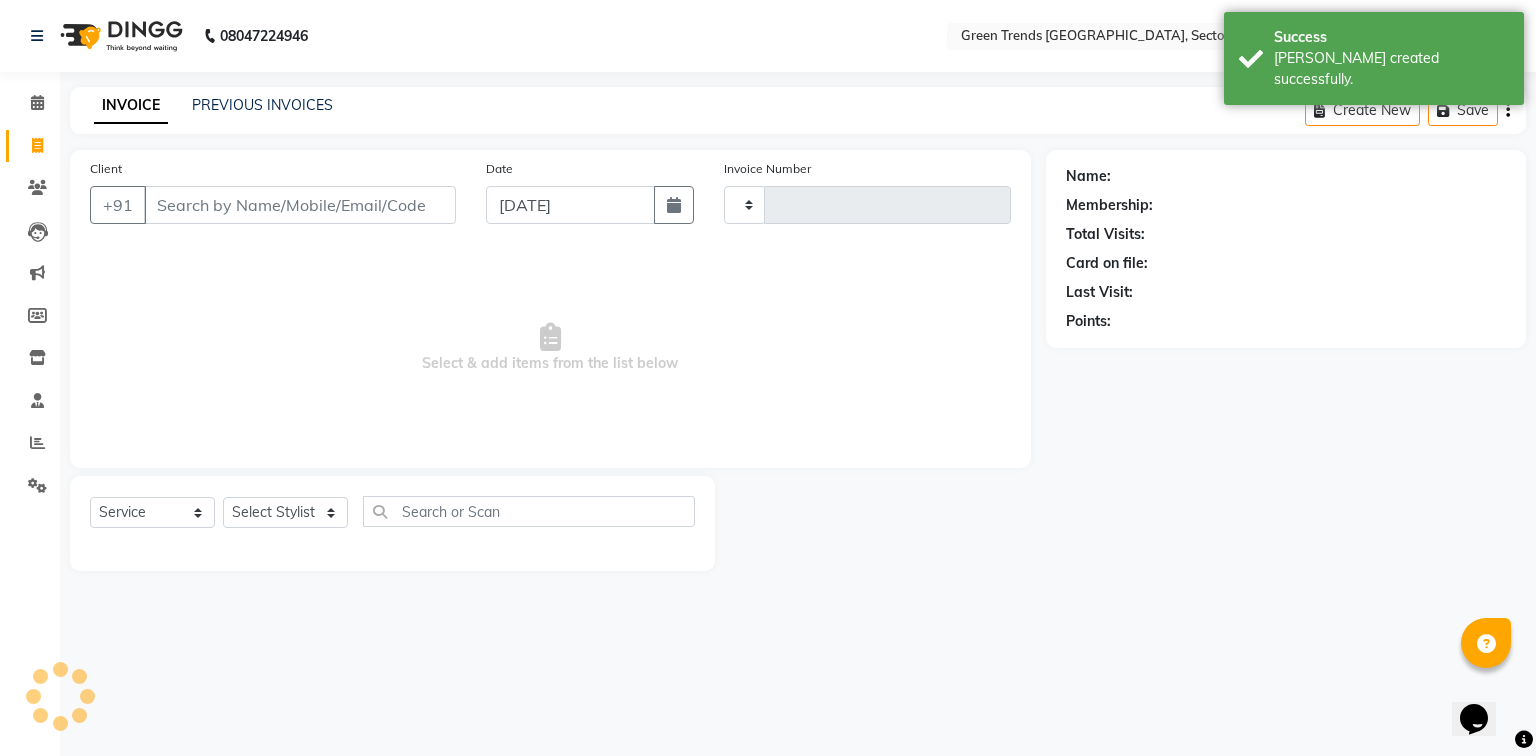 type on "0637" 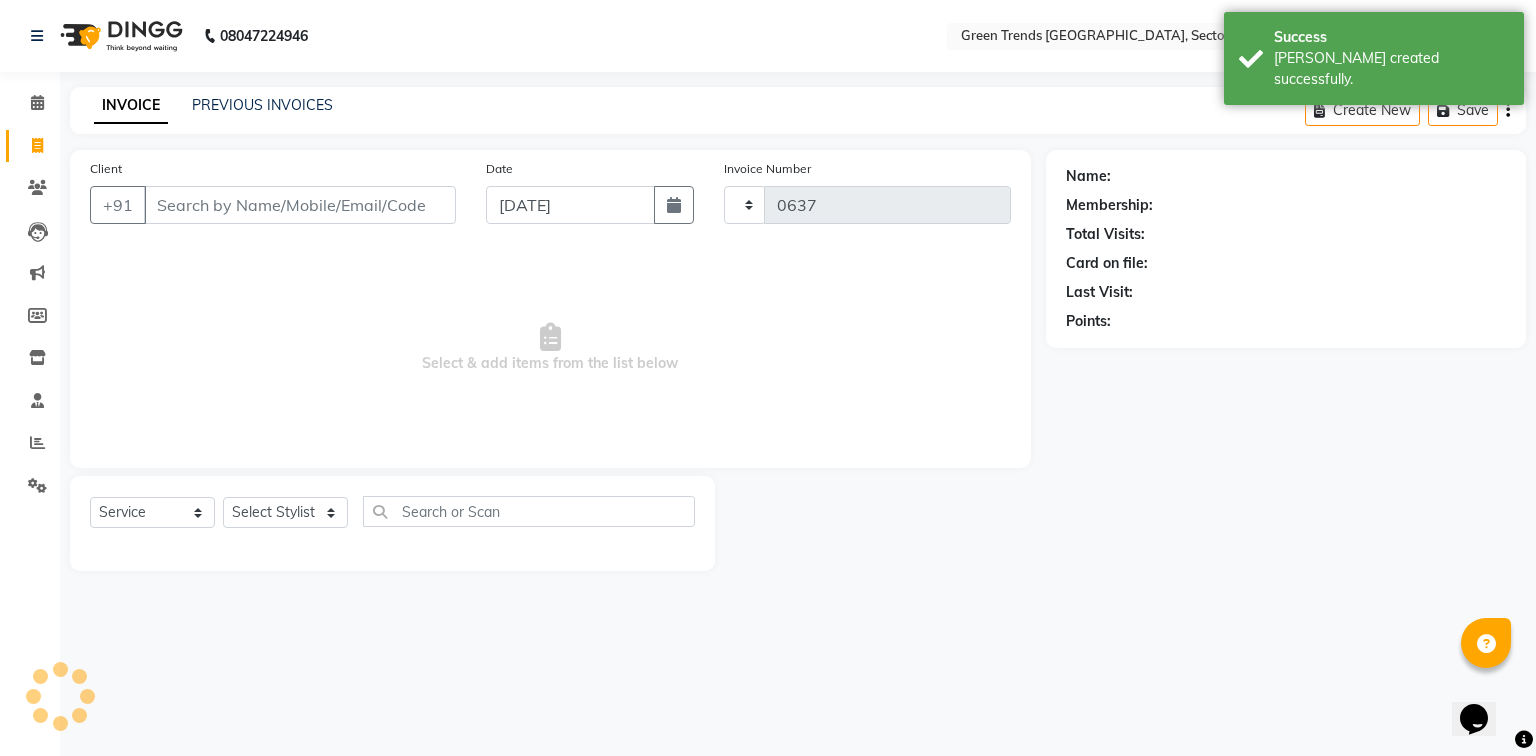 select on "7023" 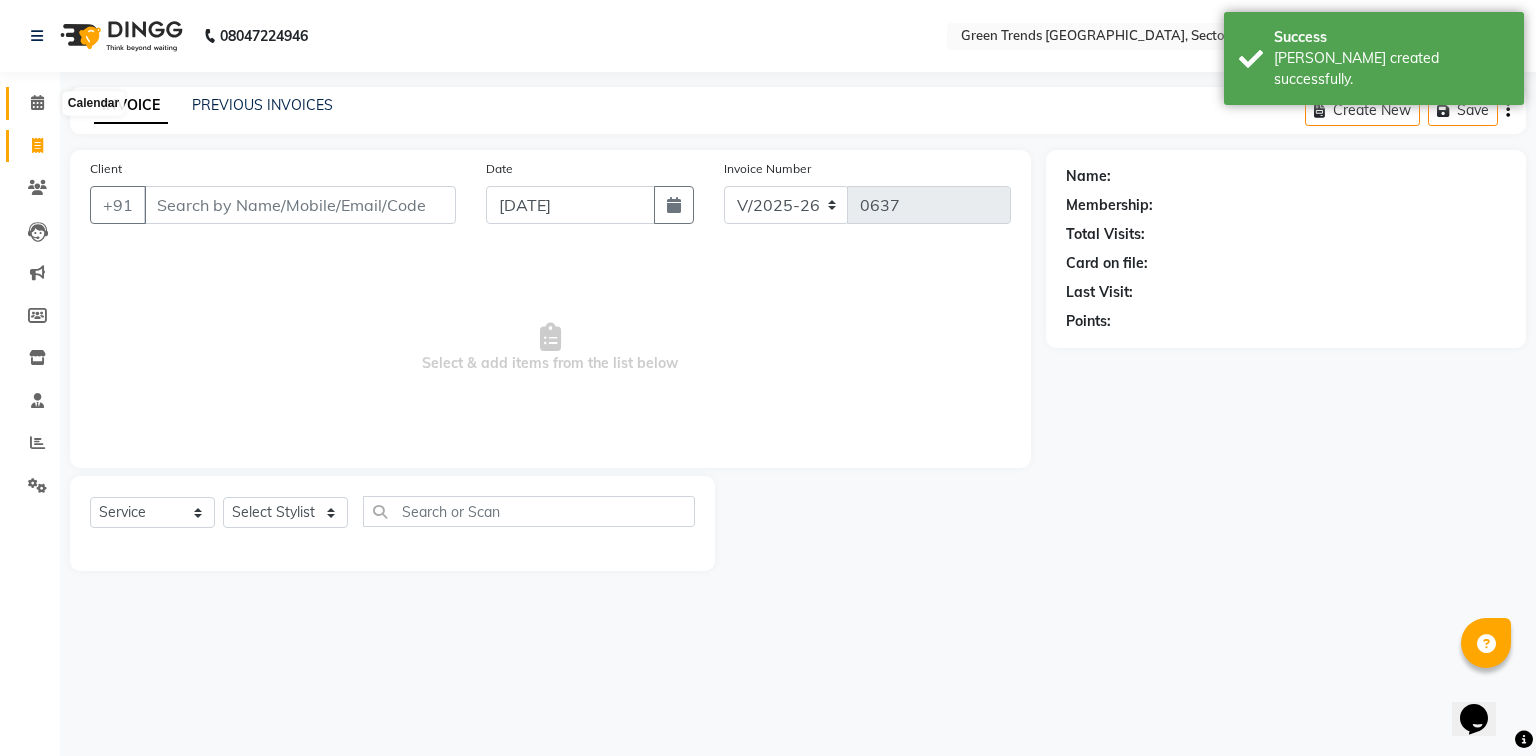 click 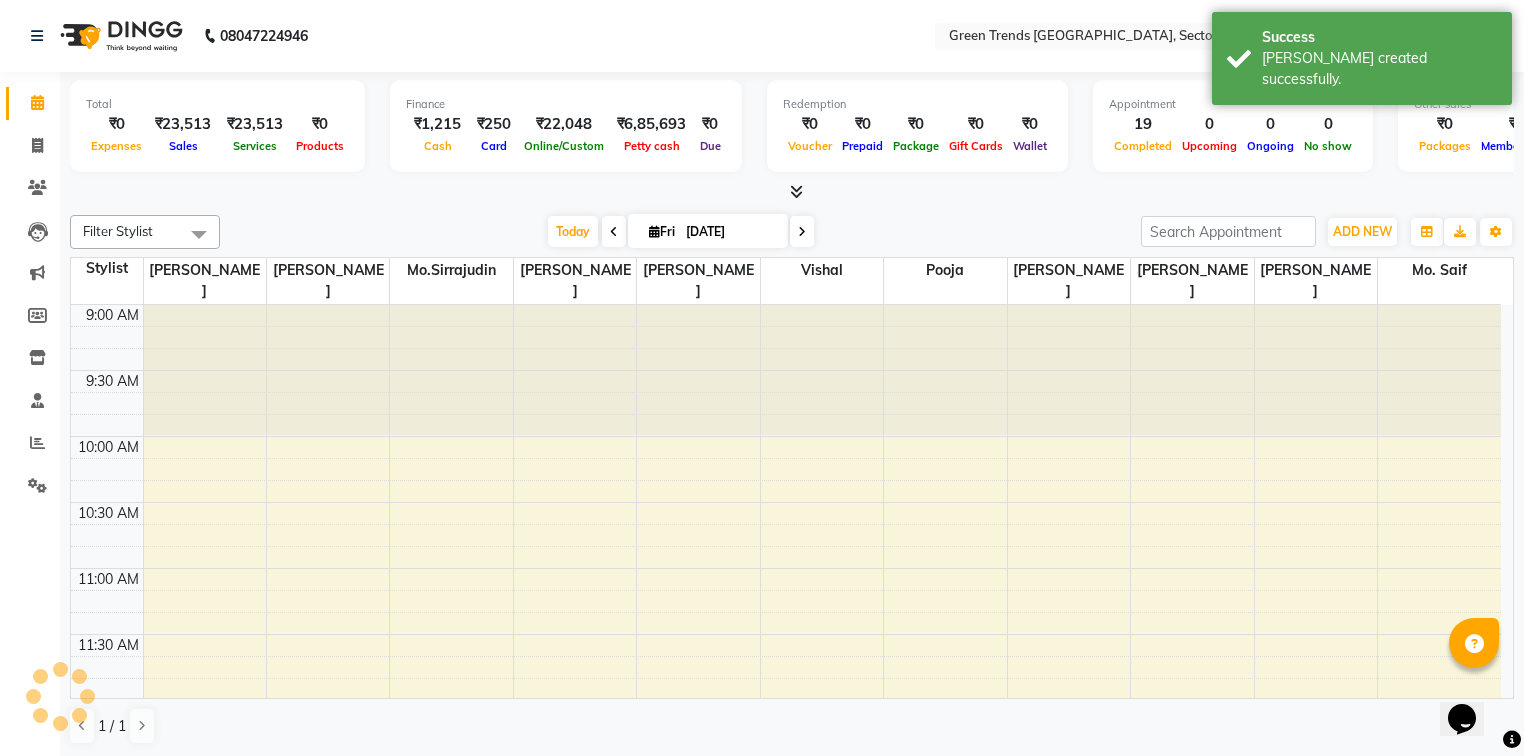 scroll, scrollTop: 0, scrollLeft: 0, axis: both 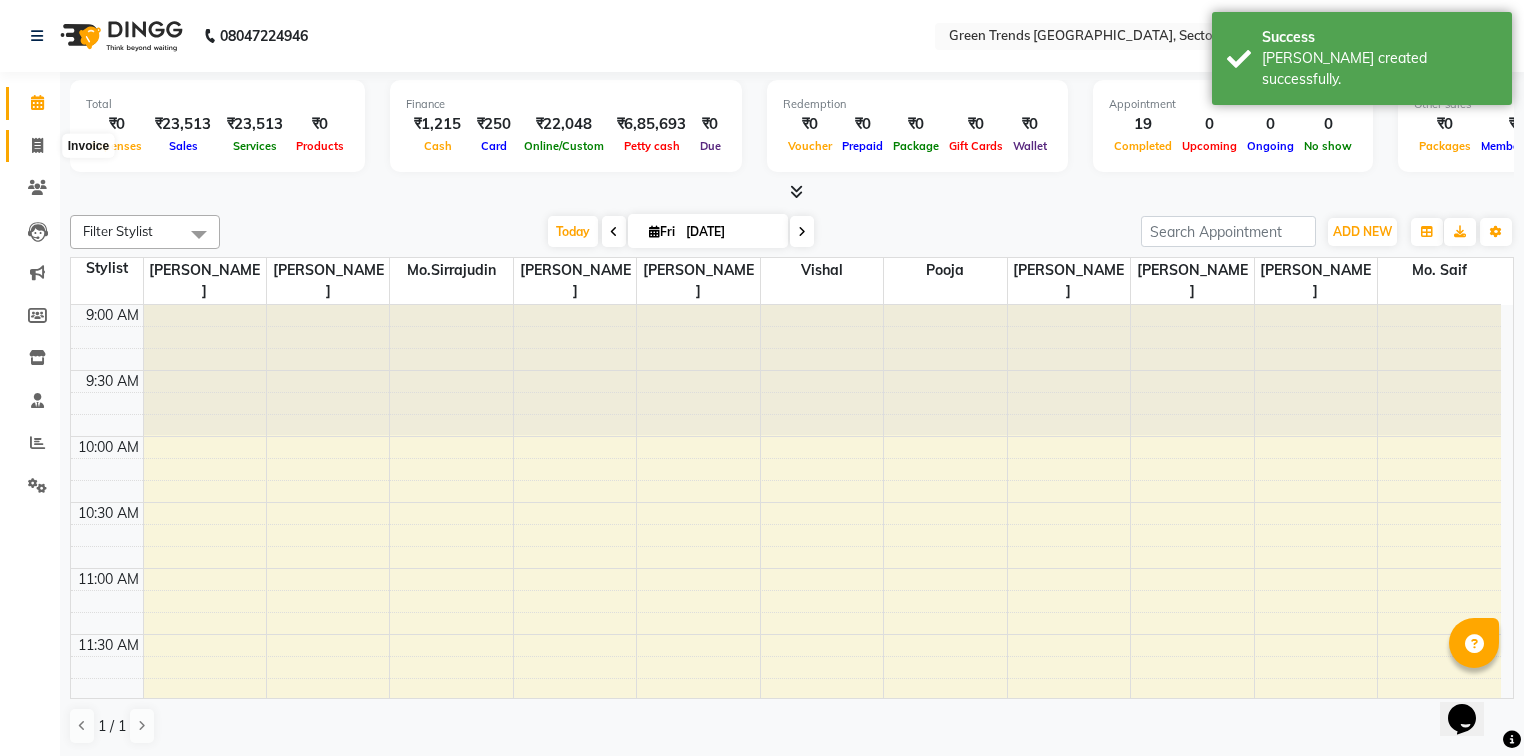 click 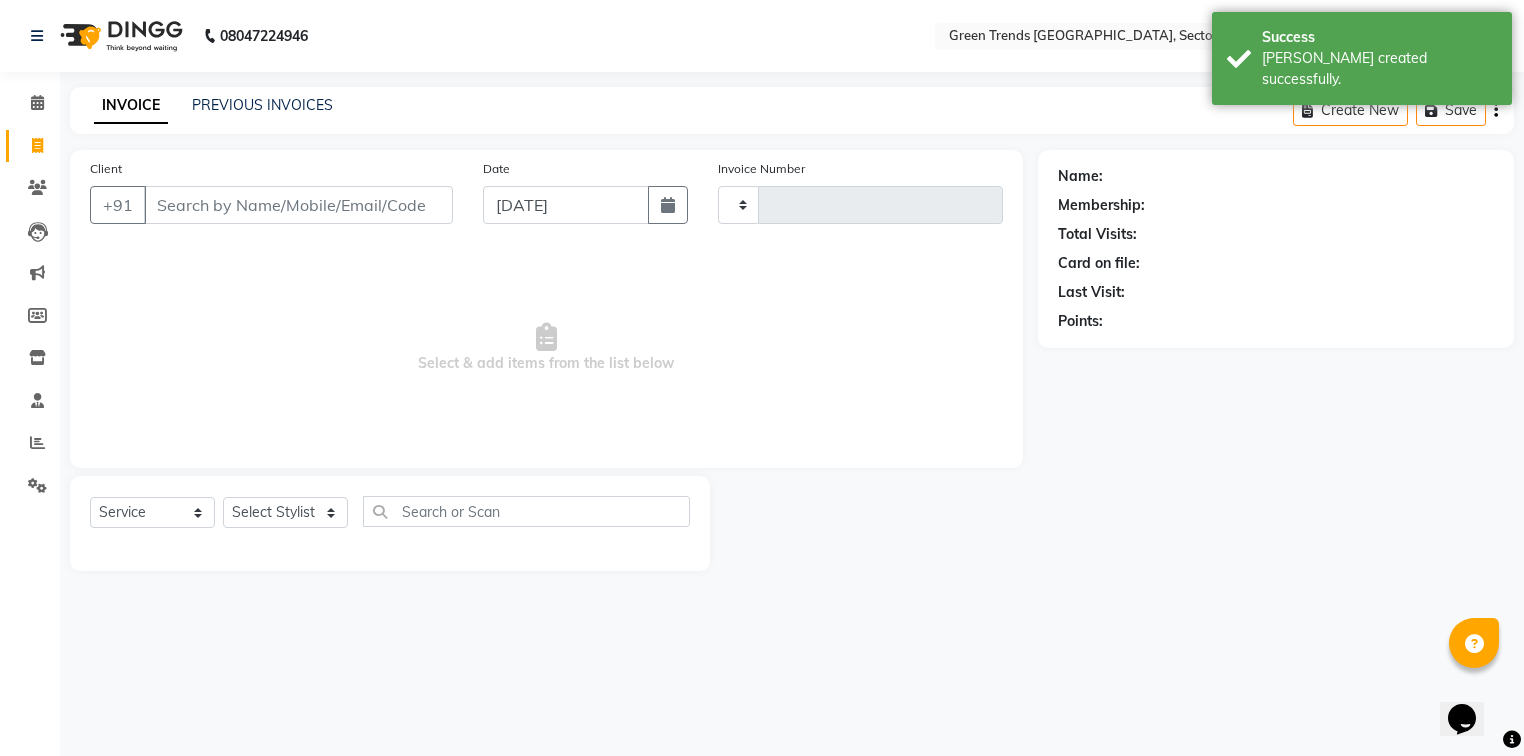 type on "0637" 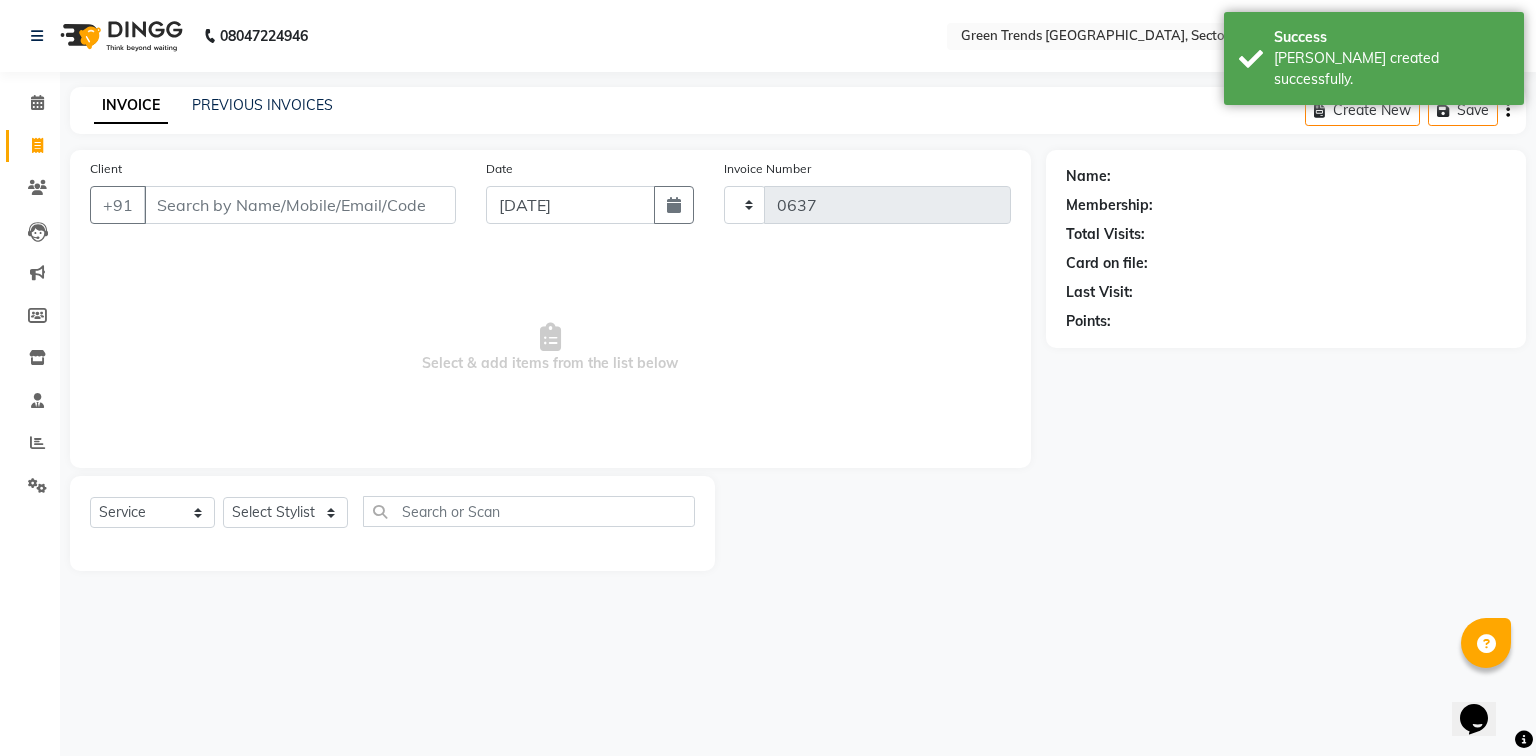 select on "7023" 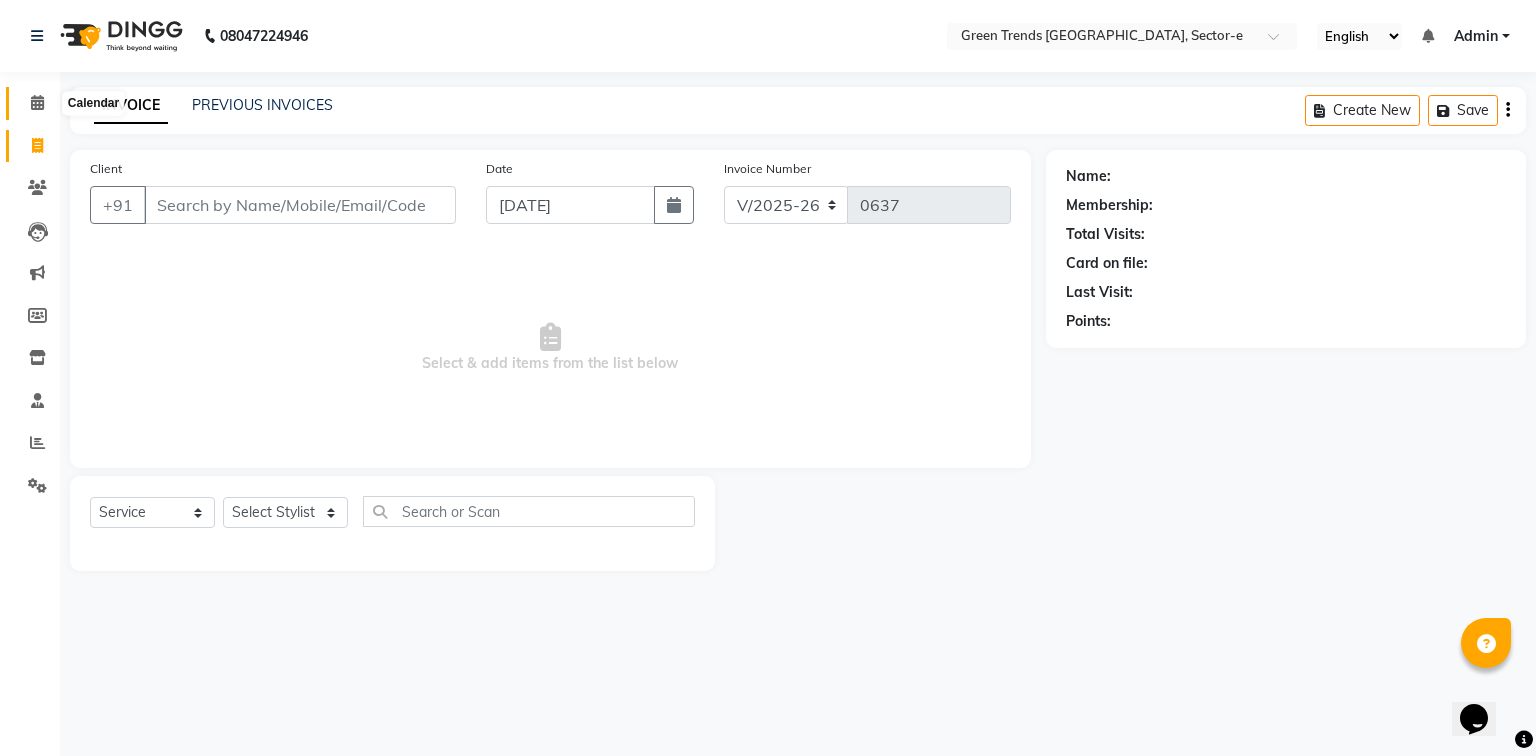 click 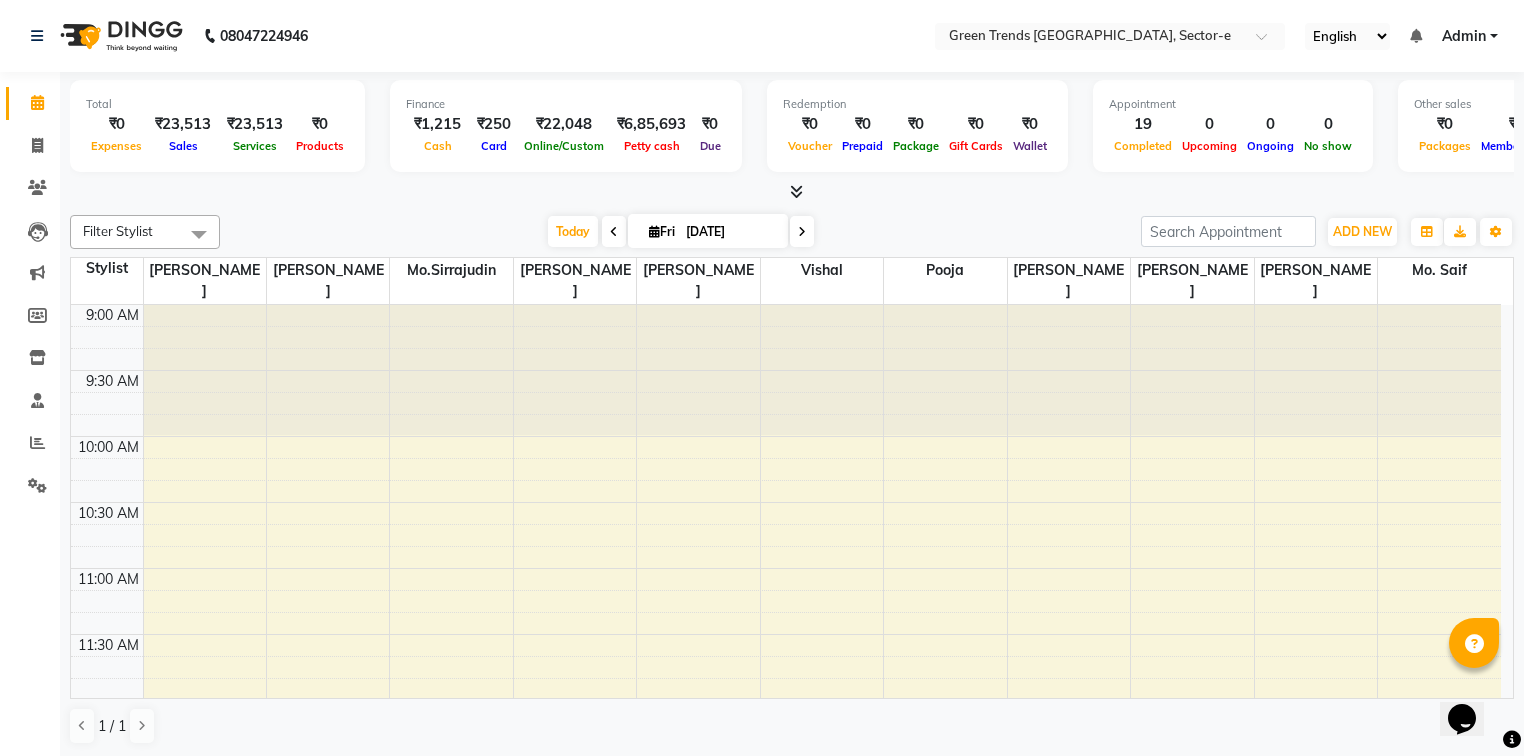 scroll, scrollTop: 1398, scrollLeft: 0, axis: vertical 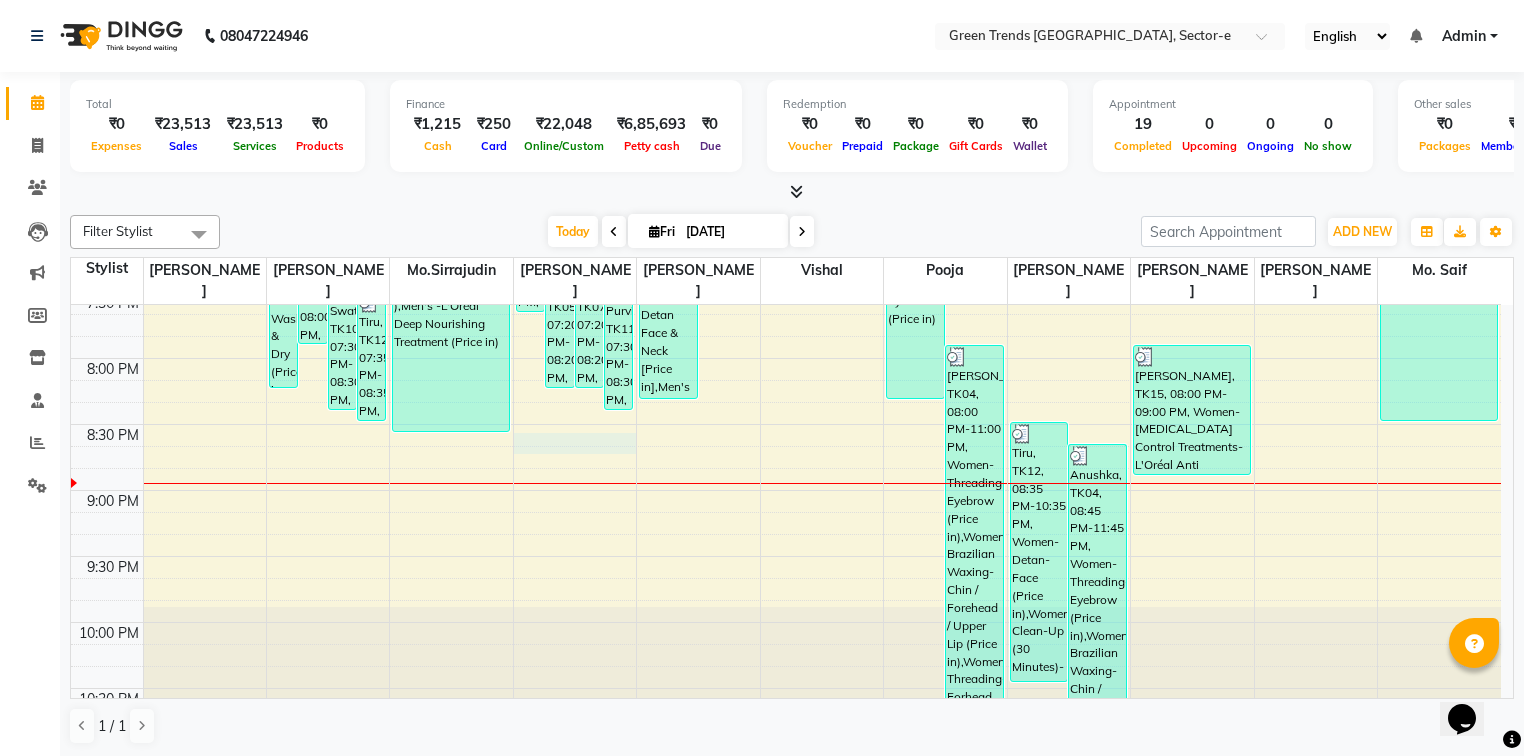 click on "9:00 AM 9:30 AM 10:00 AM 10:30 AM 11:00 AM 11:30 AM 12:00 PM 12:30 PM 1:00 PM 1:30 PM 2:00 PM 2:30 PM 3:00 PM 3:30 PM 4:00 PM 4:30 PM 5:00 PM 5:30 PM 6:00 PM 6:30 PM 7:00 PM 7:30 PM 8:00 PM 8:30 PM 9:00 PM 9:30 PM 10:00 PM 10:30 PM     Aliganj, TK06, 06:20 PM-08:20 PM, Men's -Shampoo Wash & Dry (Price in ),Men's -Beard Styling  (Price in )     Anushka, TK04, 07:00 PM-08:00 PM, Women-Texture Change Treatments-Natural Wavy Hair Texture - Keratin / Cysteine Curl Softening - Upto medium length (Price in)     Swati, TK10, 07:30 PM-08:30 PM, Women-Haircuts-Advanced Cut with in-curls / Out-Curls Blow dry (Price in)     Tiru, TK12, 07:35 PM-08:35 PM, Women-Hair Care Protocols-L'Oréal Deep Nourishing Treatment - Medium (Price in)     Anuj, TK14, 06:55 PM-08:40 PM, Men's -Beard Styling  (Price in ),Men's -L'Oreal Deep Nourishing Treatment (Price in)     Anshul, TK03, 06:45 PM-07:45 PM, Men's -Haircut Basic (Price in )         Onkar, TK07, 07:20 PM-08:20 PM, Men's -Haircut Advanced (Price in )" at bounding box center (786, -170) 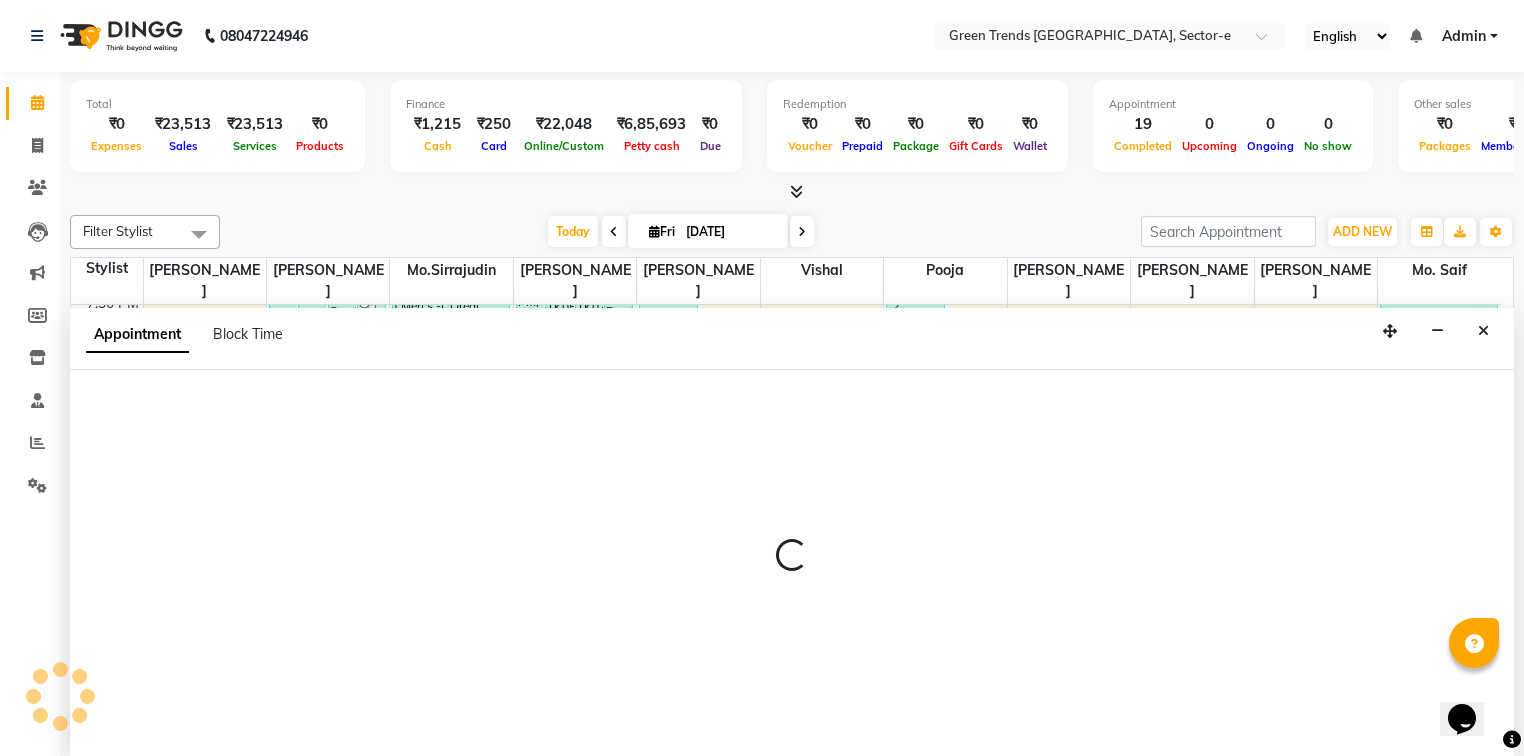 scroll, scrollTop: 0, scrollLeft: 0, axis: both 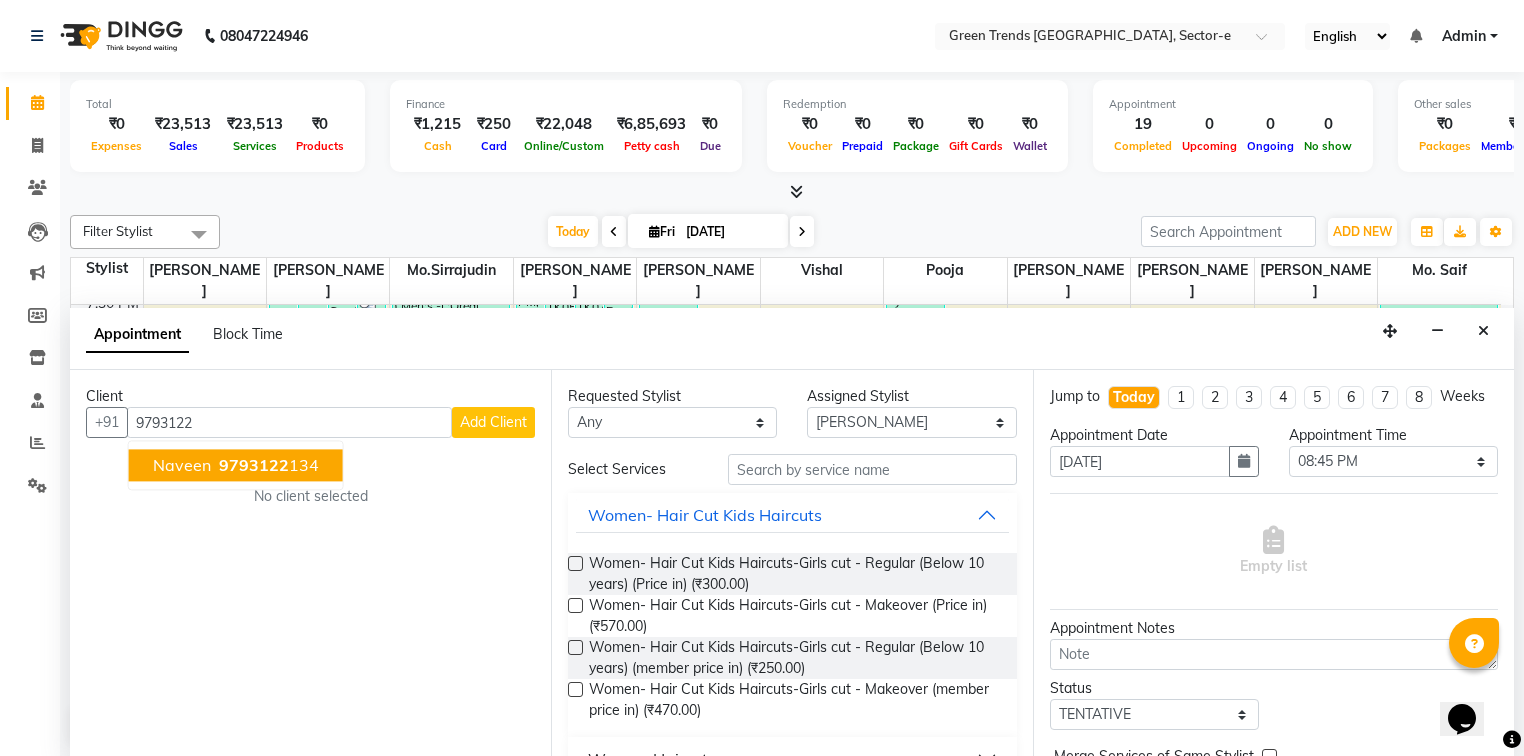 click on "9793122" at bounding box center [254, 466] 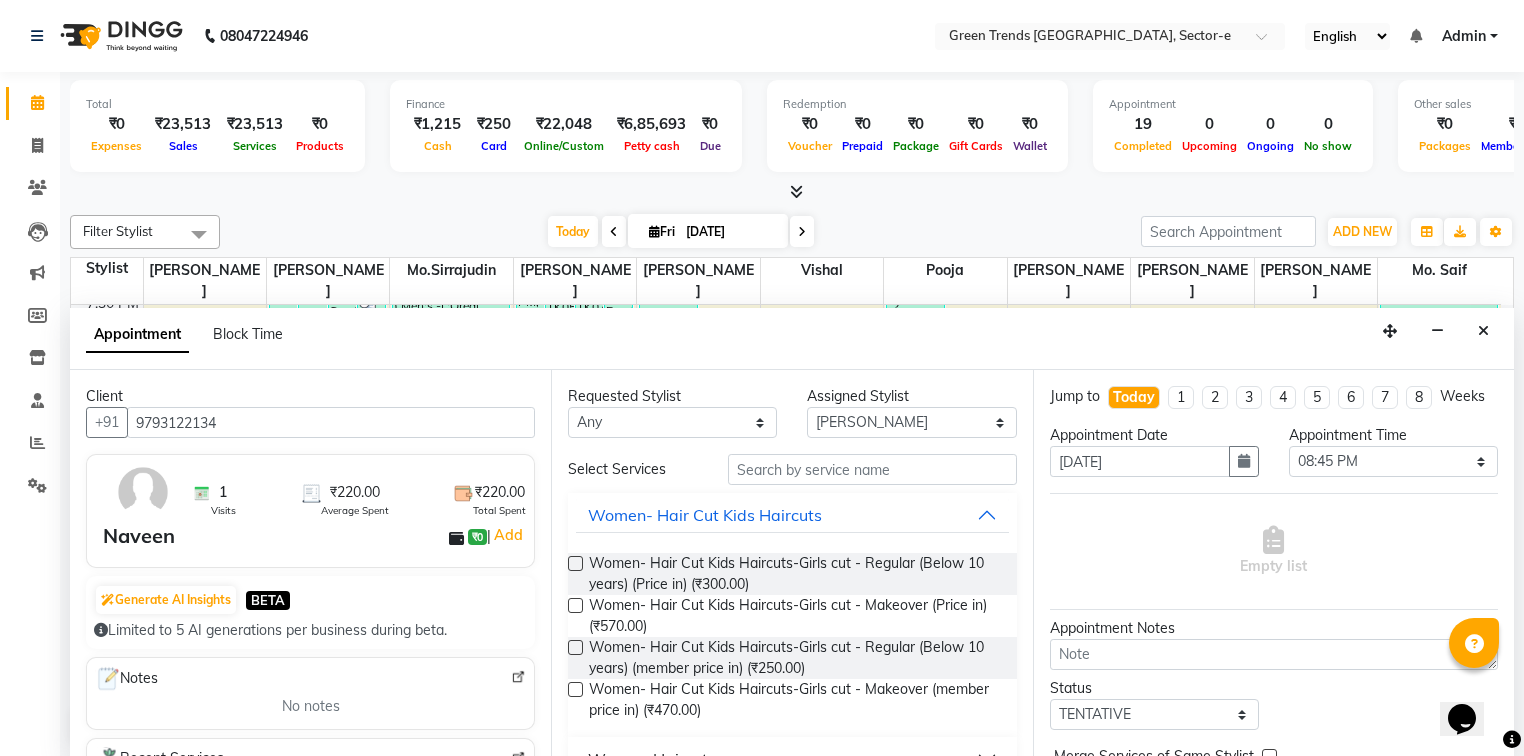 type on "9793122134" 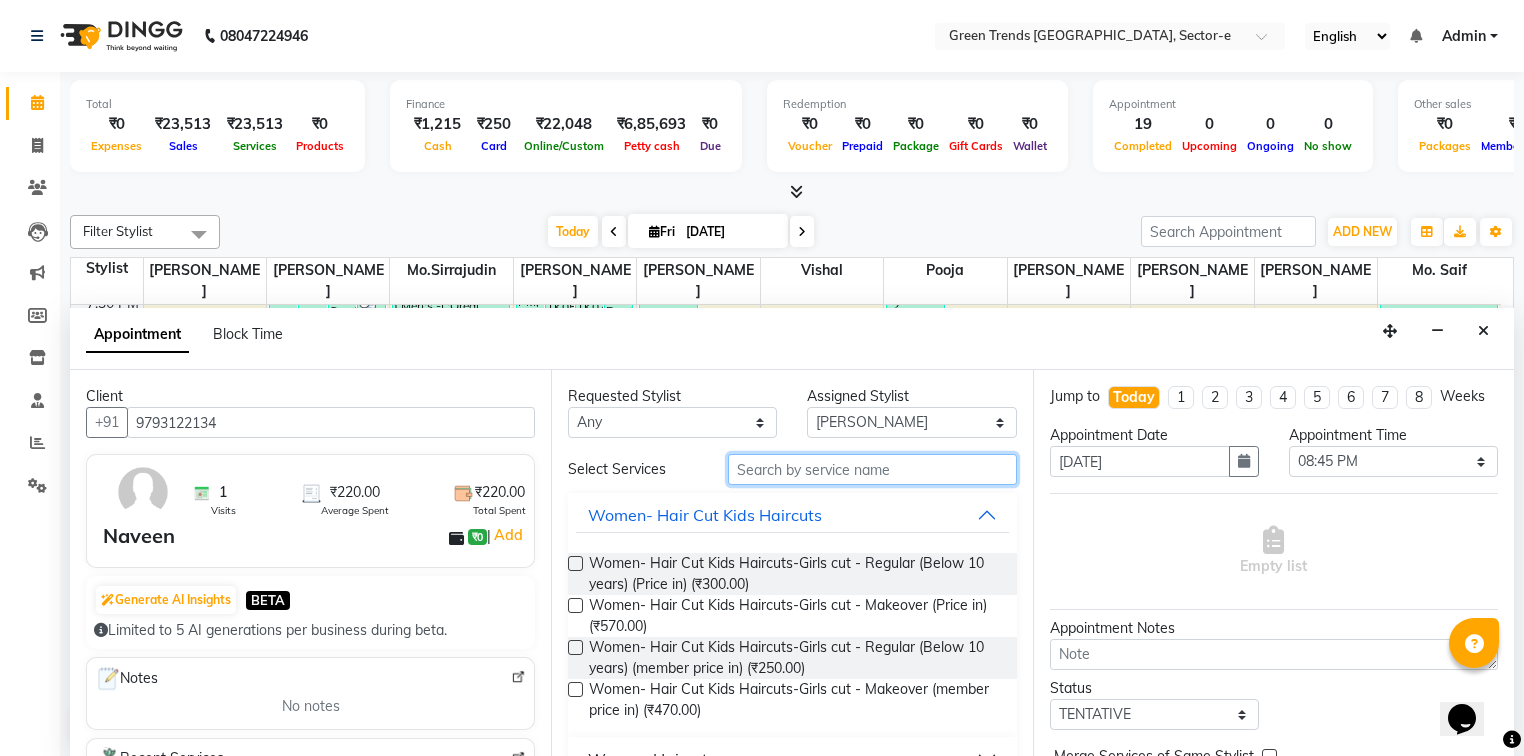 click at bounding box center [872, 469] 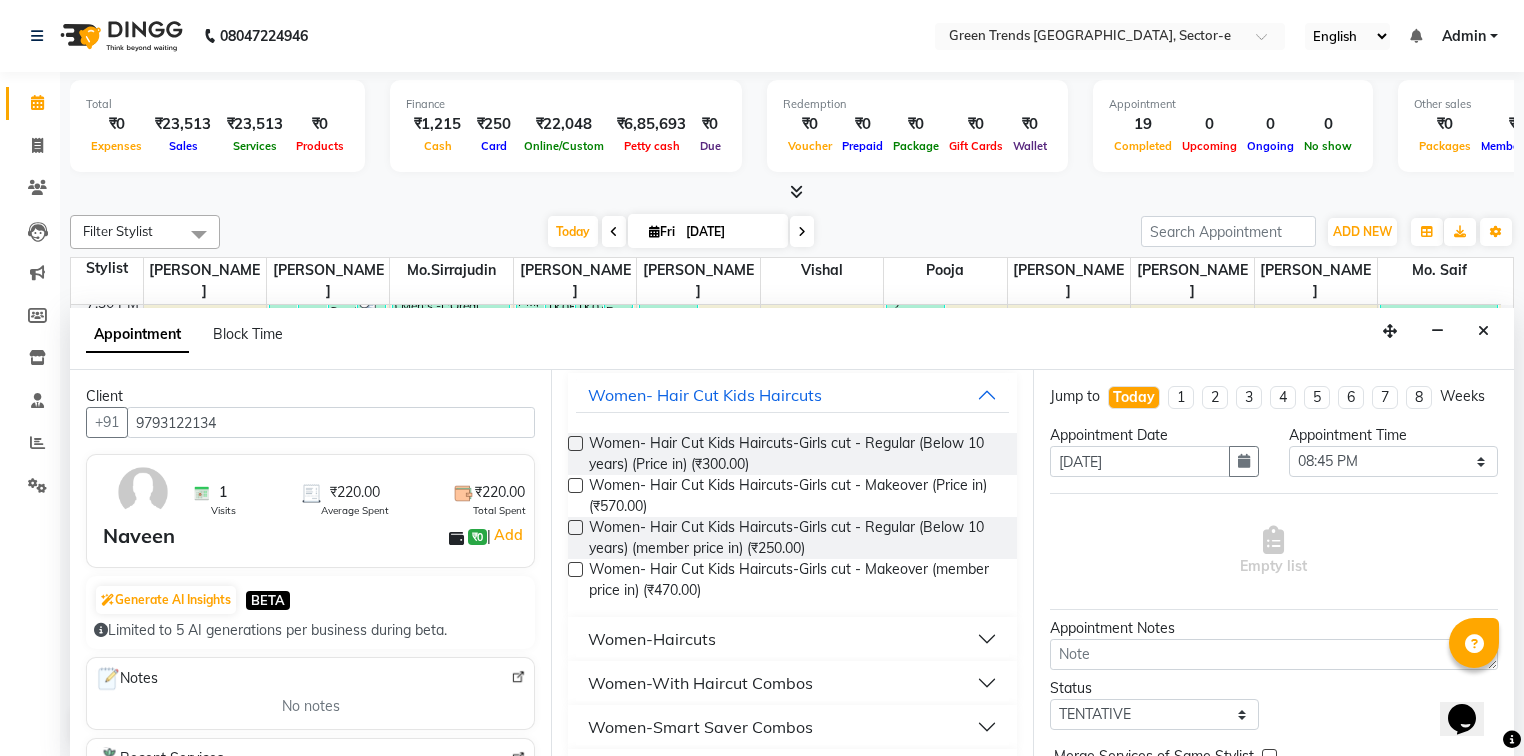 scroll, scrollTop: 132, scrollLeft: 0, axis: vertical 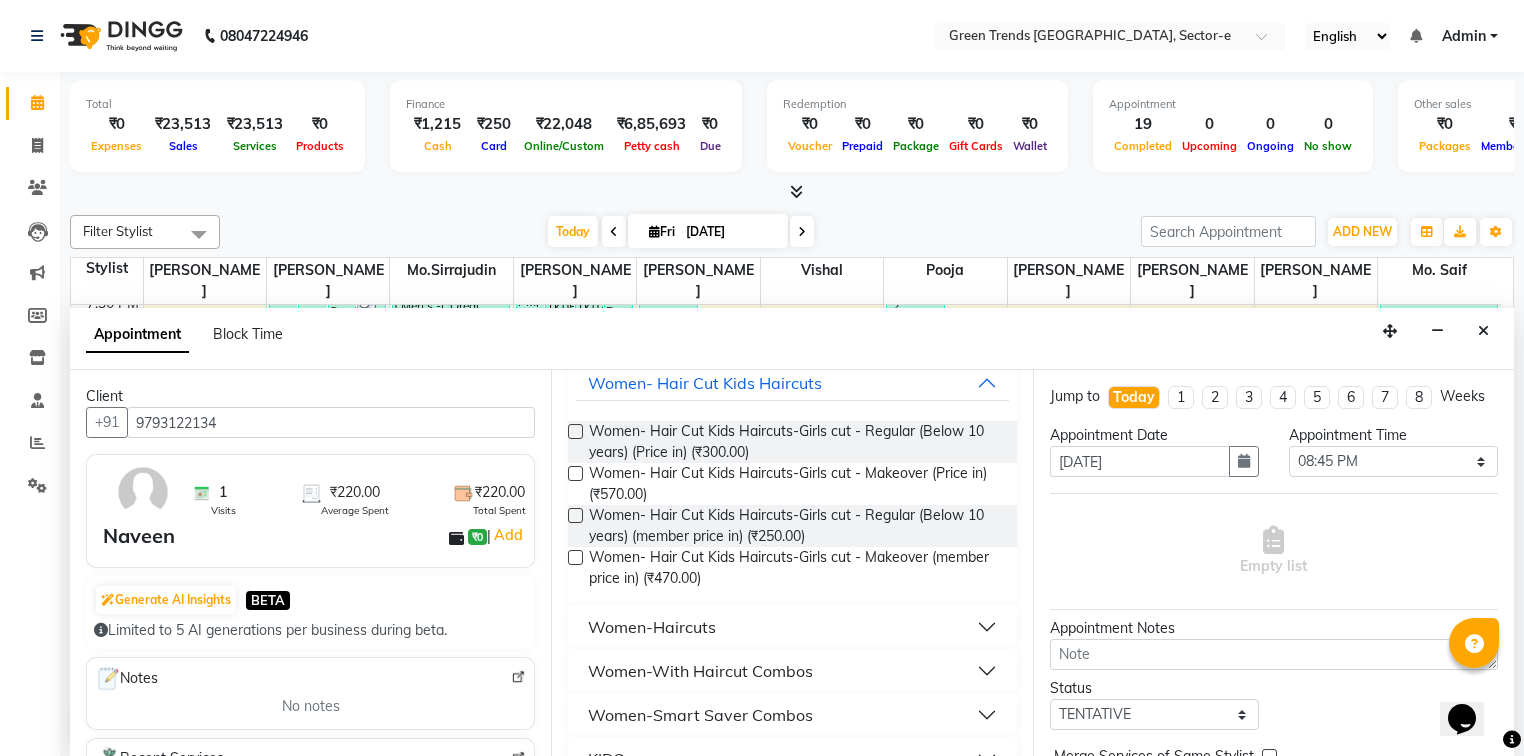 type on "cut" 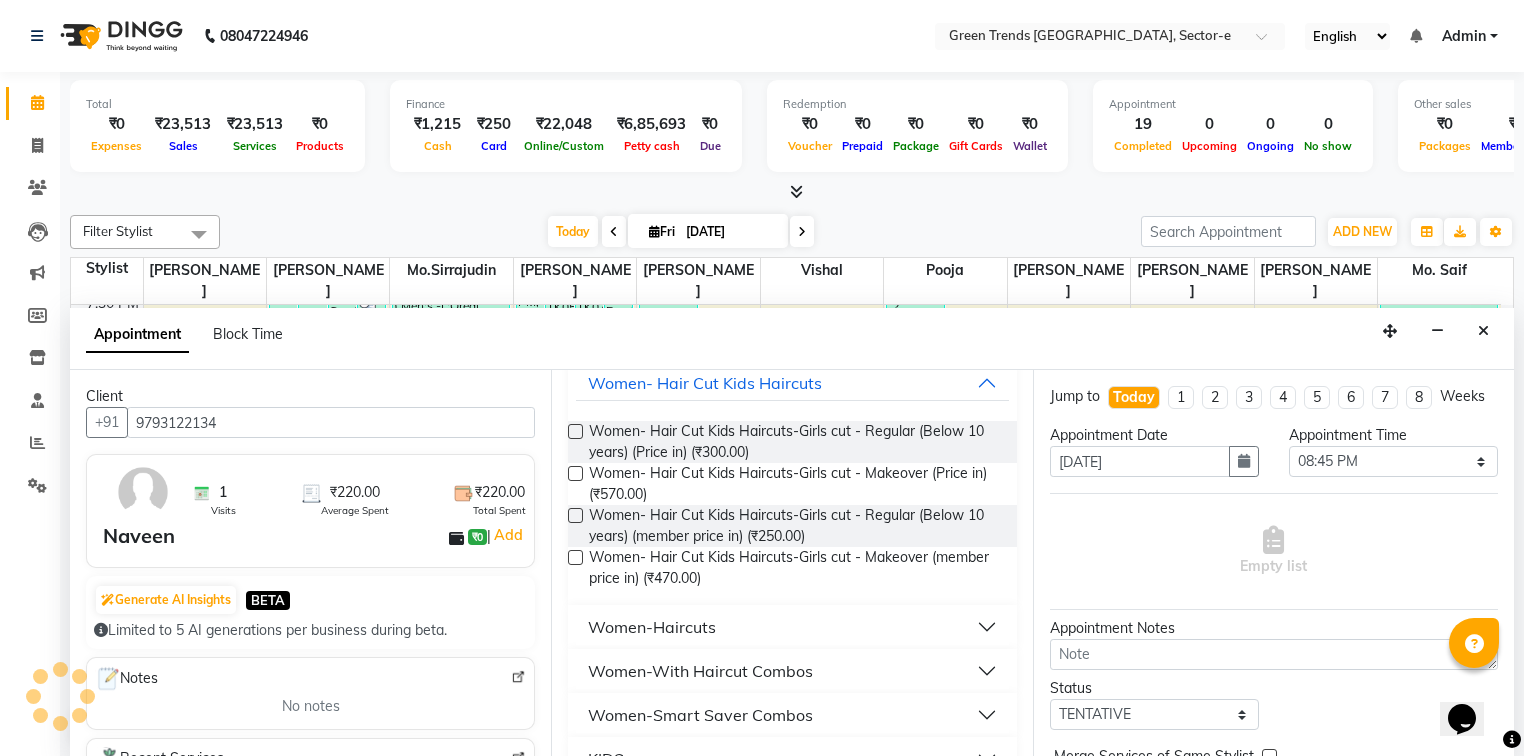 click on "Women-Haircuts" at bounding box center (792, 627) 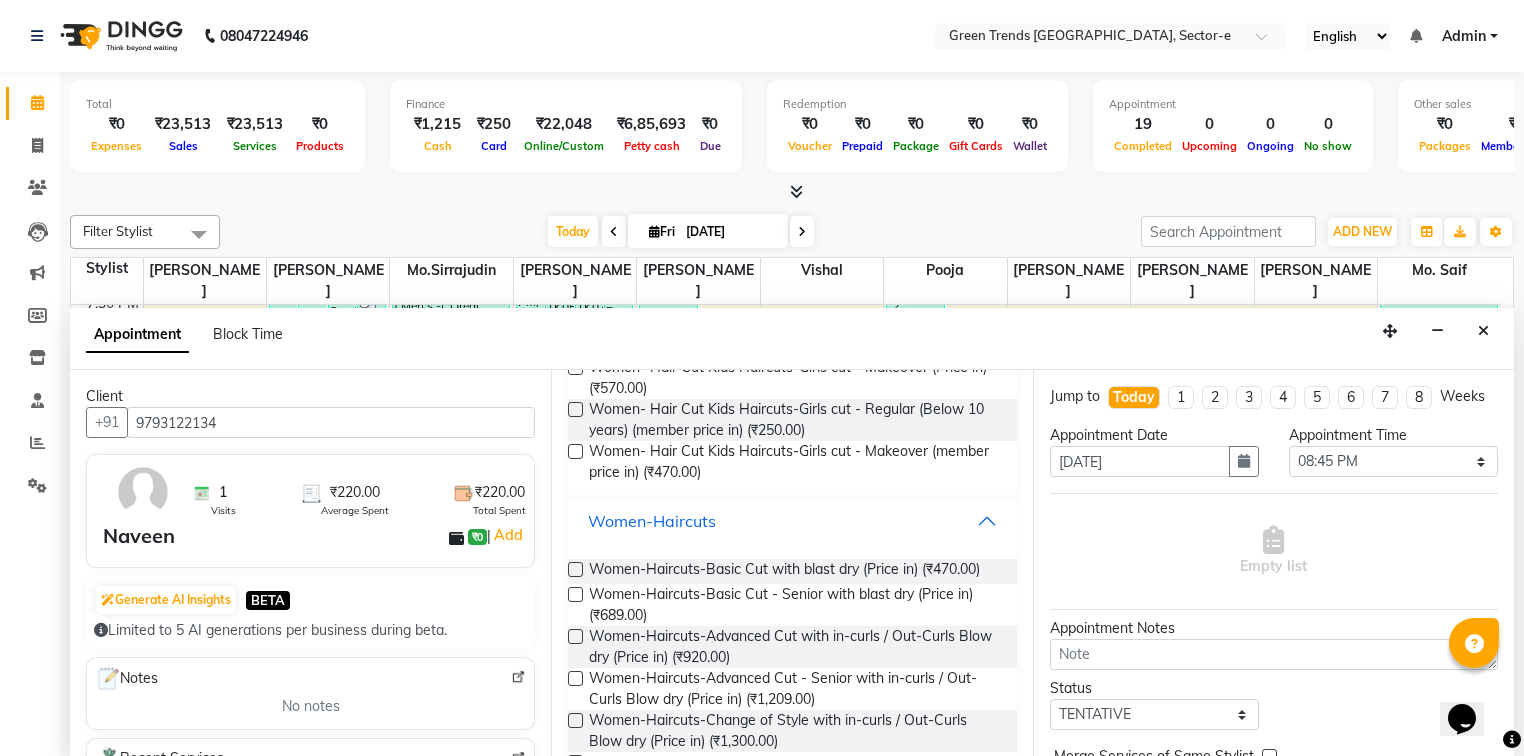 scroll, scrollTop: 240, scrollLeft: 0, axis: vertical 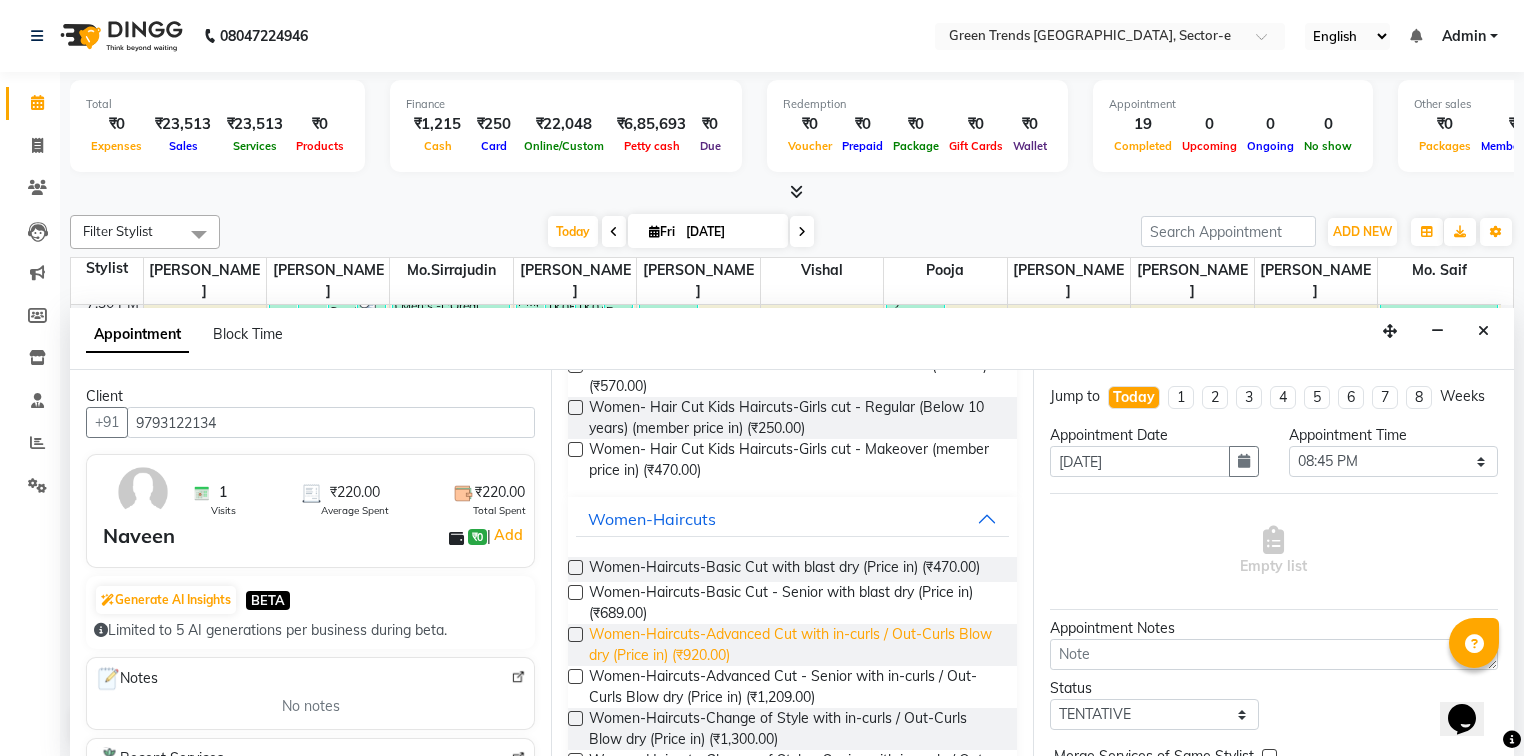click on "Women-Haircuts-Advanced Cut with in-curls / Out-Curls Blow dry (Price in) (₹920.00)" at bounding box center [794, 645] 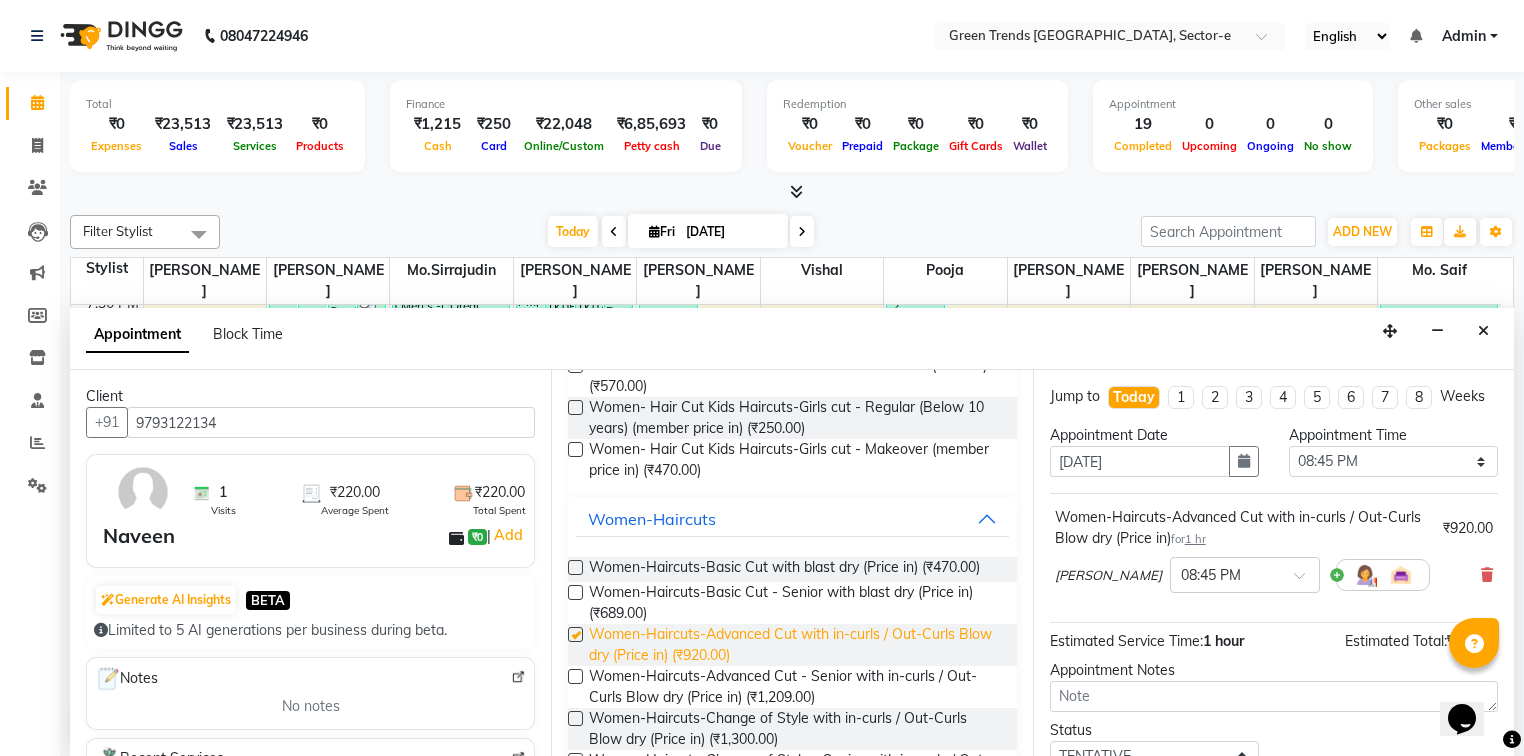 checkbox on "false" 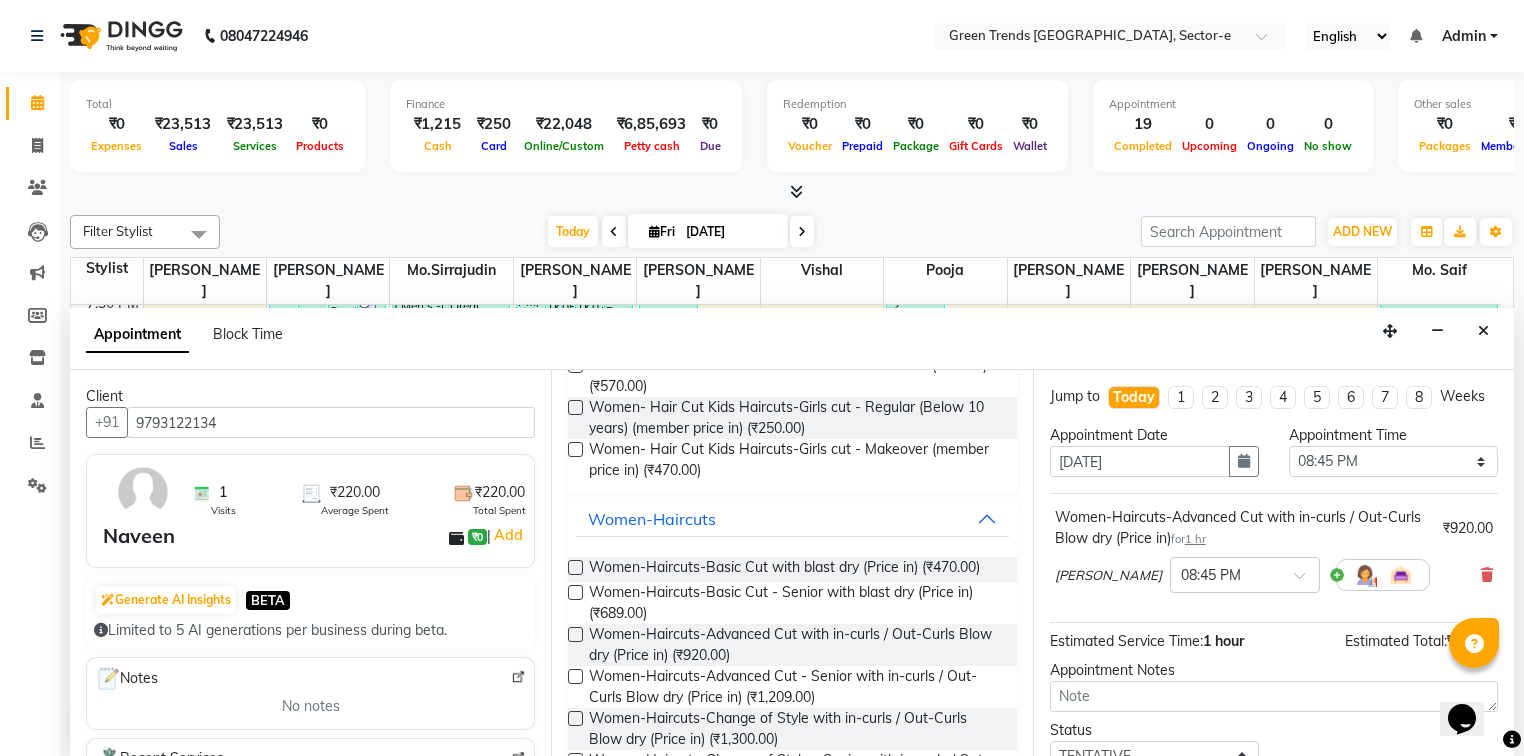 scroll, scrollTop: 139, scrollLeft: 0, axis: vertical 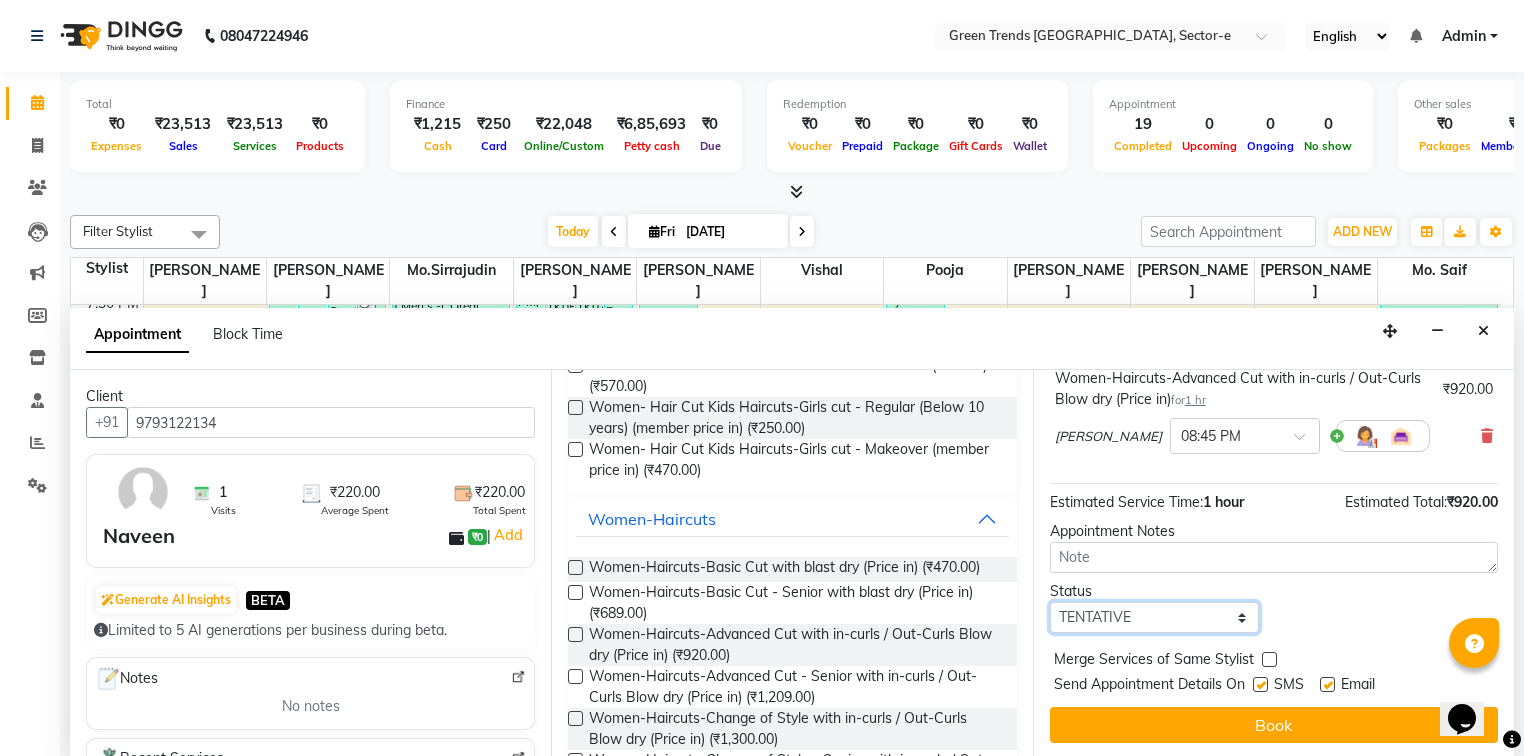 click on "Select TENTATIVE CONFIRM CHECK-IN UPCOMING" at bounding box center [1154, 617] 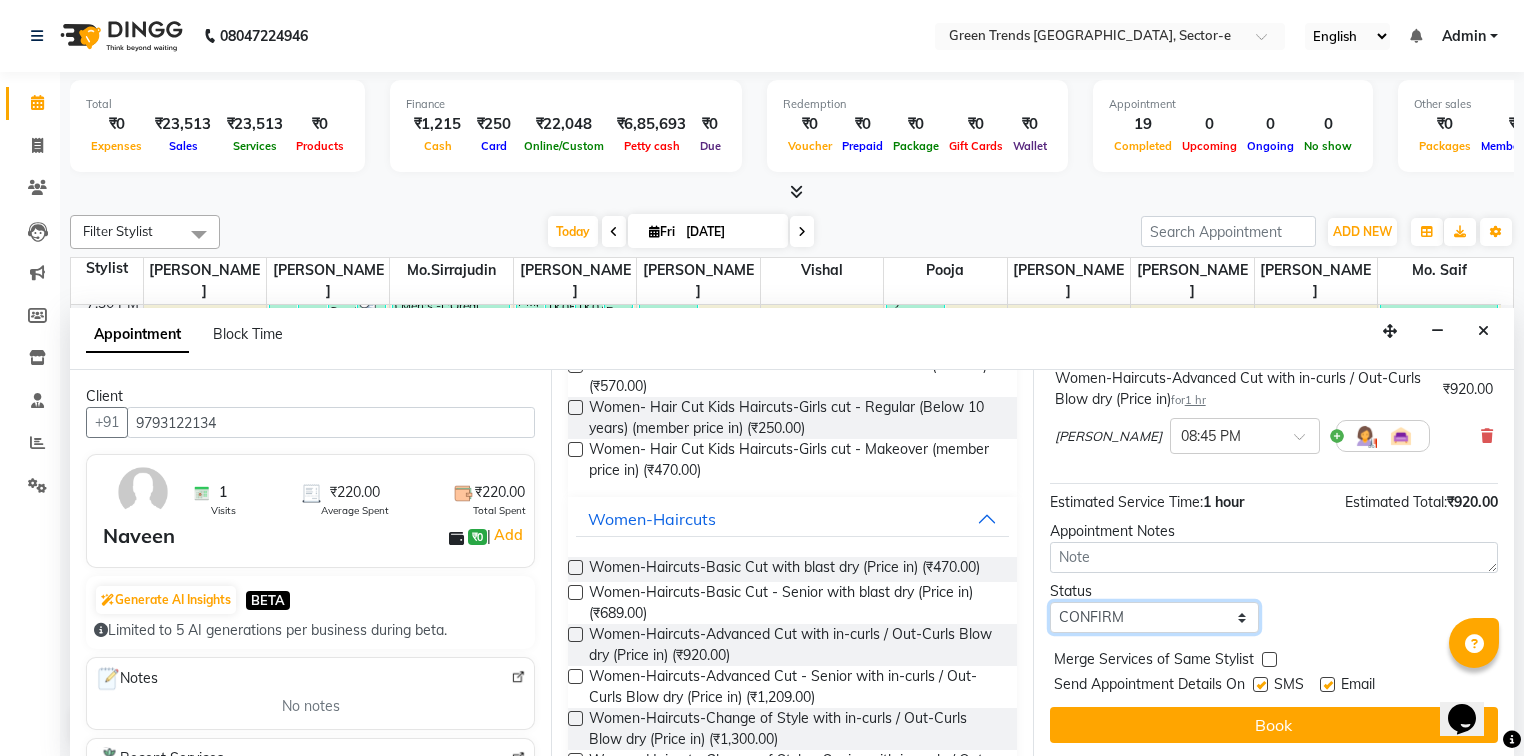 click on "Select TENTATIVE CONFIRM CHECK-IN UPCOMING" at bounding box center [1154, 617] 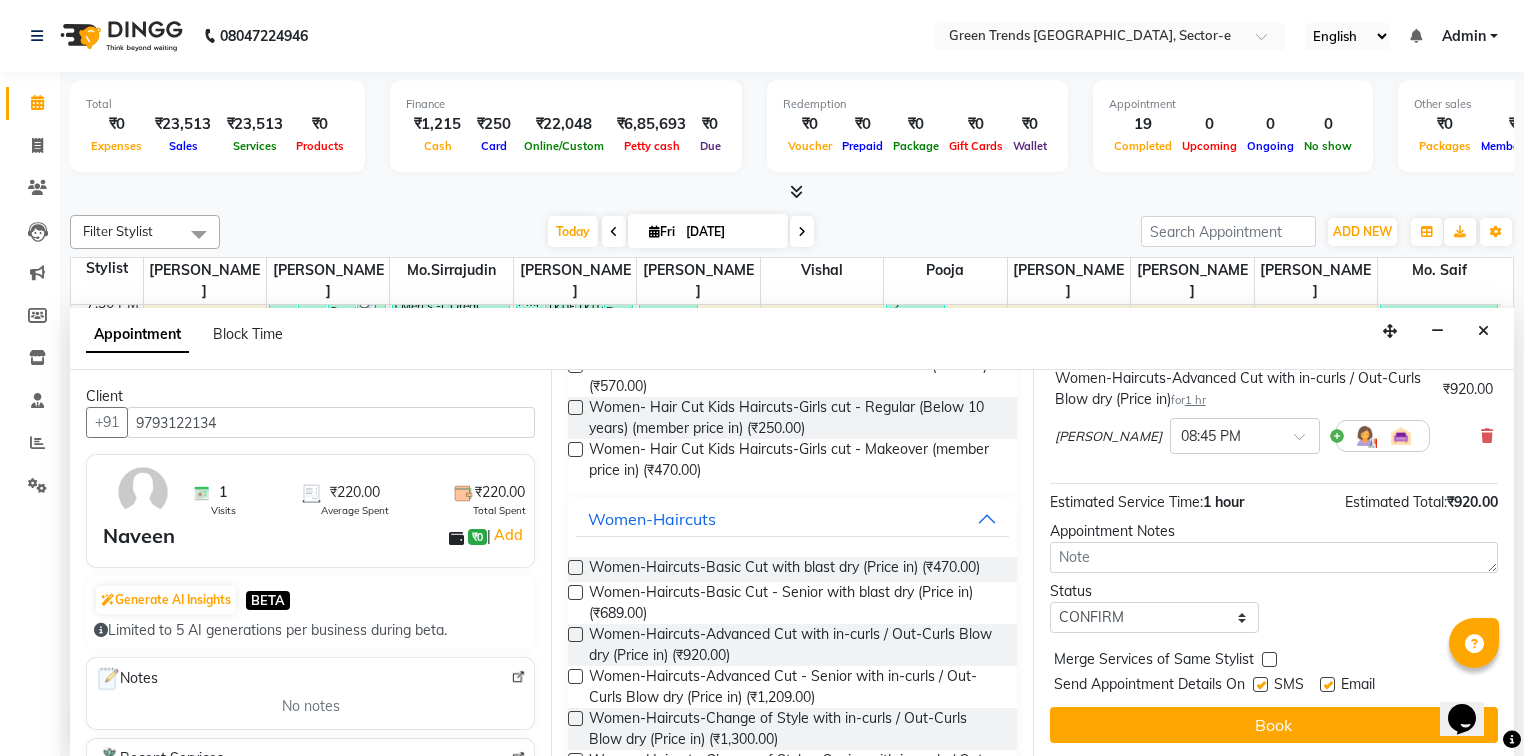 drag, startPoint x: 1263, startPoint y: 684, endPoint x: 1298, endPoint y: 684, distance: 35 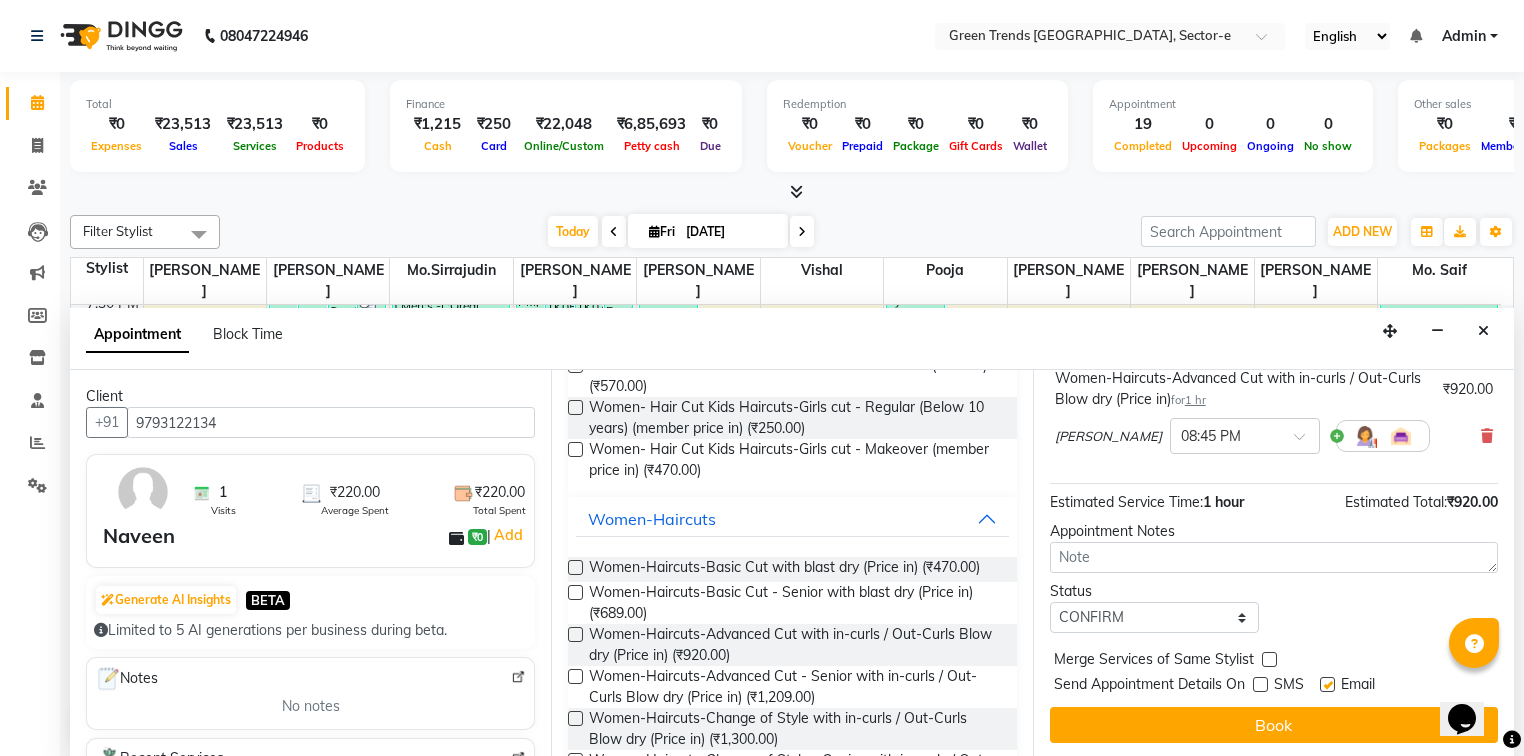 click at bounding box center (1327, 684) 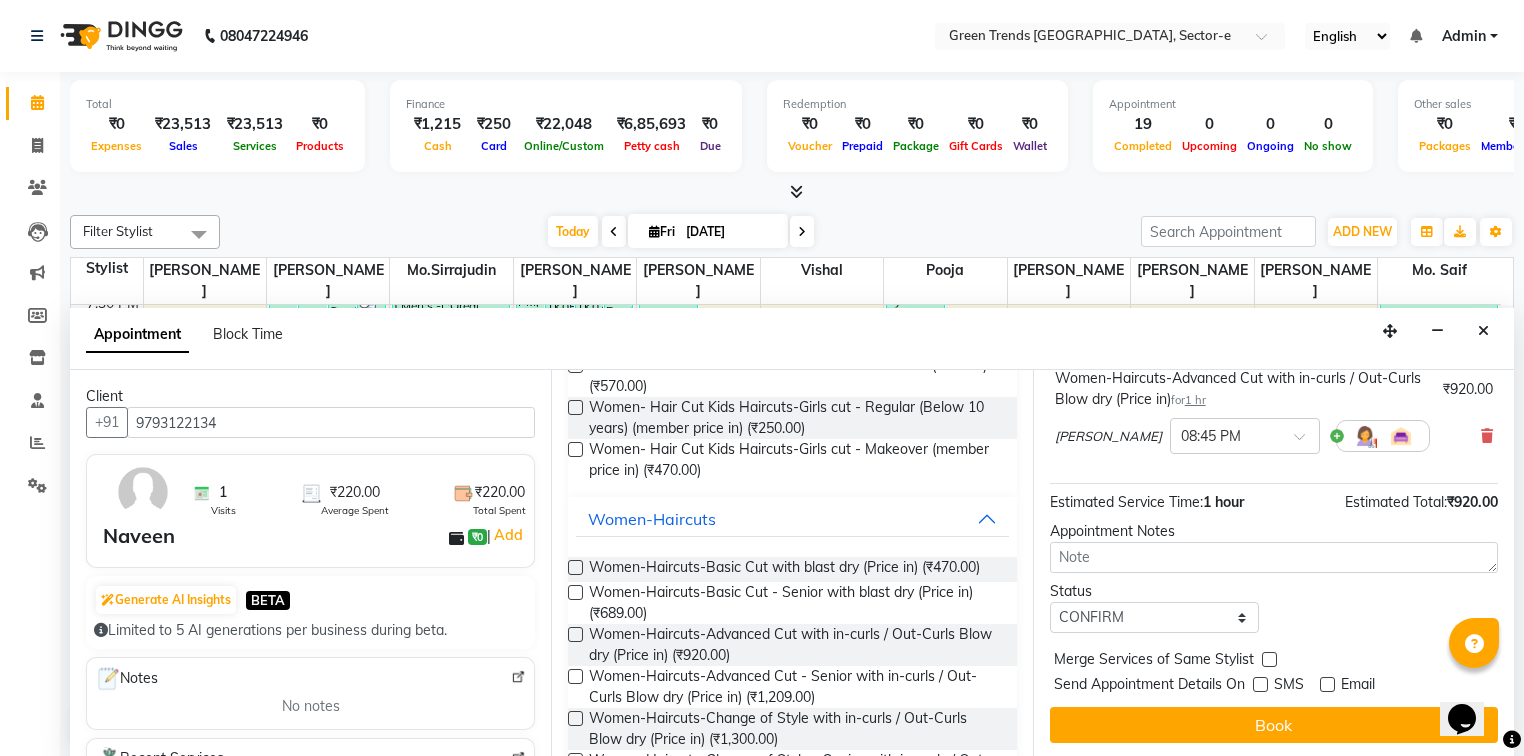 click on "Book" at bounding box center (1274, 725) 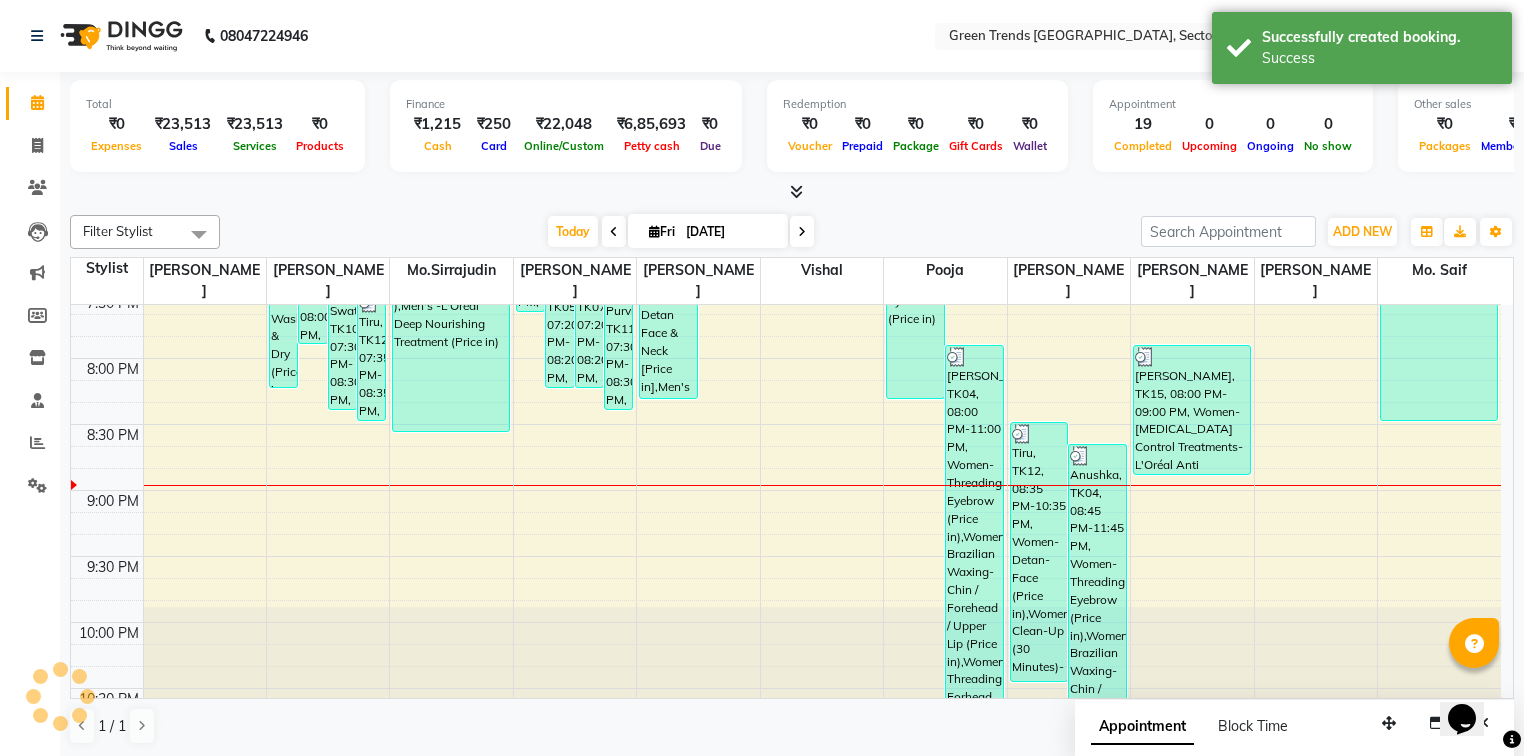 scroll, scrollTop: 0, scrollLeft: 0, axis: both 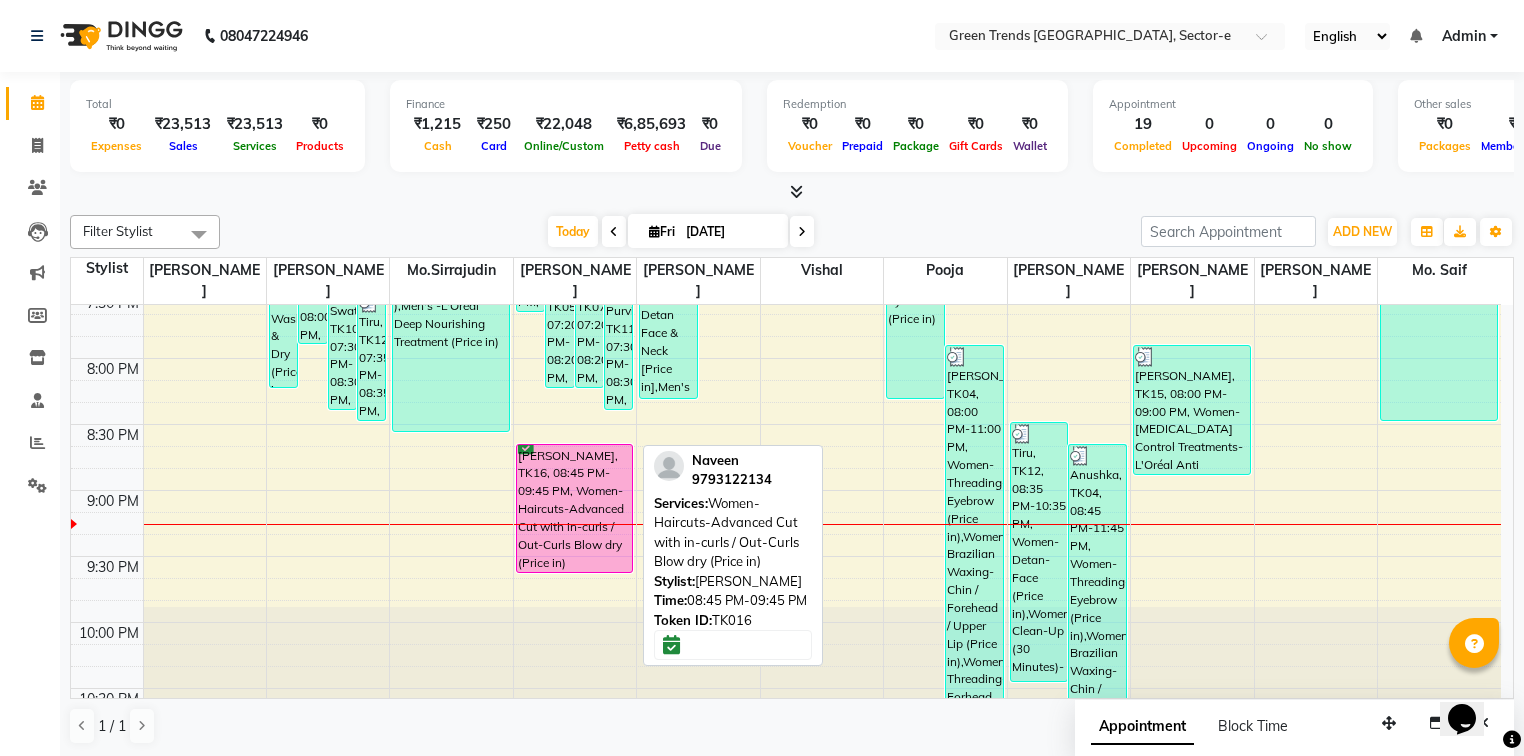 click on "Naveen, TK16, 08:45 PM-09:45 PM, Women-Haircuts-Advanced Cut with in-curls / Out-Curls Blow dry (Price in)" at bounding box center [574, 508] 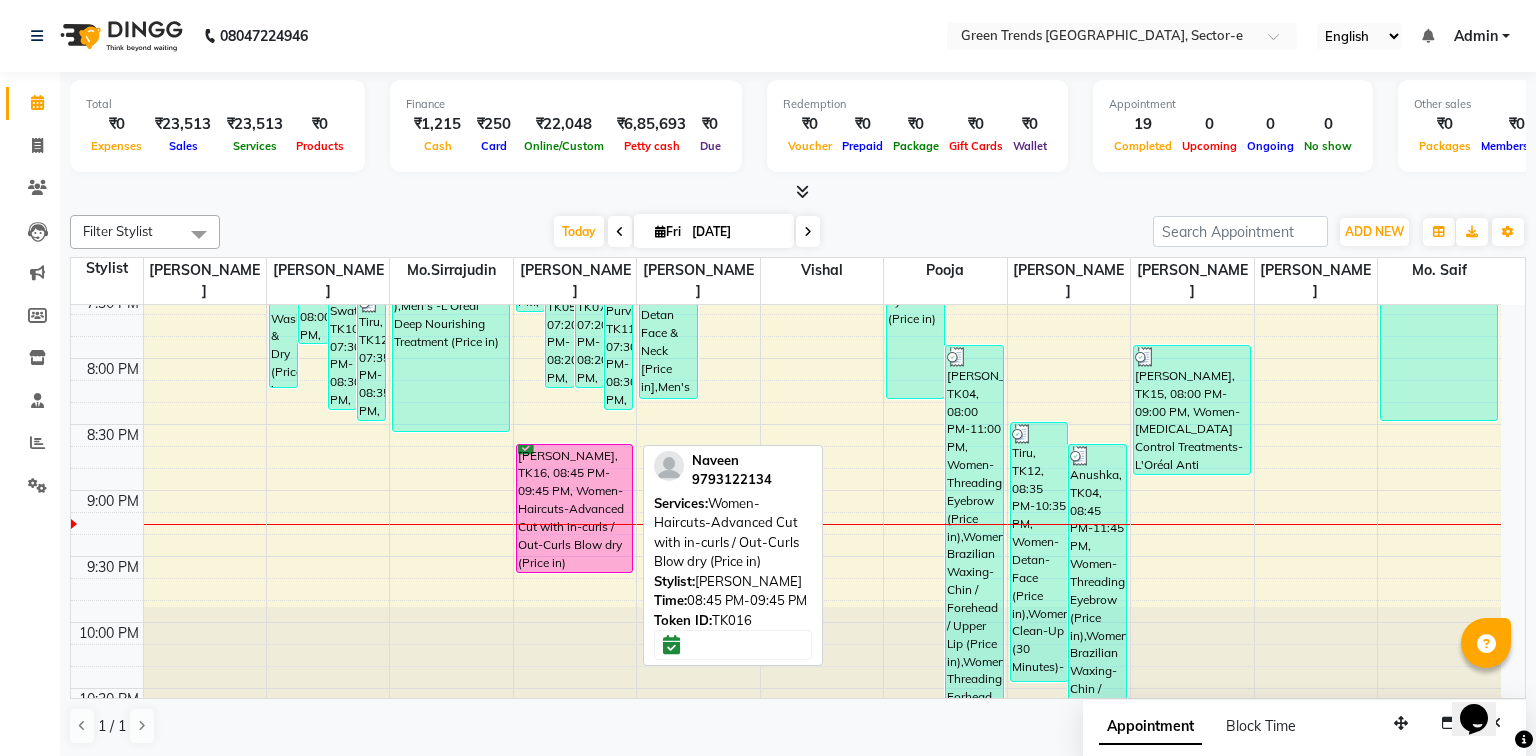 select on "6" 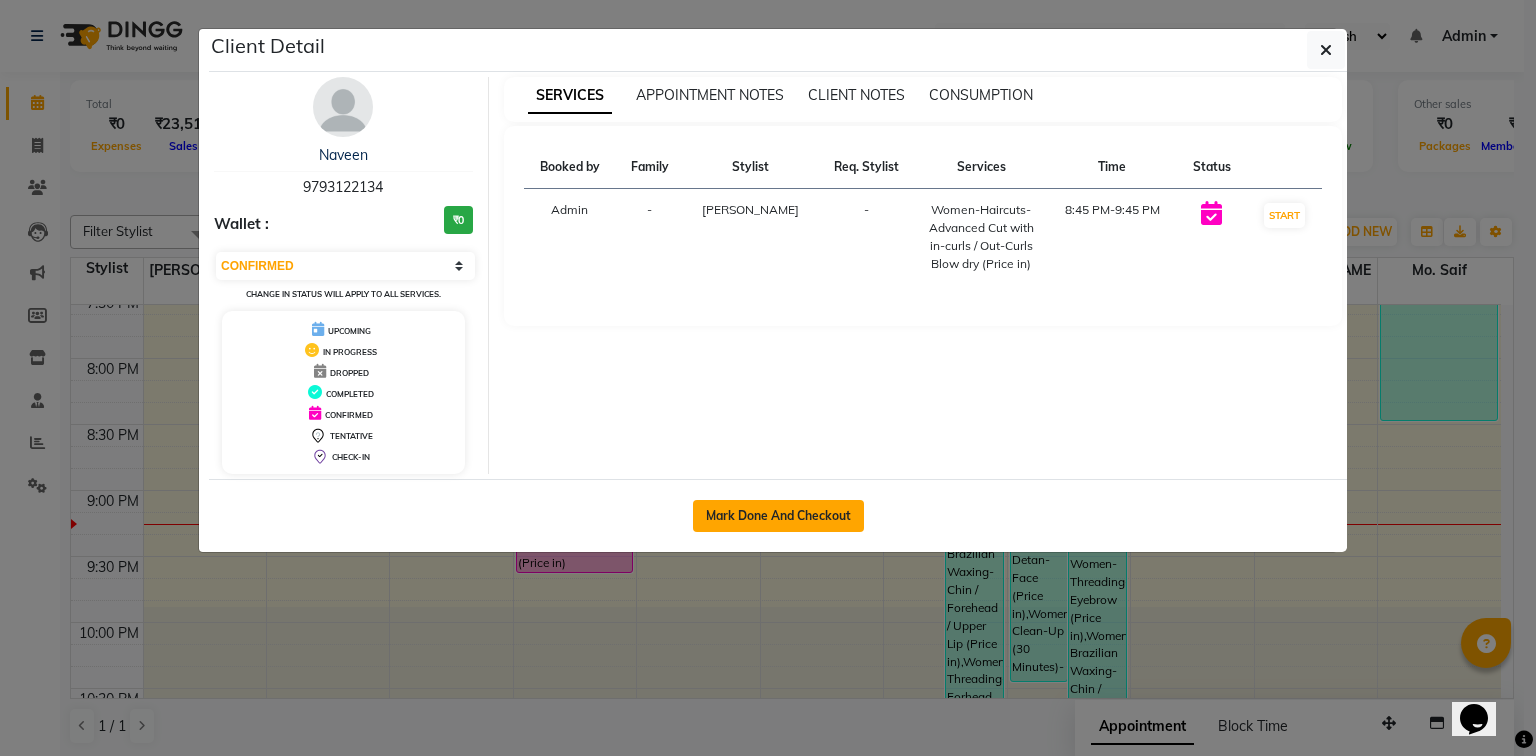 click on "Mark Done And Checkout" 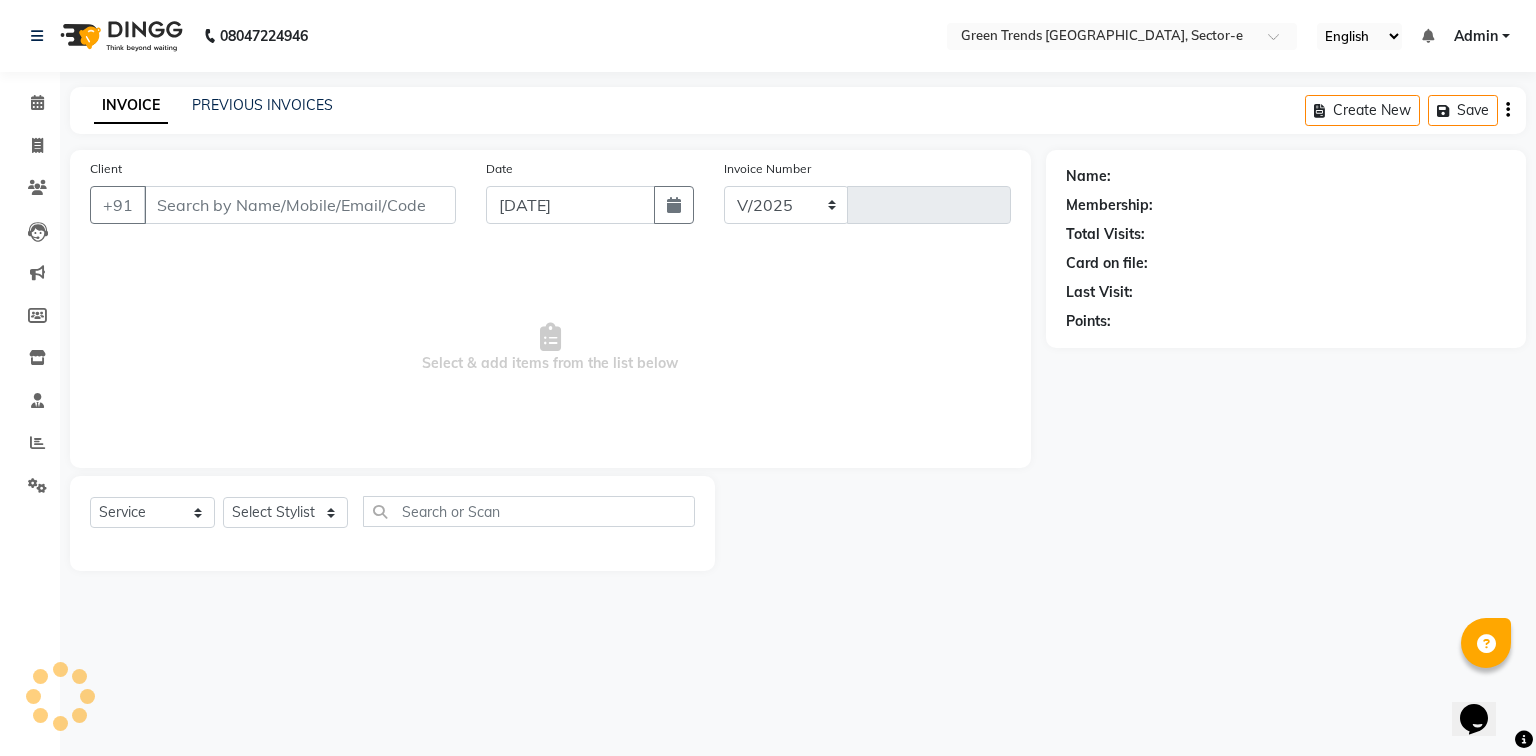 select on "7023" 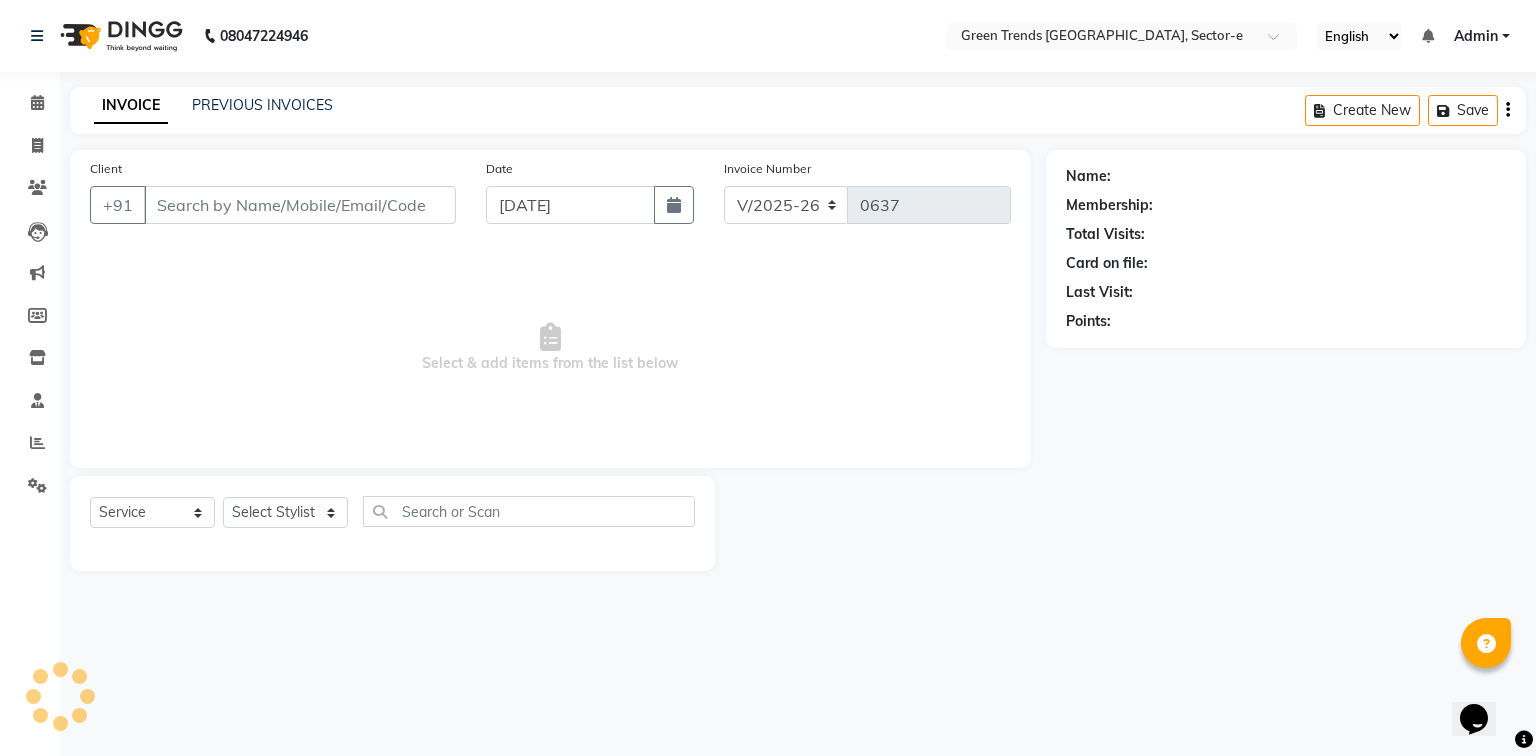 type on "9793122134" 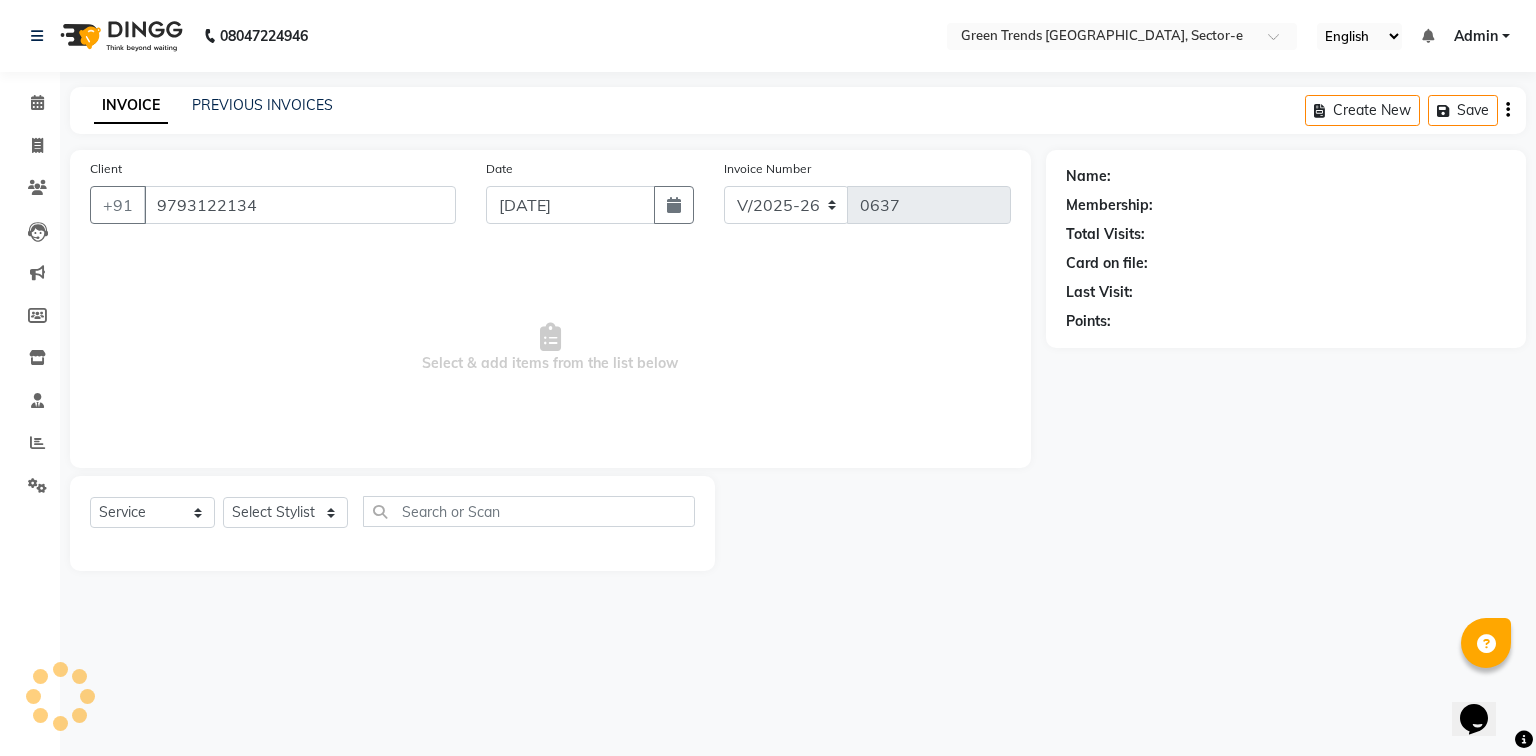 select on "58751" 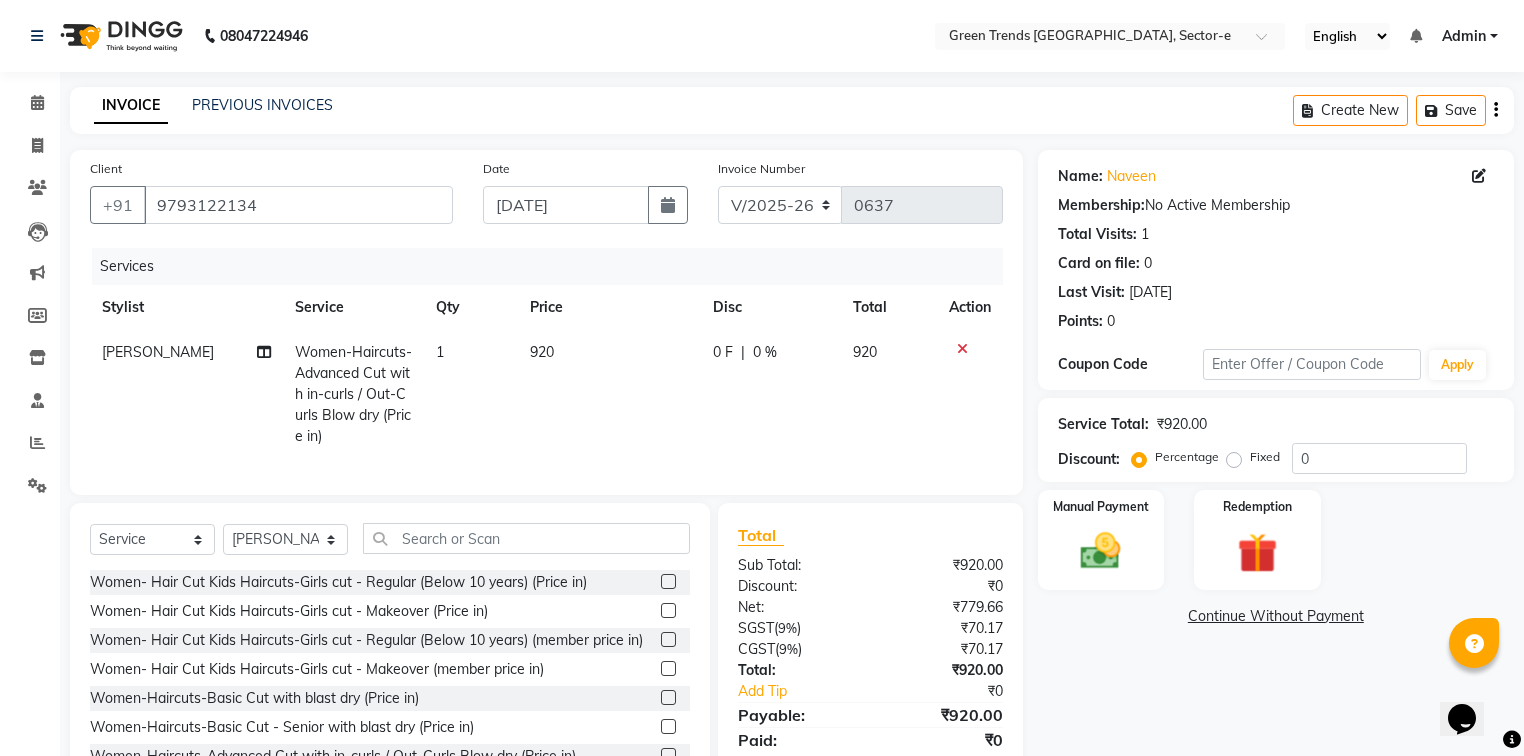click on "0 F" 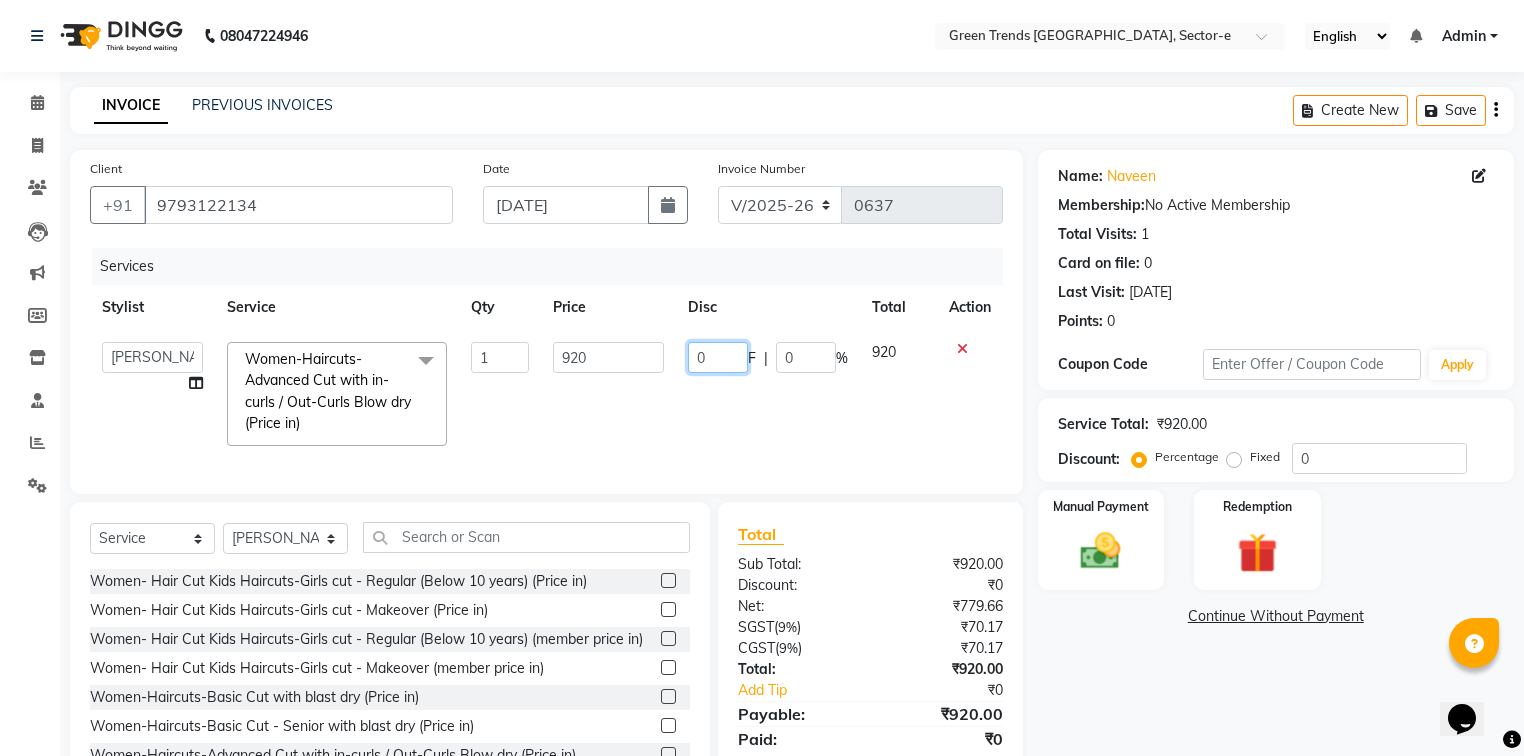 drag, startPoint x: 721, startPoint y: 353, endPoint x: 668, endPoint y: 371, distance: 55.97321 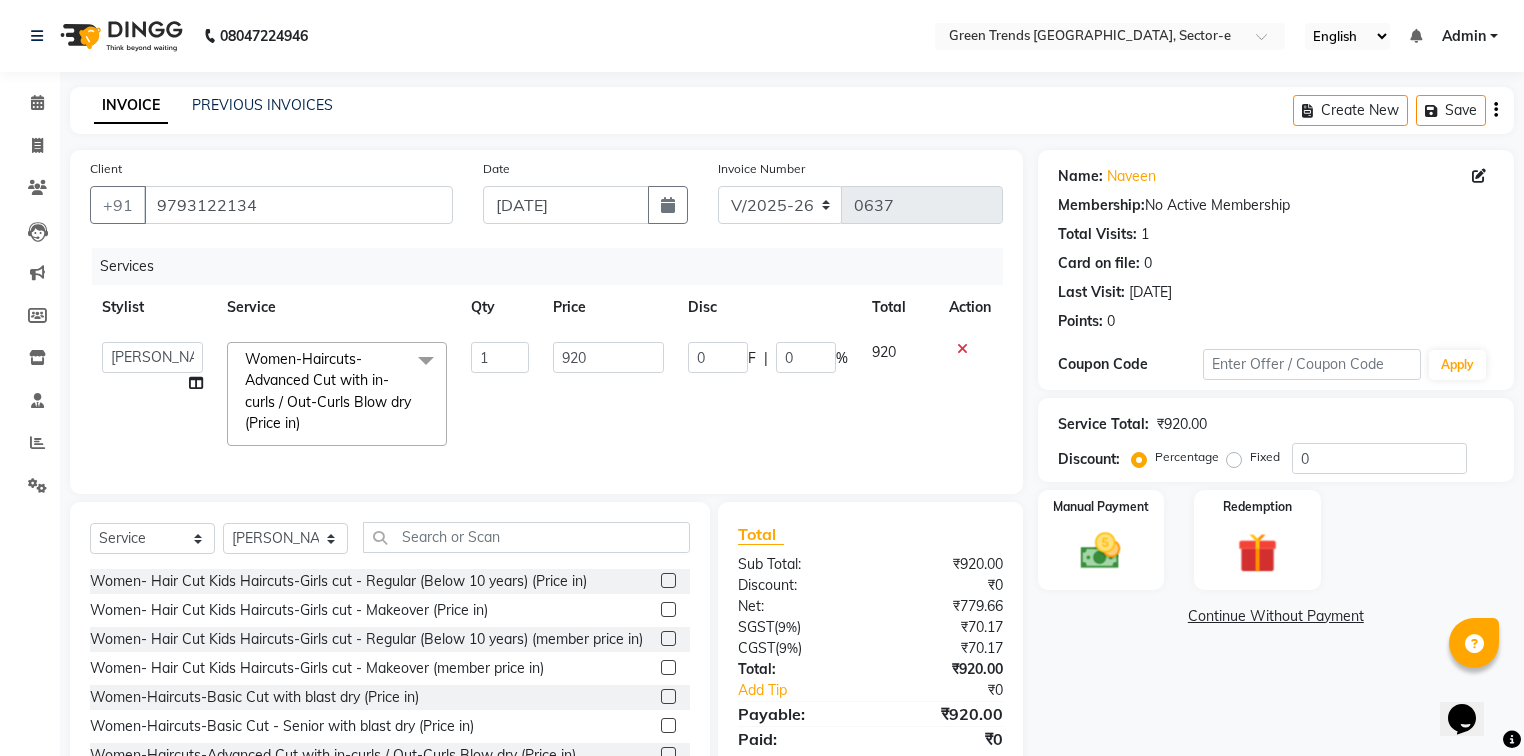click on "920" 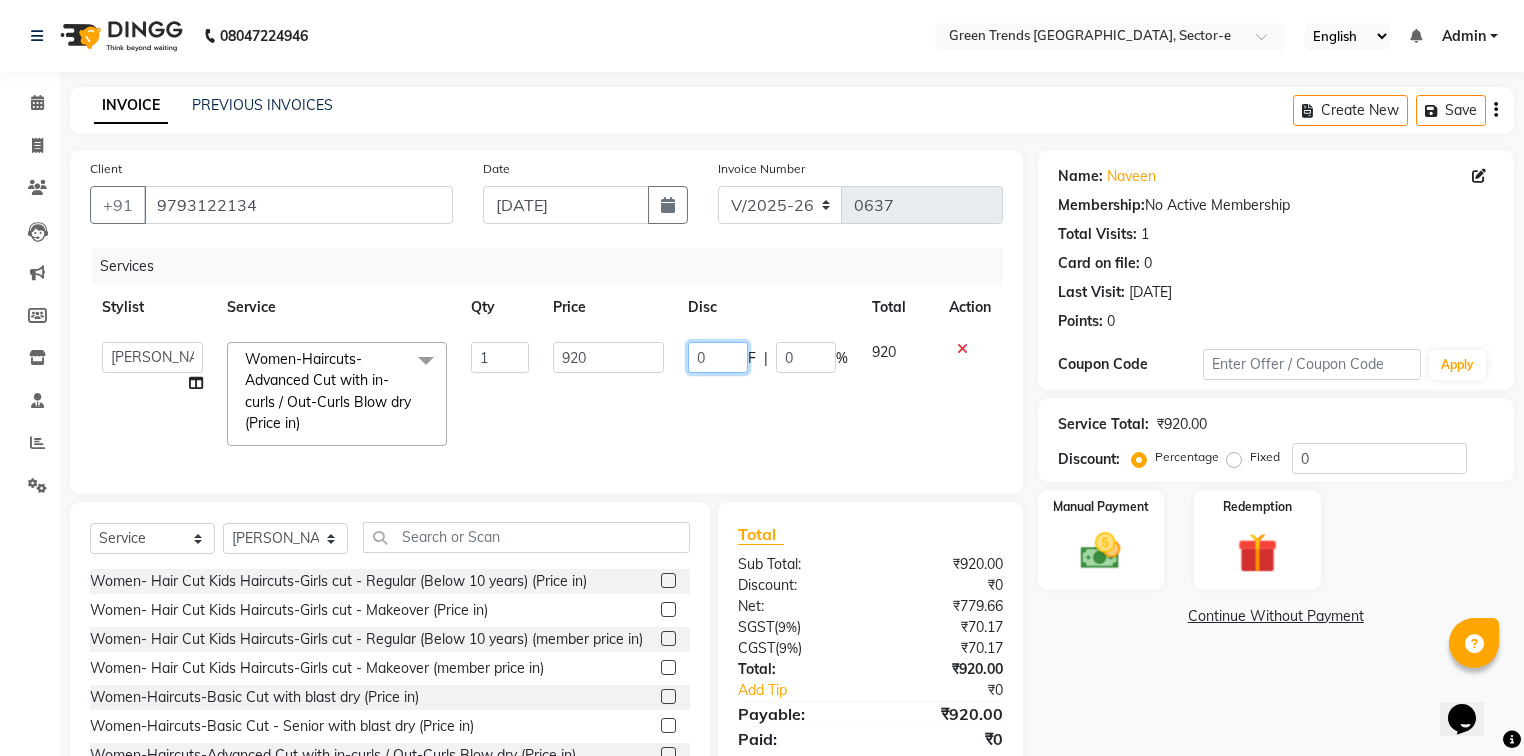drag, startPoint x: 713, startPoint y: 353, endPoint x: 684, endPoint y: 364, distance: 31.016125 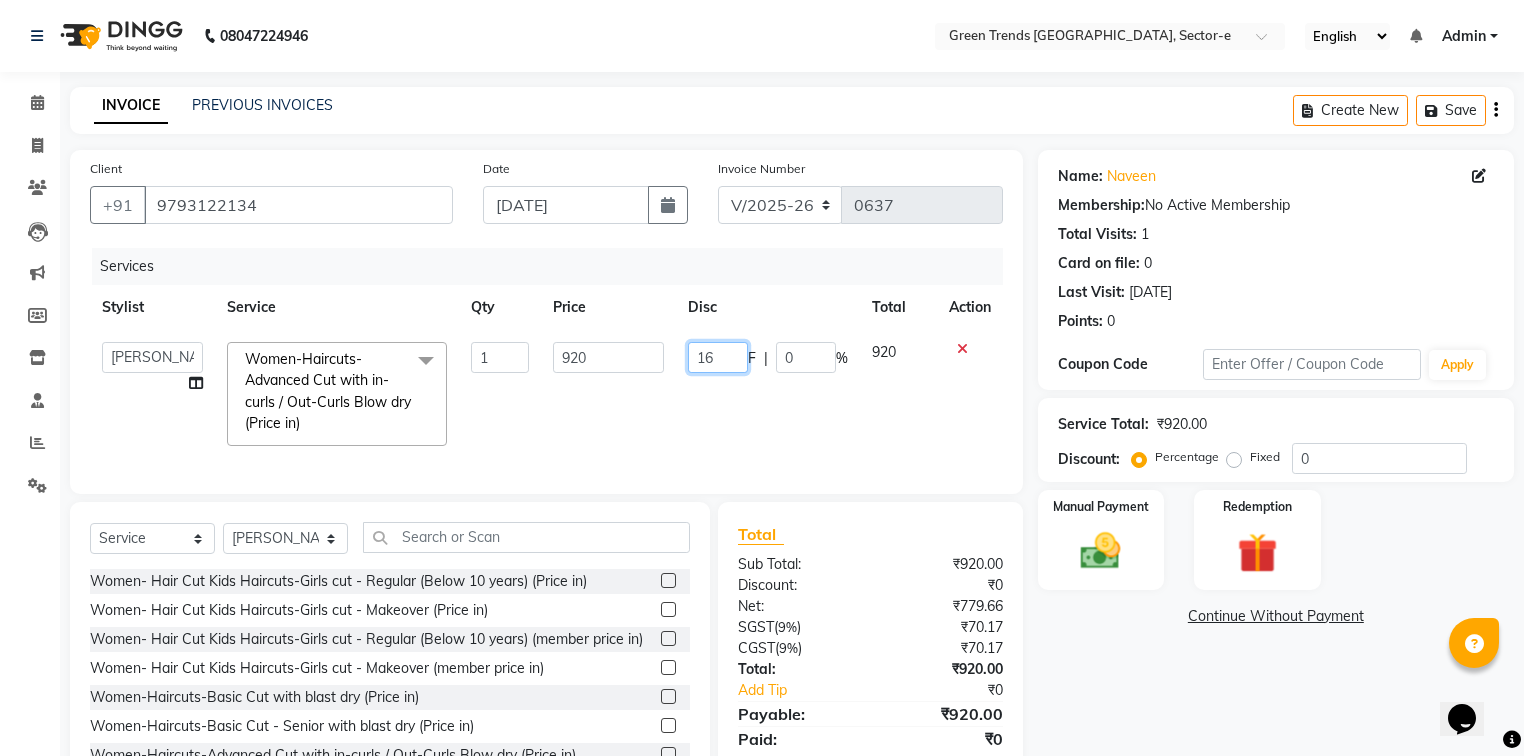 type on "160" 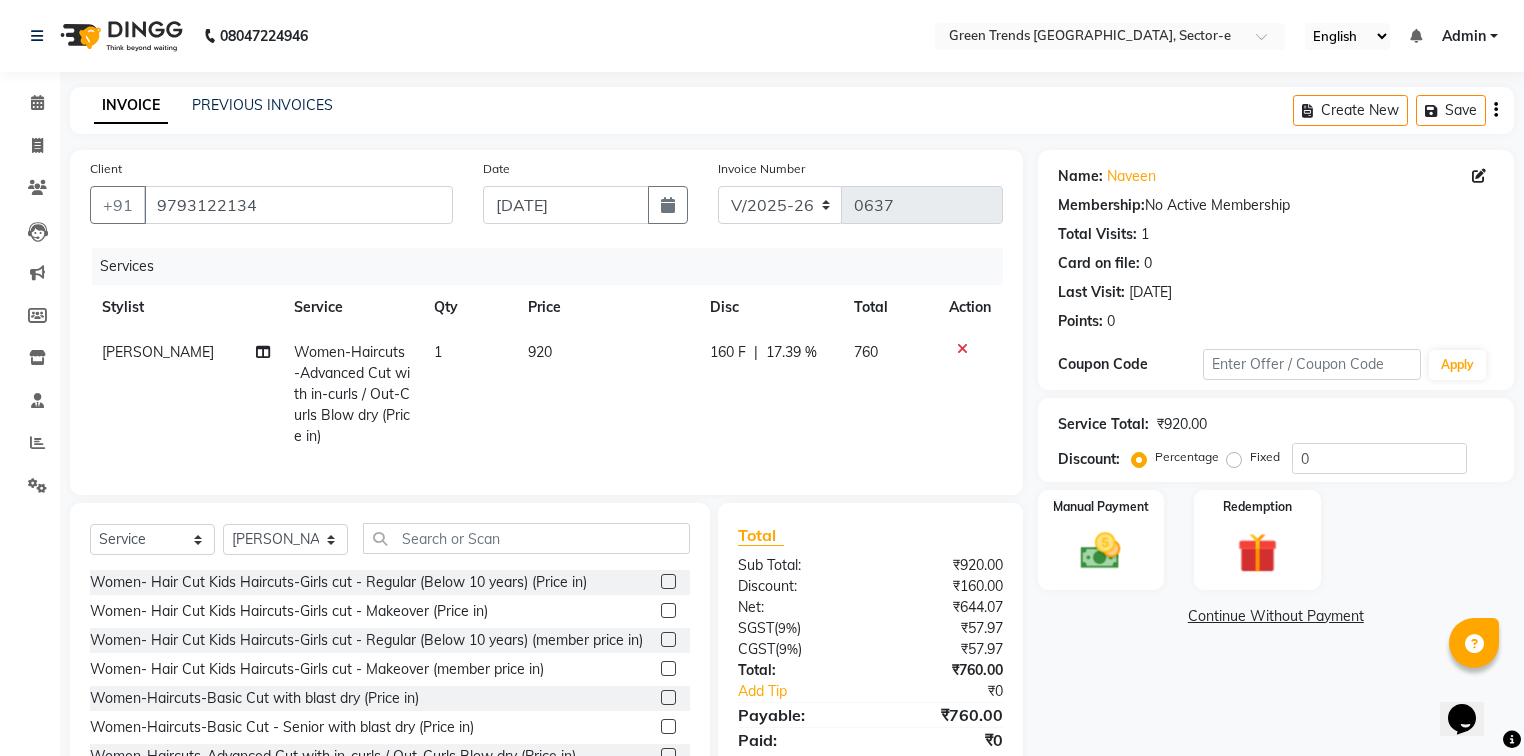 click on "Tariq qamar Women-Haircuts-Advanced Cut with in-curls / Out-Curls Blow dry (Price in) 1 920 160 F | 17.39 % 760" 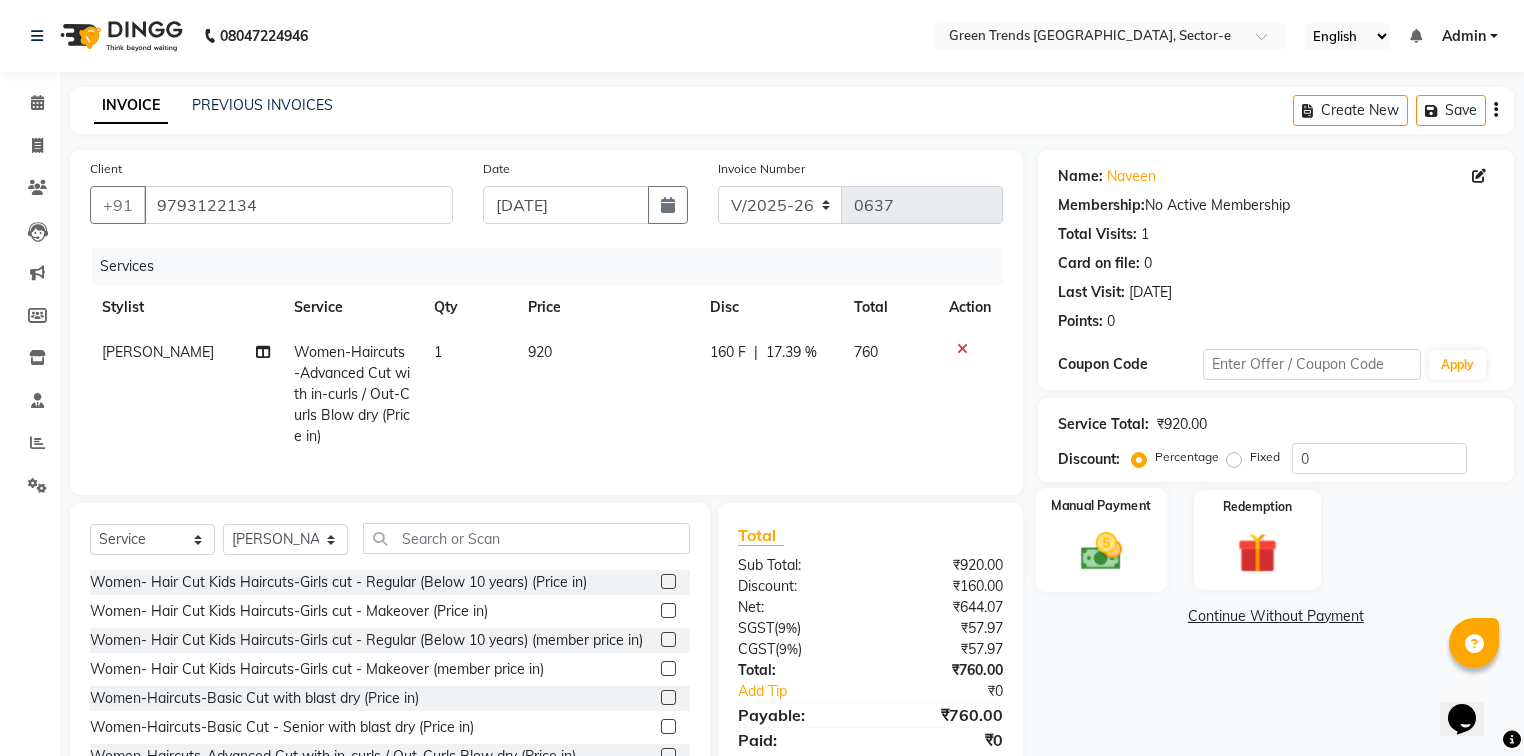 click 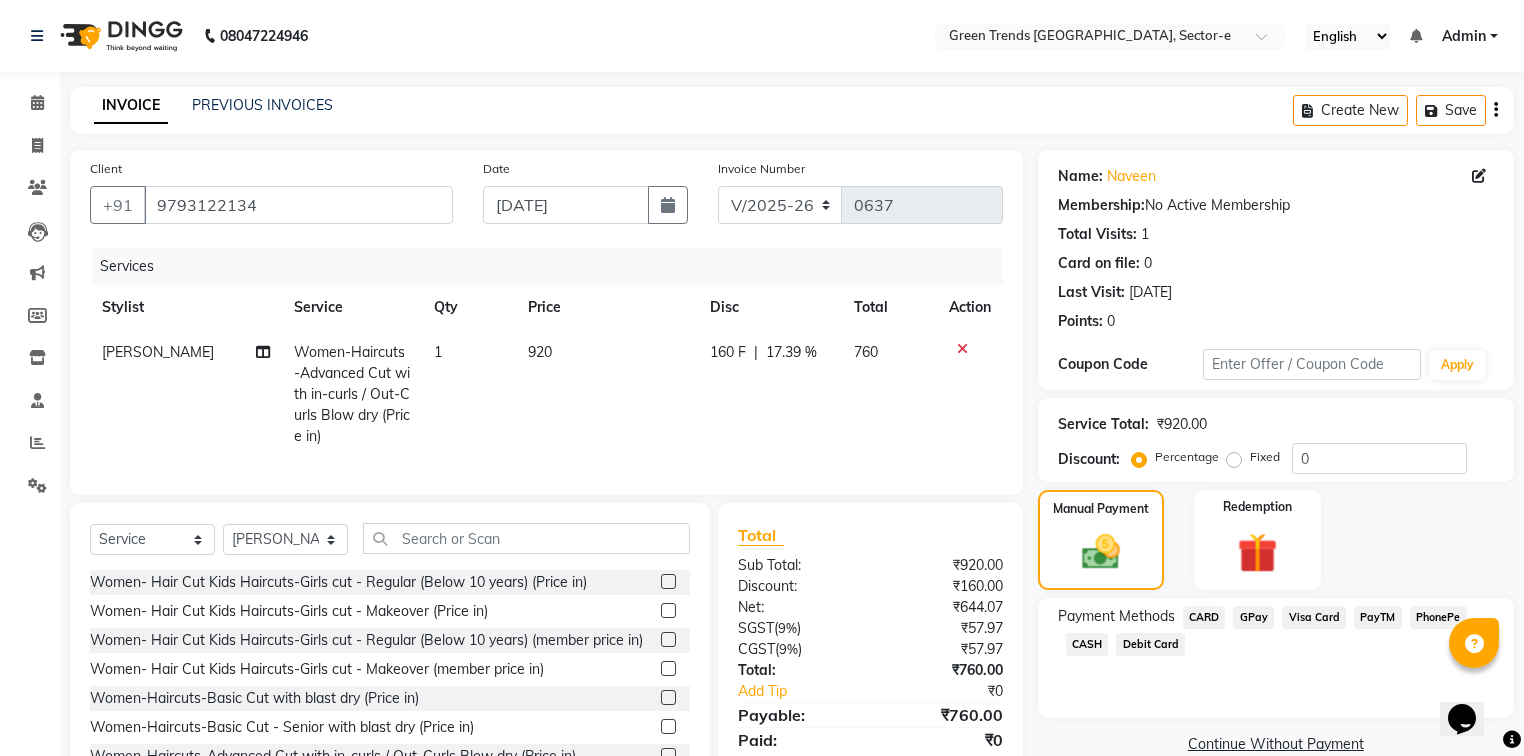 click on "GPay" 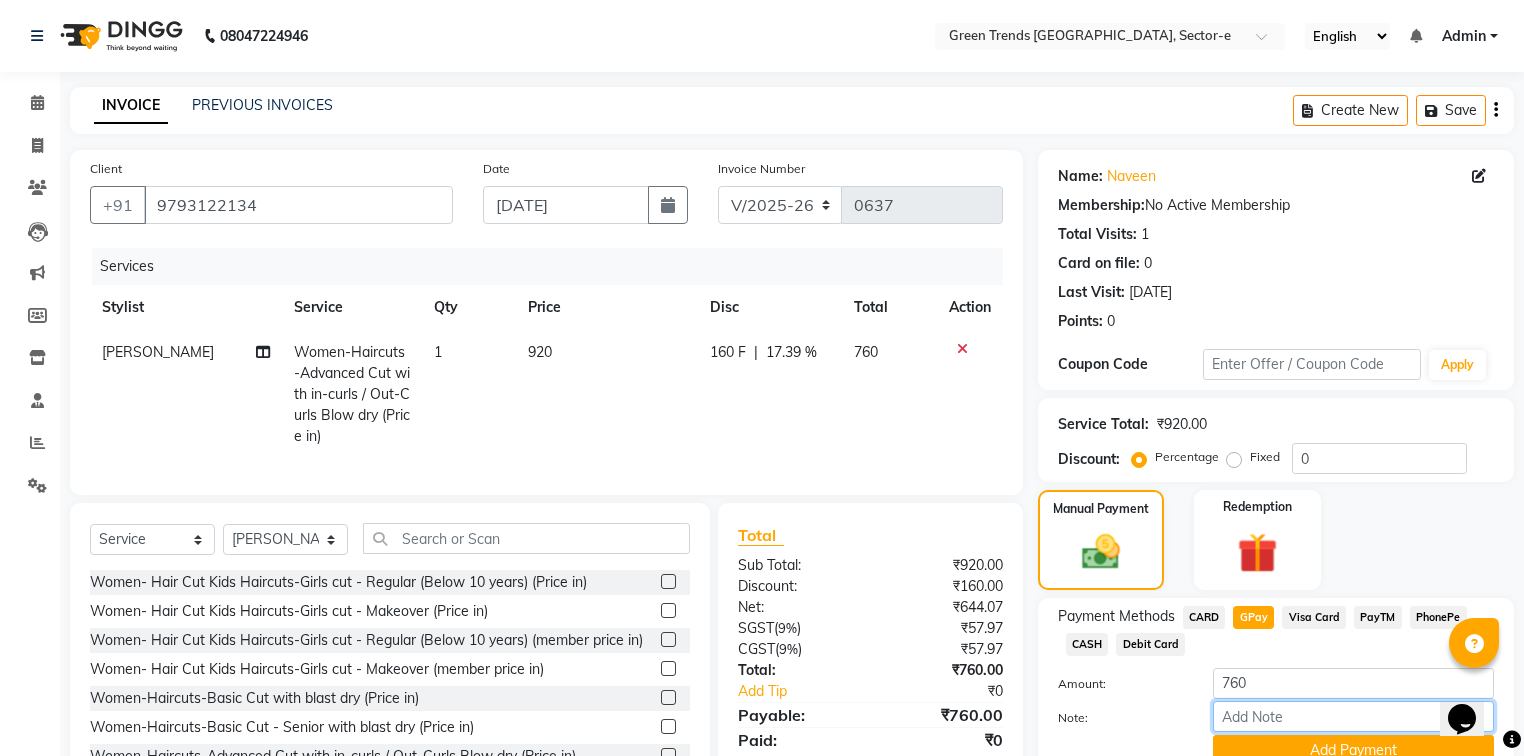 click on "Note:" at bounding box center (1353, 716) 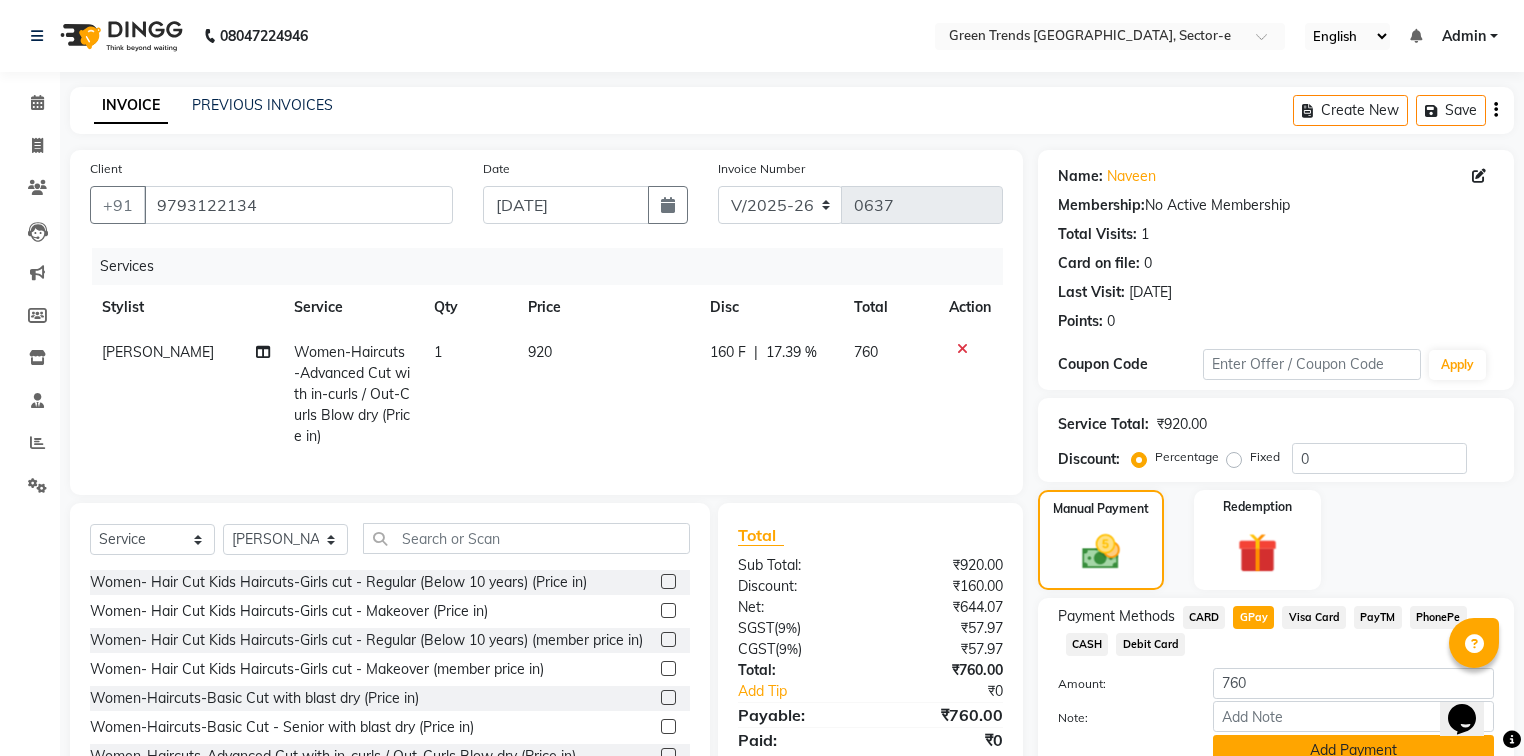 click on "Add Payment" 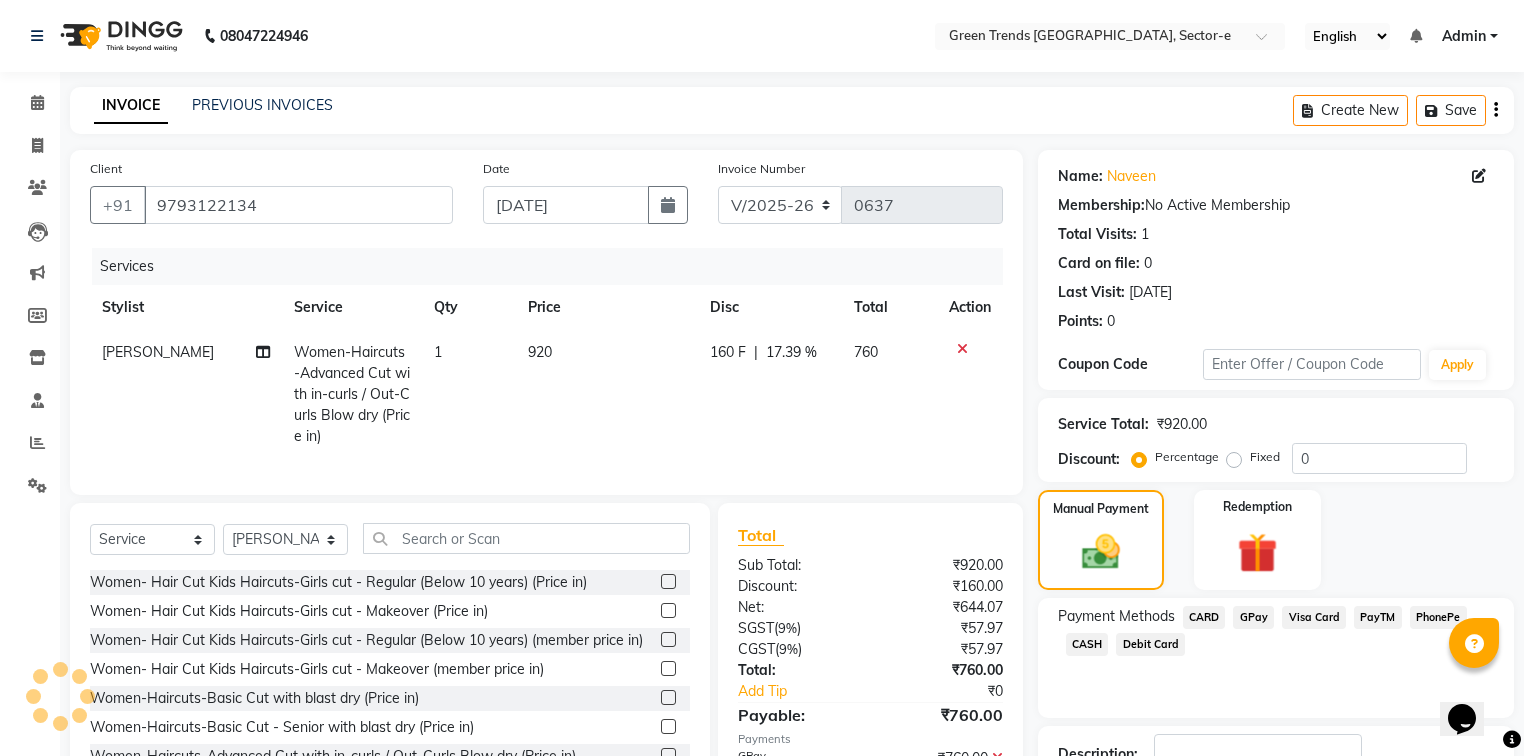 scroll, scrollTop: 144, scrollLeft: 0, axis: vertical 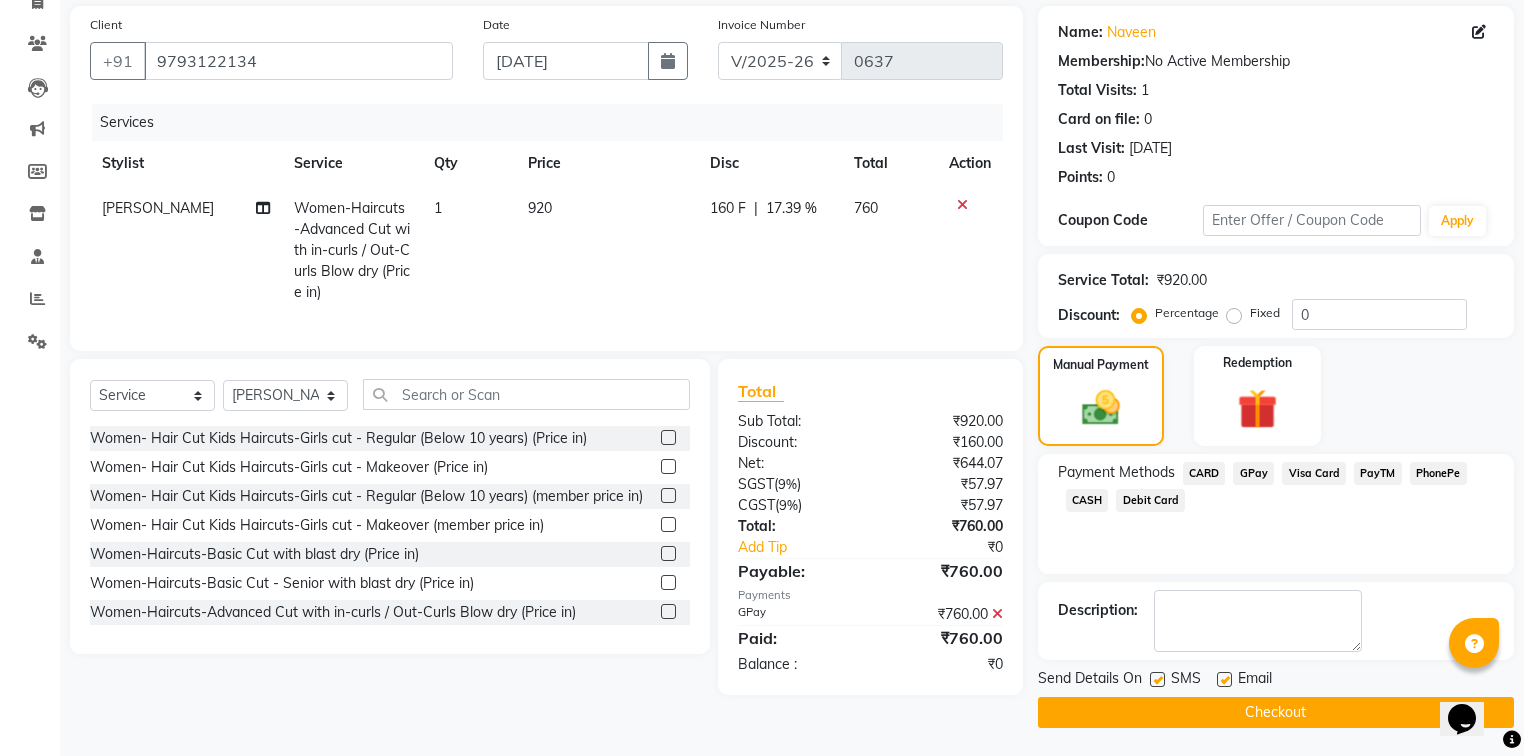 click 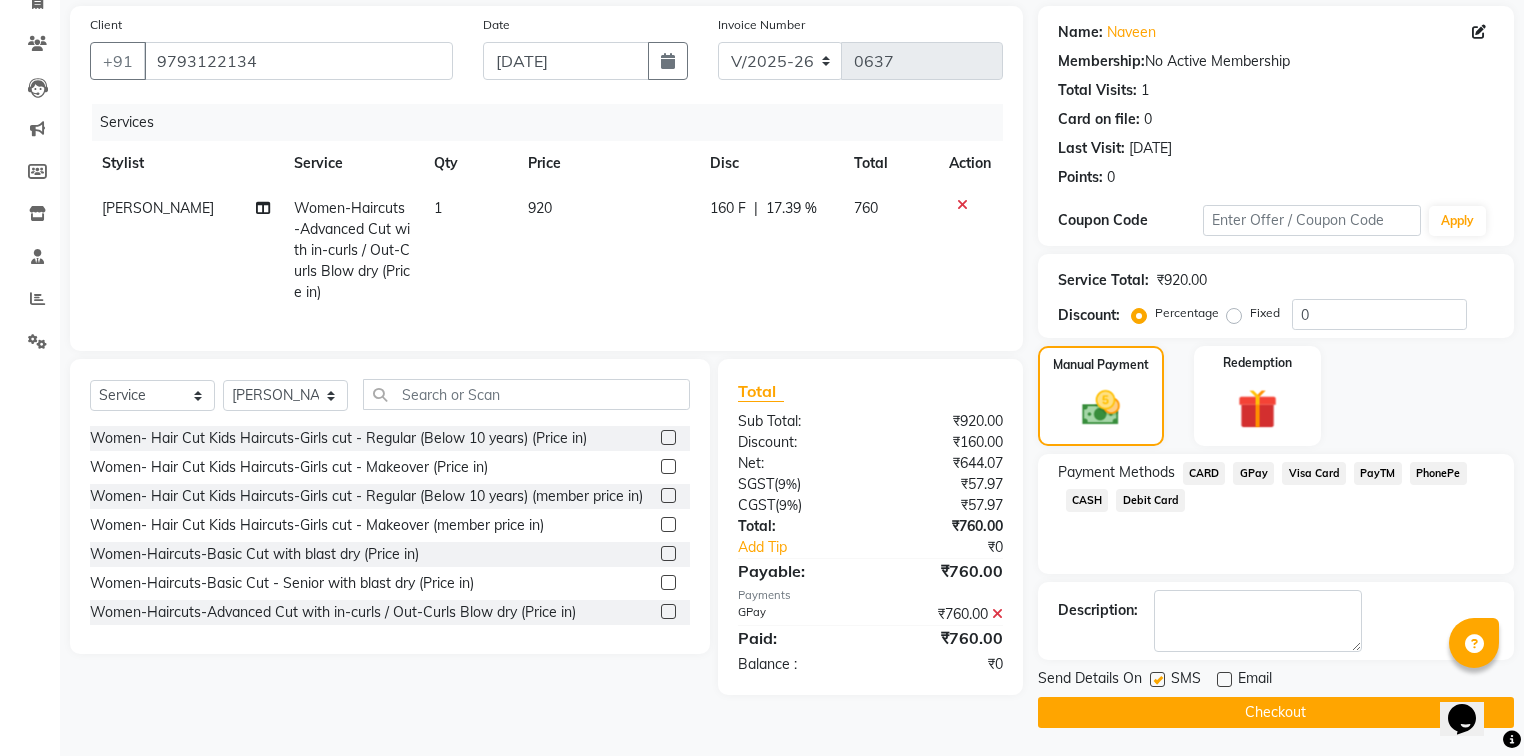 drag, startPoint x: 1157, startPoint y: 678, endPoint x: 1176, endPoint y: 688, distance: 21.470911 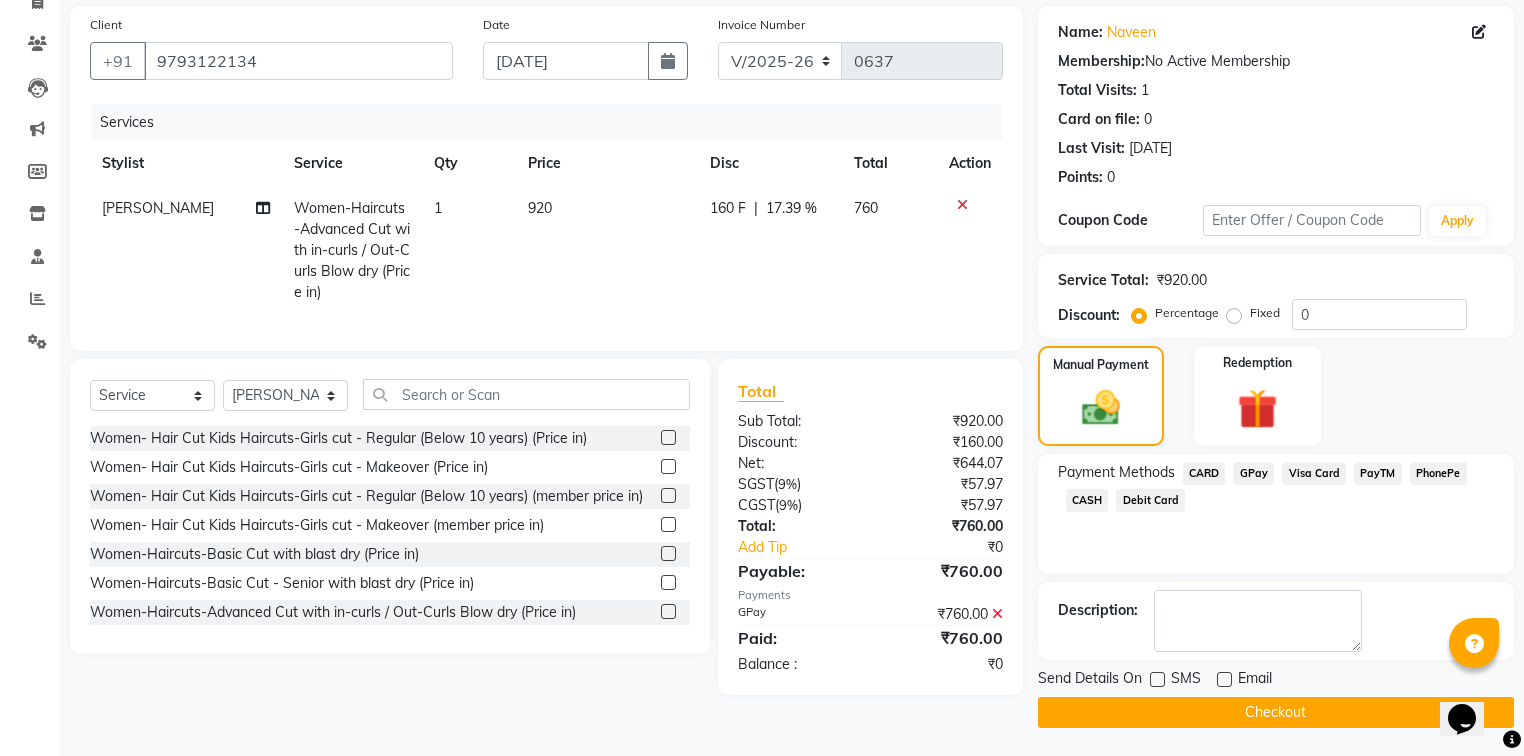 click on "Checkout" 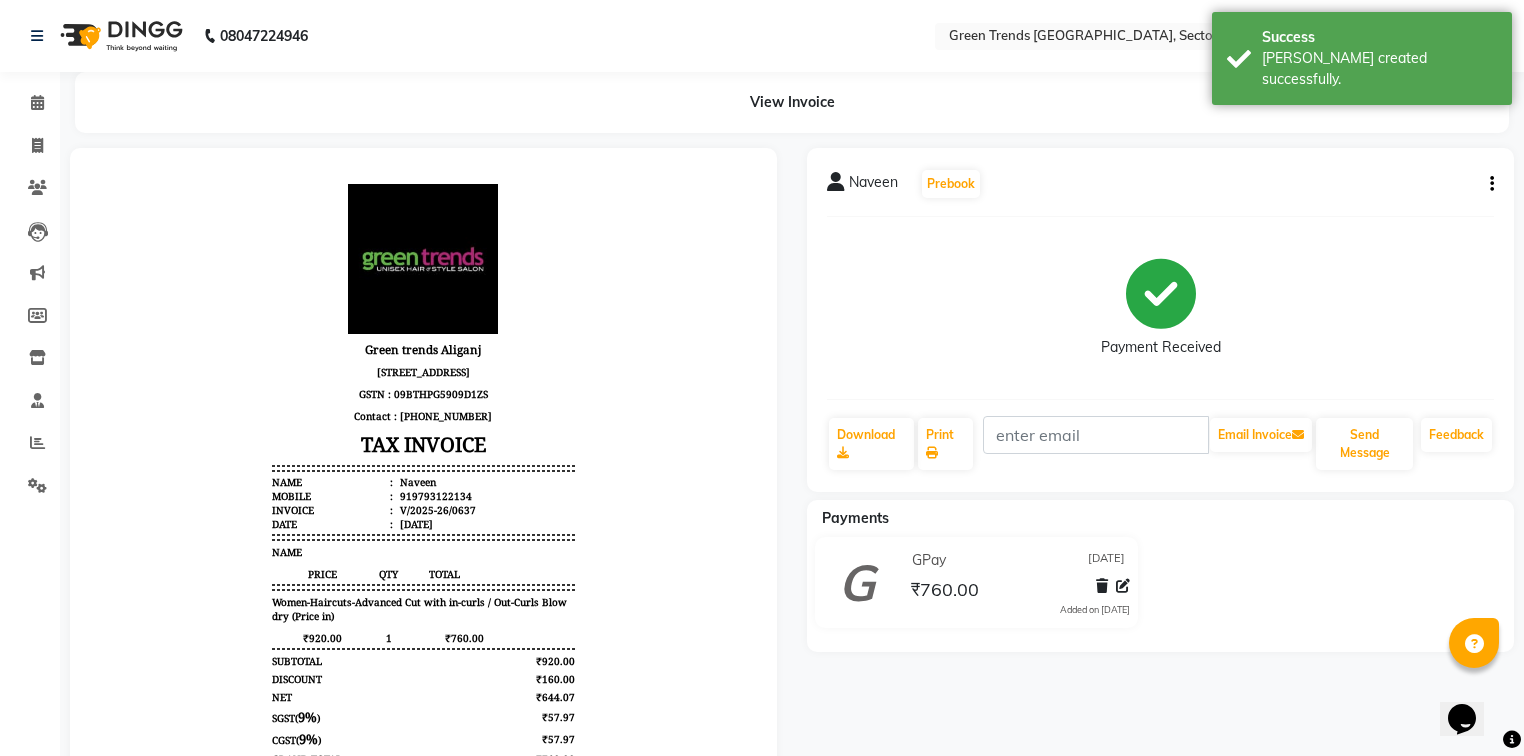 scroll, scrollTop: 0, scrollLeft: 0, axis: both 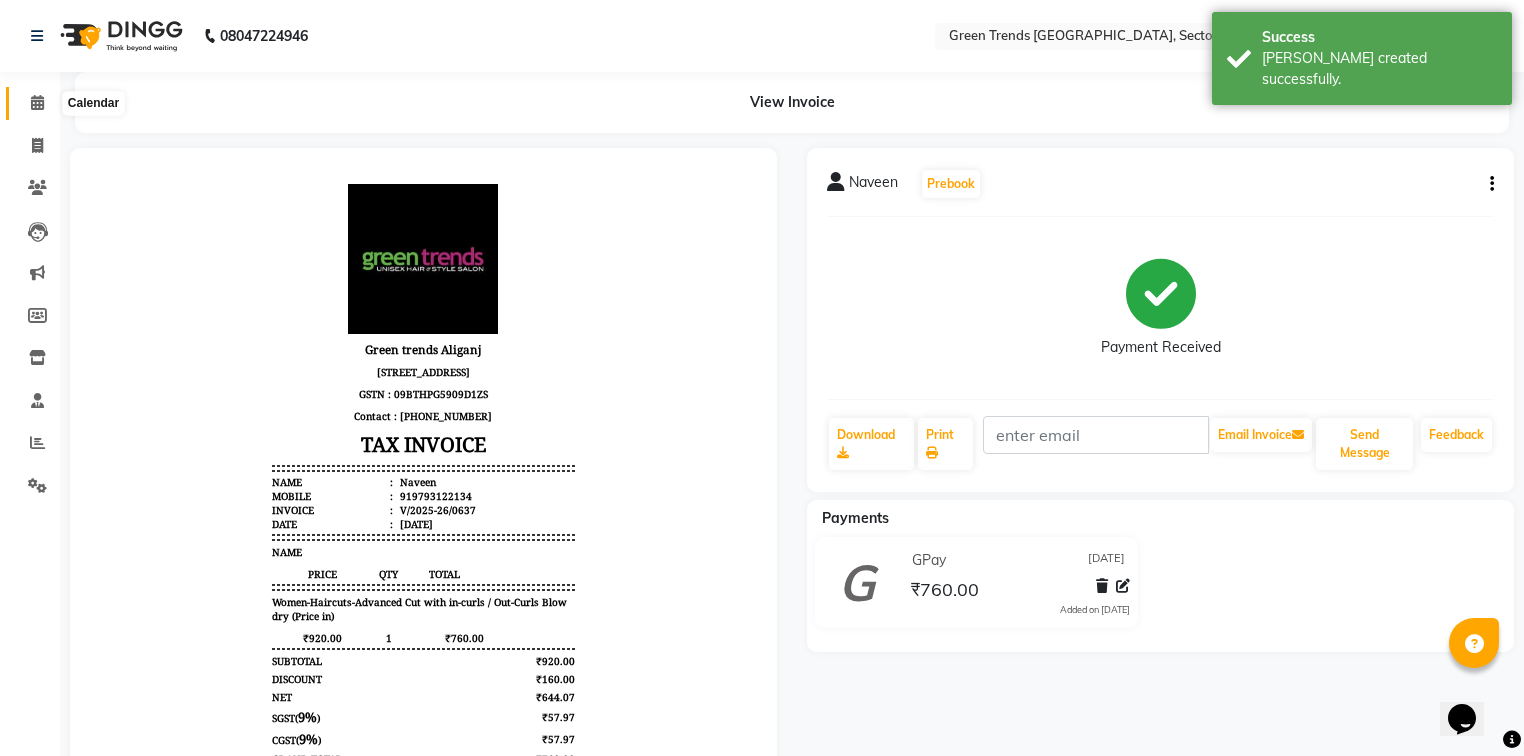 click 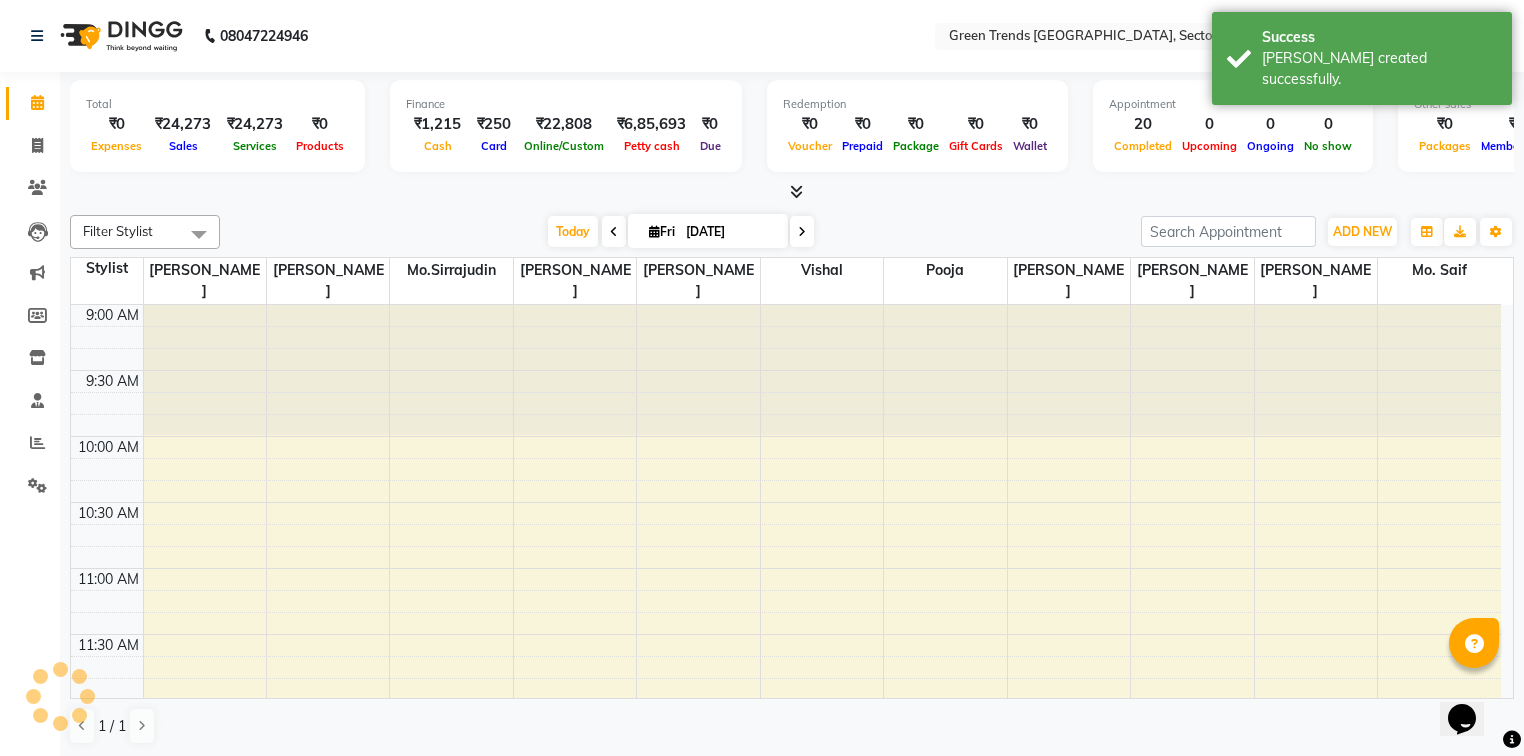scroll, scrollTop: 0, scrollLeft: 0, axis: both 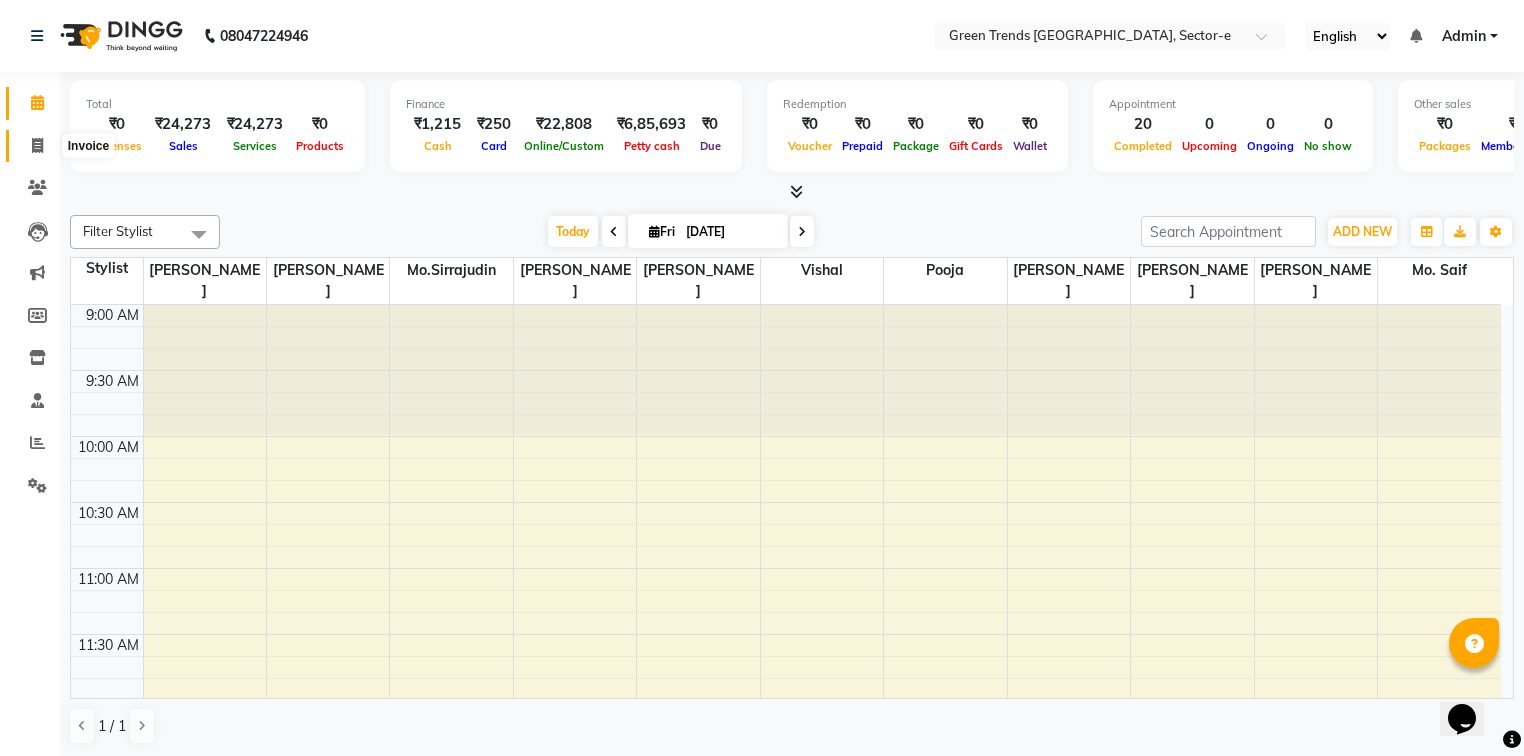 click 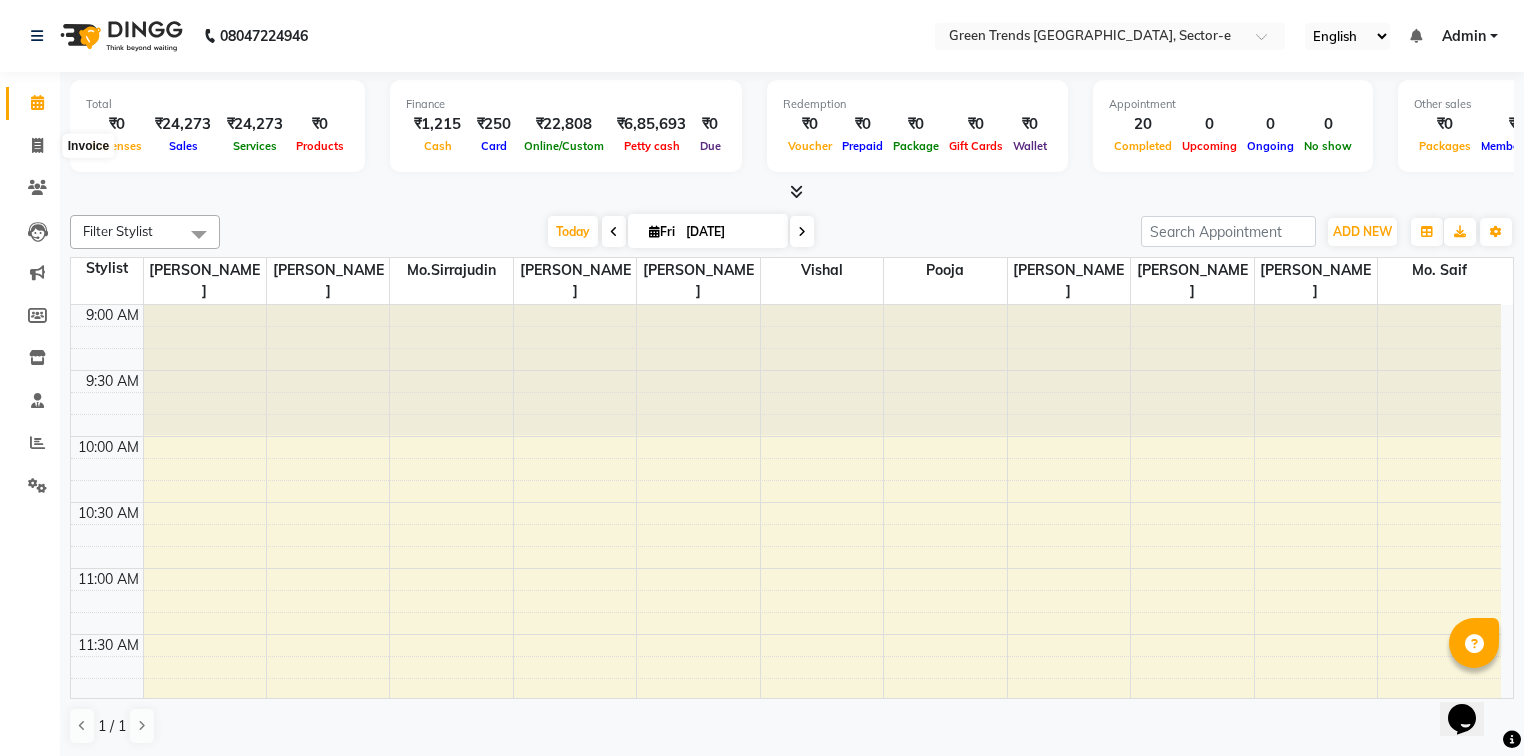 select on "service" 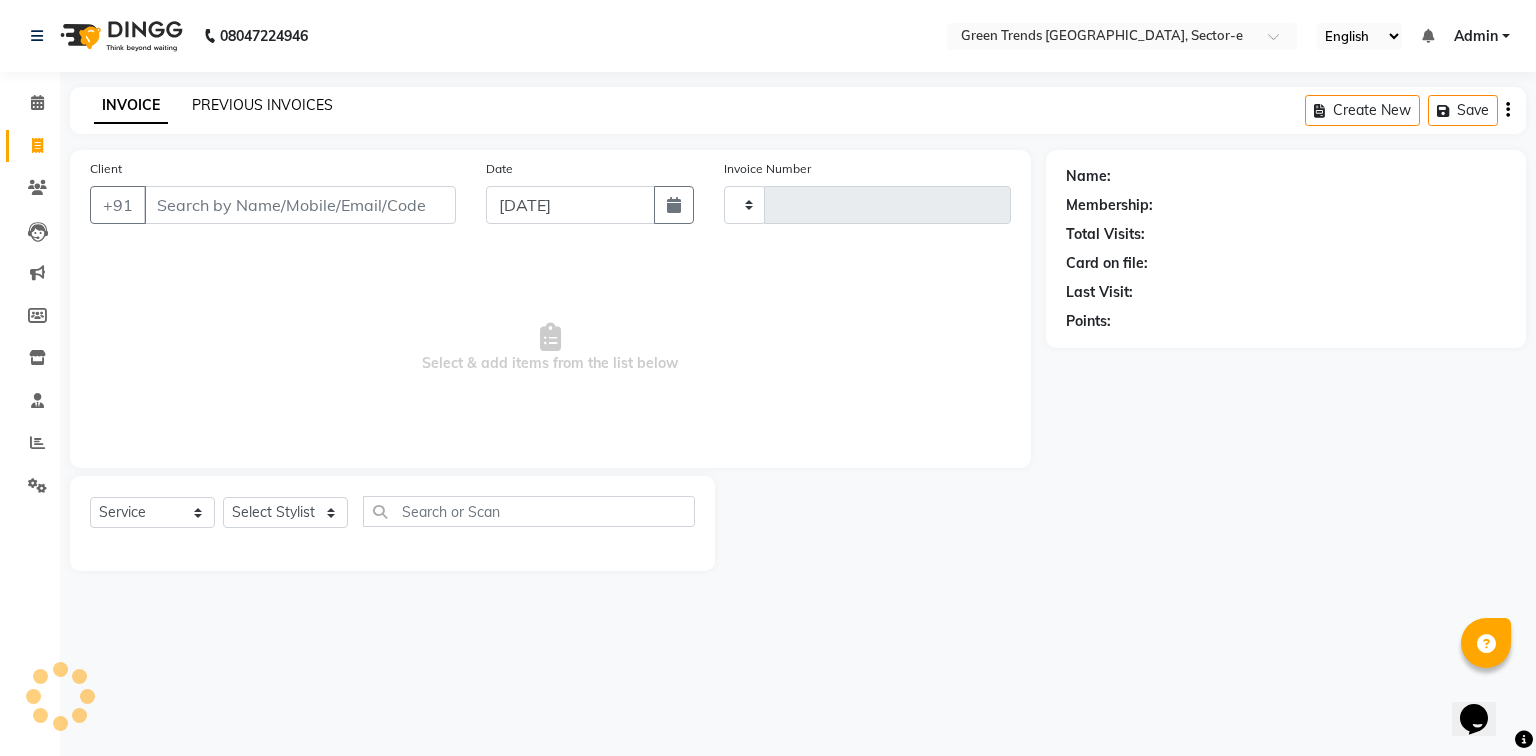 type on "0638" 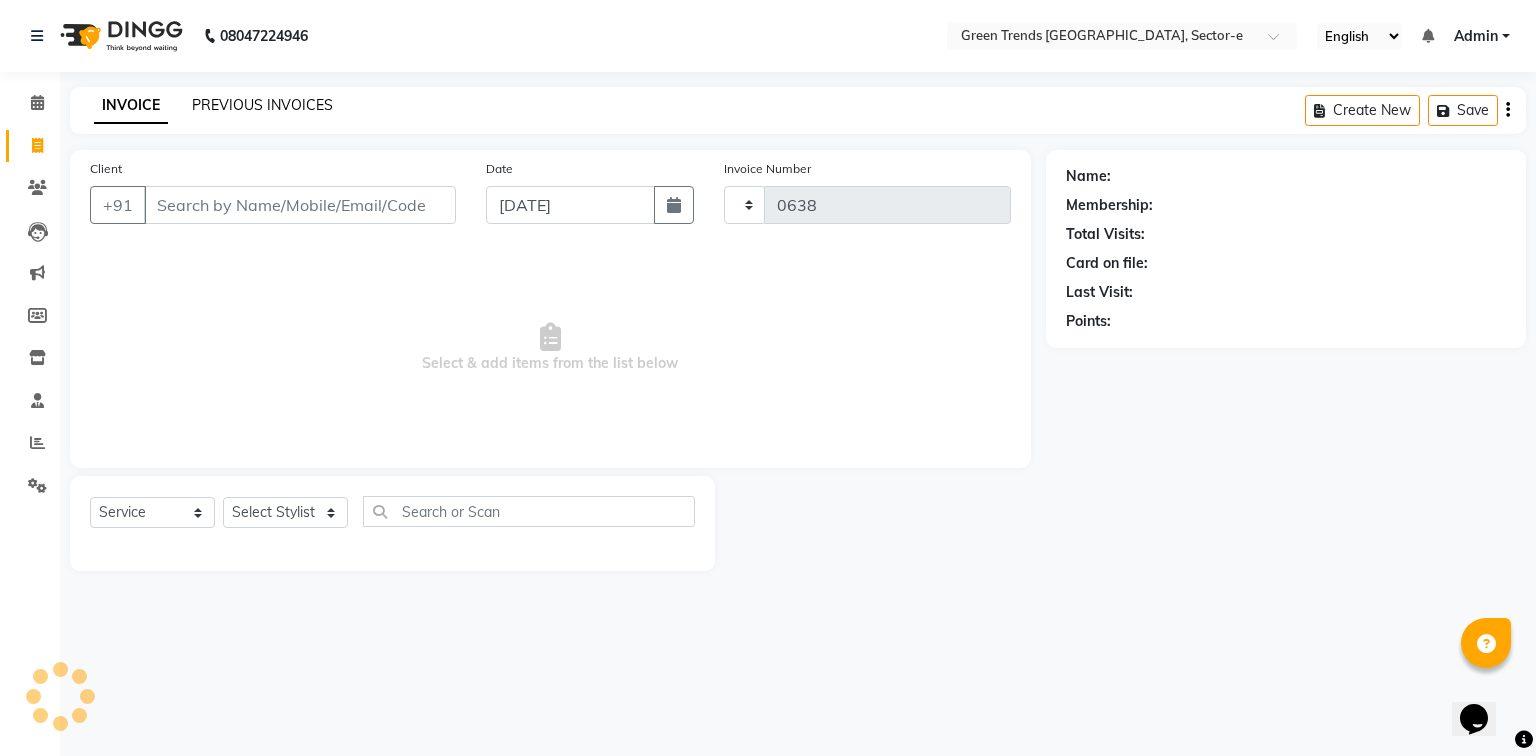 select on "7023" 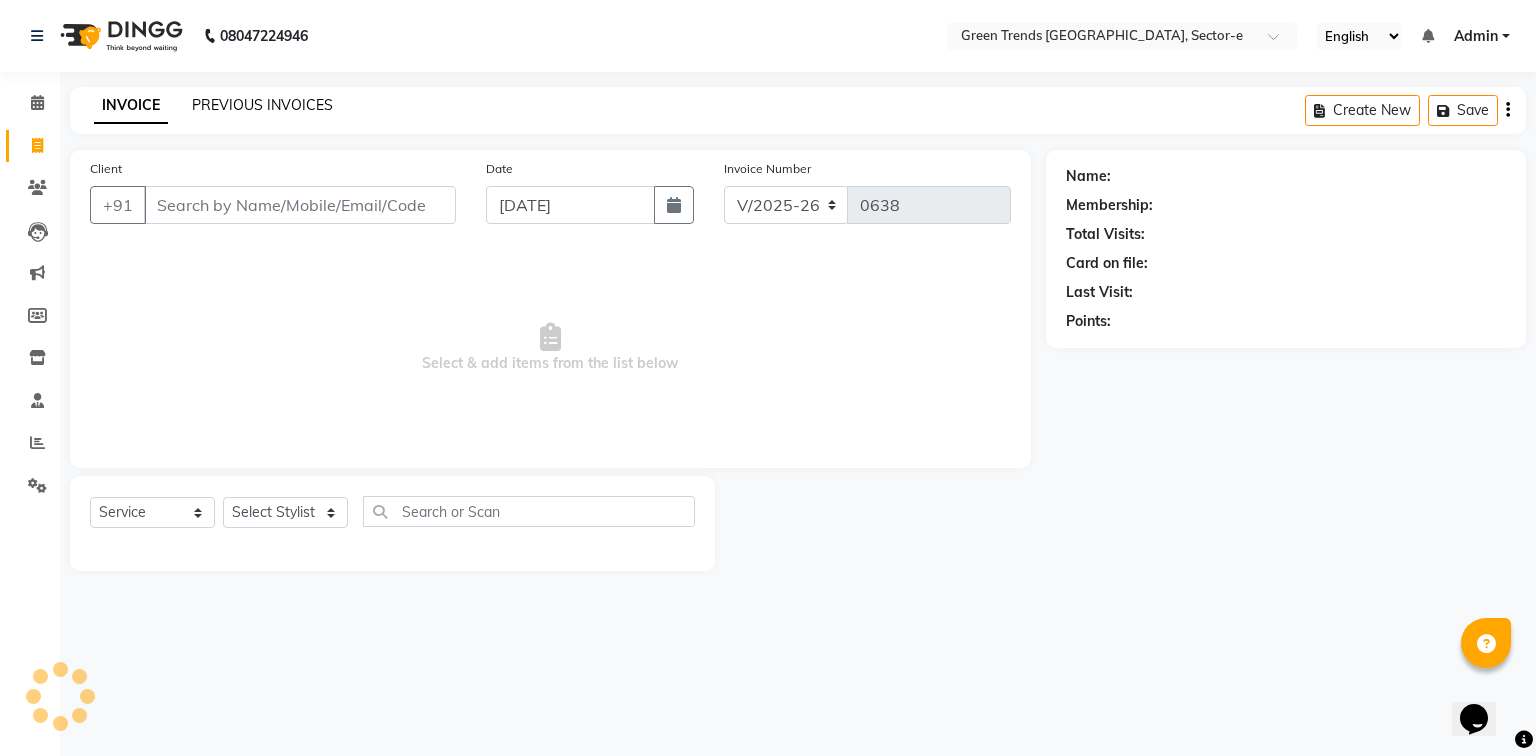 click on "PREVIOUS INVOICES" 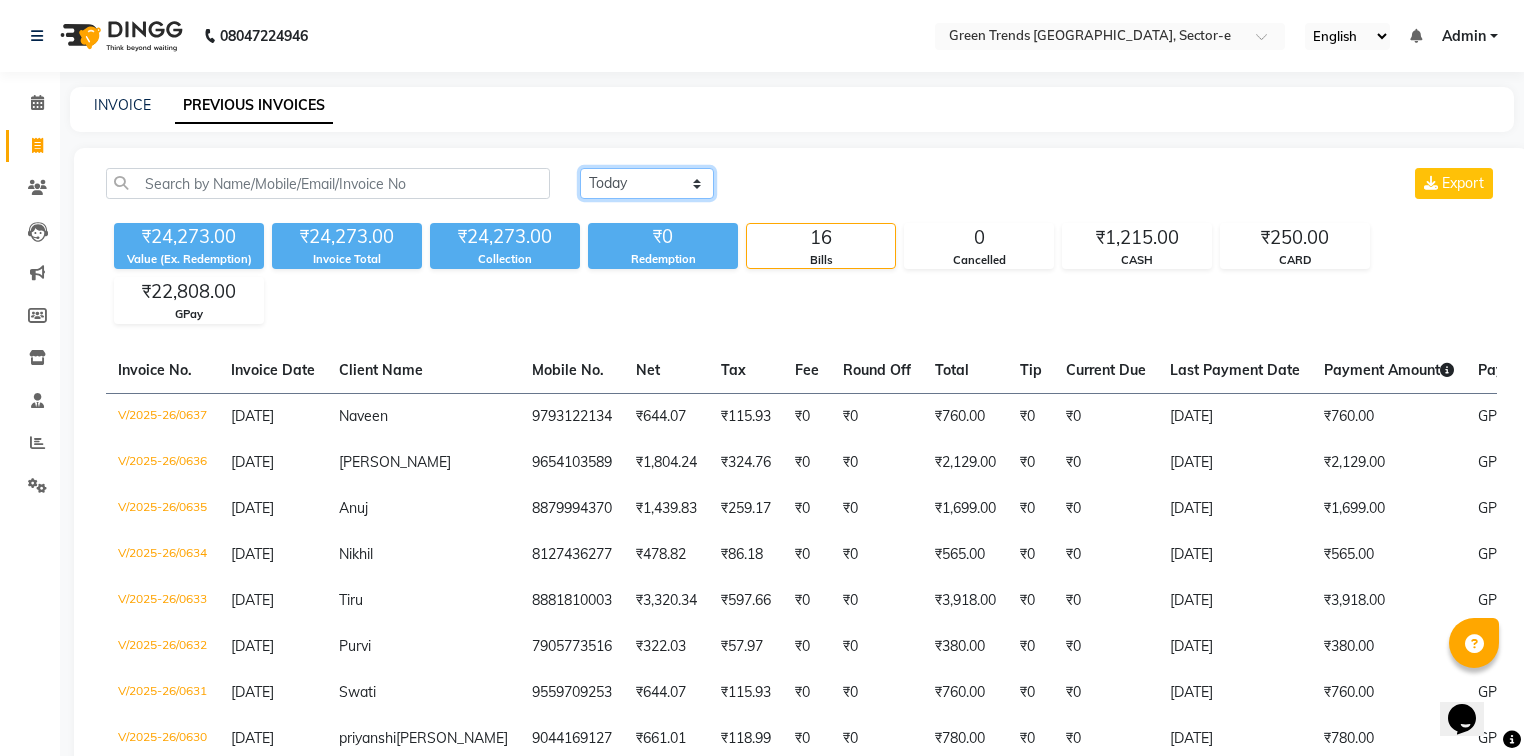 click on "[DATE] [DATE] Custom Range" 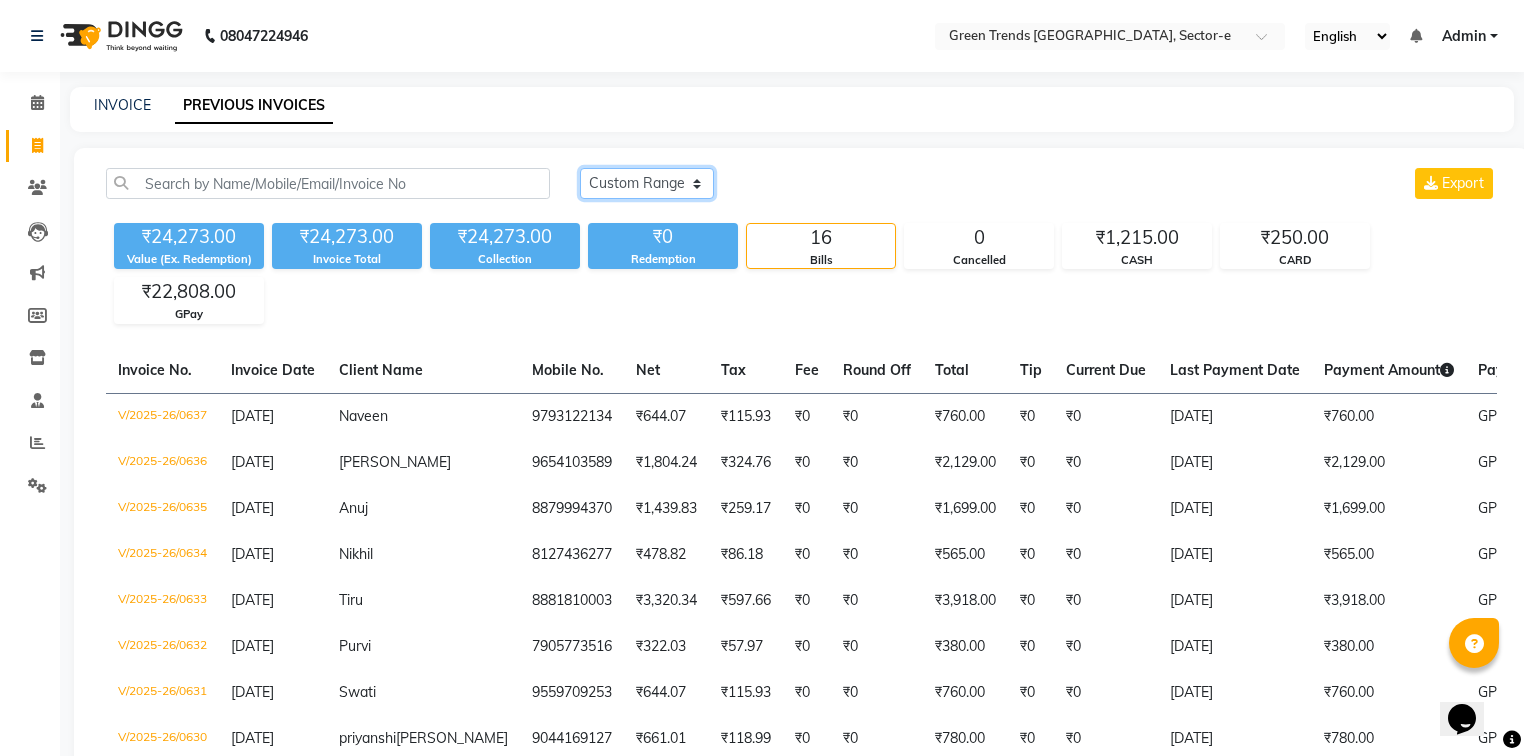 click on "[DATE] [DATE] Custom Range" 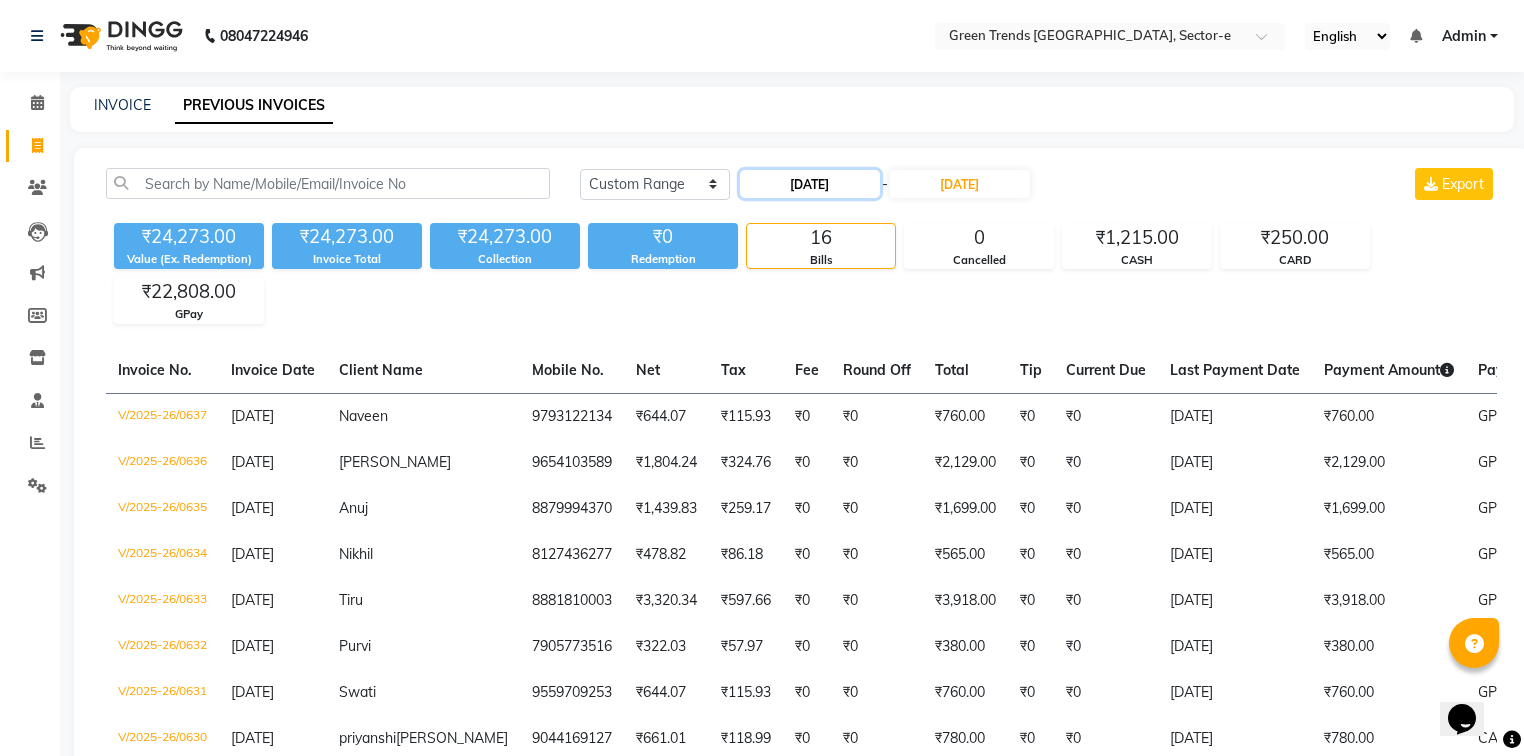 click on "[DATE]" 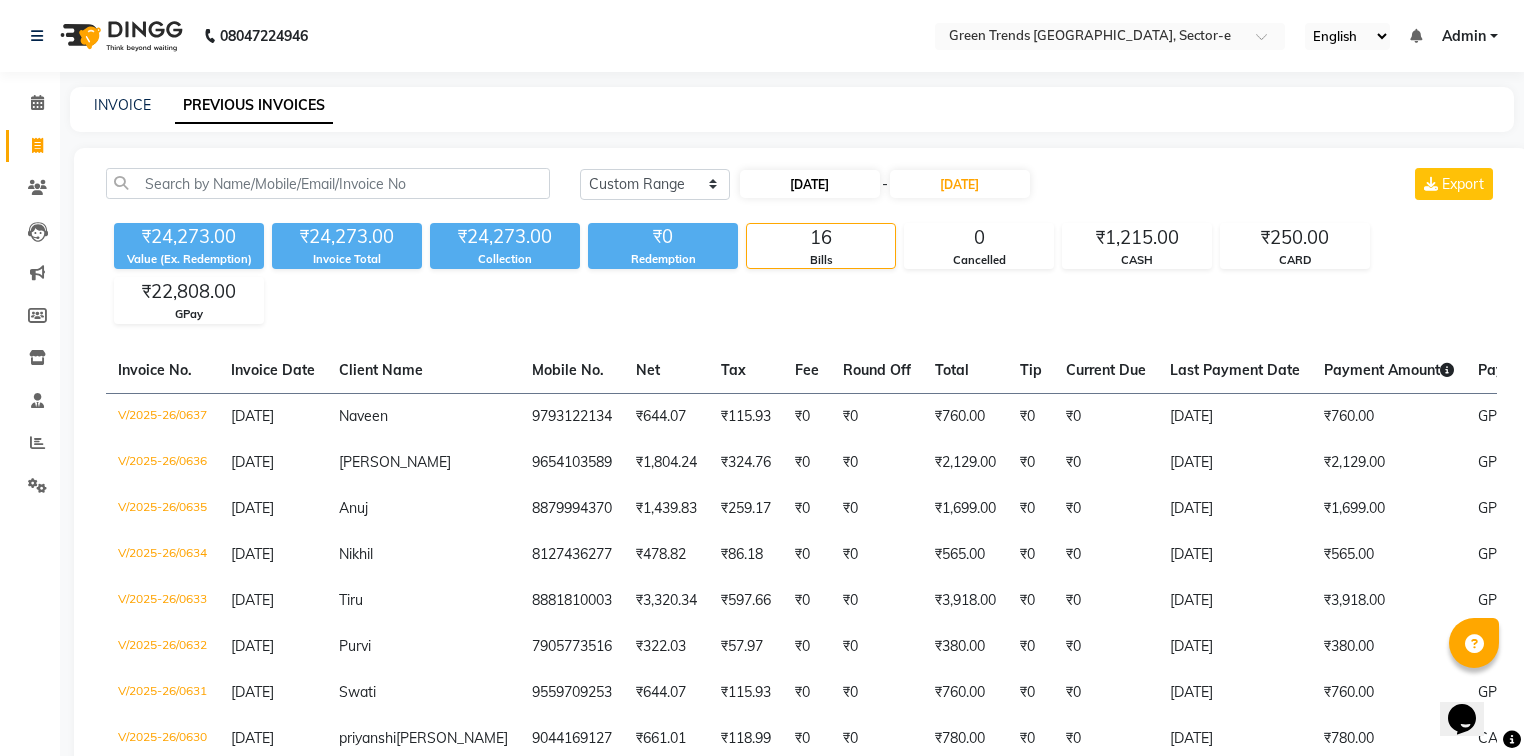 select on "7" 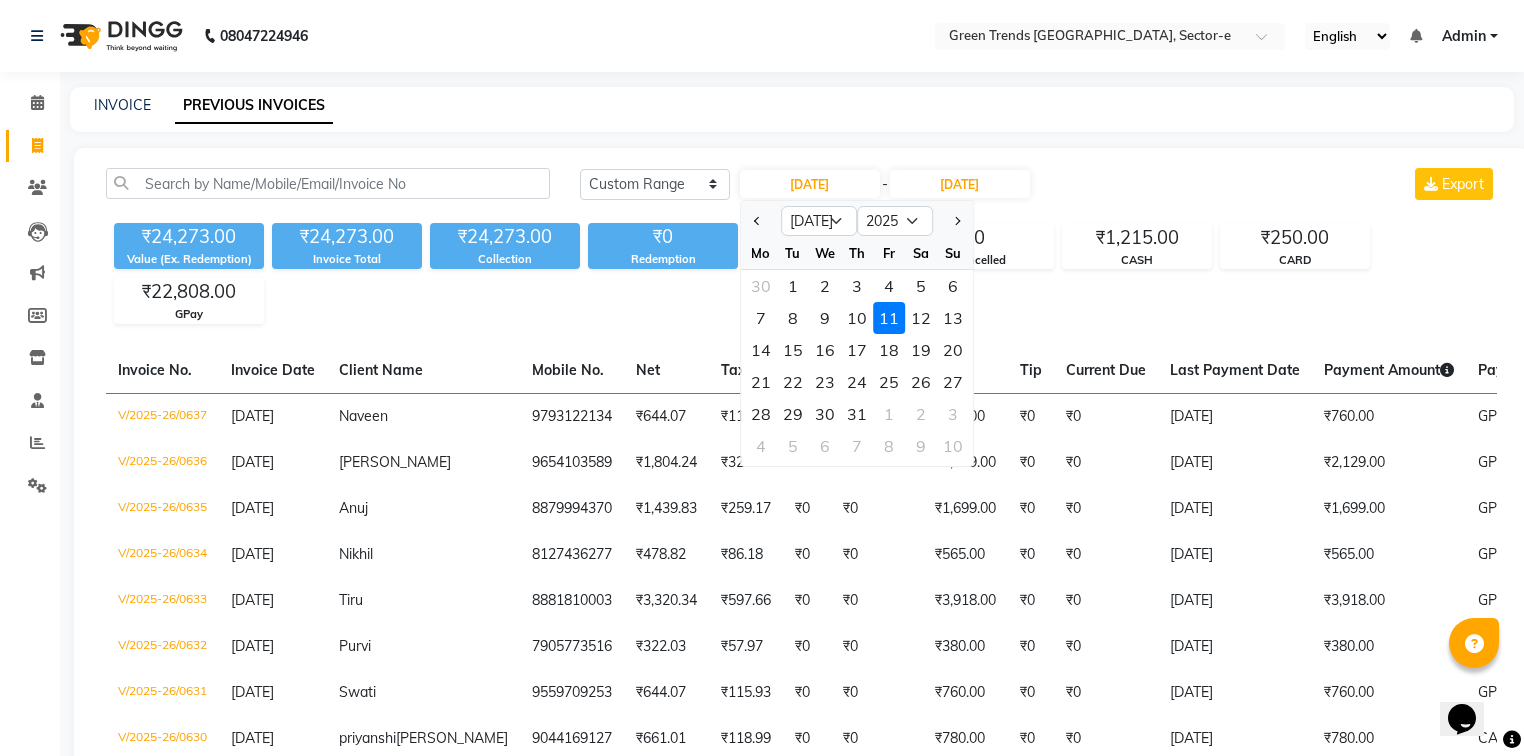 click on "1" 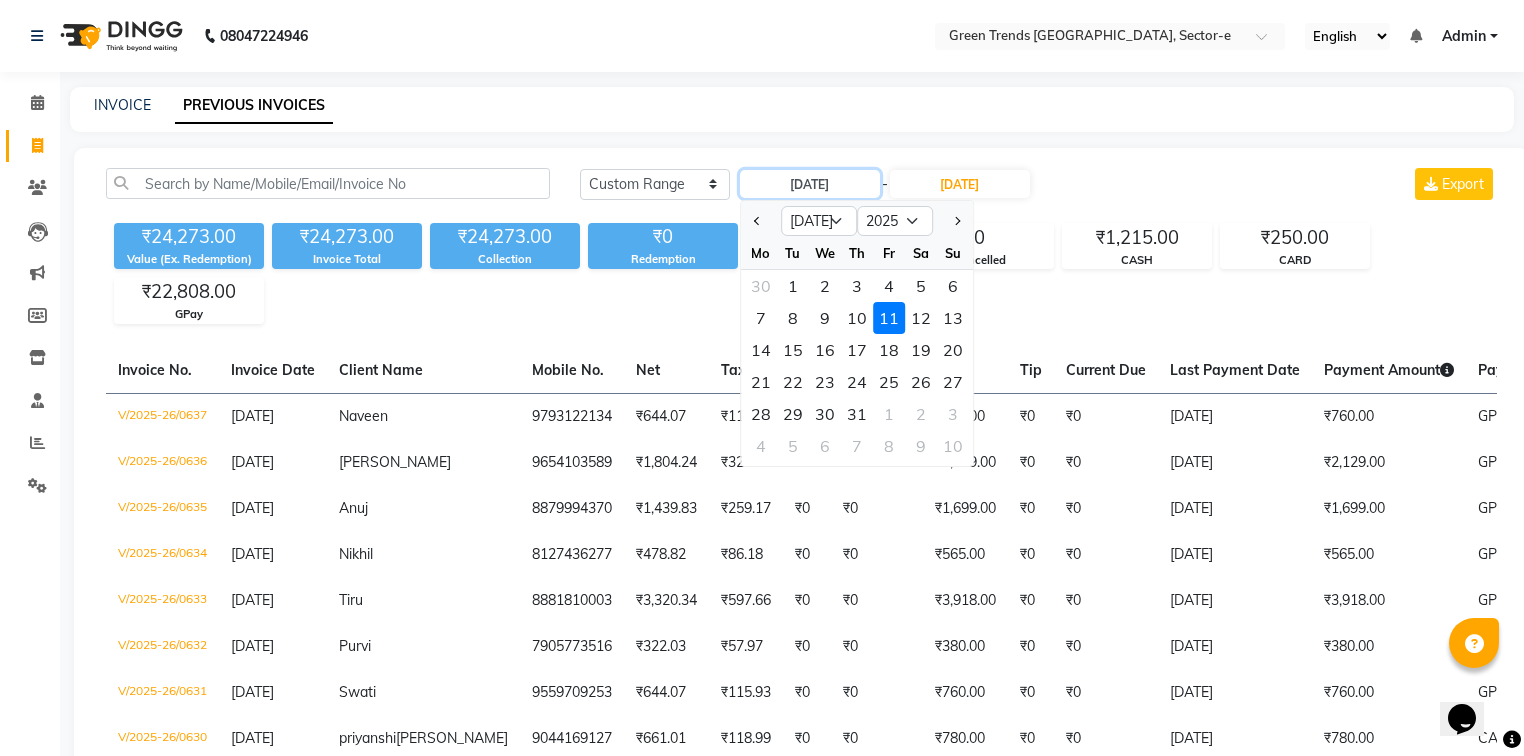 type on "01-07-2025" 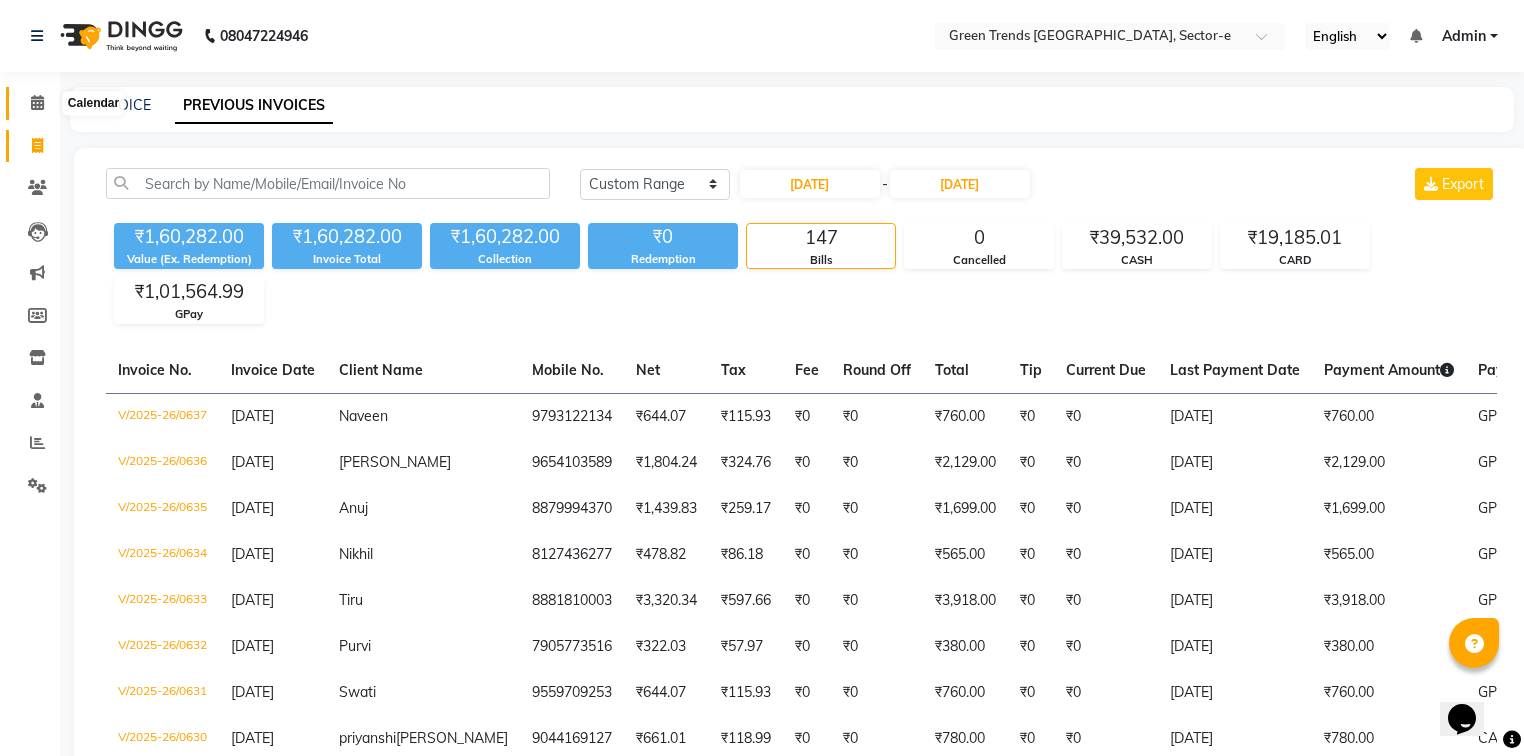 click 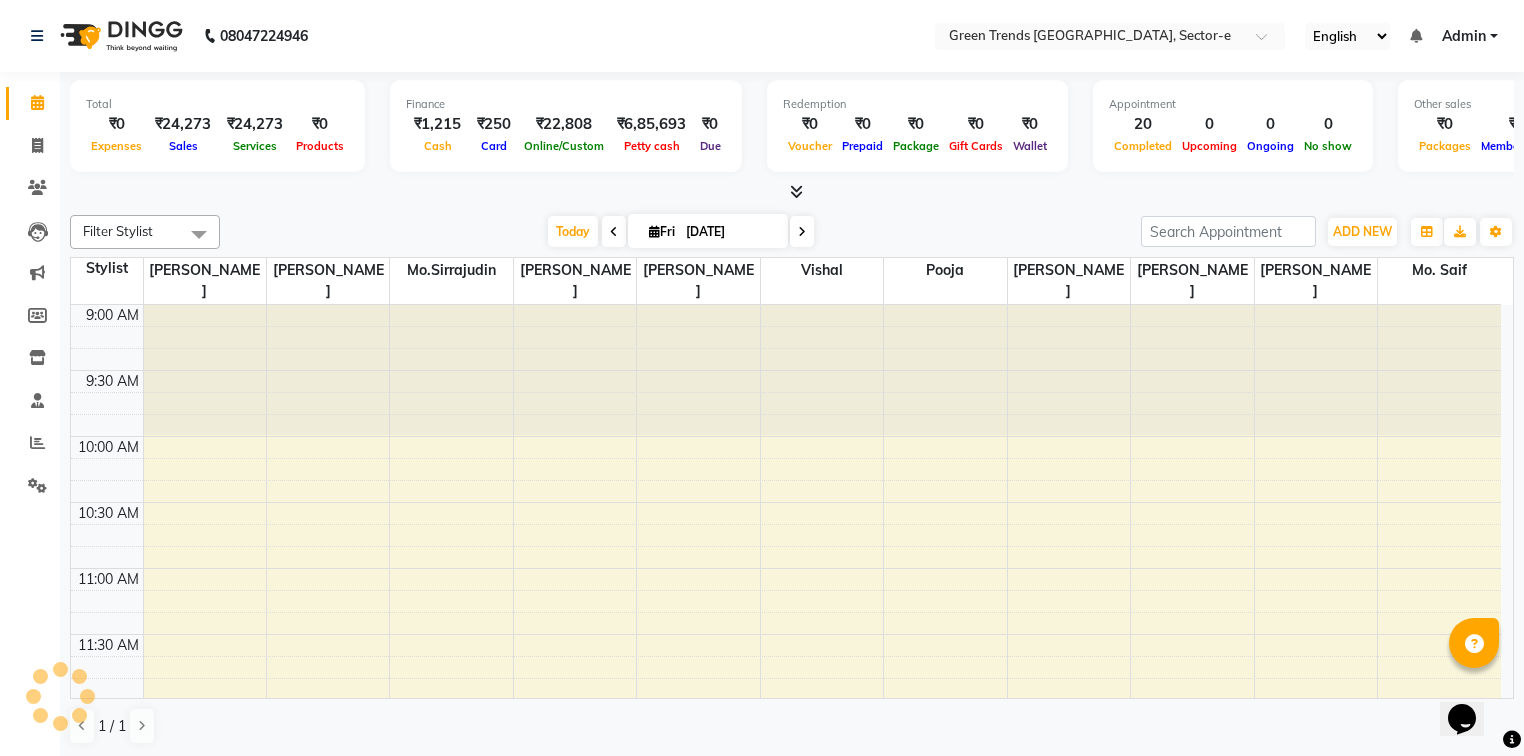 scroll, scrollTop: 1398, scrollLeft: 0, axis: vertical 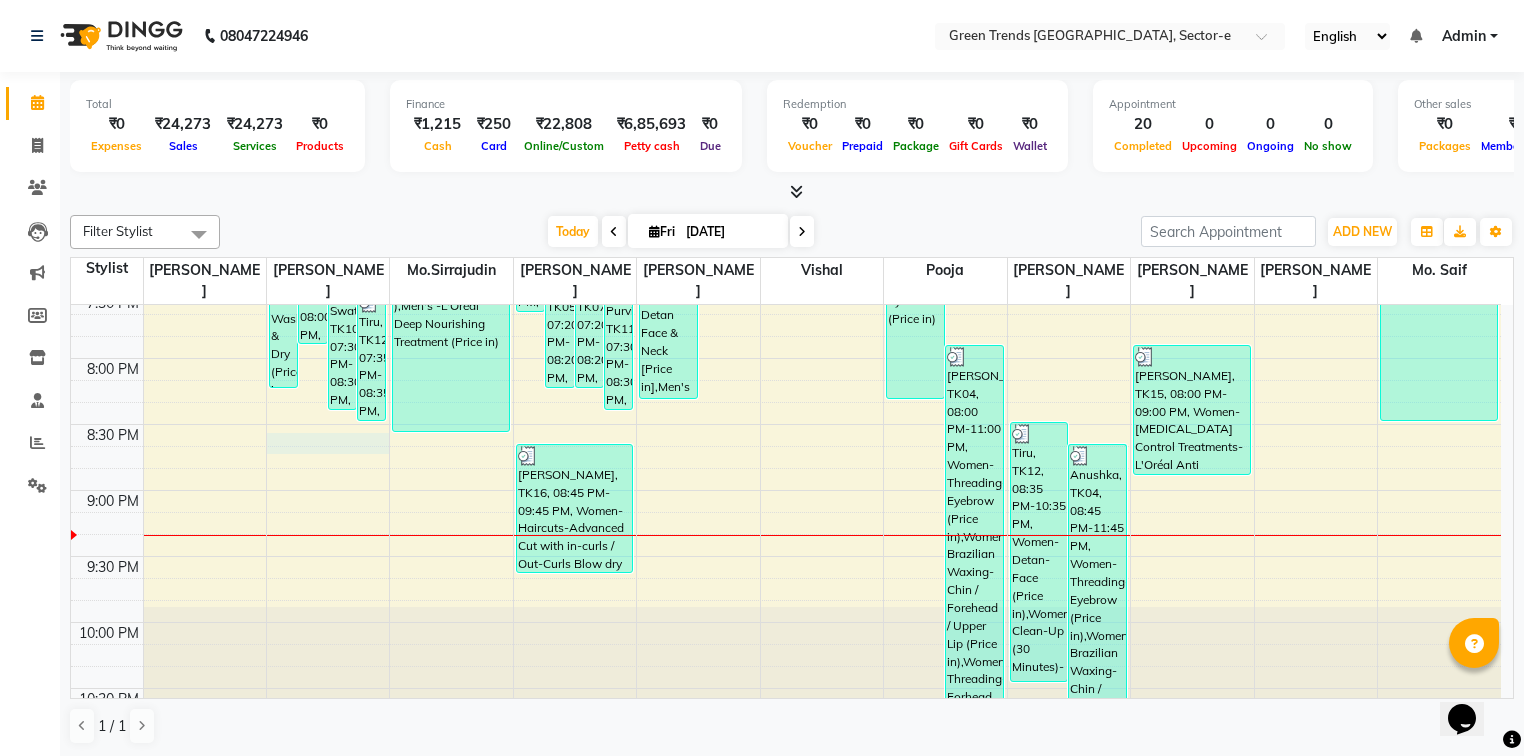 click on "9:00 AM 9:30 AM 10:00 AM 10:30 AM 11:00 AM 11:30 AM 12:00 PM 12:30 PM 1:00 PM 1:30 PM 2:00 PM 2:30 PM 3:00 PM 3:30 PM 4:00 PM 4:30 PM 5:00 PM 5:30 PM 6:00 PM 6:30 PM 7:00 PM 7:30 PM 8:00 PM 8:30 PM 9:00 PM 9:30 PM 10:00 PM 10:30 PM     Aliganj, TK06, 06:20 PM-08:20 PM, Men's -Shampoo Wash & Dry (Price in ),Men's -Beard Styling  (Price in )     Anushka, TK04, 07:00 PM-08:00 PM, Women-Texture Change Treatments-Natural Wavy Hair Texture - Keratin / Cysteine Curl Softening - Upto medium length (Price in)     Swati, TK10, 07:30 PM-08:30 PM, Women-Haircuts-Advanced Cut with in-curls / Out-Curls Blow dry (Price in)     Tiru, TK12, 07:35 PM-08:35 PM, Women-Hair Care Protocols-L'Oréal Deep Nourishing Treatment - Medium (Price in)     Anuj, TK14, 06:55 PM-08:40 PM, Men's -Beard Styling  (Price in ),Men's -L'Oreal Deep Nourishing Treatment (Price in)     Anshul, TK03, 06:45 PM-07:45 PM, Men's -Haircut Basic (Price in )         Onkar, TK07, 07:20 PM-08:20 PM, Men's -Haircut Advanced (Price in )" at bounding box center [786, -170] 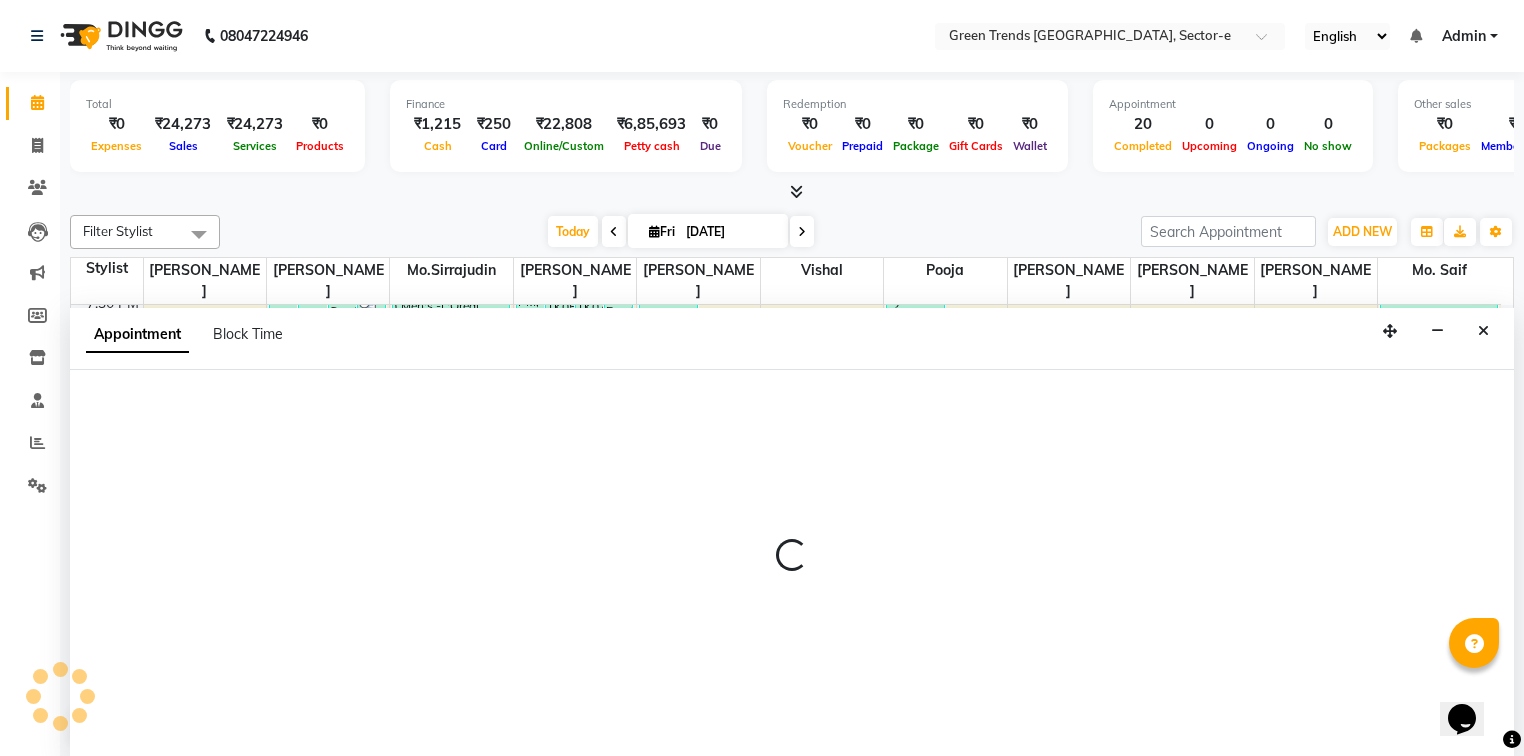 scroll, scrollTop: 0, scrollLeft: 0, axis: both 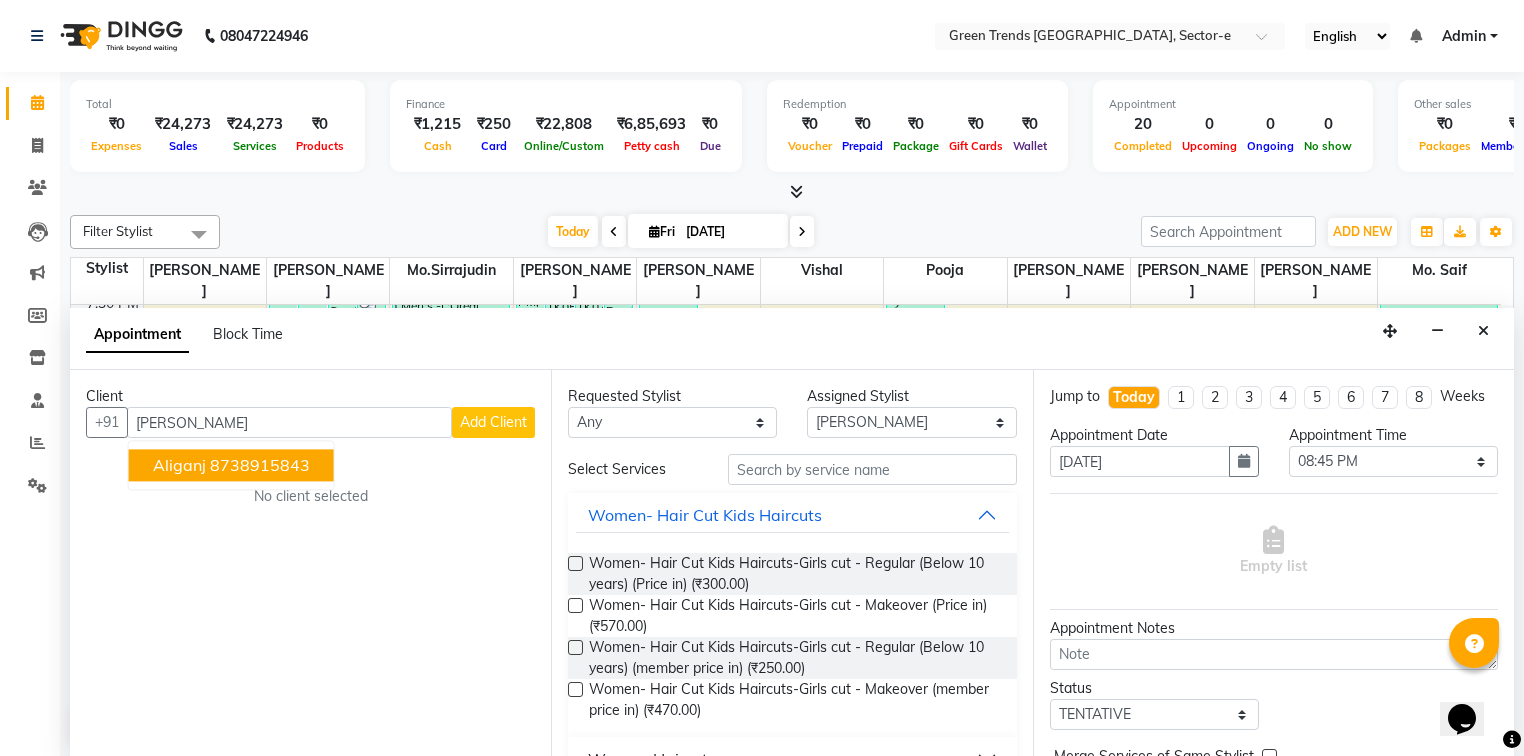 click on "Aliganj  8738915843" at bounding box center [231, 466] 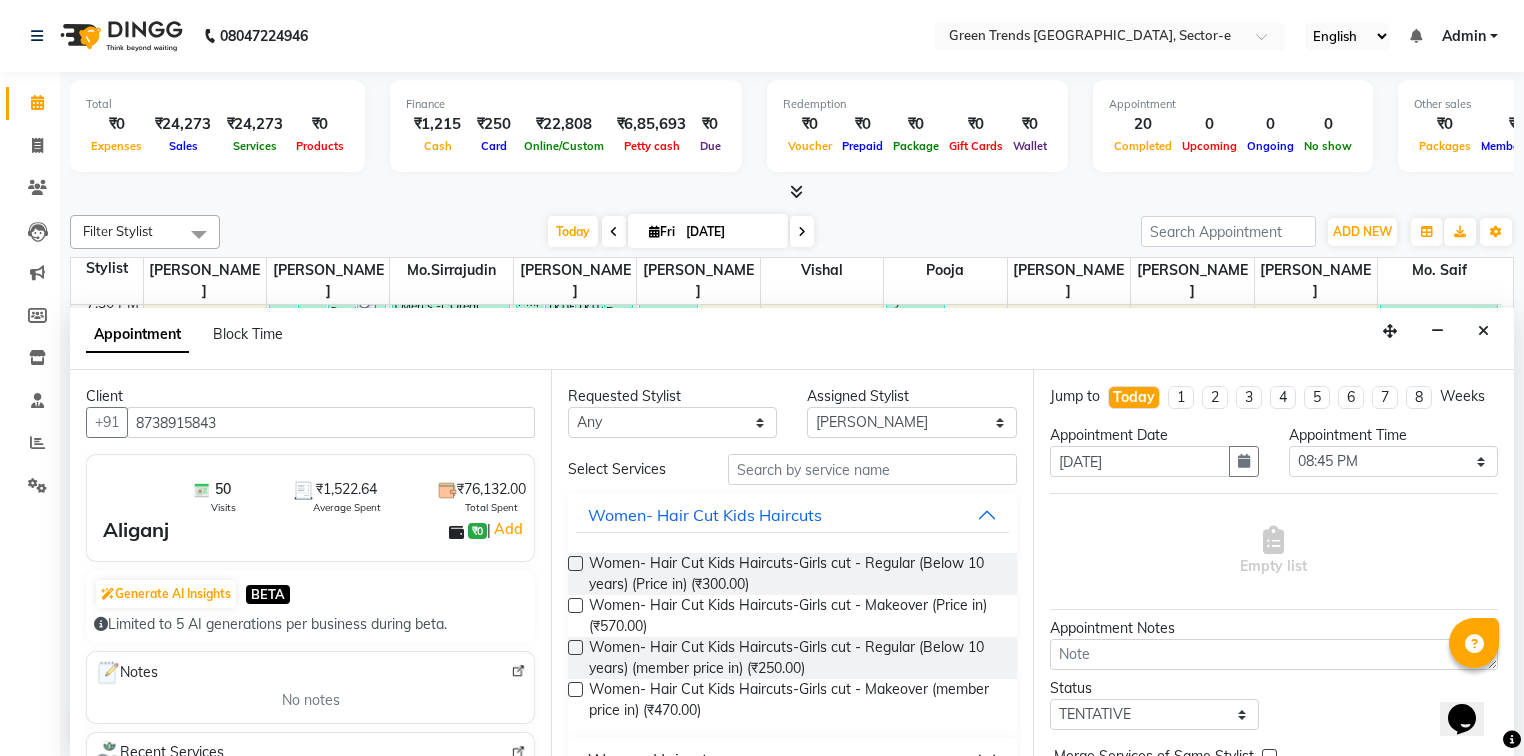 type on "8738915843" 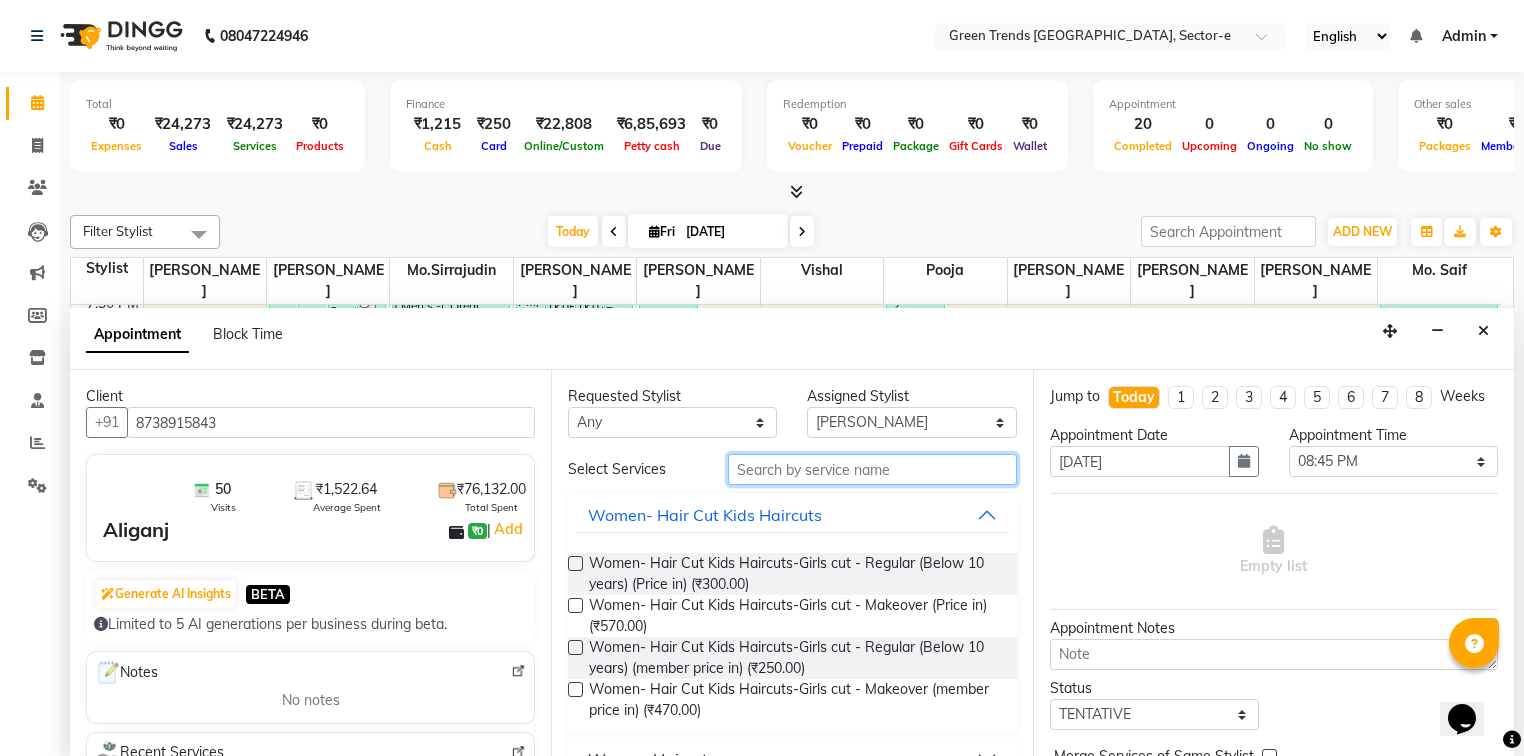 click at bounding box center [872, 469] 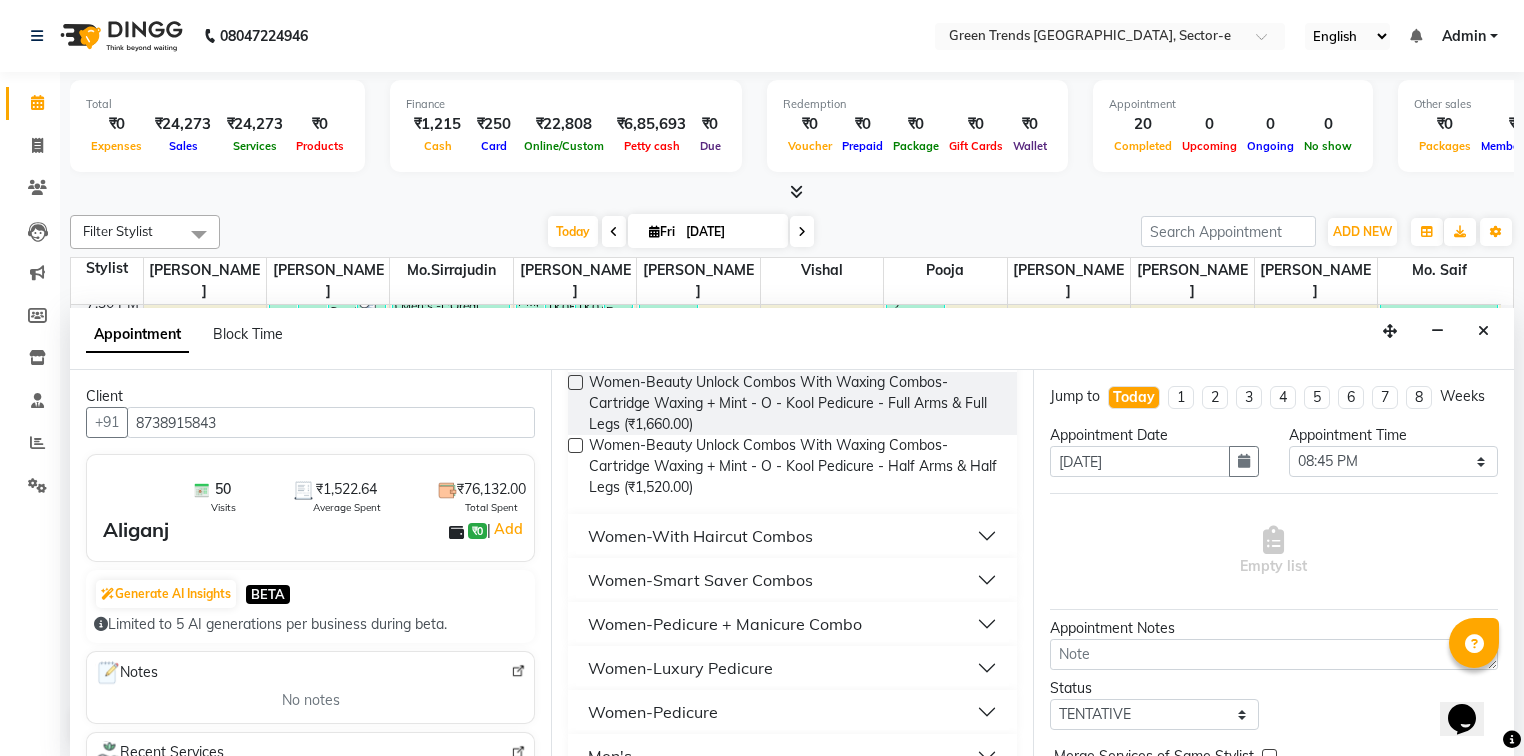 scroll, scrollTop: 207, scrollLeft: 0, axis: vertical 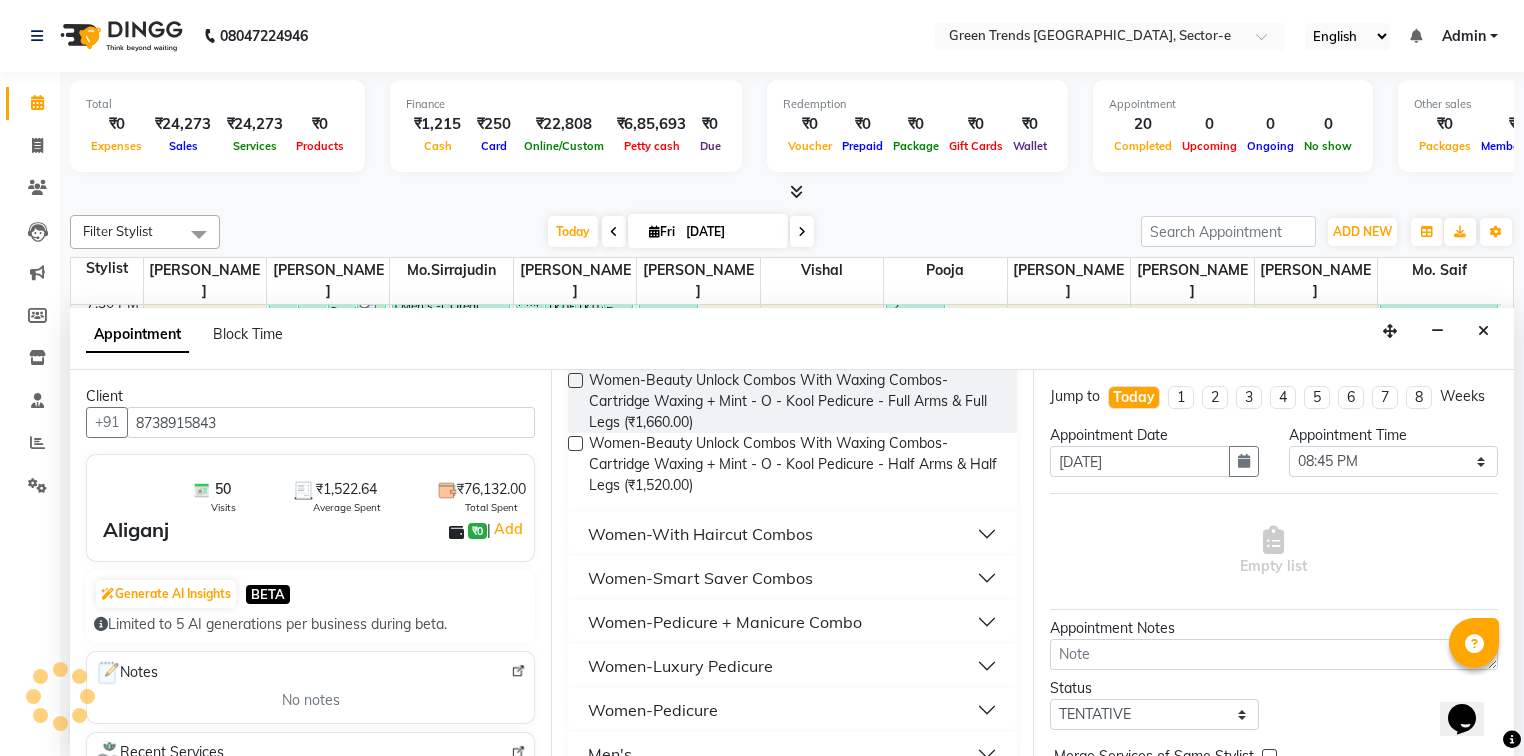 type on "pedi" 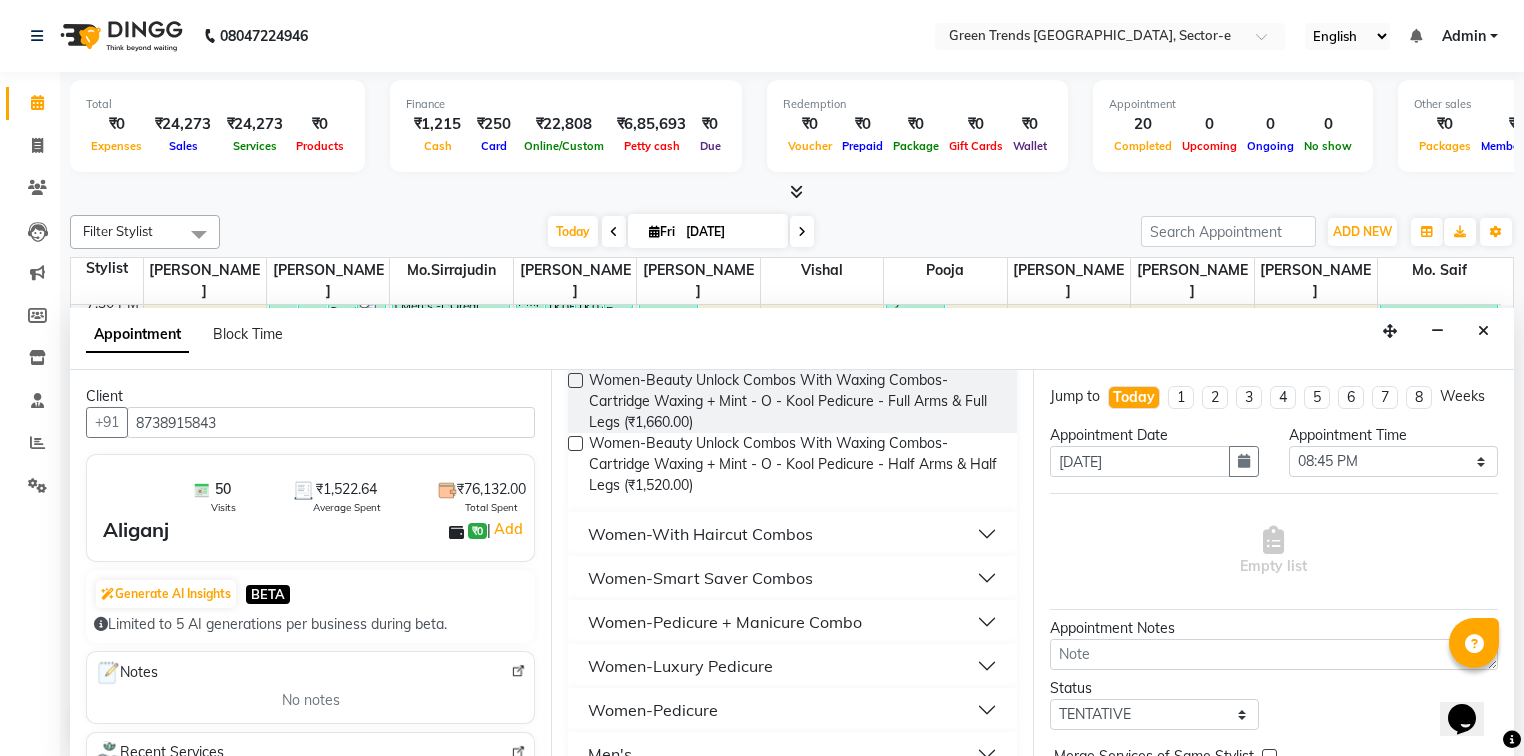 click on "Women-Pedicure + Manicure Combo" at bounding box center [792, 622] 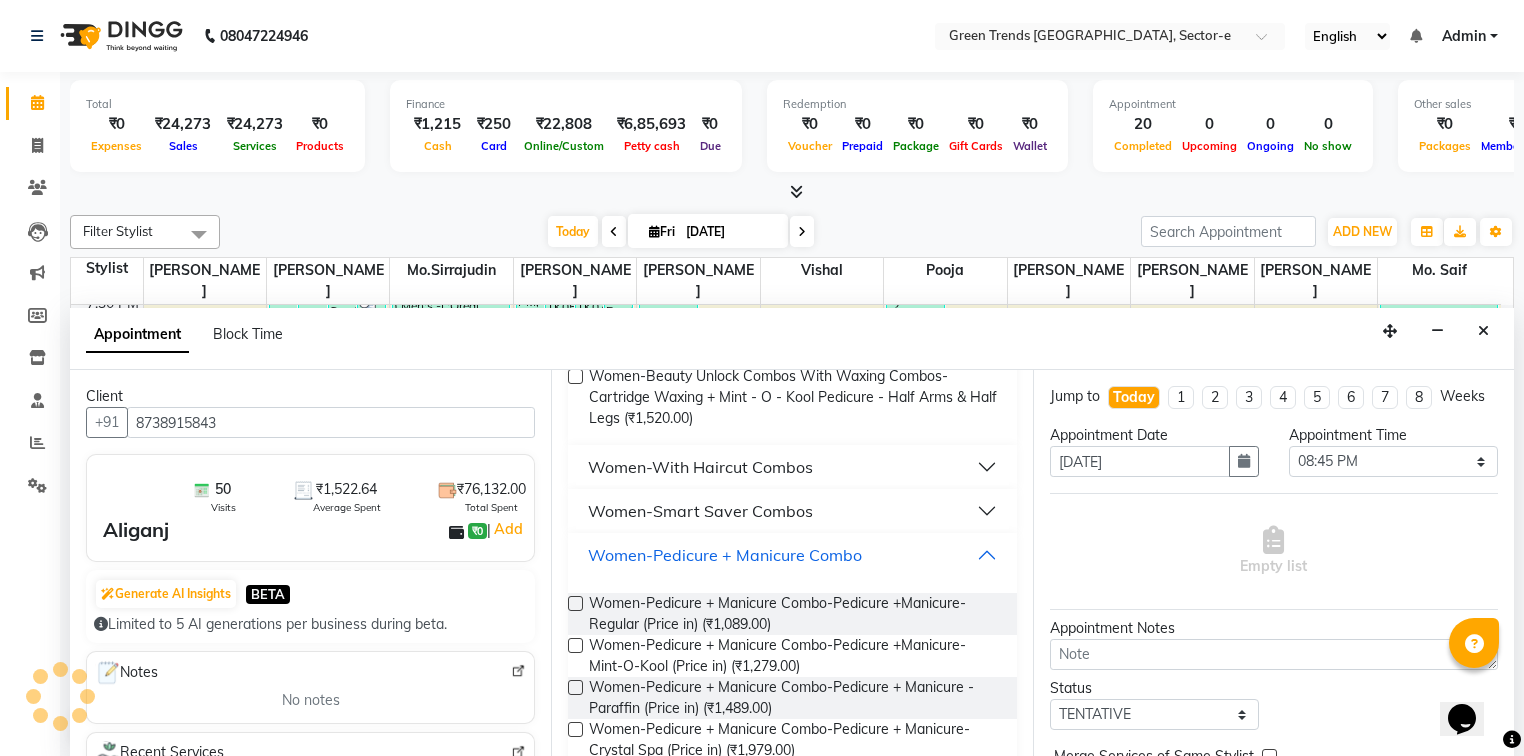scroll, scrollTop: 290, scrollLeft: 0, axis: vertical 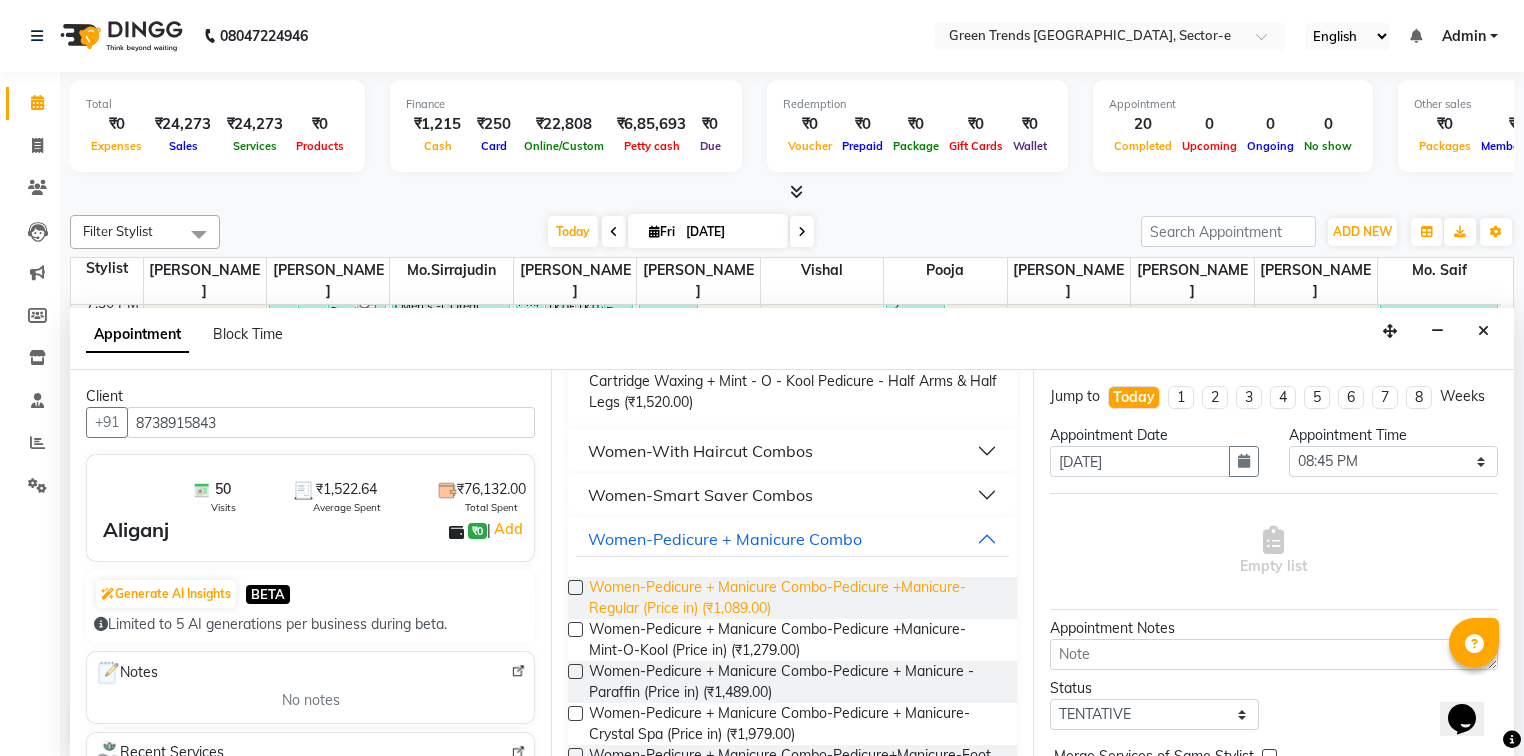 click on "Women-Pedicure + Manicure Combo-Pedicure +Manicure- Regular (Price in) (₹1,089.00)" at bounding box center (794, 598) 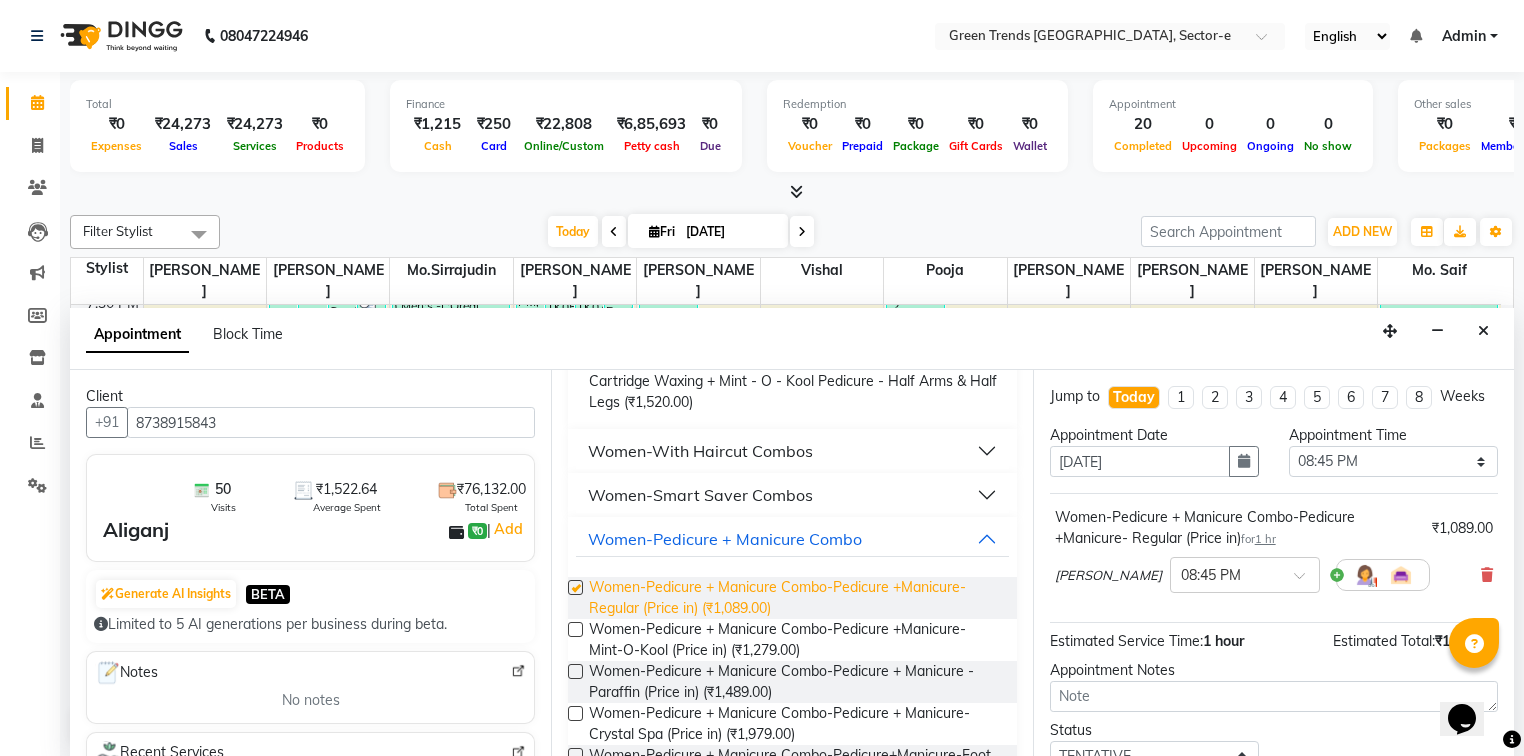 checkbox on "false" 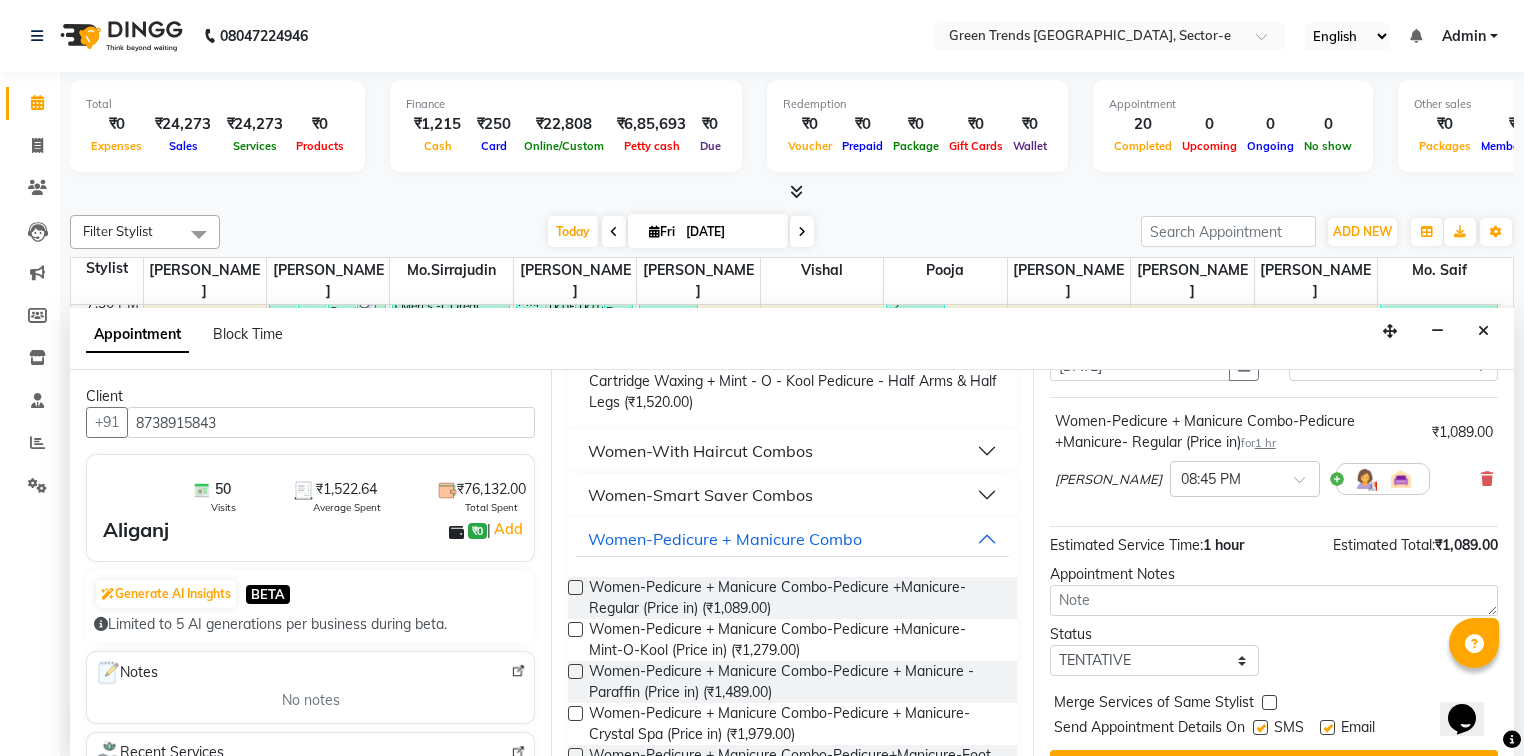 scroll, scrollTop: 139, scrollLeft: 0, axis: vertical 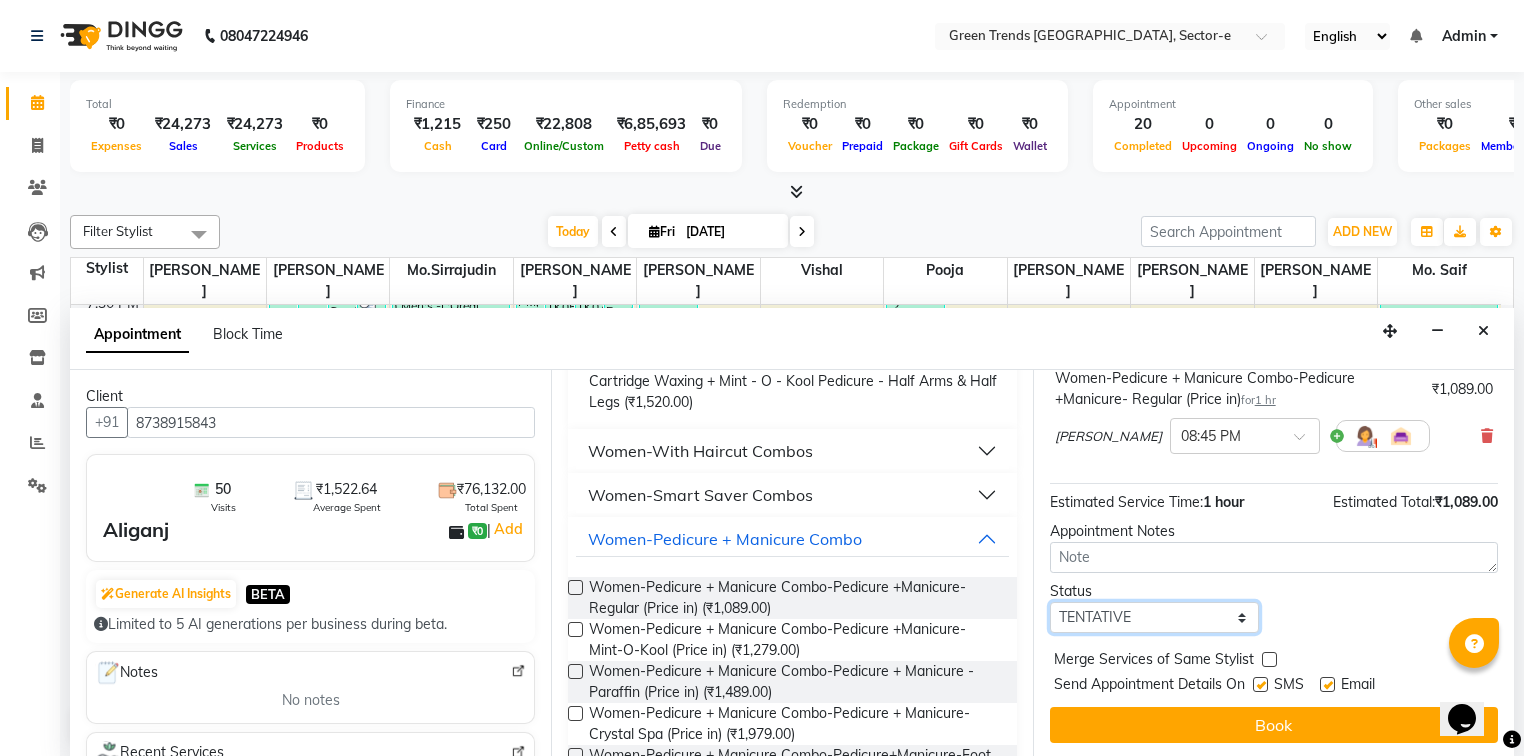 click on "Select TENTATIVE CONFIRM CHECK-IN UPCOMING" at bounding box center [1154, 617] 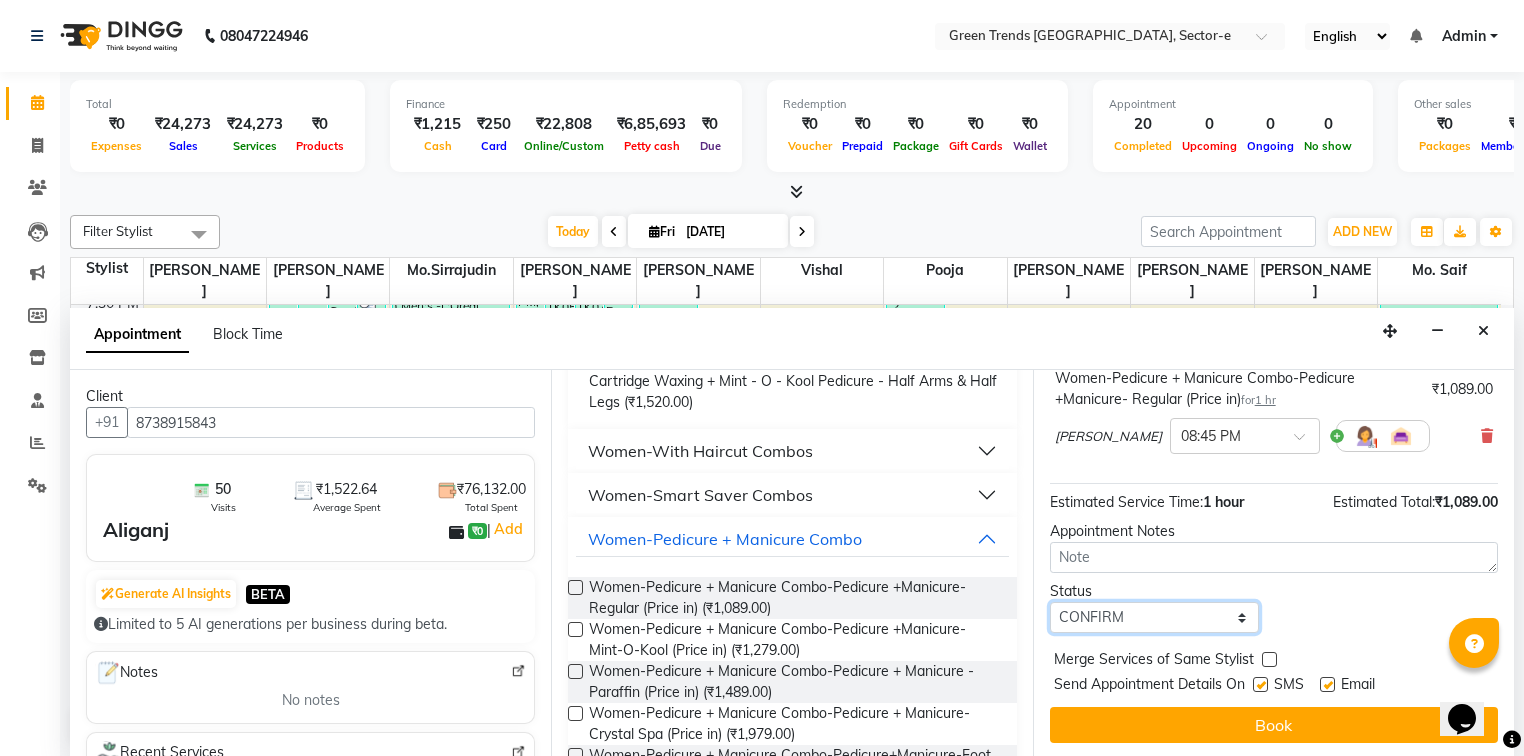 click on "Select TENTATIVE CONFIRM CHECK-IN UPCOMING" at bounding box center [1154, 617] 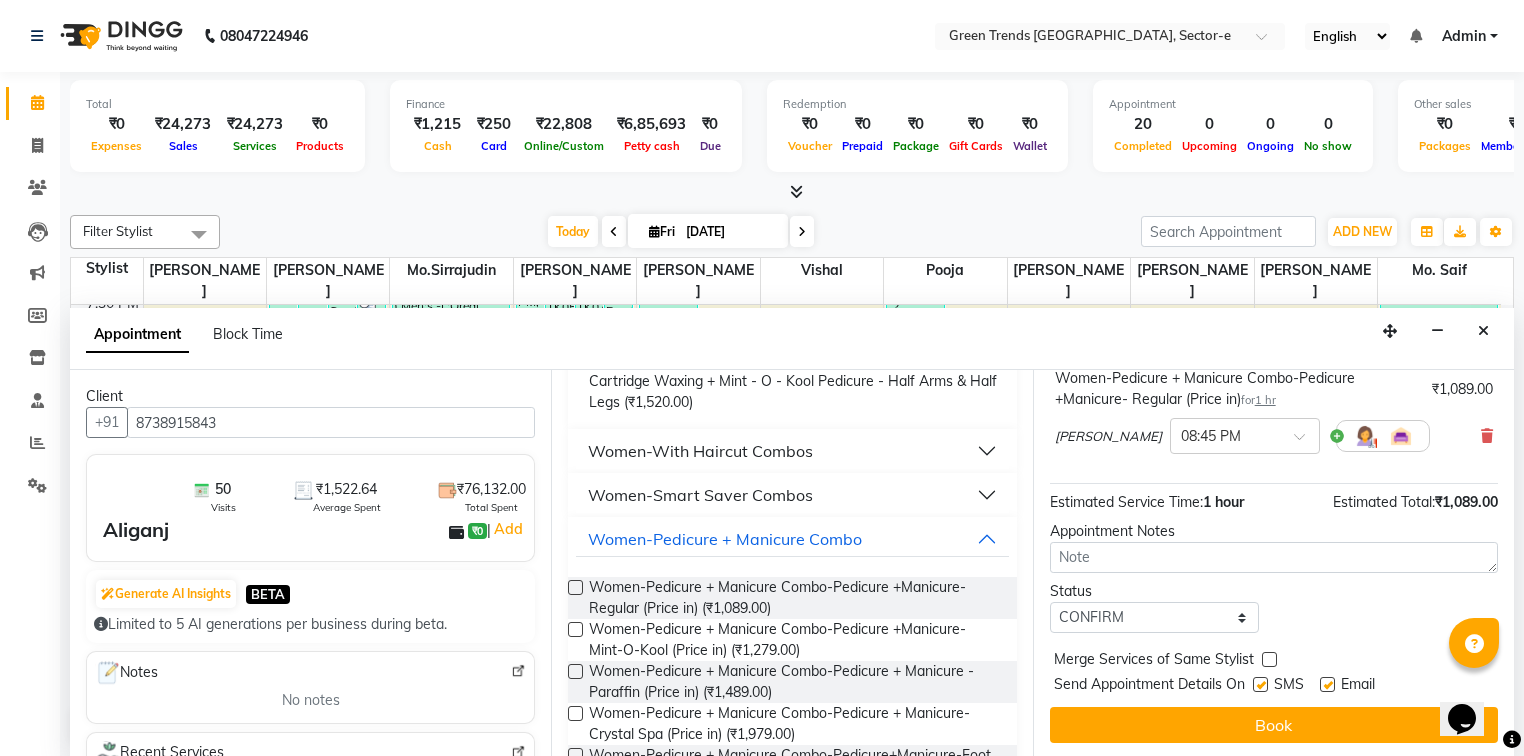 click at bounding box center [1260, 684] 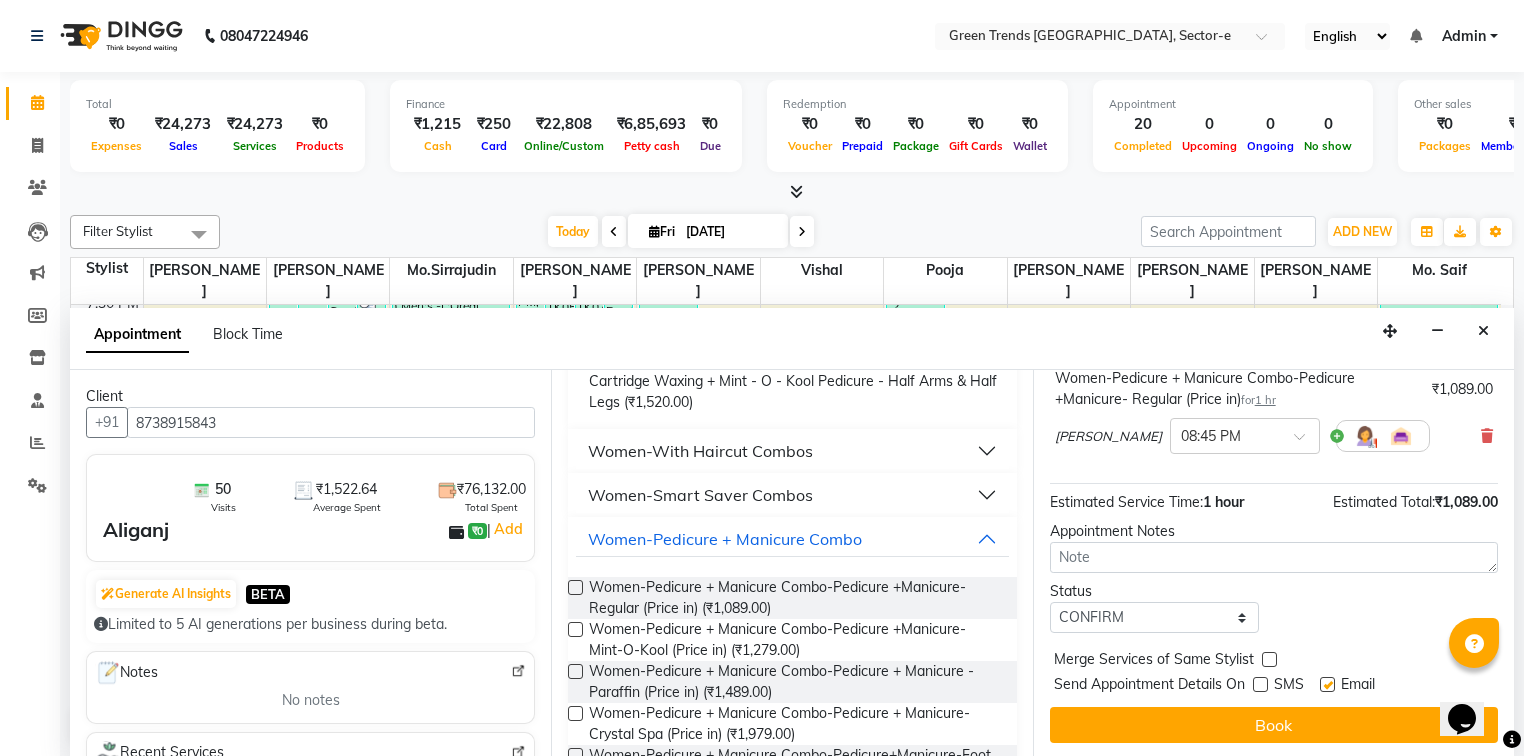 click at bounding box center [1327, 684] 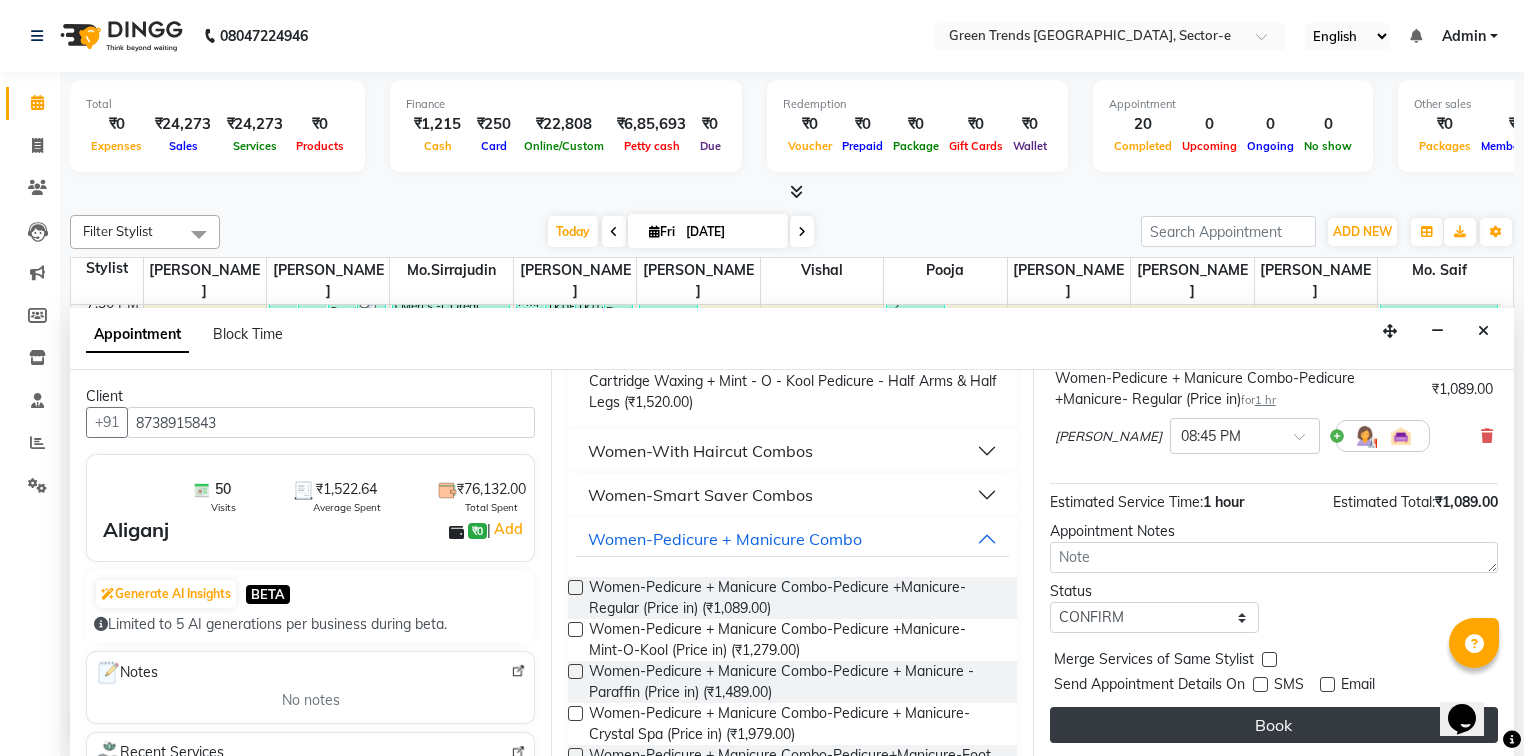 click on "Book" at bounding box center (1274, 725) 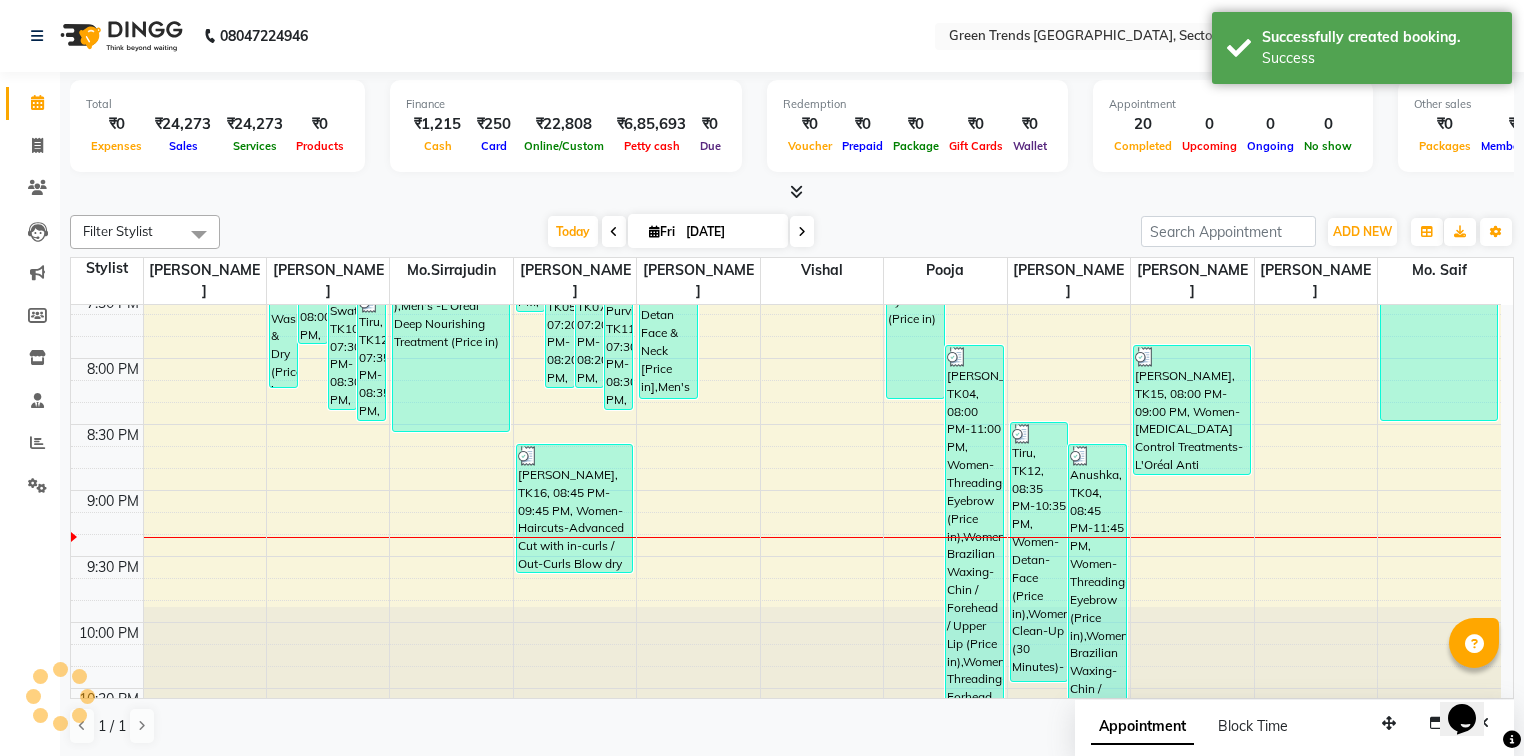 scroll, scrollTop: 0, scrollLeft: 0, axis: both 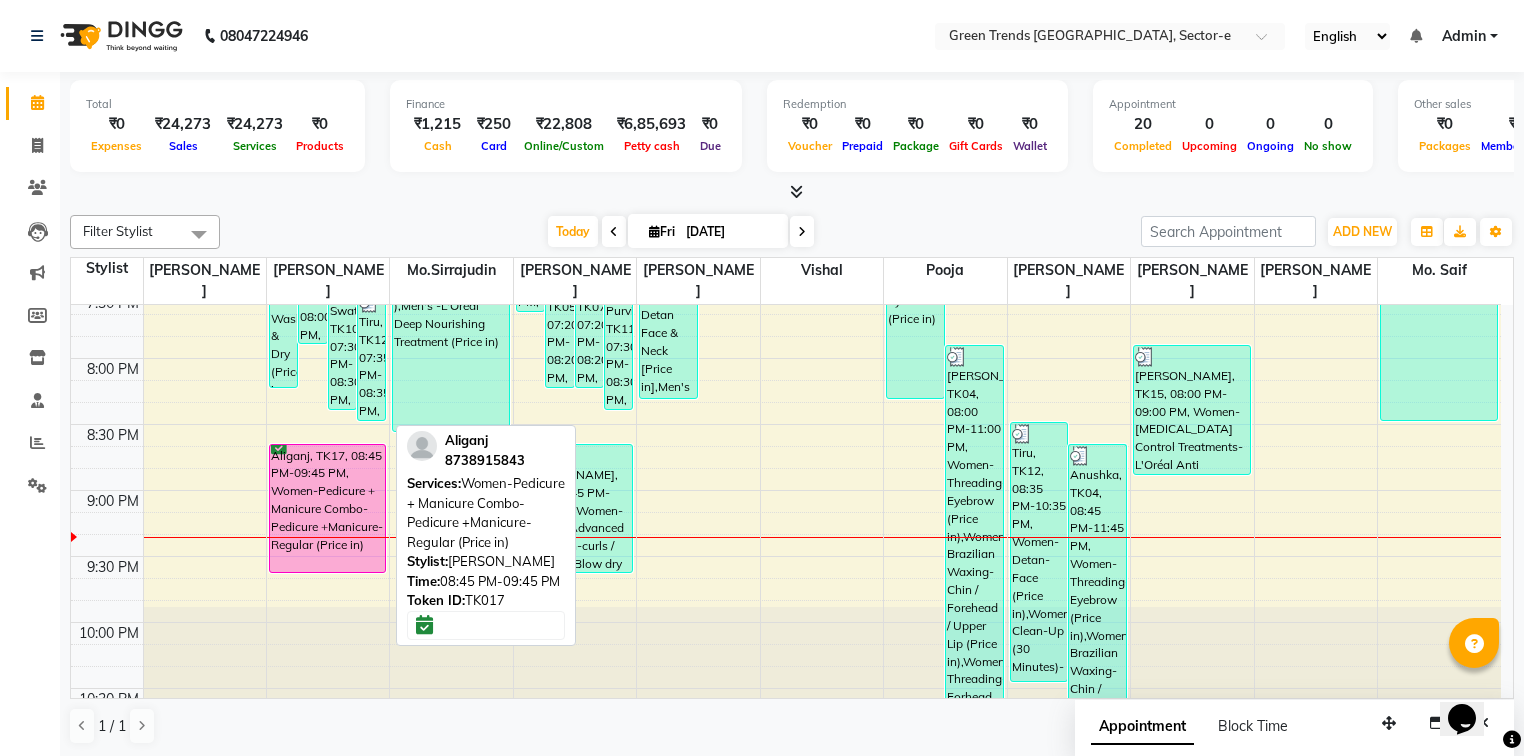 click on "Aliganj, TK17, 08:45 PM-09:45 PM, Women-Pedicure + Manicure Combo-Pedicure +Manicure- Regular (Price in)" at bounding box center [327, 508] 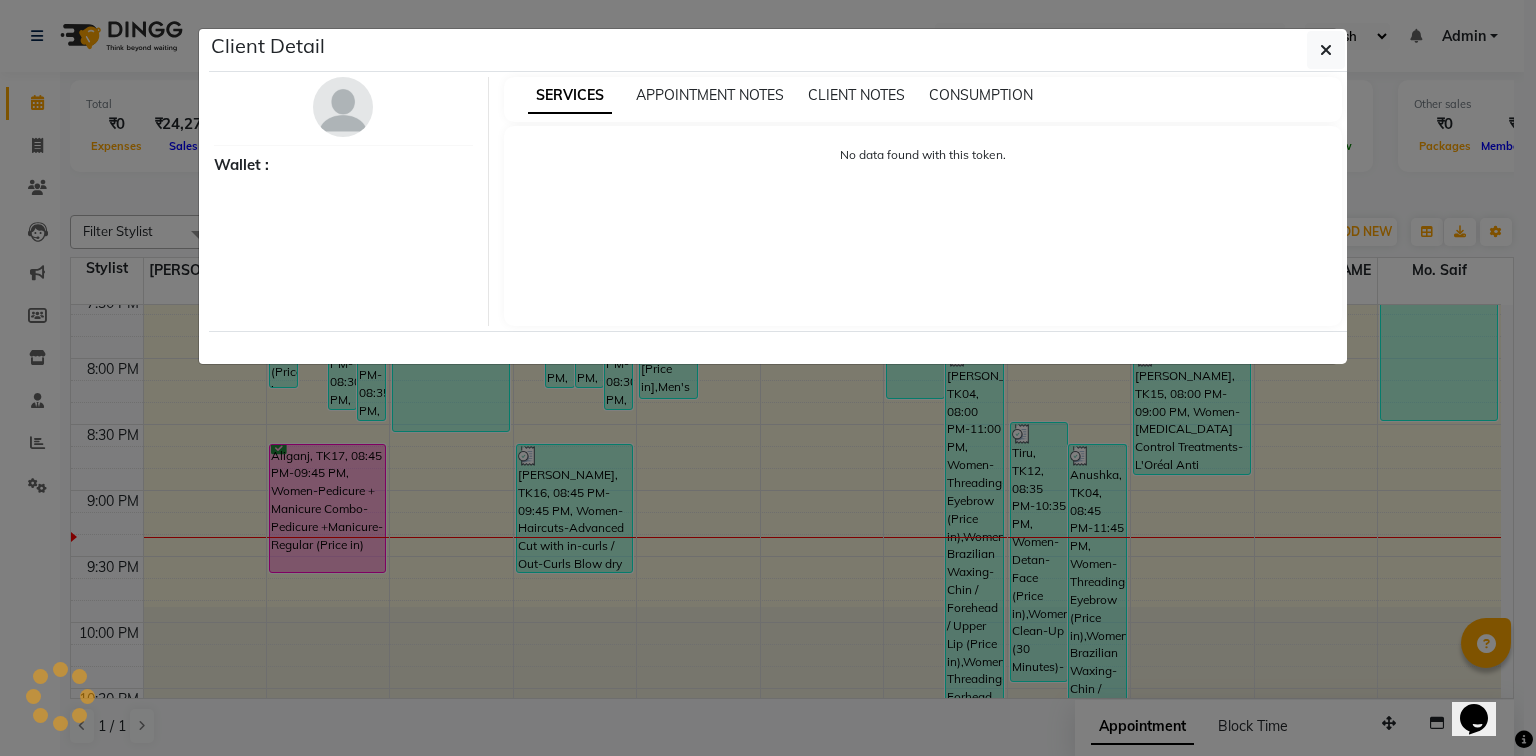 select on "6" 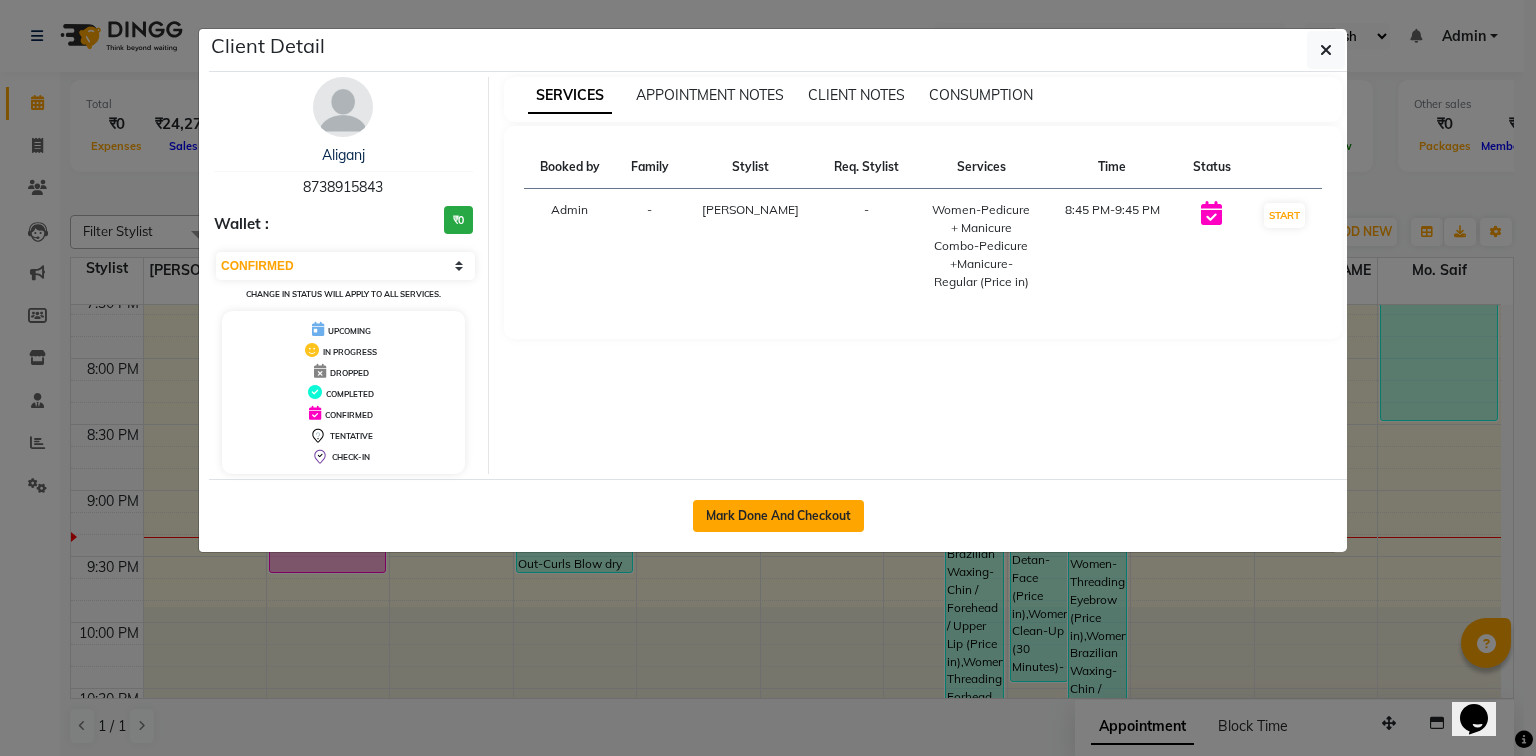 click on "Mark Done And Checkout" 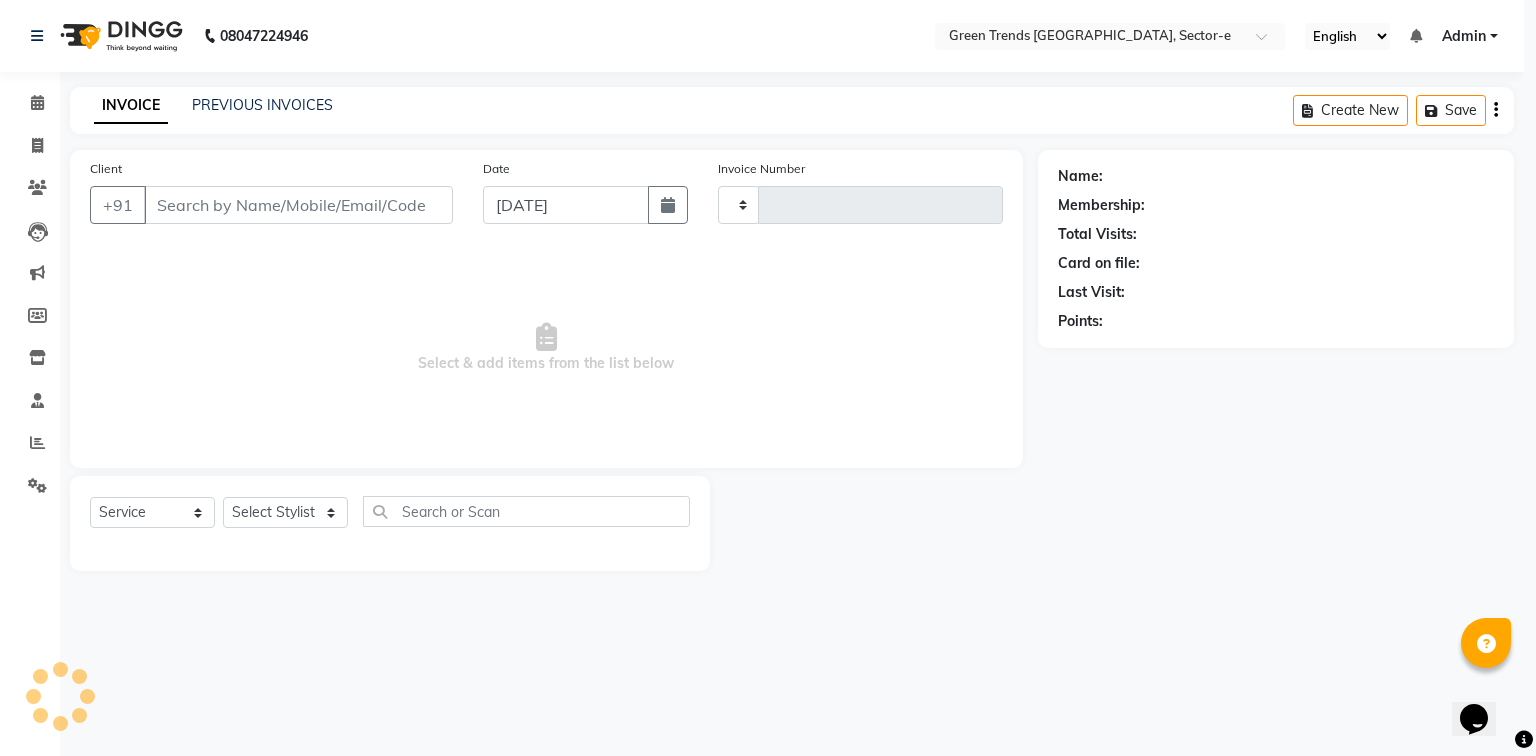 type on "0638" 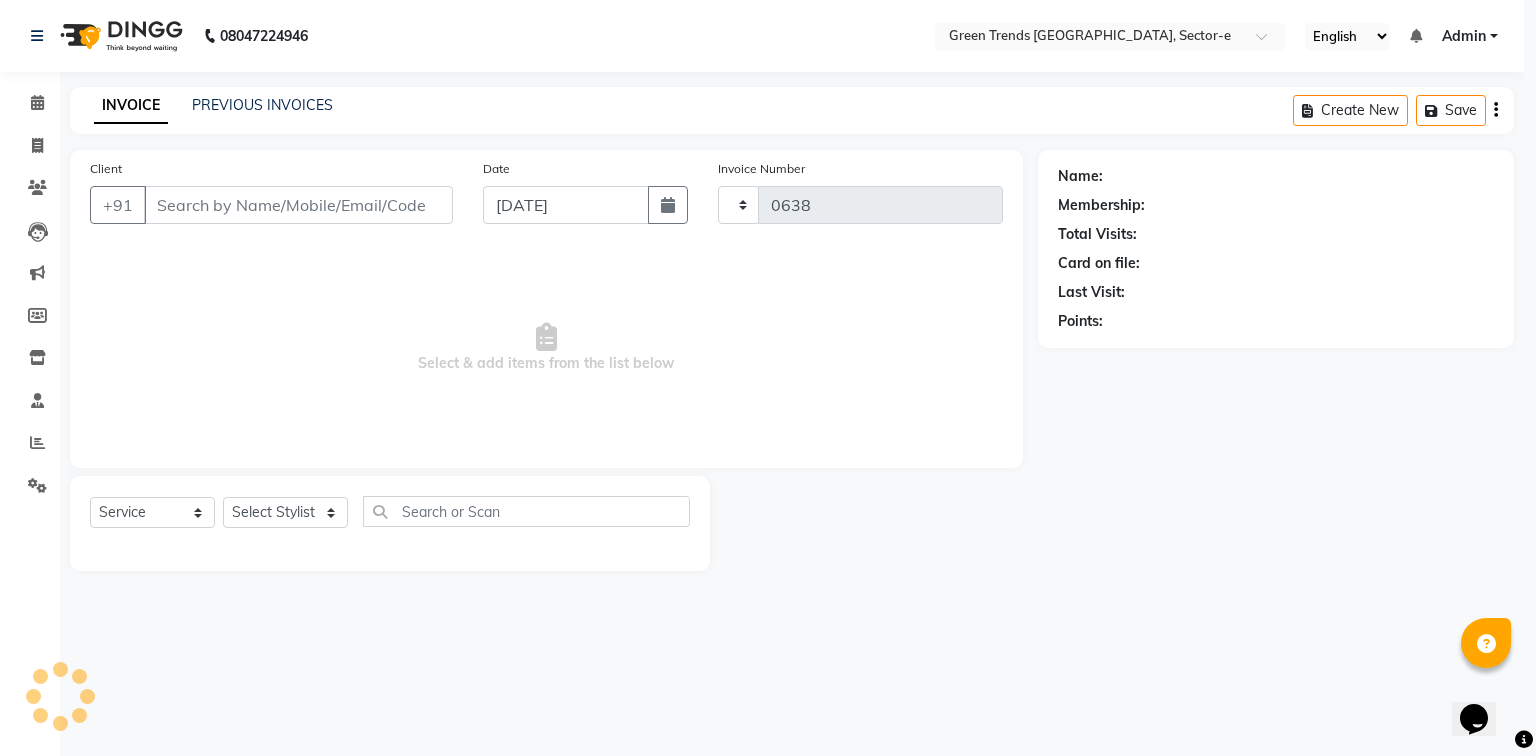 select on "7023" 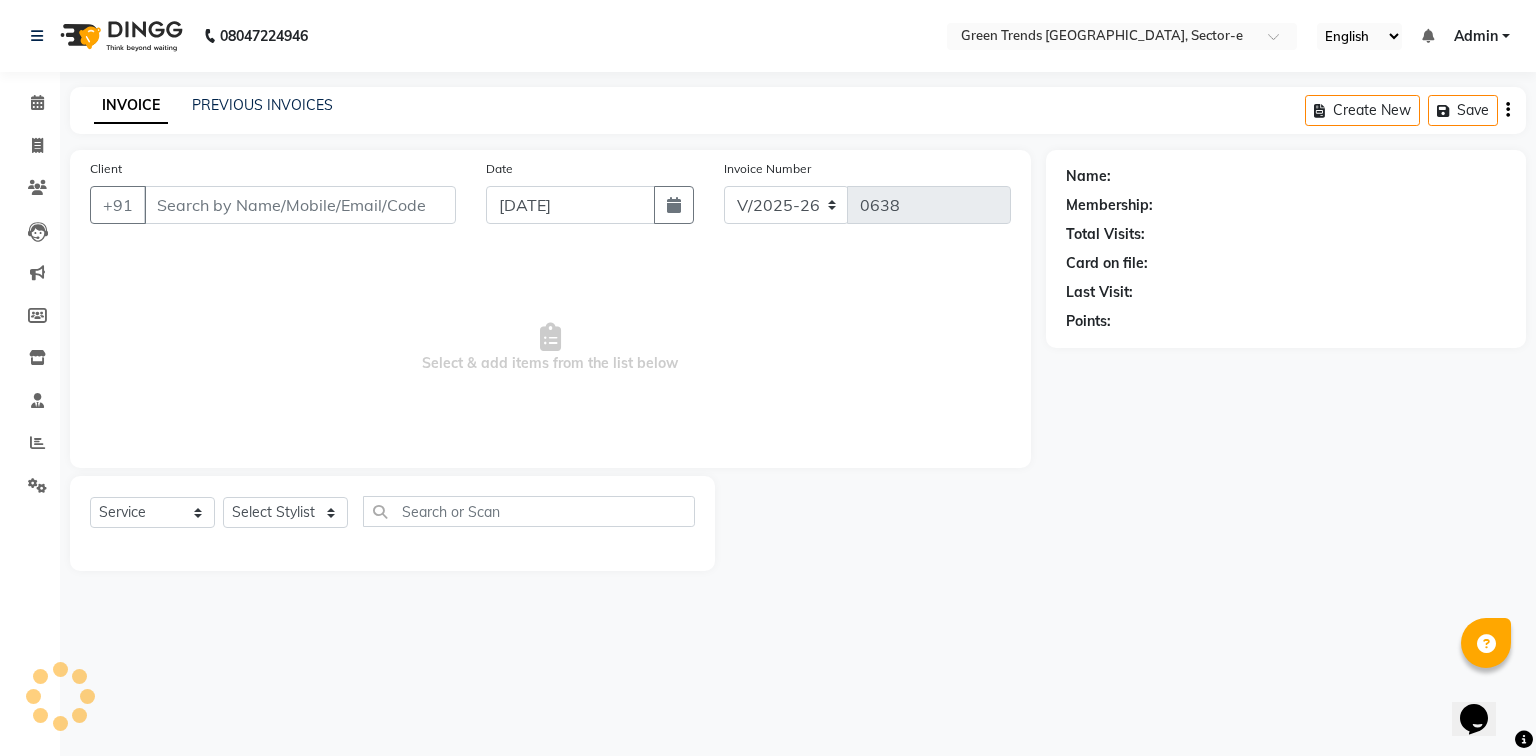type on "8738915843" 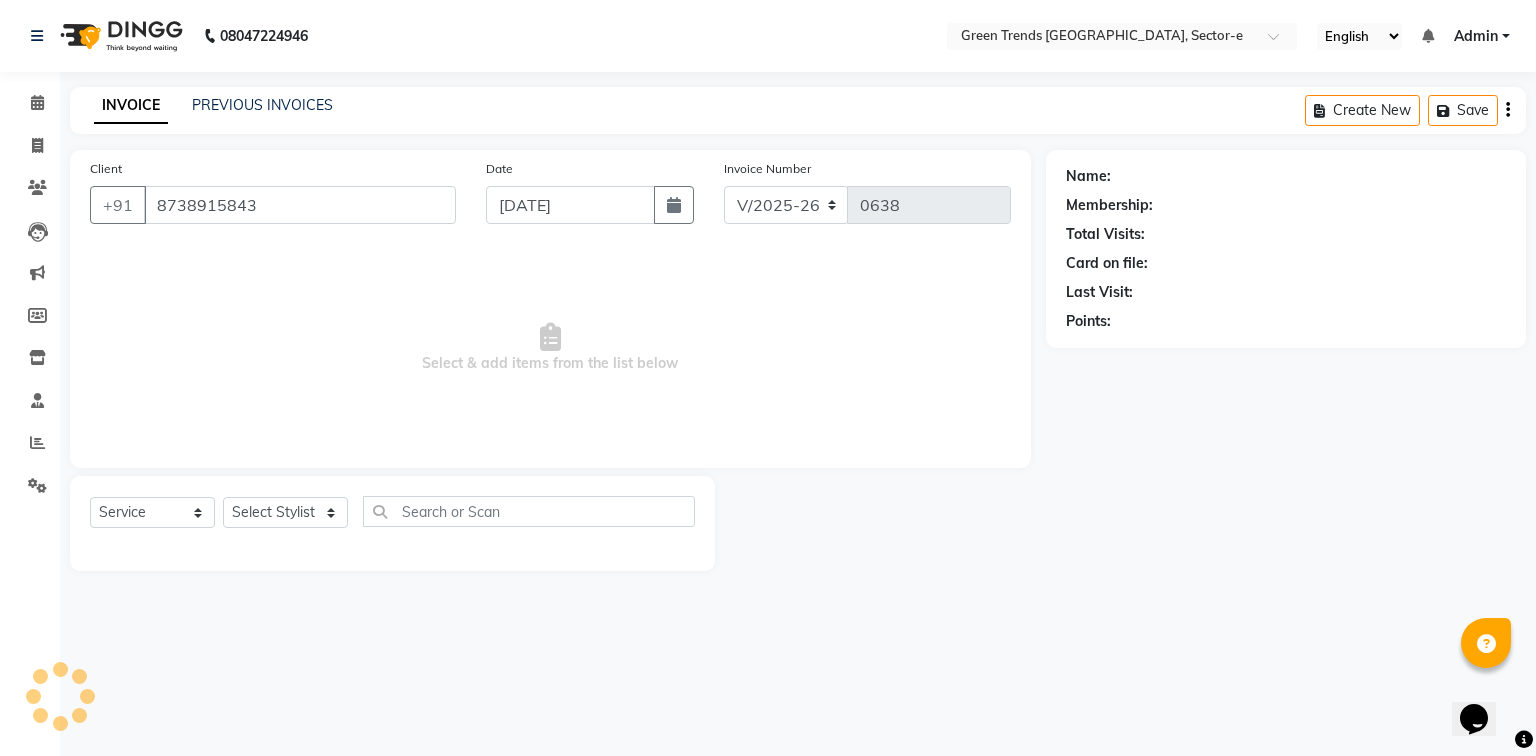 select on "58749" 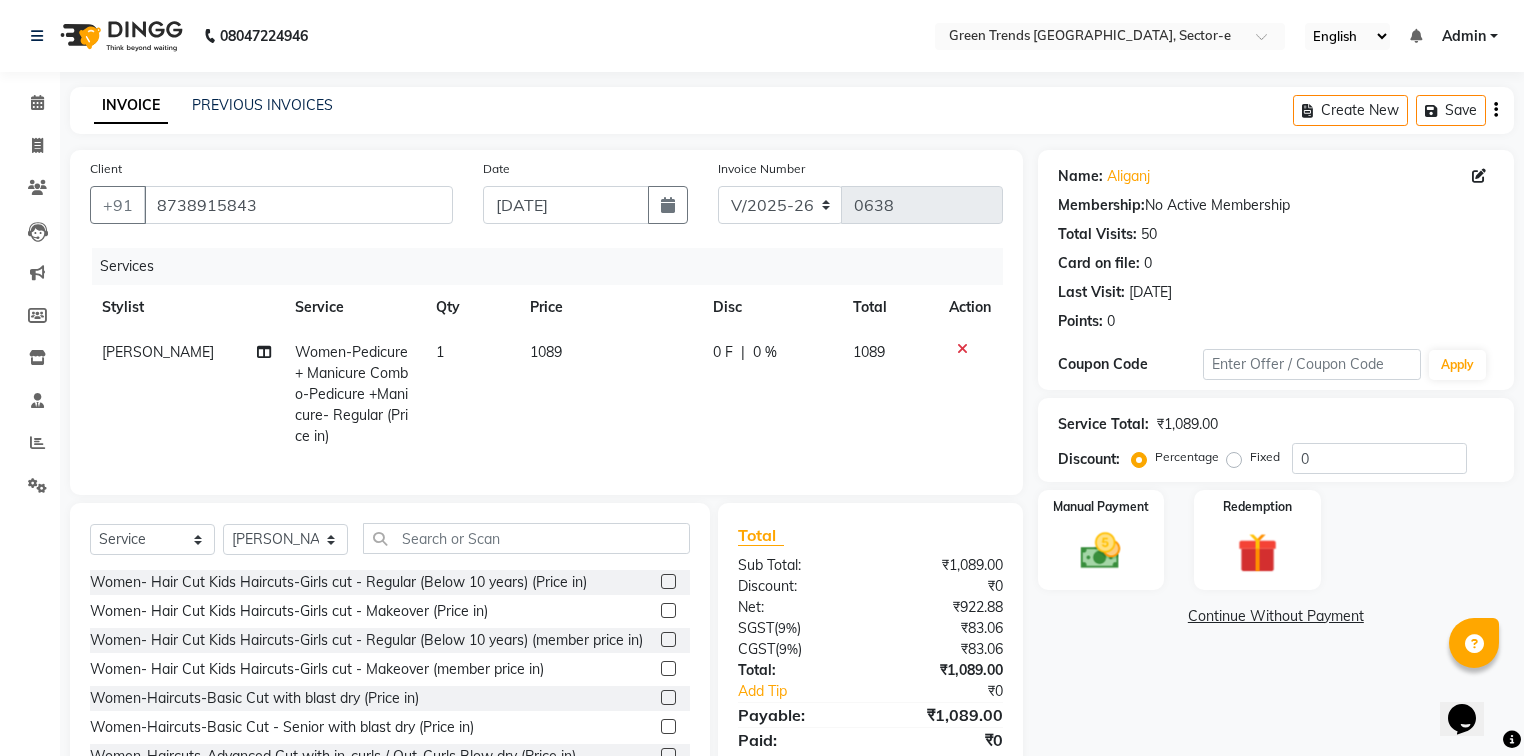 click on "[PERSON_NAME]" 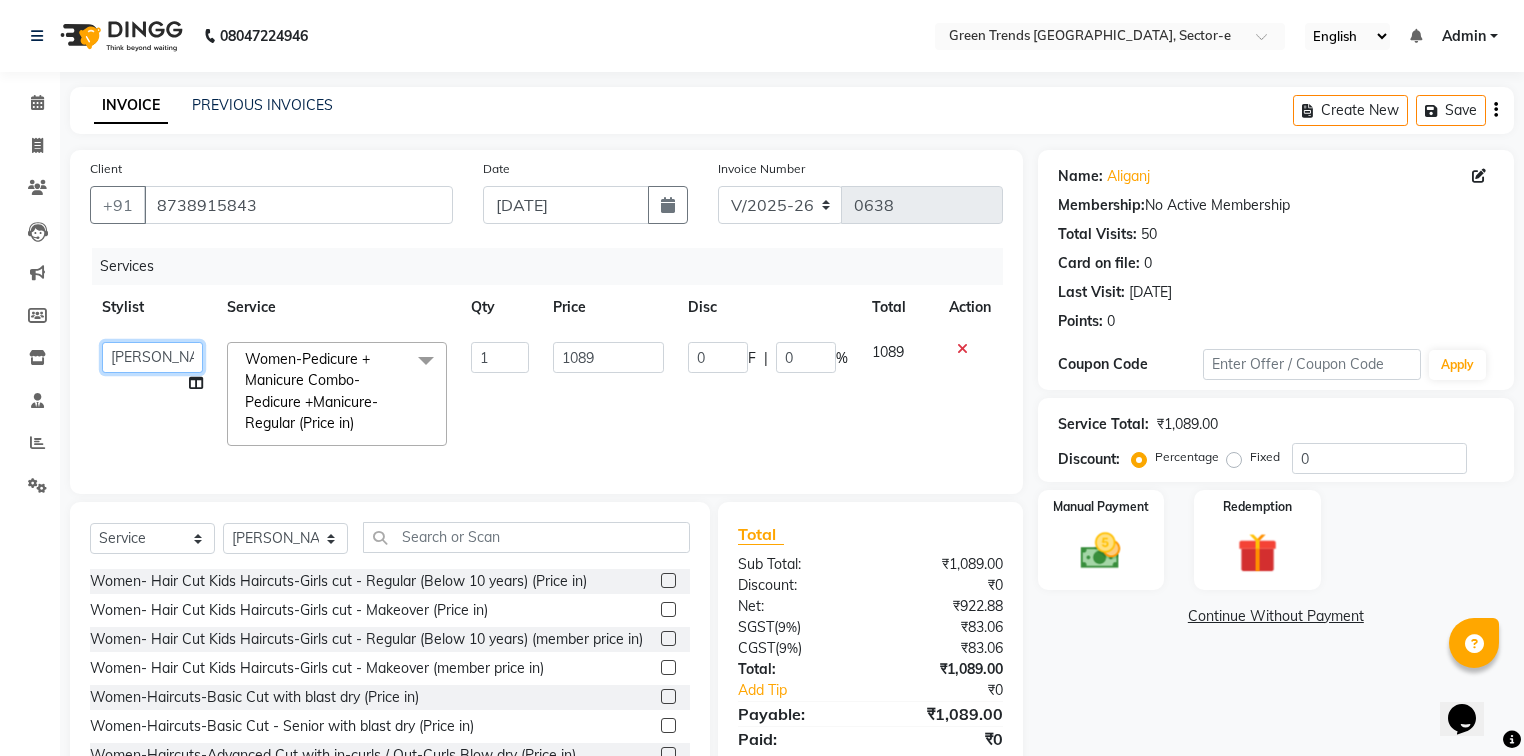 click on "Faiz alam   laxmi varma   Mo. Saif   Mo.Sirrajudin   Mukesh Saini   Nandini Pal   Pooja   Sanjeet chauhan   Sonam singh   Tariq qamar   Vishal" 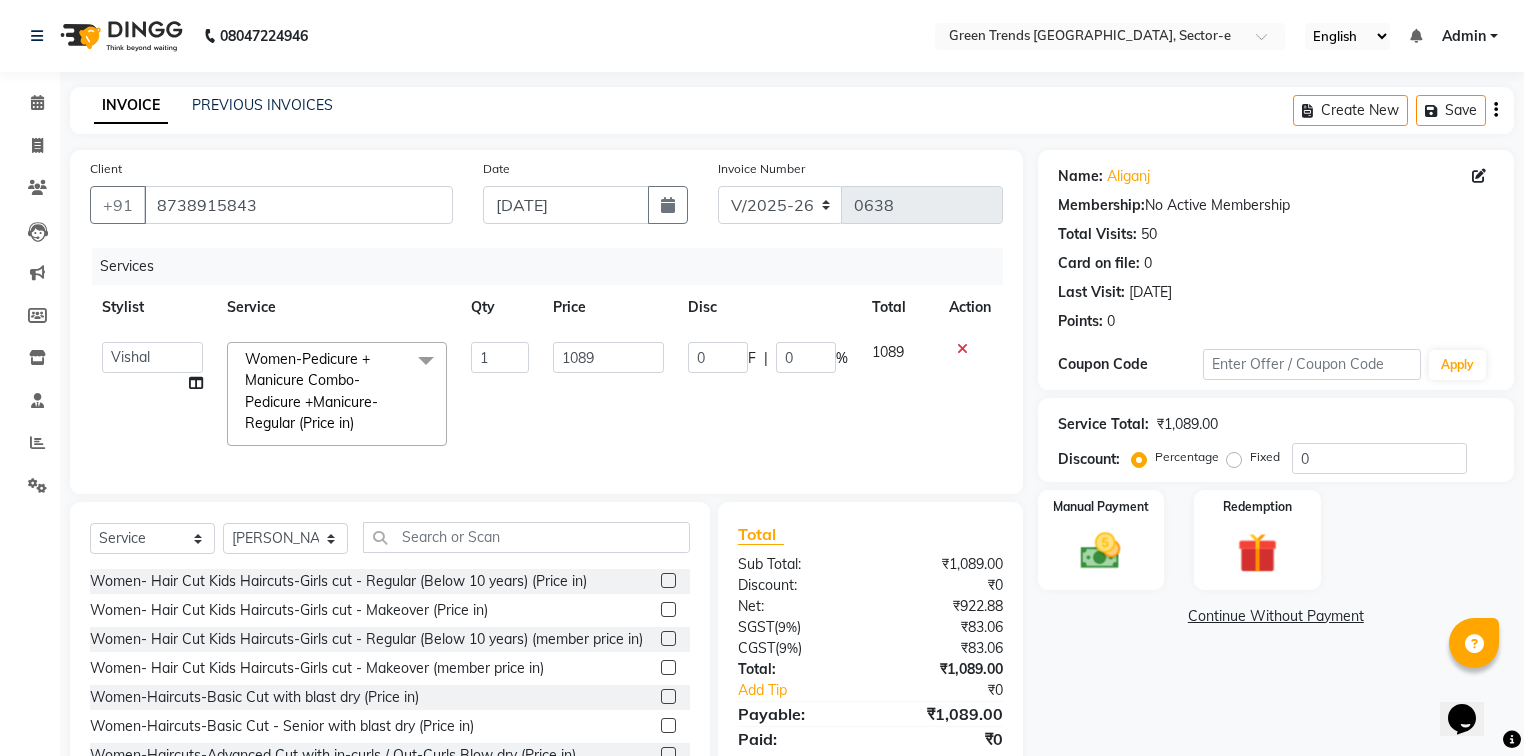 select on "58753" 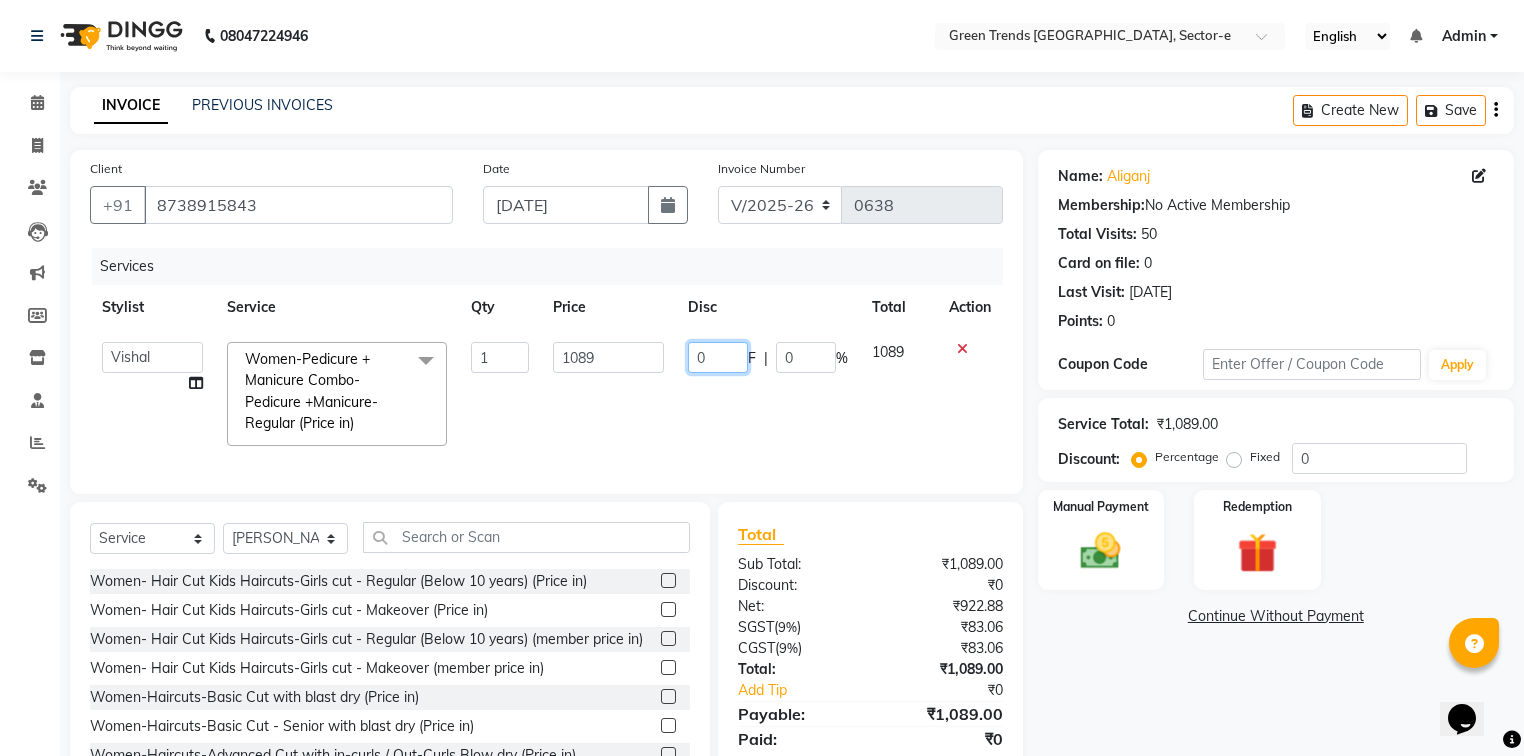 drag, startPoint x: 716, startPoint y: 360, endPoint x: 678, endPoint y: 369, distance: 39.051247 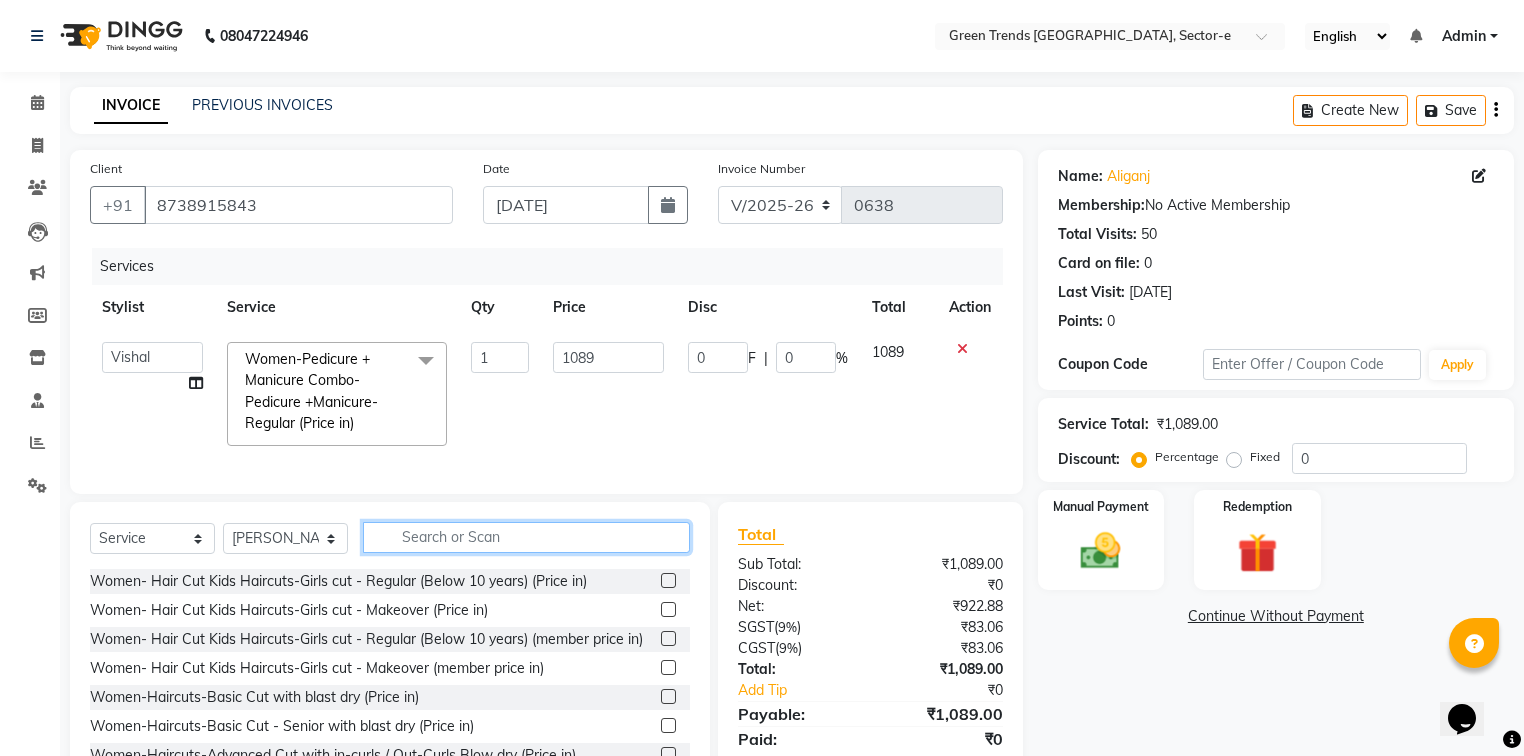 click 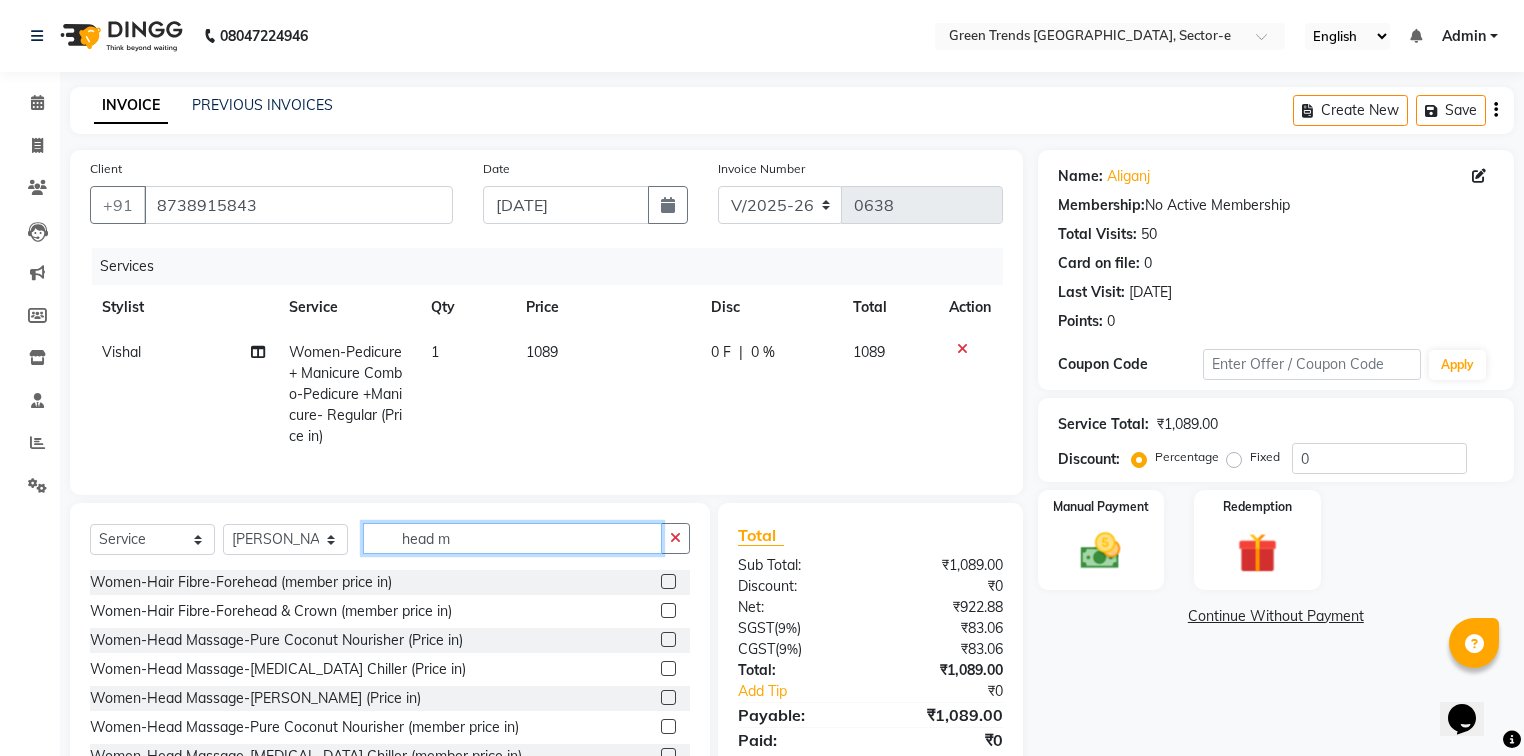 scroll, scrollTop: 4, scrollLeft: 0, axis: vertical 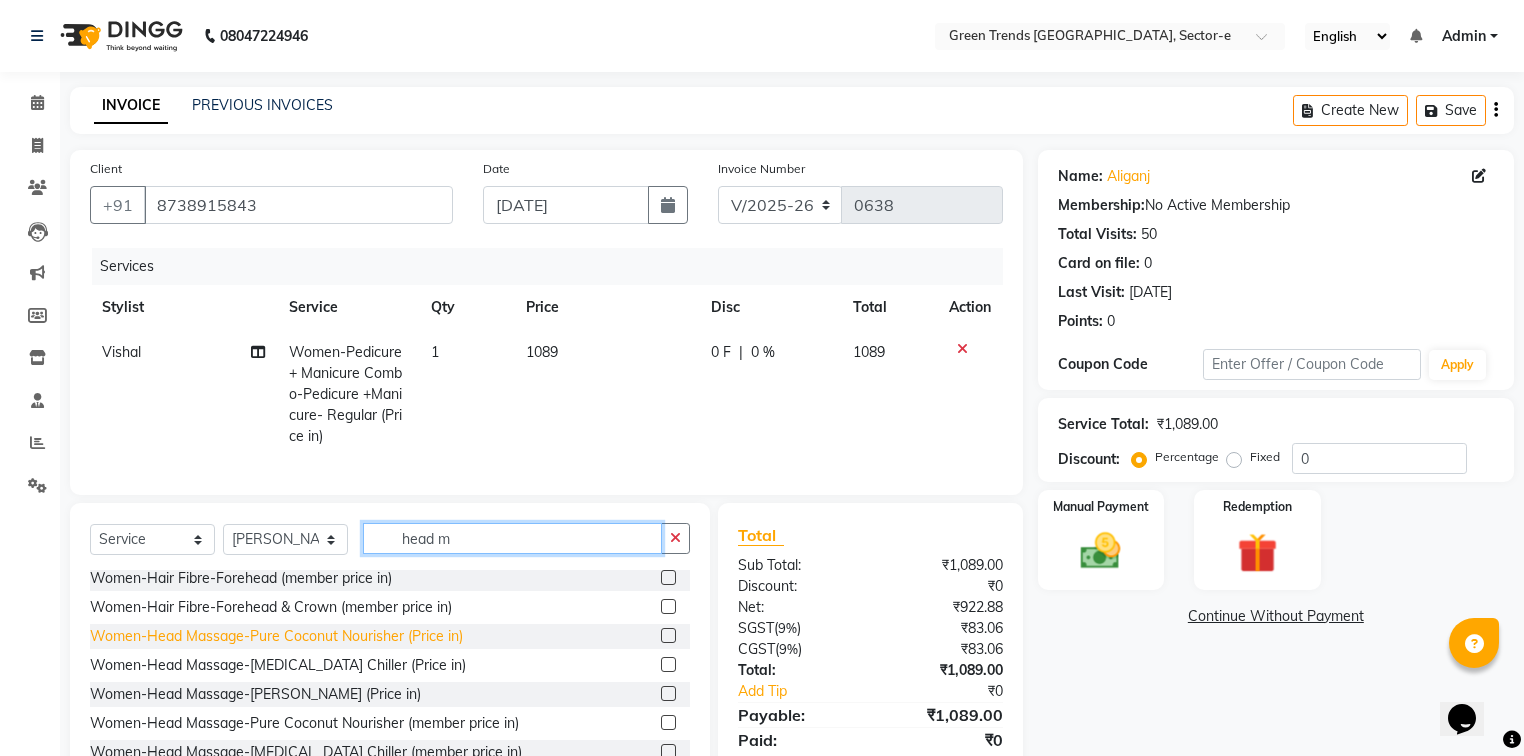 type on "head m" 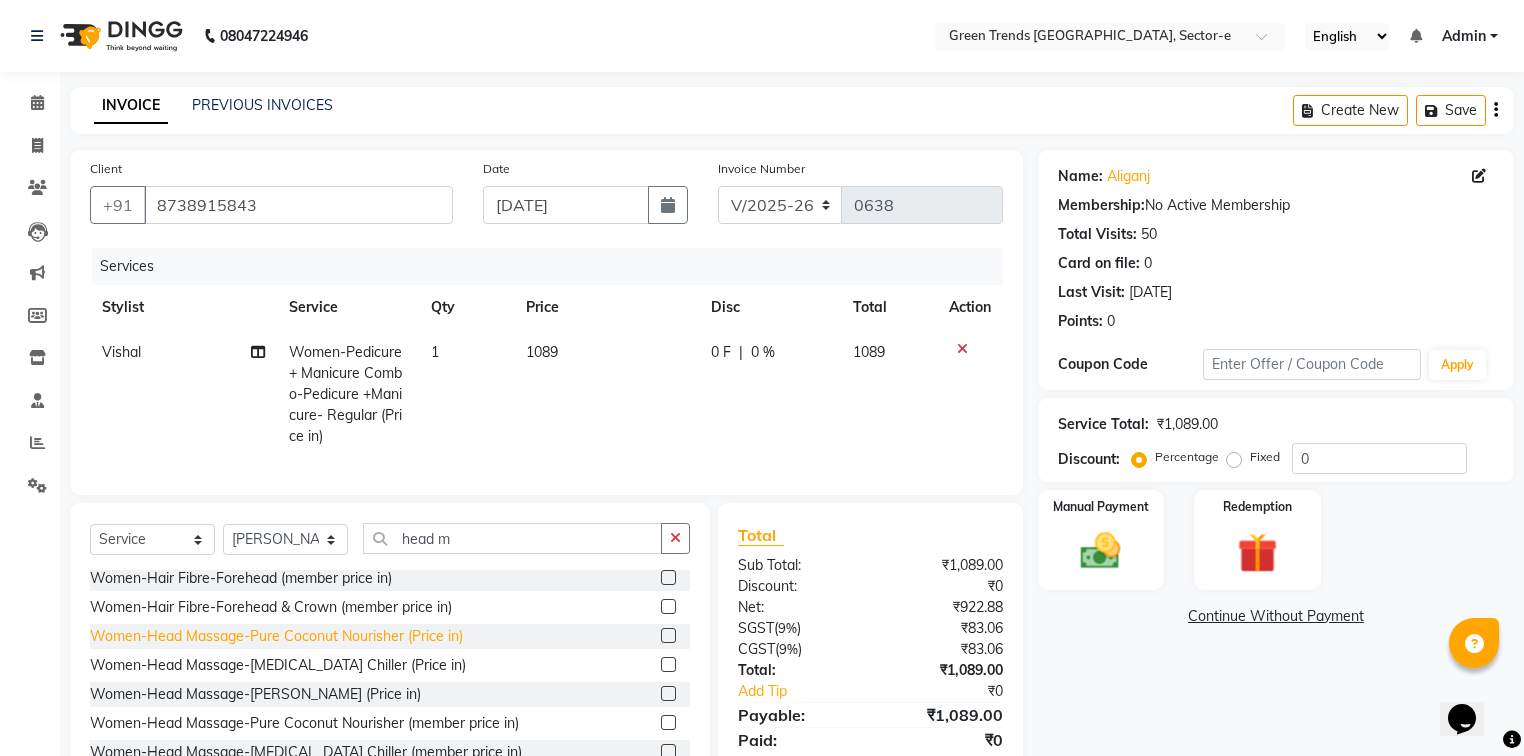 click on "Women-Head Massage-Pure Coconut Nourisher (Price in)" 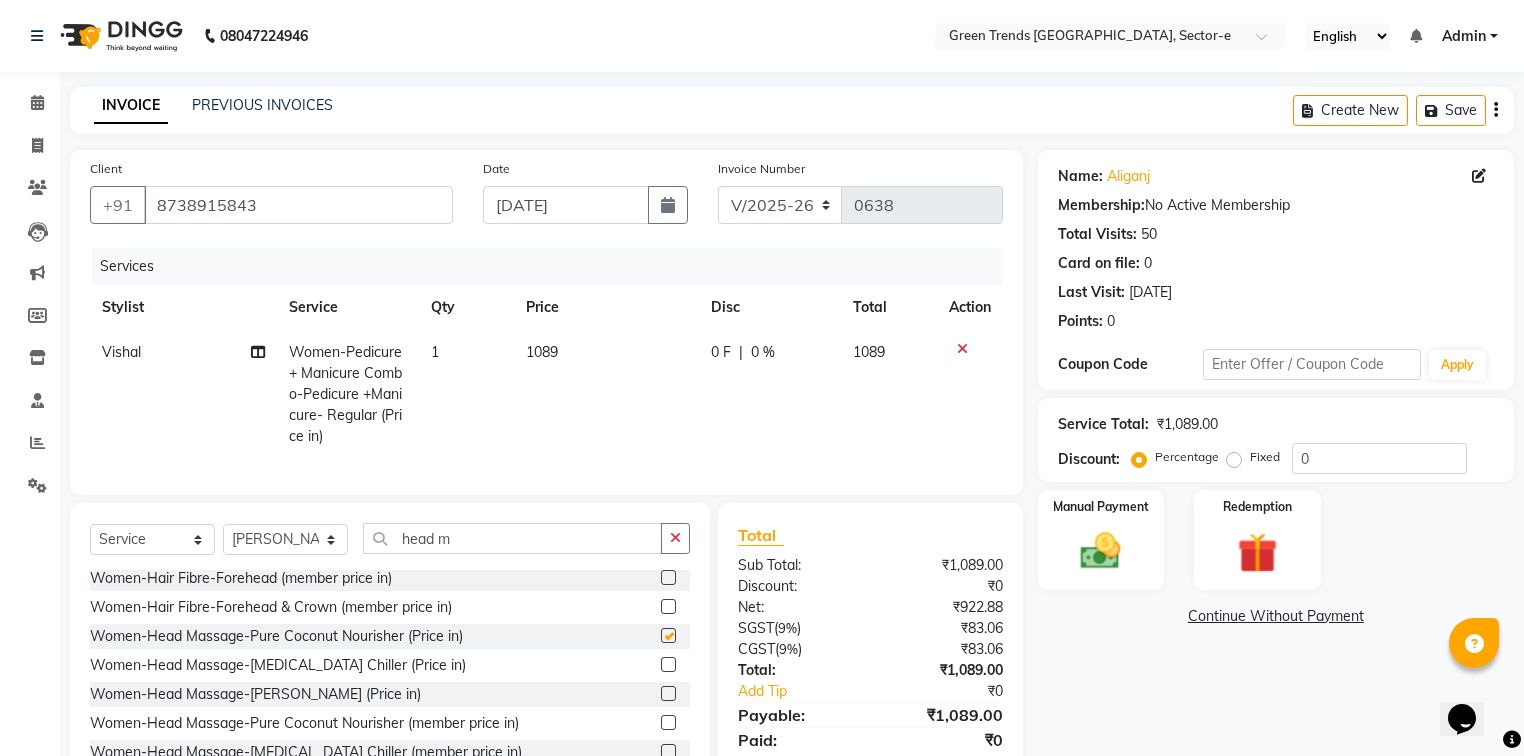 checkbox on "false" 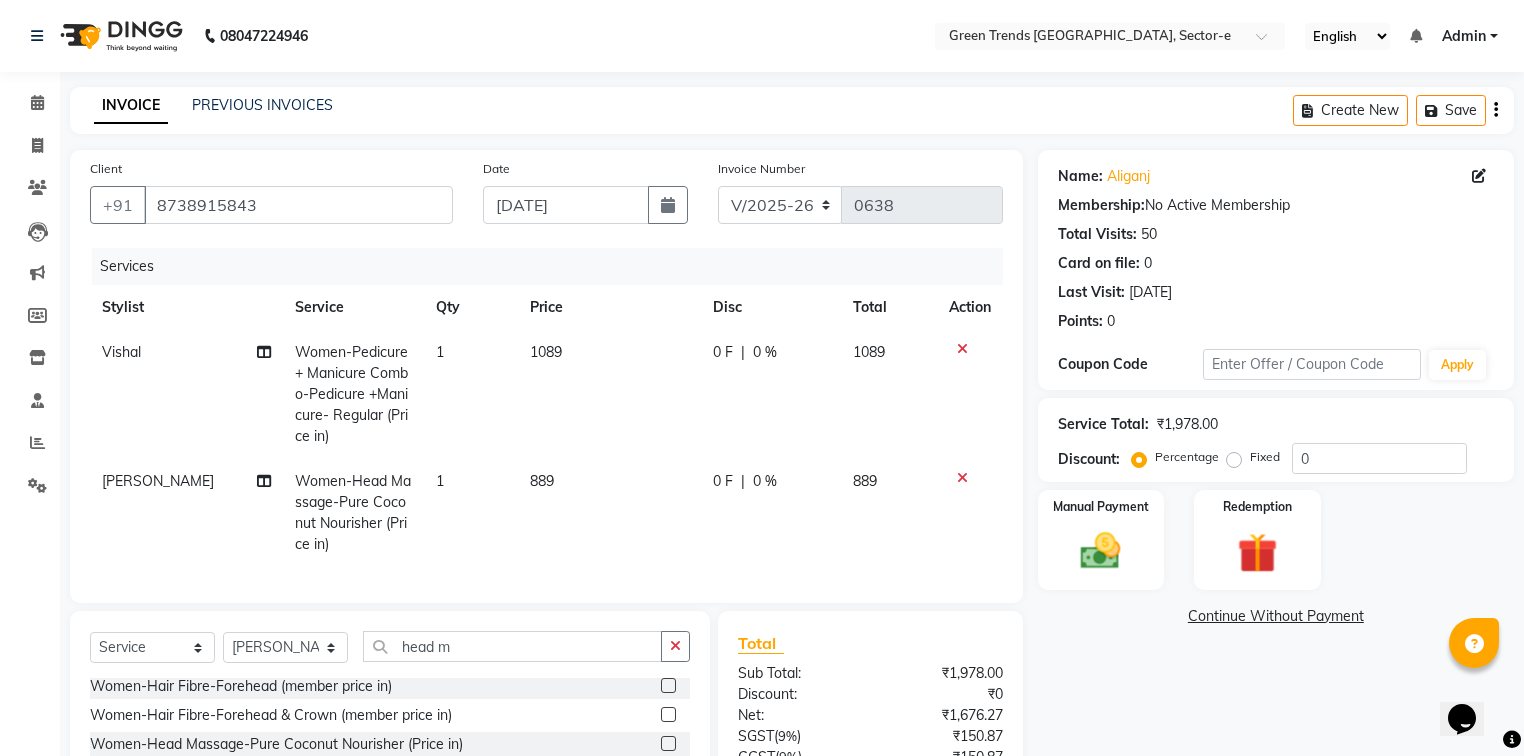 click on "0 F" 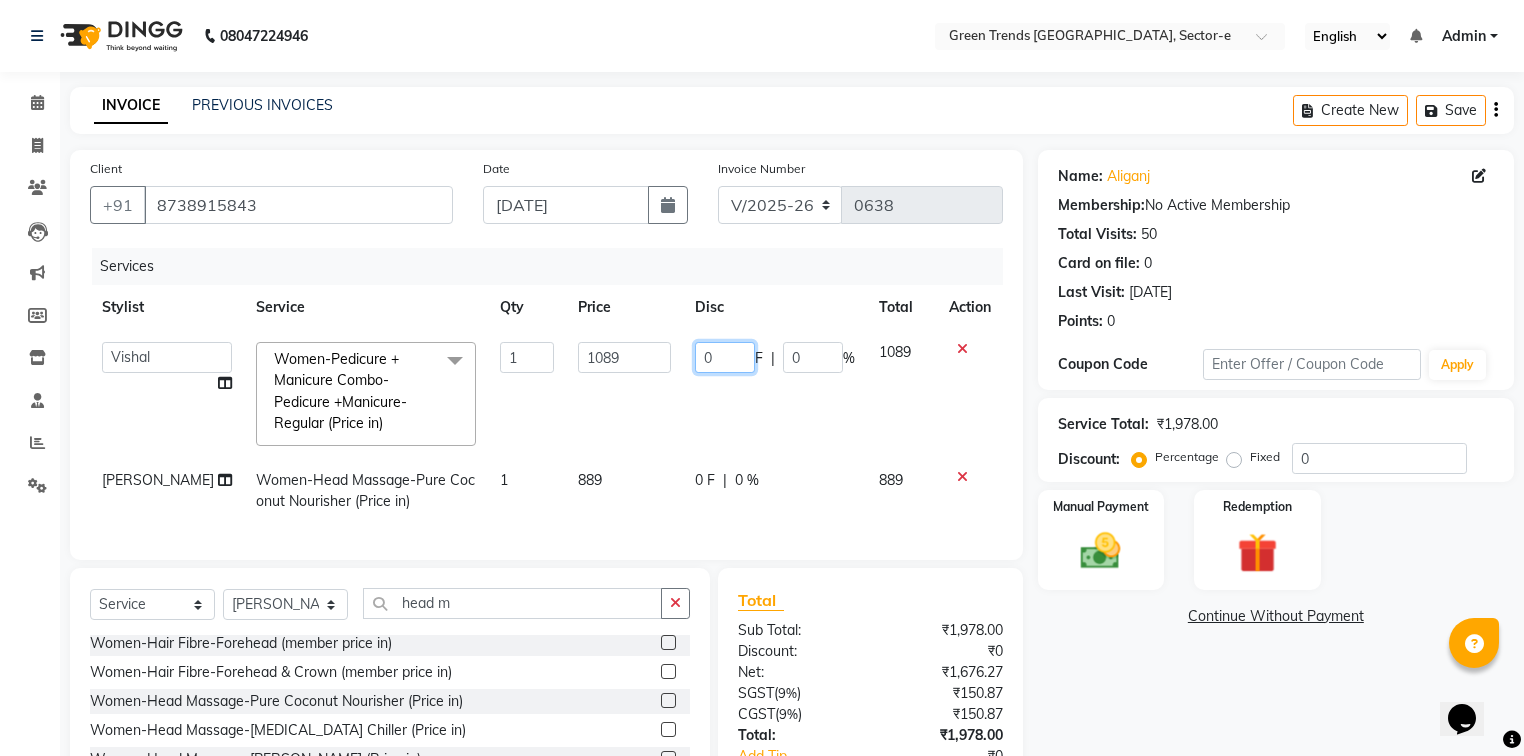 drag, startPoint x: 726, startPoint y: 356, endPoint x: 642, endPoint y: 379, distance: 87.0919 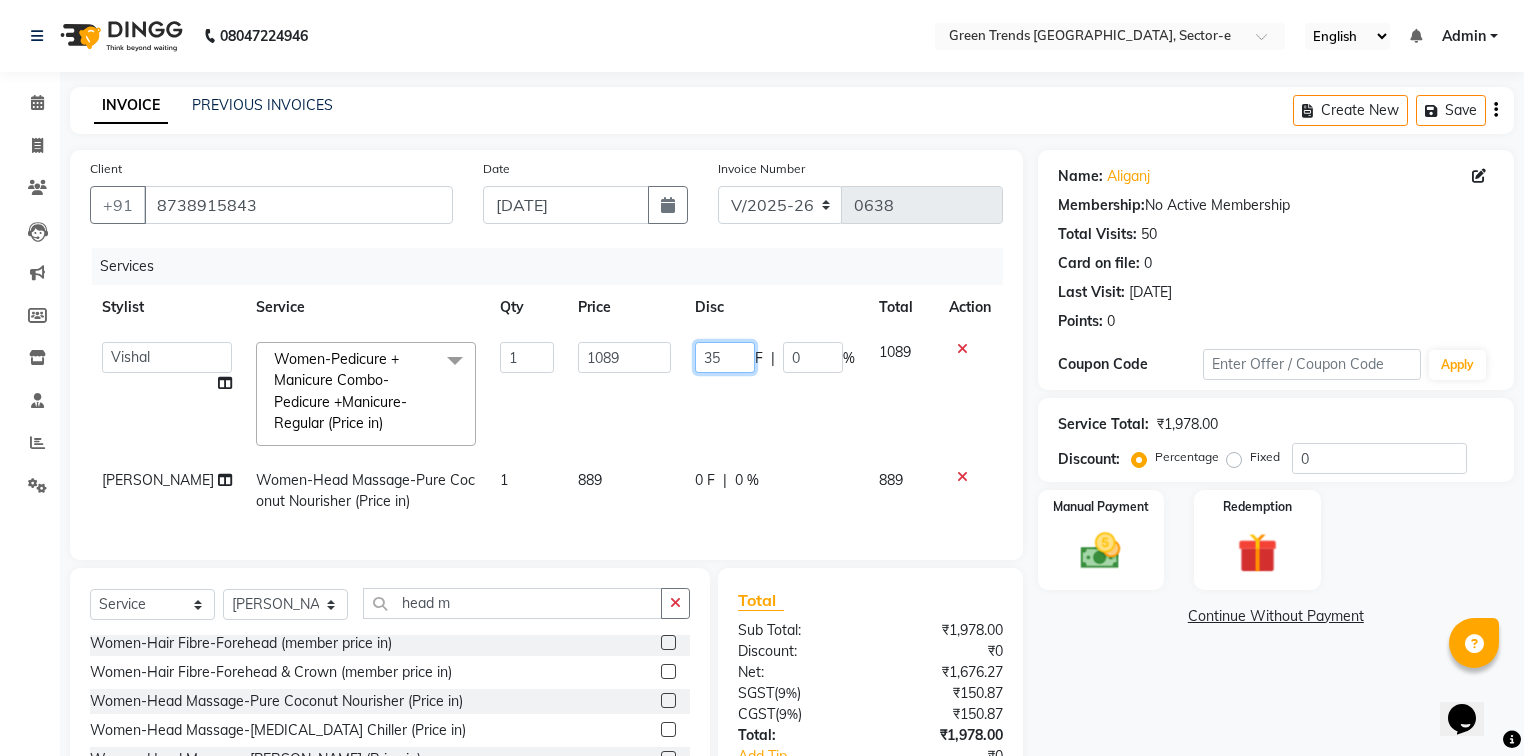 type on "350" 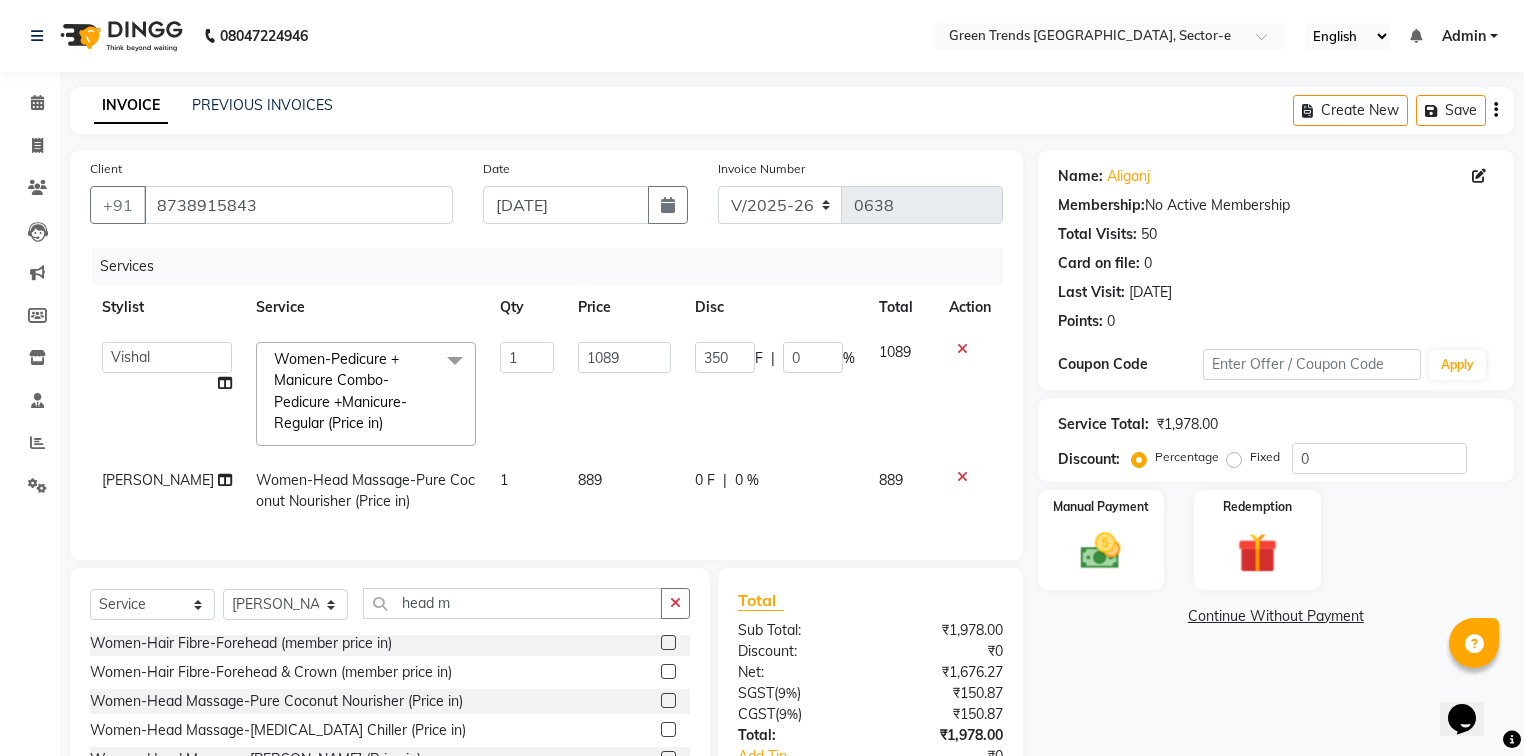 click on "0 F | 0 %" 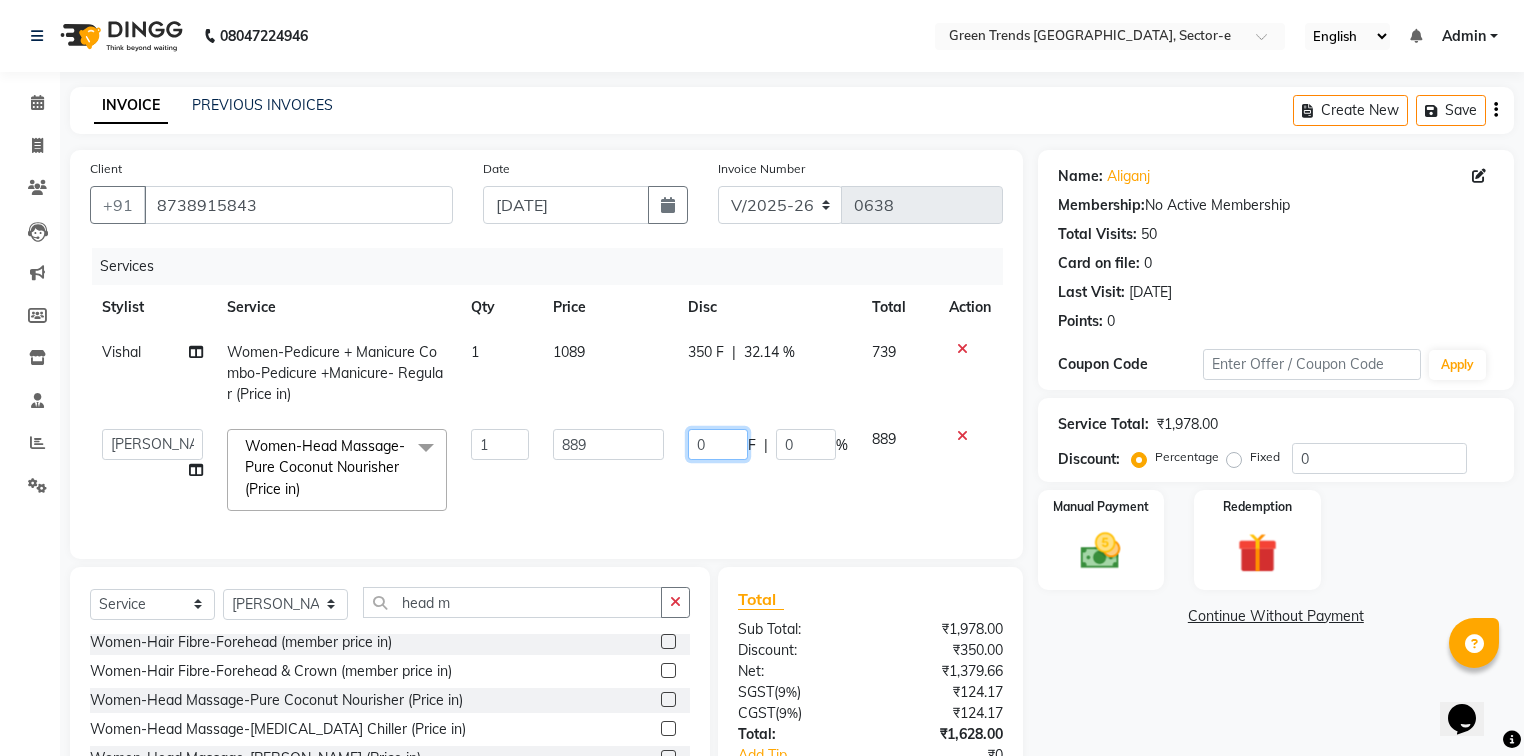 drag, startPoint x: 721, startPoint y: 443, endPoint x: 689, endPoint y: 455, distance: 34.176014 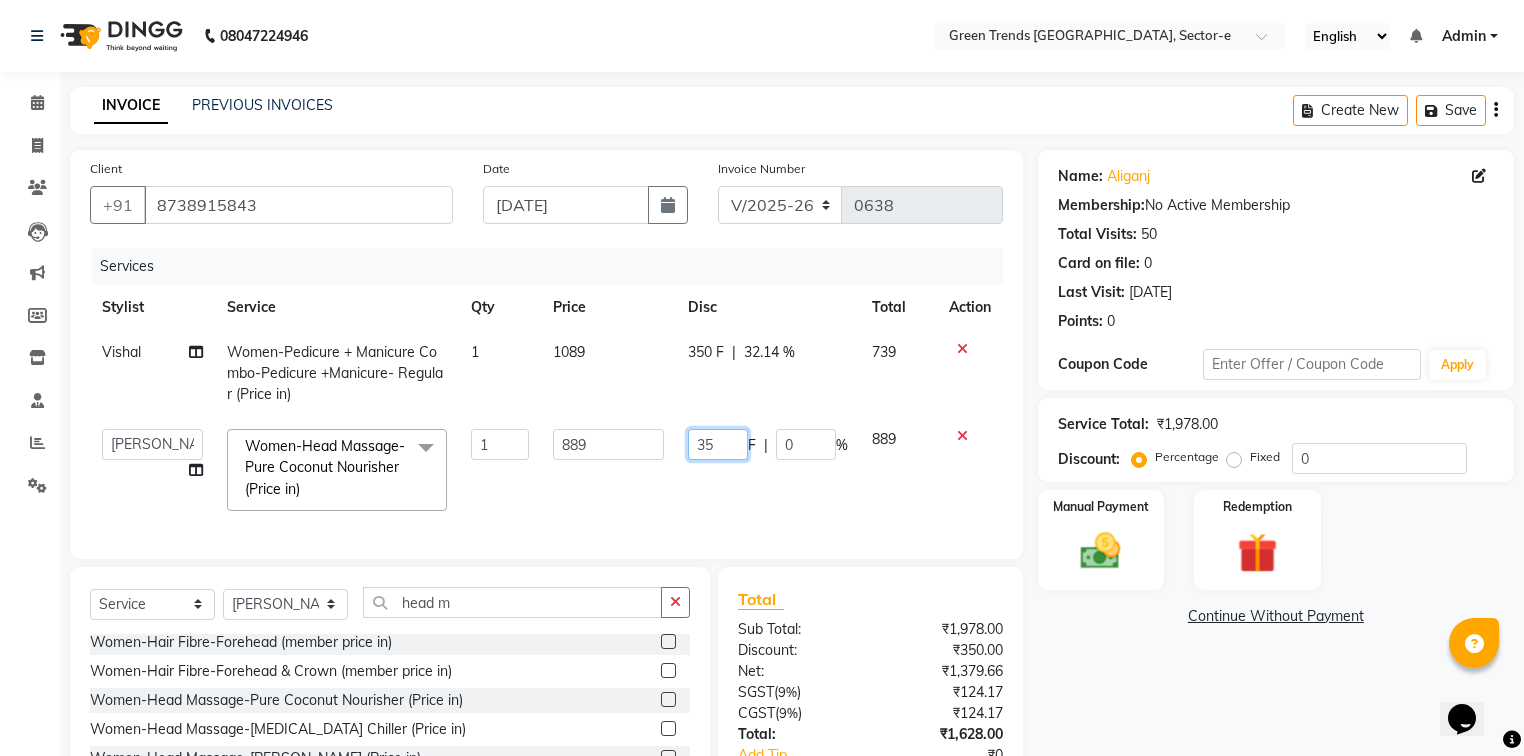 type on "350" 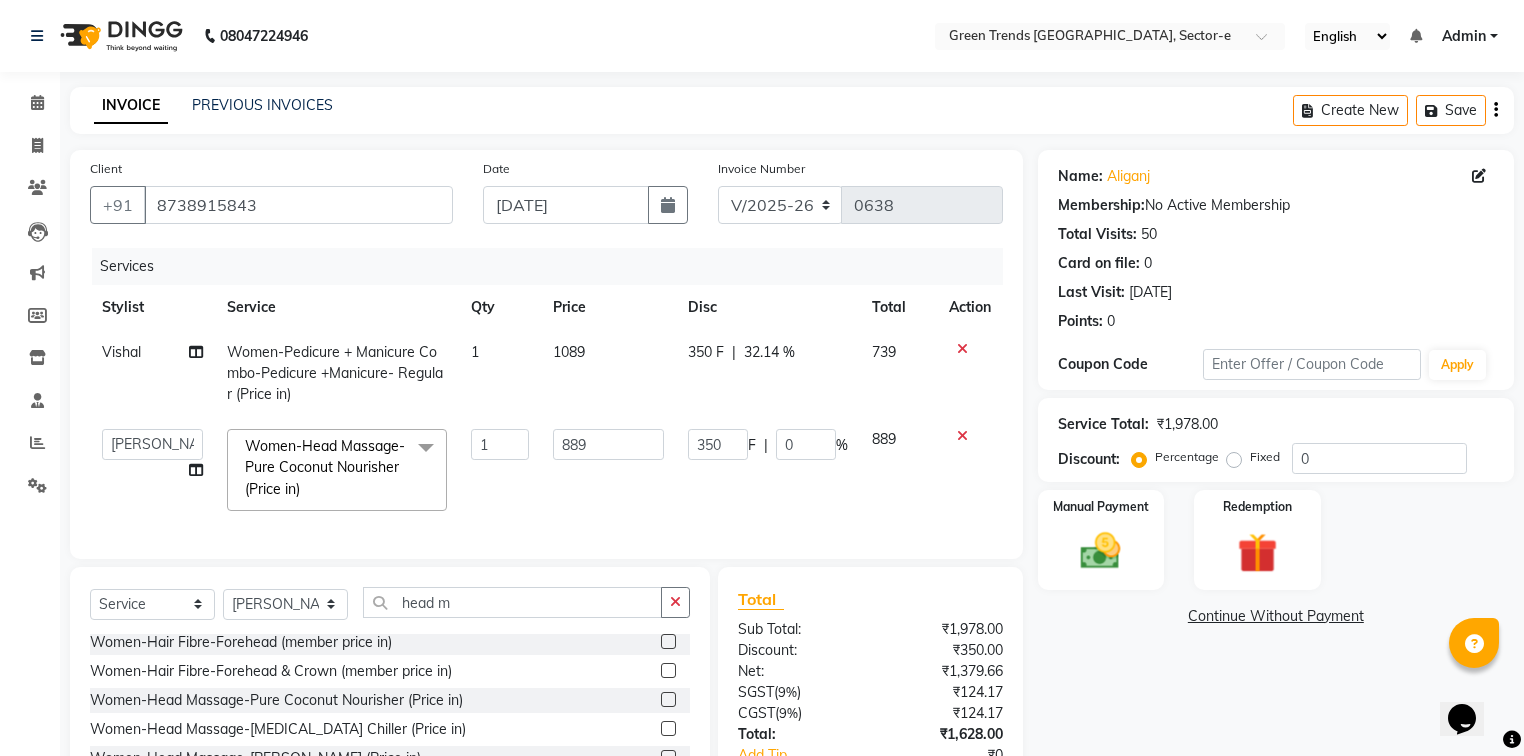 click on "Vishal Women-Pedicure + Manicure Combo-Pedicure +Manicure- Regular (Price in) 1 1089 350 F | 32.14 % 739" 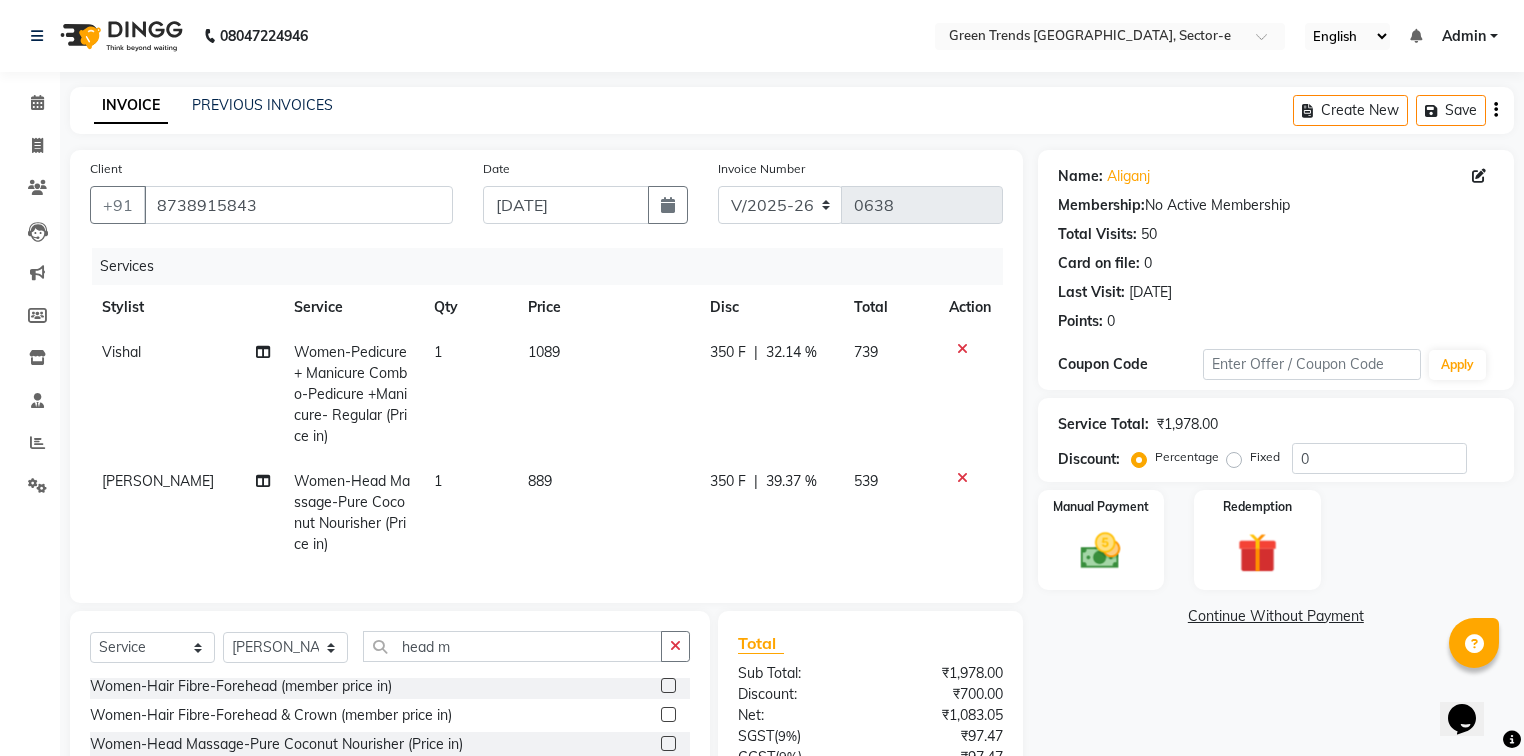 click on "350 F" 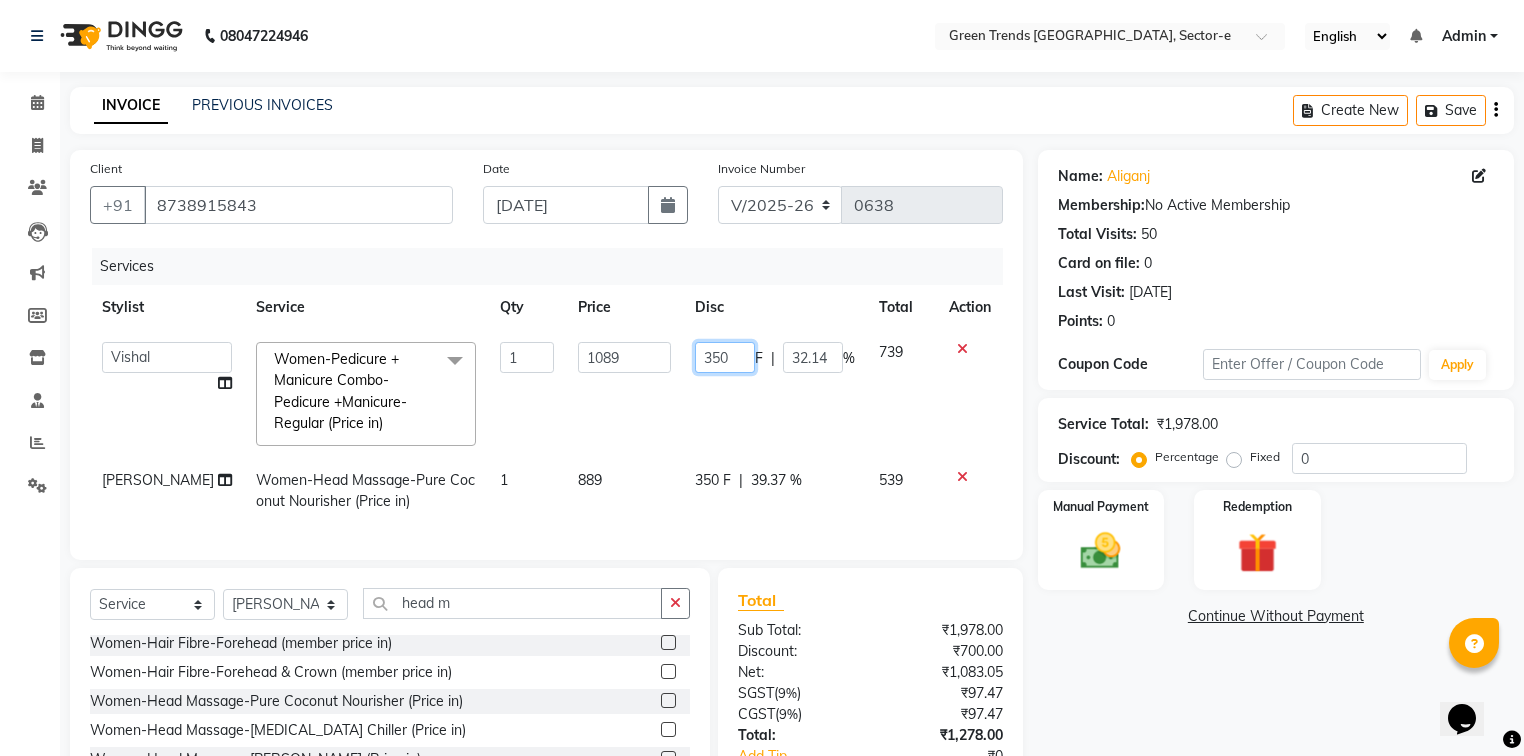drag, startPoint x: 734, startPoint y: 356, endPoint x: 678, endPoint y: 364, distance: 56.568542 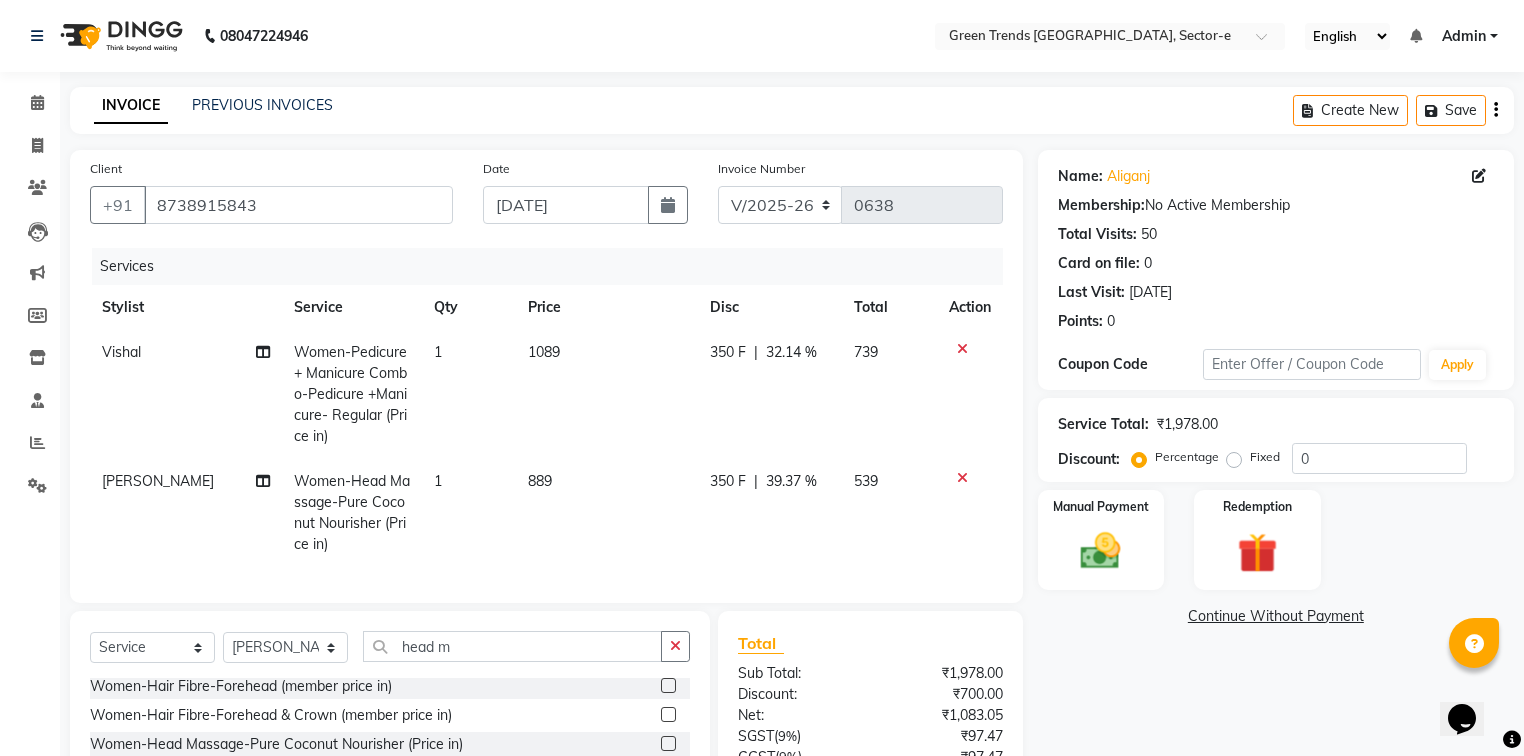 click on "Vishal Women-Pedicure + Manicure Combo-Pedicure +Manicure- Regular (Price in) 1 1089 350 F | 32.14 % 739" 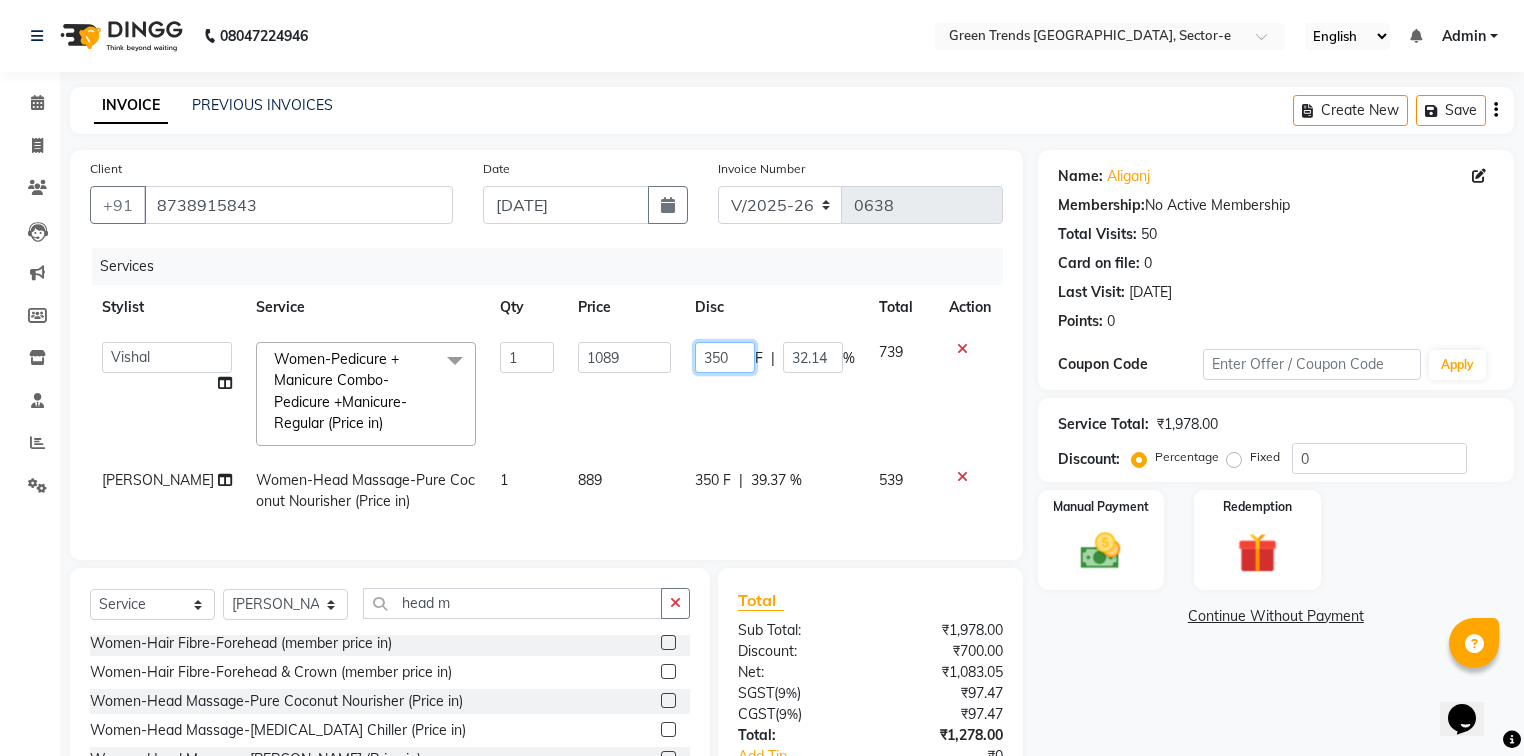 drag, startPoint x: 732, startPoint y: 354, endPoint x: 688, endPoint y: 360, distance: 44.407207 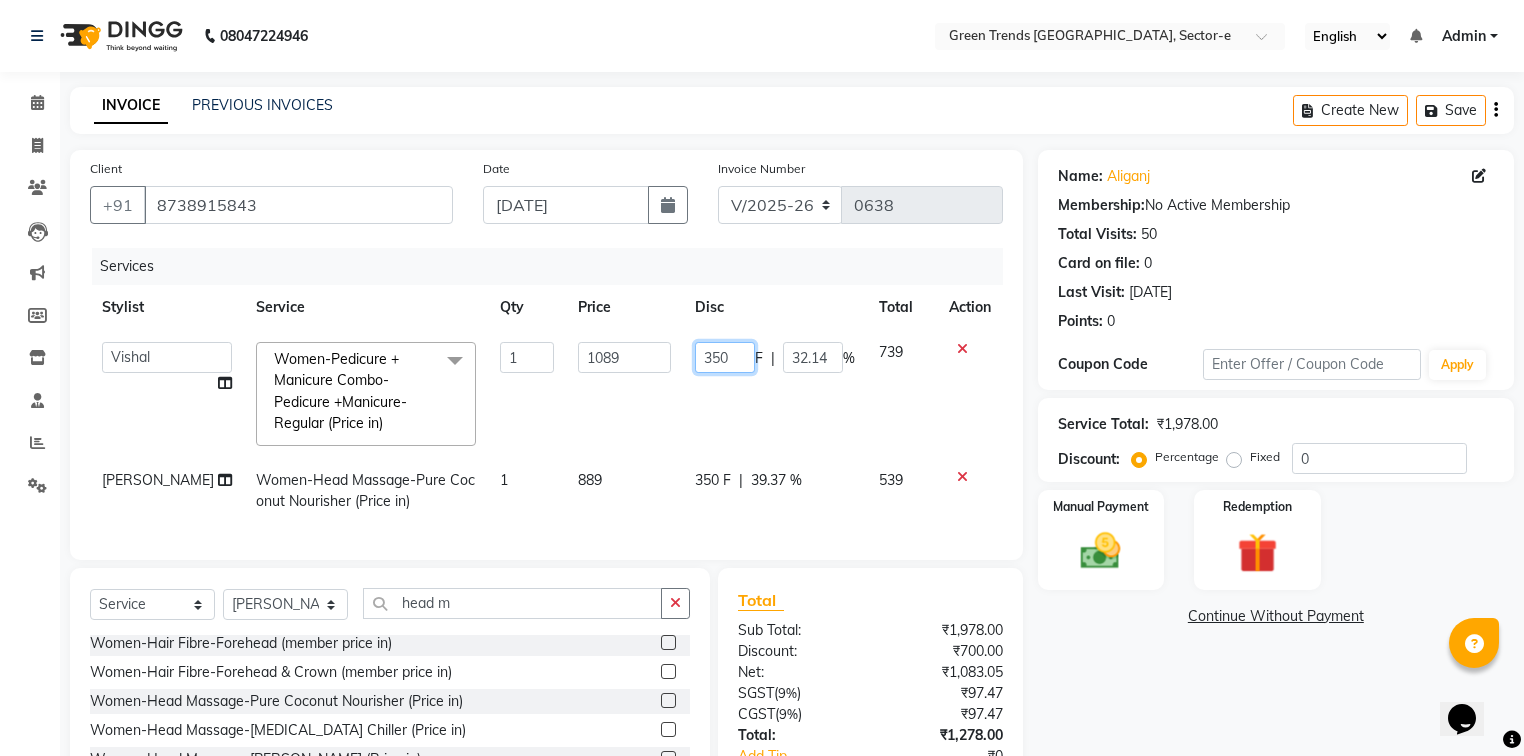 type 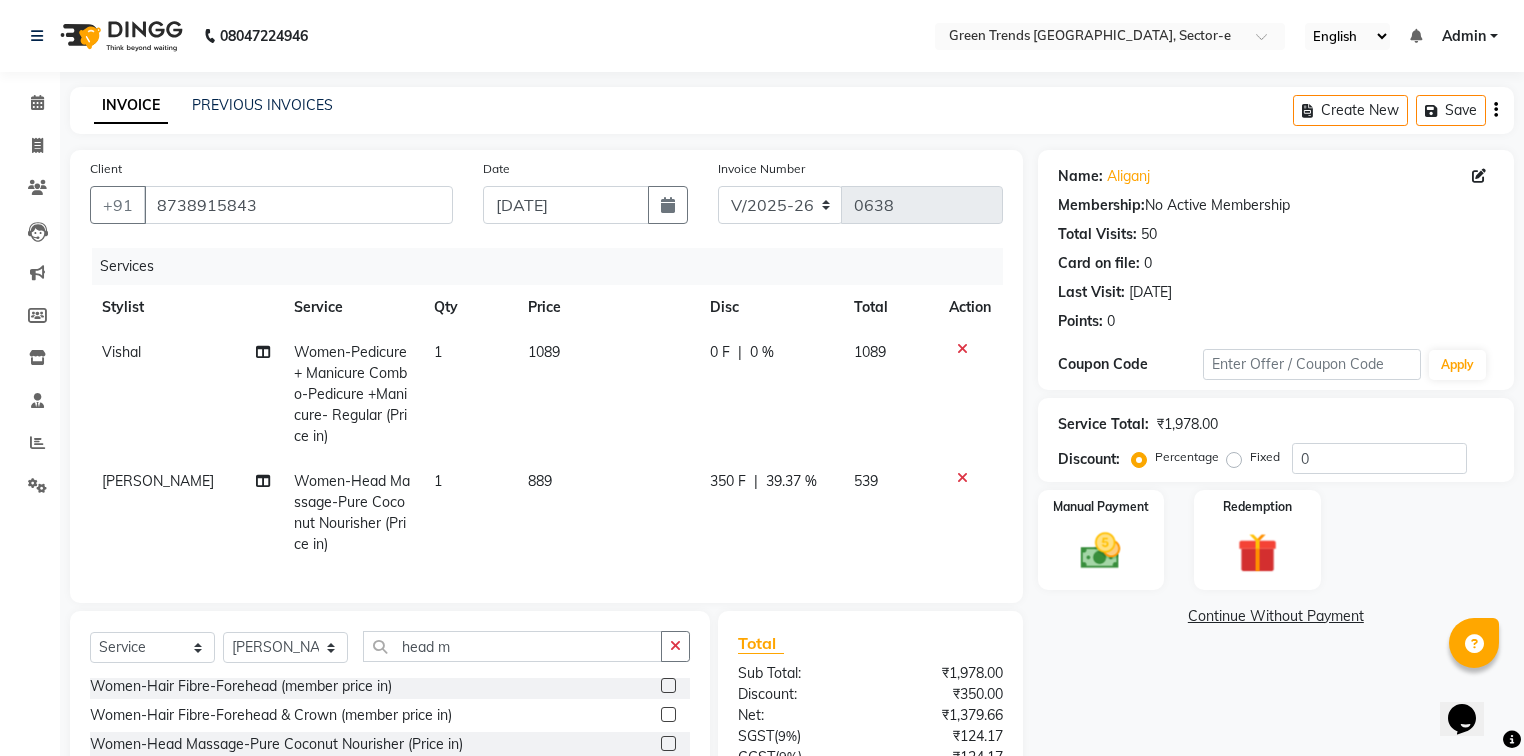 click on "0 F | 0 %" 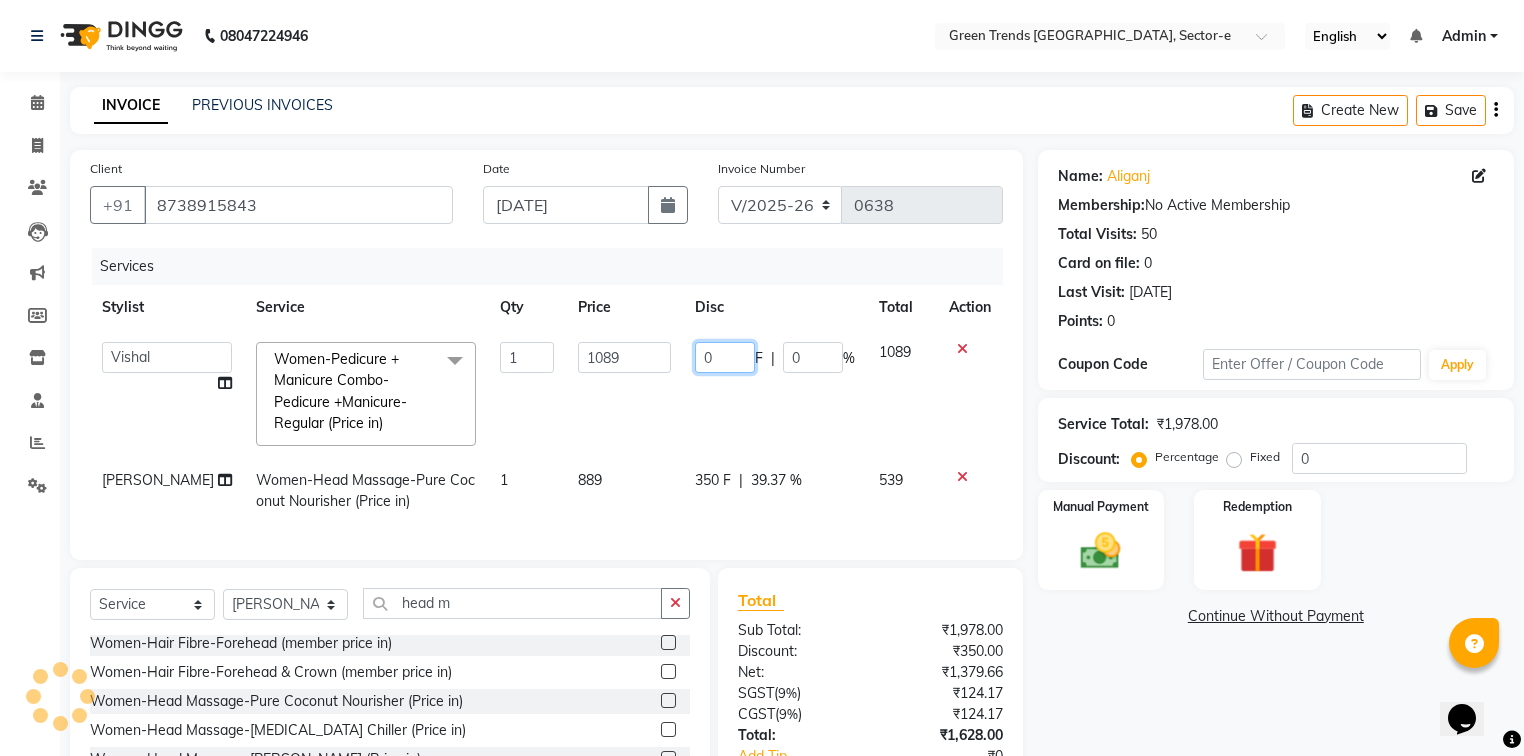 drag, startPoint x: 710, startPoint y: 357, endPoint x: 666, endPoint y: 358, distance: 44.011364 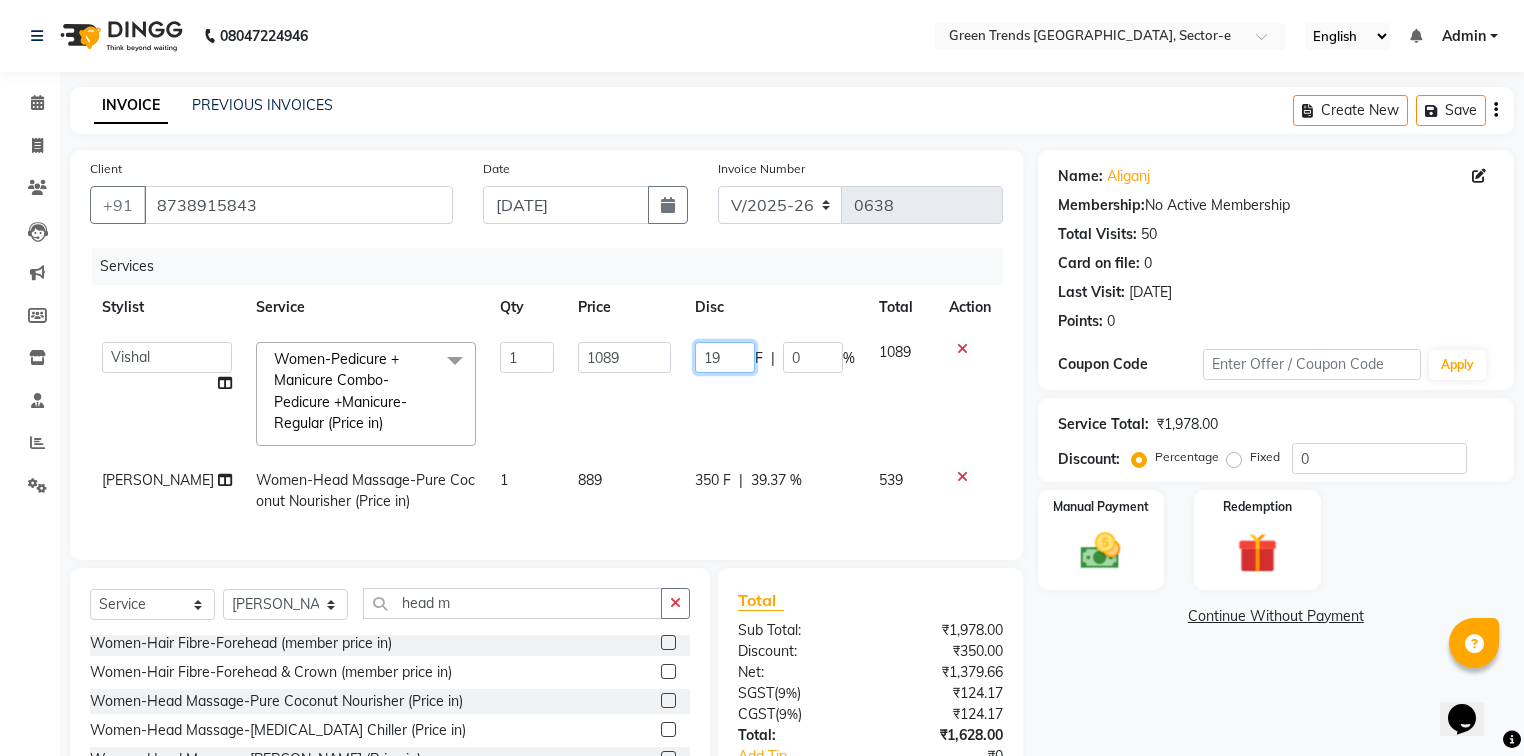 type on "193" 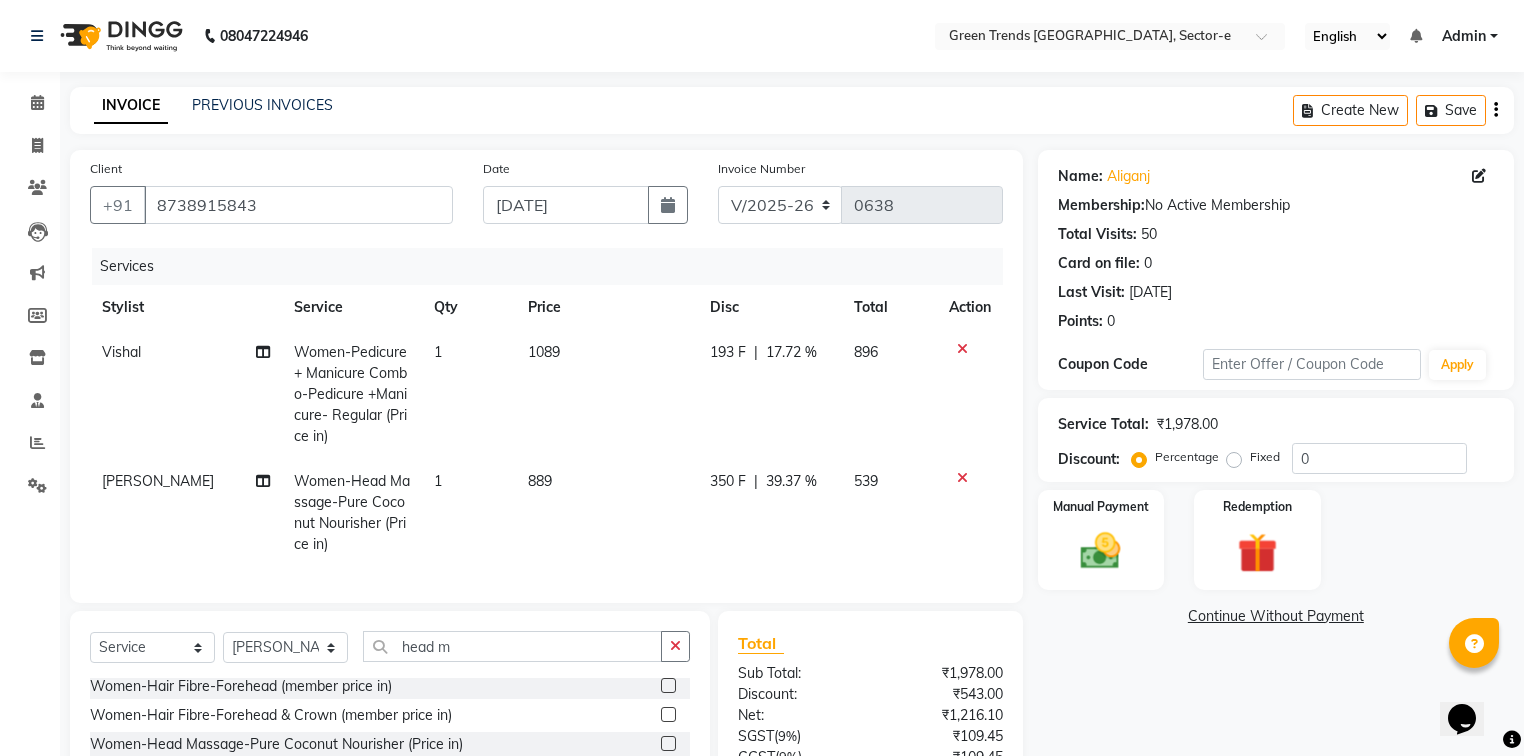 click on "1089" 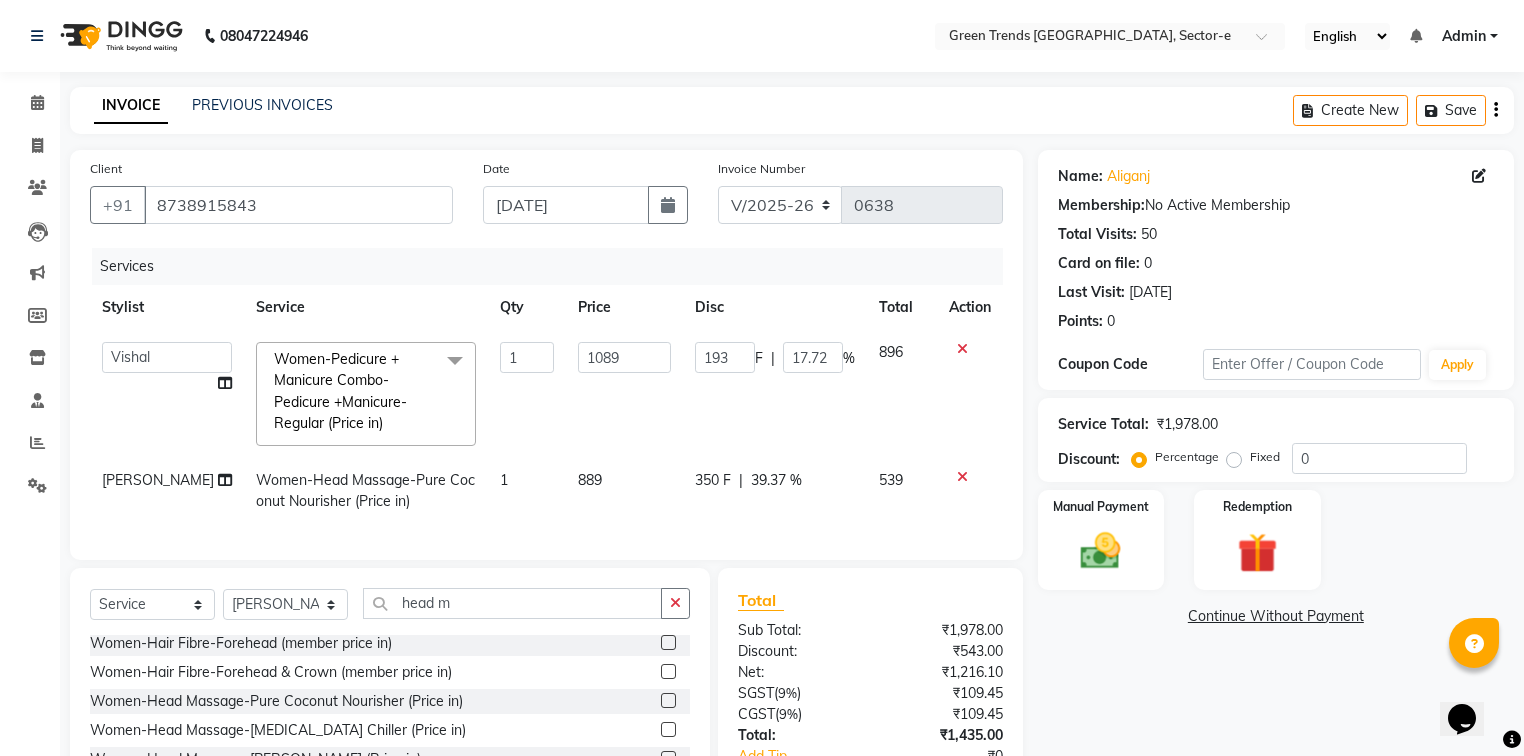 click on "350 F" 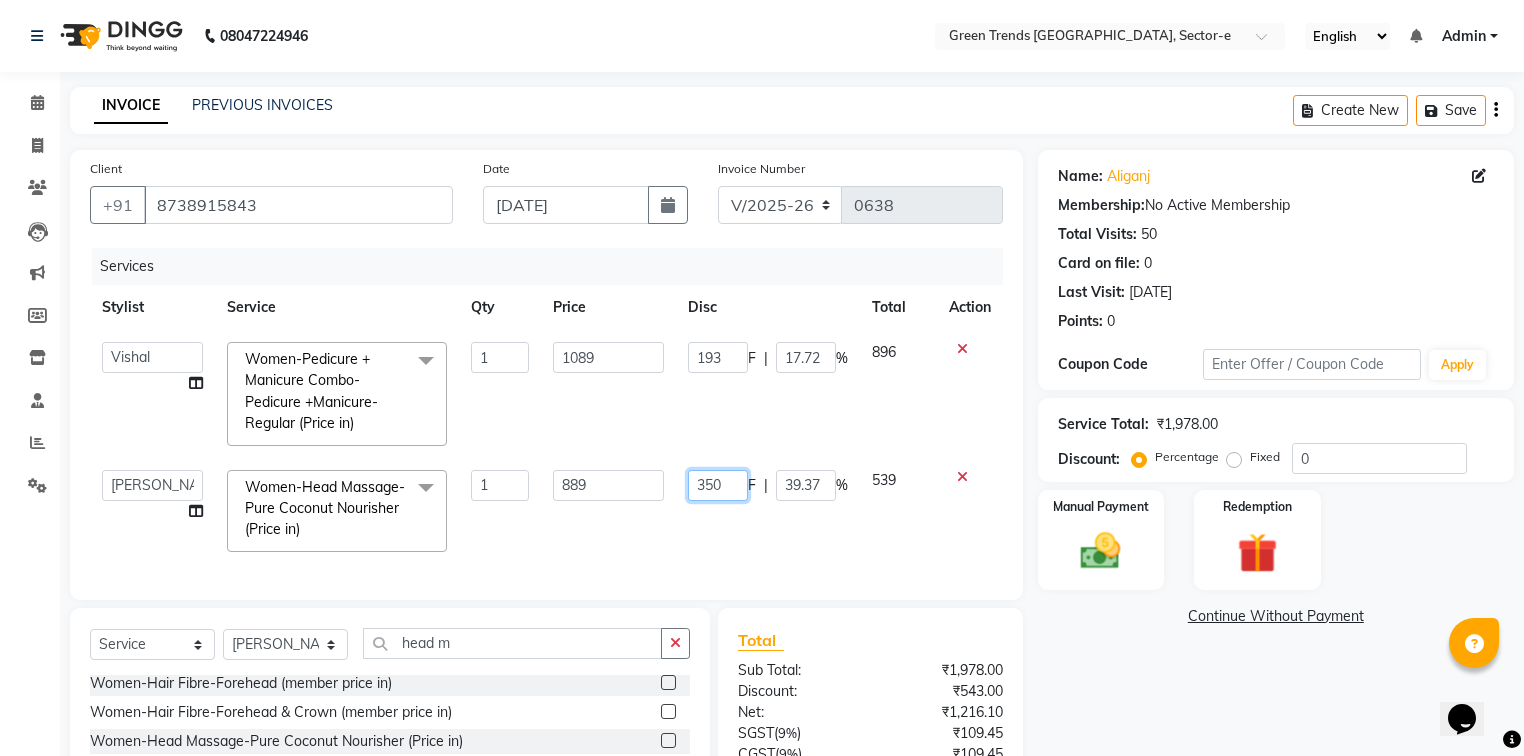 drag, startPoint x: 731, startPoint y: 490, endPoint x: 677, endPoint y: 481, distance: 54.74486 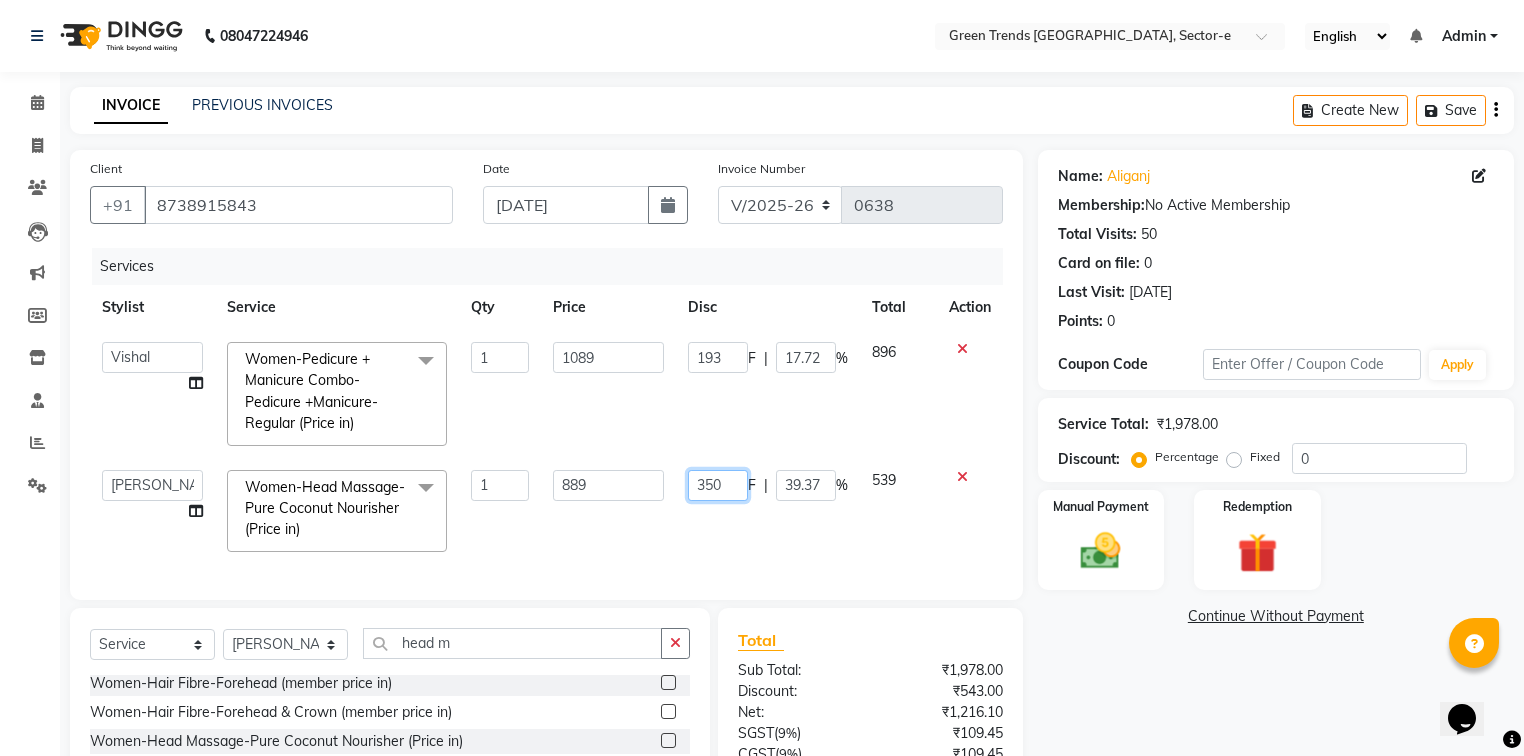 click on "350 F | 39.37 %" 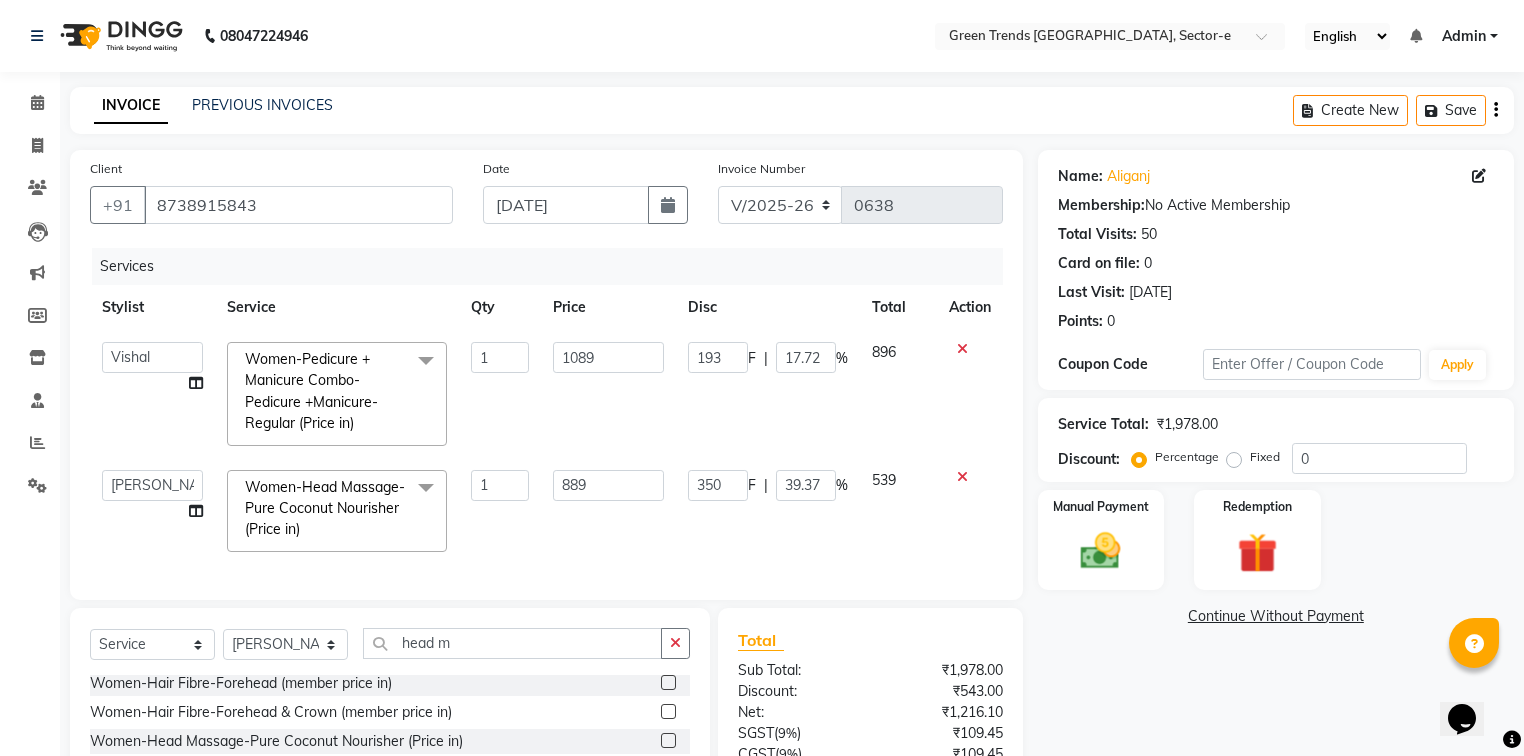 click on "Services Stylist Service Qty Price Disc Total Action  Faiz alam   laxmi varma   Mo. Saif   Mo.Sirrajudin   Mukesh Saini   Nandini Pal   Pooja   Sanjeet chauhan   Sonam singh   Tariq qamar   Vishal  Women-Pedicure + Manicure Combo-Pedicure +Manicure- Regular (Price in)  x Women- Hair Cut Kids Haircuts-Girls cut - Regular (Below 10 years) (Price in) Women- Hair Cut Kids Haircuts-Girls cut - Makeover  (Price in) Women- Hair Cut Kids Haircuts-Girls cut - Regular (Below 10 years) (member price in) Women- Hair Cut Kids Haircuts-Girls cut - Makeover (member price in) Women-Haircuts-Basic Cut with blast dry (Price in) Women-Haircuts-Basic Cut - Senior with blast dry (Price in) Women-Haircuts-Advanced Cut with in-curls / Out-Curls Blow dry (Price in) Women-Haircuts-Advanced Cut - Senior with in-curls / Out-Curls Blow dry (Price in) Women-Haircuts-Change of Style with in-curls / Out-Curls Blow dry (Price in) Women-Haircuts-Change of Style - Senior with in-curls / Out-Curls Blow dry (Price in) Women party makeup Mac 1" 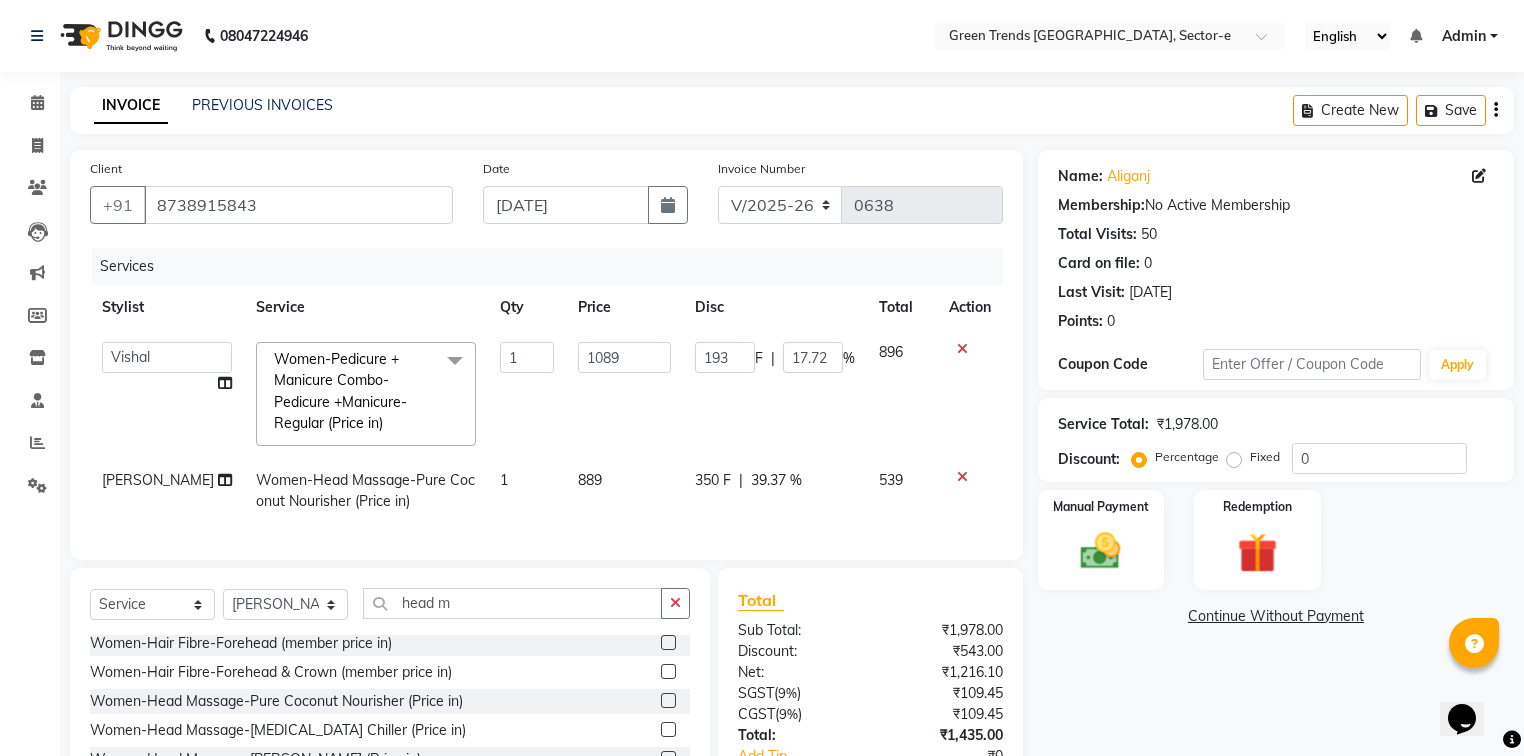 click on "350 F" 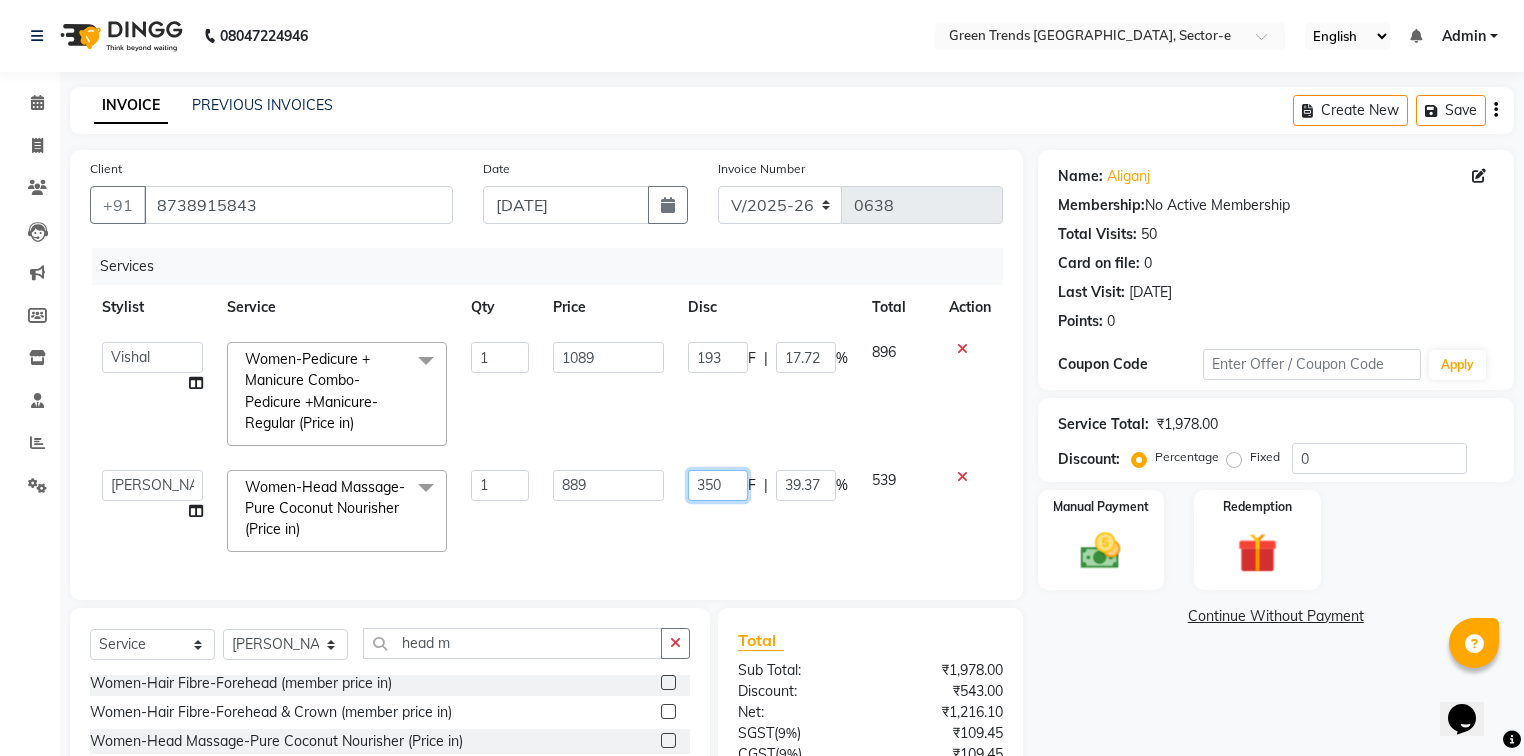 click on "350" 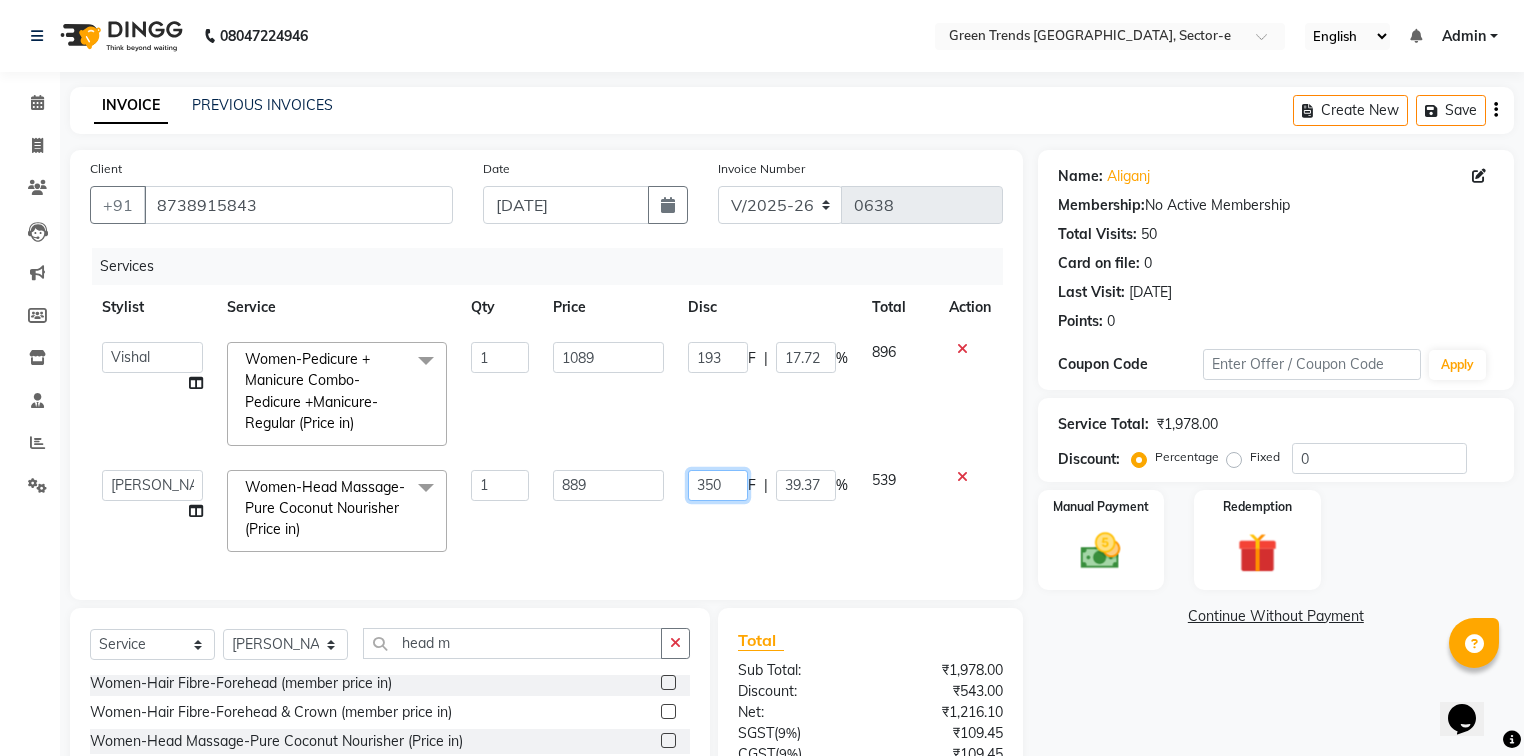 type 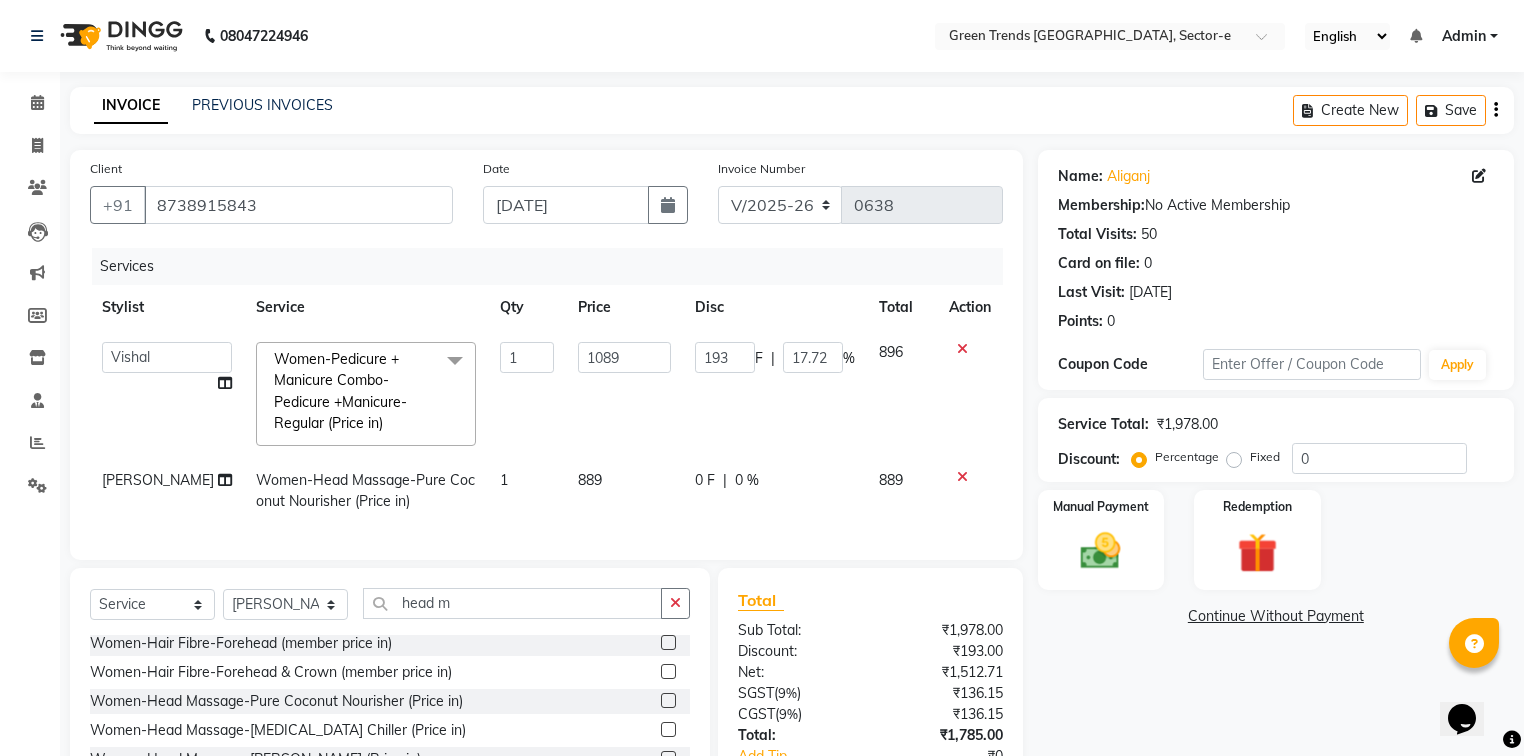 click on "Services Stylist Service Qty Price Disc Total Action  Faiz alam   laxmi varma   Mo. Saif   Mo.Sirrajudin   Mukesh Saini   Nandini Pal   Pooja   Sanjeet chauhan   Sonam singh   Tariq qamar   Vishal  Women-Pedicure + Manicure Combo-Pedicure +Manicure- Regular (Price in)  x Women- Hair Cut Kids Haircuts-Girls cut - Regular (Below 10 years) (Price in) Women- Hair Cut Kids Haircuts-Girls cut - Makeover  (Price in) Women- Hair Cut Kids Haircuts-Girls cut - Regular (Below 10 years) (member price in) Women- Hair Cut Kids Haircuts-Girls cut - Makeover (member price in) Women-Haircuts-Basic Cut with blast dry (Price in) Women-Haircuts-Basic Cut - Senior with blast dry (Price in) Women-Haircuts-Advanced Cut with in-curls / Out-Curls Blow dry (Price in) Women-Haircuts-Advanced Cut - Senior with in-curls / Out-Curls Blow dry (Price in) Women-Haircuts-Change of Style with in-curls / Out-Curls Blow dry (Price in) Women-Haircuts-Change of Style - Senior with in-curls / Out-Curls Blow dry (Price in) Women party makeup Mac 1" 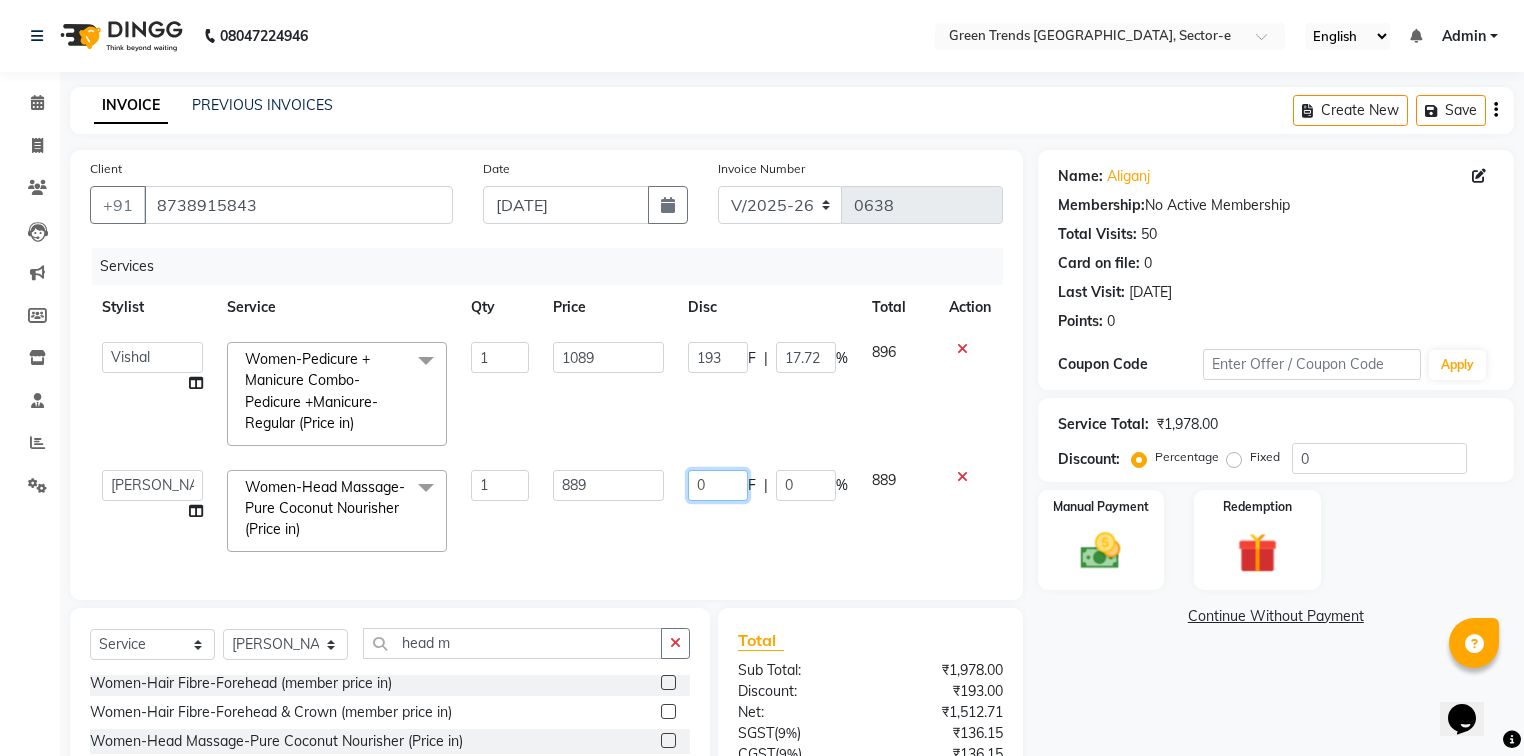 drag, startPoint x: 720, startPoint y: 488, endPoint x: 679, endPoint y: 477, distance: 42.44997 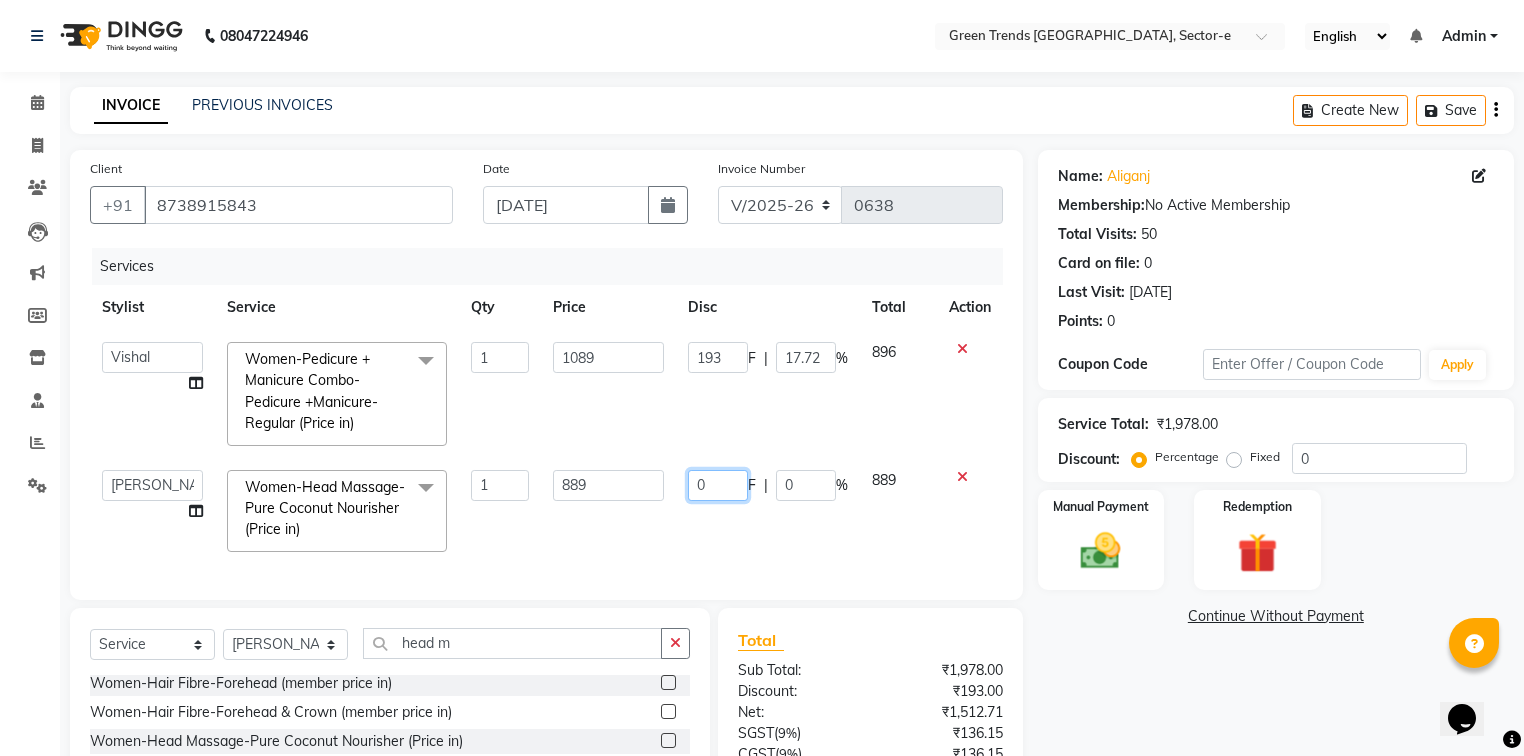 click on "0 F | 0 %" 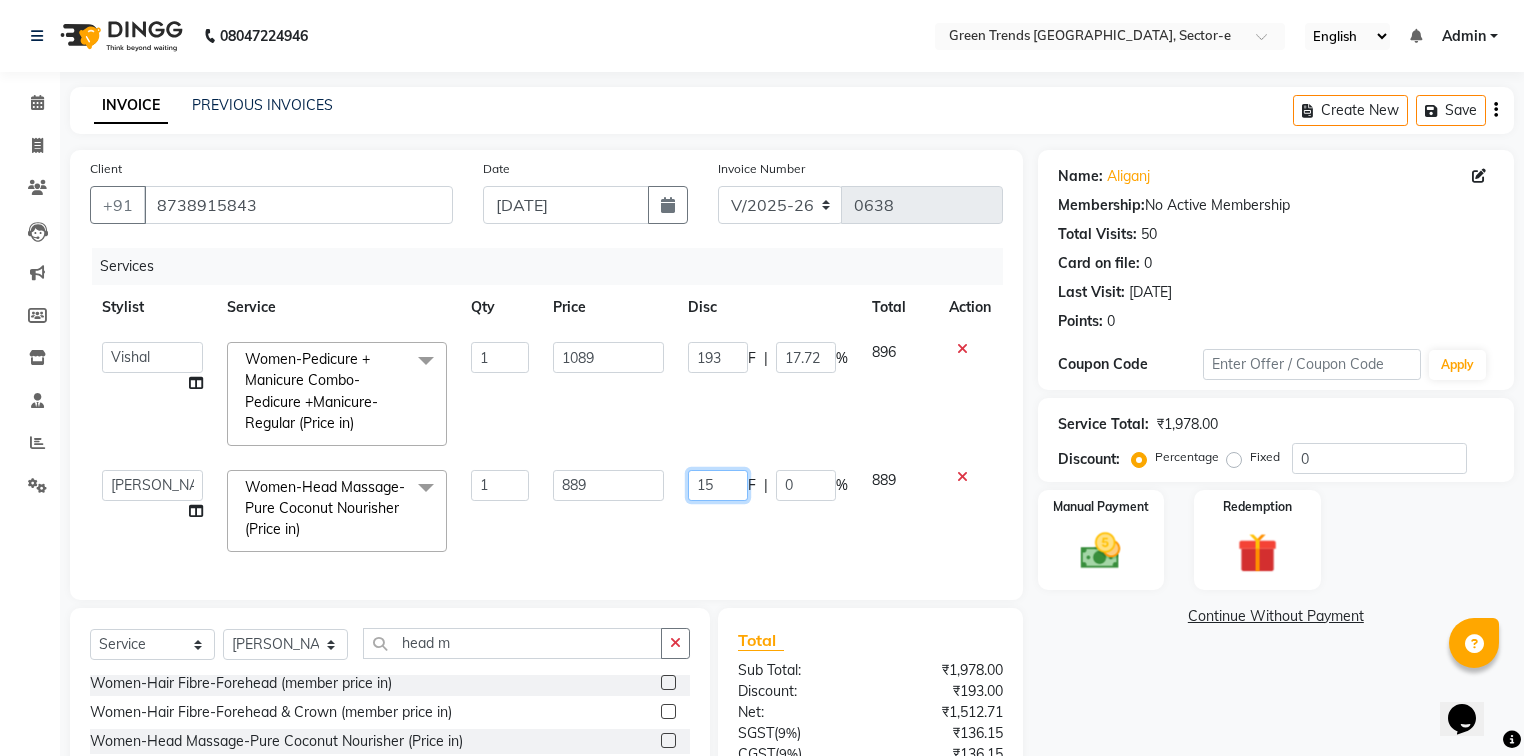 type on "150" 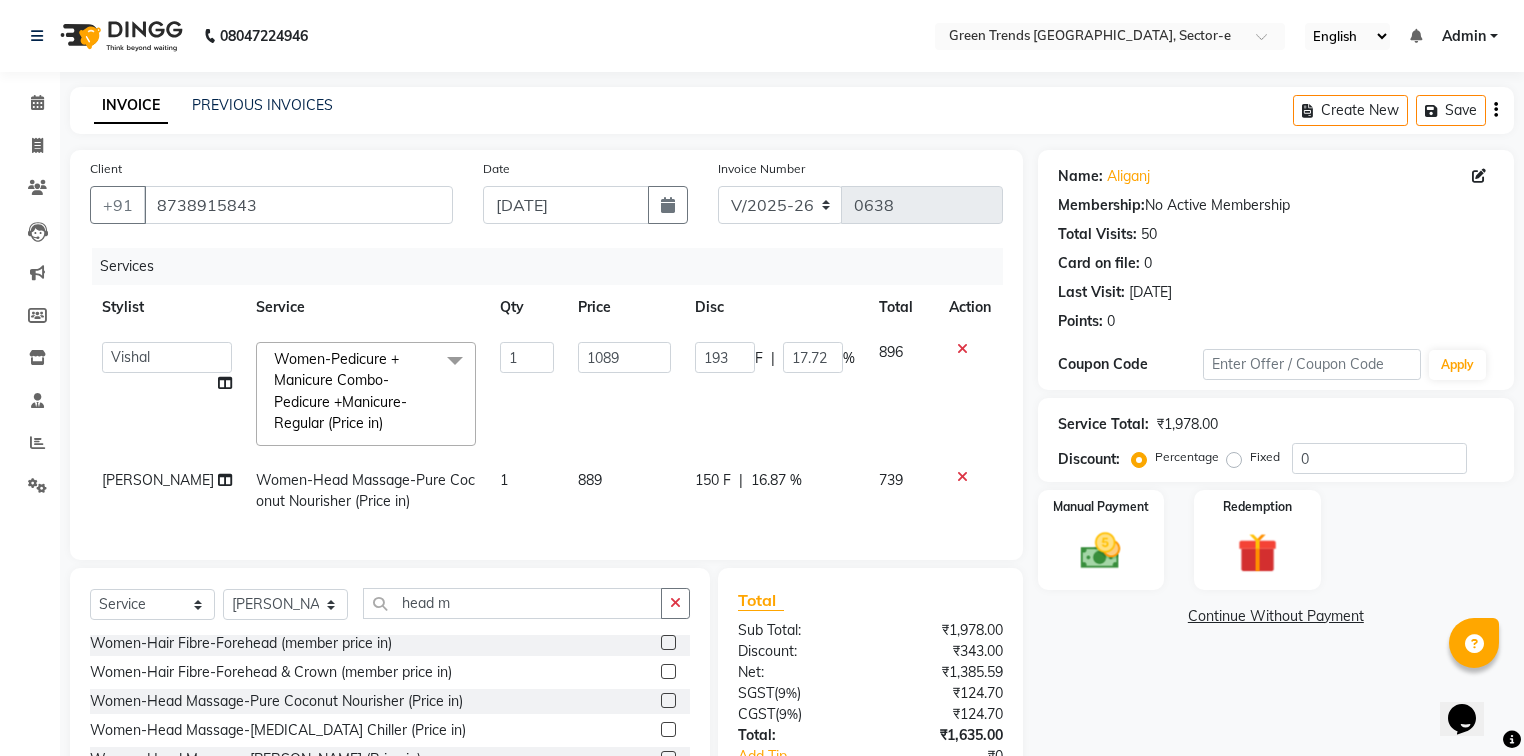 click on "889" 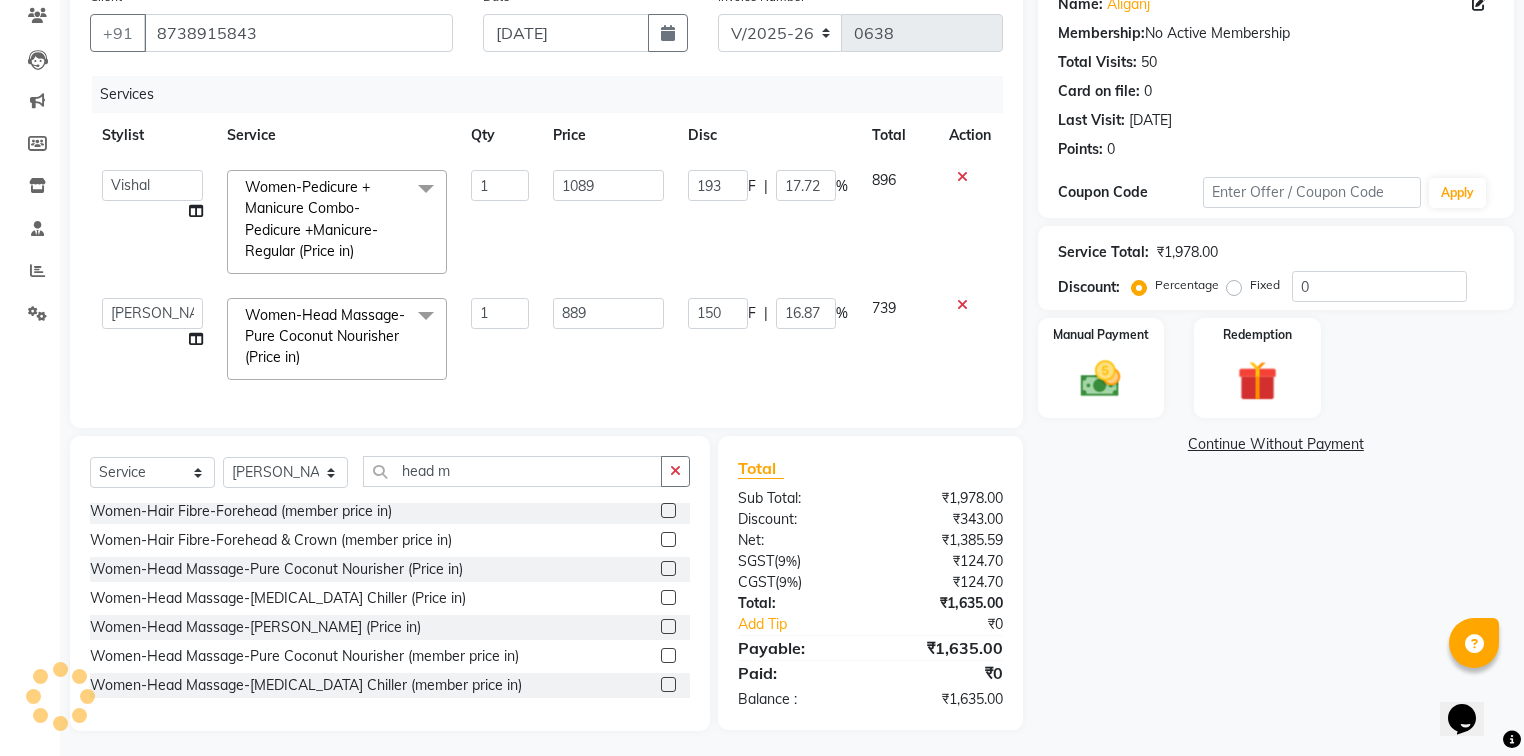 scroll, scrollTop: 188, scrollLeft: 0, axis: vertical 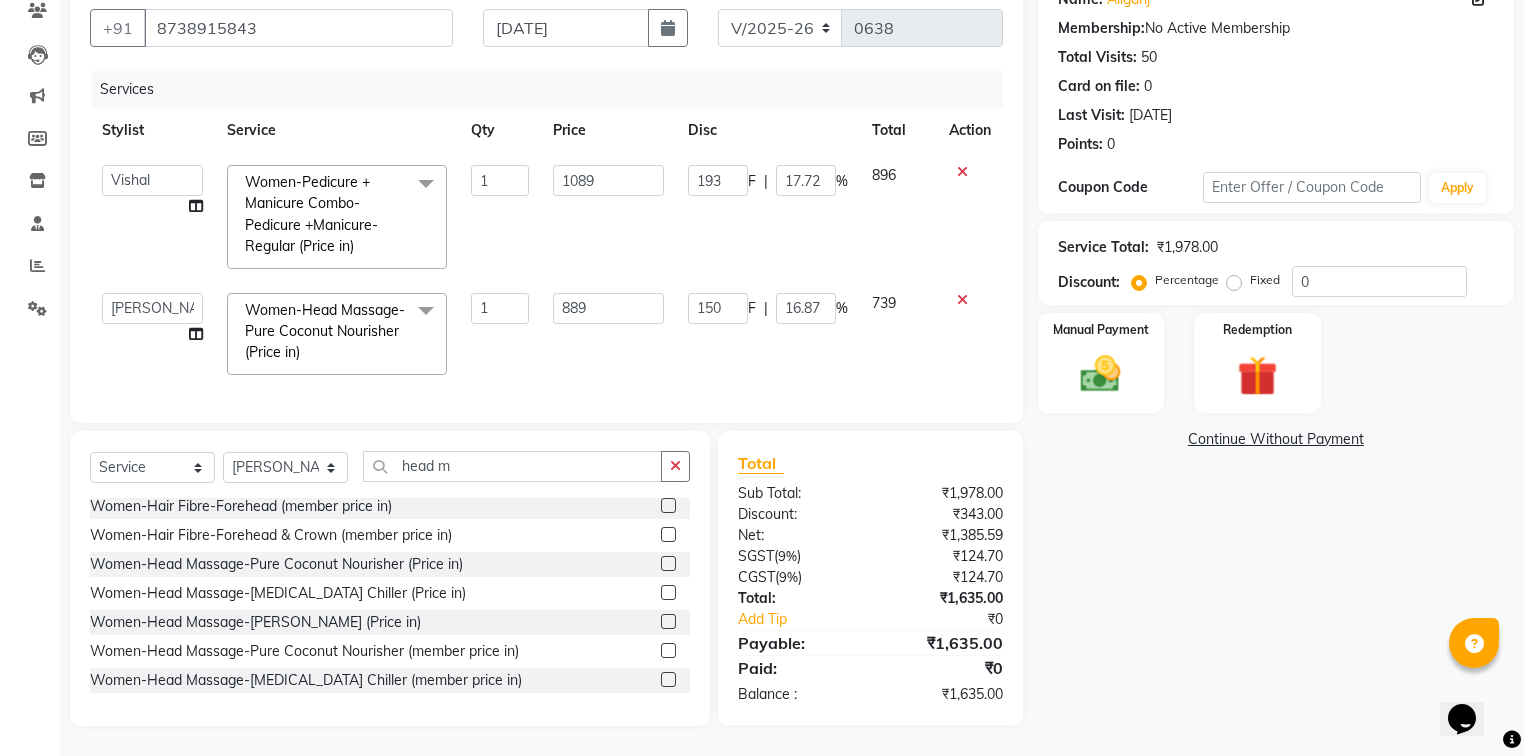 click on "739" 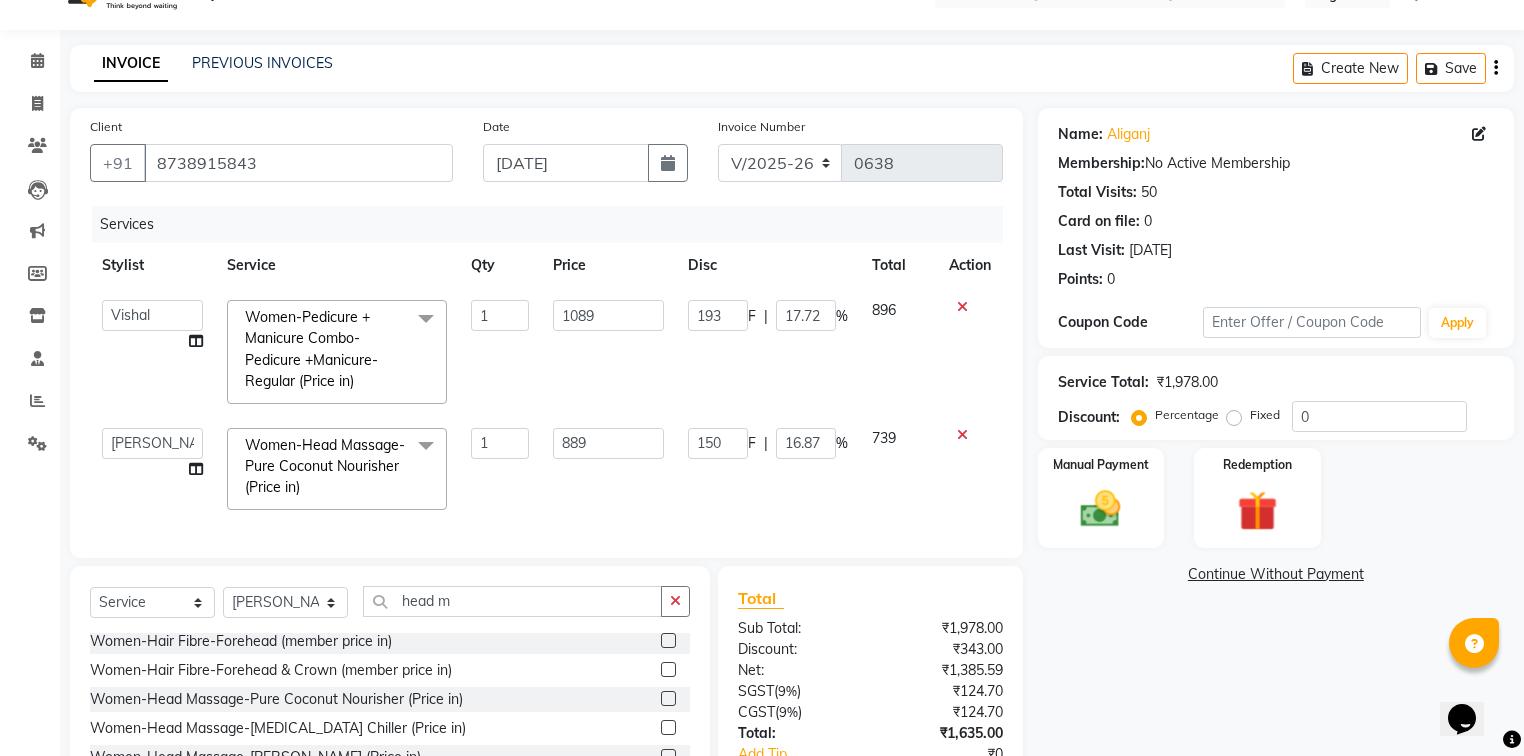 scroll, scrollTop: 39, scrollLeft: 0, axis: vertical 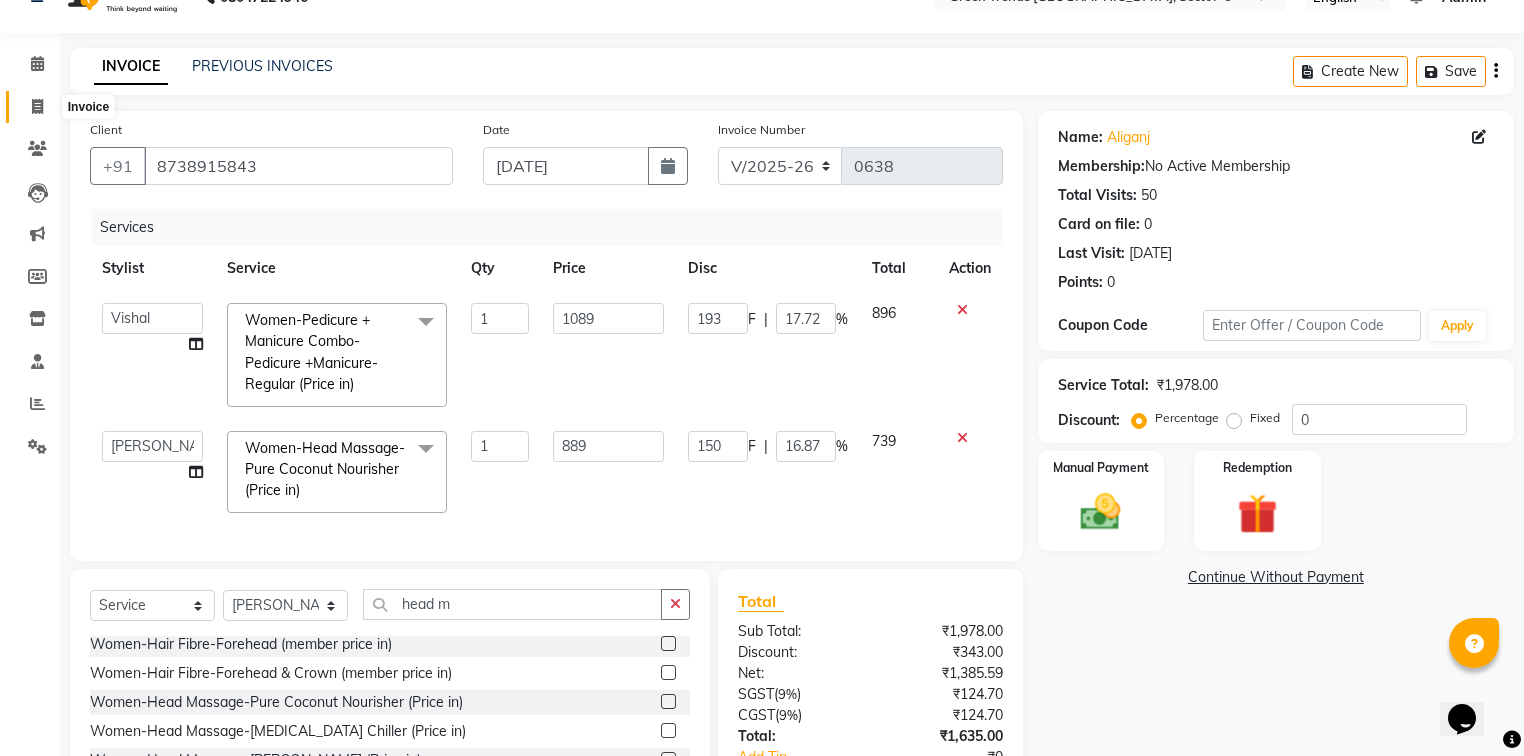 click 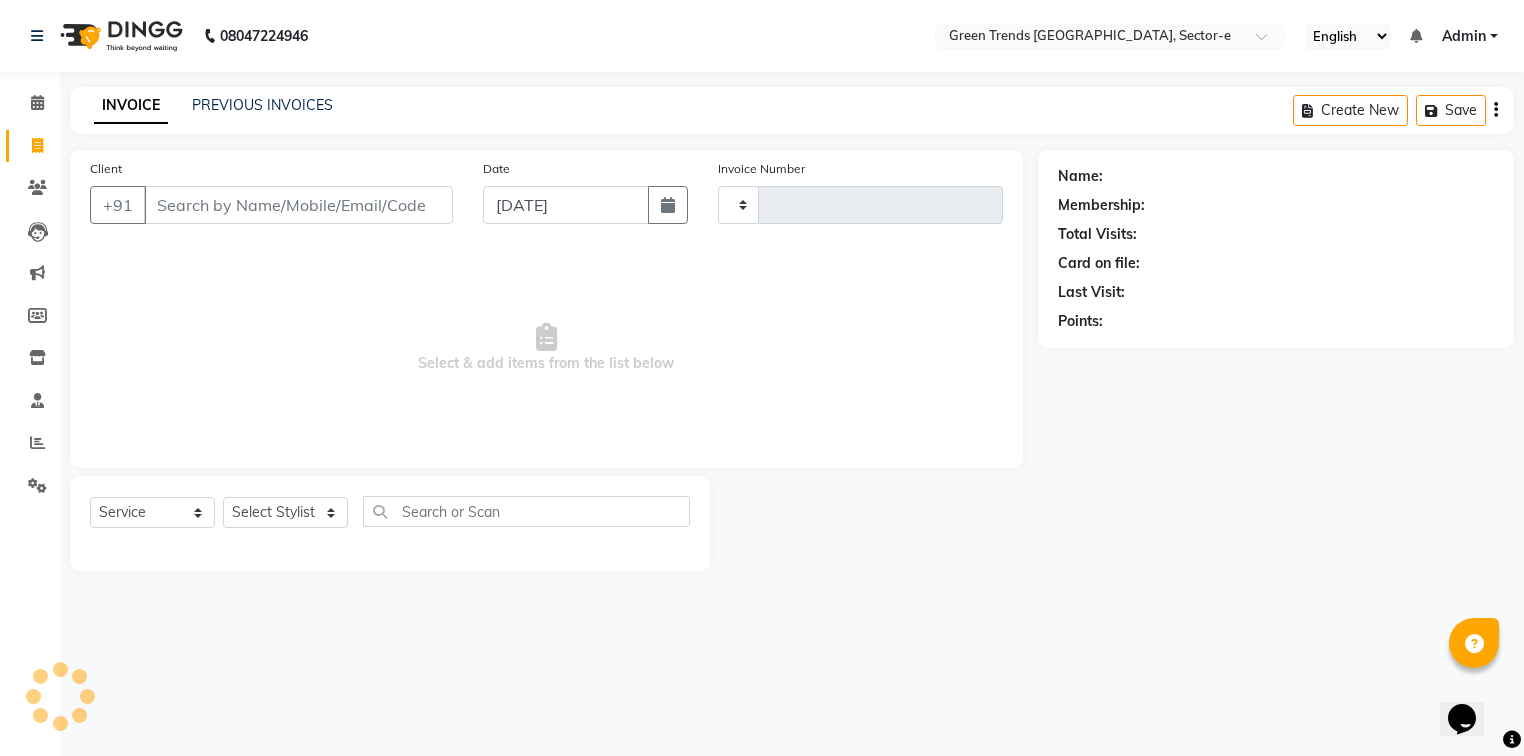scroll, scrollTop: 0, scrollLeft: 0, axis: both 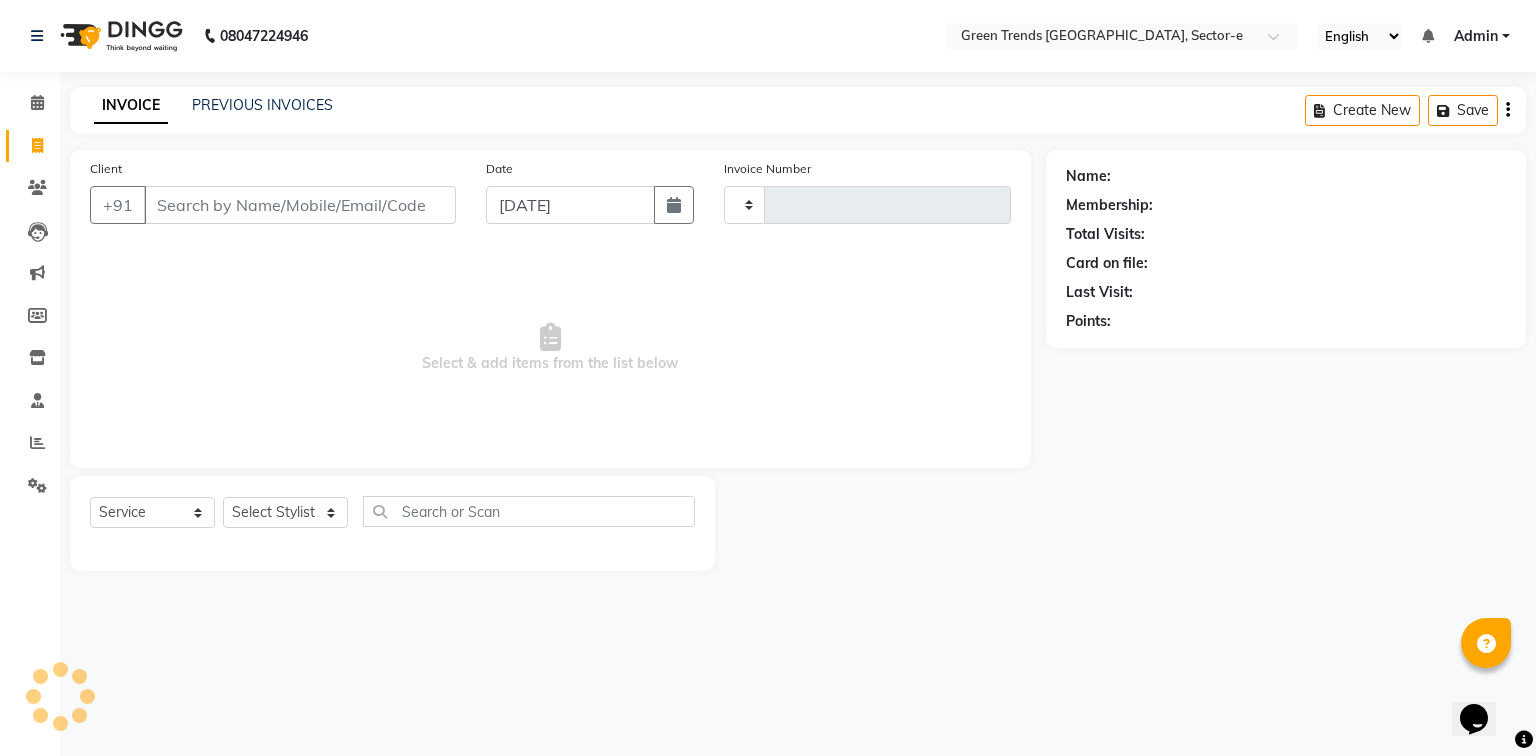 type on "0638" 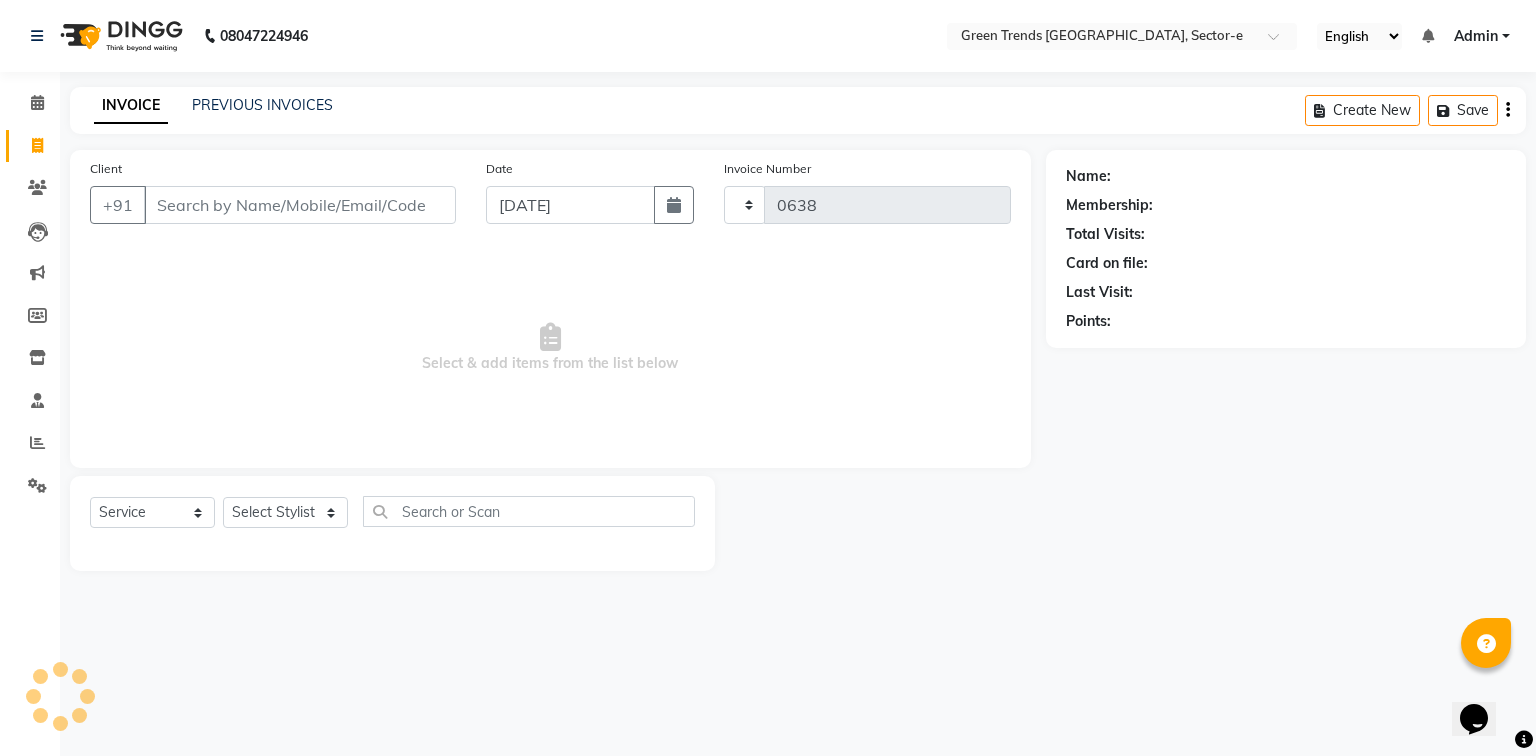 select on "7023" 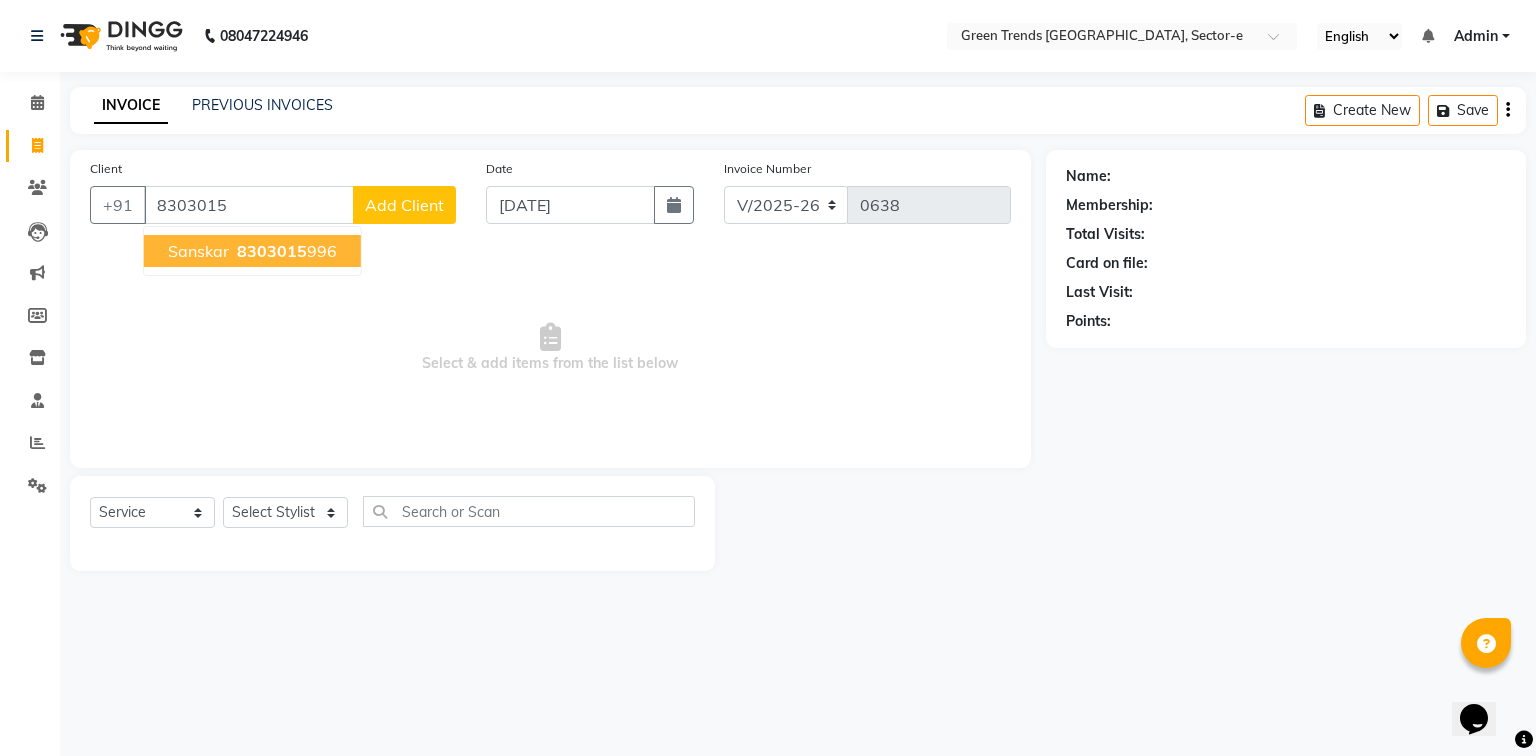 click on "8303015" at bounding box center (272, 251) 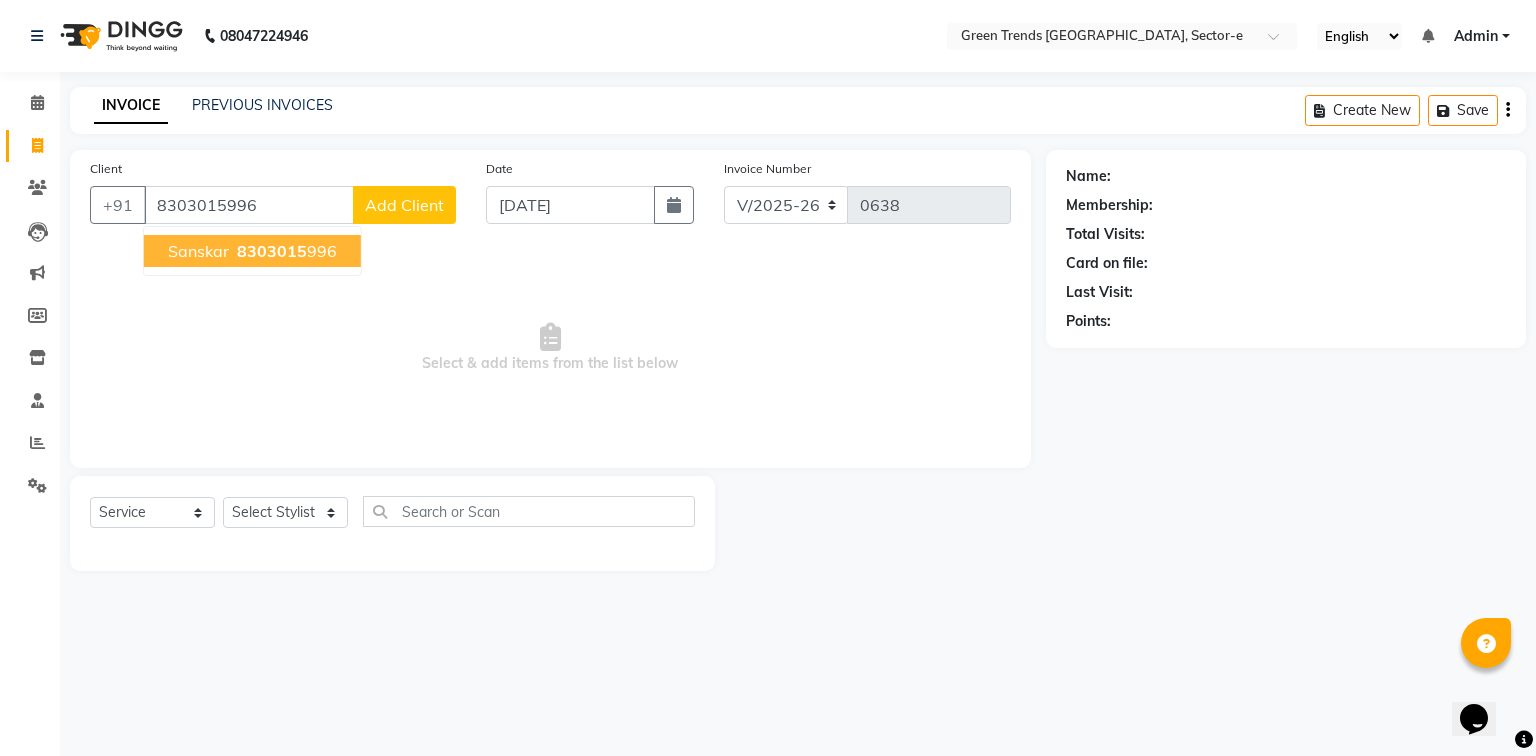 type on "8303015996" 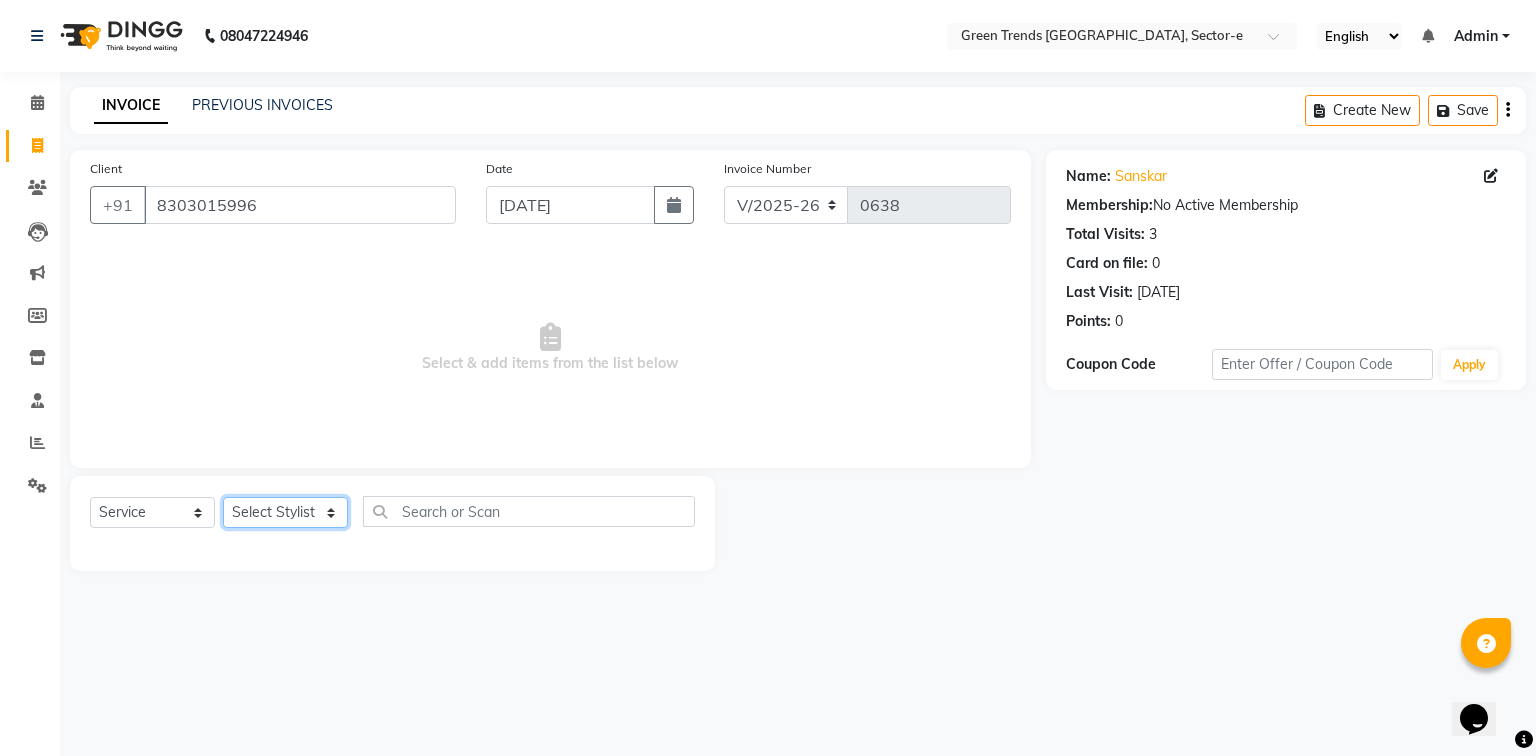 click on "Select Stylist [PERSON_NAME] [PERSON_NAME] Mo. [PERSON_NAME].[PERSON_NAME] [PERSON_NAME] Pooja [PERSON_NAME] [PERSON_NAME] [PERSON_NAME] Vishal" 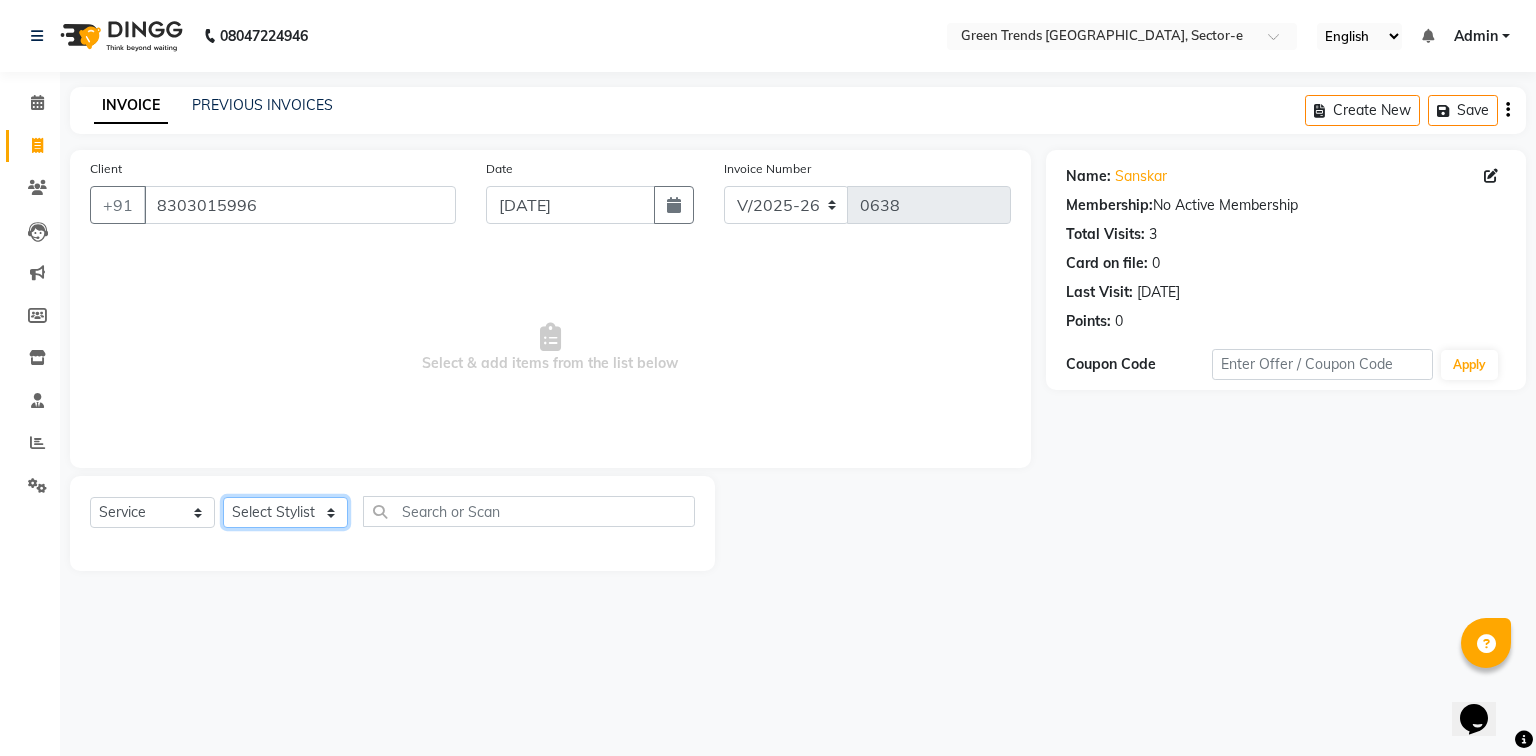 select on "58753" 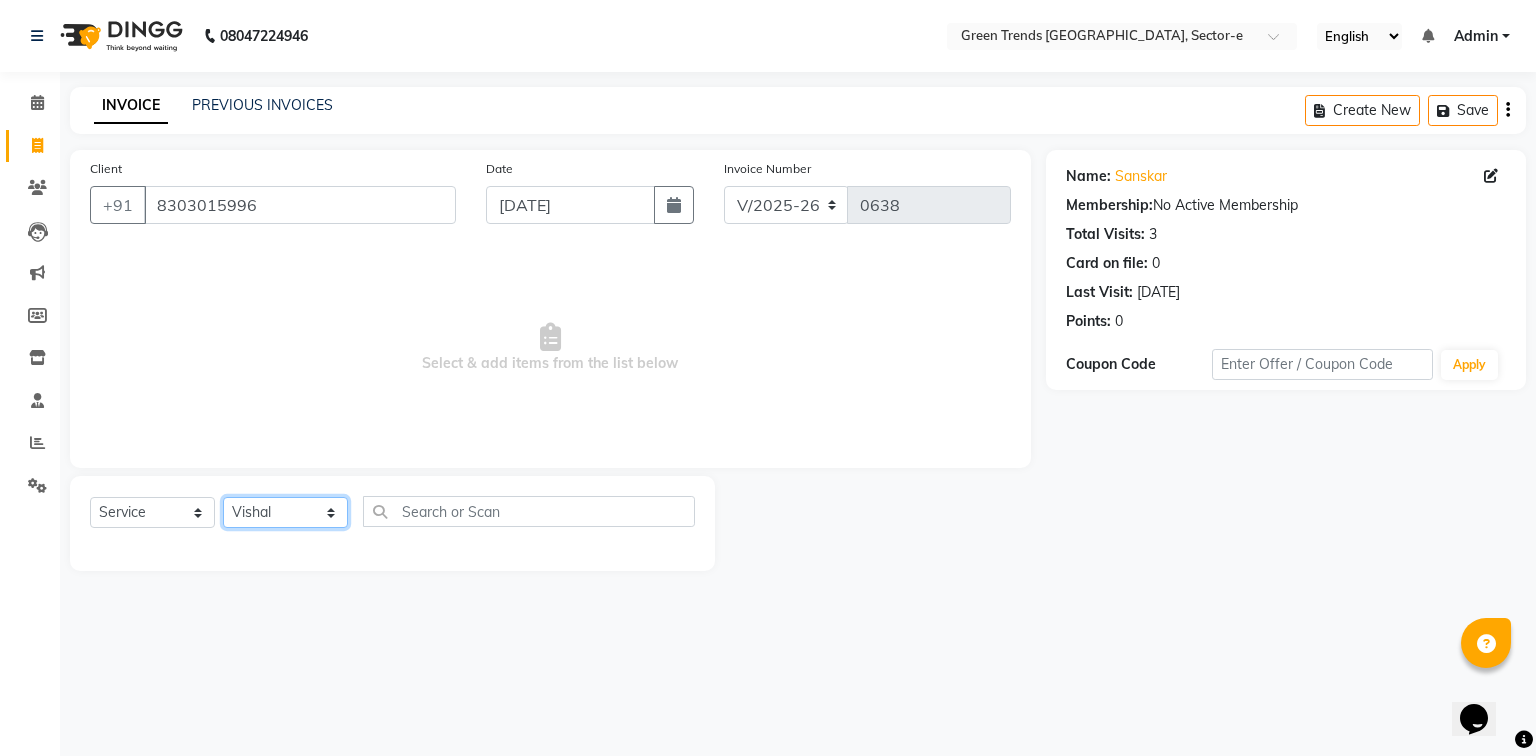 click on "Select Stylist [PERSON_NAME] [PERSON_NAME] Mo. [PERSON_NAME].[PERSON_NAME] [PERSON_NAME] Pooja [PERSON_NAME] [PERSON_NAME] [PERSON_NAME] Vishal" 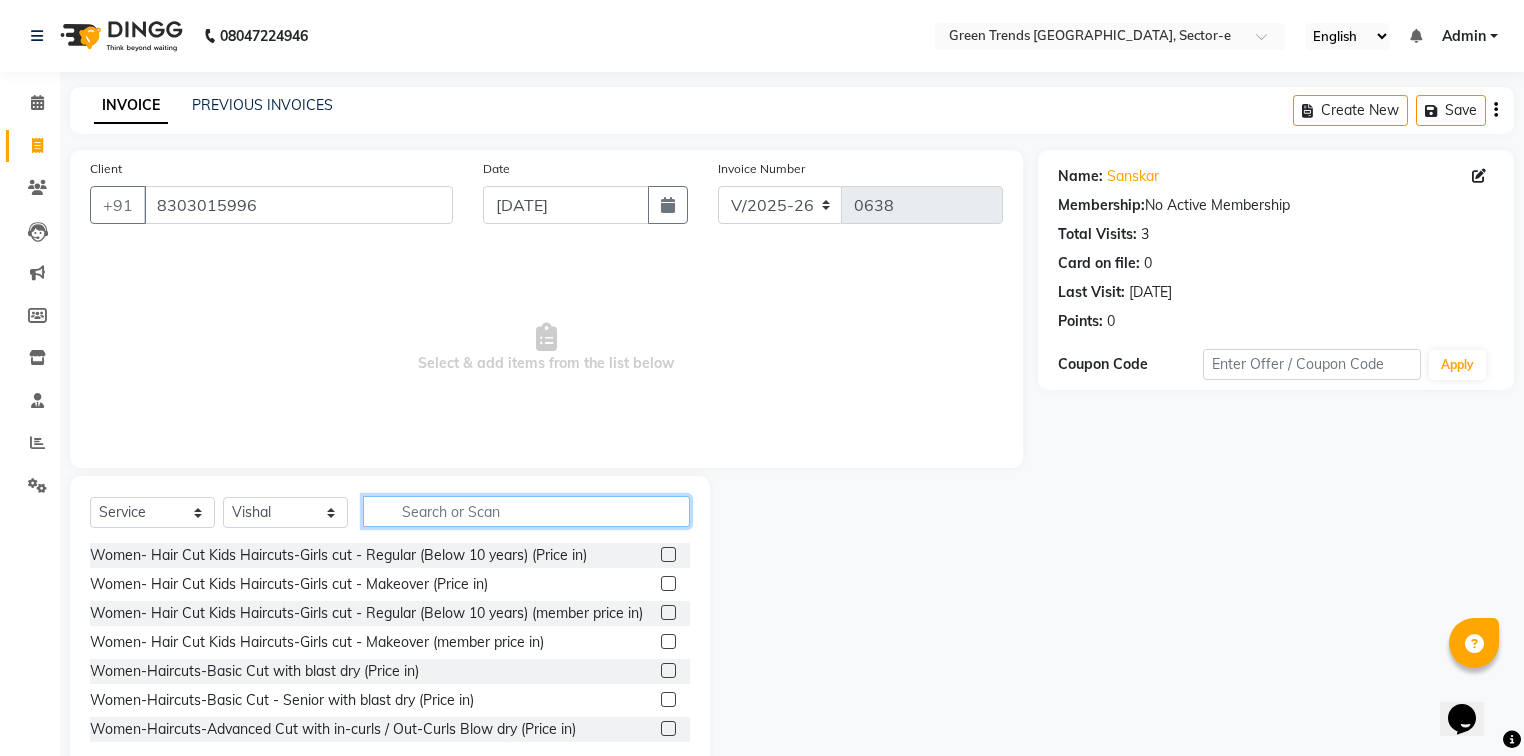 click 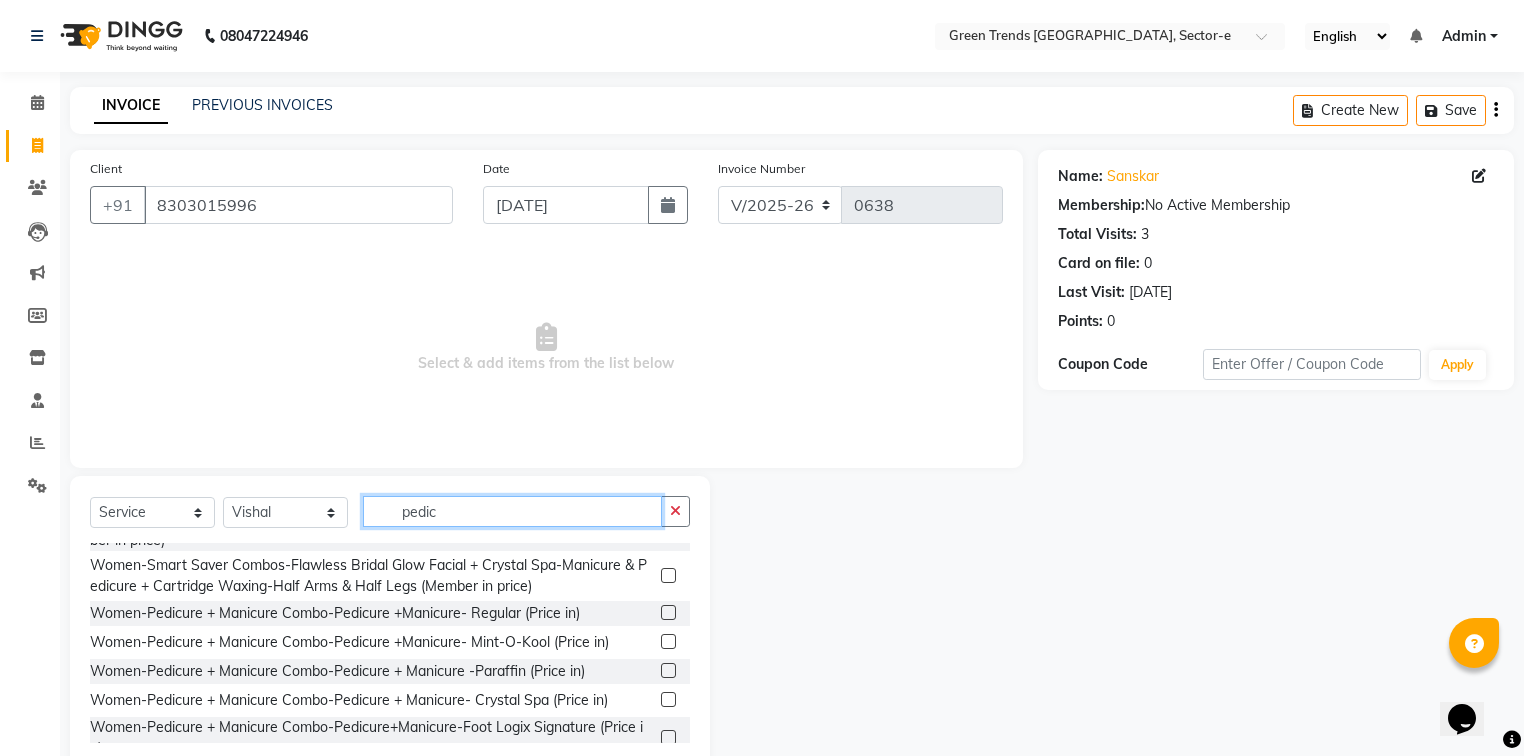 scroll, scrollTop: 457, scrollLeft: 0, axis: vertical 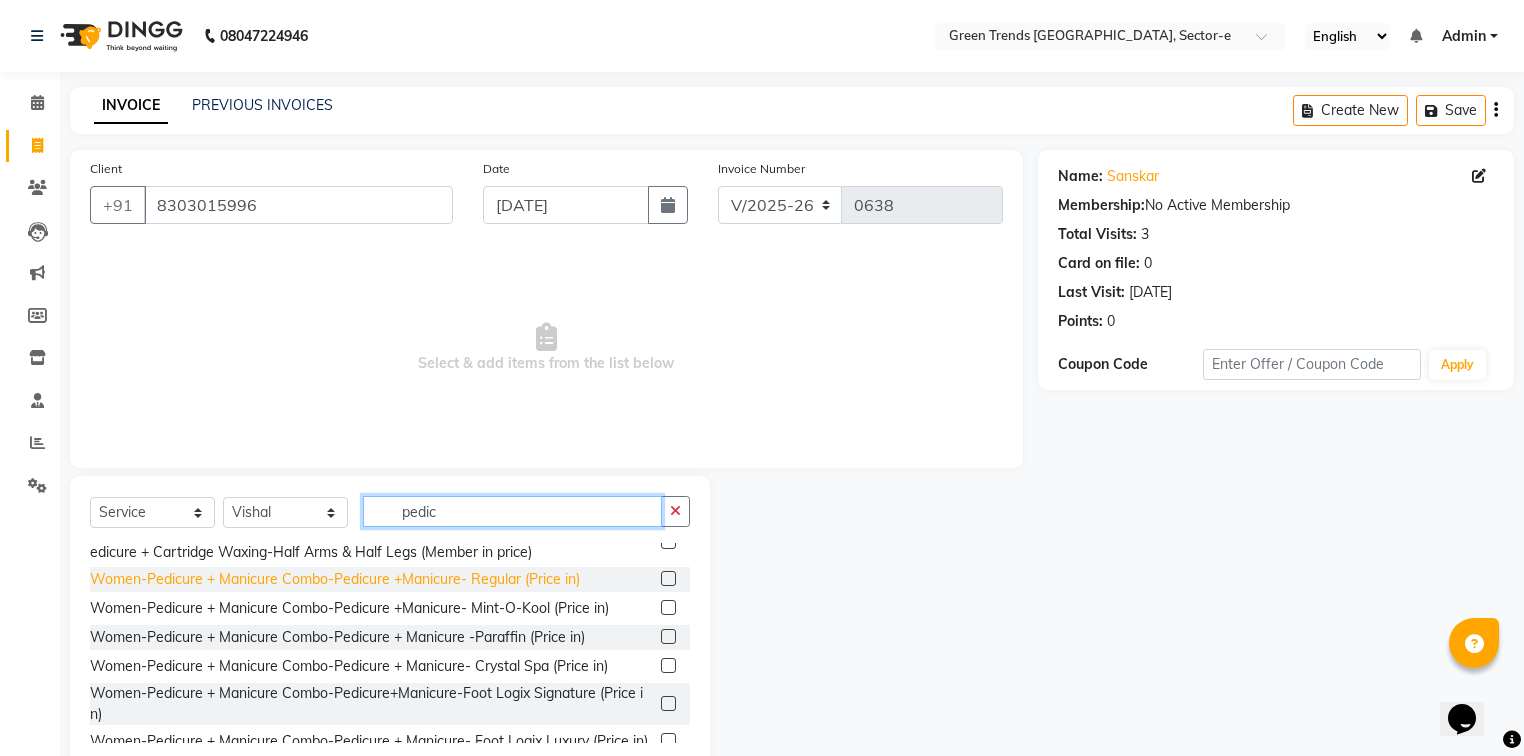 type on "pedic" 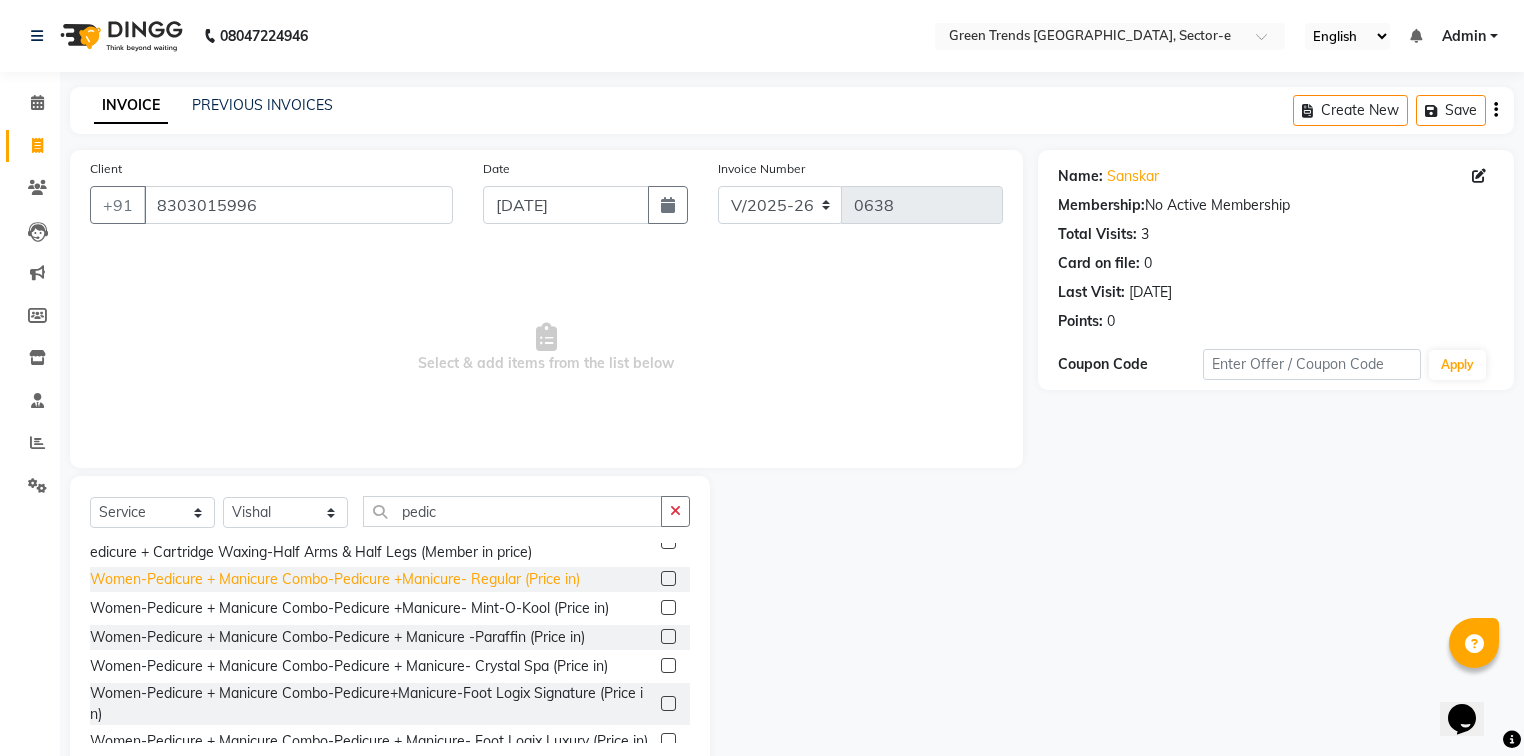 click on "Women-Pedicure + Manicure Combo-Pedicure +Manicure- Regular (Price in)" 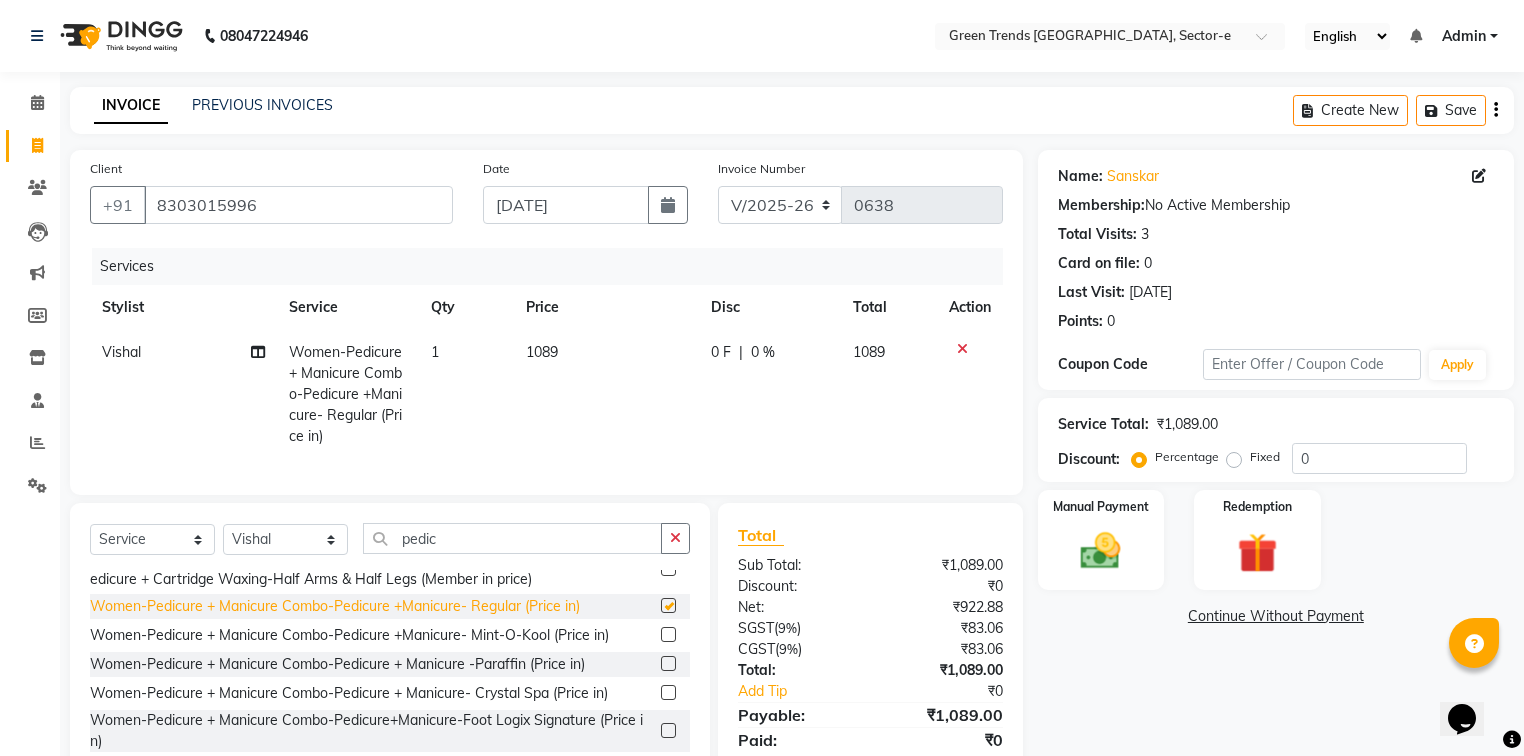 checkbox on "false" 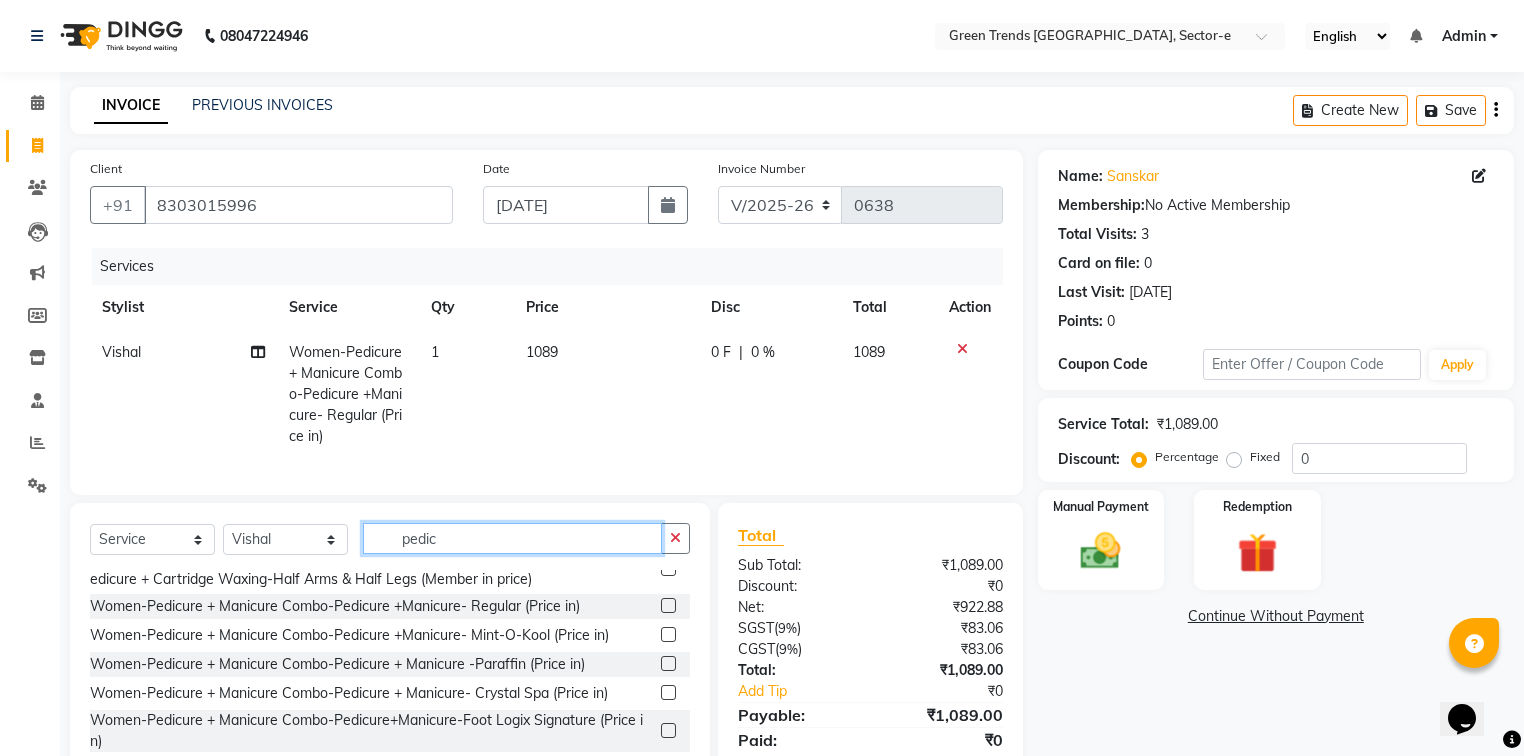 drag, startPoint x: 463, startPoint y: 552, endPoint x: 392, endPoint y: 564, distance: 72.00694 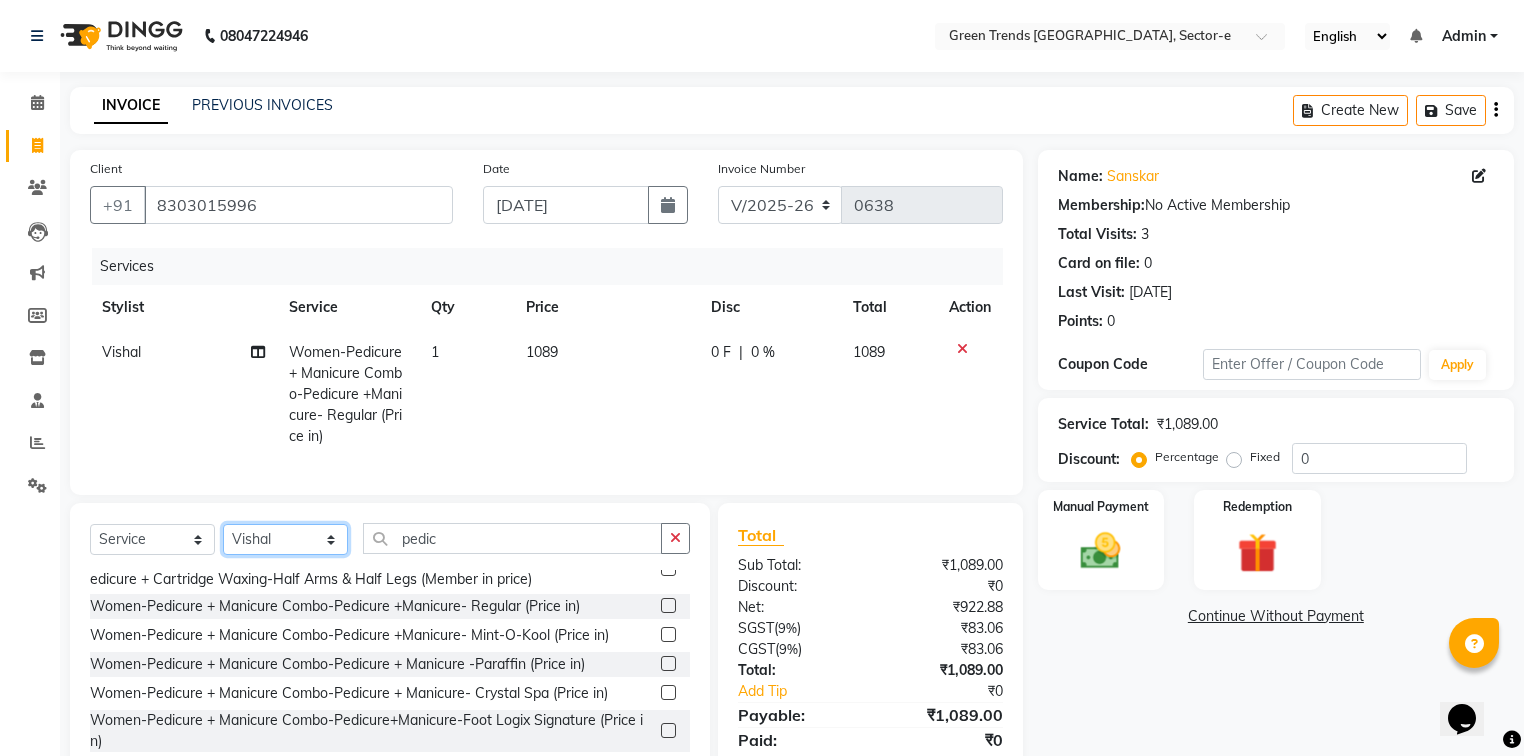 click on "Select Stylist [PERSON_NAME] [PERSON_NAME] Mo. [PERSON_NAME].[PERSON_NAME] [PERSON_NAME] Pooja [PERSON_NAME] [PERSON_NAME] [PERSON_NAME] Vishal" 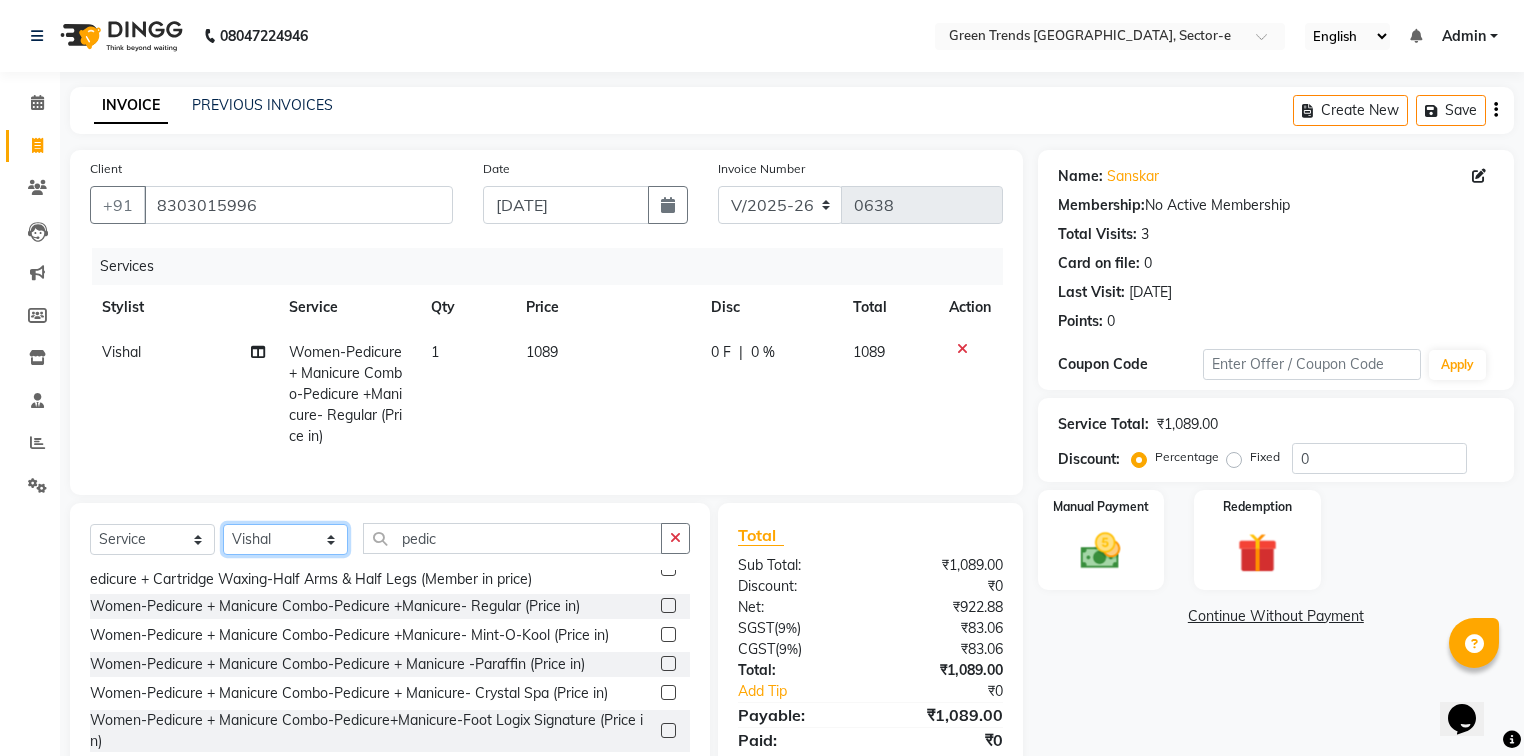 select on "58749" 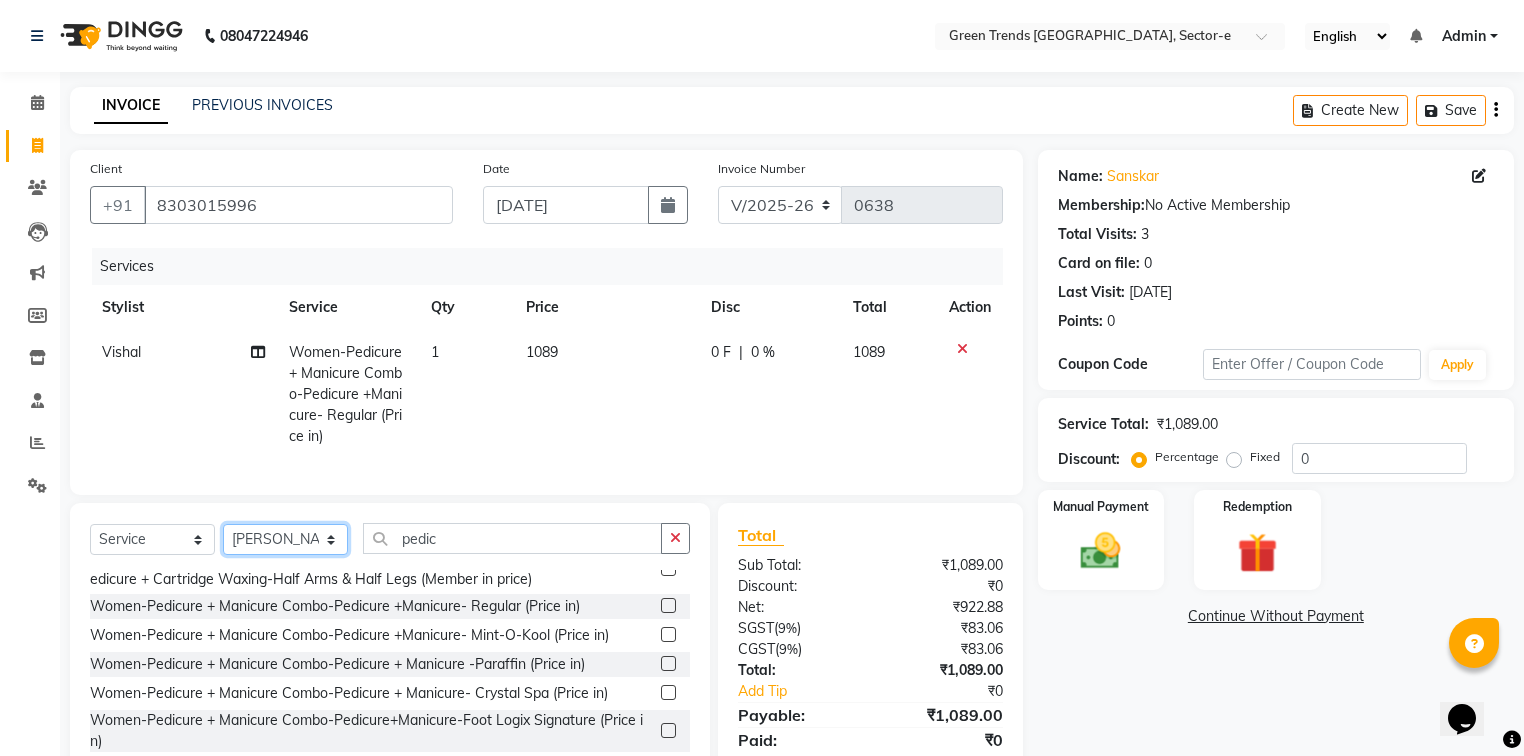 click on "Select Stylist [PERSON_NAME] [PERSON_NAME] Mo. [PERSON_NAME].[PERSON_NAME] [PERSON_NAME] Pooja [PERSON_NAME] [PERSON_NAME] [PERSON_NAME] Vishal" 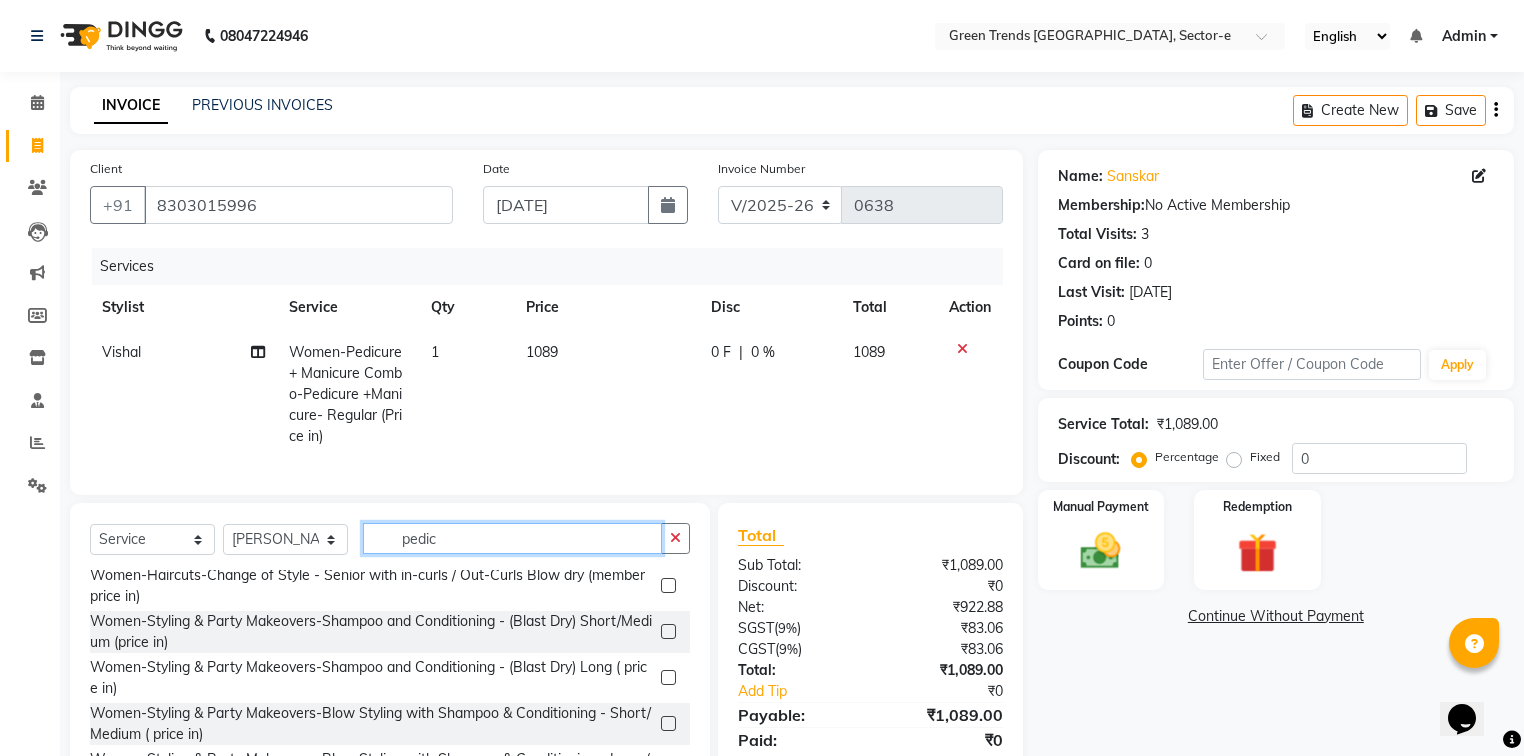 drag, startPoint x: 472, startPoint y: 542, endPoint x: 395, endPoint y: 543, distance: 77.00649 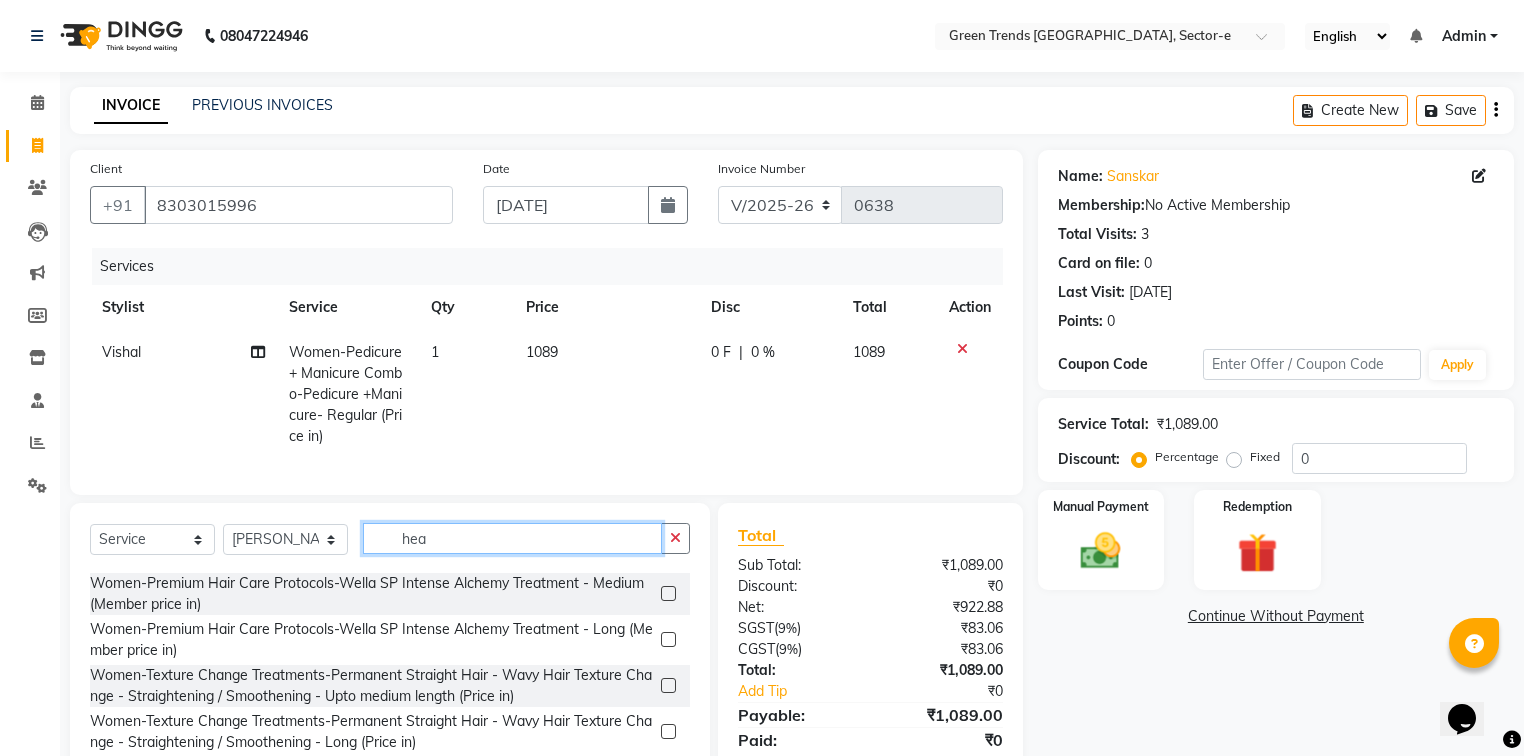 scroll, scrollTop: 408, scrollLeft: 0, axis: vertical 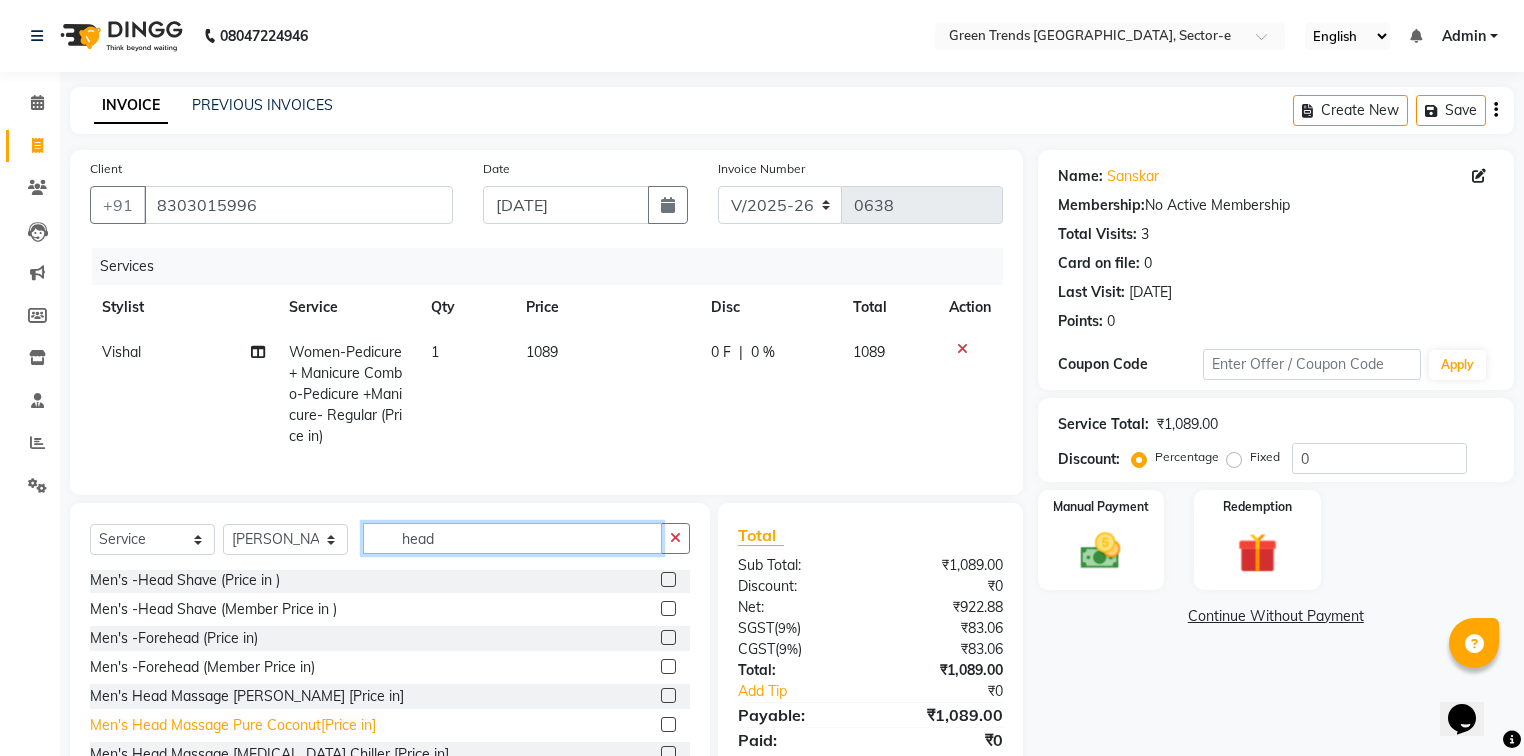 type on "head" 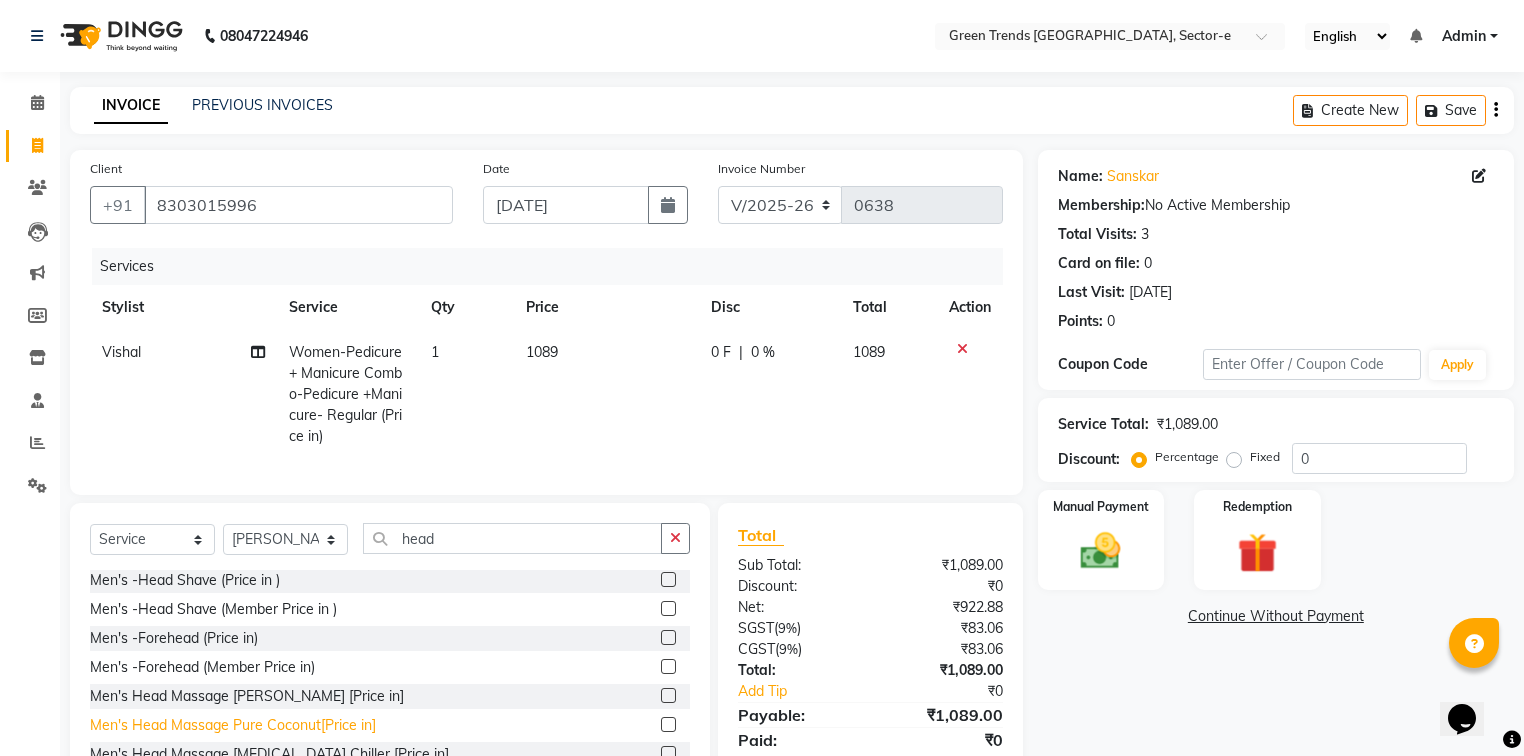 click on "Men's Head Massage Pure Coconut[Price in]" 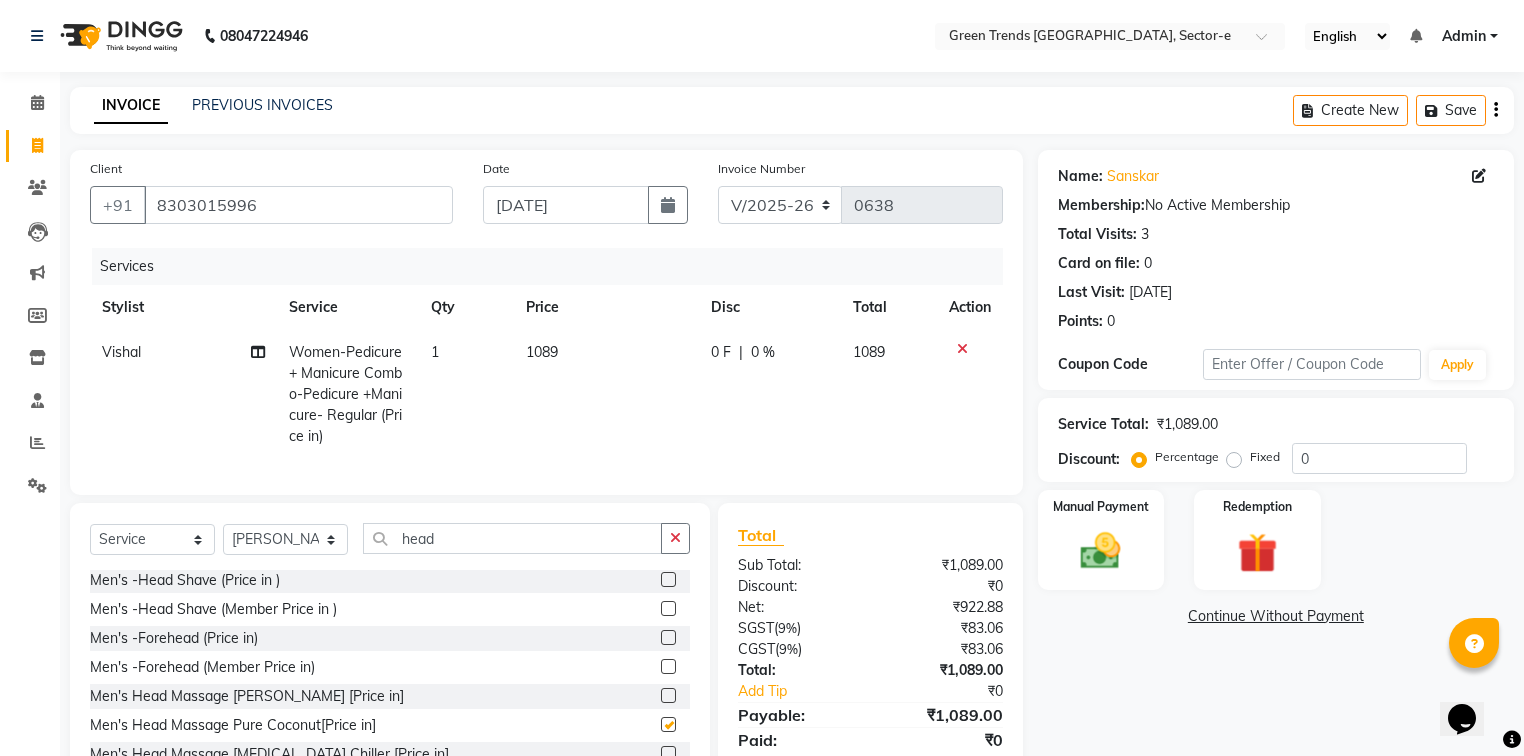 checkbox on "false" 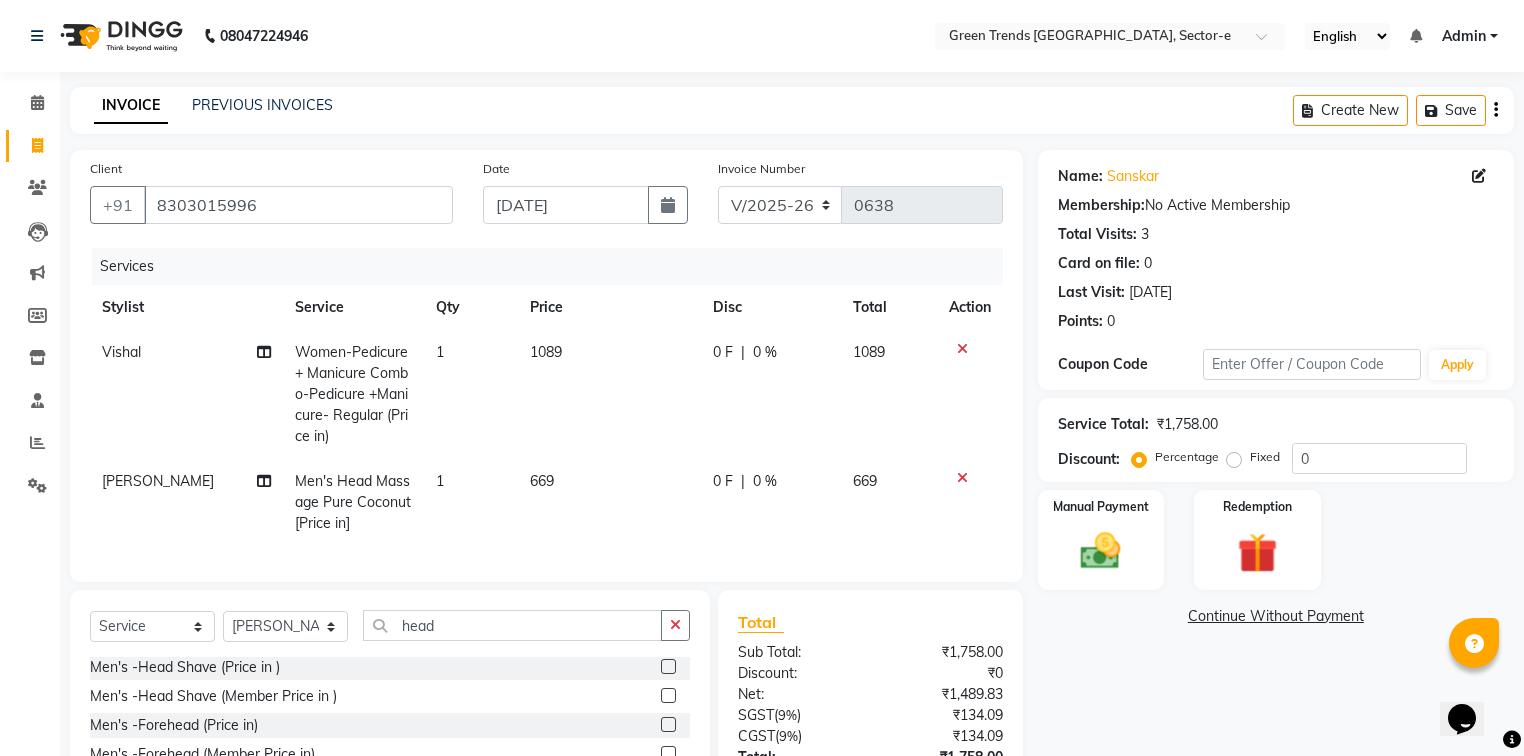 click on "0 F" 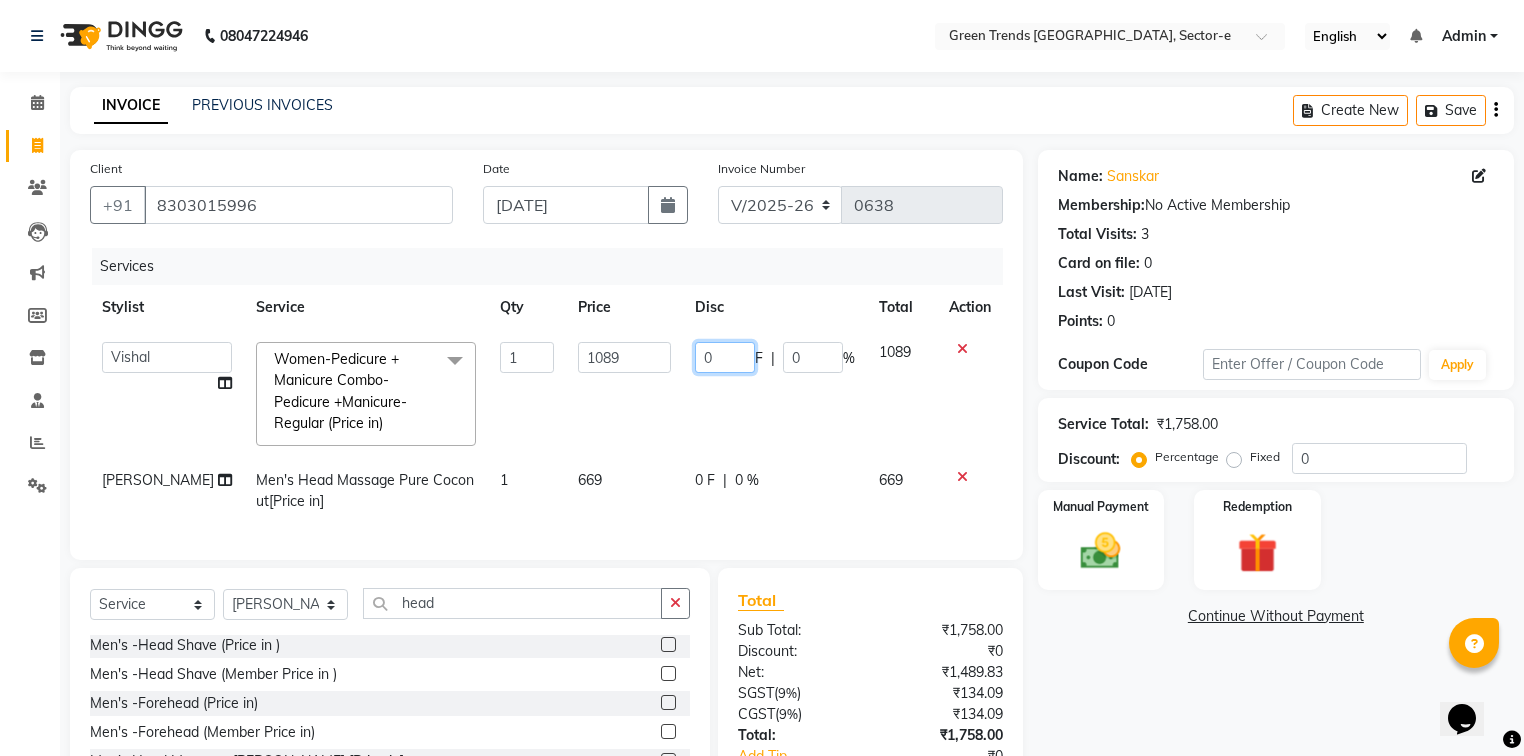 drag, startPoint x: 734, startPoint y: 357, endPoint x: 696, endPoint y: 356, distance: 38.013157 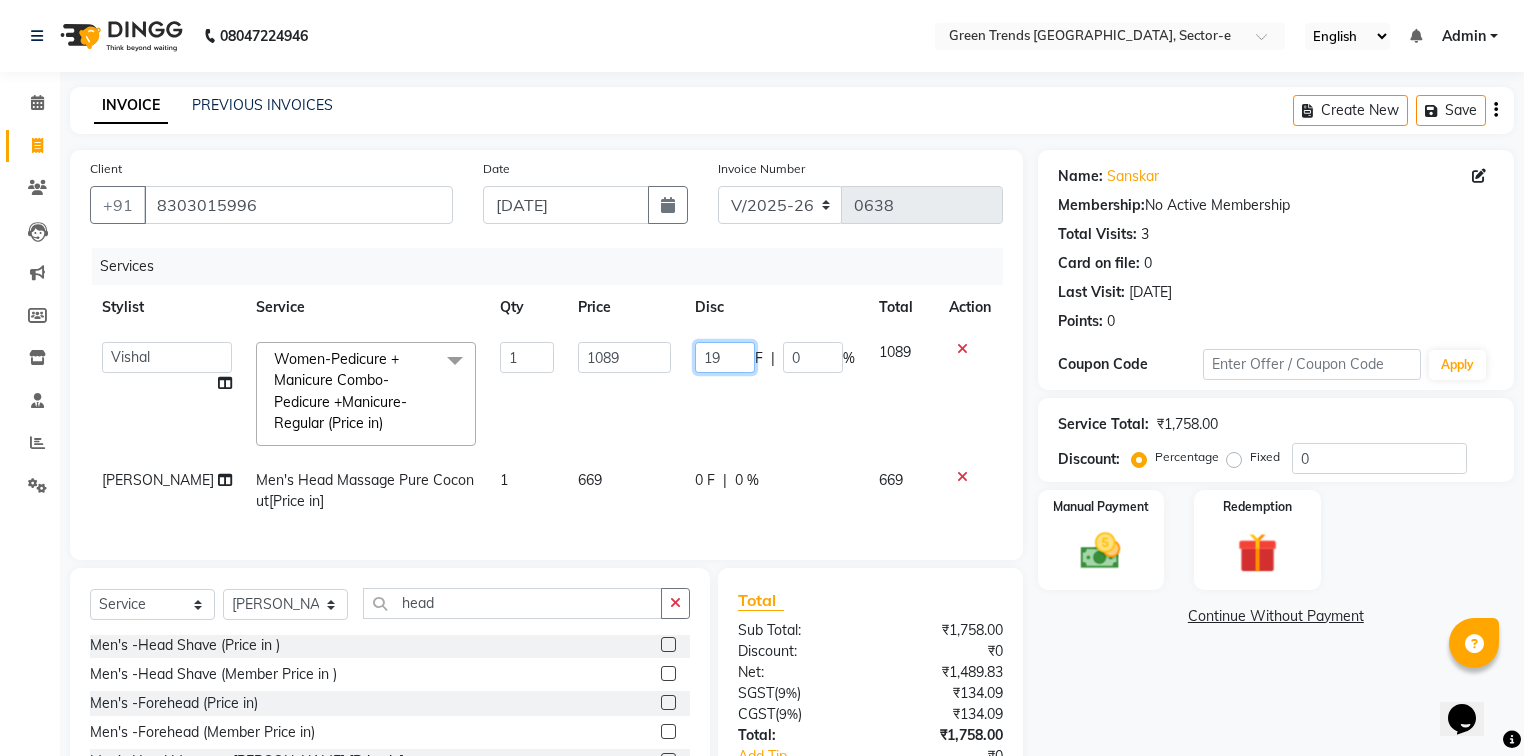 type on "193" 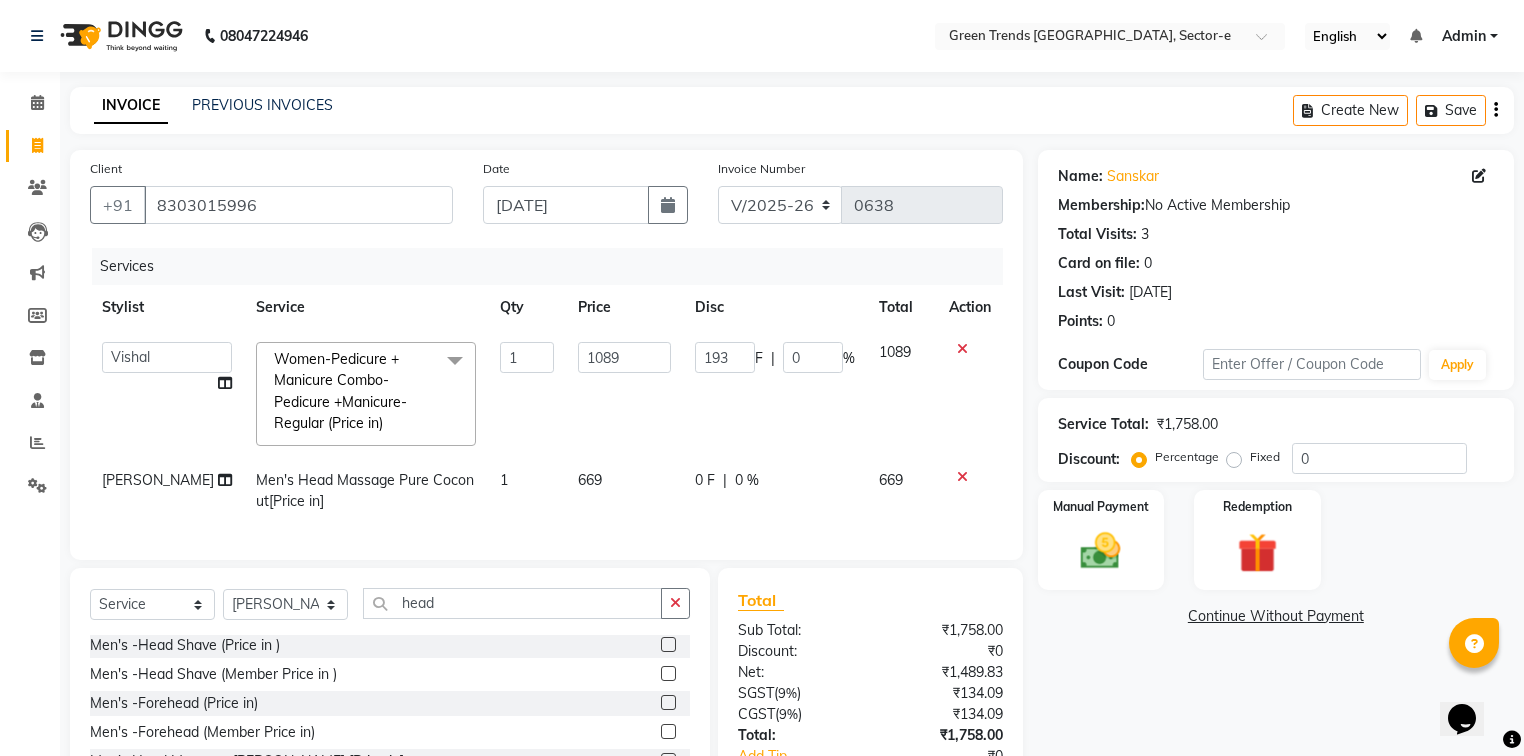 click on "0 F | 0 %" 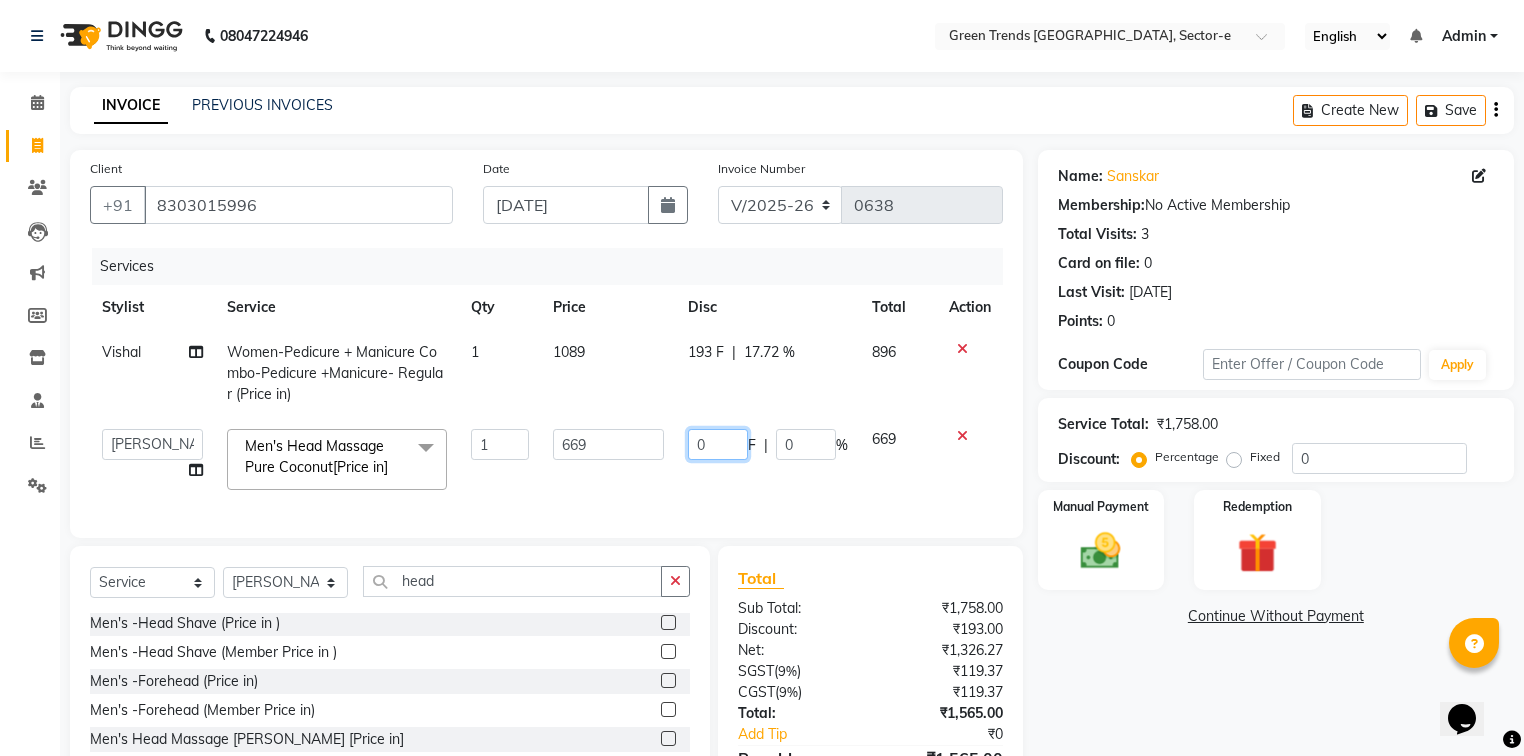 drag, startPoint x: 720, startPoint y: 452, endPoint x: 668, endPoint y: 450, distance: 52.03845 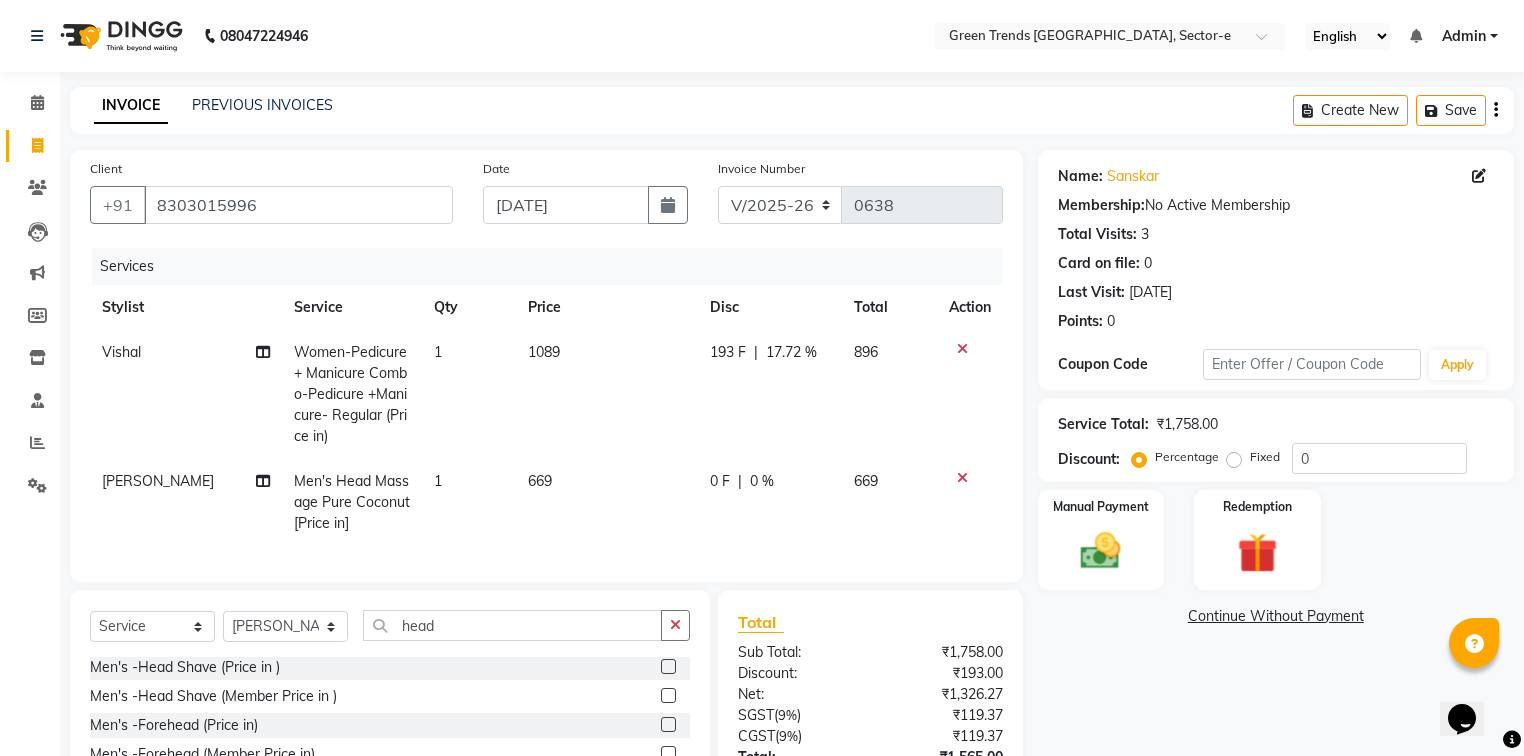 click on "Vishal Women-Pedicure + Manicure Combo-Pedicure +Manicure- Regular (Price in) 1 1089 193 F | 17.72 % 896 Sanjeet chauhan Men's Head Massage Pure Coconut[Price in] 1 669 0 F | 0 % 669" 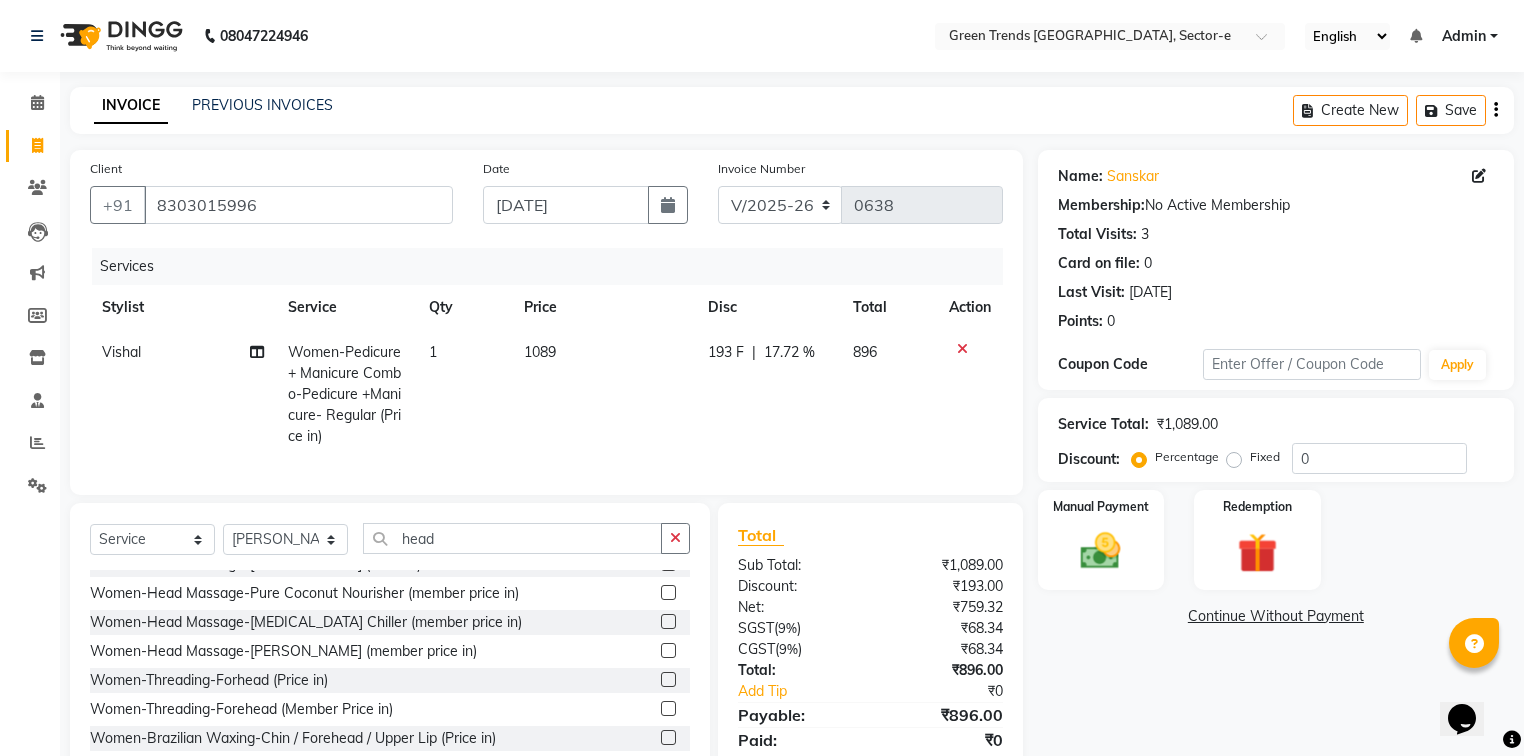 scroll, scrollTop: 187, scrollLeft: 0, axis: vertical 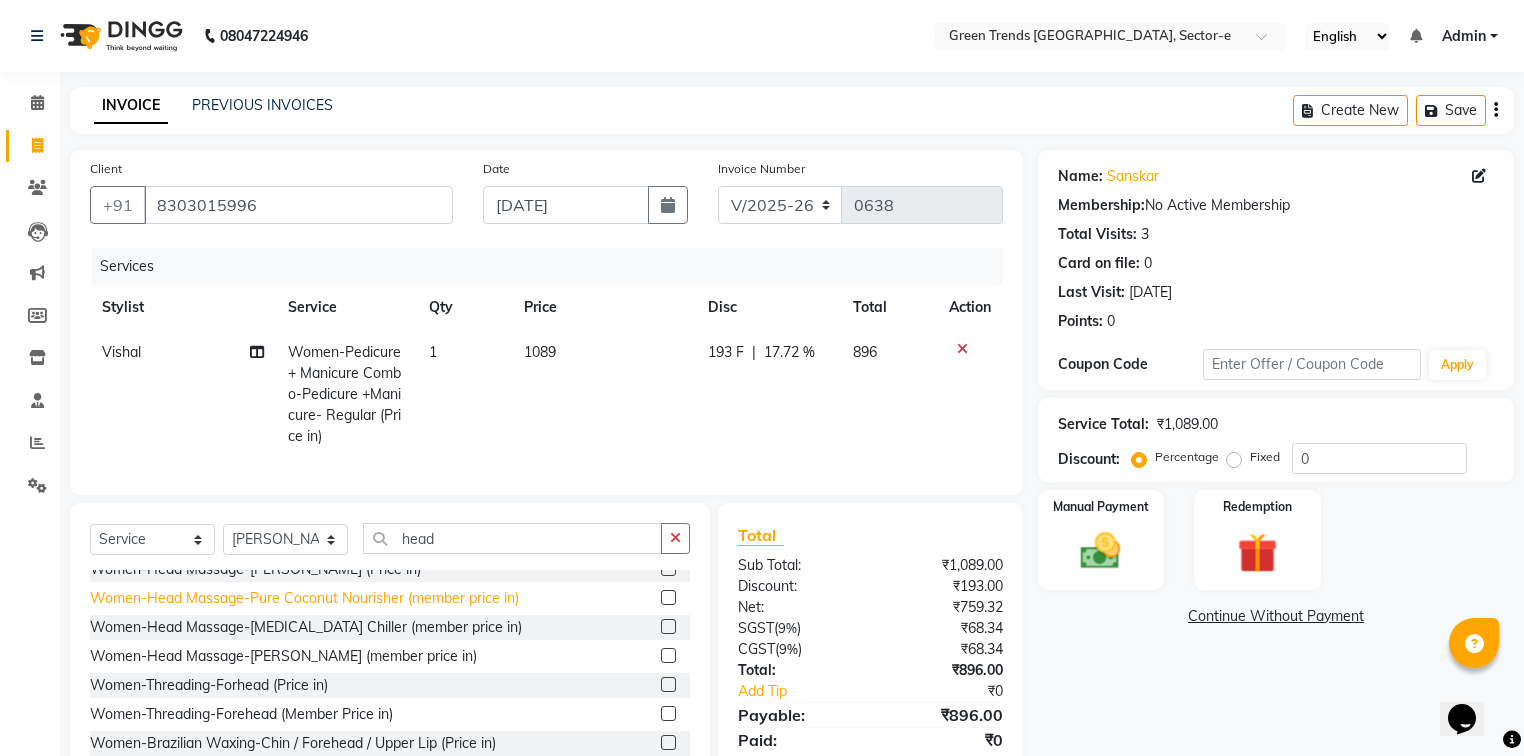 click on "Women-Head Massage-Pure Coconut Nourisher (member price in)" 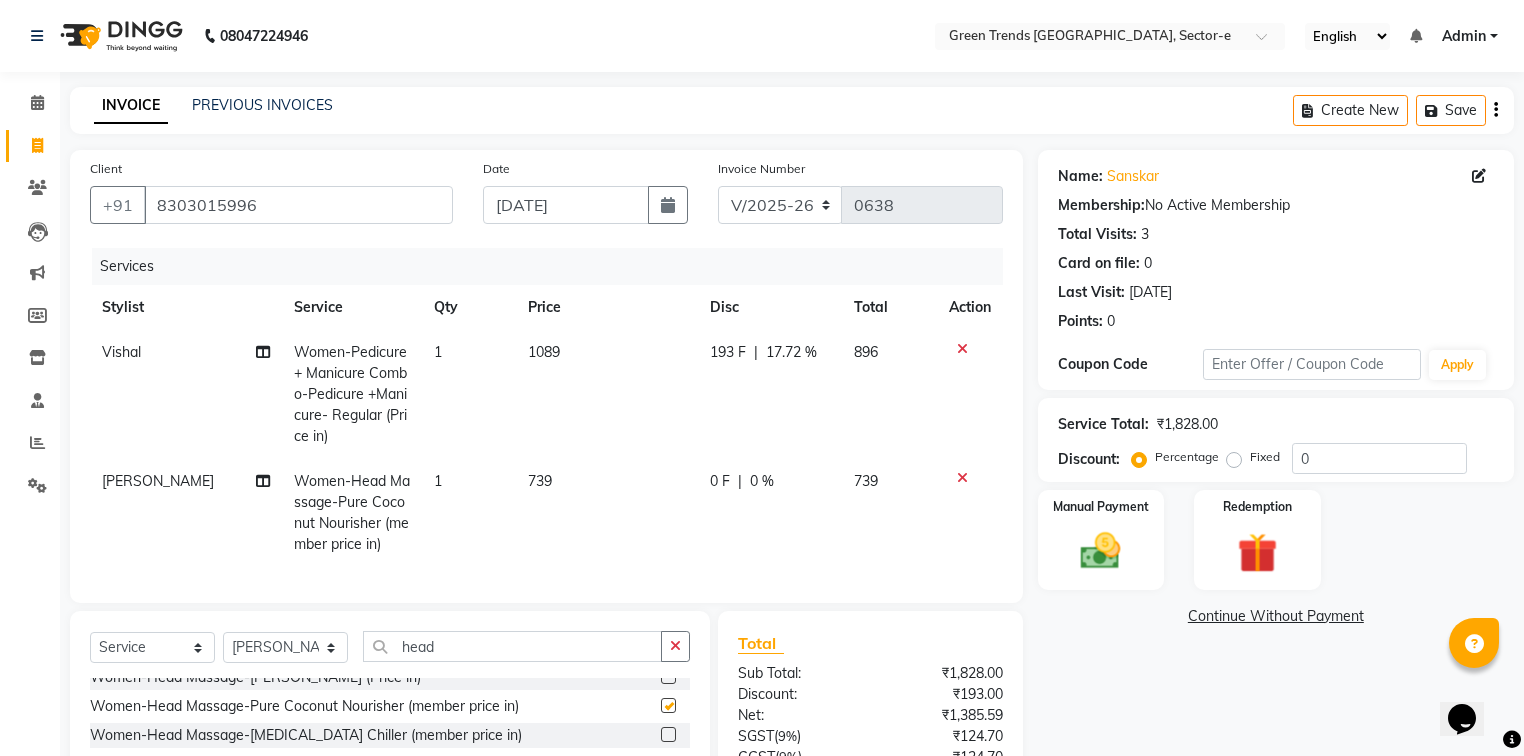 checkbox on "false" 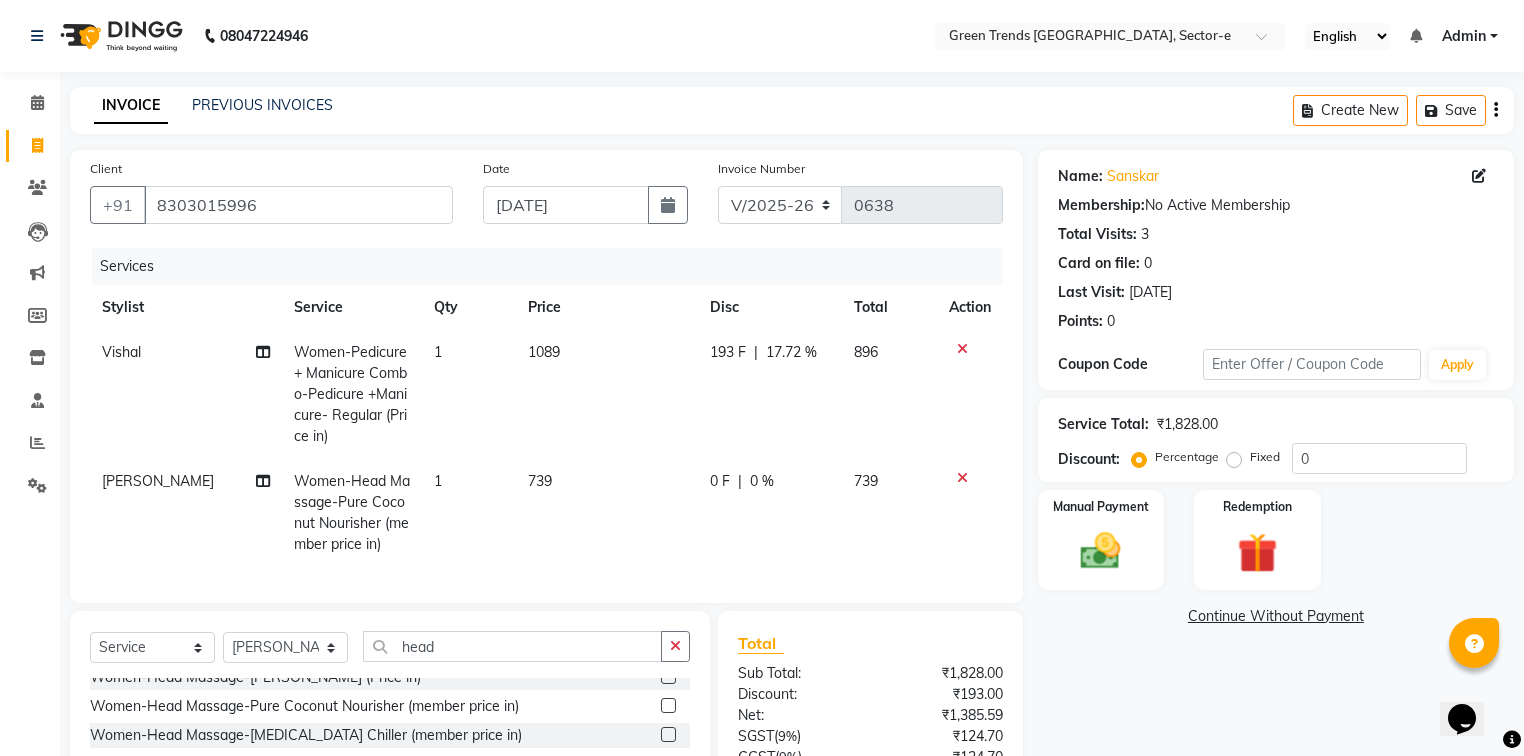 scroll, scrollTop: 179, scrollLeft: 0, axis: vertical 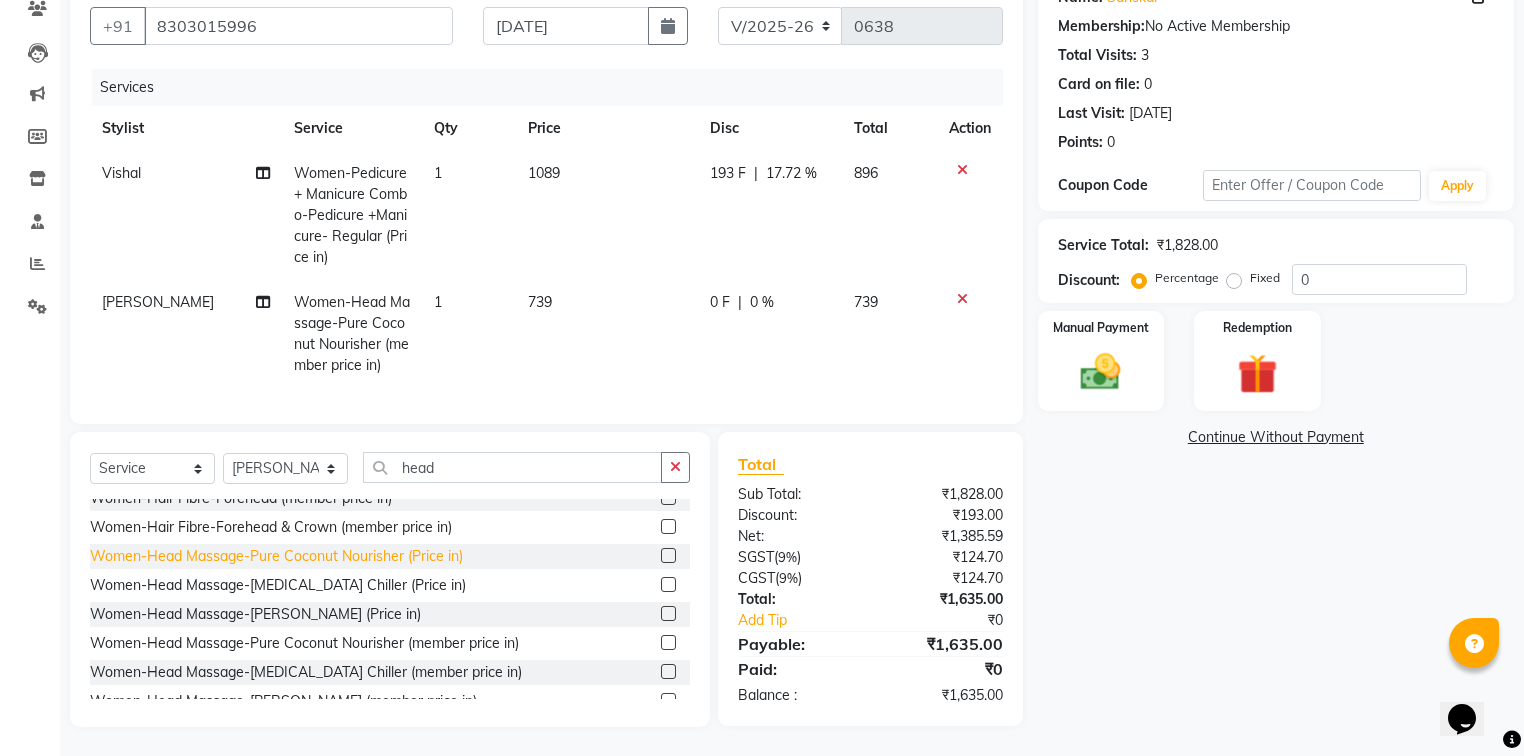 click on "Women-Head Massage-Pure Coconut Nourisher (Price in)" 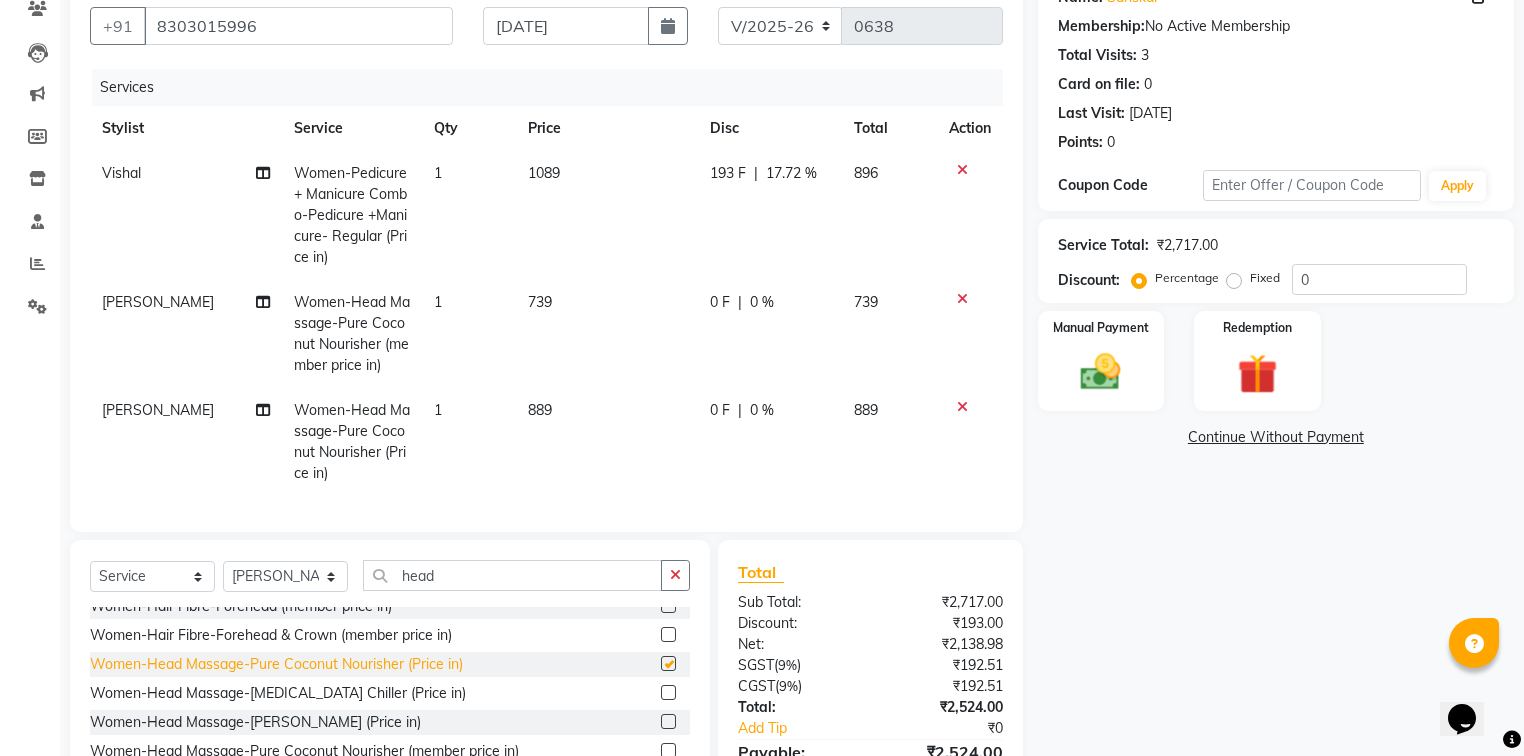 checkbox on "false" 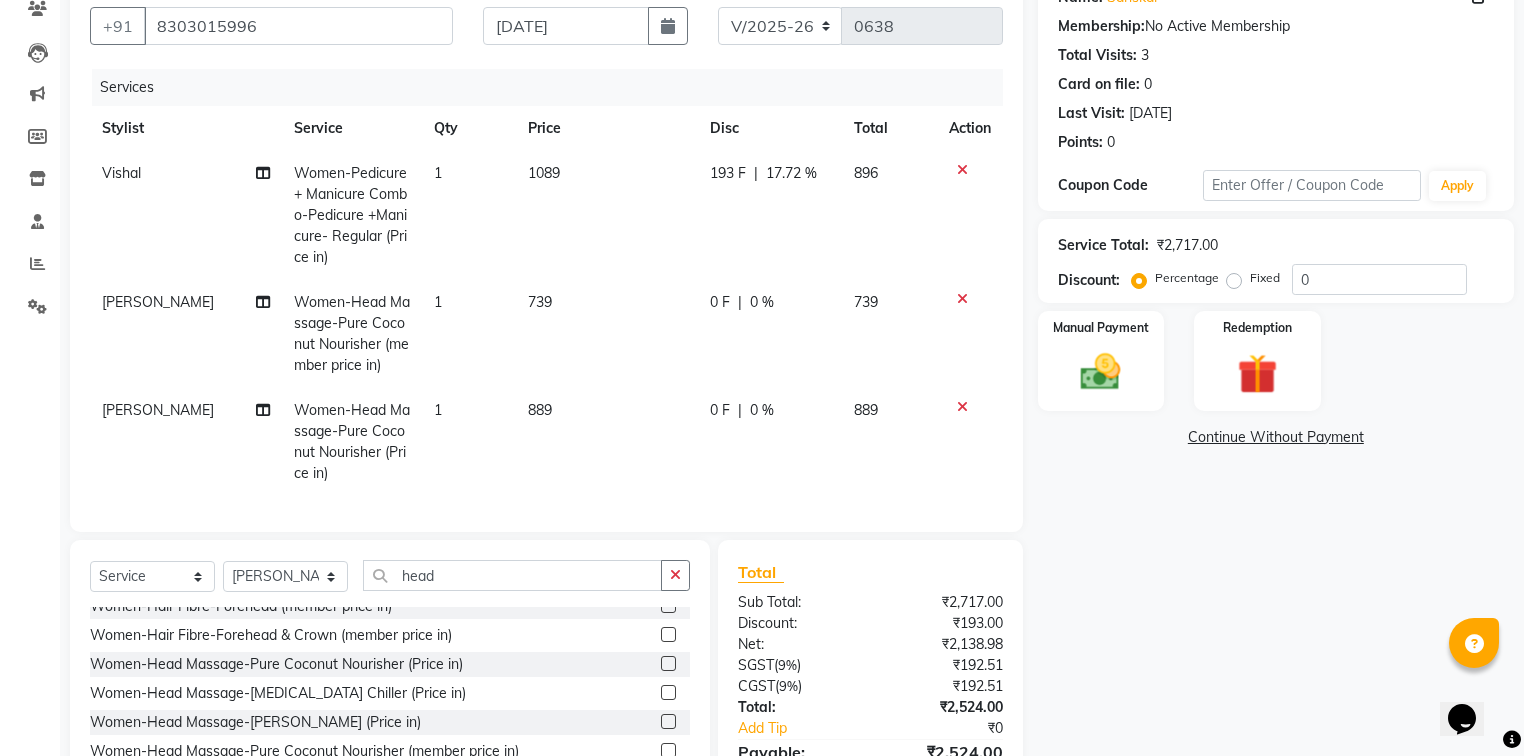 click 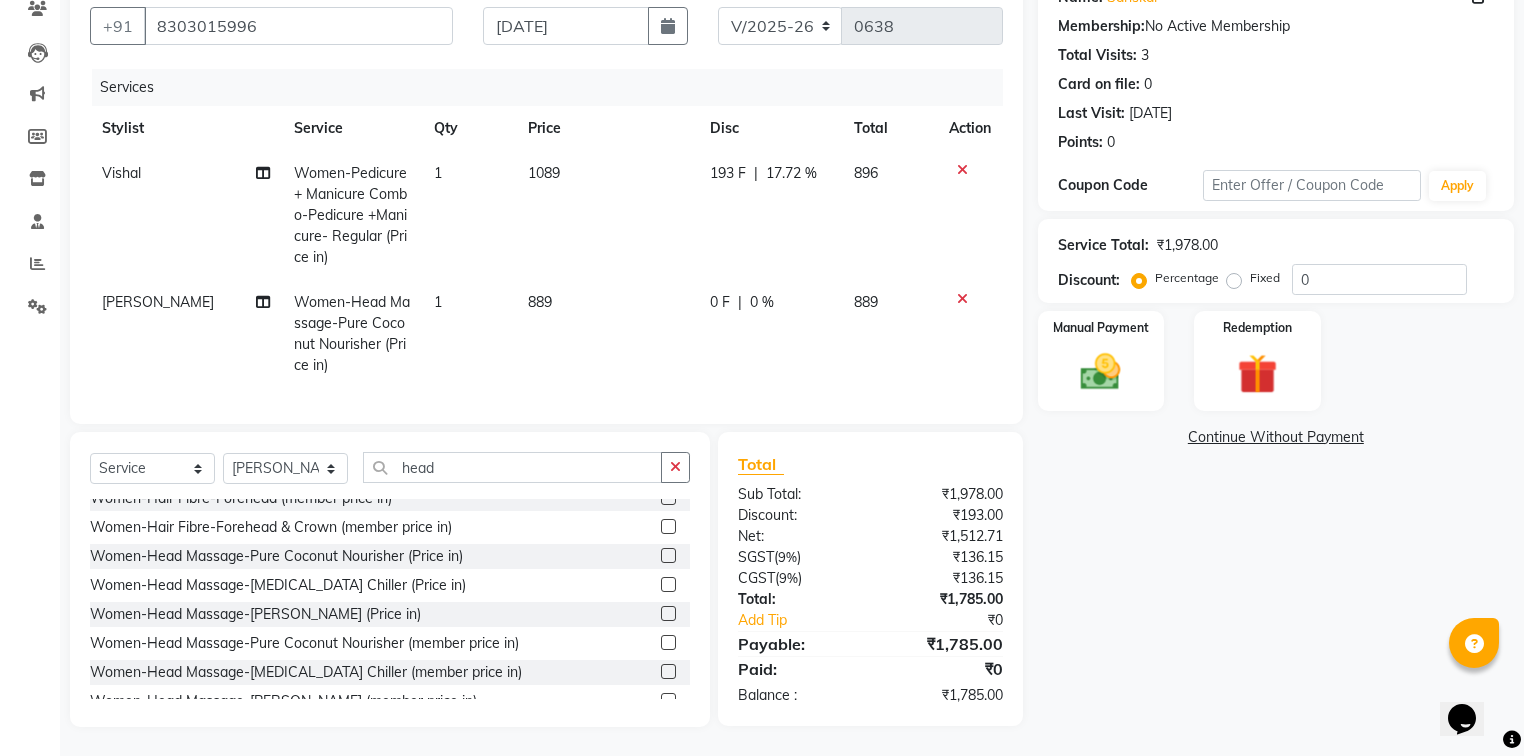 click on "0 F" 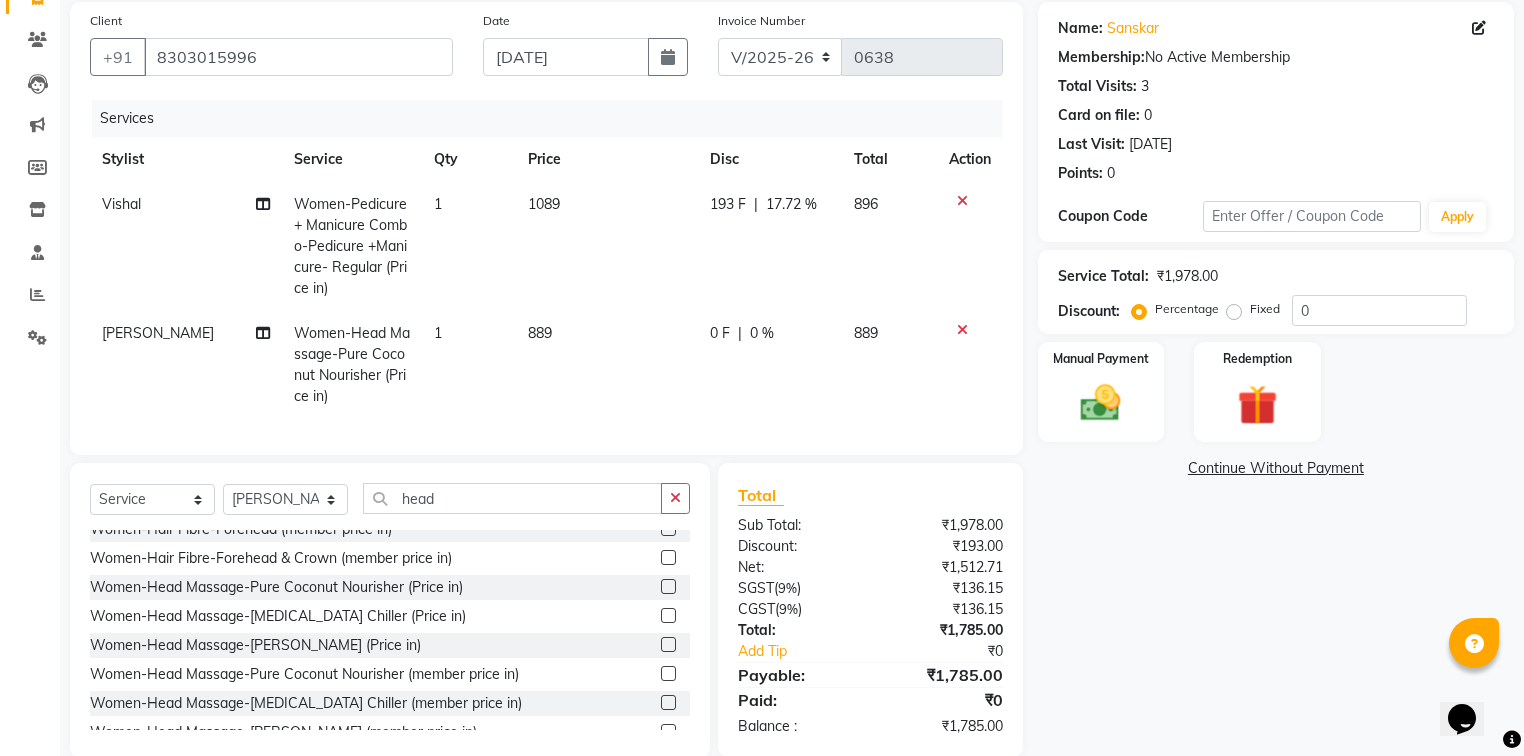 select on "58749" 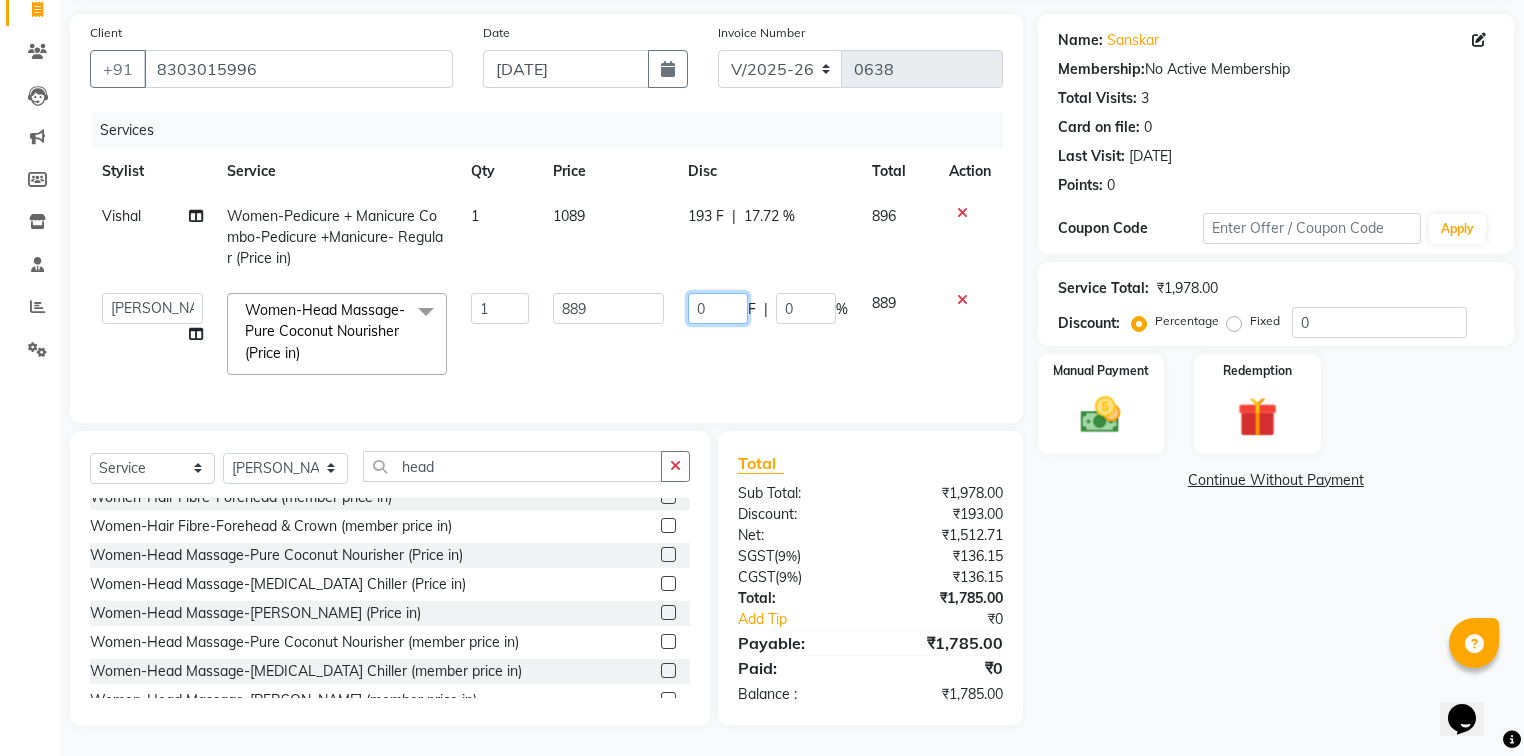 drag, startPoint x: 726, startPoint y: 303, endPoint x: 667, endPoint y: 312, distance: 59.682495 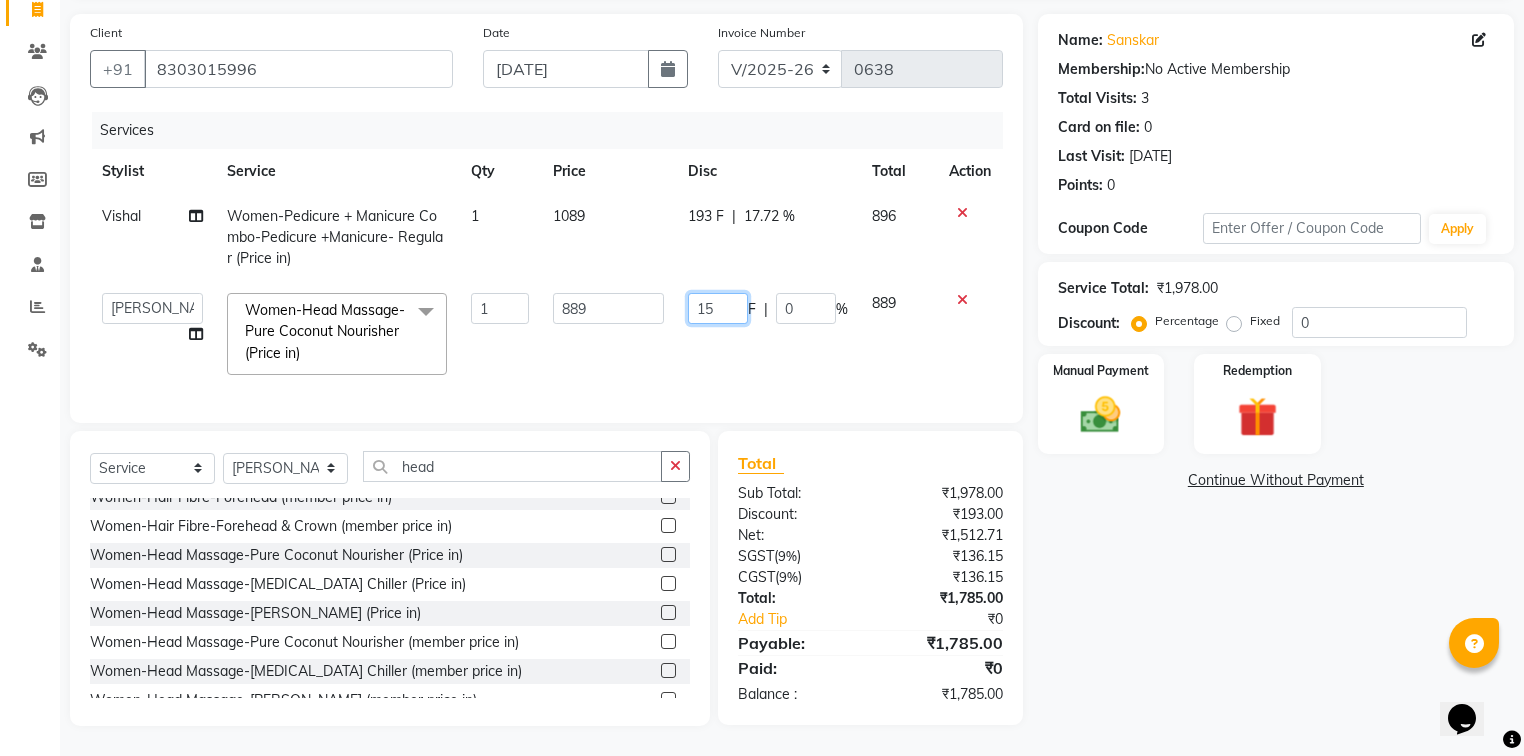 type on "150" 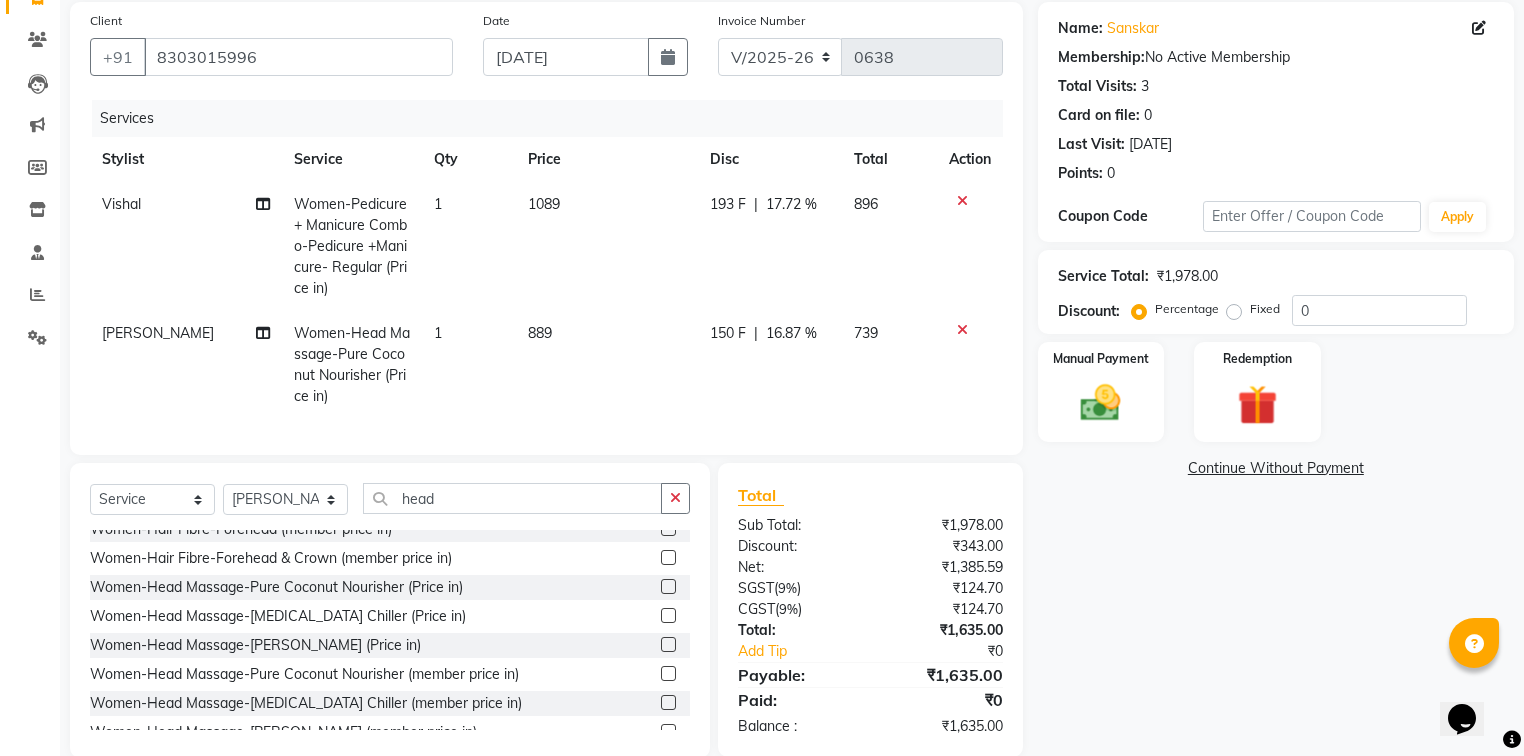 click on "150 F | 16.87 %" 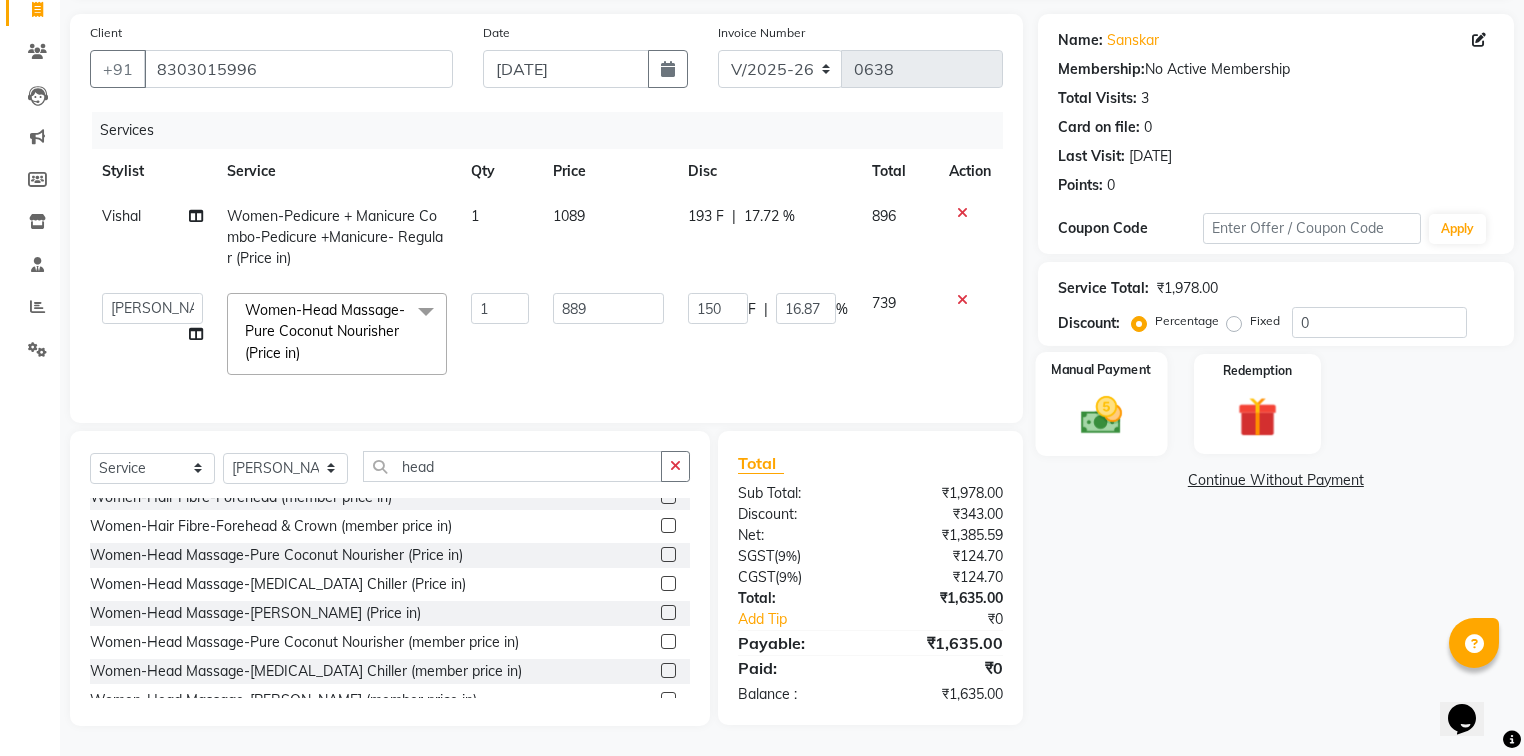 click 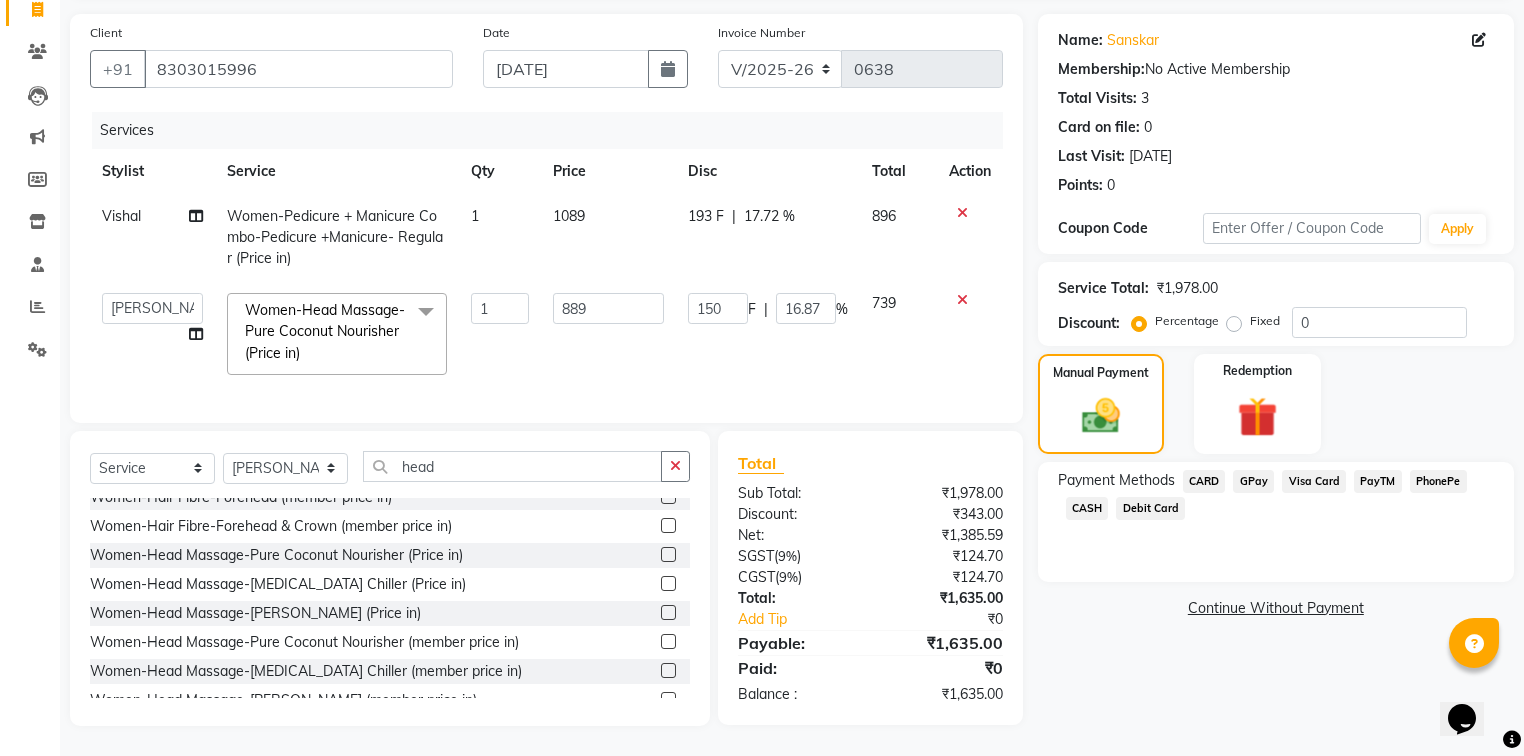 click on "GPay" 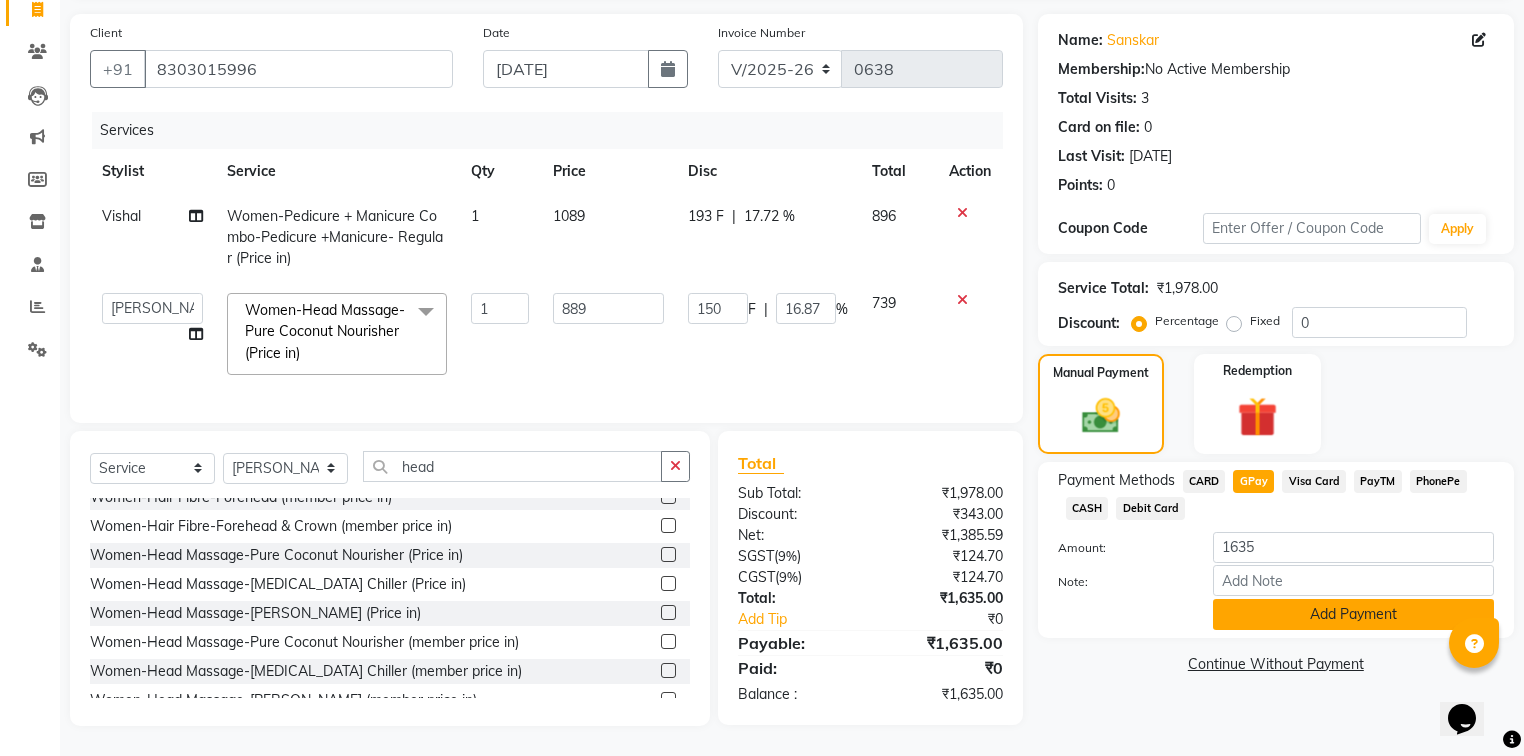 click on "Add Payment" 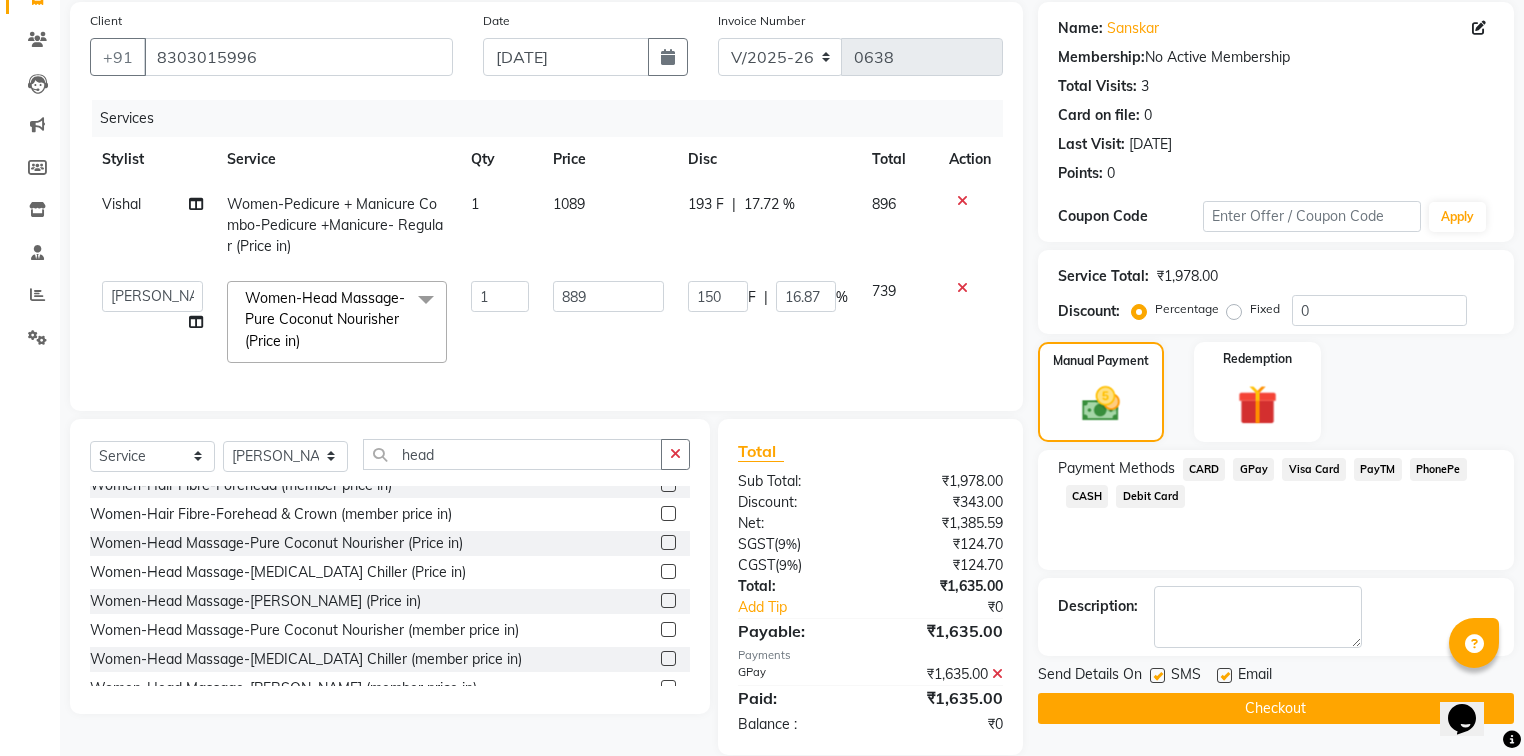click on "Checkout" 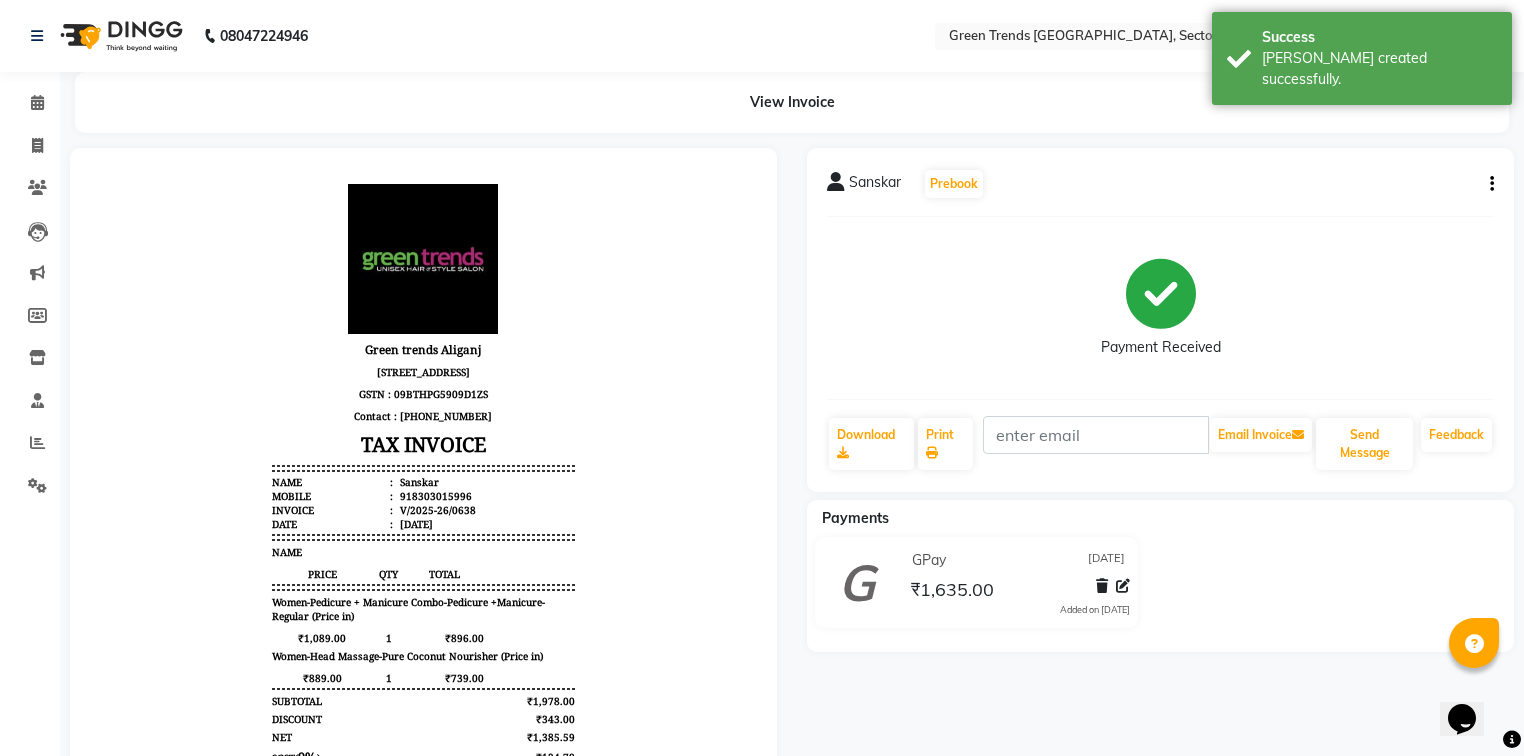 scroll, scrollTop: 0, scrollLeft: 0, axis: both 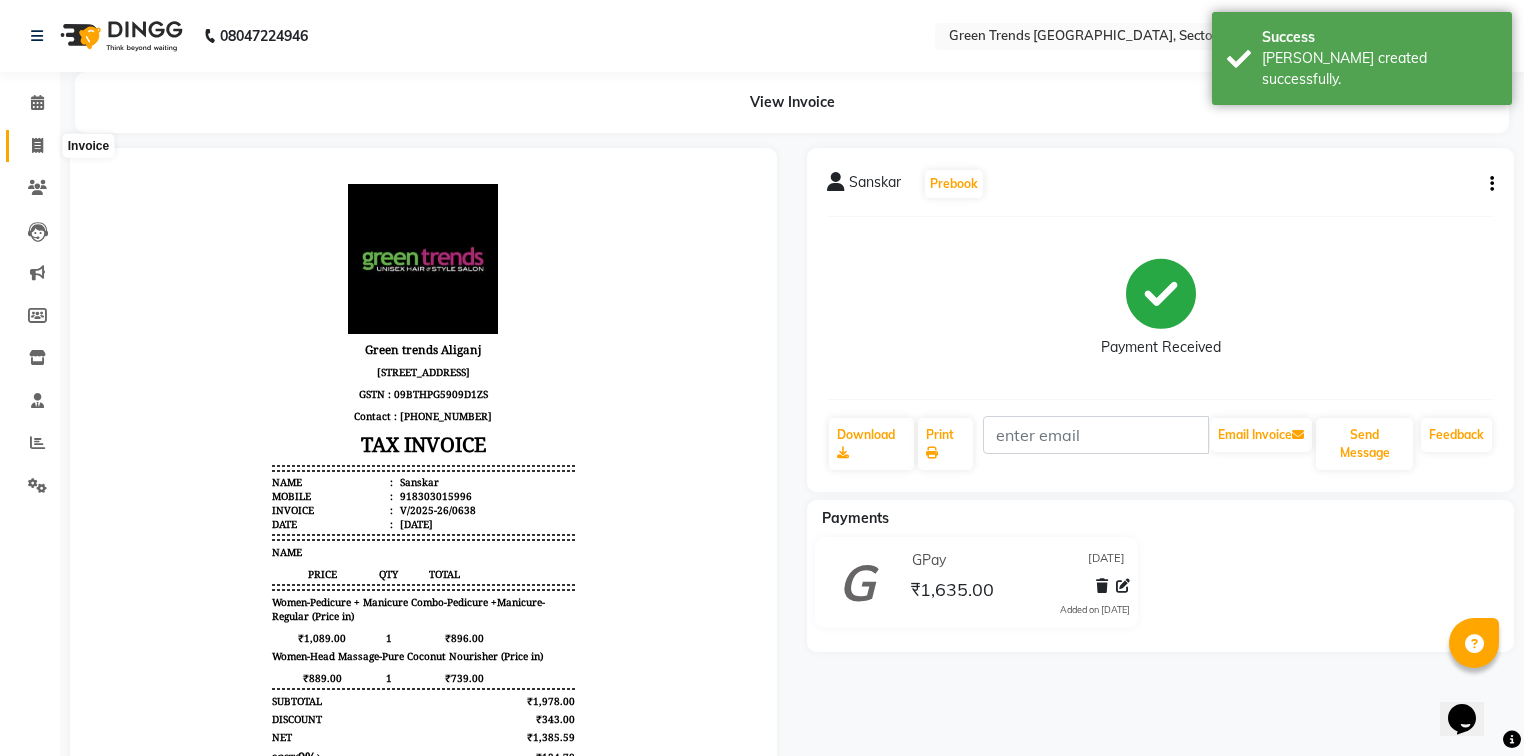 click 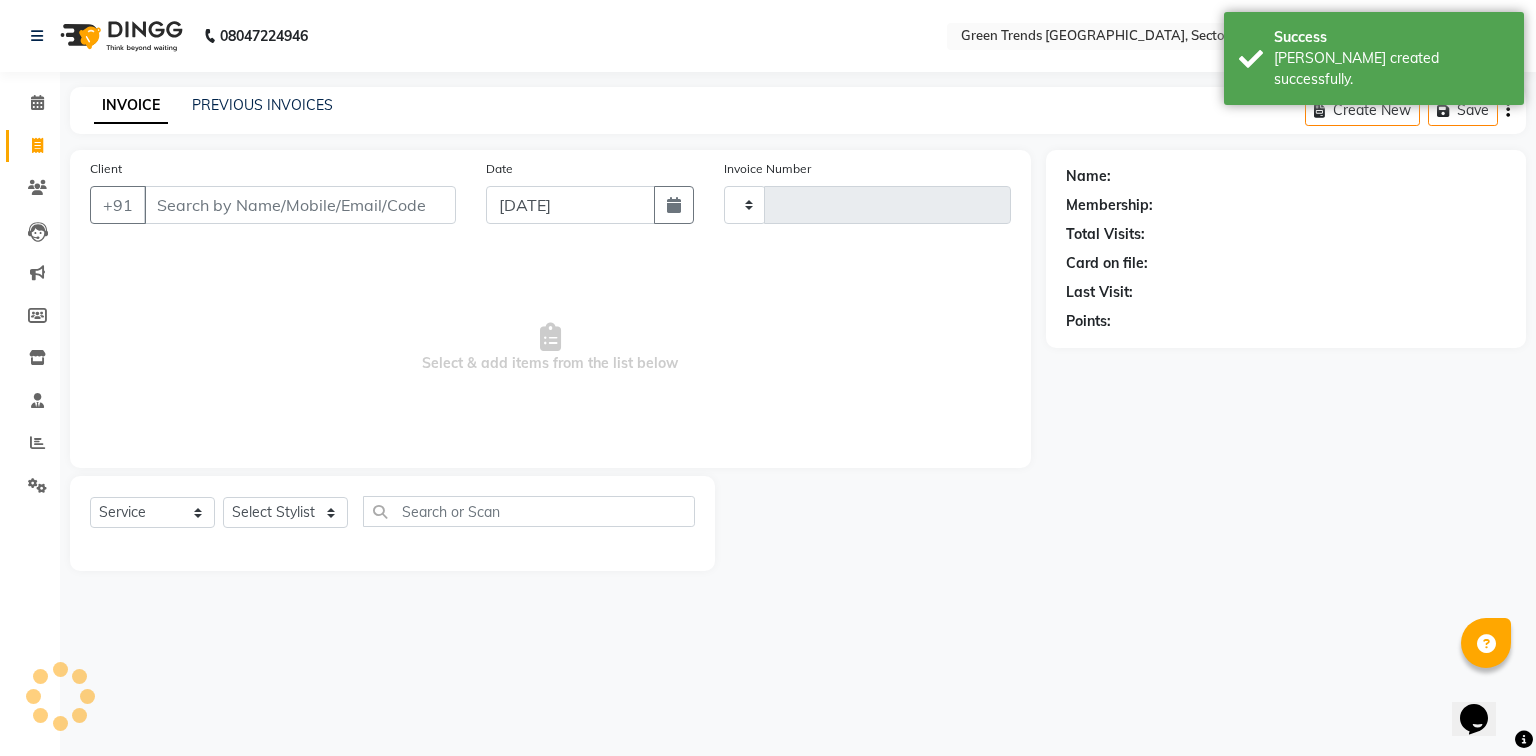 type on "0639" 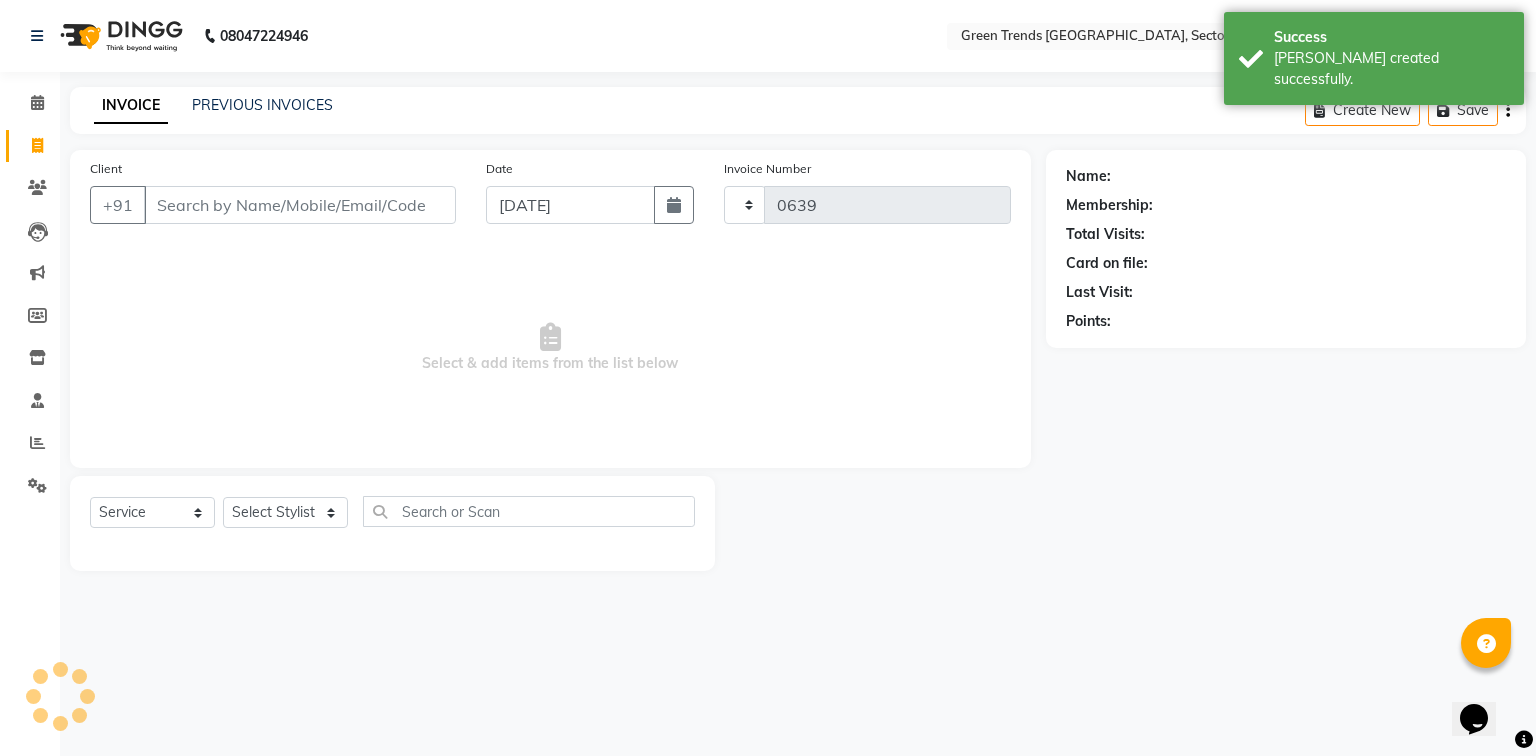 select on "7023" 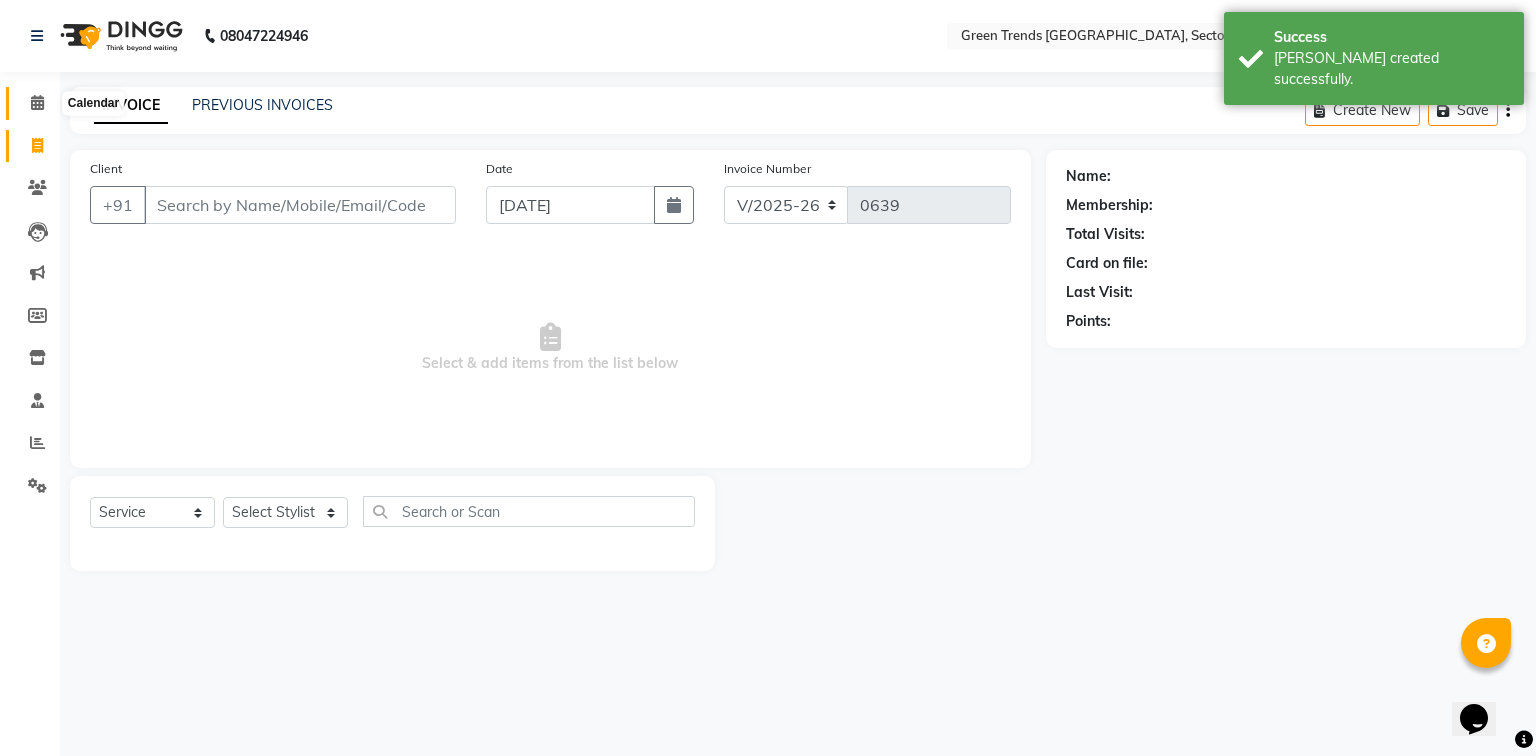 click 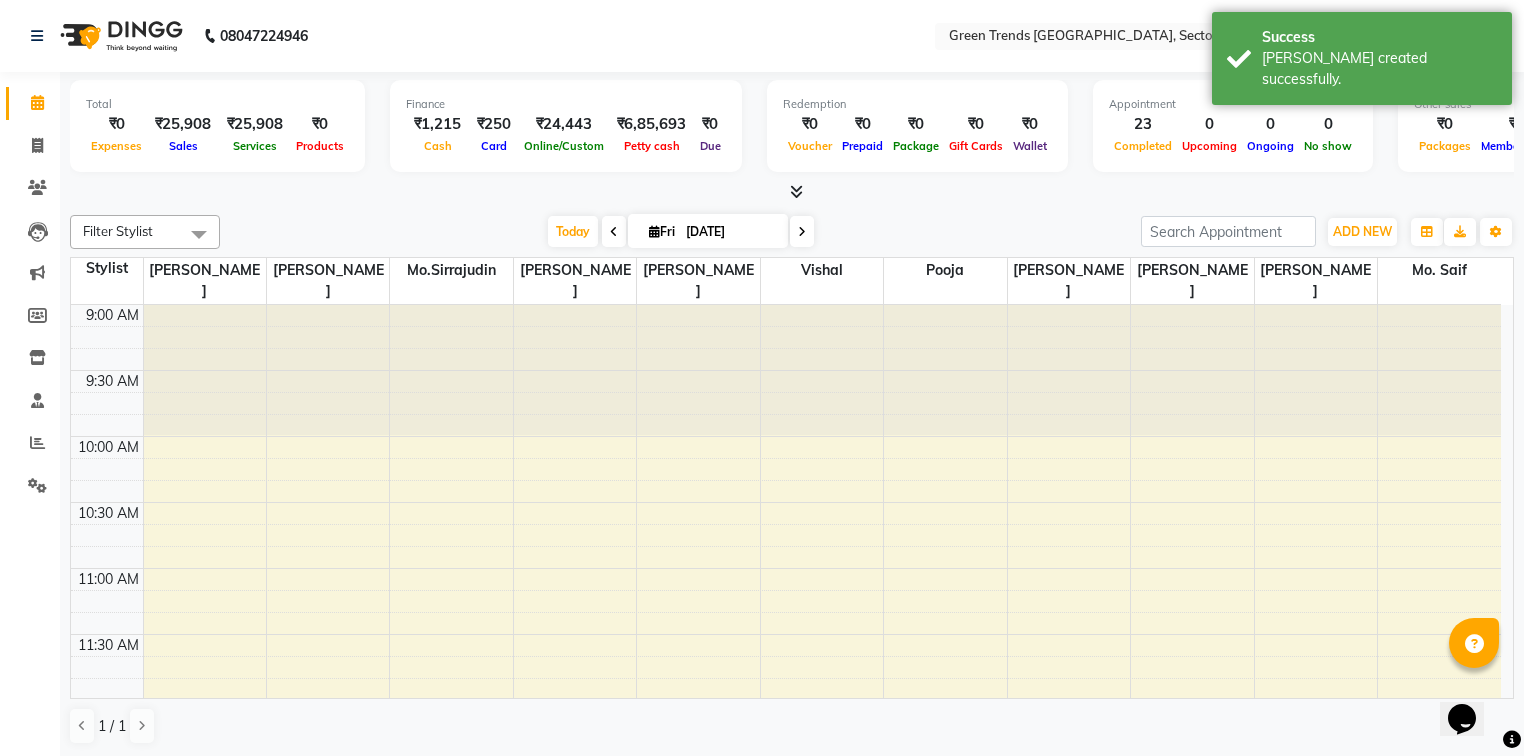 scroll, scrollTop: 0, scrollLeft: 0, axis: both 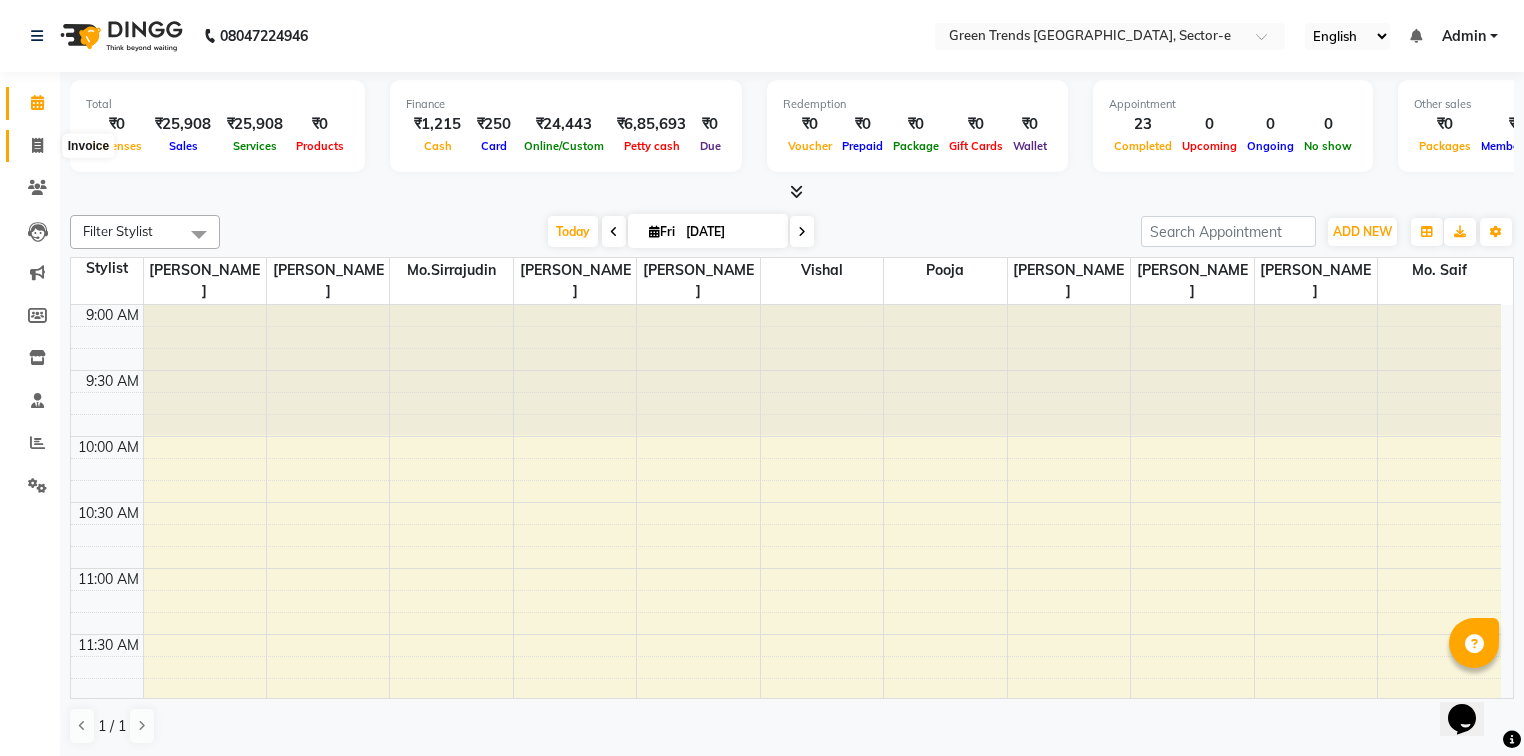 click 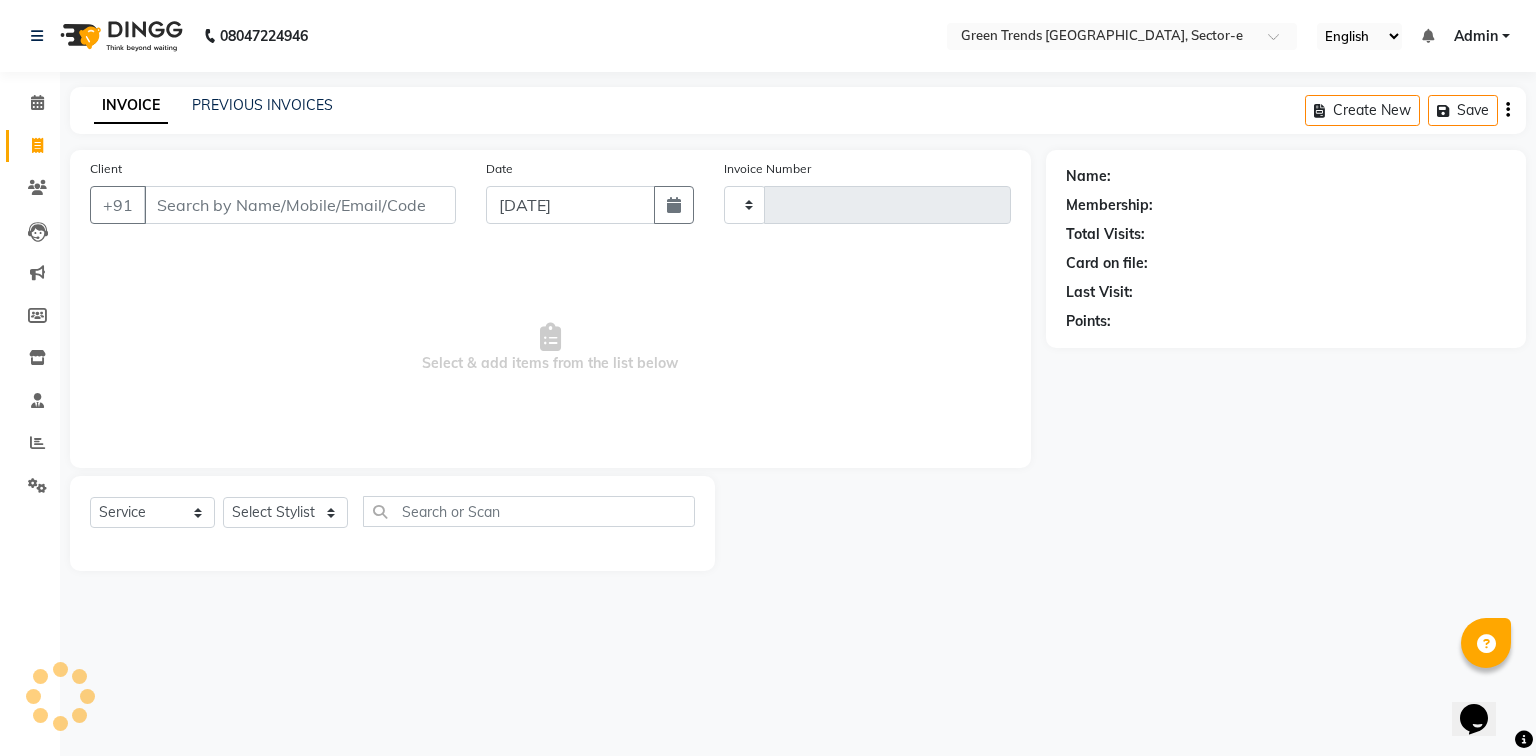 type on "0639" 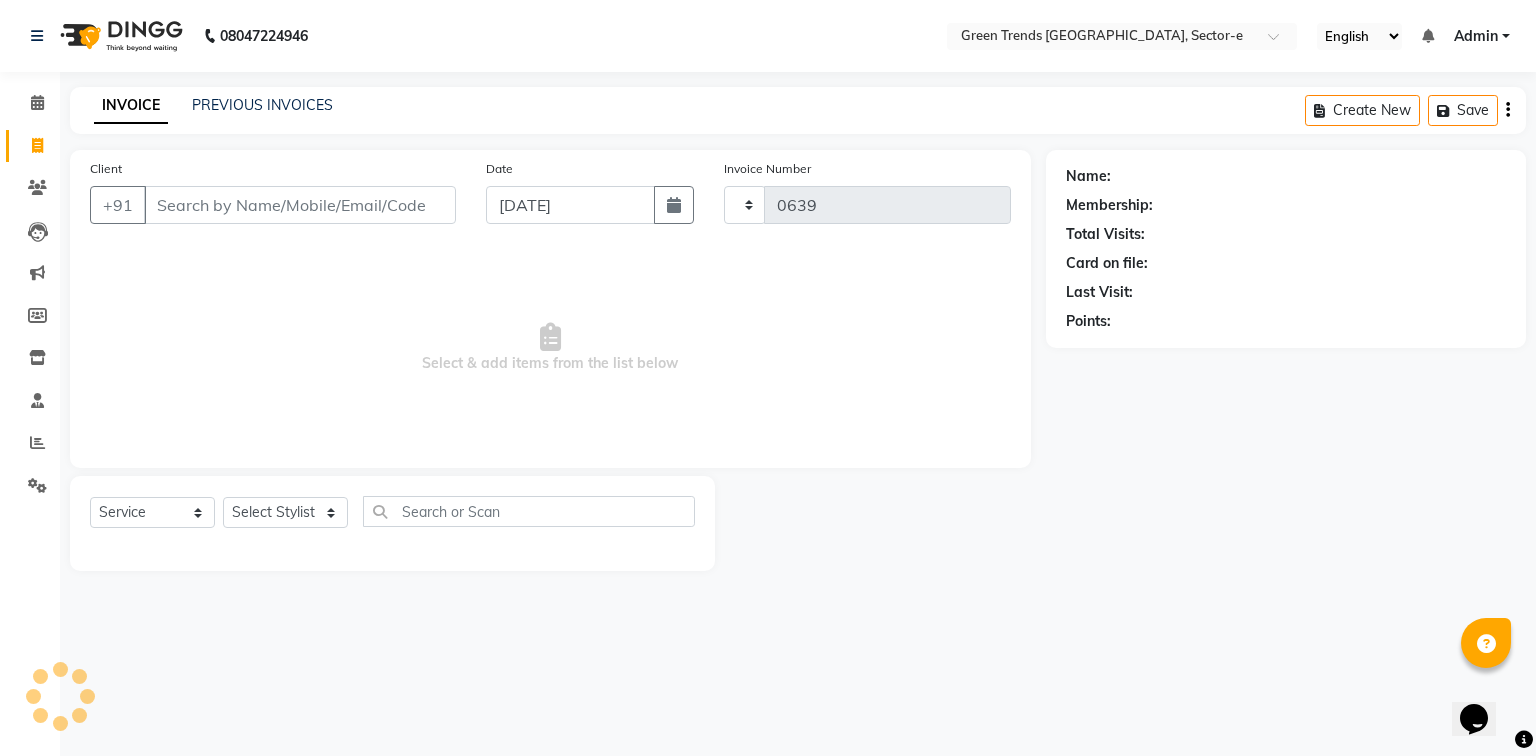 select on "7023" 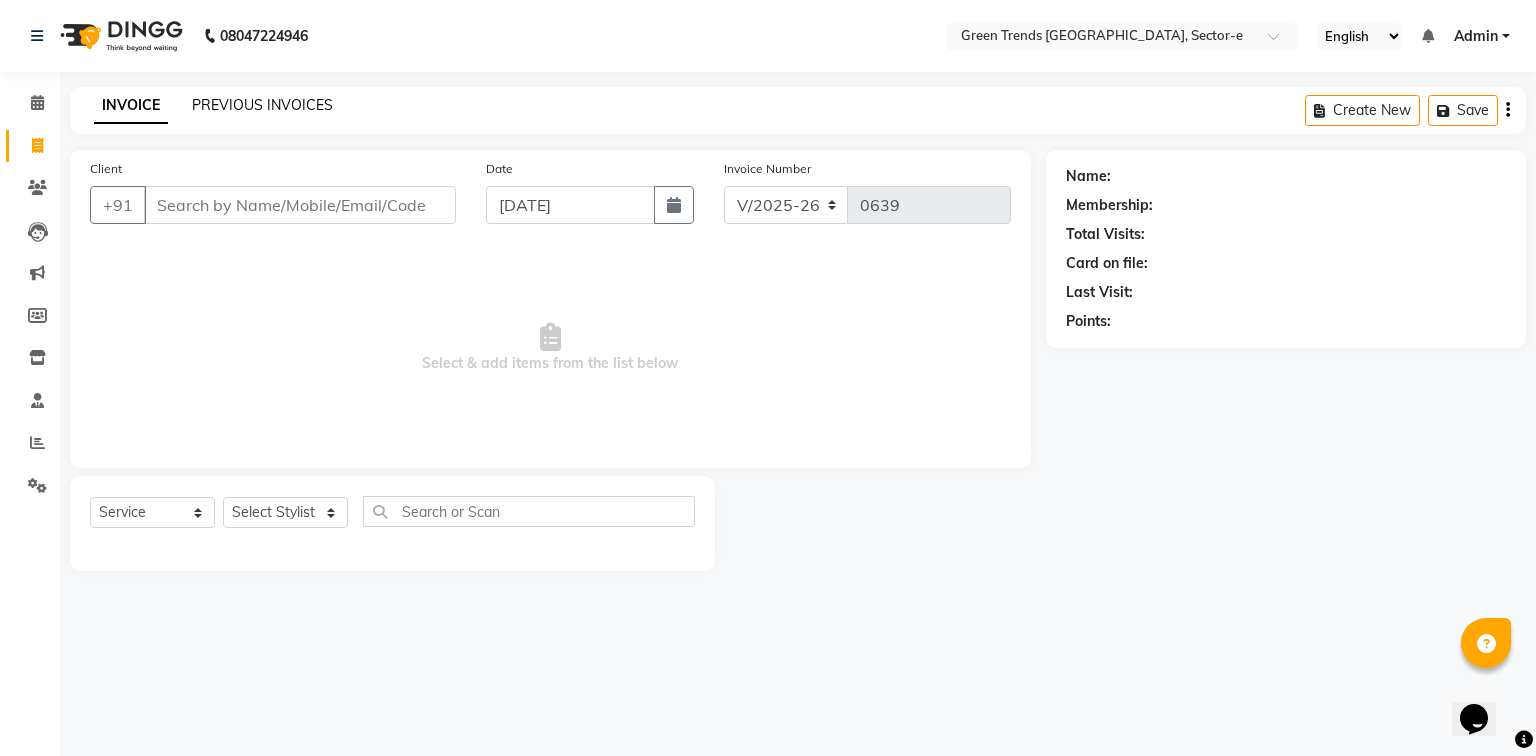 click on "PREVIOUS INVOICES" 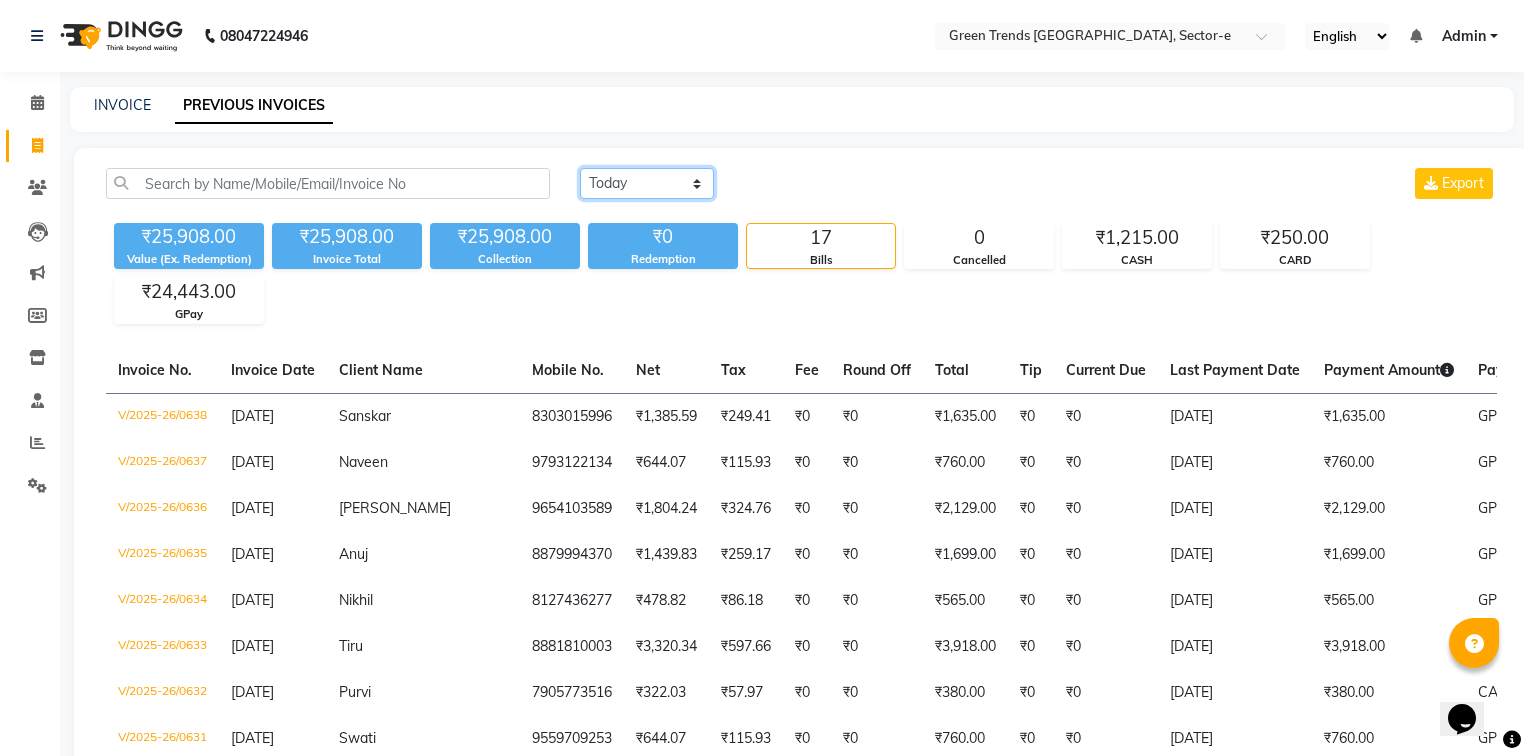 click on "[DATE] [DATE] Custom Range" 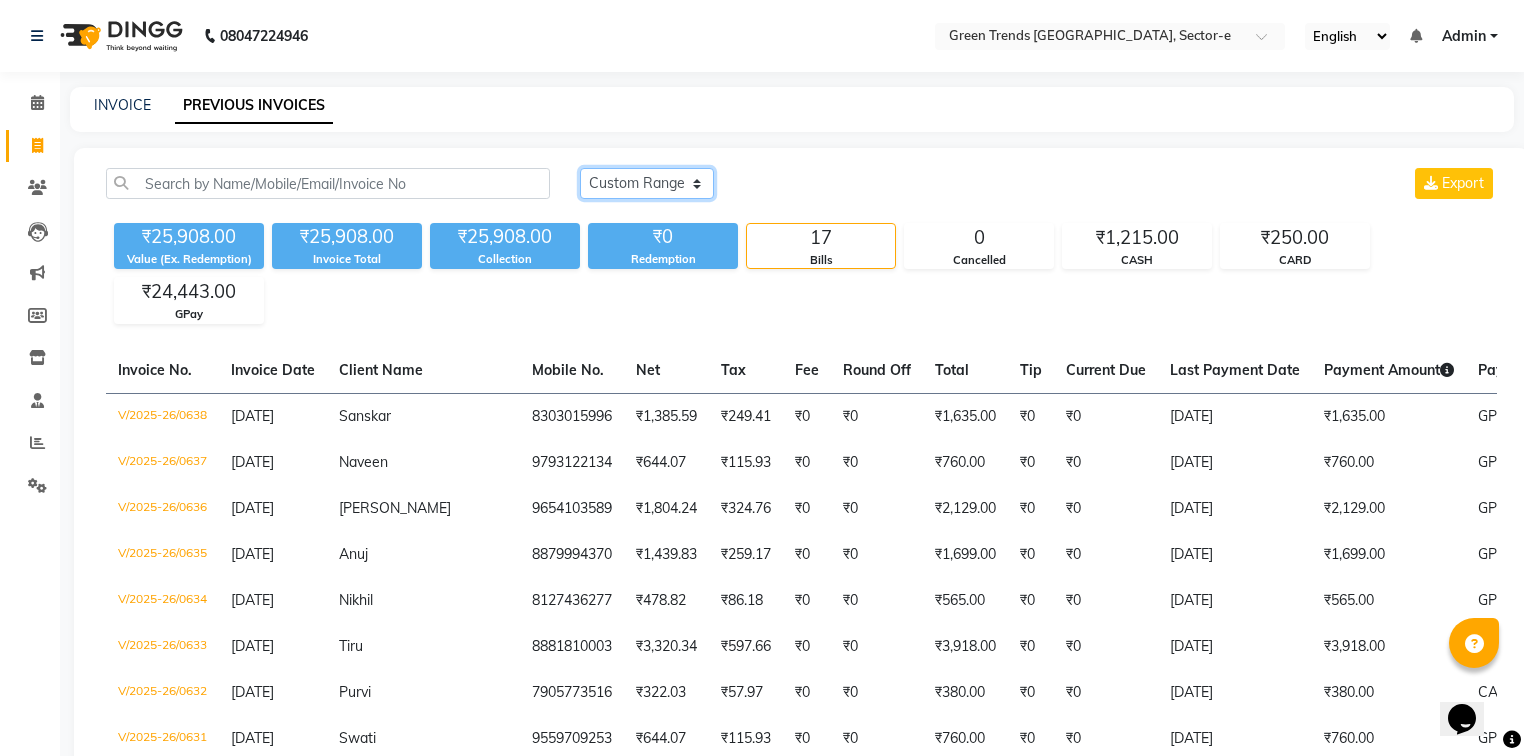 click on "[DATE] [DATE] Custom Range" 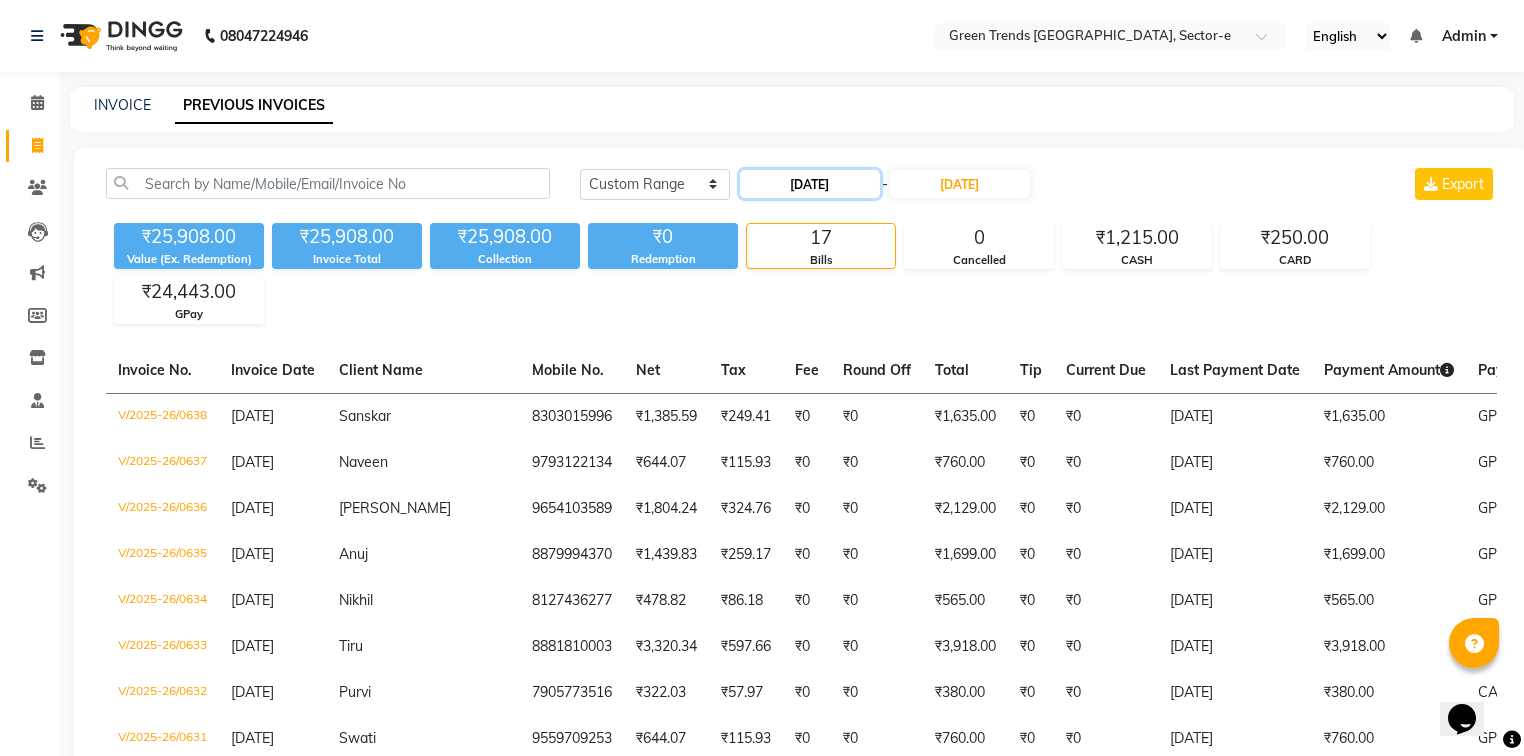 click on "[DATE]" 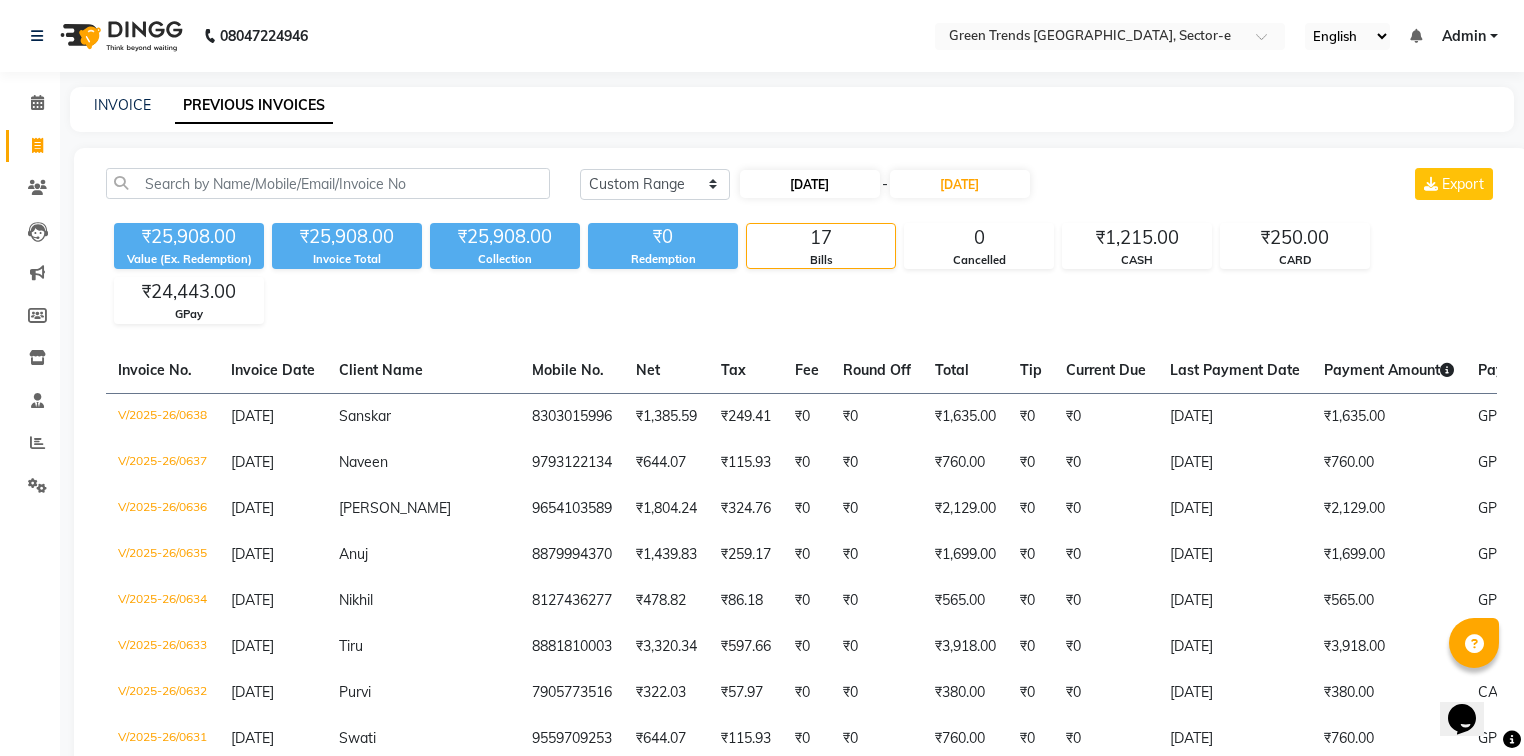 select on "7" 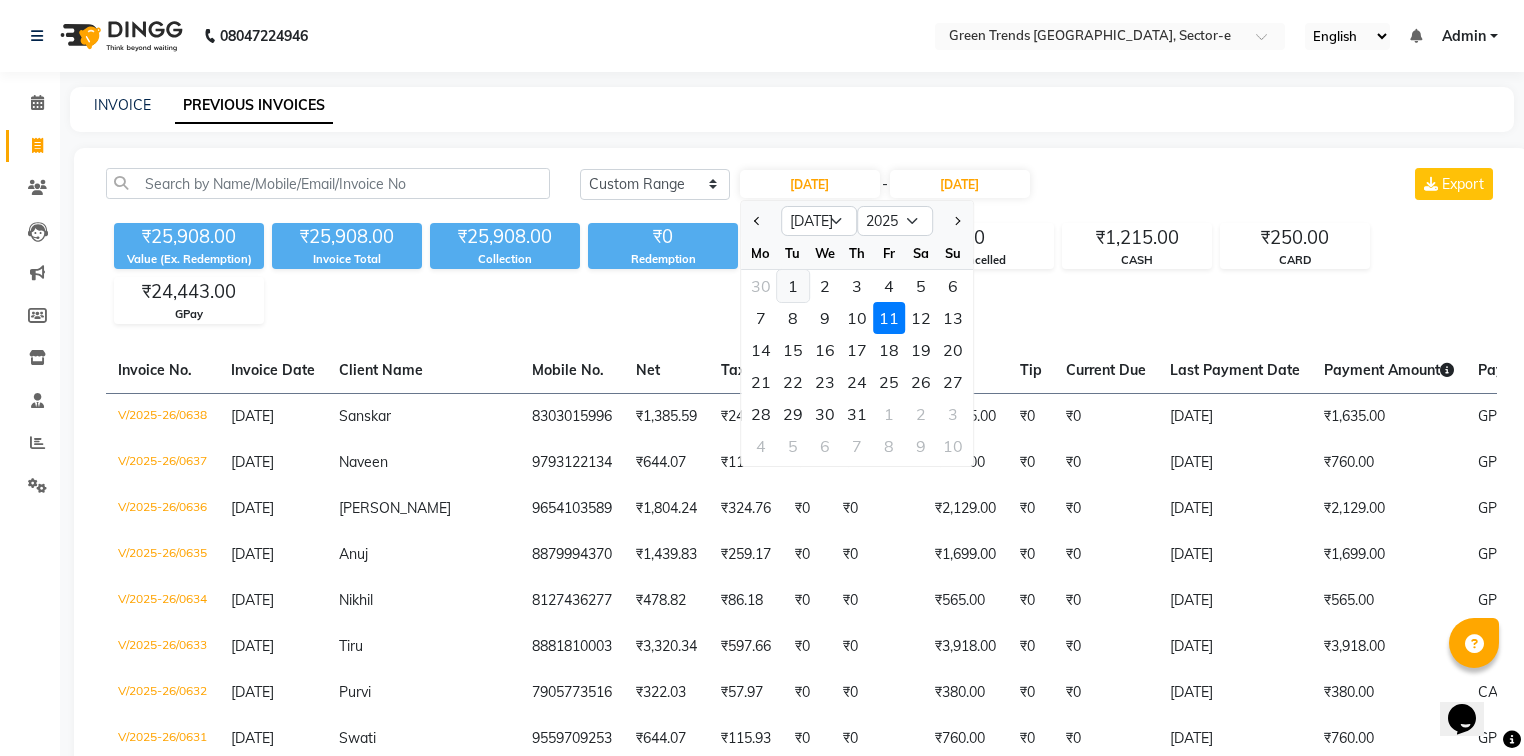 click on "1" 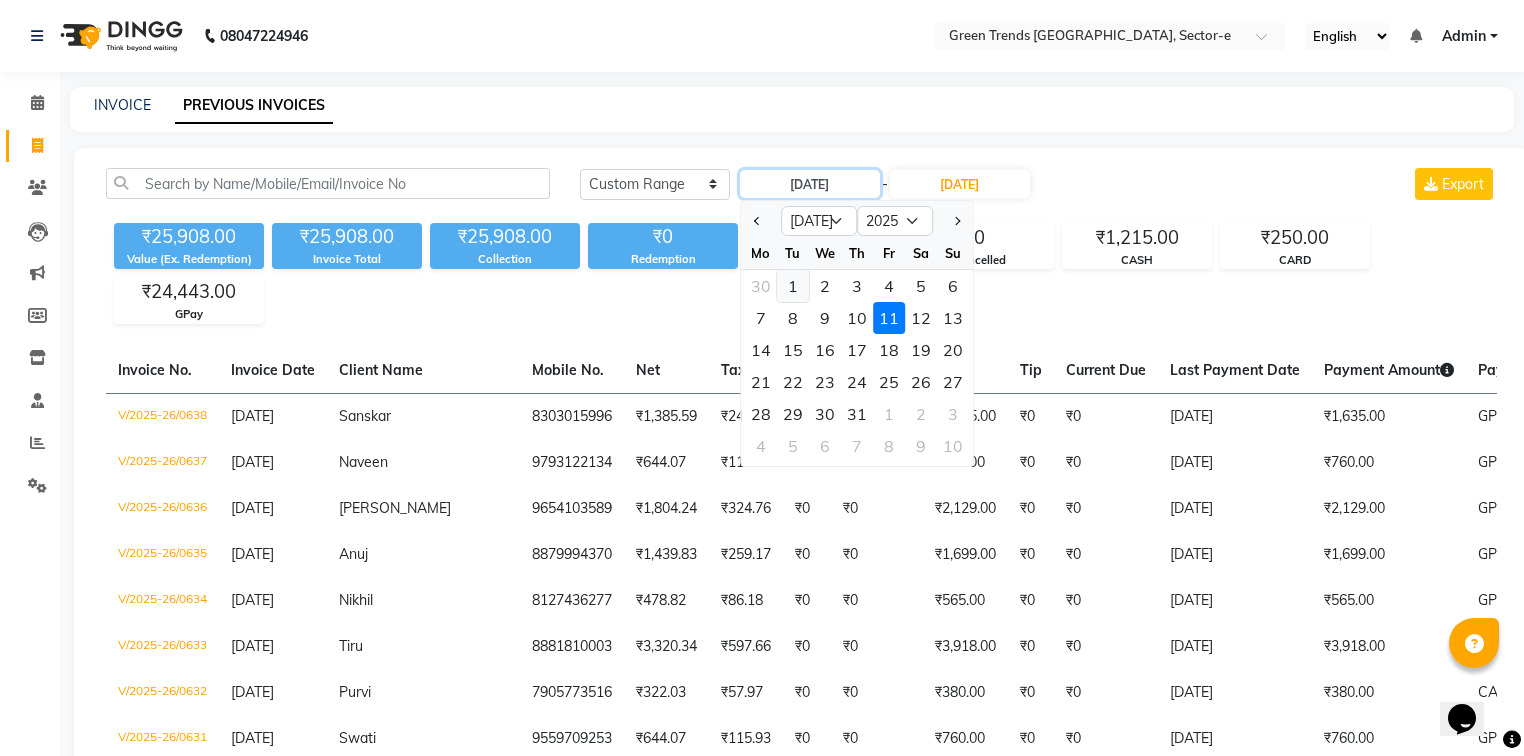 type on "01-07-2025" 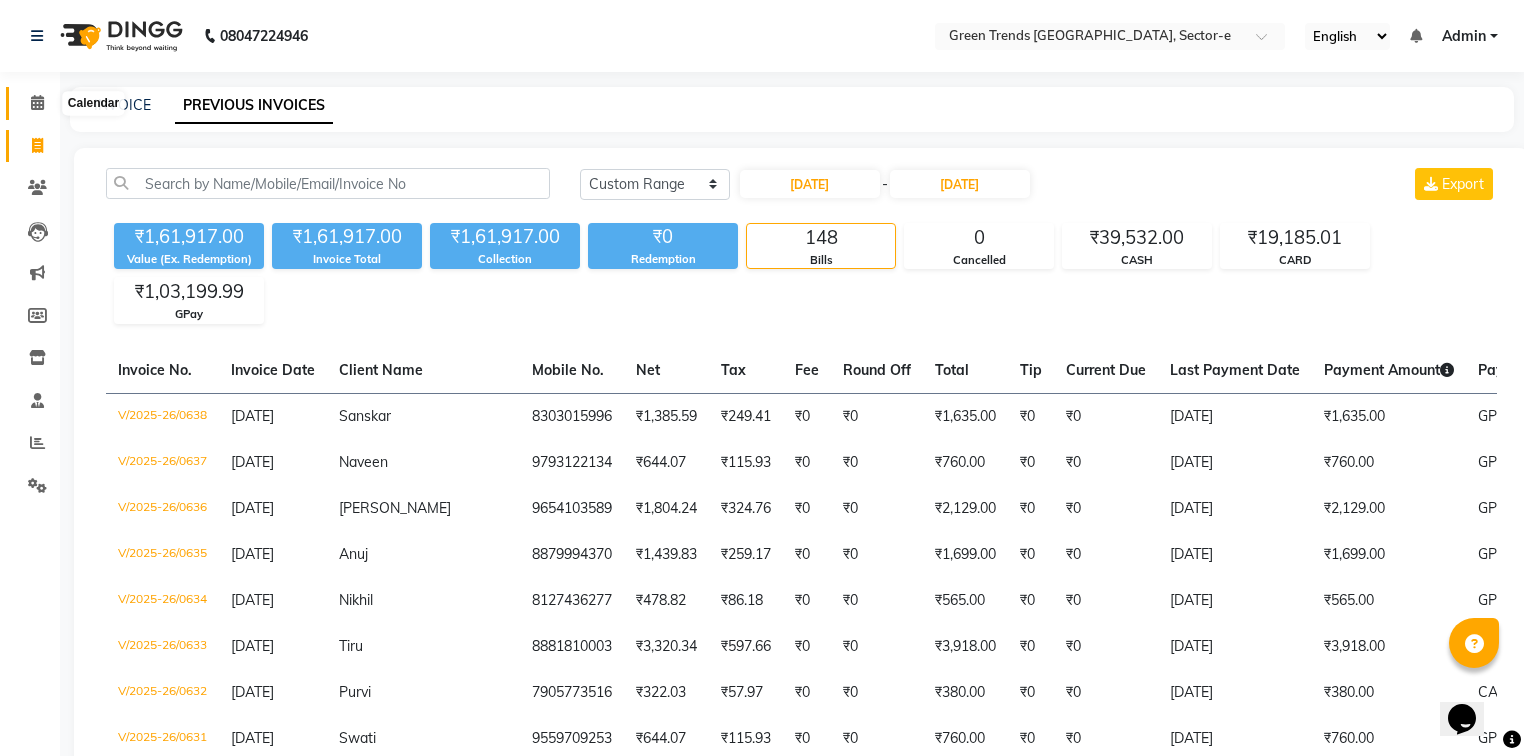 click 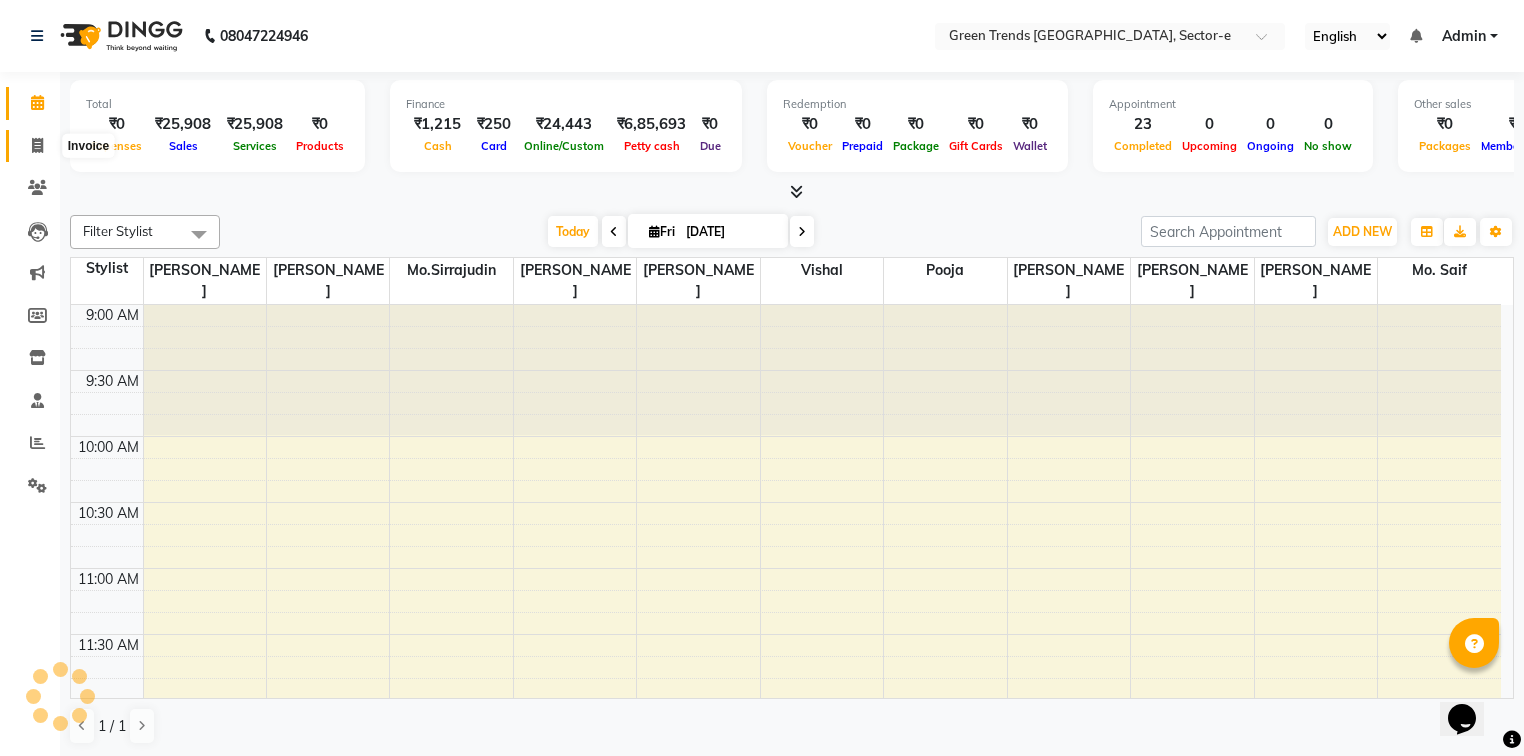 scroll, scrollTop: 0, scrollLeft: 0, axis: both 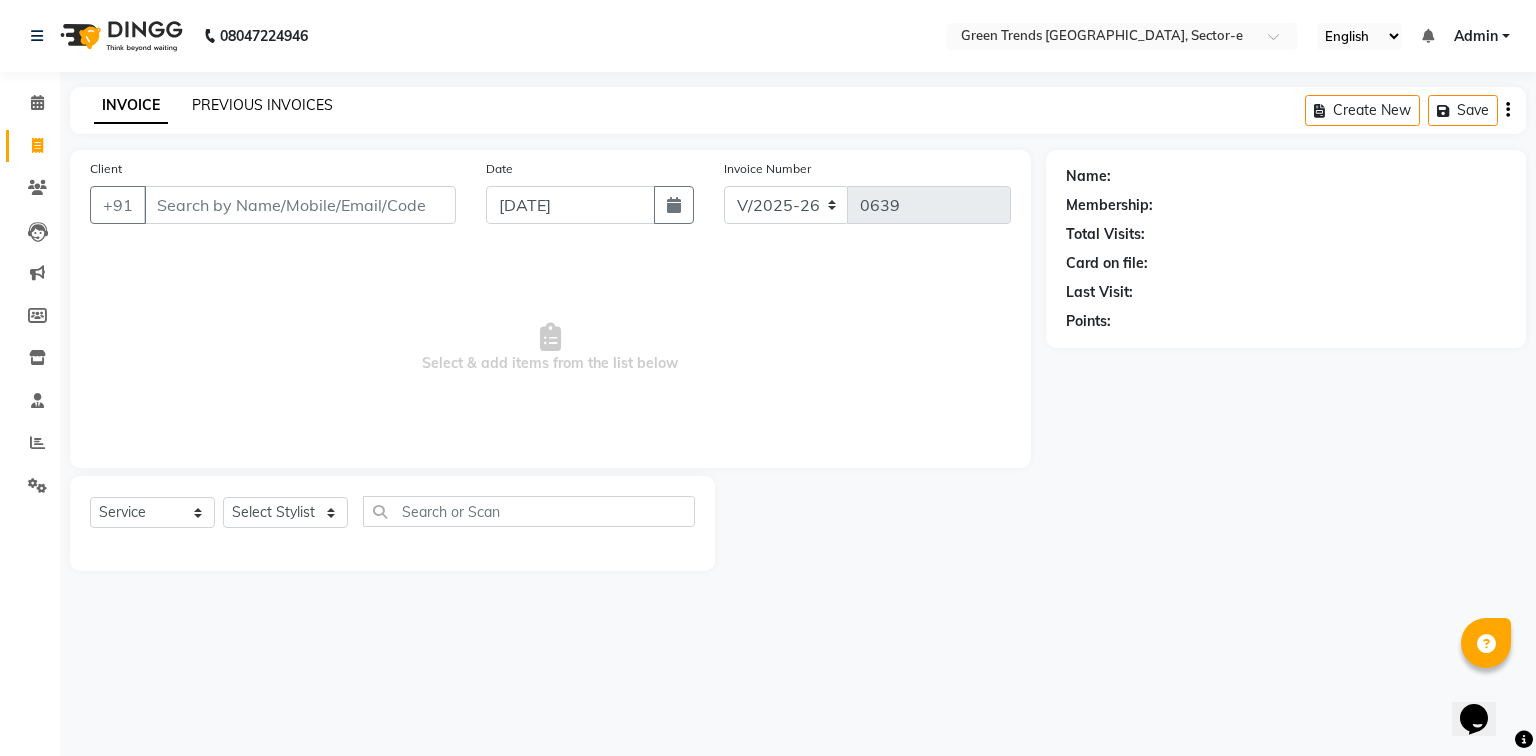 click on "PREVIOUS INVOICES" 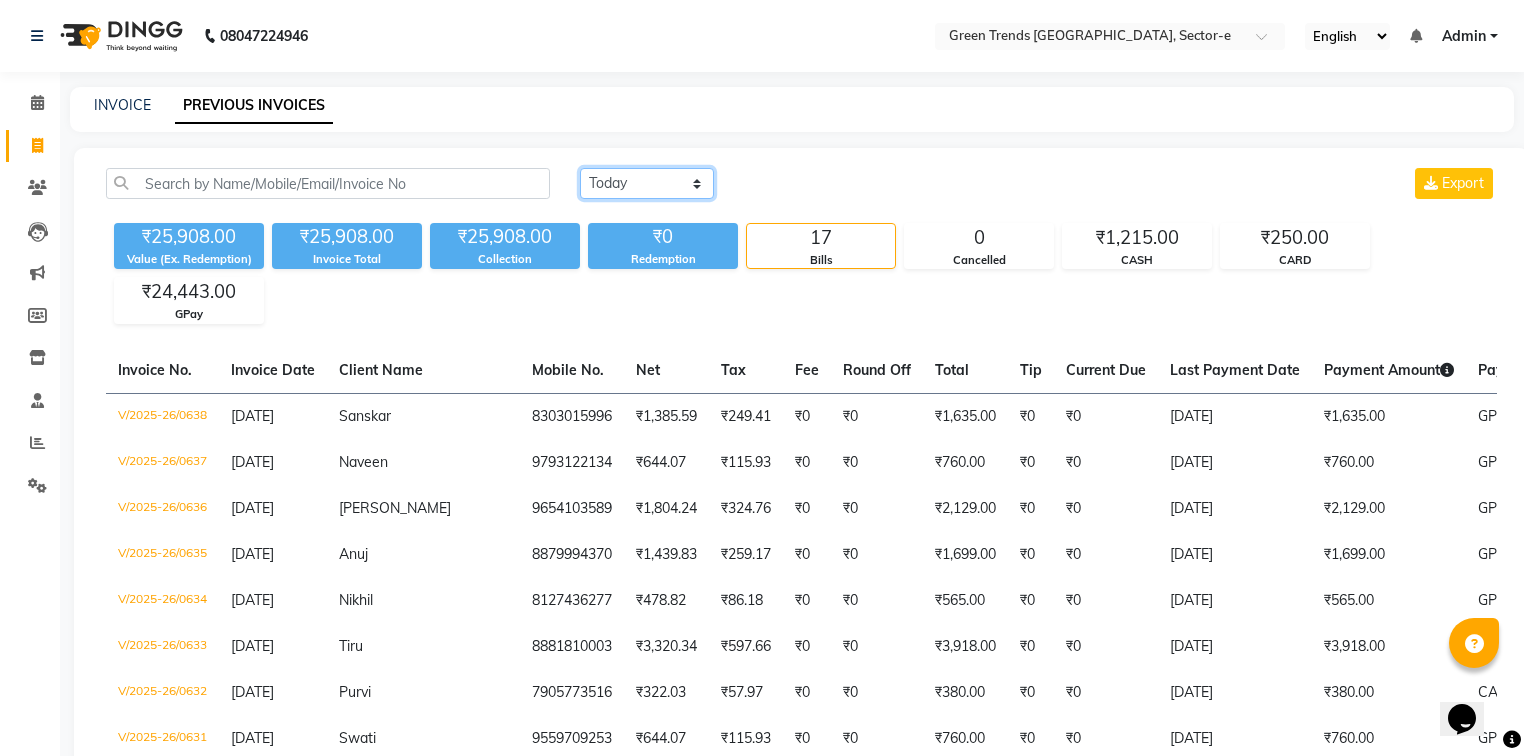 click on "[DATE] [DATE] Custom Range" 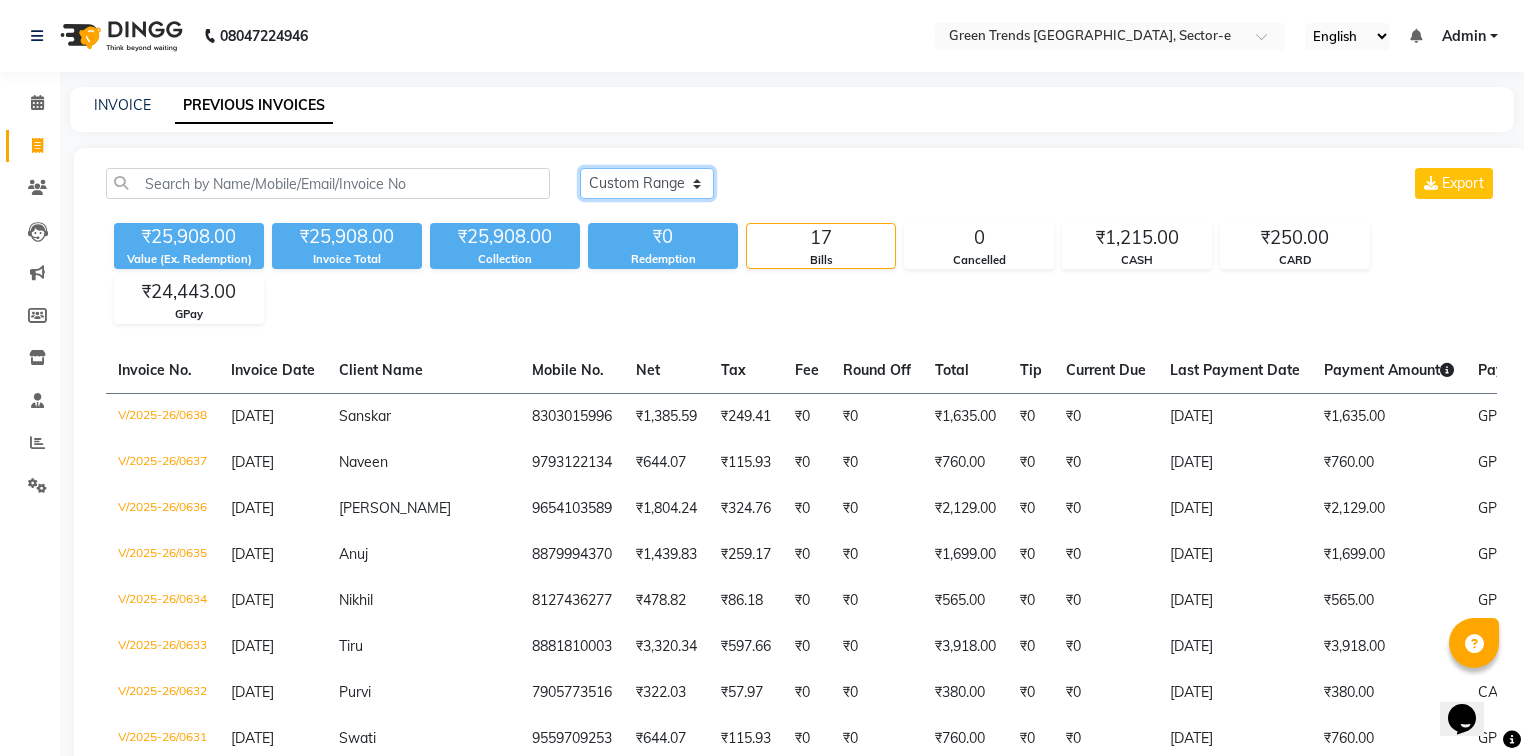 click on "[DATE] [DATE] Custom Range" 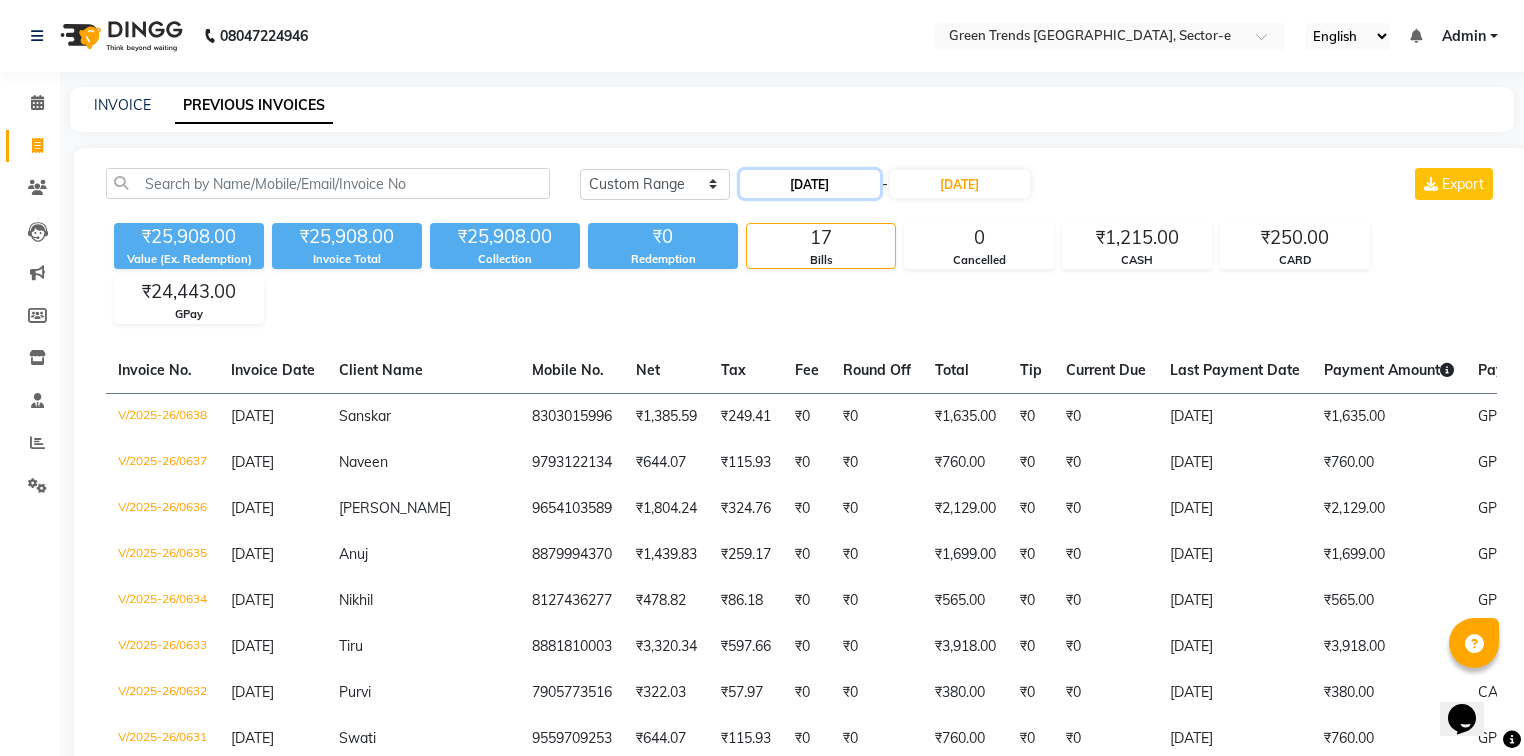 click on "[DATE]" 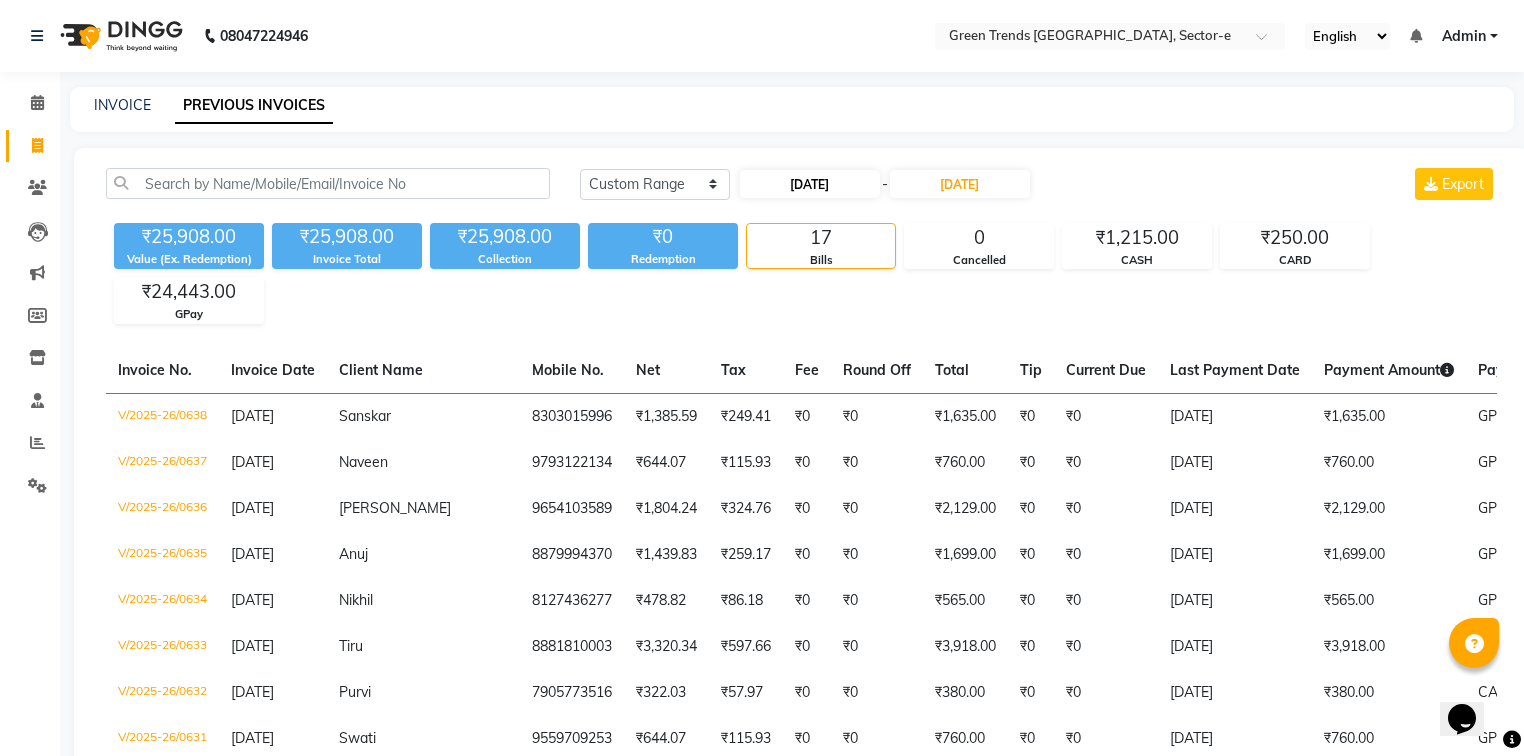 select on "7" 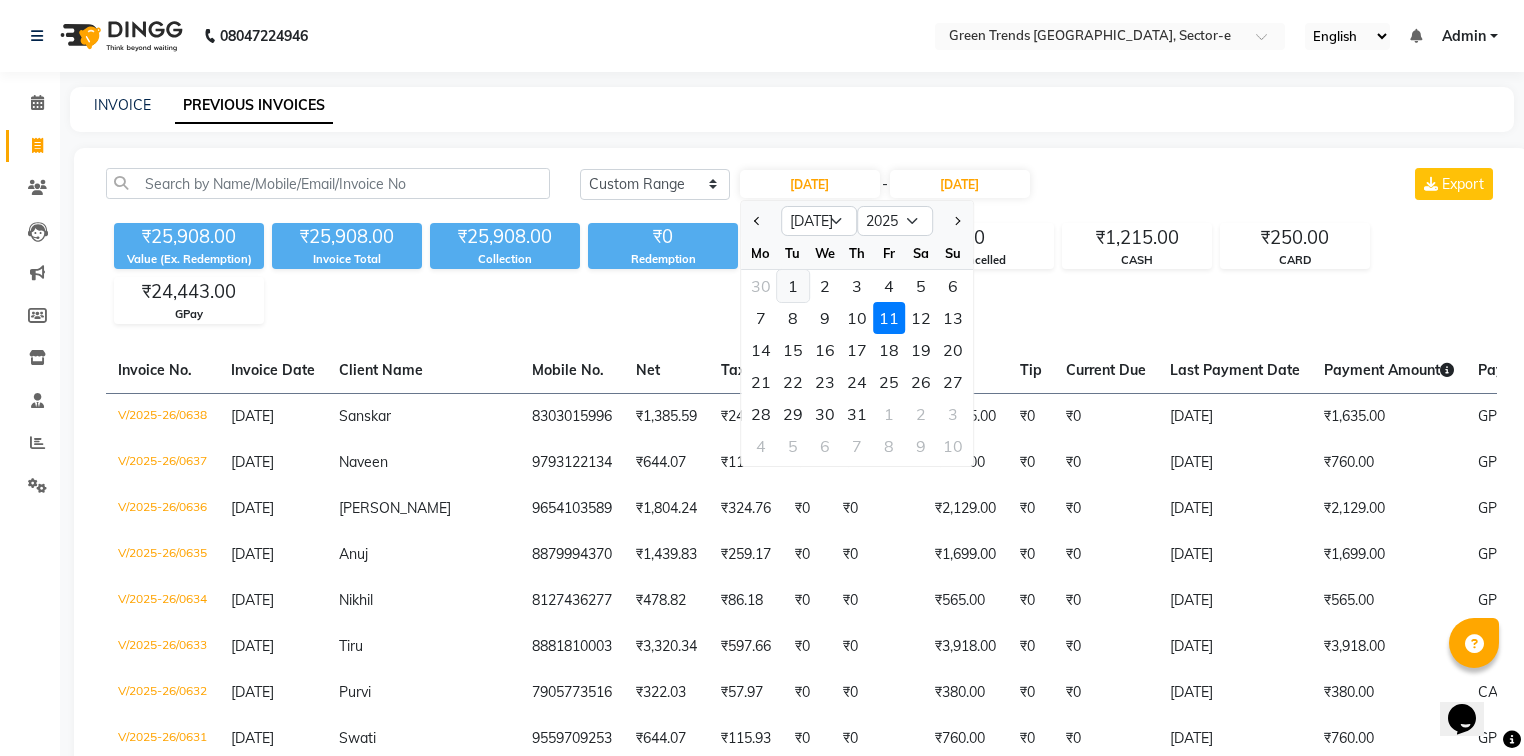 click on "1" 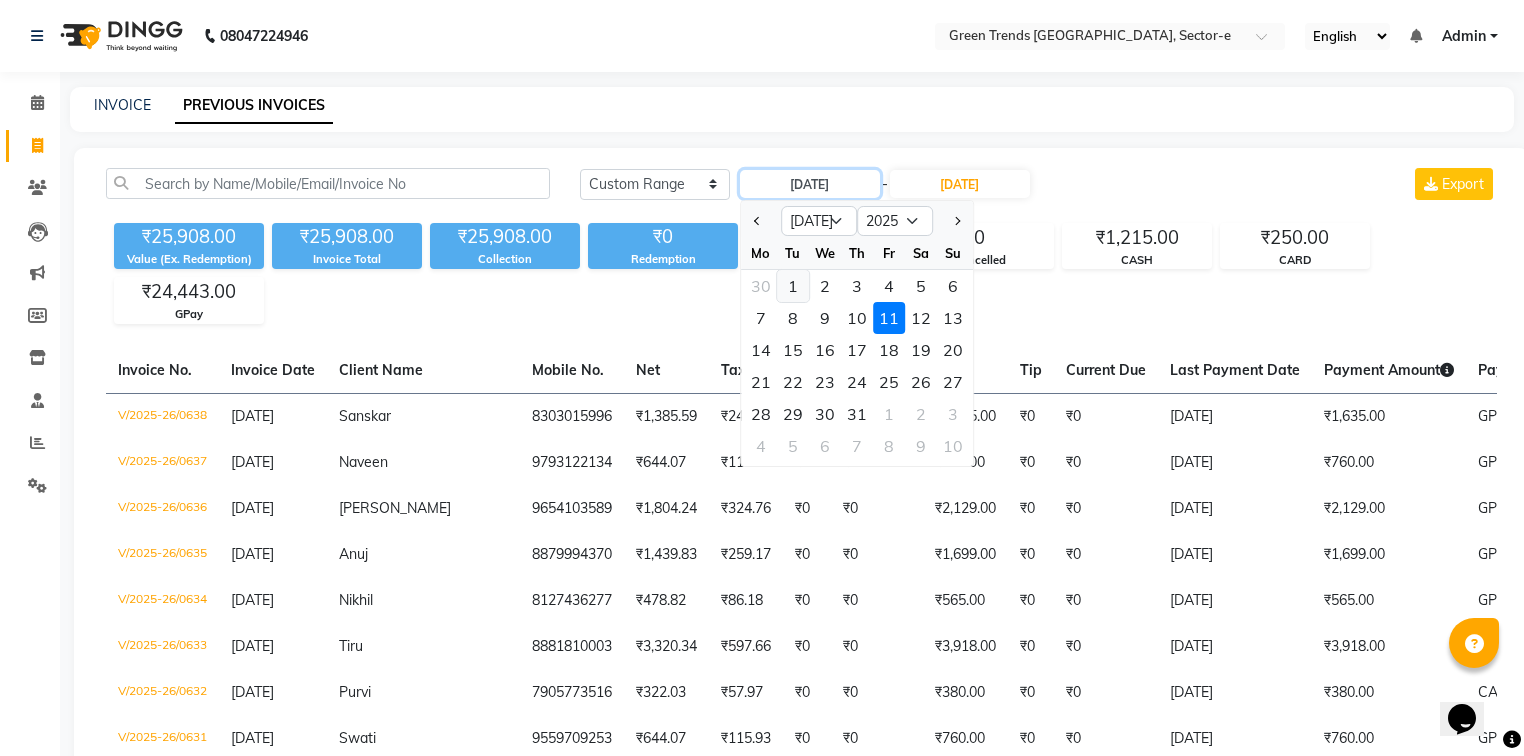 type on "01-07-2025" 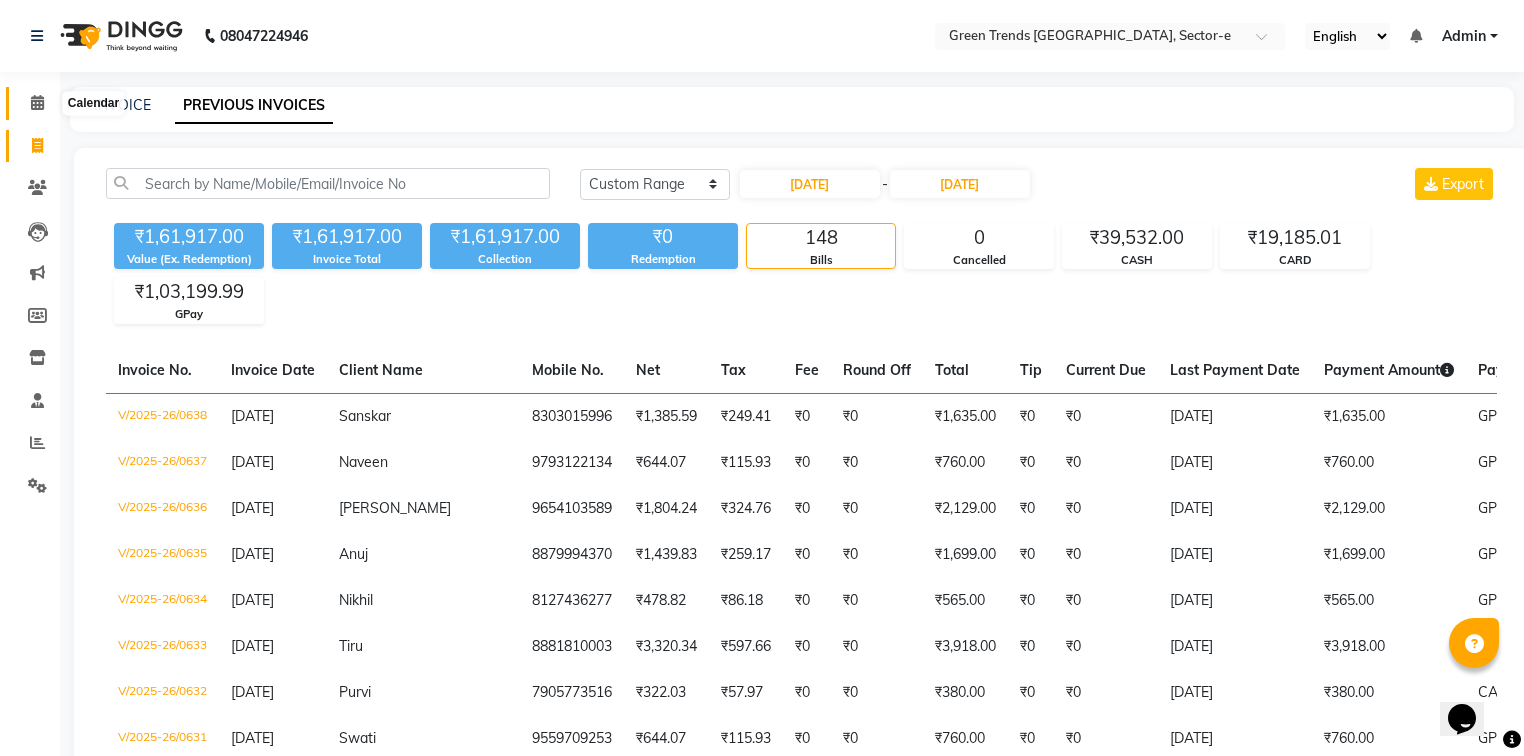 click 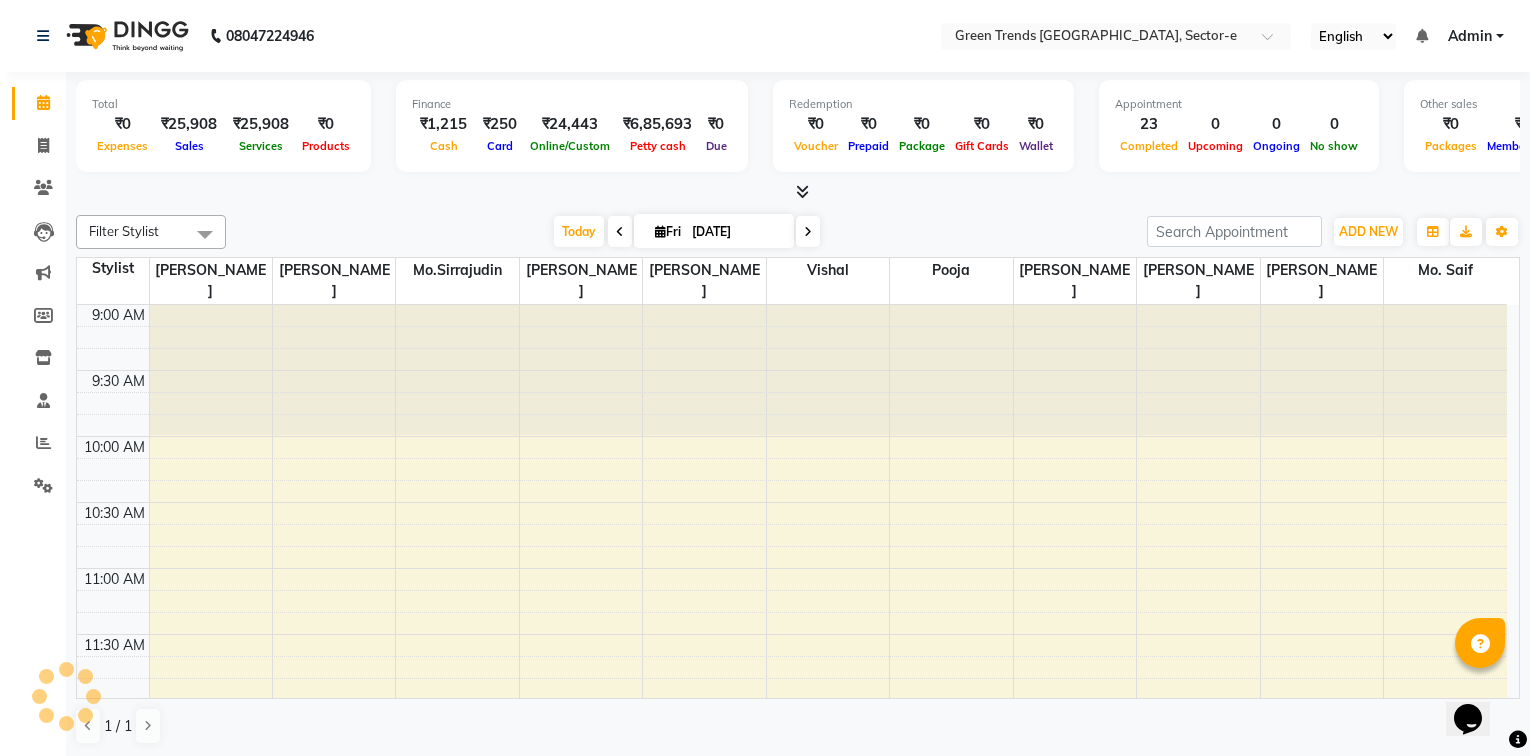 scroll, scrollTop: 0, scrollLeft: 0, axis: both 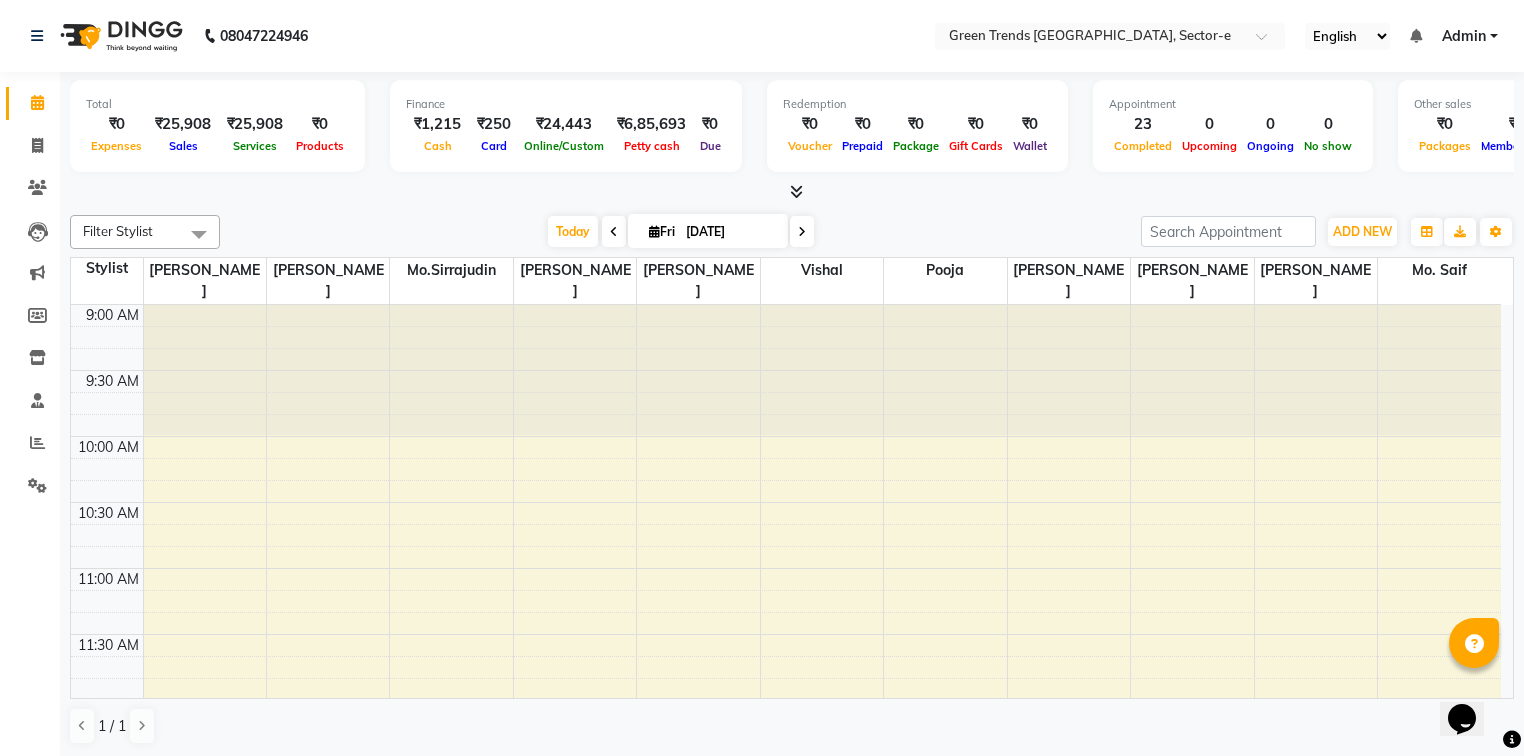 click on "Admin" at bounding box center (1464, 36) 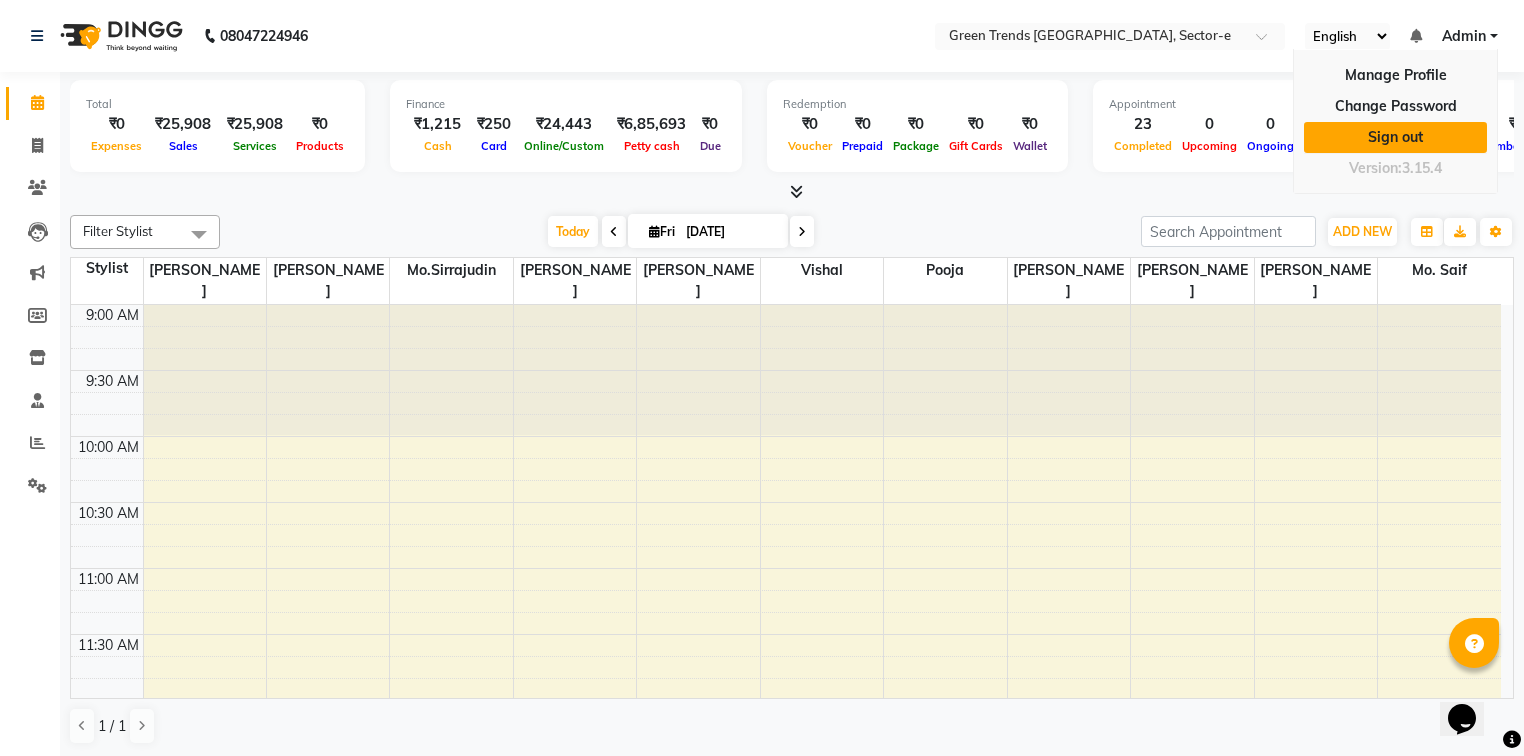 click on "Sign out" at bounding box center (1395, 137) 